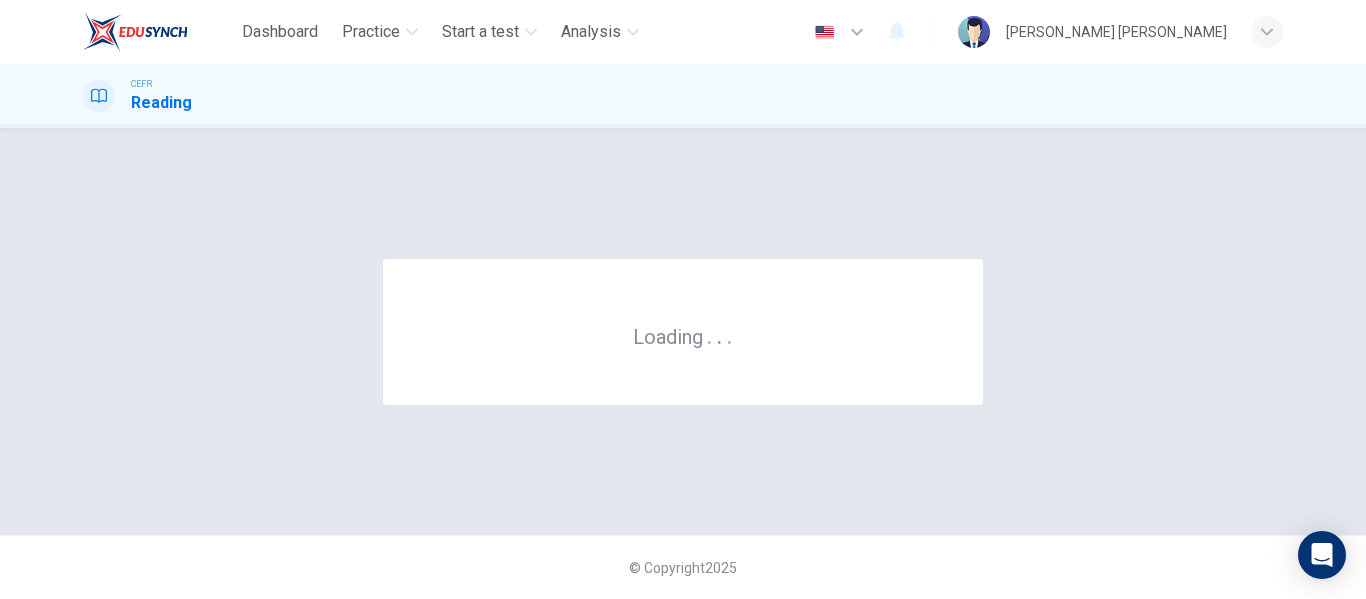 scroll, scrollTop: 0, scrollLeft: 0, axis: both 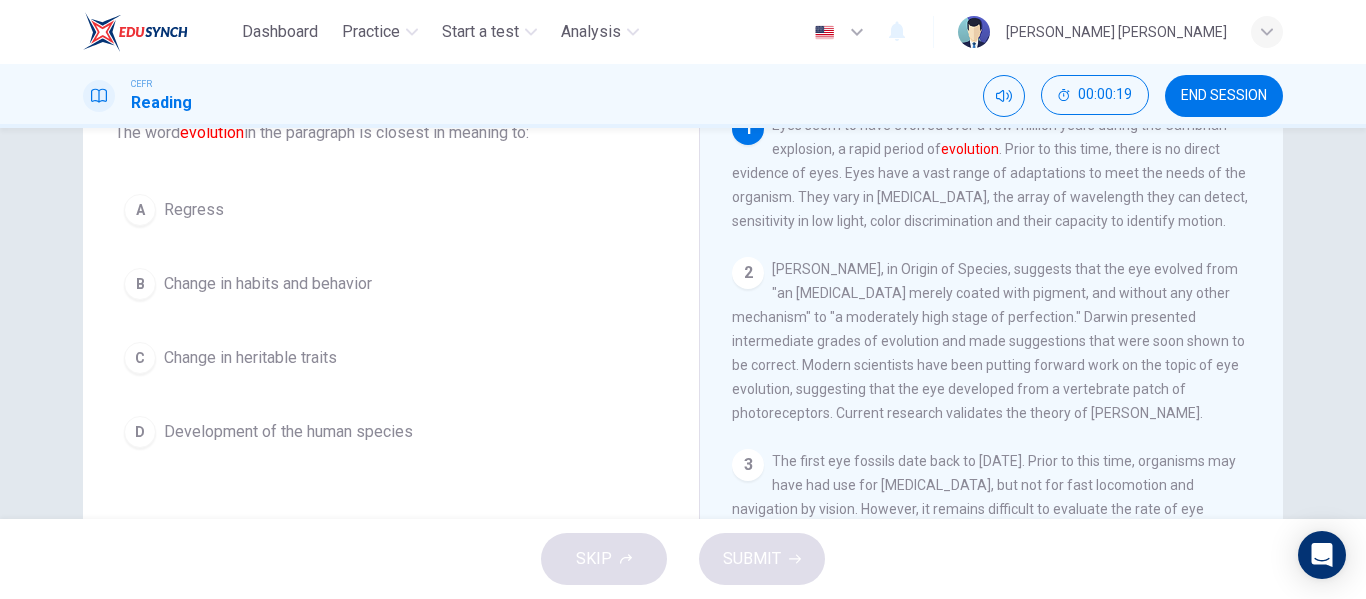 click on "Development of the human species" at bounding box center (288, 432) 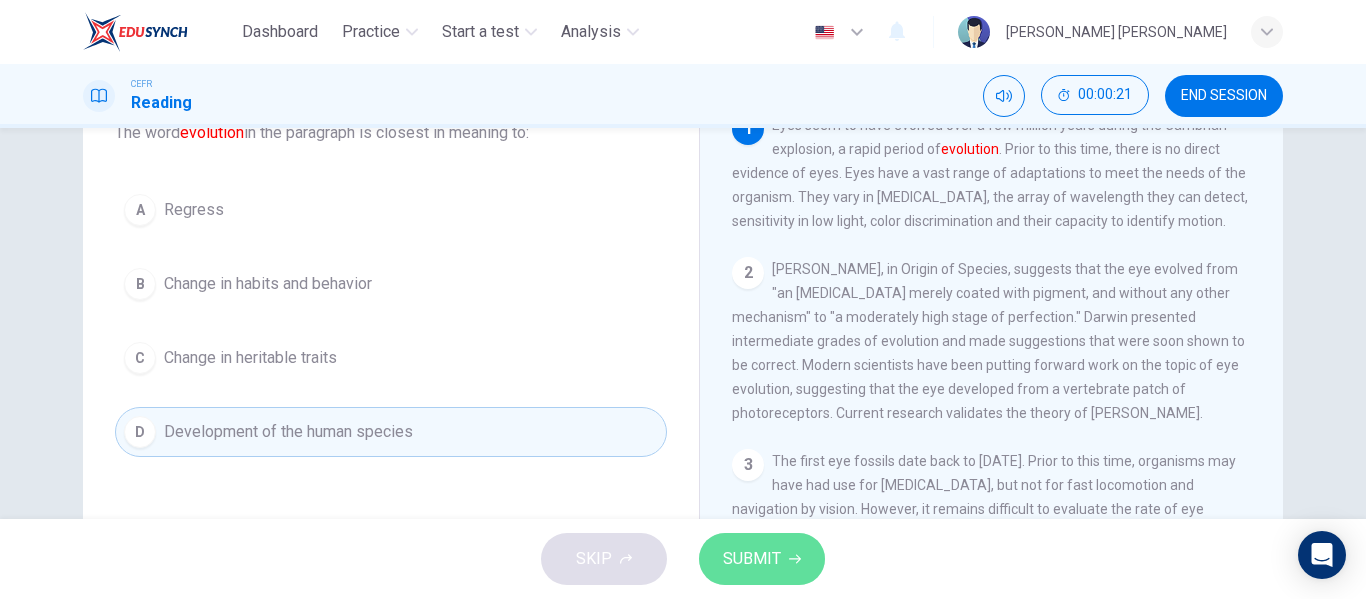 click on "SUBMIT" at bounding box center (752, 559) 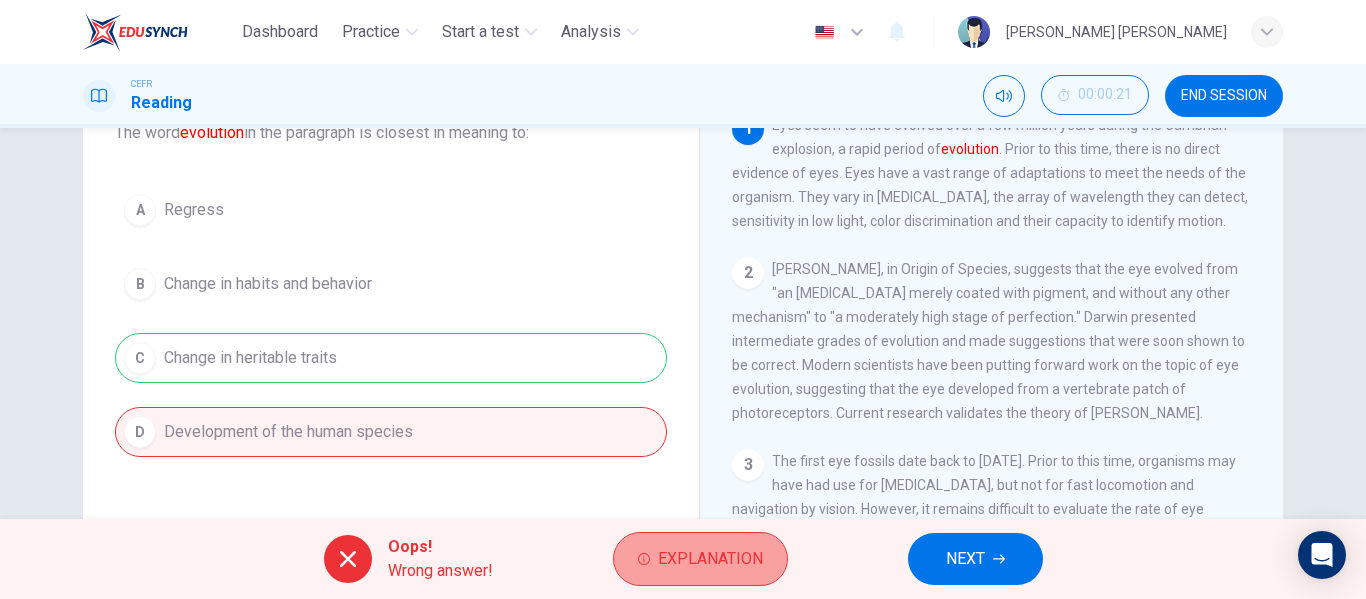 click on "Explanation" at bounding box center [710, 559] 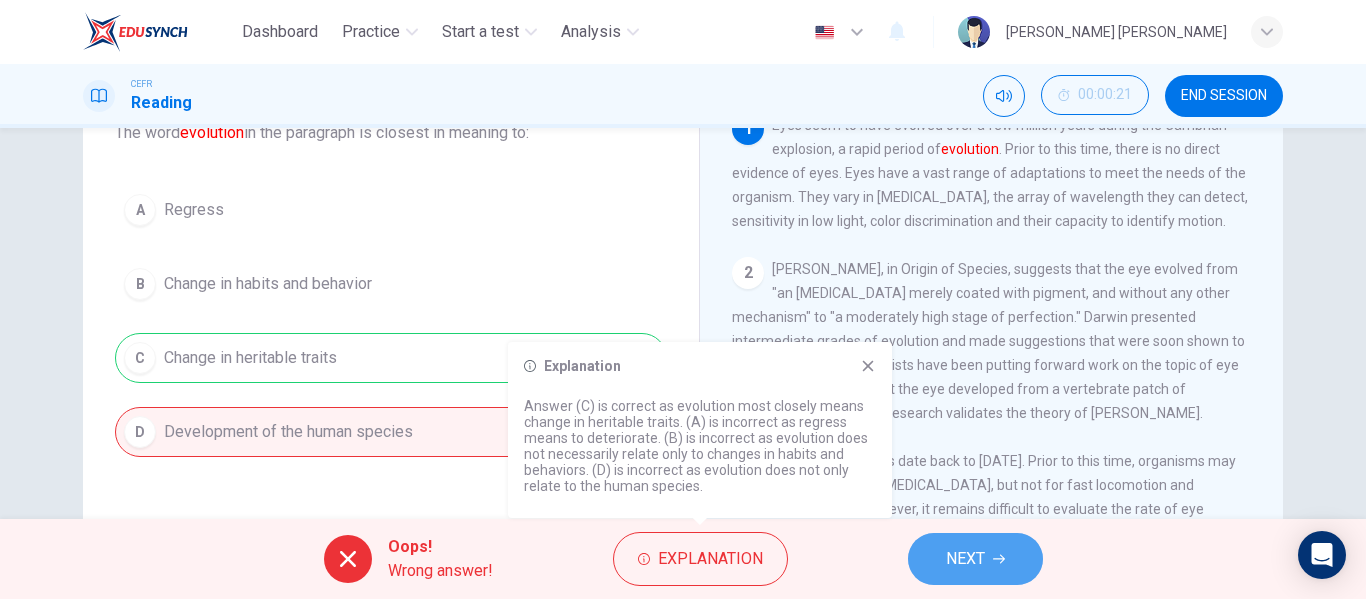 click on "NEXT" at bounding box center [975, 559] 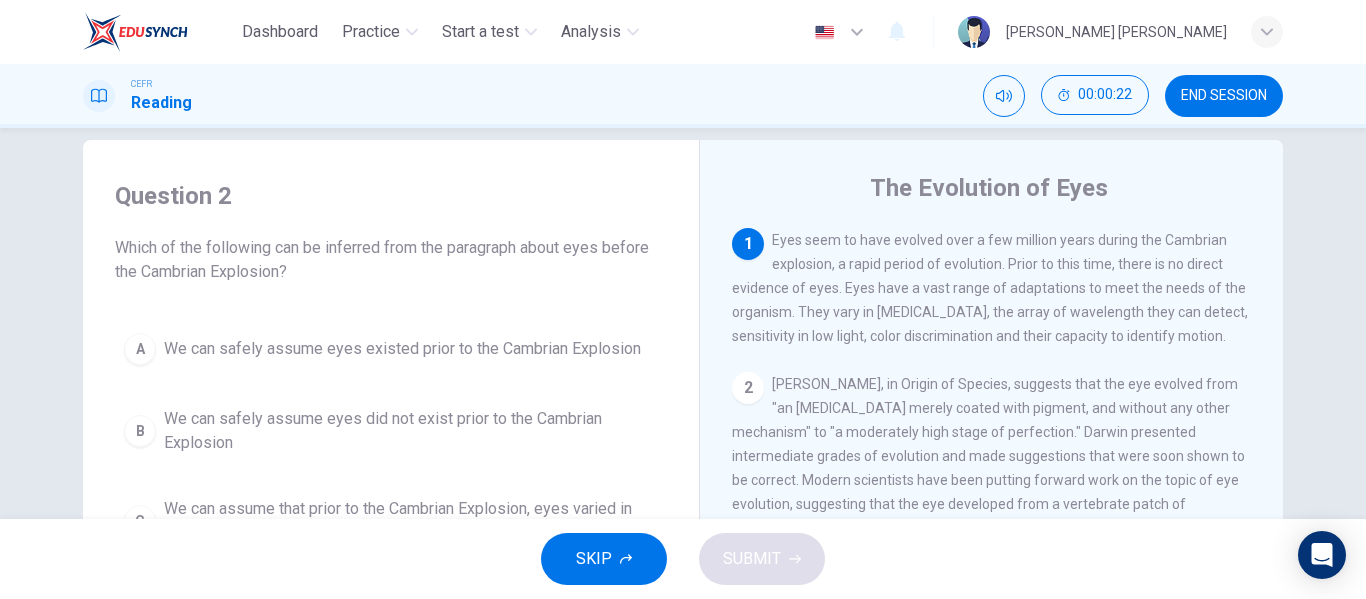 scroll, scrollTop: 27, scrollLeft: 0, axis: vertical 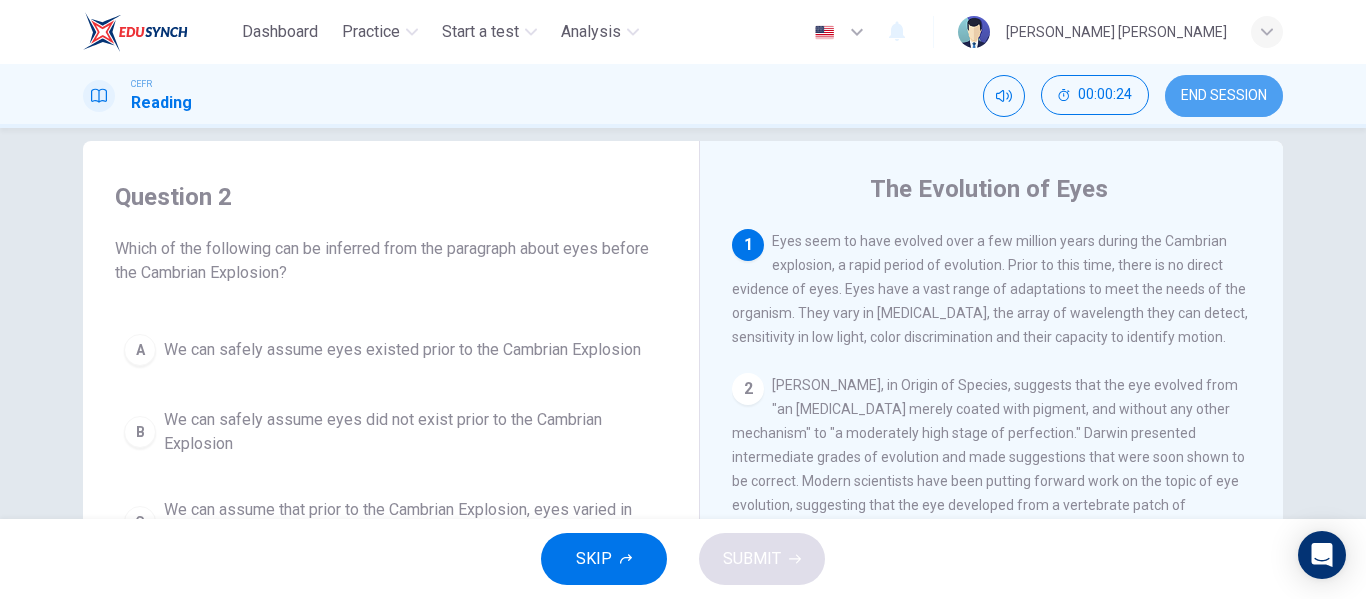 click on "END SESSION" at bounding box center (1224, 96) 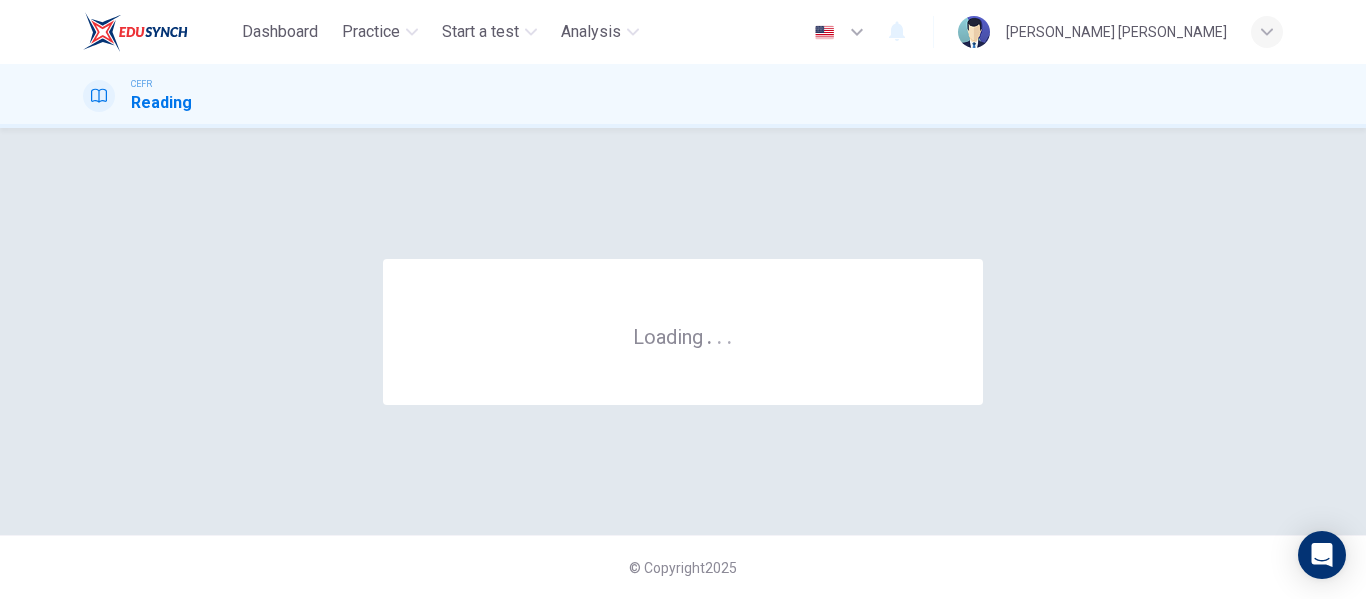 scroll, scrollTop: 0, scrollLeft: 0, axis: both 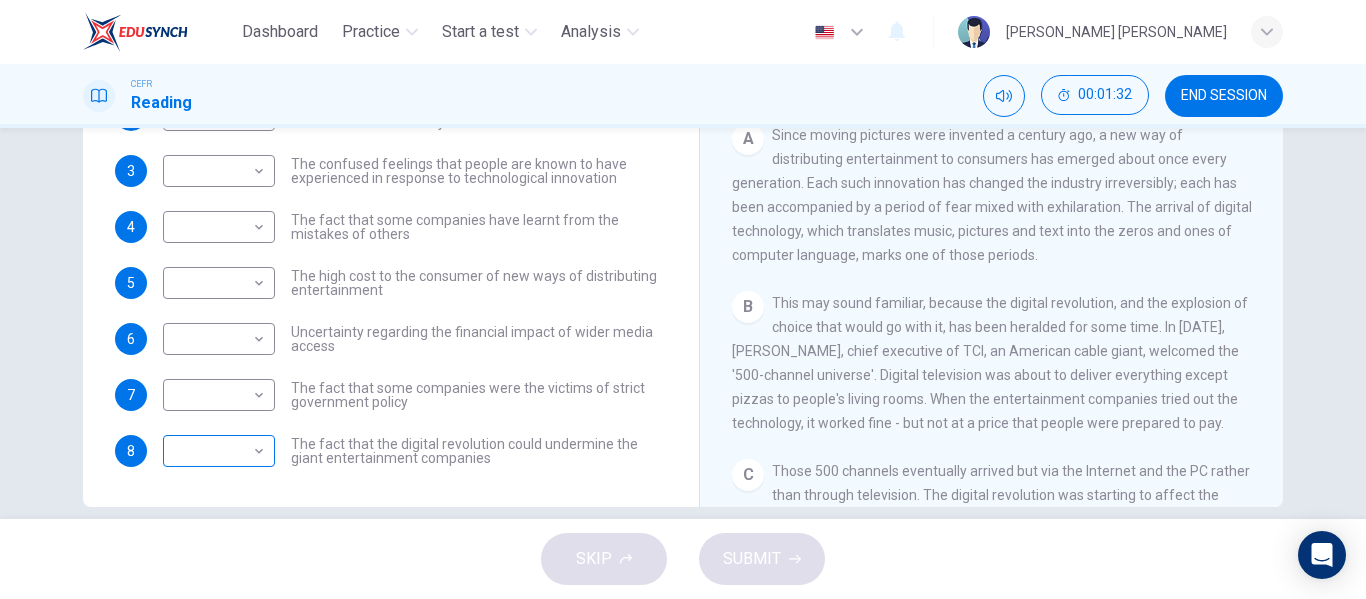click on "Dashboard Practice Start a test Analysis English en ​ CECILIA JOHN EDWARD CEFR Reading 00:01:32 END SESSION Questions 1 - 8 The Reading Passage has 7 paragraphs  A-G .
Which paragraph mentions the following?
Write the appropriate letters  (A-G)  in the boxes below.
NB  Some of the paragraphs will be used  more than once. 1 ​ ​ The contrasting effects that new technology can have on existing business 2 ​ ​ The fact that a total transformation is going to take place in the future in the delivery of all forms of entertainment 3 ​ ​ The confused feelings that people are known to have experienced in response to technological innovation 4 ​ ​ The fact that some companies have learnt from the mistakes of others 5 ​ ​ The high cost to the consumer of new ways of distributing entertainment 6 ​ ​ Uncertainty regarding the financial impact of wider media access 7 ​ ​ The fact that some companies were the victims of strict government policy 8 ​ ​ Wheel of Fortune CLICK TO ZOOM A B C" at bounding box center (683, 299) 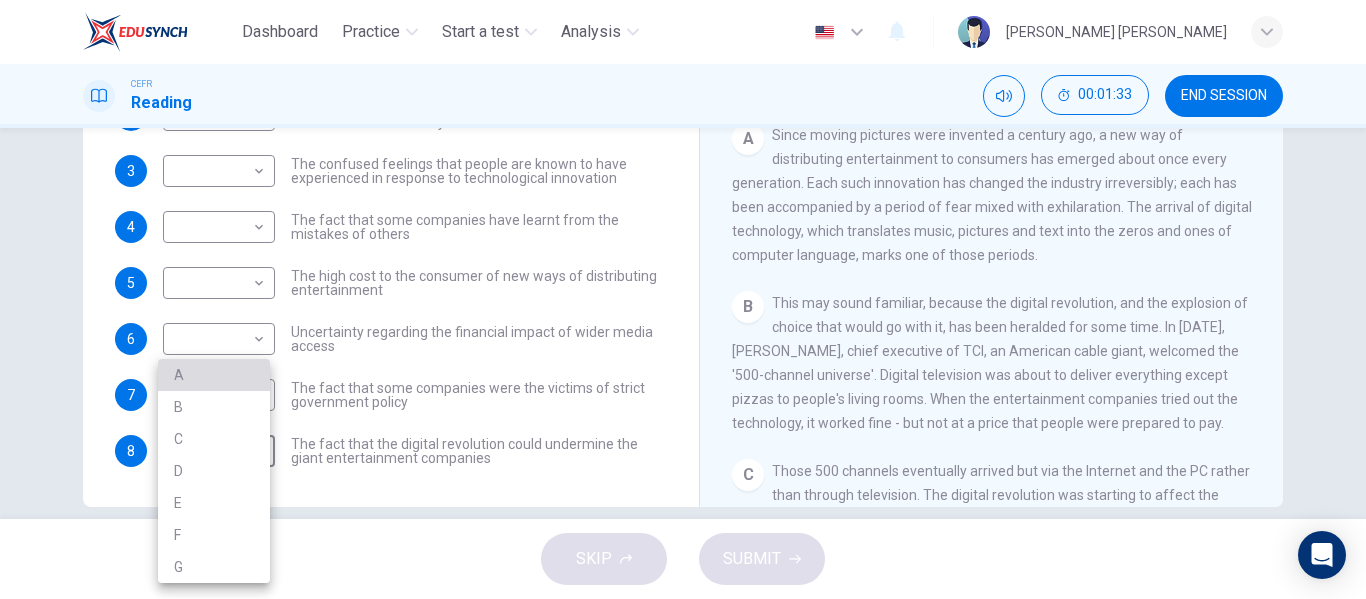 click on "A" at bounding box center [214, 375] 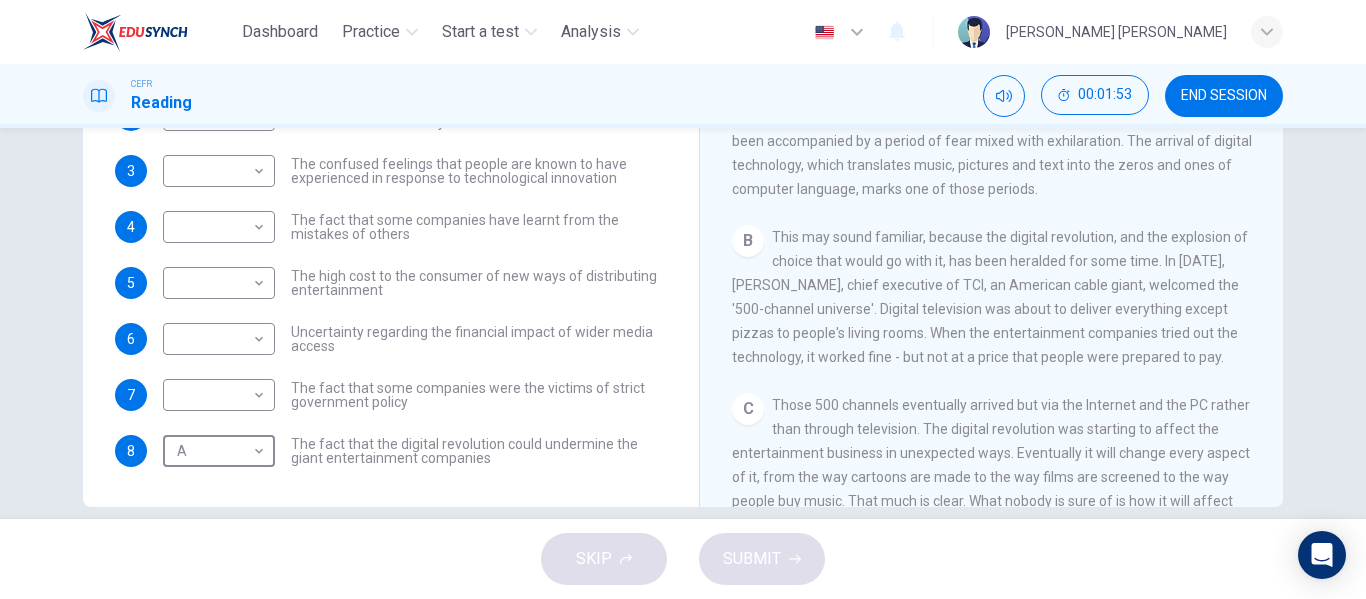 scroll, scrollTop: 266, scrollLeft: 0, axis: vertical 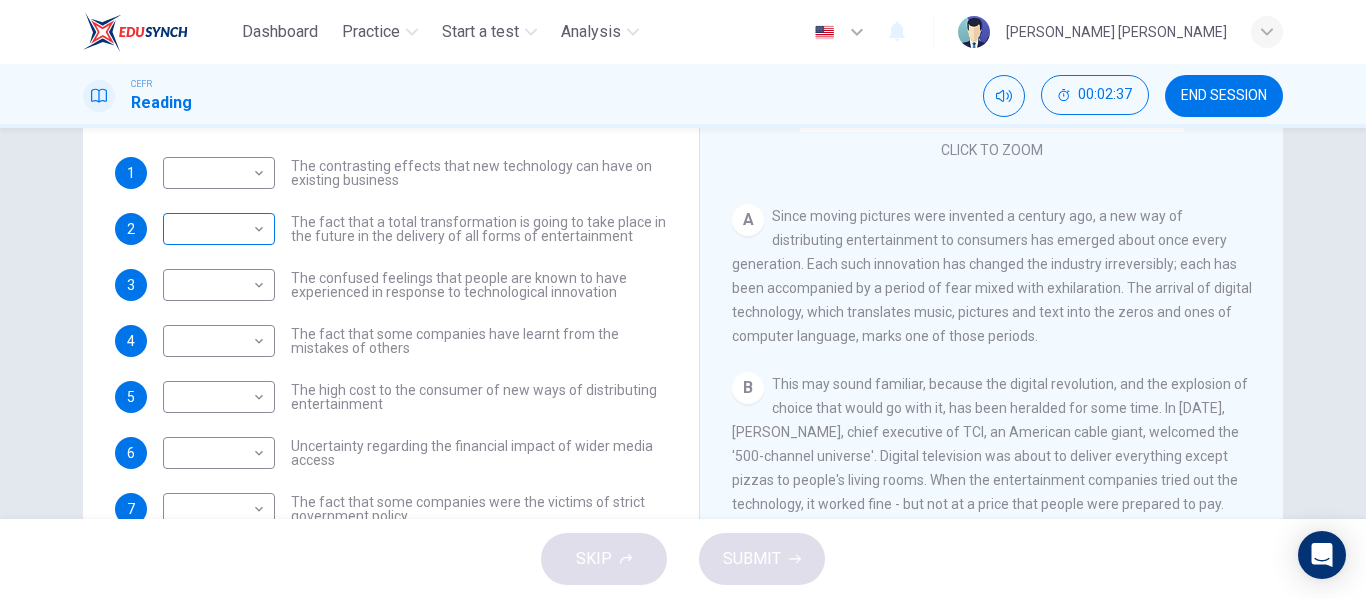 click on "Dashboard Practice Start a test Analysis English en ​ CECILIA JOHN EDWARD CEFR Reading 00:02:37 END SESSION Questions 1 - 8 The Reading Passage has 7 paragraphs  A-G .
Which paragraph mentions the following?
Write the appropriate letters  (A-G)  in the boxes below.
NB  Some of the paragraphs will be used  more than once. 1 ​ ​ The contrasting effects that new technology can have on existing business 2 ​ ​ The fact that a total transformation is going to take place in the future in the delivery of all forms of entertainment 3 ​ ​ The confused feelings that people are known to have experienced in response to technological innovation 4 ​ ​ The fact that some companies have learnt from the mistakes of others 5 ​ ​ The high cost to the consumer of new ways of distributing entertainment 6 ​ ​ Uncertainty regarding the financial impact of wider media access 7 ​ ​ The fact that some companies were the victims of strict government policy 8 A A ​ Wheel of Fortune CLICK TO ZOOM A B C" at bounding box center (683, 299) 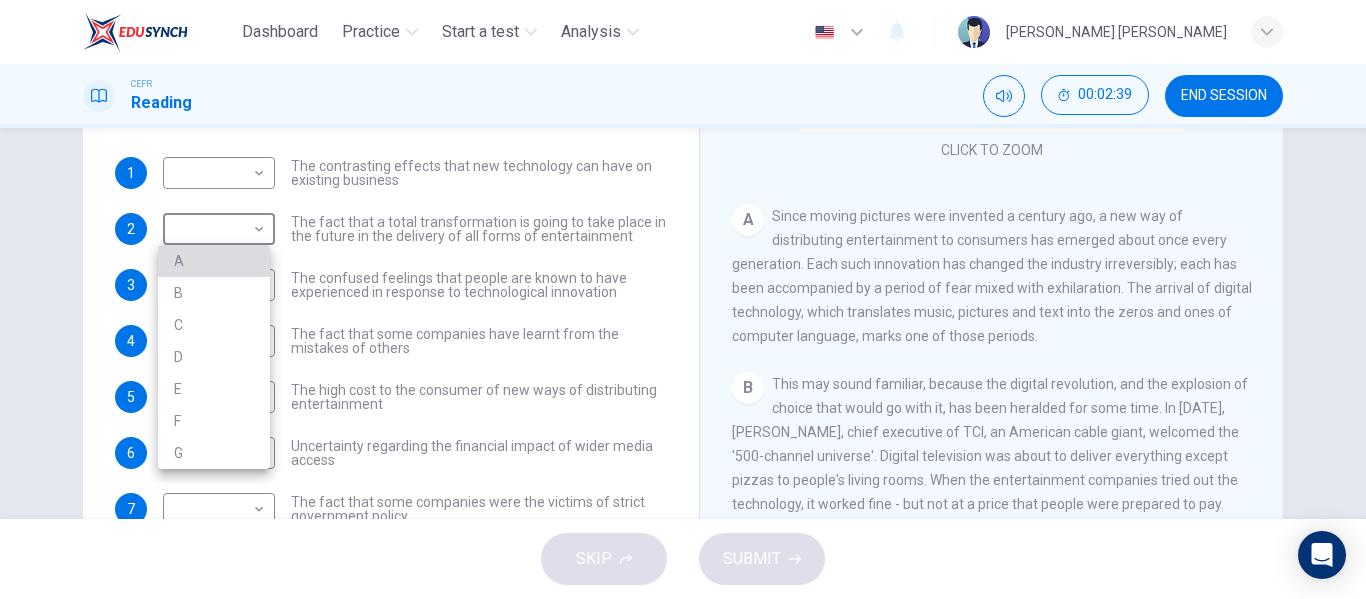 click on "A" at bounding box center [214, 261] 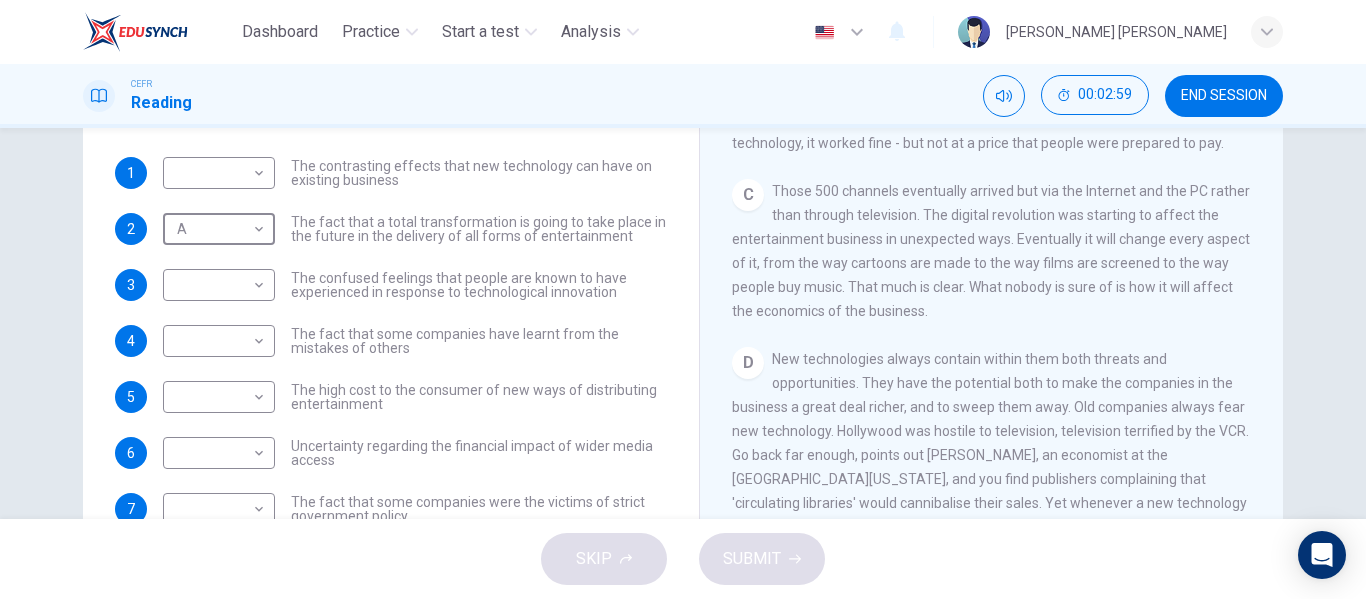 scroll, scrollTop: 520, scrollLeft: 0, axis: vertical 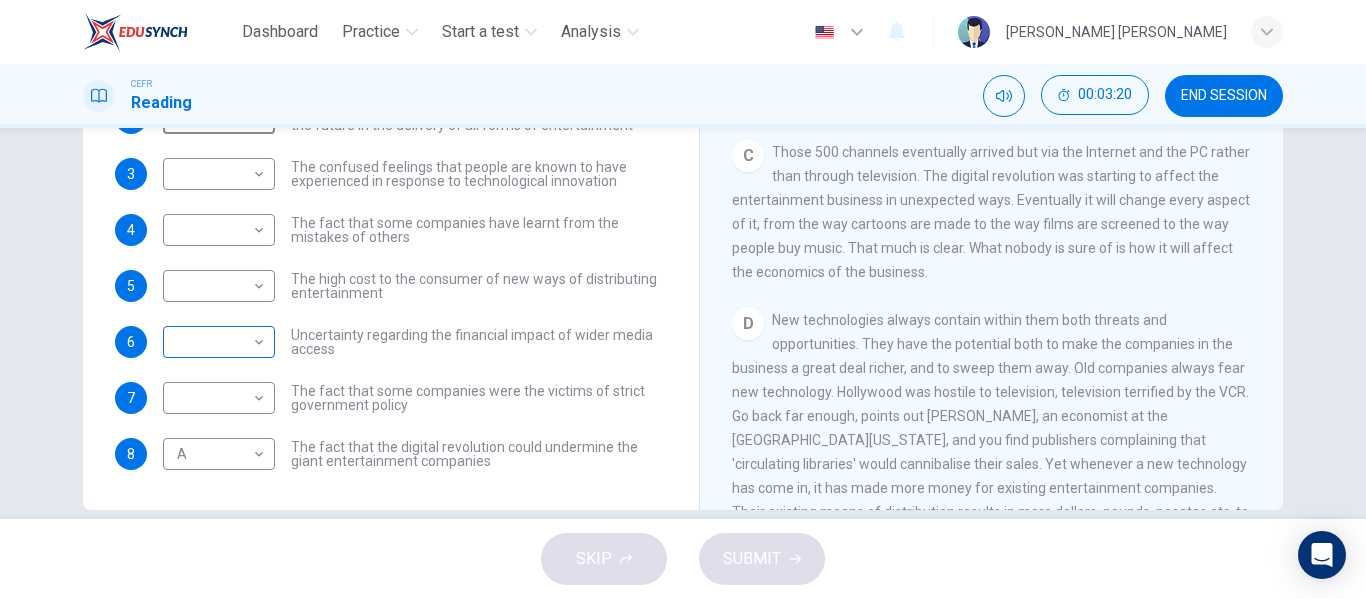 click on "Dashboard Practice Start a test Analysis English en ​ CECILIA JOHN EDWARD CEFR Reading 00:03:20 END SESSION Questions 1 - 8 The Reading Passage has 7 paragraphs  A-G .
Which paragraph mentions the following?
Write the appropriate letters  (A-G)  in the boxes below.
NB  Some of the paragraphs will be used  more than once. 1 ​ ​ The contrasting effects that new technology can have on existing business 2 A A ​ The fact that a total transformation is going to take place in the future in the delivery of all forms of entertainment 3 ​ ​ The confused feelings that people are known to have experienced in response to technological innovation 4 ​ ​ The fact that some companies have learnt from the mistakes of others 5 ​ ​ The high cost to the consumer of new ways of distributing entertainment 6 ​ ​ Uncertainty regarding the financial impact of wider media access 7 ​ ​ The fact that some companies were the victims of strict government policy 8 A A ​ Wheel of Fortune CLICK TO ZOOM A B C" at bounding box center (683, 299) 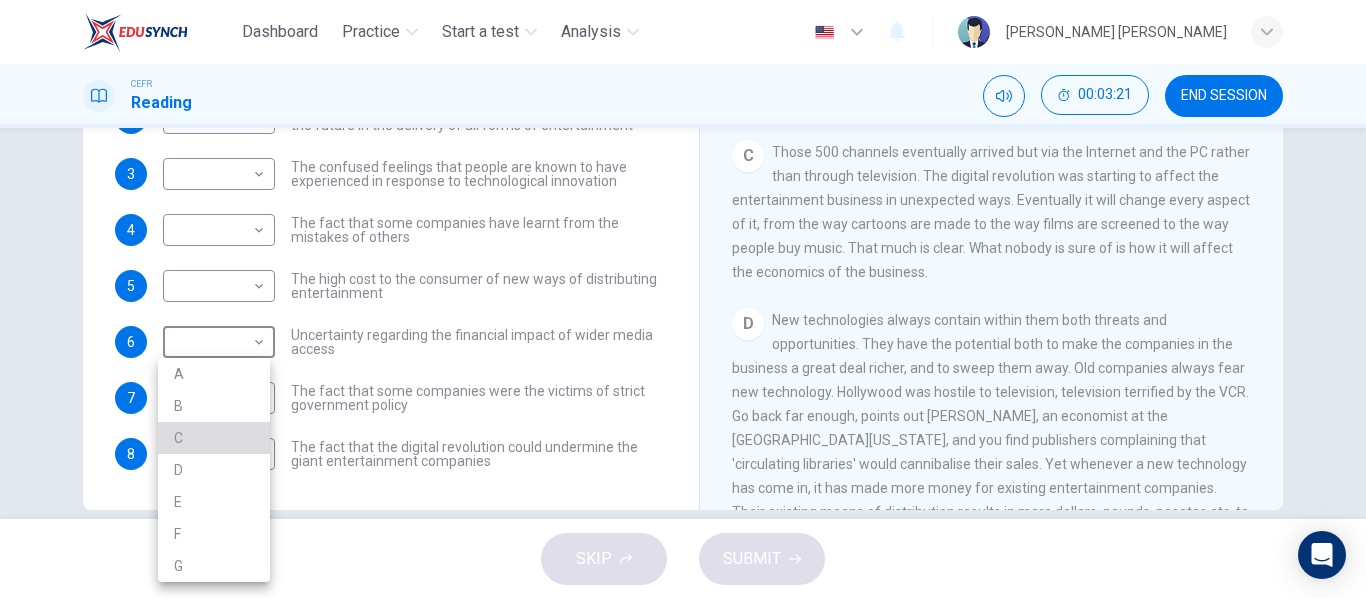 click on "C" at bounding box center [214, 438] 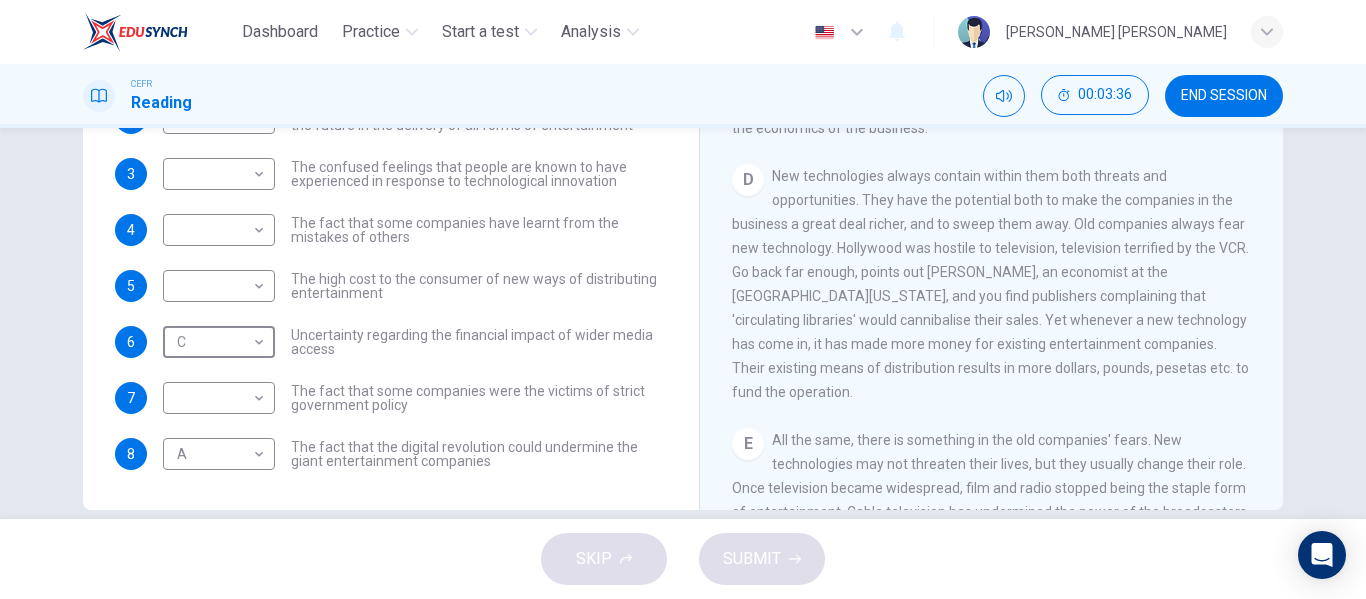 scroll, scrollTop: 669, scrollLeft: 0, axis: vertical 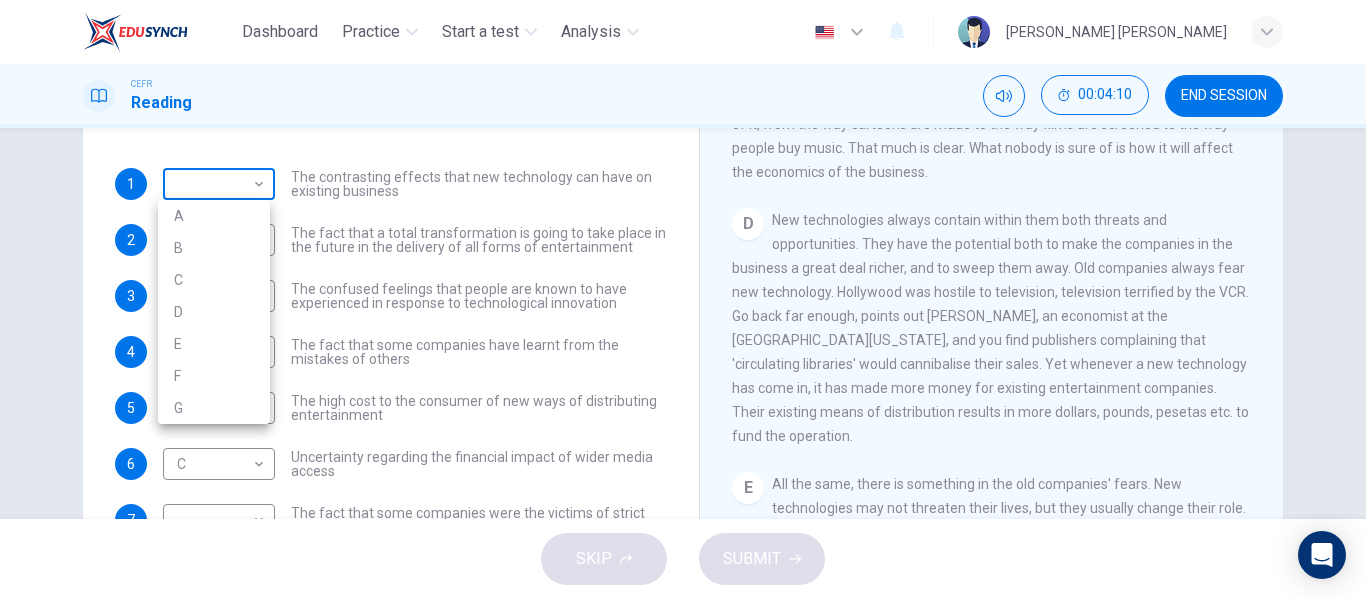 click on "Dashboard Practice Start a test Analysis English en ​ CECILIA JOHN EDWARD CEFR Reading 00:04:10 END SESSION Questions 1 - 8 The Reading Passage has 7 paragraphs  A-G .
Which paragraph mentions the following?
Write the appropriate letters  (A-G)  in the boxes below.
NB  Some of the paragraphs will be used  more than once. 1 ​ ​ The contrasting effects that new technology can have on existing business 2 A A ​ The fact that a total transformation is going to take place in the future in the delivery of all forms of entertainment 3 ​ ​ The confused feelings that people are known to have experienced in response to technological innovation 4 ​ ​ The fact that some companies have learnt from the mistakes of others 5 ​ ​ The high cost to the consumer of new ways of distributing entertainment 6 C C ​ Uncertainty regarding the financial impact of wider media access 7 ​ ​ The fact that some companies were the victims of strict government policy 8 A A ​ Wheel of Fortune CLICK TO ZOOM A B C" at bounding box center [683, 299] 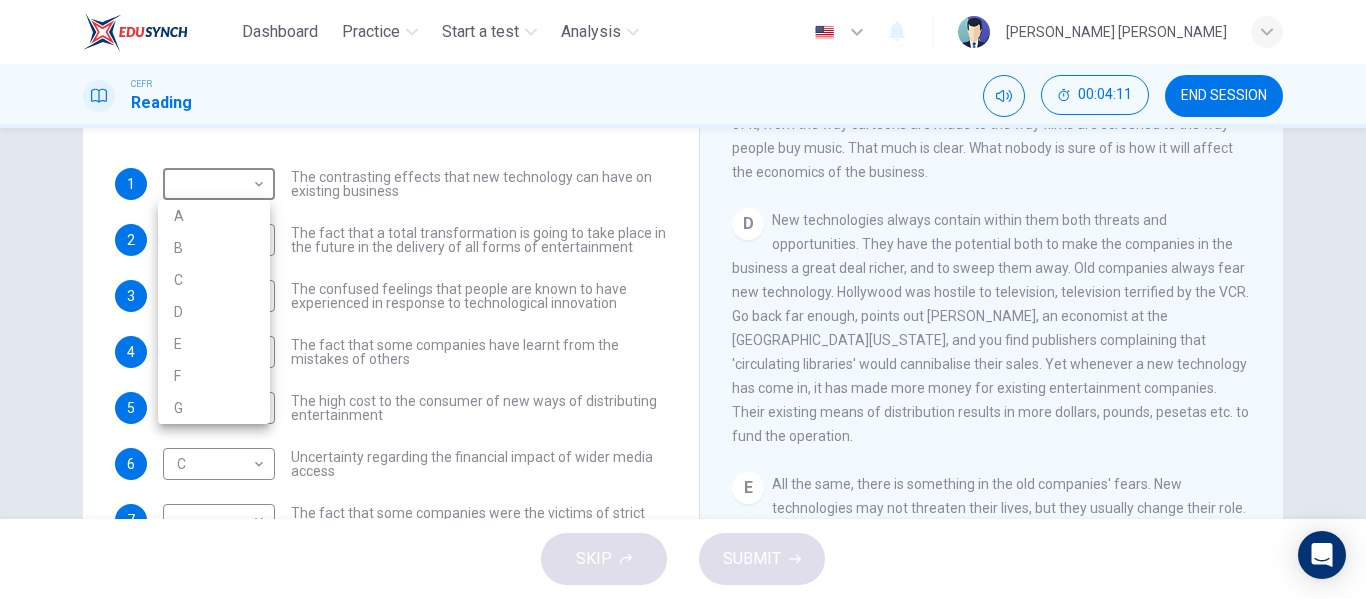 click on "D" at bounding box center (214, 312) 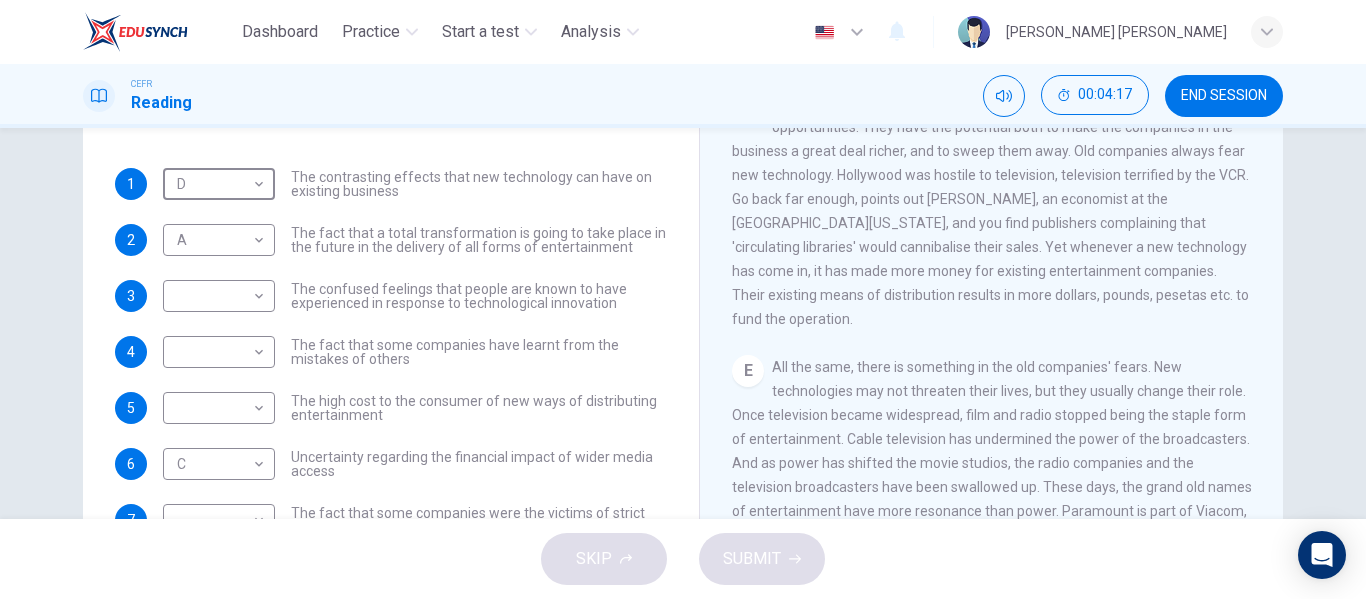 scroll, scrollTop: 786, scrollLeft: 0, axis: vertical 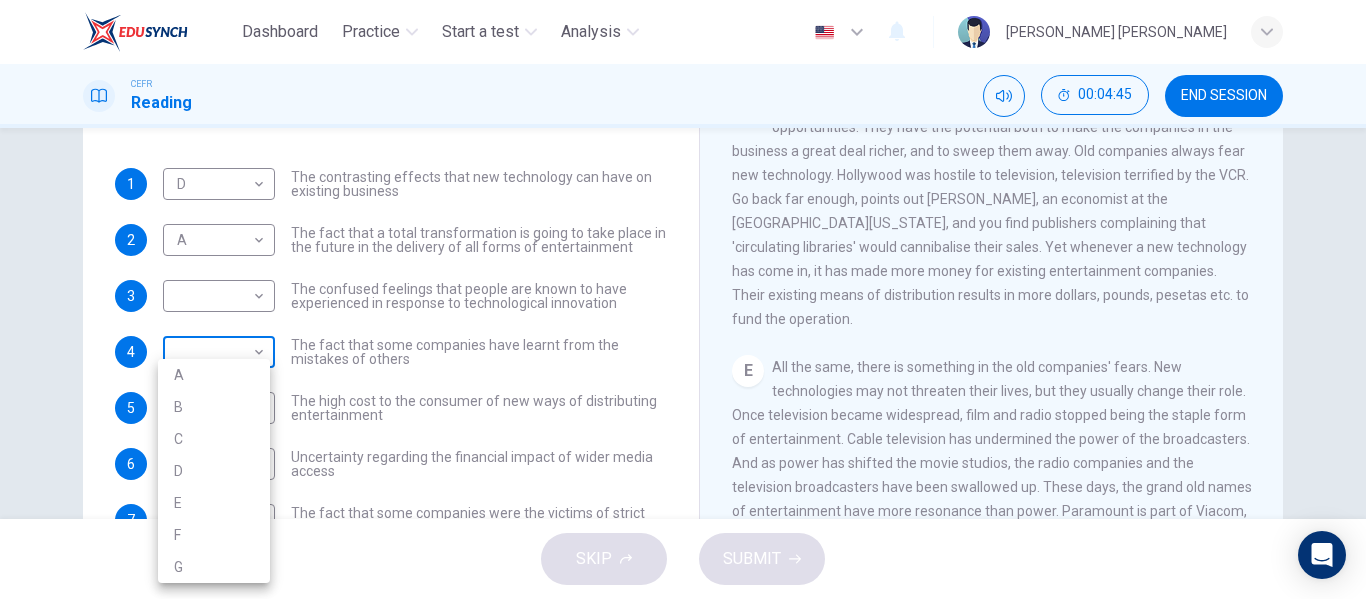 click on "Dashboard Practice Start a test Analysis English en ​ CECILIA JOHN EDWARD CEFR Reading 00:04:45 END SESSION Questions 1 - 8 The Reading Passage has 7 paragraphs  A-G .
Which paragraph mentions the following?
Write the appropriate letters  (A-G)  in the boxes below.
NB  Some of the paragraphs will be used  more than once. 1 D D ​ The contrasting effects that new technology can have on existing business 2 A A ​ The fact that a total transformation is going to take place in the future in the delivery of all forms of entertainment 3 ​ ​ The confused feelings that people are known to have experienced in response to technological innovation 4 ​ ​ The fact that some companies have learnt from the mistakes of others 5 ​ ​ The high cost to the consumer of new ways of distributing entertainment 6 C C ​ Uncertainty regarding the financial impact of wider media access 7 ​ ​ The fact that some companies were the victims of strict government policy 8 A A ​ Wheel of Fortune CLICK TO ZOOM A B C" at bounding box center [683, 299] 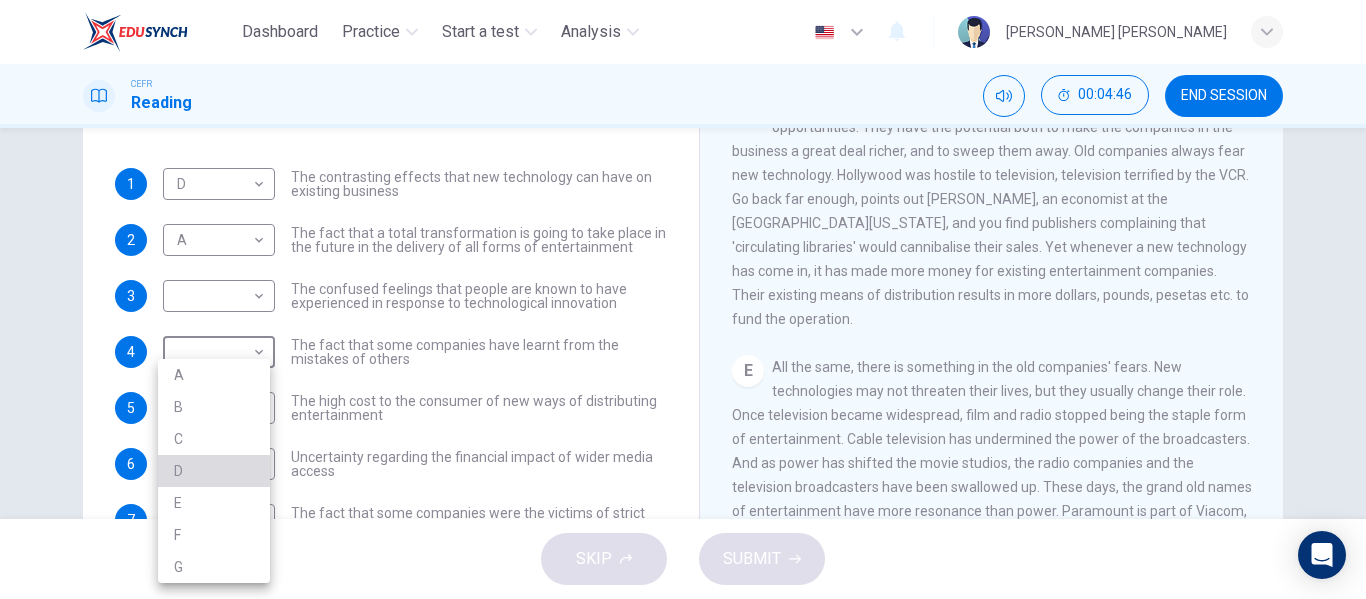 click on "D" at bounding box center [214, 471] 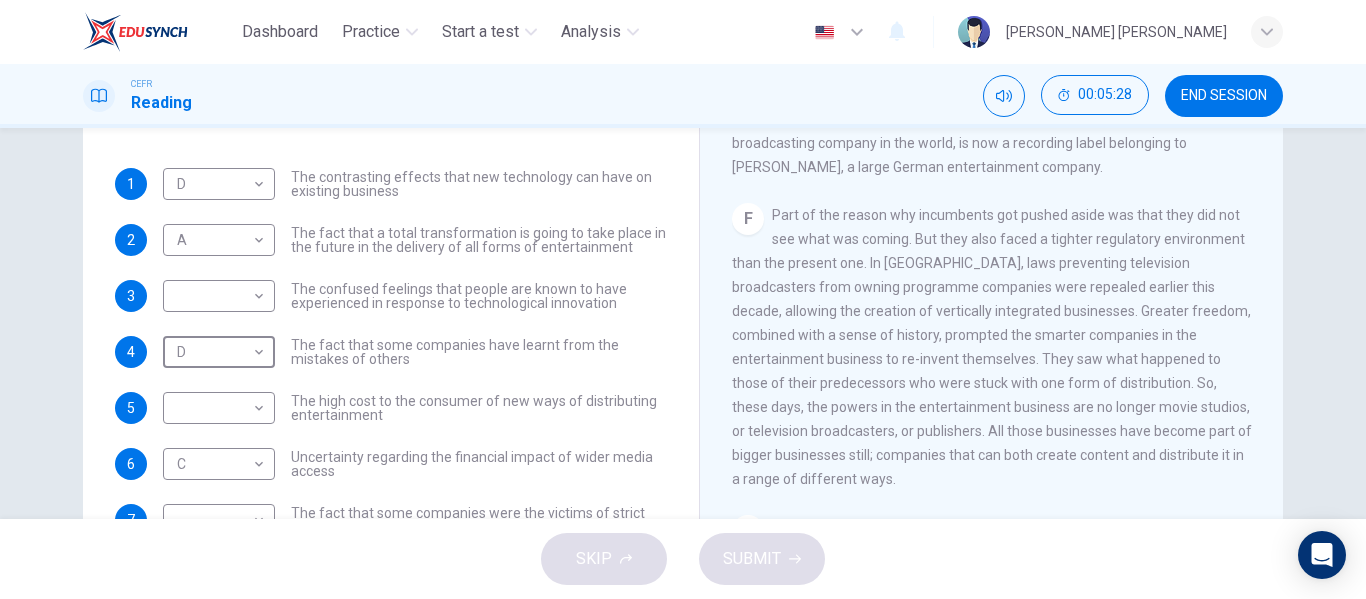scroll, scrollTop: 1246, scrollLeft: 0, axis: vertical 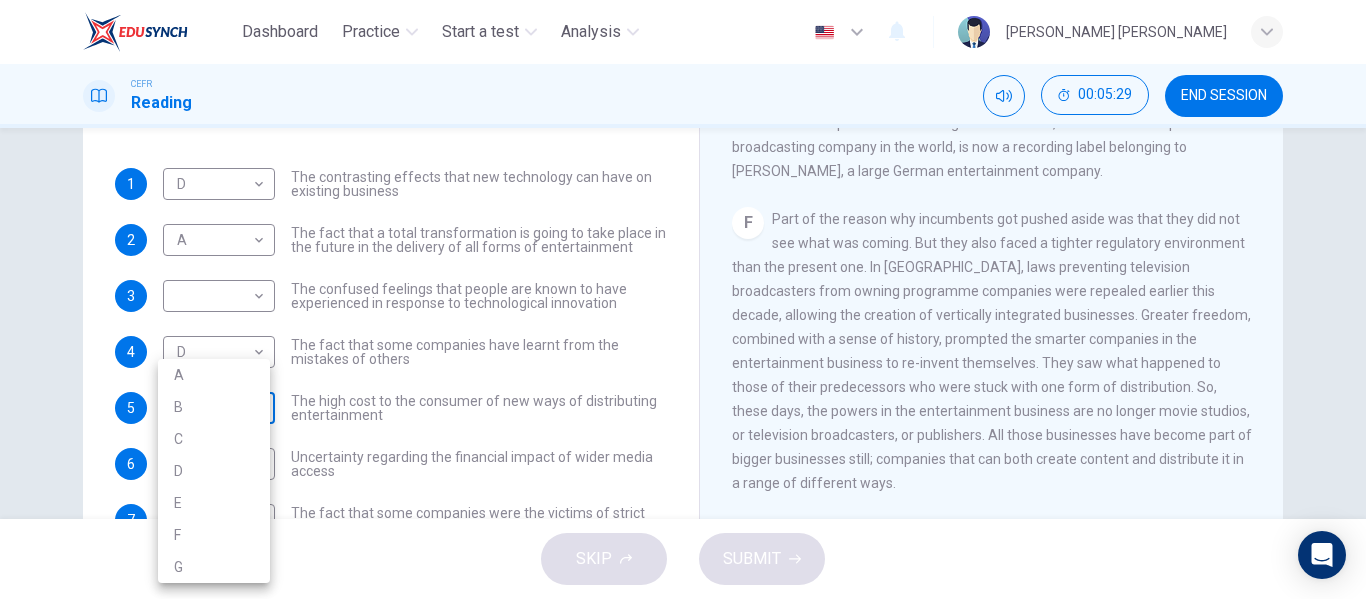click on "Dashboard Practice Start a test Analysis English en ​ CECILIA JOHN EDWARD CEFR Reading 00:05:29 END SESSION Questions 1 - 8 The Reading Passage has 7 paragraphs  A-G .
Which paragraph mentions the following?
Write the appropriate letters  (A-G)  in the boxes below.
NB  Some of the paragraphs will be used  more than once. 1 D D ​ The contrasting effects that new technology can have on existing business 2 A A ​ The fact that a total transformation is going to take place in the future in the delivery of all forms of entertainment 3 ​ ​ The confused feelings that people are known to have experienced in response to technological innovation 4 D D ​ The fact that some companies have learnt from the mistakes of others 5 ​ ​ The high cost to the consumer of new ways of distributing entertainment 6 C C ​ Uncertainty regarding the financial impact of wider media access 7 ​ ​ The fact that some companies were the victims of strict government policy 8 A A ​ Wheel of Fortune CLICK TO ZOOM A B C" at bounding box center [683, 299] 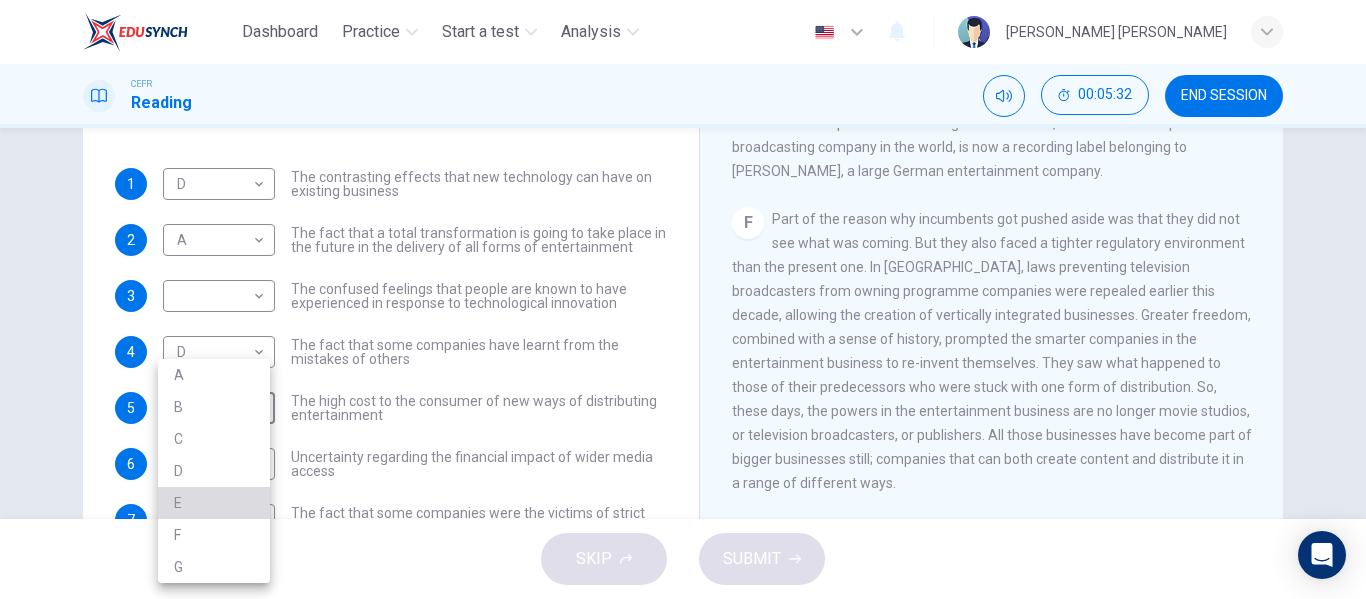 click on "E" at bounding box center (214, 503) 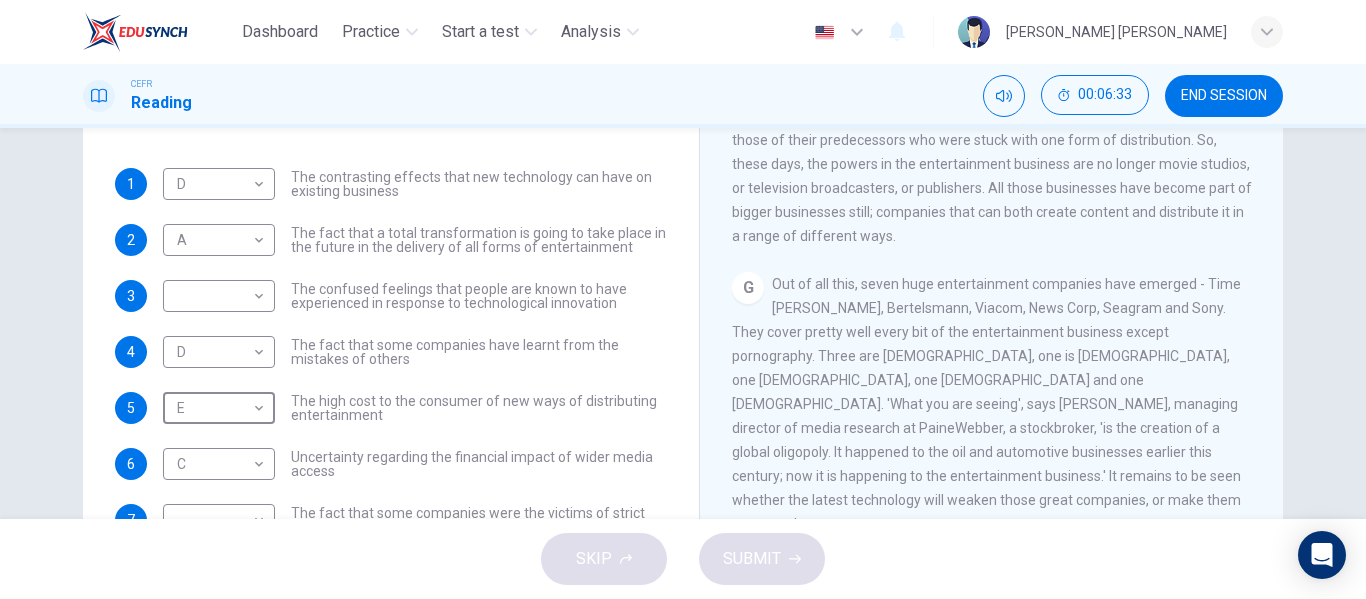 scroll, scrollTop: 1493, scrollLeft: 0, axis: vertical 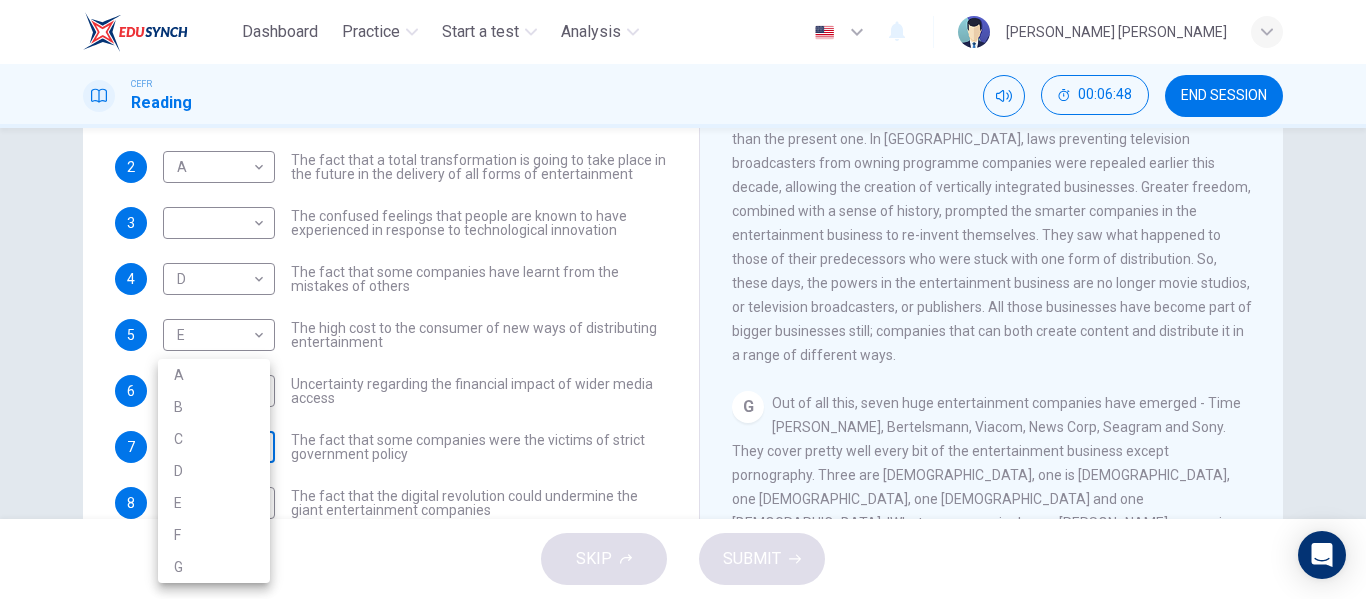 click on "Dashboard Practice Start a test Analysis English en ​ CECILIA JOHN EDWARD CEFR Reading 00:06:48 END SESSION Questions 1 - 8 The Reading Passage has 7 paragraphs  A-G .
Which paragraph mentions the following?
Write the appropriate letters  (A-G)  in the boxes below.
NB  Some of the paragraphs will be used  more than once. 1 D D ​ The contrasting effects that new technology can have on existing business 2 A A ​ The fact that a total transformation is going to take place in the future in the delivery of all forms of entertainment 3 ​ ​ The confused feelings that people are known to have experienced in response to technological innovation 4 D D ​ The fact that some companies have learnt from the mistakes of others 5 E E ​ The high cost to the consumer of new ways of distributing entertainment 6 C C ​ Uncertainty regarding the financial impact of wider media access 7 ​ ​ The fact that some companies were the victims of strict government policy 8 A A ​ Wheel of Fortune CLICK TO ZOOM A B C" at bounding box center [683, 299] 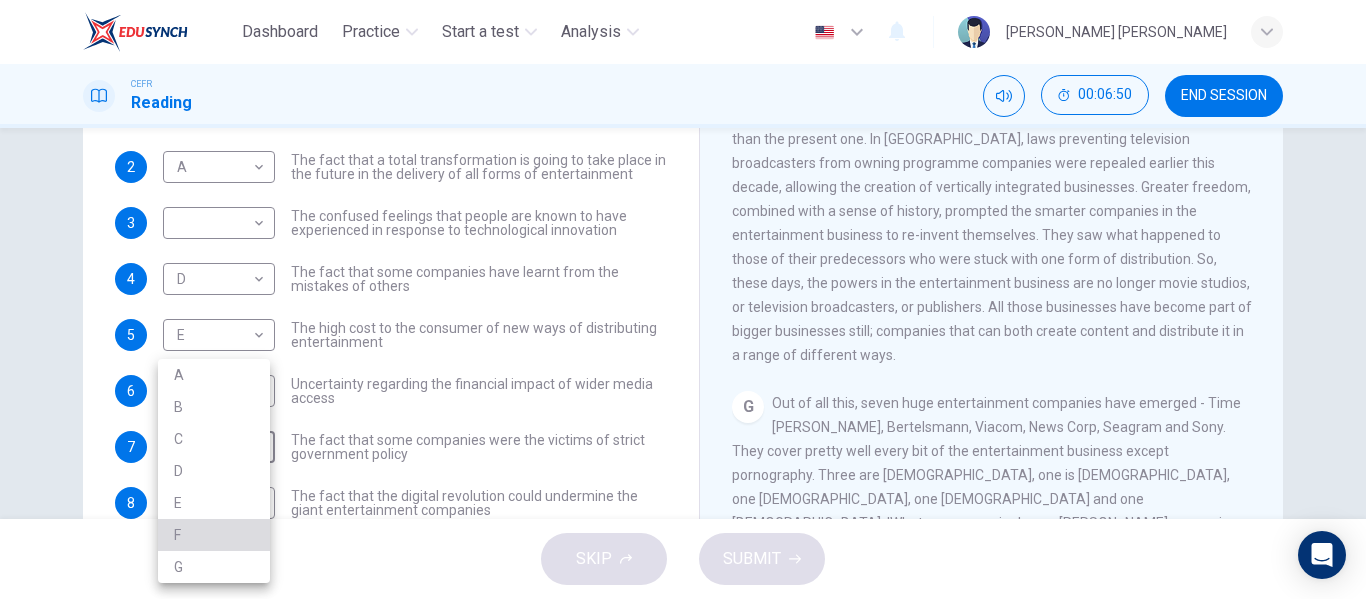 click on "F" at bounding box center [214, 535] 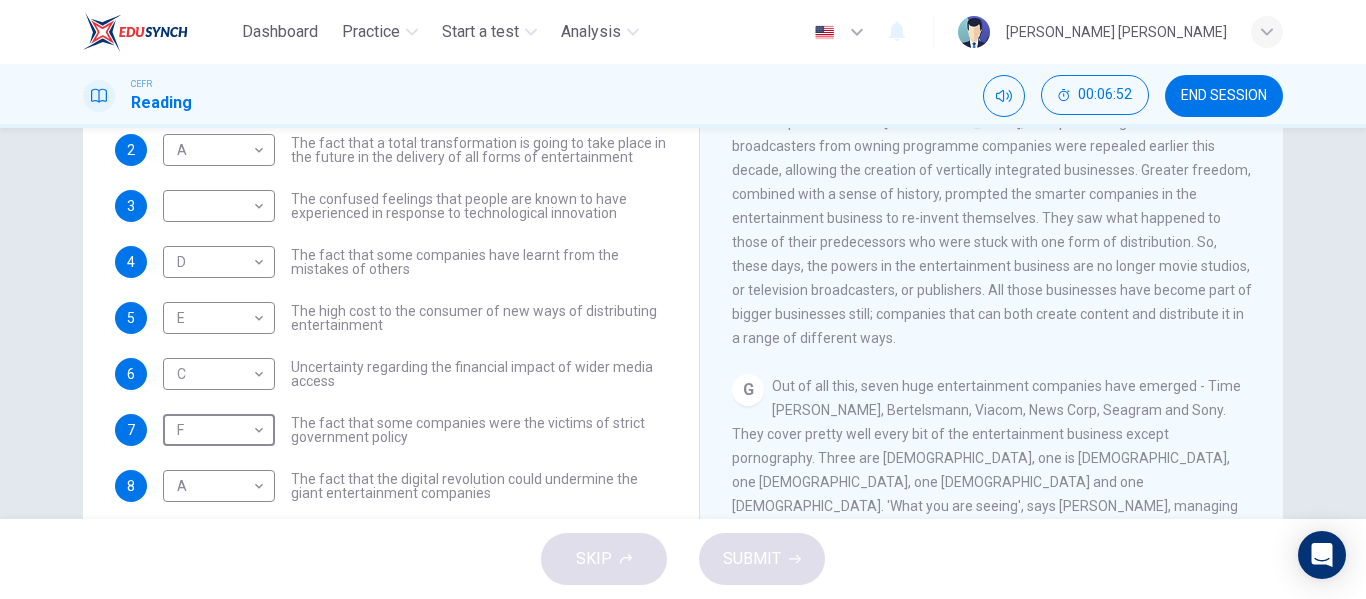 scroll, scrollTop: 322, scrollLeft: 0, axis: vertical 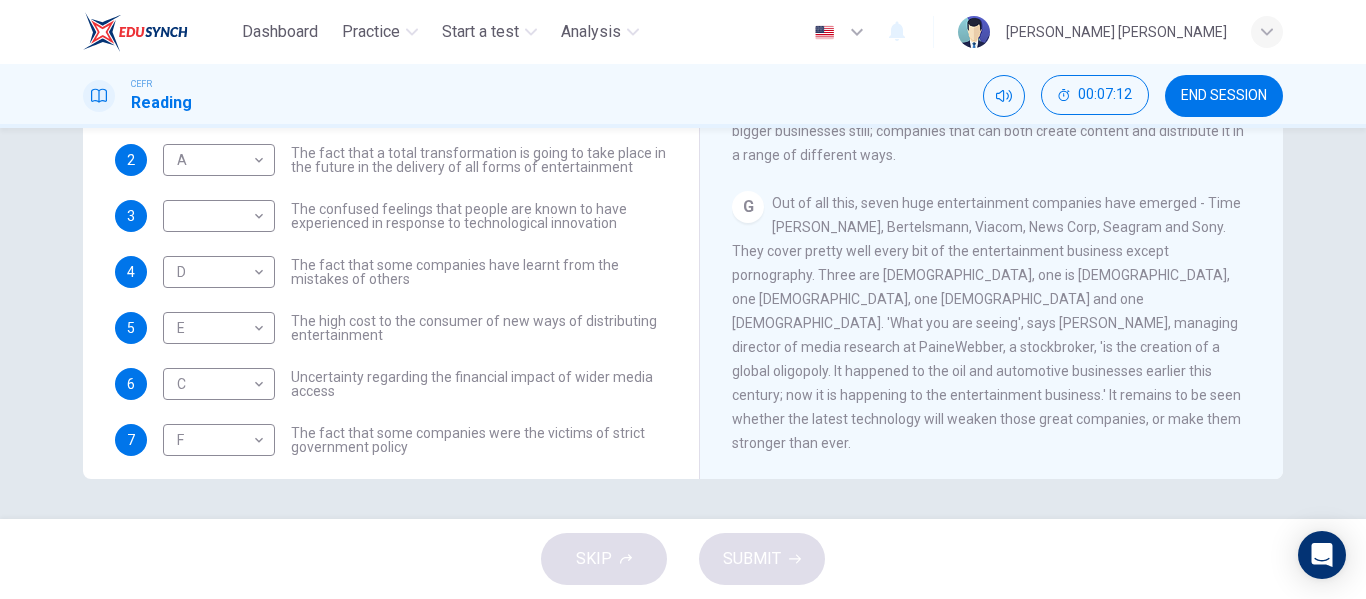 click on "The fact that some companies have learnt from the mistakes of others" at bounding box center (479, 272) 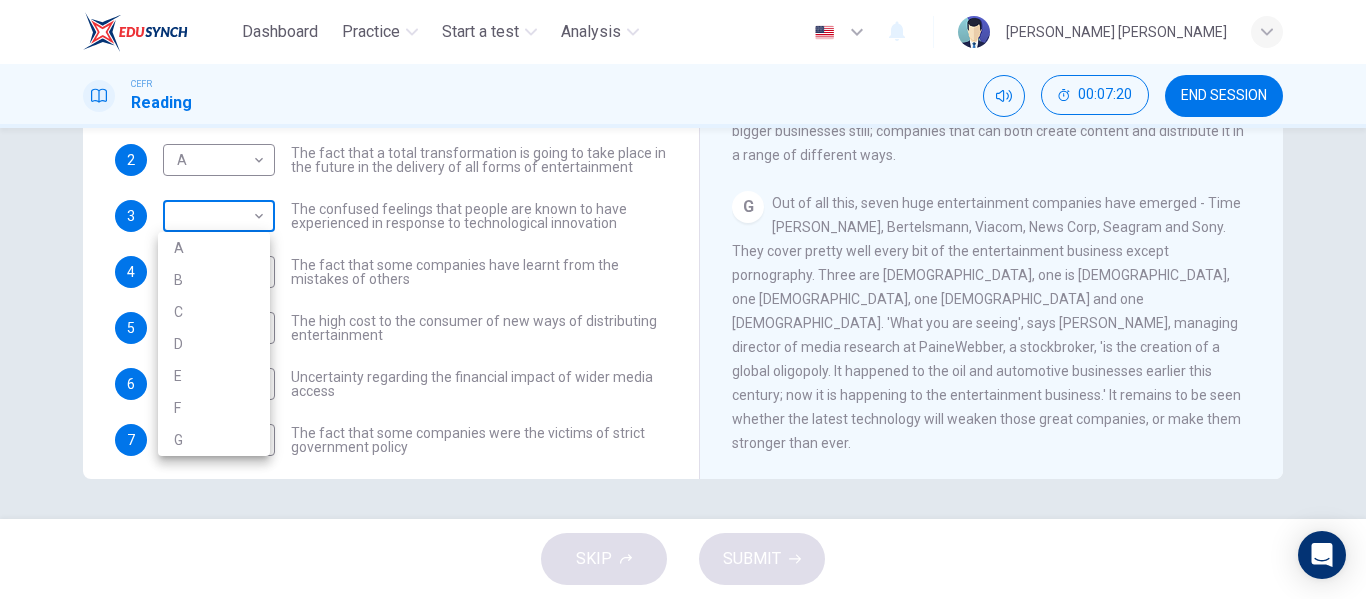 click on "Dashboard Practice Start a test Analysis English en ​ CECILIA JOHN EDWARD CEFR Reading 00:07:20 END SESSION Questions 1 - 8 The Reading Passage has 7 paragraphs  A-G .
Which paragraph mentions the following?
Write the appropriate letters  (A-G)  in the boxes below.
NB  Some of the paragraphs will be used  more than once. 1 D D ​ The contrasting effects that new technology can have on existing business 2 A A ​ The fact that a total transformation is going to take place in the future in the delivery of all forms of entertainment 3 ​ ​ The confused feelings that people are known to have experienced in response to technological innovation 4 D D ​ The fact that some companies have learnt from the mistakes of others 5 E E ​ The high cost to the consumer of new ways of distributing entertainment 6 C C ​ Uncertainty regarding the financial impact of wider media access 7 F F ​ The fact that some companies were the victims of strict government policy 8 A A ​ Wheel of Fortune CLICK TO ZOOM A B C" at bounding box center (683, 299) 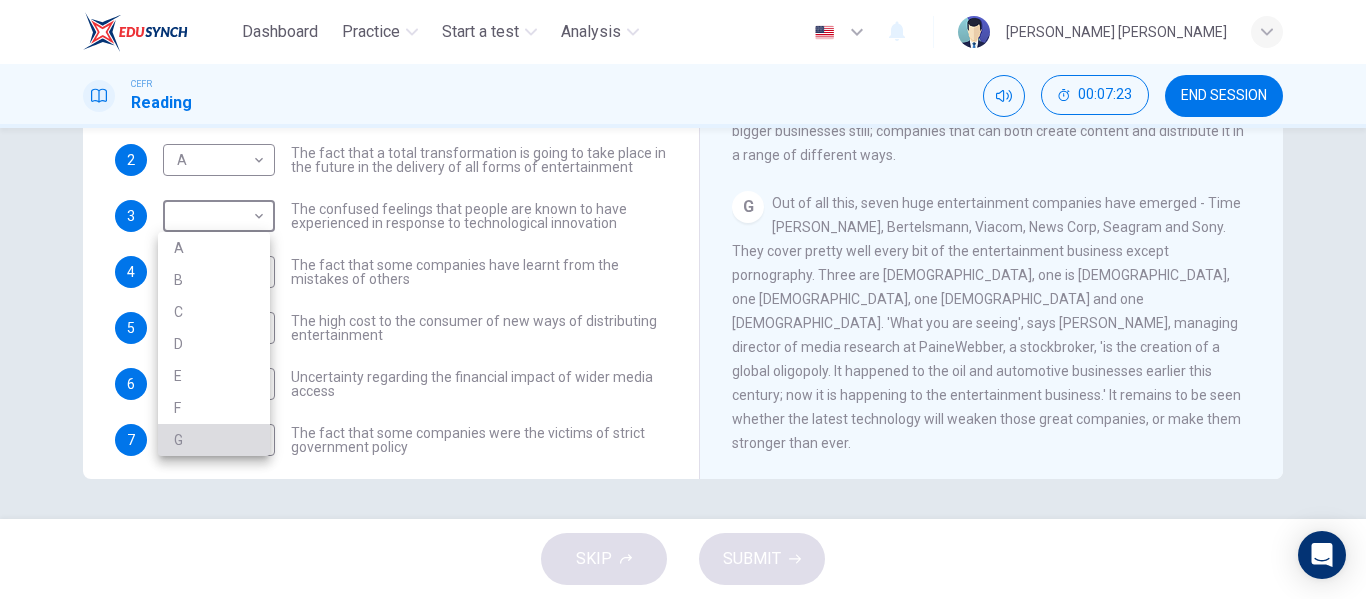 click on "G" at bounding box center [214, 440] 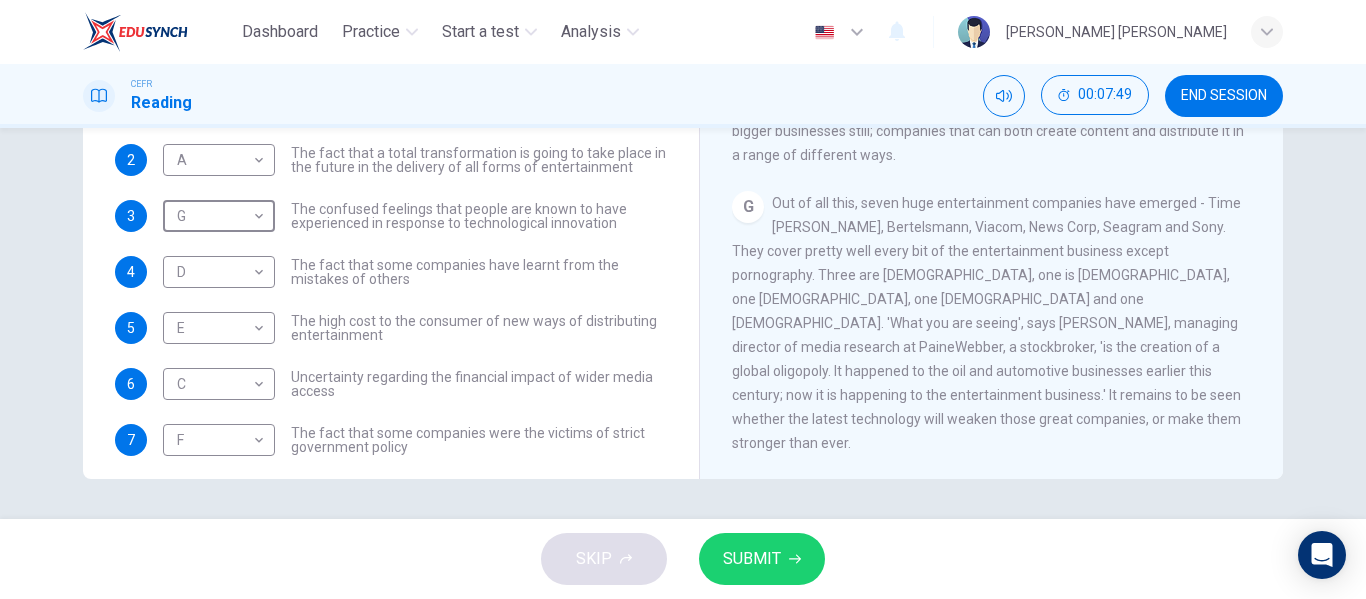 scroll, scrollTop: 73, scrollLeft: 0, axis: vertical 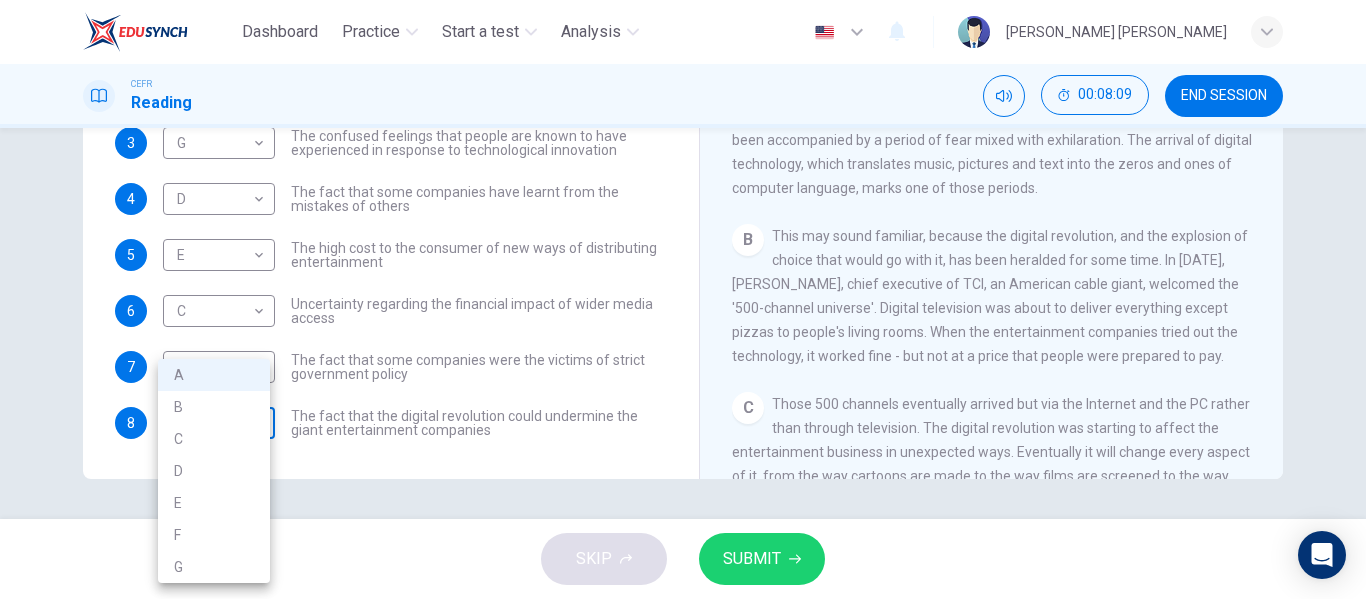 click on "Dashboard Practice Start a test Analysis English en ​ CECILIA JOHN EDWARD CEFR Reading 00:08:09 END SESSION Questions 1 - 8 The Reading Passage has 7 paragraphs  A-G .
Which paragraph mentions the following?
Write the appropriate letters  (A-G)  in the boxes below.
NB  Some of the paragraphs will be used  more than once. 1 D D ​ The contrasting effects that new technology can have on existing business 2 A A ​ The fact that a total transformation is going to take place in the future in the delivery of all forms of entertainment 3 G G ​ The confused feelings that people are known to have experienced in response to technological innovation 4 D D ​ The fact that some companies have learnt from the mistakes of others 5 E E ​ The high cost to the consumer of new ways of distributing entertainment 6 C C ​ Uncertainty regarding the financial impact of wider media access 7 F F ​ The fact that some companies were the victims of strict government policy 8 A A ​ Wheel of Fortune CLICK TO ZOOM A B C" at bounding box center (683, 299) 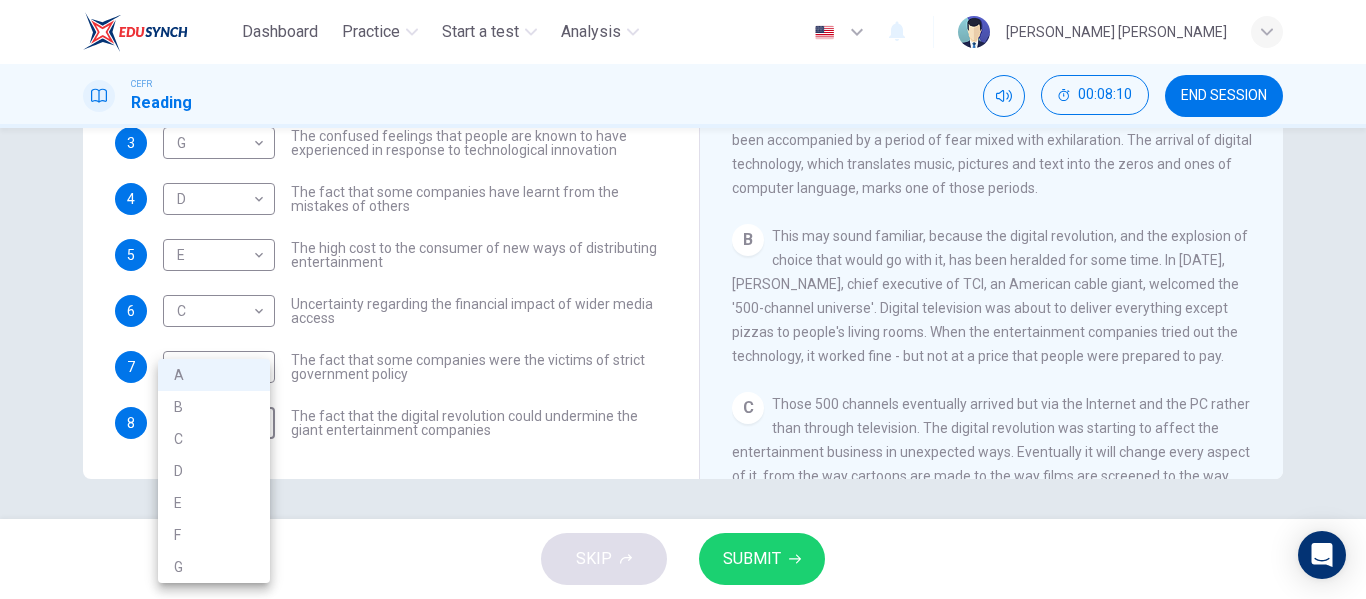 click on "B" at bounding box center (214, 407) 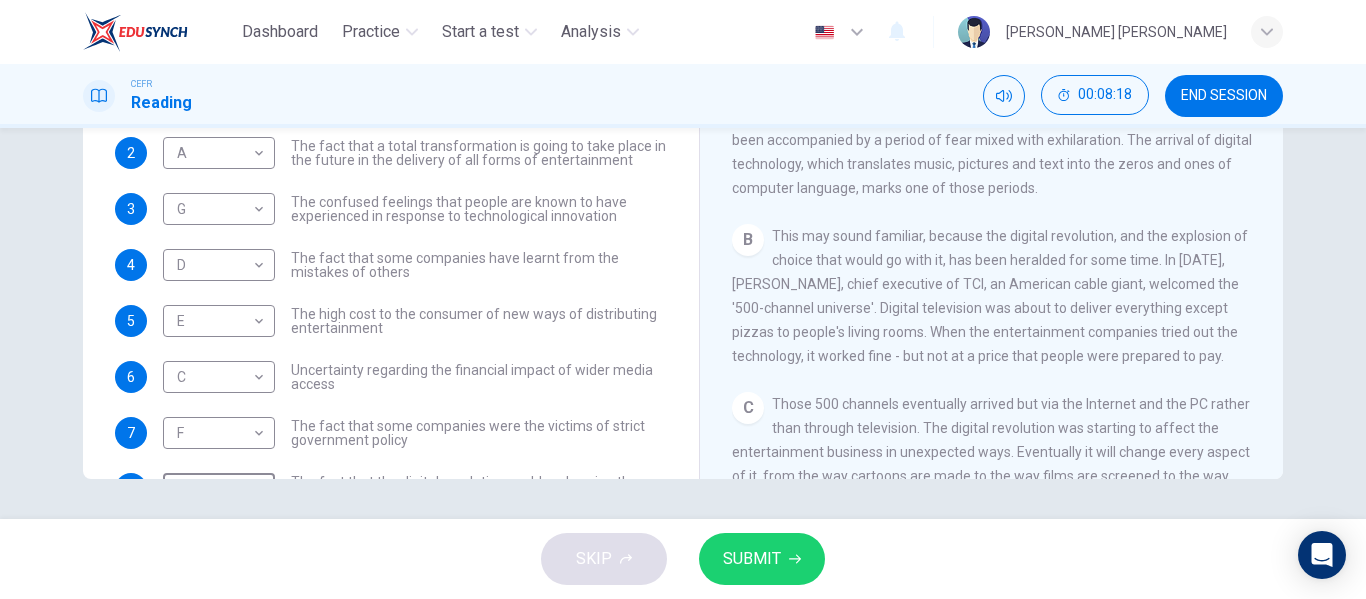 scroll, scrollTop: 0, scrollLeft: 0, axis: both 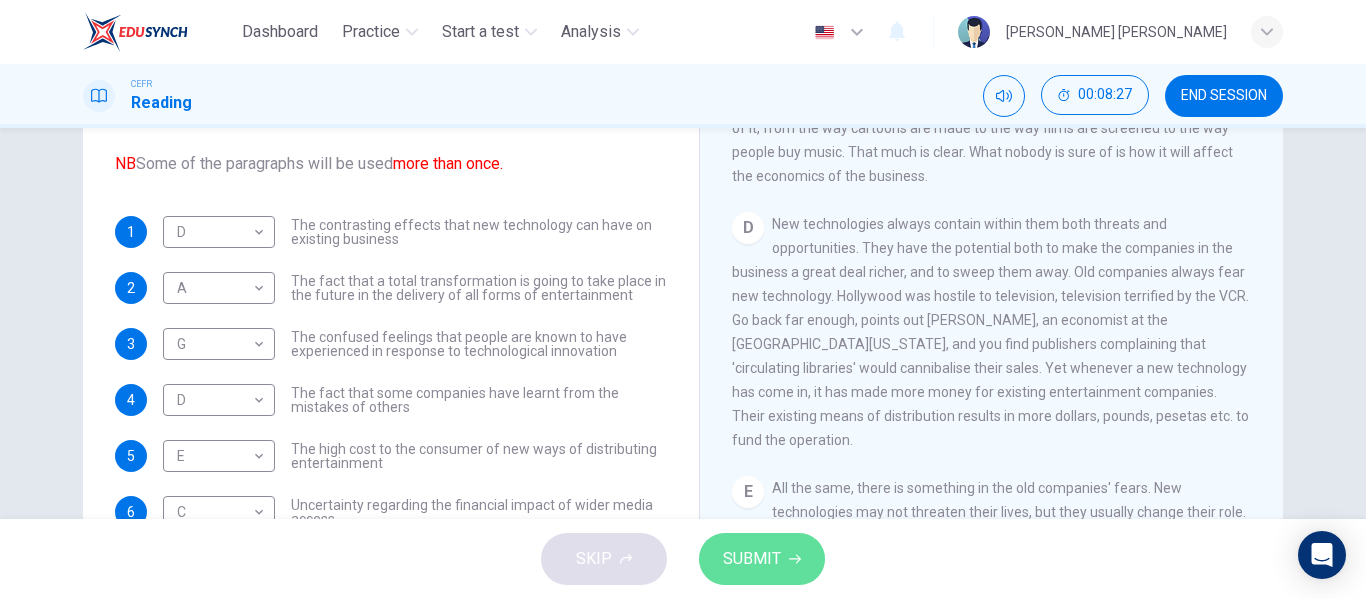 click on "SUBMIT" at bounding box center (762, 559) 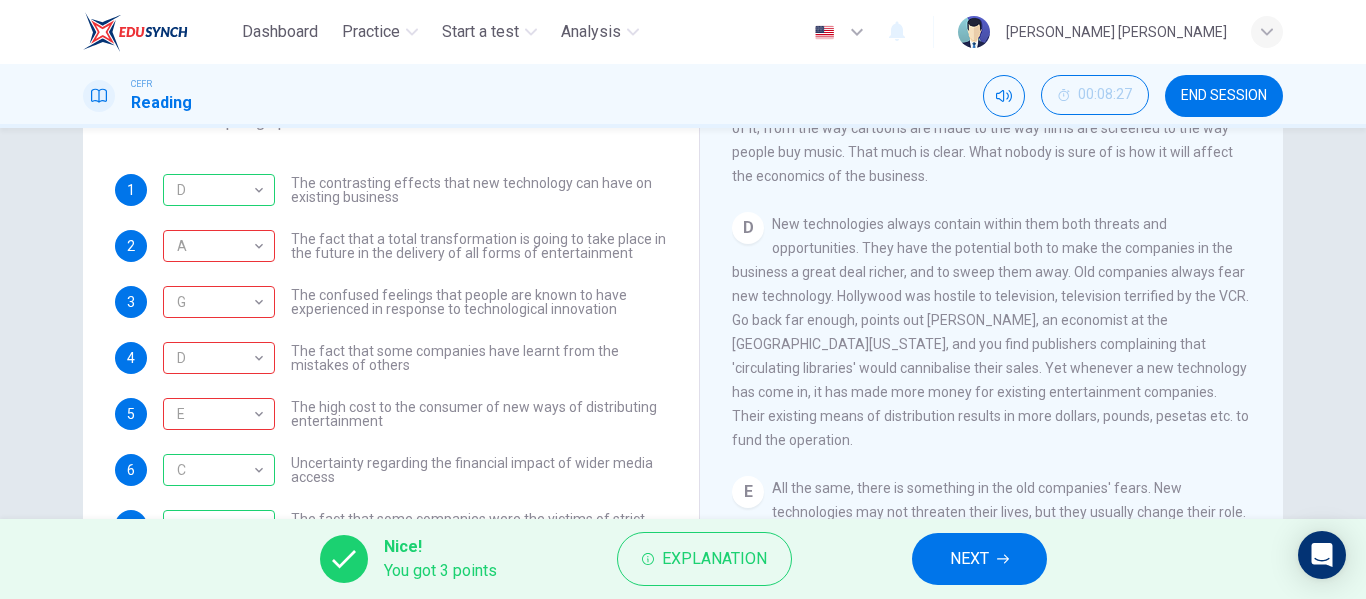 scroll, scrollTop: 73, scrollLeft: 0, axis: vertical 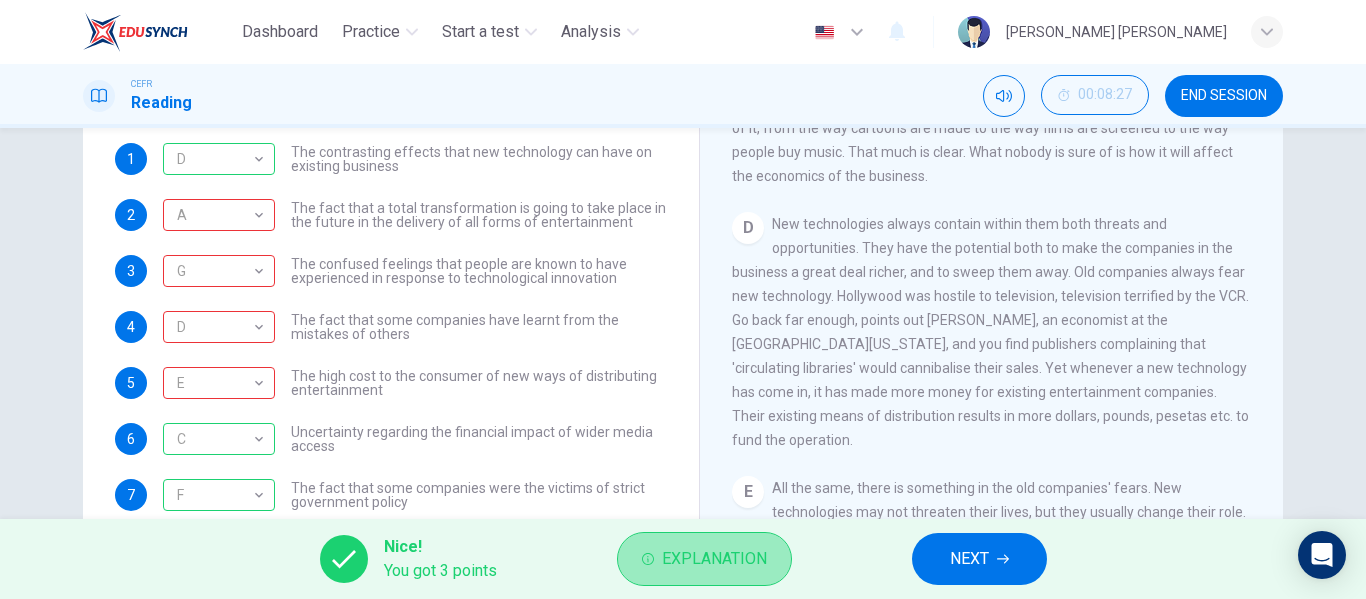 click on "Explanation" at bounding box center [714, 559] 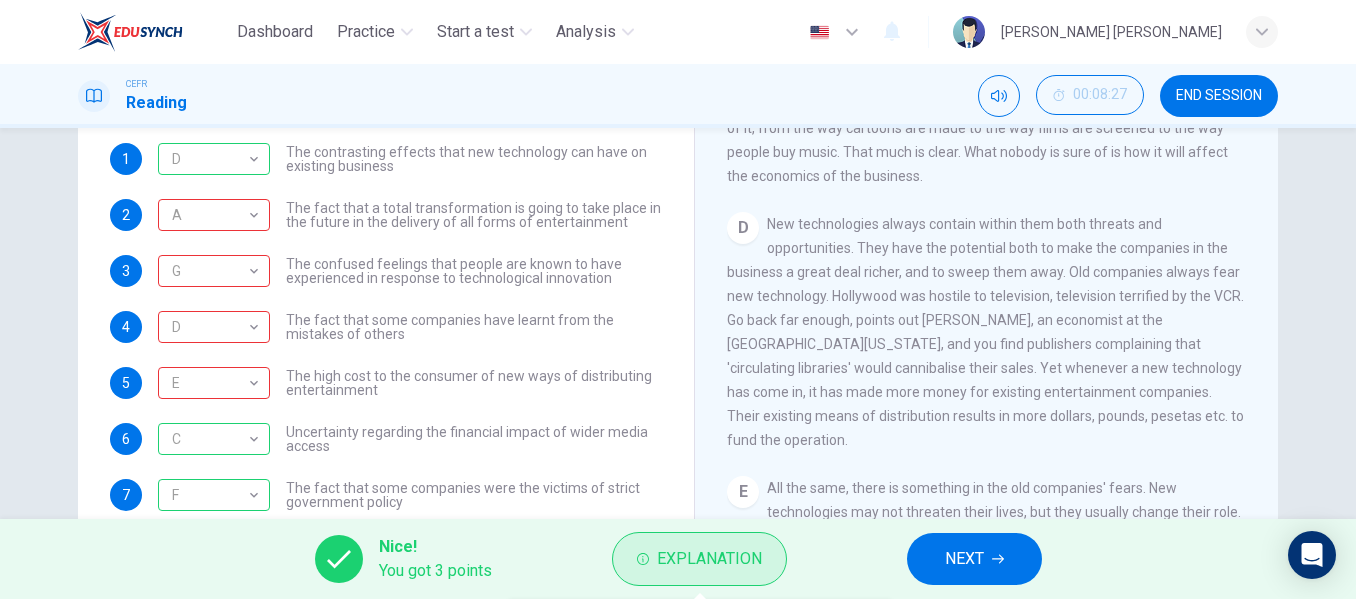 click on "Explanation" at bounding box center [699, 559] 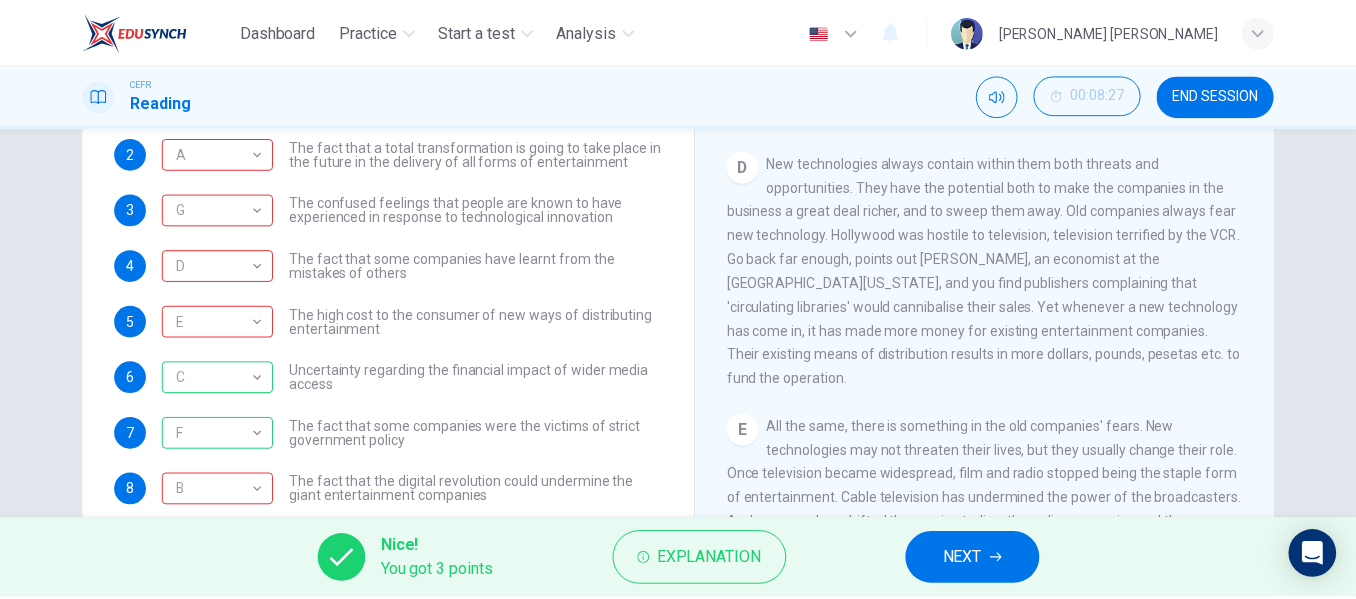 scroll, scrollTop: 323, scrollLeft: 0, axis: vertical 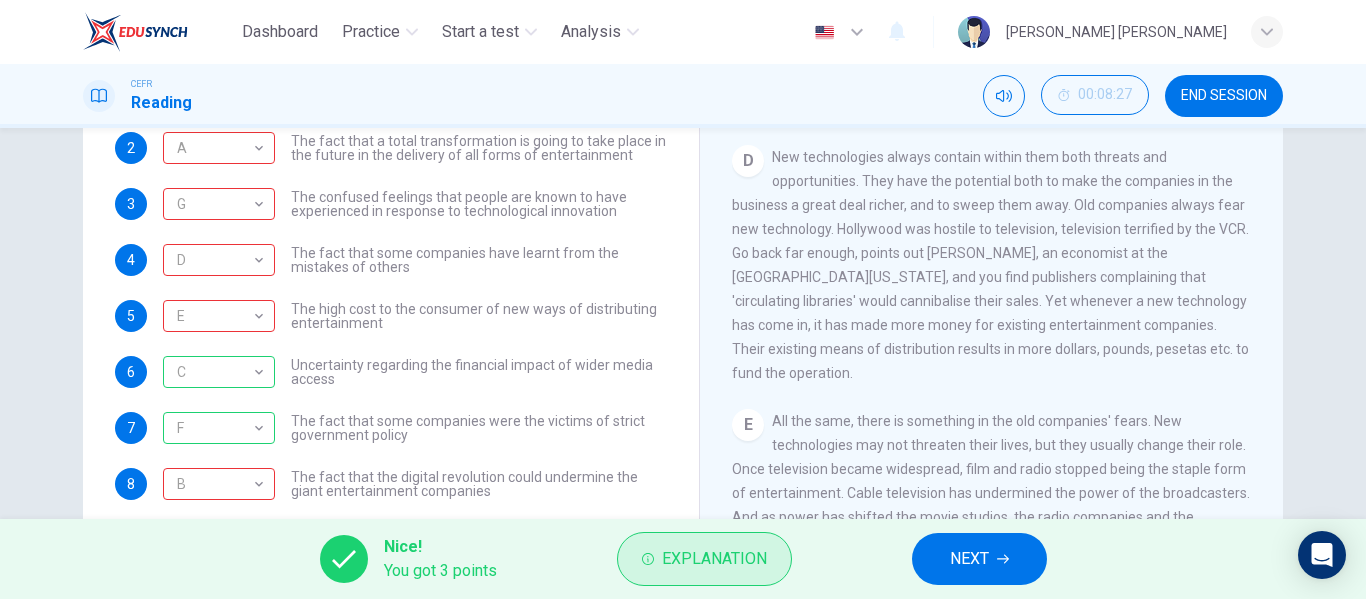 click on "Explanation" at bounding box center [714, 559] 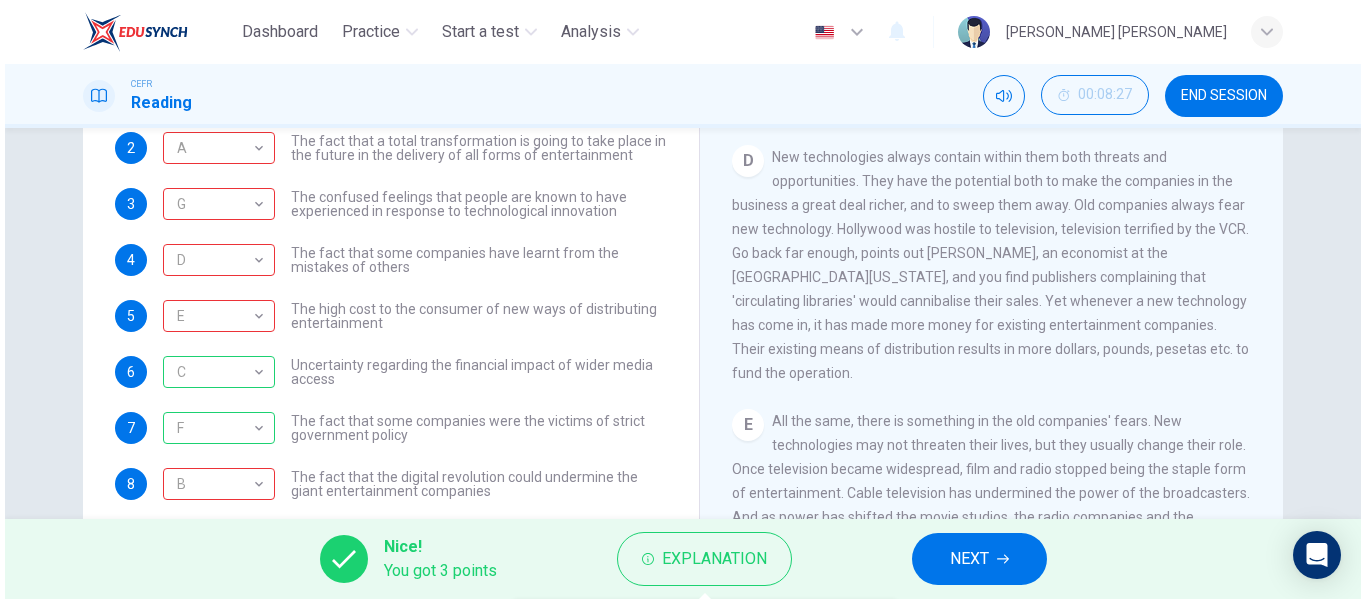 scroll, scrollTop: 384, scrollLeft: 0, axis: vertical 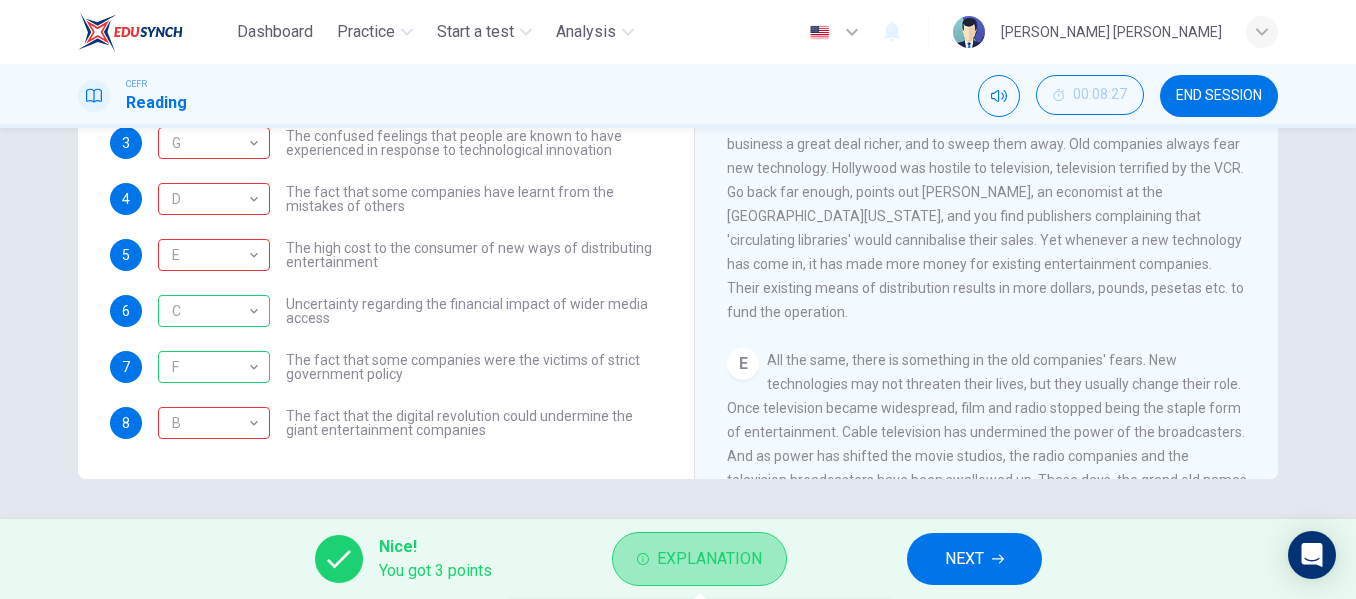 click on "Explanation" at bounding box center [709, 559] 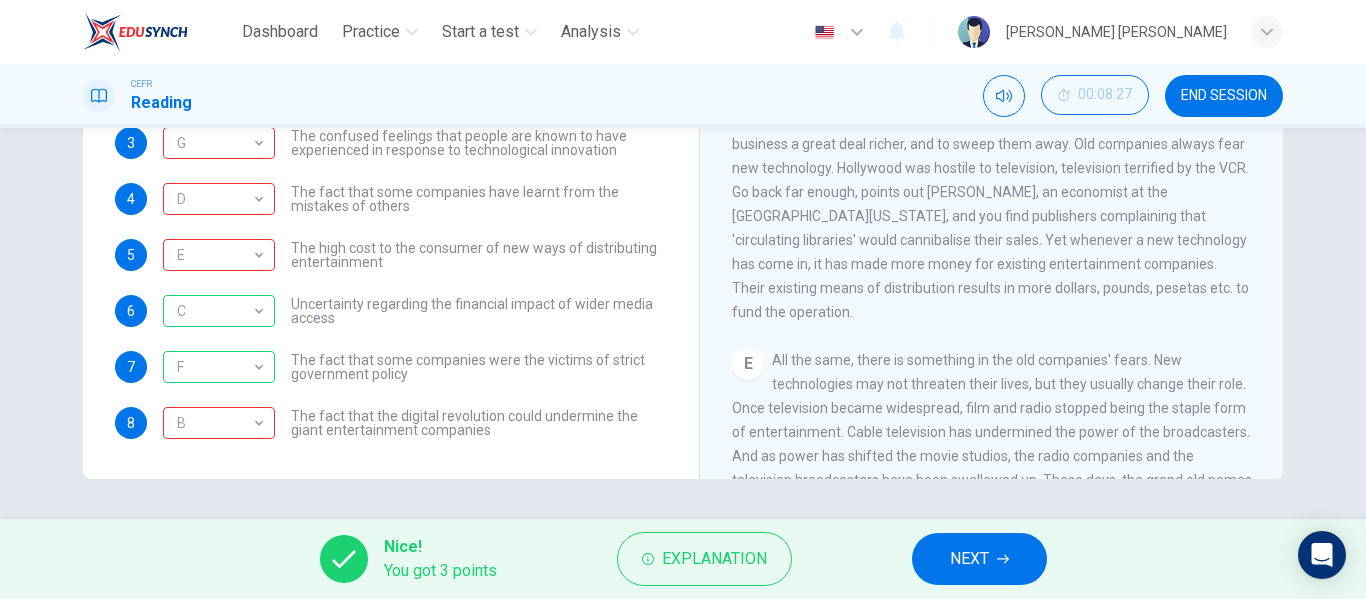 scroll, scrollTop: 0, scrollLeft: 0, axis: both 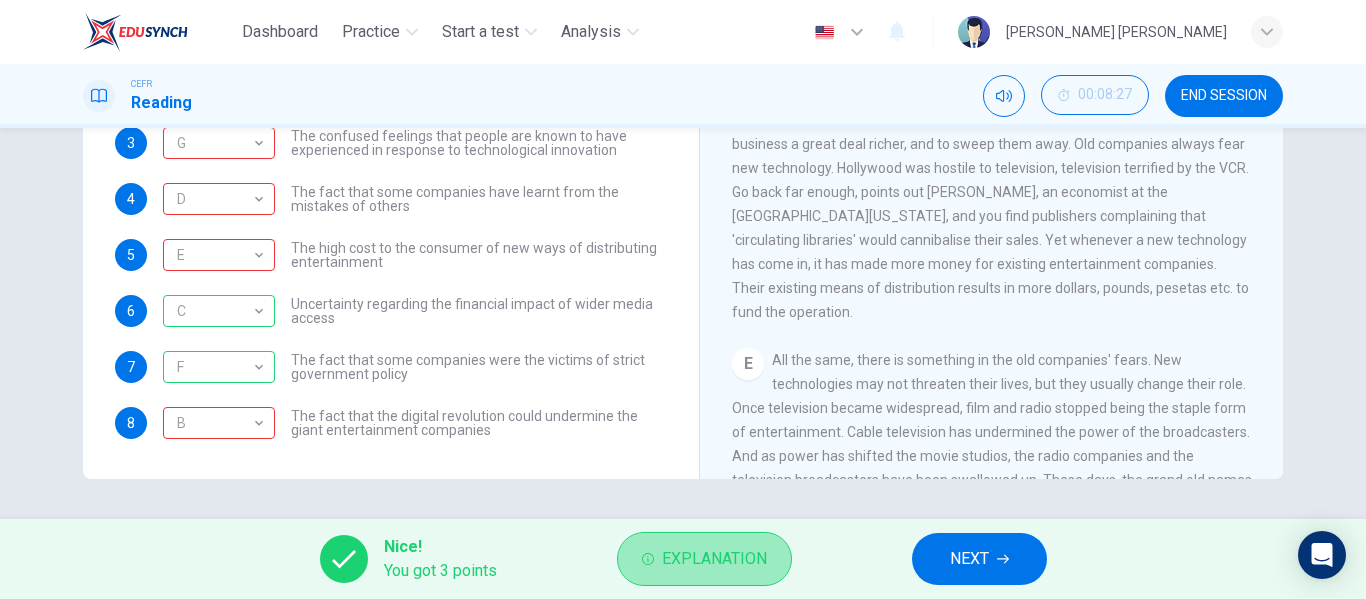 click on "Explanation" at bounding box center [714, 559] 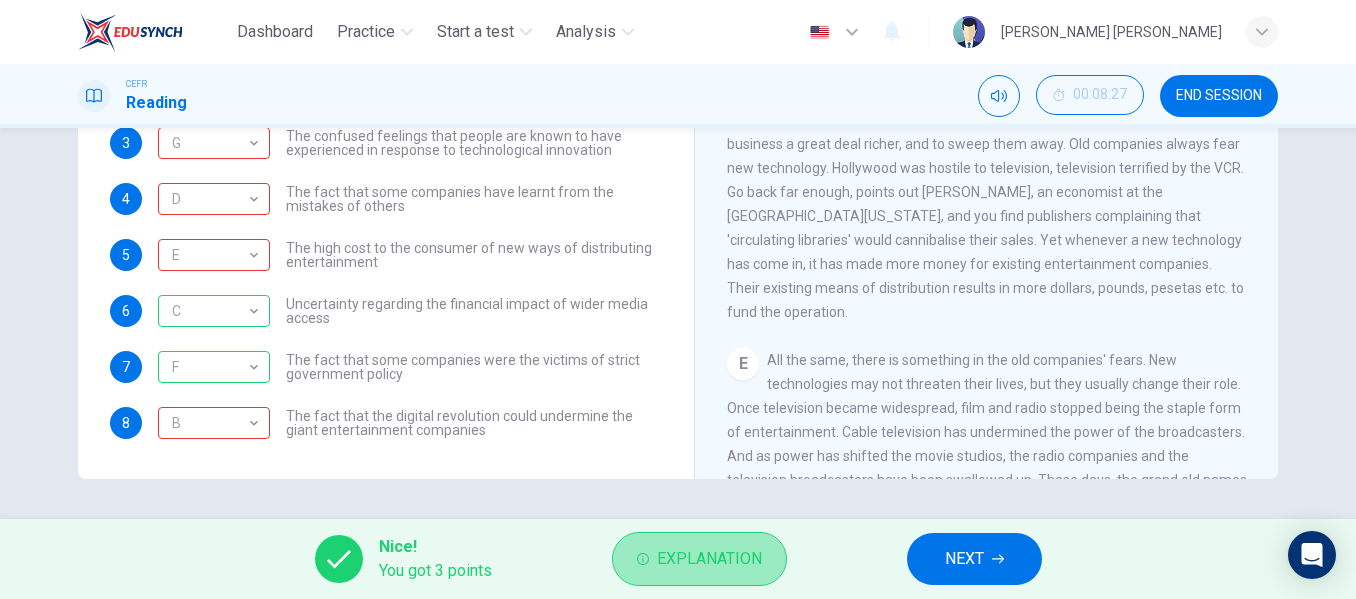 click on "Explanation" at bounding box center [709, 559] 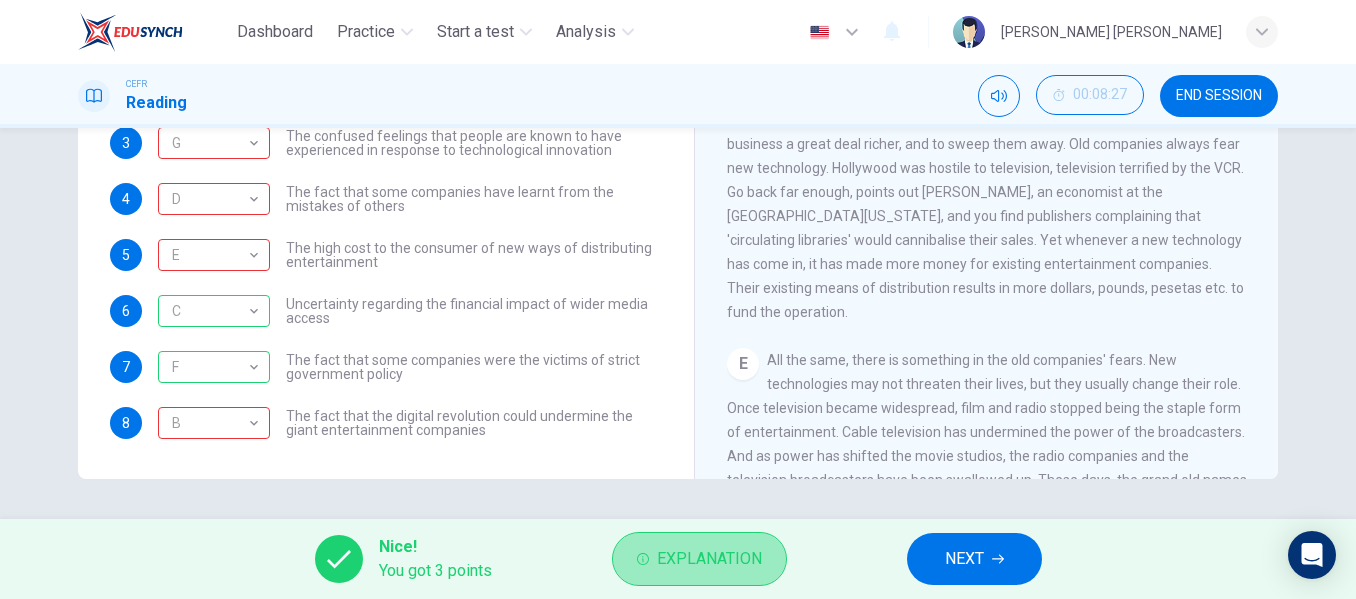 click on "Explanation" at bounding box center [709, 559] 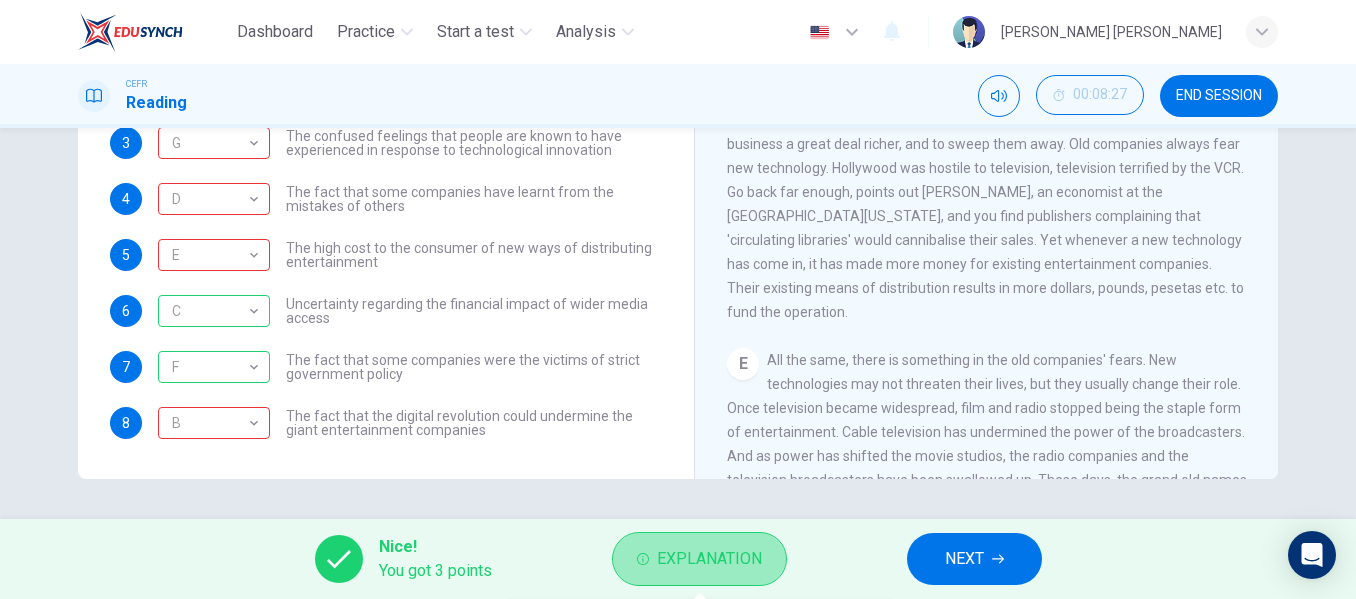 click on "Explanation" at bounding box center [709, 559] 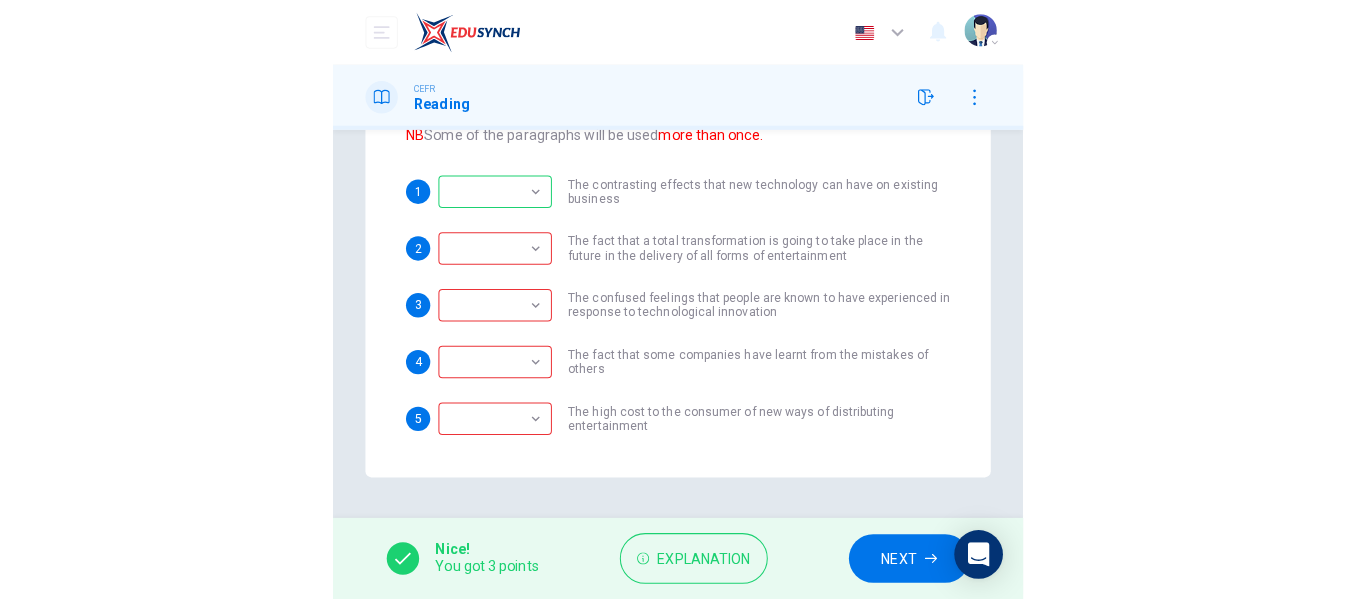 scroll, scrollTop: 291, scrollLeft: 0, axis: vertical 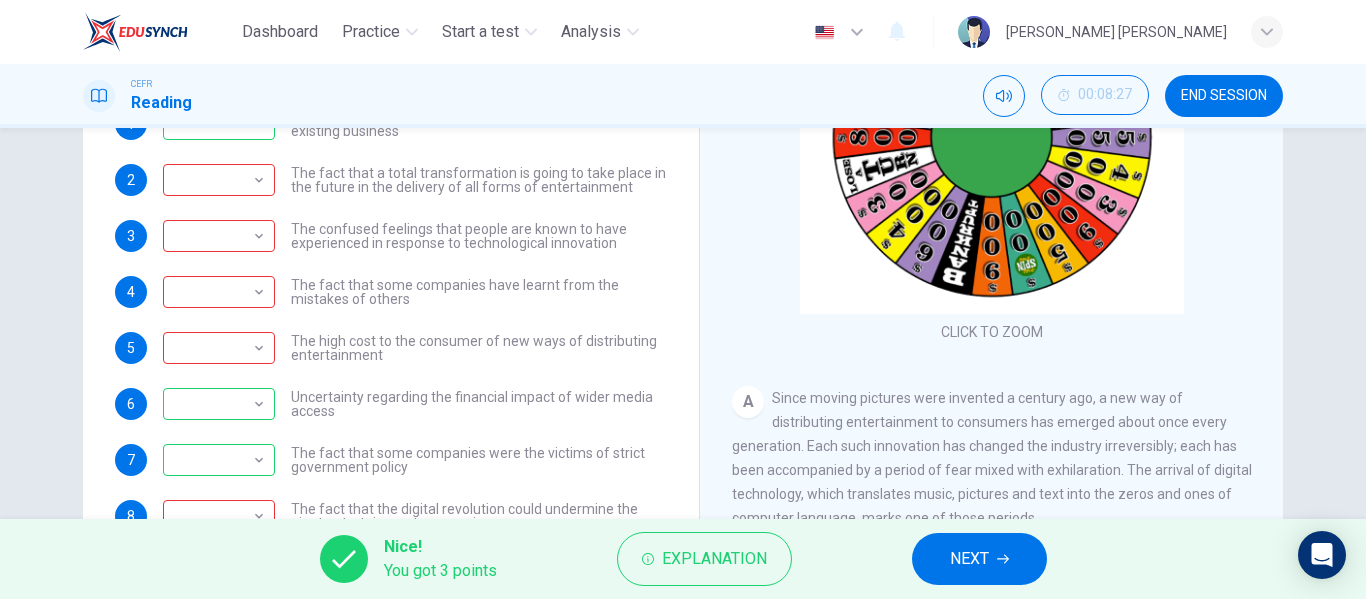 click on "Nice! You got 3
points Explanation NEXT" at bounding box center [683, 559] 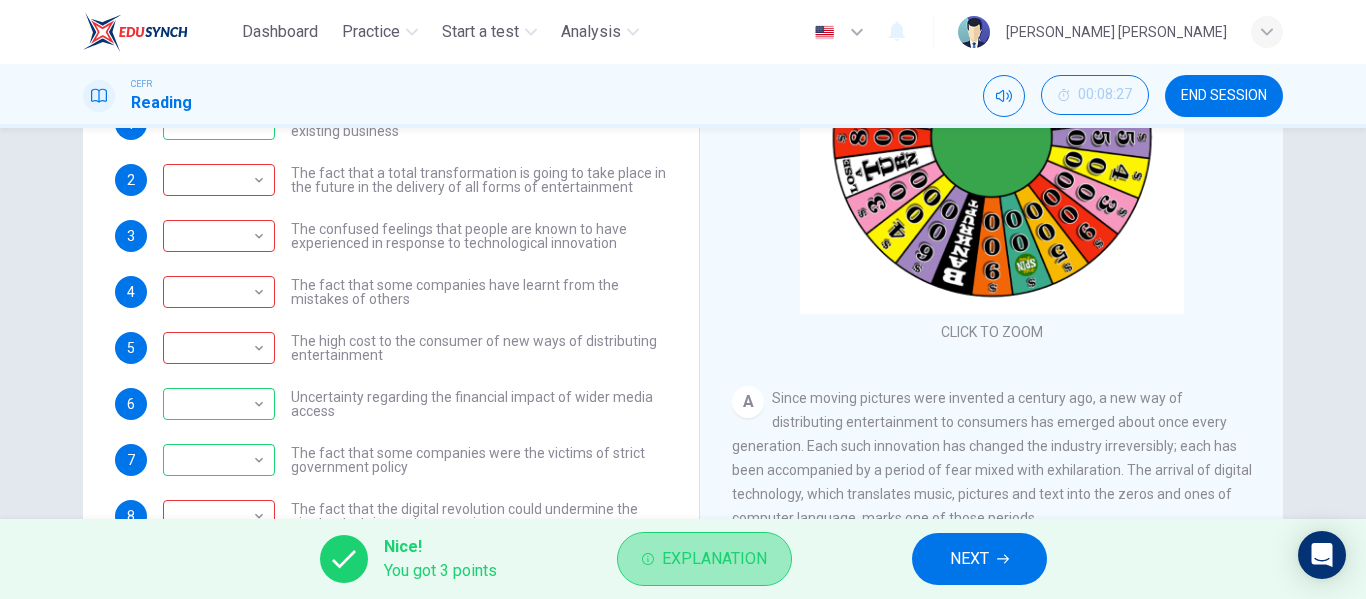 click on "Explanation" at bounding box center [714, 559] 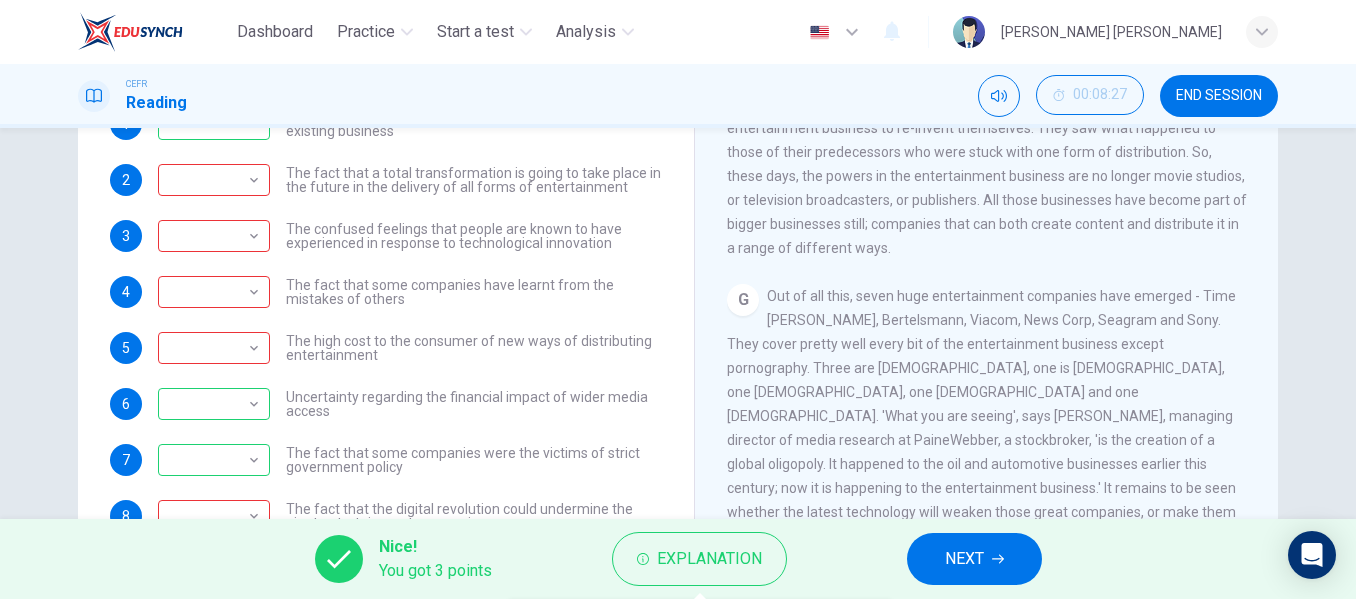 scroll, scrollTop: 1532, scrollLeft: 0, axis: vertical 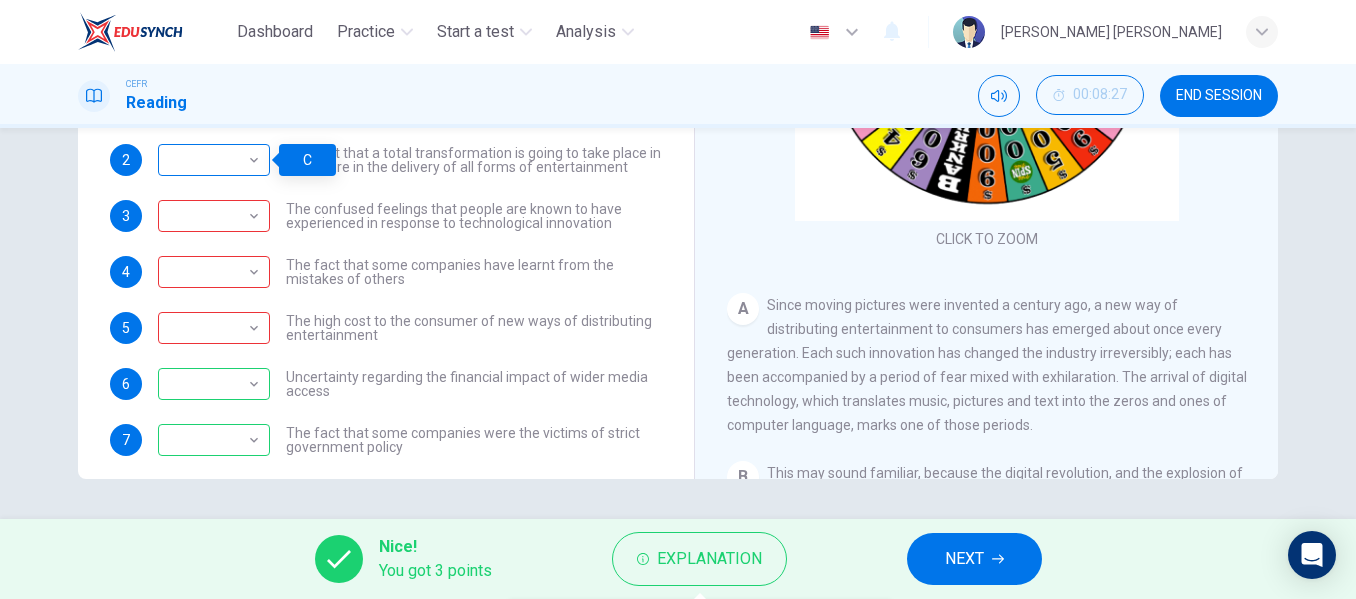 click on "​" at bounding box center [210, 160] 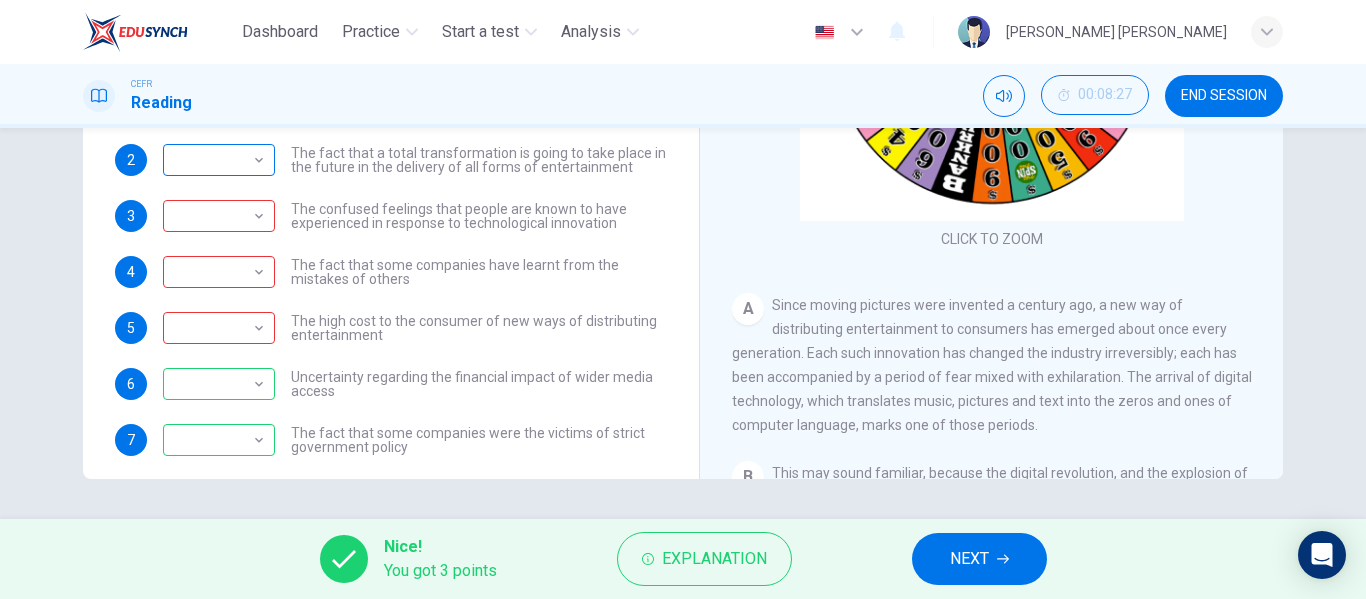 click on "​" at bounding box center [215, 160] 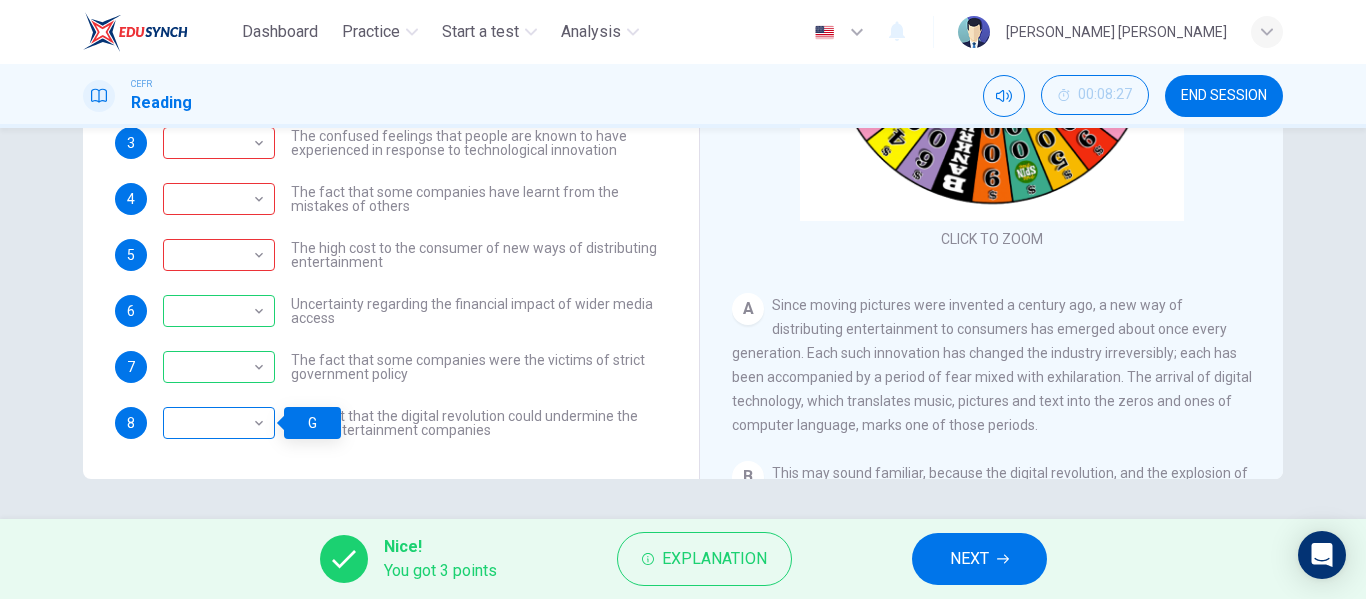 scroll, scrollTop: 73, scrollLeft: 0, axis: vertical 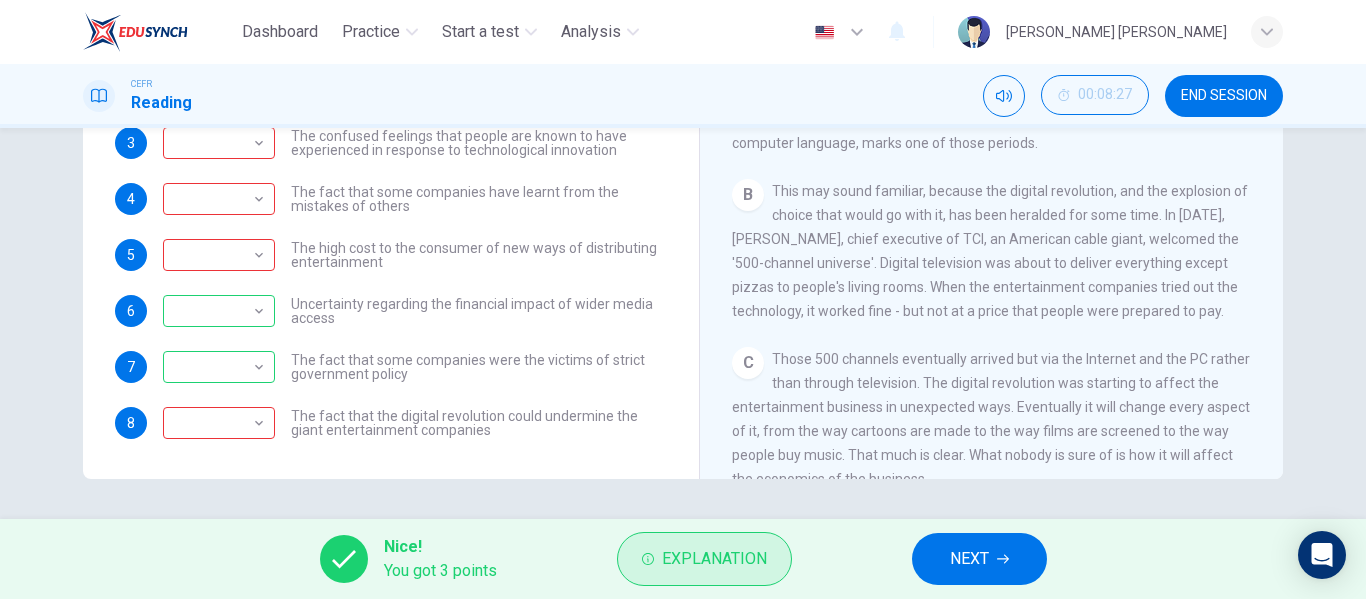 click on "Explanation" at bounding box center [704, 559] 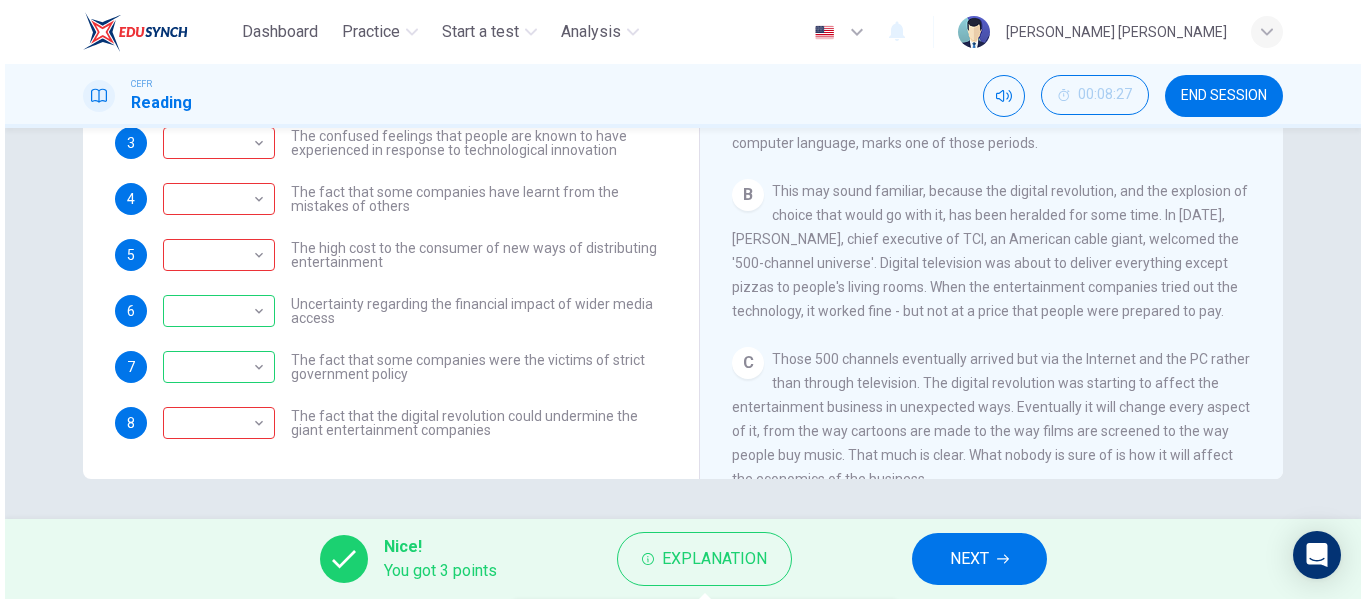 scroll, scrollTop: 0, scrollLeft: 0, axis: both 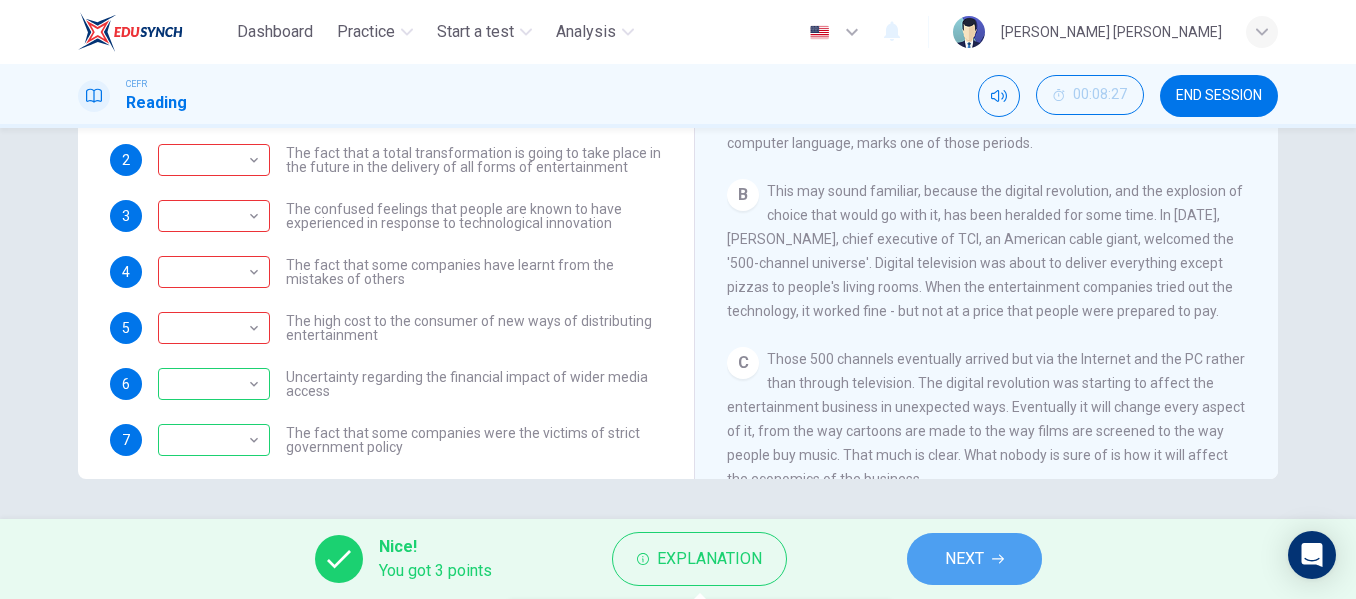 click on "NEXT" at bounding box center [974, 559] 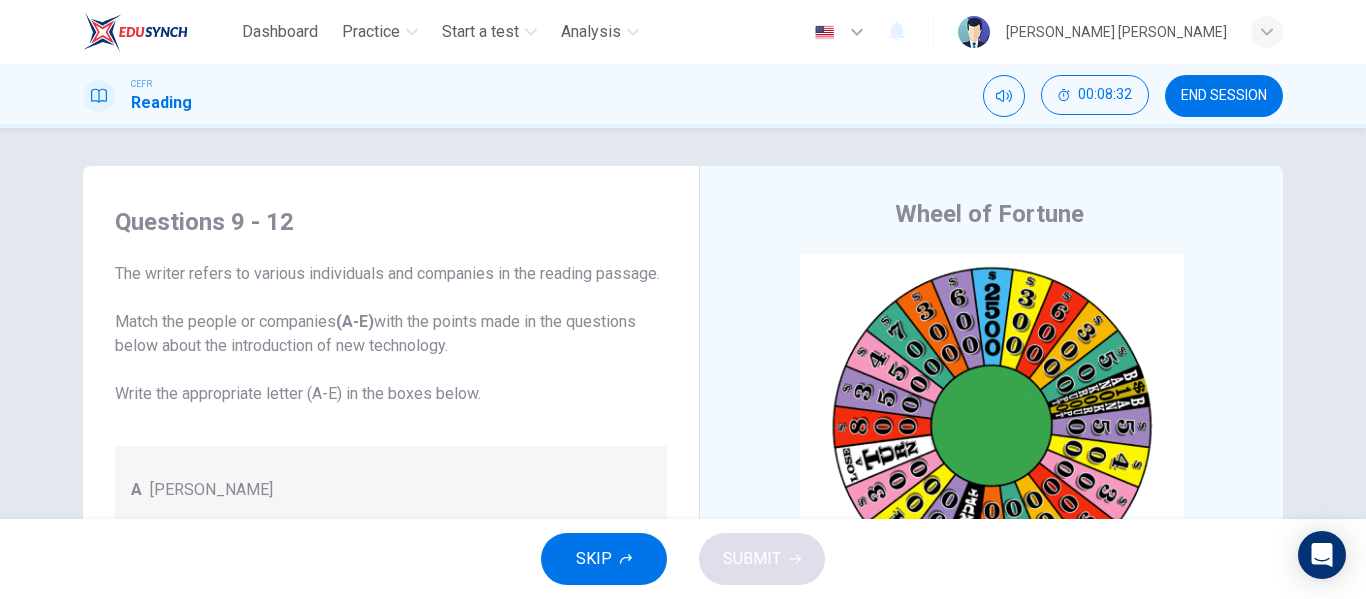 scroll, scrollTop: 3, scrollLeft: 0, axis: vertical 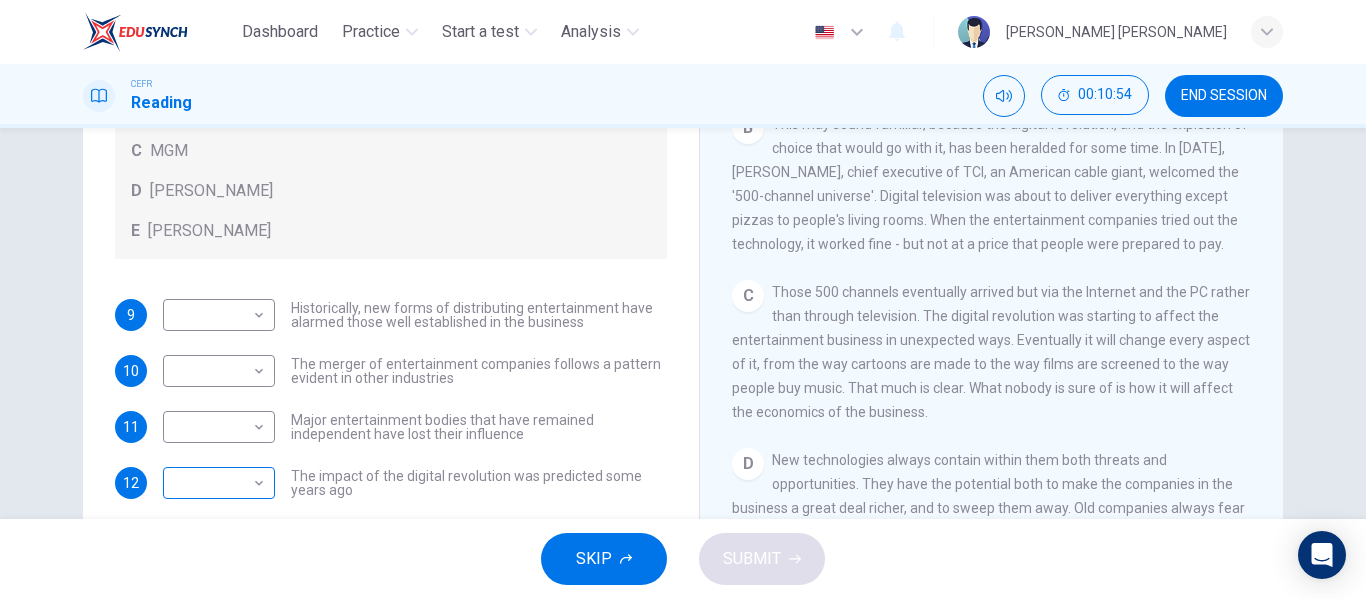 click on "Dashboard Practice Start a test Analysis English en ​ CECILIA JOHN EDWARD CEFR Reading 00:10:54 END SESSION Questions 9 - 12 The writer refers to various individuals and companies in the reading passage.
Match the people or companies  (A-E)  with the points made in the questions below about the introduction of new technology.
Write the appropriate letter (A-E) in the boxes below. A John Malone B Hal Valarian C MGM D Walt Disney E Christopher Dixon 9 ​ ​ Historically, new forms of distributing entertainment have alarmed those well established in the business 10 ​ ​ The merger of entertainment companies follows a pattern evident in other industries 11 ​ ​ Major entertainment bodies that have remained independent have lost their influence 12 ​ ​ The impact of the digital revolution was predicted some years ago Wheel of Fortune CLICK TO ZOOM Click to Zoom A B C D E F G SKIP SUBMIT EduSynch - Online Language Proficiency Testing
Dashboard Practice Start a test Analysis Notifications 2025" at bounding box center (683, 299) 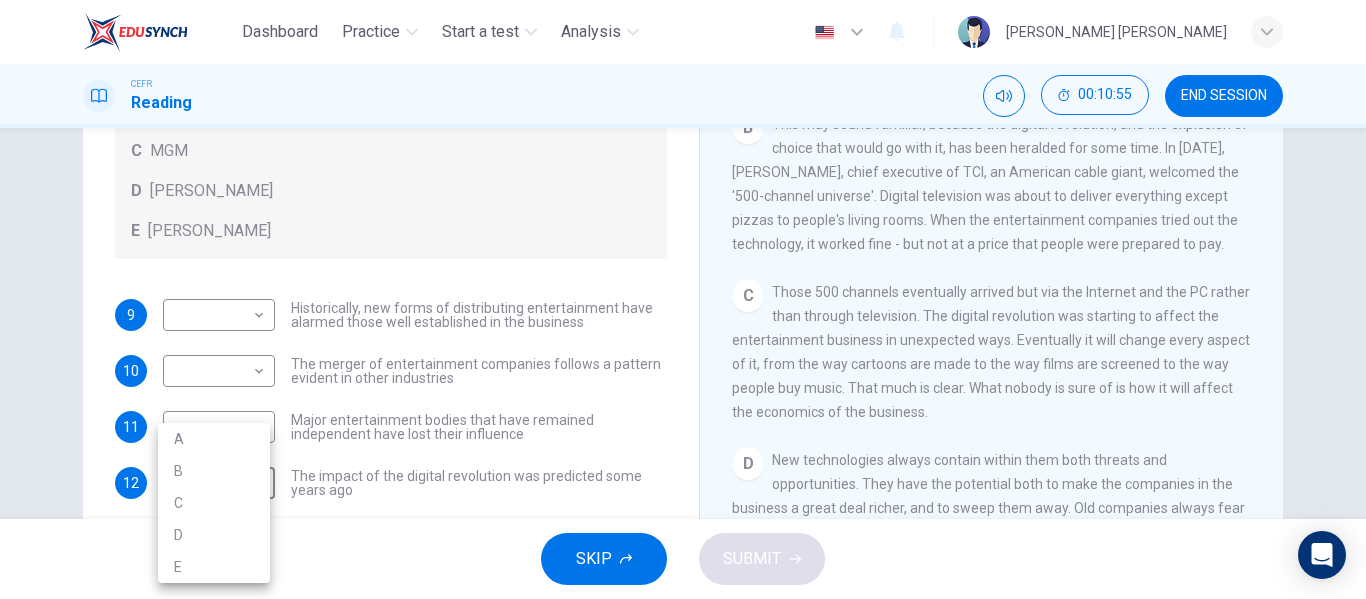 click at bounding box center [683, 299] 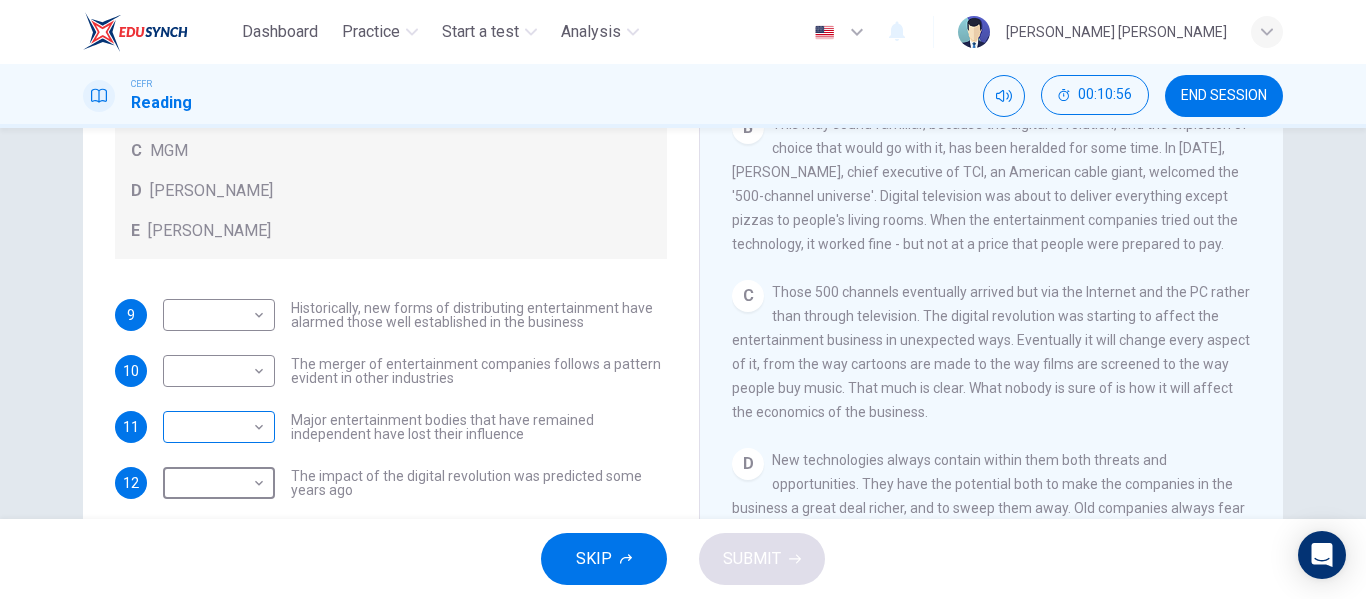 click on "Dashboard Practice Start a test Analysis English en ​ CECILIA JOHN EDWARD CEFR Reading 00:10:56 END SESSION Questions 9 - 12 The writer refers to various individuals and companies in the reading passage.
Match the people or companies  (A-E)  with the points made in the questions below about the introduction of new technology.
Write the appropriate letter (A-E) in the boxes below. A John Malone B Hal Valarian C MGM D Walt Disney E Christopher Dixon 9 ​ ​ Historically, new forms of distributing entertainment have alarmed those well established in the business 10 ​ ​ The merger of entertainment companies follows a pattern evident in other industries 11 ​ ​ Major entertainment bodies that have remained independent have lost their influence 12 ​ ​ The impact of the digital revolution was predicted some years ago Wheel of Fortune CLICK TO ZOOM Click to Zoom A B C D E F G SKIP SUBMIT EduSynch - Online Language Proficiency Testing
Dashboard Practice Start a test Analysis Notifications 2025" at bounding box center [683, 299] 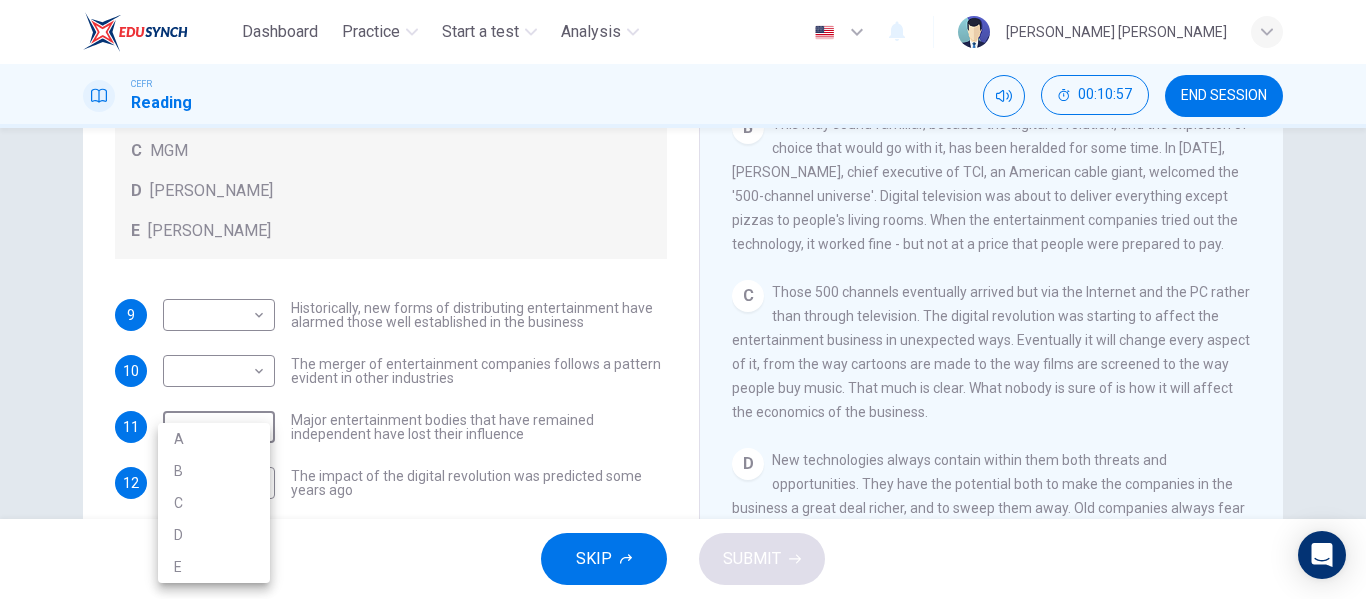click at bounding box center [683, 299] 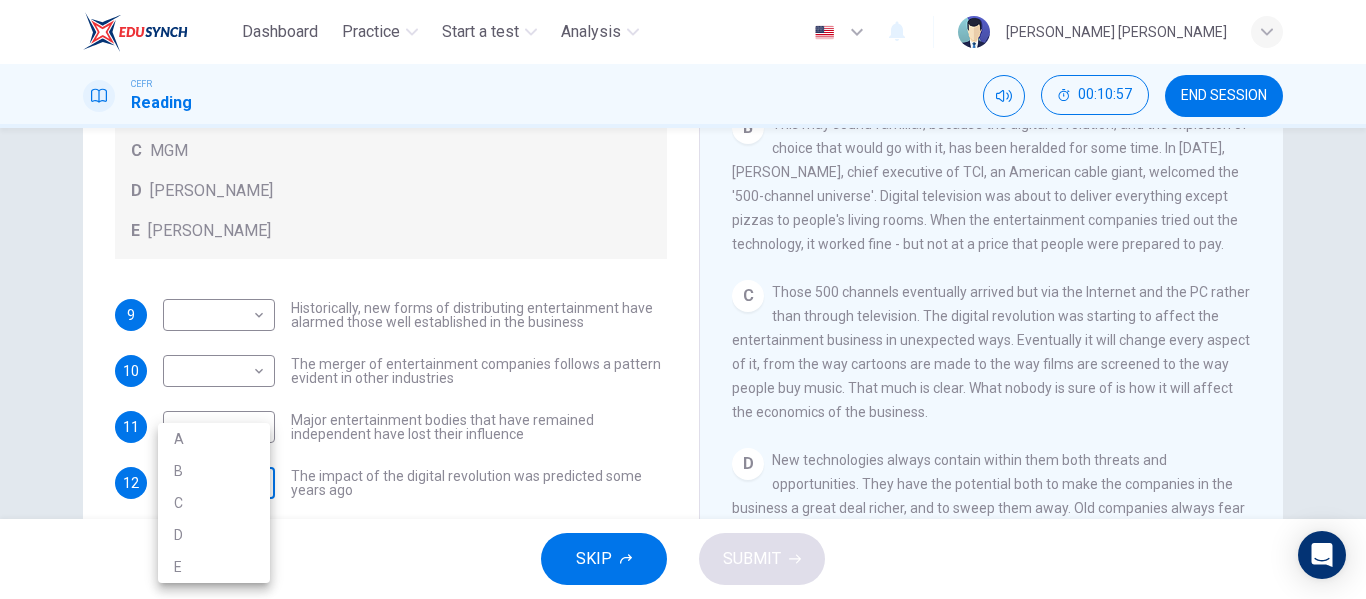 click on "Dashboard Practice Start a test Analysis English en ​ CECILIA JOHN EDWARD CEFR Reading 00:10:57 END SESSION Questions 9 - 12 The writer refers to various individuals and companies in the reading passage.
Match the people or companies  (A-E)  with the points made in the questions below about the introduction of new technology.
Write the appropriate letter (A-E) in the boxes below. A John Malone B Hal Valarian C MGM D Walt Disney E Christopher Dixon 9 ​ ​ Historically, new forms of distributing entertainment have alarmed those well established in the business 10 ​ ​ The merger of entertainment companies follows a pattern evident in other industries 11 ​ ​ Major entertainment bodies that have remained independent have lost their influence 12 ​ ​ The impact of the digital revolution was predicted some years ago Wheel of Fortune CLICK TO ZOOM Click to Zoom A B C D E F G SKIP SUBMIT EduSynch - Online Language Proficiency Testing
Dashboard Practice Start a test Analysis Notifications 2025" at bounding box center (683, 299) 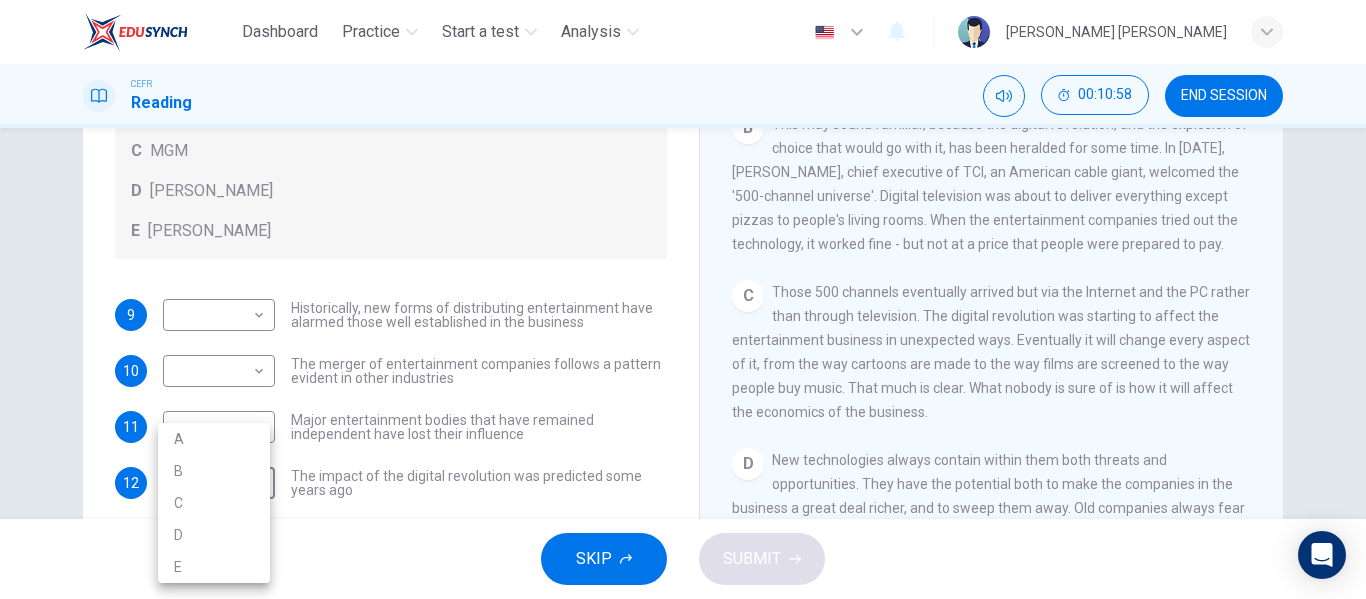 click on "A" at bounding box center (214, 439) 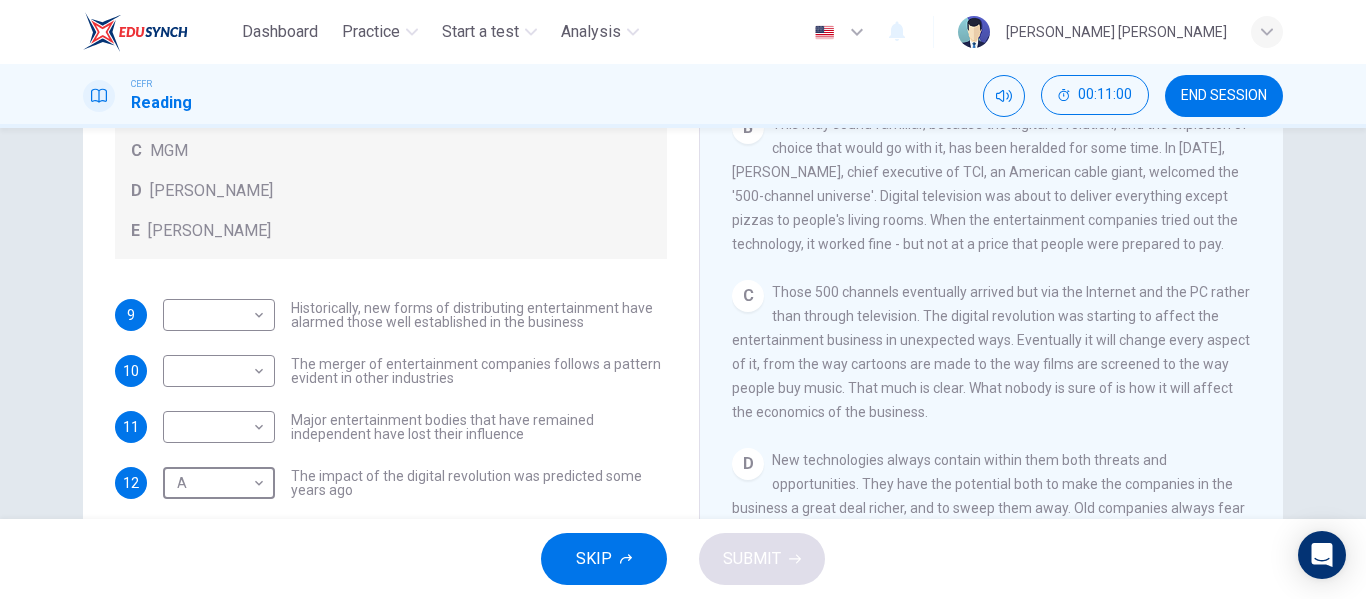 scroll, scrollTop: 109, scrollLeft: 0, axis: vertical 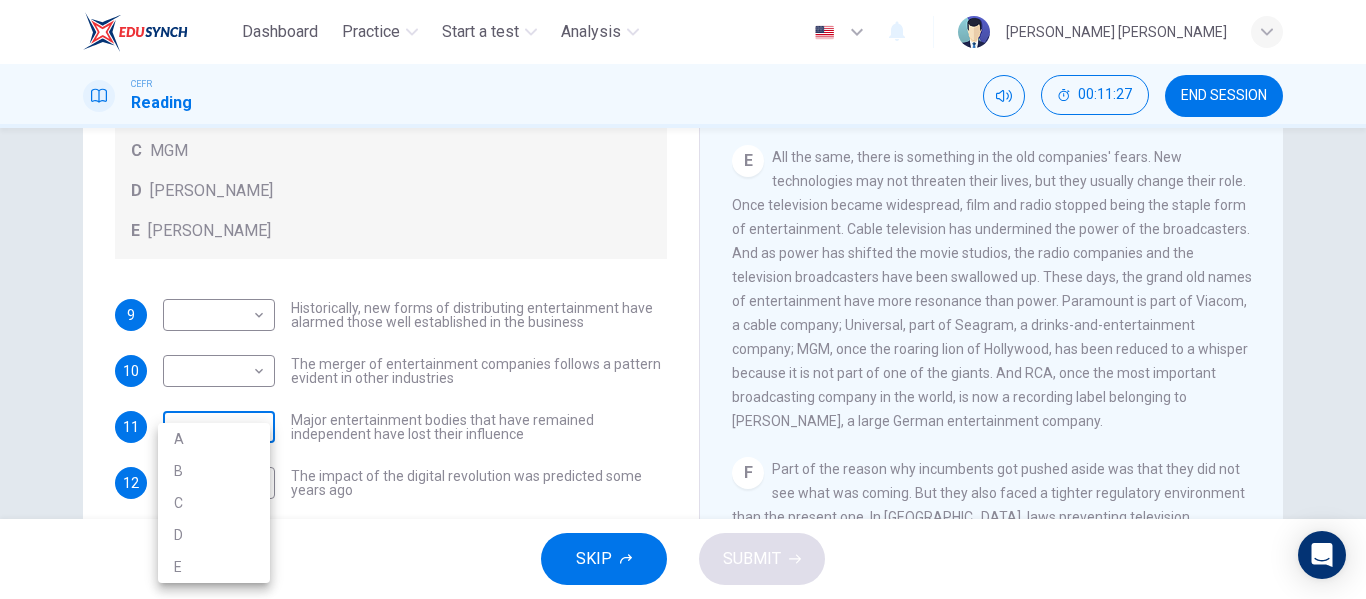 click on "Dashboard Practice Start a test Analysis English en ​ CECILIA JOHN EDWARD CEFR Reading 00:11:27 END SESSION Questions 9 - 12 The writer refers to various individuals and companies in the reading passage.
Match the people or companies  (A-E)  with the points made in the questions below about the introduction of new technology.
Write the appropriate letter (A-E) in the boxes below. A John Malone B Hal Valarian C MGM D Walt Disney E Christopher Dixon 9 ​ ​ Historically, new forms of distributing entertainment have alarmed those well established in the business 10 ​ ​ The merger of entertainment companies follows a pattern evident in other industries 11 ​ ​ Major entertainment bodies that have remained independent have lost their influence 12 A A ​ The impact of the digital revolution was predicted some years ago Wheel of Fortune CLICK TO ZOOM Click to Zoom A B C D E F G SKIP SUBMIT EduSynch - Online Language Proficiency Testing
Dashboard Practice Start a test Analysis Notifications 2025" at bounding box center [683, 299] 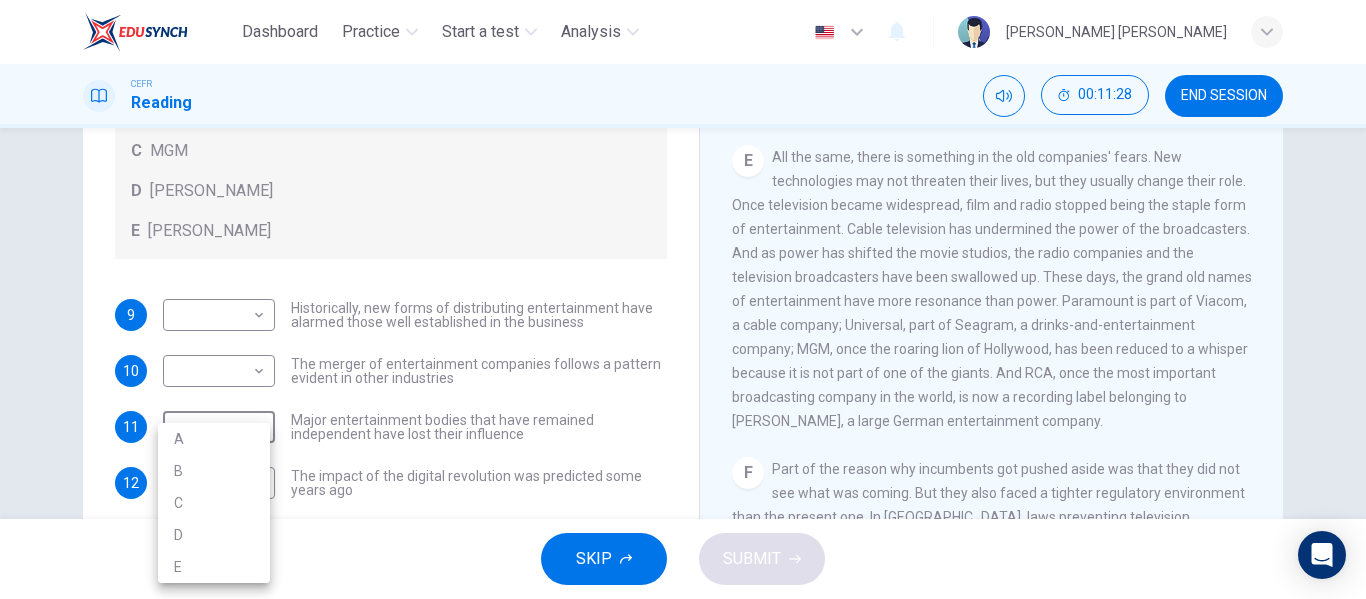 click on "C" at bounding box center [214, 503] 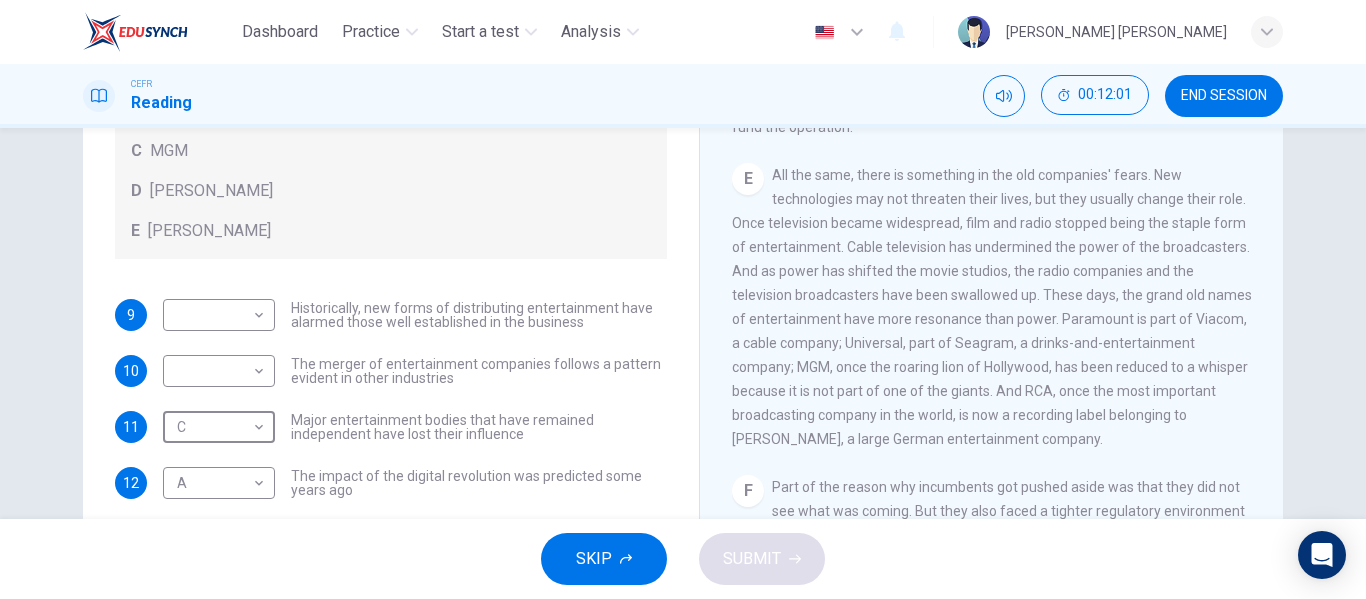 scroll, scrollTop: 956, scrollLeft: 0, axis: vertical 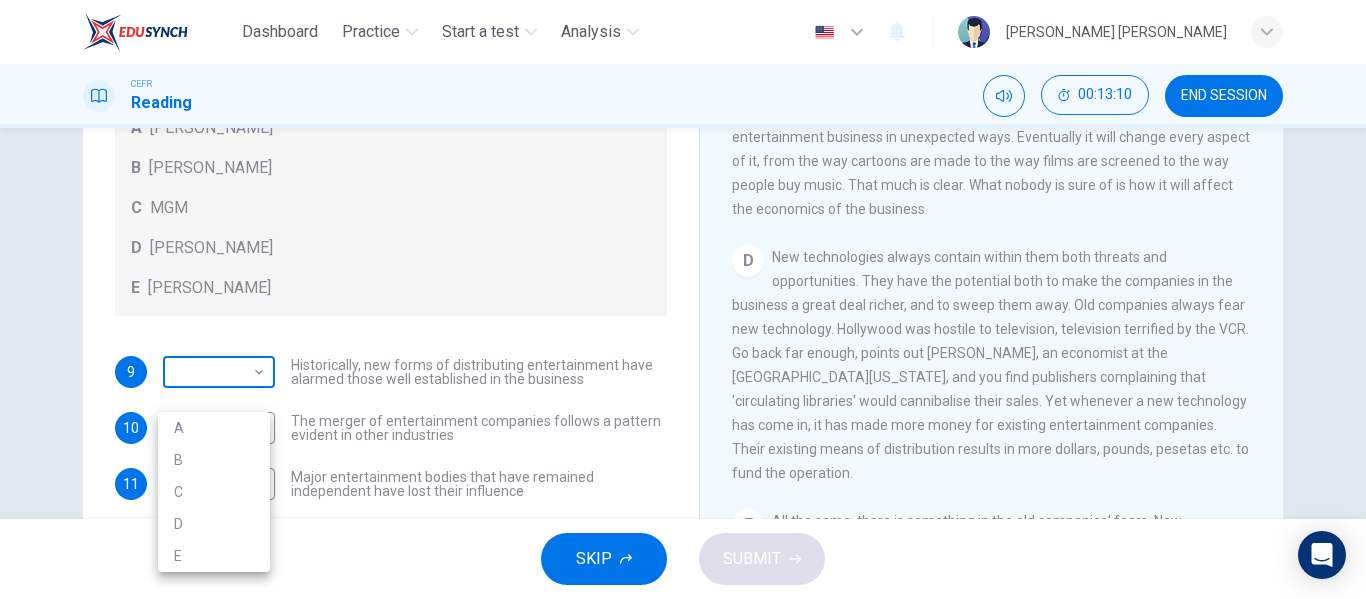 click on "Dashboard Practice Start a test Analysis English en ​ CECILIA JOHN EDWARD CEFR Reading 00:13:10 END SESSION Questions 9 - 12 The writer refers to various individuals and companies in the reading passage.
Match the people or companies  (A-E)  with the points made in the questions below about the introduction of new technology.
Write the appropriate letter (A-E) in the boxes below. A John Malone B Hal Valarian C MGM D Walt Disney E Christopher Dixon 9 ​ ​ Historically, new forms of distributing entertainment have alarmed those well established in the business 10 ​ ​ The merger of entertainment companies follows a pattern evident in other industries 11 C C ​ Major entertainment bodies that have remained independent have lost their influence 12 A A ​ The impact of the digital revolution was predicted some years ago Wheel of Fortune CLICK TO ZOOM Click to Zoom A B C D E F G SKIP SUBMIT EduSynch - Online Language Proficiency Testing
Dashboard Practice Start a test Analysis Notifications 2025" at bounding box center (683, 299) 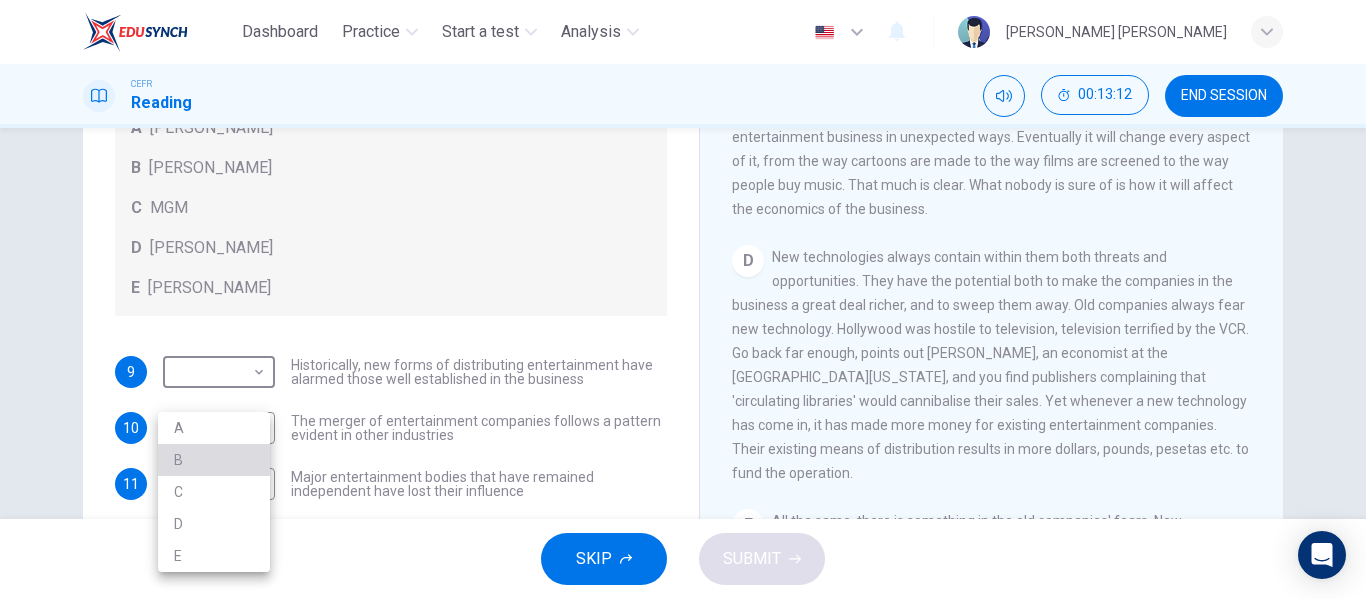 click on "B" at bounding box center [214, 460] 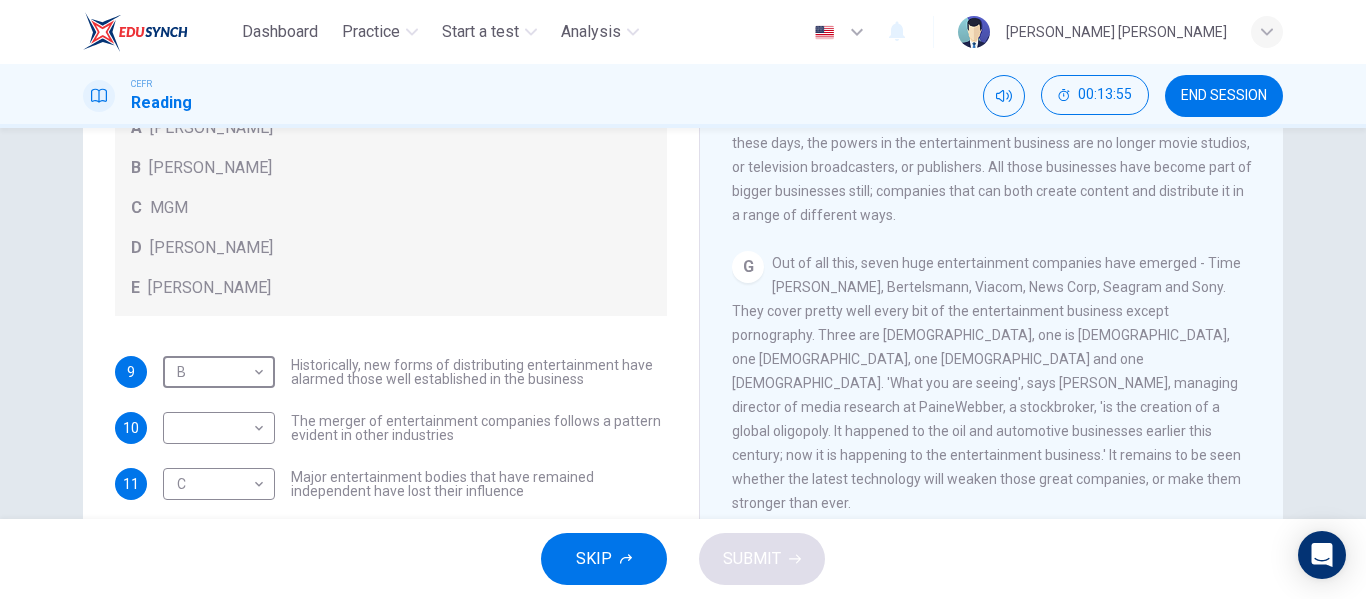 scroll, scrollTop: 1532, scrollLeft: 0, axis: vertical 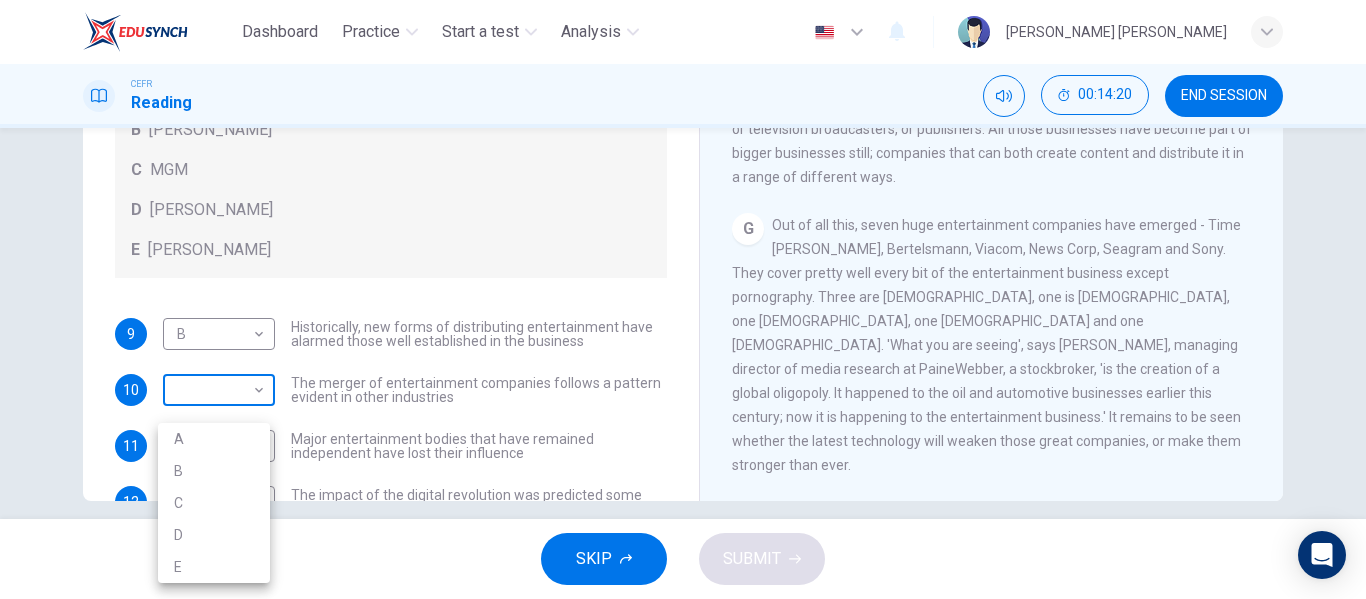click on "Dashboard Practice Start a test Analysis English en ​ CECILIA JOHN EDWARD CEFR Reading 00:14:20 END SESSION Questions 9 - 12 The writer refers to various individuals and companies in the reading passage.
Match the people or companies  (A-E)  with the points made in the questions below about the introduction of new technology.
Write the appropriate letter (A-E) in the boxes below. A John Malone B Hal Valarian C MGM D Walt Disney E Christopher Dixon 9 B B ​ Historically, new forms of distributing entertainment have alarmed those well established in the business 10 ​ ​ The merger of entertainment companies follows a pattern evident in other industries 11 C C ​ Major entertainment bodies that have remained independent have lost their influence 12 A A ​ The impact of the digital revolution was predicted some years ago Wheel of Fortune CLICK TO ZOOM Click to Zoom A B C D E F G SKIP SUBMIT EduSynch - Online Language Proficiency Testing
Dashboard Practice Start a test Analysis Notifications 2025" at bounding box center (683, 299) 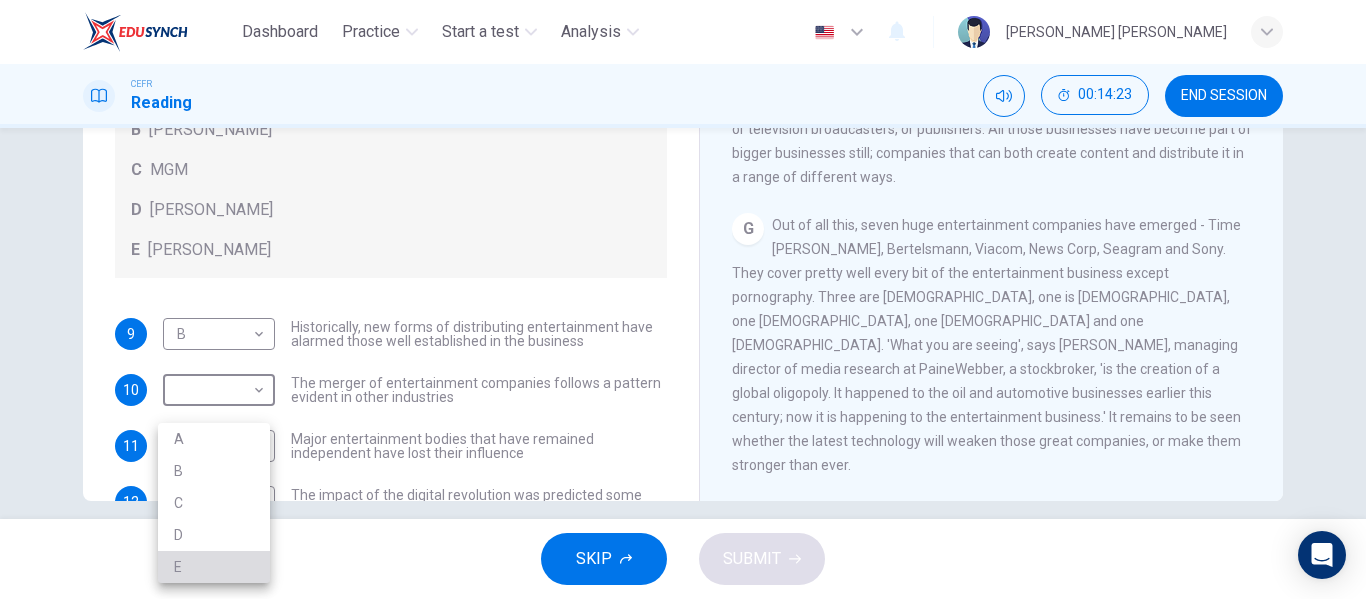 click on "E" at bounding box center [214, 567] 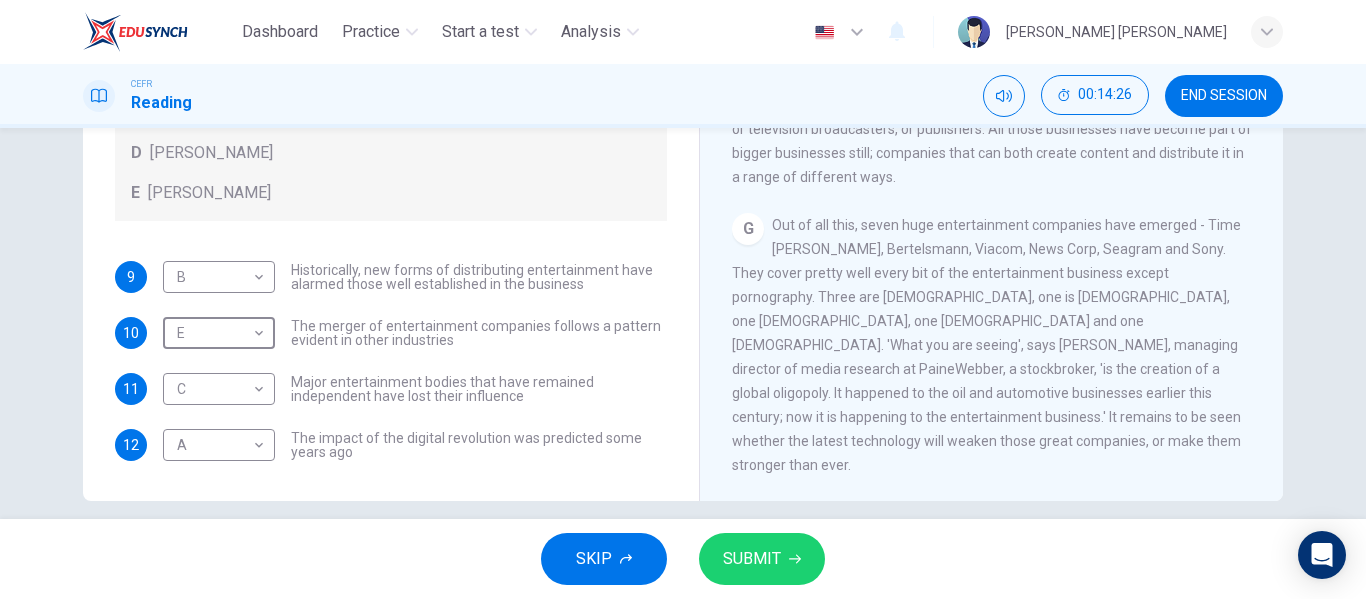 scroll, scrollTop: 121, scrollLeft: 0, axis: vertical 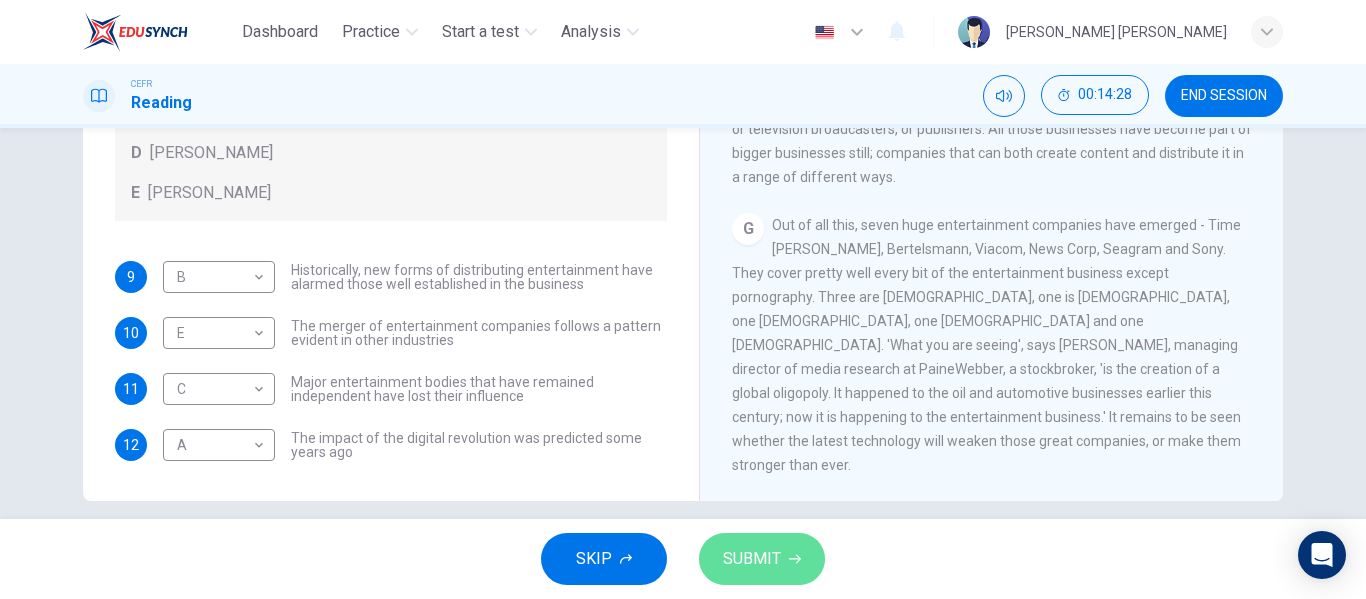 click on "SUBMIT" at bounding box center [752, 559] 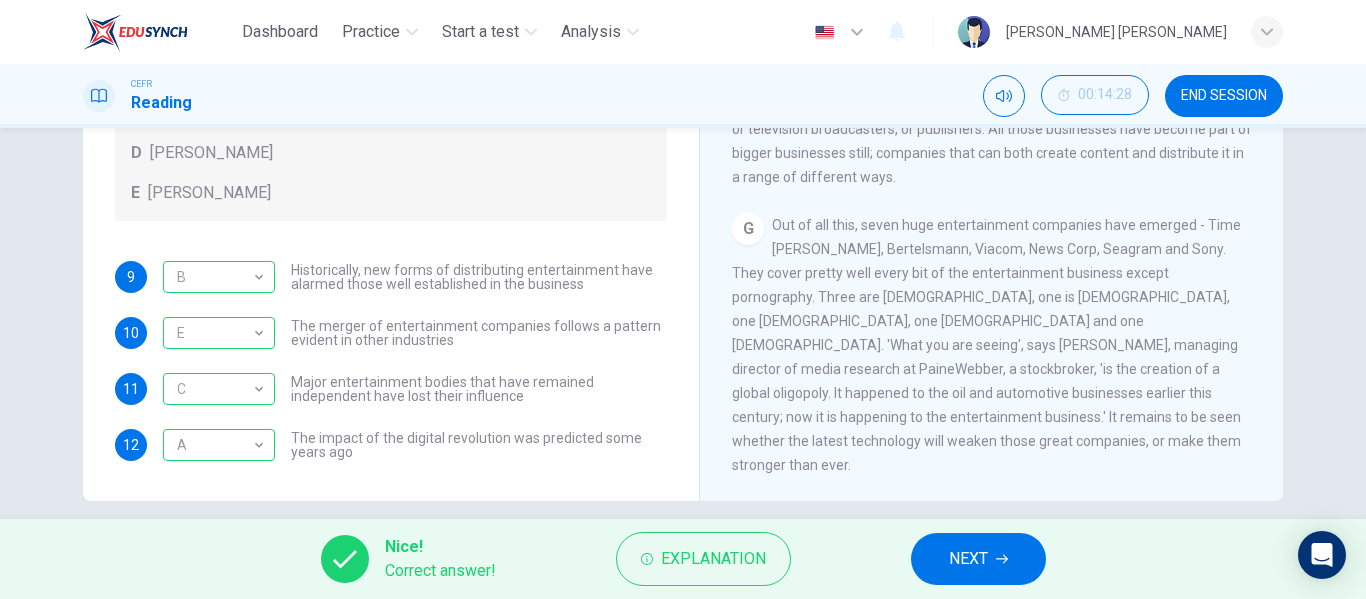 scroll, scrollTop: 1532, scrollLeft: 0, axis: vertical 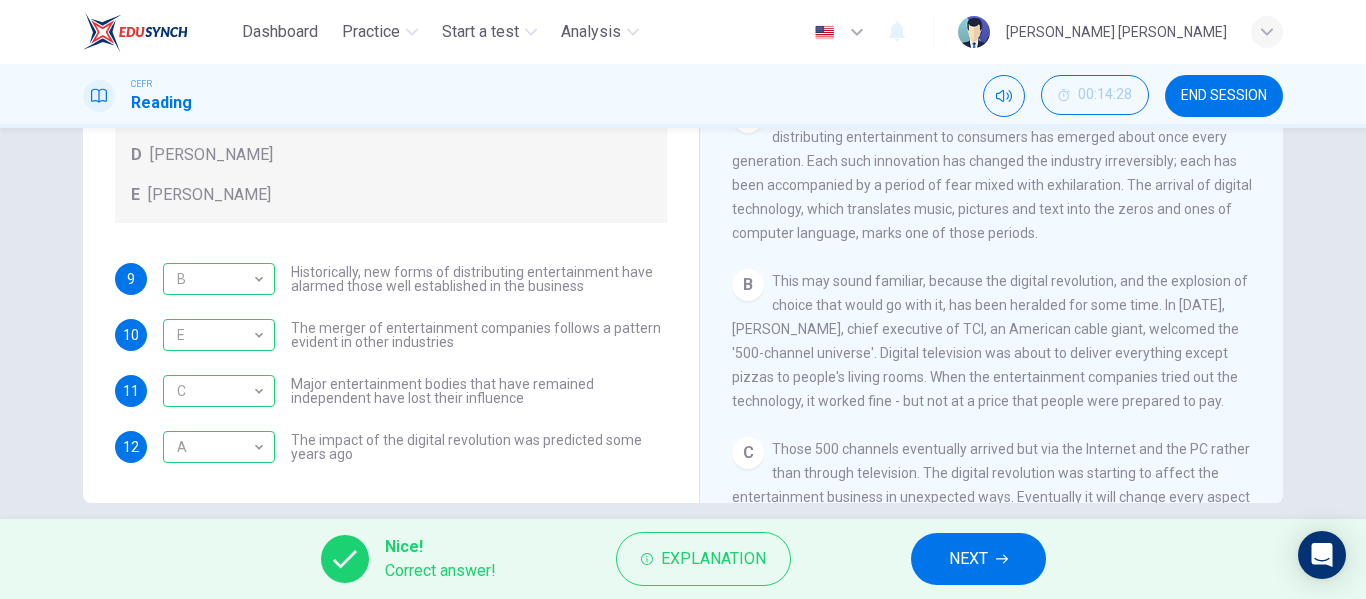 click on "NEXT" at bounding box center [978, 559] 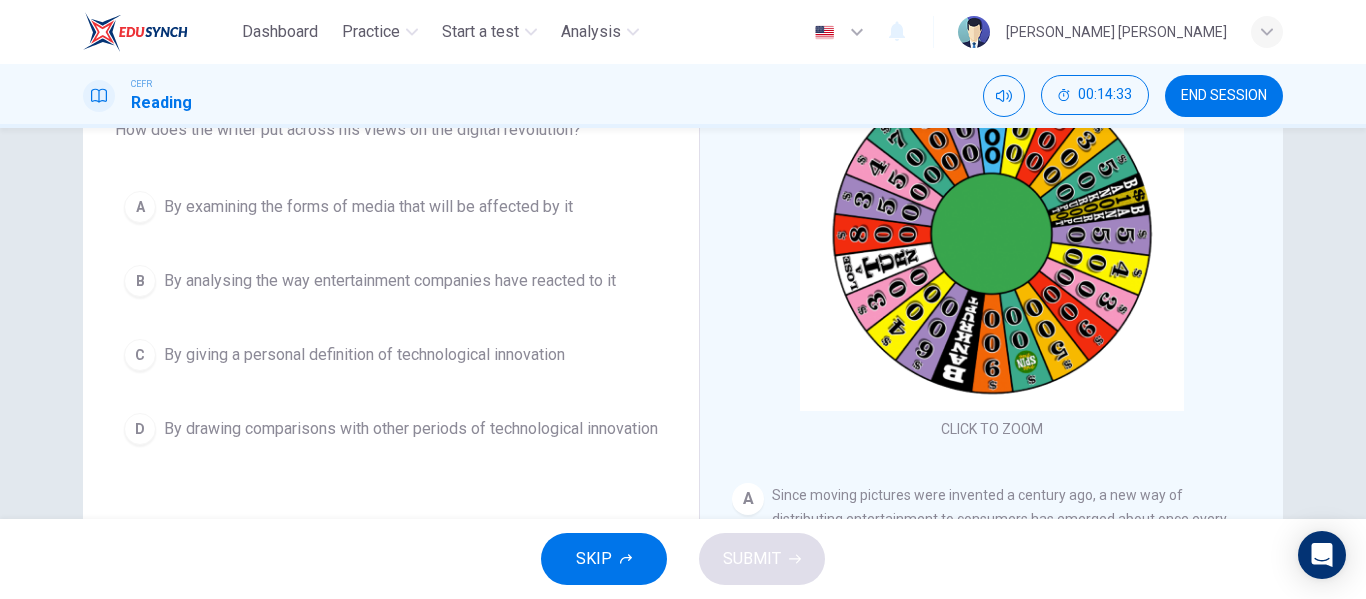scroll, scrollTop: 198, scrollLeft: 0, axis: vertical 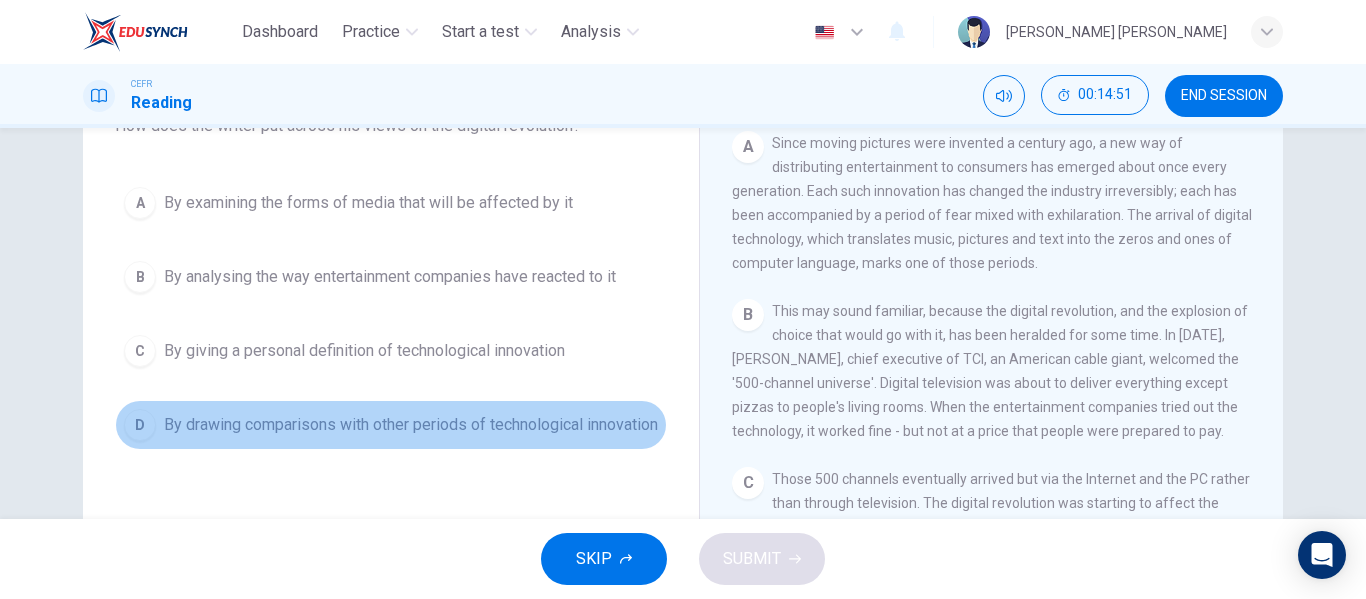 click on "By drawing comparisons with other periods of technological innovation" at bounding box center (411, 425) 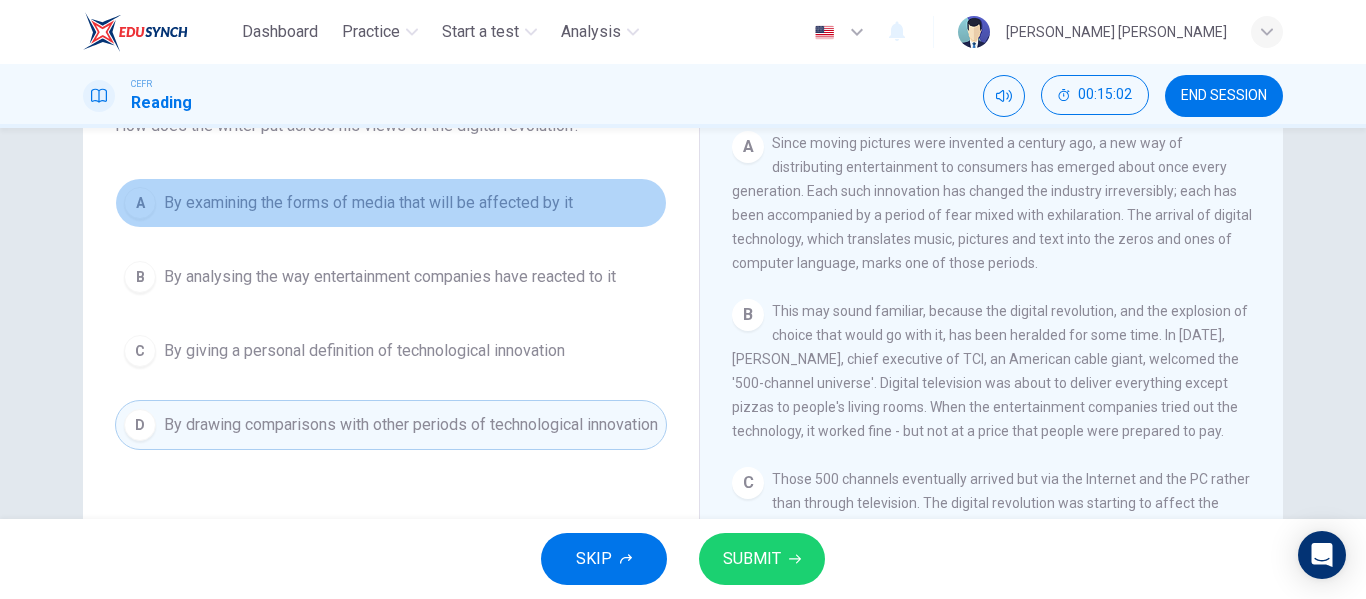 click on "A By examining the forms of media that will be affected by it" at bounding box center [391, 203] 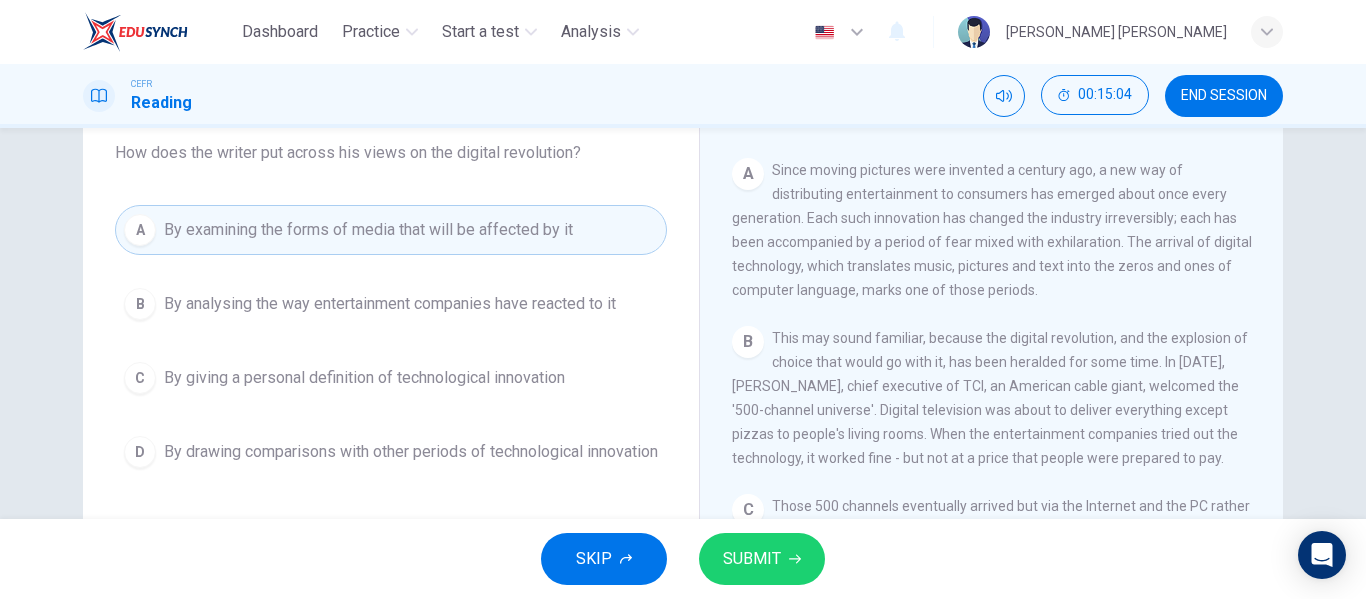 scroll, scrollTop: 171, scrollLeft: 0, axis: vertical 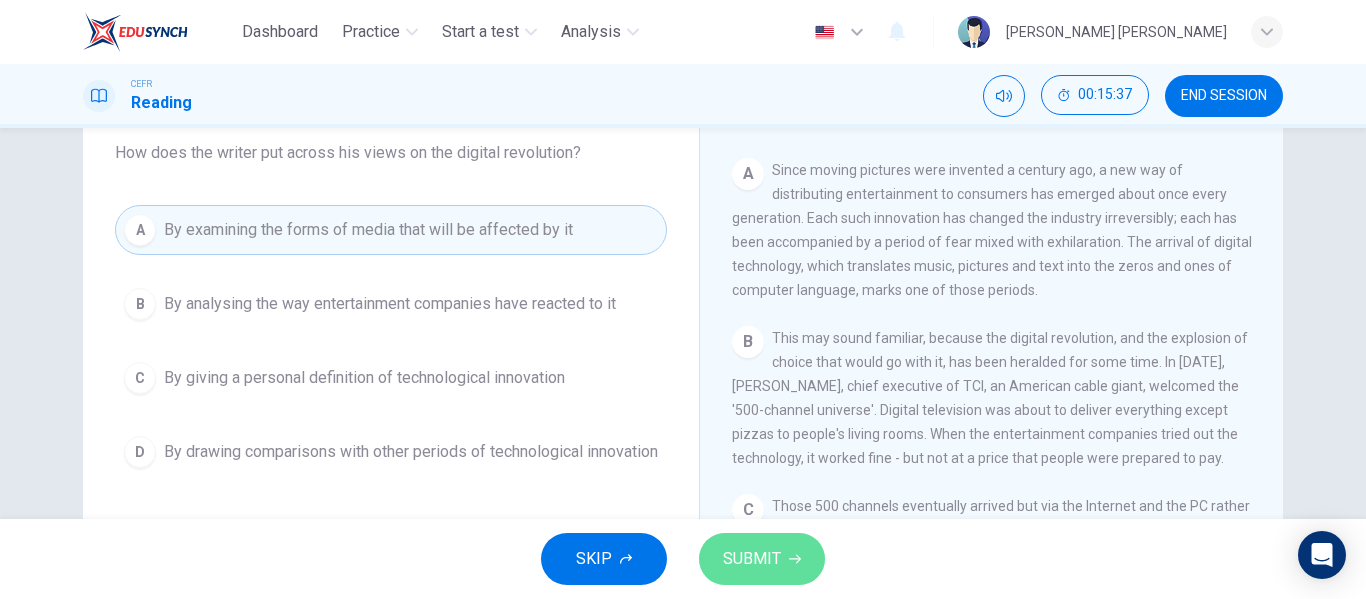 click on "SUBMIT" at bounding box center (752, 559) 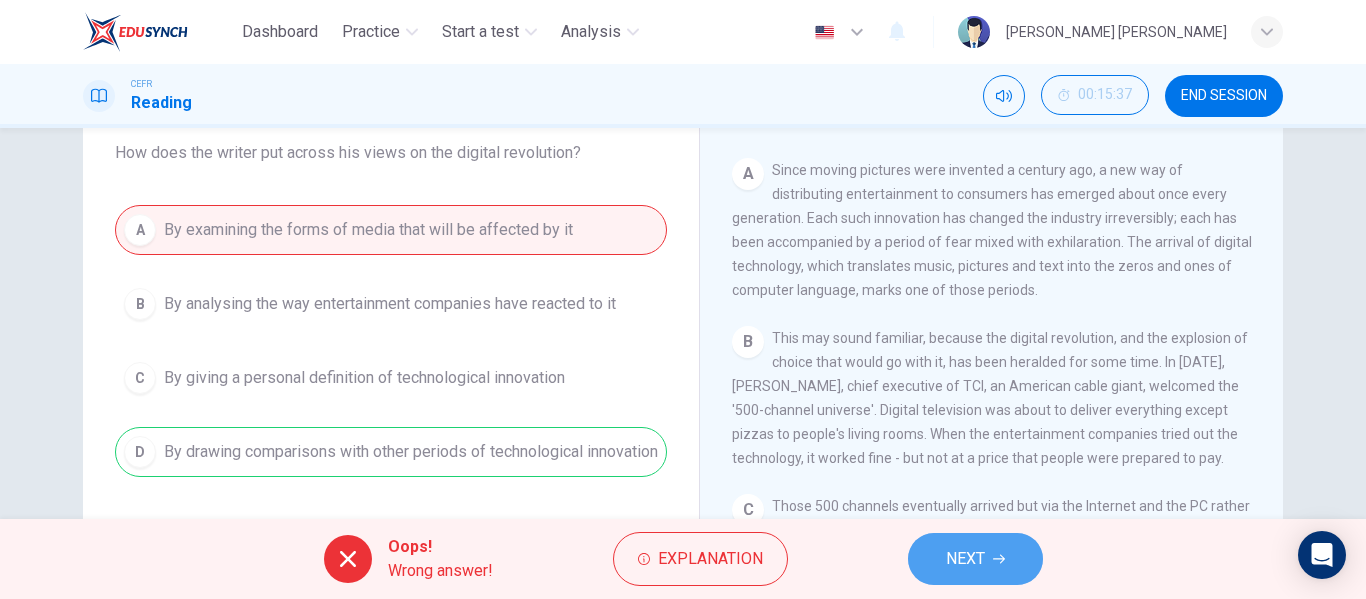 click on "NEXT" at bounding box center (965, 559) 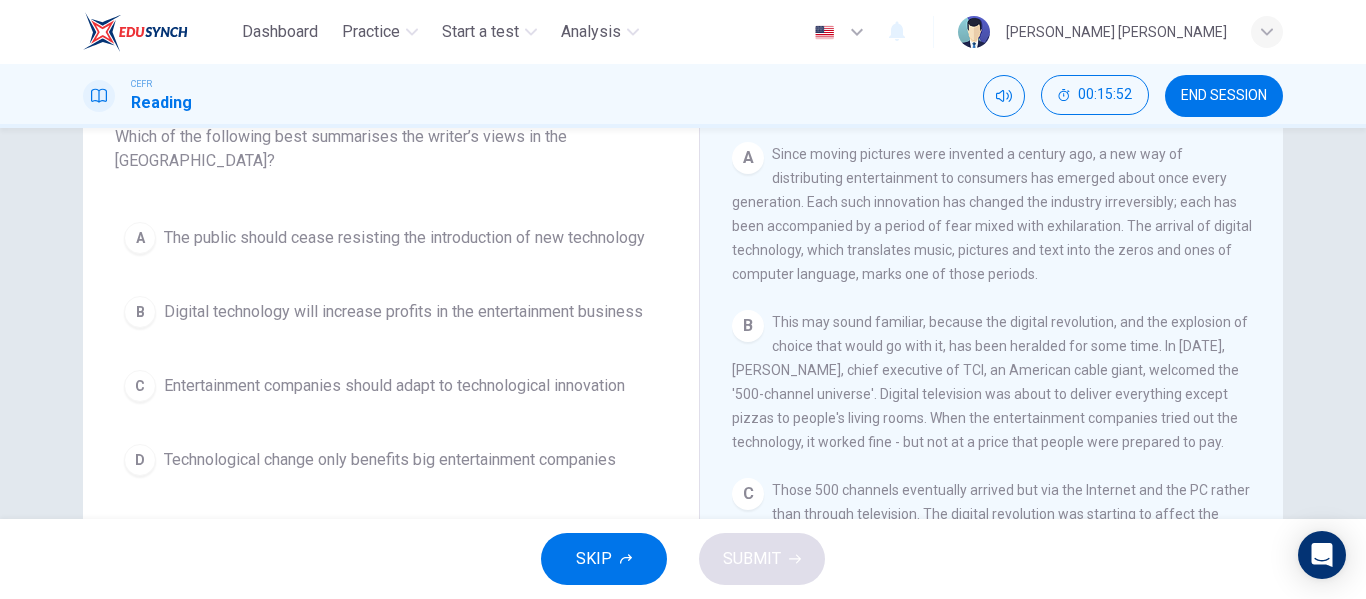scroll, scrollTop: 186, scrollLeft: 0, axis: vertical 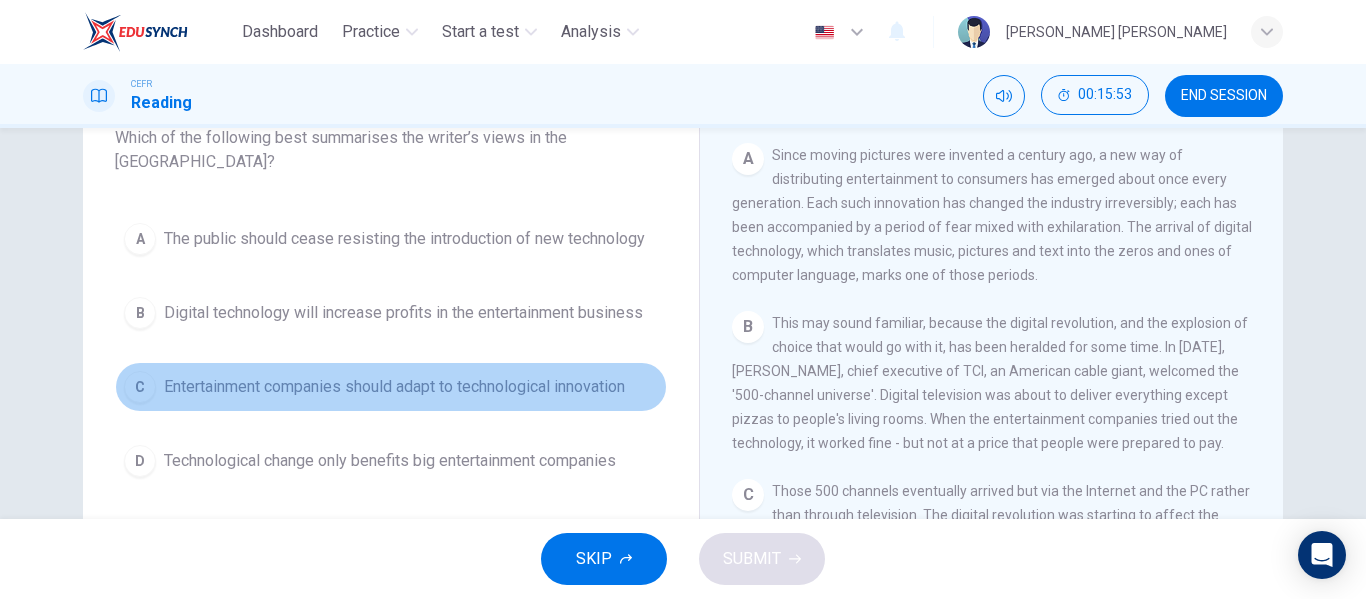 click on "Entertainment companies should adapt to technological innovation" at bounding box center (394, 387) 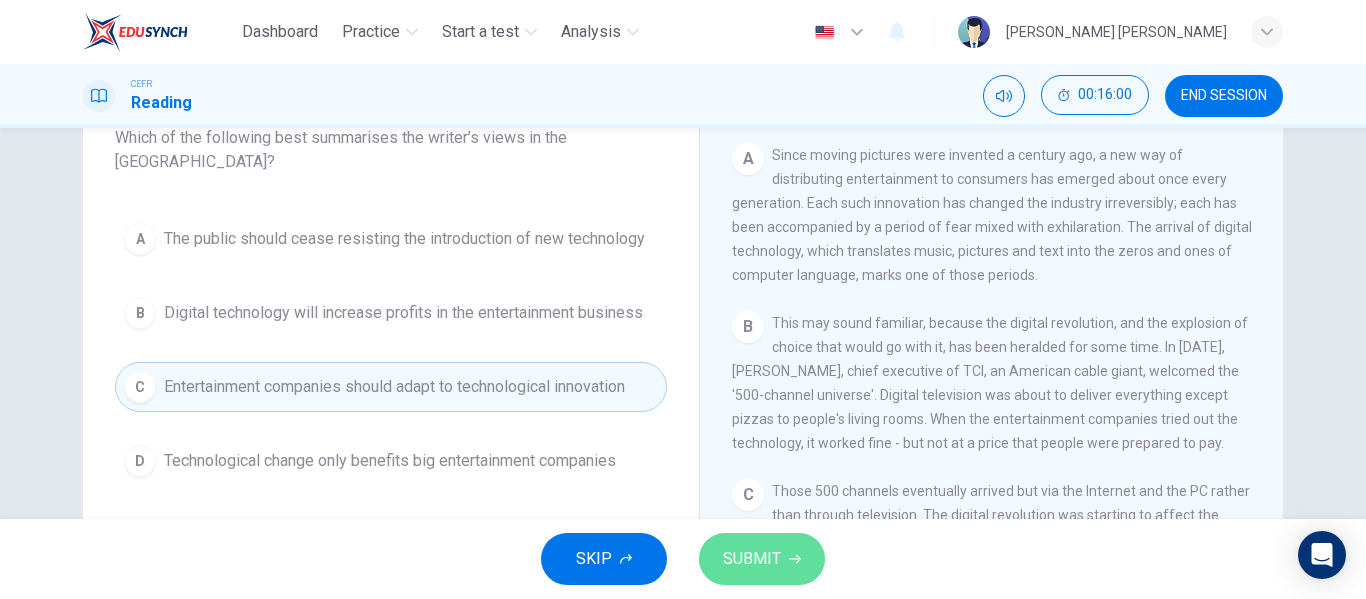 click on "SUBMIT" at bounding box center [752, 559] 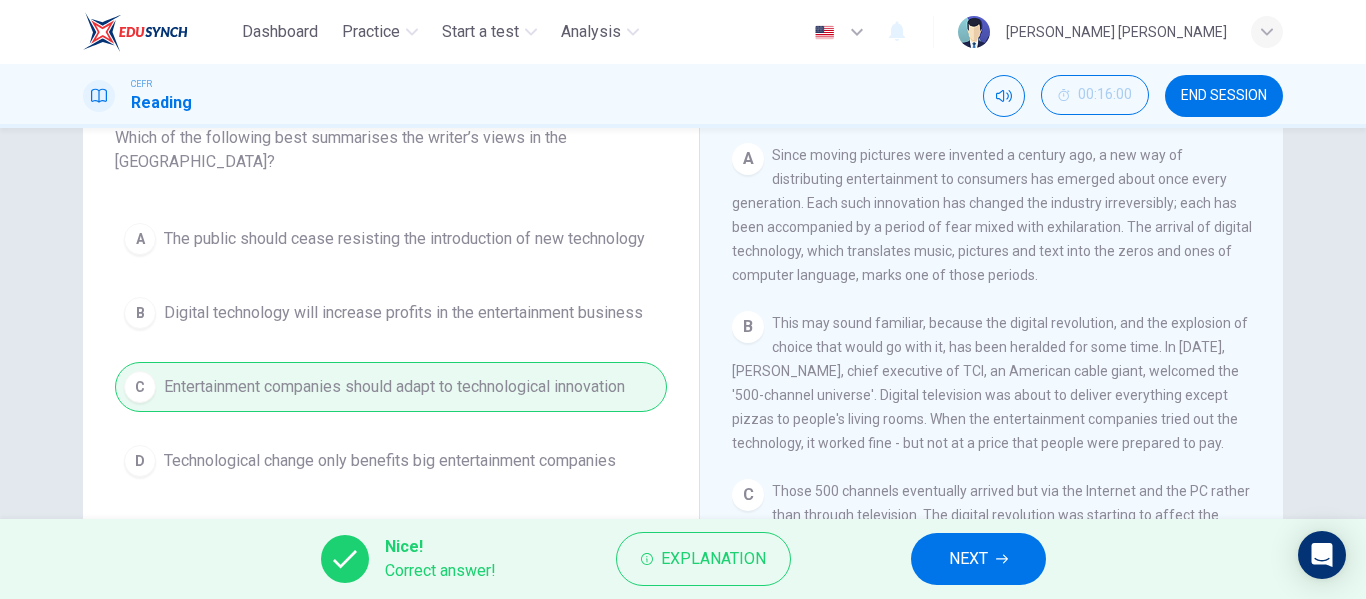 click on "Explanation" at bounding box center (703, 559) 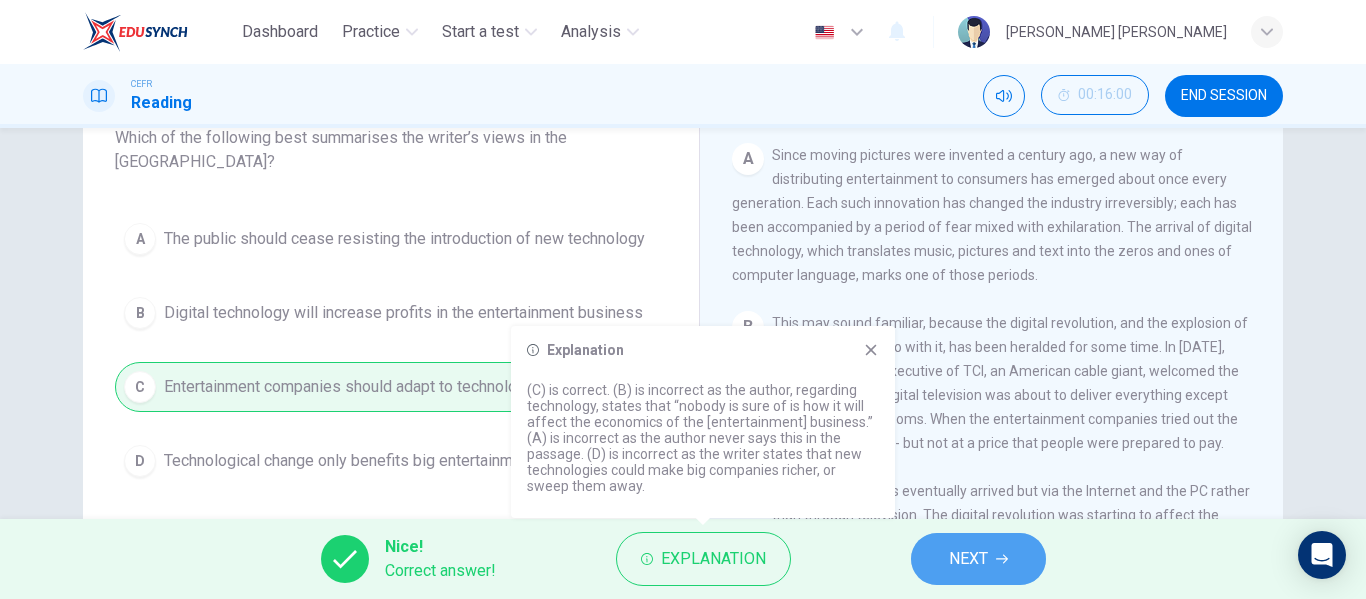 click on "NEXT" at bounding box center [968, 559] 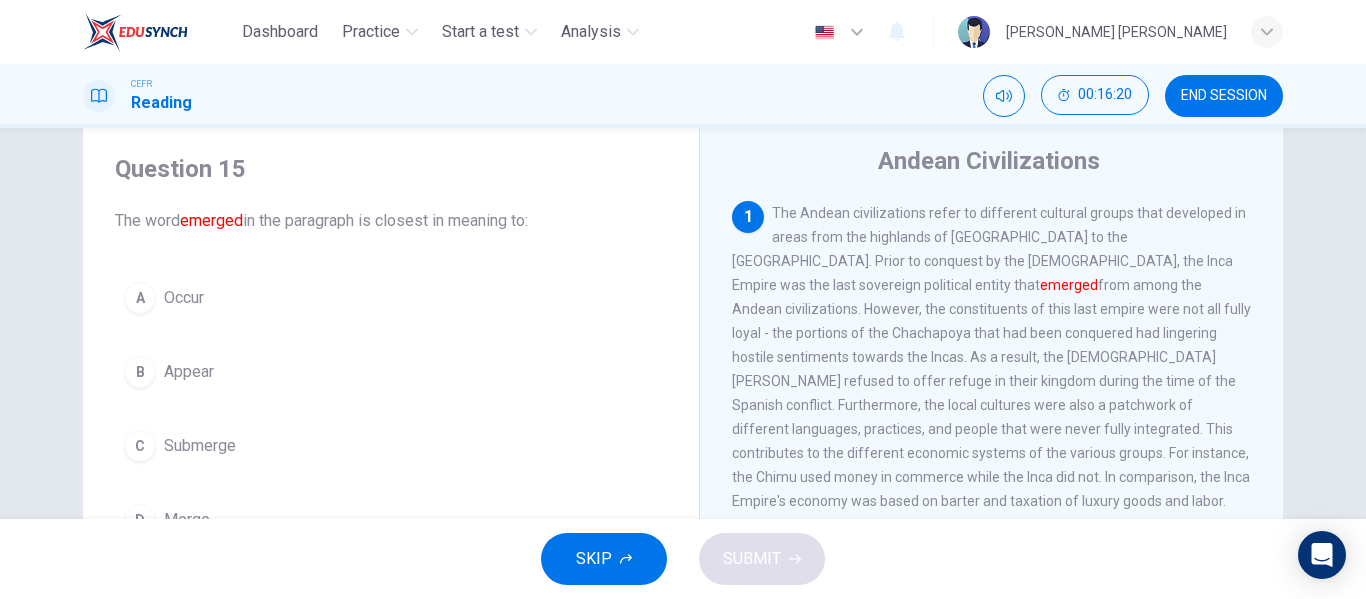 scroll, scrollTop: 106, scrollLeft: 0, axis: vertical 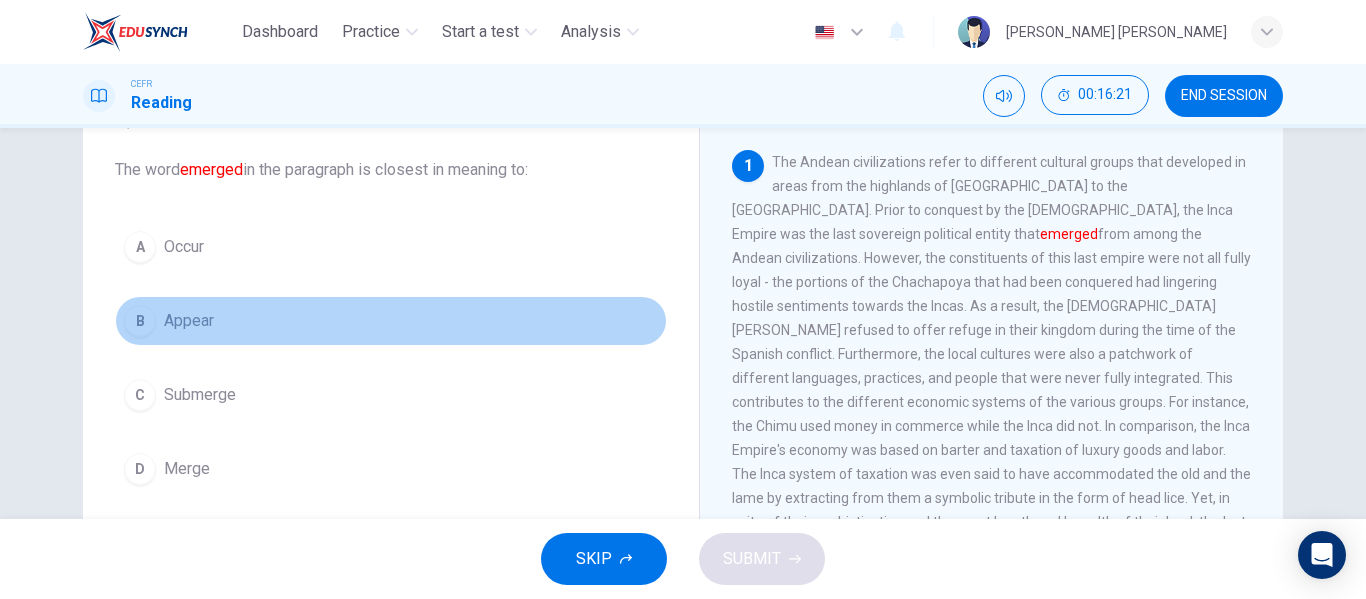 click on "Appear" at bounding box center (189, 321) 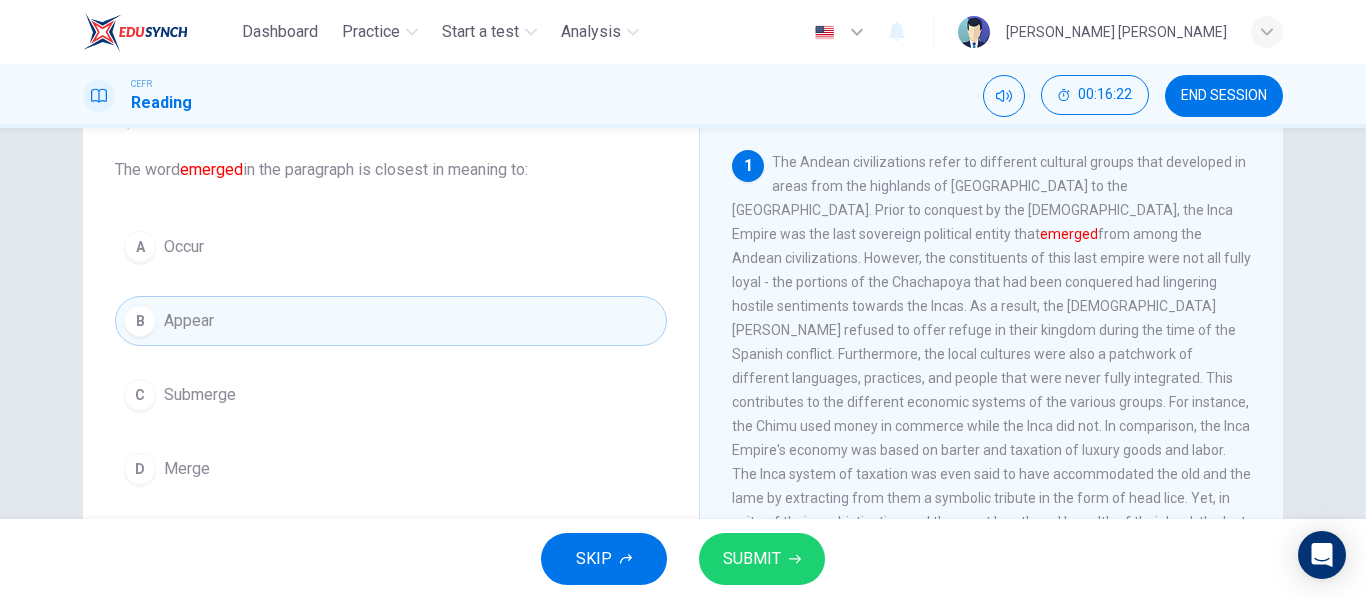 click on "SUBMIT" at bounding box center [752, 559] 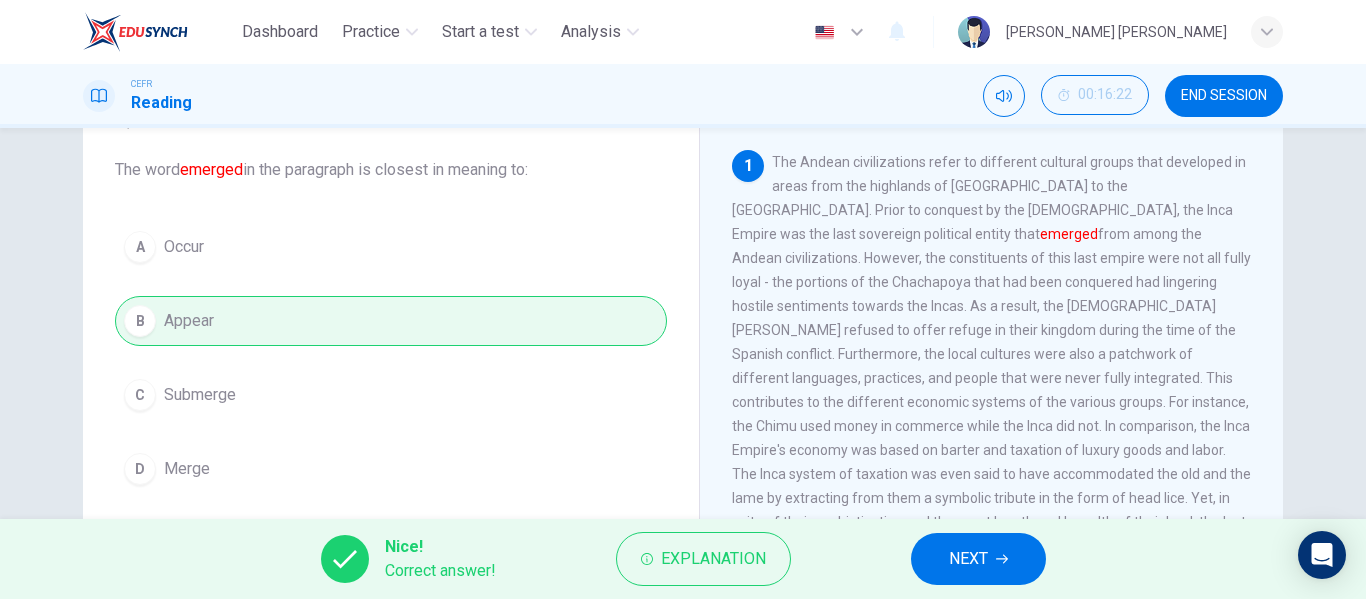 click on "Nice! Correct answer! Explanation NEXT" at bounding box center [683, 559] 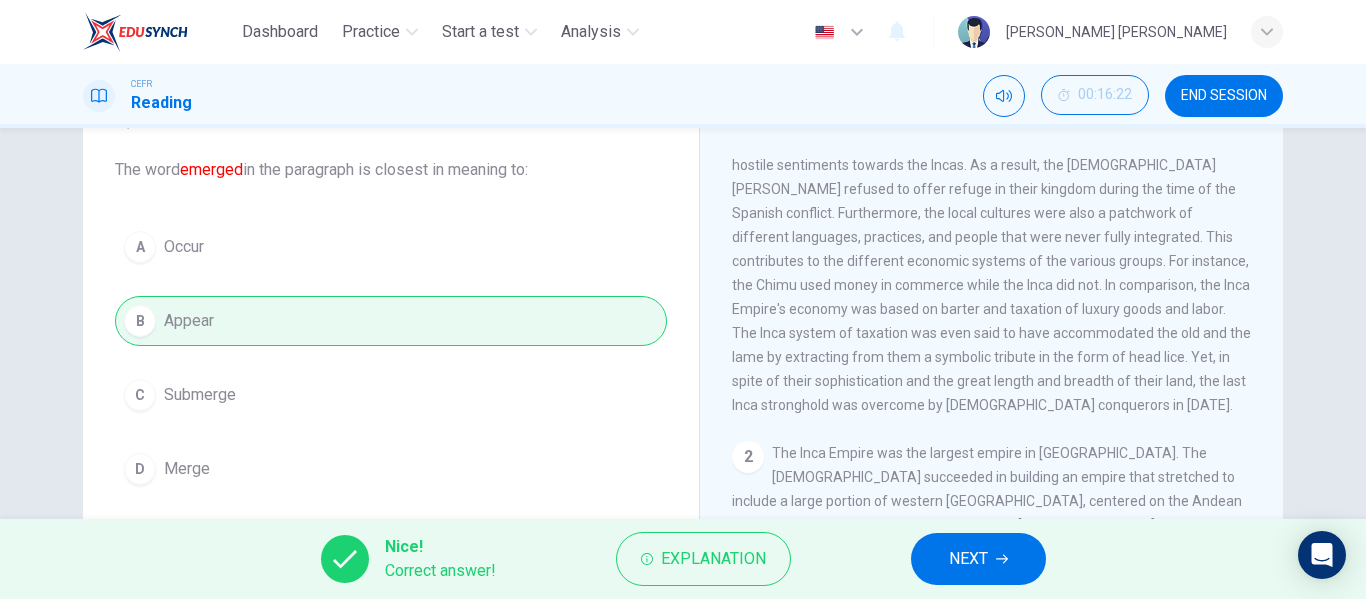 scroll, scrollTop: 140, scrollLeft: 0, axis: vertical 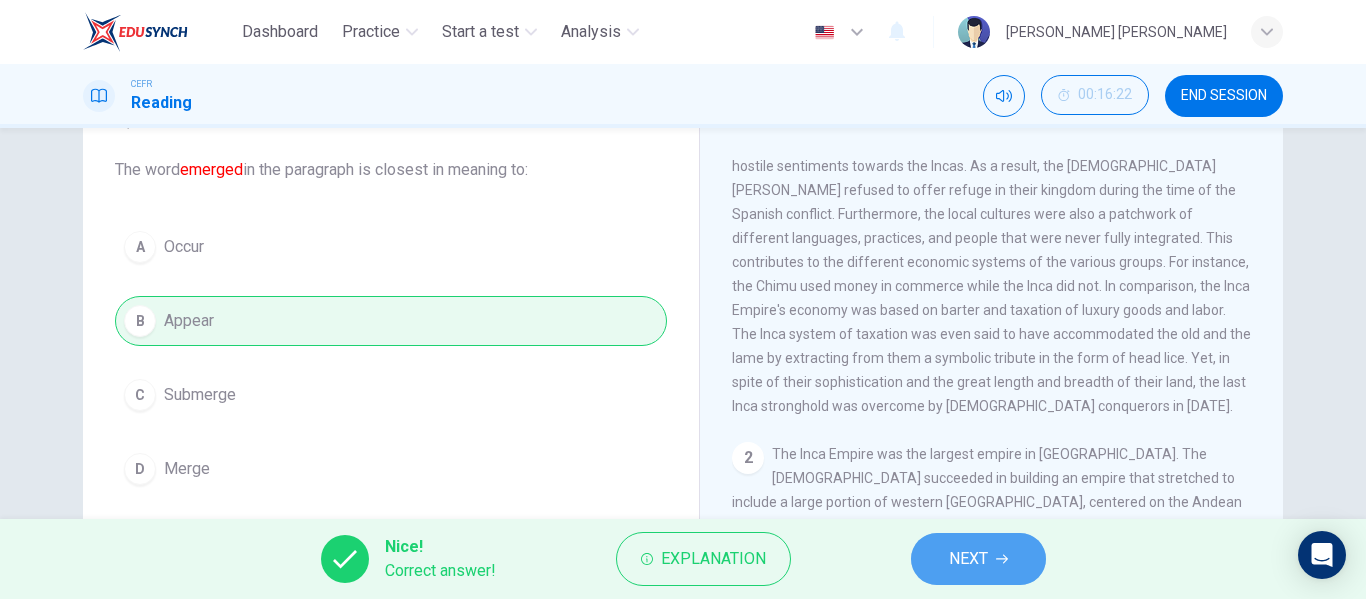 click on "NEXT" at bounding box center (978, 559) 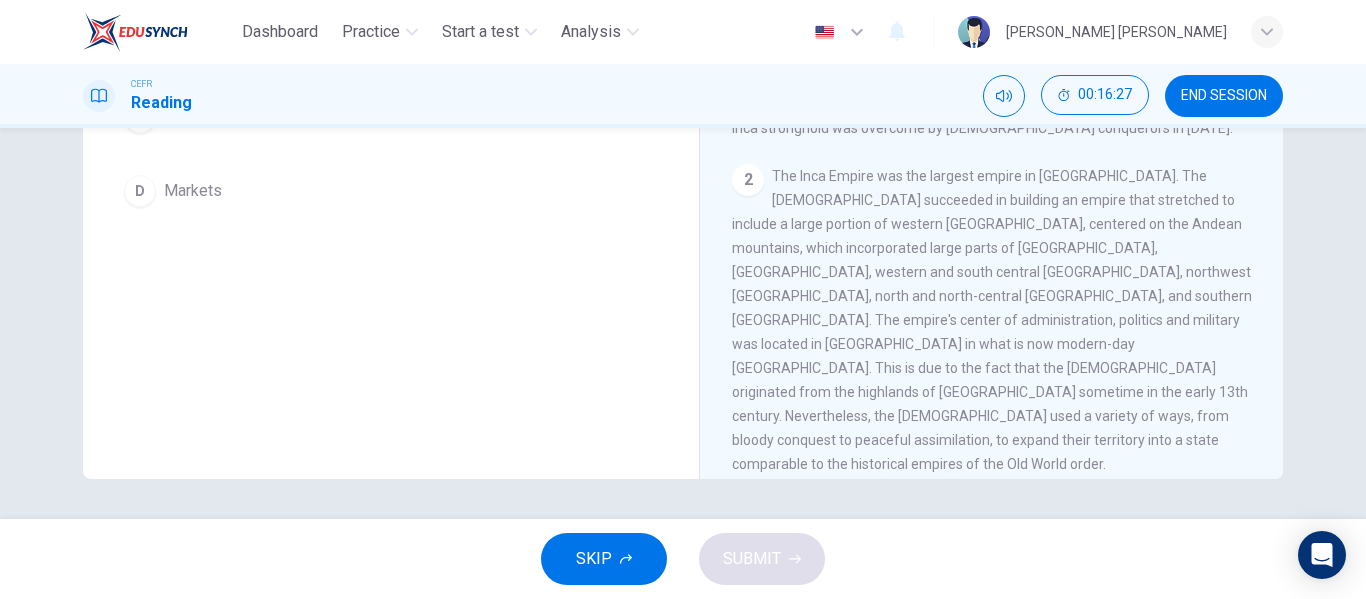 scroll, scrollTop: 0, scrollLeft: 0, axis: both 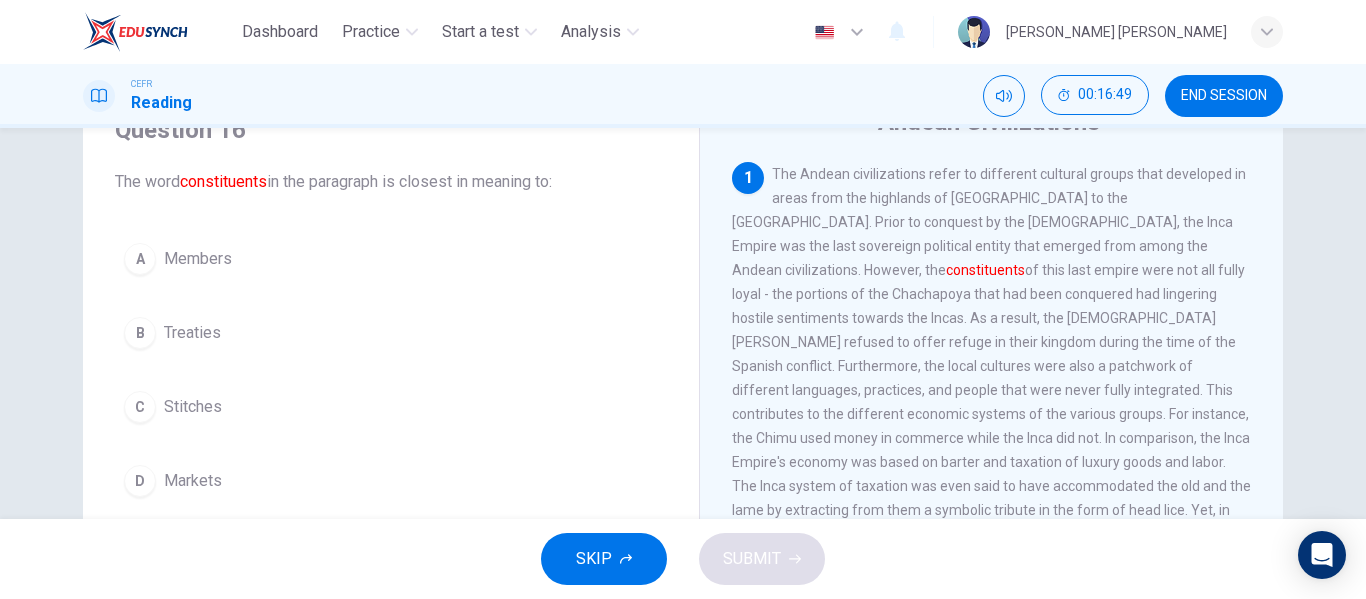 click on "Members" at bounding box center (198, 259) 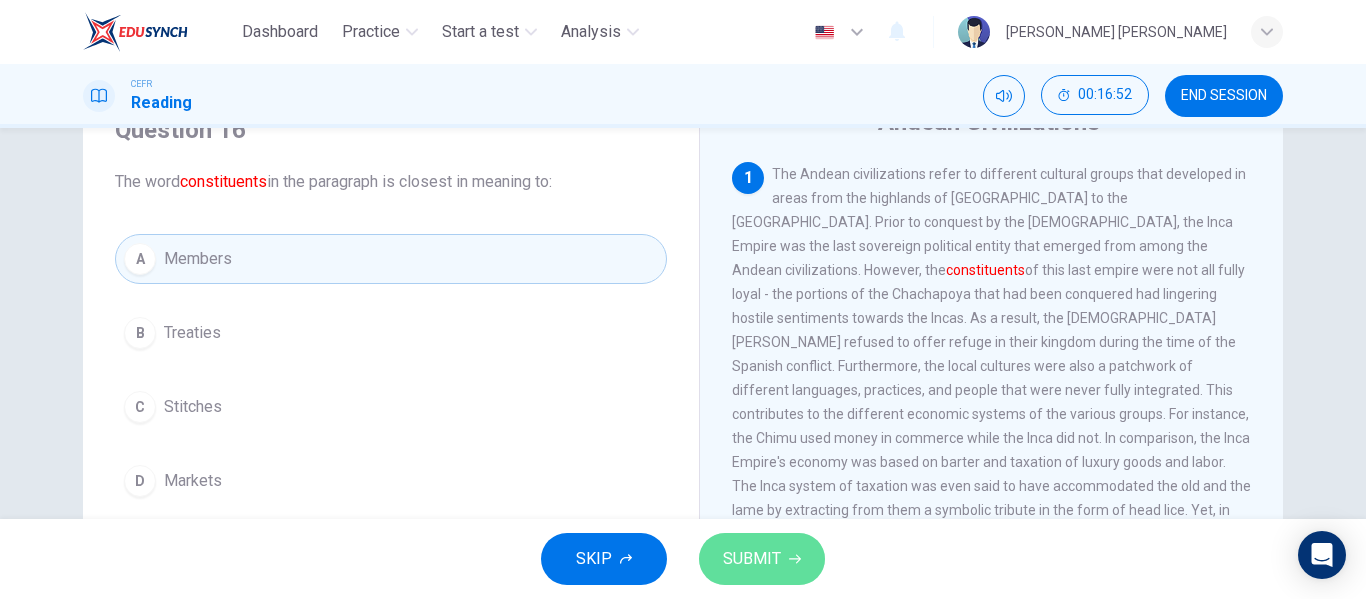 click on "SUBMIT" at bounding box center [752, 559] 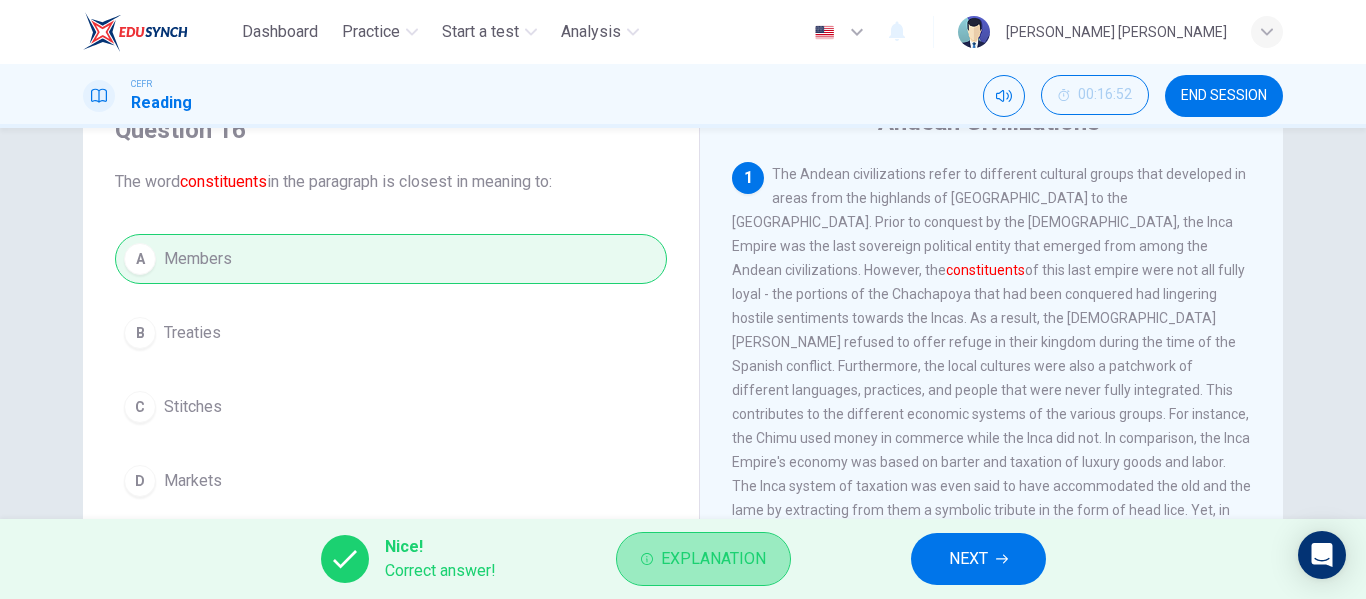click on "Explanation" at bounding box center (713, 559) 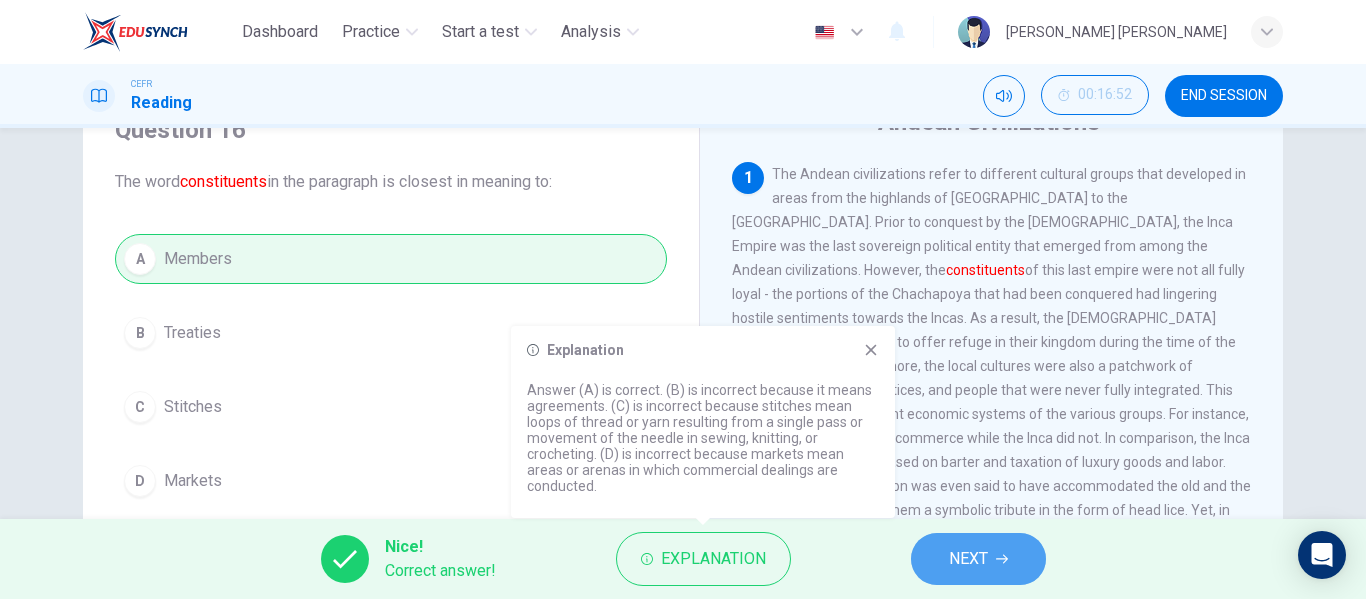 click on "NEXT" at bounding box center [968, 559] 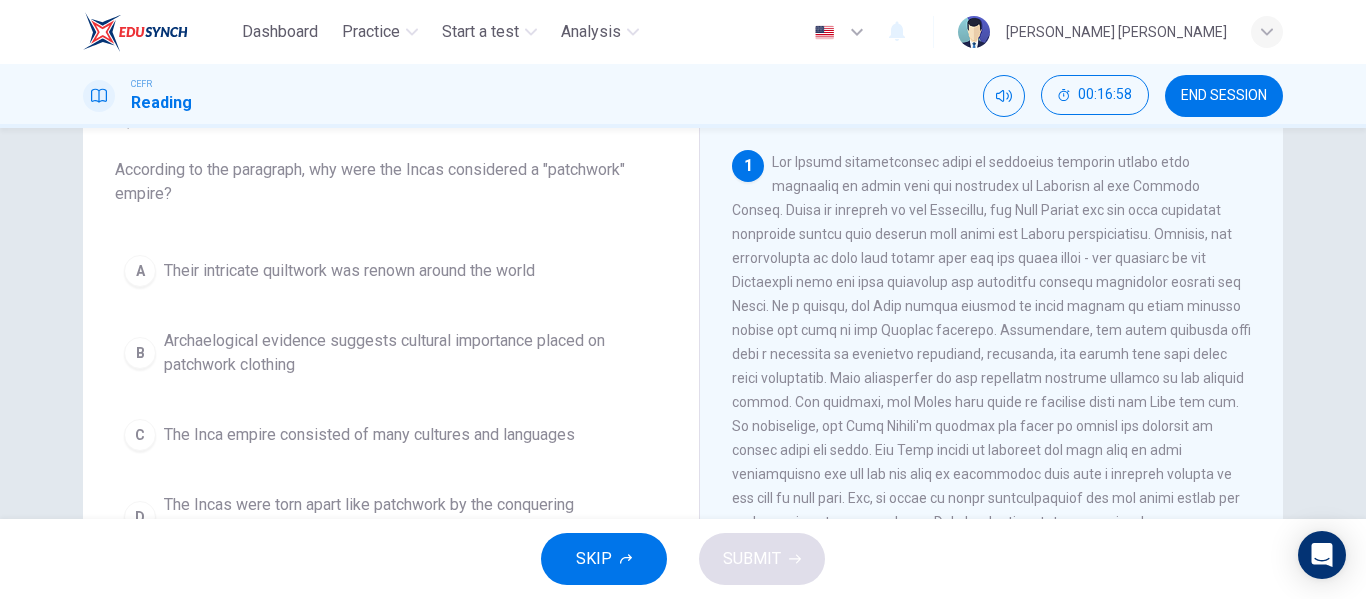 scroll, scrollTop: 106, scrollLeft: 0, axis: vertical 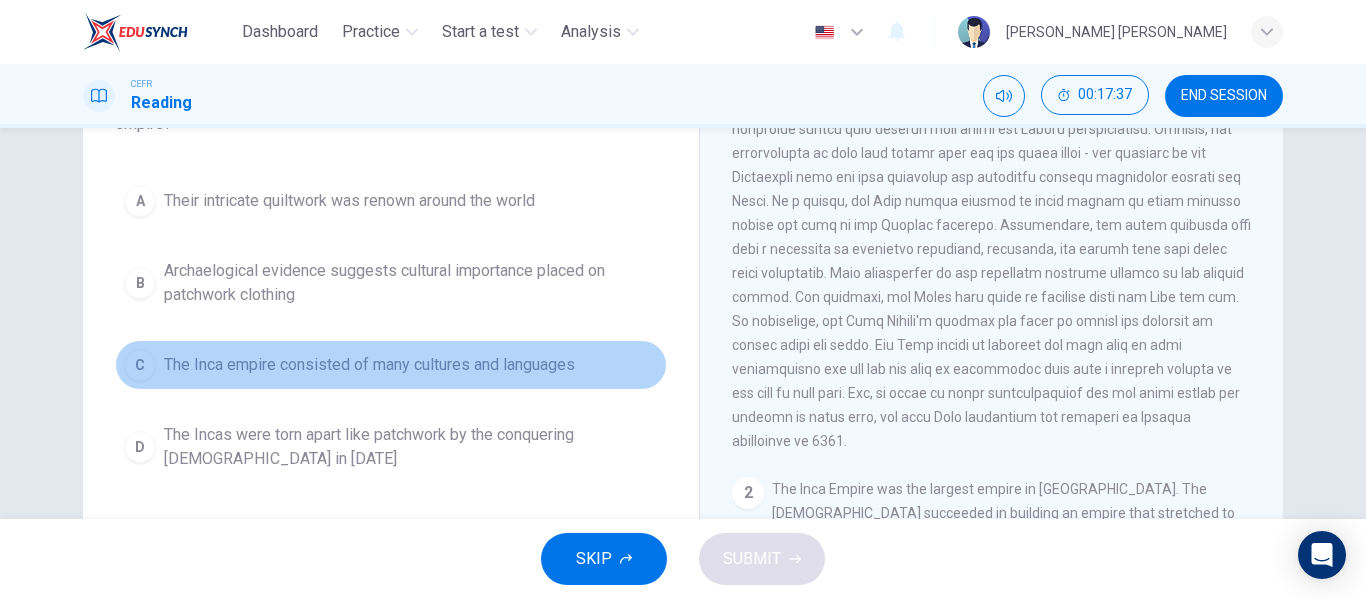 click on "The Inca empire consisted of many cultures and languages" at bounding box center [369, 365] 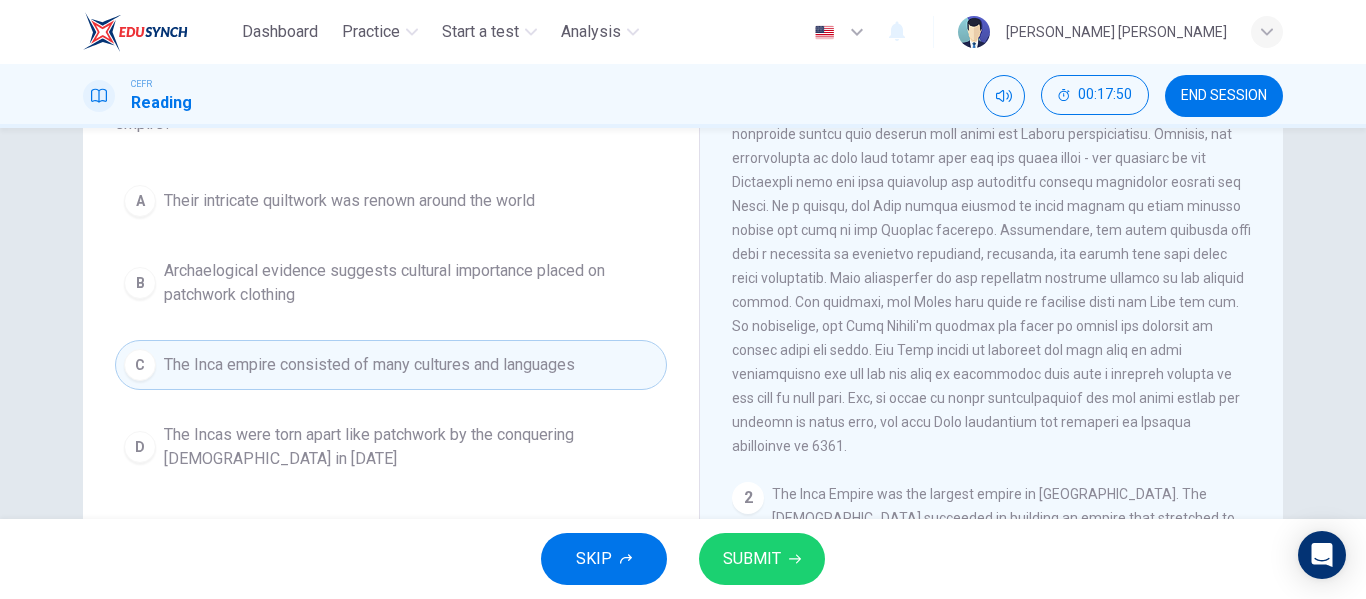 scroll, scrollTop: 29, scrollLeft: 0, axis: vertical 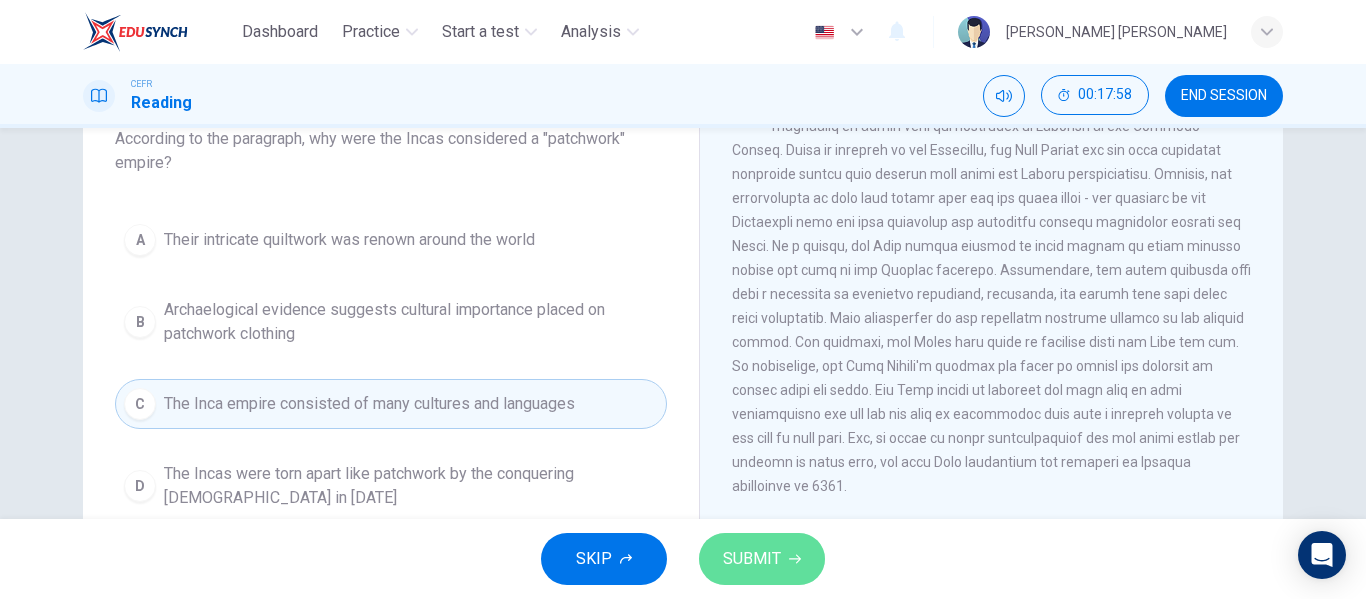 click on "SUBMIT" at bounding box center (752, 559) 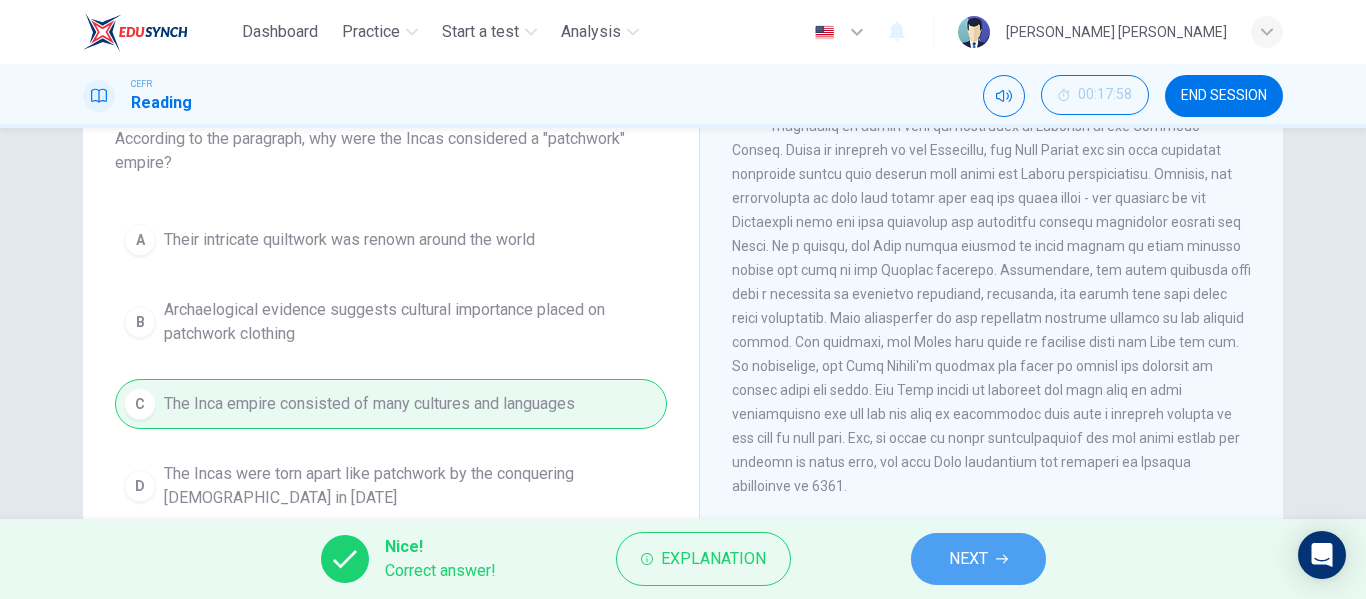 click on "NEXT" at bounding box center [968, 559] 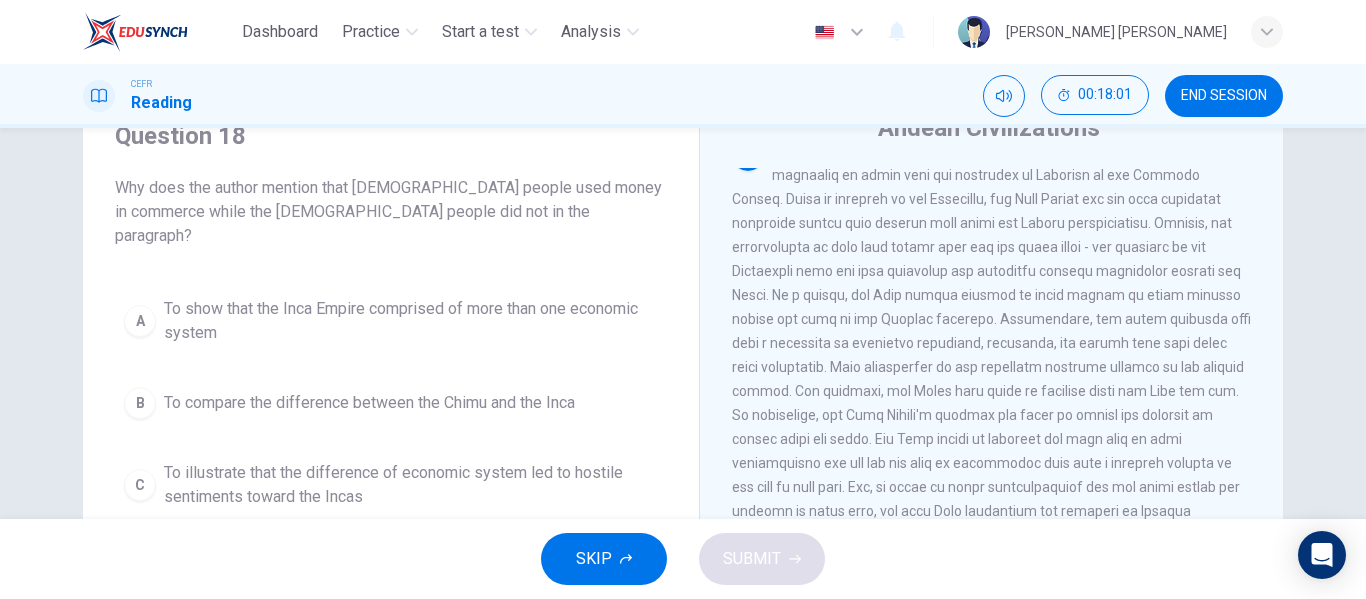 scroll, scrollTop: 87, scrollLeft: 0, axis: vertical 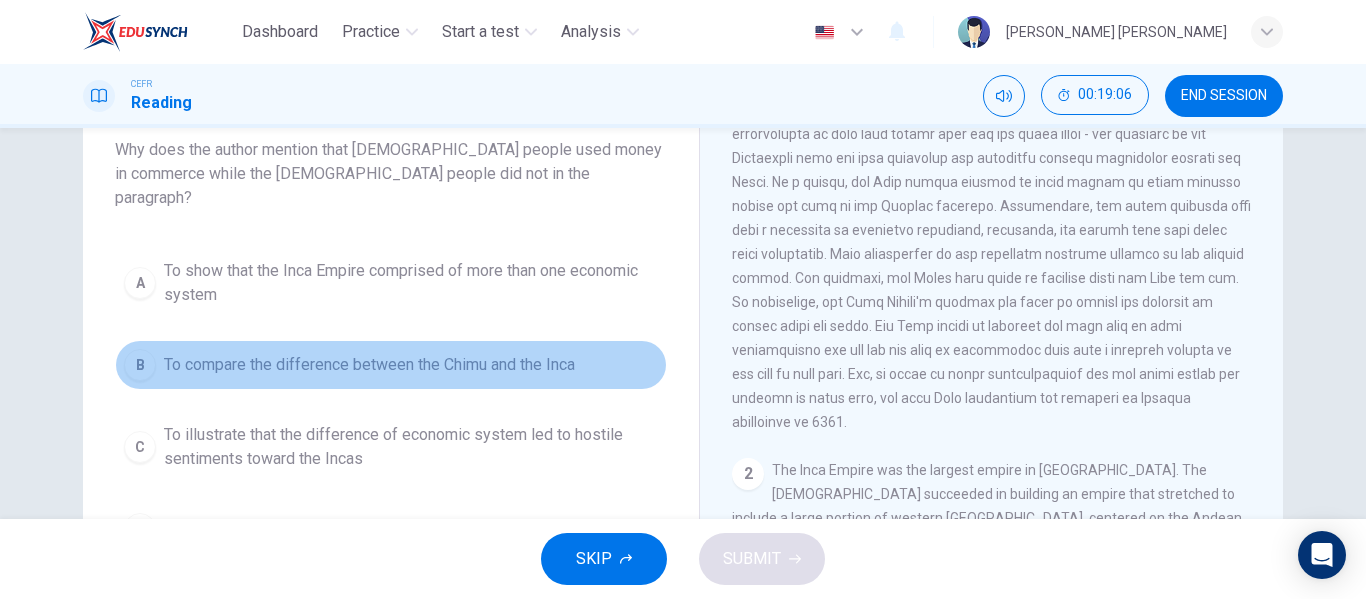 click on "To compare the difference between the Chimu and the Inca" at bounding box center (369, 365) 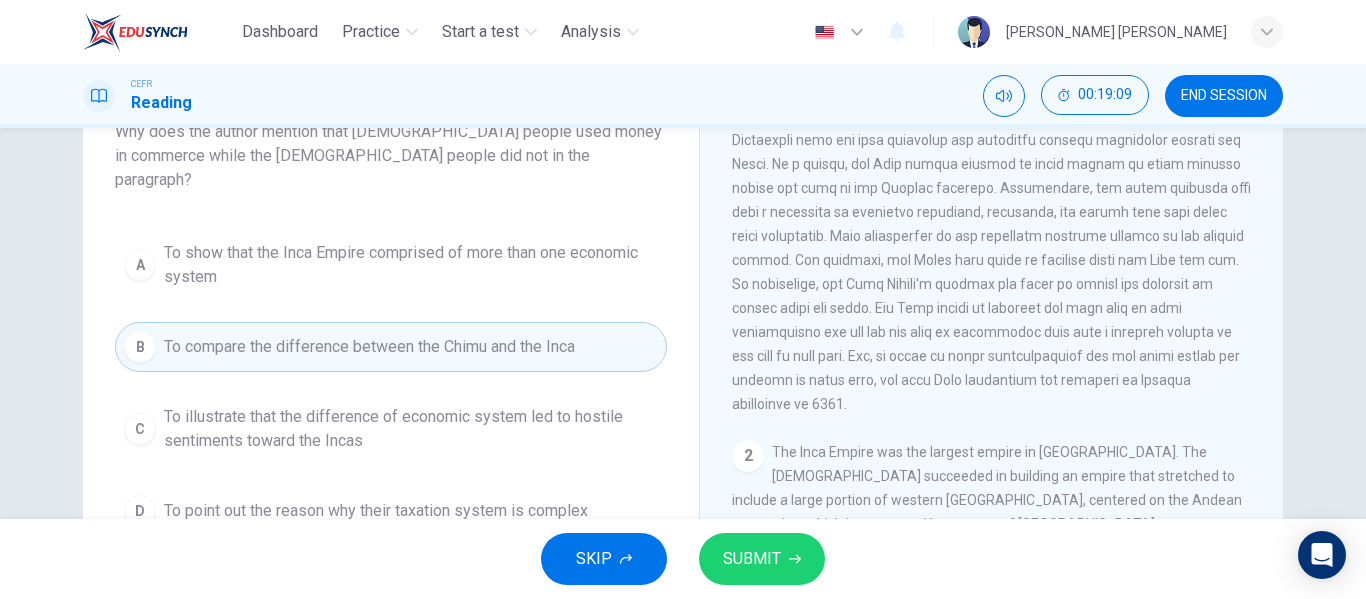 scroll, scrollTop: 145, scrollLeft: 0, axis: vertical 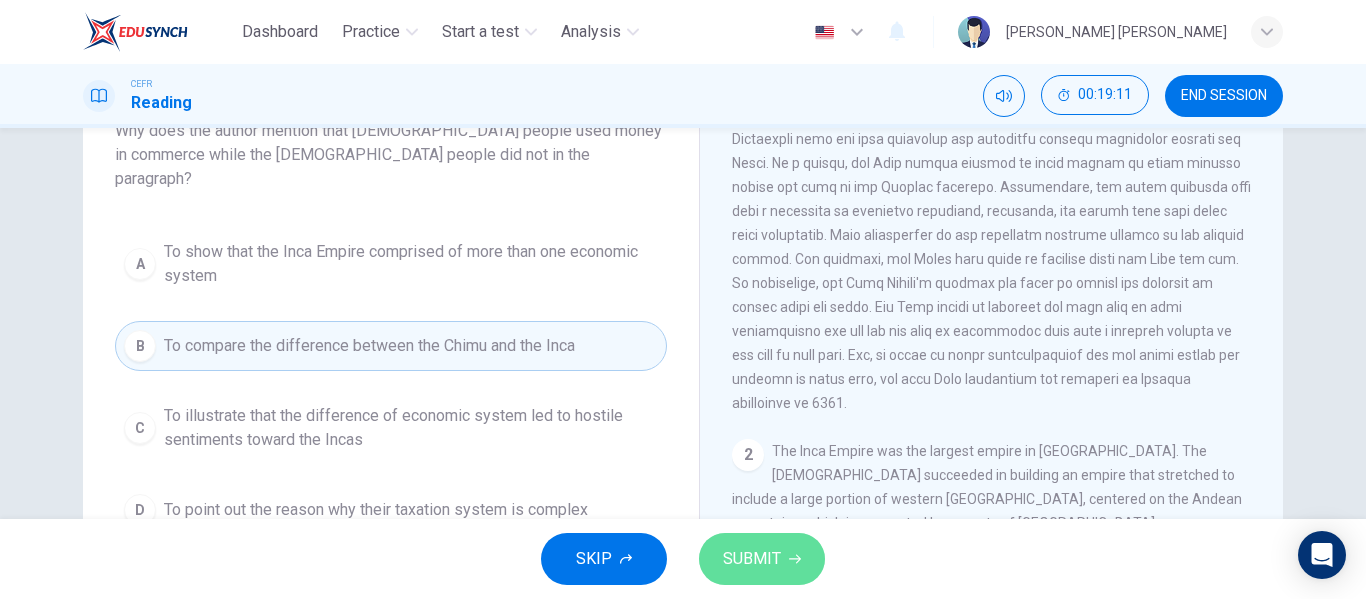 click on "SUBMIT" at bounding box center [752, 559] 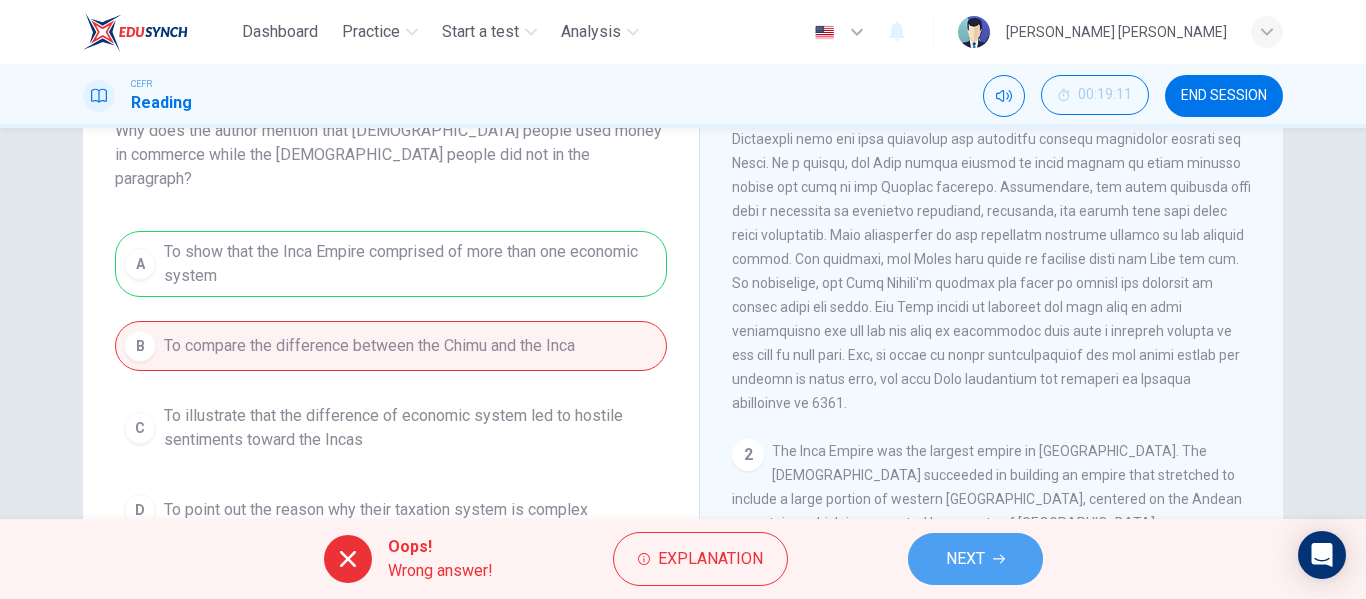 click on "NEXT" at bounding box center [965, 559] 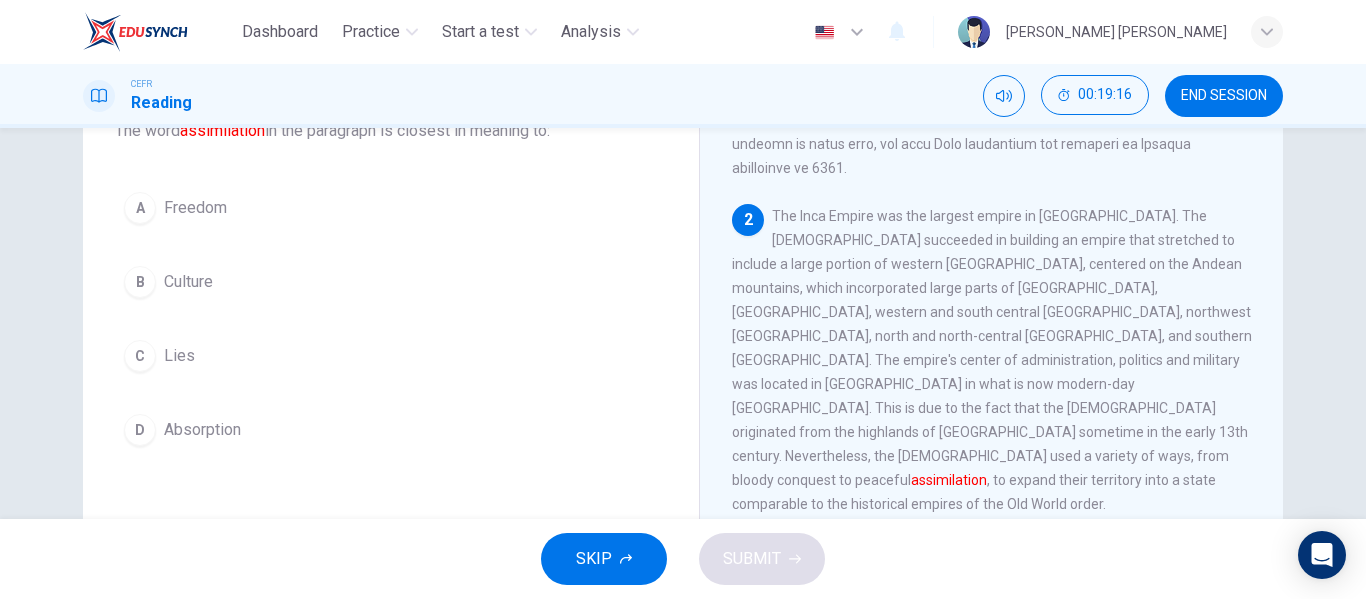 scroll, scrollTop: 338, scrollLeft: 0, axis: vertical 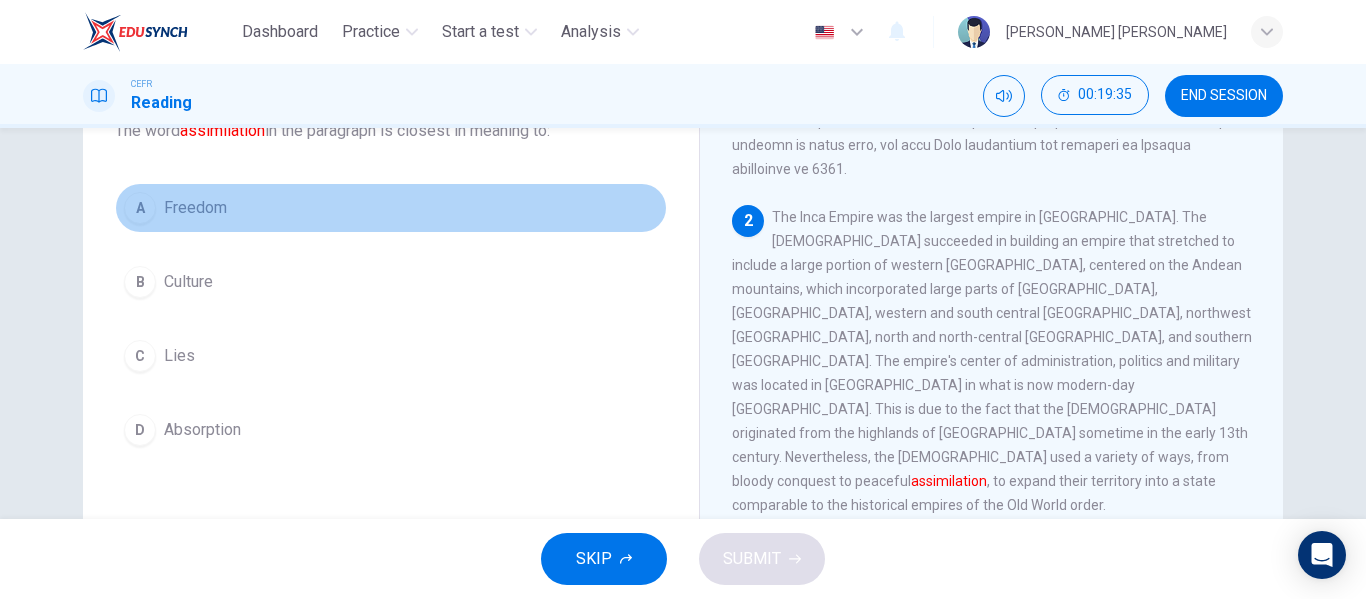 click on "Freedom" at bounding box center [195, 208] 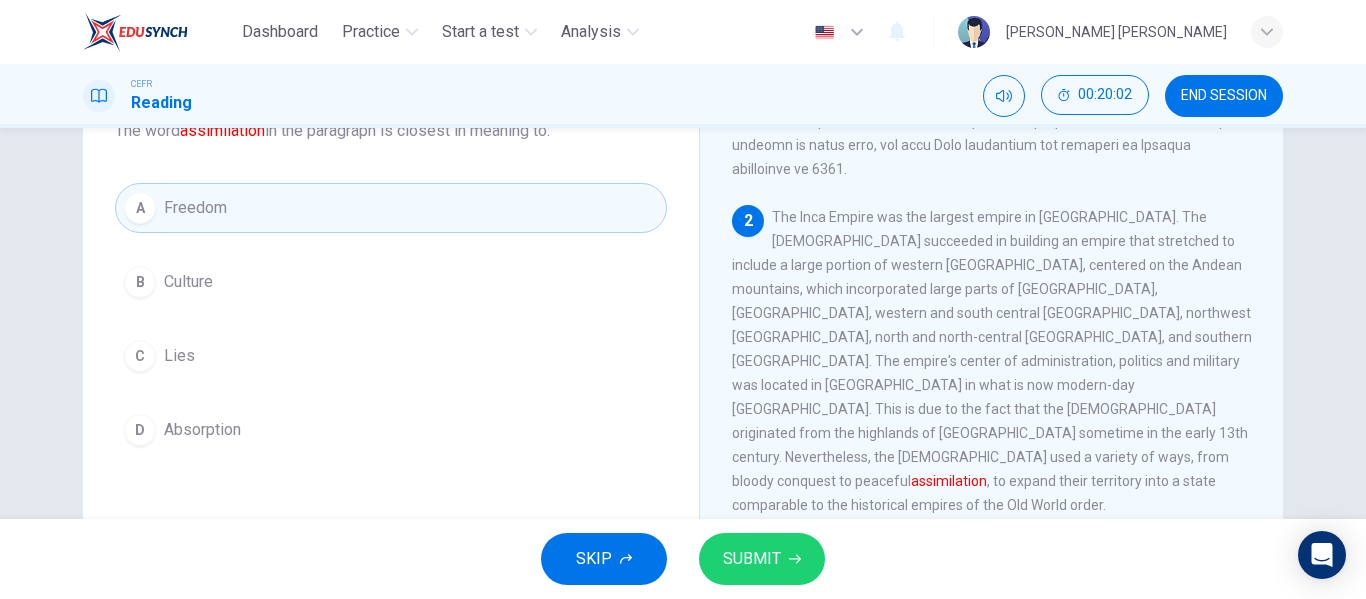 click on "D Absorption" at bounding box center (391, 430) 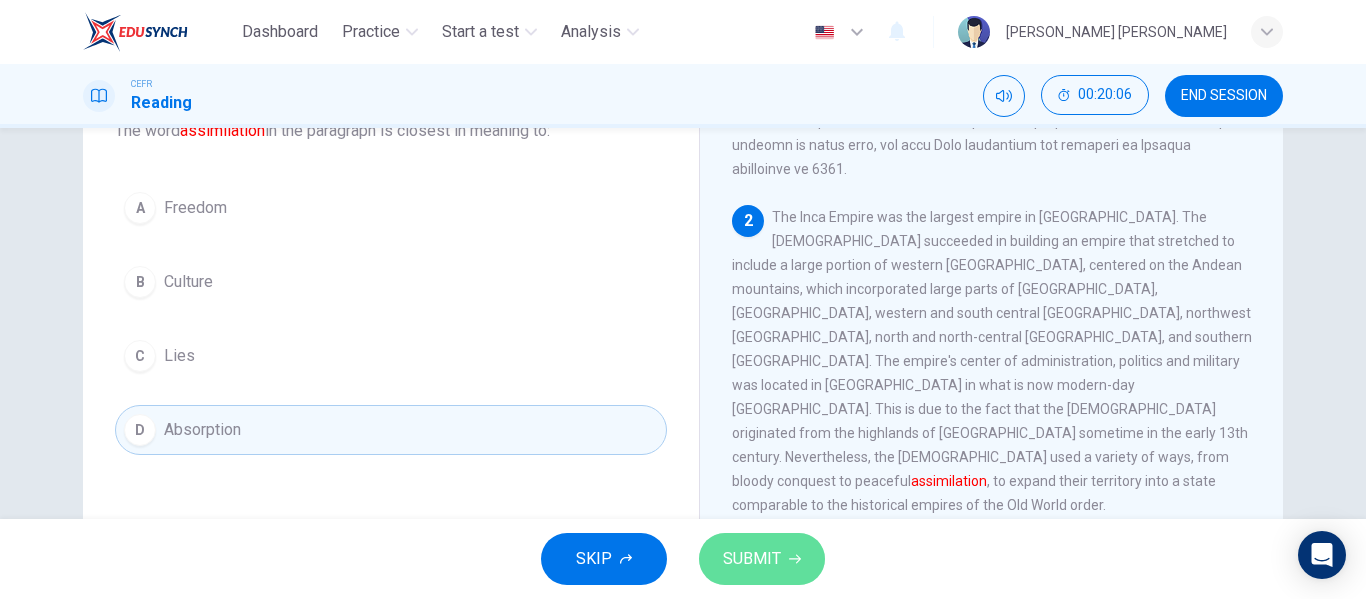 click 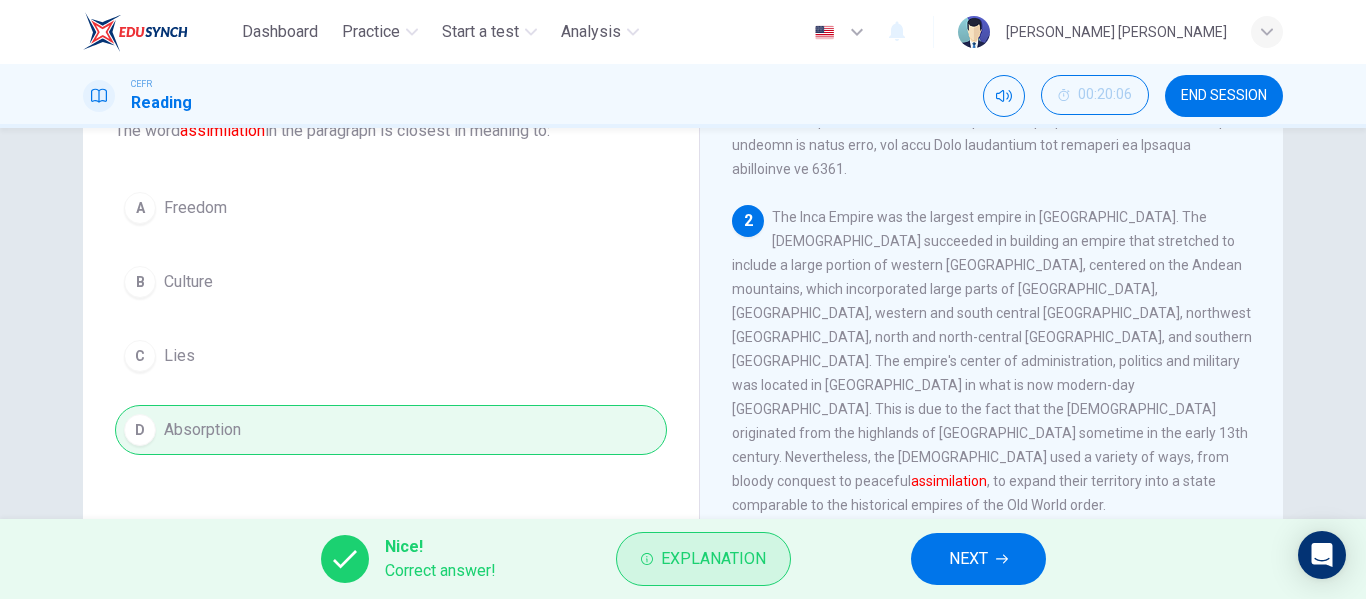 click on "Explanation" at bounding box center (713, 559) 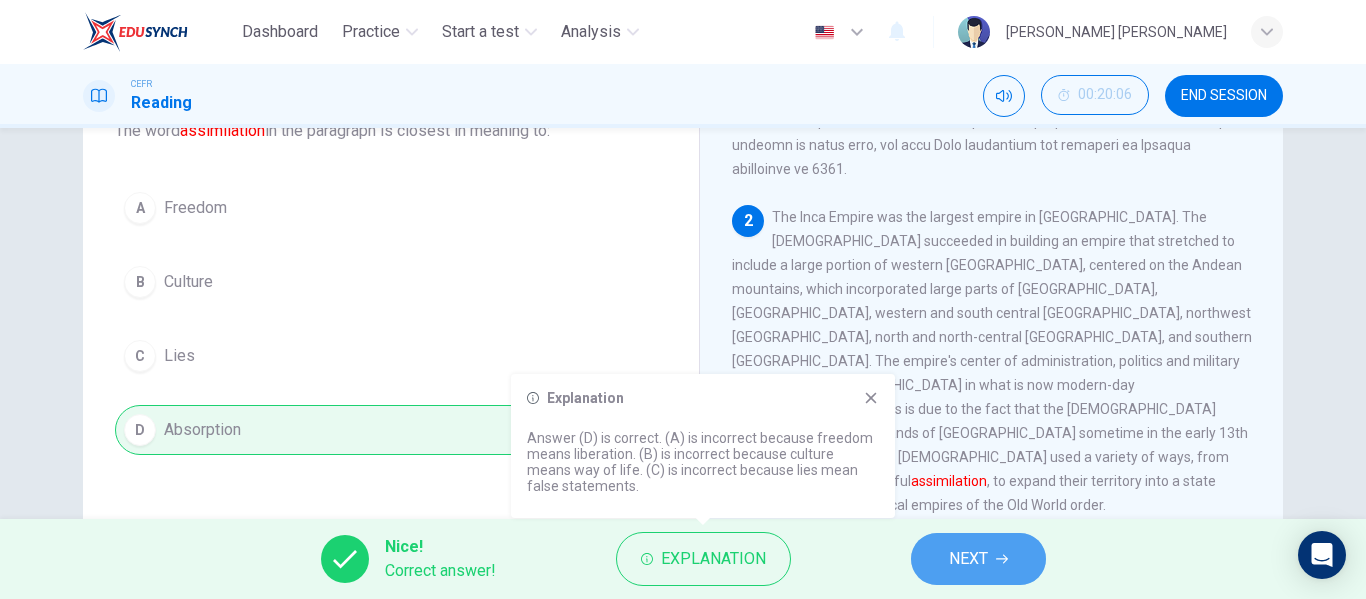 click on "NEXT" at bounding box center [978, 559] 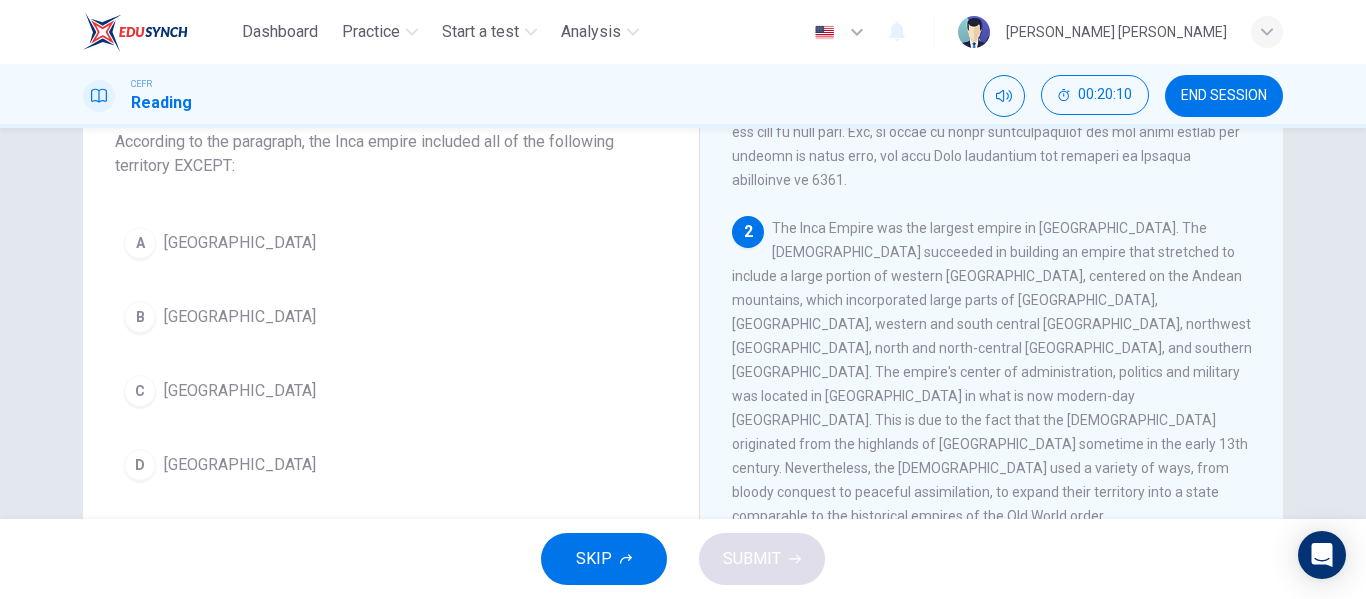 scroll, scrollTop: 132, scrollLeft: 0, axis: vertical 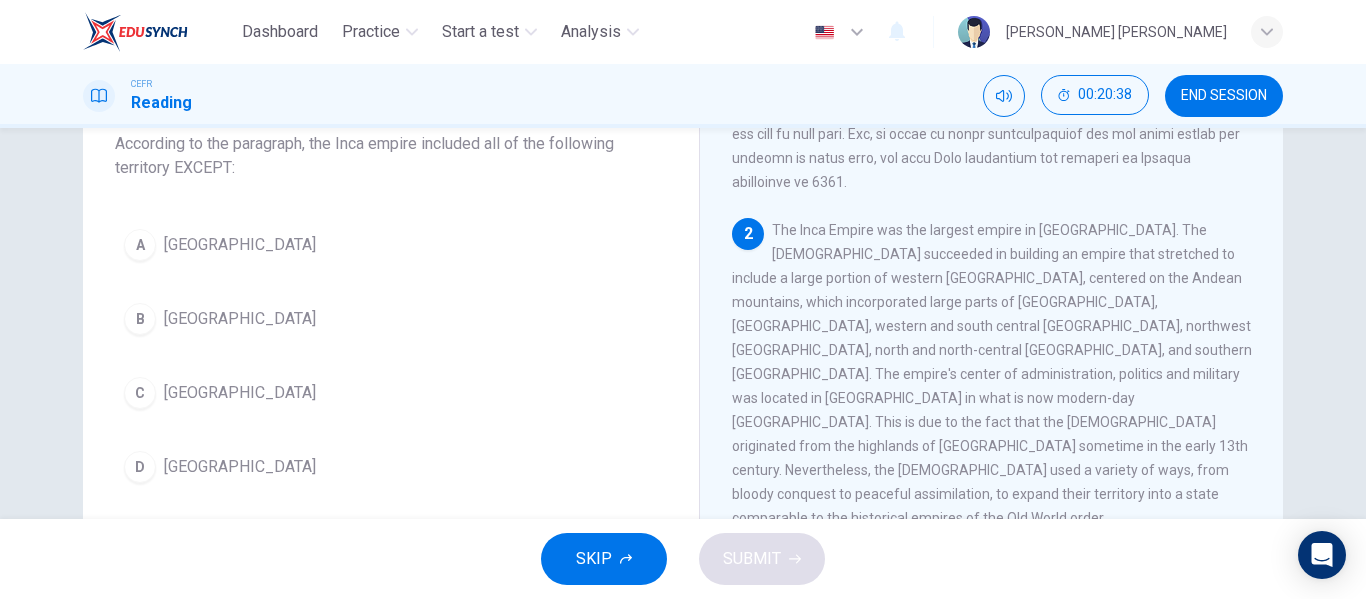 click on "B Brazil" at bounding box center [391, 319] 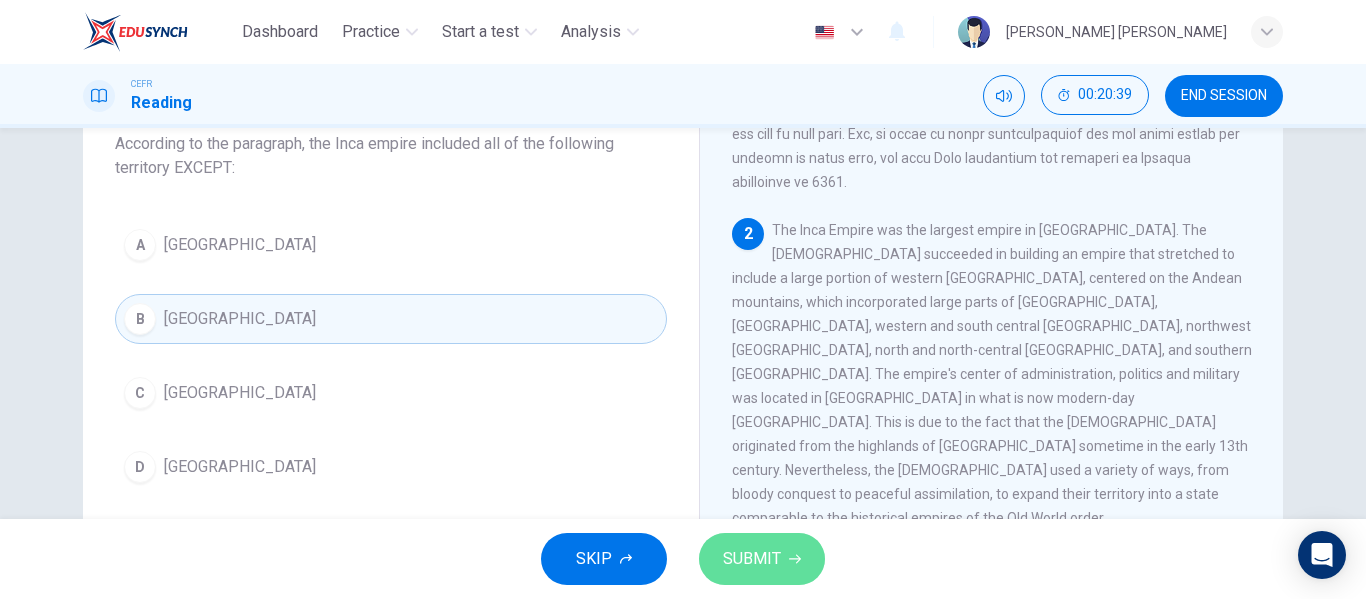 click on "SUBMIT" at bounding box center [762, 559] 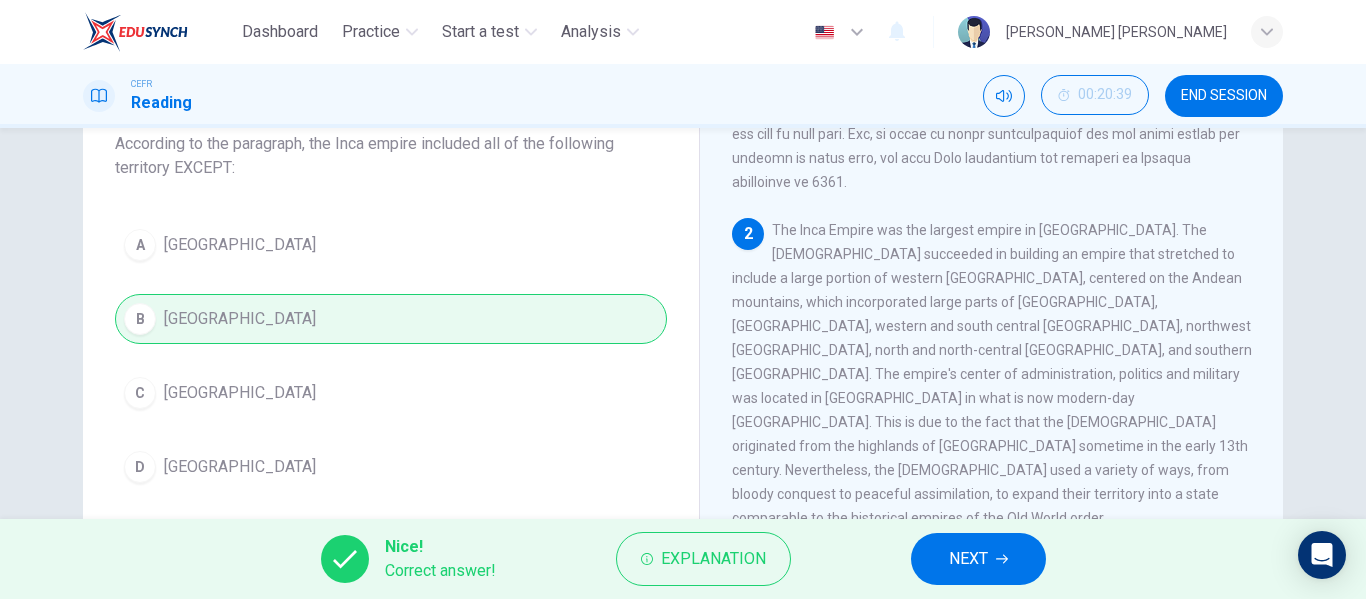 click on "NEXT" at bounding box center [968, 559] 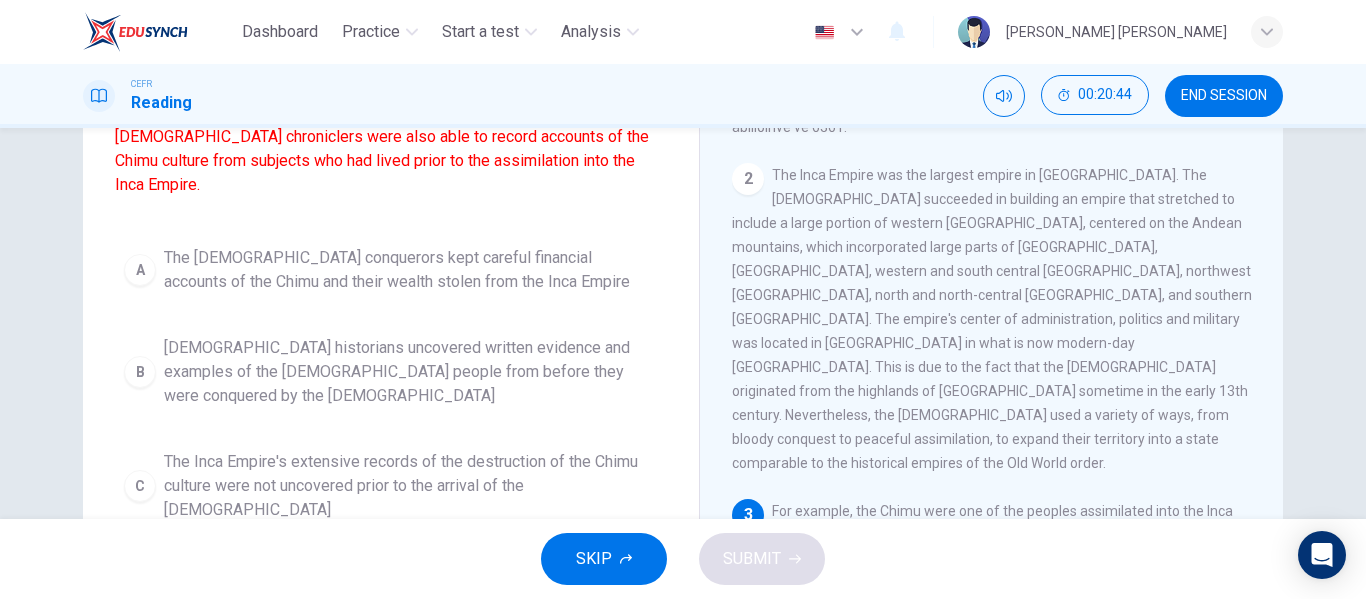 scroll, scrollTop: 191, scrollLeft: 0, axis: vertical 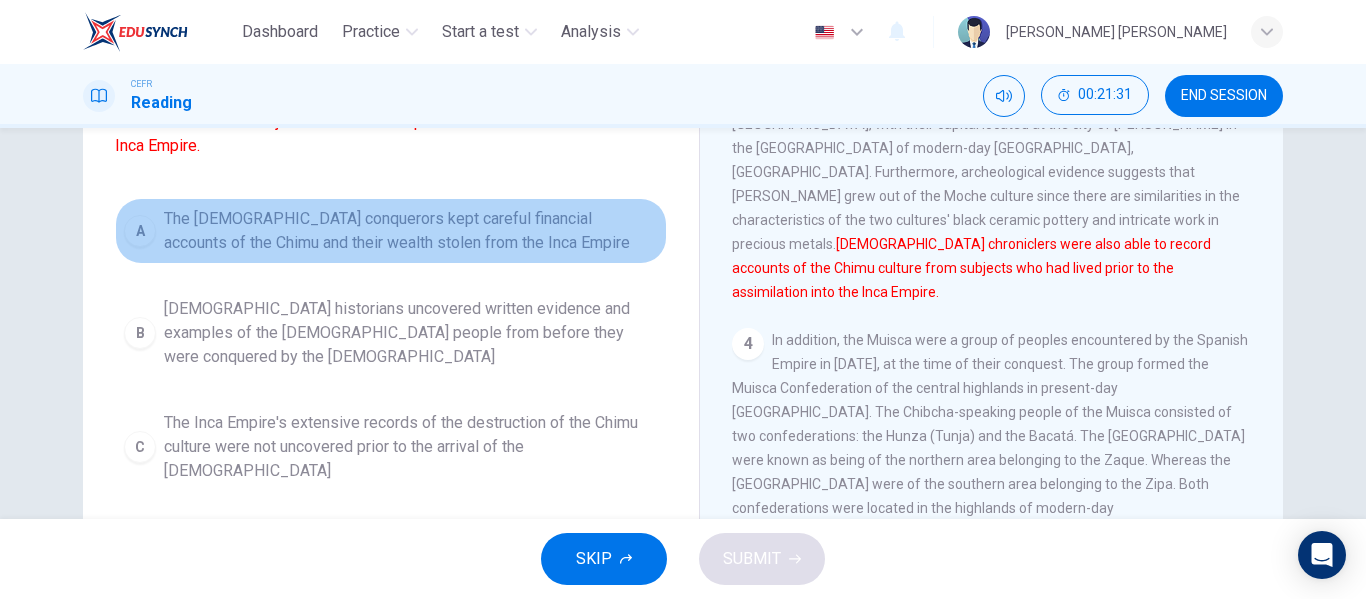 click on "The Spanish conquerors kept careful financial accounts of the Chimu and their wealth stolen from the Inca Empire" at bounding box center (411, 231) 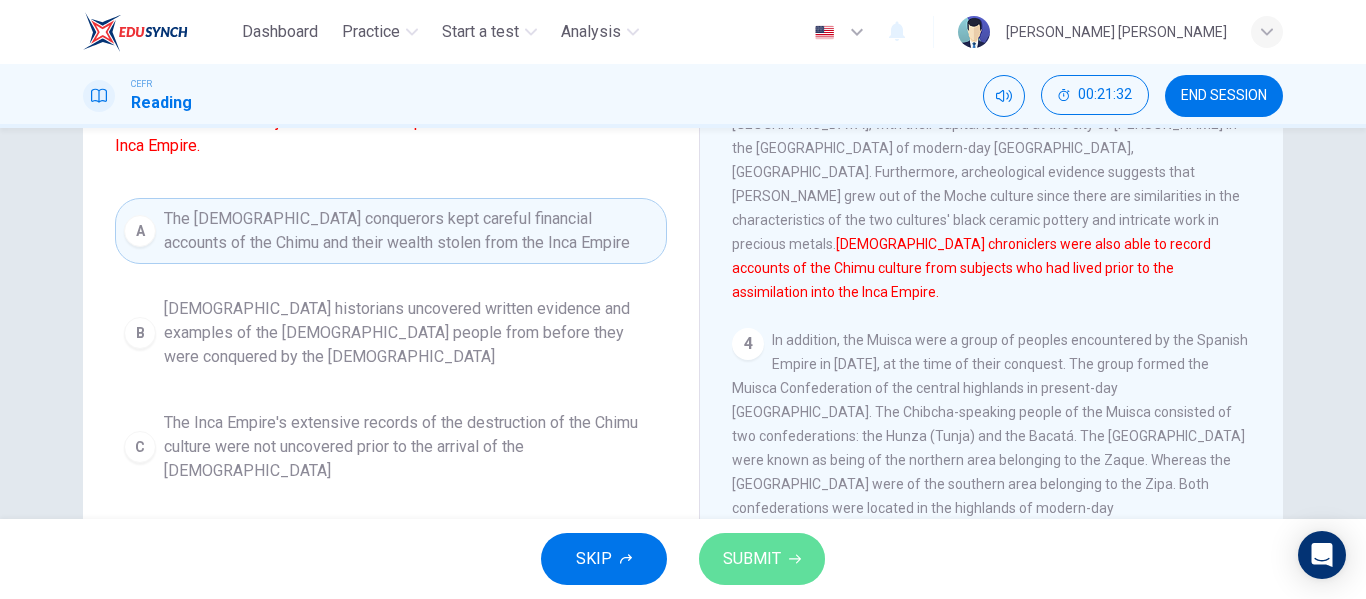 click on "SUBMIT" at bounding box center [752, 559] 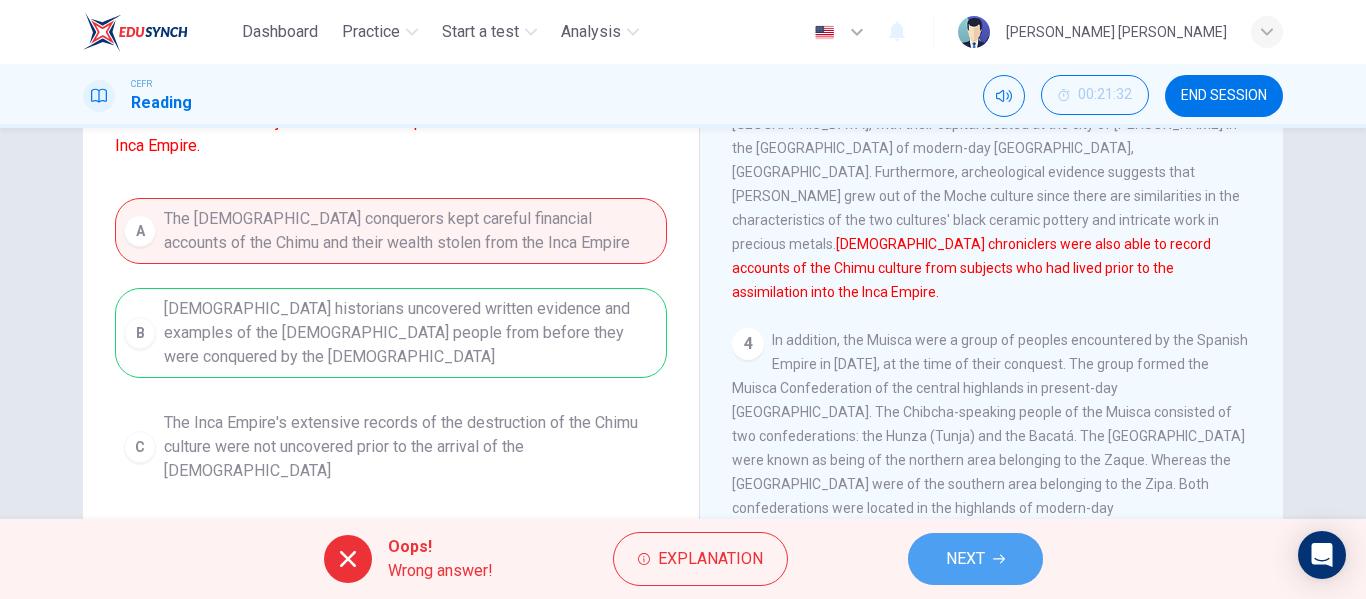 click on "NEXT" at bounding box center [965, 559] 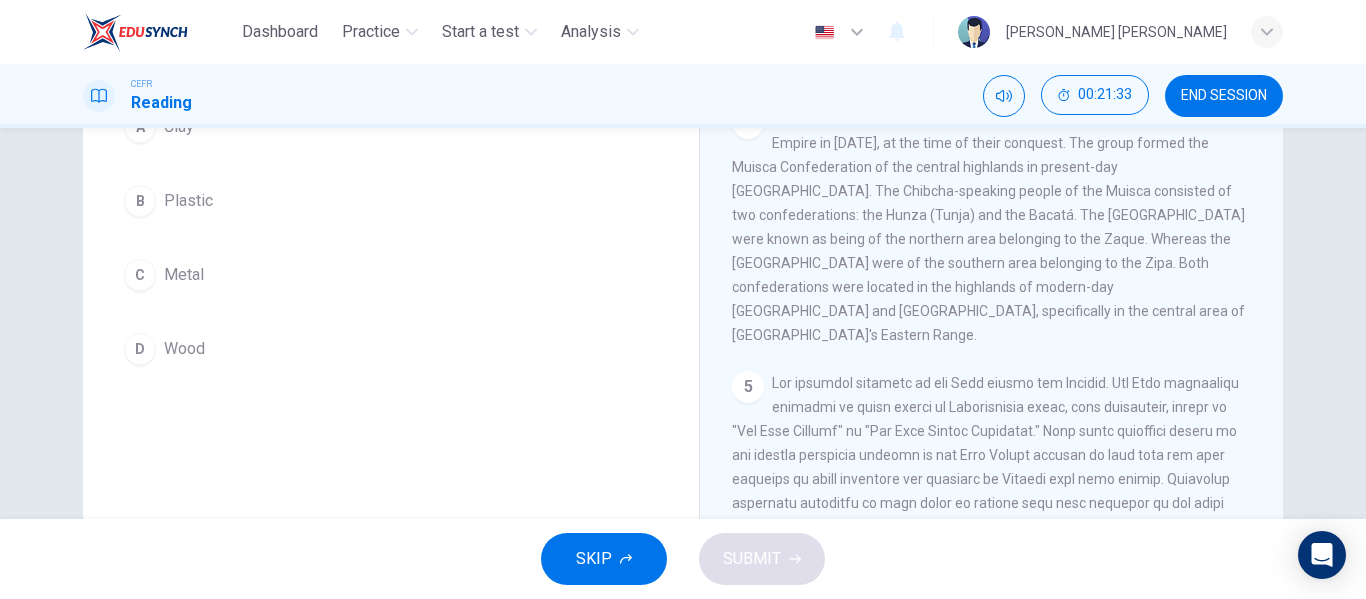 scroll, scrollTop: 1038, scrollLeft: 0, axis: vertical 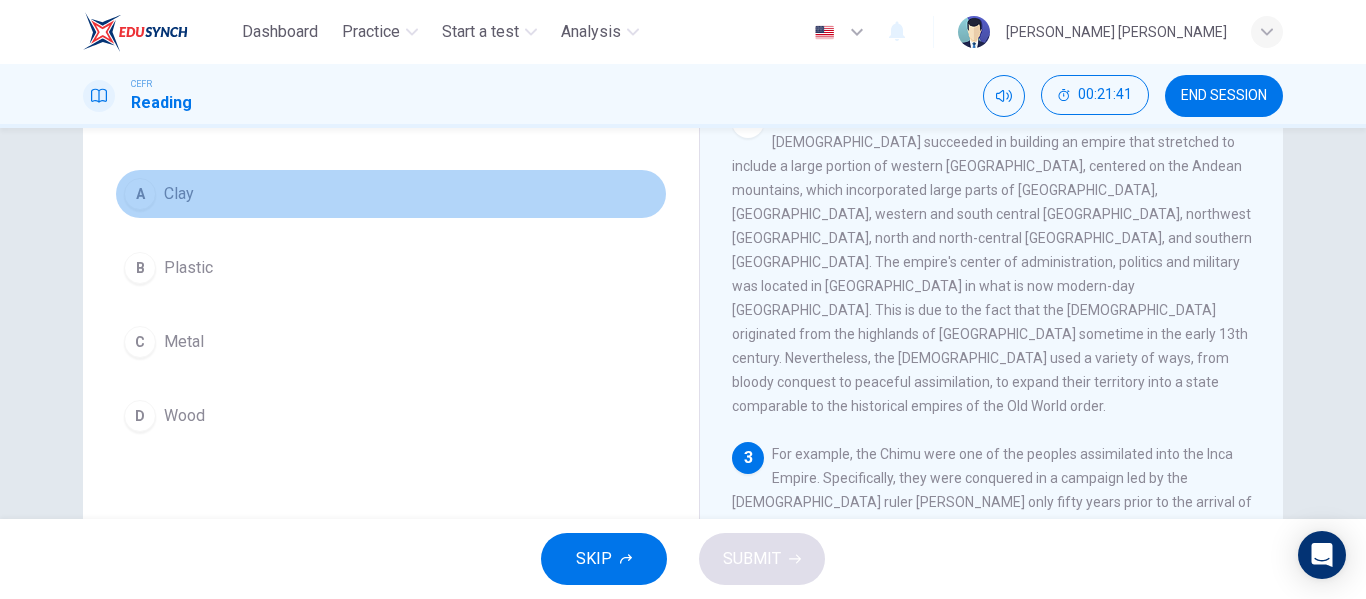 click on "A Clay" at bounding box center [391, 194] 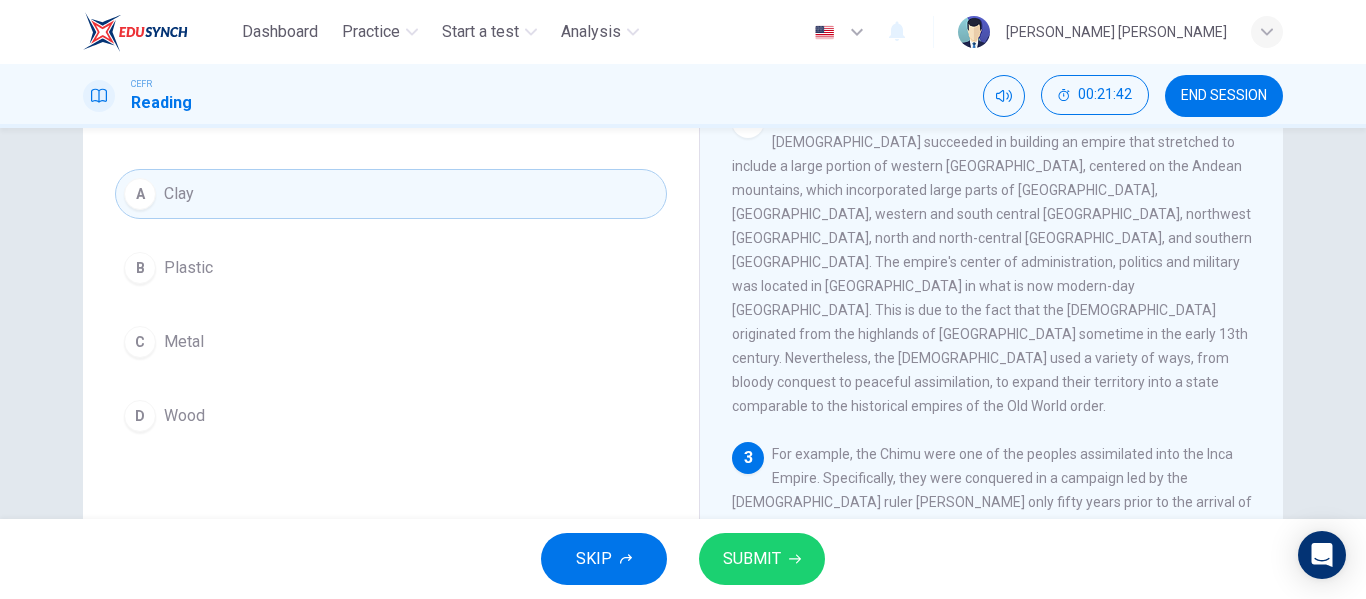 click on "SUBMIT" at bounding box center (752, 559) 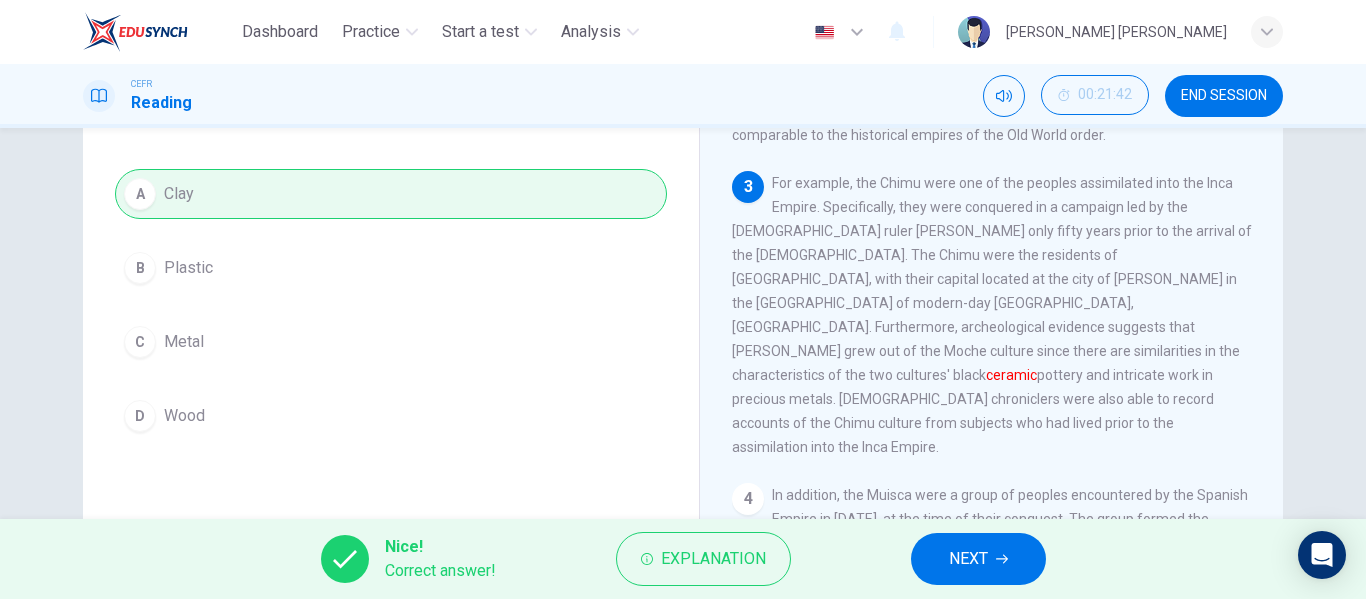 scroll, scrollTop: 695, scrollLeft: 0, axis: vertical 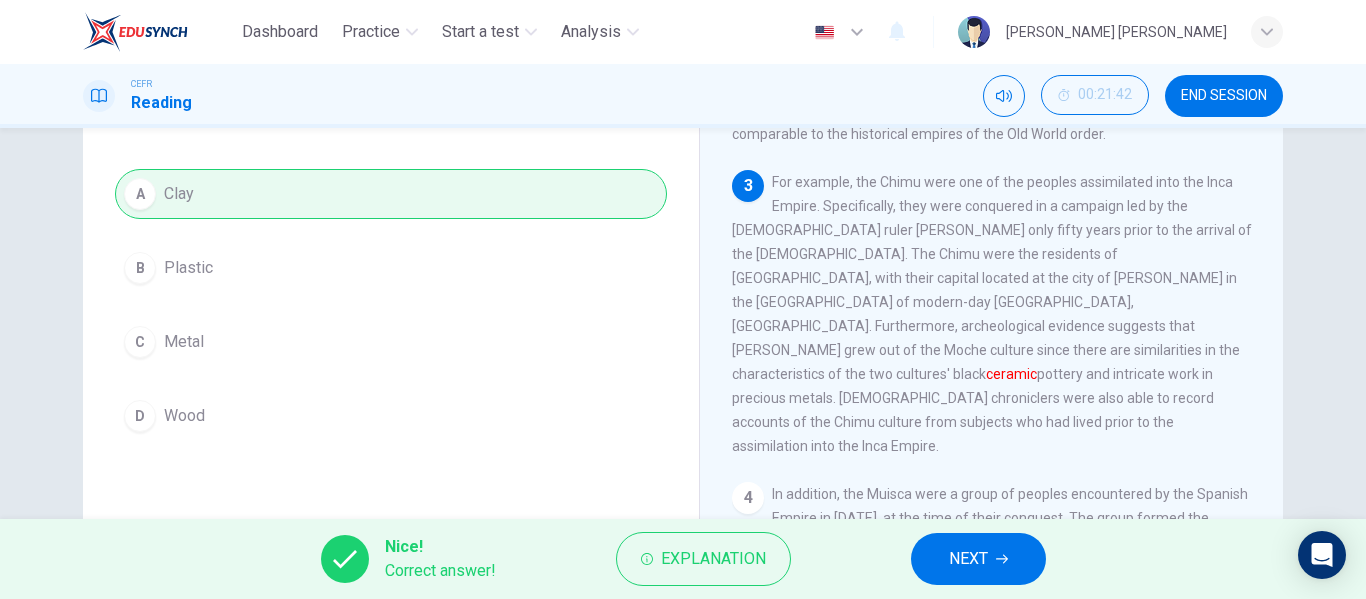 click on "Nice! Correct answer! Explanation NEXT" at bounding box center (683, 559) 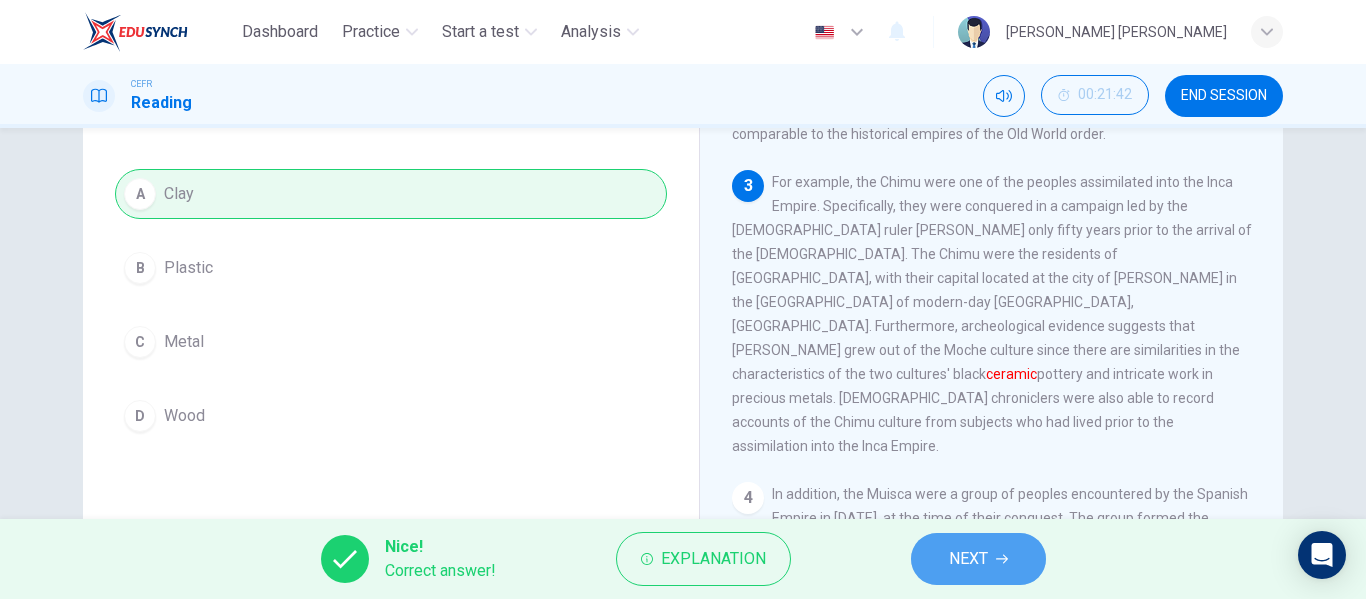 click on "NEXT" at bounding box center [968, 559] 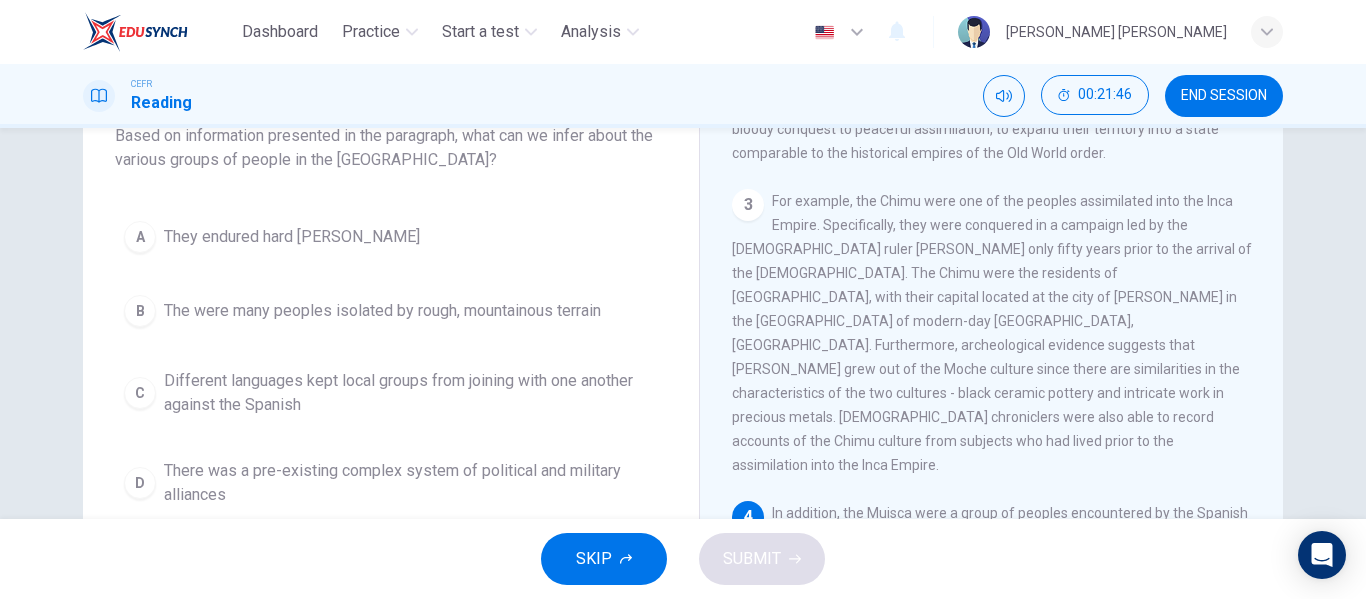 scroll, scrollTop: 139, scrollLeft: 0, axis: vertical 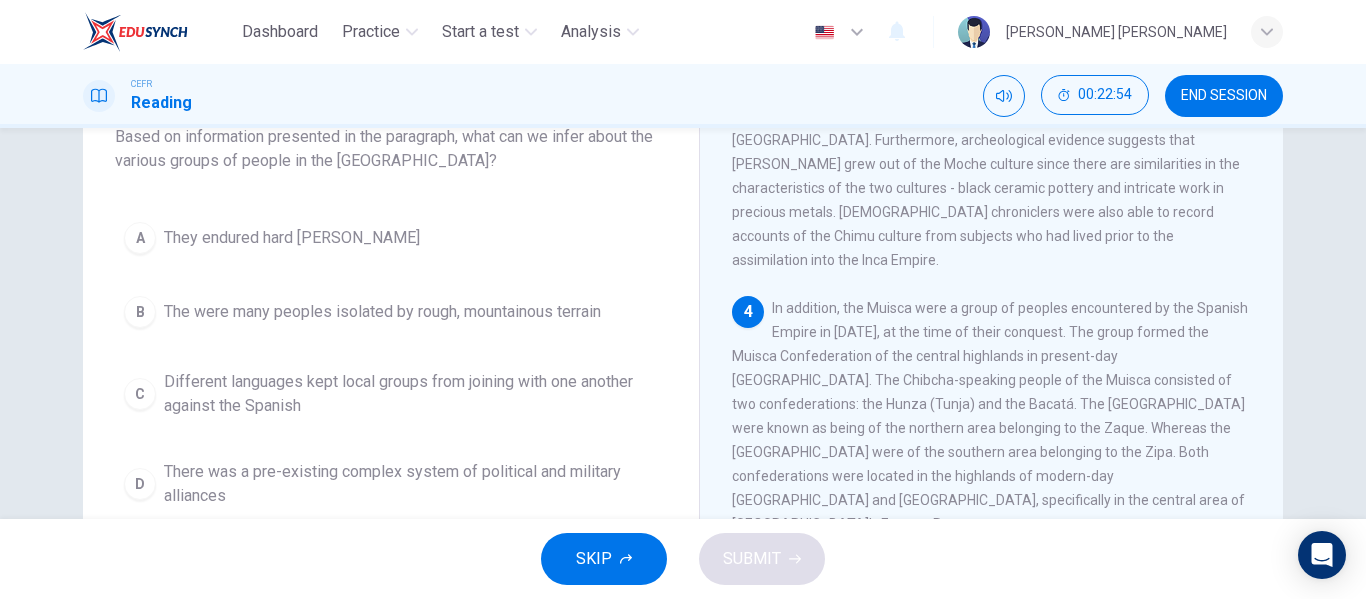 drag, startPoint x: 1000, startPoint y: 407, endPoint x: 545, endPoint y: 398, distance: 455.089 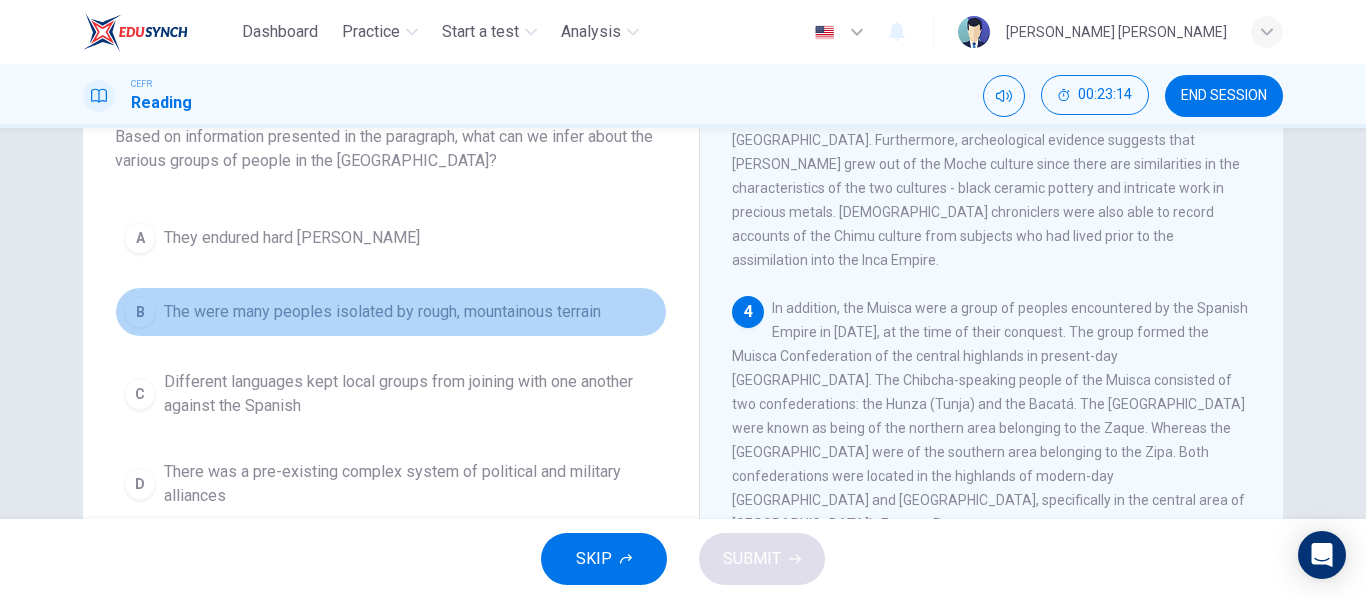 click on "The were many peoples isolated by rough, mountainous terrain" at bounding box center [382, 312] 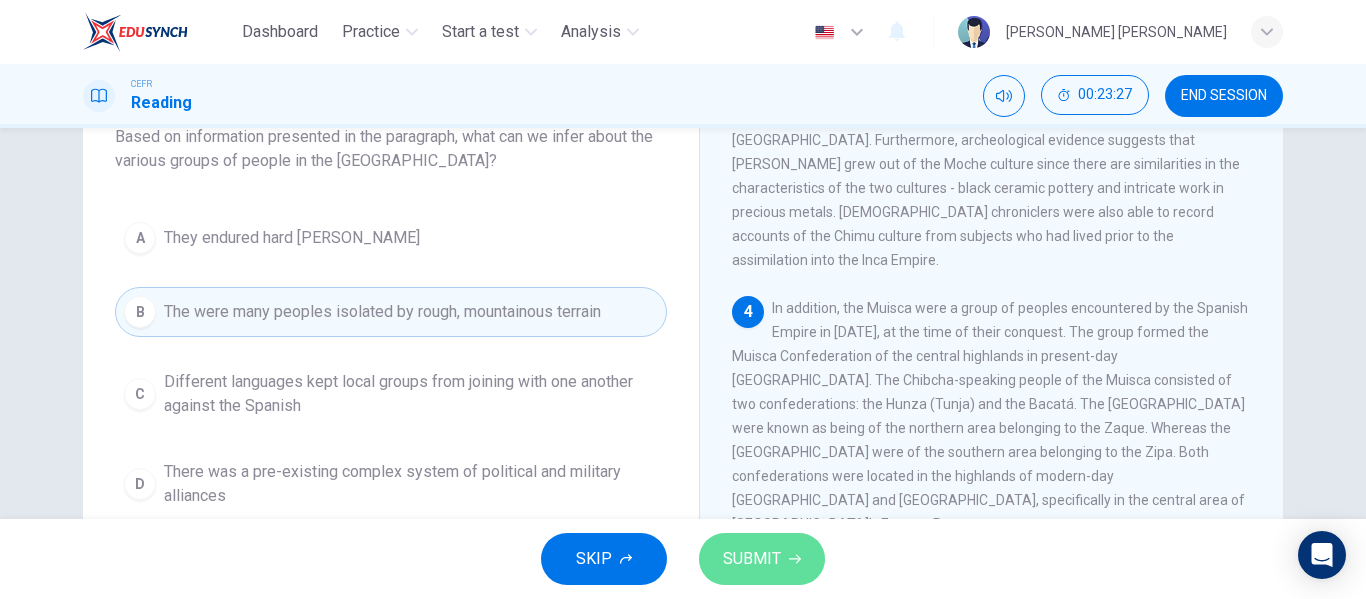 click on "SUBMIT" at bounding box center (752, 559) 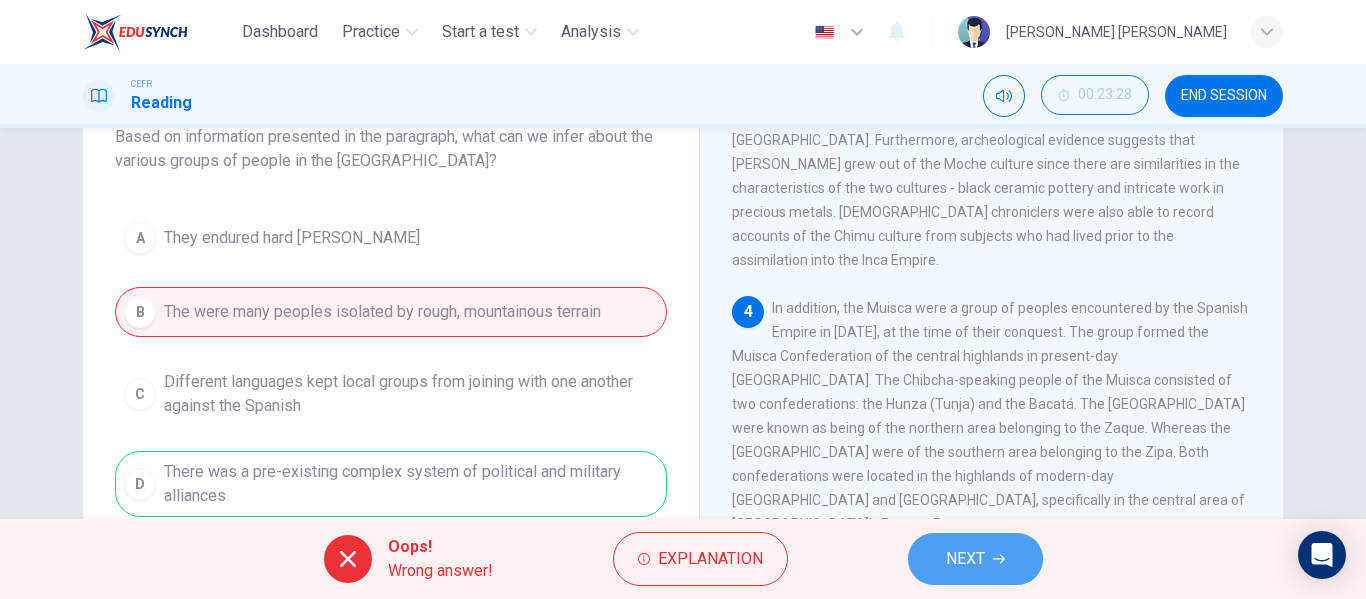 click on "NEXT" at bounding box center (965, 559) 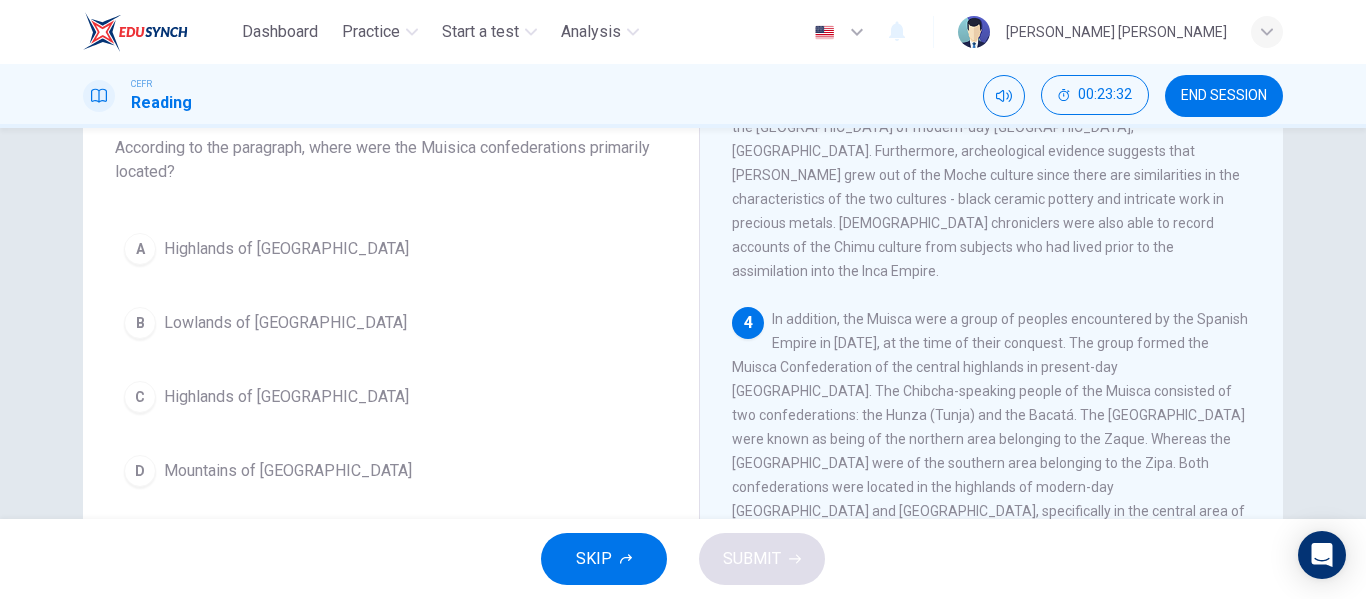scroll, scrollTop: 127, scrollLeft: 0, axis: vertical 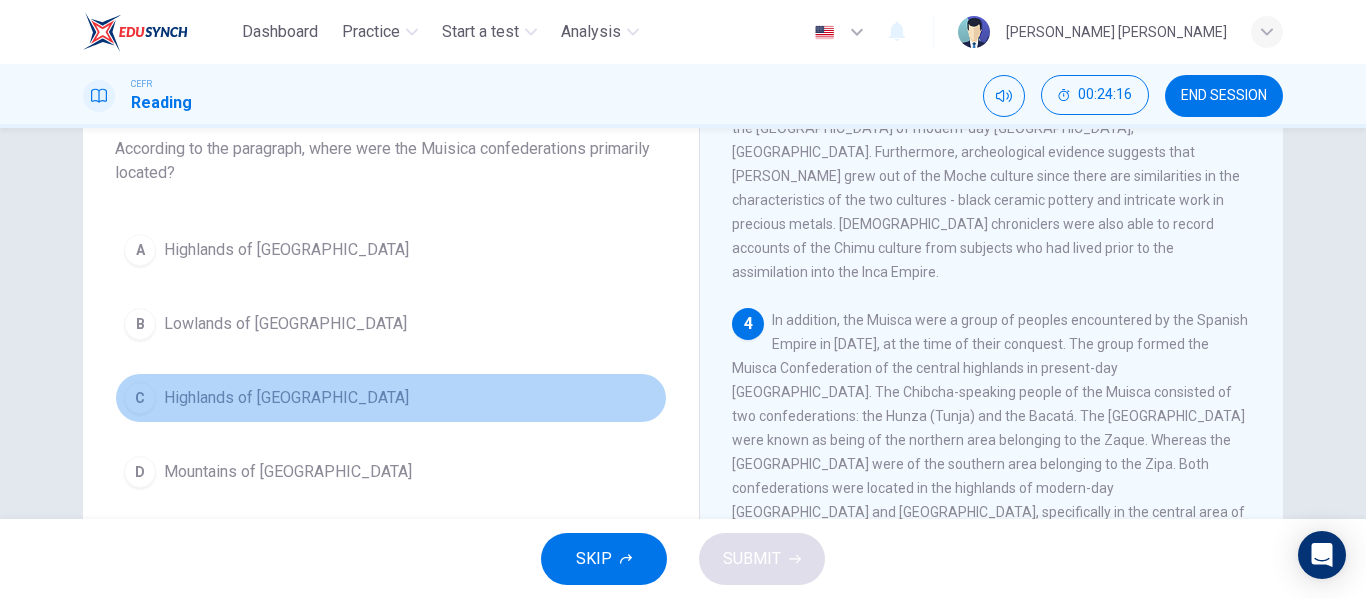 click on "Highlands of Colombia" at bounding box center (286, 398) 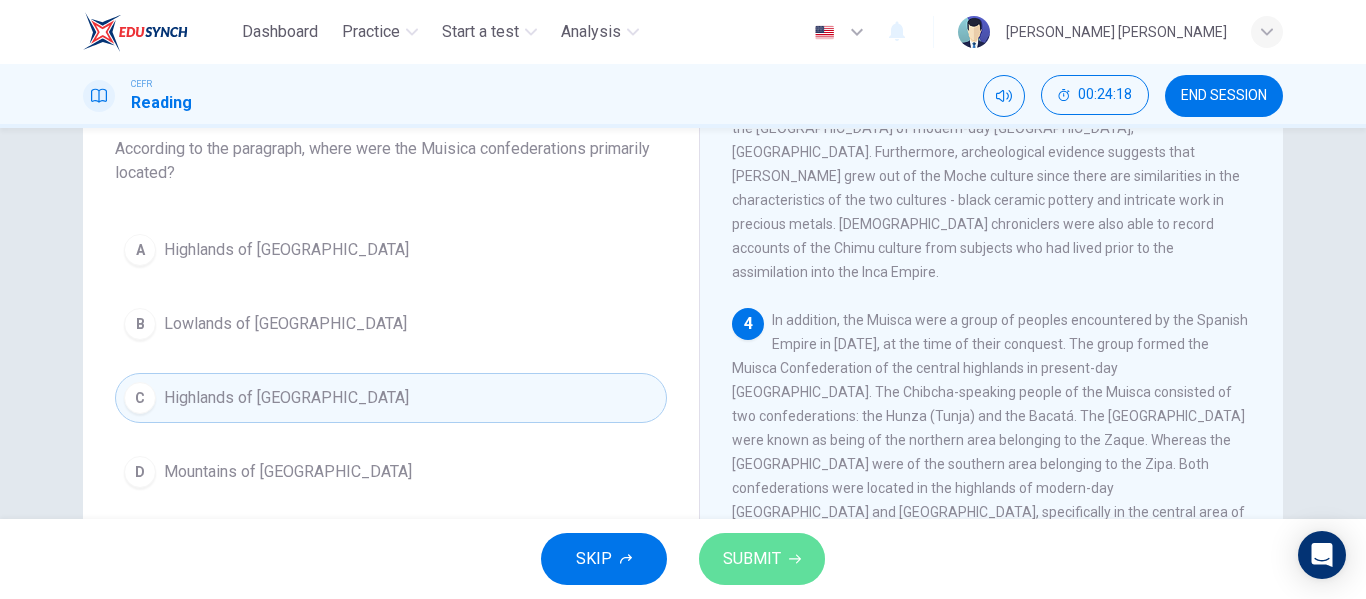 click on "SUBMIT" at bounding box center [762, 559] 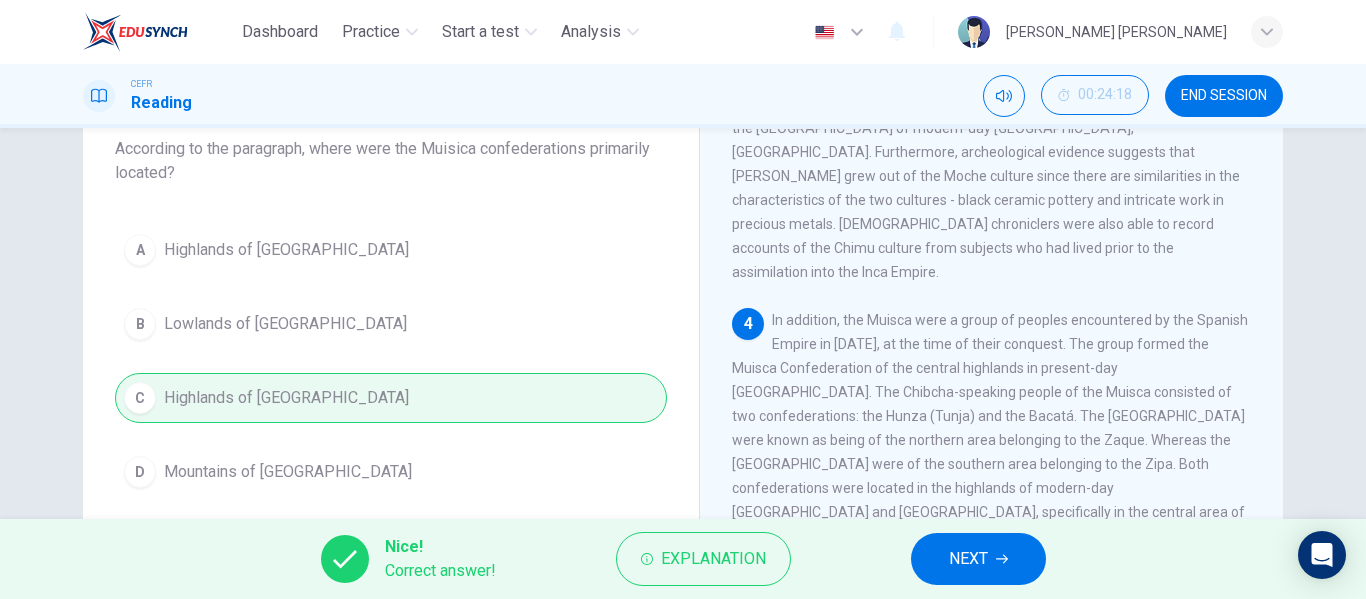 click on "NEXT" at bounding box center [968, 559] 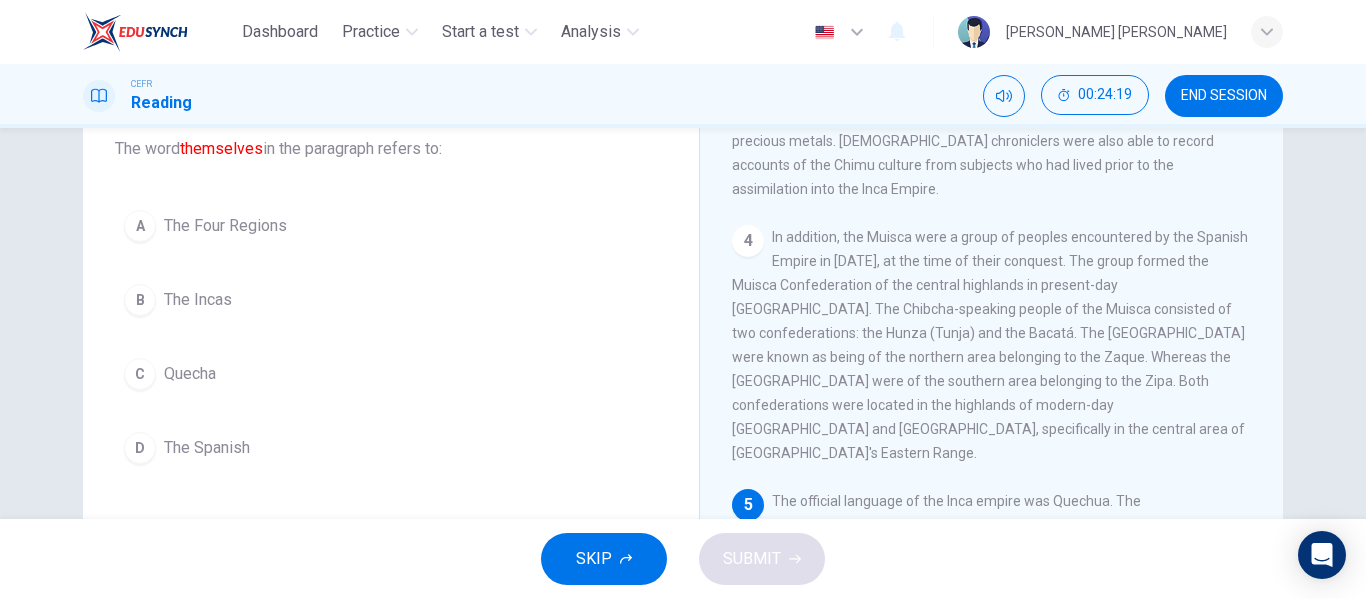 scroll, scrollTop: 1038, scrollLeft: 0, axis: vertical 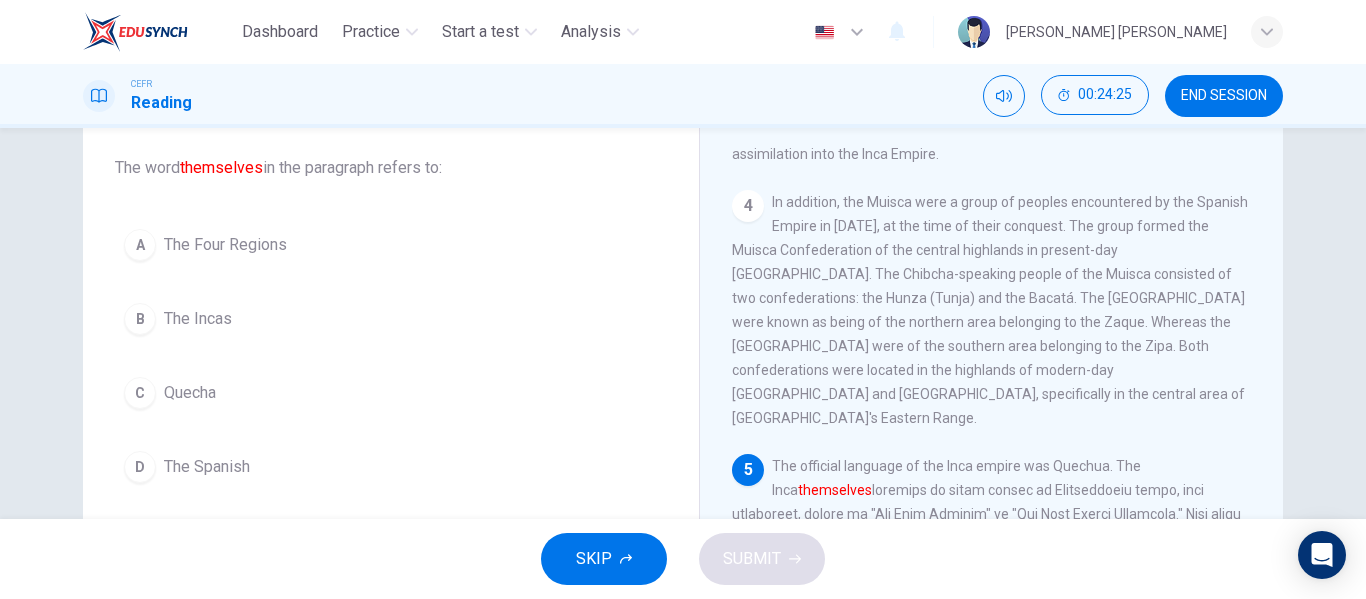 click on "B" at bounding box center (140, 319) 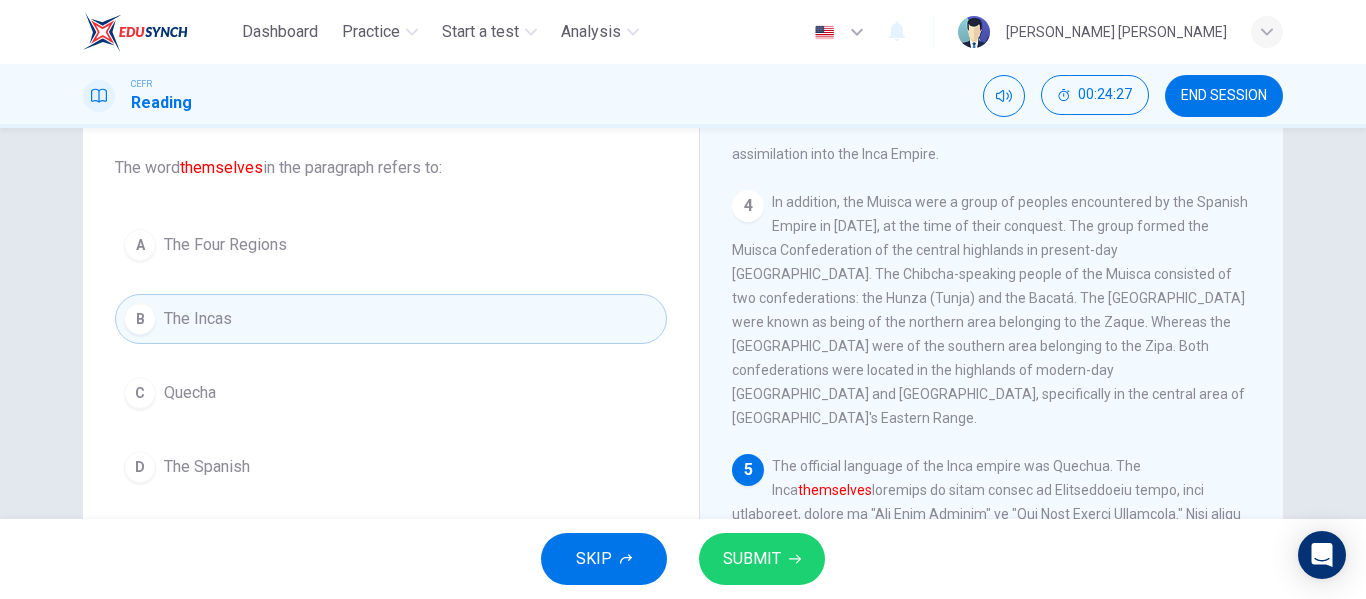 click on "SUBMIT" at bounding box center (752, 559) 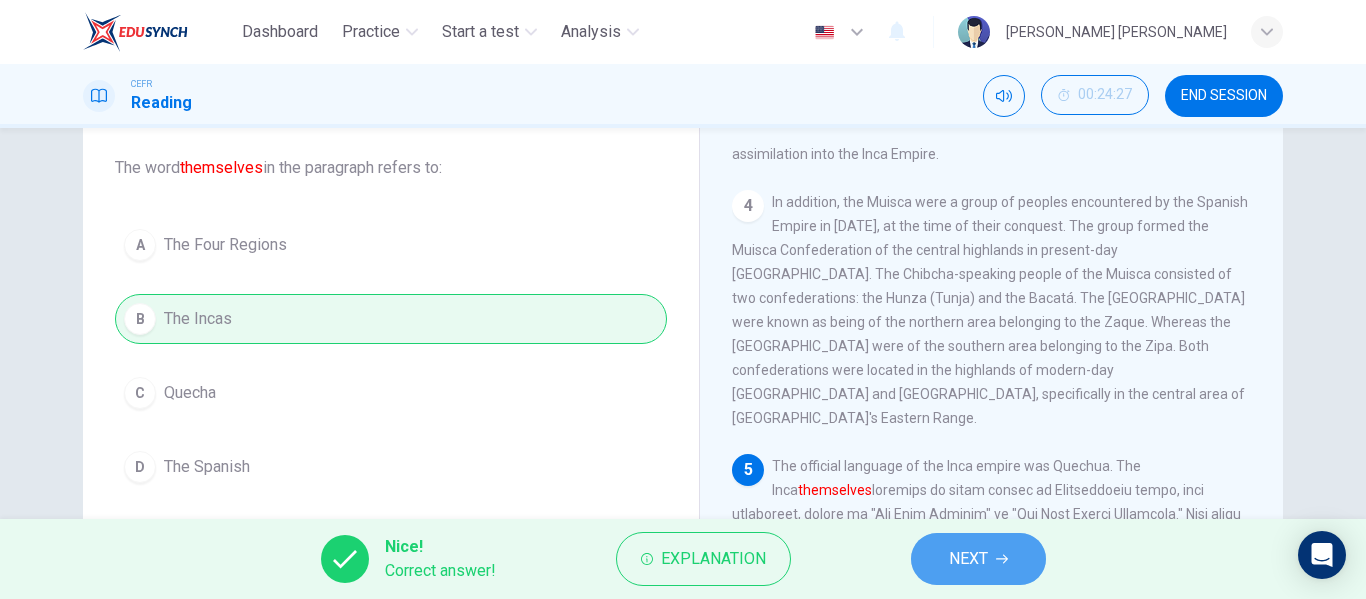 click on "NEXT" at bounding box center (968, 559) 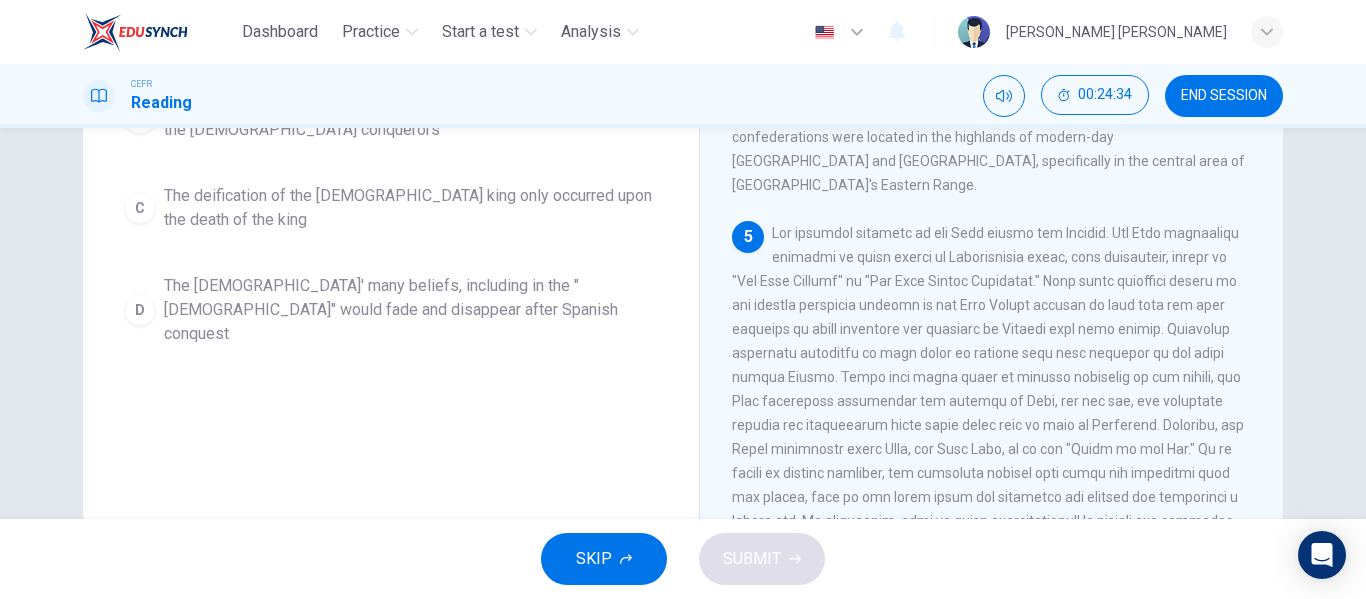 scroll, scrollTop: 342, scrollLeft: 0, axis: vertical 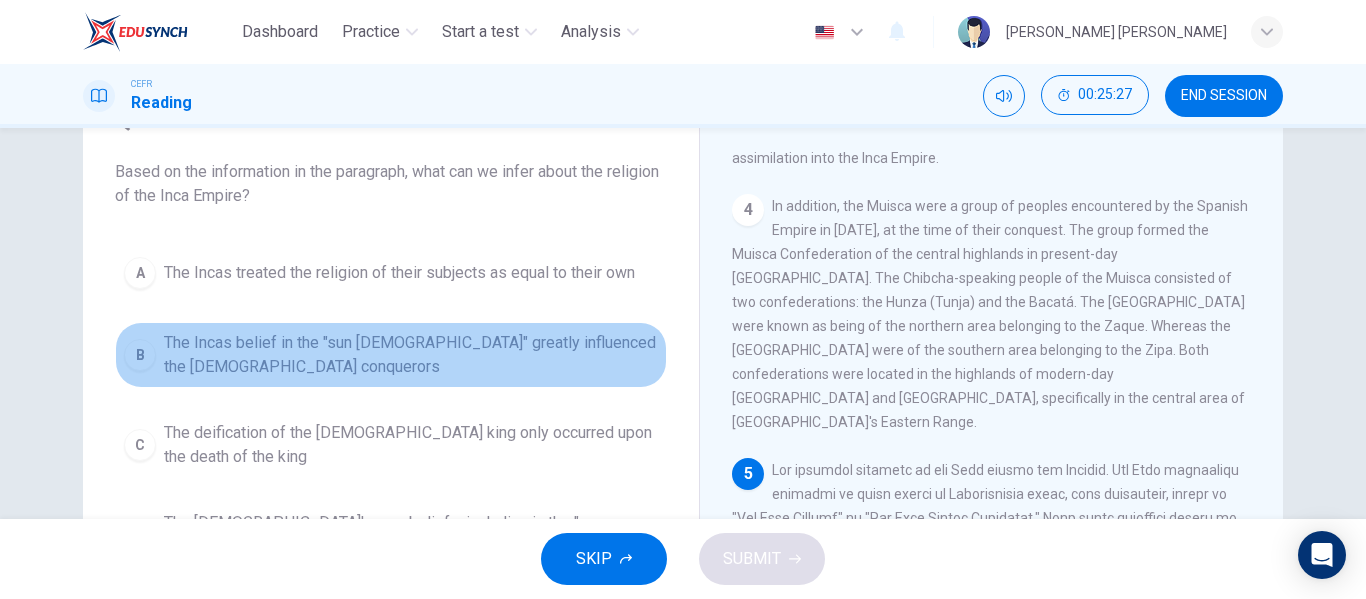 click on "The Incas belief in the "sun god" greatly influenced the Spanish conquerors" at bounding box center [411, 355] 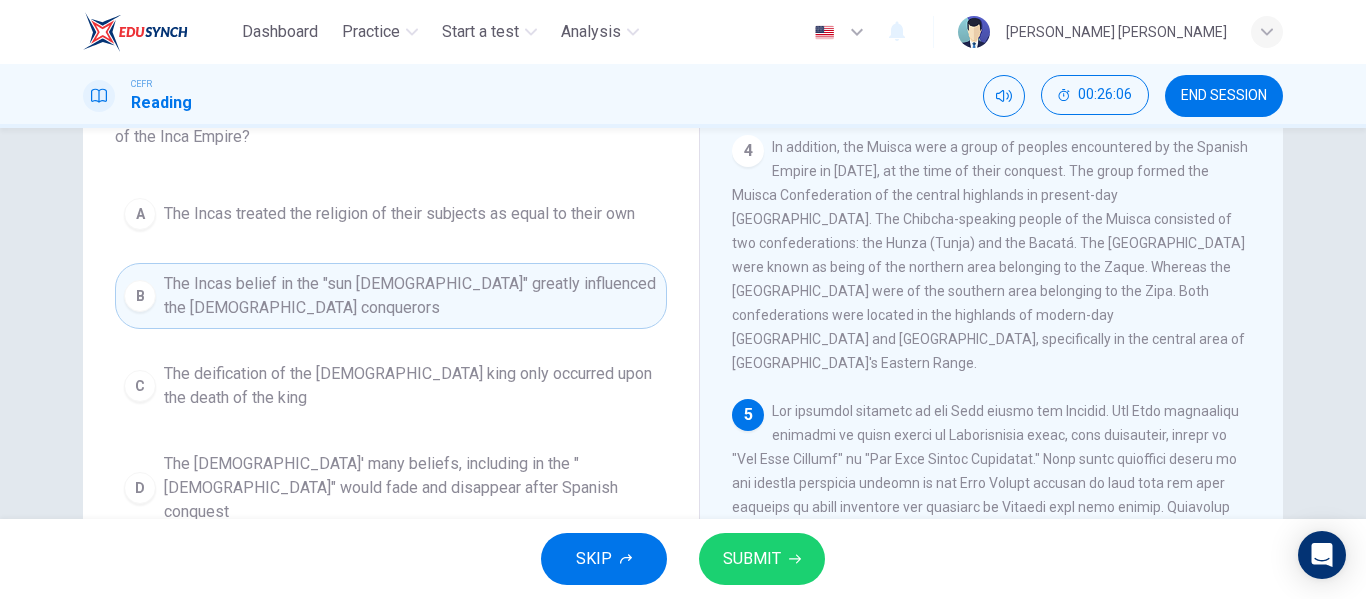 scroll, scrollTop: 162, scrollLeft: 0, axis: vertical 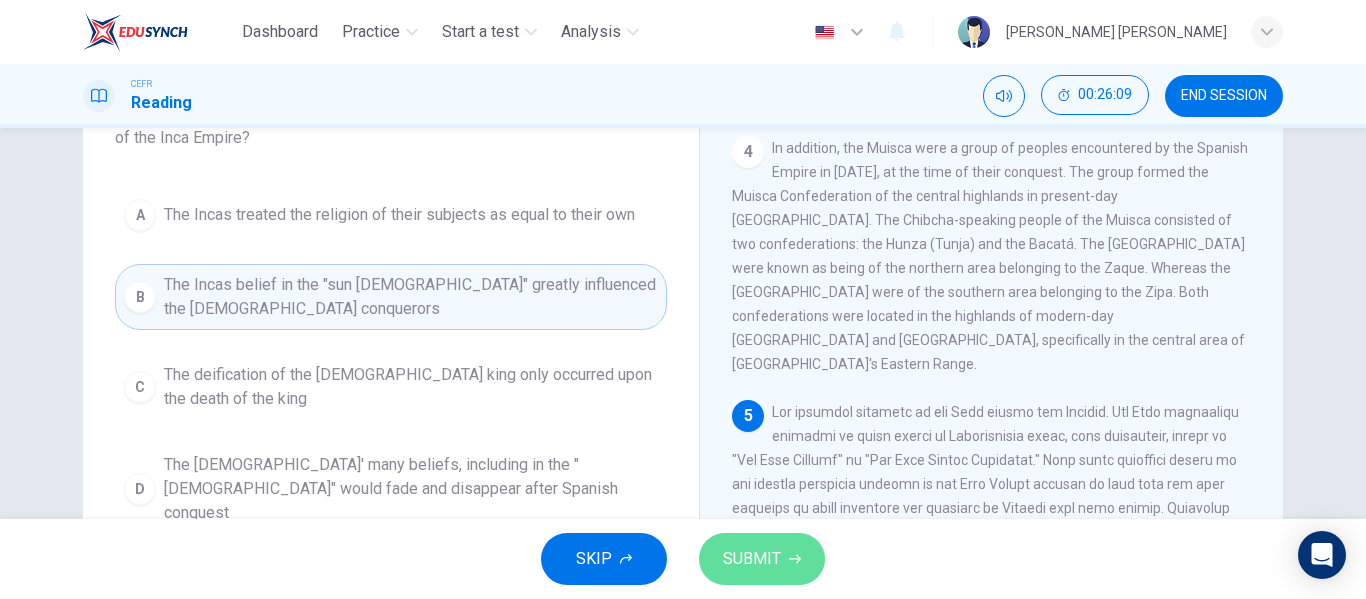 click on "SUBMIT" at bounding box center [752, 559] 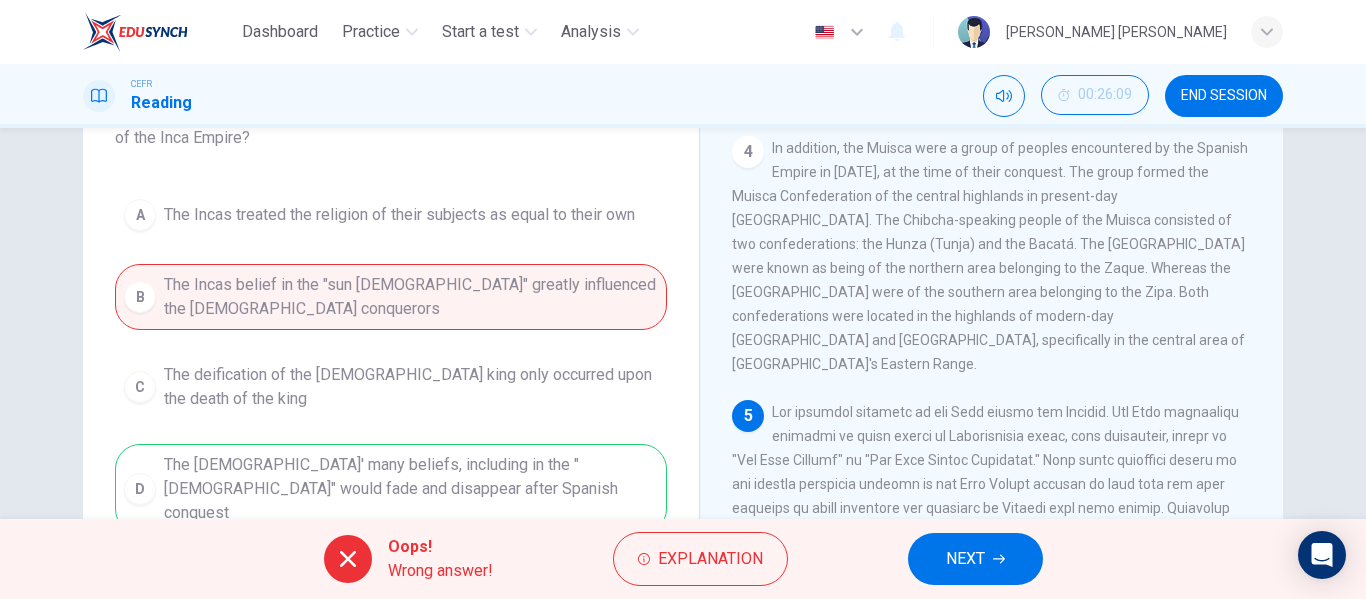 click 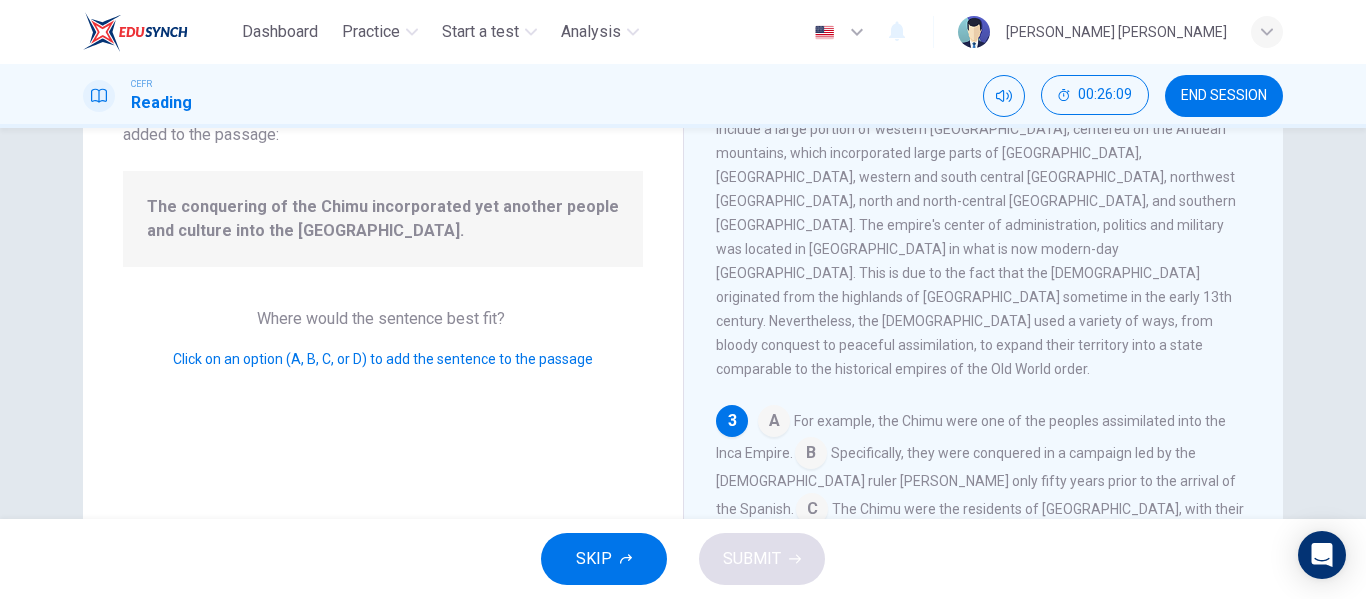 scroll, scrollTop: 547, scrollLeft: 0, axis: vertical 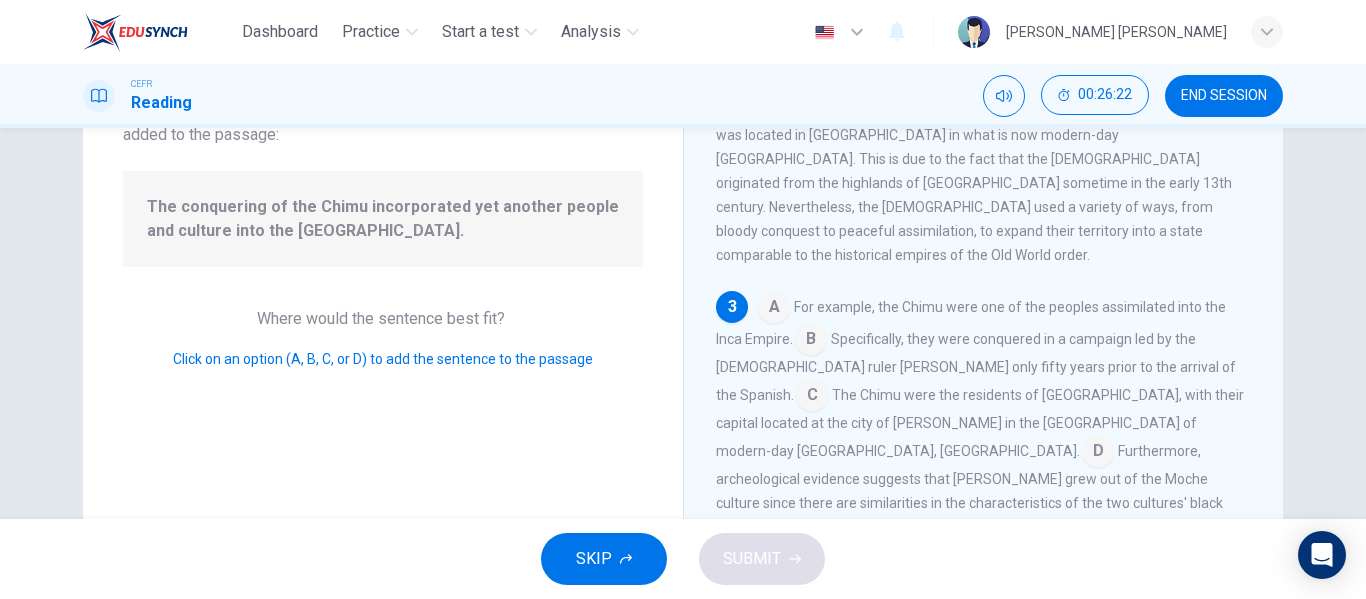click at bounding box center (774, 309) 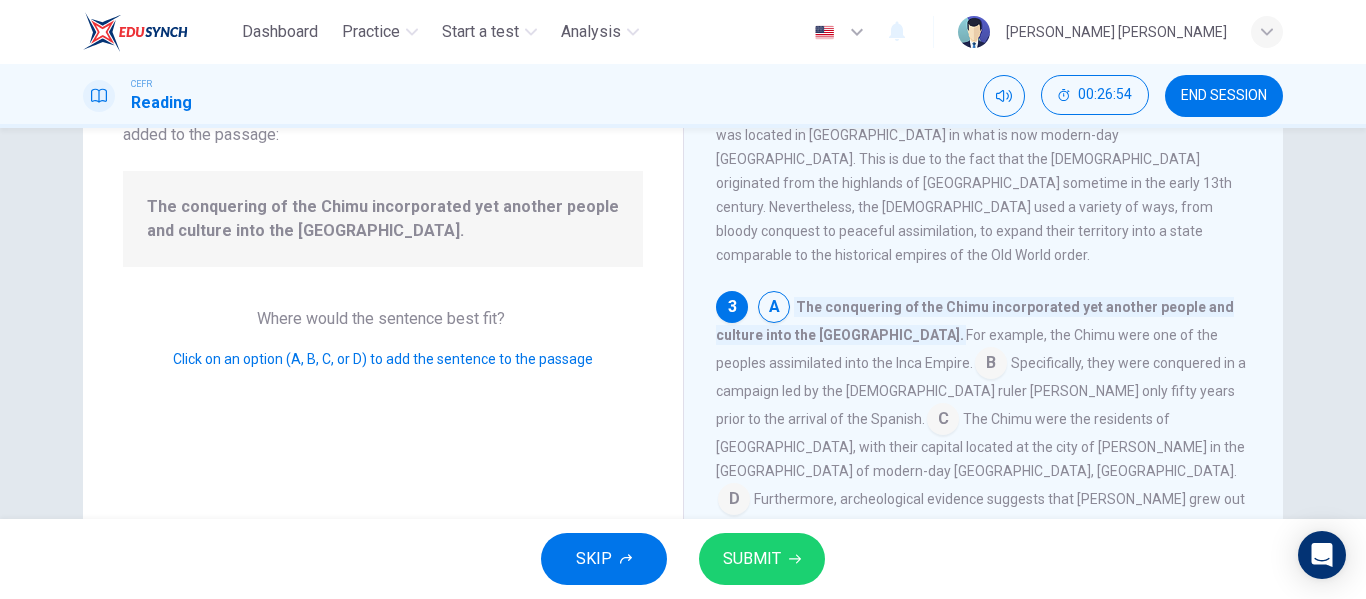 click at bounding box center [991, 365] 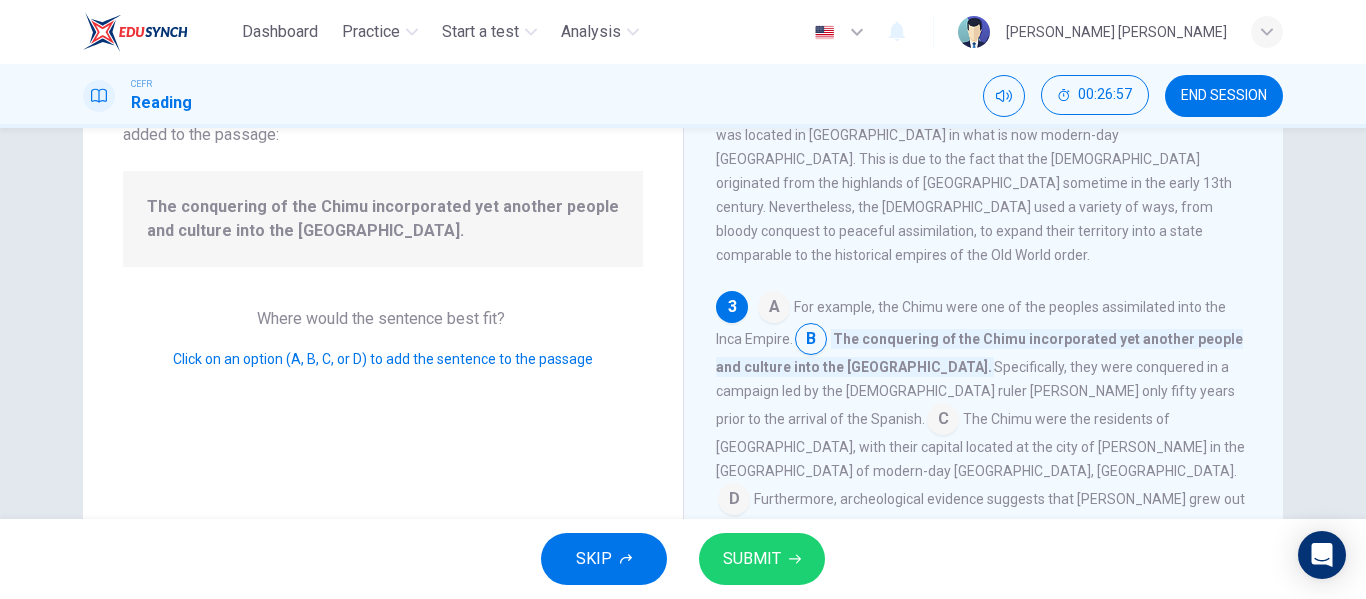 click at bounding box center [774, 309] 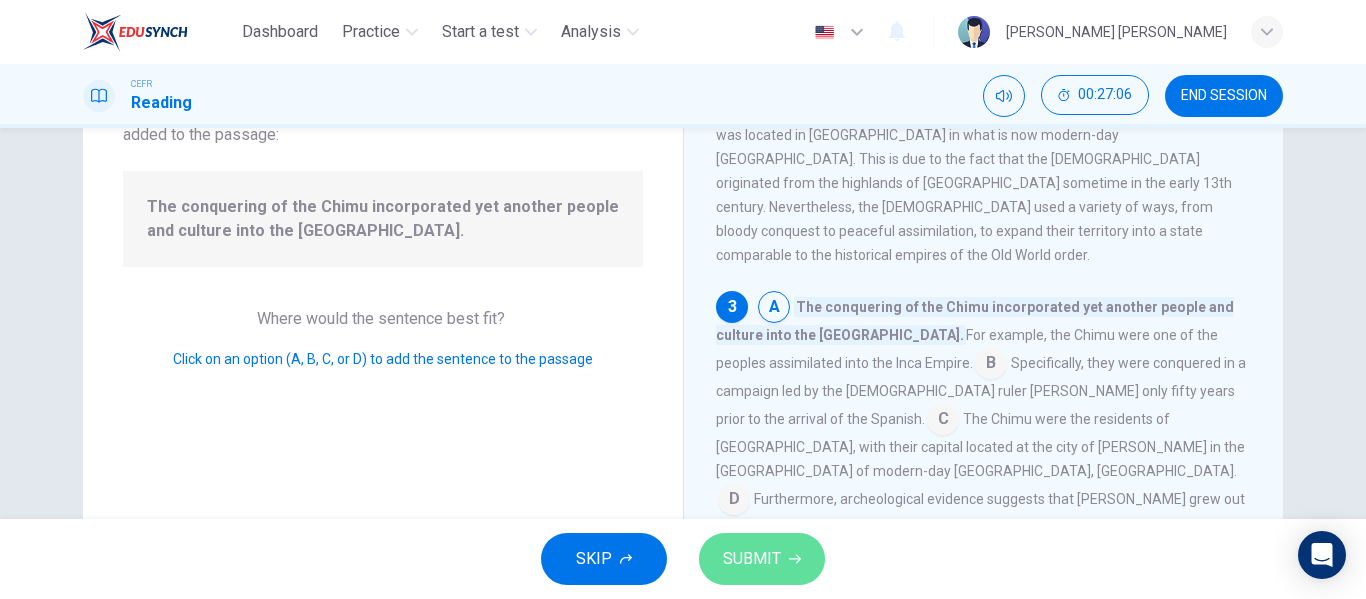 click on "SUBMIT" at bounding box center (752, 559) 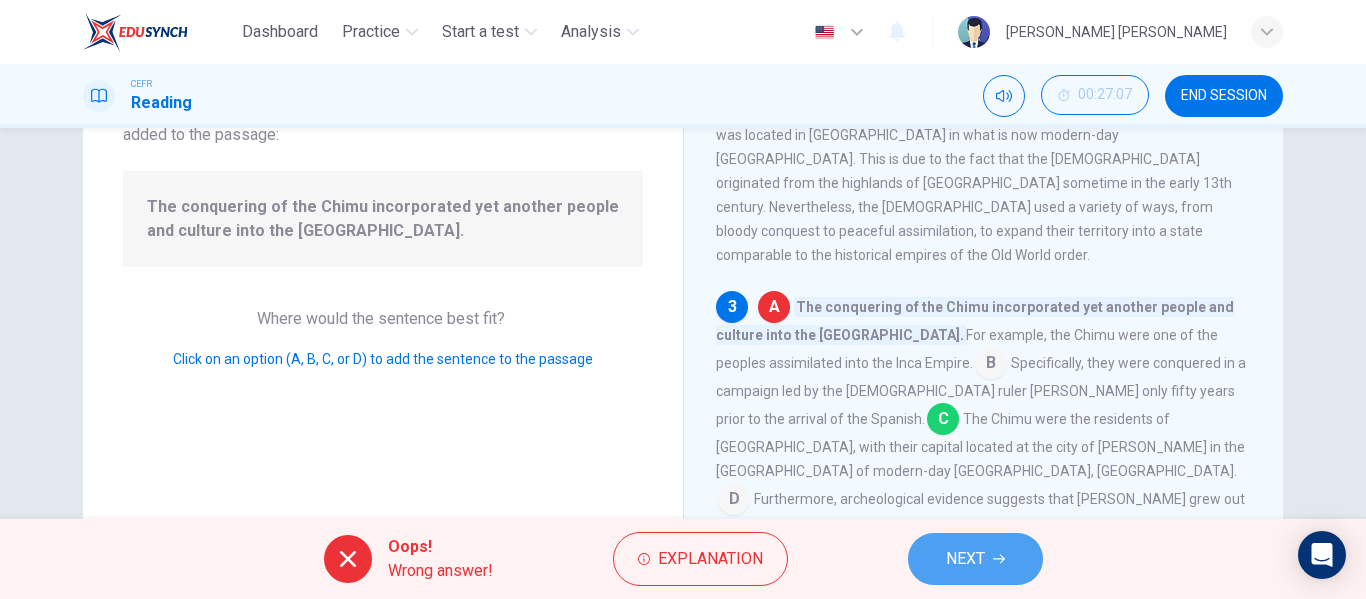 click on "NEXT" at bounding box center [975, 559] 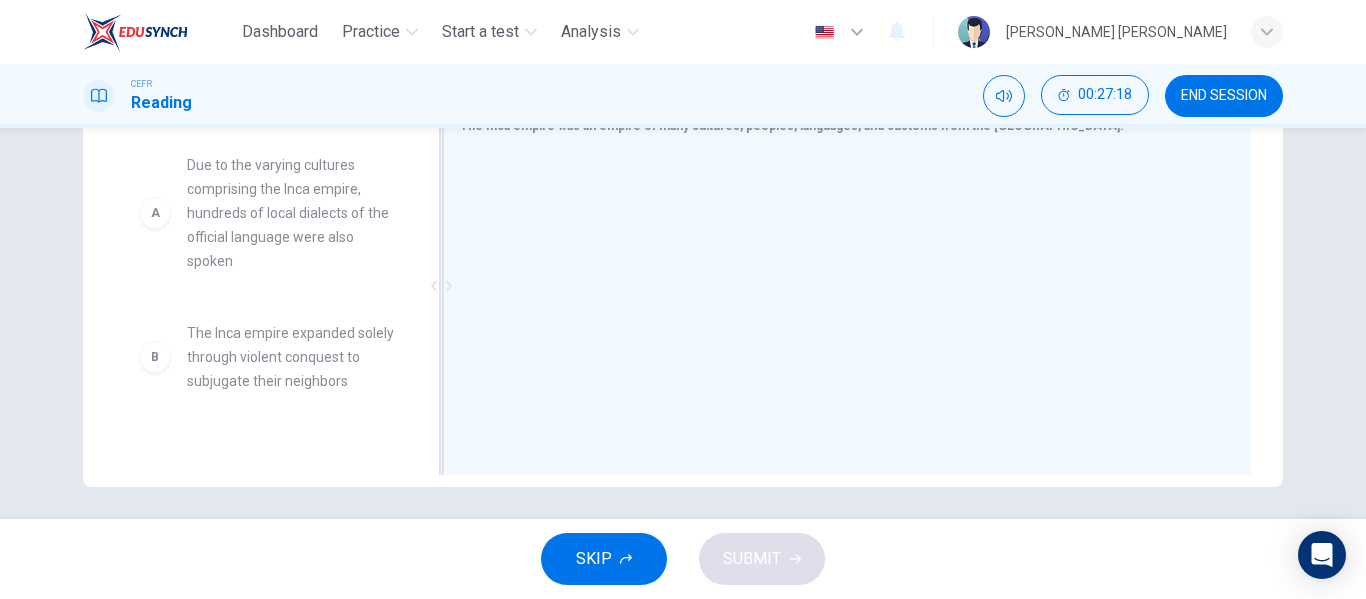 scroll, scrollTop: 378, scrollLeft: 0, axis: vertical 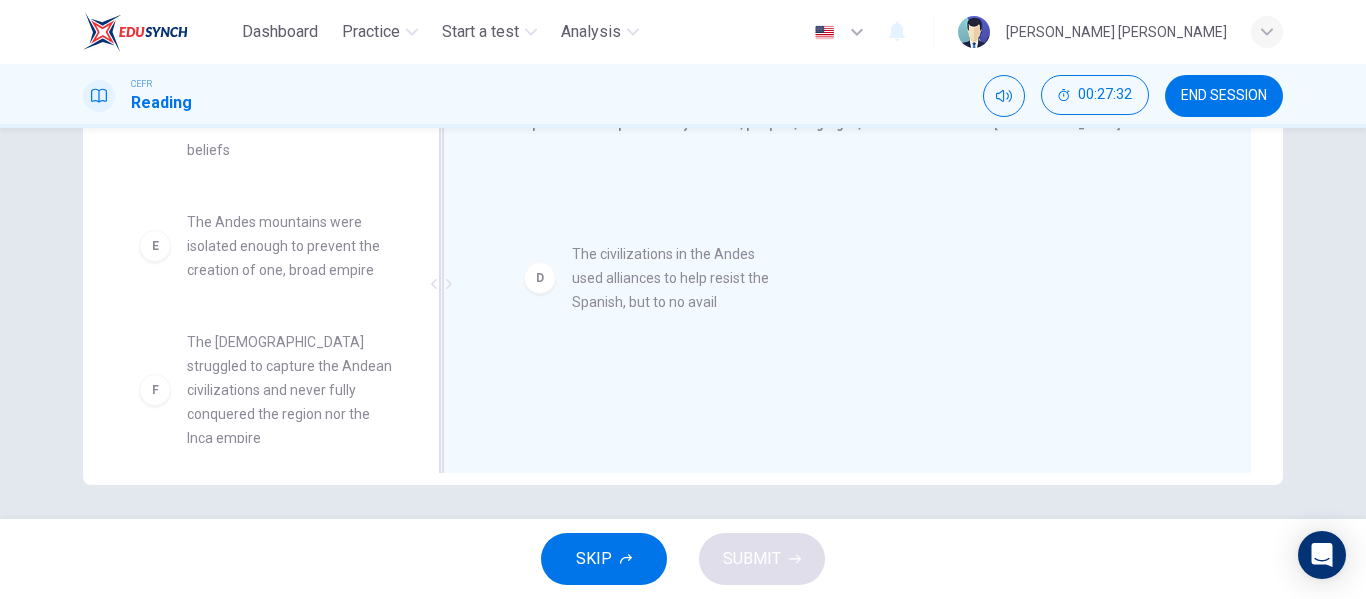 drag, startPoint x: 242, startPoint y: 219, endPoint x: 639, endPoint y: 270, distance: 400.26242 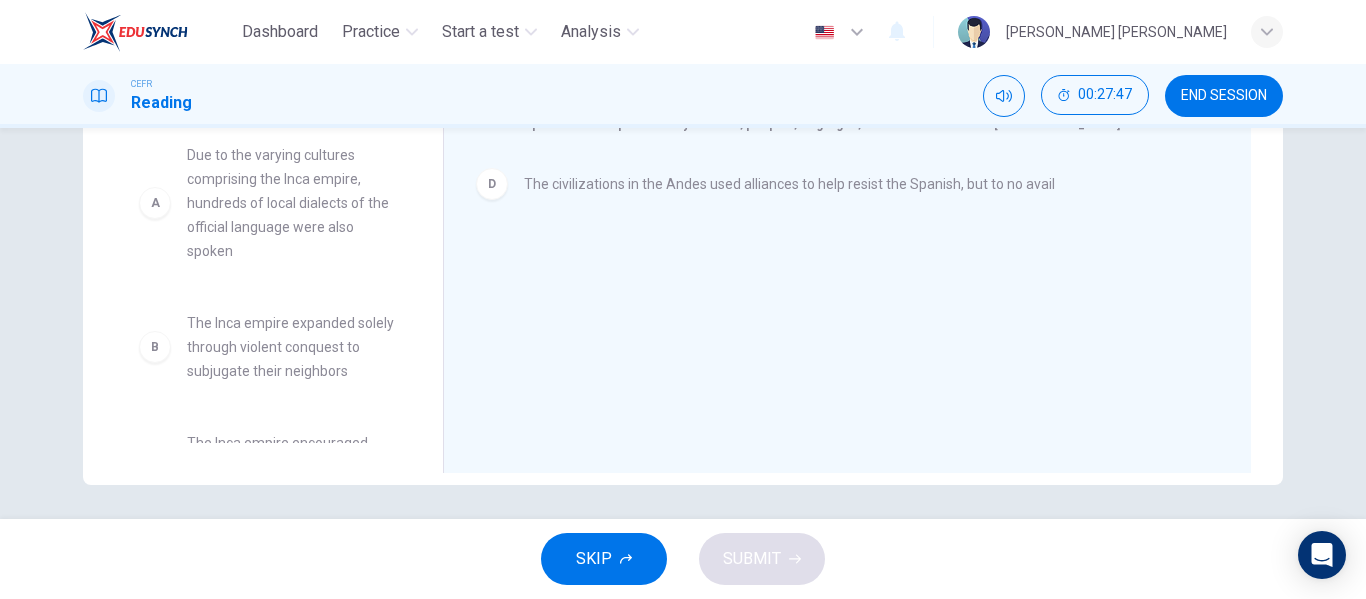 scroll, scrollTop: 0, scrollLeft: 0, axis: both 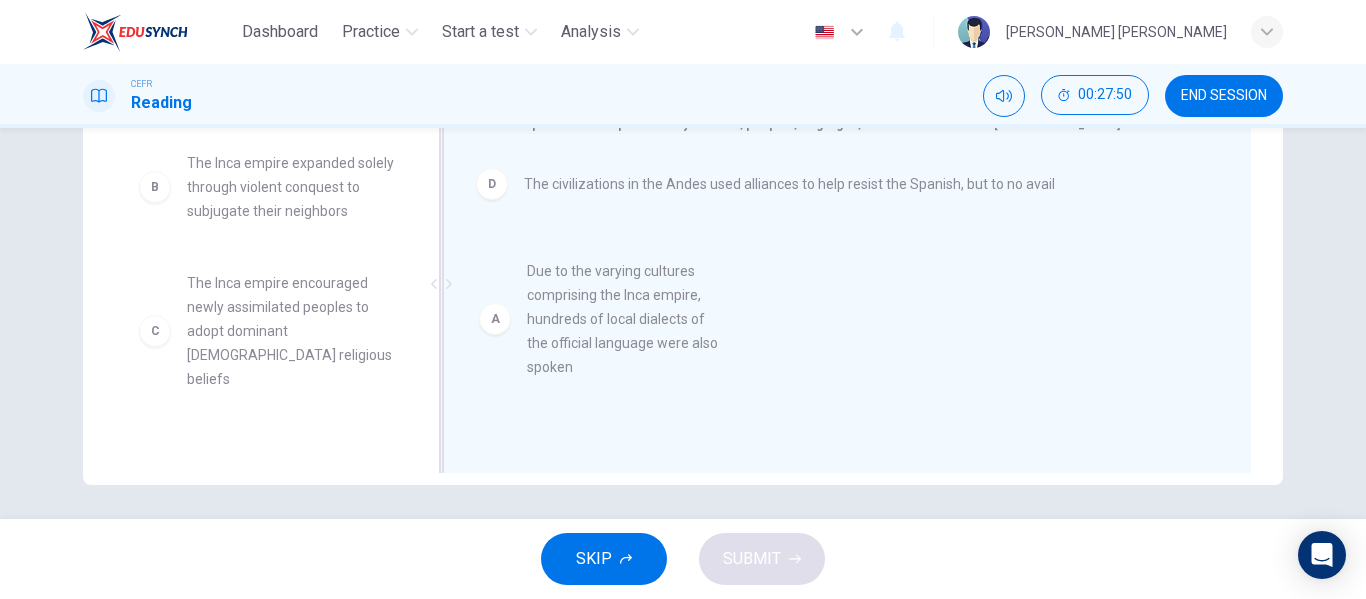 drag, startPoint x: 245, startPoint y: 228, endPoint x: 598, endPoint y: 338, distance: 369.7418 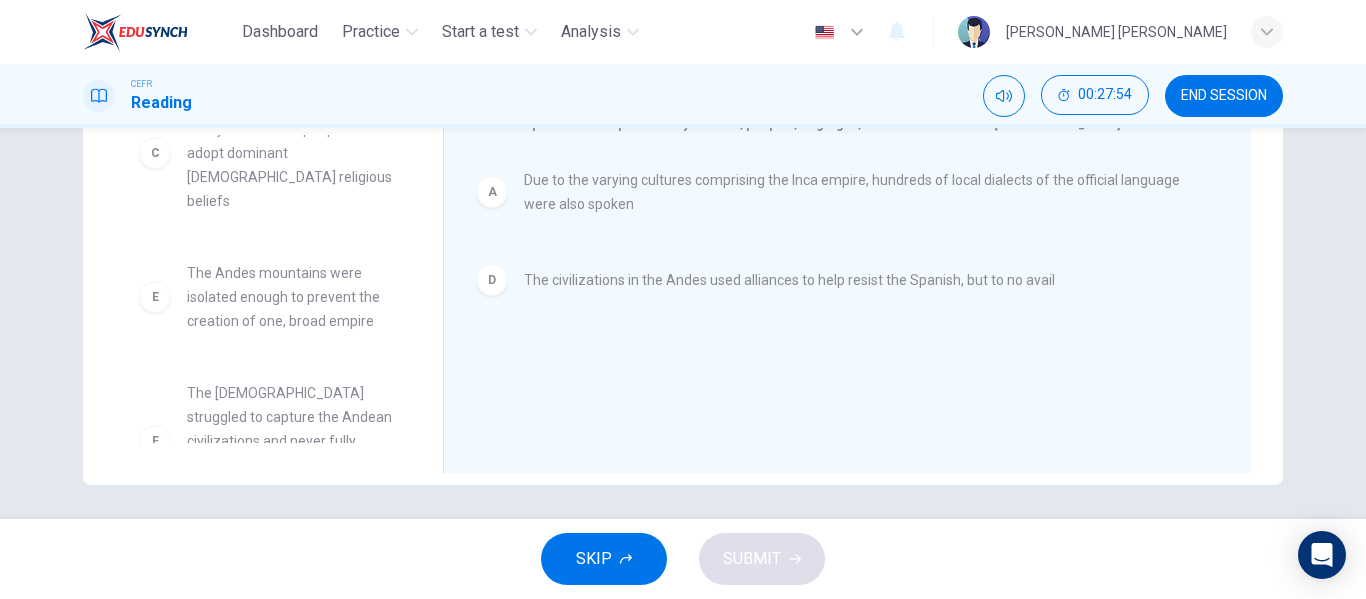 scroll, scrollTop: 177, scrollLeft: 0, axis: vertical 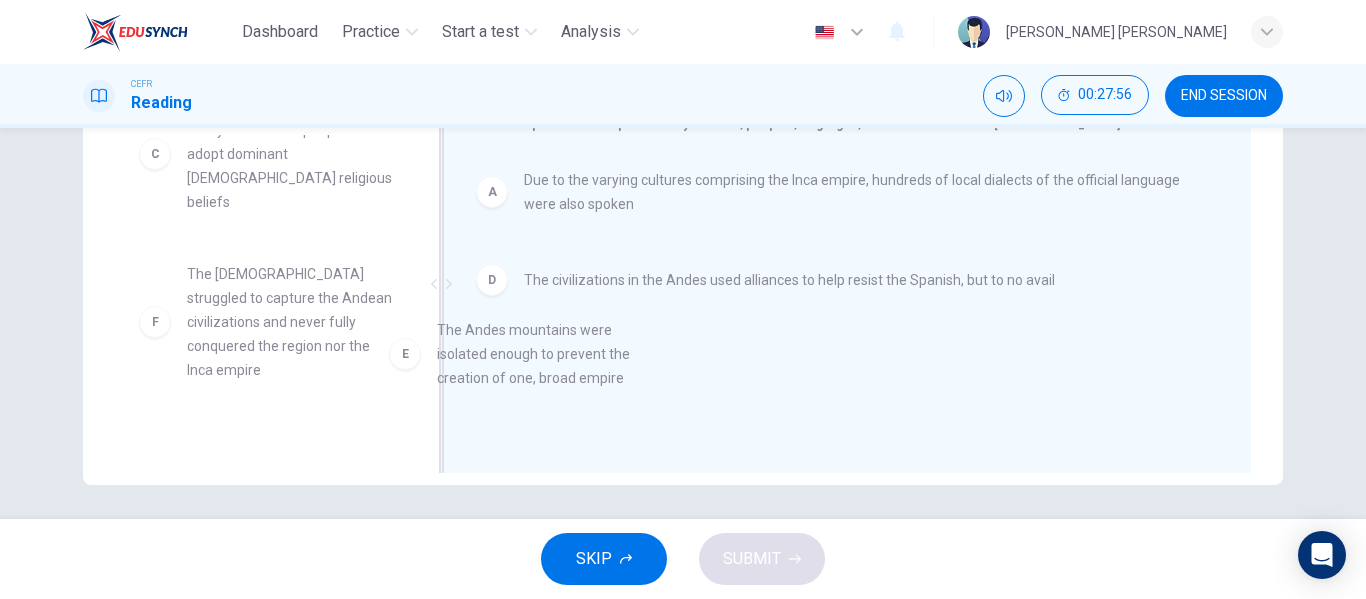 drag, startPoint x: 275, startPoint y: 291, endPoint x: 553, endPoint y: 376, distance: 290.7043 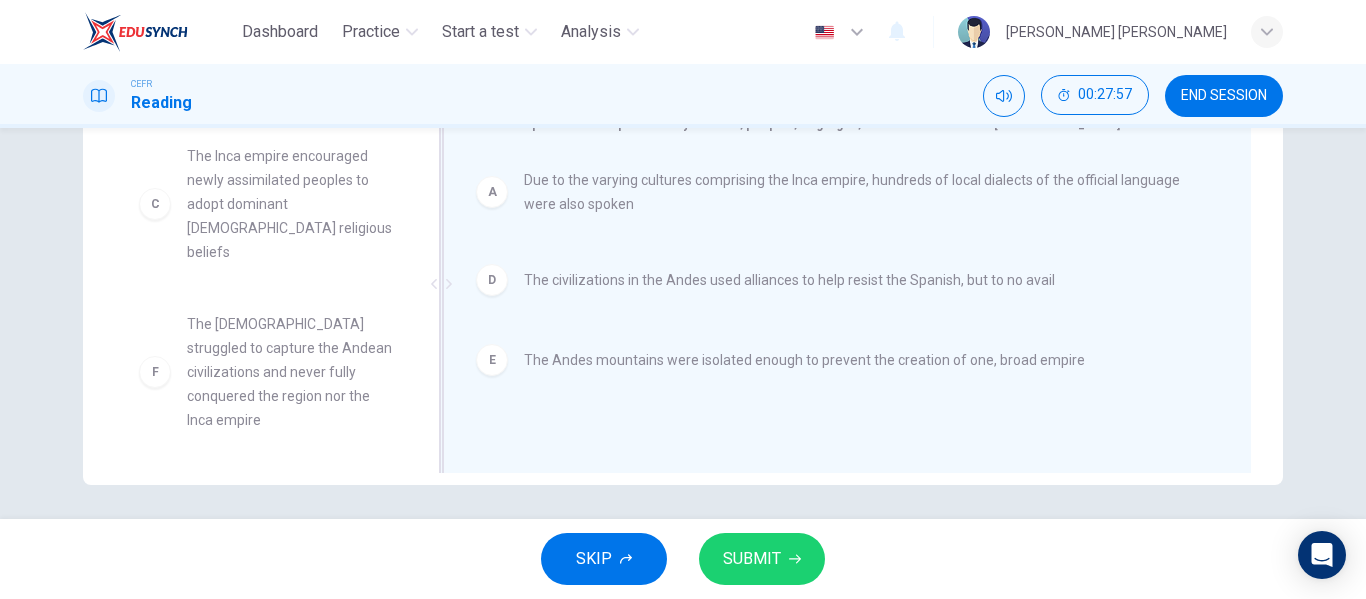 scroll, scrollTop: 108, scrollLeft: 0, axis: vertical 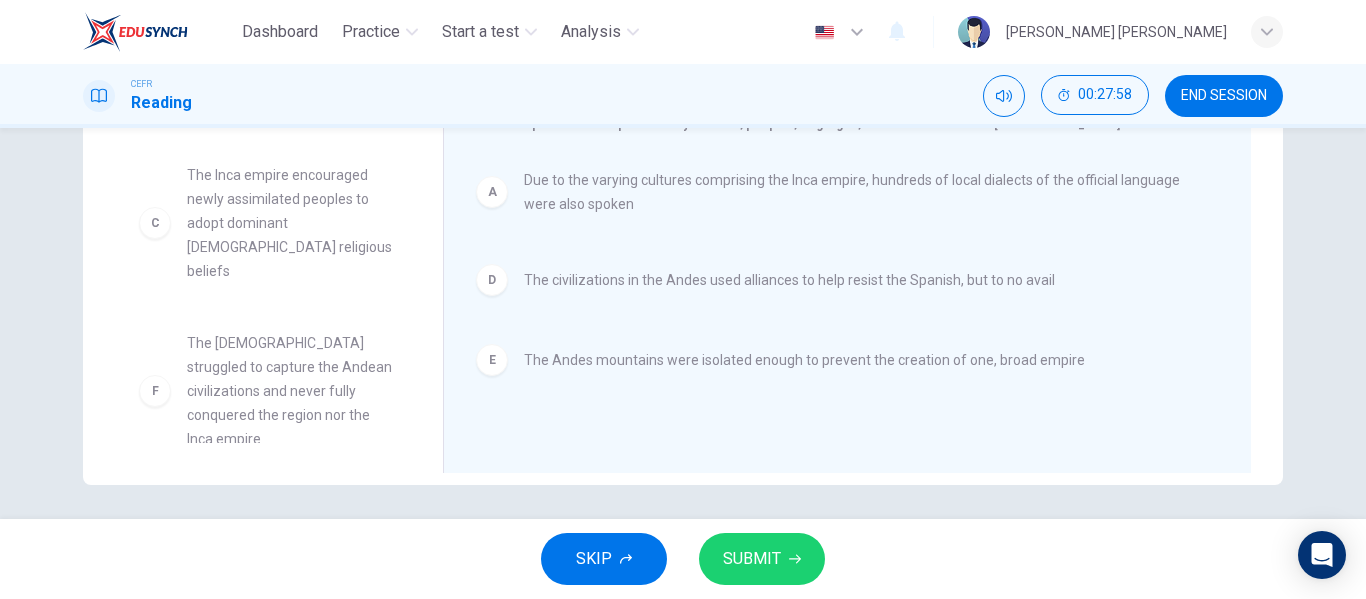 click on "SUBMIT" at bounding box center [752, 559] 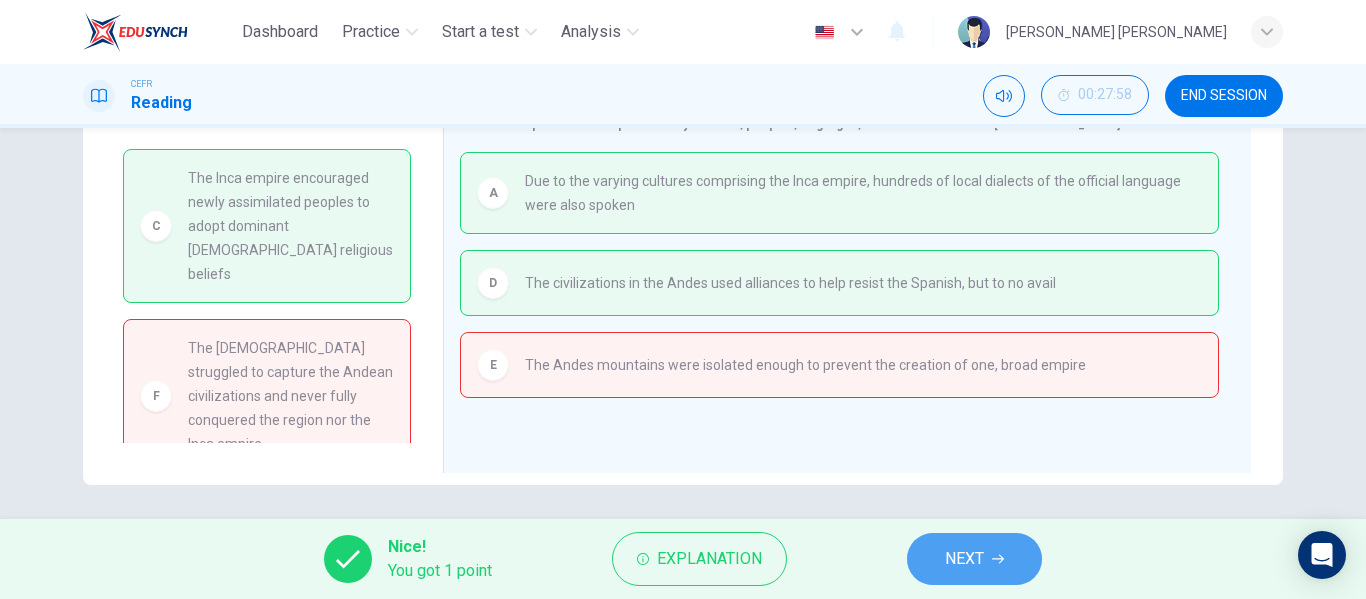 click on "NEXT" at bounding box center (974, 559) 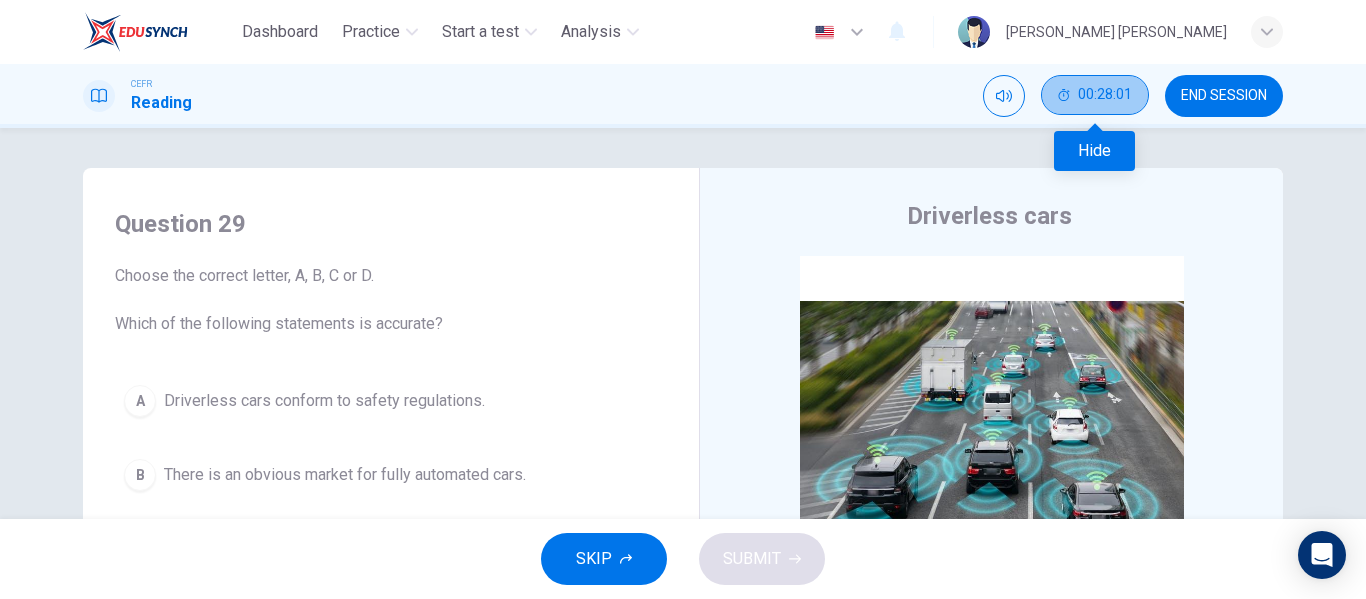 click on "00:28:01" at bounding box center (1095, 95) 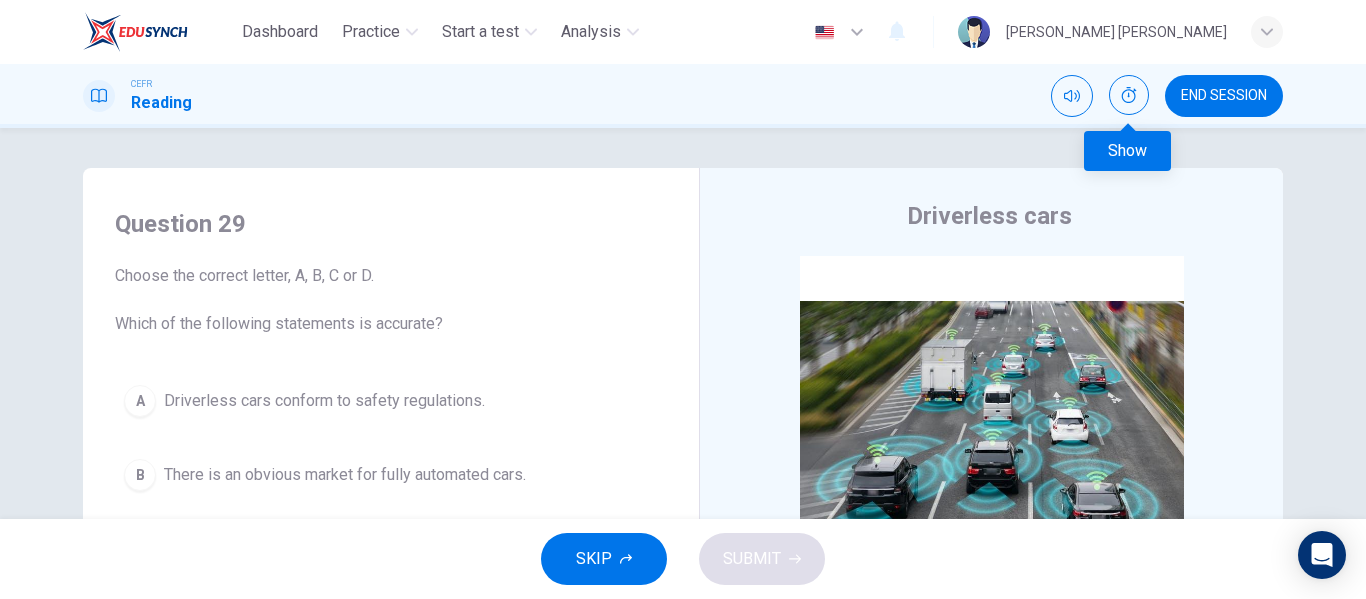 click at bounding box center [1129, 96] 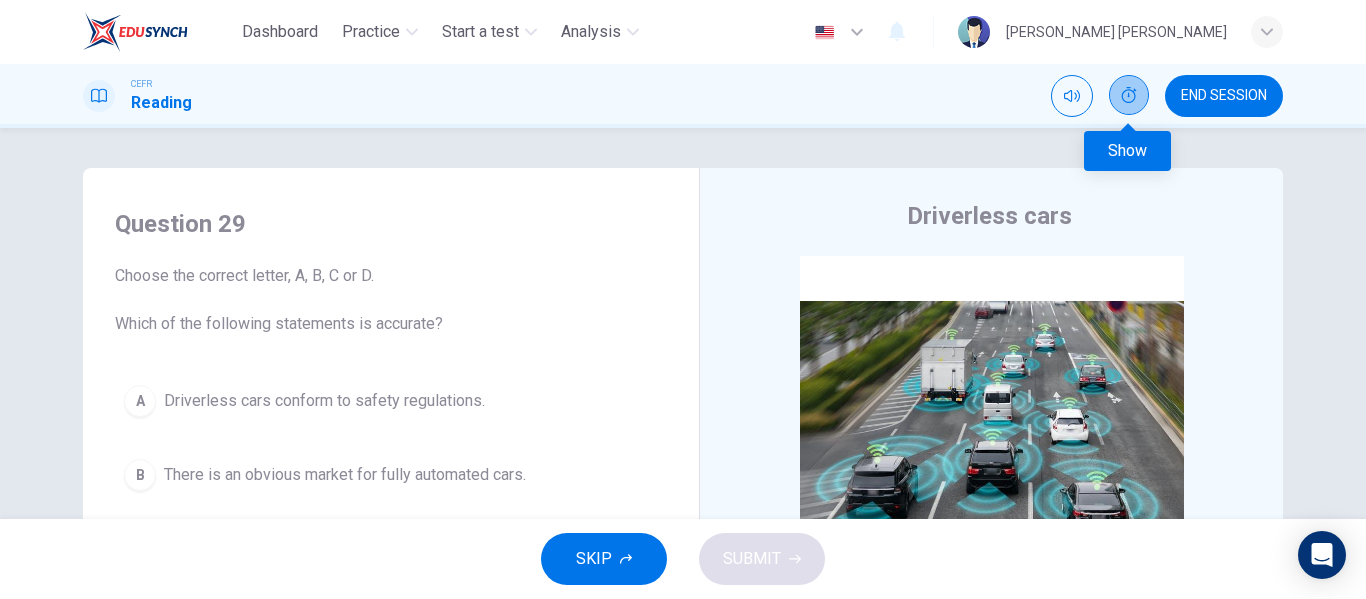 click 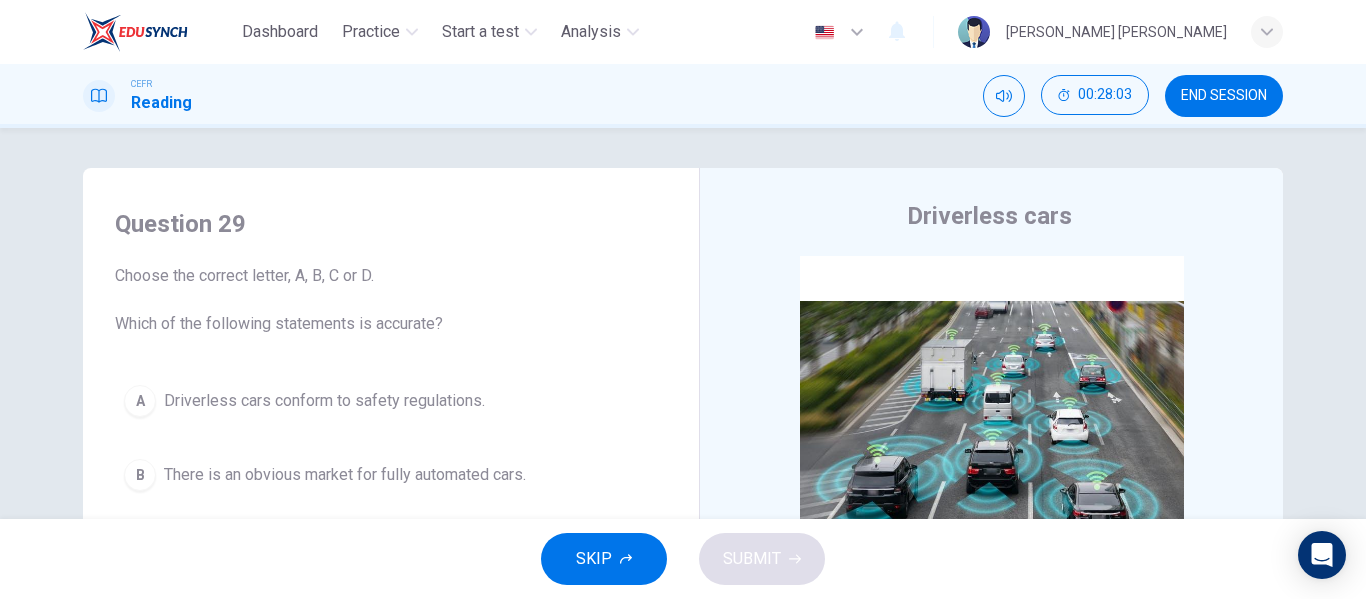 click on "END SESSION" at bounding box center (1224, 96) 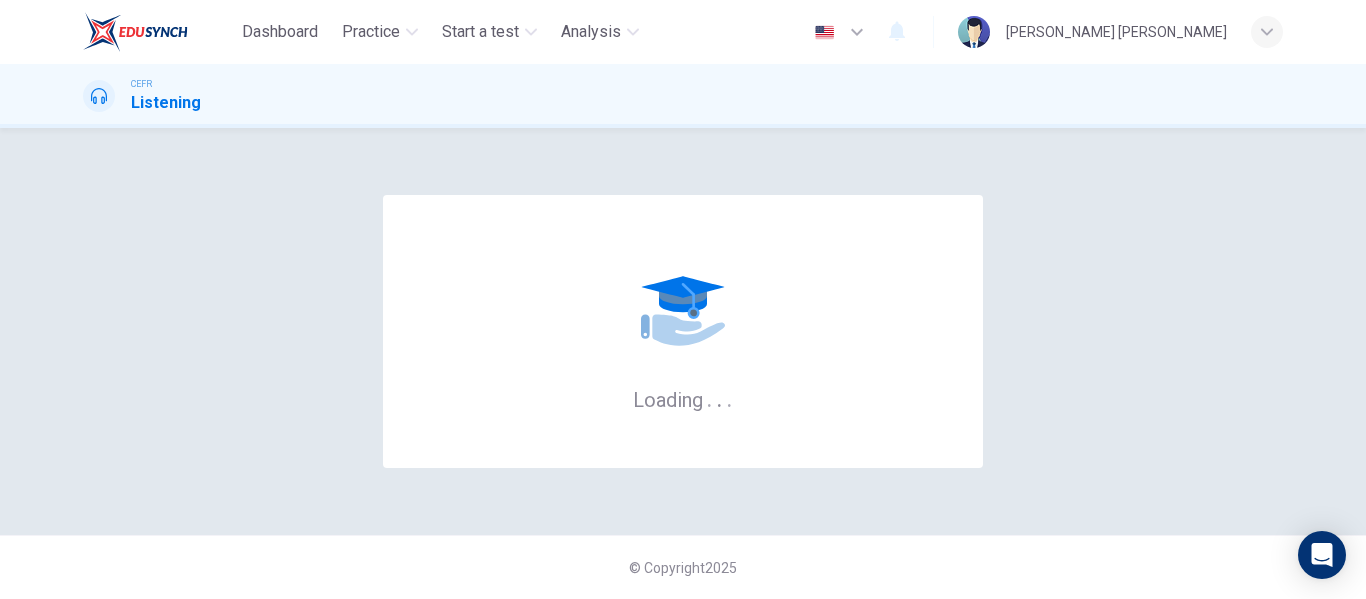 scroll, scrollTop: 0, scrollLeft: 0, axis: both 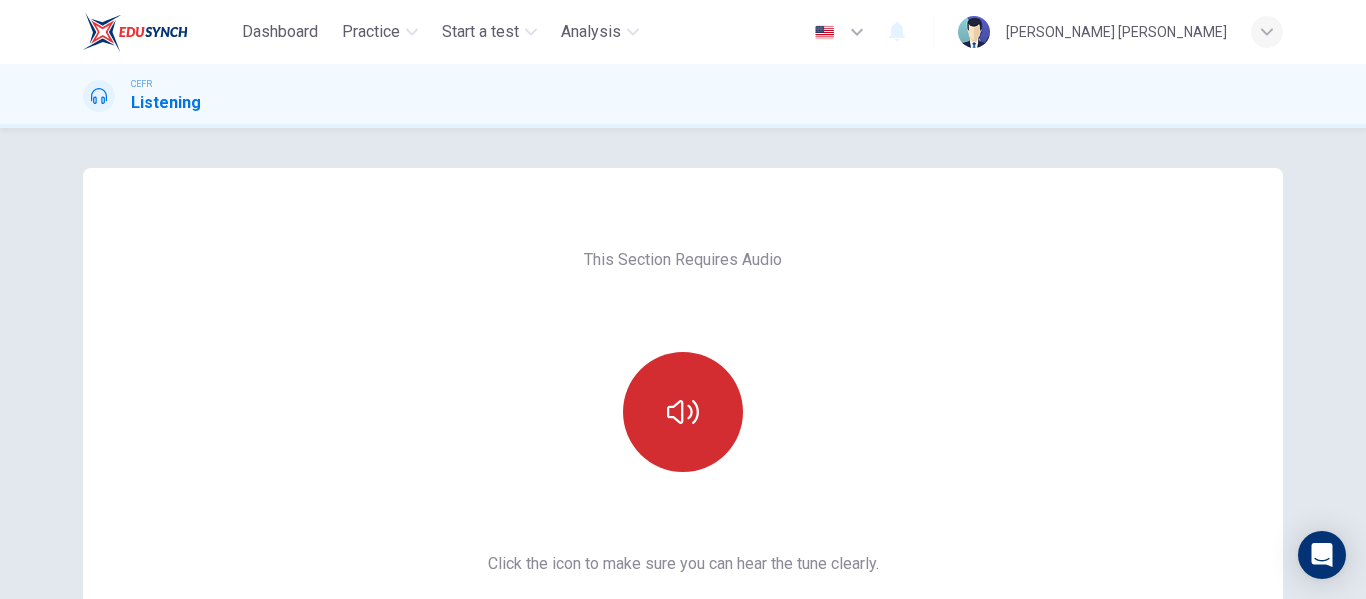 click at bounding box center (683, 412) 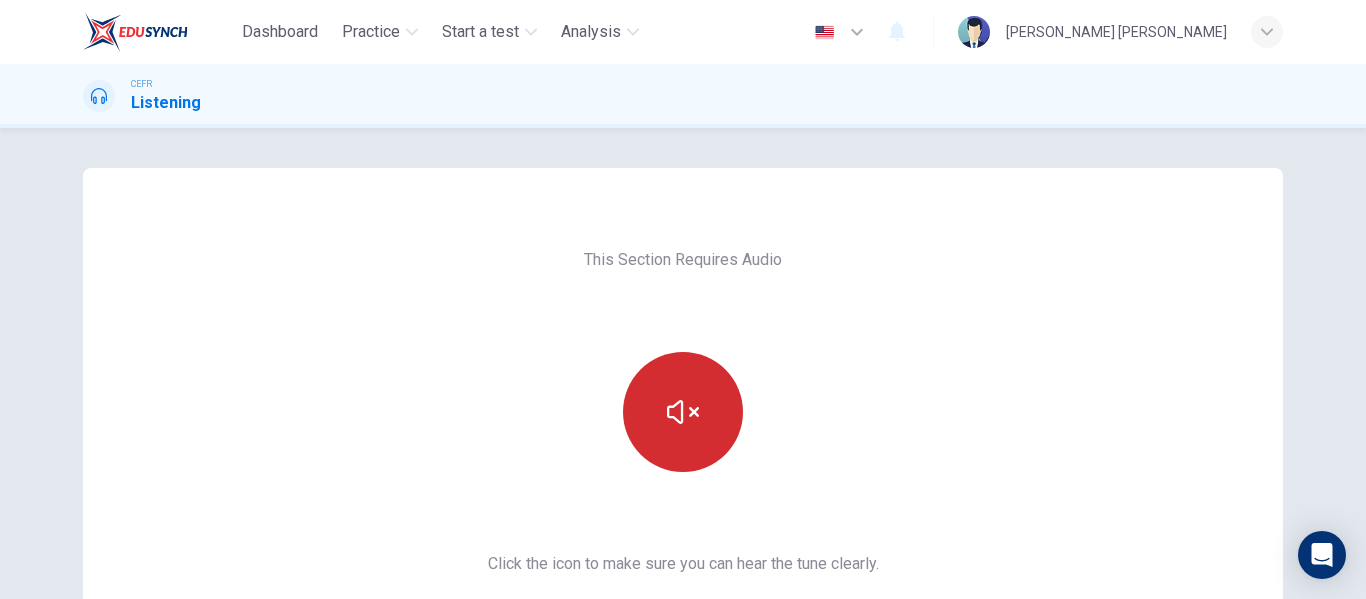 type 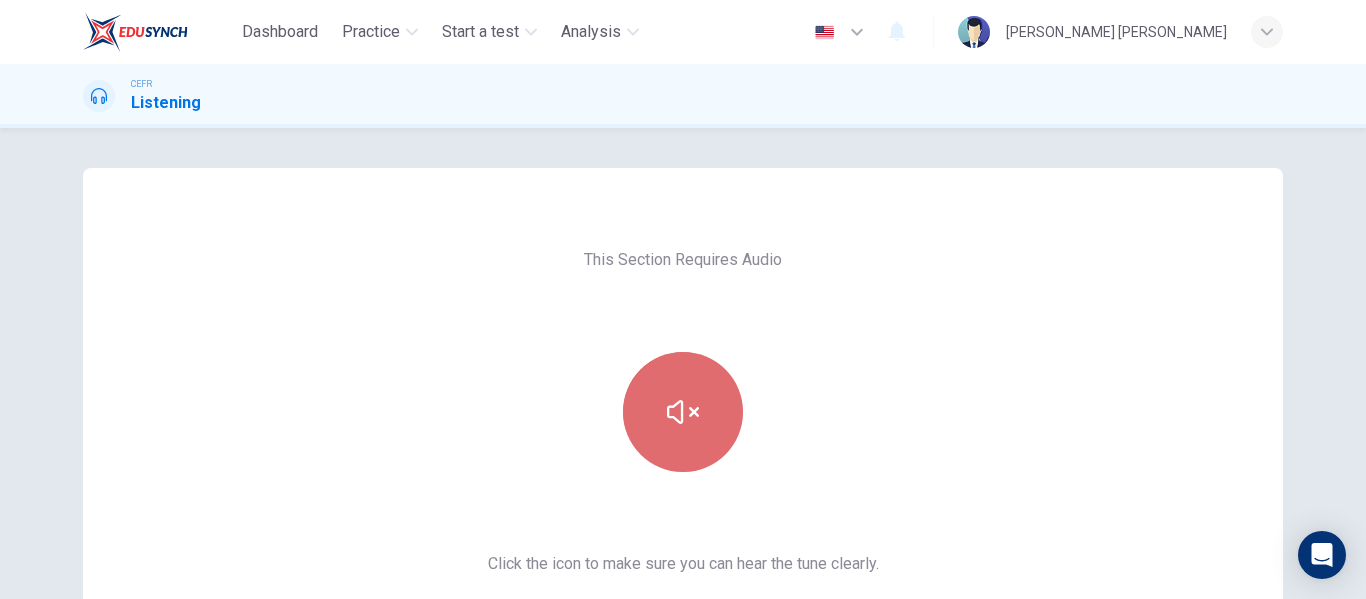 click at bounding box center (683, 412) 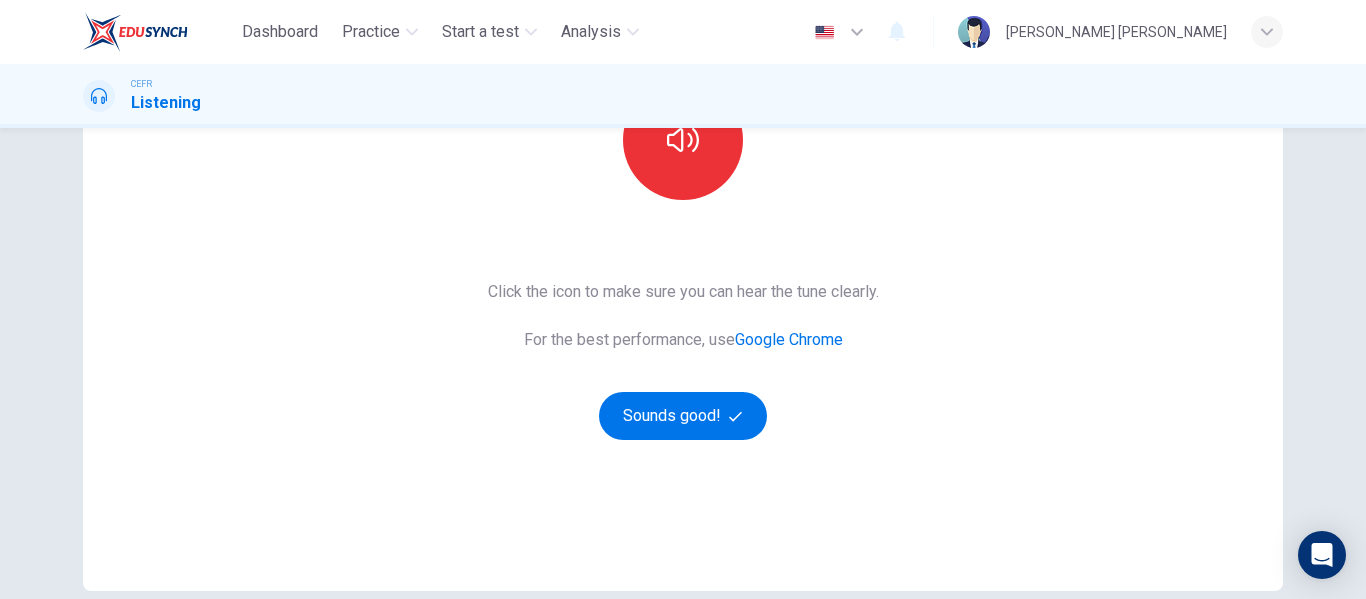 scroll, scrollTop: 302, scrollLeft: 0, axis: vertical 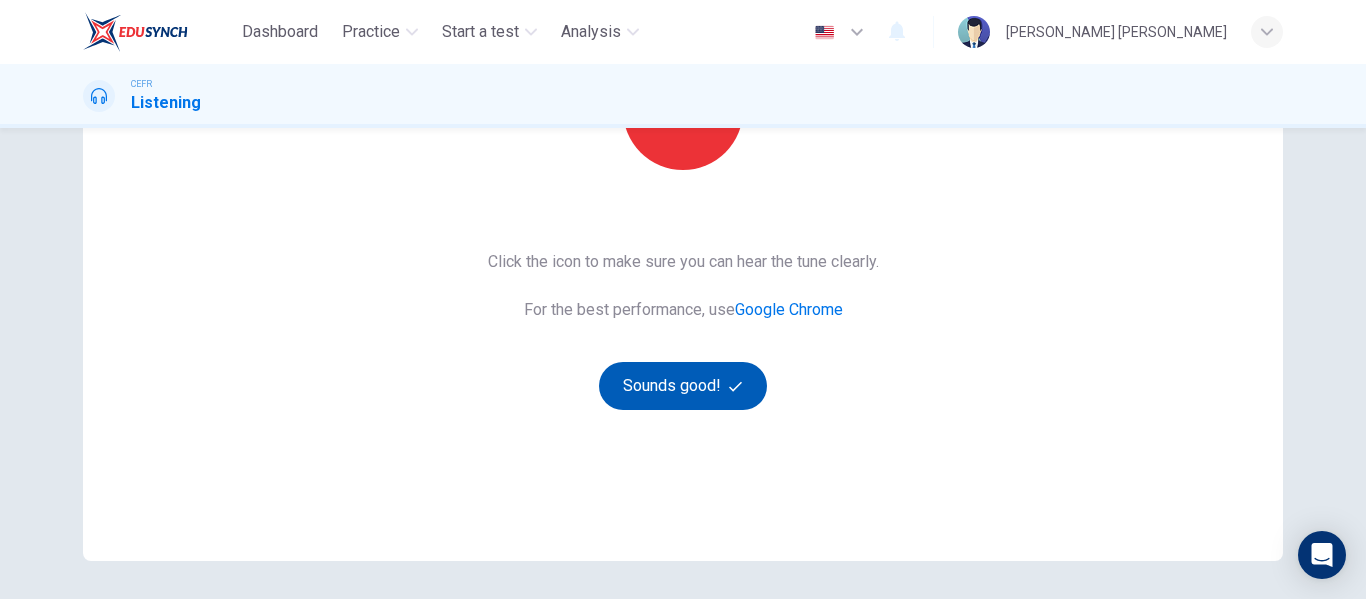 click on "Sounds good!" at bounding box center [683, 386] 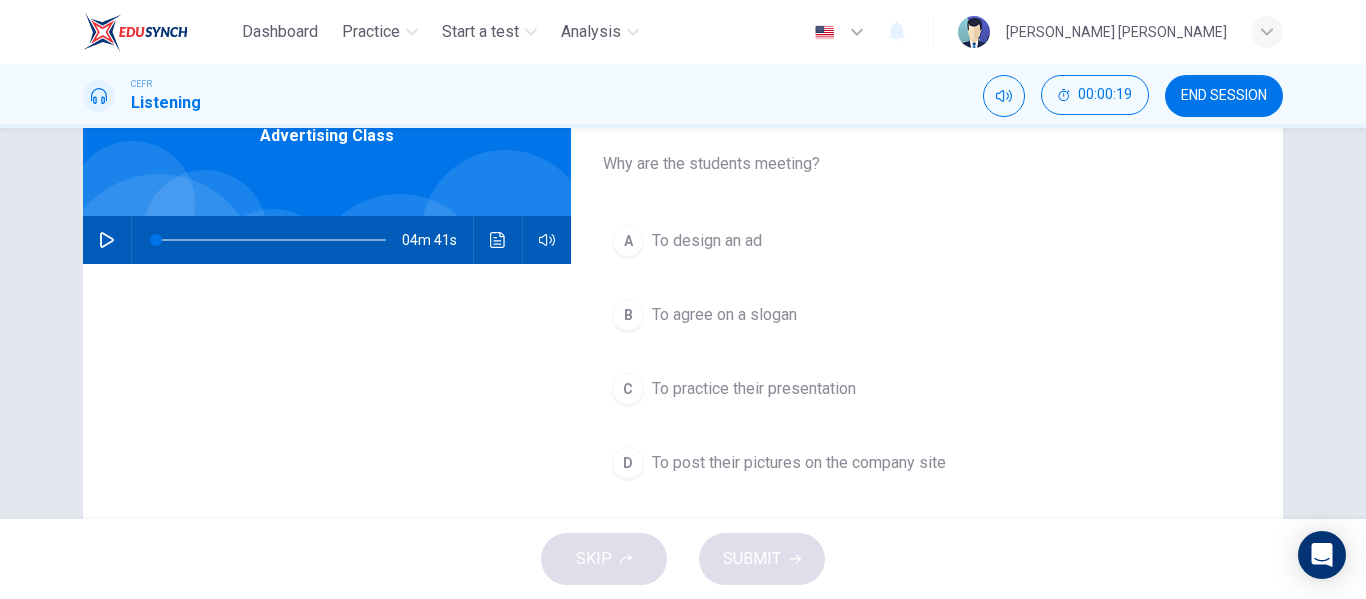 scroll, scrollTop: 113, scrollLeft: 0, axis: vertical 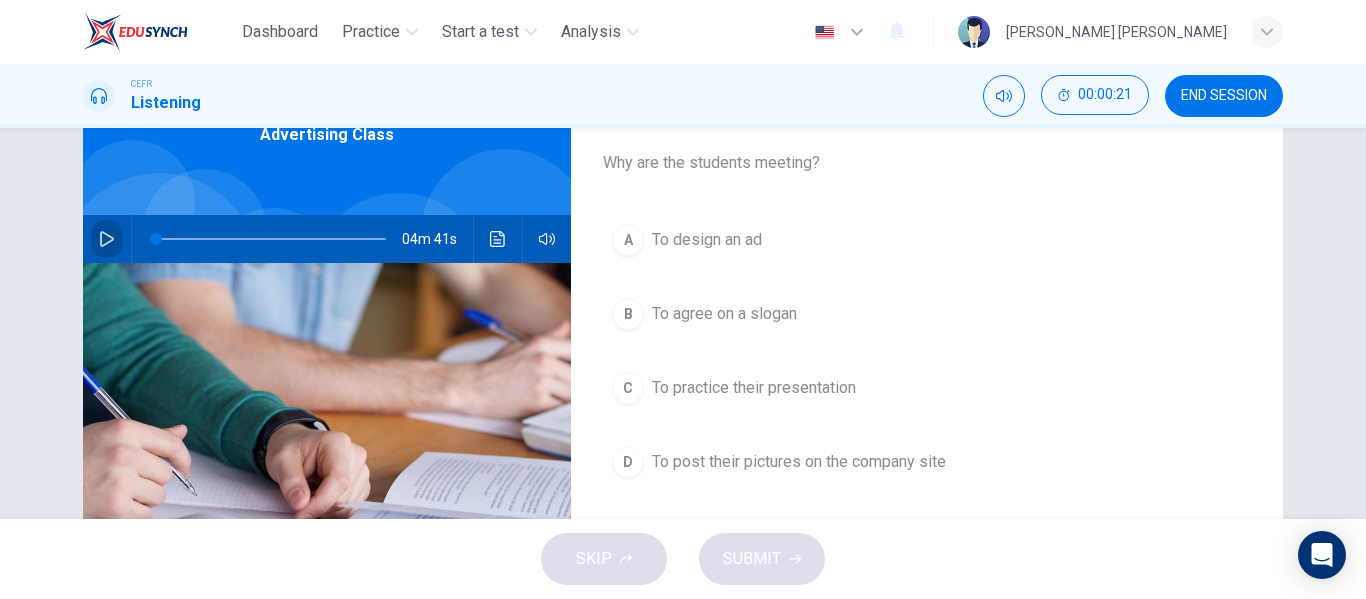 click 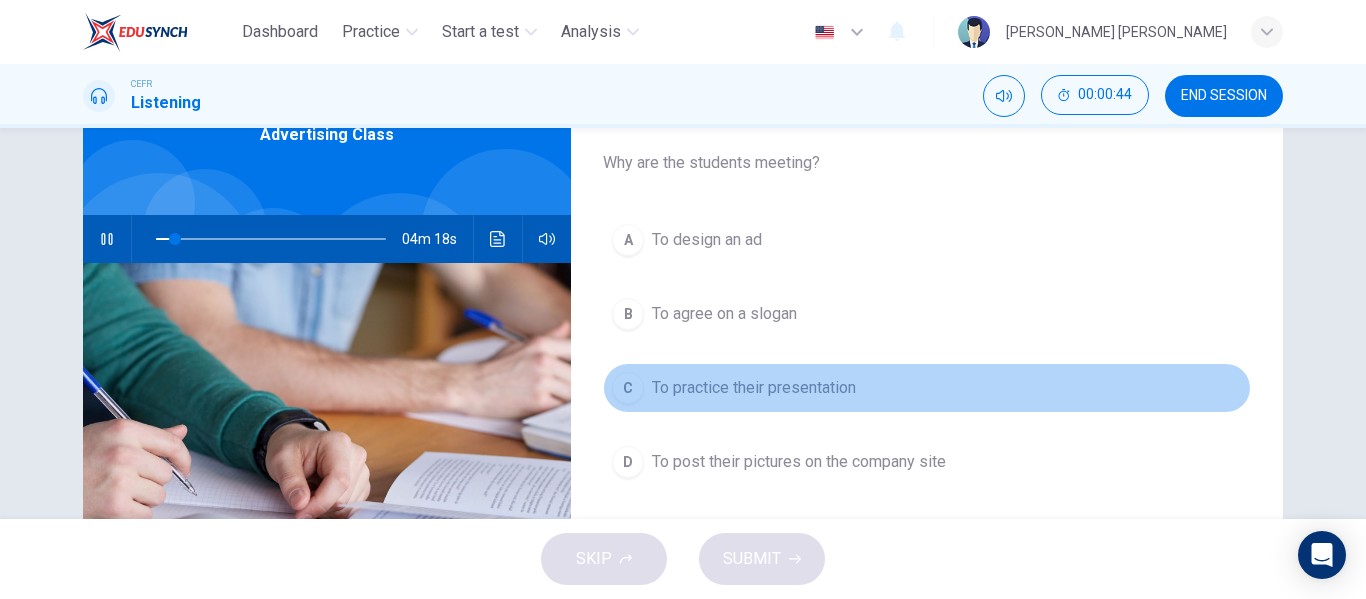 click on "C" at bounding box center [628, 388] 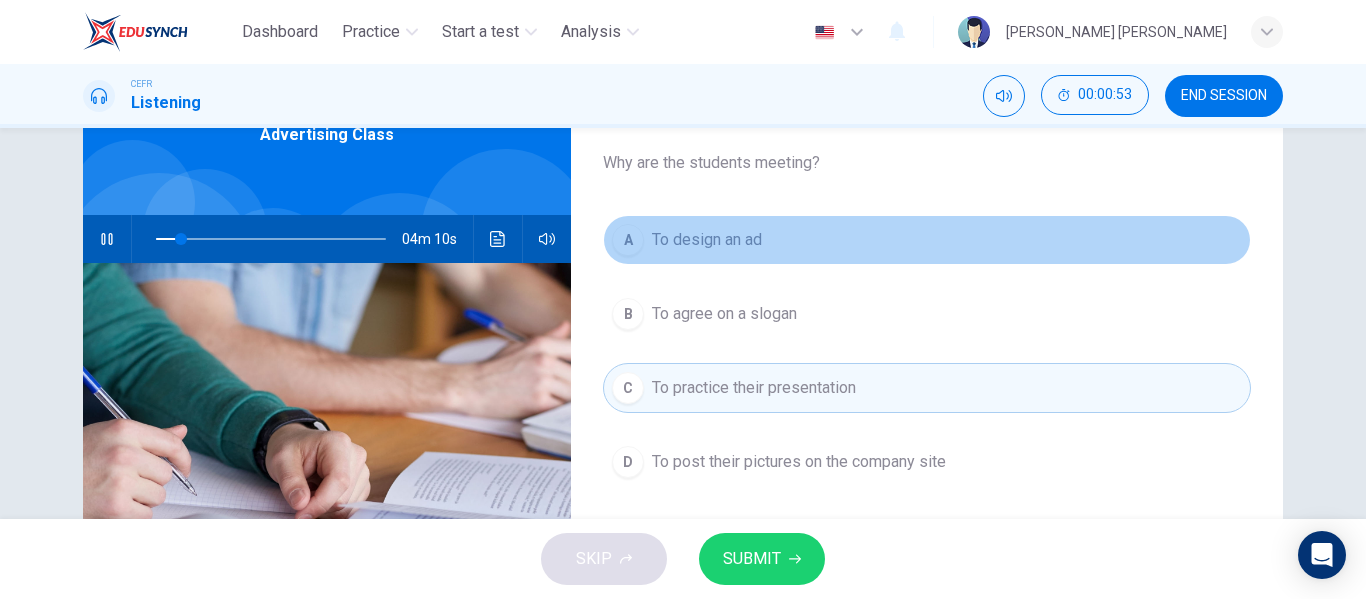 click on "A" at bounding box center (628, 240) 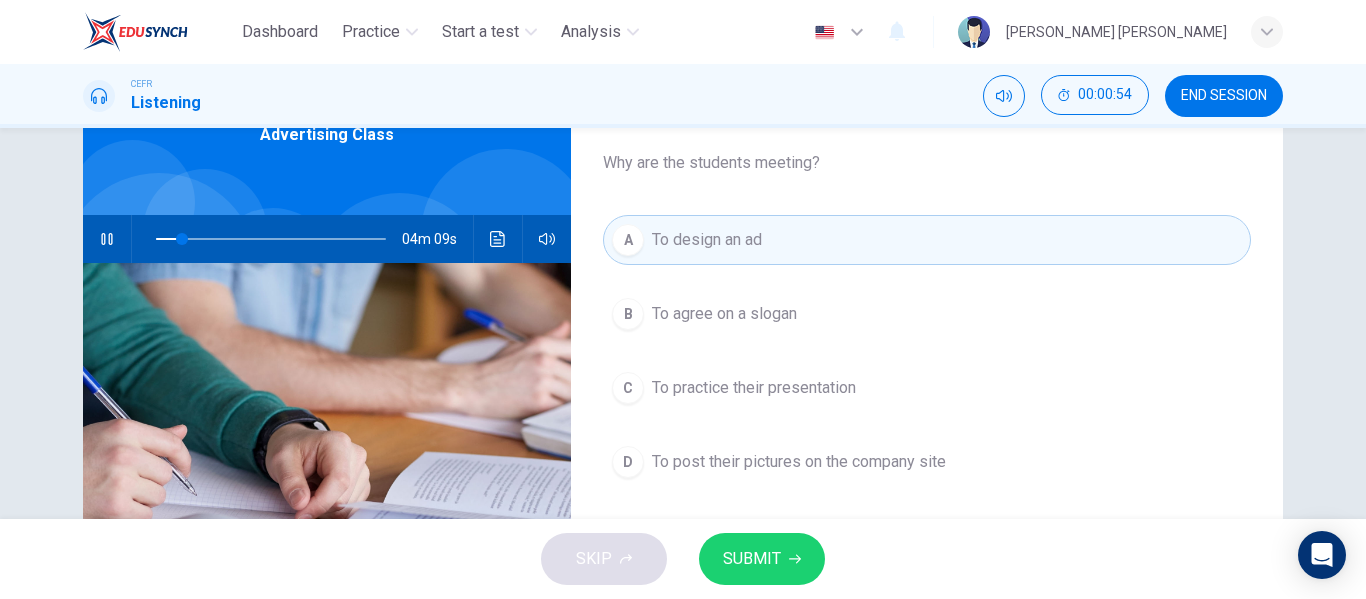 click on "SUBMIT" at bounding box center (752, 559) 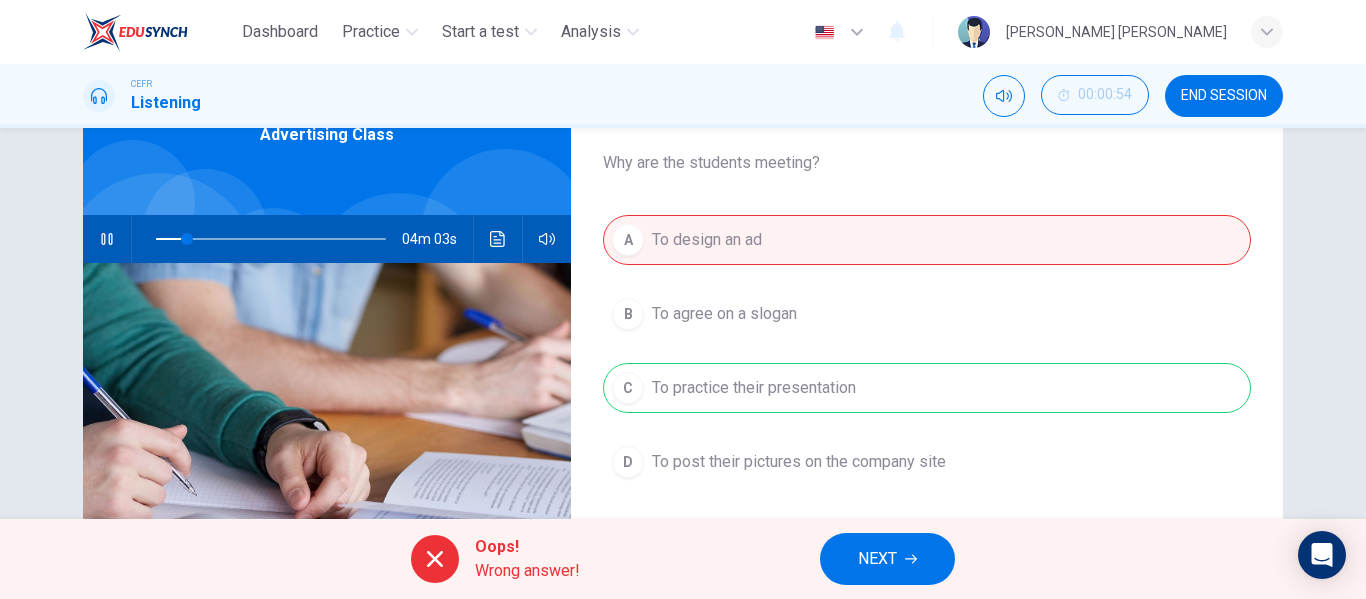 click on "NEXT" at bounding box center (877, 559) 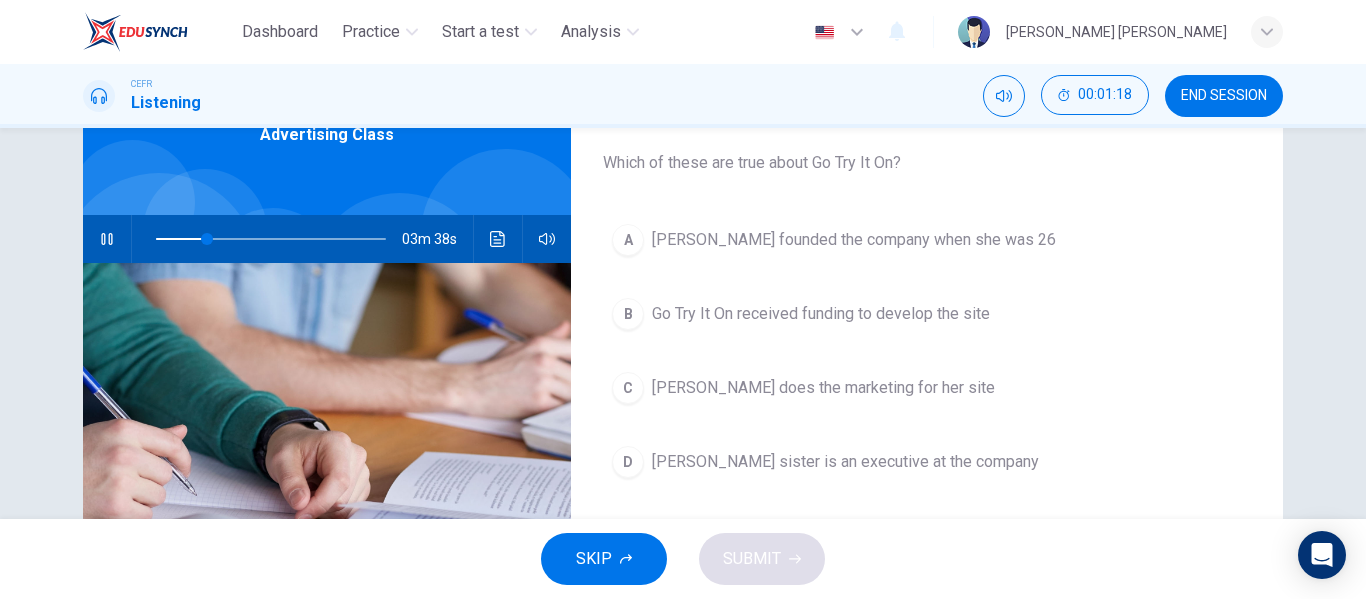 click on "Go Try It On received funding to develop the site" at bounding box center (821, 314) 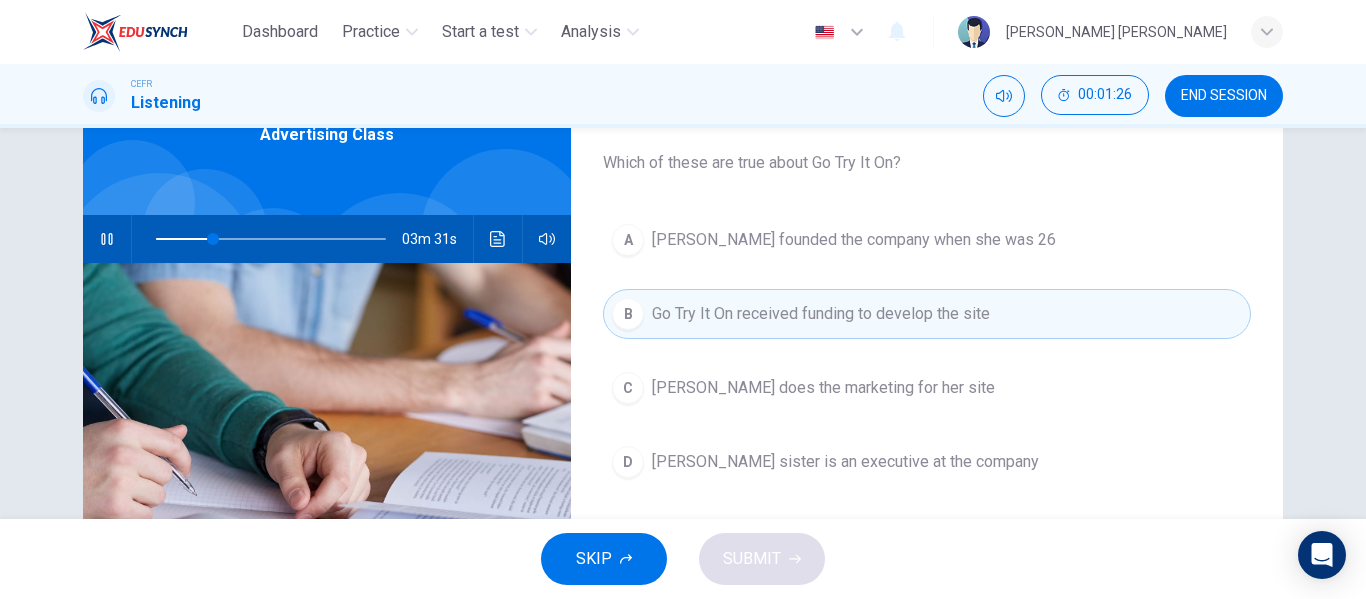 click 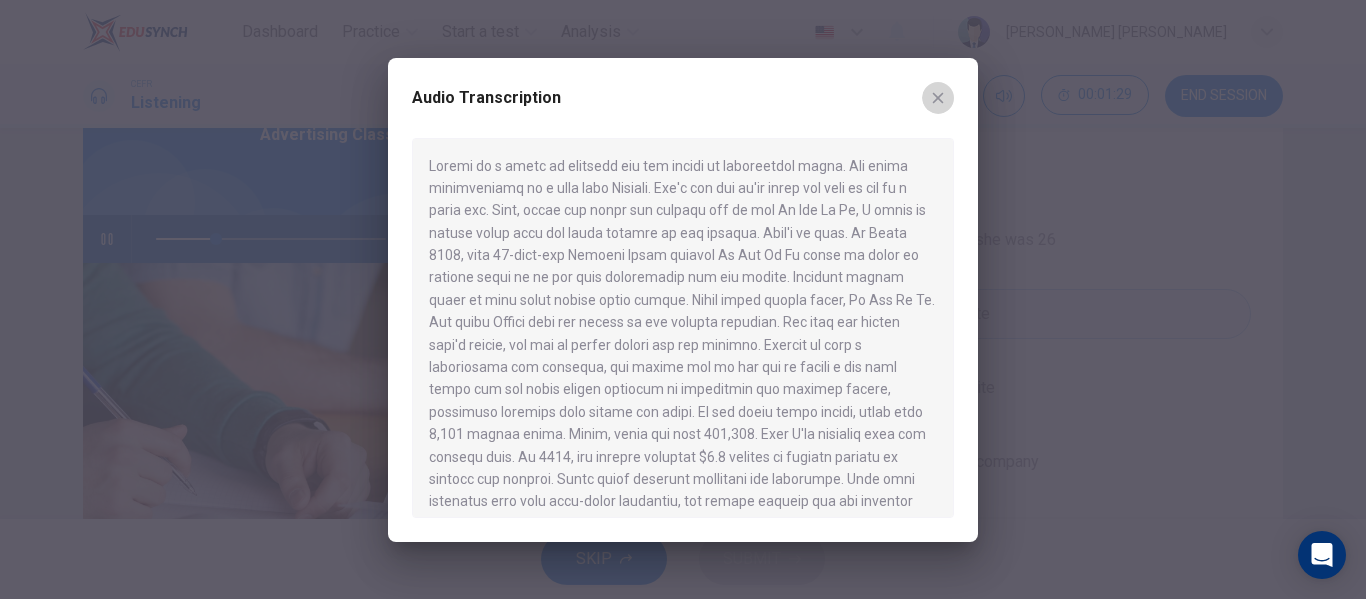 click 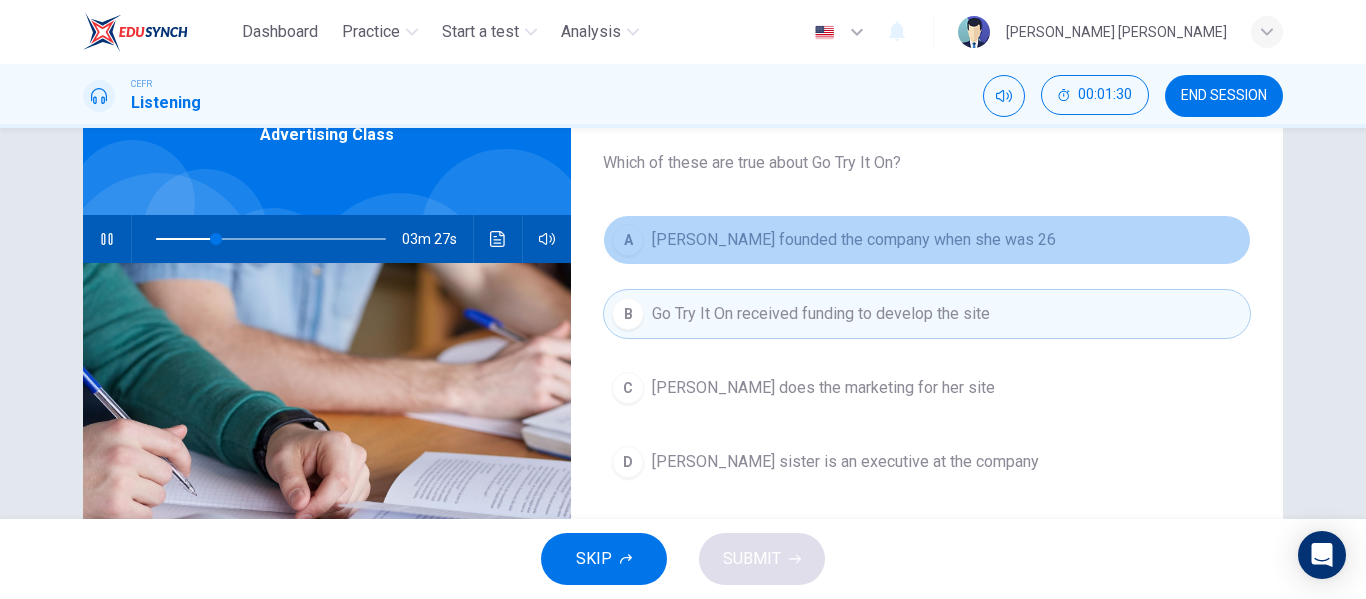 click on "Marissa Evans founded the company when she was 26" at bounding box center (854, 240) 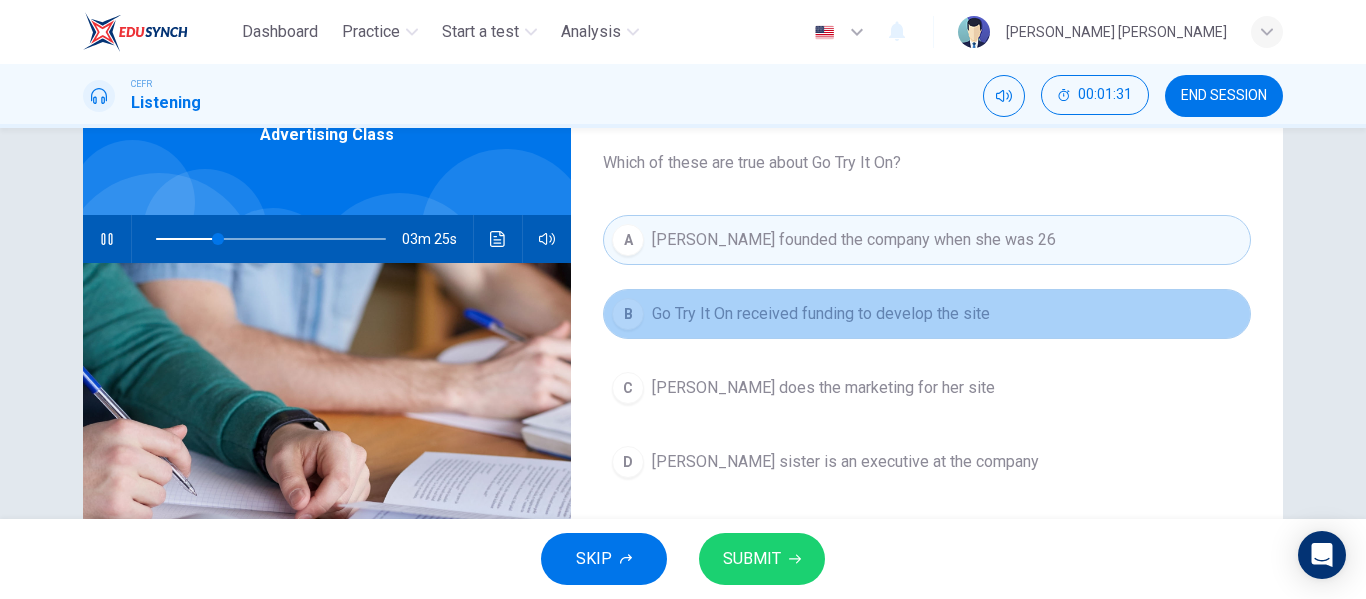 click on "Go Try It On received funding to develop the site" at bounding box center [821, 314] 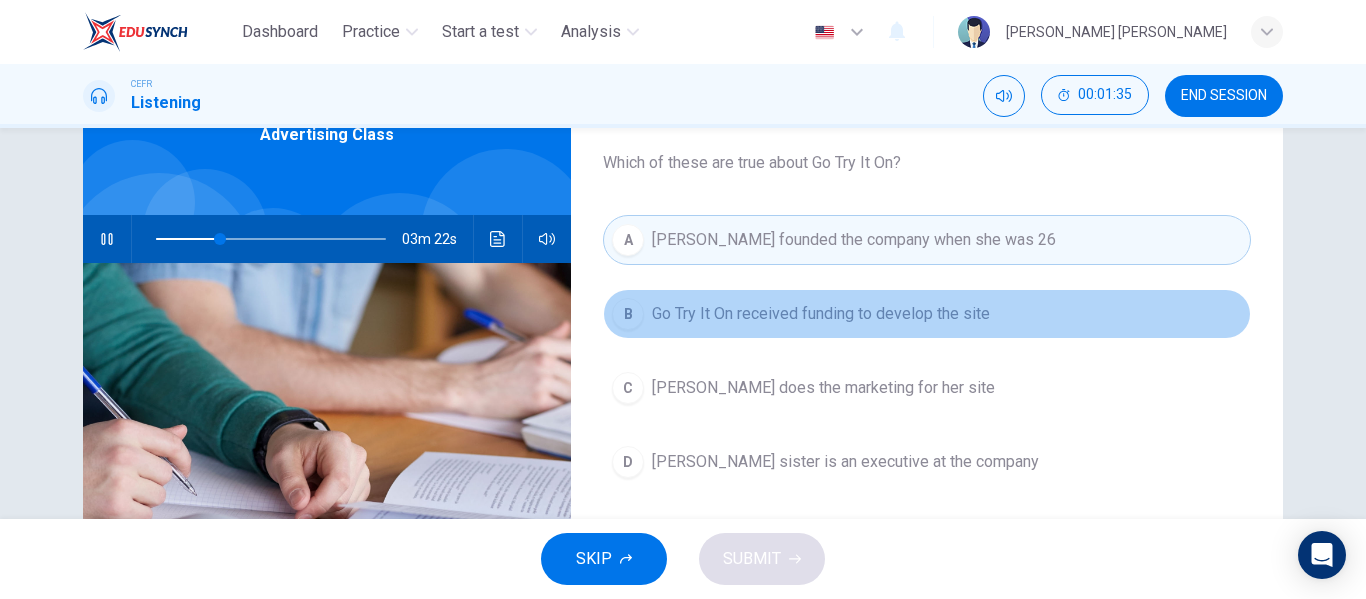 click on "Go Try It On received funding to develop the site" at bounding box center [821, 314] 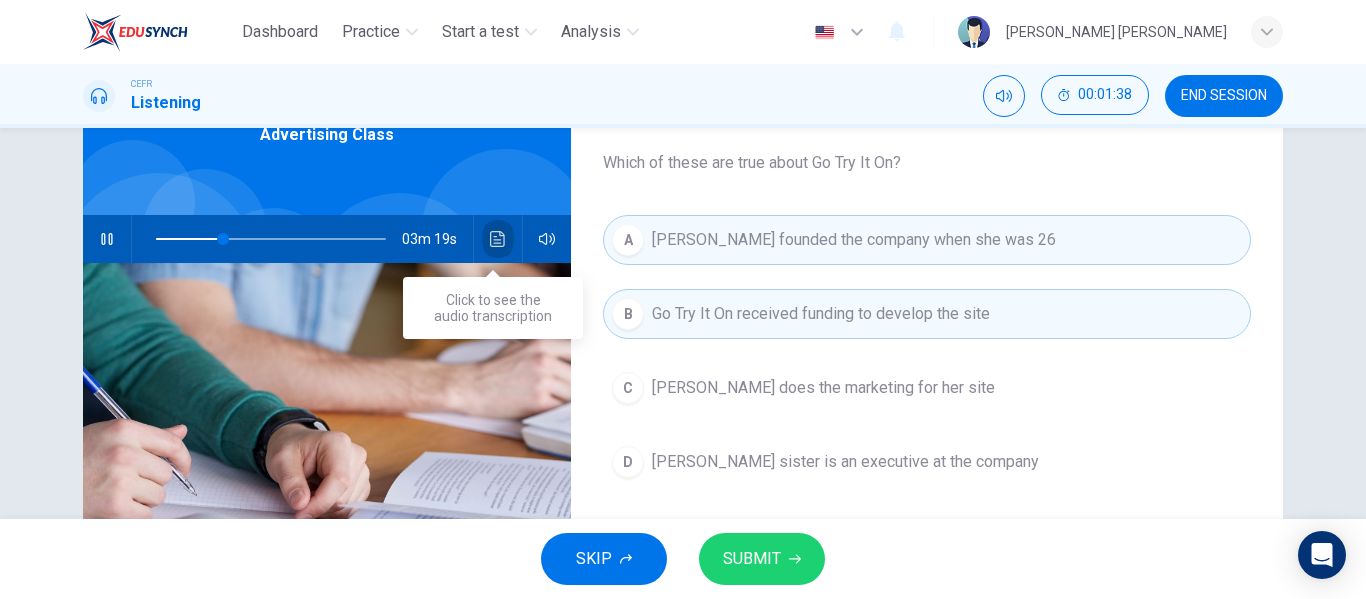 click at bounding box center (498, 239) 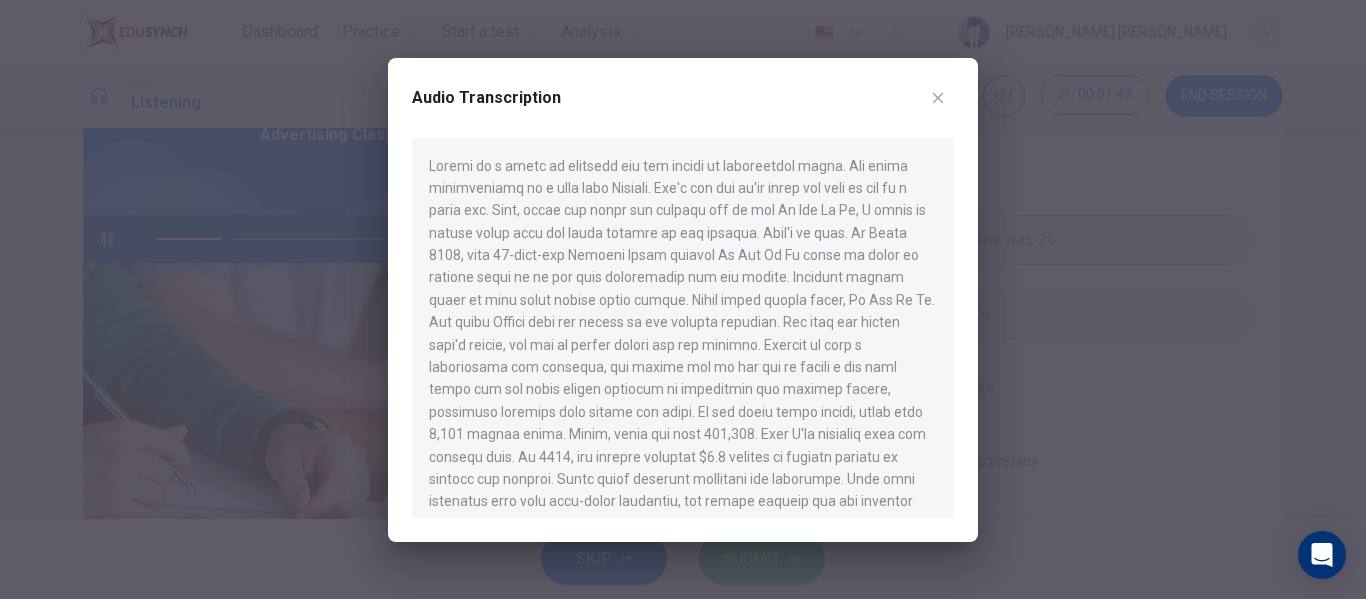 click at bounding box center [683, 299] 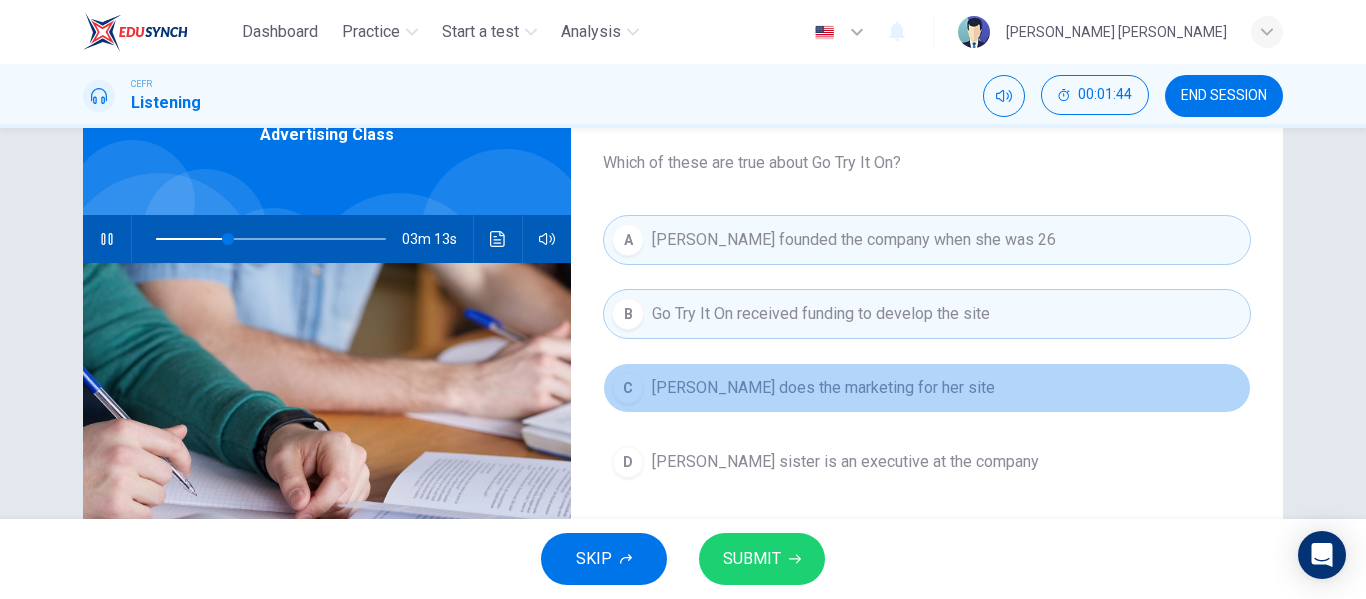 click on "Marissa Evans does the marketing for her site" at bounding box center [823, 388] 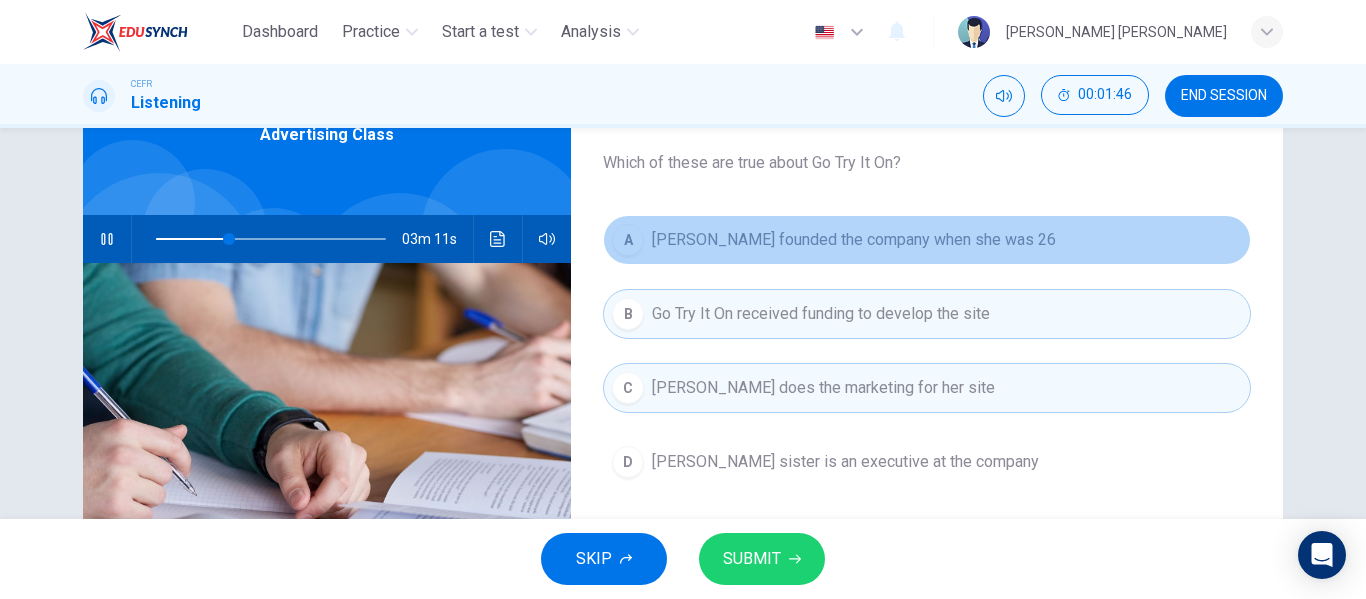 click on "Marissa Evans founded the company when she was 26" at bounding box center (854, 240) 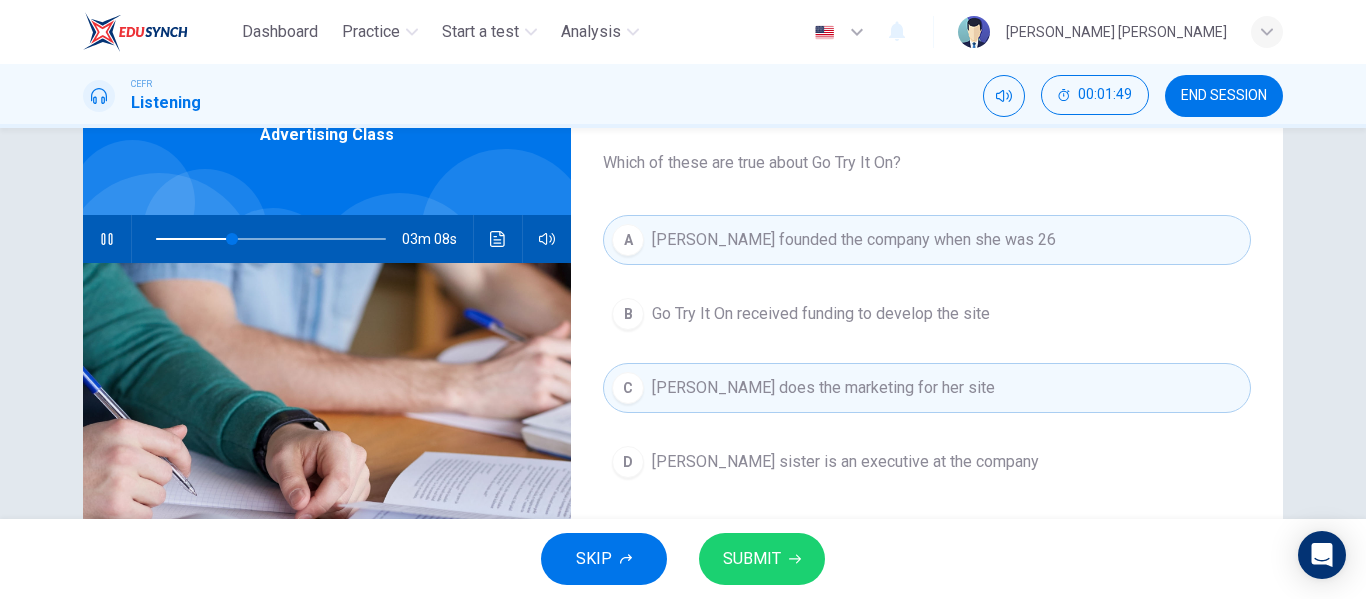 click 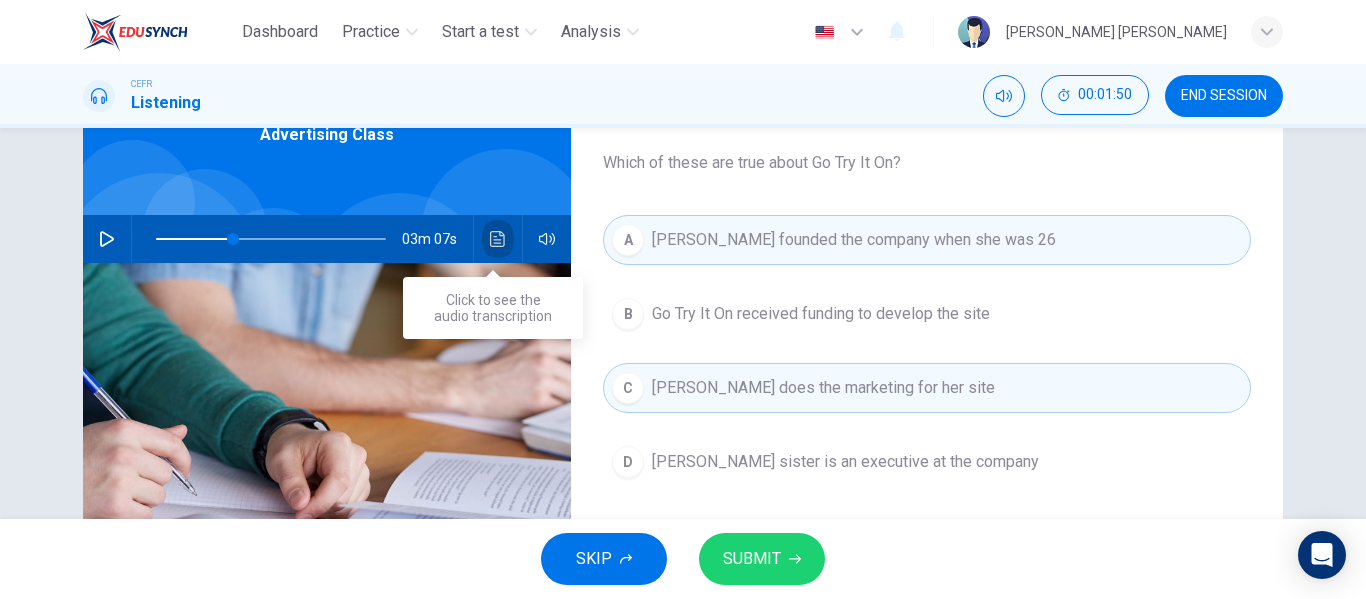 click at bounding box center [498, 239] 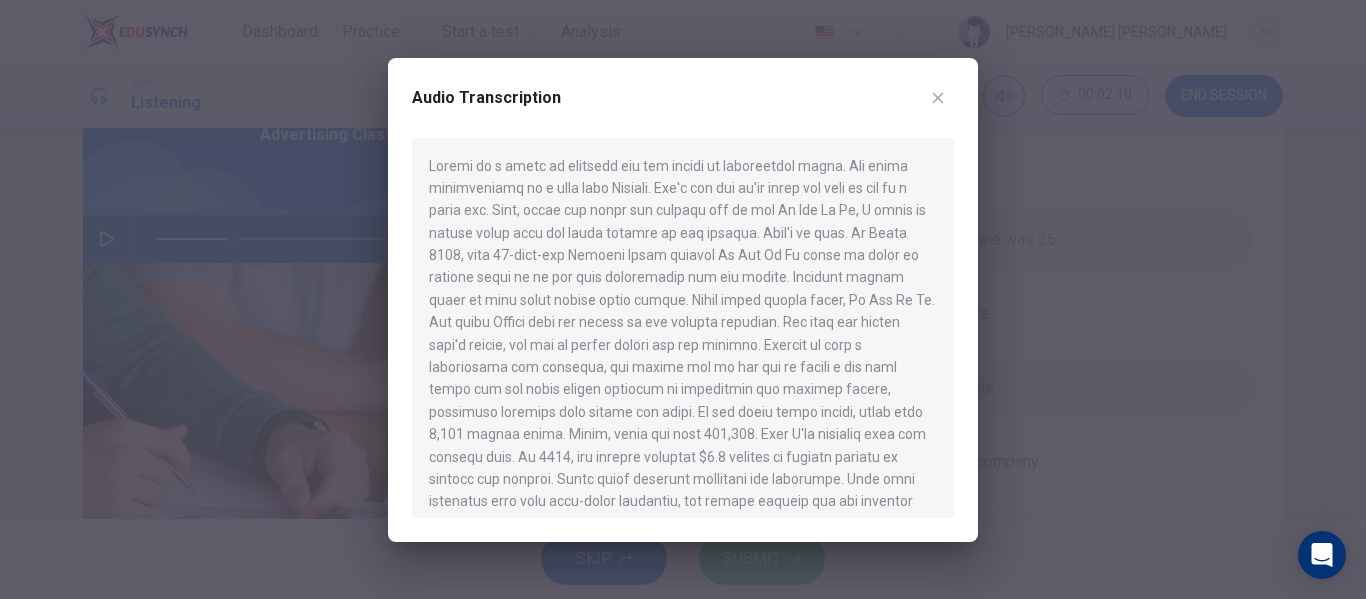 click at bounding box center (683, 299) 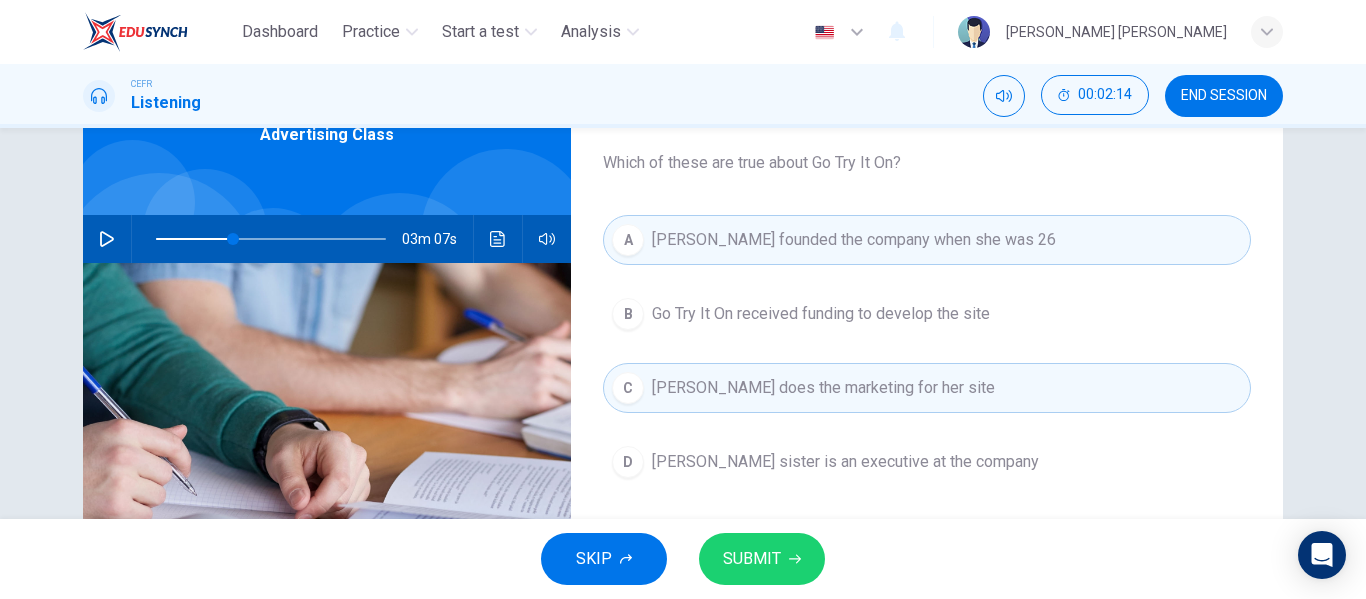 click on "SUBMIT" at bounding box center (752, 559) 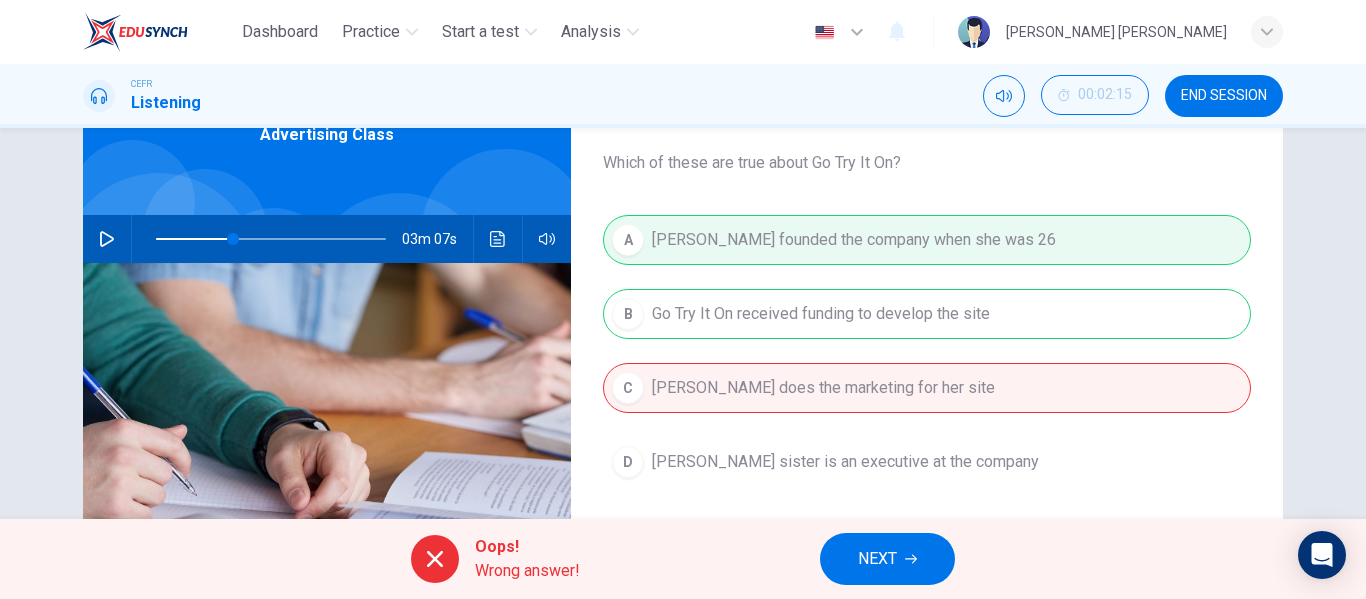 click on "NEXT" at bounding box center [877, 559] 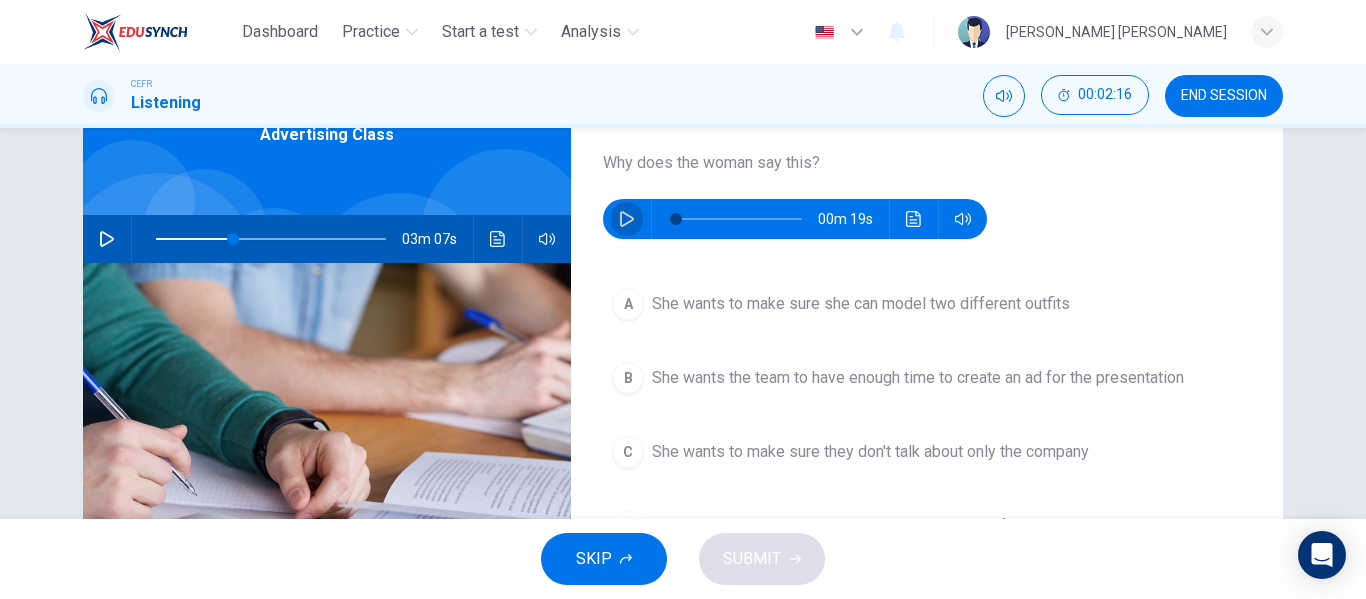 click 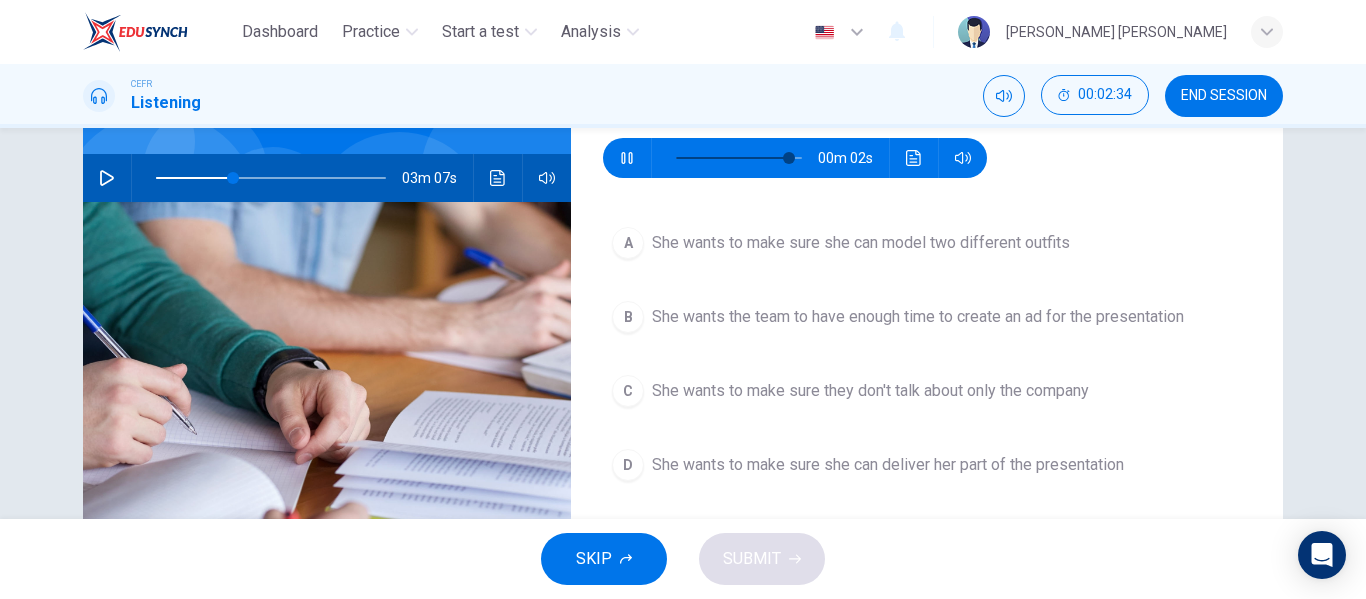 scroll, scrollTop: 175, scrollLeft: 0, axis: vertical 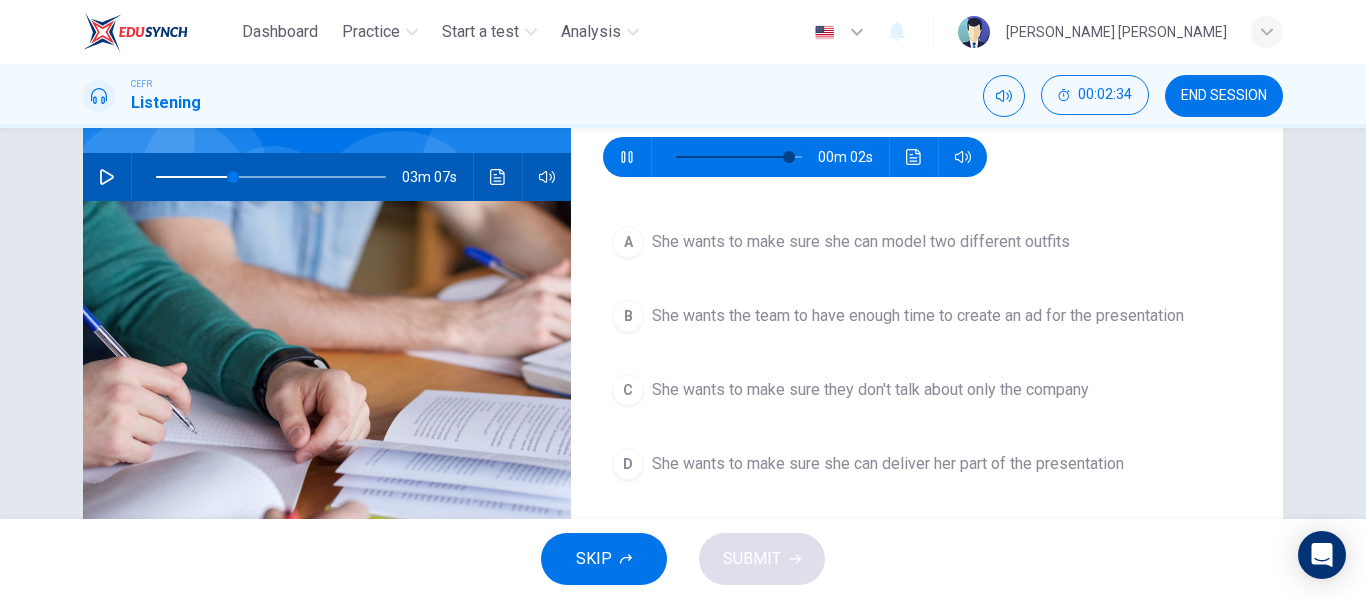 type on "95" 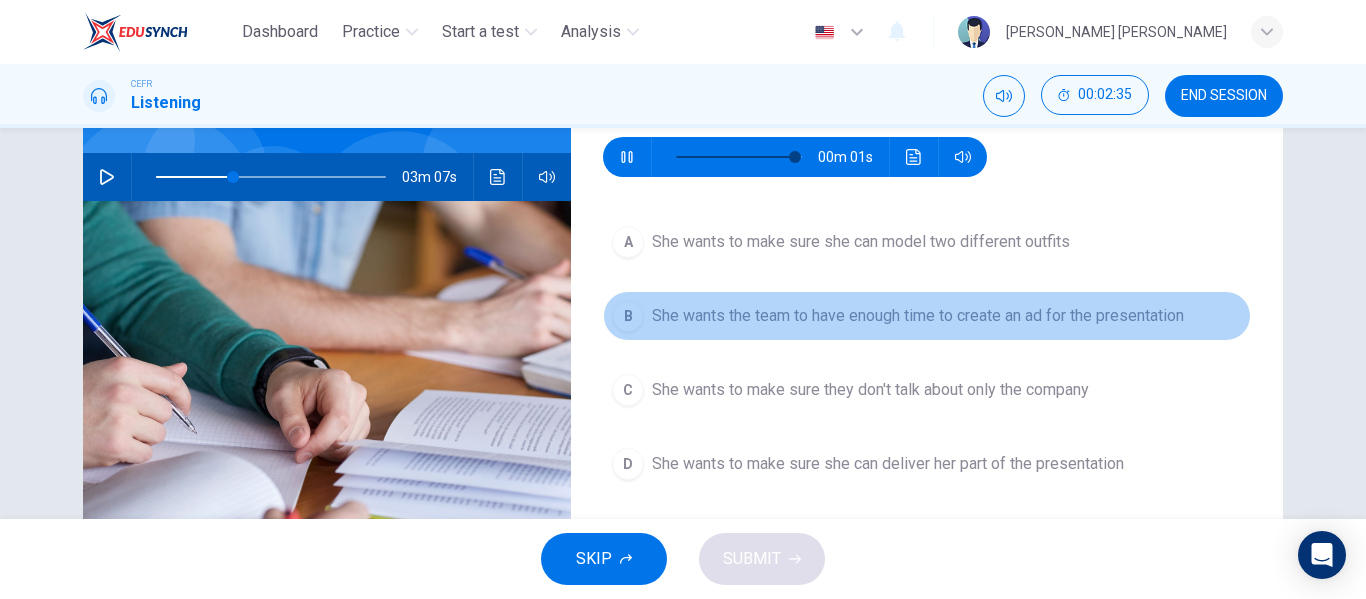 click on "She wants the team to have enough time to create an ad for the presentation" at bounding box center (918, 316) 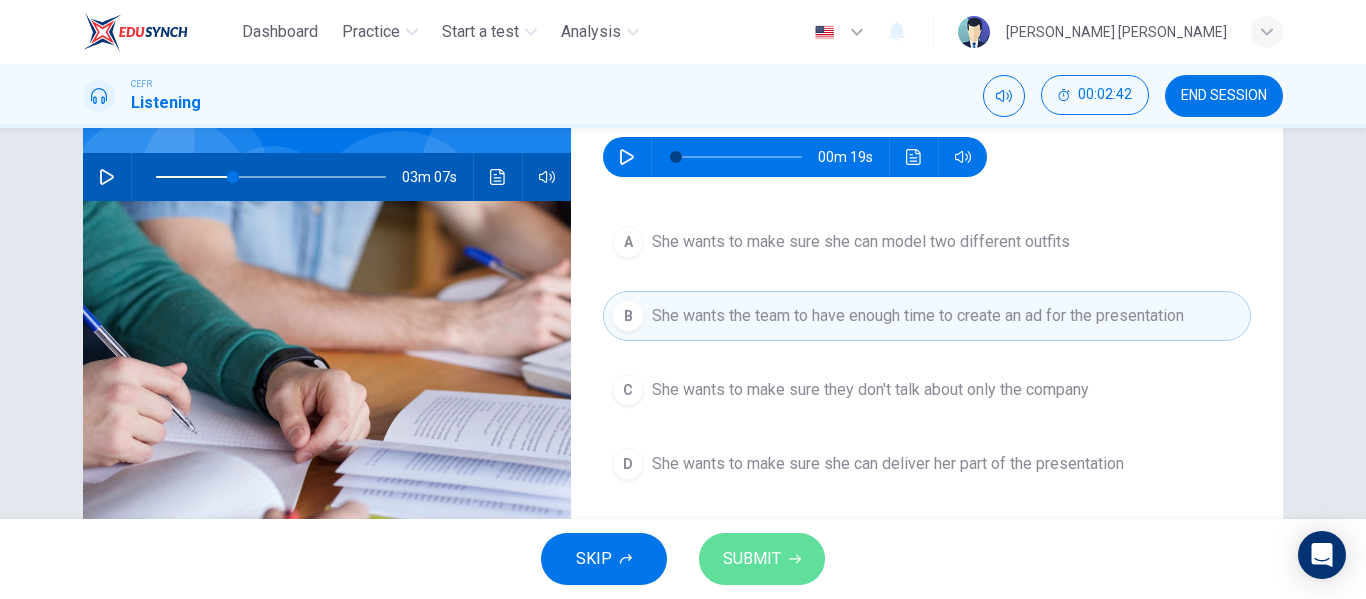 click on "SUBMIT" at bounding box center (752, 559) 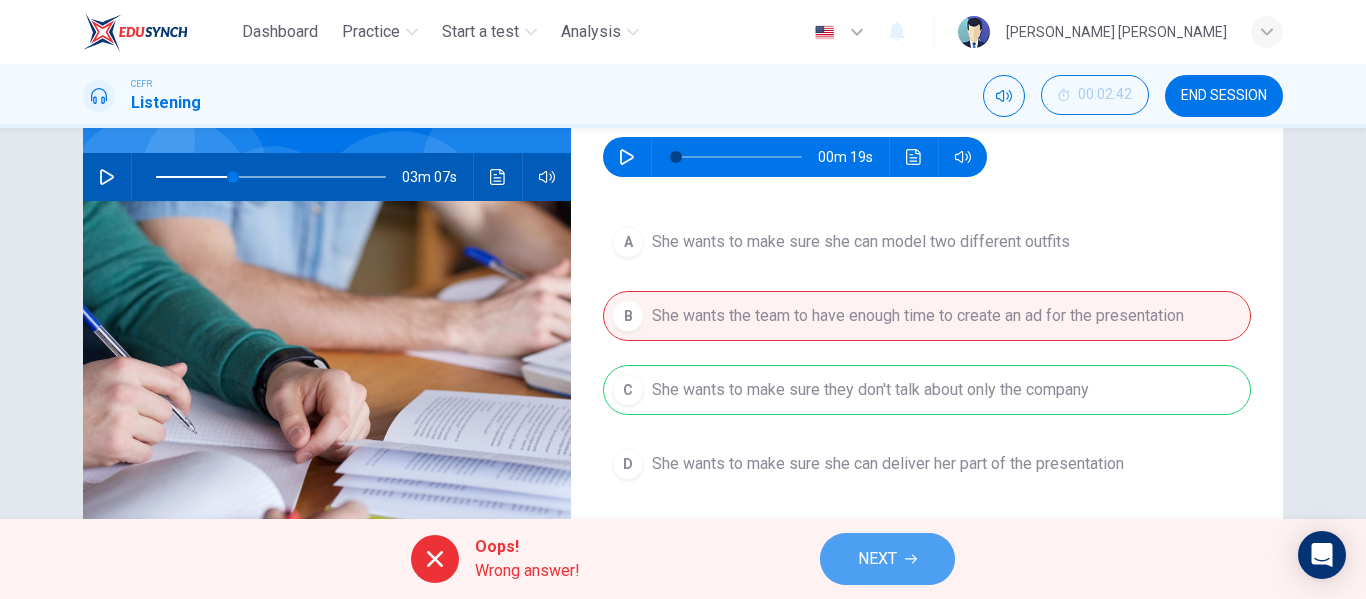 click 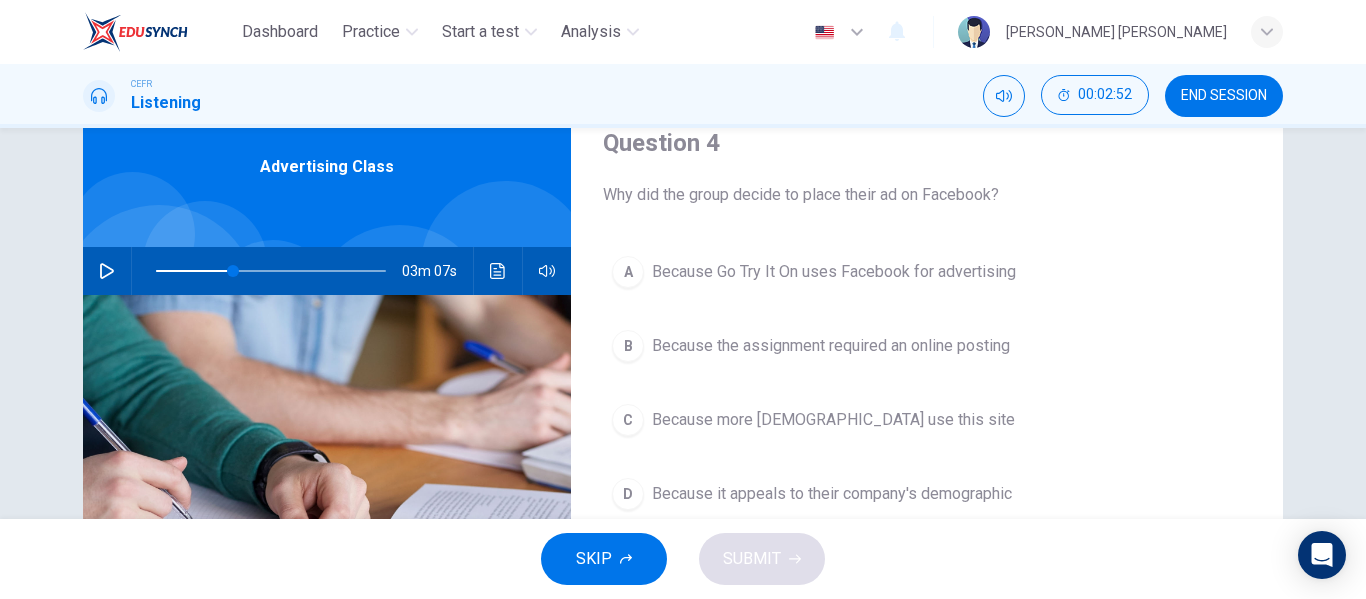 scroll, scrollTop: 77, scrollLeft: 0, axis: vertical 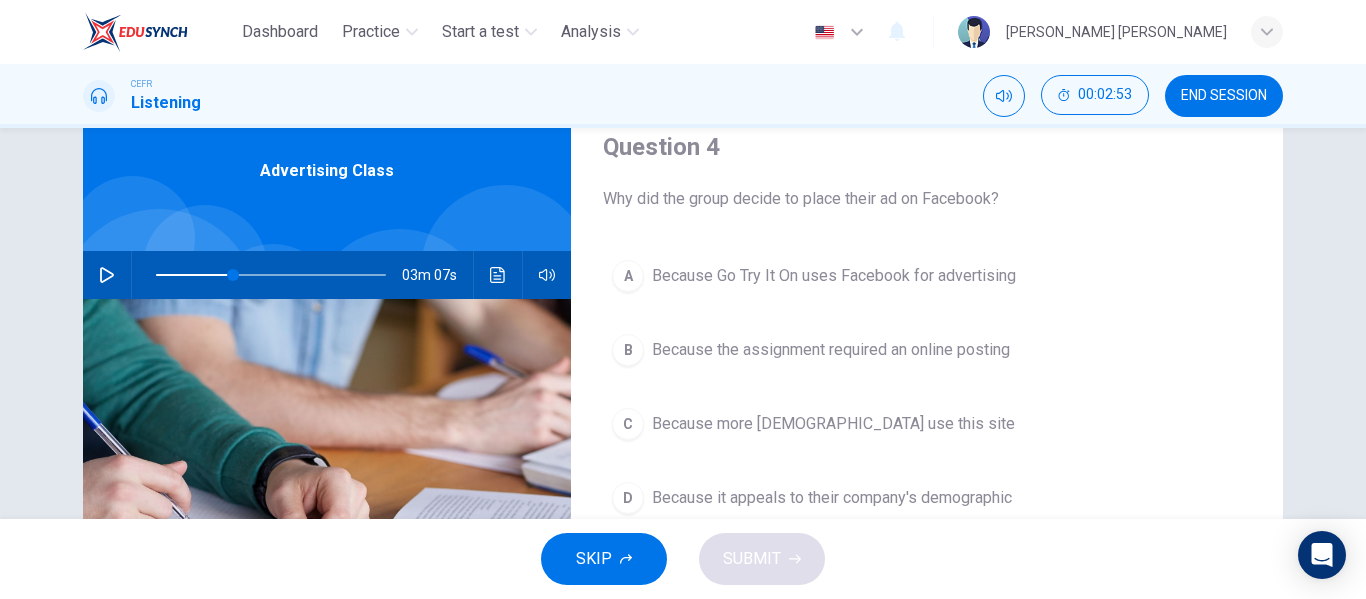 click on "03m 07s" at bounding box center (327, 275) 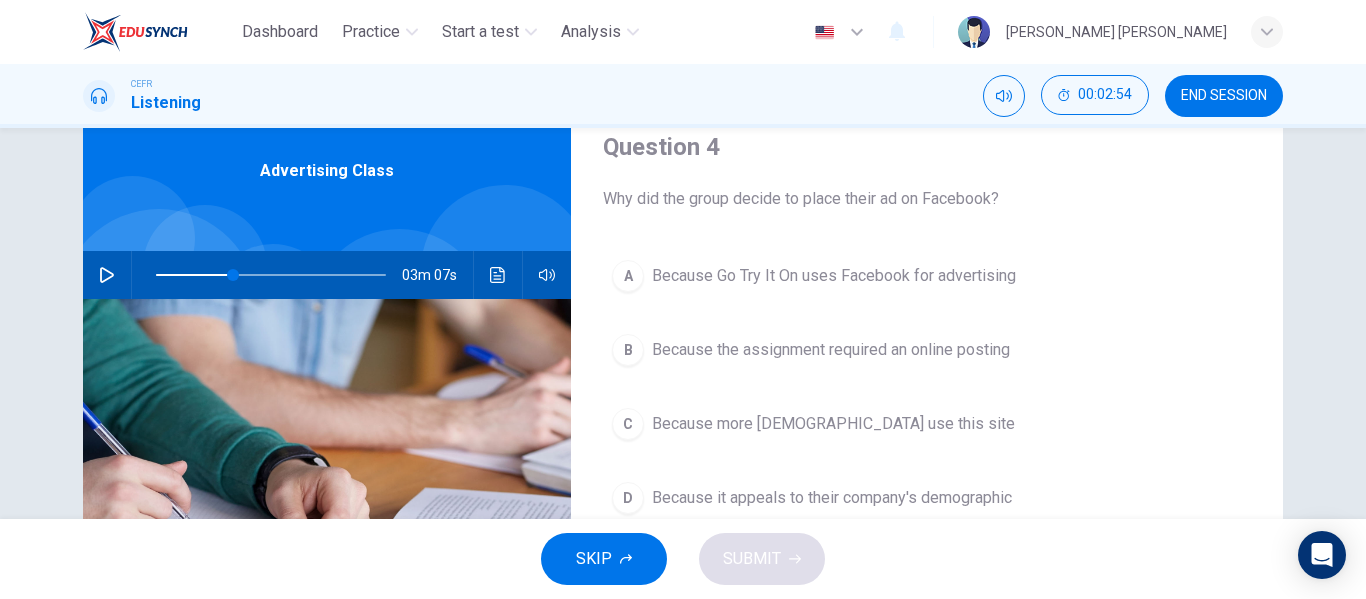 click on "03m 07s" at bounding box center (327, 275) 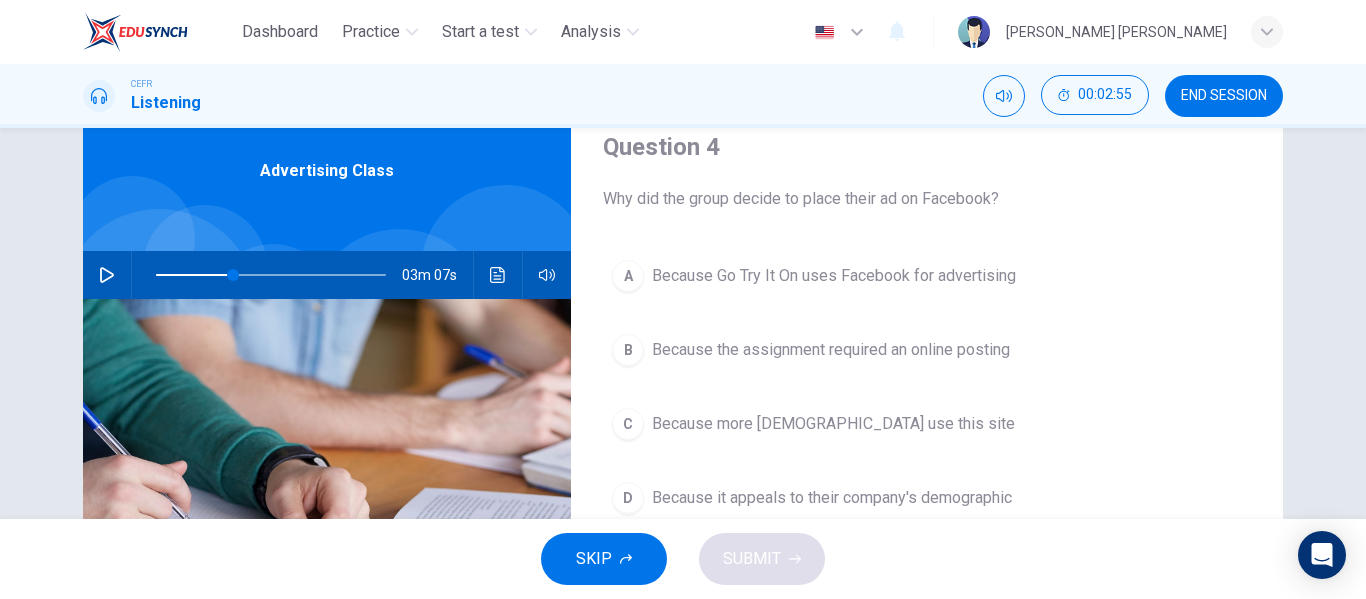 click 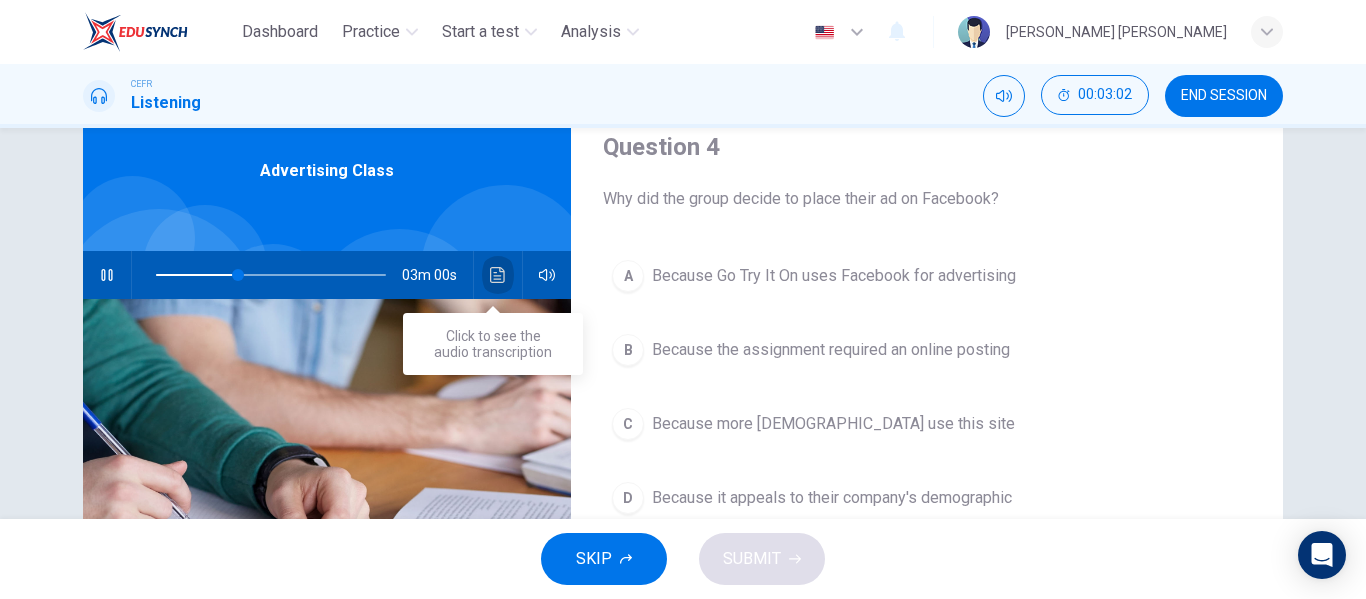 click at bounding box center [498, 275] 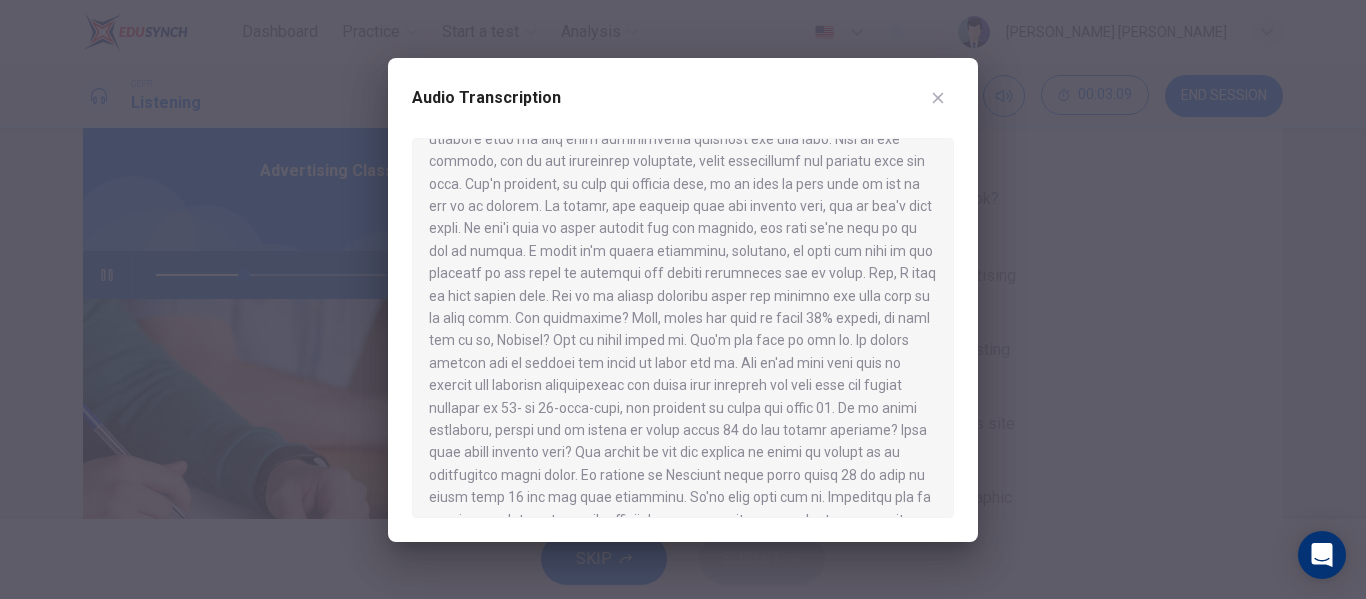 scroll, scrollTop: 706, scrollLeft: 0, axis: vertical 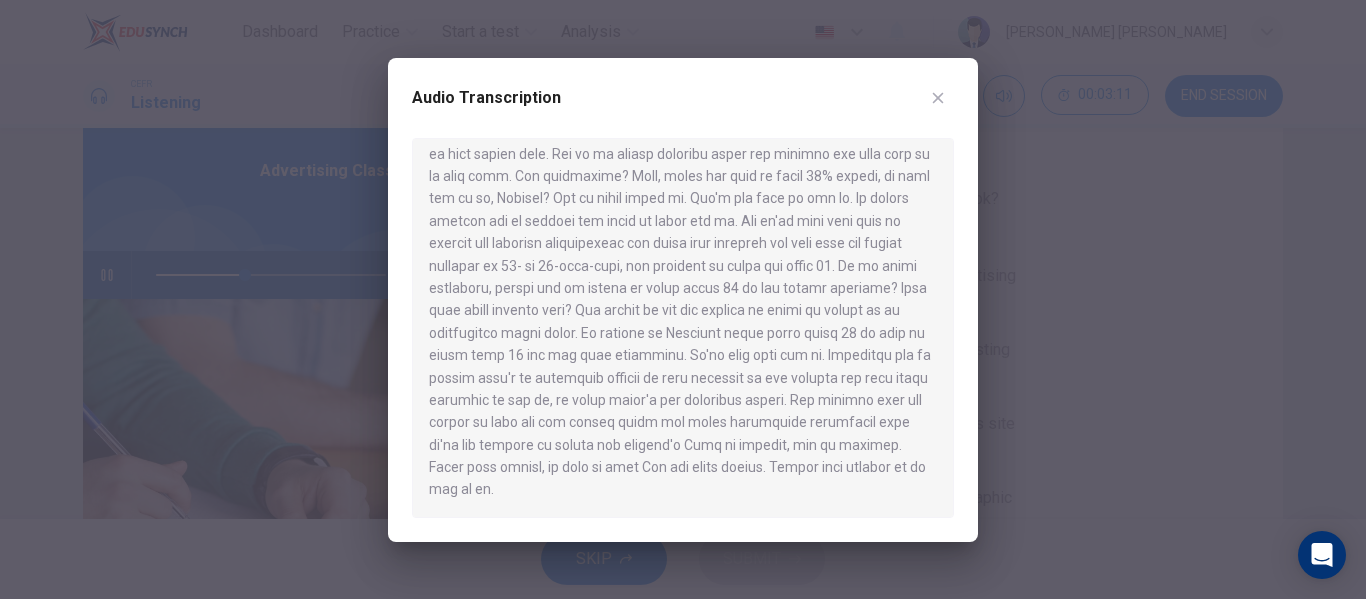 click at bounding box center (683, 299) 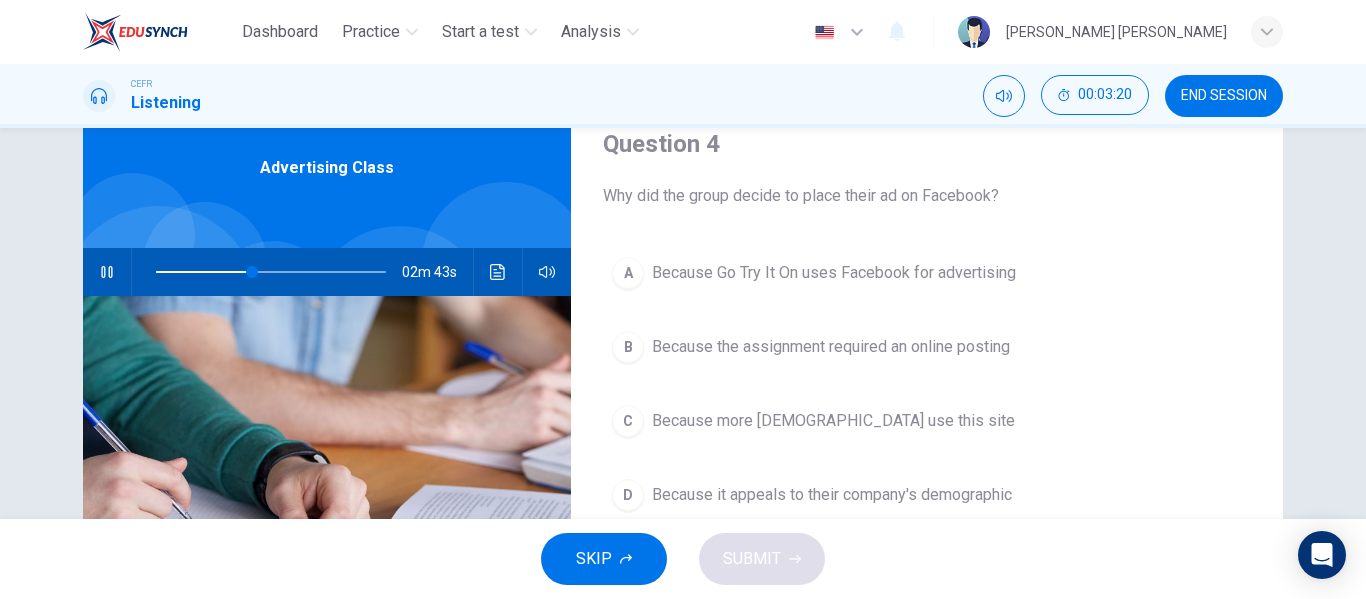 scroll, scrollTop: 81, scrollLeft: 0, axis: vertical 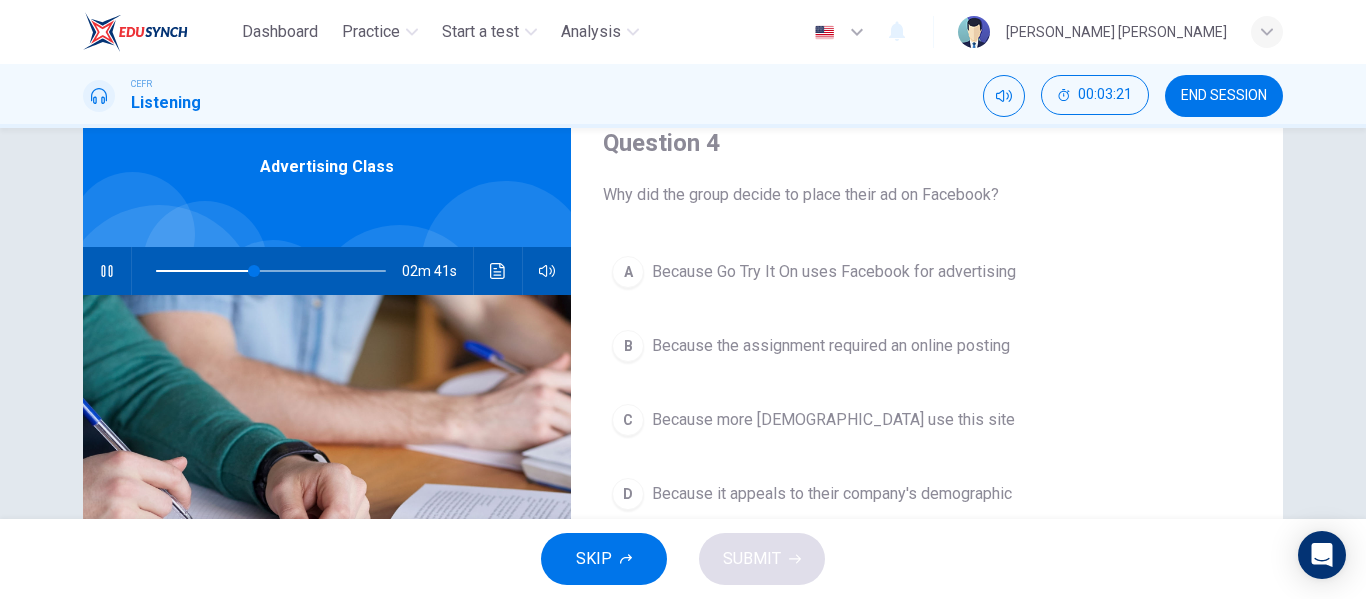 click 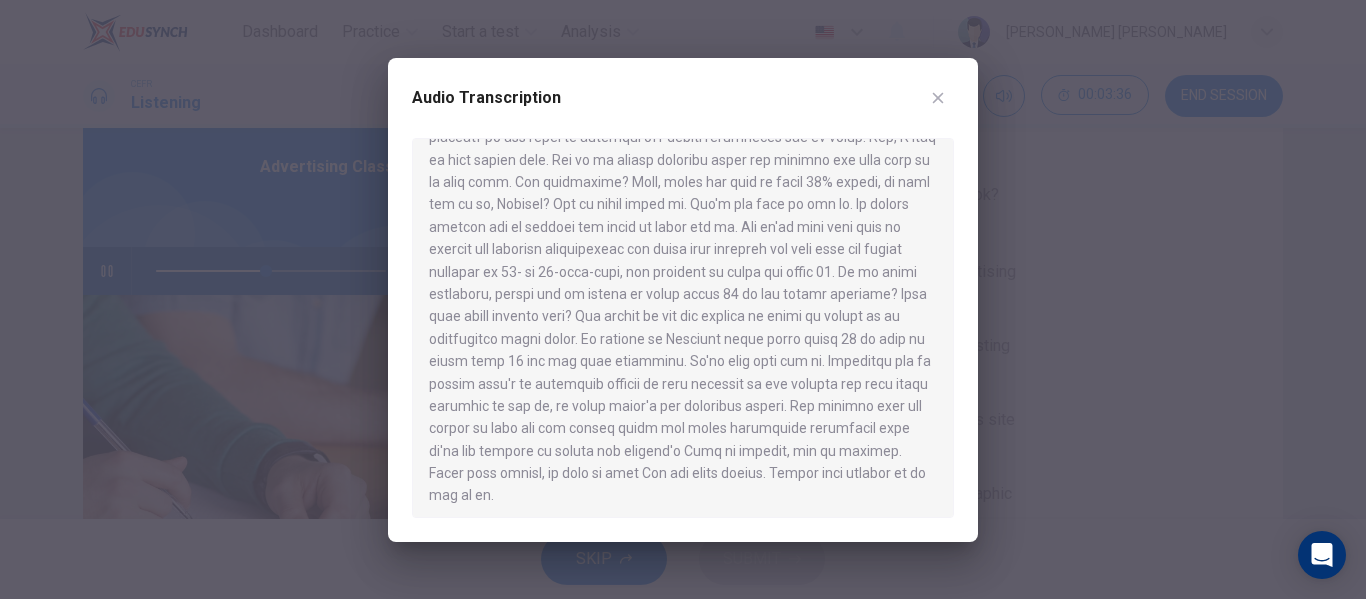 scroll, scrollTop: 702, scrollLeft: 0, axis: vertical 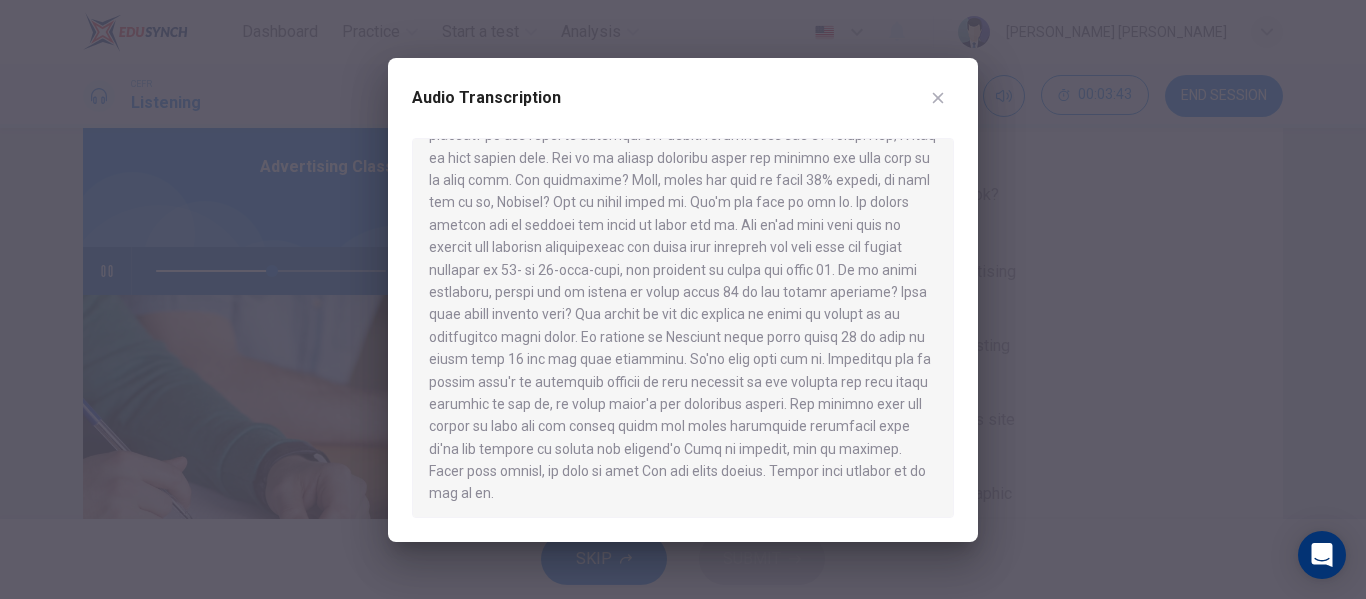 click at bounding box center [683, 299] 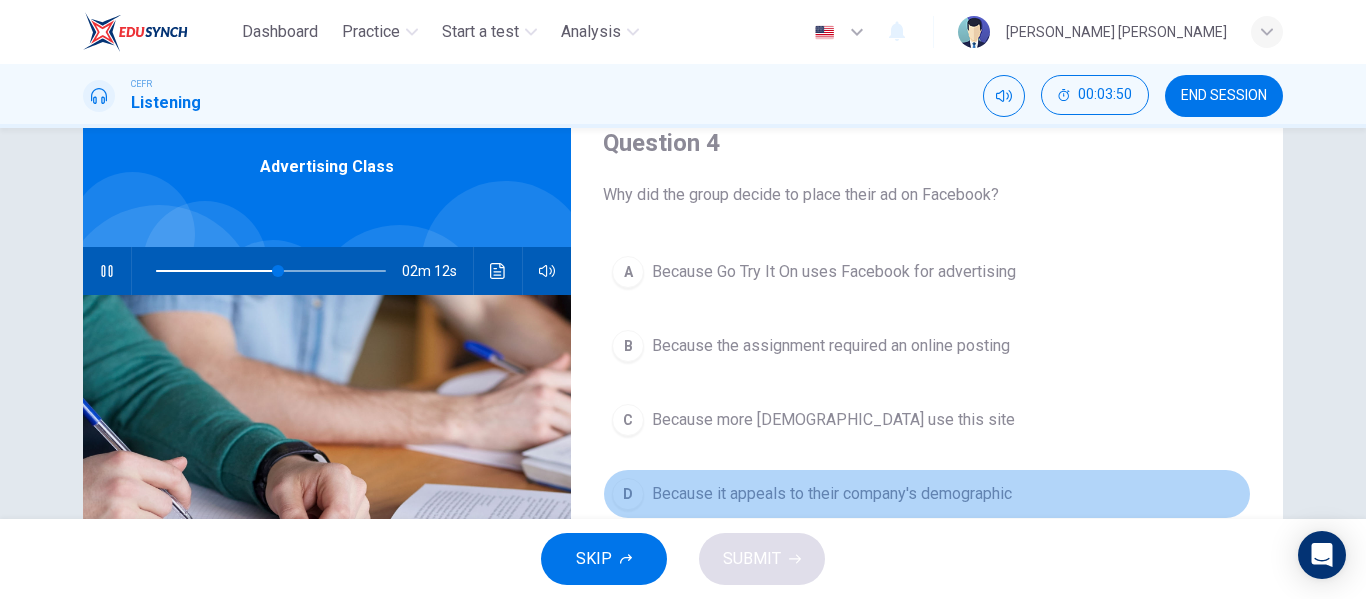 click on "Because it appeals to their company's demographic" at bounding box center (832, 494) 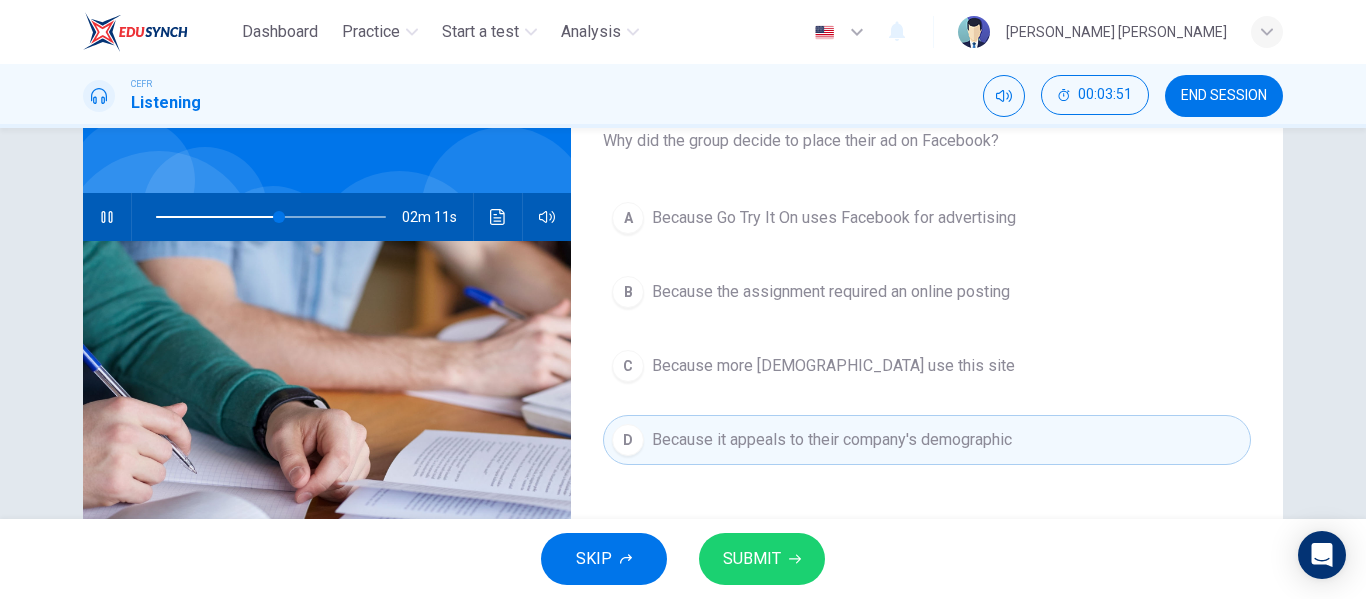 scroll, scrollTop: 136, scrollLeft: 0, axis: vertical 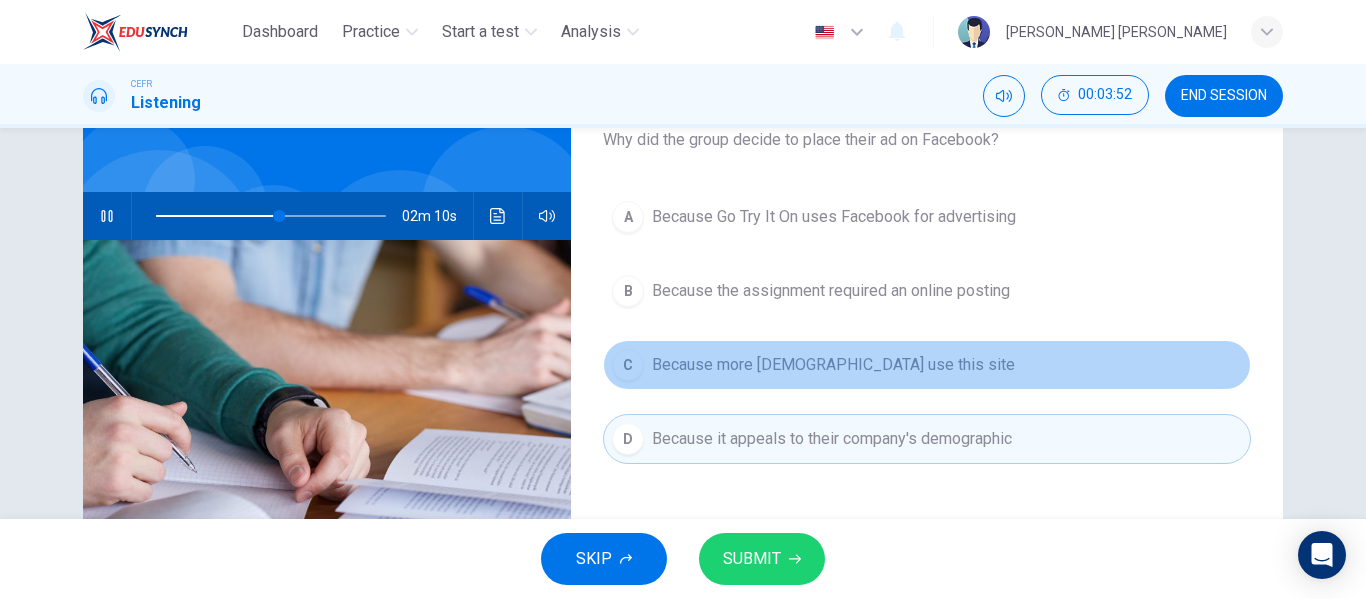 click on "Because more females use this site" at bounding box center [833, 365] 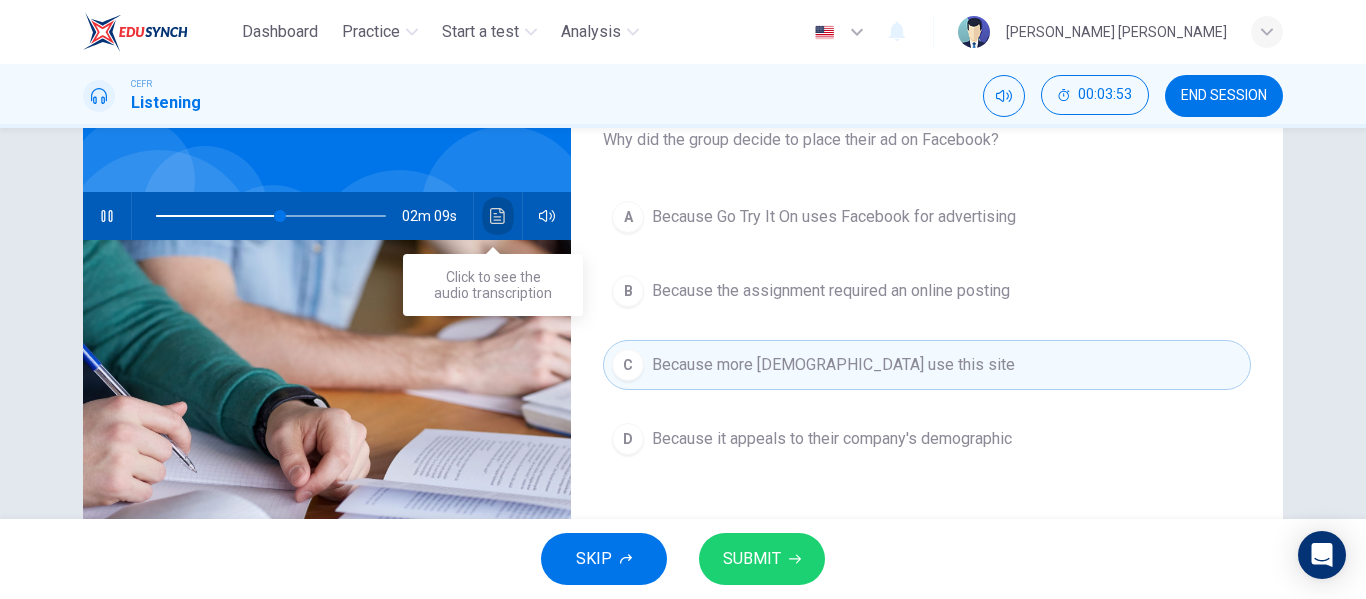 click at bounding box center [498, 216] 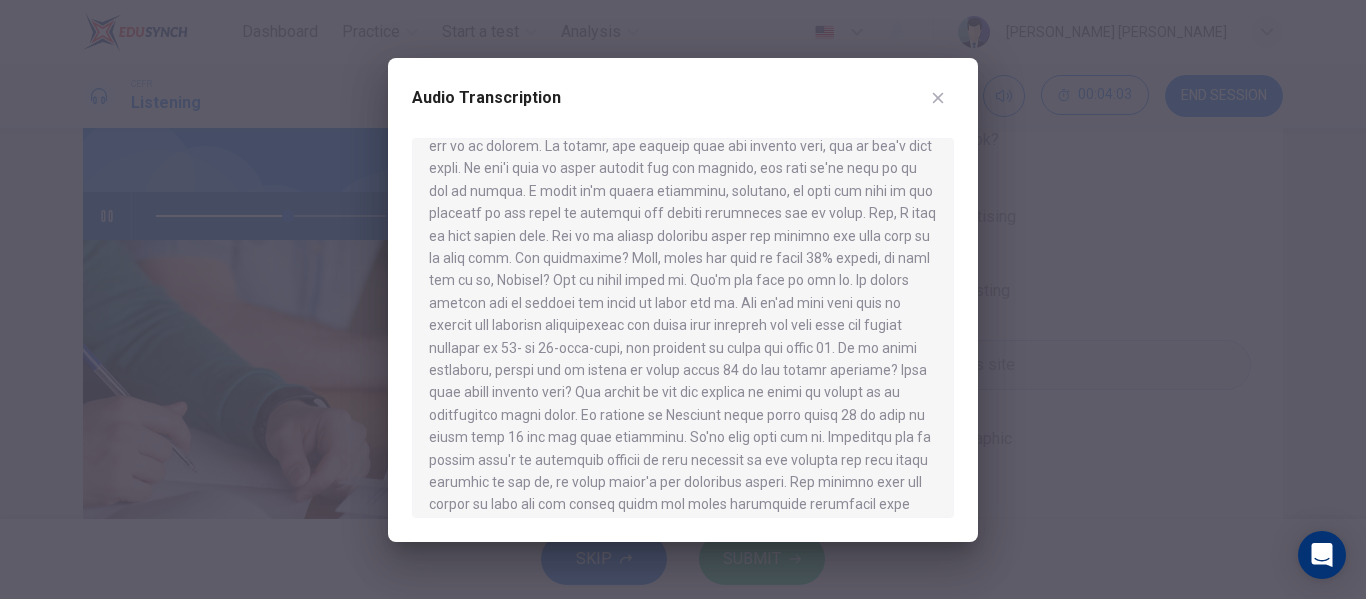 scroll, scrollTop: 706, scrollLeft: 0, axis: vertical 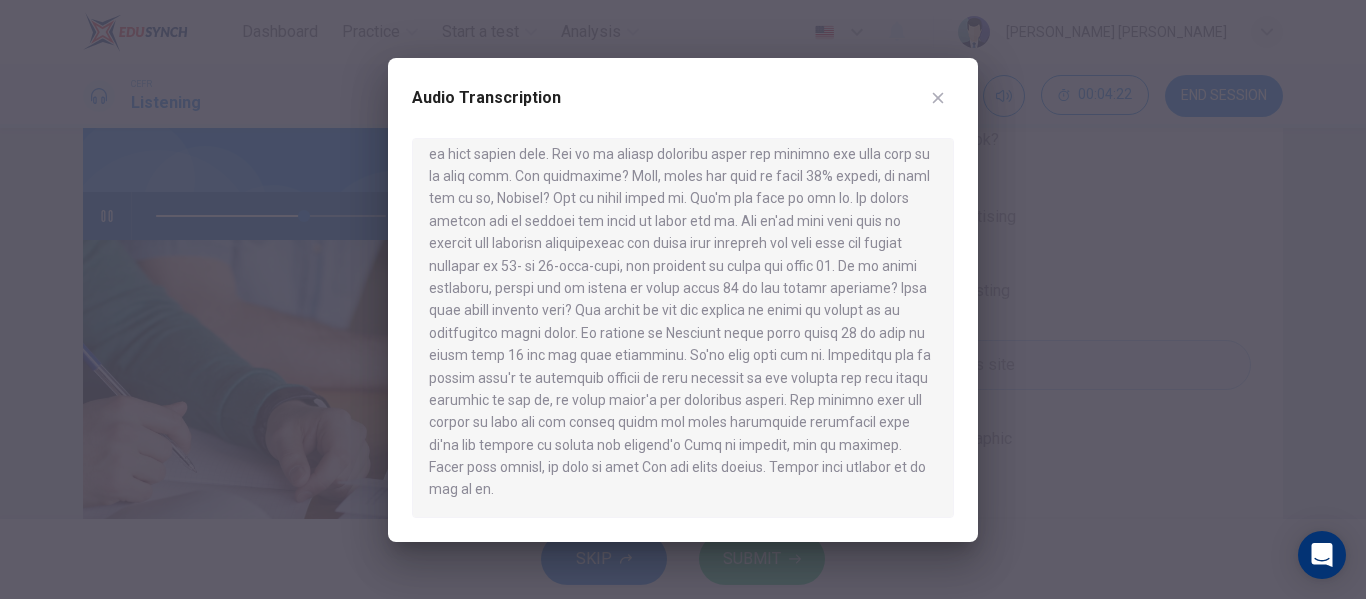 click at bounding box center (683, 299) 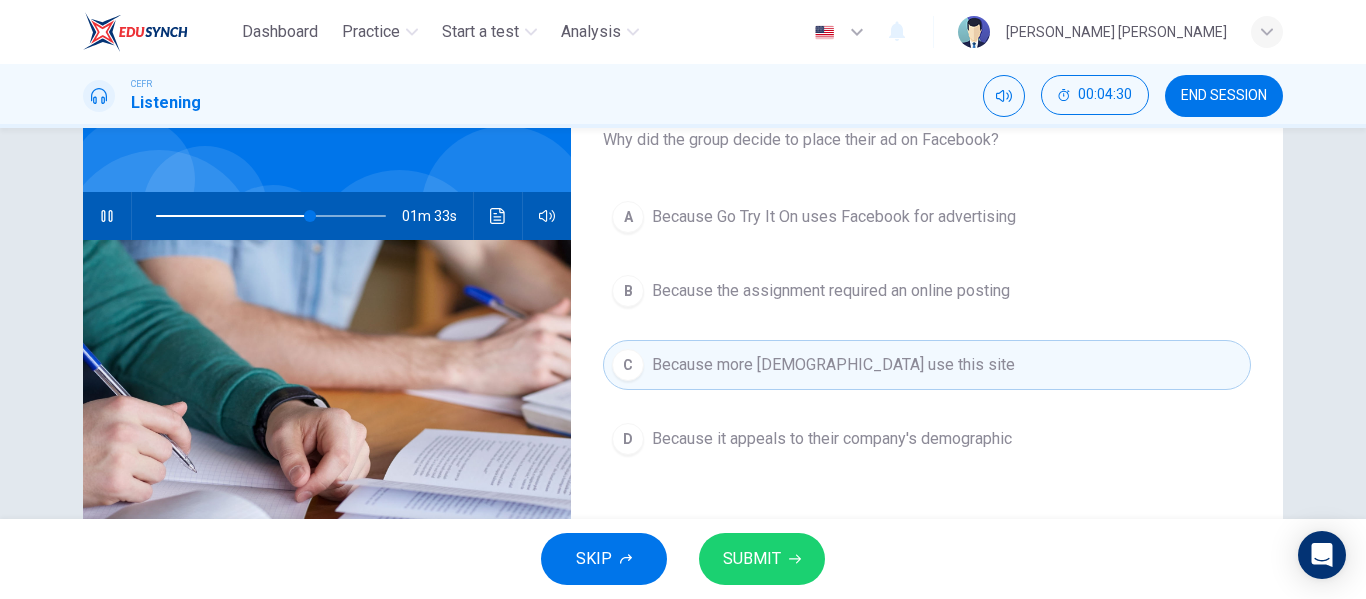 click on "D Because it appeals to their company's demographic" at bounding box center [927, 439] 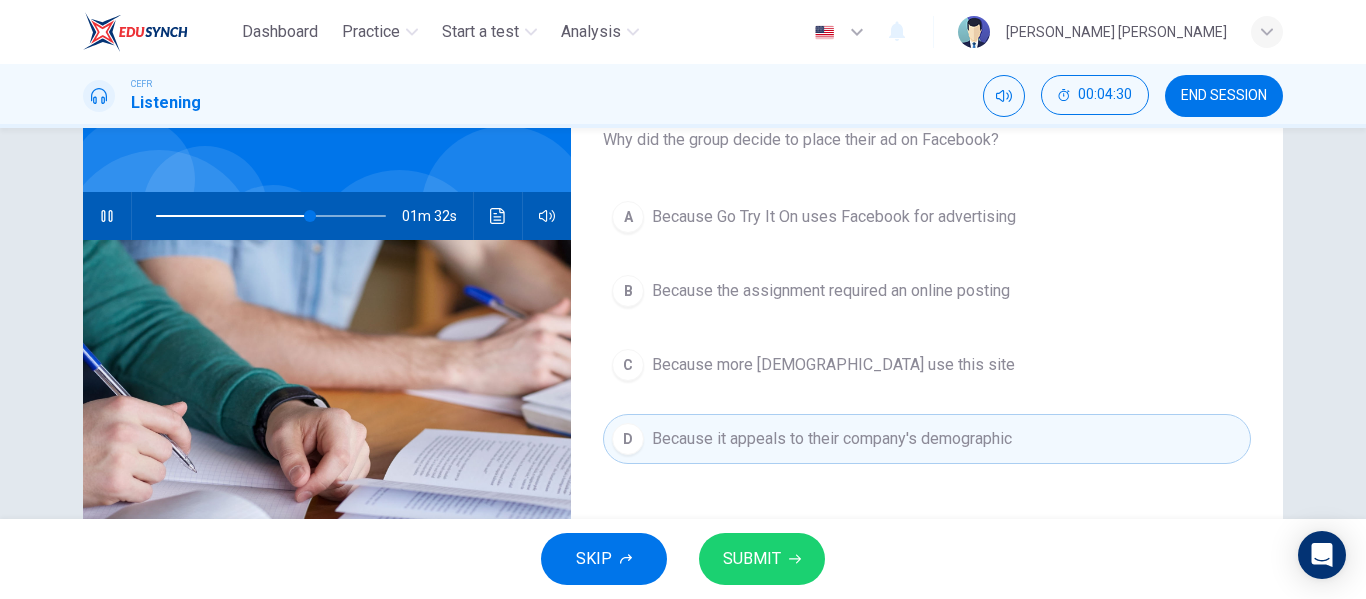 click on "SUBMIT" at bounding box center [762, 559] 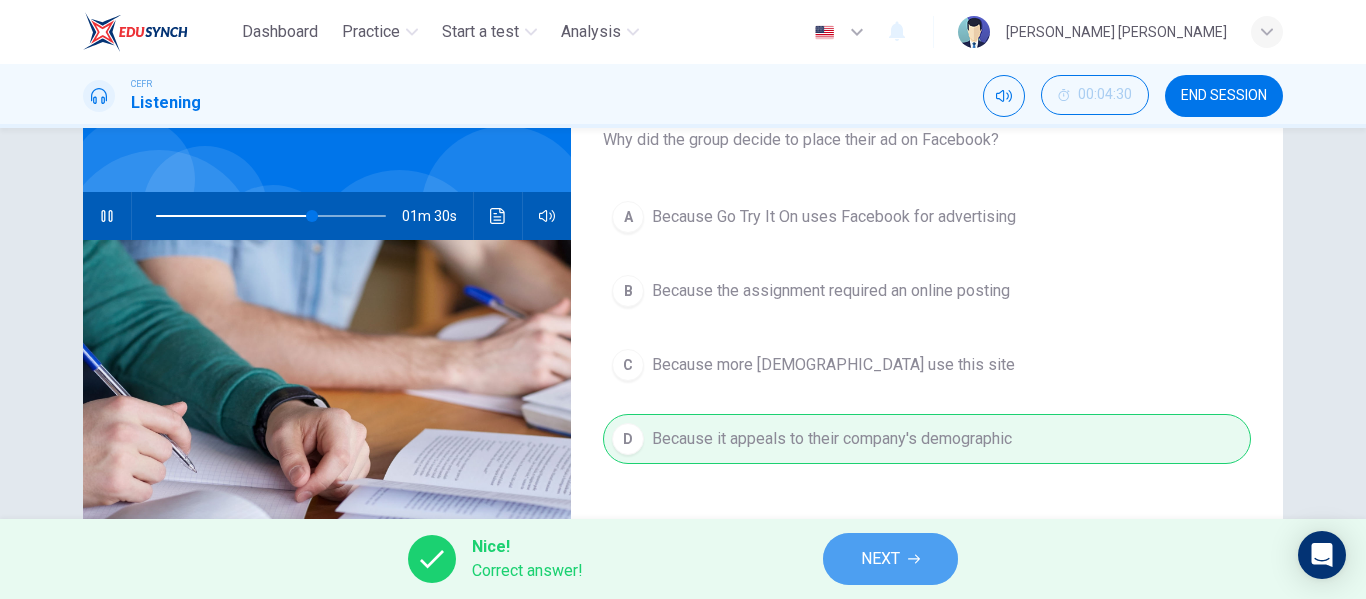 click on "NEXT" at bounding box center [890, 559] 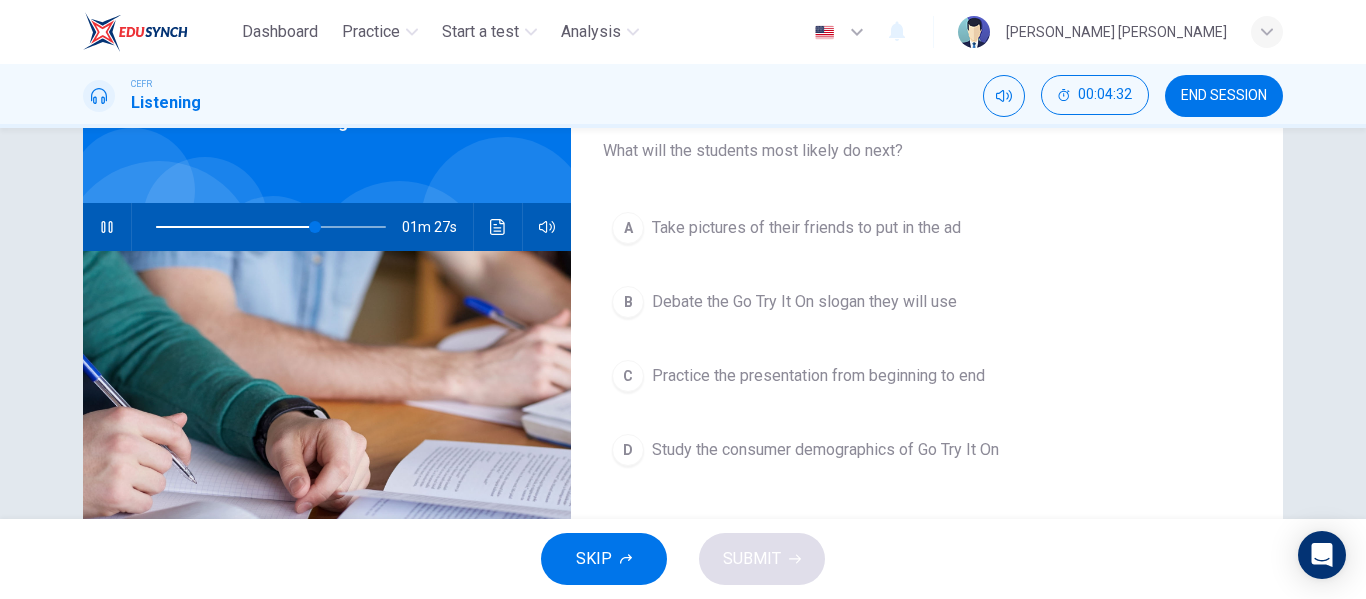 scroll, scrollTop: 129, scrollLeft: 0, axis: vertical 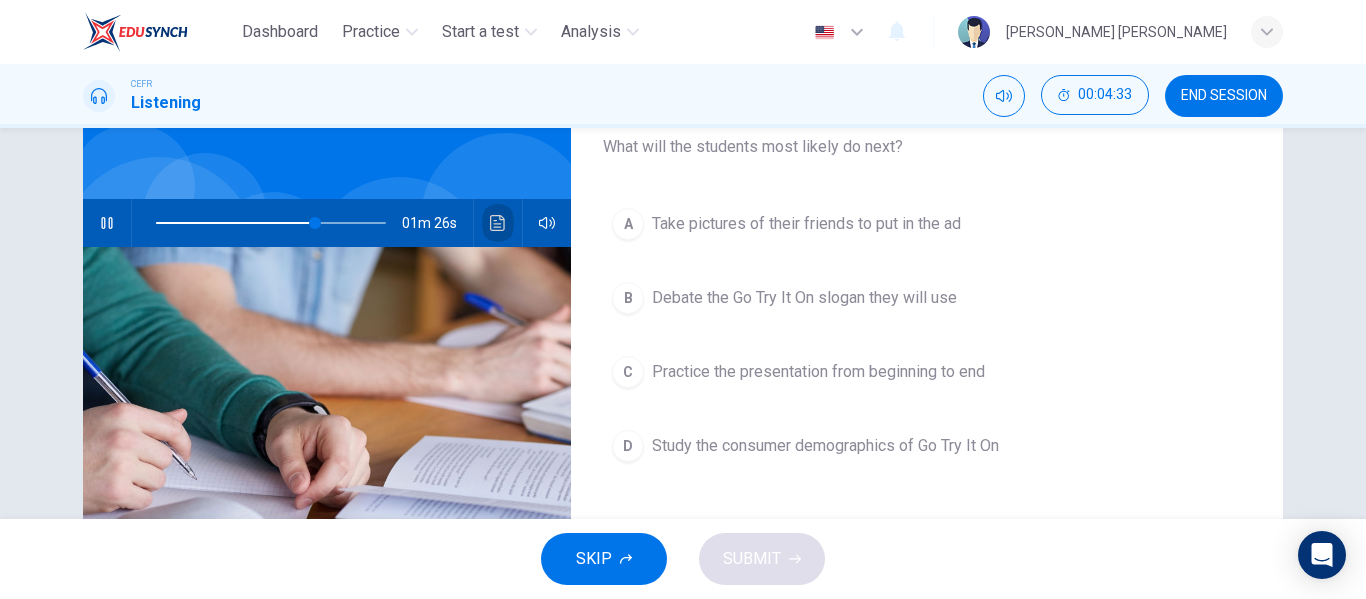 click at bounding box center (498, 223) 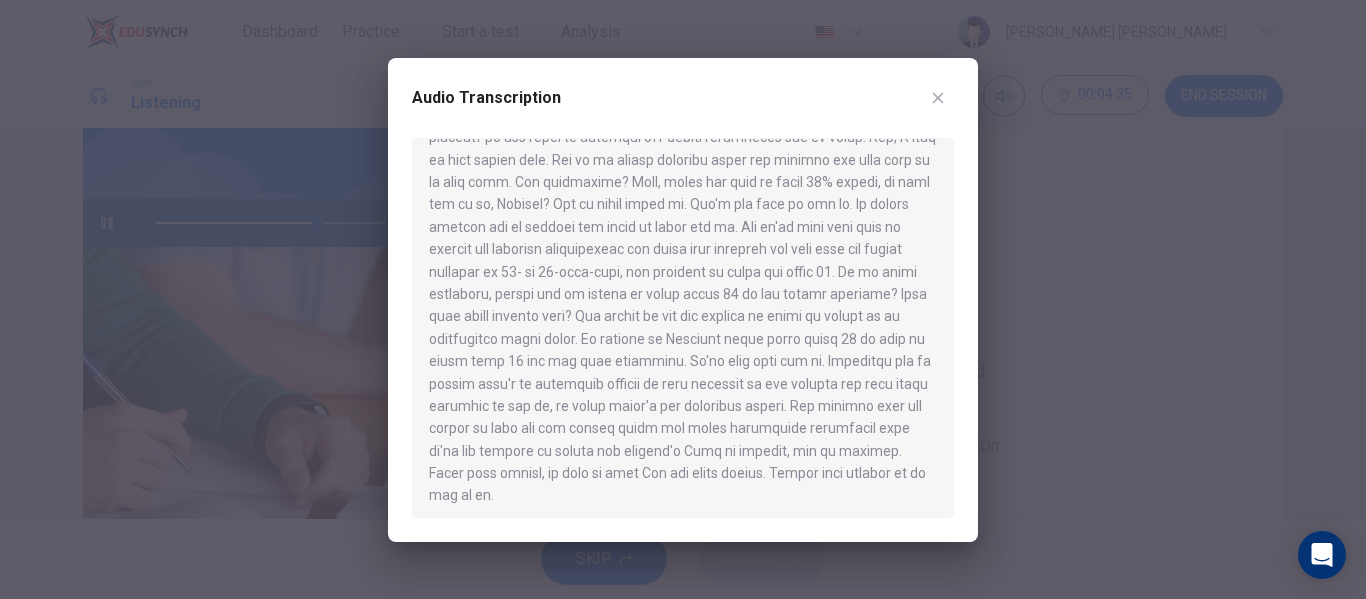 scroll, scrollTop: 706, scrollLeft: 0, axis: vertical 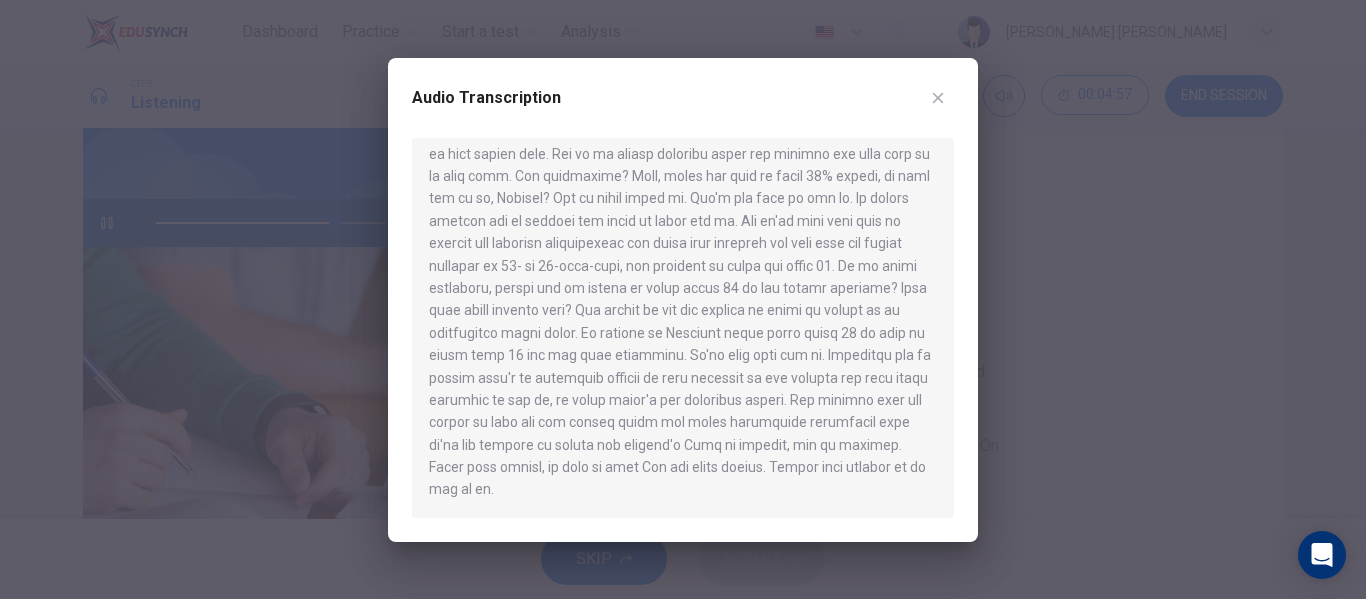 click at bounding box center [683, 299] 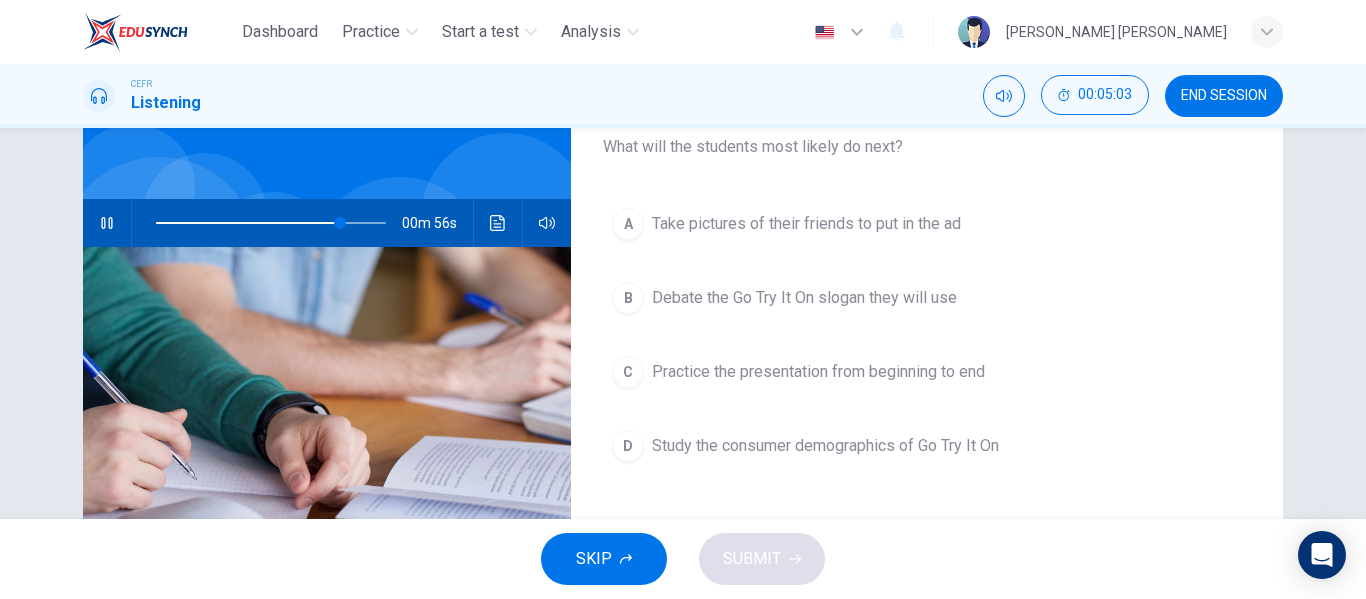 click on "Debate the Go Try It On slogan they will use" at bounding box center (804, 298) 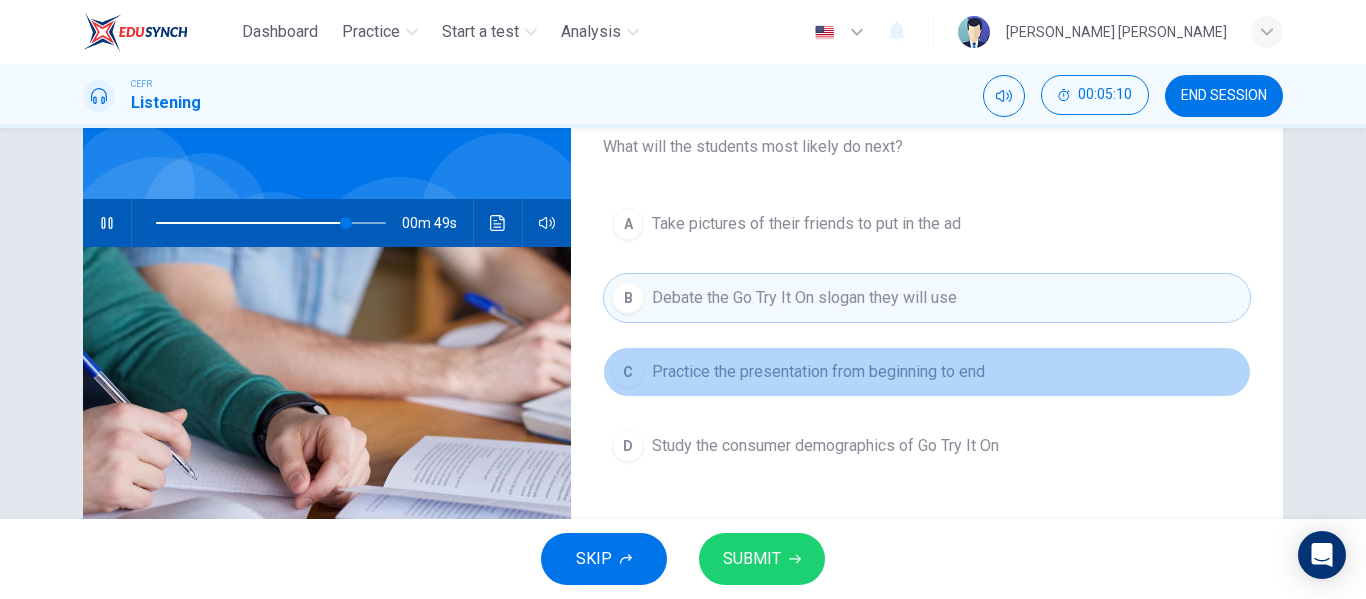 click on "Practice the presentation from beginning to end" at bounding box center (818, 372) 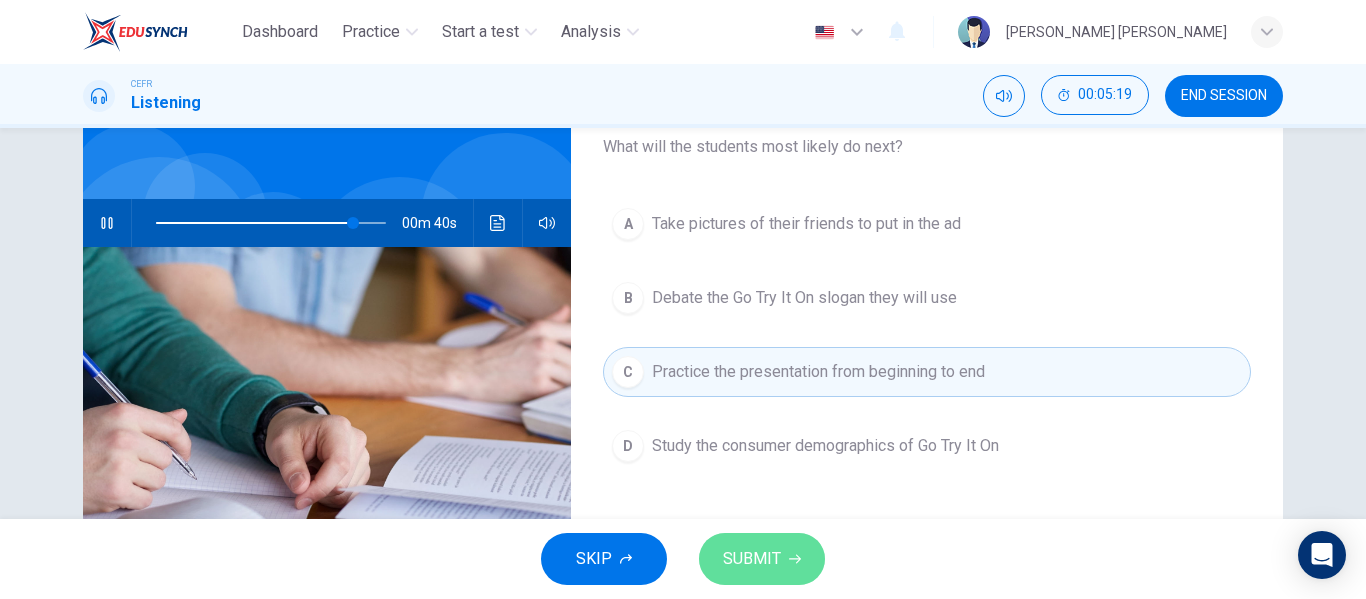 click on "SUBMIT" at bounding box center [752, 559] 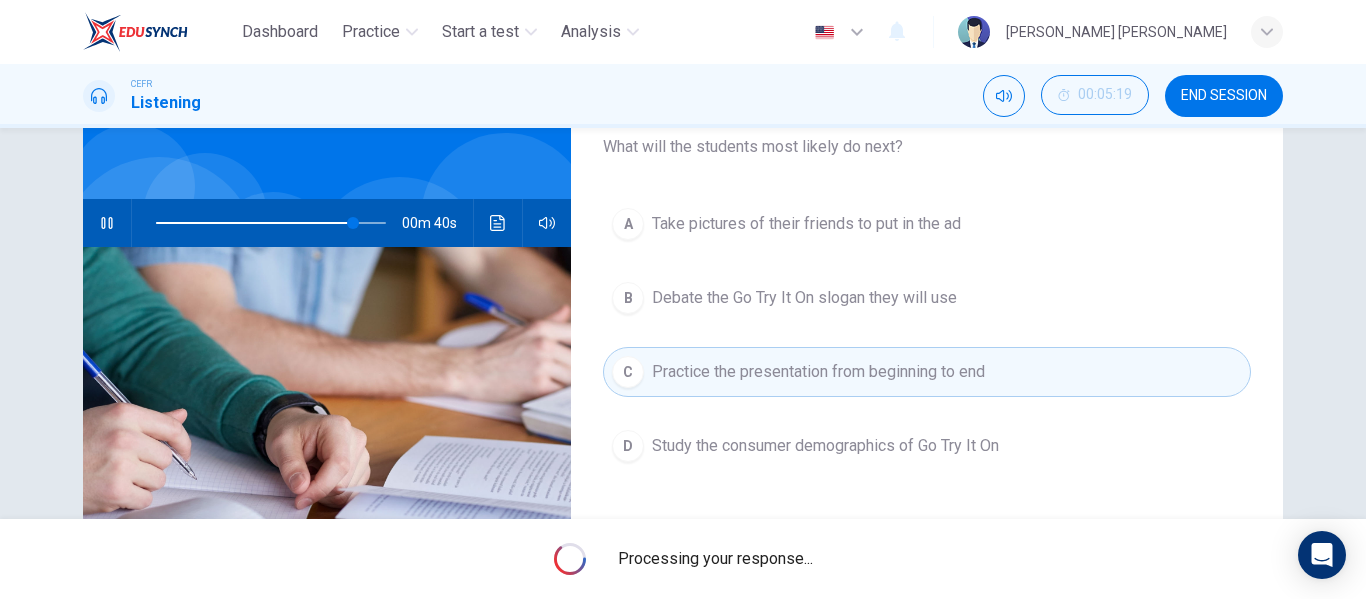 type on "86" 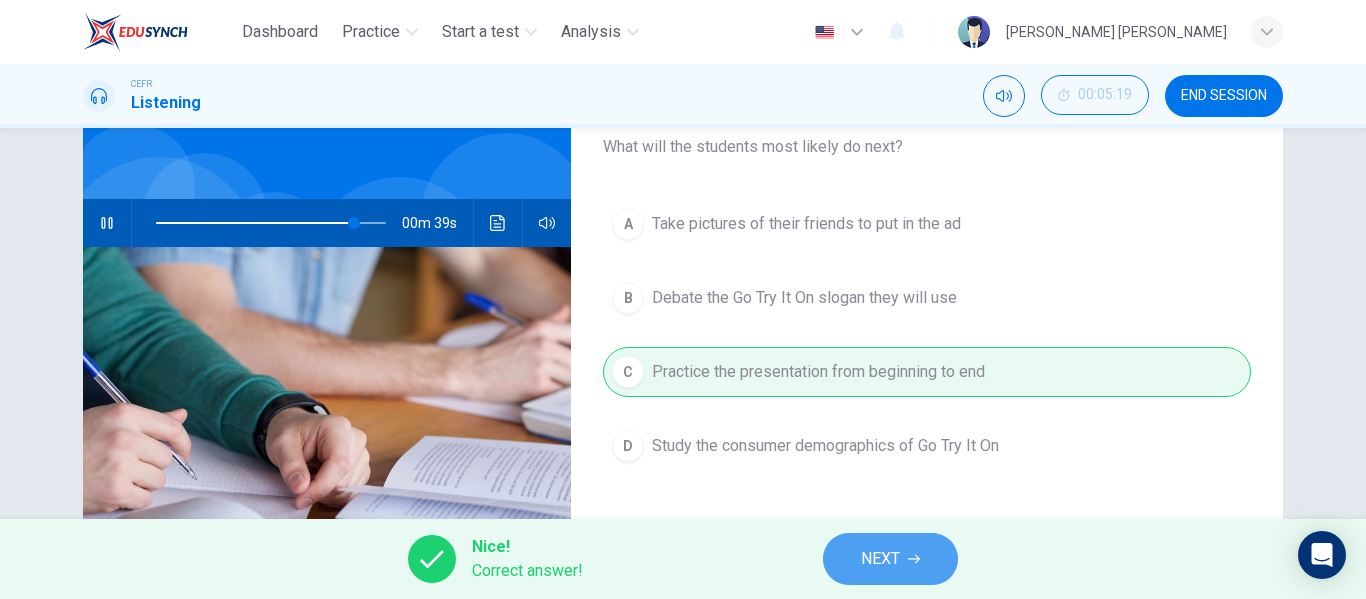 click on "NEXT" at bounding box center [890, 559] 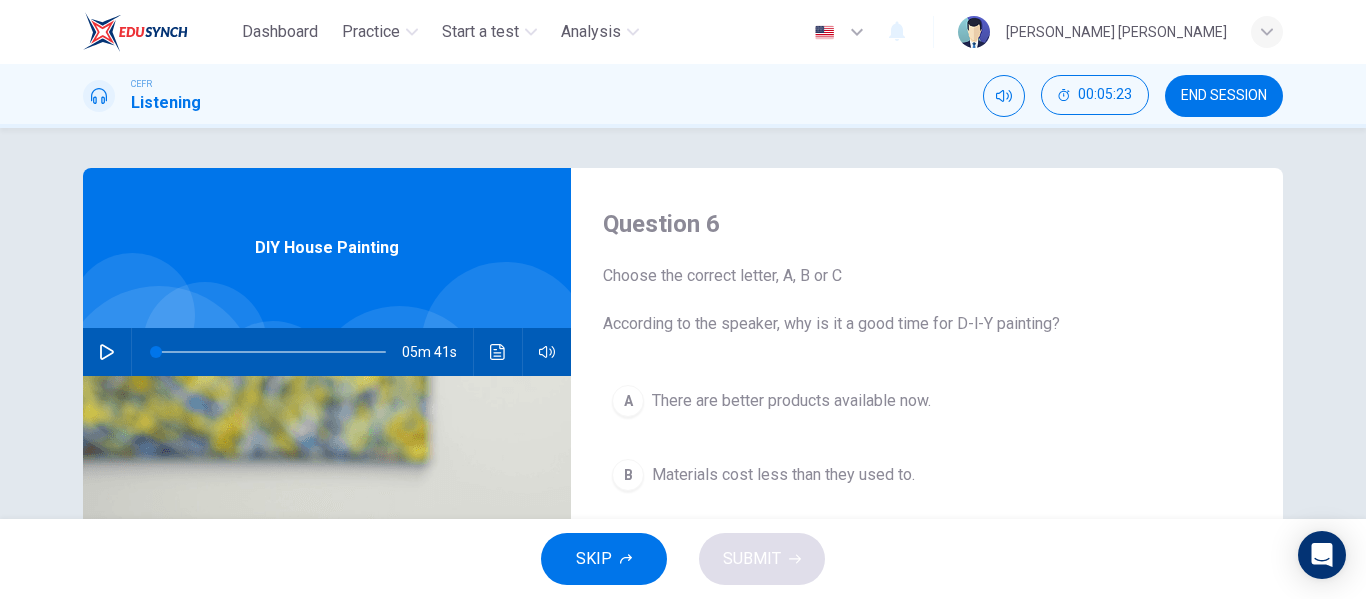 click on "SKIP SUBMIT" at bounding box center (683, 559) 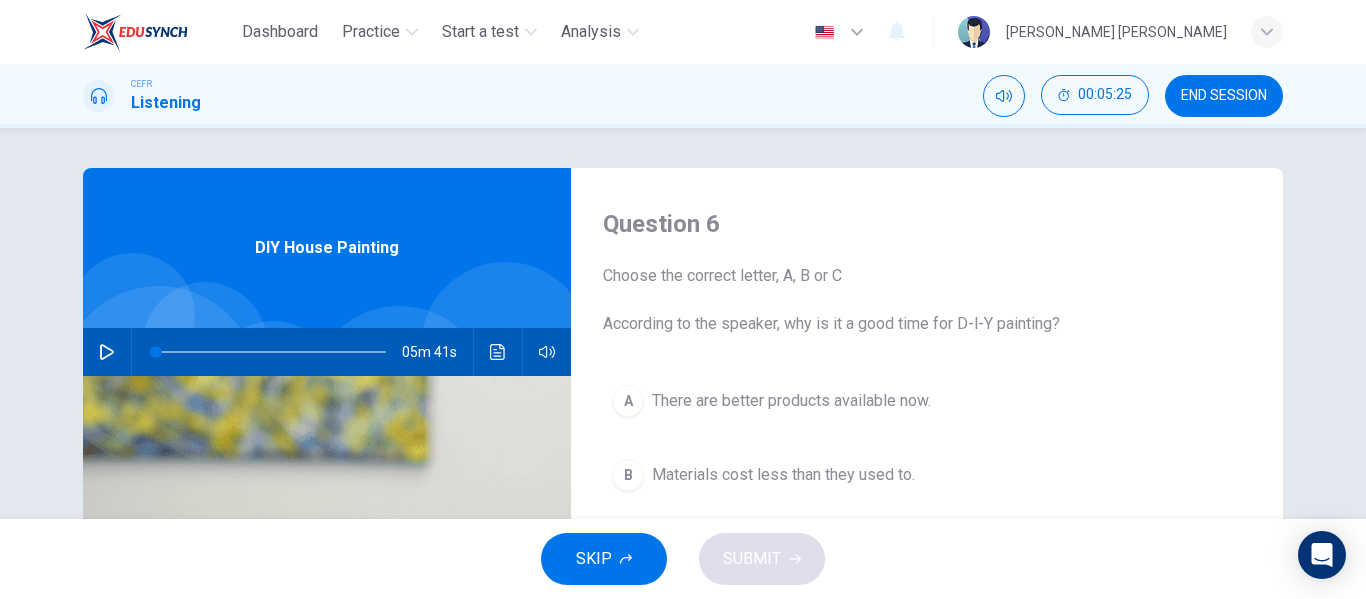 click at bounding box center (107, 352) 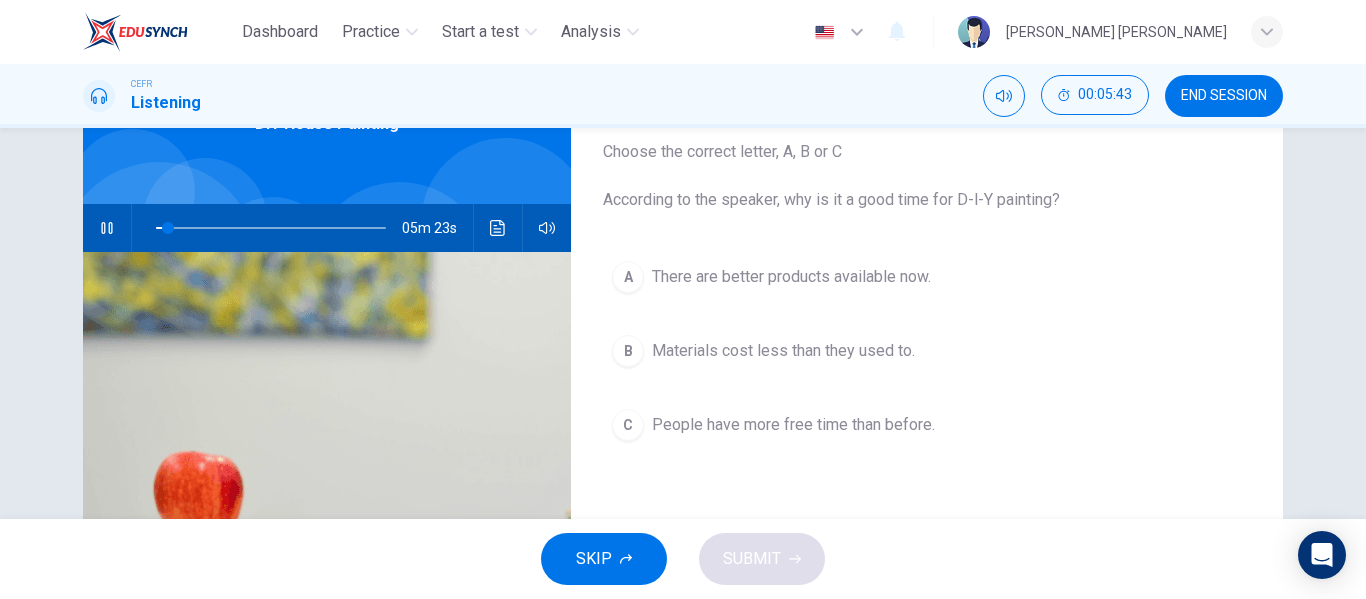 scroll, scrollTop: 123, scrollLeft: 0, axis: vertical 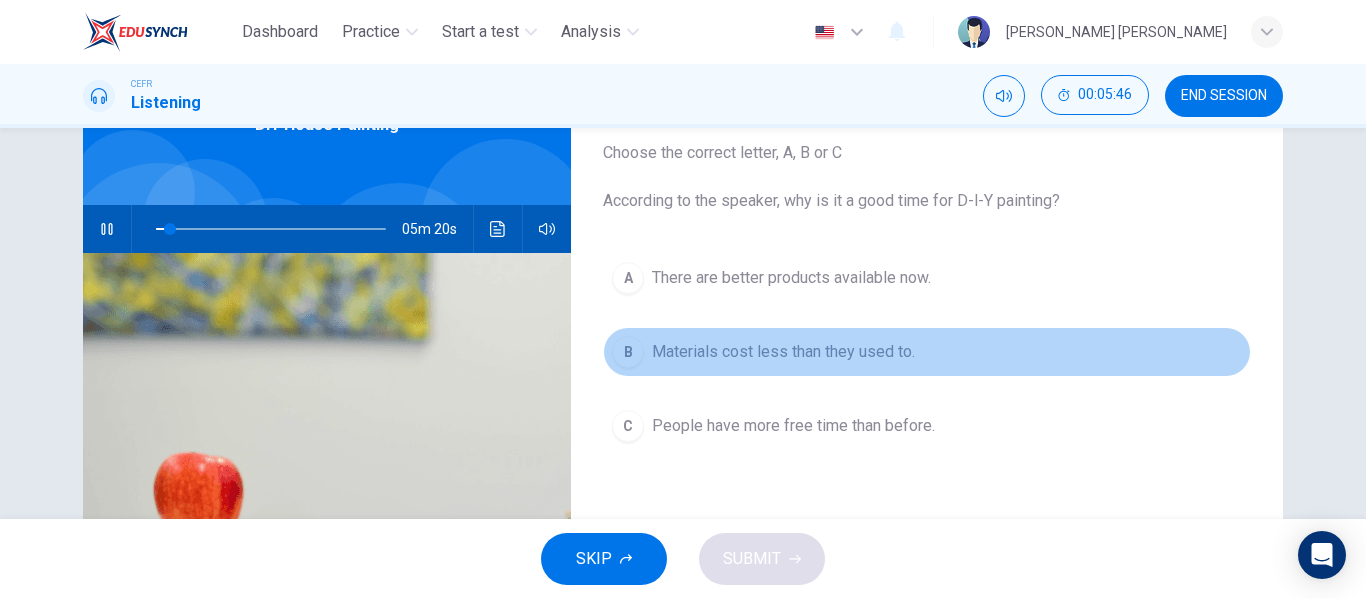click on "Materials cost less than they used to." at bounding box center (783, 352) 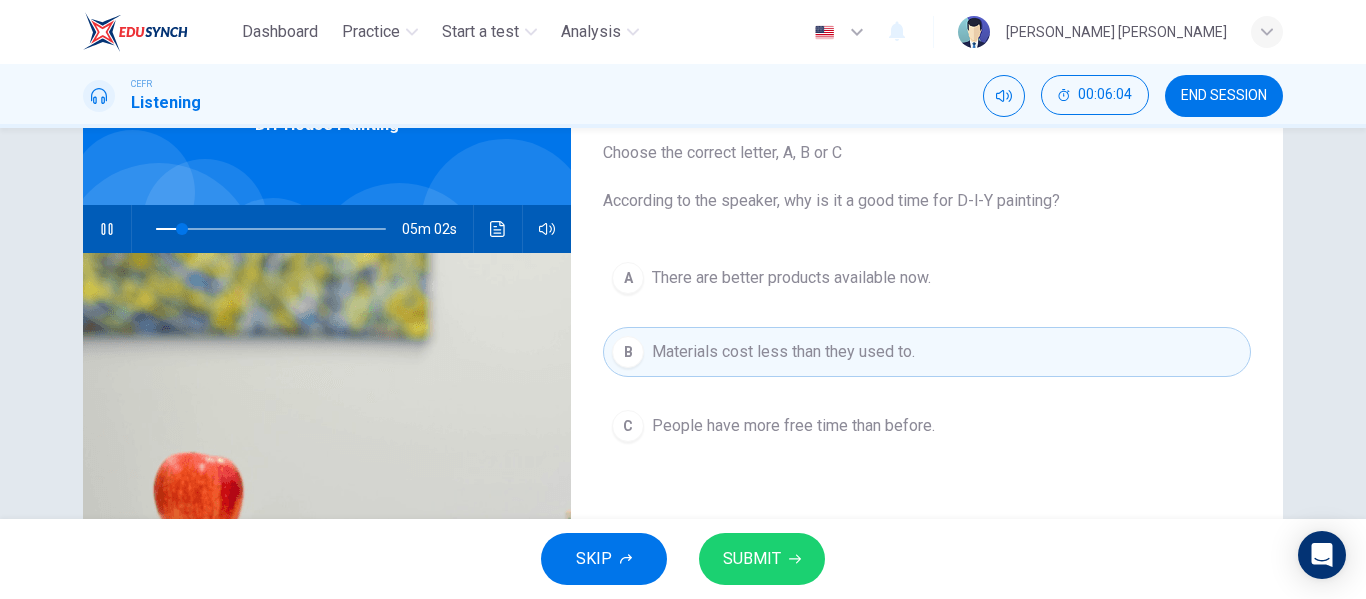 click on "SUBMIT" at bounding box center (752, 559) 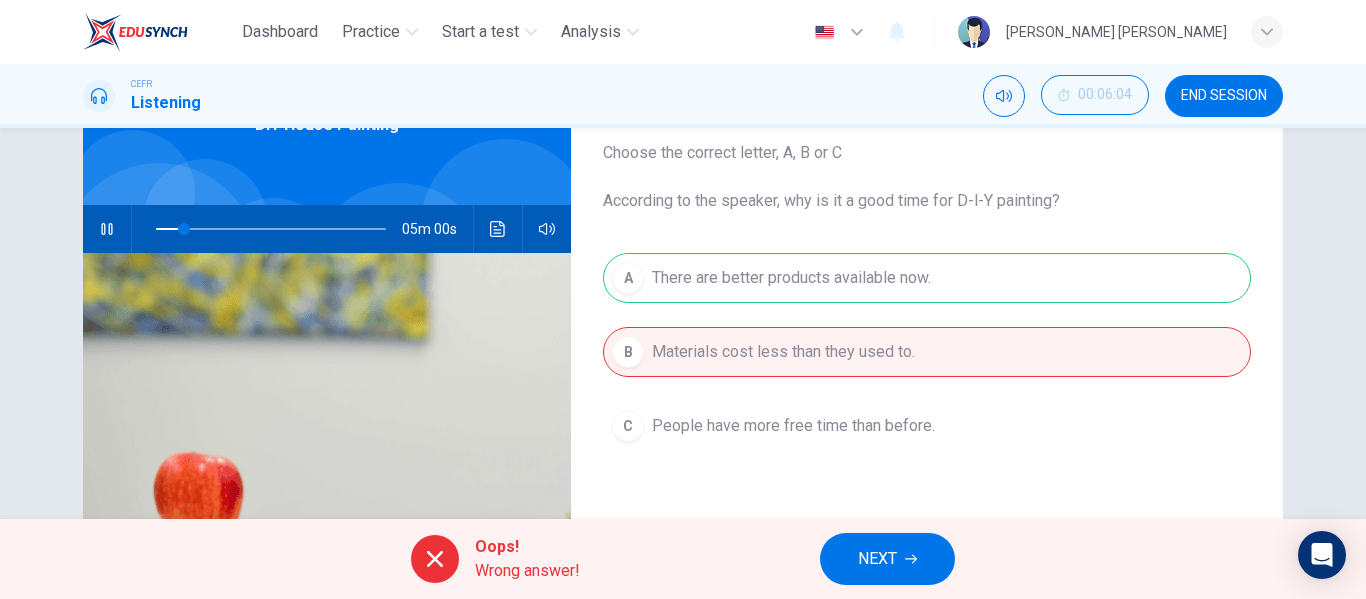 click on "NEXT" at bounding box center [877, 559] 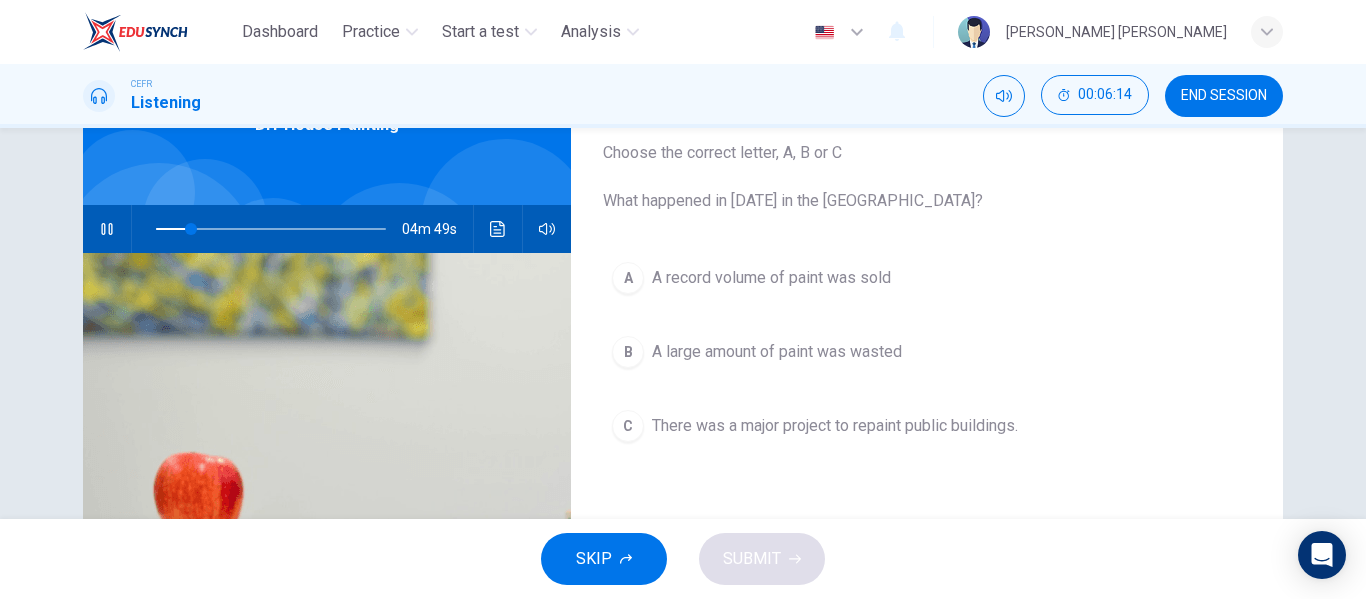 click on "A large amount of paint was wasted" at bounding box center [777, 352] 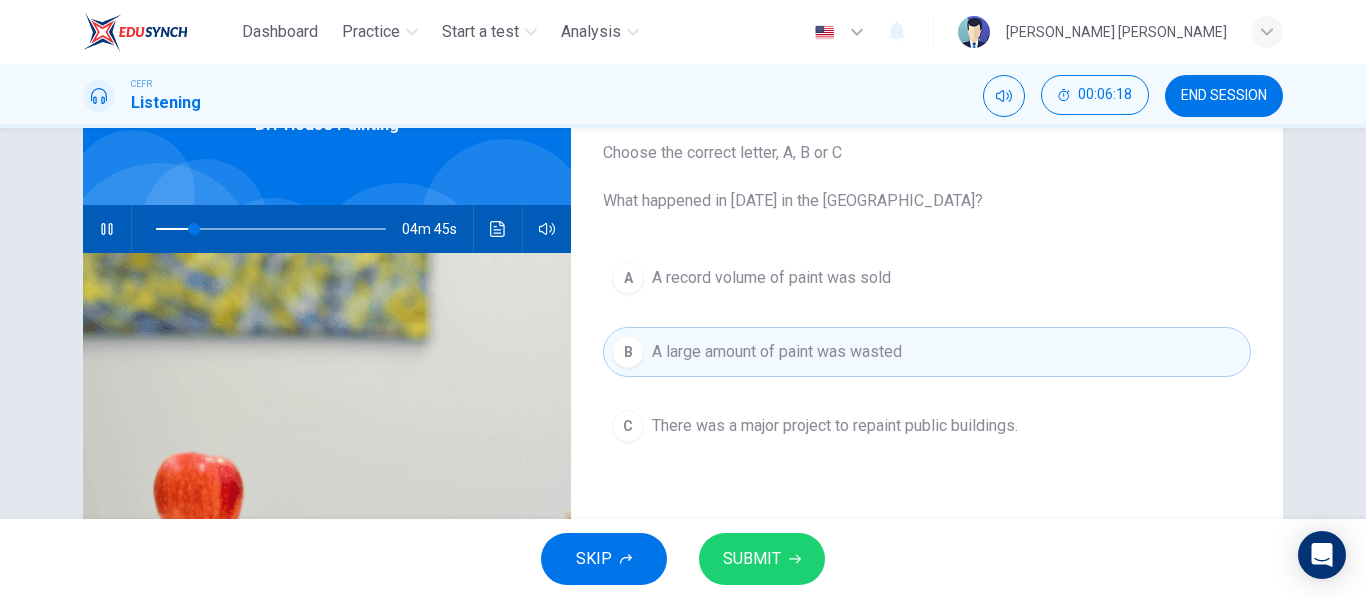 click on "SUBMIT" at bounding box center (752, 559) 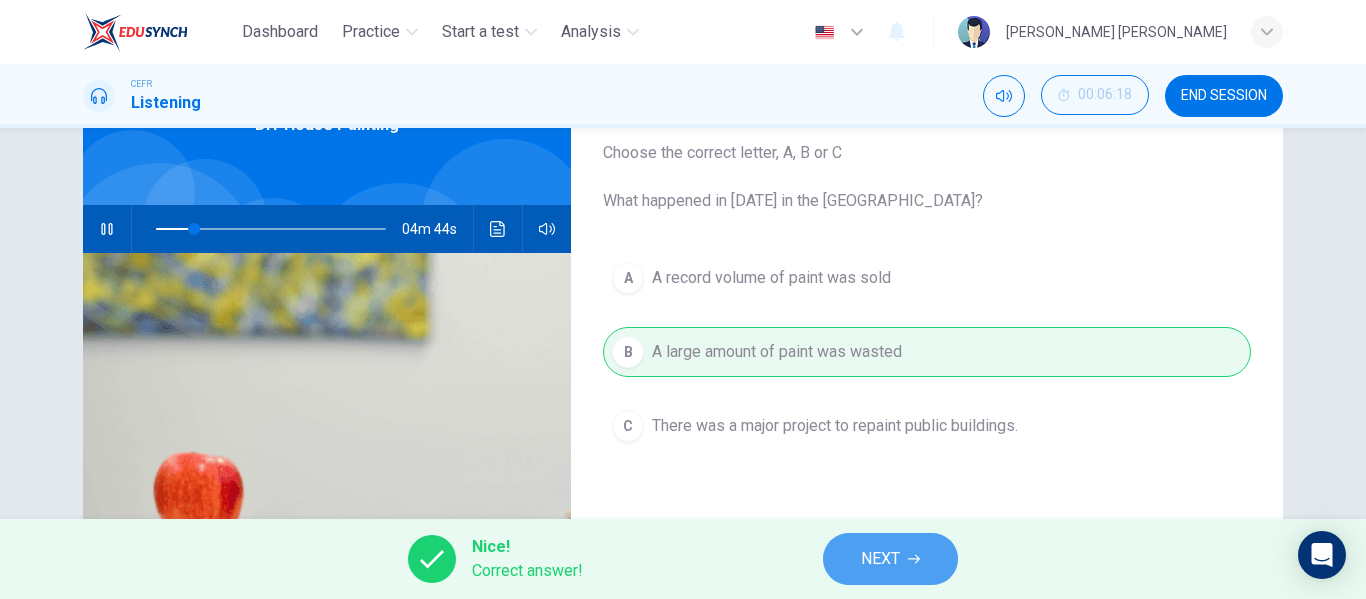 click on "NEXT" at bounding box center (890, 559) 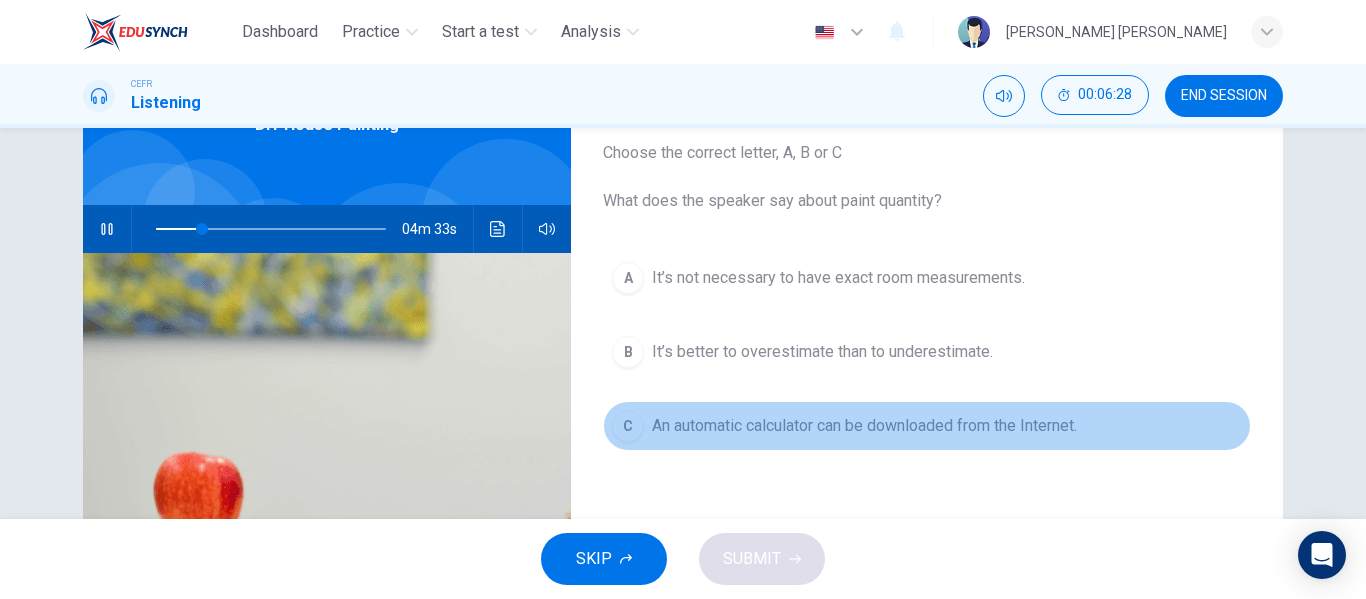 click on "An automatic calculator can be downloaded from the Internet." at bounding box center (864, 426) 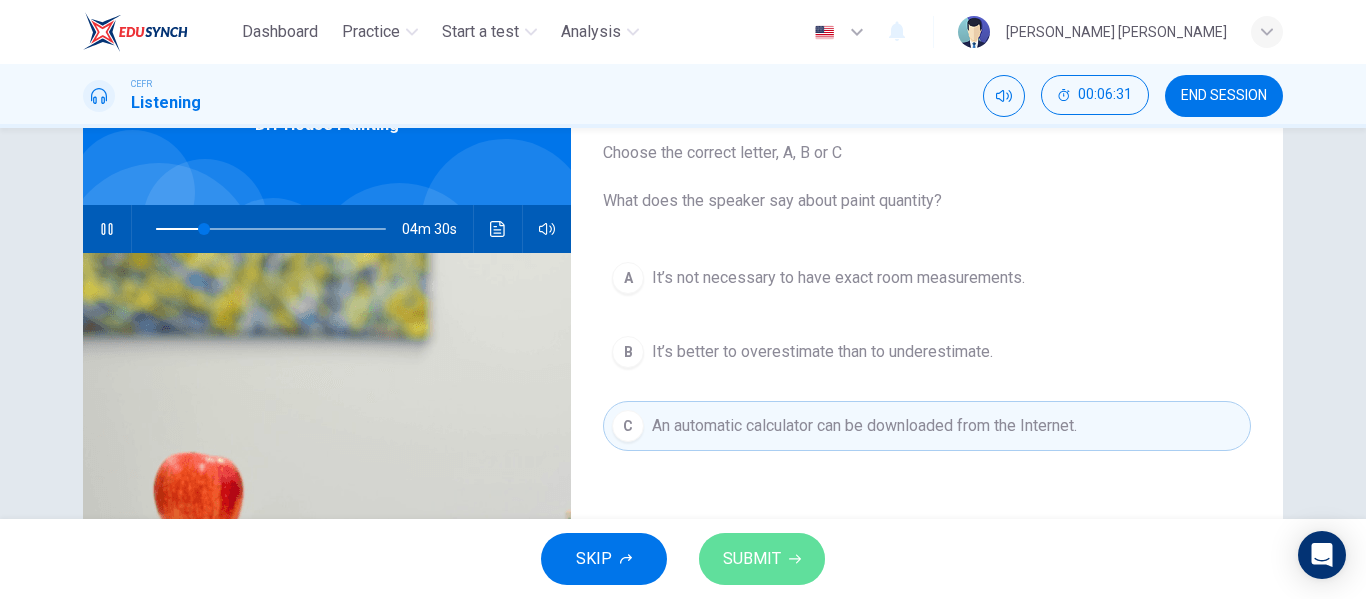 click on "SUBMIT" at bounding box center (752, 559) 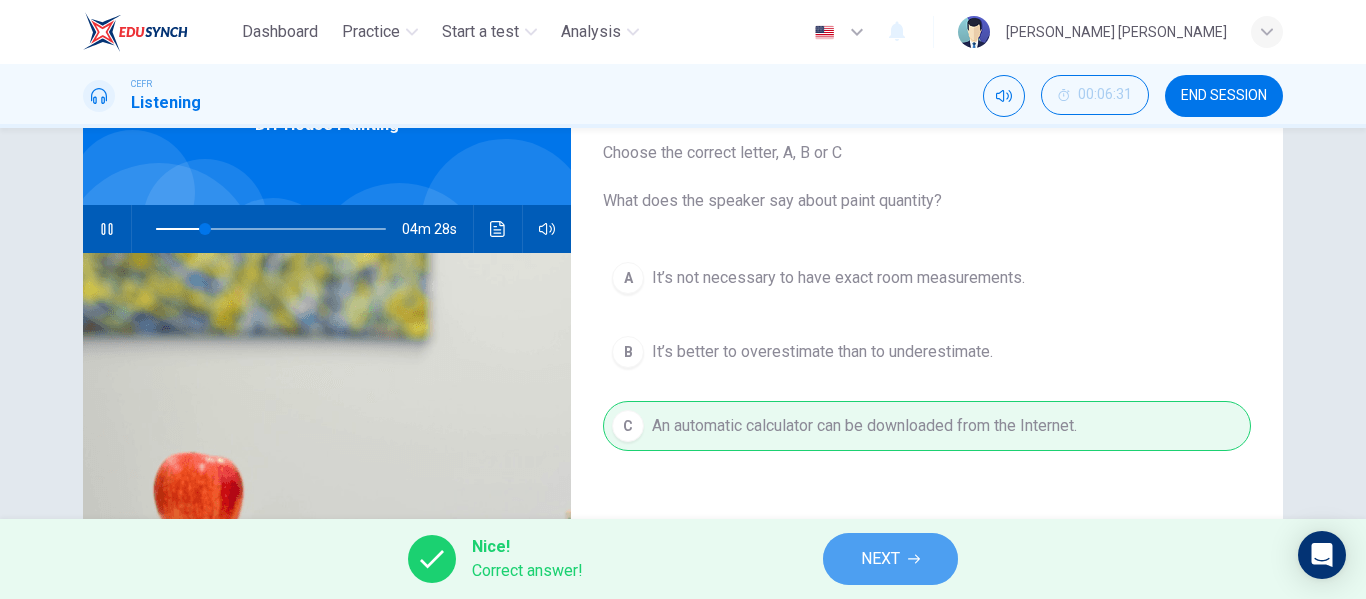 click on "NEXT" at bounding box center (880, 559) 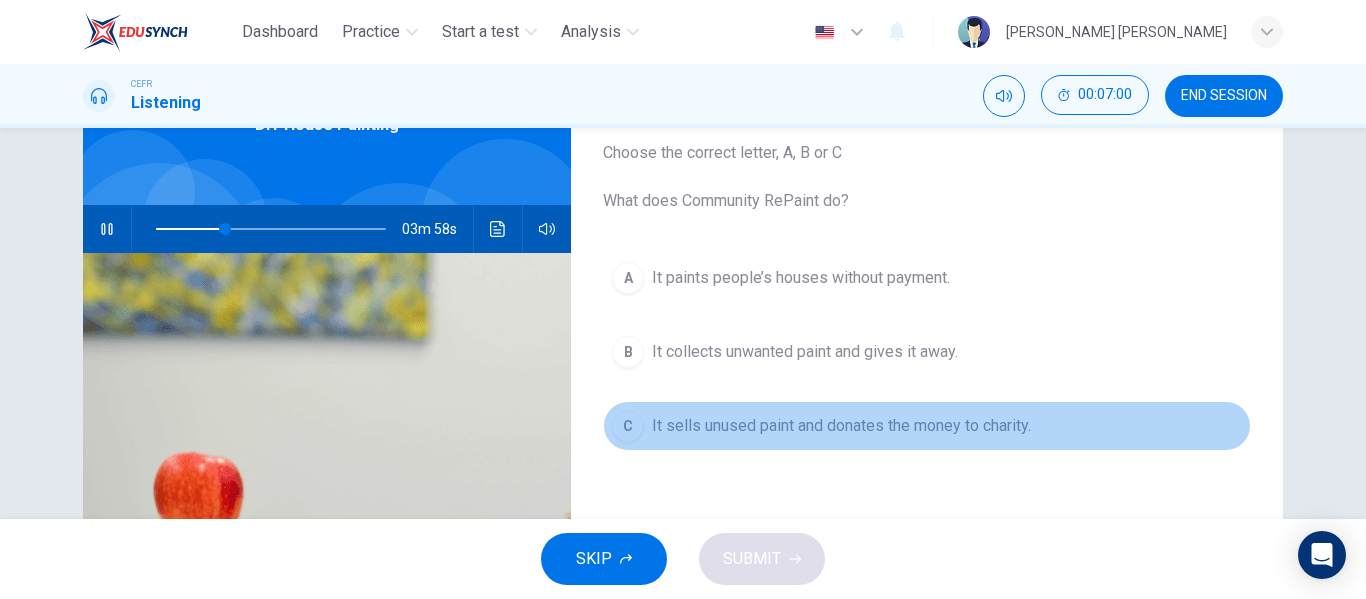 click on "It sells unused paint and donates the money to charity." at bounding box center [841, 426] 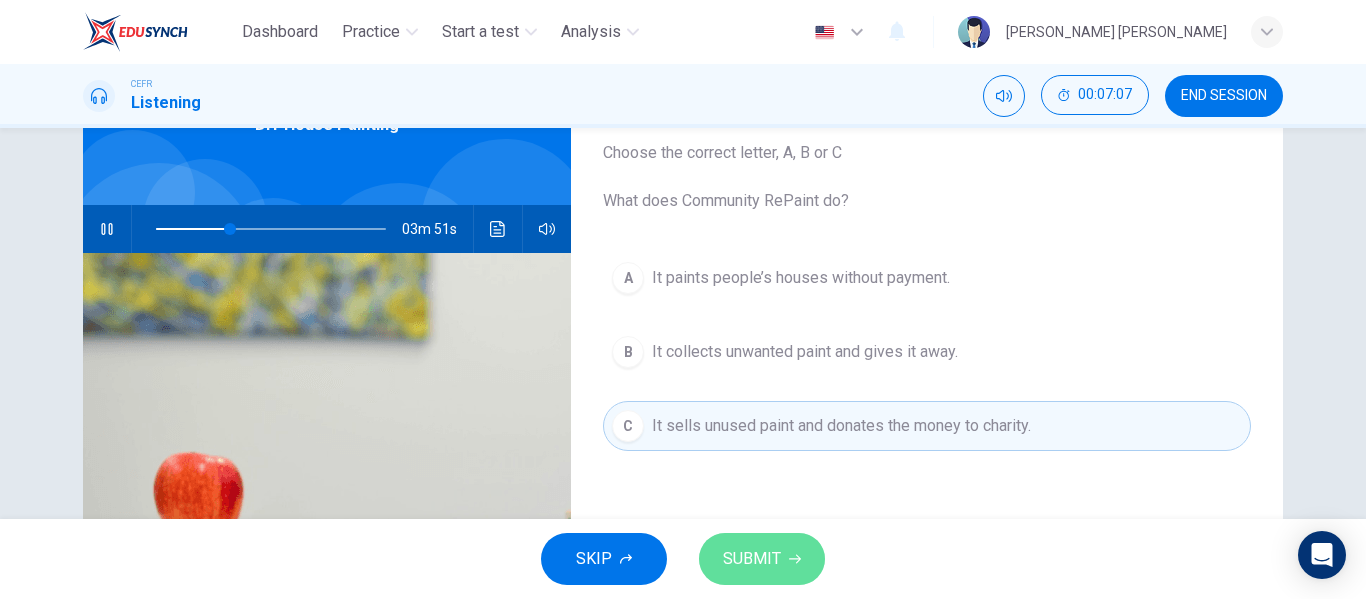 click on "SUBMIT" at bounding box center (752, 559) 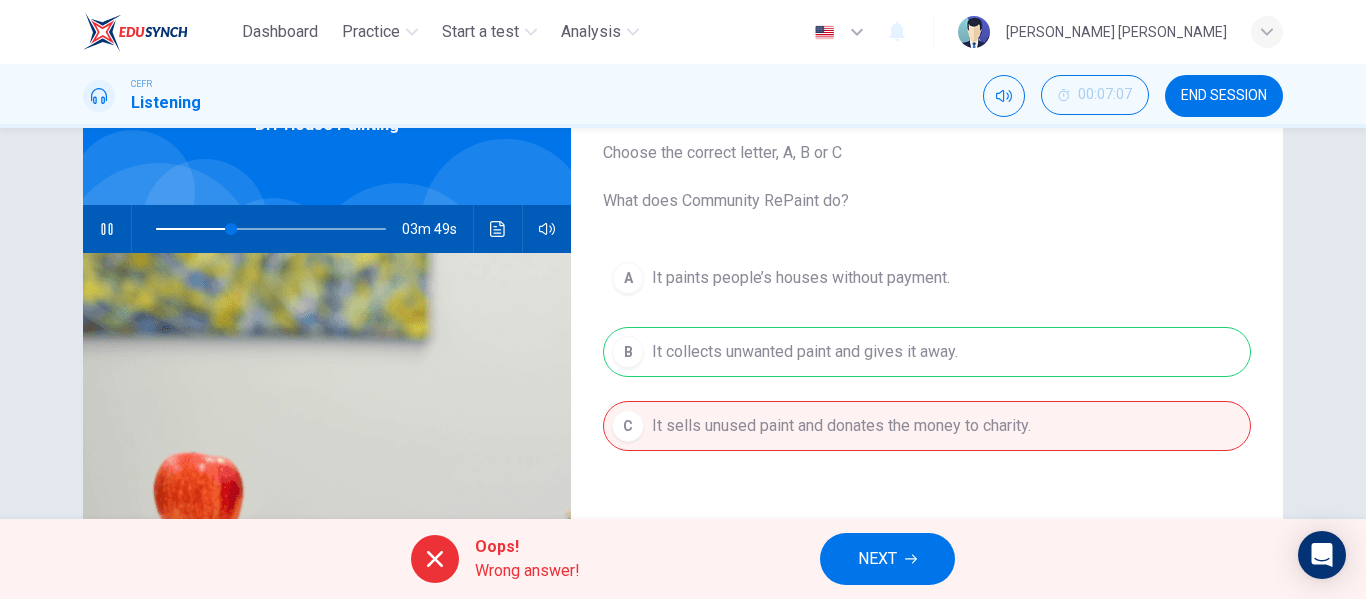 click on "NEXT" at bounding box center (877, 559) 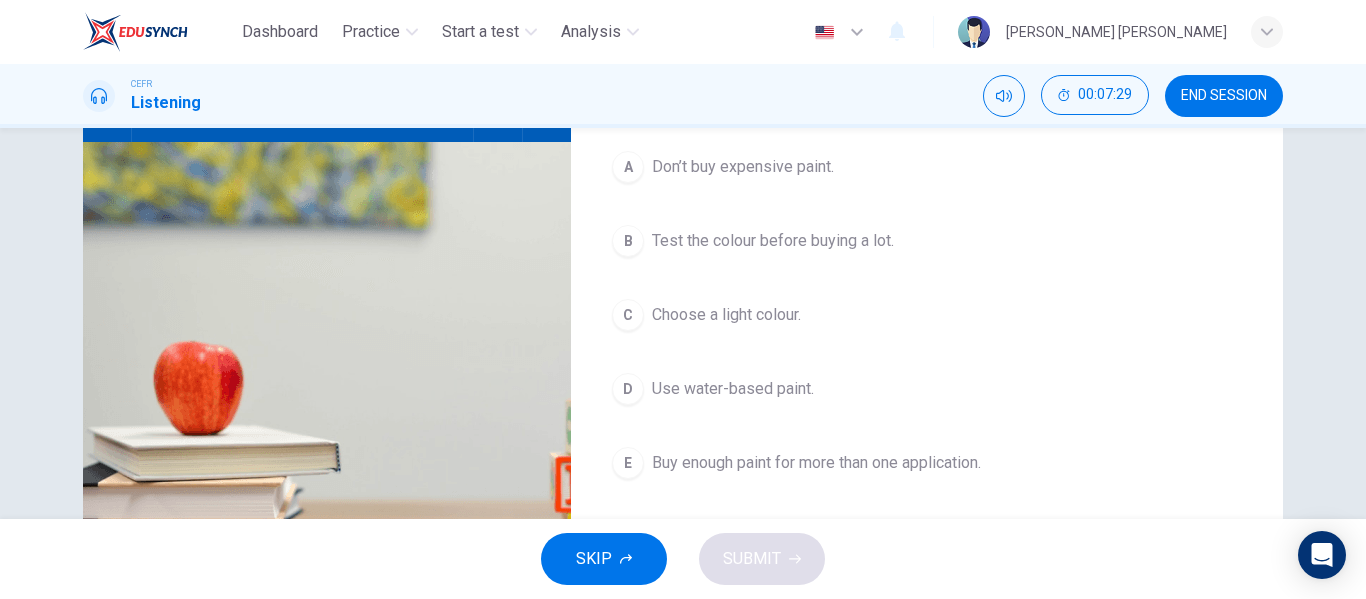 scroll, scrollTop: 234, scrollLeft: 0, axis: vertical 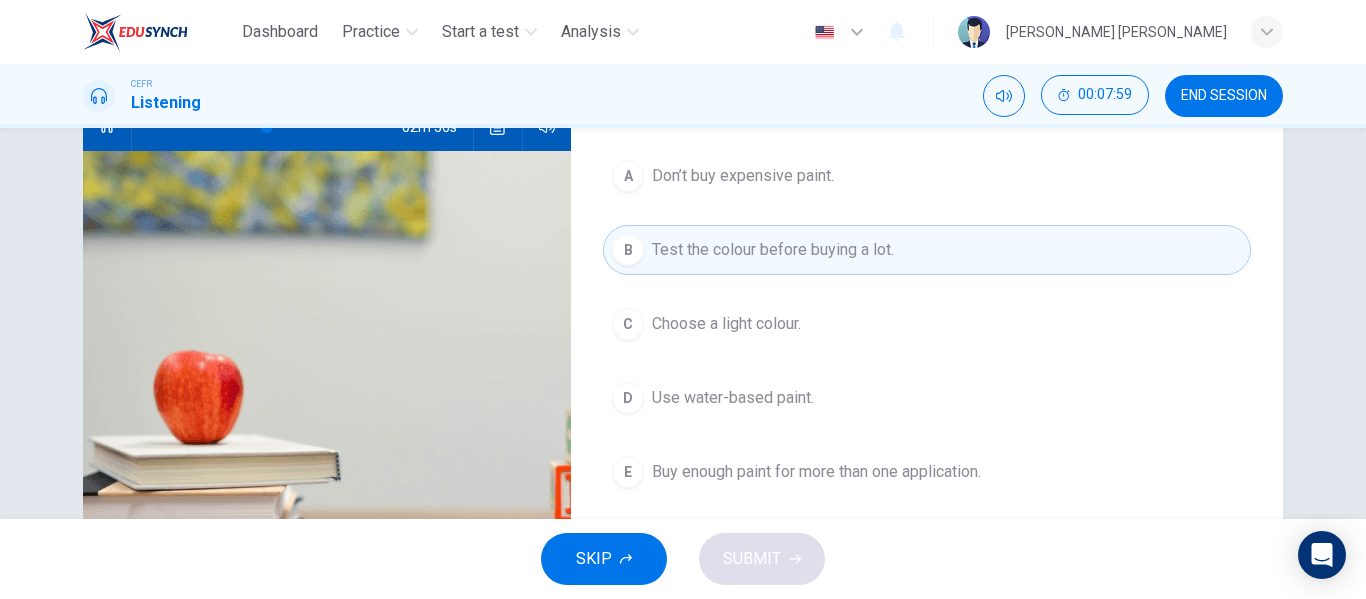 click on "Buy enough paint for more than one application." at bounding box center [816, 472] 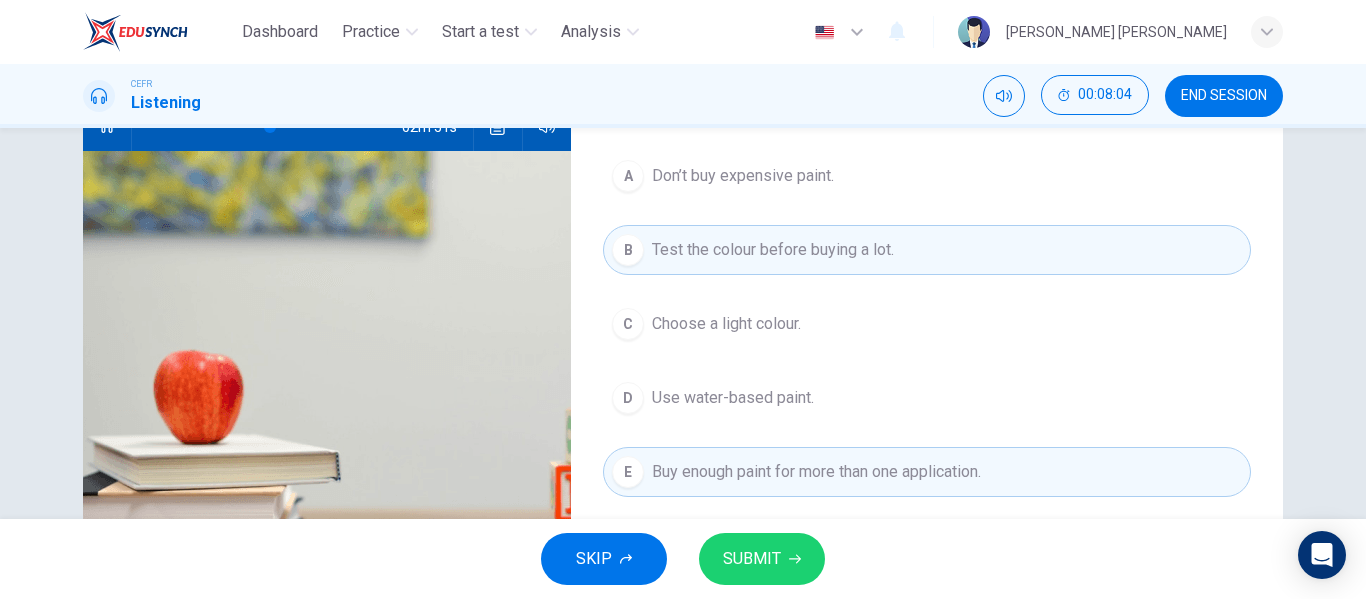 click on "SUBMIT" at bounding box center (752, 559) 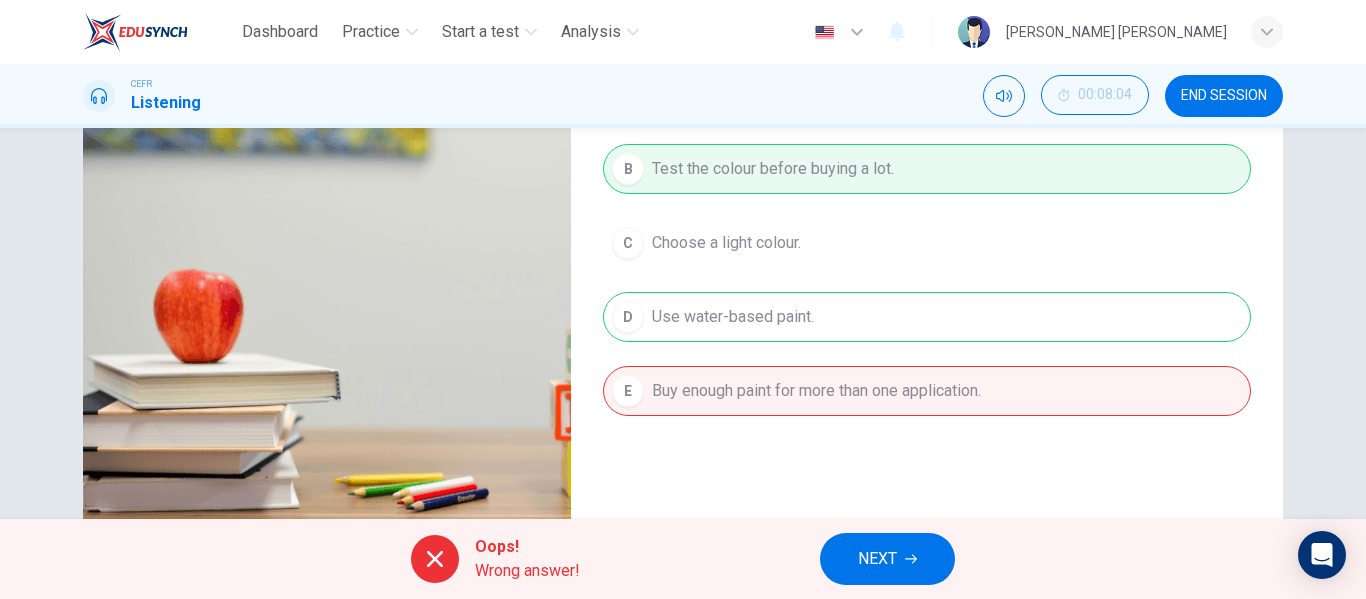 scroll, scrollTop: 313, scrollLeft: 0, axis: vertical 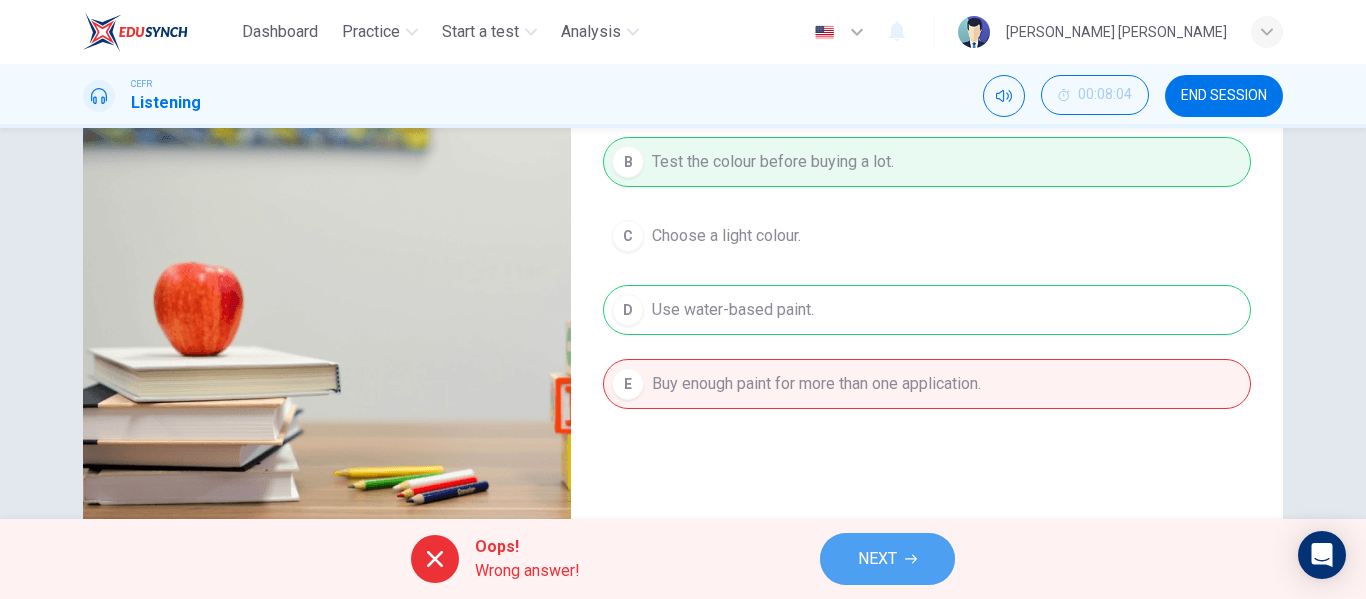 click on "NEXT" at bounding box center (877, 559) 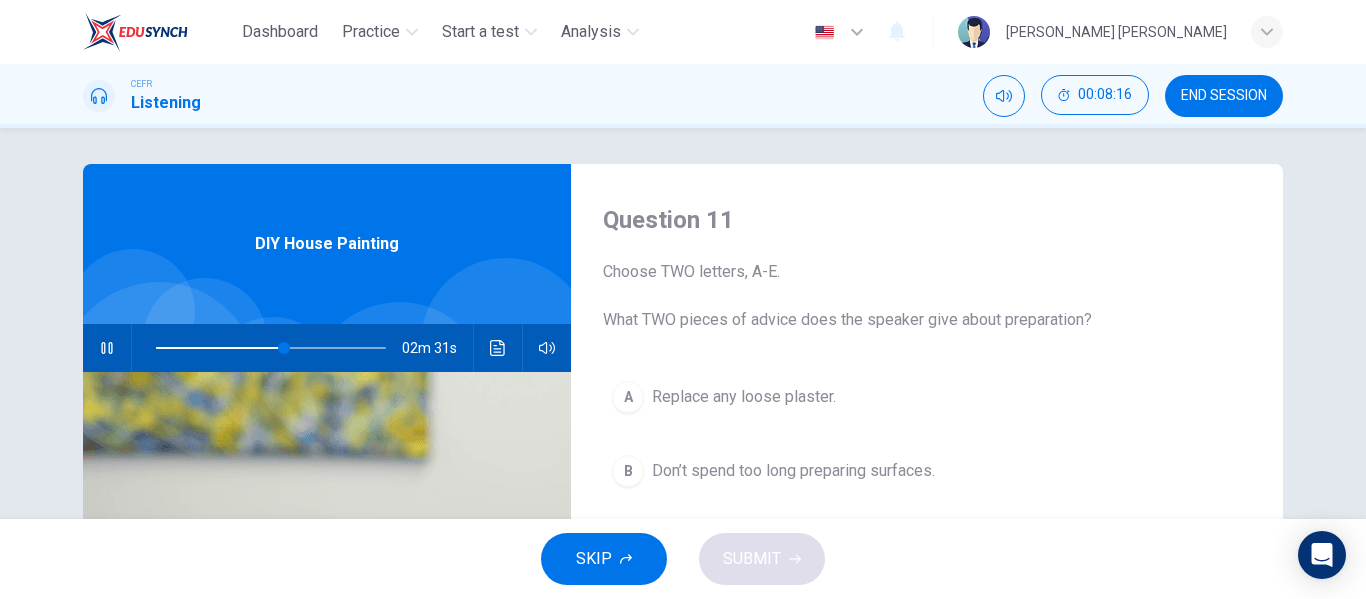 scroll, scrollTop: 8, scrollLeft: 0, axis: vertical 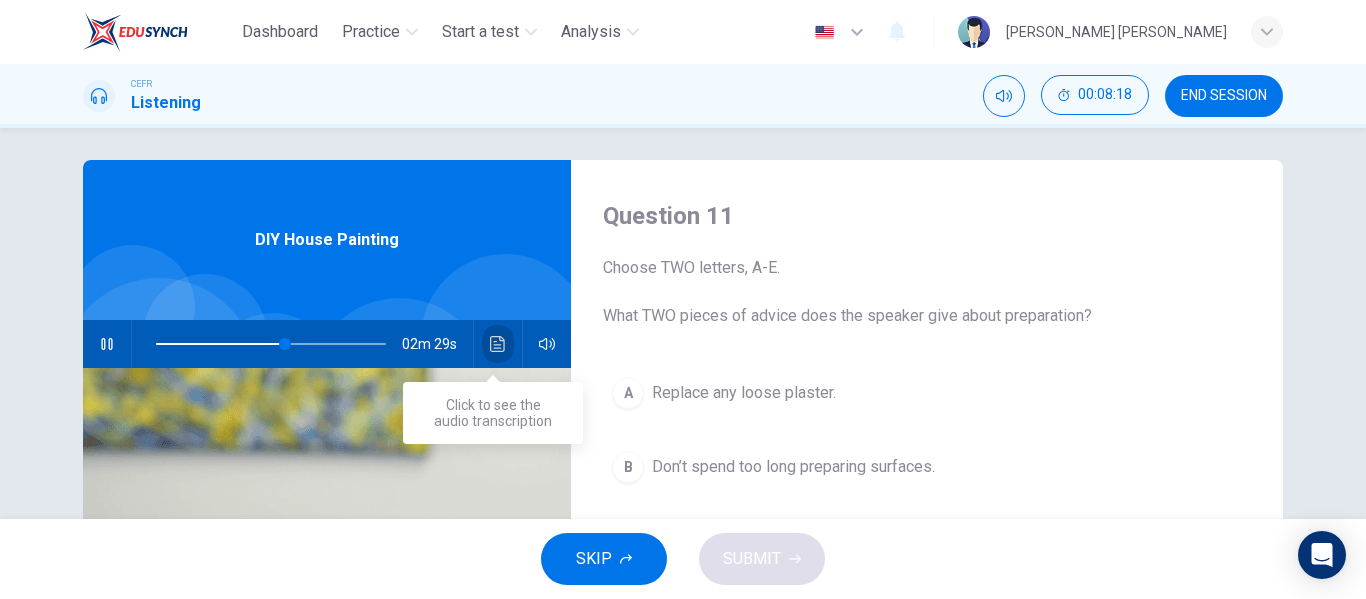 click 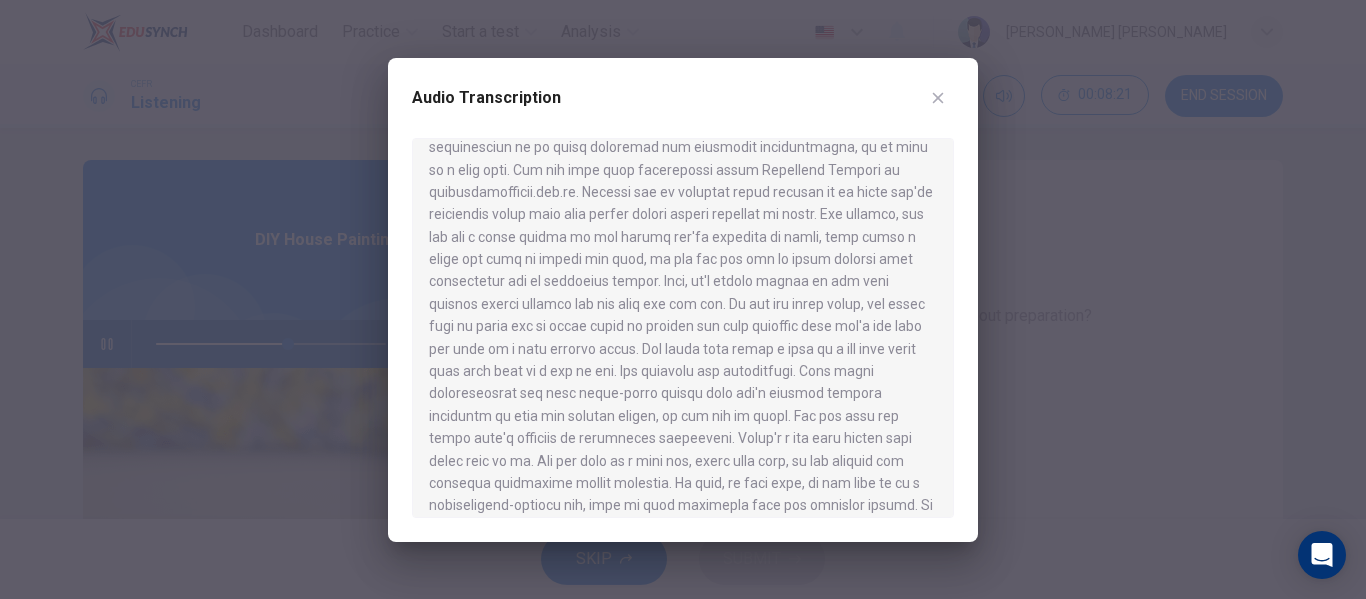 scroll, scrollTop: 401, scrollLeft: 0, axis: vertical 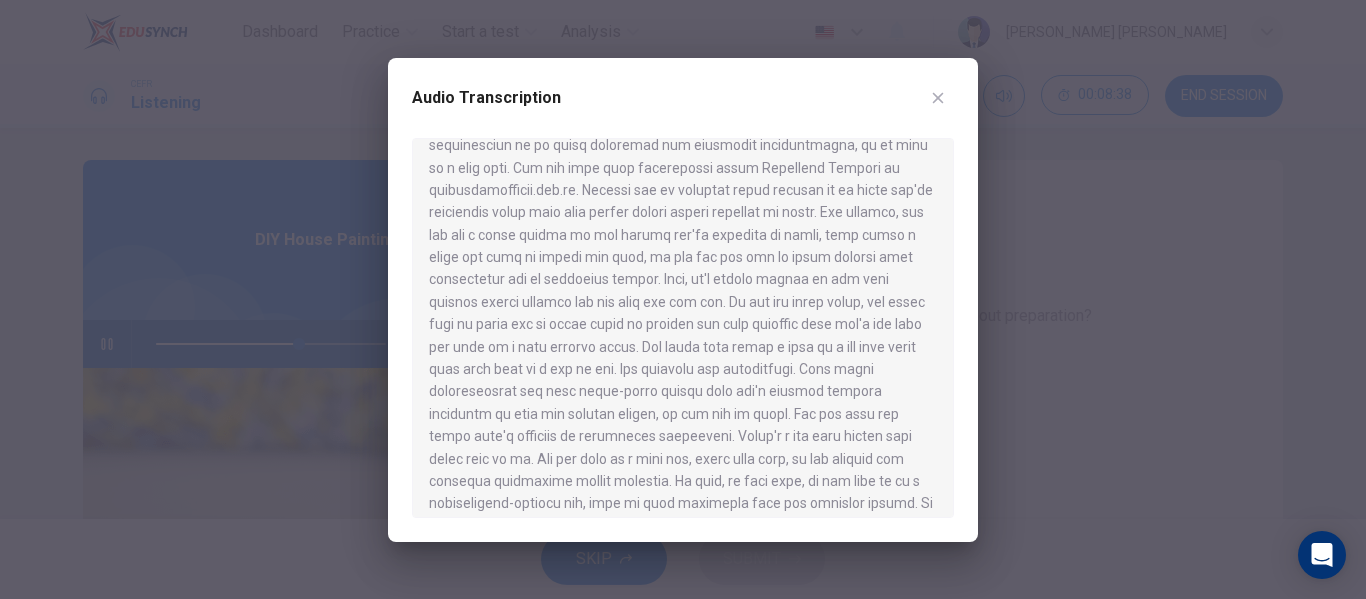 click at bounding box center [683, 299] 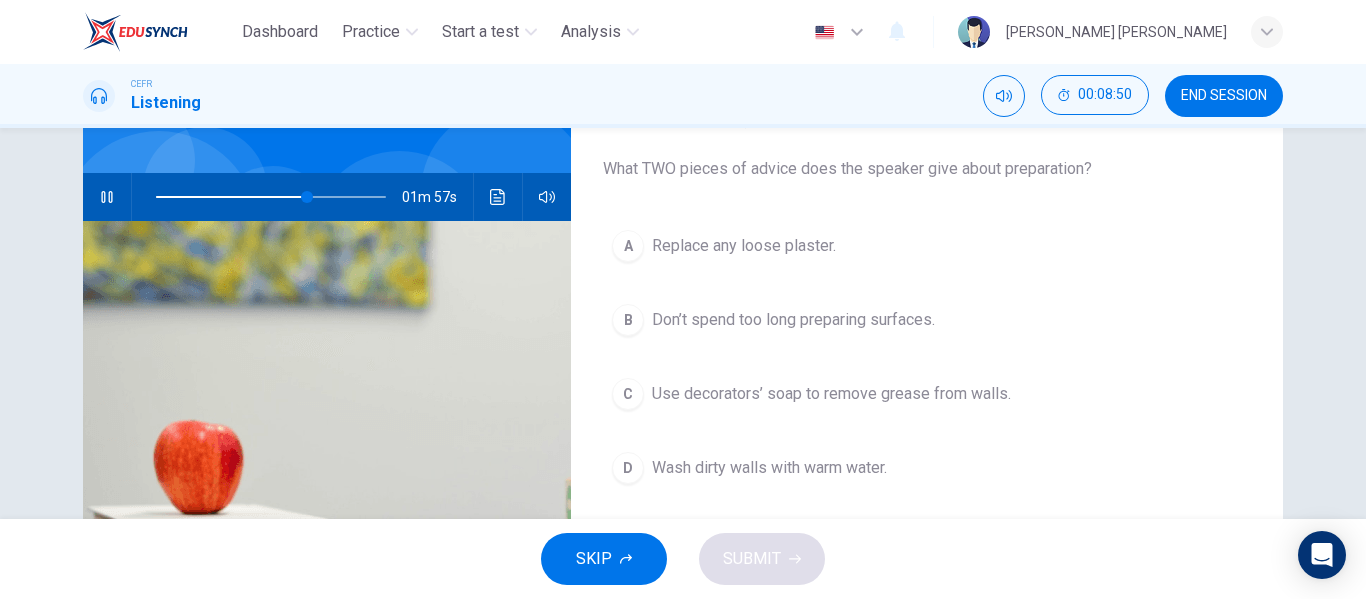 scroll, scrollTop: 154, scrollLeft: 0, axis: vertical 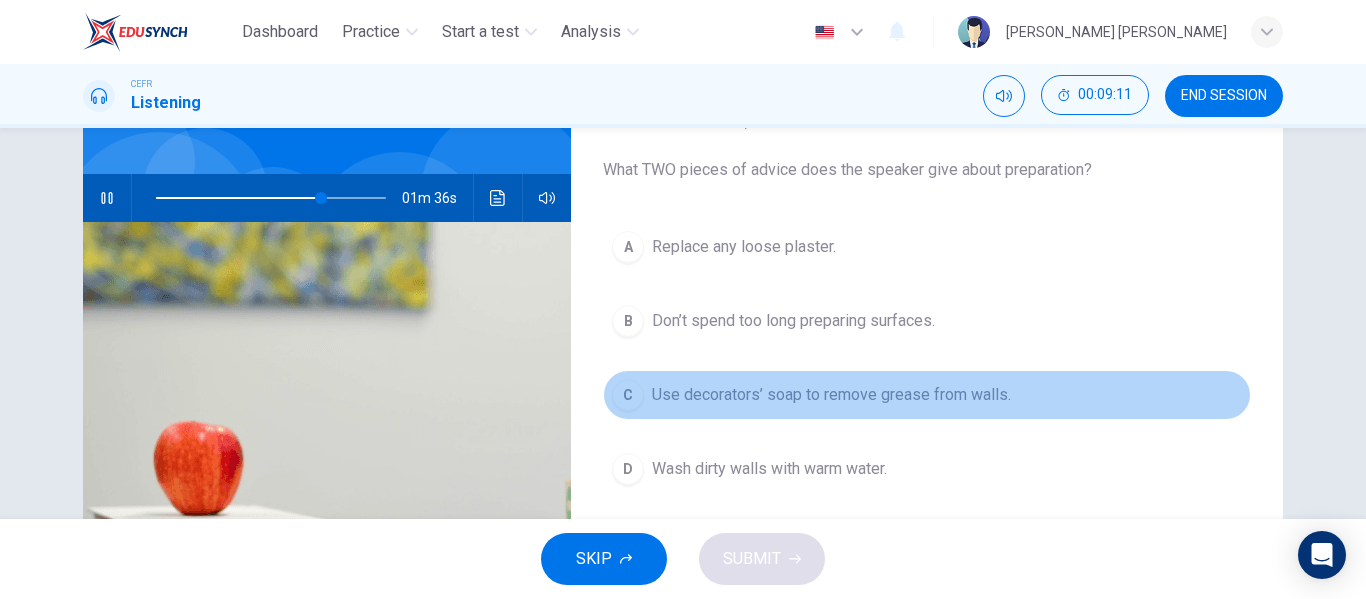 click on "C Use decorators’ soap to remove grease from walls." at bounding box center (927, 395) 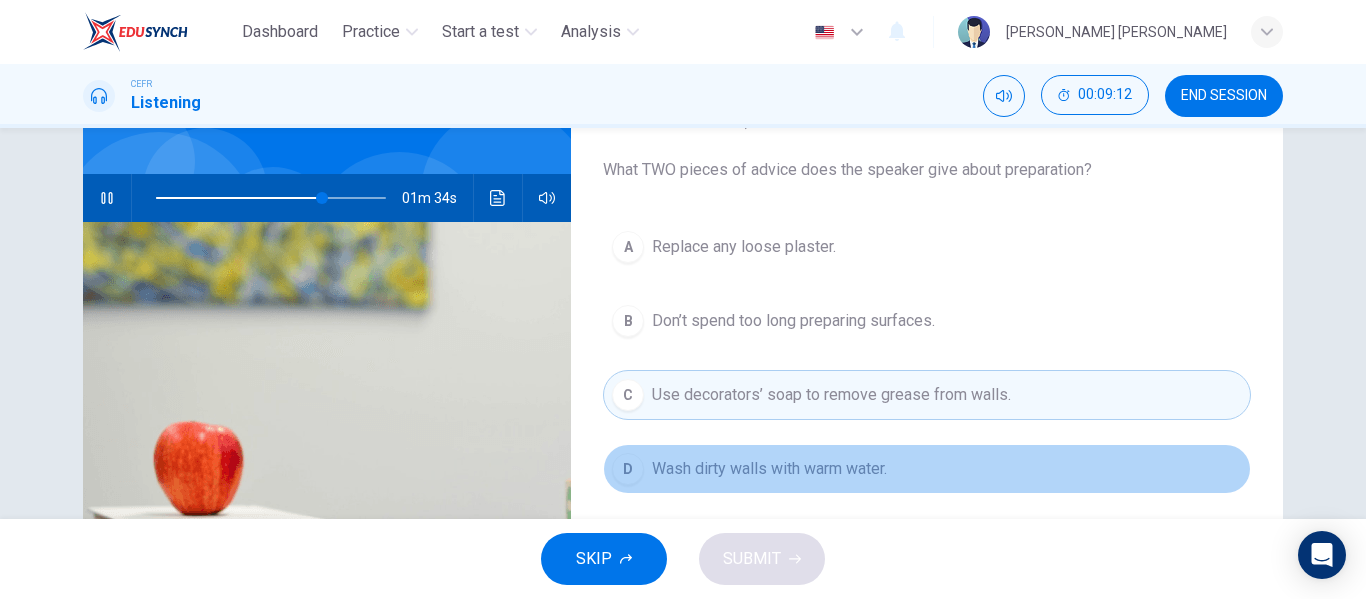 click on "D Wash dirty walls with warm water." at bounding box center [927, 469] 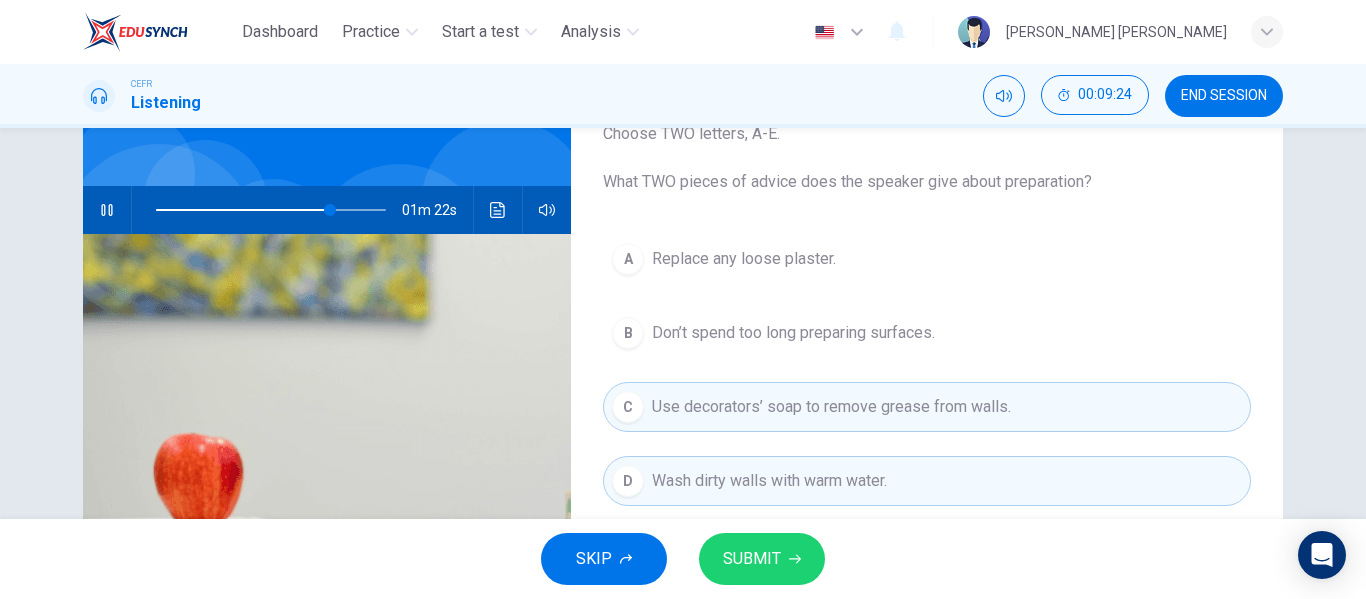 scroll, scrollTop: 138, scrollLeft: 0, axis: vertical 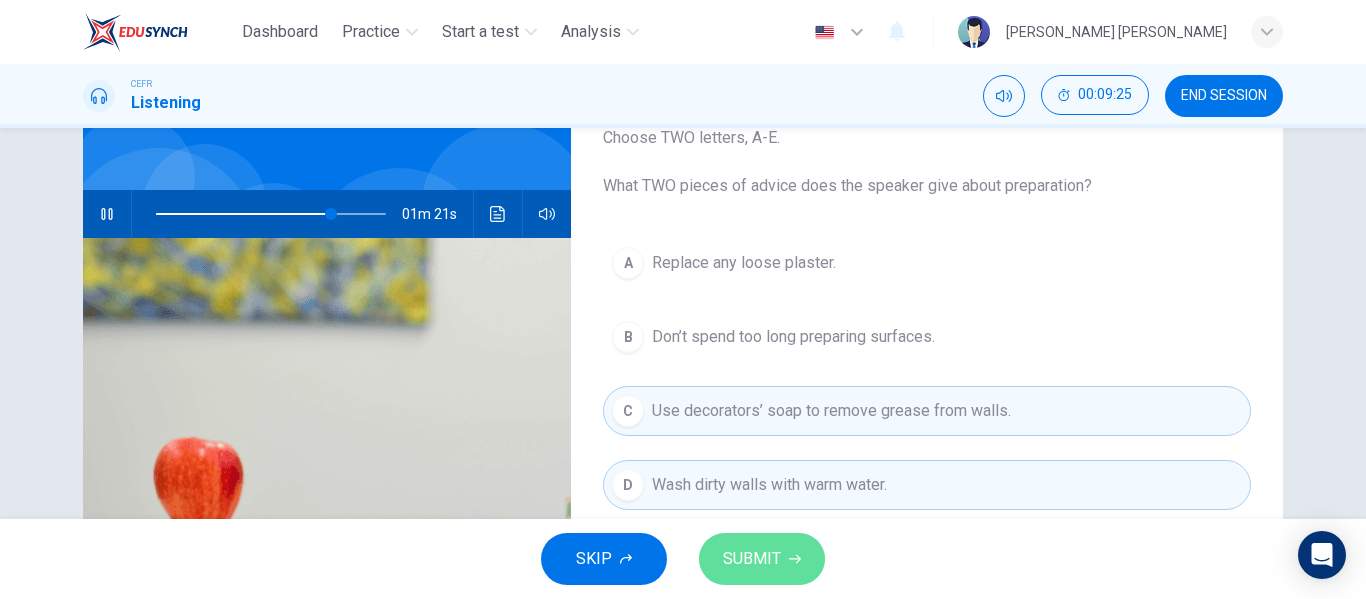 click on "SUBMIT" at bounding box center [752, 559] 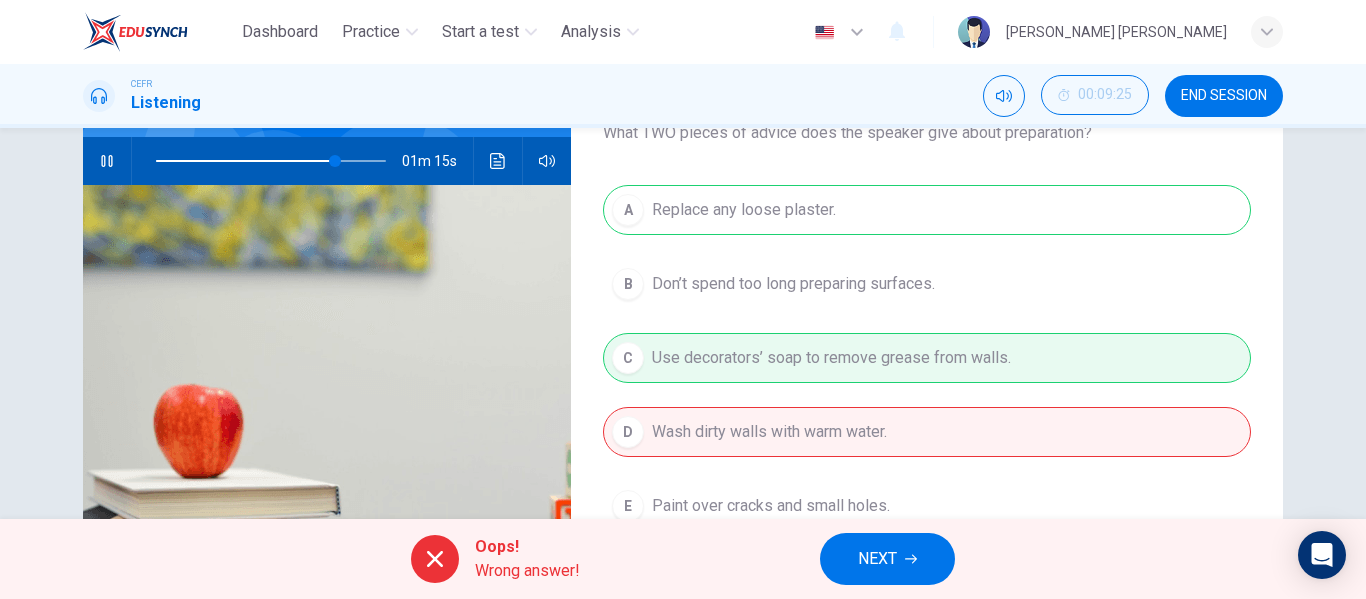 scroll, scrollTop: 161, scrollLeft: 0, axis: vertical 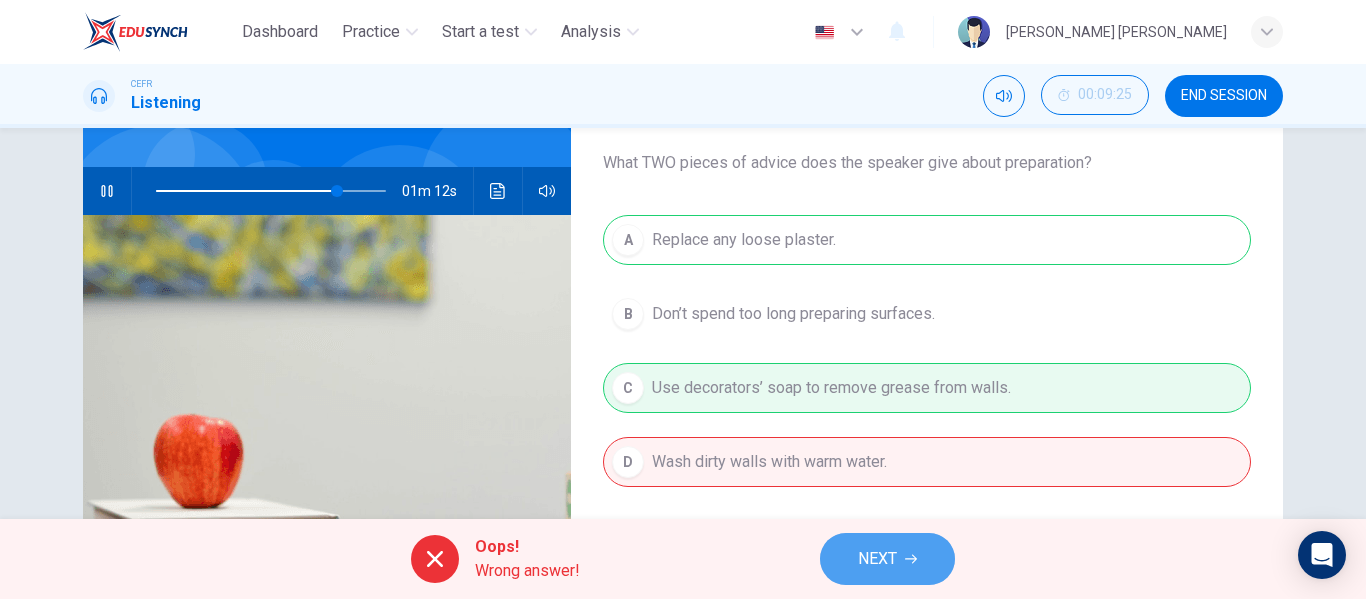 click on "NEXT" at bounding box center [887, 559] 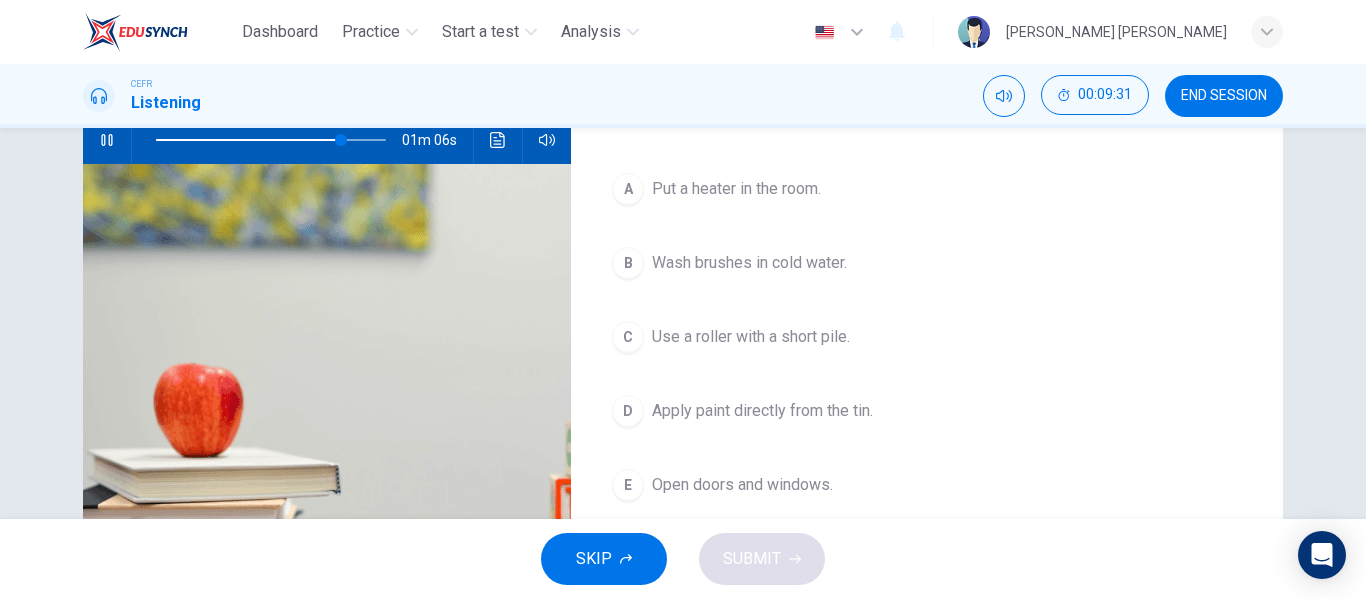 scroll, scrollTop: 214, scrollLeft: 0, axis: vertical 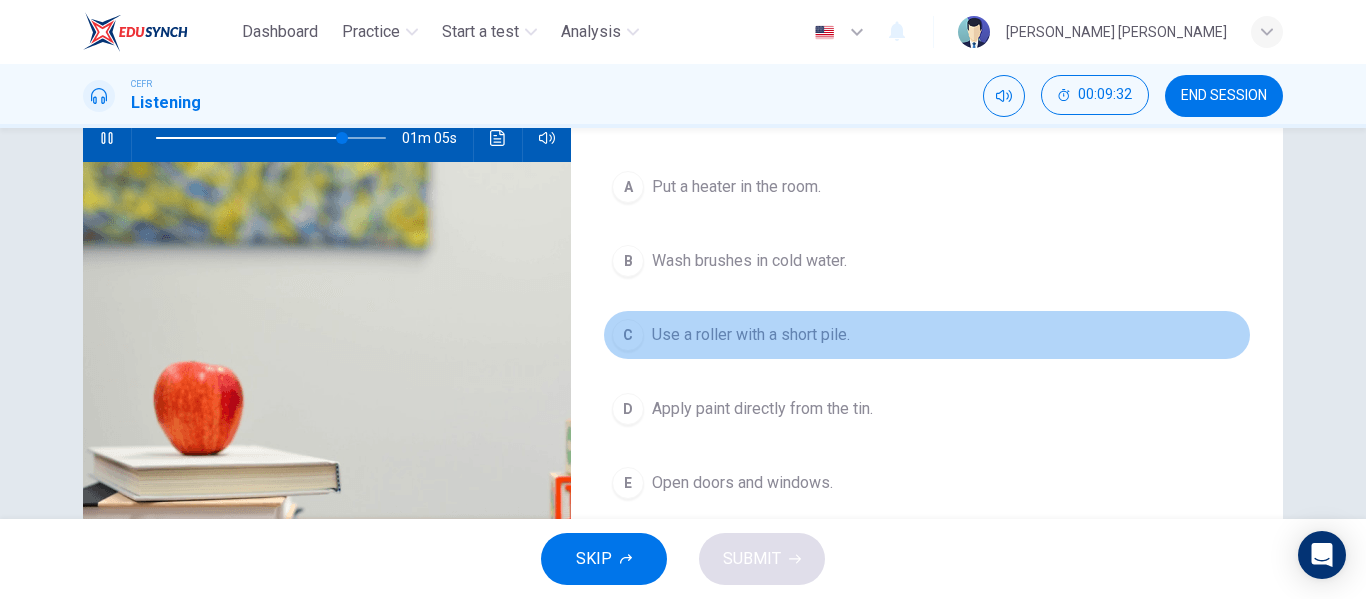 click on "Use a roller with a short pile." at bounding box center [751, 335] 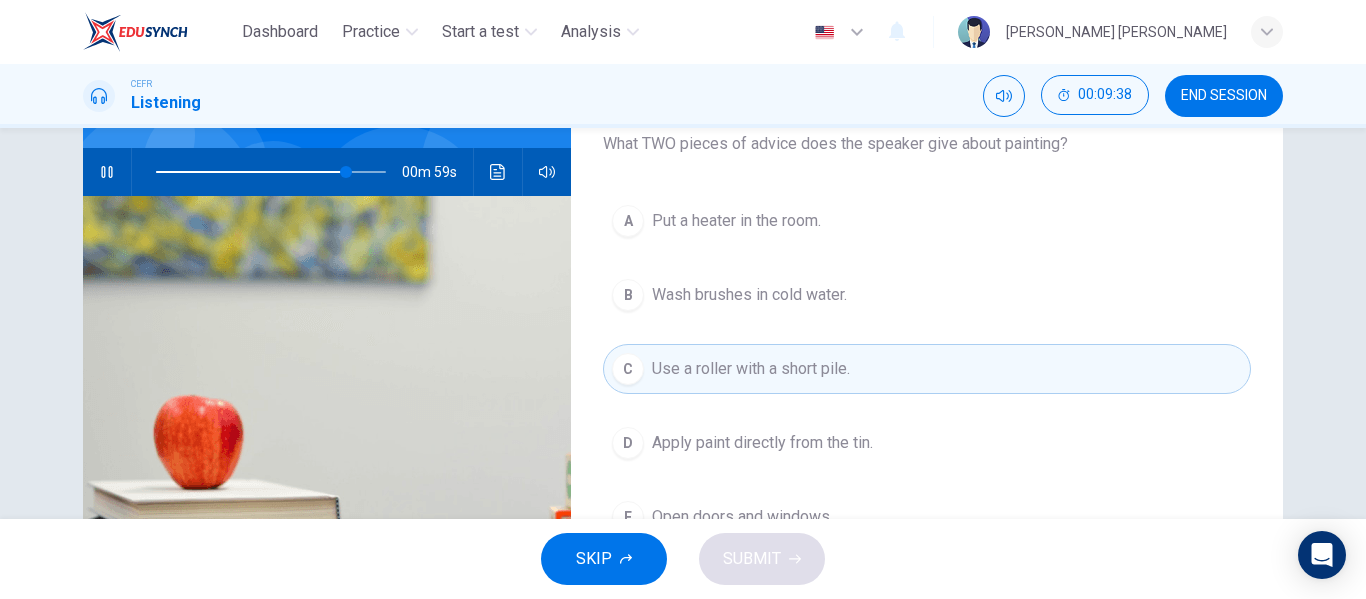 scroll, scrollTop: 181, scrollLeft: 0, axis: vertical 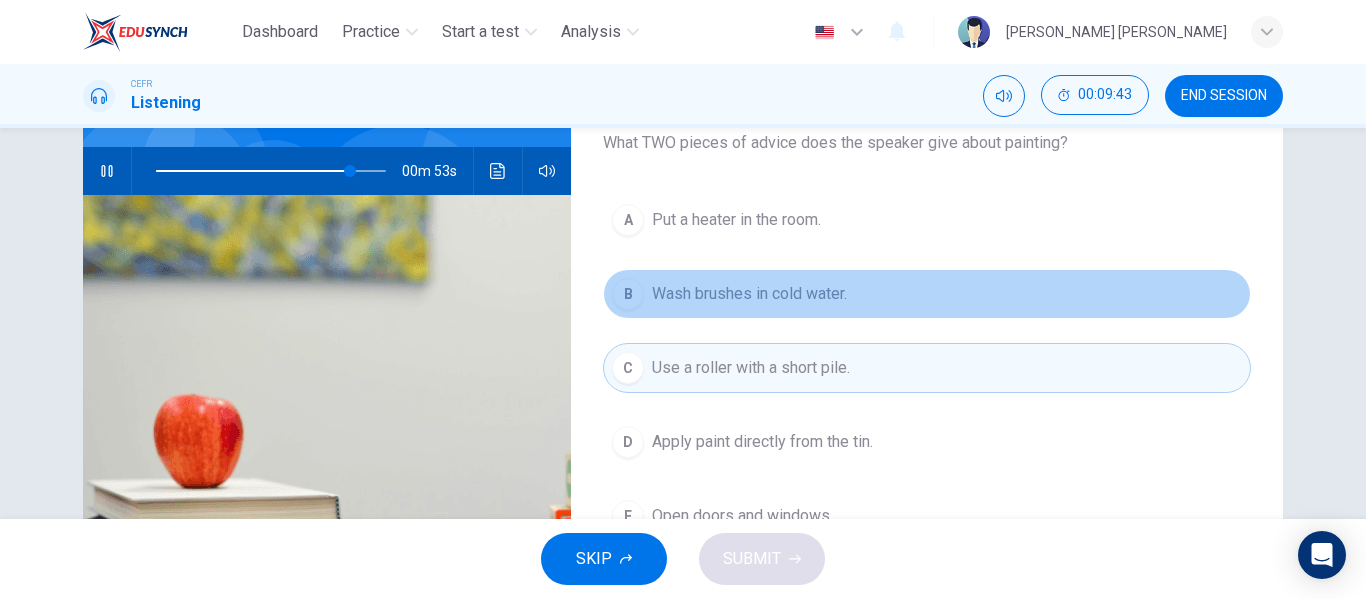 click on "Wash brushes in cold water." at bounding box center (749, 294) 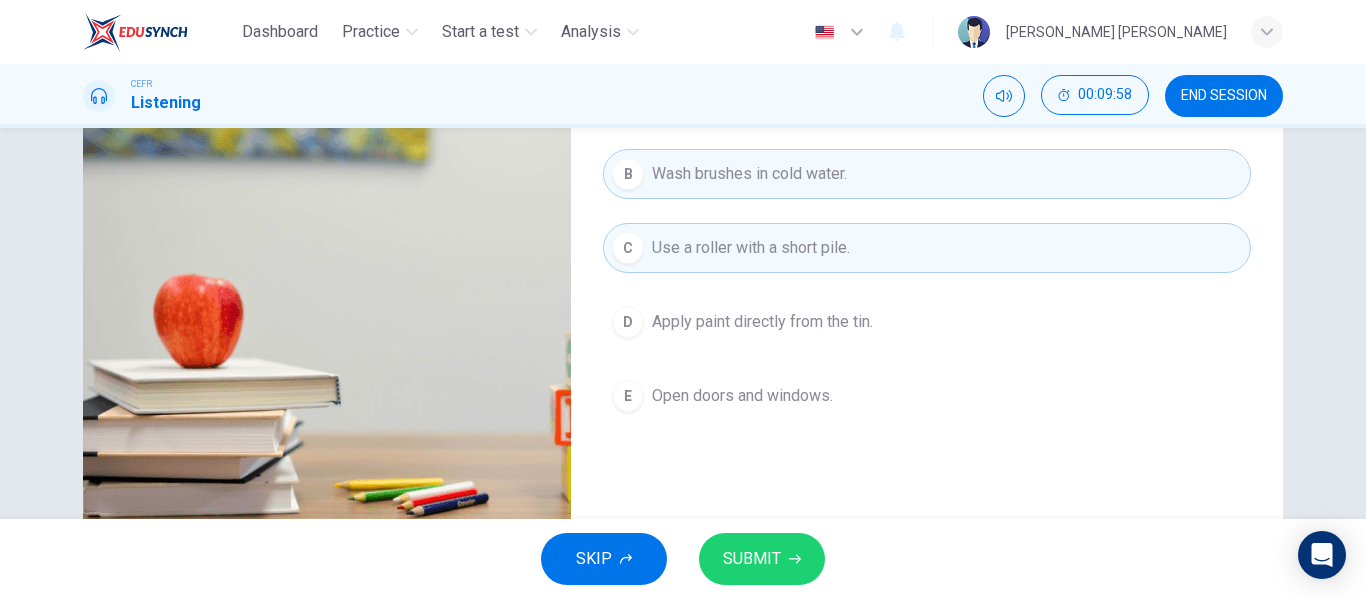 scroll, scrollTop: 101, scrollLeft: 0, axis: vertical 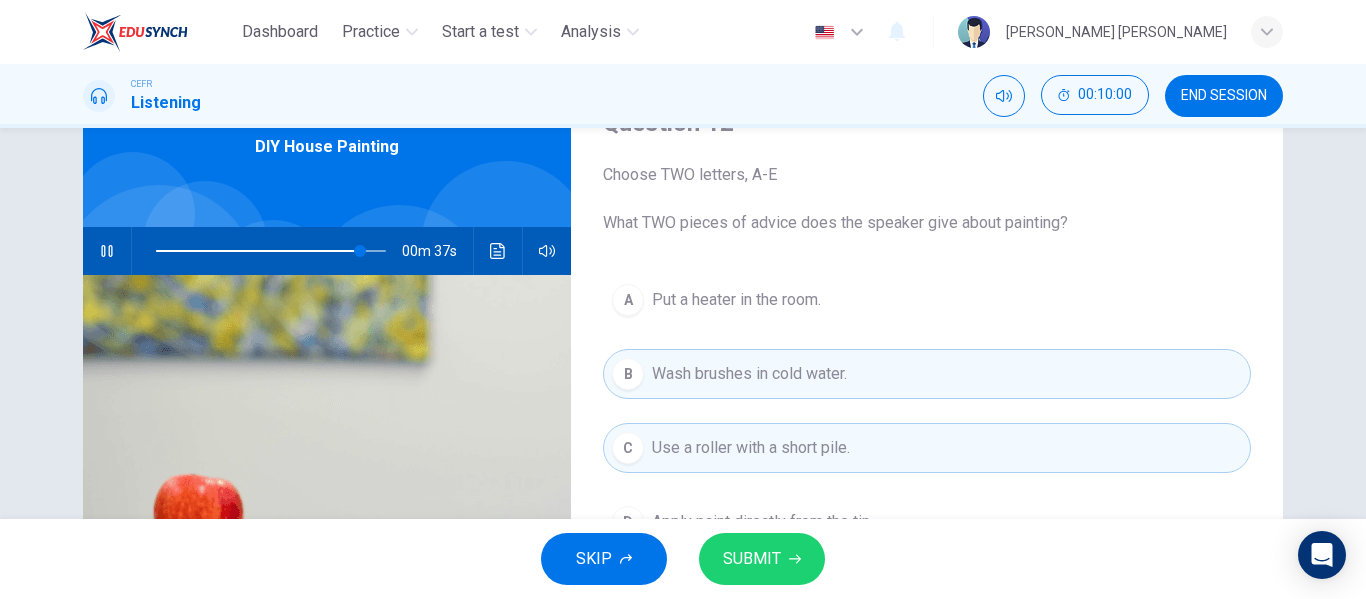 click on "00m 37s" at bounding box center [327, 251] 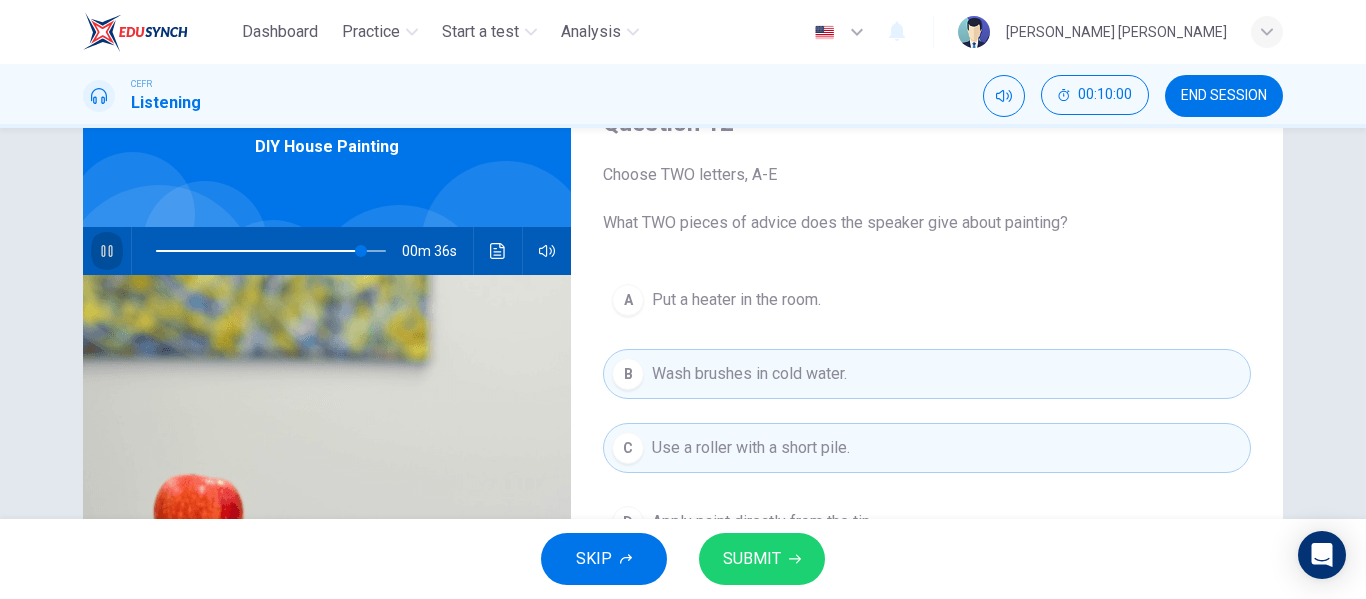 click at bounding box center (107, 251) 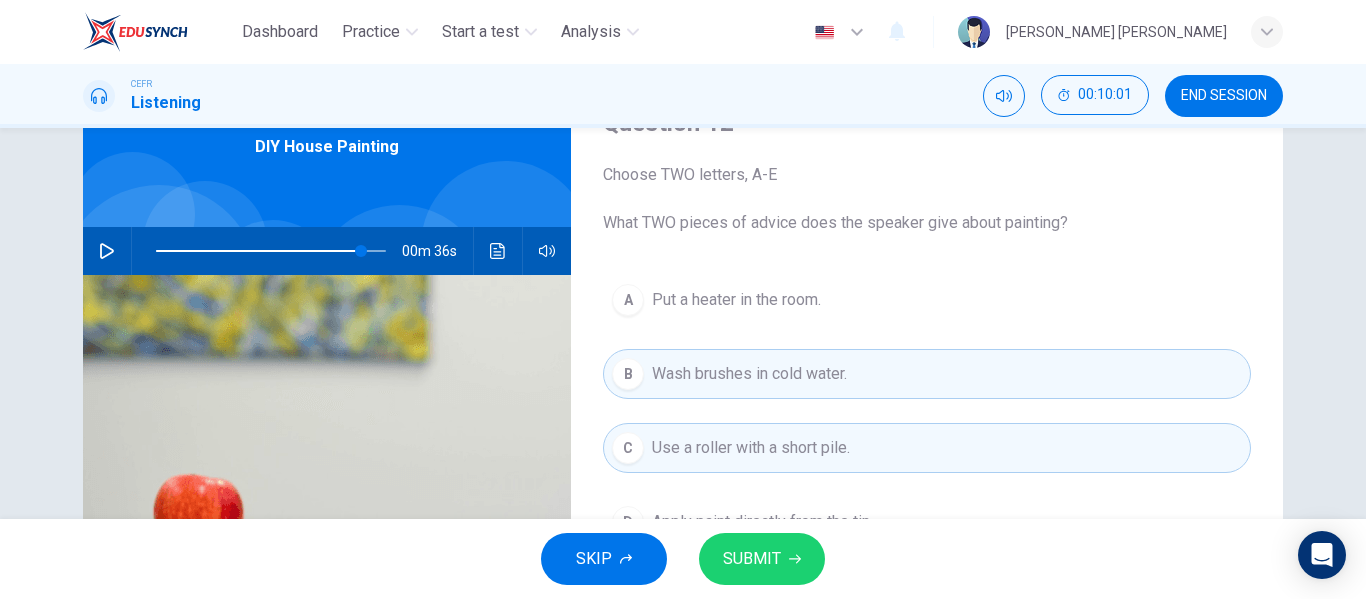 click at bounding box center [498, 251] 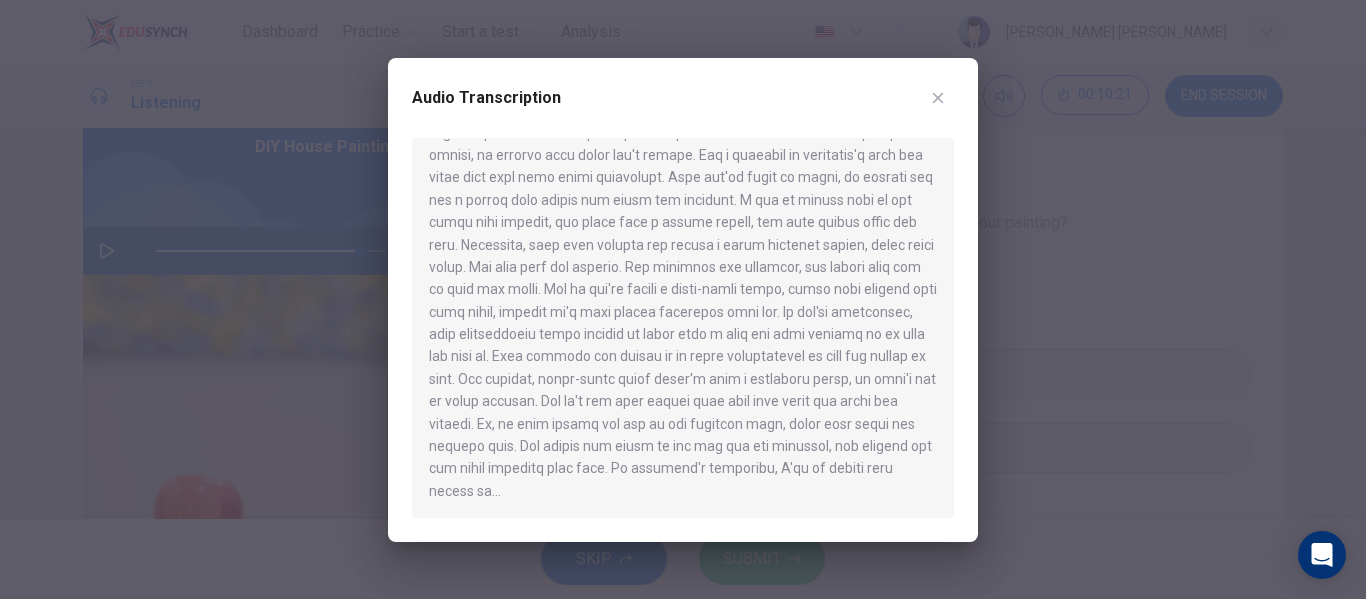 scroll, scrollTop: 840, scrollLeft: 0, axis: vertical 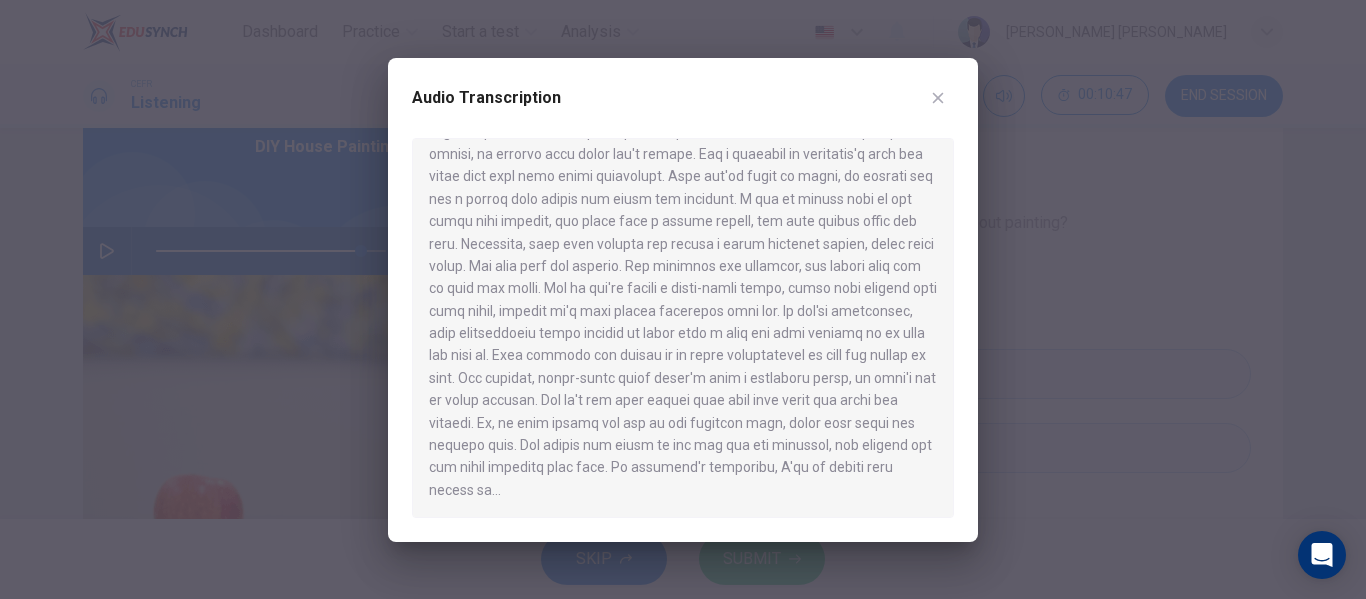 click at bounding box center [683, 299] 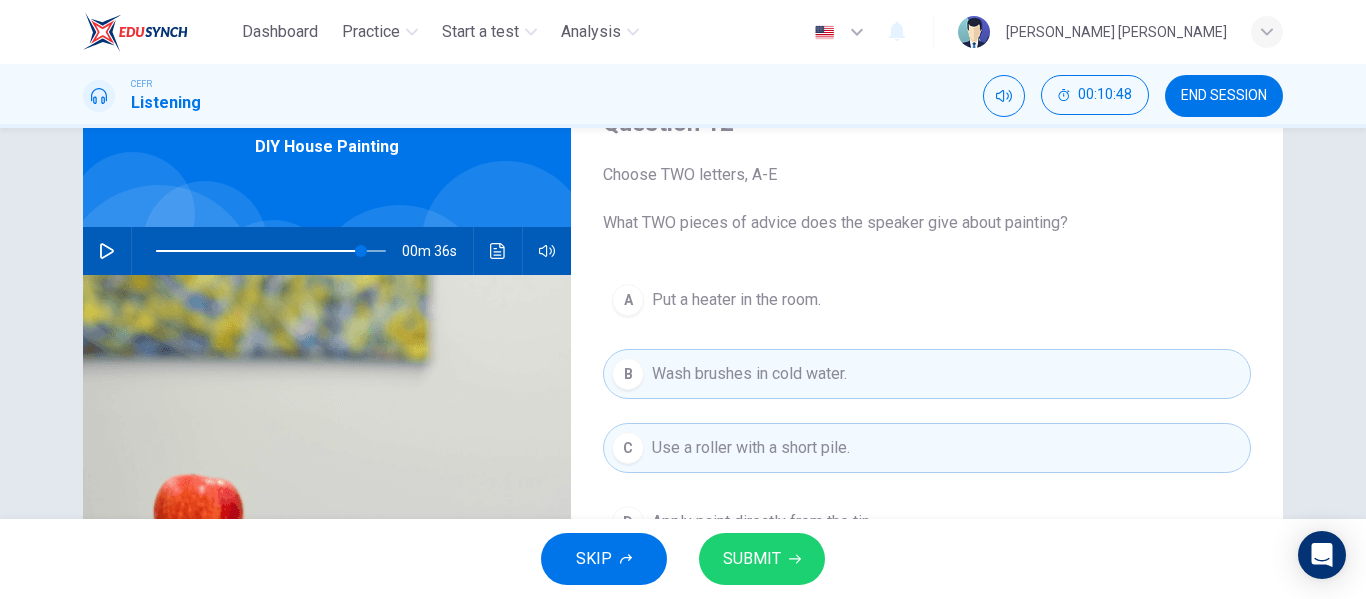 click at bounding box center (107, 251) 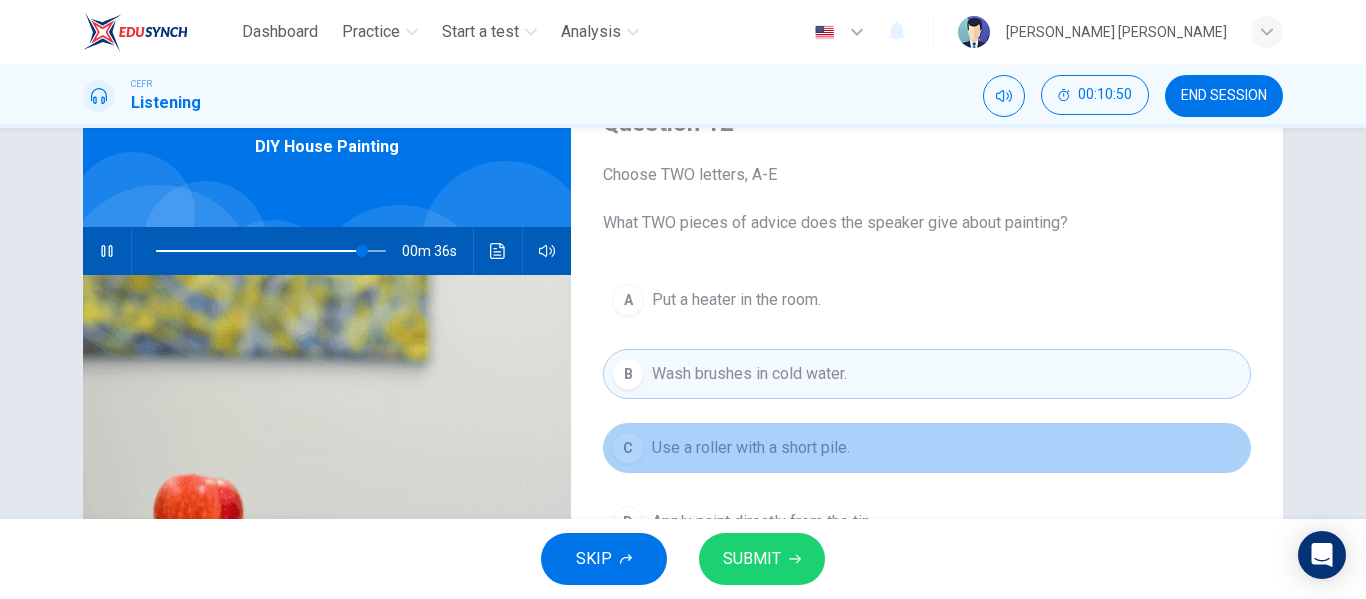 click on "Use a roller with a short pile." at bounding box center [751, 448] 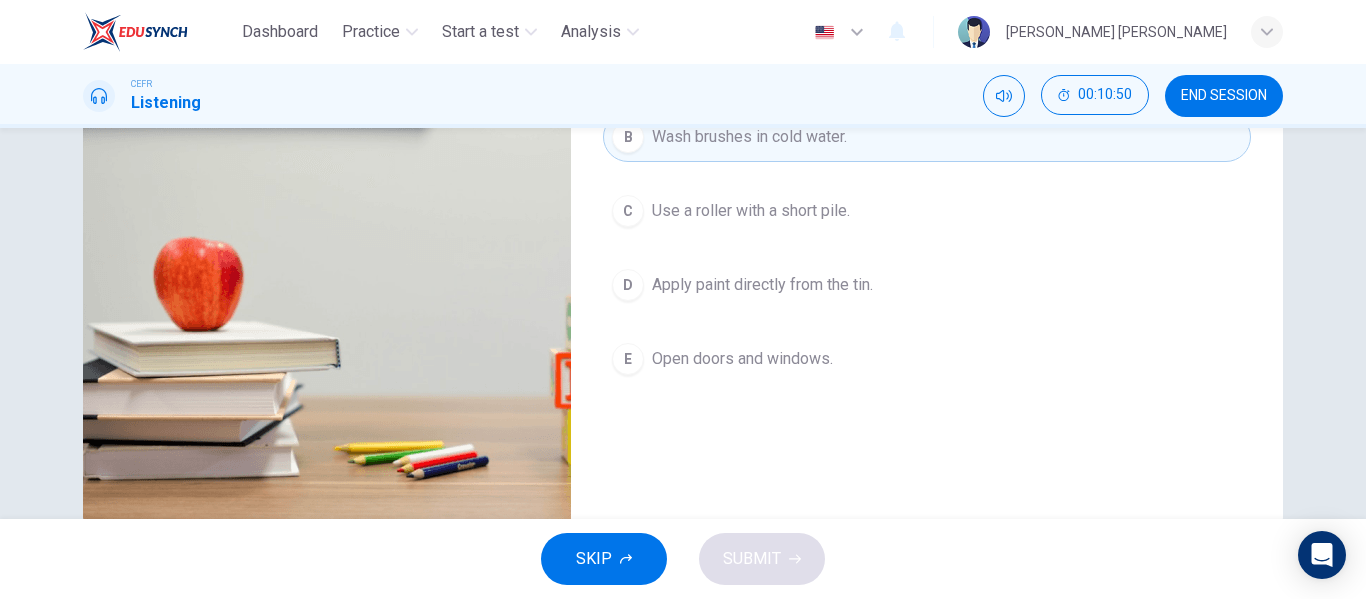 scroll, scrollTop: 342, scrollLeft: 0, axis: vertical 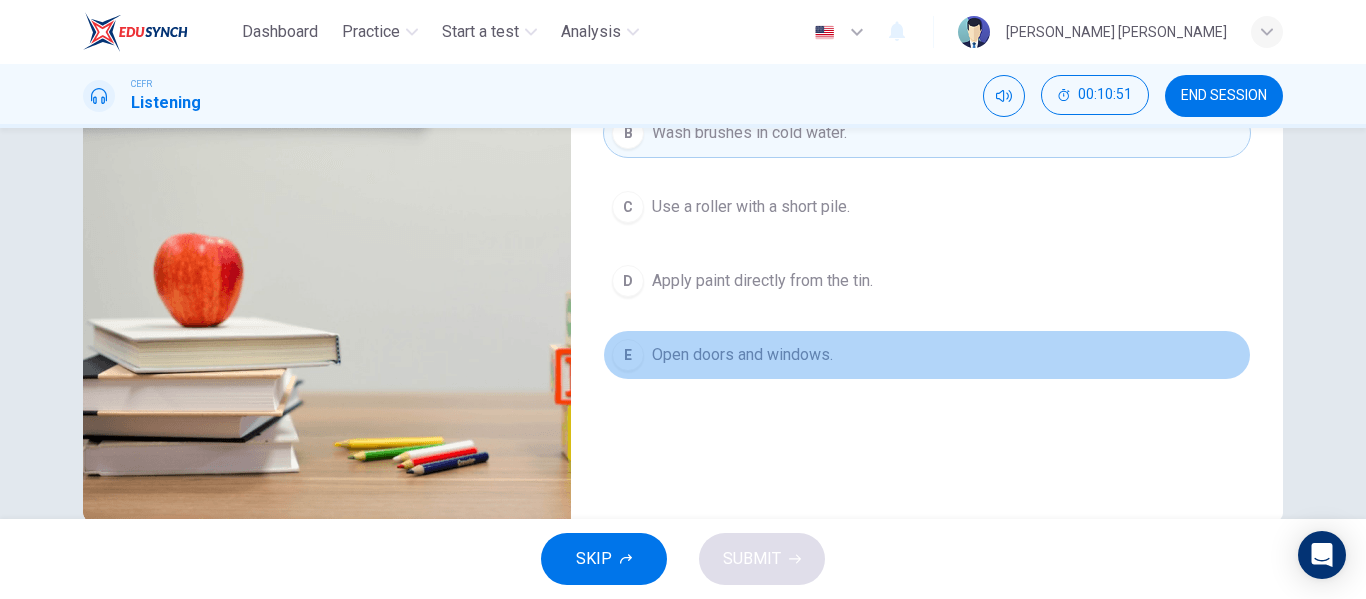 click on "Open doors and windows." at bounding box center [742, 355] 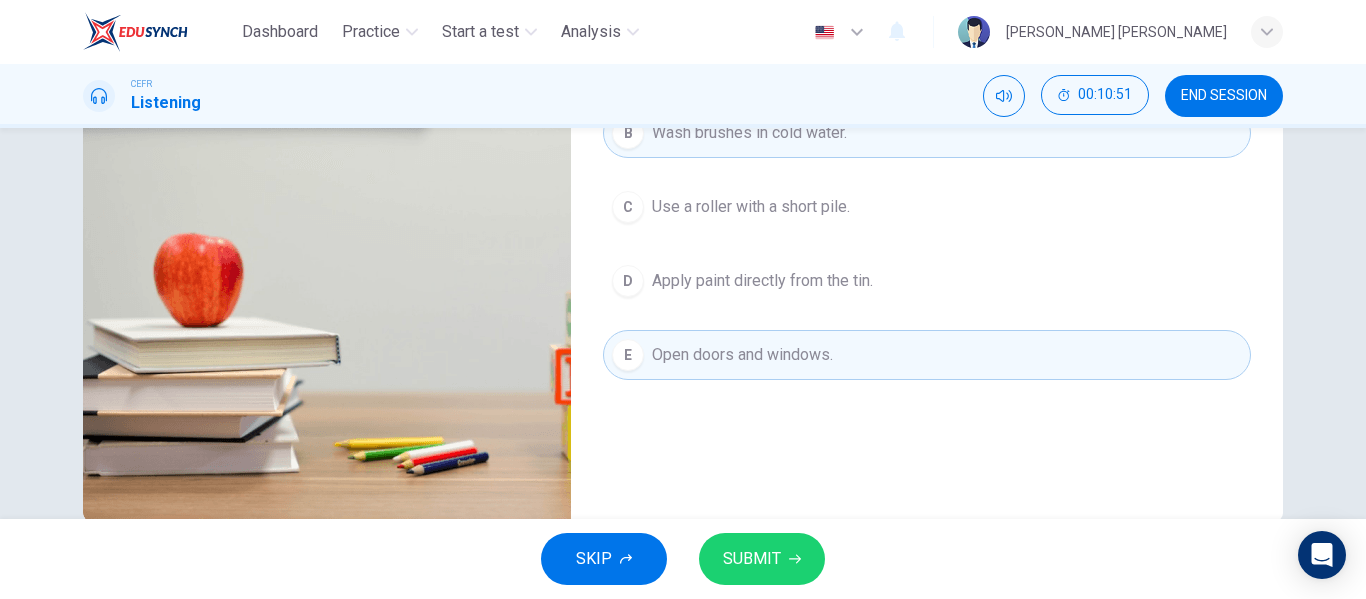 click on "SUBMIT" at bounding box center (752, 559) 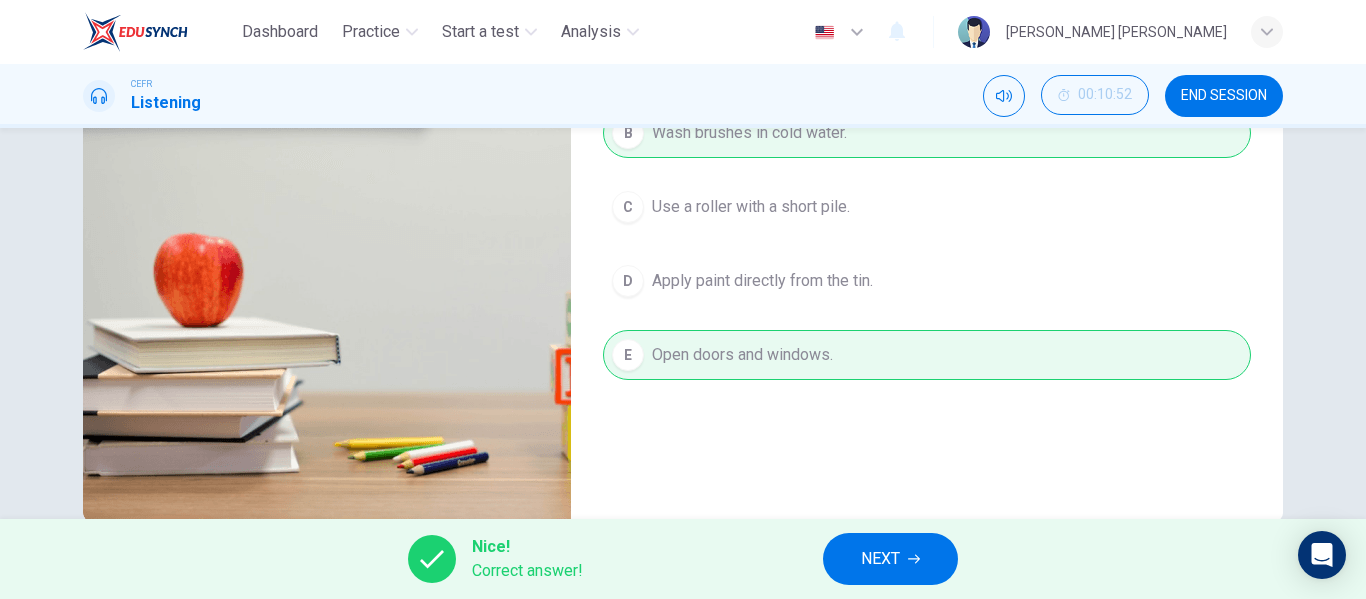 type on "91" 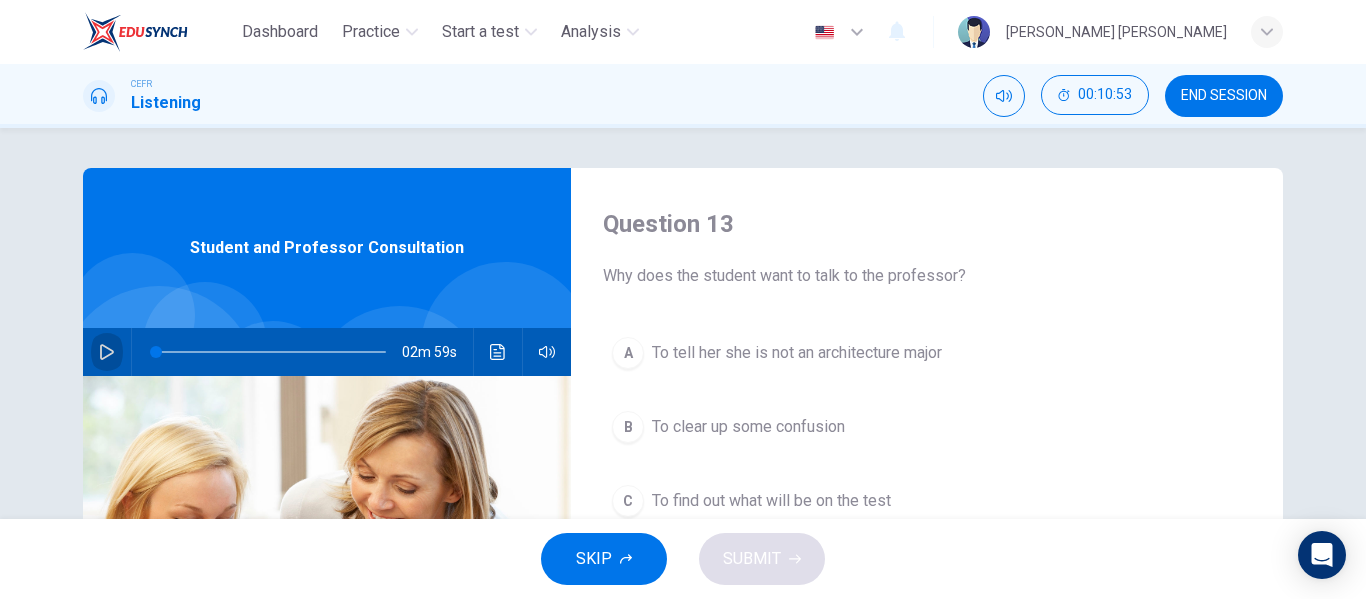 click at bounding box center (107, 352) 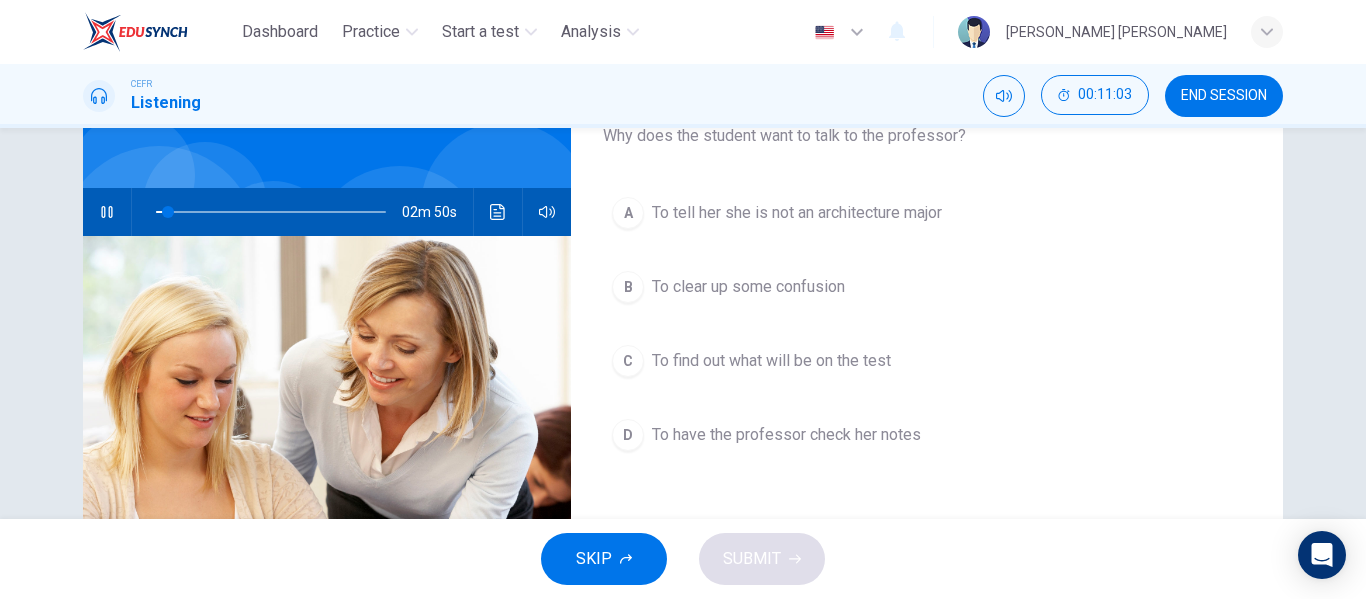 scroll, scrollTop: 142, scrollLeft: 0, axis: vertical 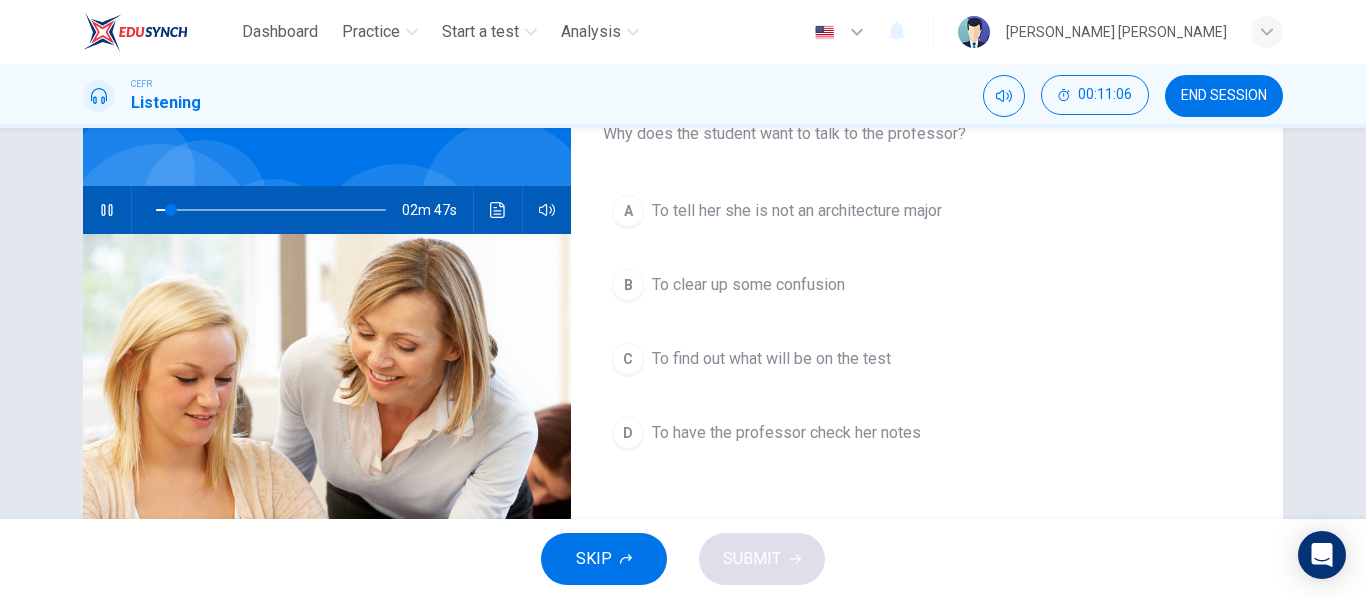 click on "To have the professor check her notes" at bounding box center [786, 433] 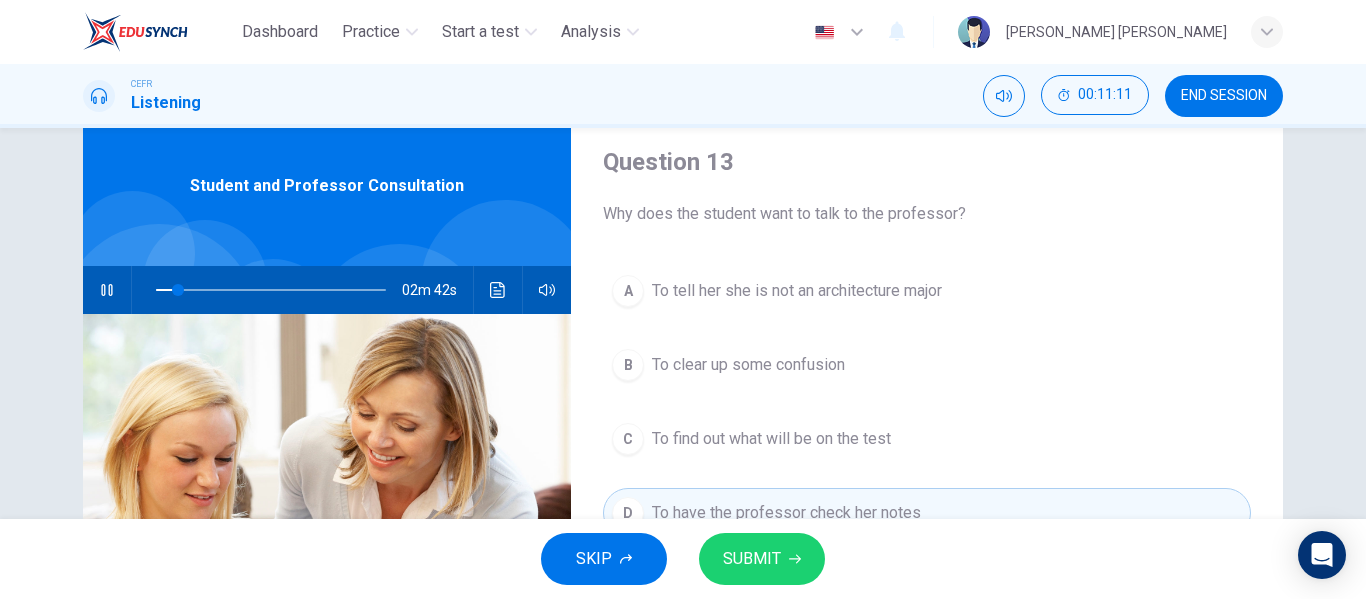 scroll, scrollTop: 63, scrollLeft: 0, axis: vertical 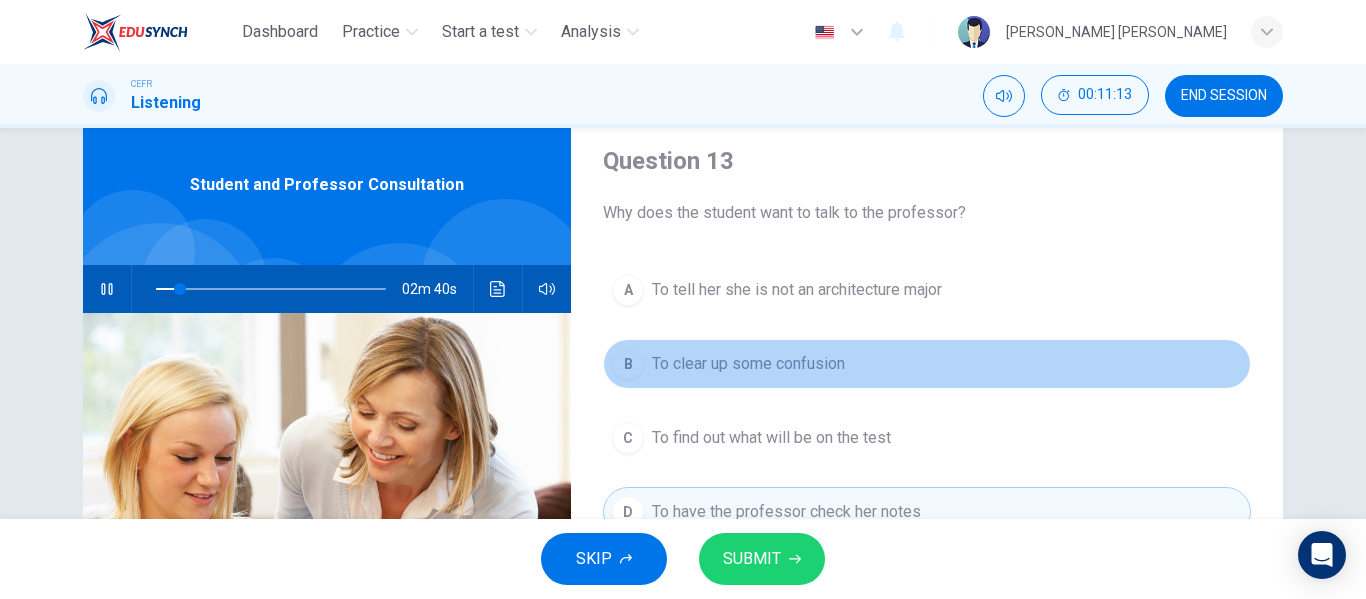 click on "To clear up some confusion" at bounding box center (748, 364) 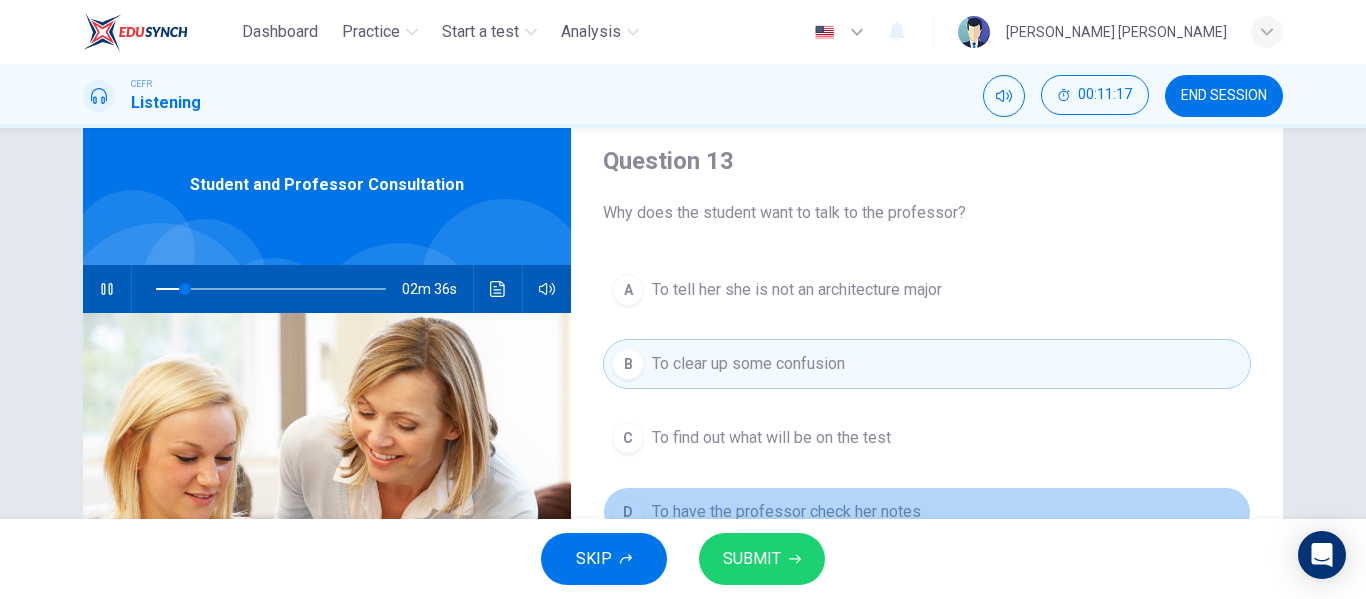 click on "To have the professor check her notes" at bounding box center [786, 512] 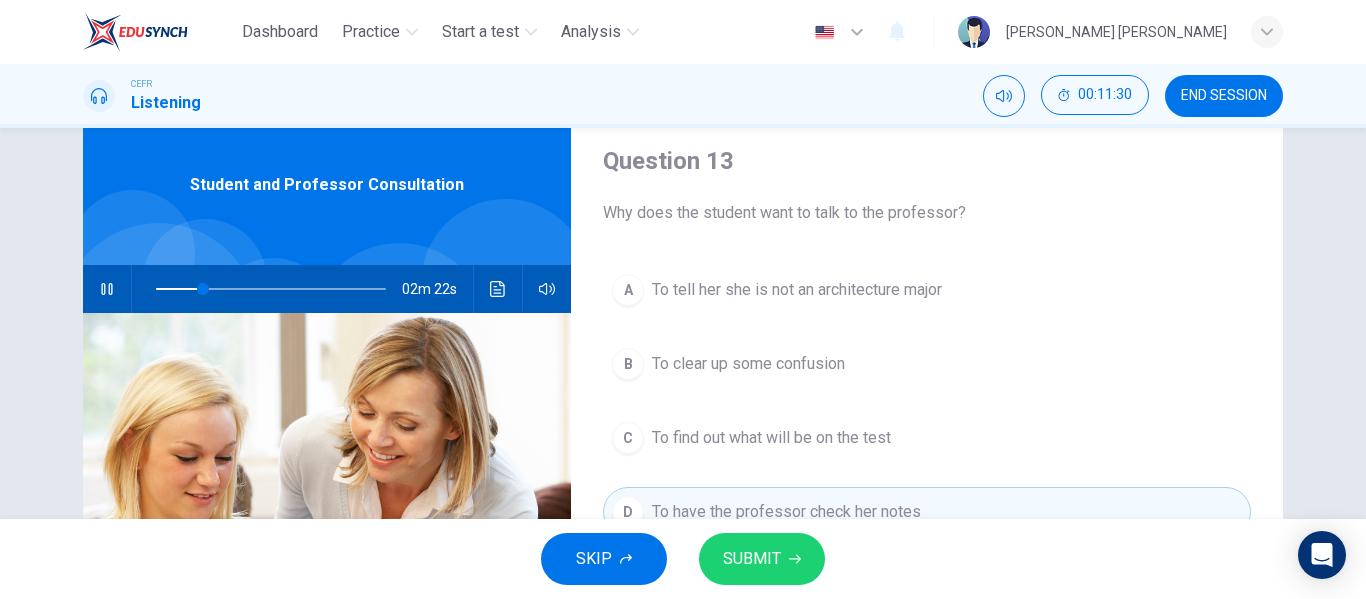 click at bounding box center (498, 289) 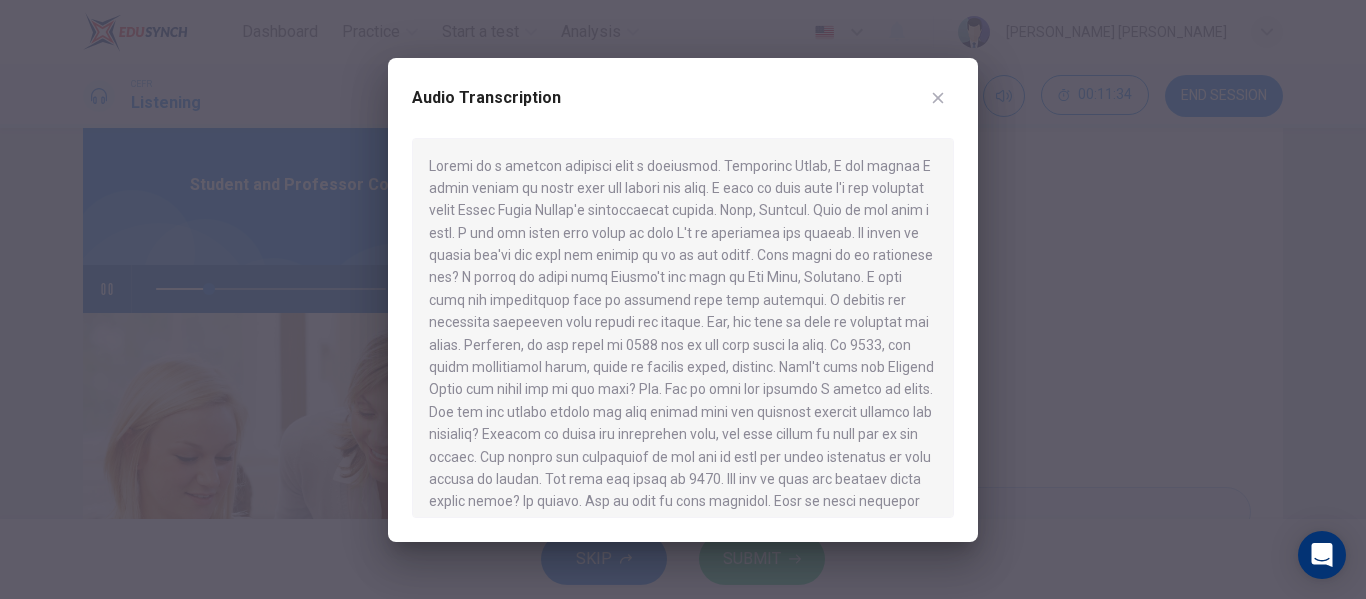 click at bounding box center [683, 299] 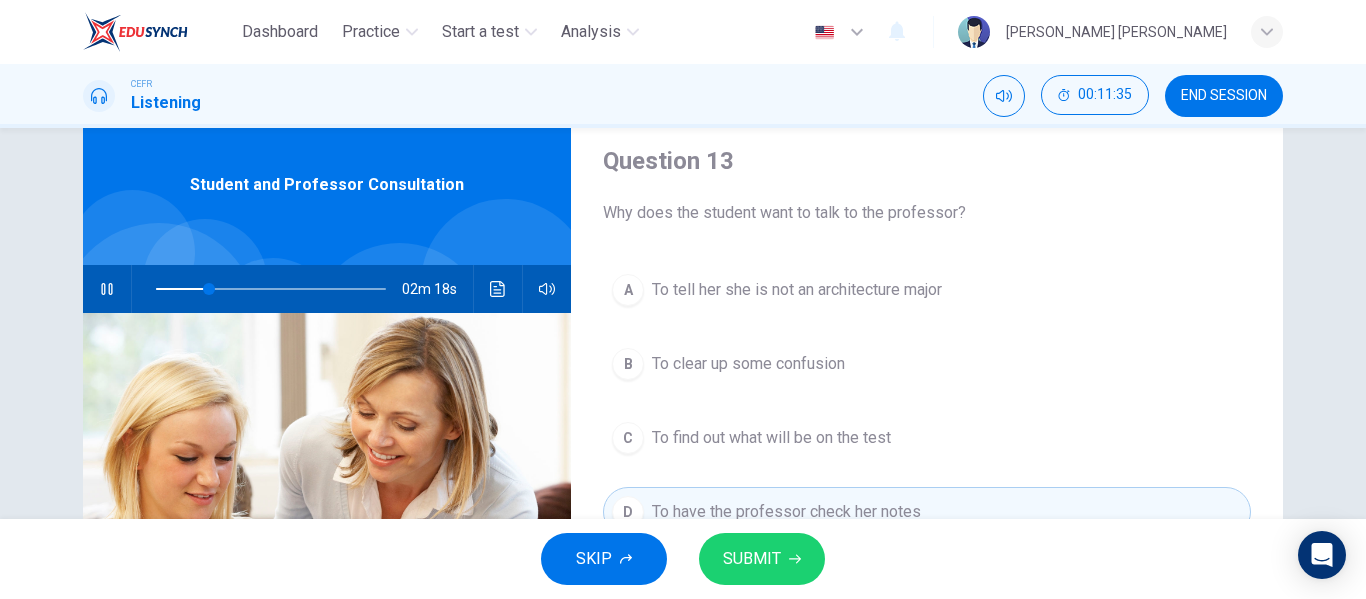 click on "SUBMIT" at bounding box center (752, 559) 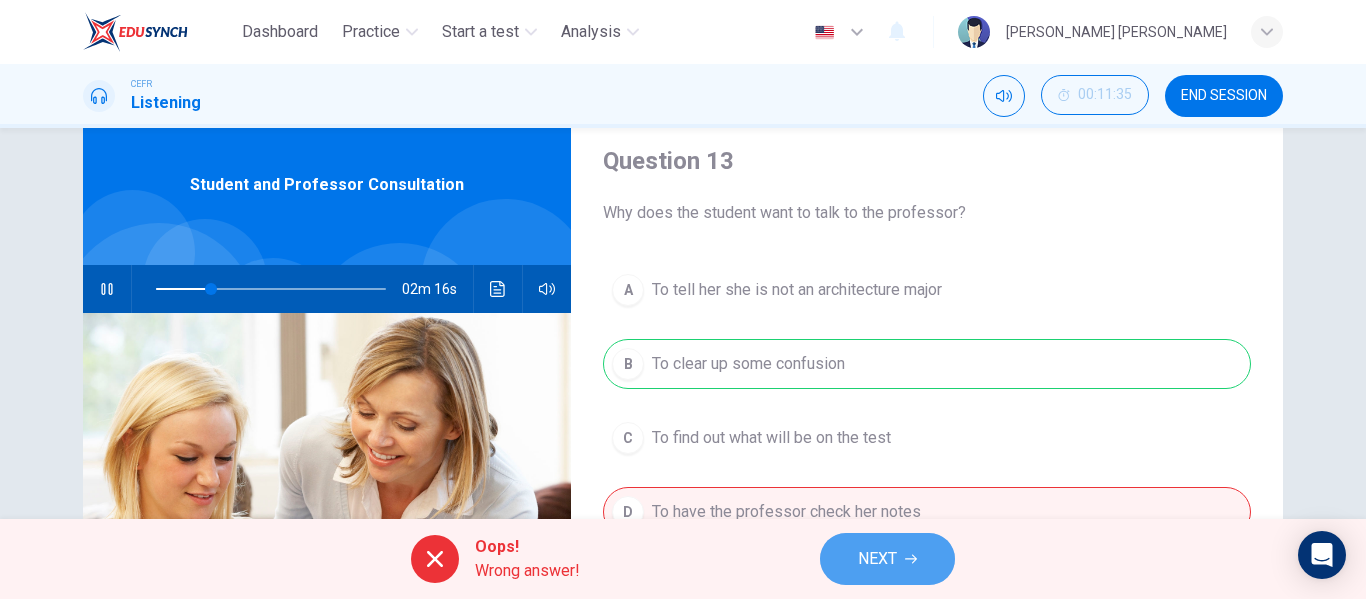 click on "NEXT" at bounding box center [877, 559] 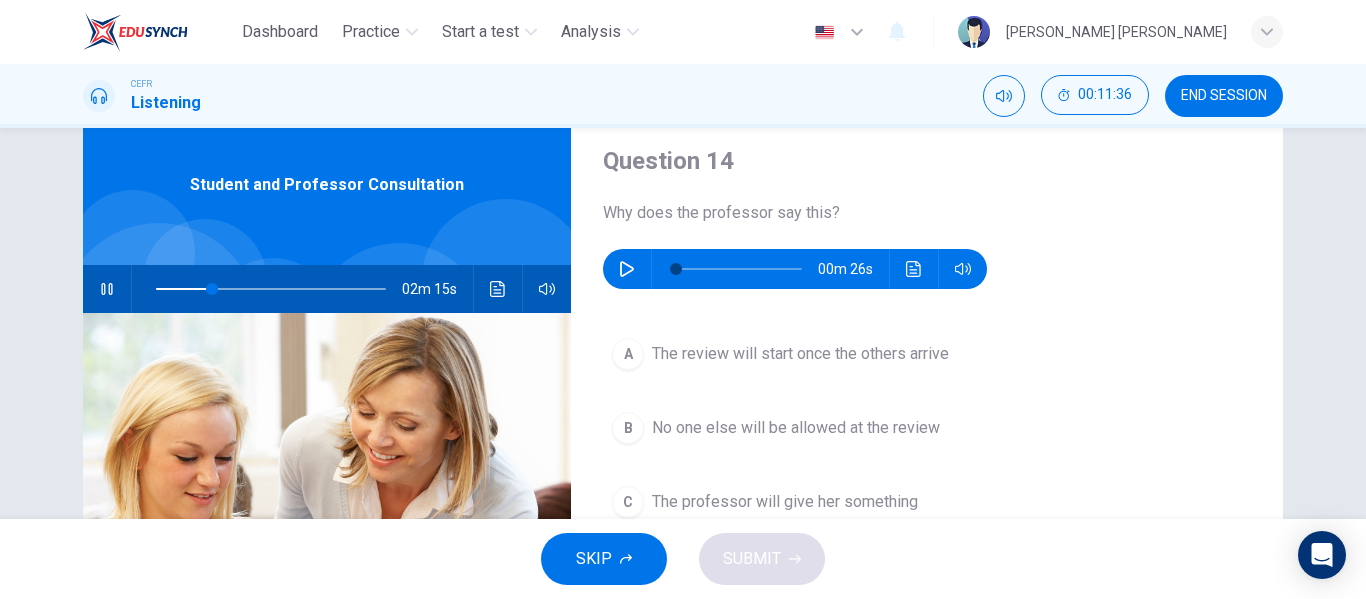 type on "25" 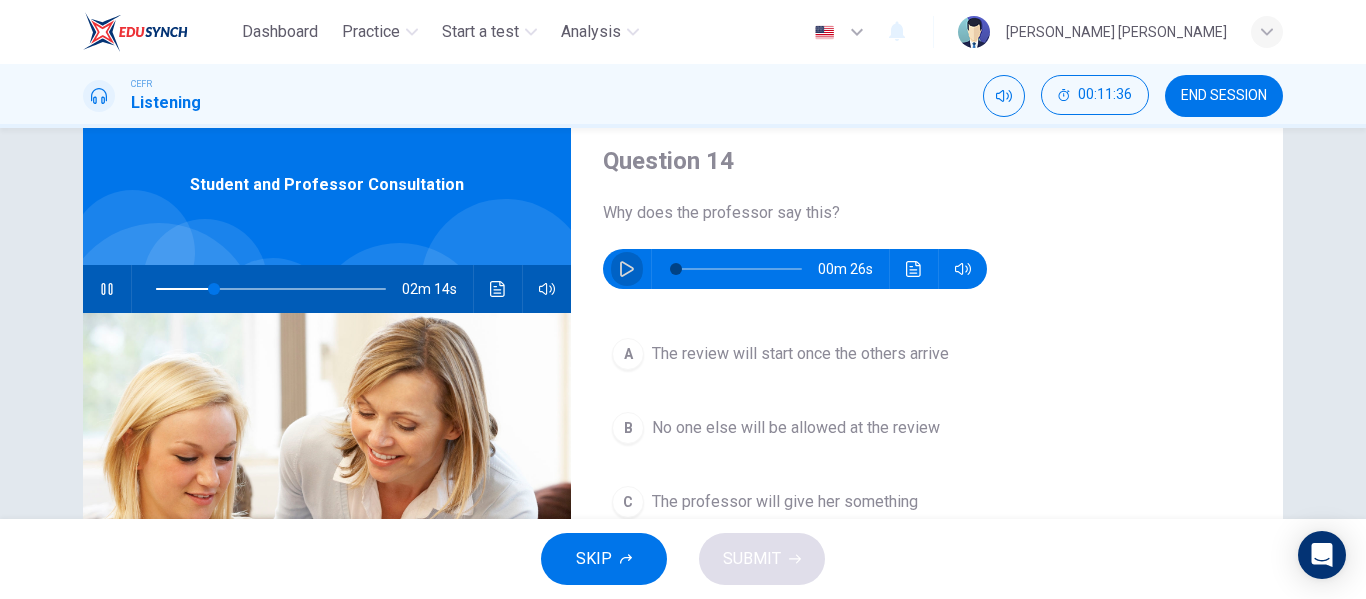 click 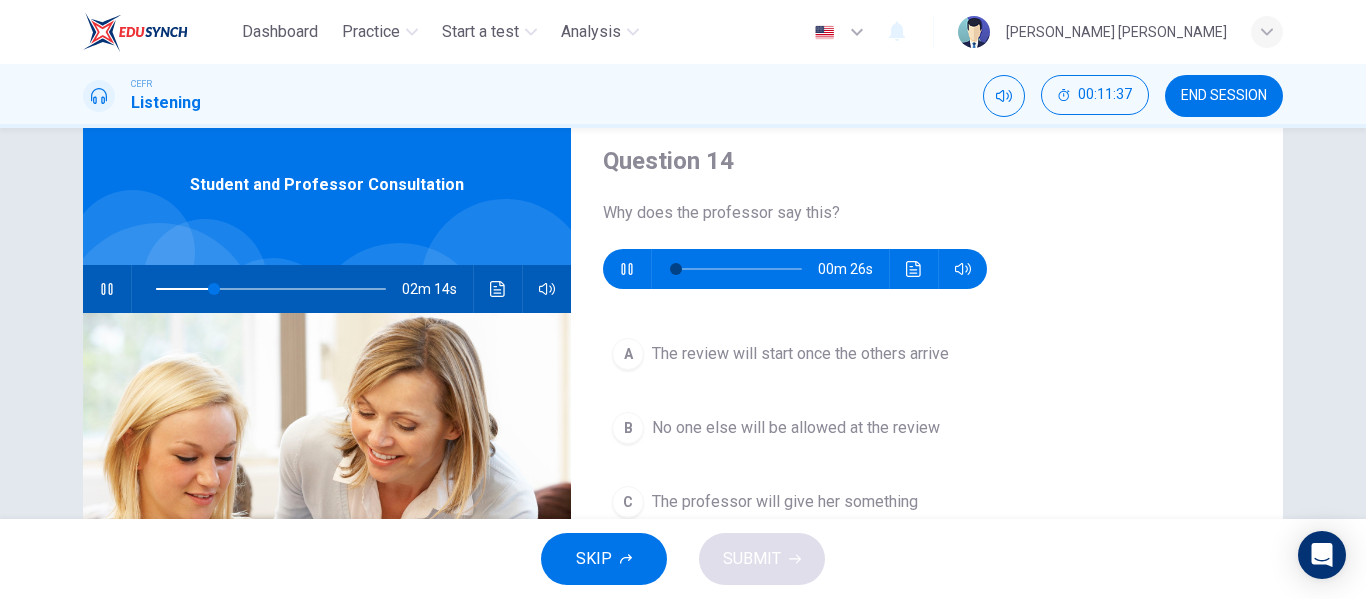 type on "26" 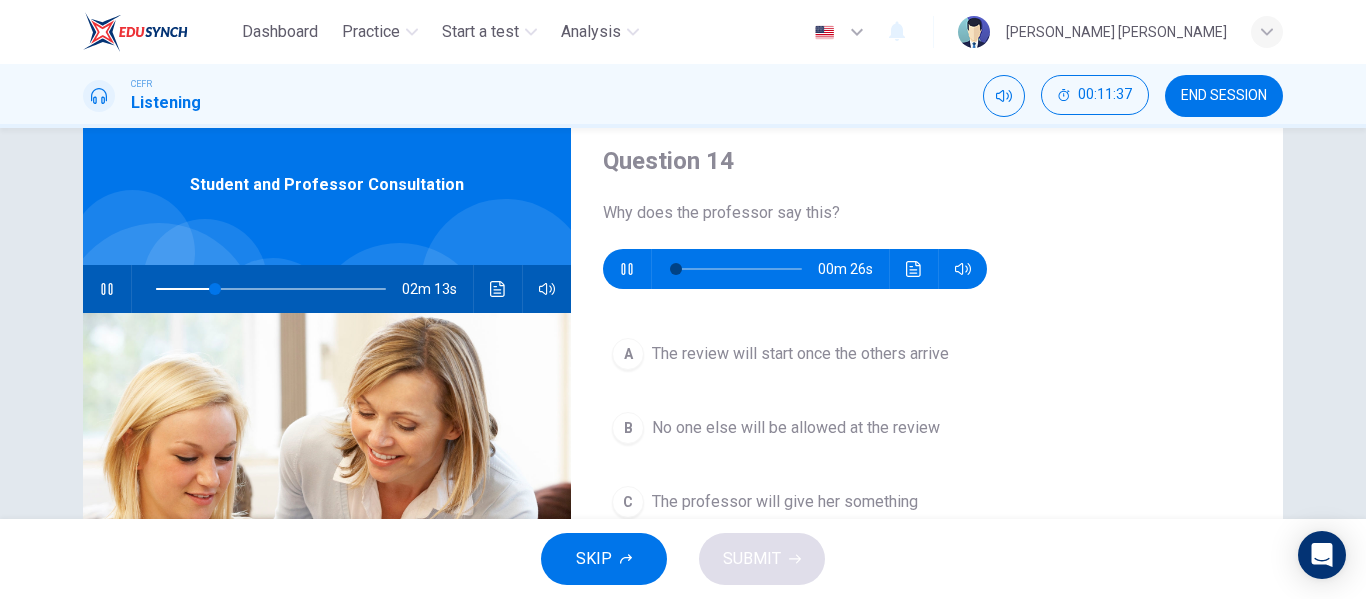type on "4" 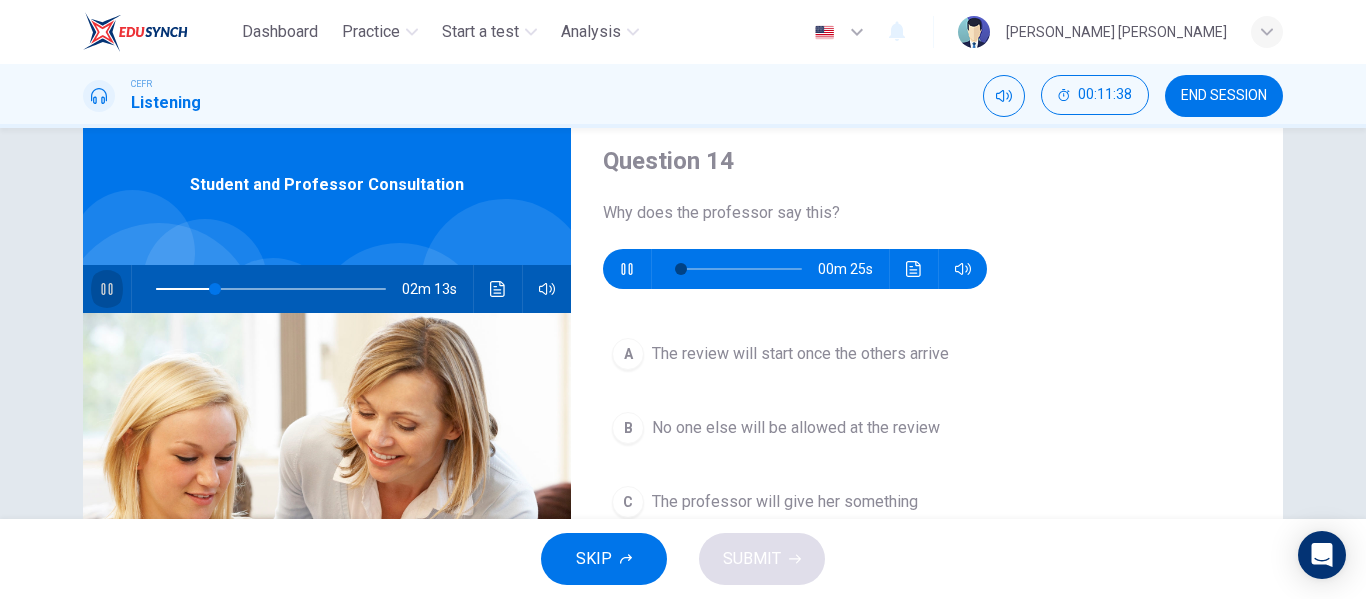 click 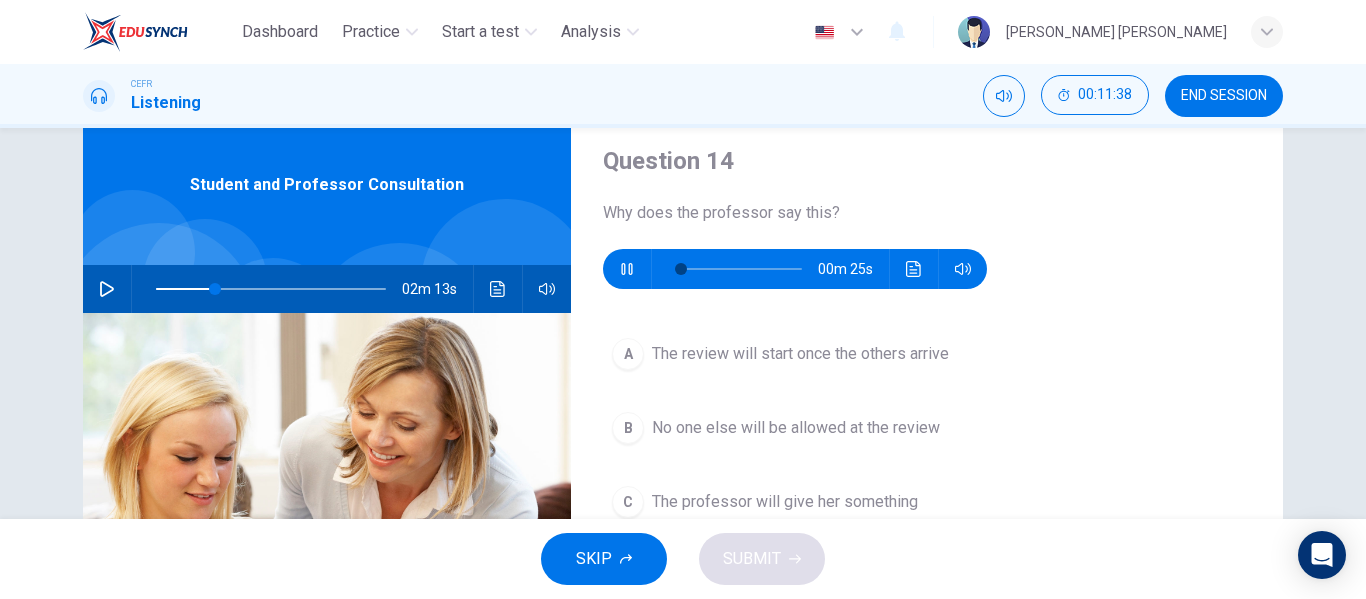 type on "26" 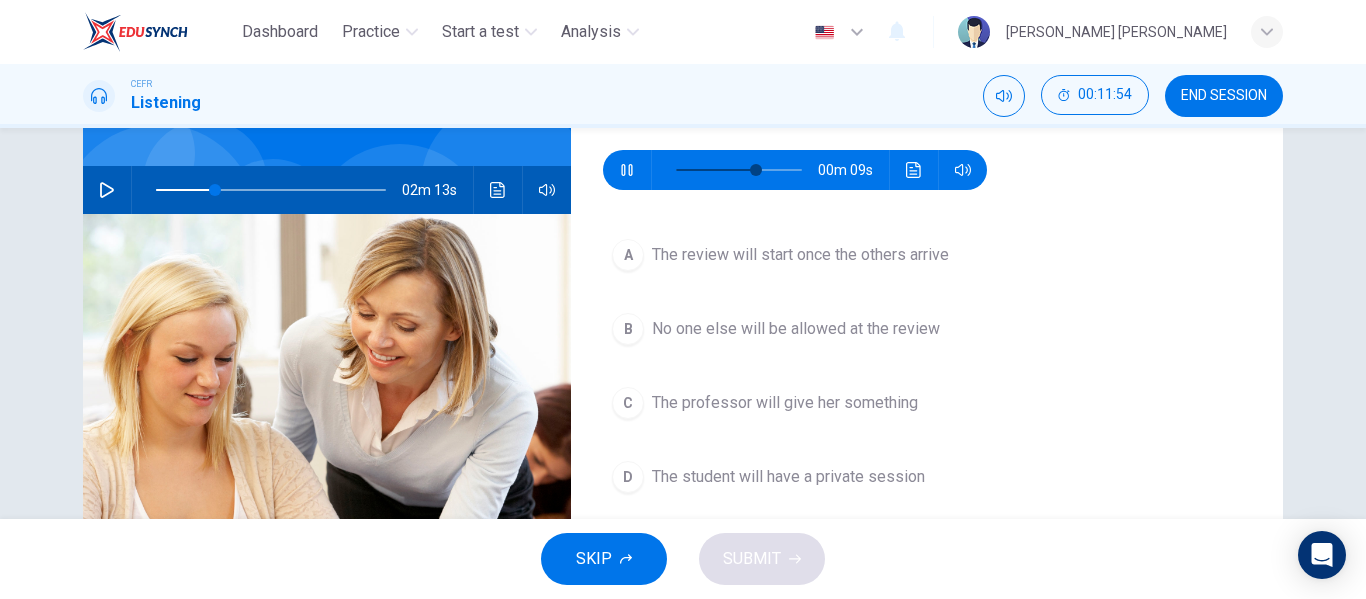 scroll, scrollTop: 161, scrollLeft: 0, axis: vertical 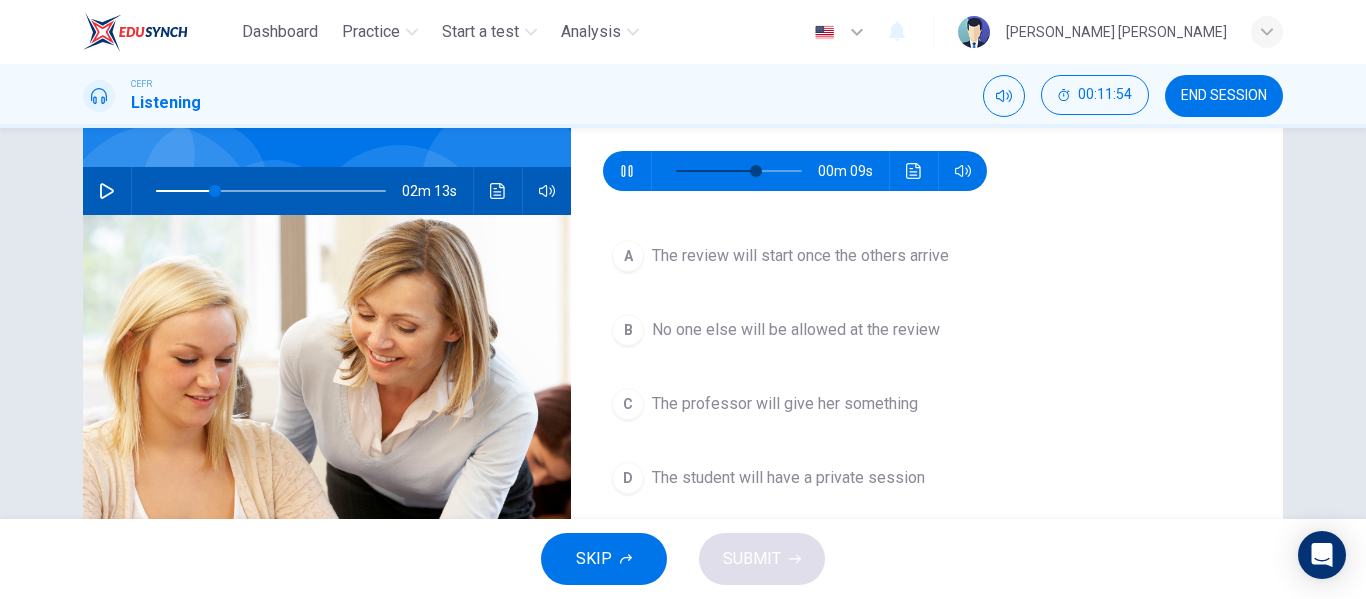 type on "68" 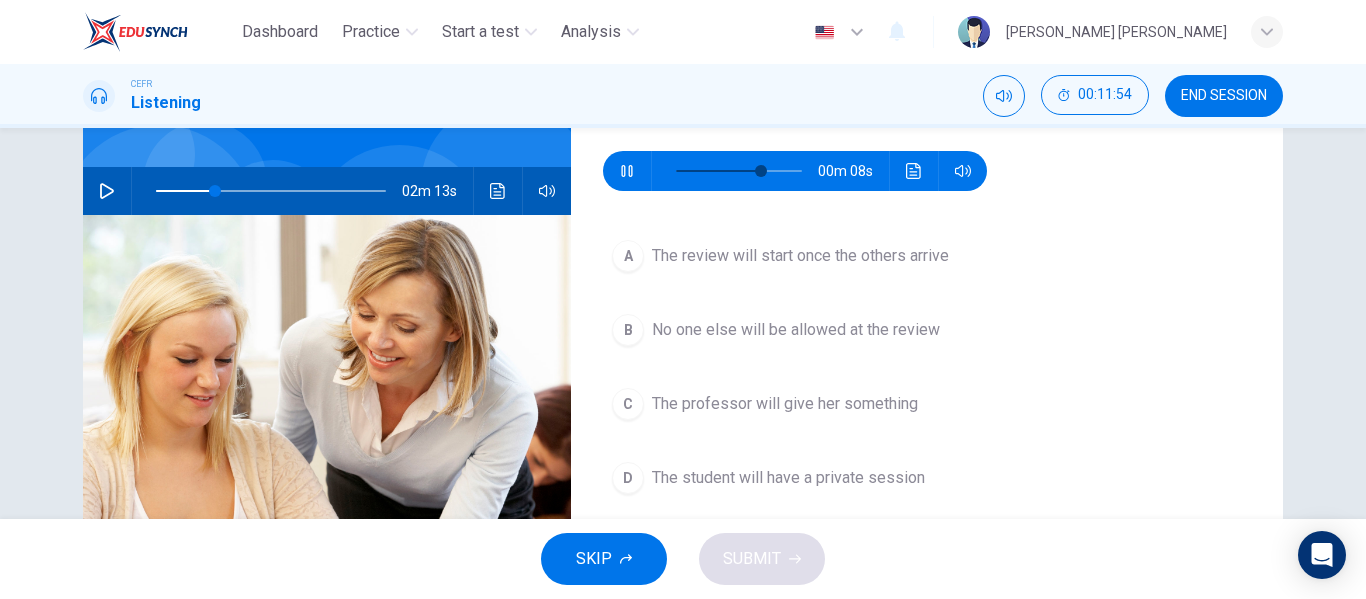 click on "The professor will give her something" at bounding box center (785, 404) 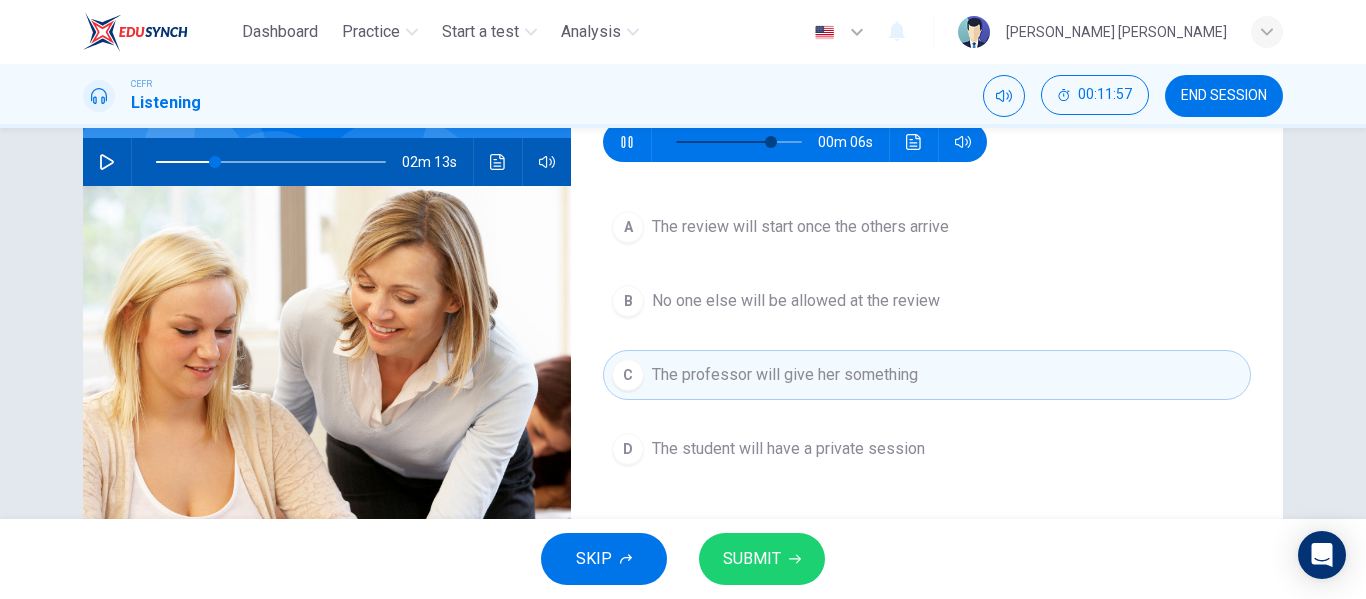 scroll, scrollTop: 188, scrollLeft: 0, axis: vertical 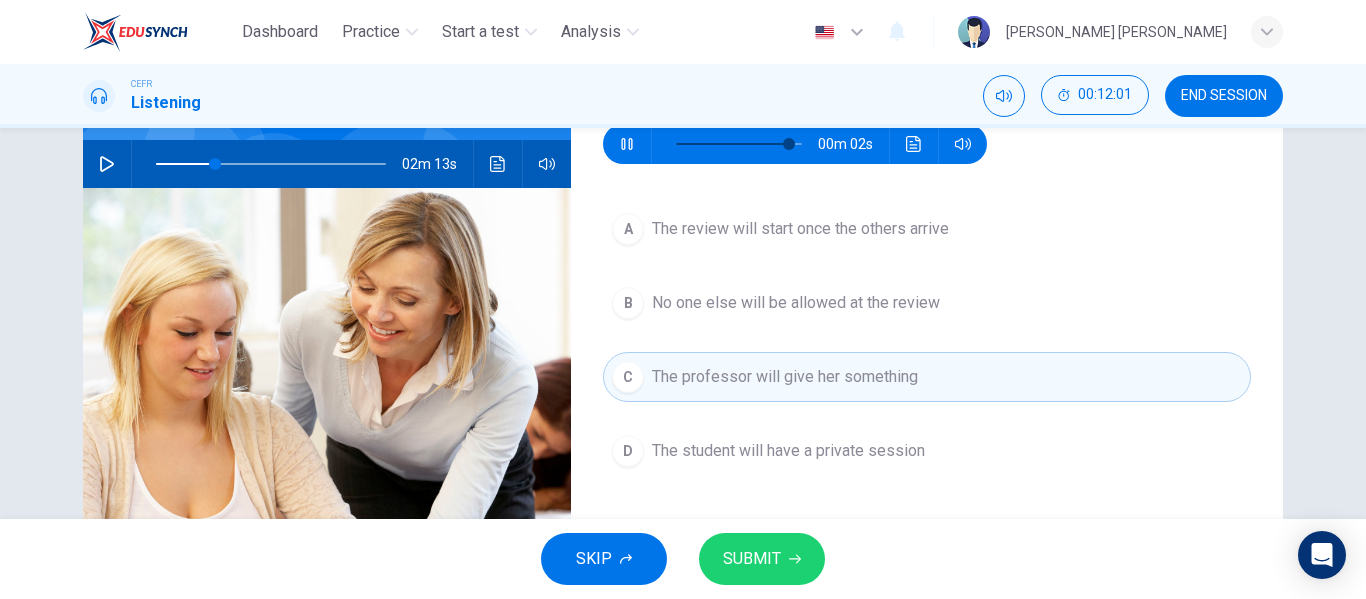 type on "94" 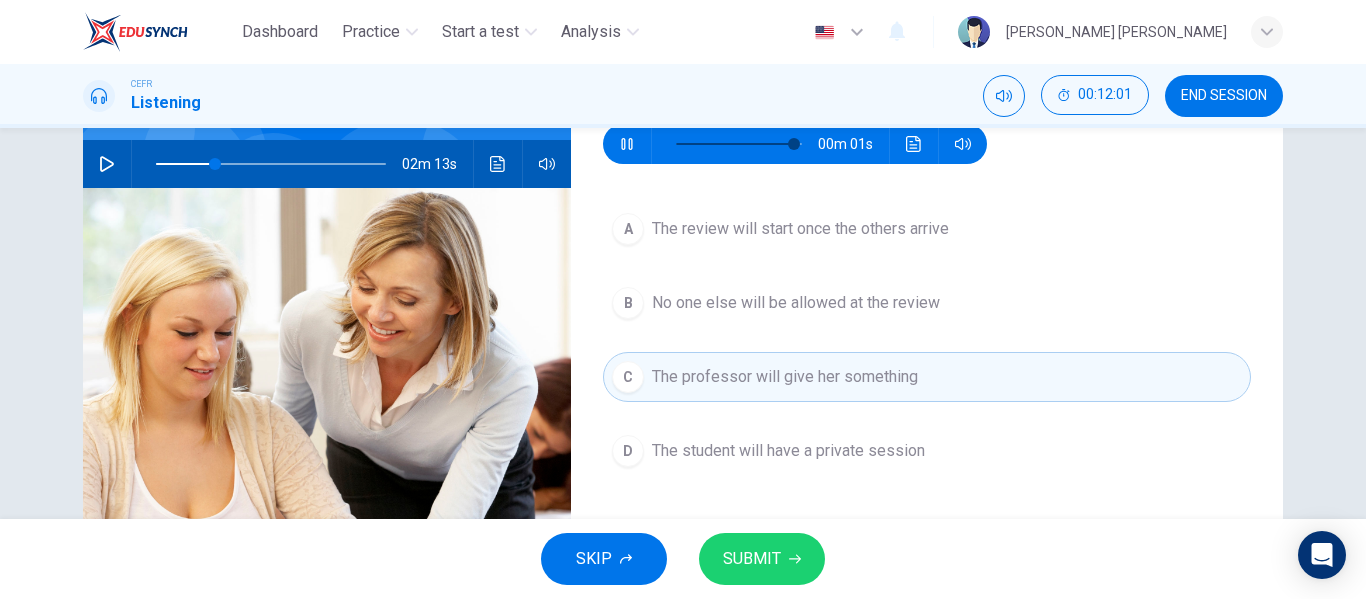 click on "The student will have a private session" at bounding box center [788, 451] 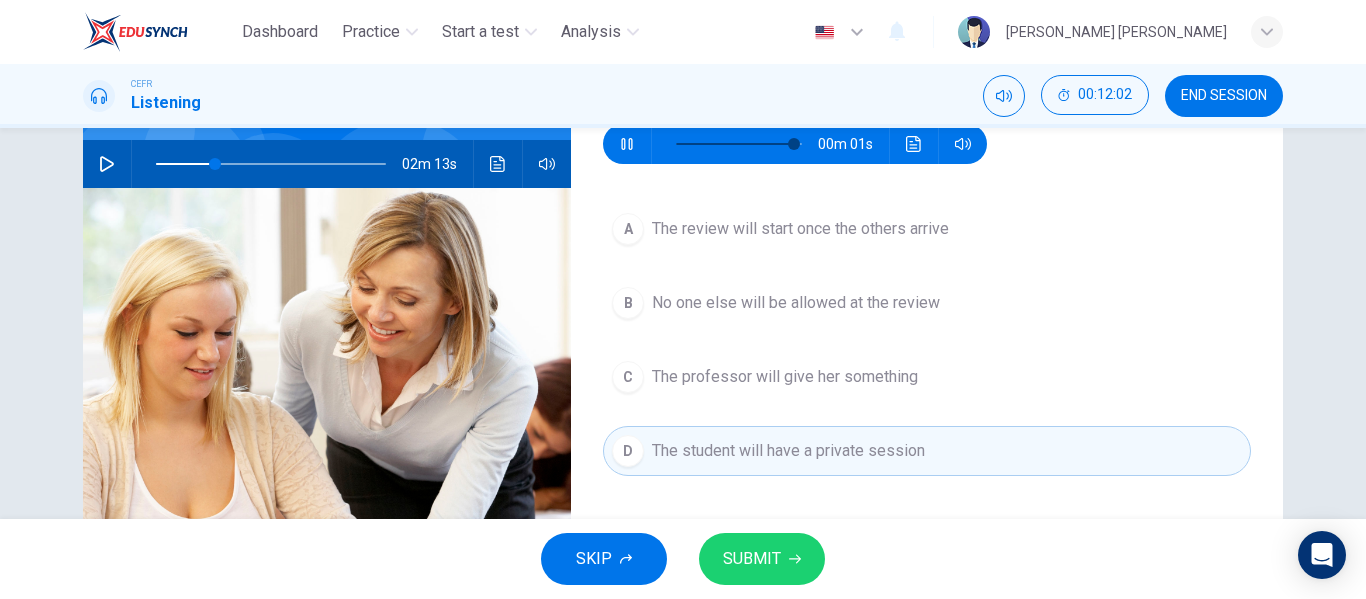 type on "98" 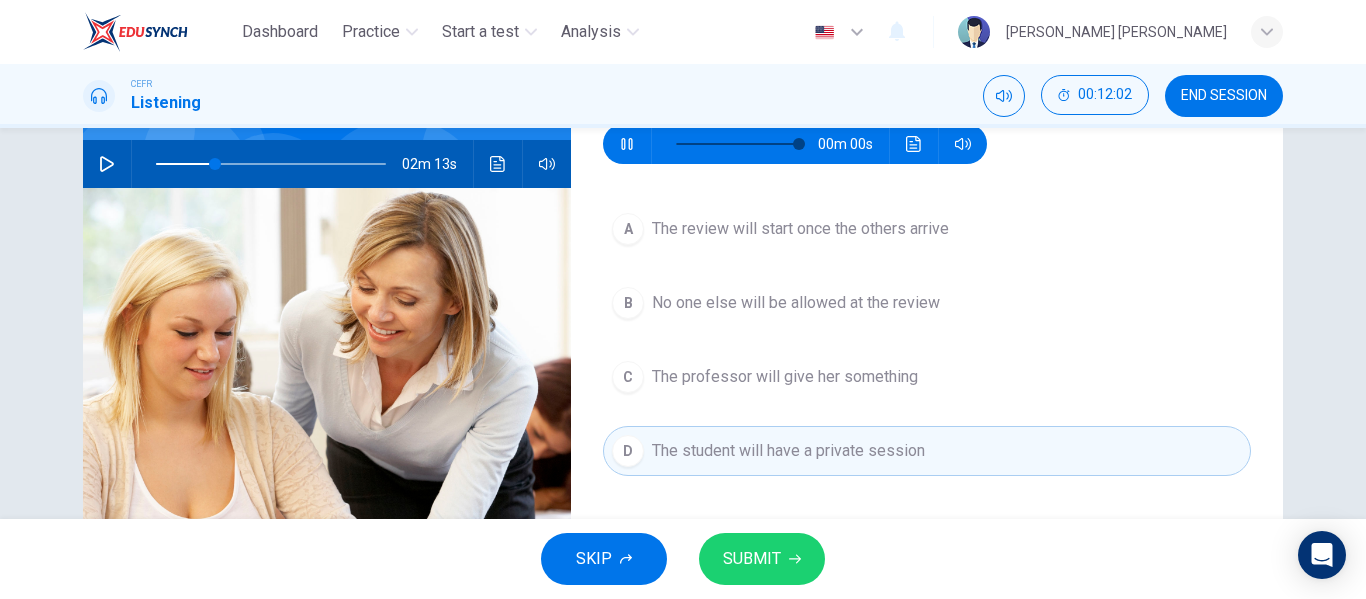 click on "SUBMIT" at bounding box center [752, 559] 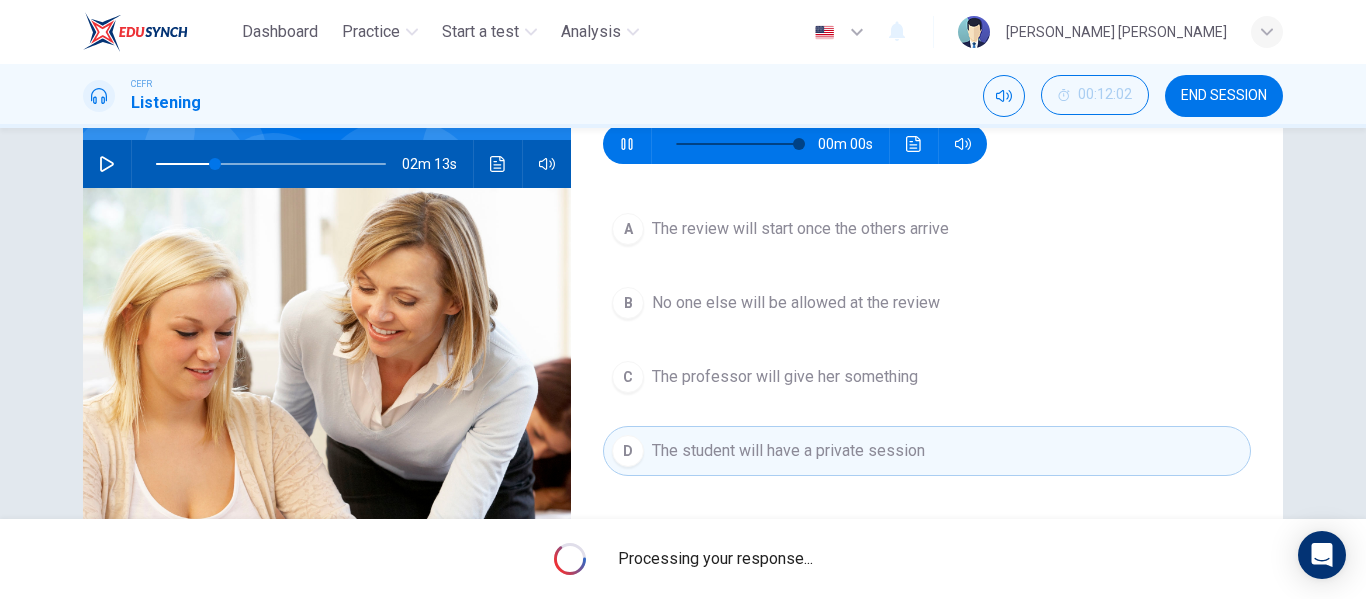 type on "0" 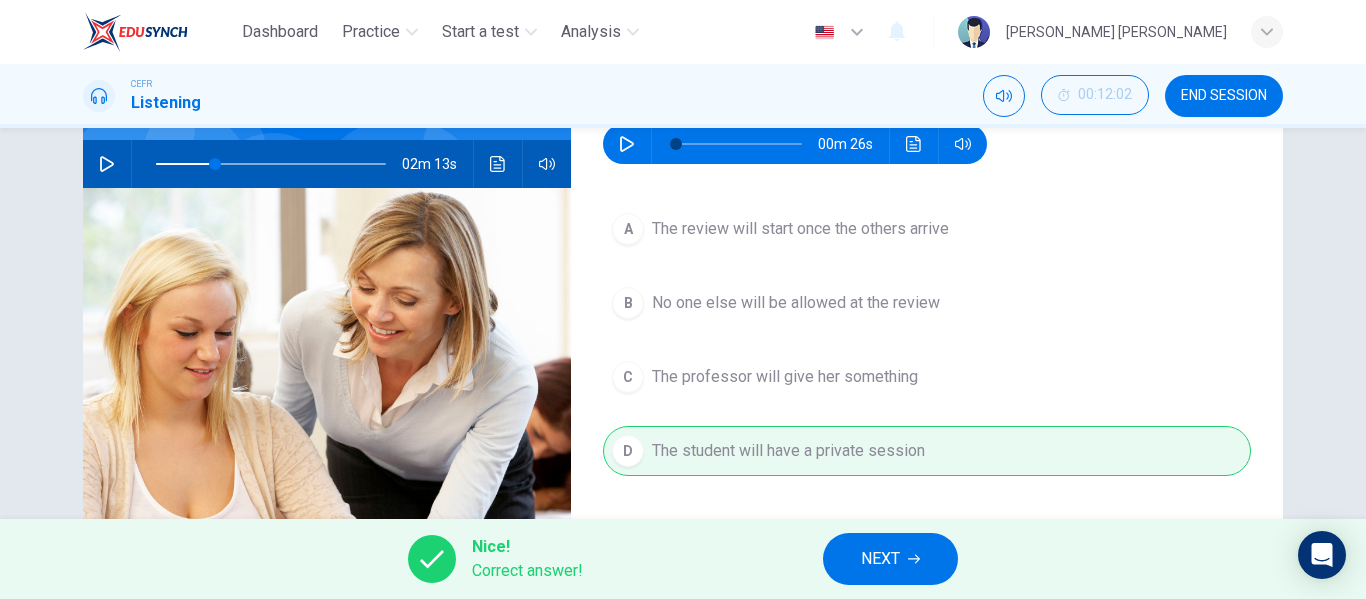 click on "NEXT" at bounding box center [880, 559] 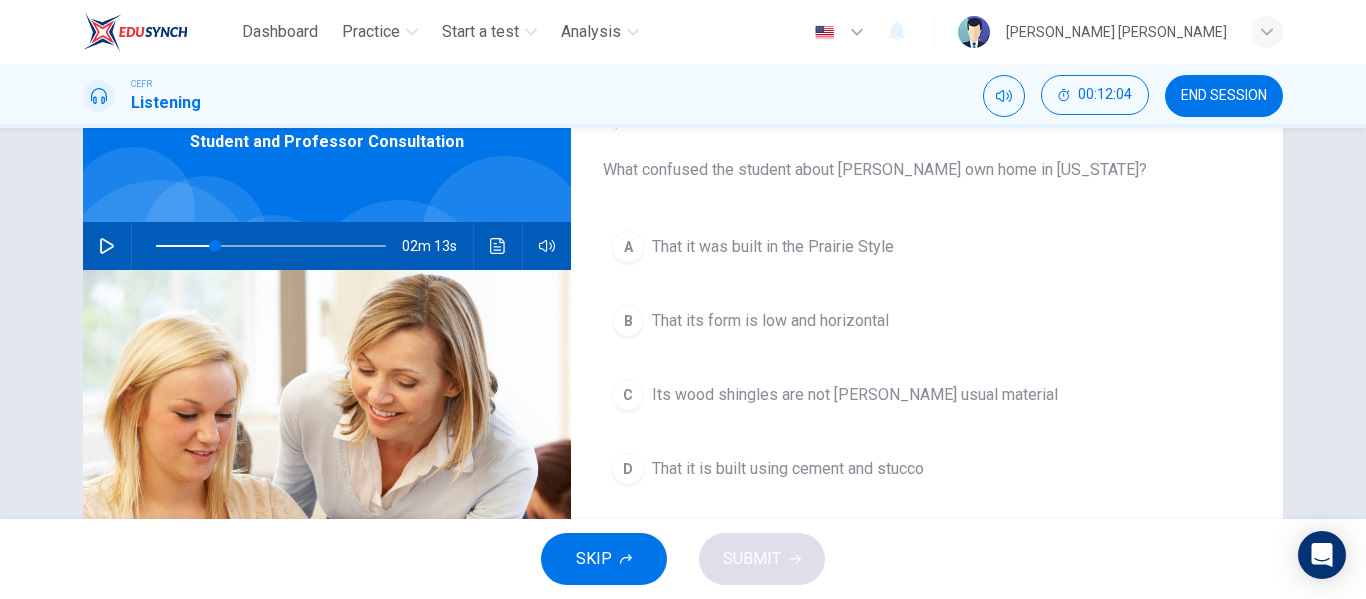 scroll, scrollTop: 110, scrollLeft: 0, axis: vertical 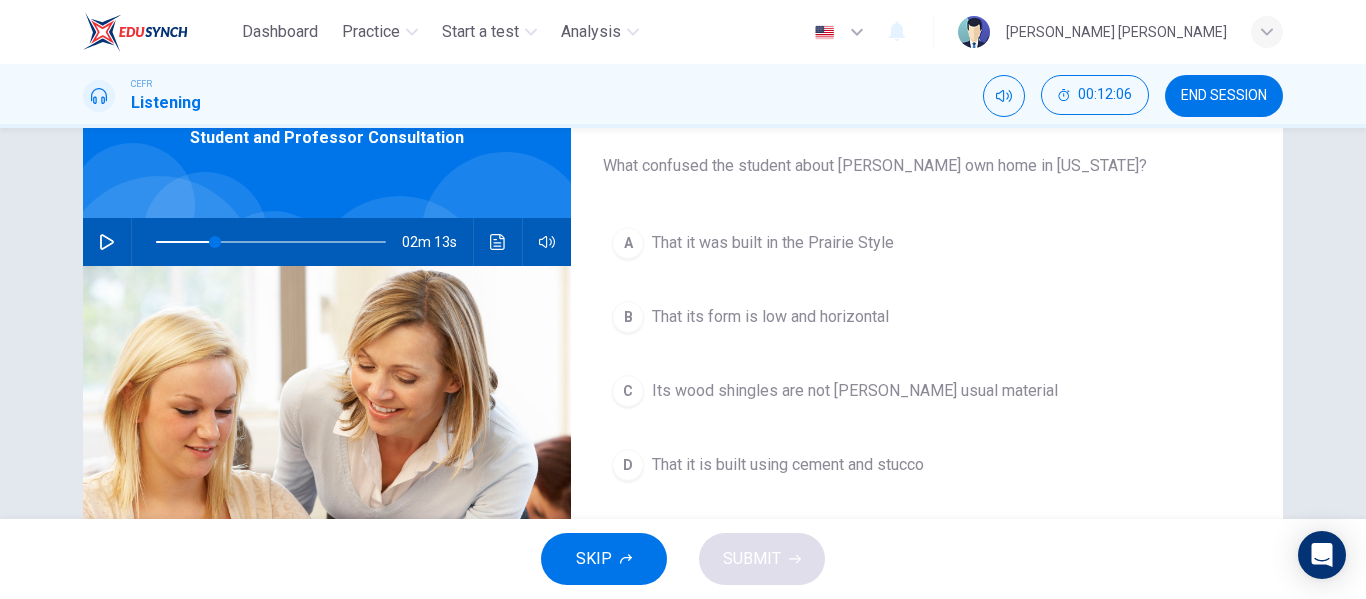 click 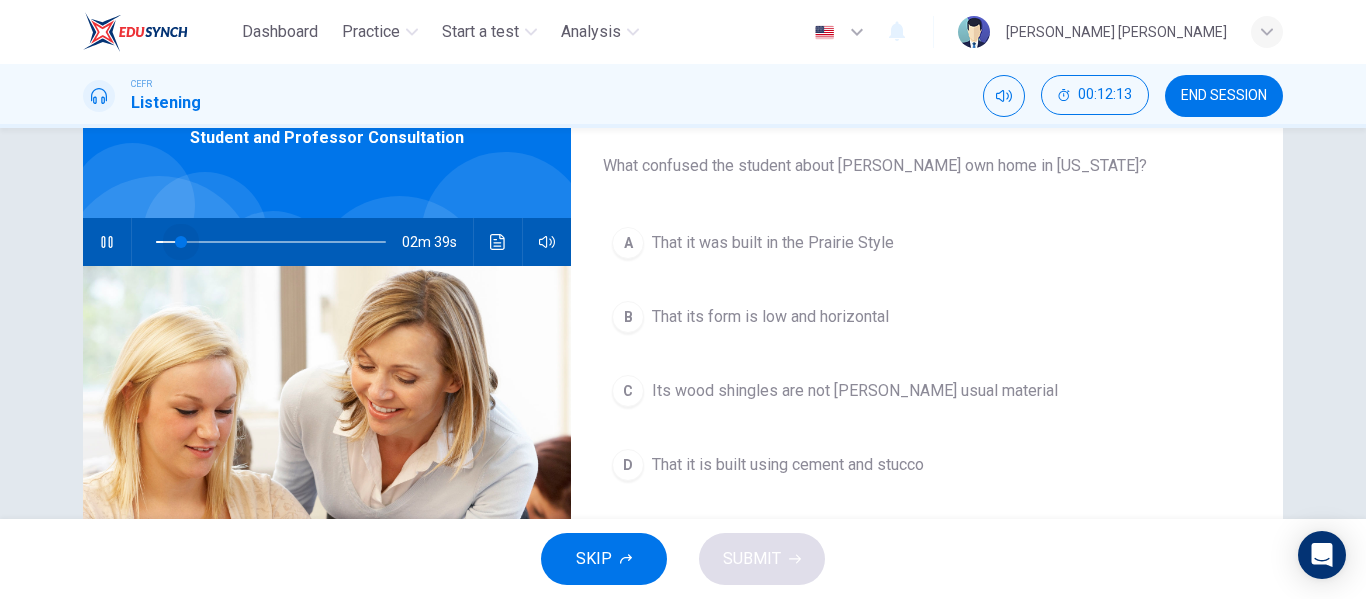 click at bounding box center [271, 242] 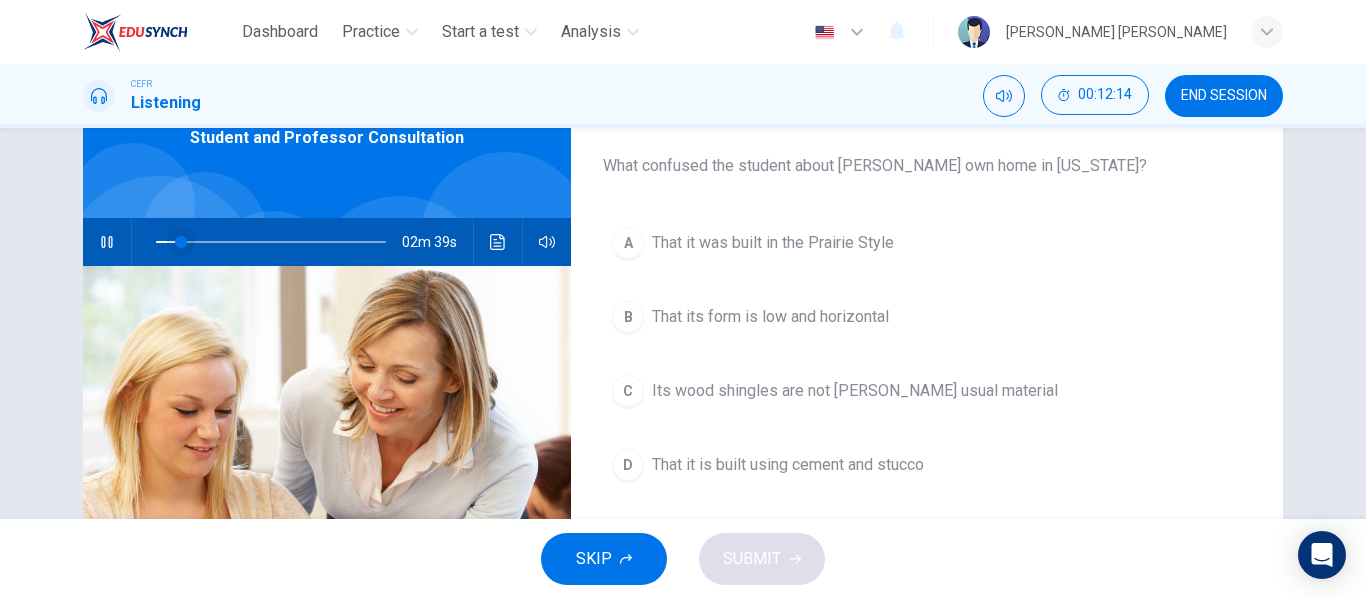 click at bounding box center (181, 242) 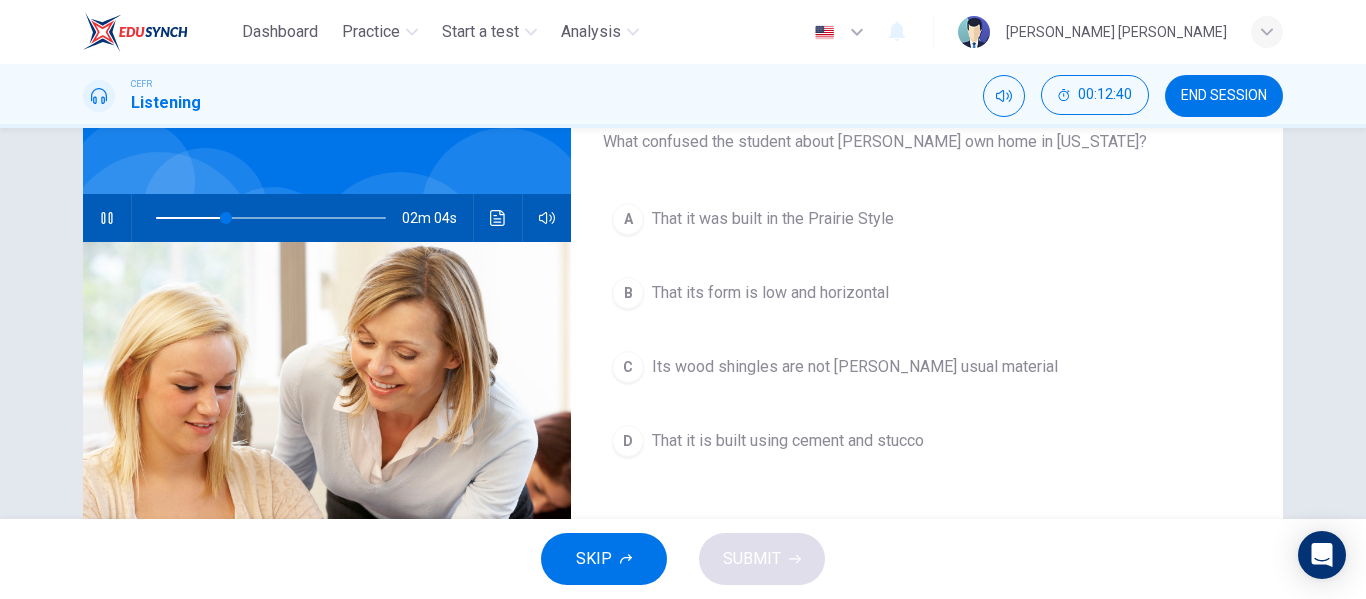 scroll, scrollTop: 133, scrollLeft: 0, axis: vertical 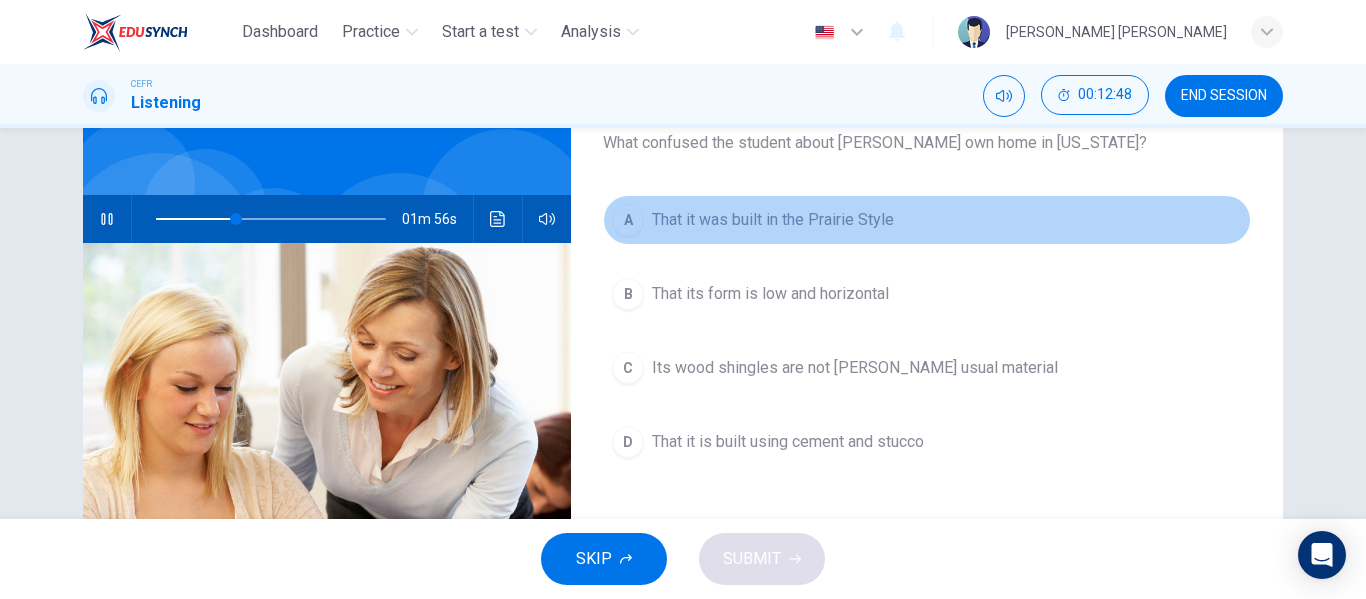 click on "That it was built in the Prairie Style" at bounding box center [773, 220] 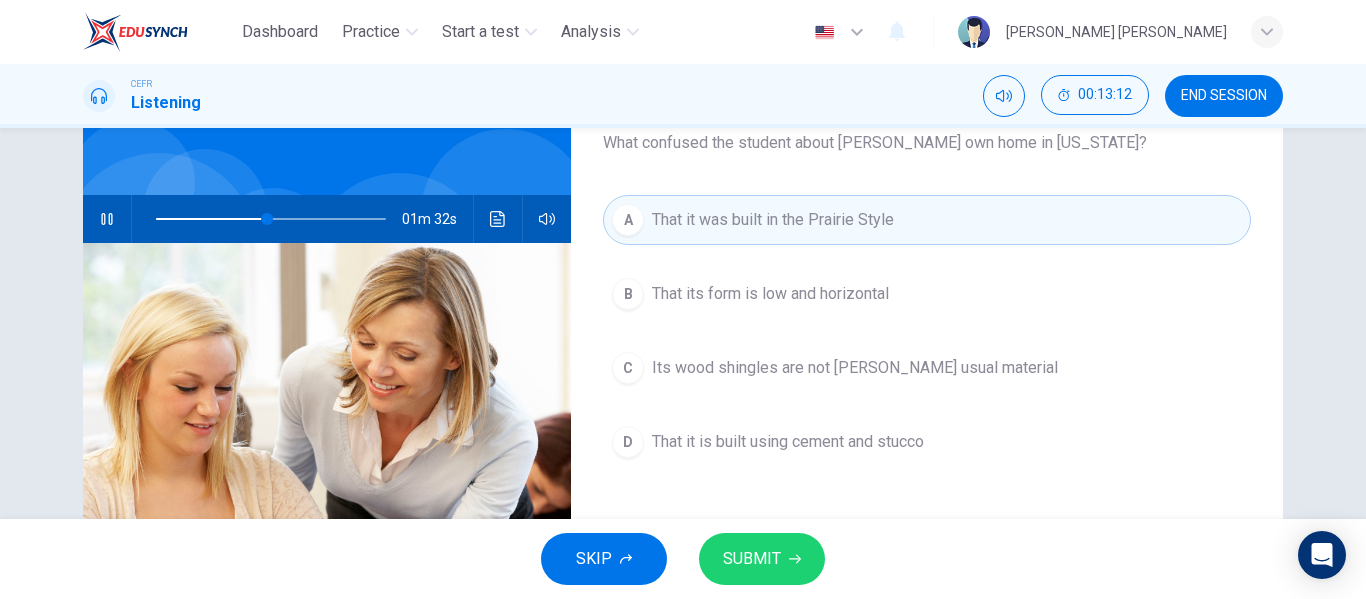 click on "That it is built using cement and stucco" at bounding box center (788, 442) 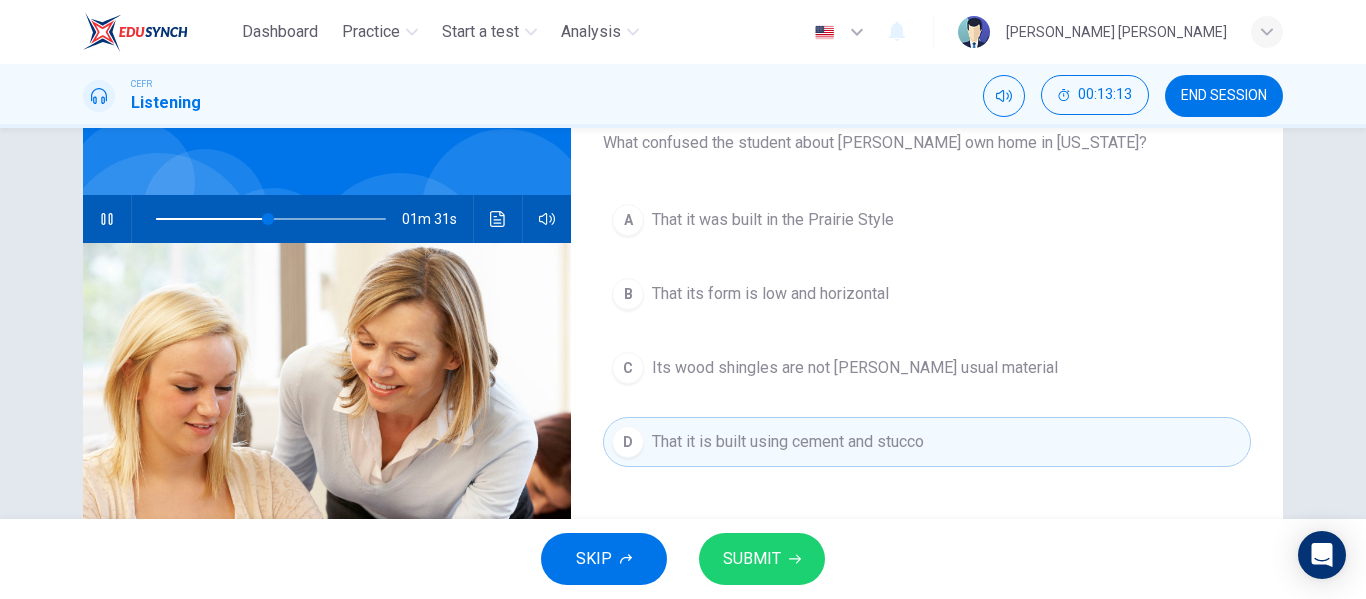 click on "C Its wood shingles are not Wright's usual material" at bounding box center (927, 368) 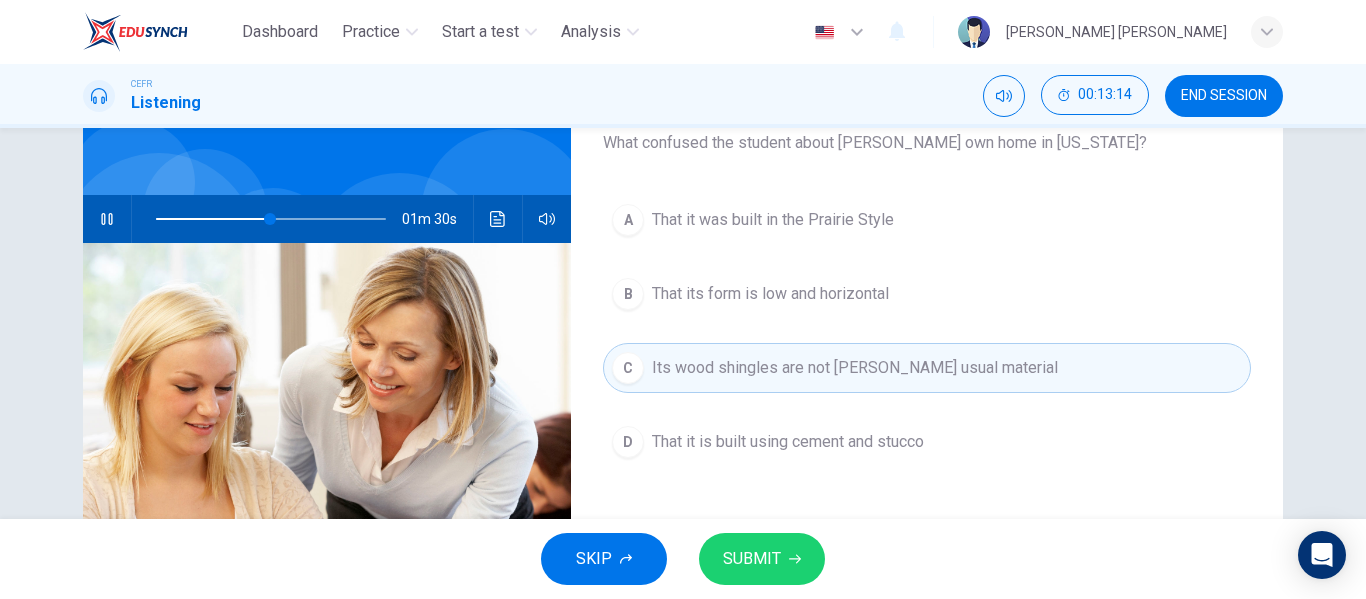 click on "SUBMIT" at bounding box center [752, 559] 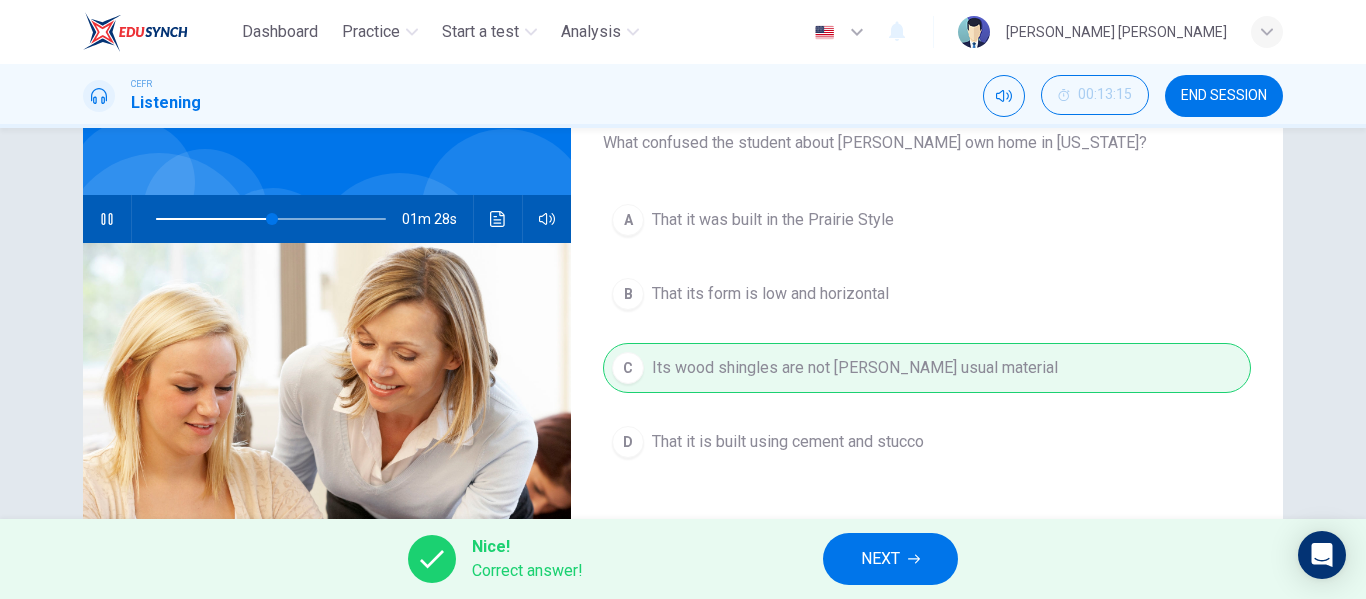 click on "NEXT" at bounding box center [880, 559] 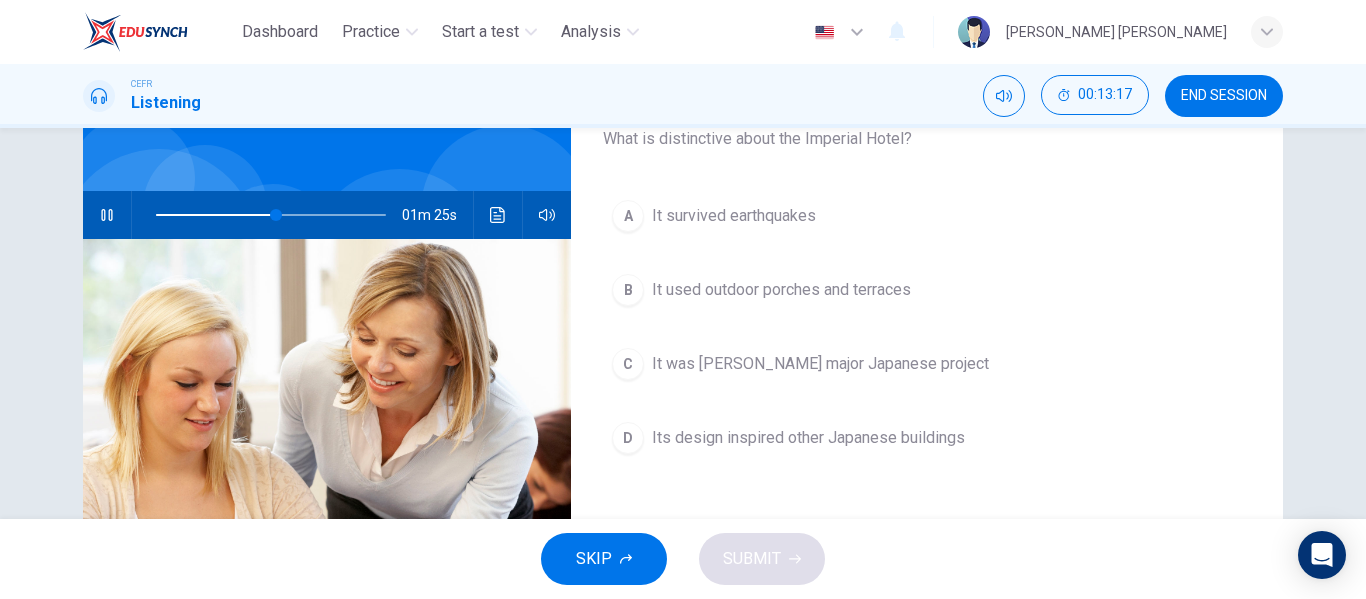 scroll, scrollTop: 138, scrollLeft: 0, axis: vertical 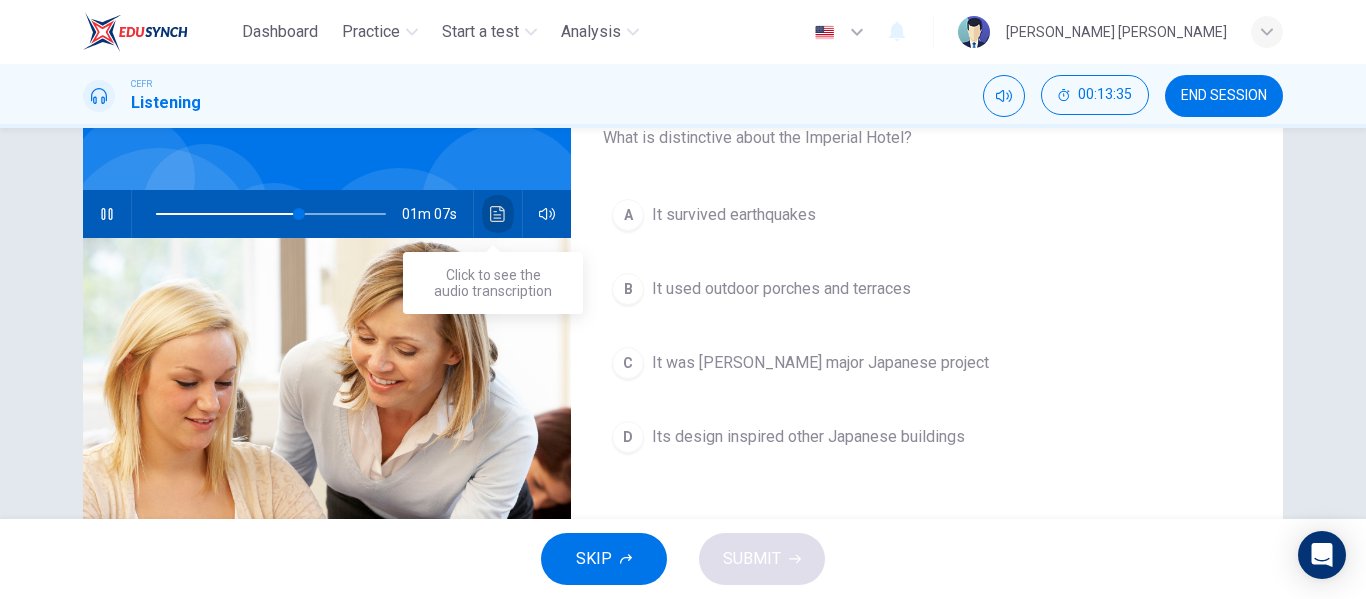 click at bounding box center (498, 214) 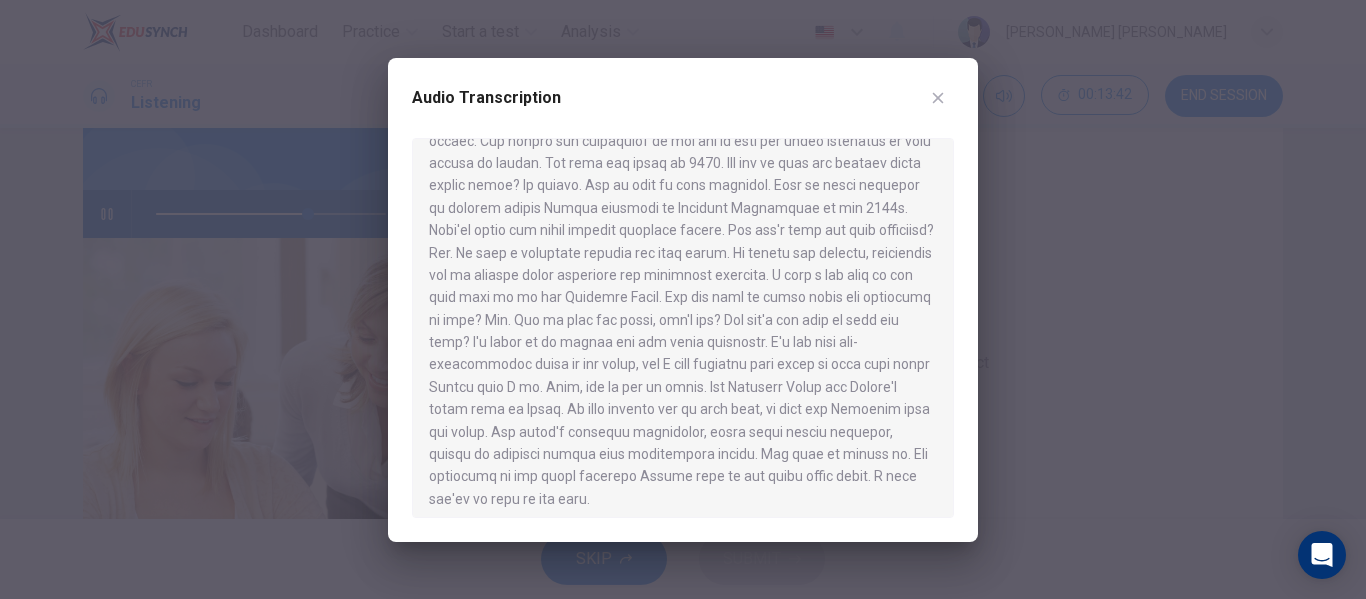 scroll, scrollTop: 325, scrollLeft: 0, axis: vertical 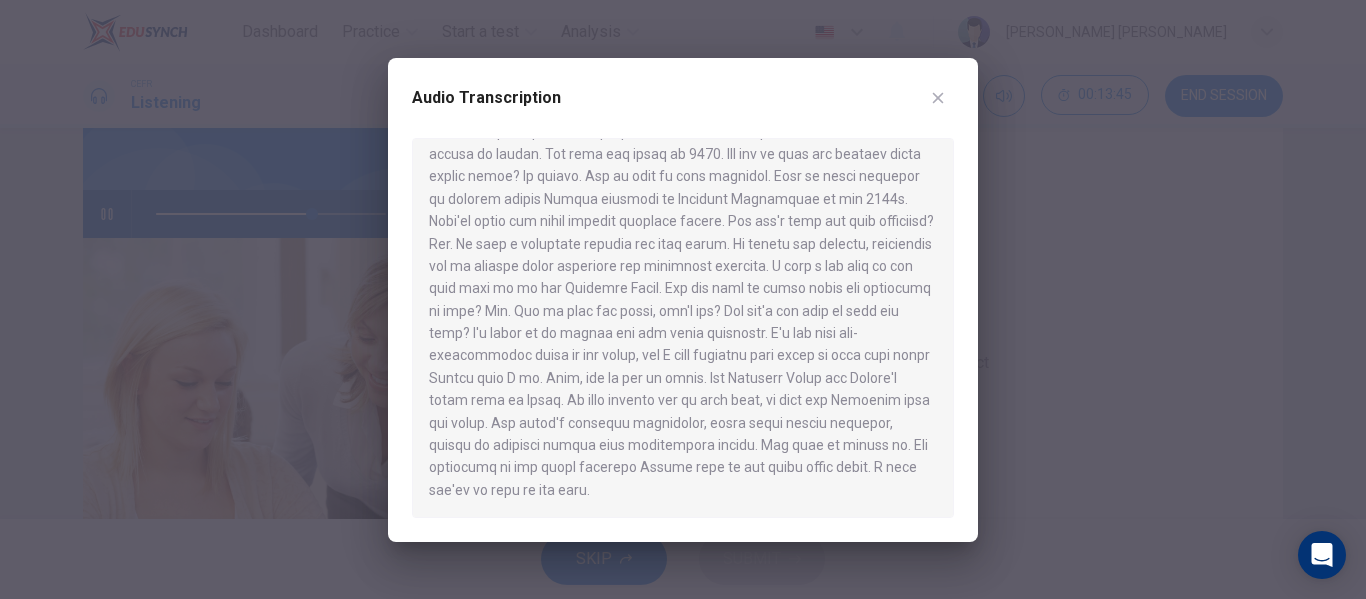 click at bounding box center (683, 299) 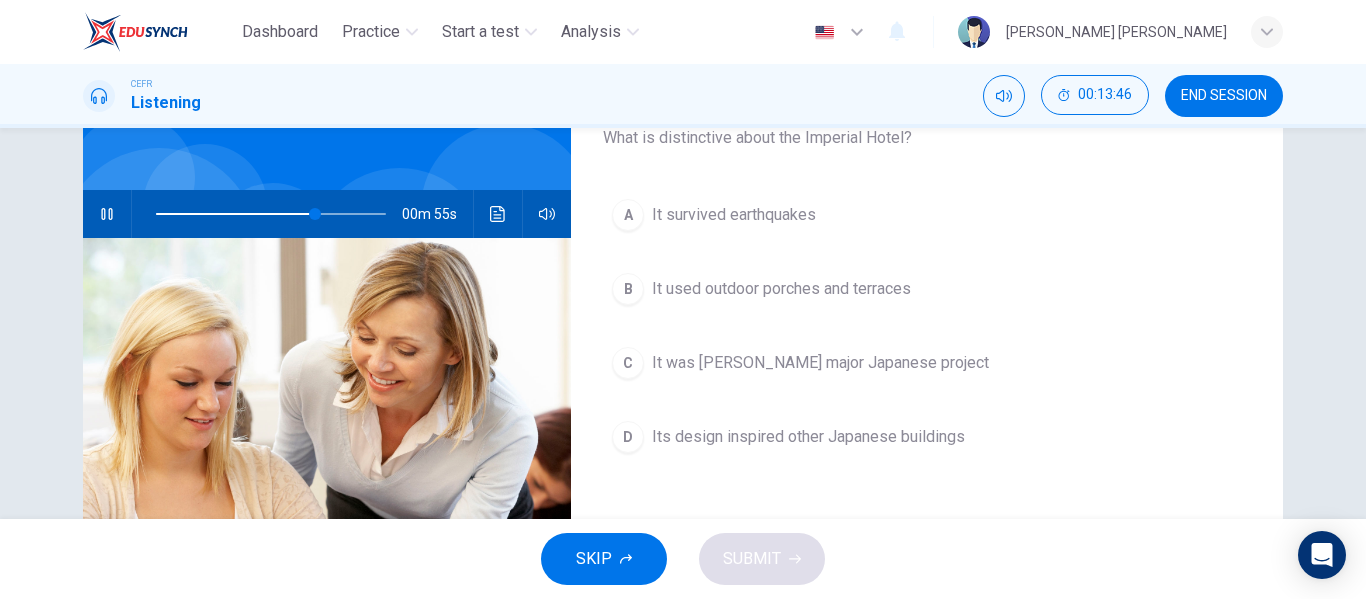click on "SKIP" at bounding box center (594, 559) 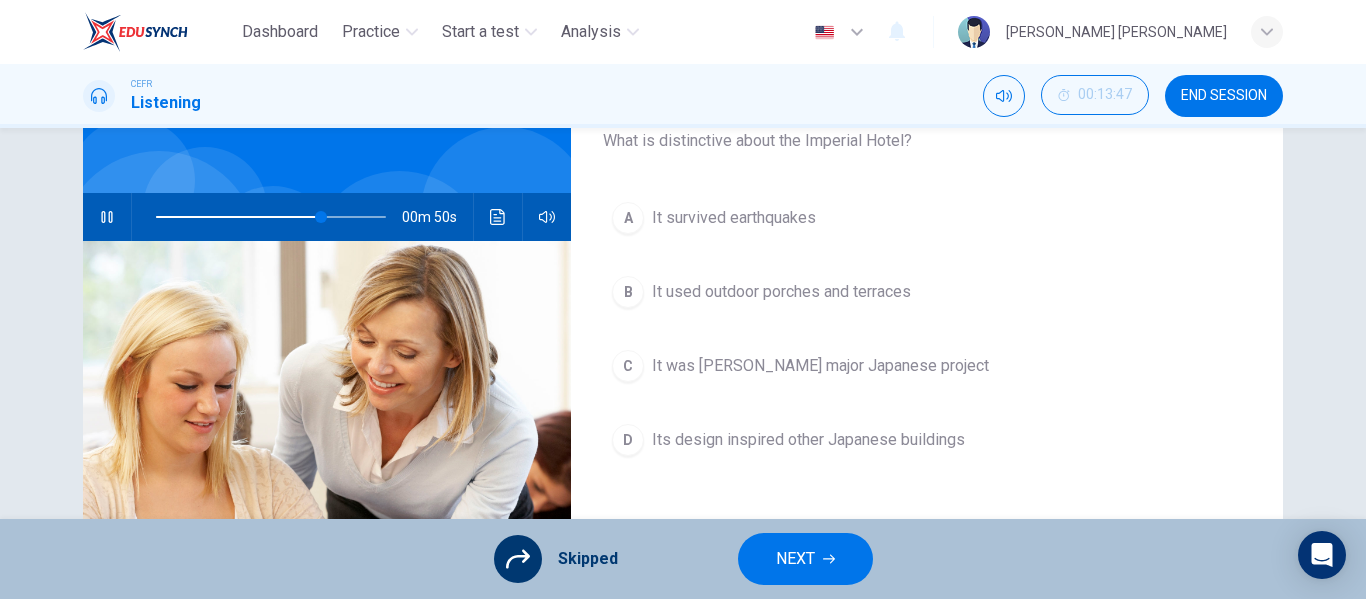 scroll, scrollTop: 134, scrollLeft: 0, axis: vertical 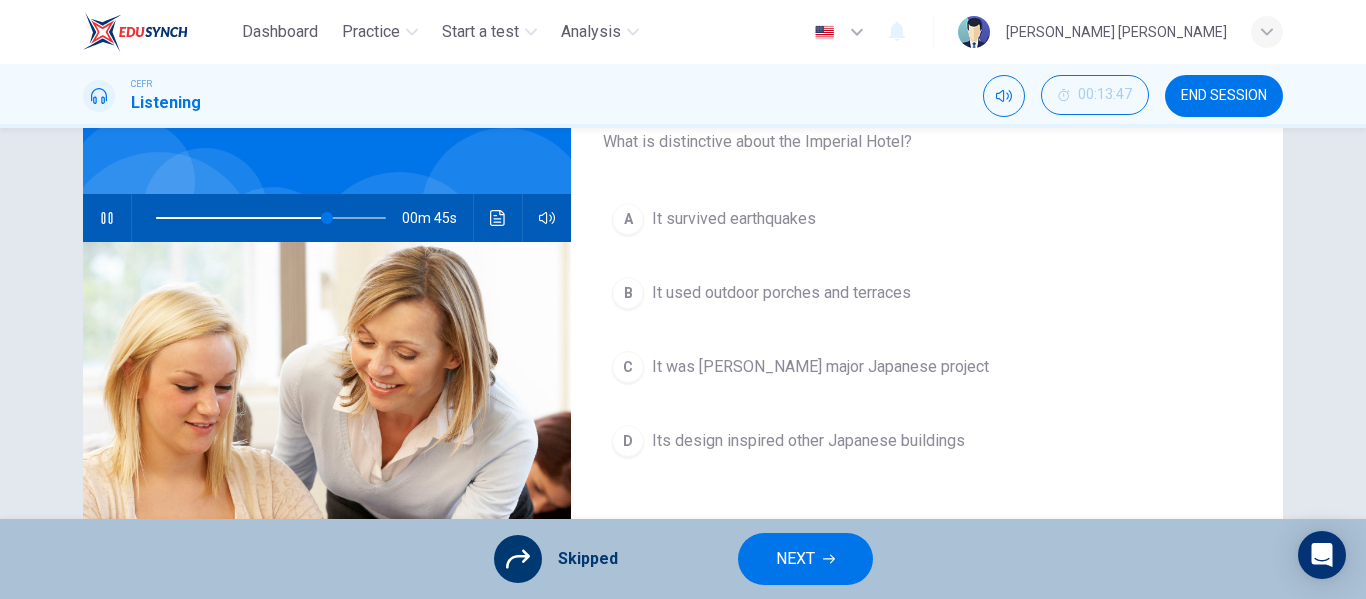 click on "A It survived earthquakes B It used outdoor porches and terraces C It was Wright's major Japanese project D Its design inspired other Japanese buildings" at bounding box center [927, 350] 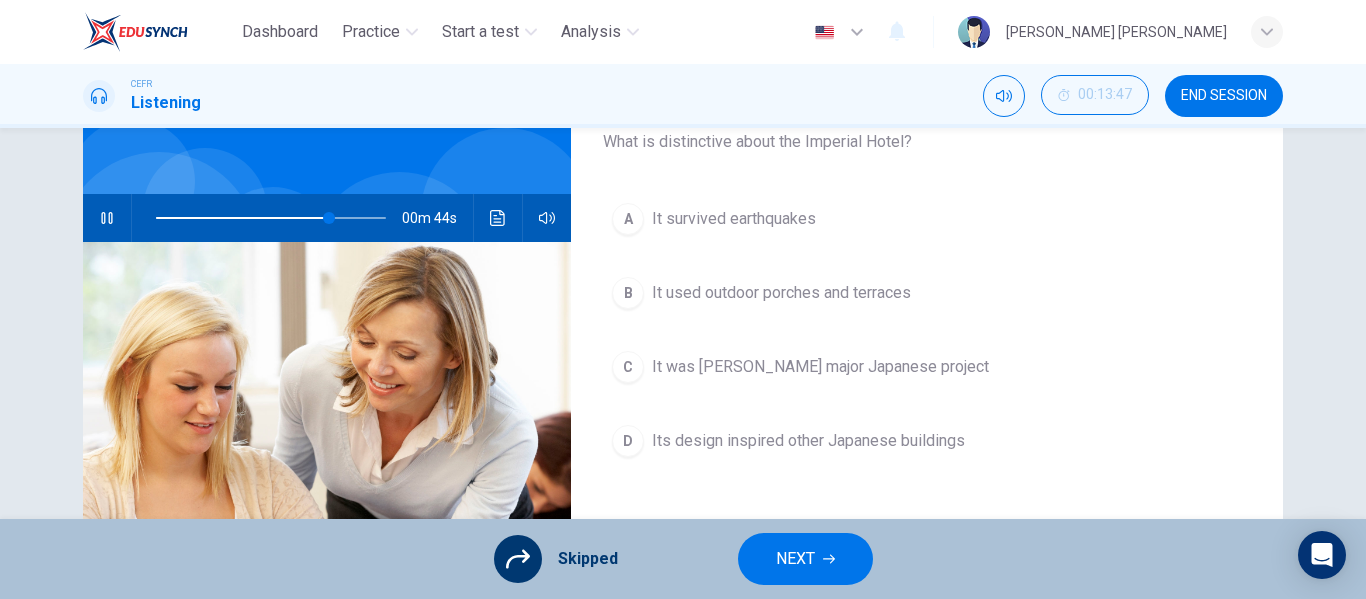 click on "A It survived earthquakes B It used outdoor porches and terraces C It was Wright's major Japanese project D Its design inspired other Japanese buildings" at bounding box center [927, 350] 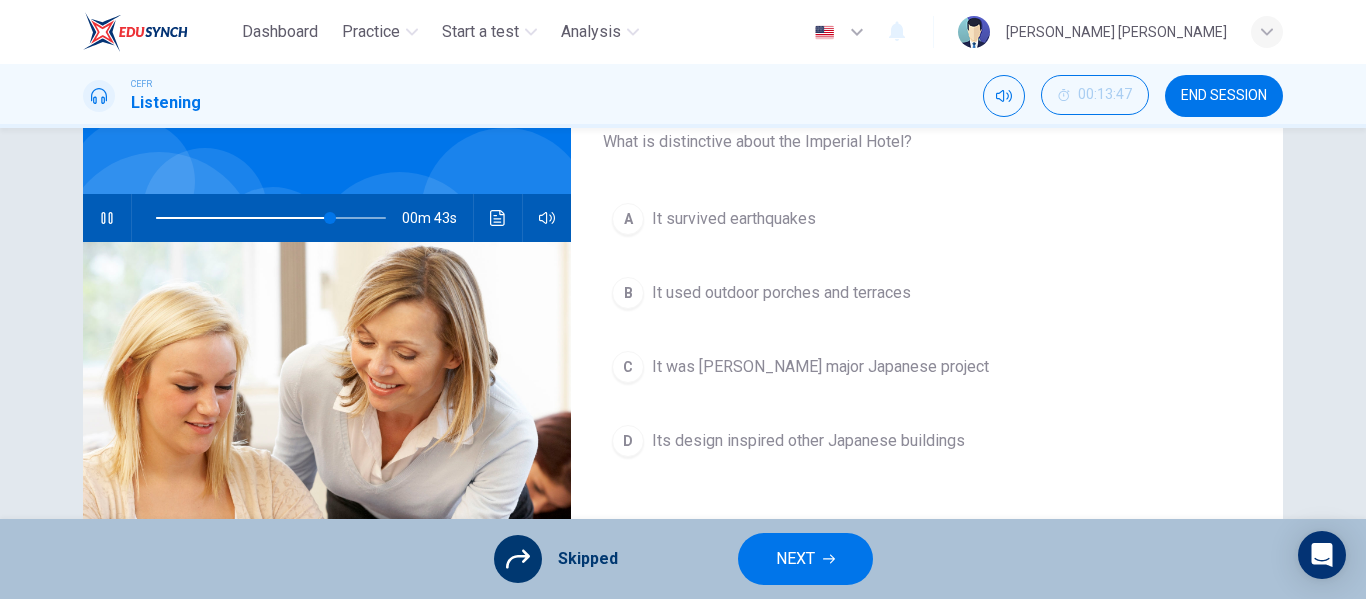 click on "A It survived earthquakes B It used outdoor porches and terraces C It was Wright's major Japanese project D Its design inspired other Japanese buildings" at bounding box center [927, 350] 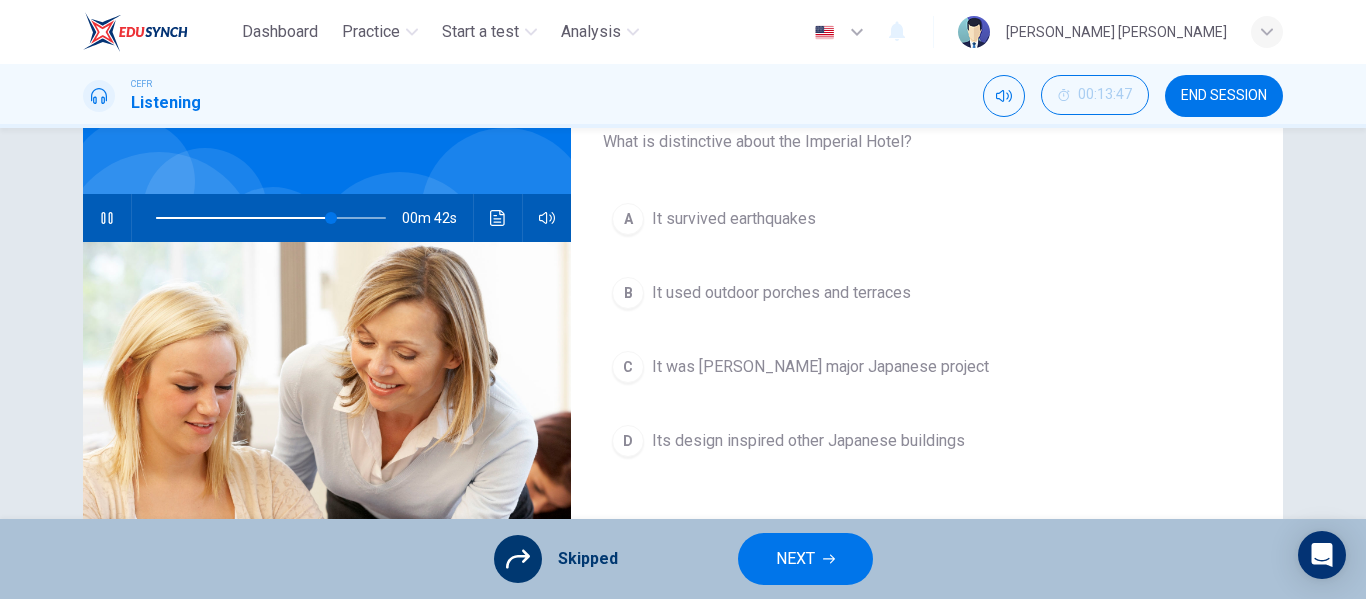 click on "Skipped" at bounding box center (556, 559) 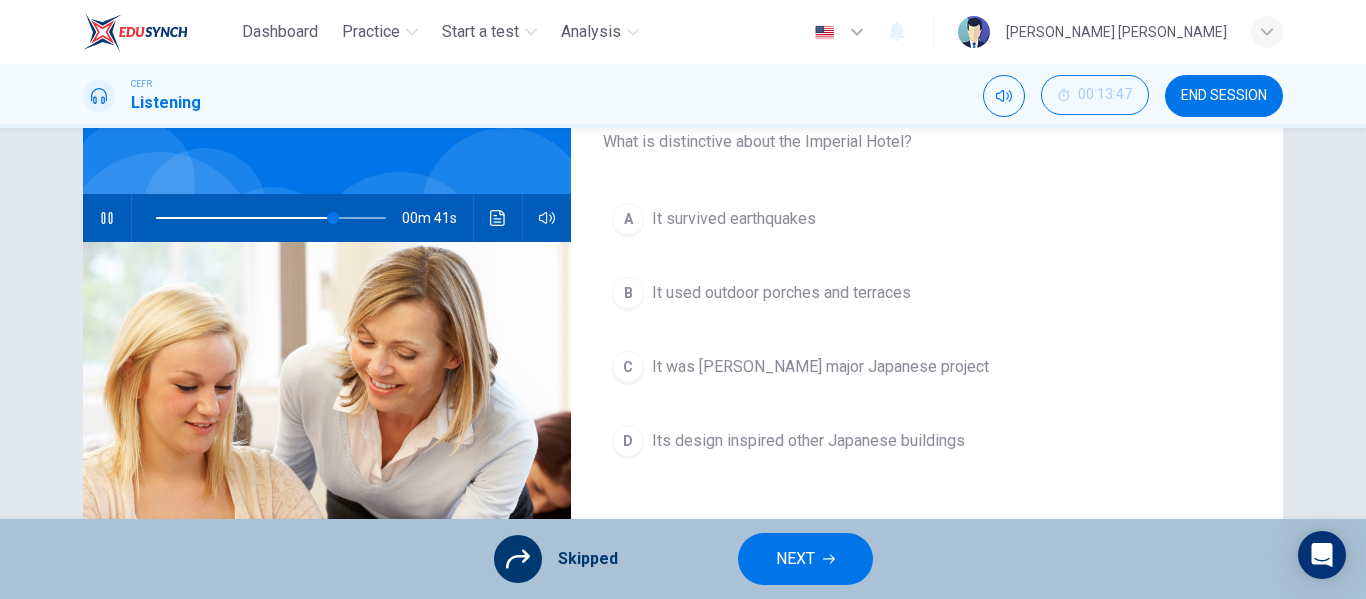 click on "NEXT" at bounding box center [795, 559] 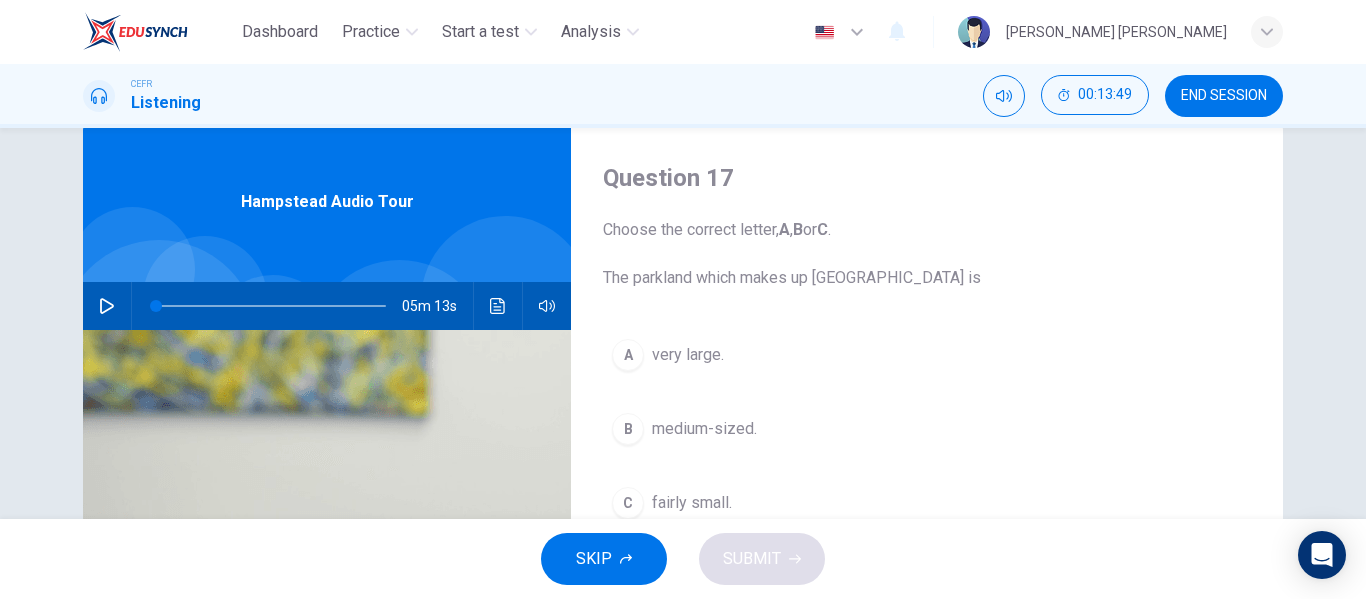 scroll, scrollTop: 42, scrollLeft: 0, axis: vertical 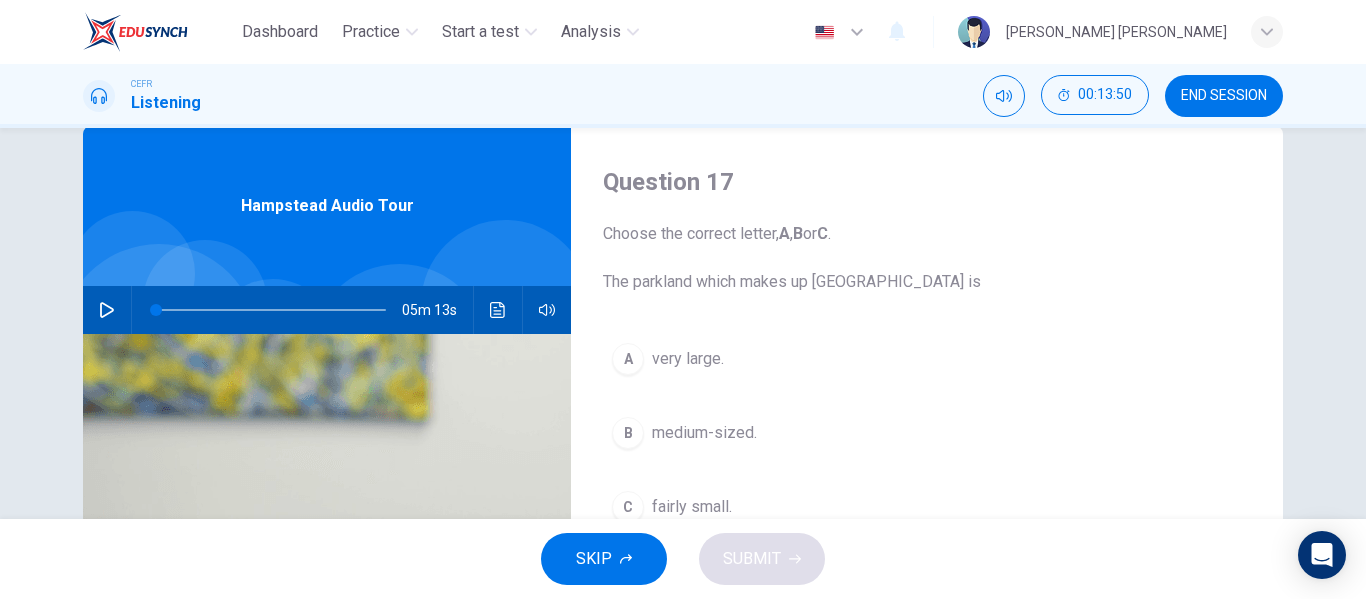 click 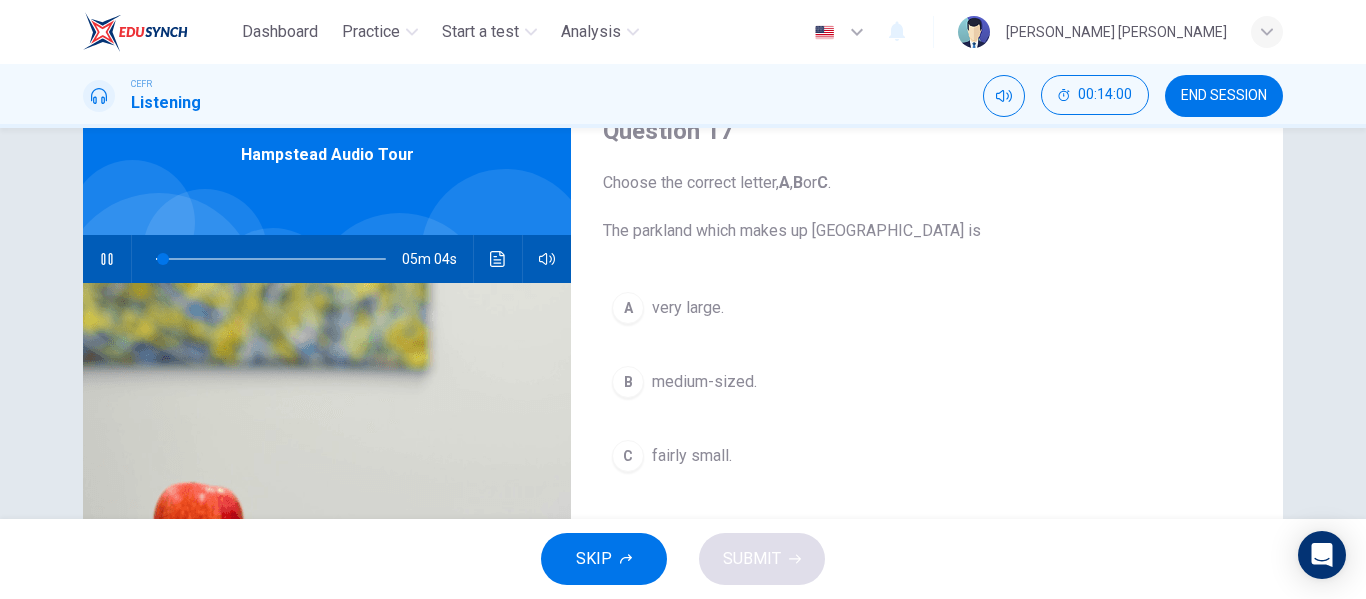 scroll, scrollTop: 94, scrollLeft: 0, axis: vertical 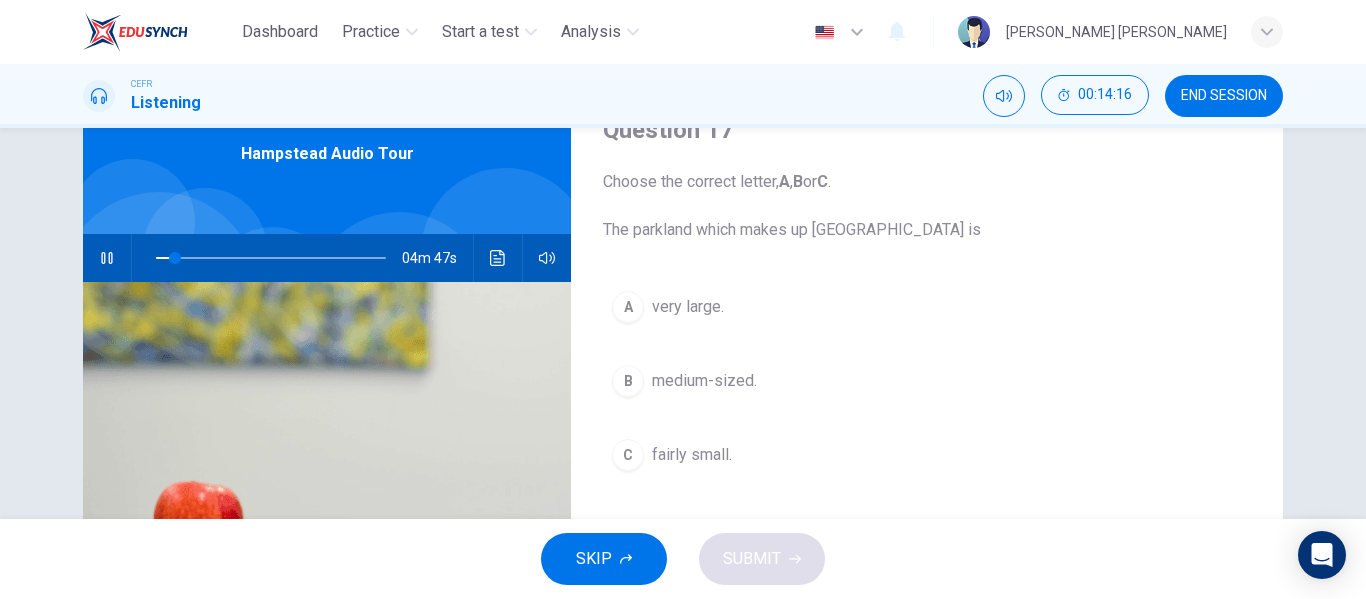 click on "A very large. B medium-sized. C fairly small." at bounding box center (927, 401) 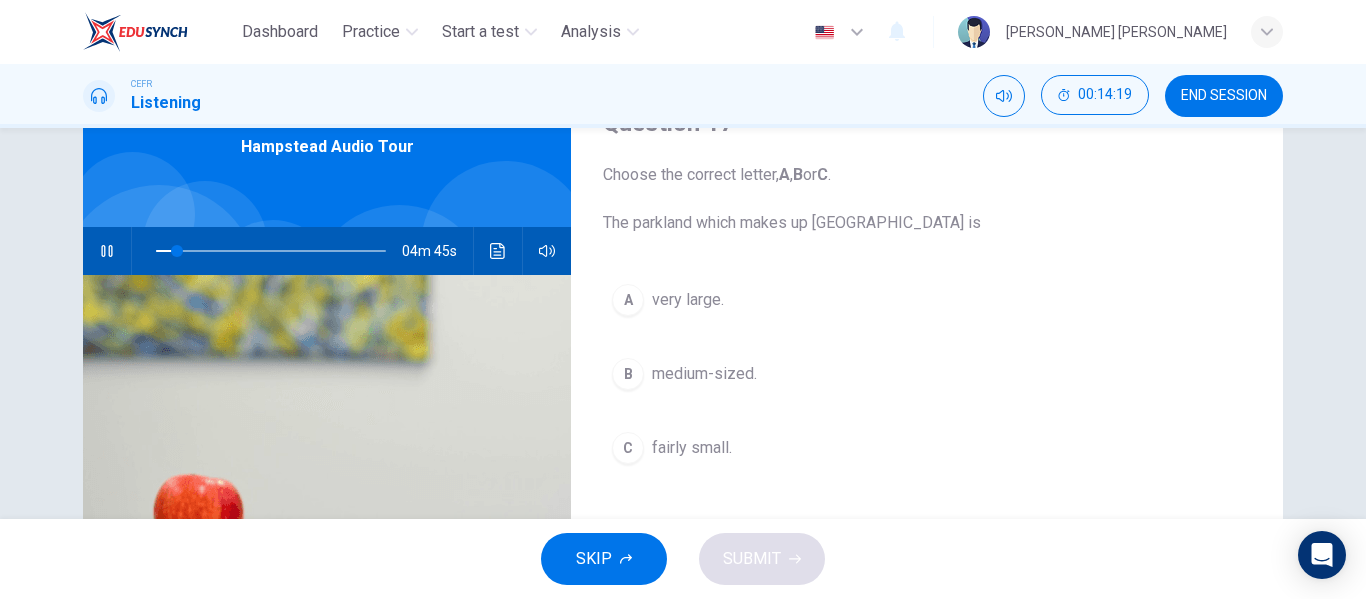 scroll, scrollTop: 100, scrollLeft: 0, axis: vertical 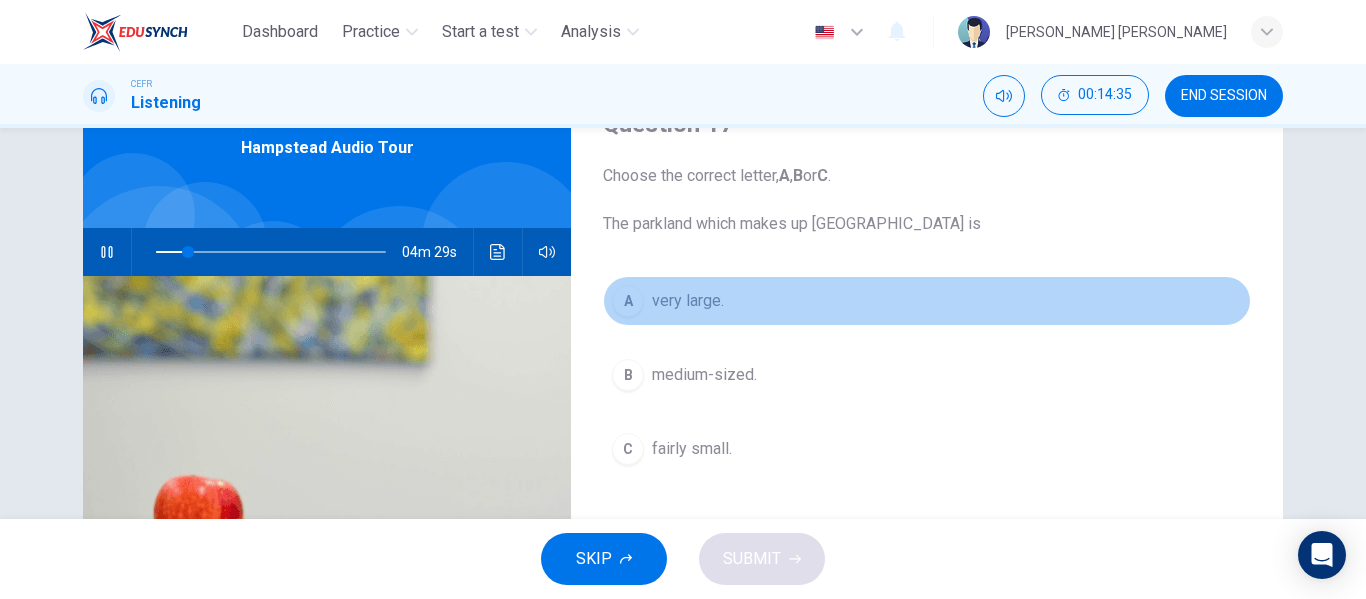 click on "A" at bounding box center [628, 301] 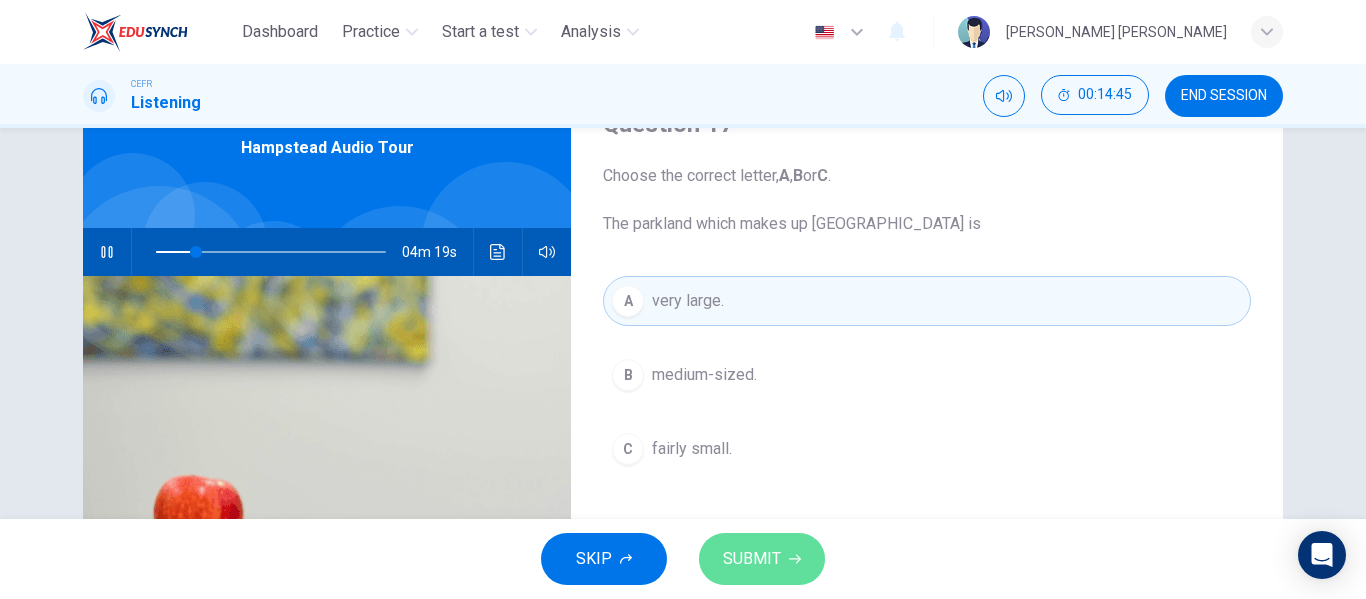 click on "SUBMIT" at bounding box center (752, 559) 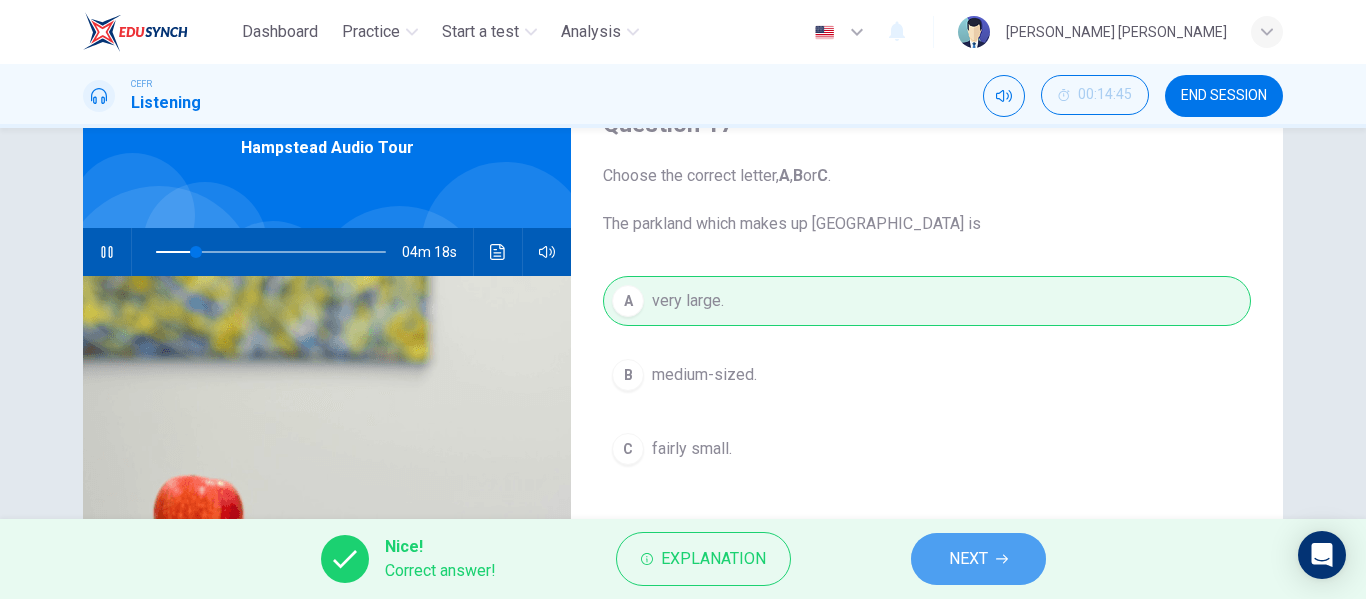 click on "NEXT" at bounding box center [978, 559] 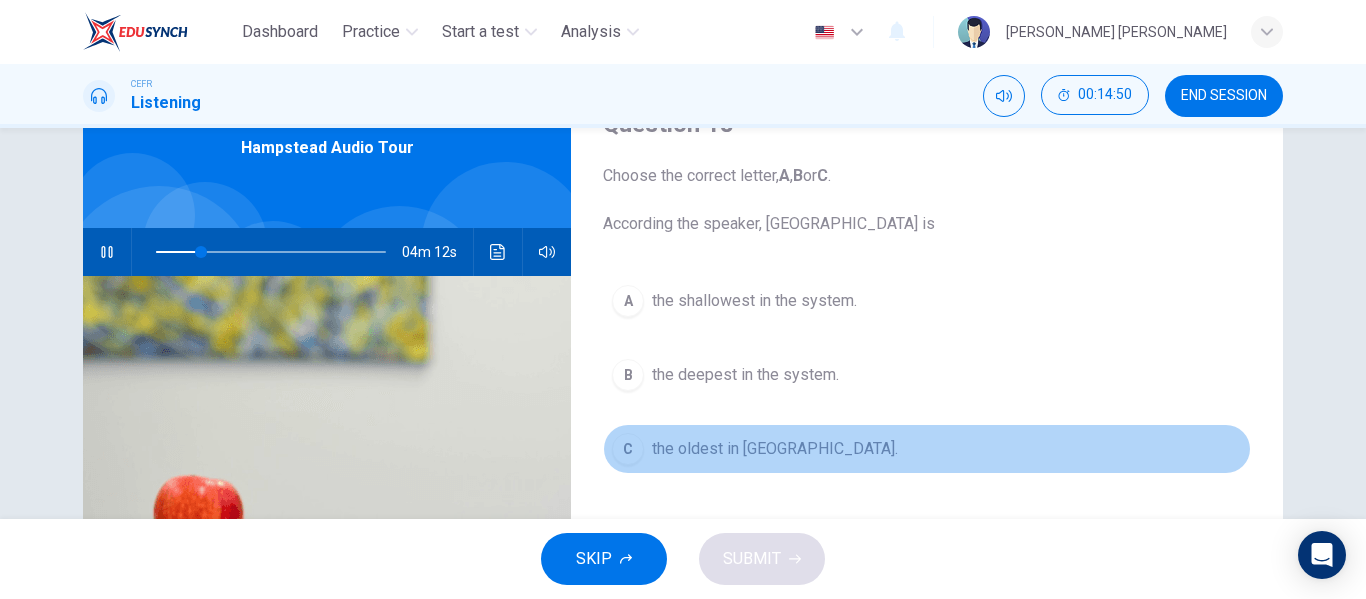 click on "the oldest in [GEOGRAPHIC_DATA]." at bounding box center [775, 449] 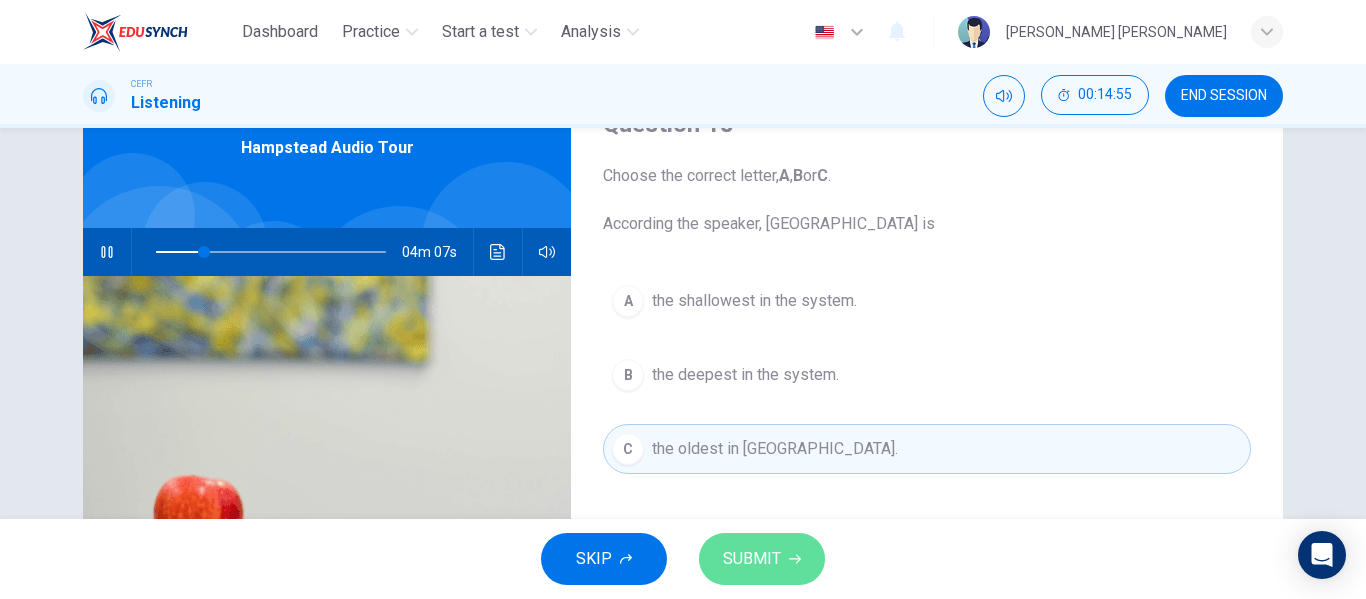click on "SUBMIT" at bounding box center [752, 559] 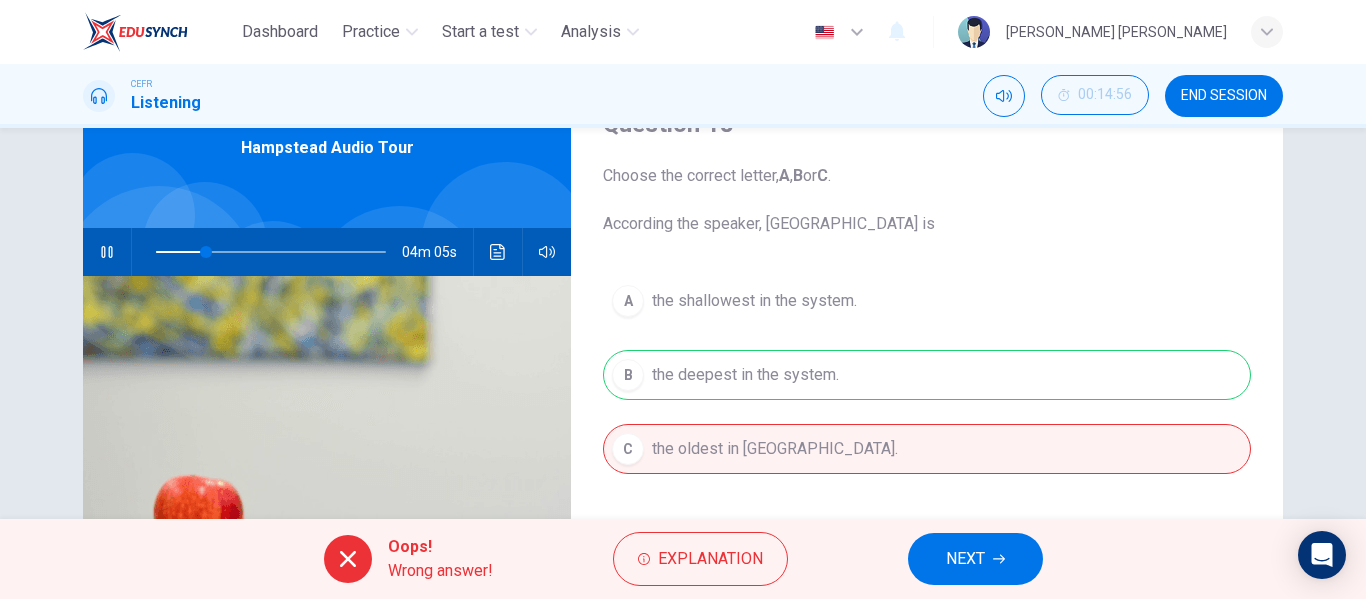click on "NEXT" at bounding box center (975, 559) 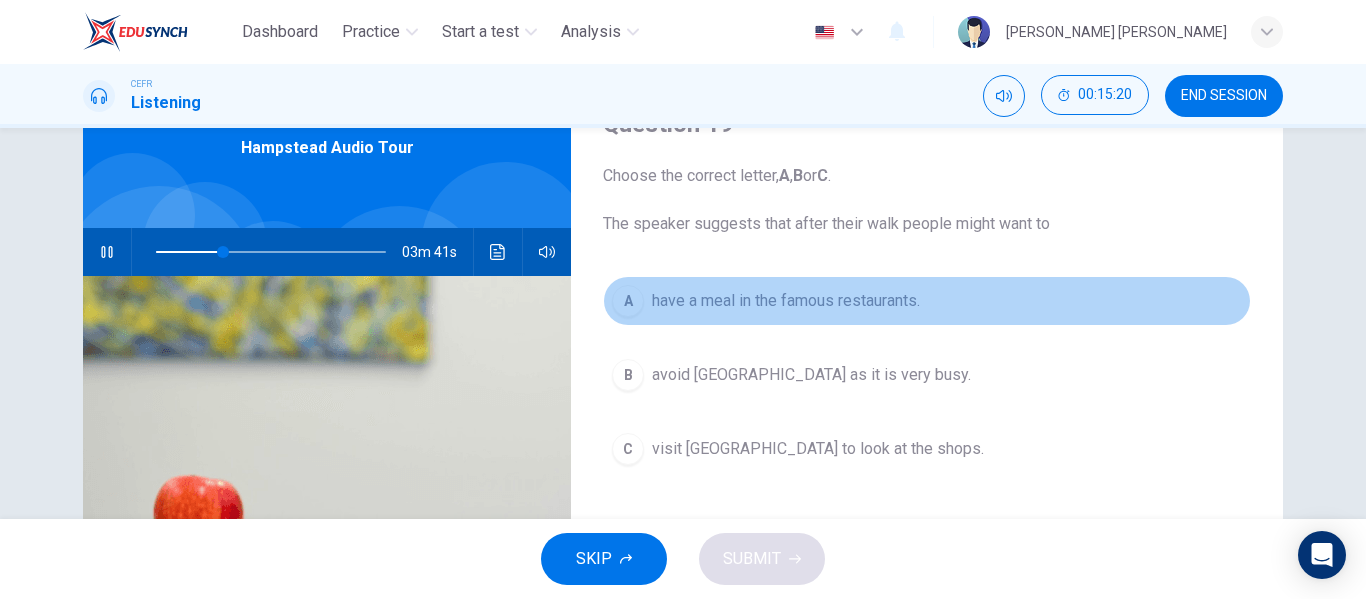 click on "A have a meal in the famous restaurants." at bounding box center (927, 301) 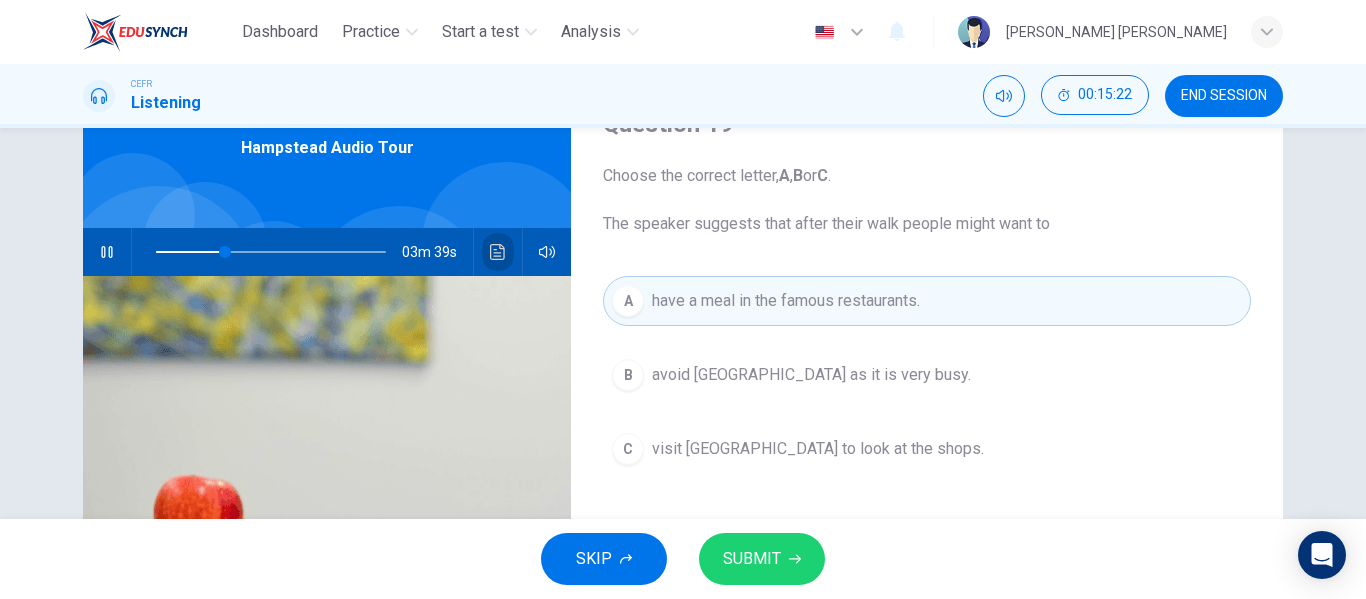 click at bounding box center [498, 252] 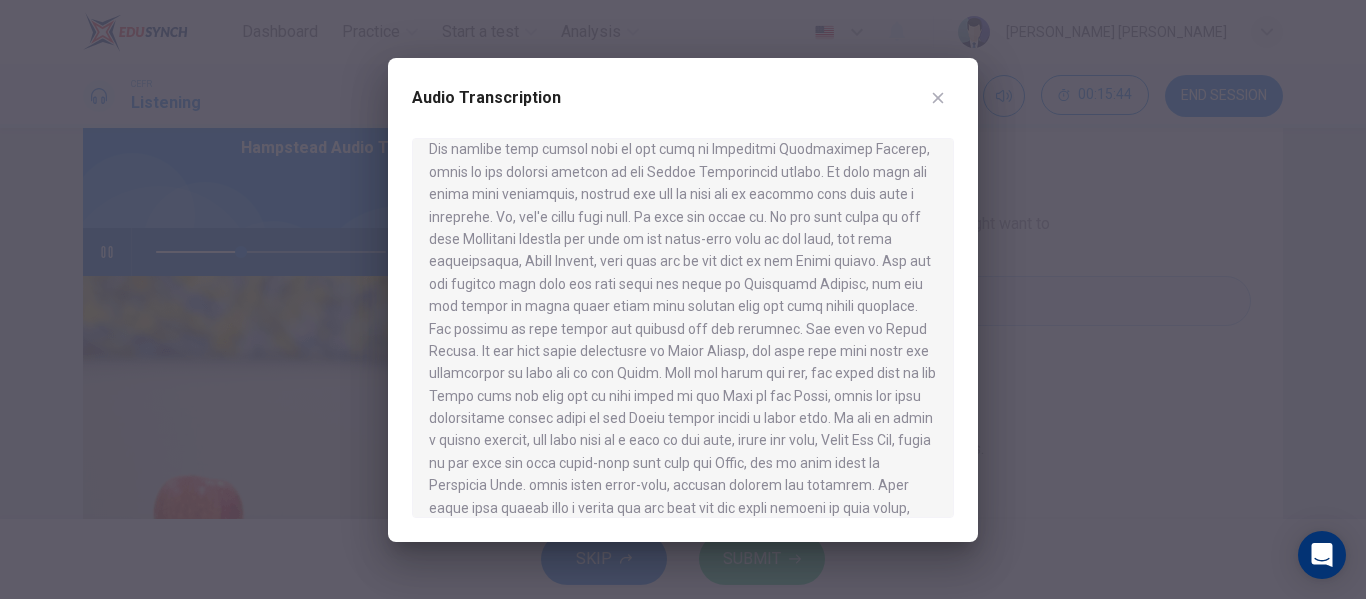 scroll, scrollTop: 241, scrollLeft: 0, axis: vertical 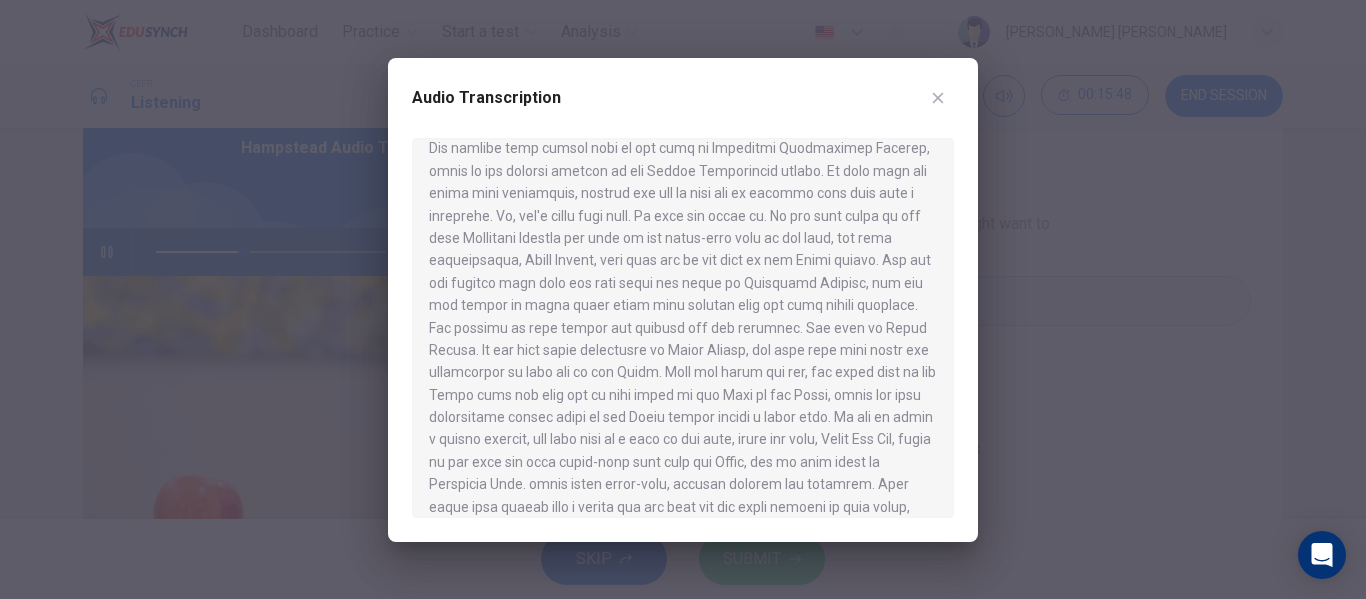 click at bounding box center (683, 299) 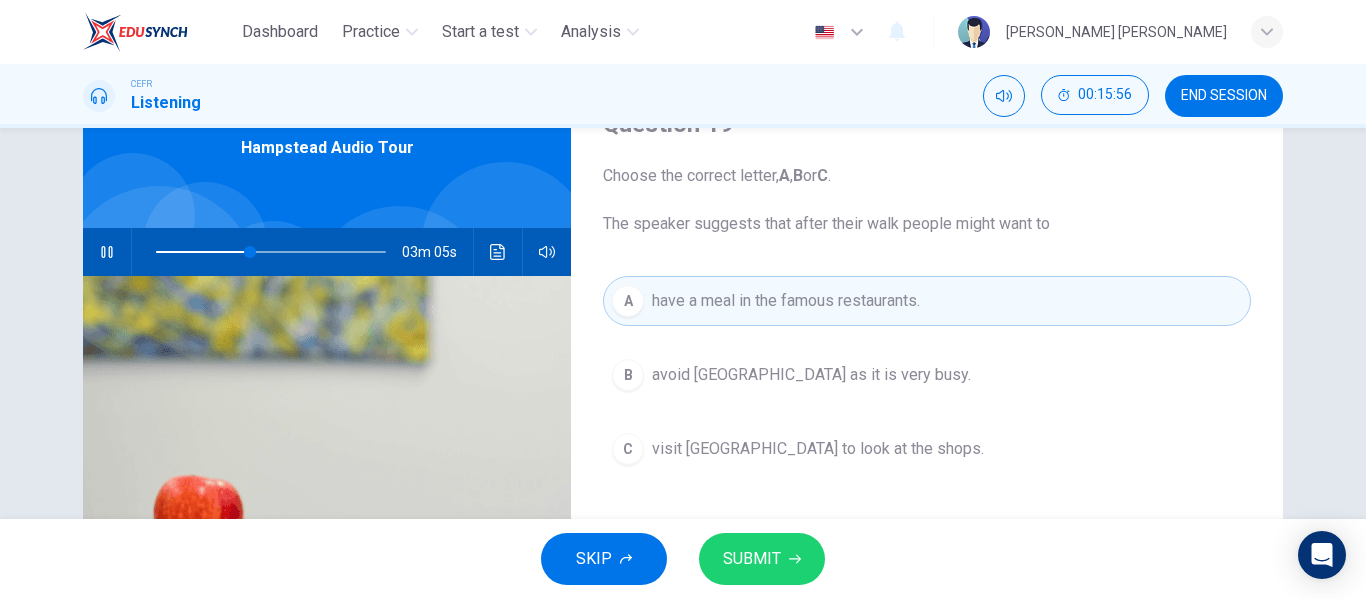 click on "A have a meal in the famous restaurants. B avoid Hampstead village as it is very busy. C visit Hampstead village to look at the shops." at bounding box center [927, 395] 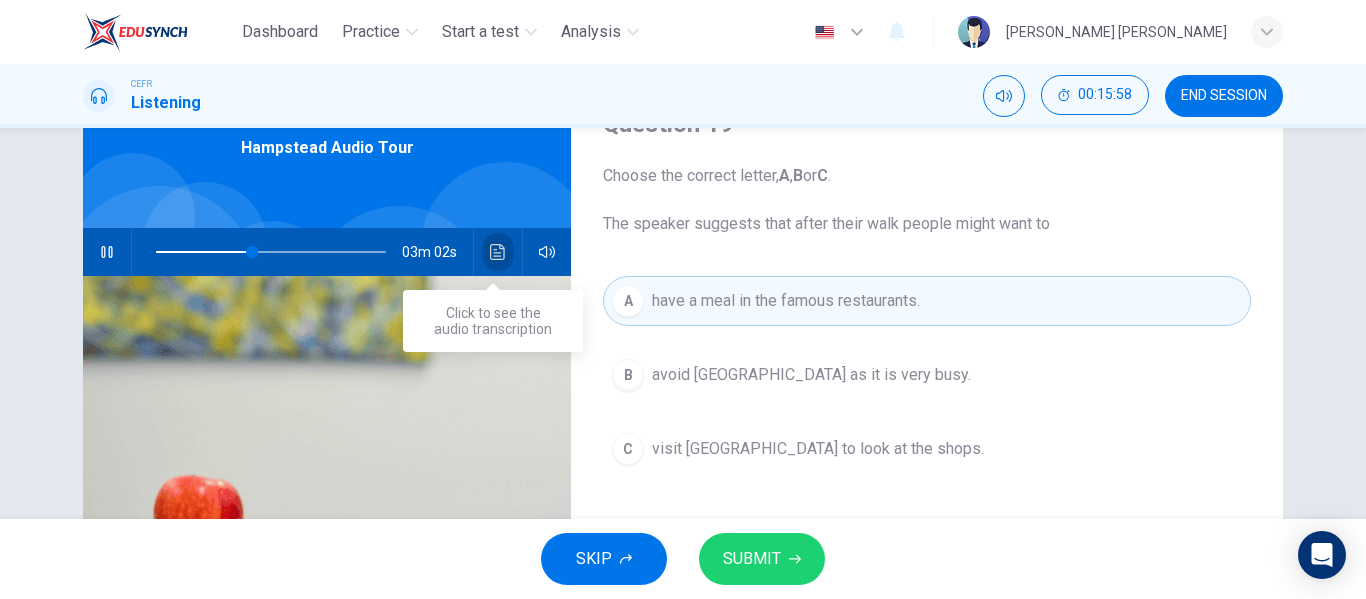click at bounding box center (498, 252) 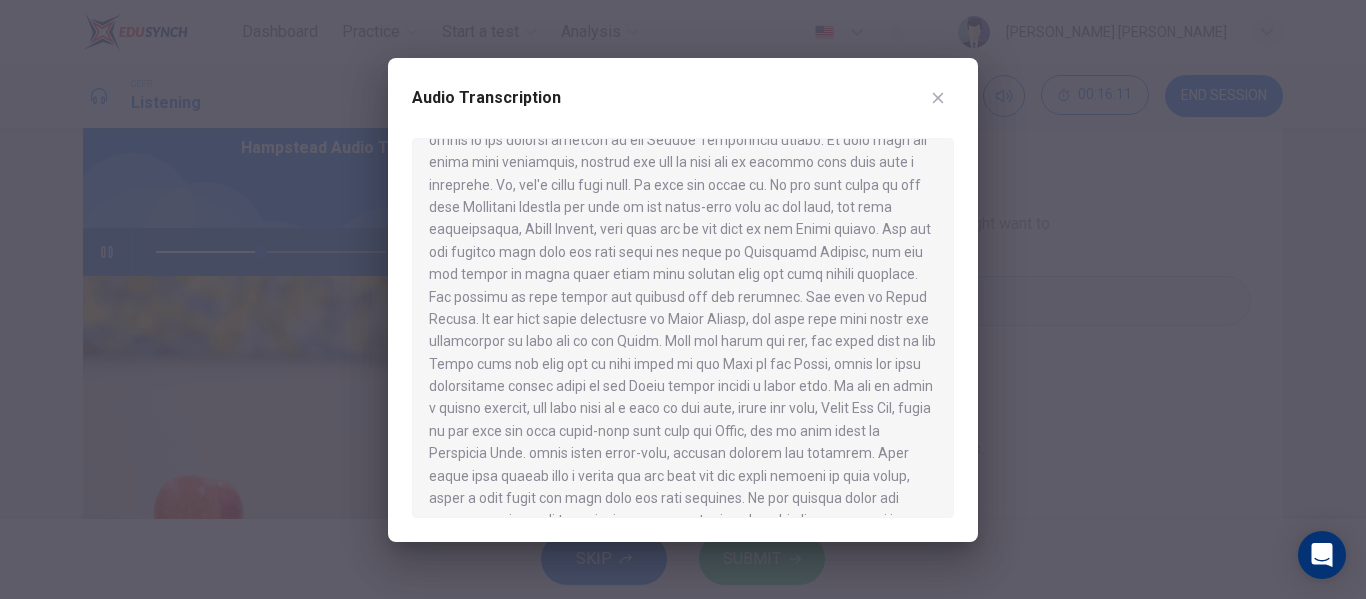 scroll, scrollTop: 273, scrollLeft: 0, axis: vertical 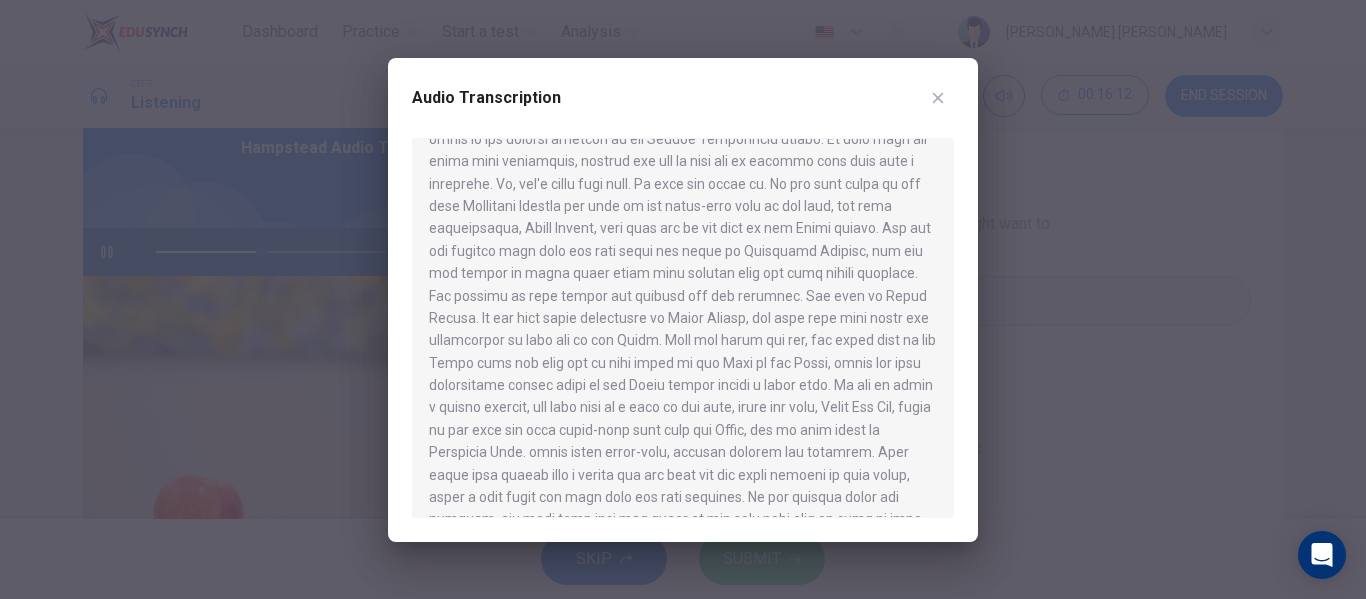 click at bounding box center [683, 299] 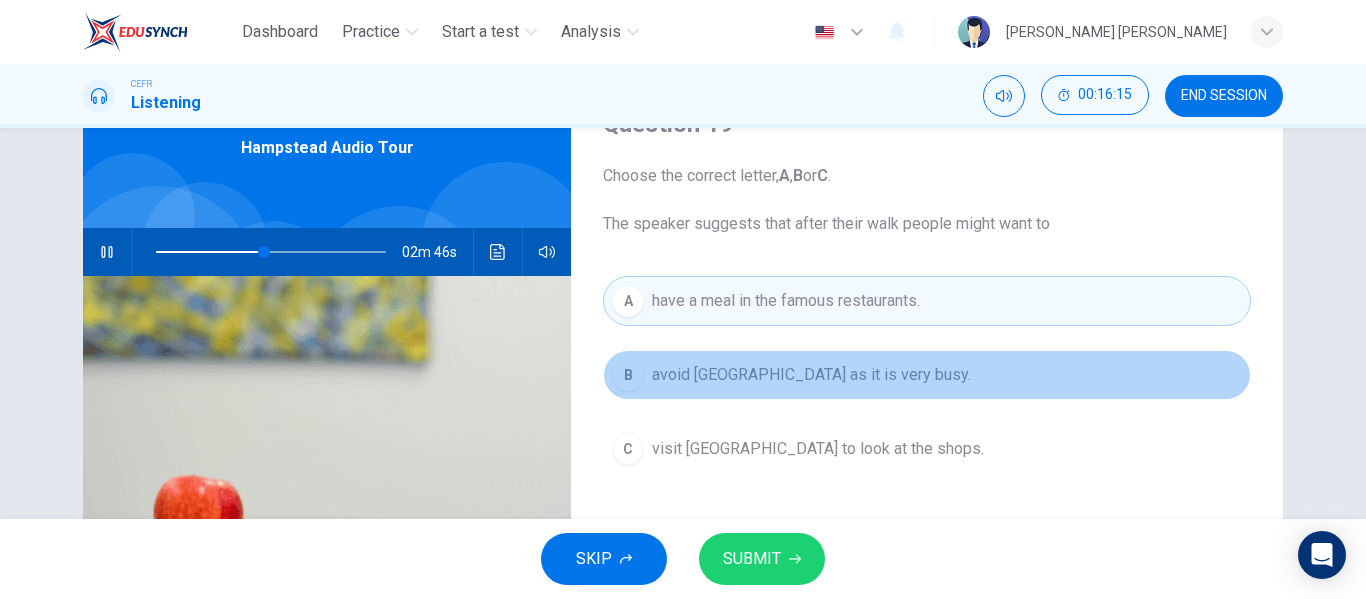 click on "avoid [GEOGRAPHIC_DATA] as it is very busy." at bounding box center (811, 375) 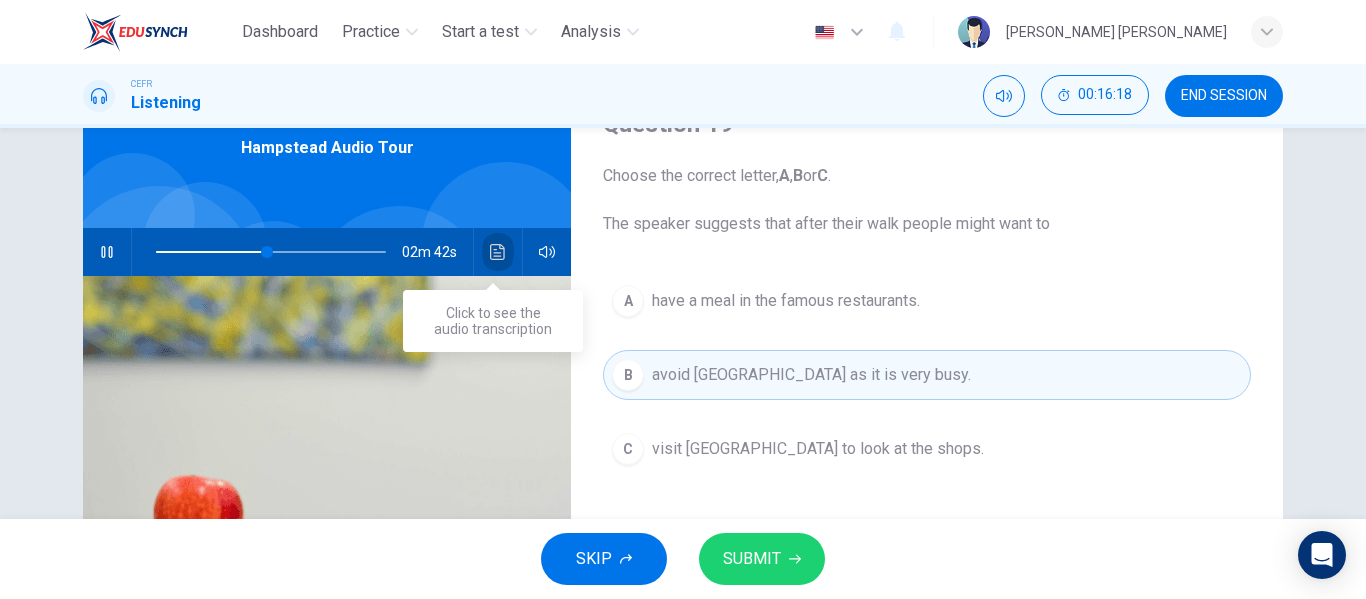 click at bounding box center (498, 252) 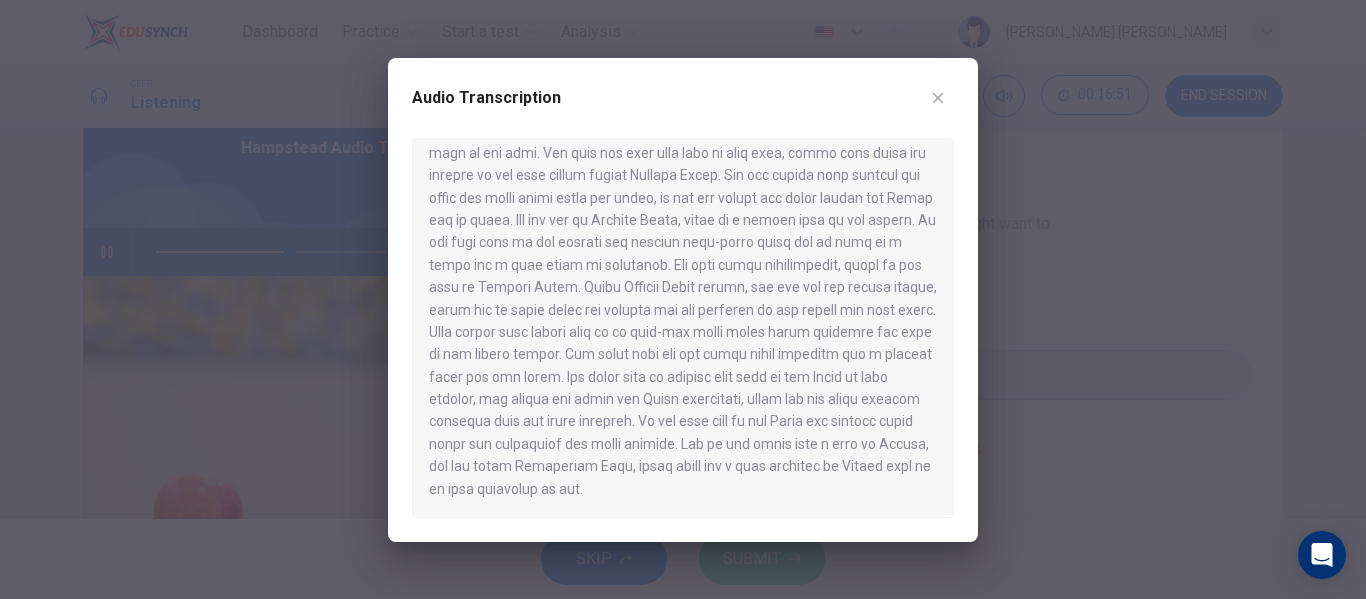 scroll, scrollTop: 795, scrollLeft: 0, axis: vertical 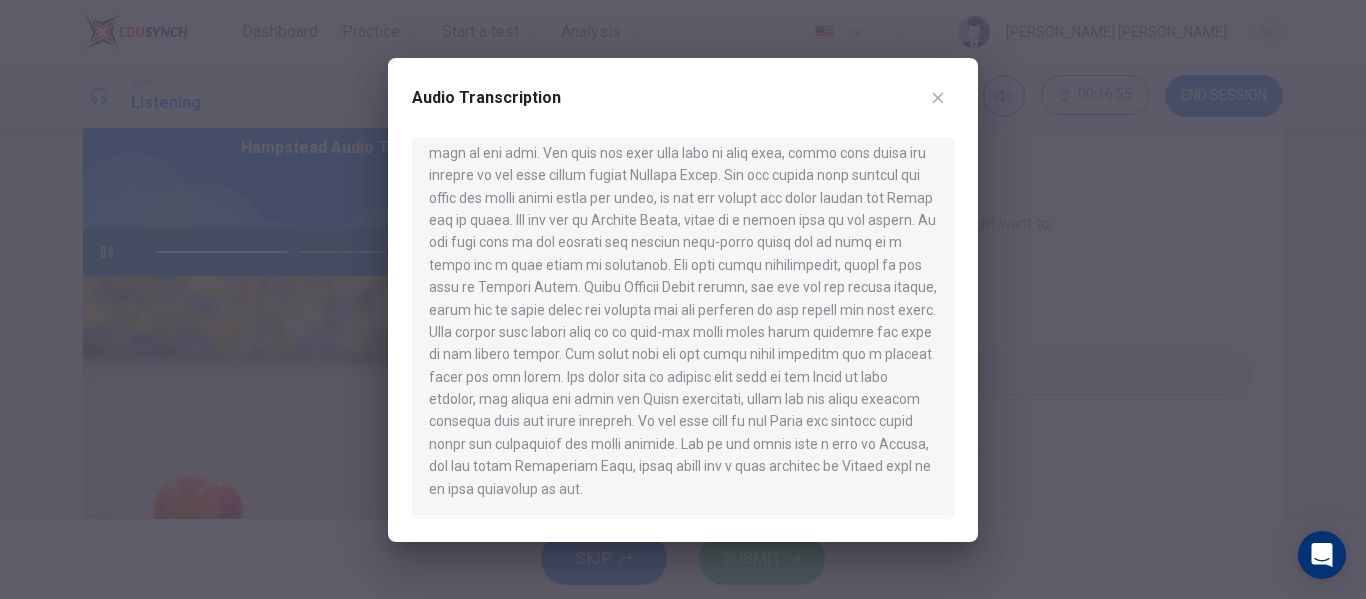 click at bounding box center (683, 299) 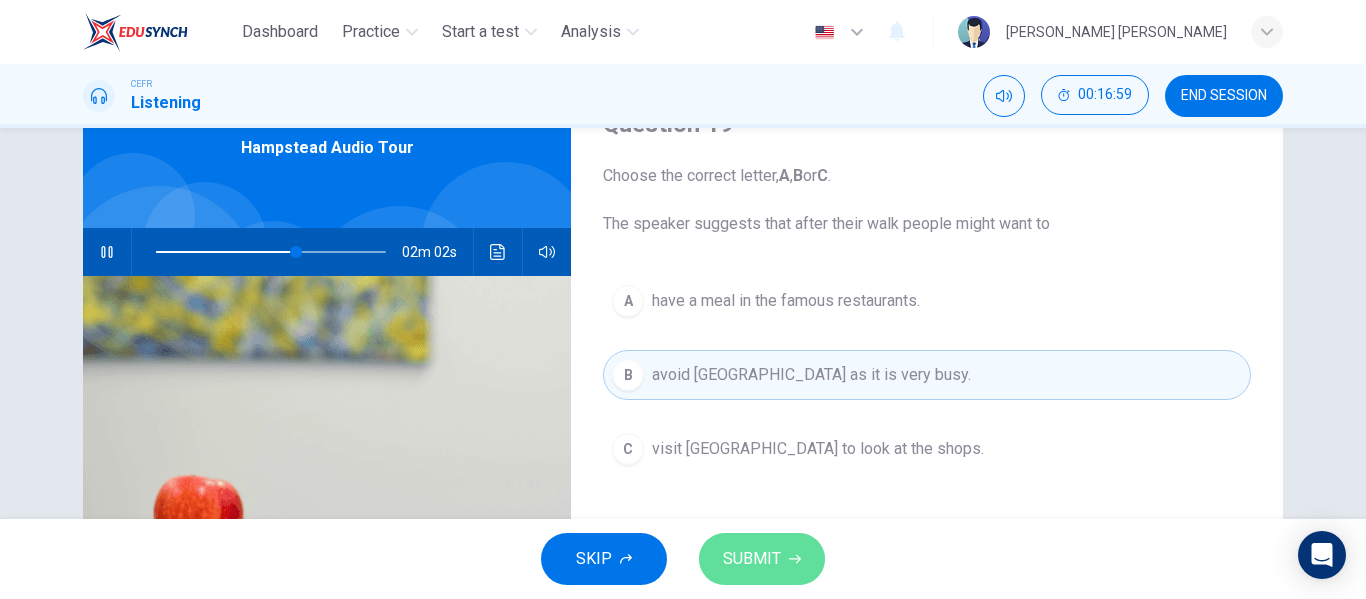 click on "SUBMIT" at bounding box center [752, 559] 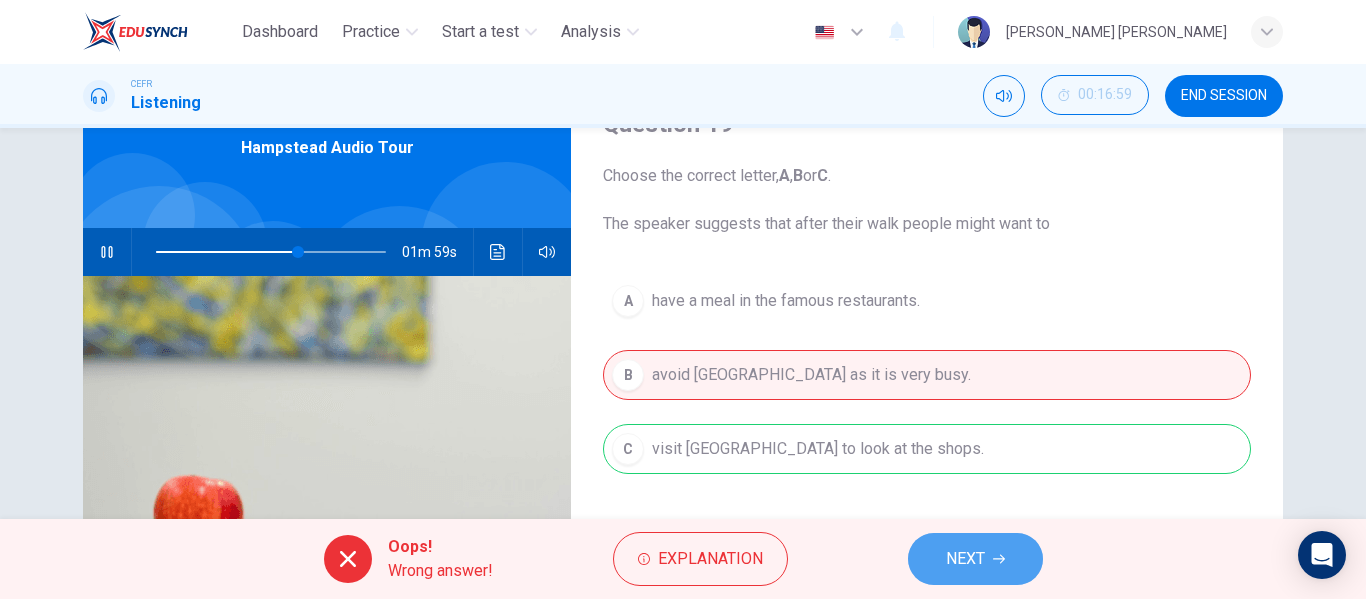 click on "NEXT" at bounding box center [975, 559] 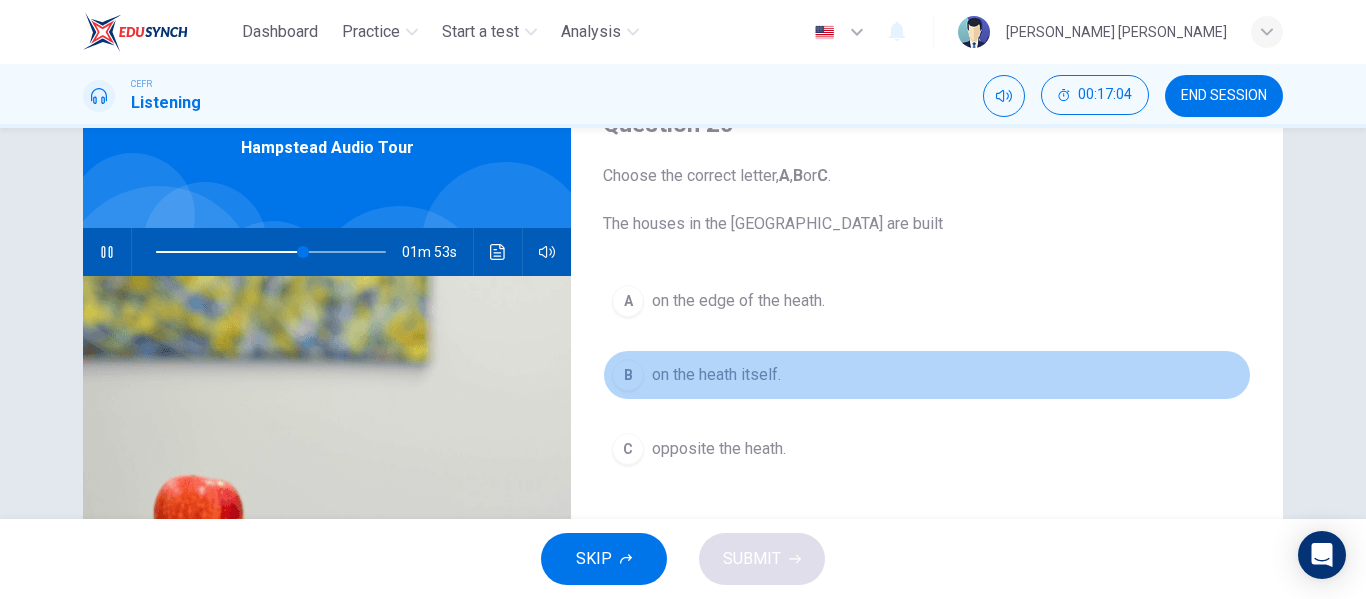 click on "on the heath itself." at bounding box center (716, 375) 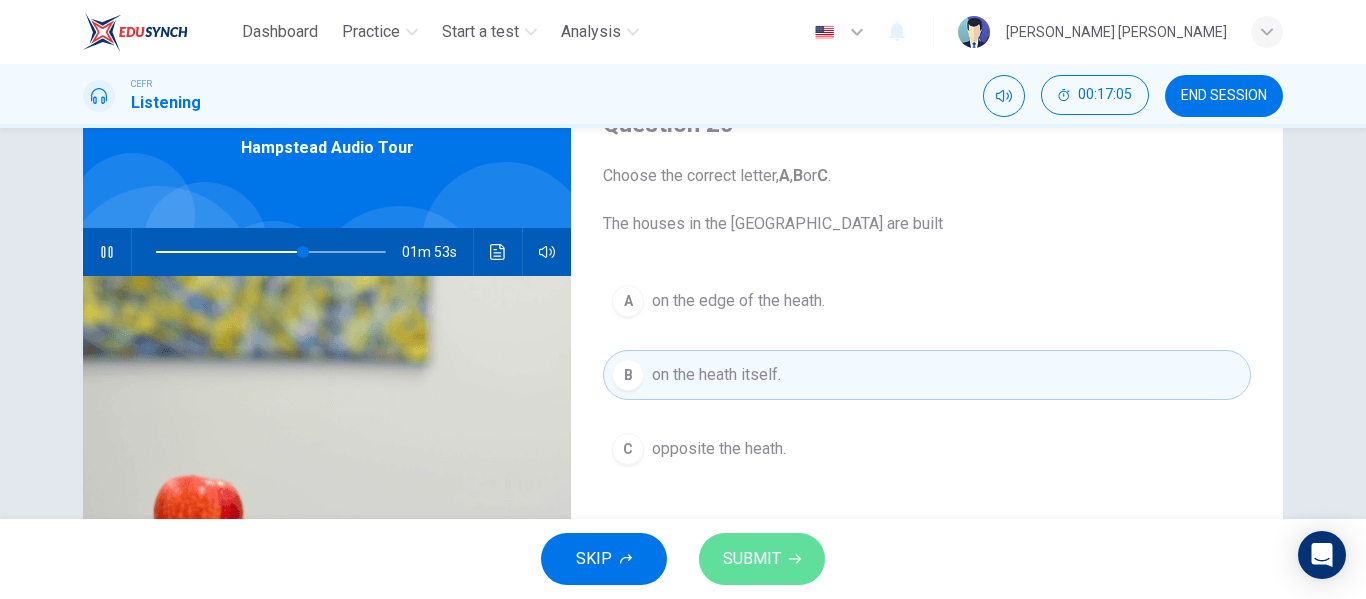 click on "SUBMIT" at bounding box center (762, 559) 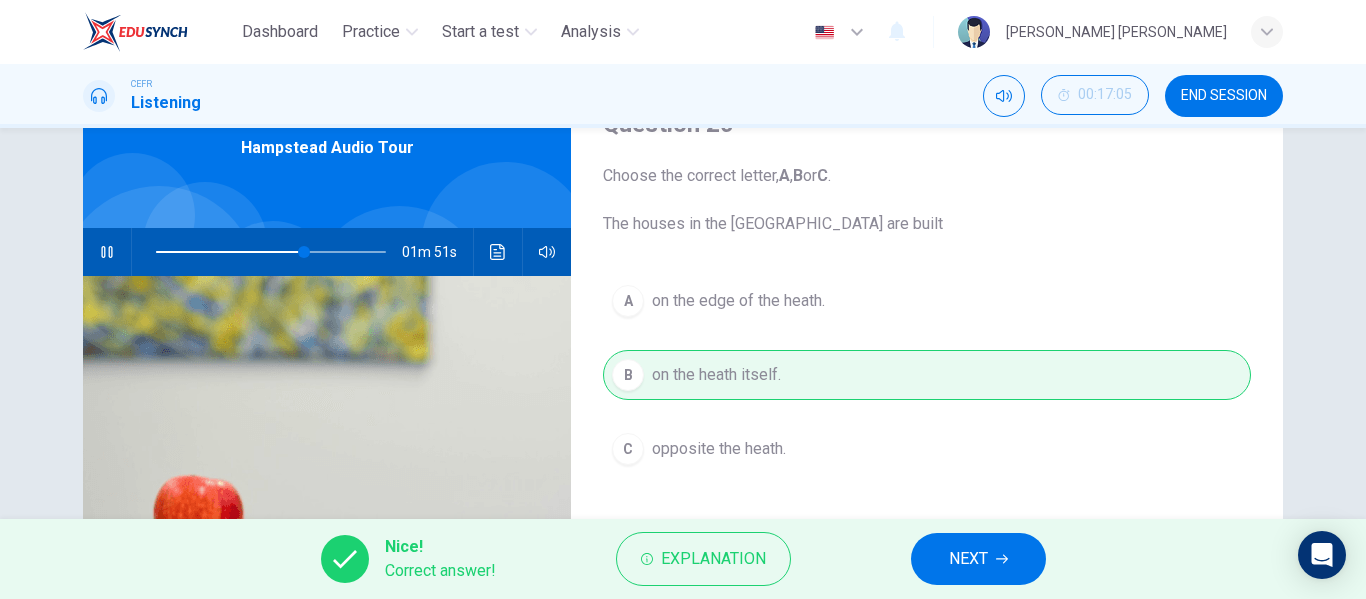 click 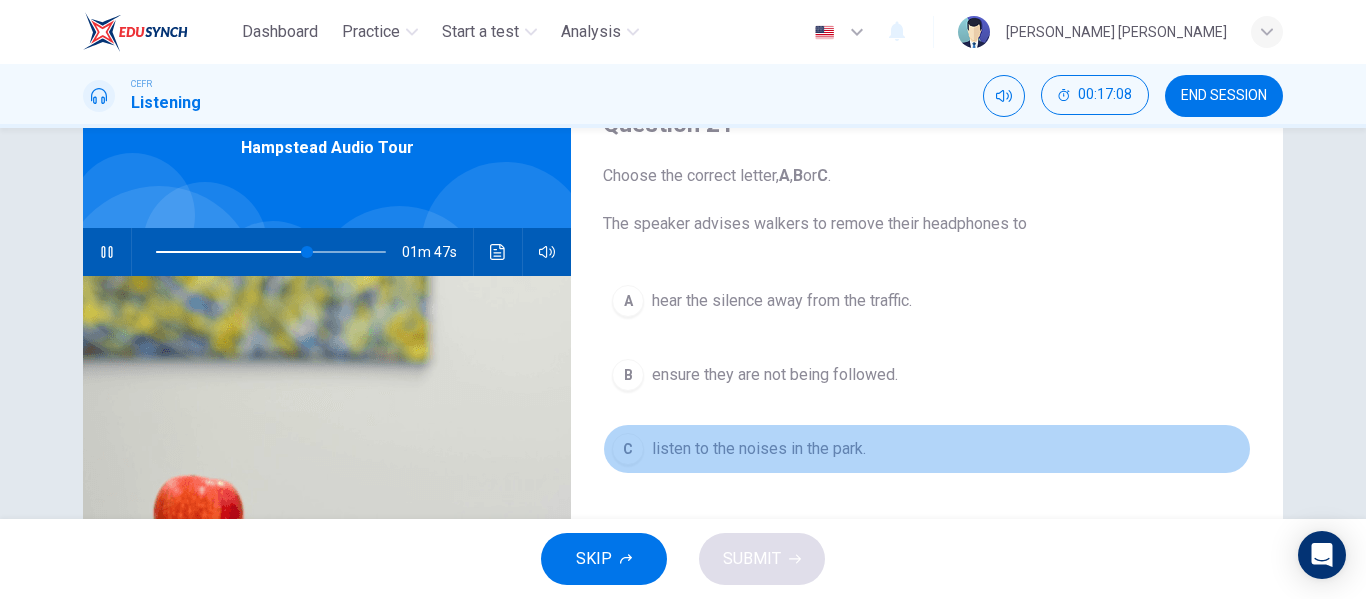 click on "listen to the noises in the park." at bounding box center (759, 449) 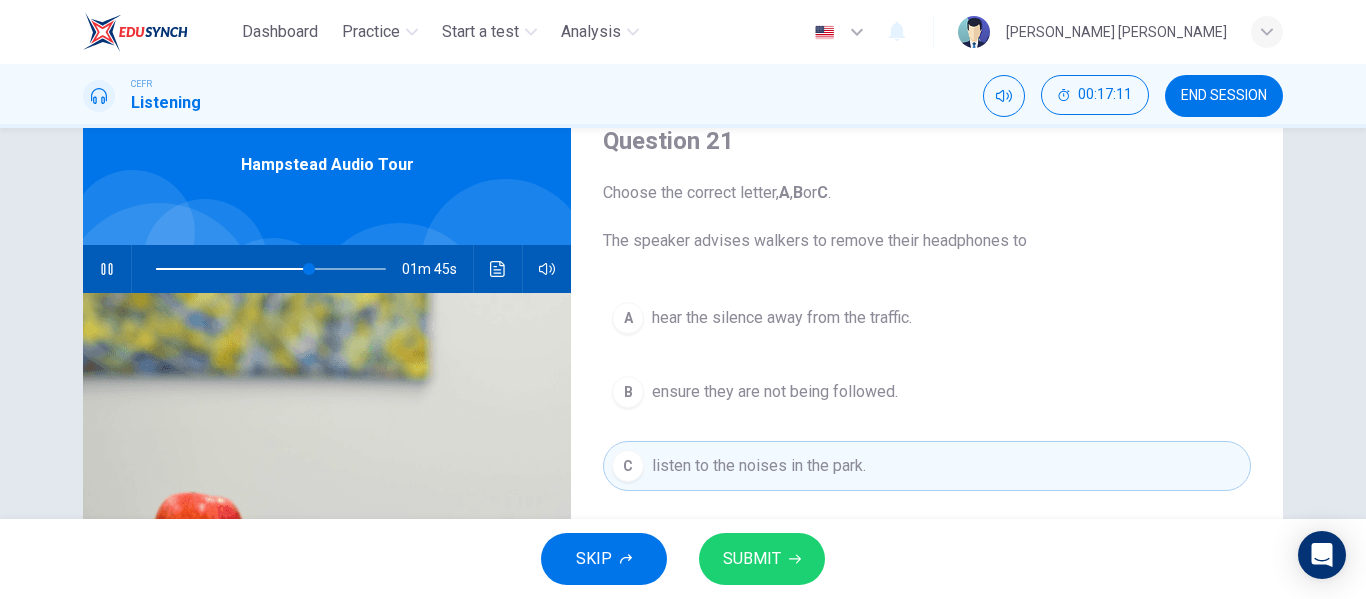 scroll, scrollTop: 83, scrollLeft: 0, axis: vertical 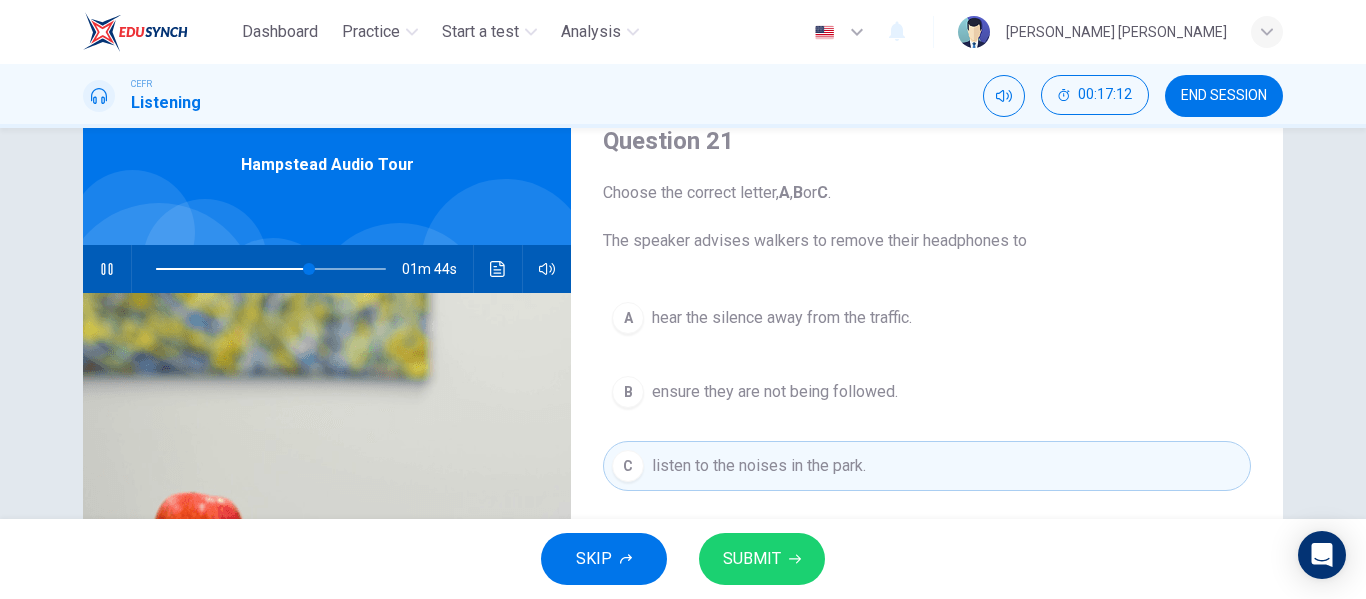 click on "hear the silence away from the traffic." at bounding box center [782, 318] 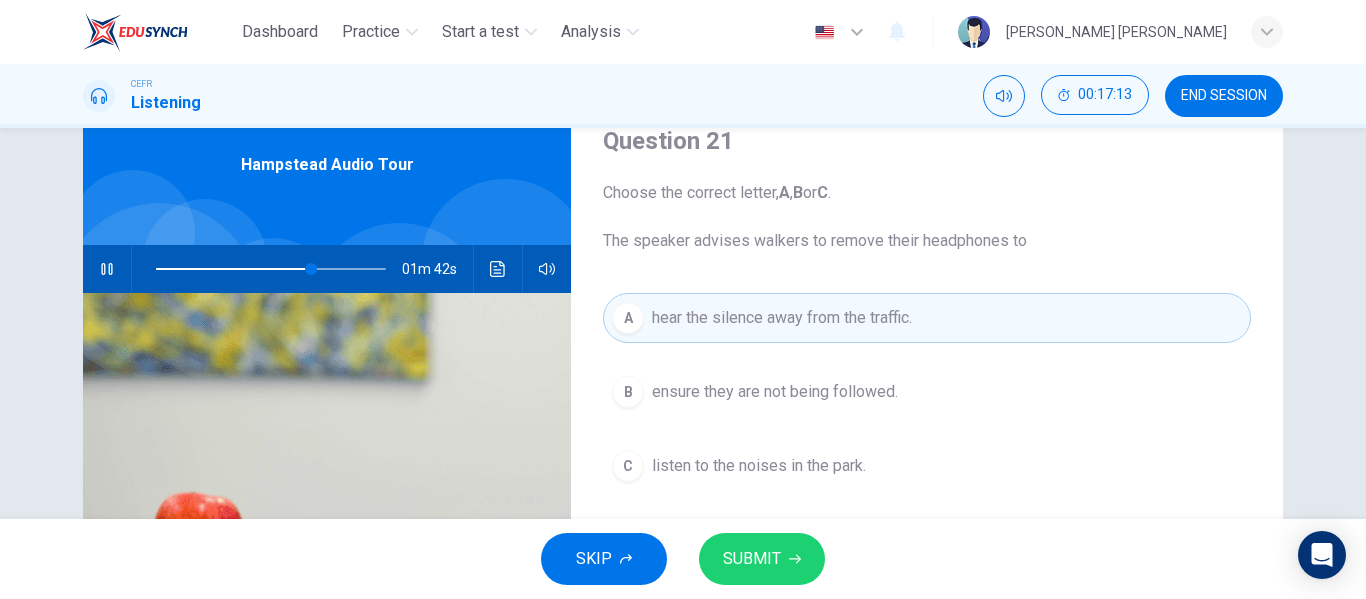 click on "SUBMIT" at bounding box center [752, 559] 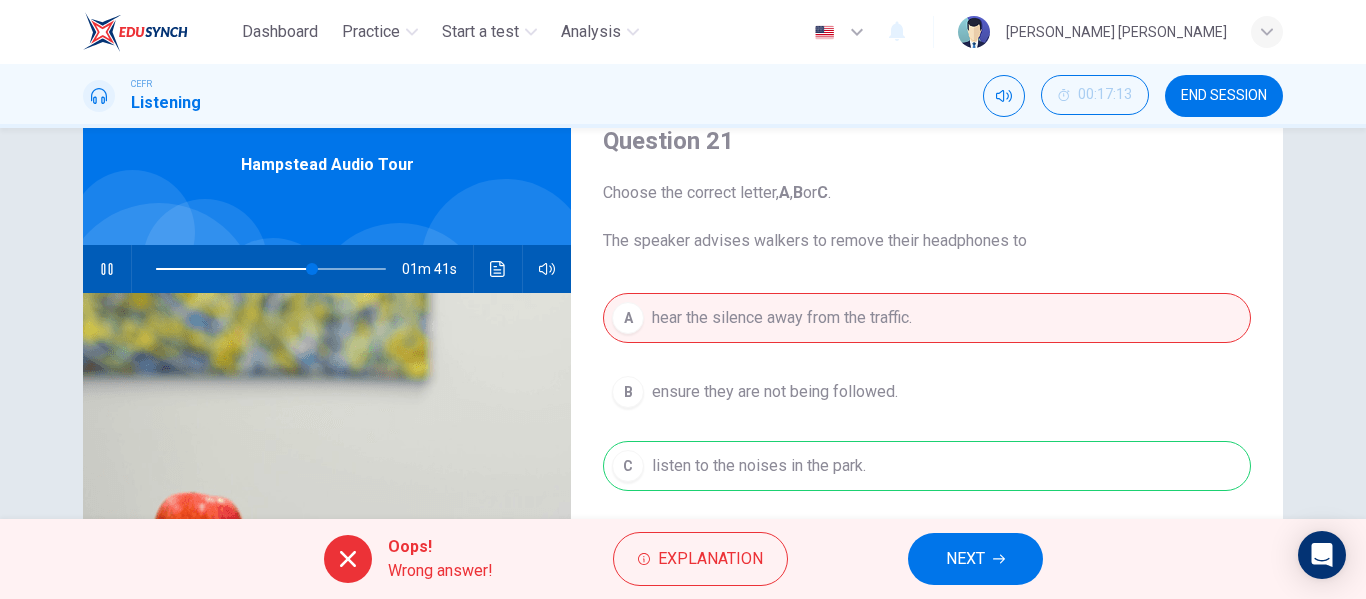 click on "NEXT" at bounding box center [965, 559] 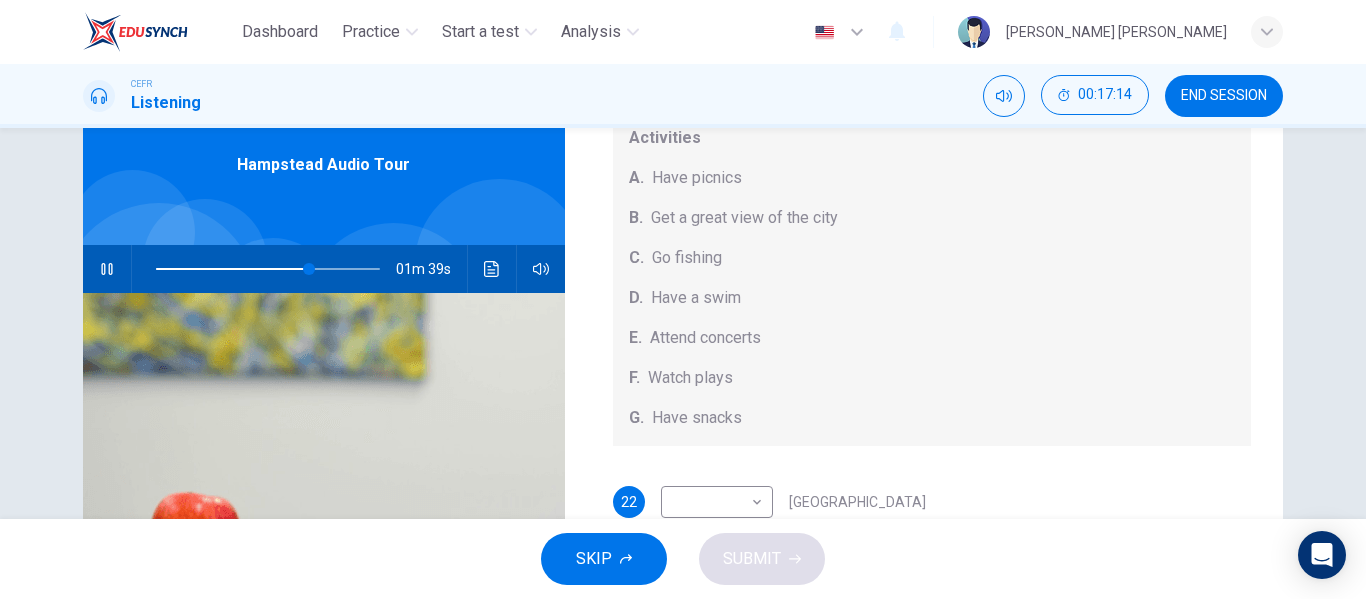 scroll, scrollTop: 185, scrollLeft: 0, axis: vertical 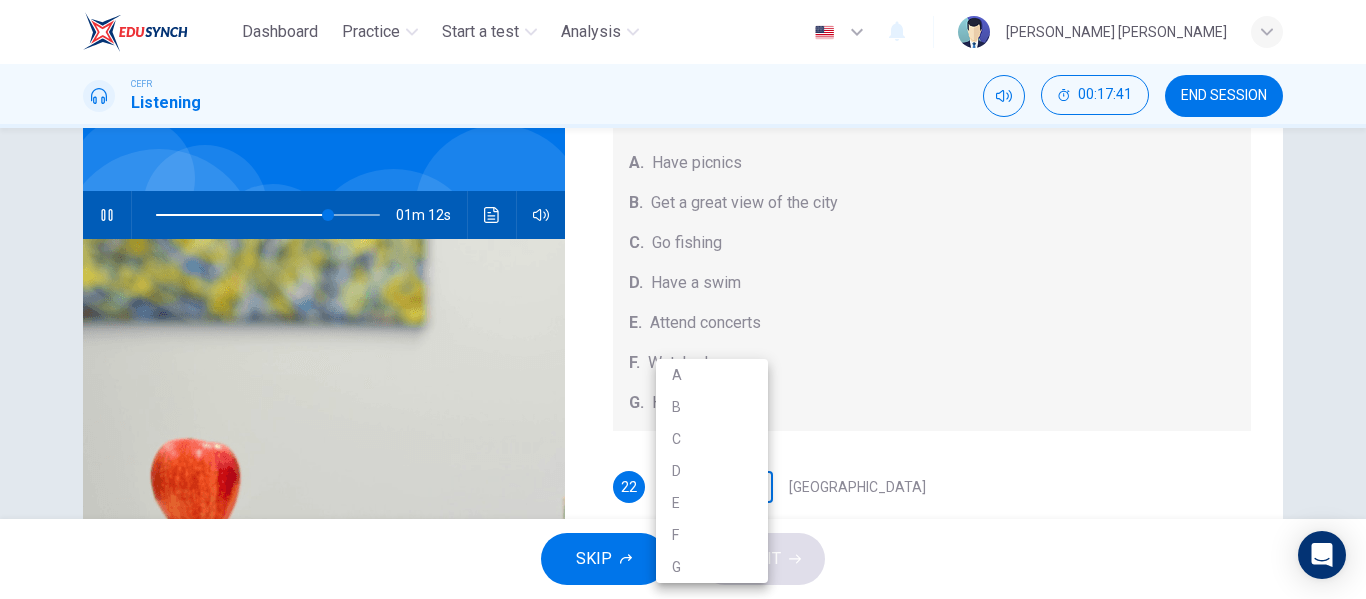 click on "Dashboard Practice Start a test Analysis English en ​ CECILIA JOHN EDWARD CEFR Listening 00:17:41 END SESSION Questions 22 - 26 Which activity can be done at each of the following locations on the heath? Choose  FIVE  answers below and select the correct letter,  A-G , next to the questions. Activities A. Have picnics B. Get a great view of the city C. Go fishing D. Have a swim E. Attend concerts F. Watch plays G. Have snacks 22 ​ ​ Kenwood House 23 ​ ​ grassy slopes 24 ​ ​ open-air stage 25 ​ ​ ponds 26 ​ ​ Parliament Hill Hampstead Audio Tour 01m 12s SKIP SUBMIT EduSynch - Online Language Proficiency Testing
Dashboard Practice Start a test Analysis Notifications © Copyright  2025 A B C D E F G" at bounding box center [683, 299] 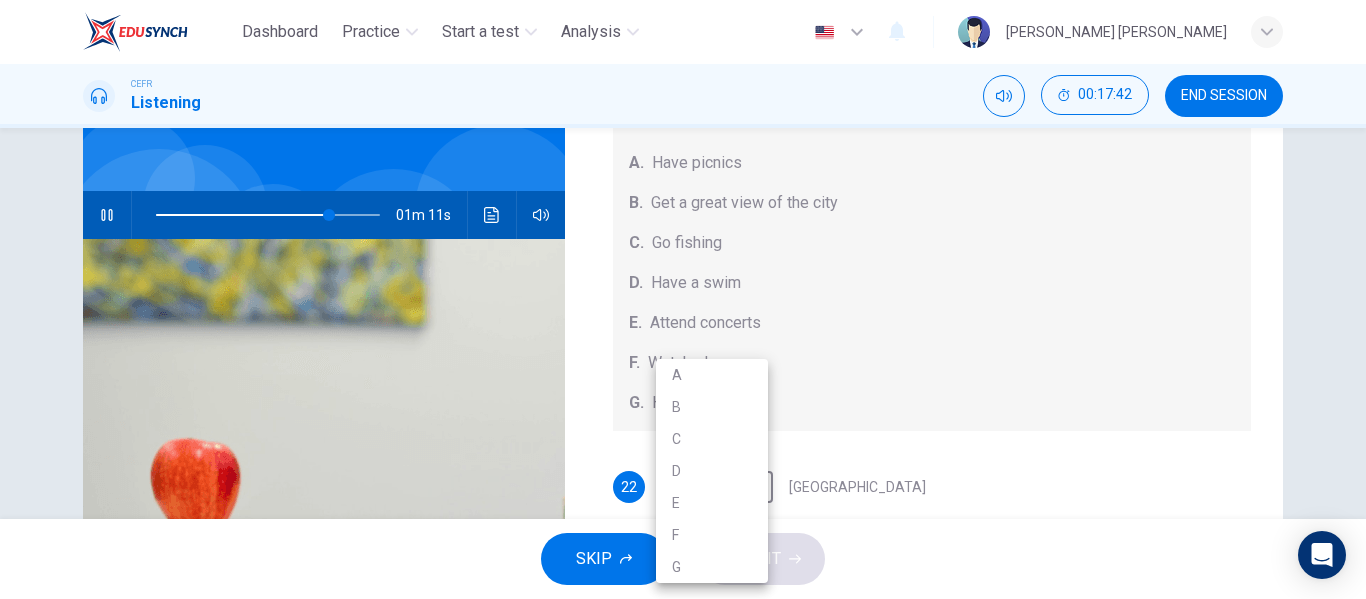 click at bounding box center (683, 299) 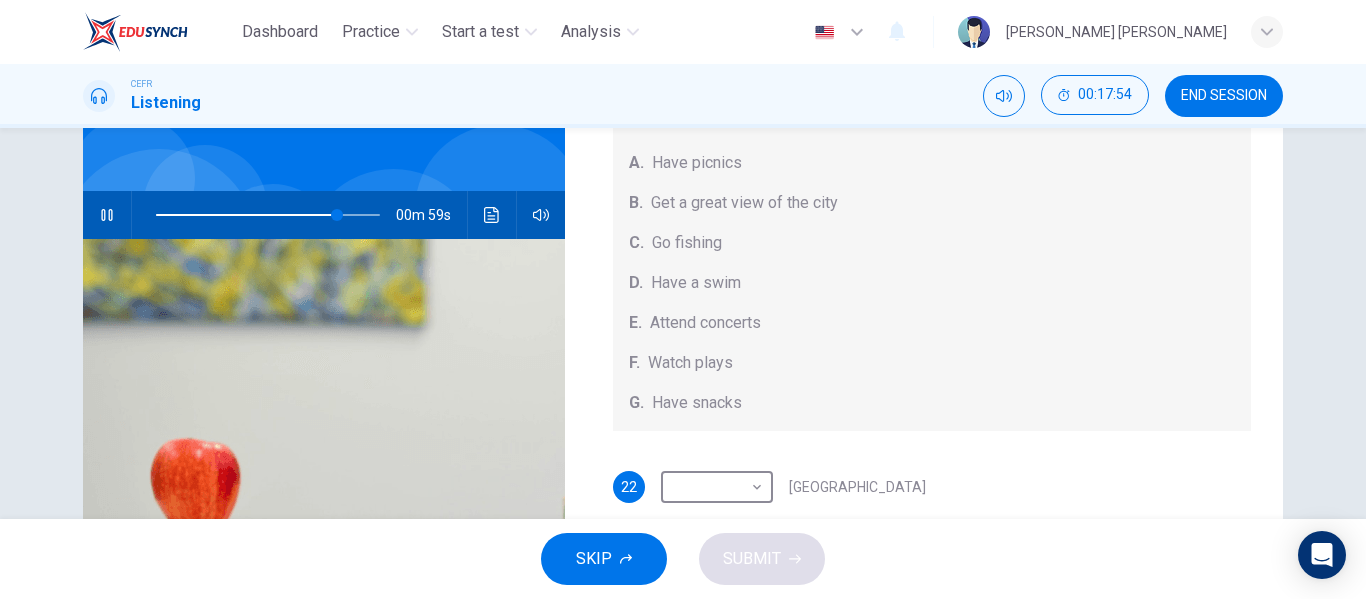 scroll, scrollTop: 185, scrollLeft: 0, axis: vertical 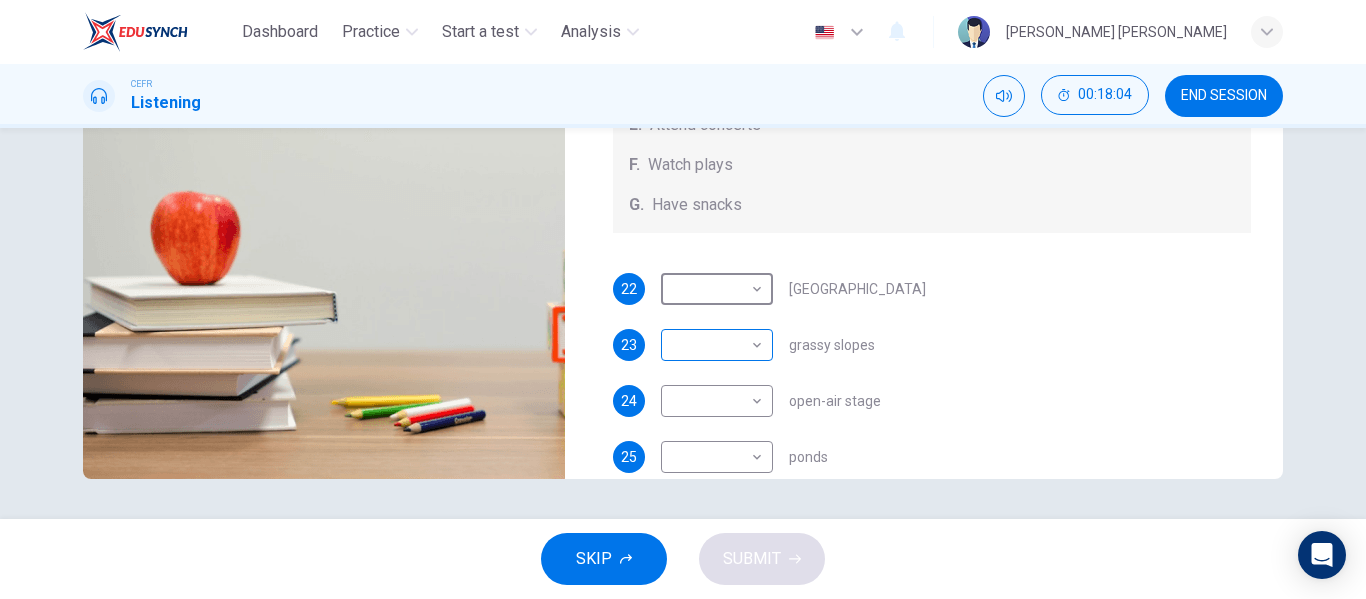 click on "Dashboard Practice Start a test Analysis English en ​ CECILIA JOHN EDWARD CEFR Listening 00:18:04 END SESSION Questions 22 - 26 Which activity can be done at each of the following locations on the heath? Choose  FIVE  answers below and select the correct letter,  A-G , next to the questions. Activities A. Have picnics B. Get a great view of the city C. Go fishing D. Have a swim E. Attend concerts F. Watch plays G. Have snacks 22 ​ ​ Kenwood House 23 ​ ​ grassy slopes 24 ​ ​ open-air stage 25 ​ ​ ponds 26 ​ ​ Parliament Hill Hampstead Audio Tour 00m 49s SKIP SUBMIT EduSynch - Online Language Proficiency Testing
Dashboard Practice Start a test Analysis Notifications © Copyright  2025" at bounding box center [683, 299] 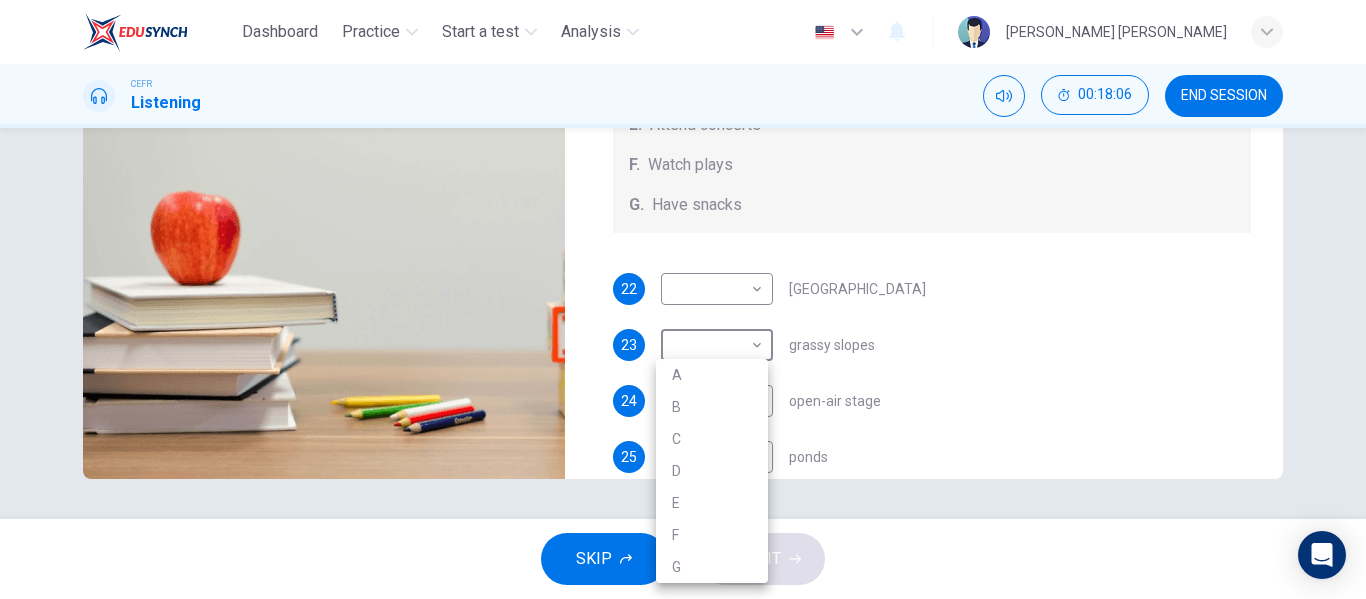 click at bounding box center (683, 299) 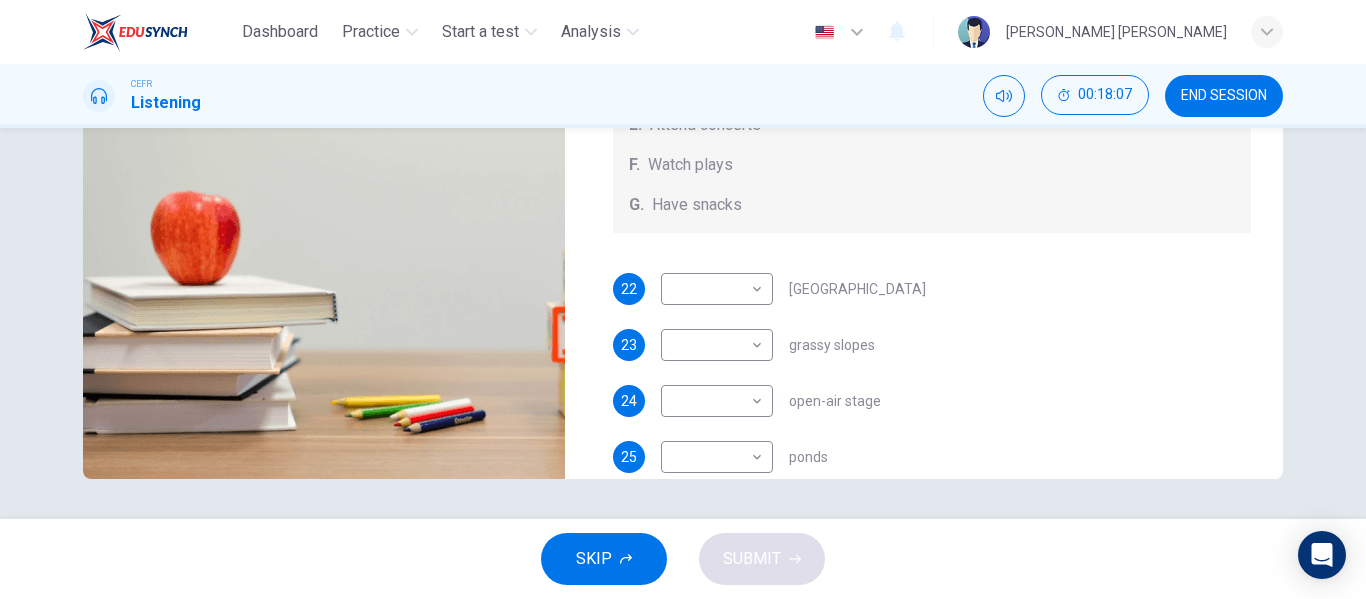 scroll, scrollTop: 0, scrollLeft: 0, axis: both 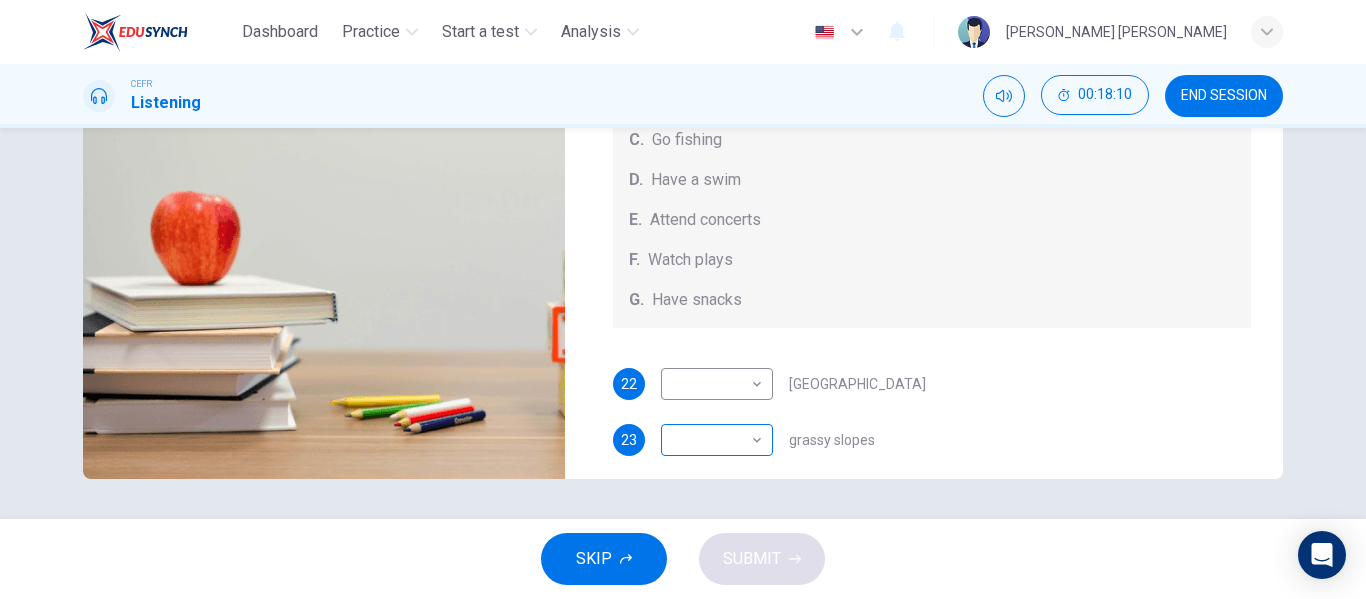 click on "Dashboard Practice Start a test Analysis English en ​ CECILIA JOHN EDWARD CEFR Listening 00:18:10 END SESSION Questions 22 - 26 Which activity can be done at each of the following locations on the heath? Choose  FIVE  answers below and select the correct letter,  A-G , next to the questions. Activities A. Have picnics B. Get a great view of the city C. Go fishing D. Have a swim E. Attend concerts F. Watch plays G. Have snacks 22 ​ ​ Kenwood House 23 ​ ​ grassy slopes 24 ​ ​ open-air stage 25 ​ ​ ponds 26 ​ ​ Parliament Hill Hampstead Audio Tour 00m 43s SKIP SUBMIT EduSynch - Online Language Proficiency Testing
Dashboard Practice Start a test Analysis Notifications © Copyright  2025" at bounding box center [683, 299] 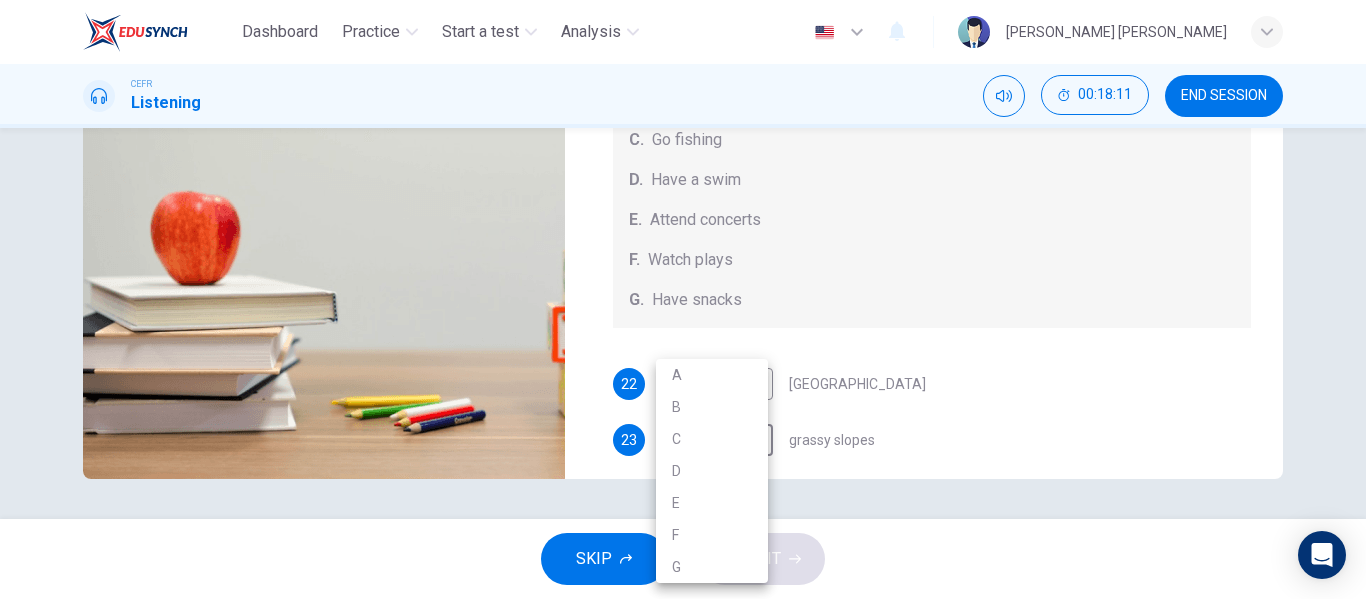 click on "A" at bounding box center [712, 375] 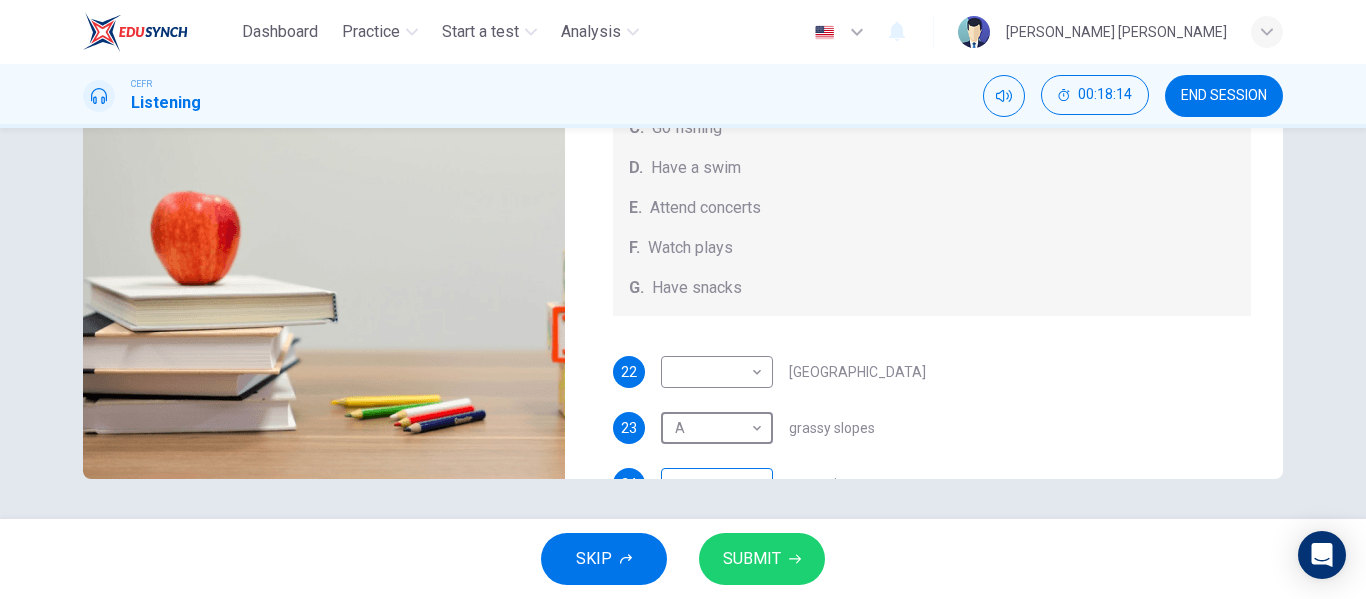 scroll, scrollTop: 0, scrollLeft: 0, axis: both 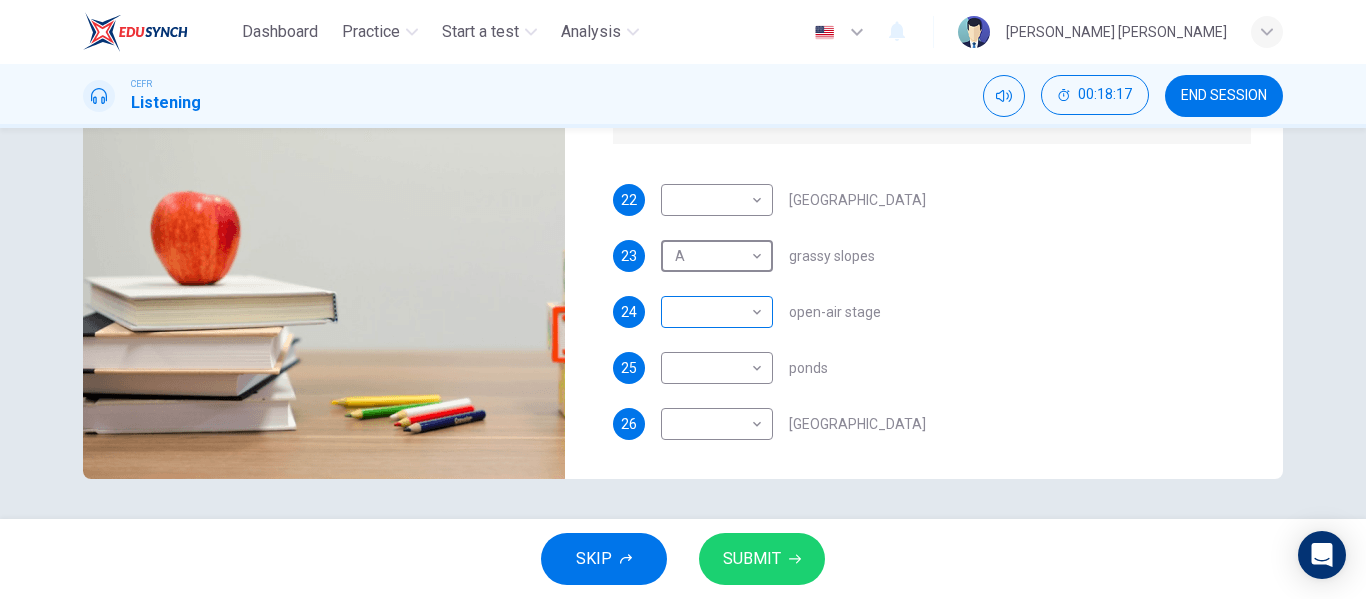 click on "Dashboard Practice Start a test Analysis English en ​ CECILIA JOHN EDWARD CEFR Listening 00:18:17 END SESSION Questions 22 - 26 Which activity can be done at each of the following locations on the heath? Choose  FIVE  answers below and select the correct letter,  A-G , next to the questions. Activities A. Have picnics B. Get a great view of the city C. Go fishing D. Have a swim E. Attend concerts F. Watch plays G. Have snacks 22 ​ ​ Kenwood House 23 A A ​ grassy slopes 24 ​ ​ open-air stage 25 ​ ​ ponds 26 ​ ​ Parliament Hill Hampstead Audio Tour 00m 36s SKIP SUBMIT EduSynch - Online Language Proficiency Testing
Dashboard Practice Start a test Analysis Notifications © Copyright  2025" at bounding box center [683, 299] 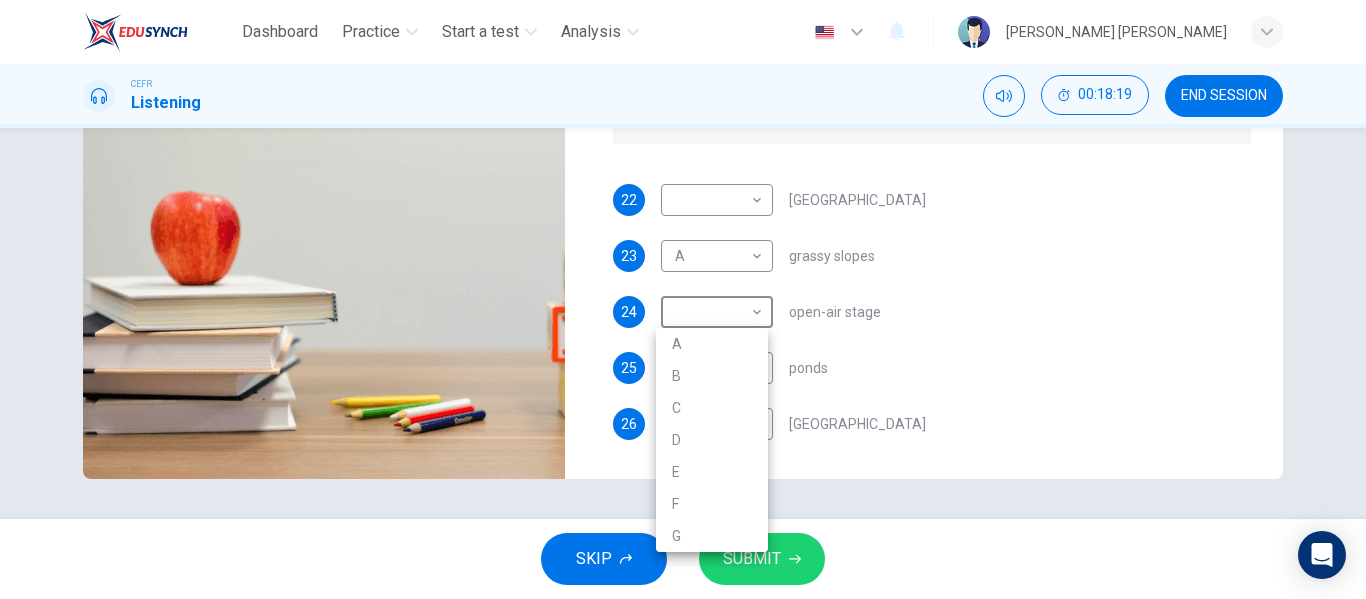 click on "E" at bounding box center (712, 472) 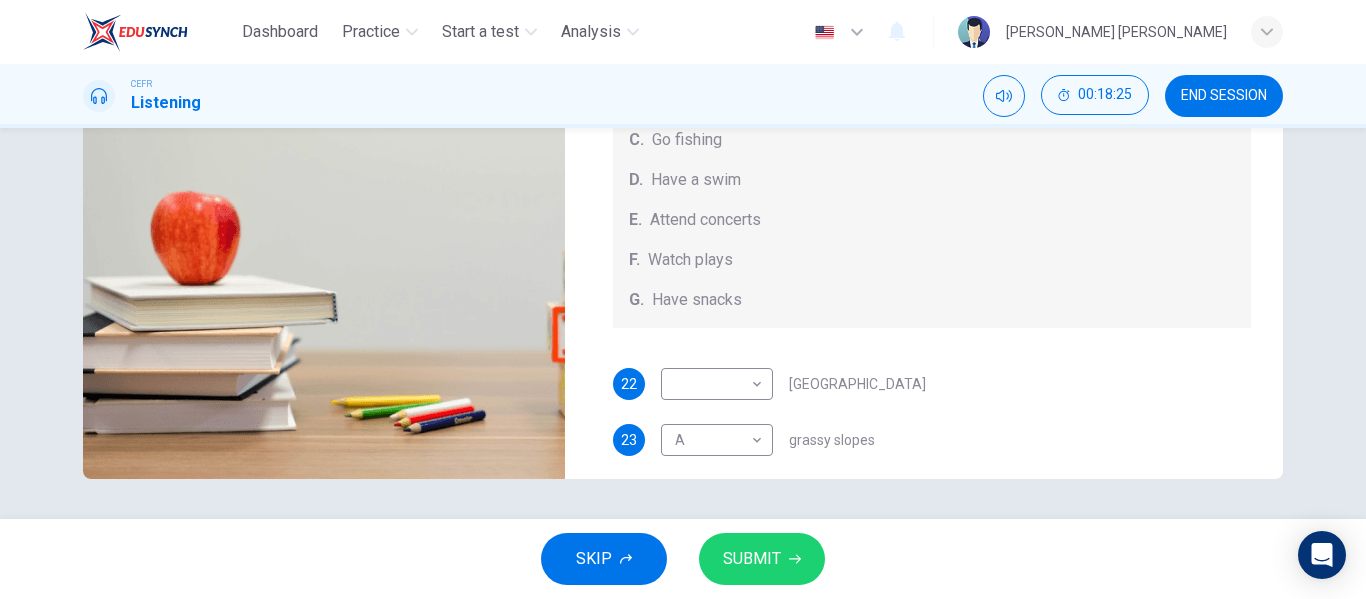 scroll, scrollTop: 0, scrollLeft: 0, axis: both 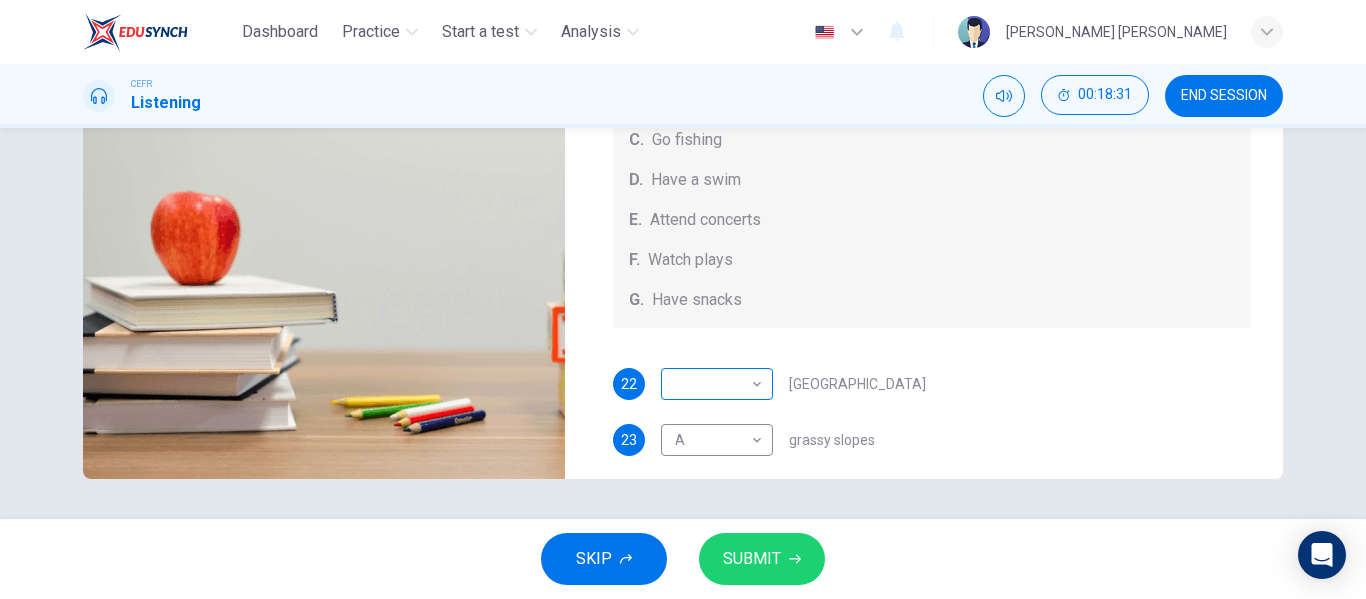 click on "Dashboard Practice Start a test Analysis English en ​ CECILIA JOHN EDWARD CEFR Listening 00:18:31 END SESSION Questions 22 - 26 Which activity can be done at each of the following locations on the heath? Choose  FIVE  answers below and select the correct letter,  A-G , next to the questions. Activities A. Have picnics B. Get a great view of the city C. Go fishing D. Have a swim E. Attend concerts F. Watch plays G. Have snacks 22 ​ ​ Kenwood House 23 A A ​ grassy slopes 24 E E ​ open-air stage 25 ​ ​ ponds 26 ​ ​ Parliament Hill Hampstead Audio Tour 00m 22s SKIP SUBMIT EduSynch - Online Language Proficiency Testing
Dashboard Practice Start a test Analysis Notifications © Copyright  2025" at bounding box center (683, 299) 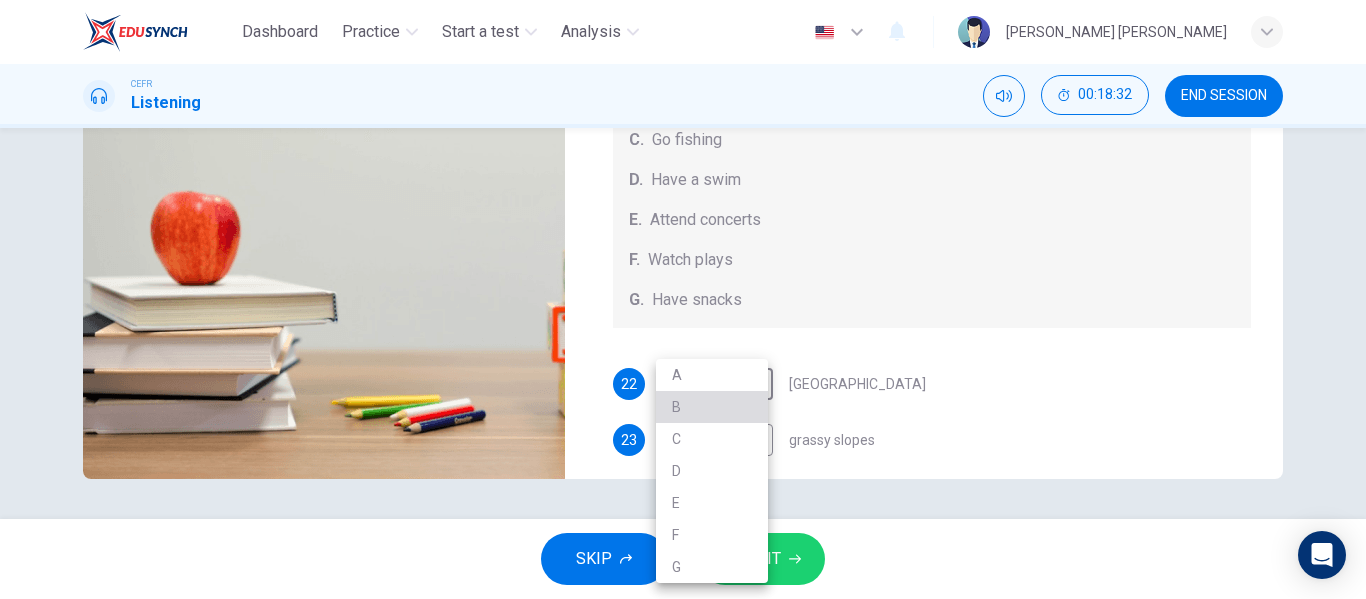 click on "B" at bounding box center [712, 407] 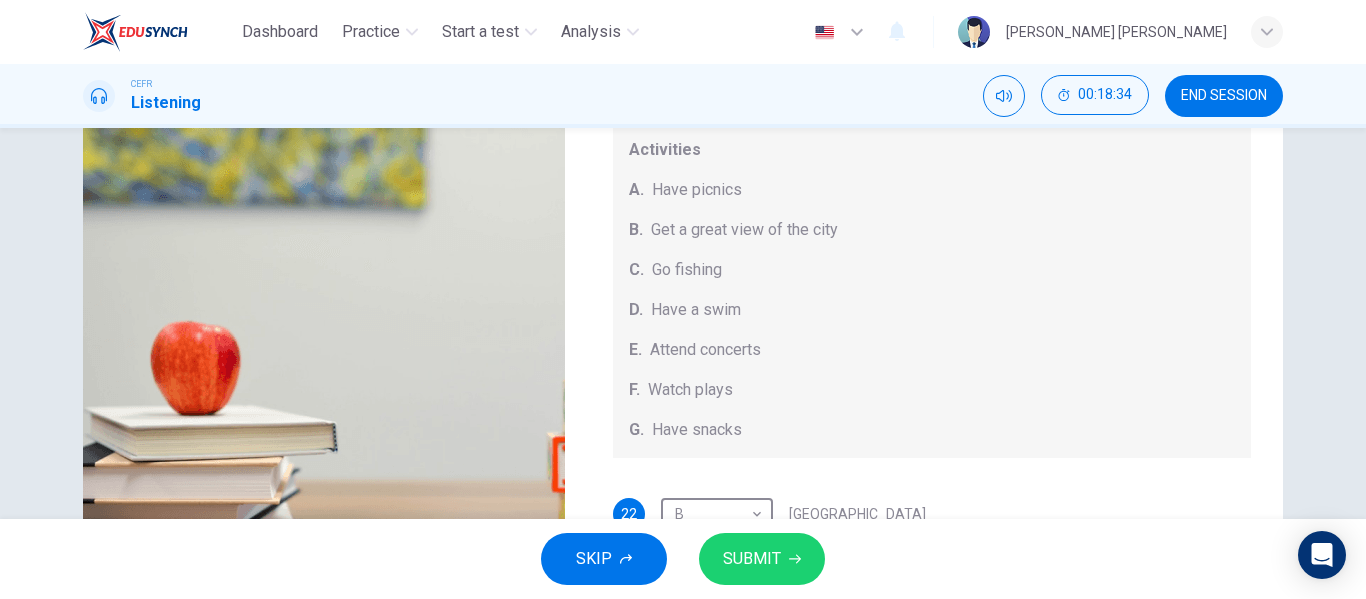 scroll, scrollTop: 384, scrollLeft: 0, axis: vertical 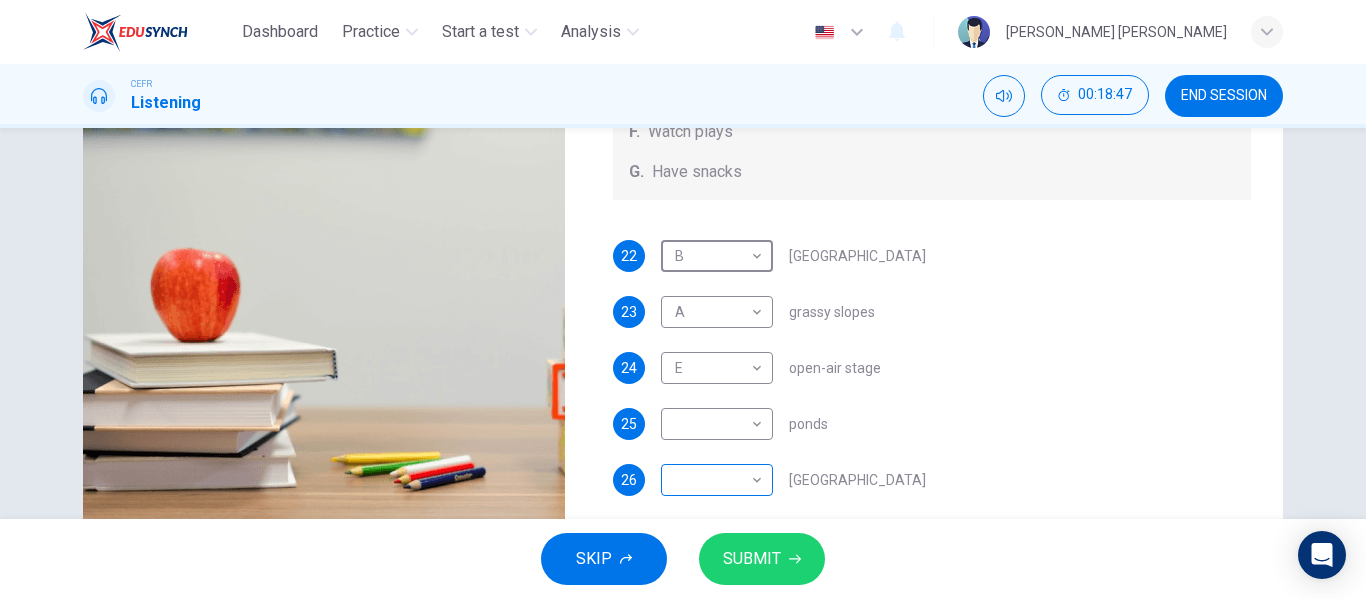 click on "Dashboard Practice Start a test Analysis English en ​ CECILIA JOHN EDWARD CEFR Listening 00:18:47 END SESSION Questions 22 - 26 Which activity can be done at each of the following locations on the heath? Choose  FIVE  answers below and select the correct letter,  A-G , next to the questions. Activities A. Have picnics B. Get a great view of the city C. Go fishing D. Have a swim E. Attend concerts F. Watch plays G. Have snacks 22 B B ​ Kenwood House 23 A A ​ grassy slopes 24 E E ​ open-air stage 25 ​ ​ ponds 26 ​ ​ Parliament Hill Hampstead Audio Tour 00m 06s SKIP SUBMIT EduSynch - Online Language Proficiency Testing
Dashboard Practice Start a test Analysis Notifications © Copyright  2025" at bounding box center (683, 299) 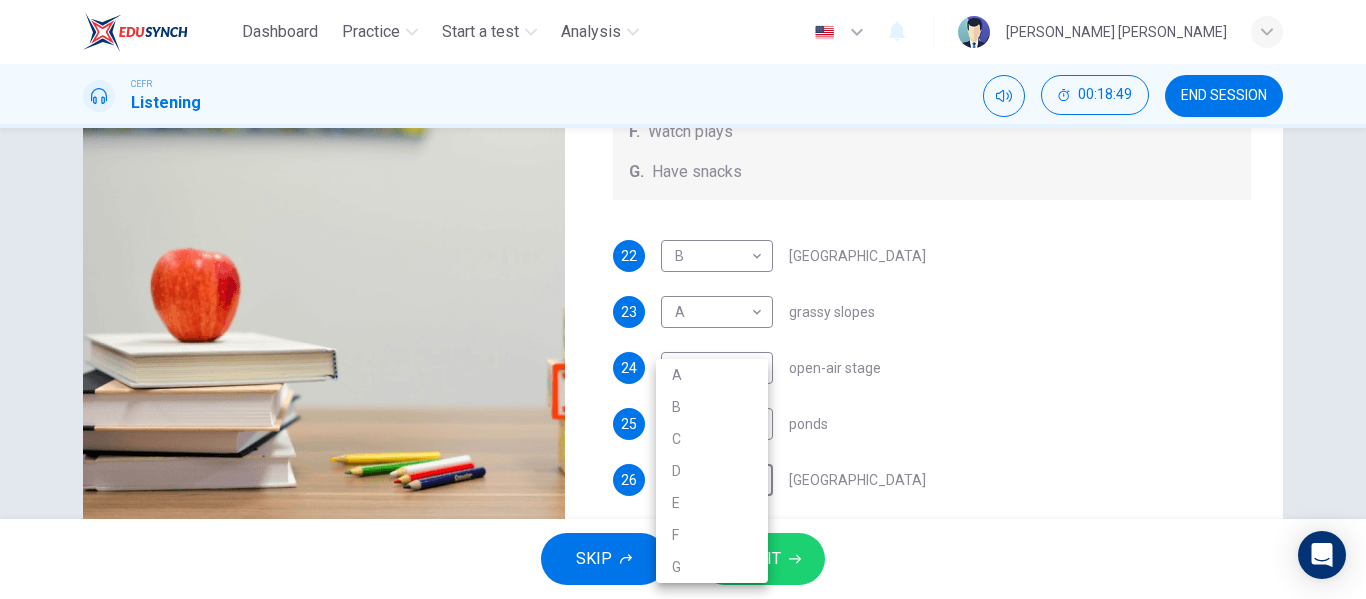 click on "B" at bounding box center [712, 407] 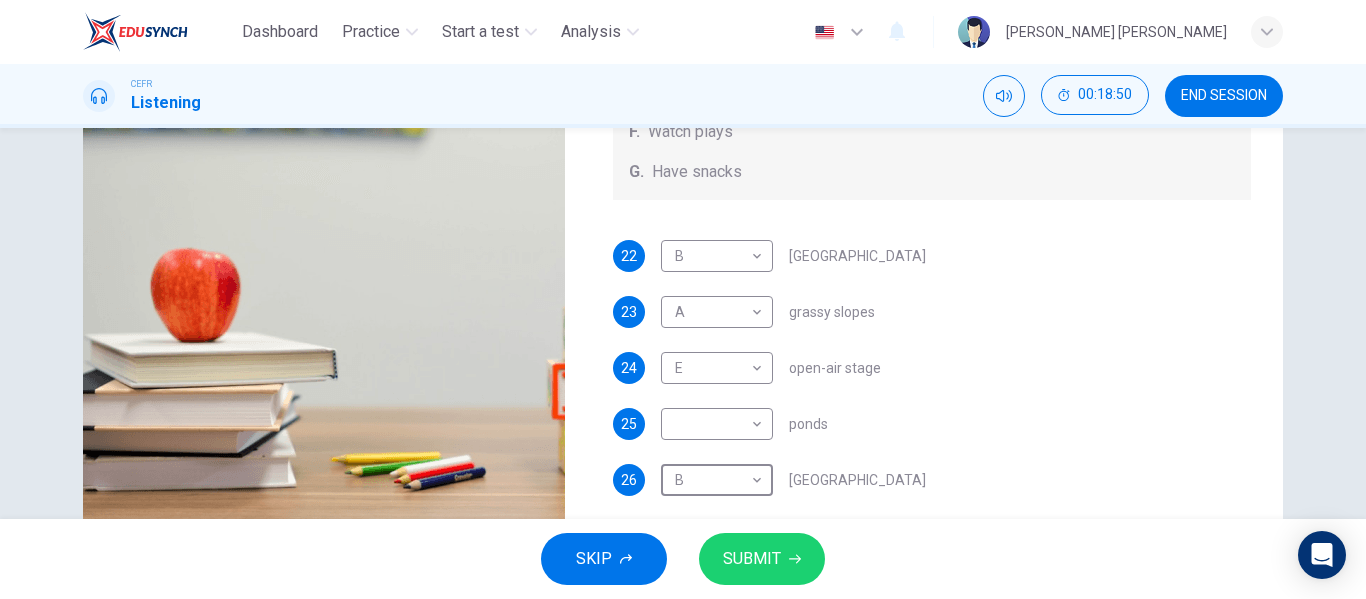 scroll 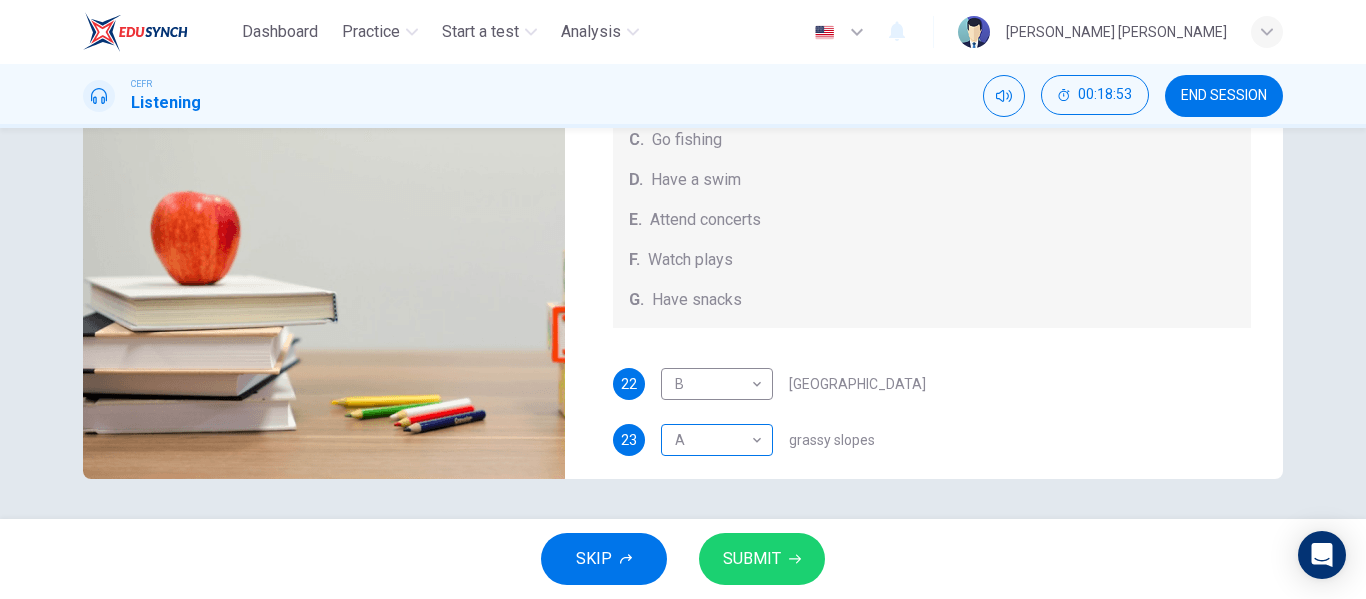 type on "0" 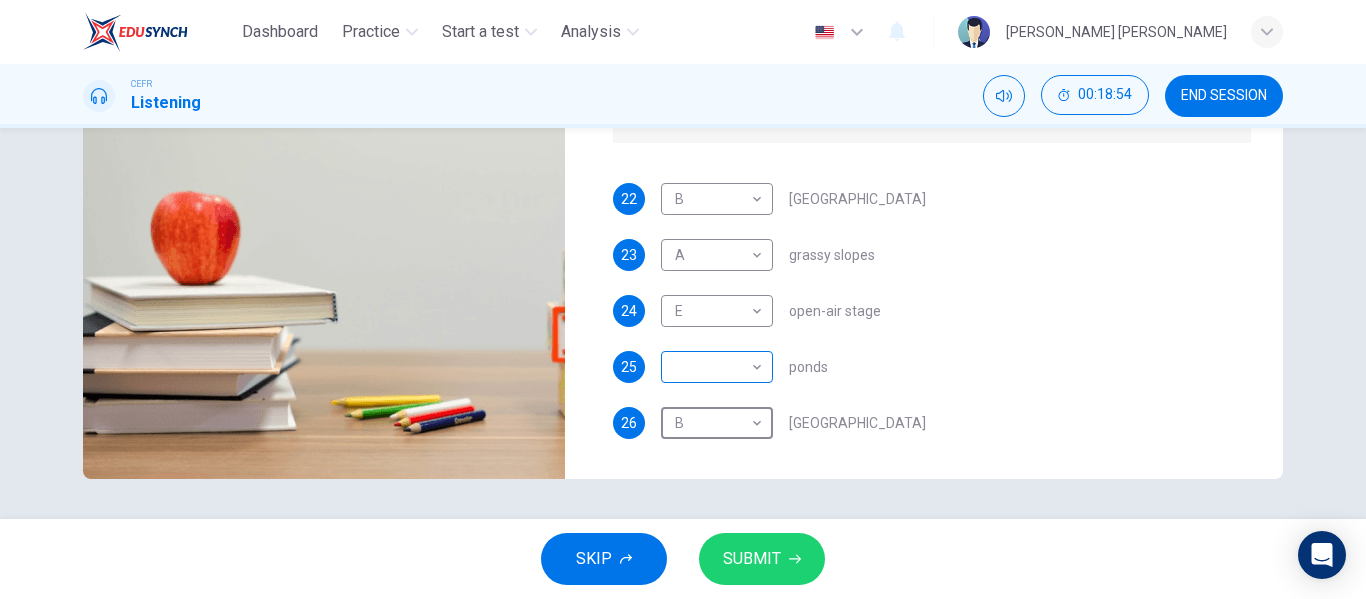 click on "Dashboard Practice Start a test Analysis English en ​ CECILIA JOHN EDWARD CEFR Listening 00:18:54 END SESSION Questions 22 - 26 Which activity can be done at each of the following locations on the heath? Choose  FIVE  answers below and select the correct letter,  A-G , next to the questions. Activities A. Have picnics B. Get a great view of the city C. Go fishing D. Have a swim E. Attend concerts F. Watch plays G. Have snacks 22 B B ​ Kenwood House 23 A A ​ grassy slopes 24 E E ​ open-air stage 25 ​ ​ ponds 26 B B ​ Parliament Hill Hampstead Audio Tour 05m 13s SKIP SUBMIT EduSynch - Online Language Proficiency Testing
Dashboard Practice Start a test Analysis Notifications © Copyright  2025" at bounding box center [683, 299] 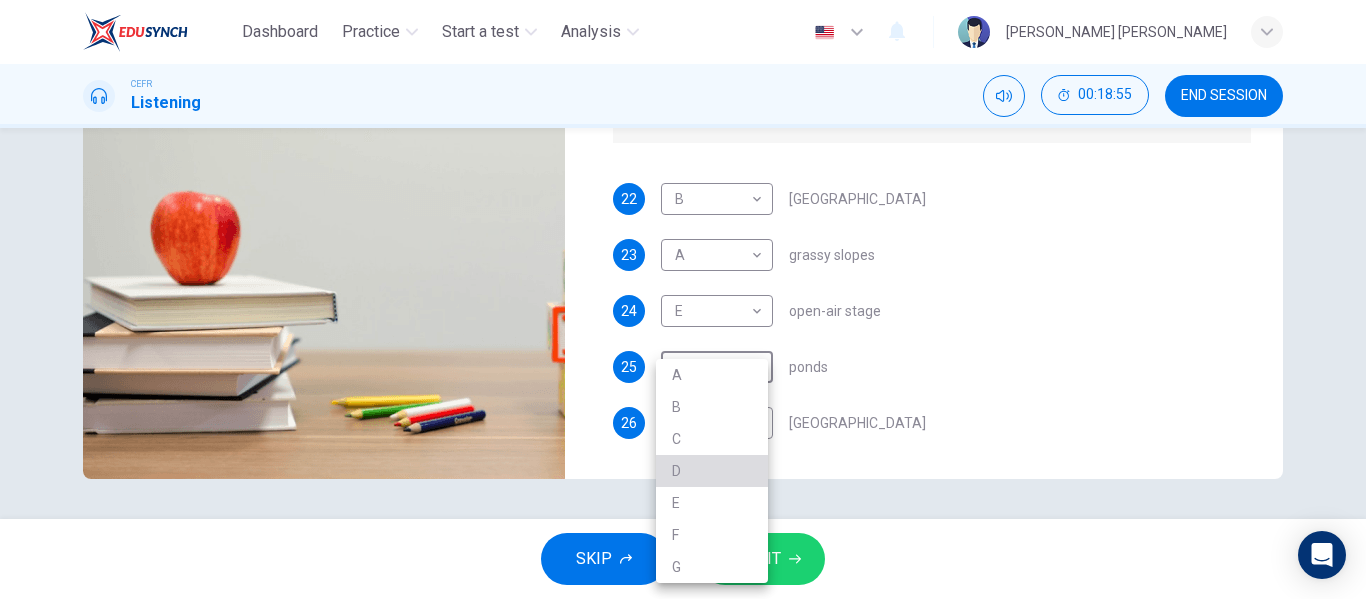 click on "D" at bounding box center (712, 471) 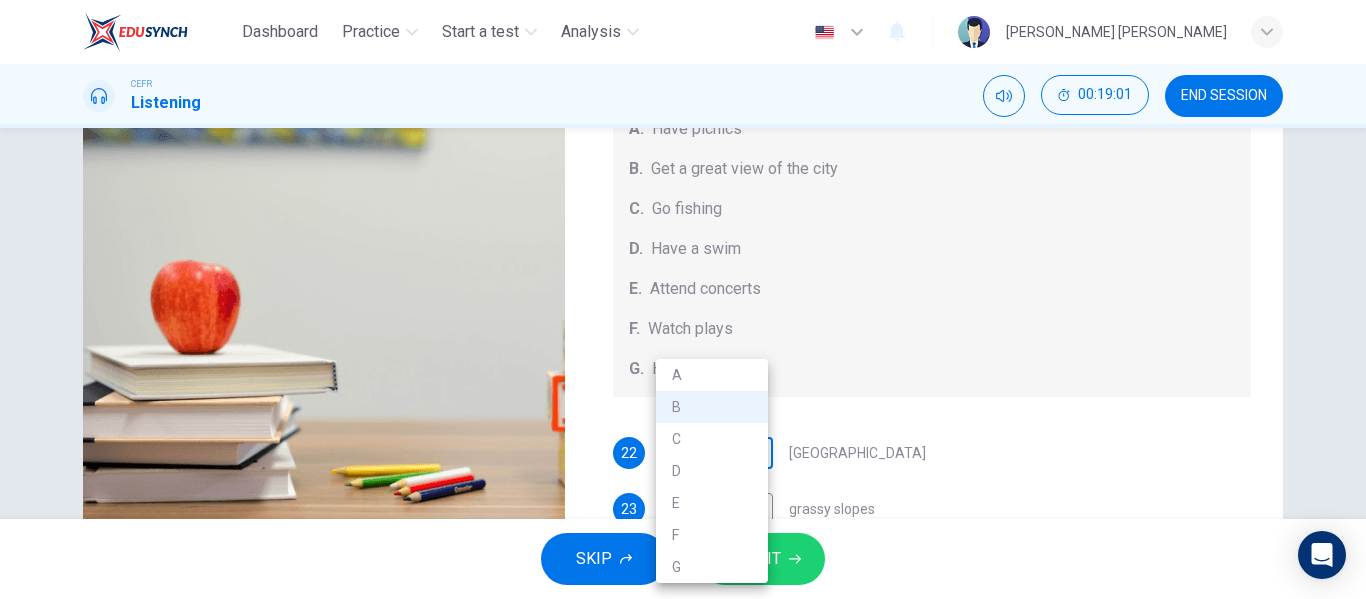 click on "Dashboard Practice Start a test Analysis English en ​ CECILIA JOHN EDWARD CEFR Listening 00:19:01 END SESSION Questions 22 - 26 Which activity can be done at each of the following locations on the heath? Choose  FIVE  answers below and select the correct letter,  A-G , next to the questions. Activities A. Have picnics B. Get a great view of the city C. Go fishing D. Have a swim E. Attend concerts F. Watch plays G. Have snacks 22 B B ​ Kenwood House 23 A A ​ grassy slopes 24 E E ​ open-air stage 25 D D ​ ponds 26 B B ​ Parliament Hill Hampstead Audio Tour 05m 13s SKIP SUBMIT EduSynch - Online Language Proficiency Testing
Dashboard Practice Start a test Analysis Notifications © Copyright  2025 A B C D E F G" at bounding box center (683, 299) 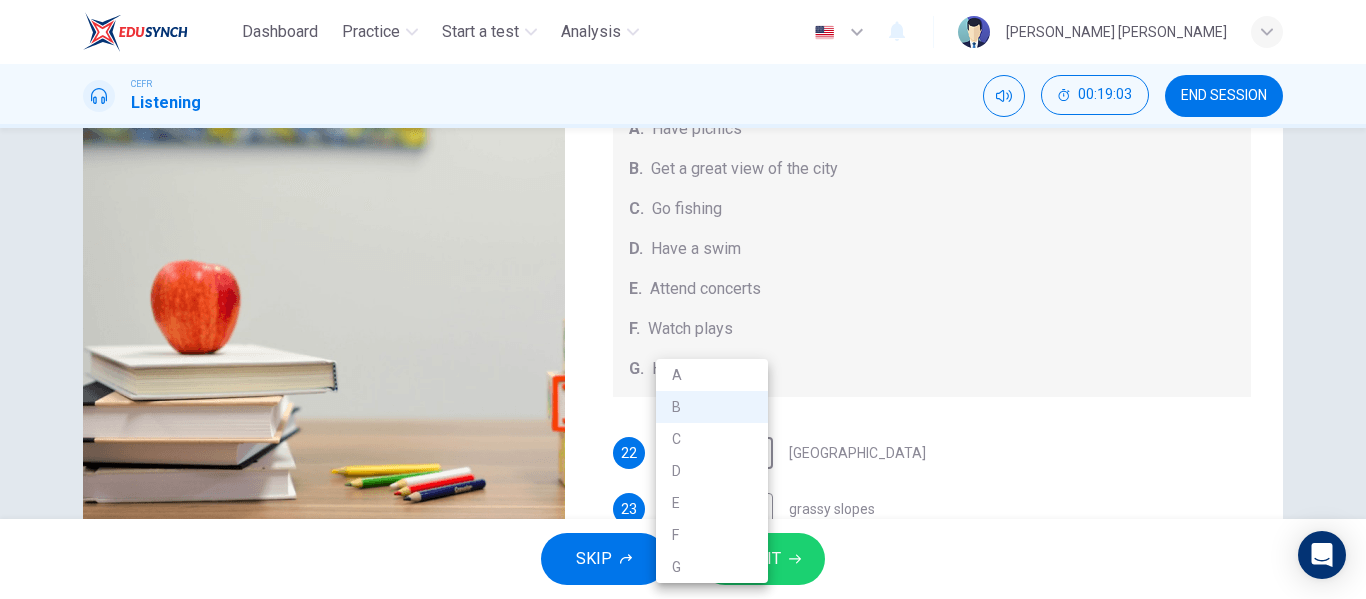 click on "F" at bounding box center (712, 535) 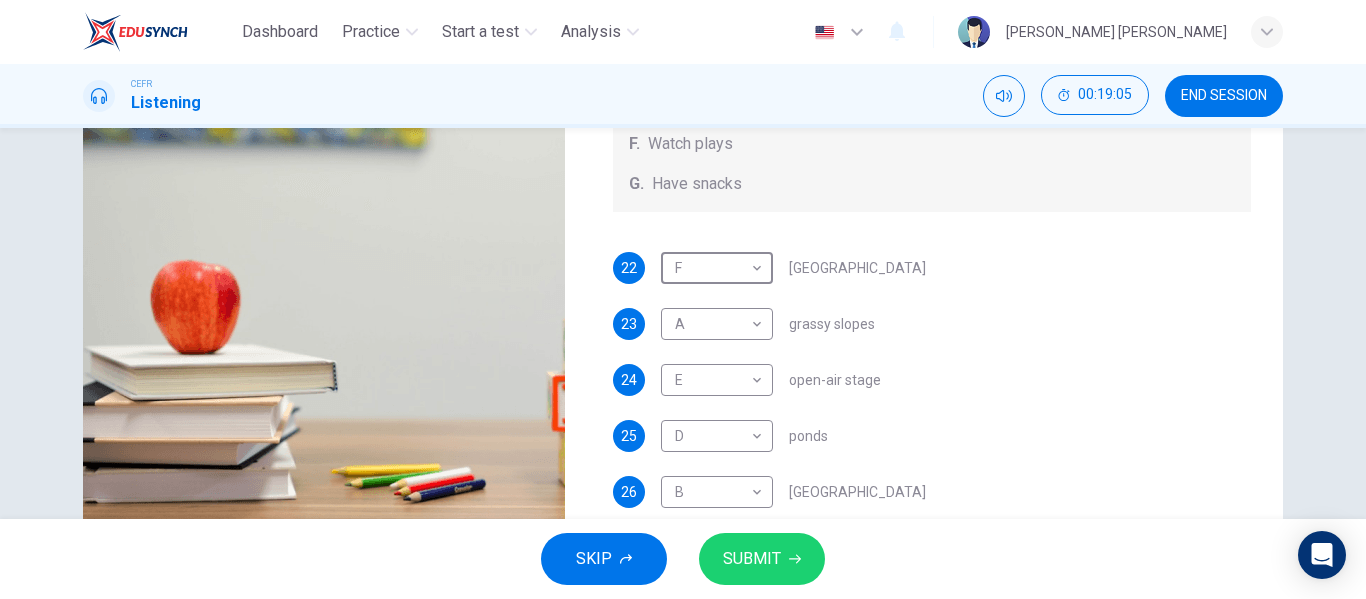 click on "SUBMIT" at bounding box center (762, 559) 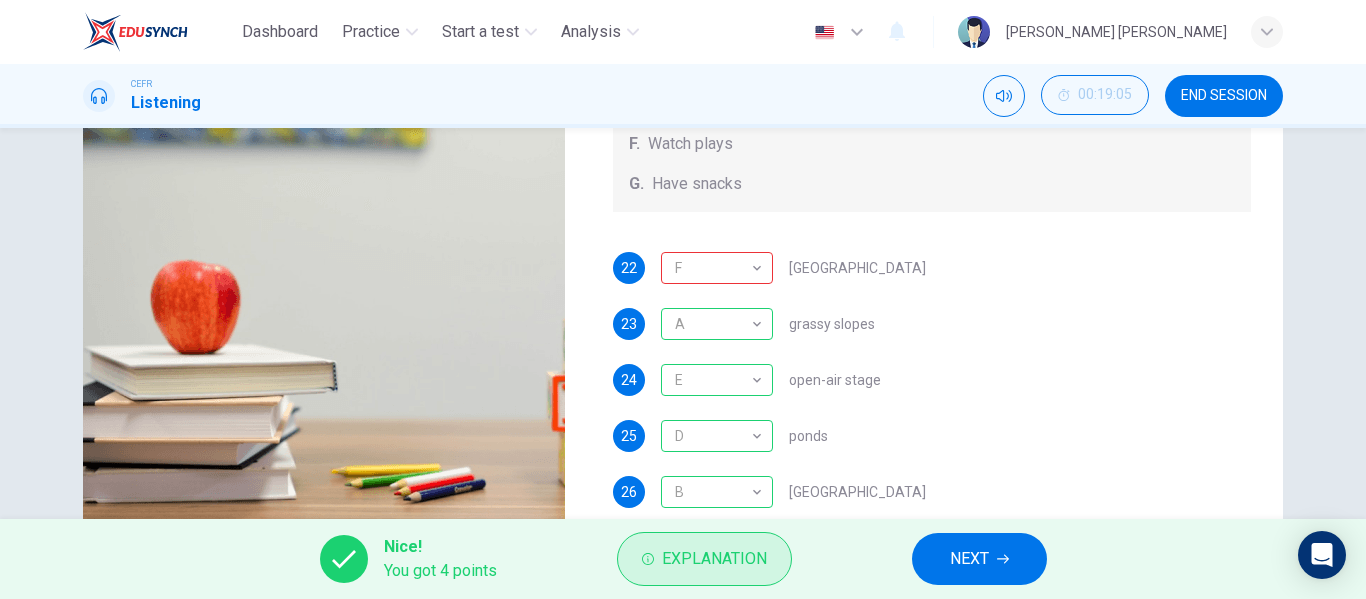 click on "Explanation" at bounding box center [704, 559] 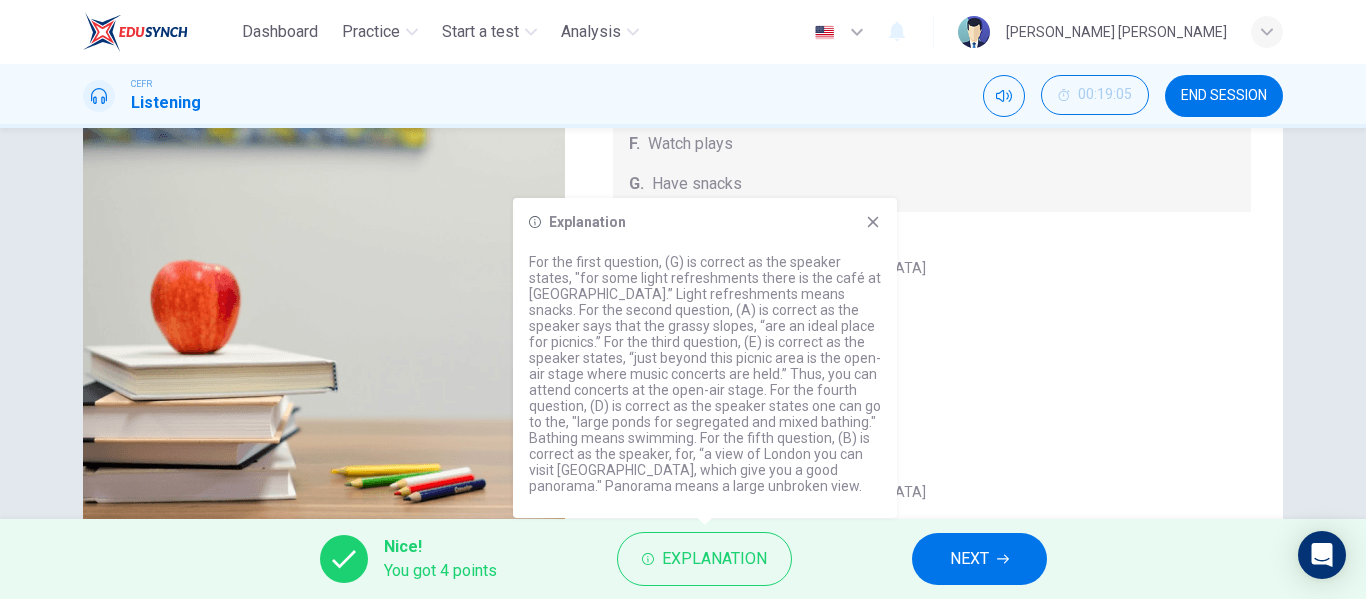 click on "25 D D ​ ponds" at bounding box center (932, 436) 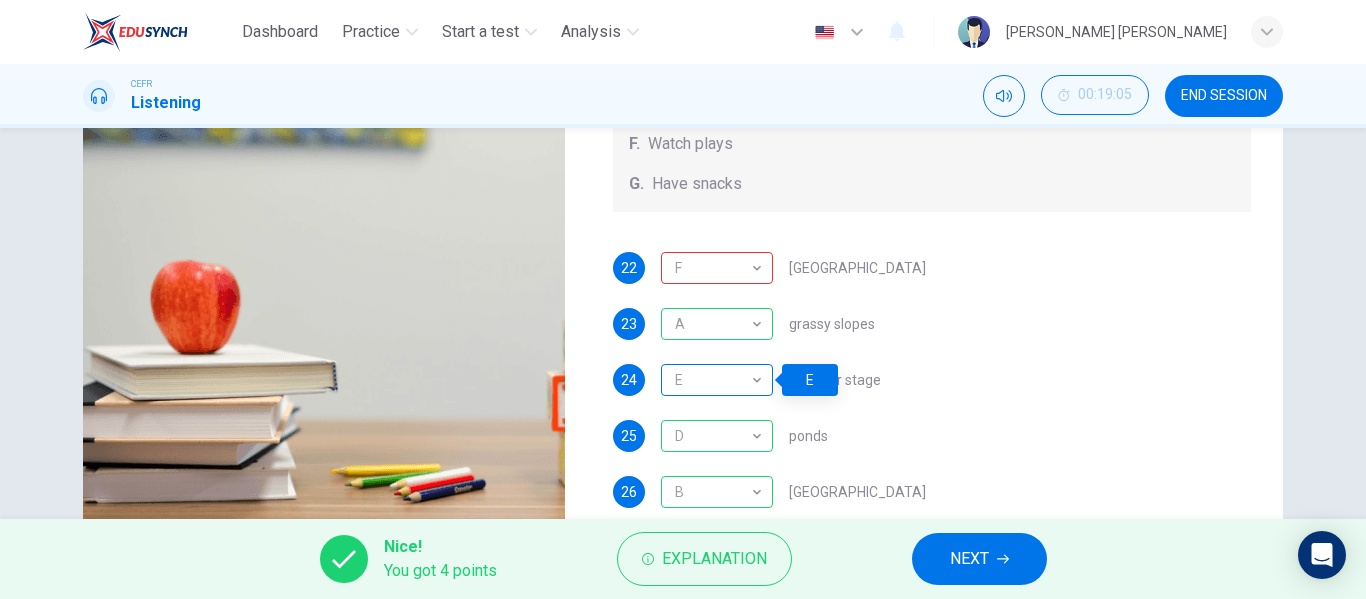 scroll, scrollTop: 384, scrollLeft: 0, axis: vertical 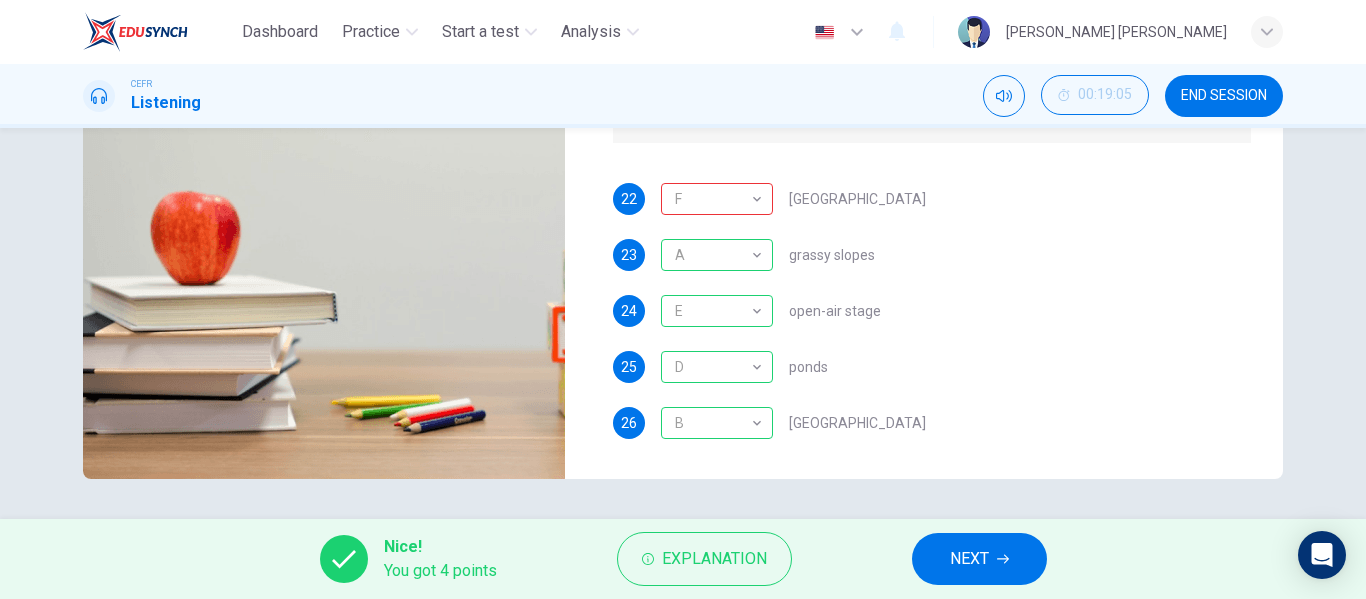 click on "NEXT" at bounding box center [979, 559] 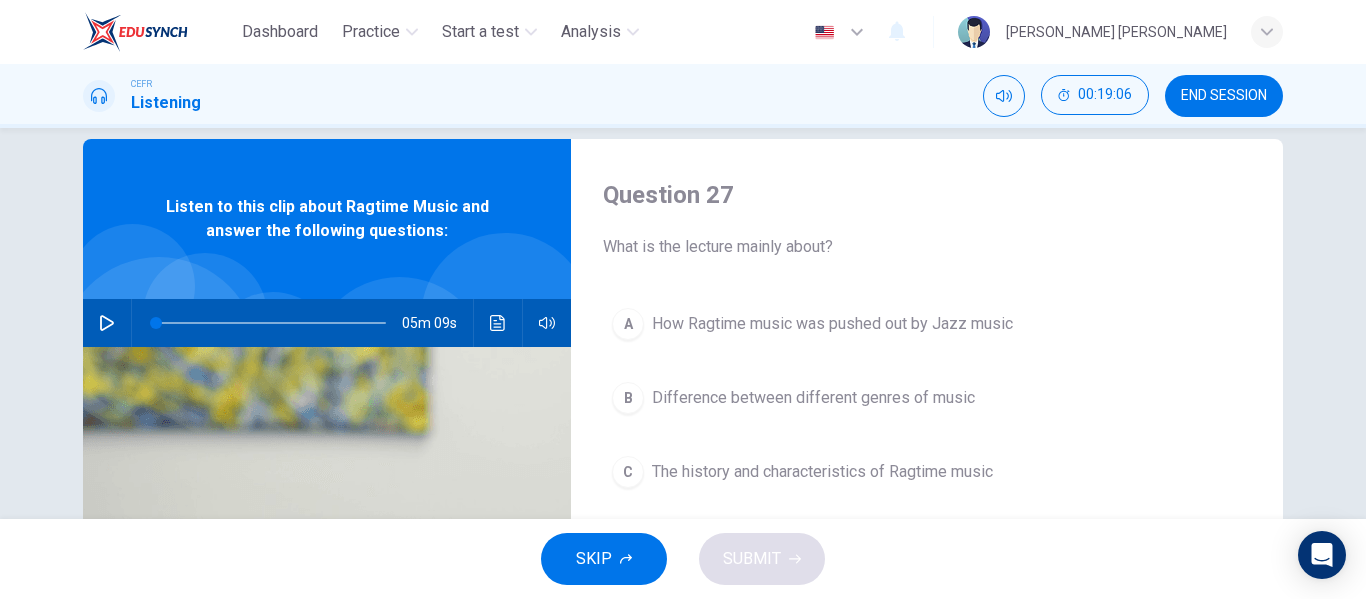scroll, scrollTop: 28, scrollLeft: 0, axis: vertical 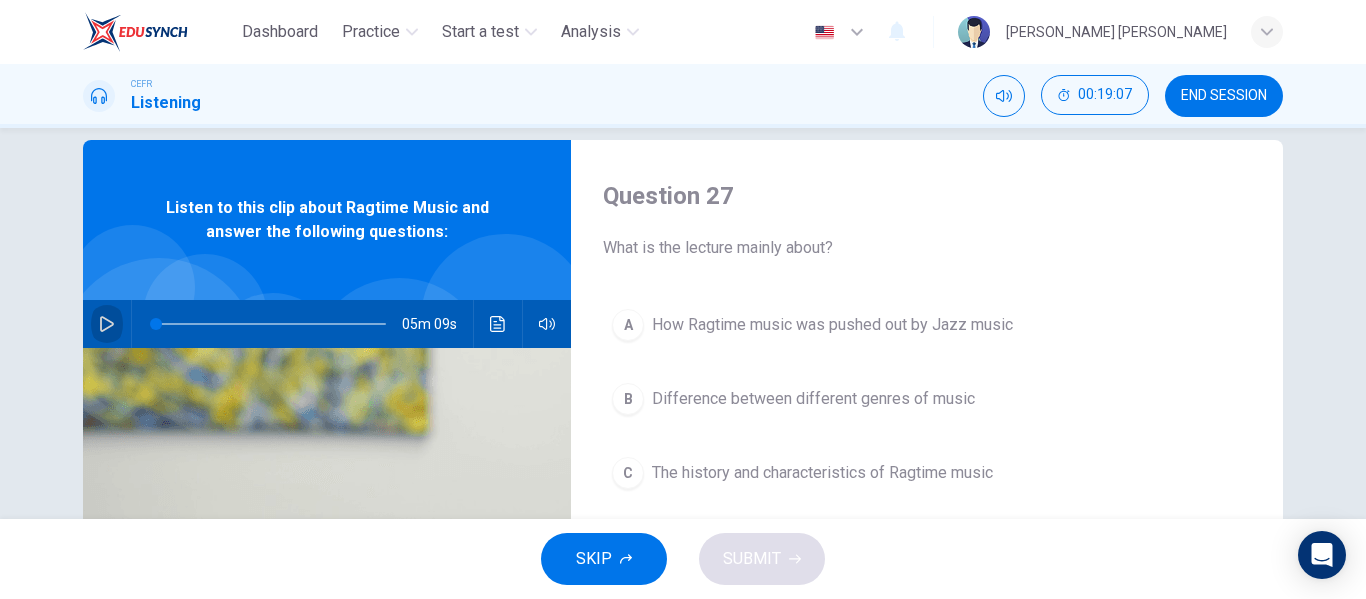 click at bounding box center (107, 324) 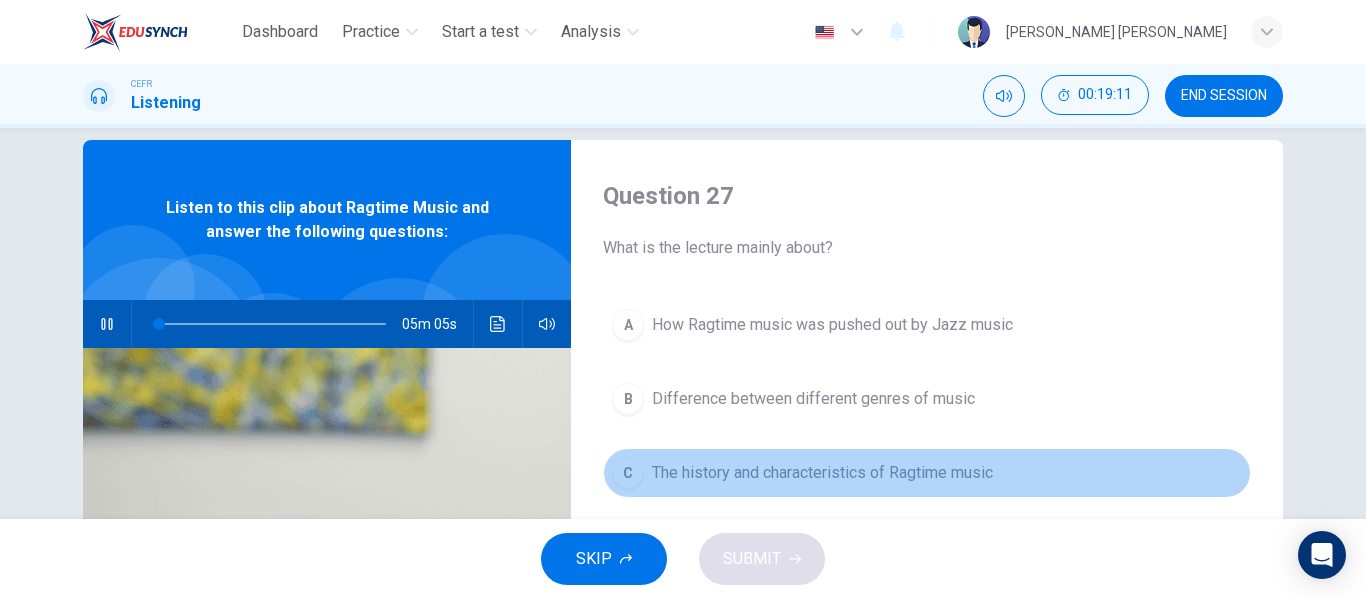 click on "The history and characteristics of Ragtime music" at bounding box center [822, 473] 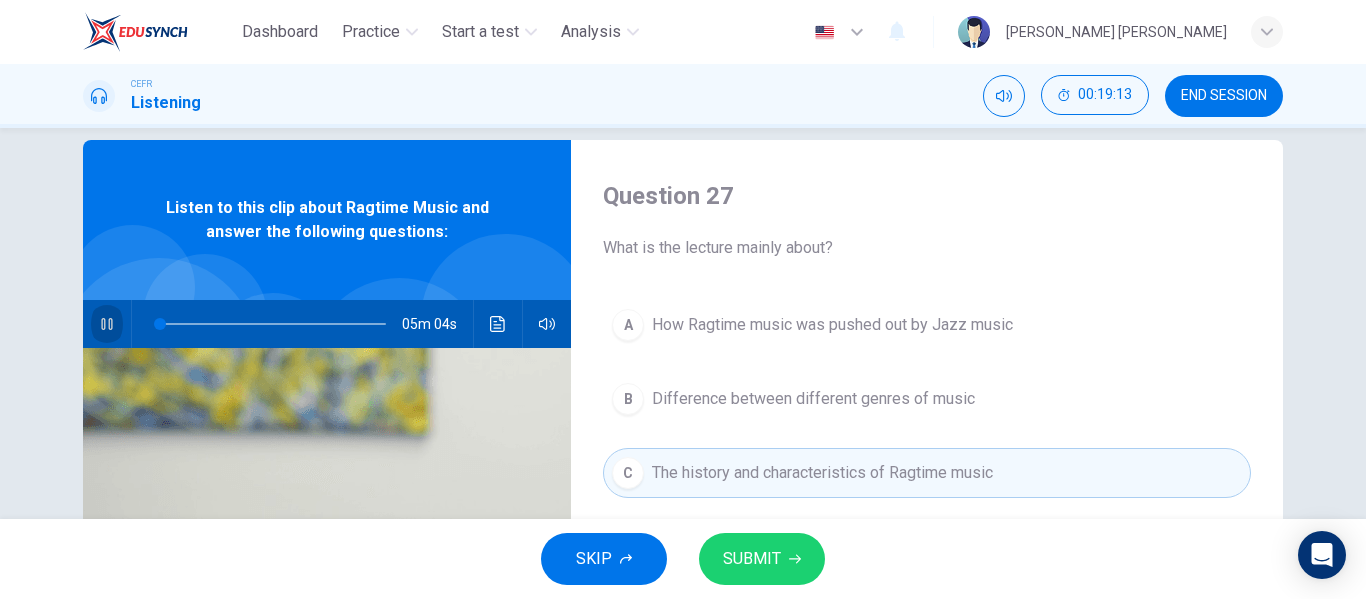 click at bounding box center [107, 324] 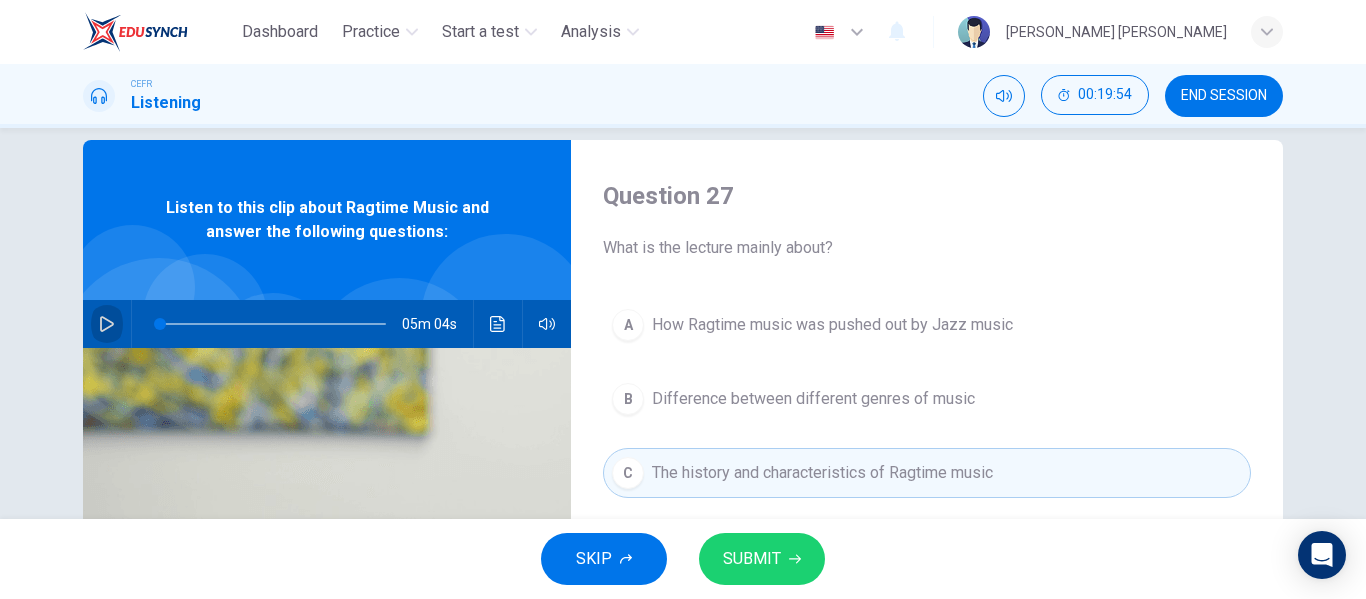 click at bounding box center [107, 324] 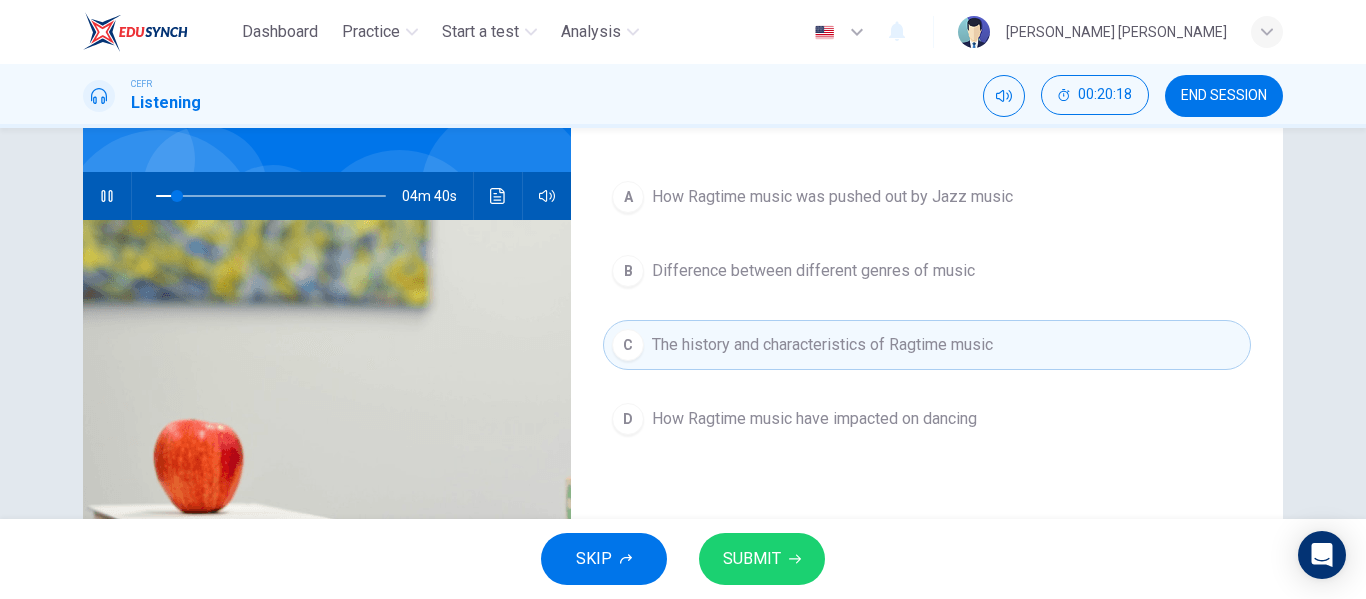 scroll, scrollTop: 156, scrollLeft: 0, axis: vertical 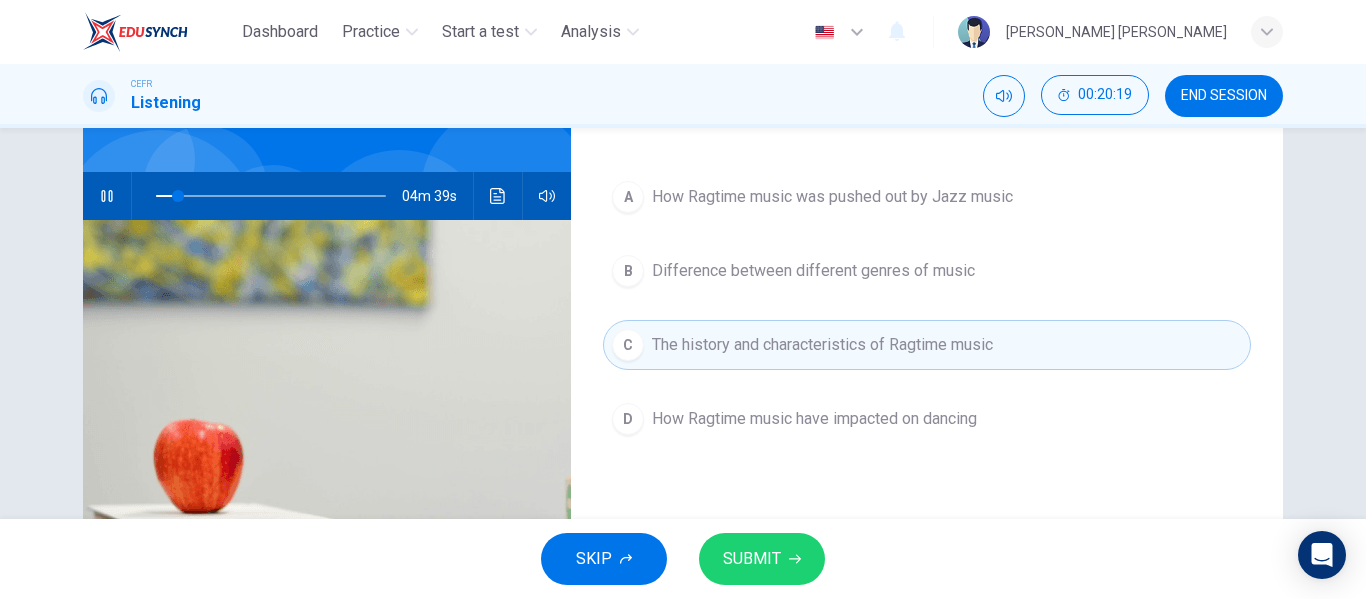 click on "Difference between different genres of music" at bounding box center [813, 271] 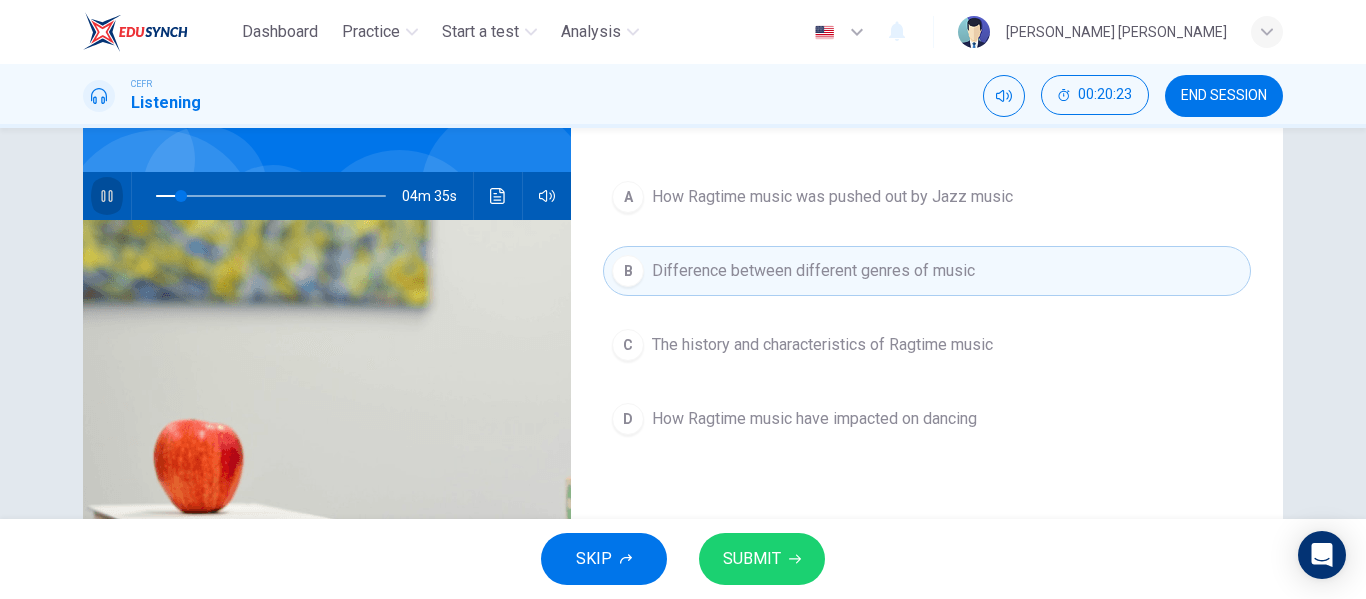 click at bounding box center [107, 196] 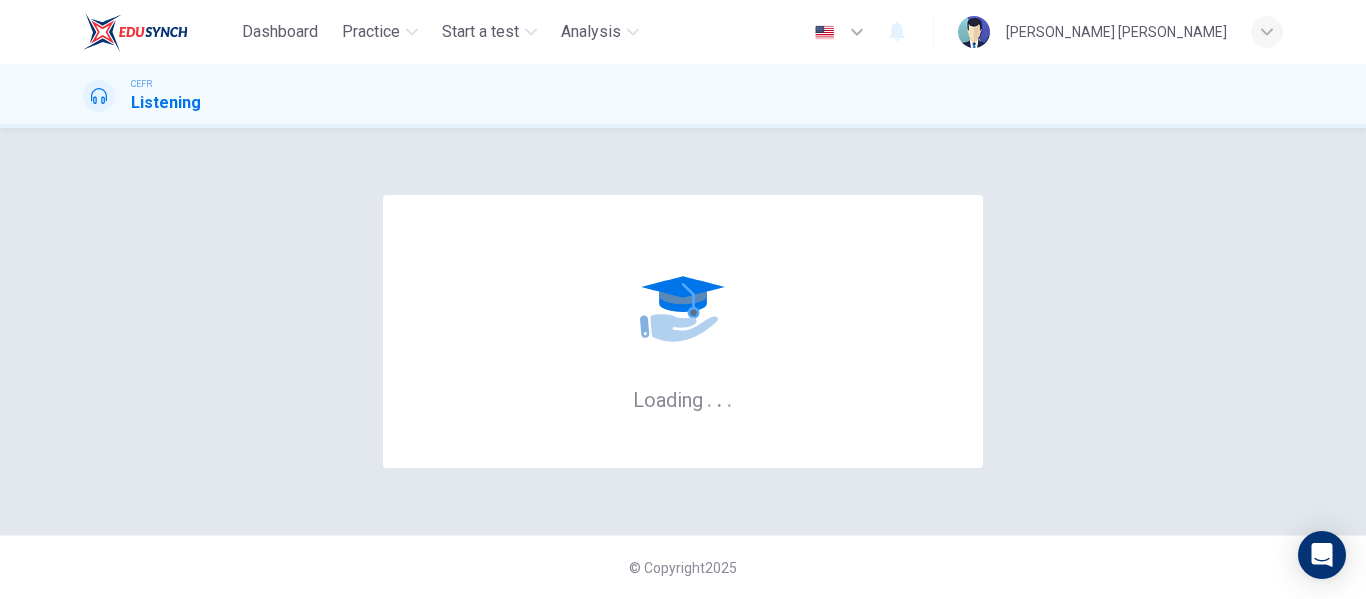 scroll, scrollTop: 0, scrollLeft: 0, axis: both 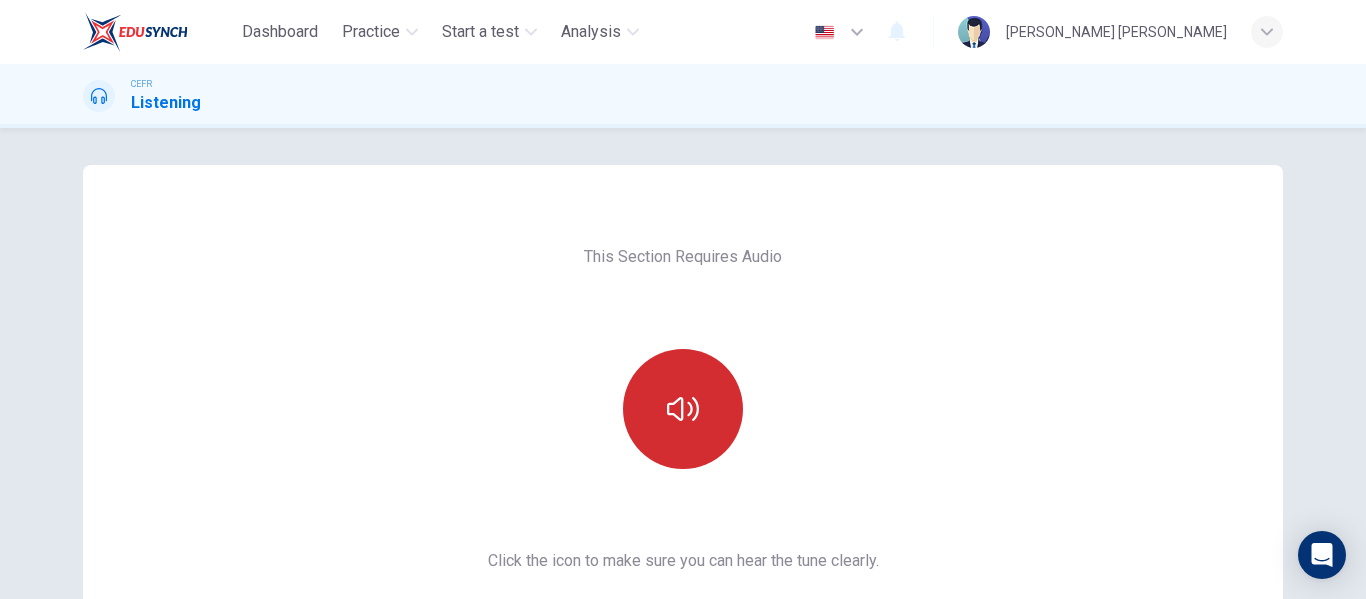 click at bounding box center (683, 409) 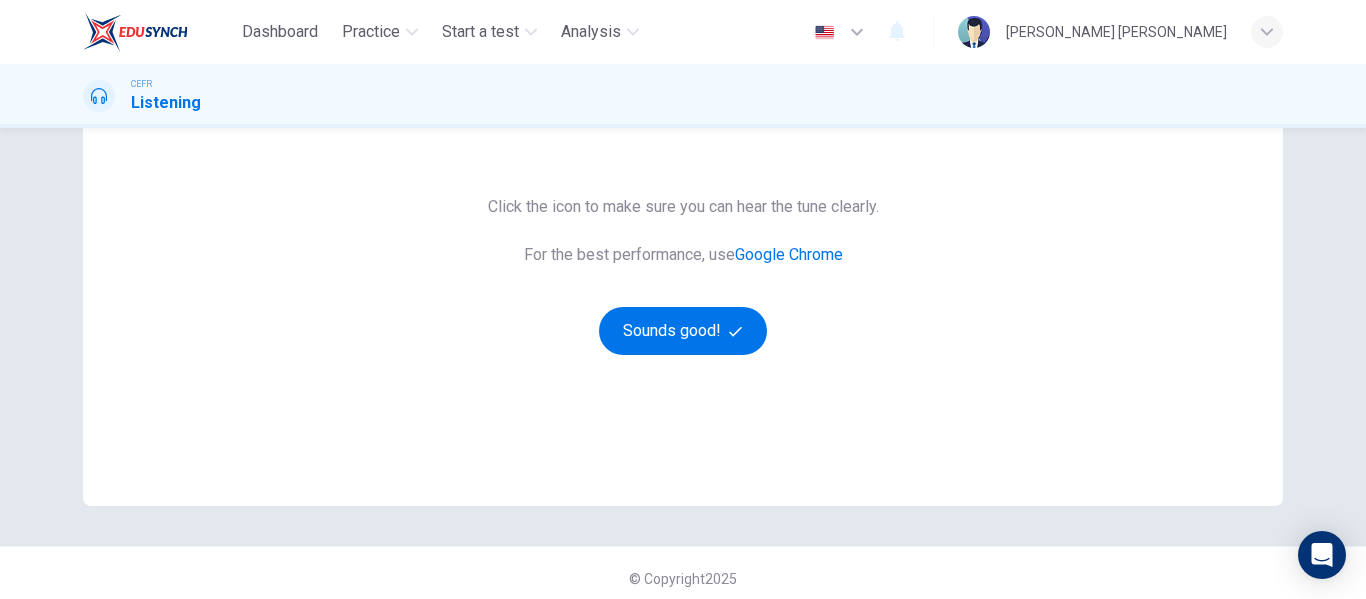 scroll, scrollTop: 368, scrollLeft: 0, axis: vertical 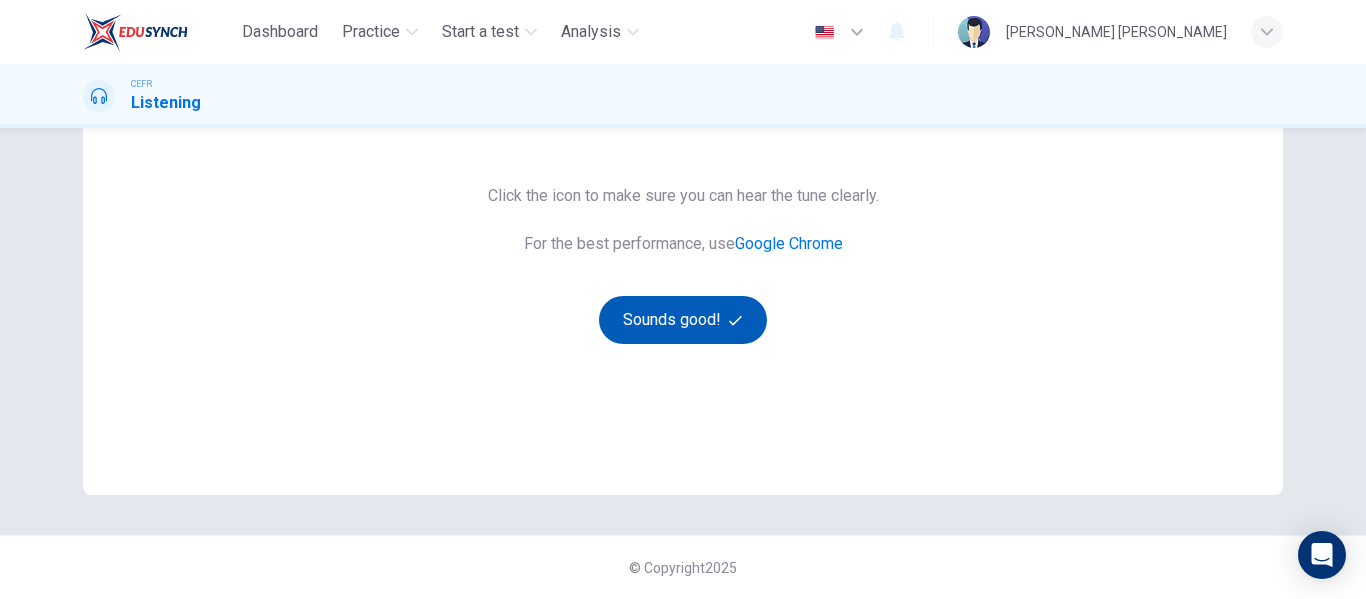 click on "Sounds good!" at bounding box center (683, 320) 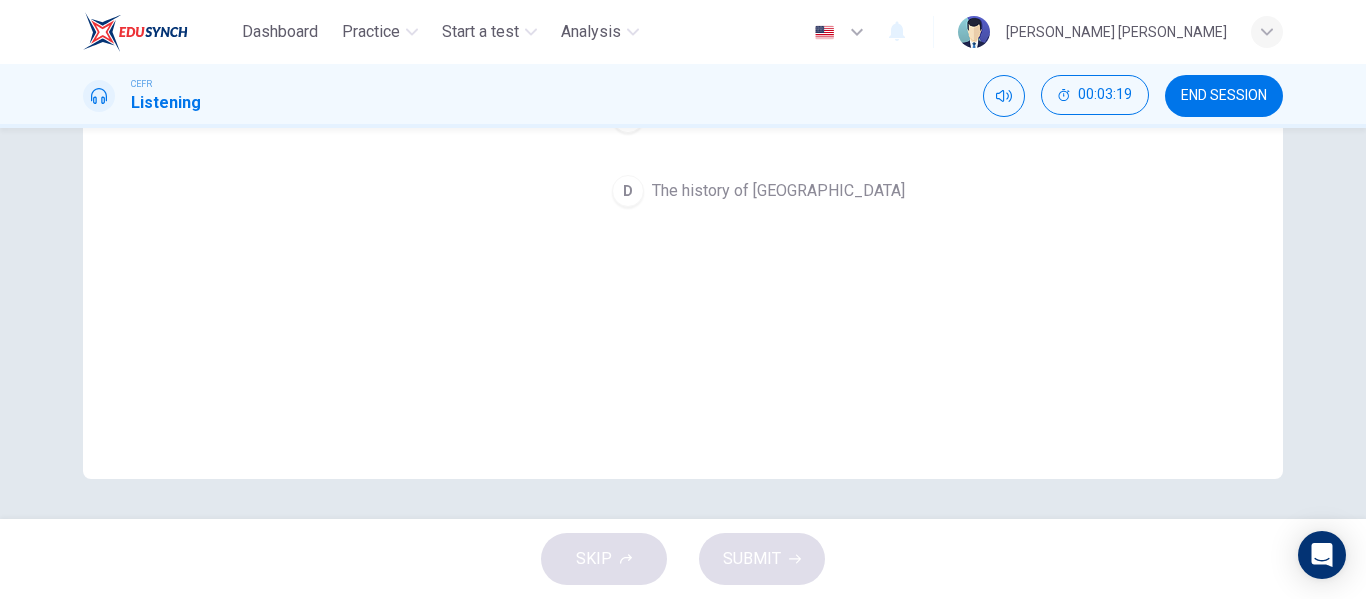 scroll, scrollTop: 41, scrollLeft: 0, axis: vertical 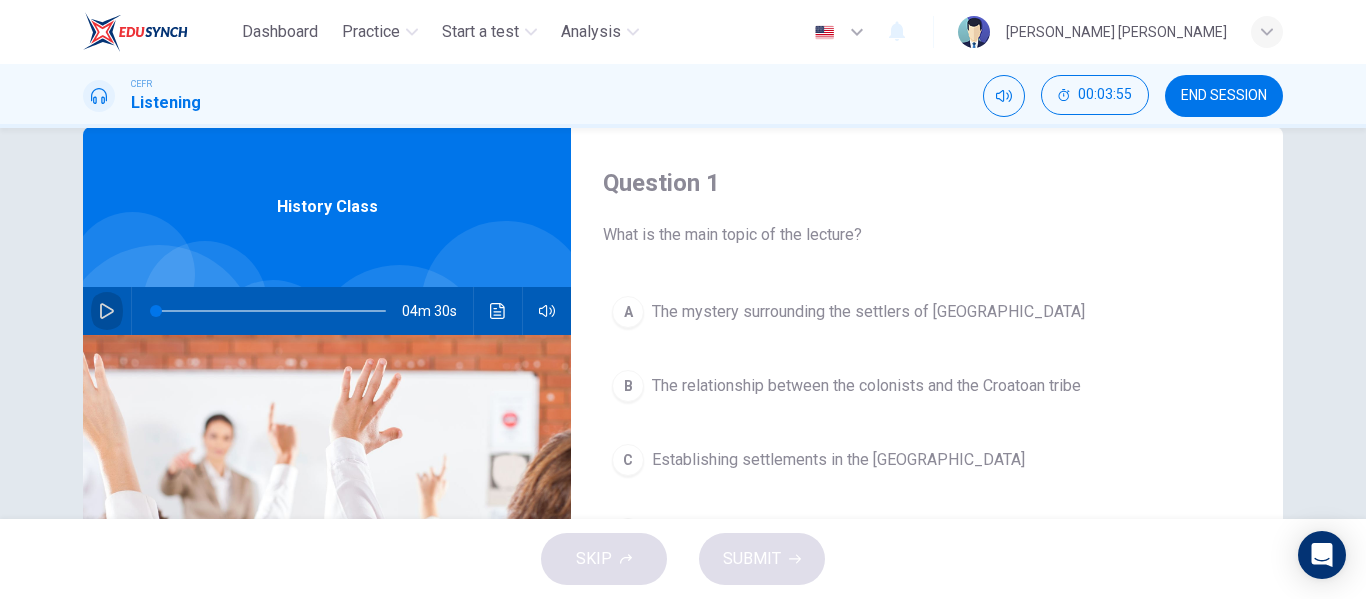 click 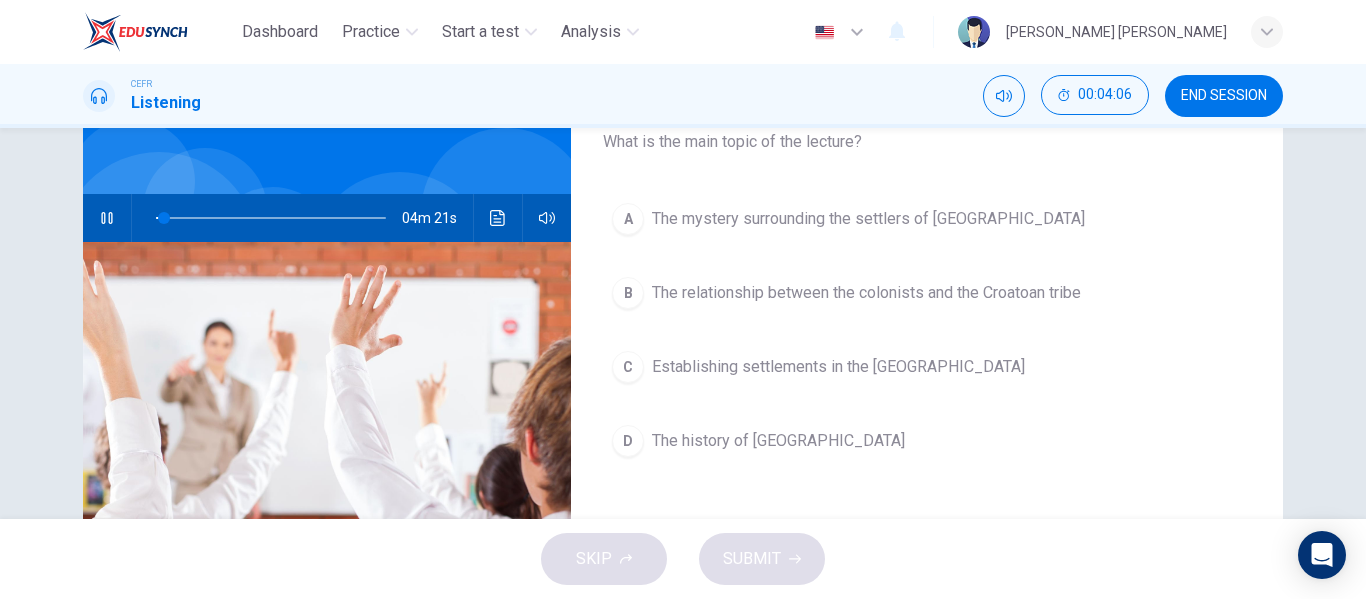 scroll, scrollTop: 135, scrollLeft: 0, axis: vertical 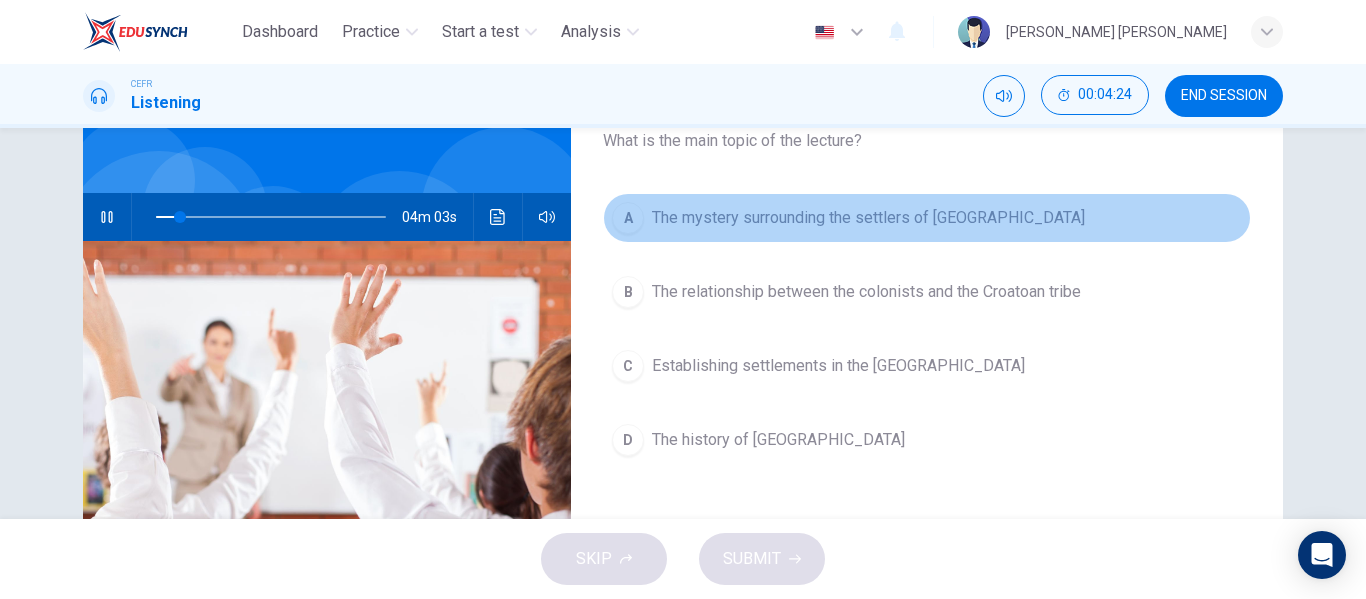 click on "The mystery surrounding the settlers of [GEOGRAPHIC_DATA]" at bounding box center [868, 218] 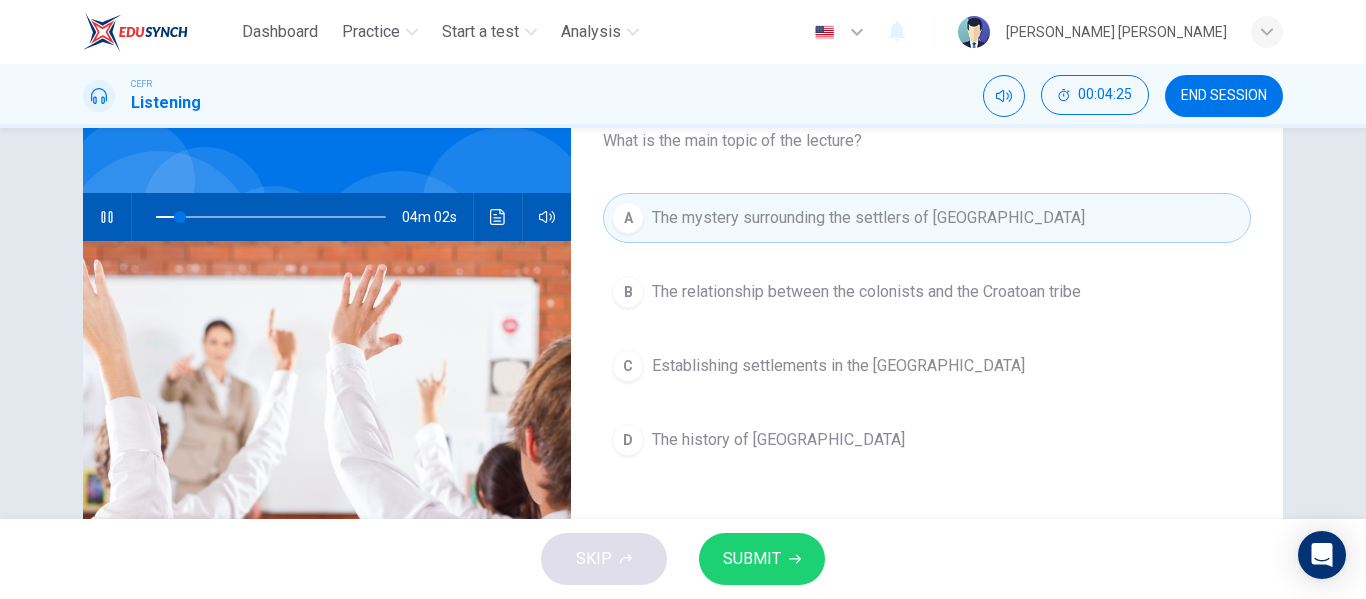 click on "SKIP SUBMIT" at bounding box center [683, 559] 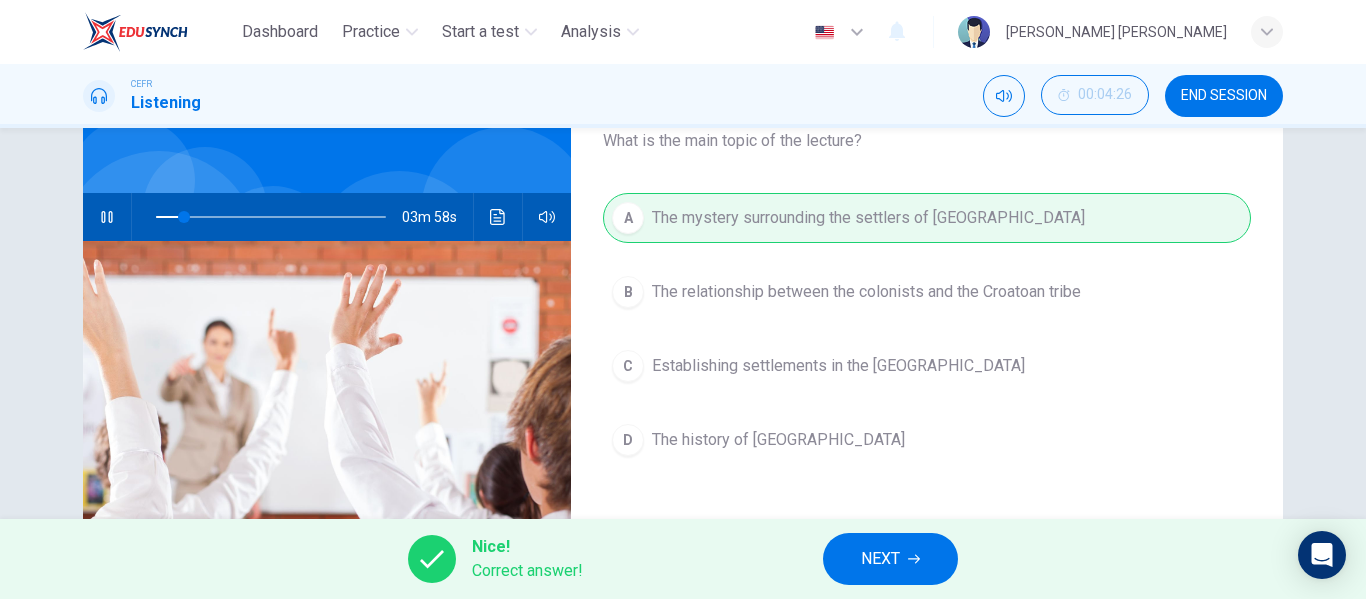 click on "NEXT" at bounding box center (880, 559) 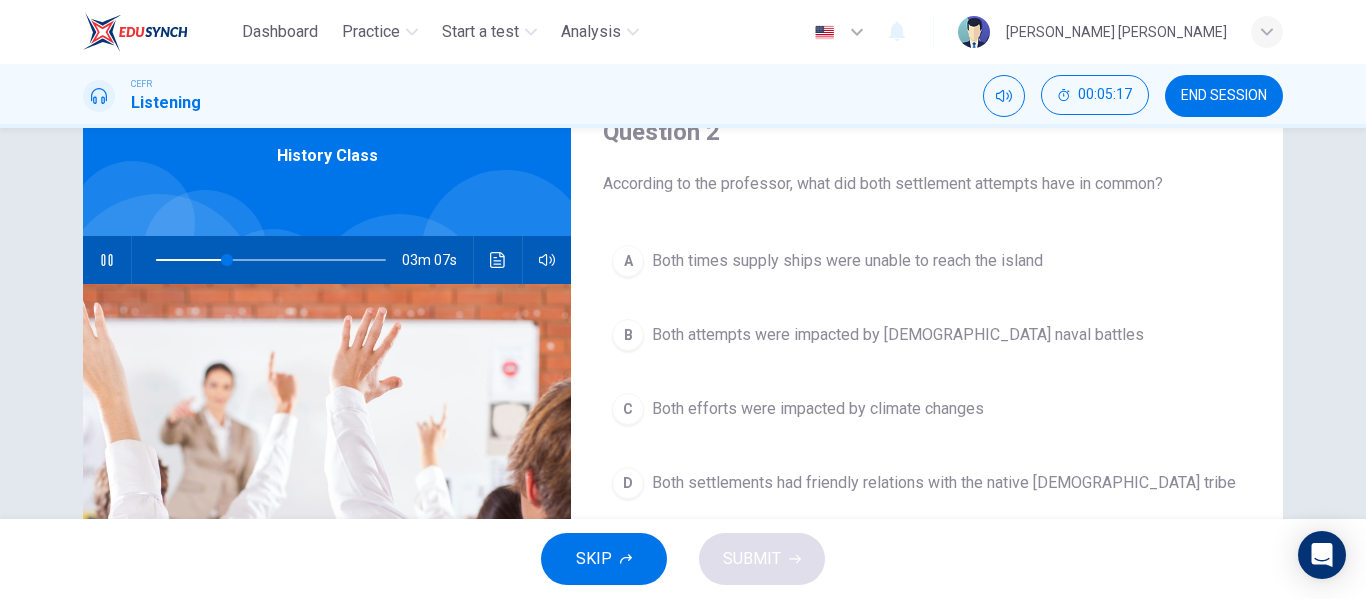 scroll, scrollTop: 92, scrollLeft: 0, axis: vertical 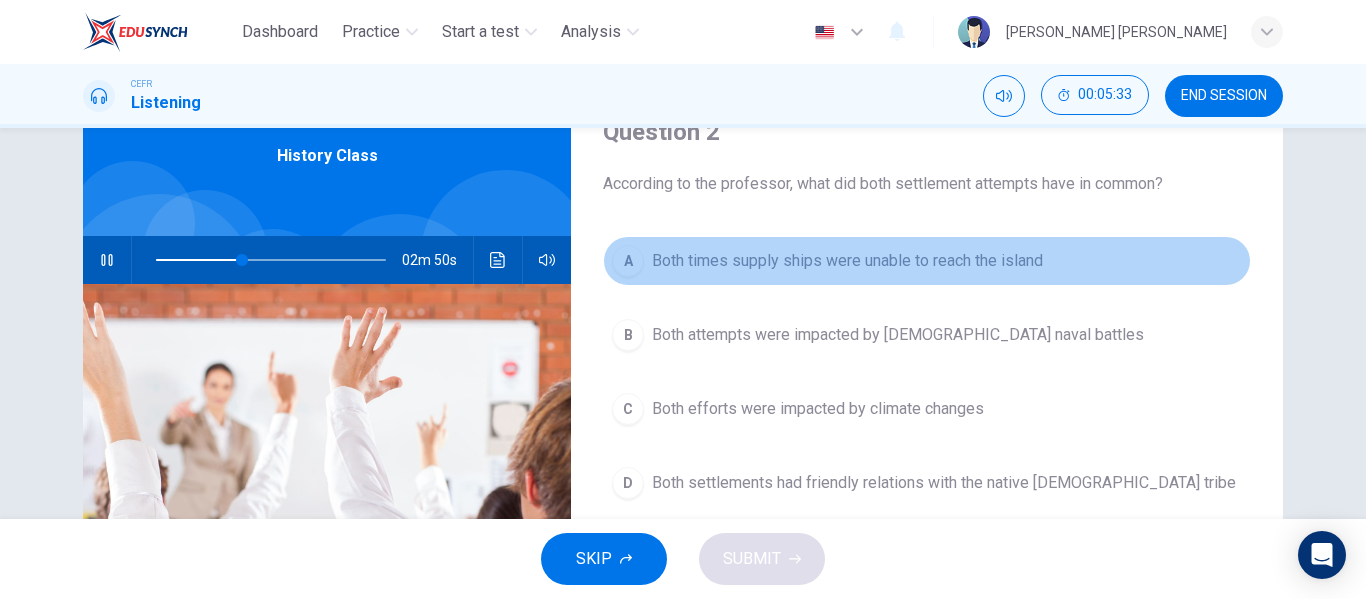 click on "Both times supply ships were unable to reach the island" at bounding box center (847, 261) 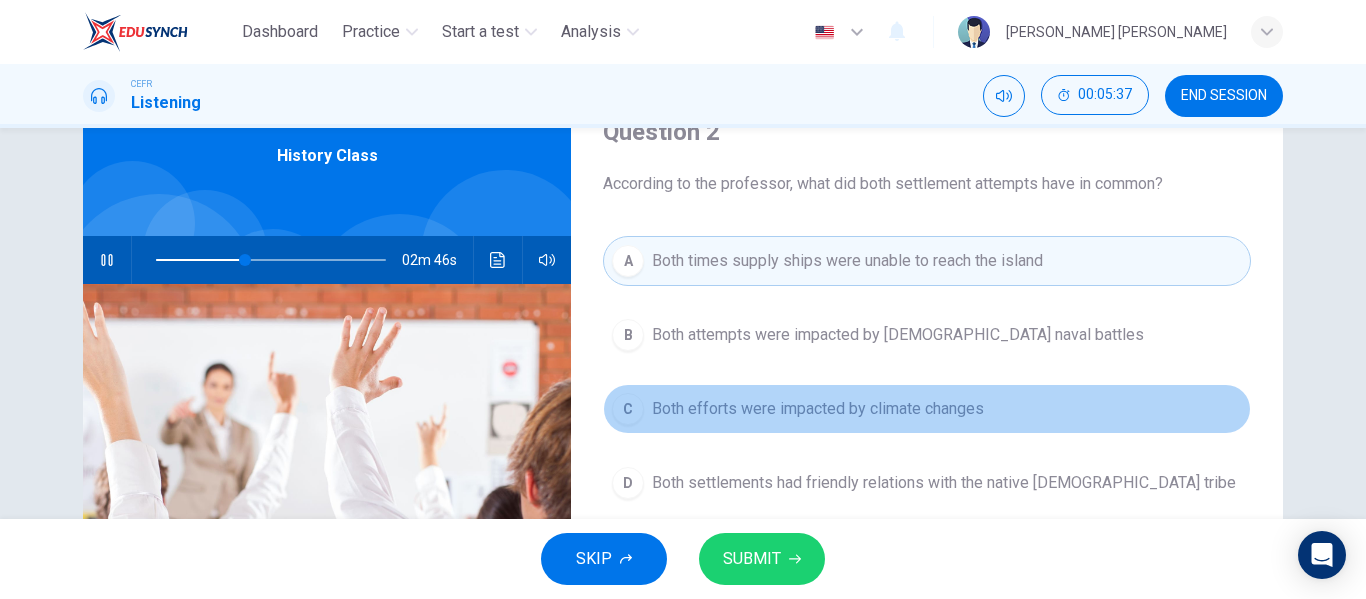 click on "Both efforts were impacted by climate changes" at bounding box center [818, 409] 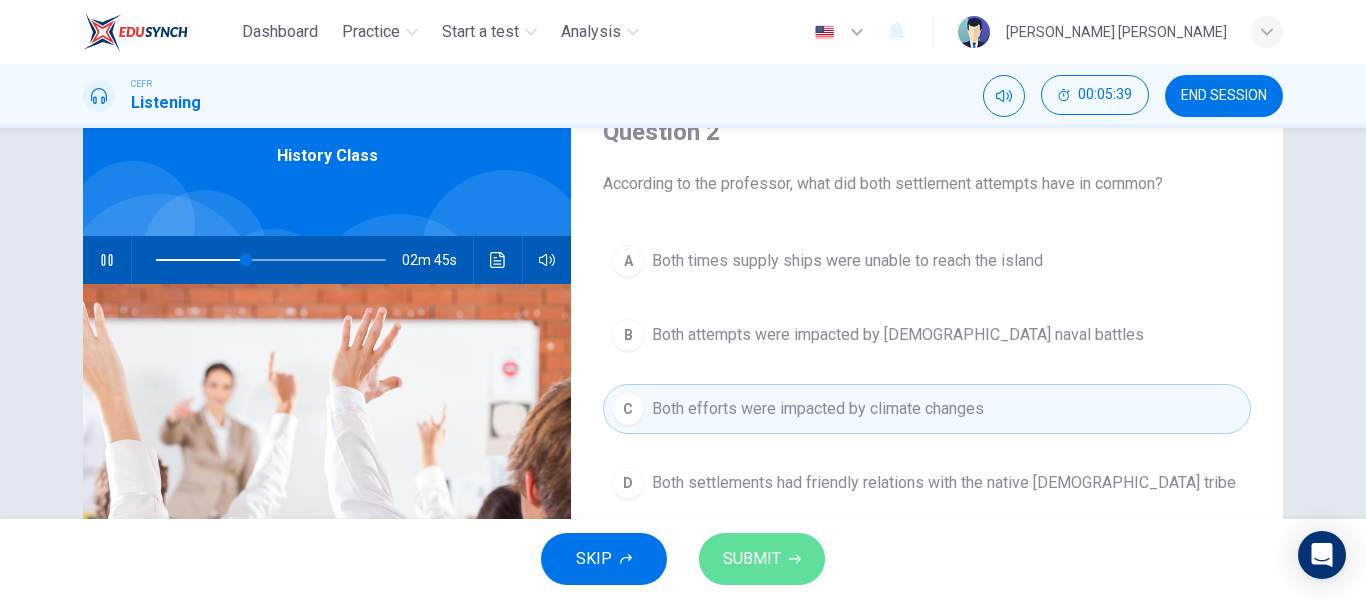 click on "SUBMIT" at bounding box center (752, 559) 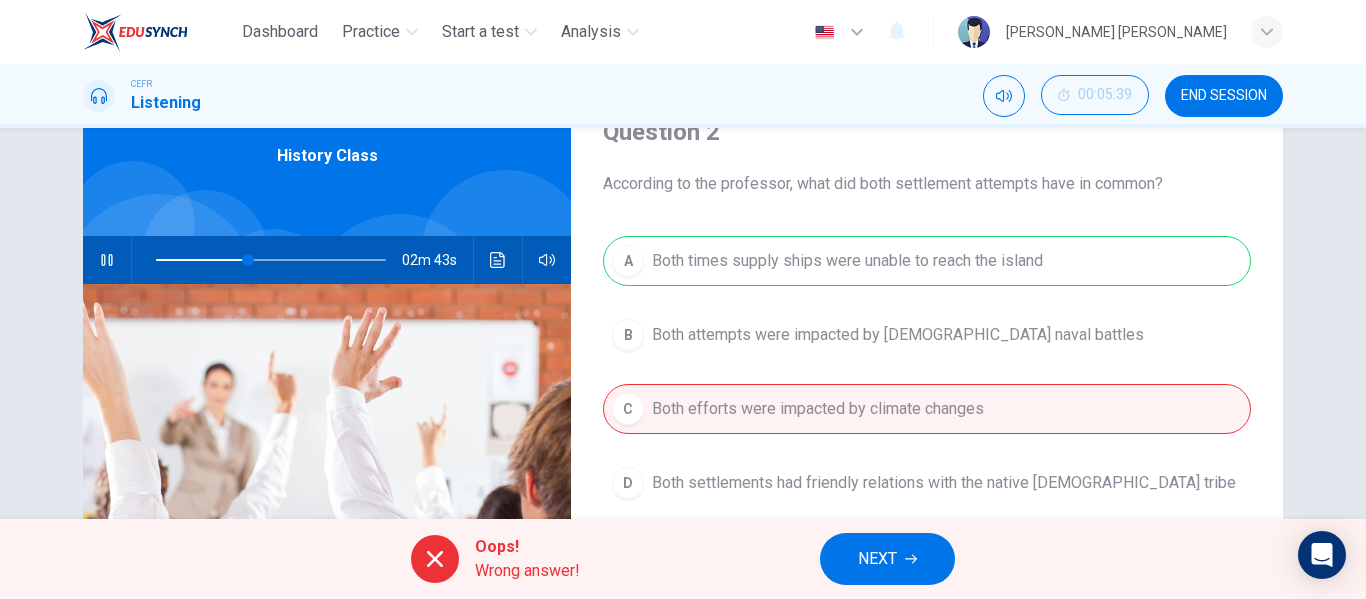 click on "NEXT" at bounding box center (877, 559) 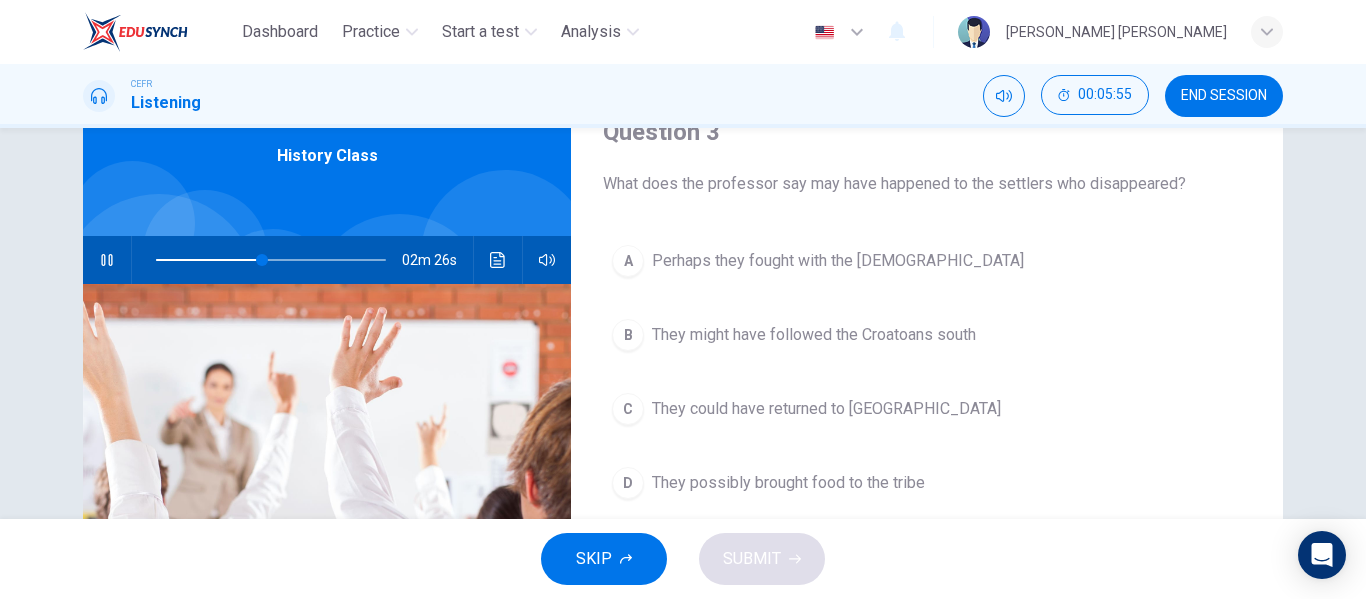 click on "They could have returned to [GEOGRAPHIC_DATA]" at bounding box center [826, 409] 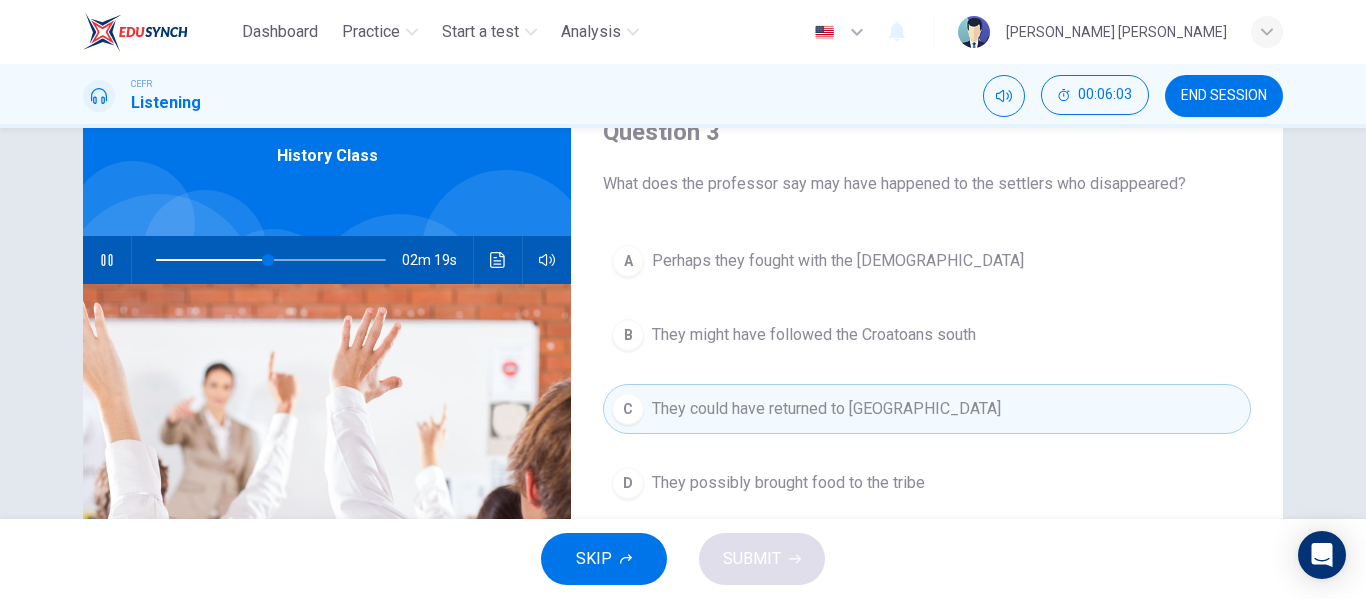click on "They might have followed the Croatoans south" at bounding box center (814, 335) 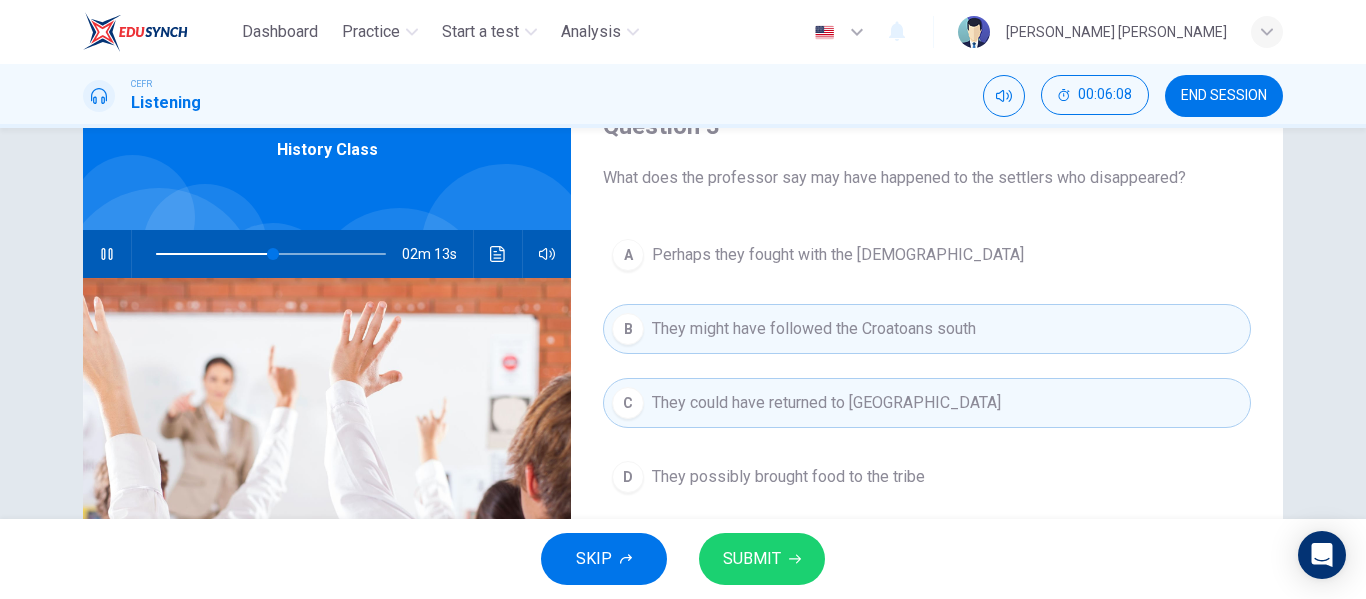 scroll, scrollTop: 99, scrollLeft: 0, axis: vertical 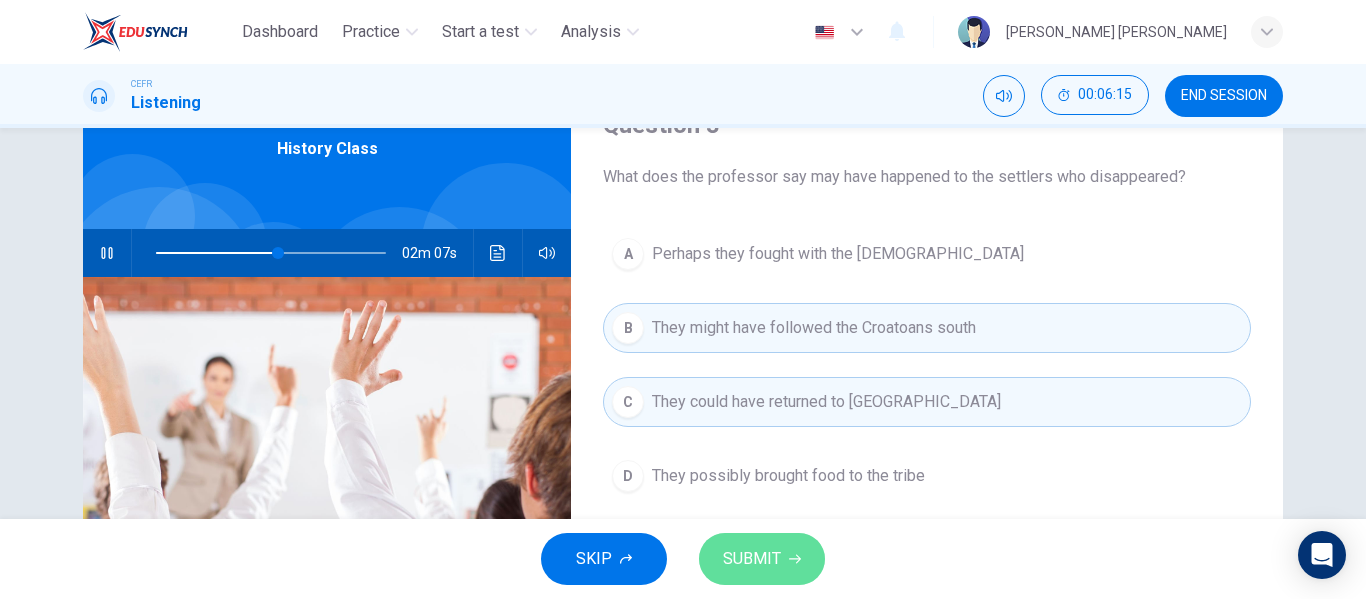 click on "SUBMIT" at bounding box center (752, 559) 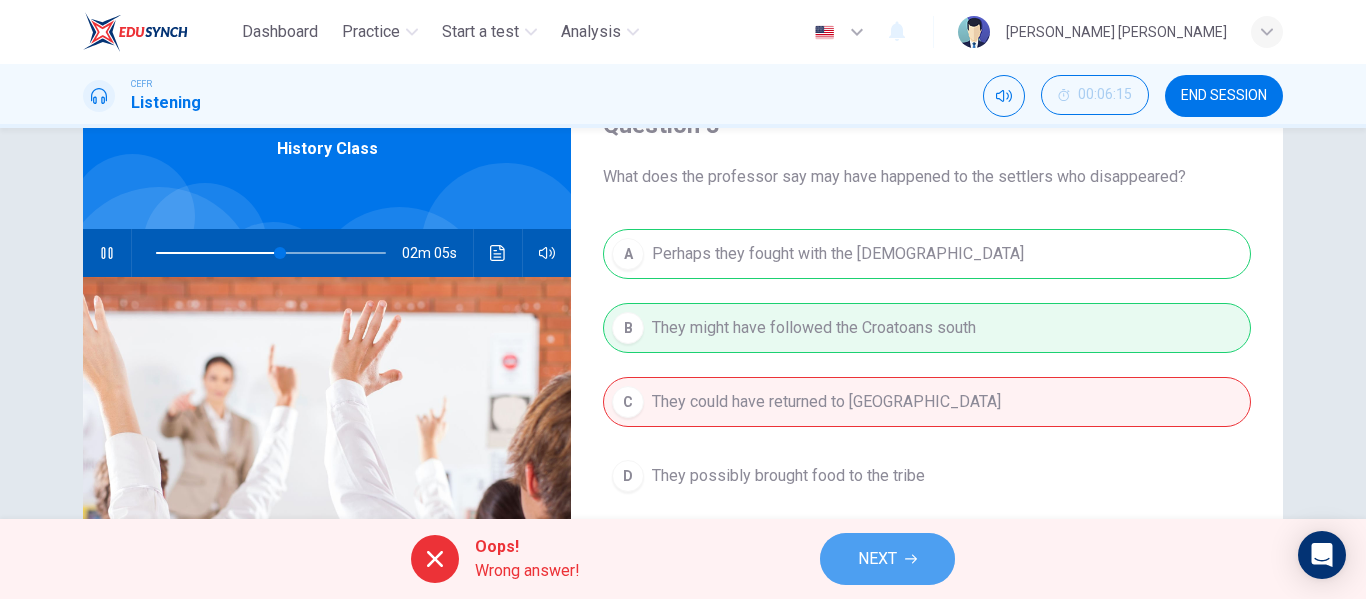 click on "NEXT" at bounding box center [877, 559] 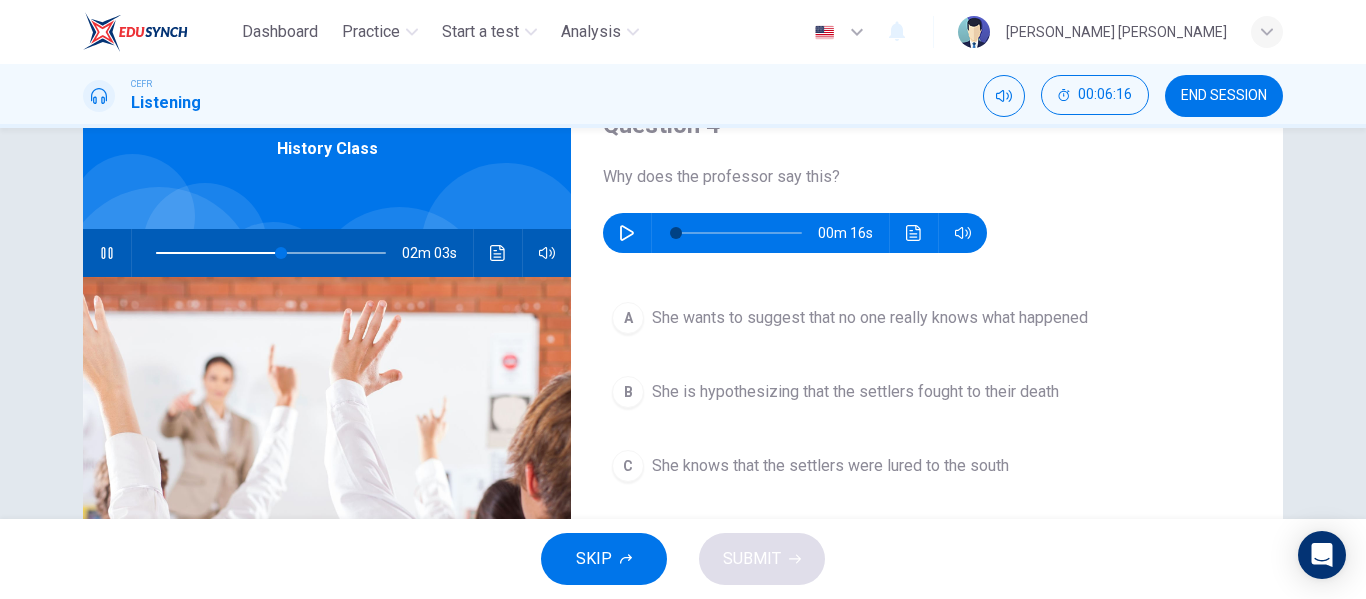 click on "02m 03s" at bounding box center (327, 253) 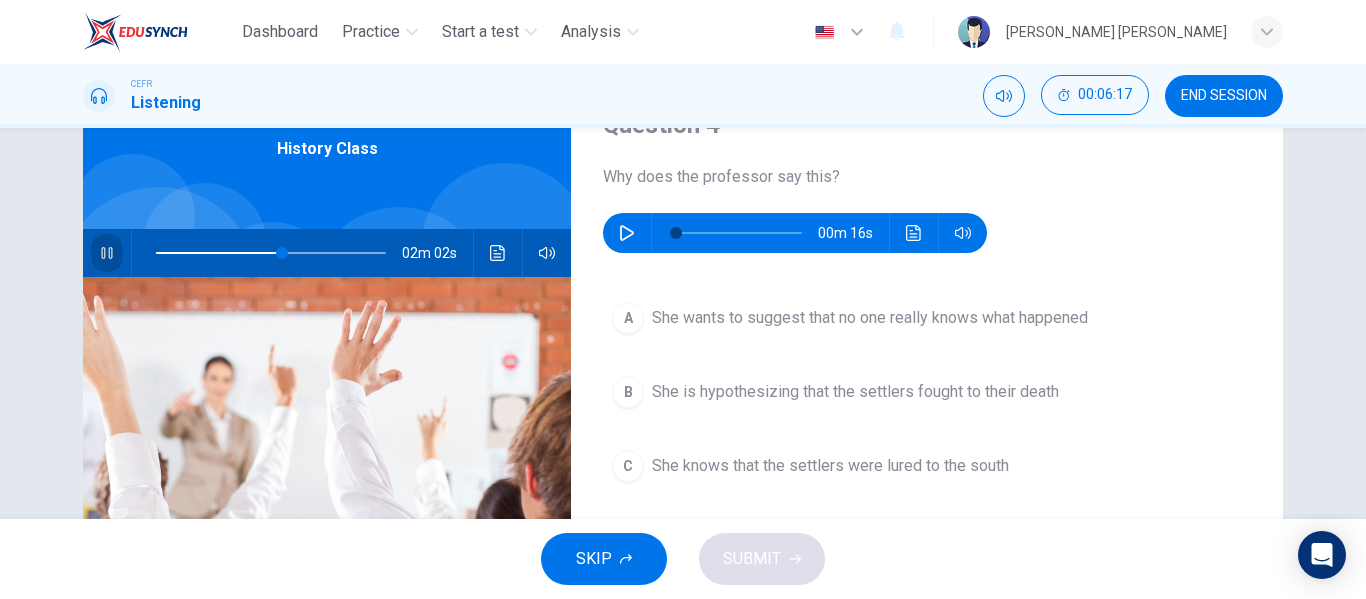 click 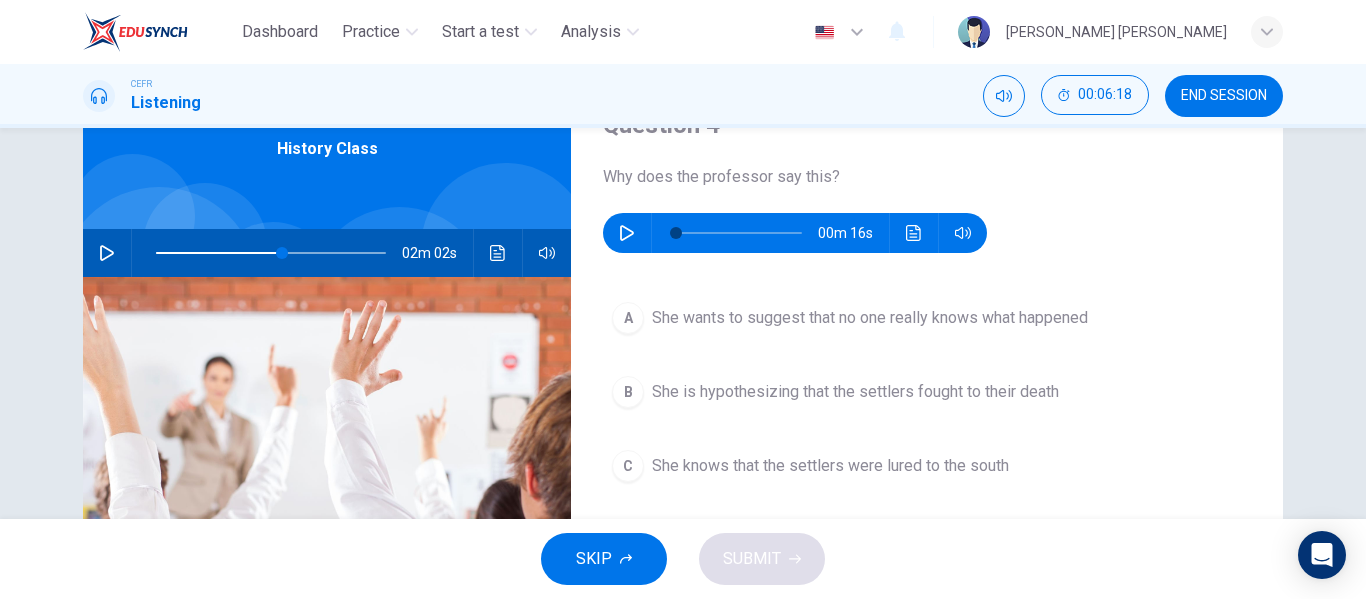 click 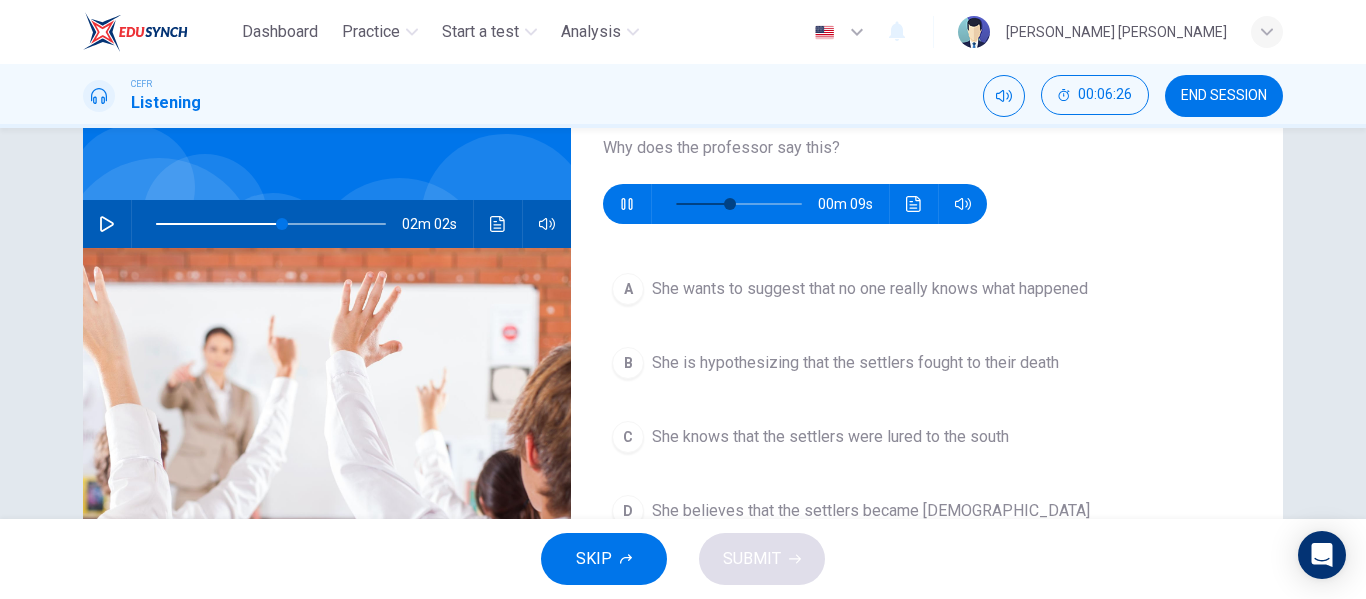 scroll, scrollTop: 129, scrollLeft: 0, axis: vertical 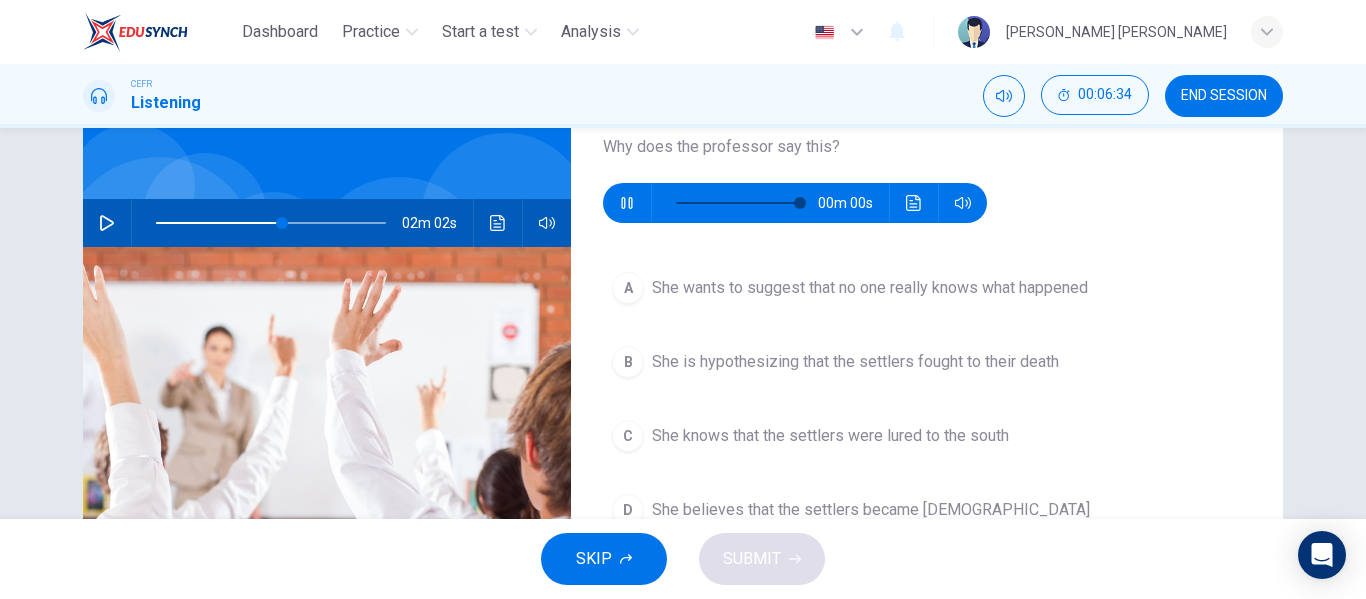 type on "0" 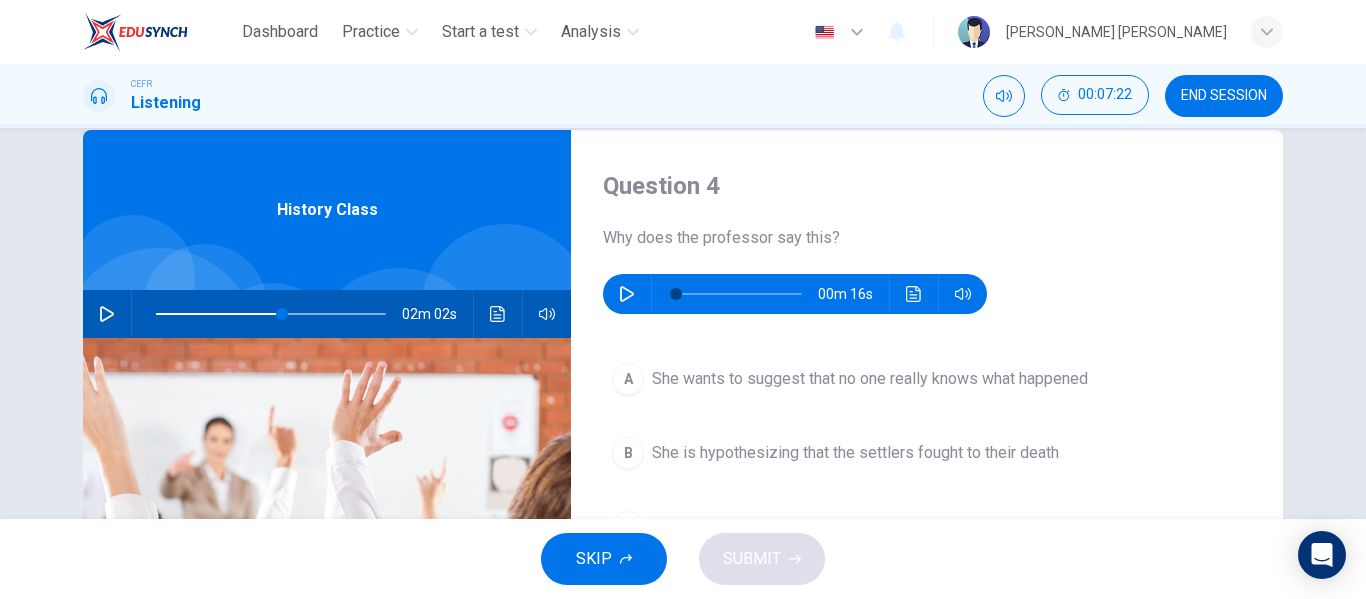 scroll, scrollTop: 37, scrollLeft: 0, axis: vertical 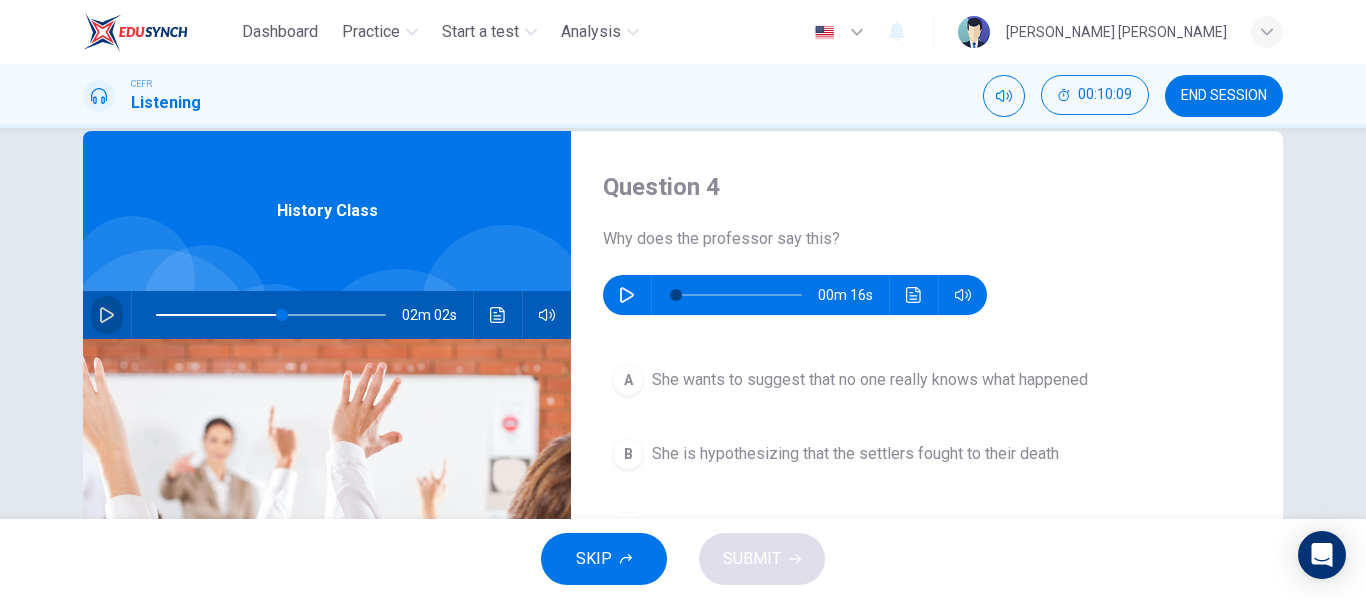 click at bounding box center [107, 315] 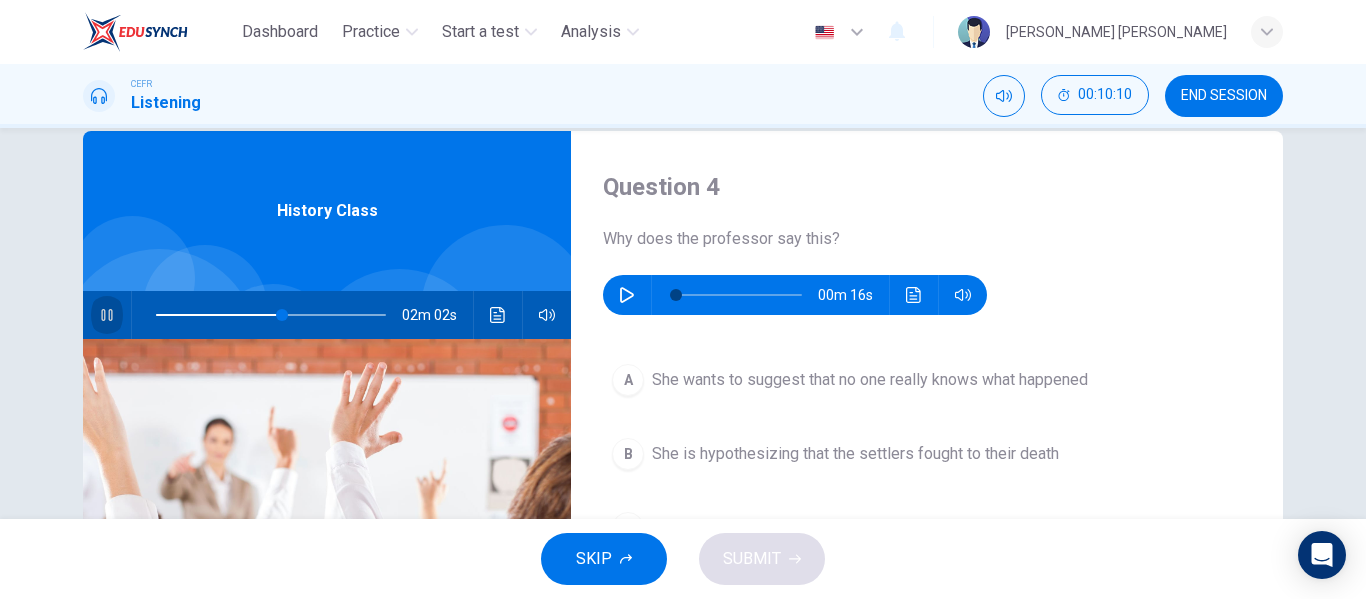 click at bounding box center (107, 315) 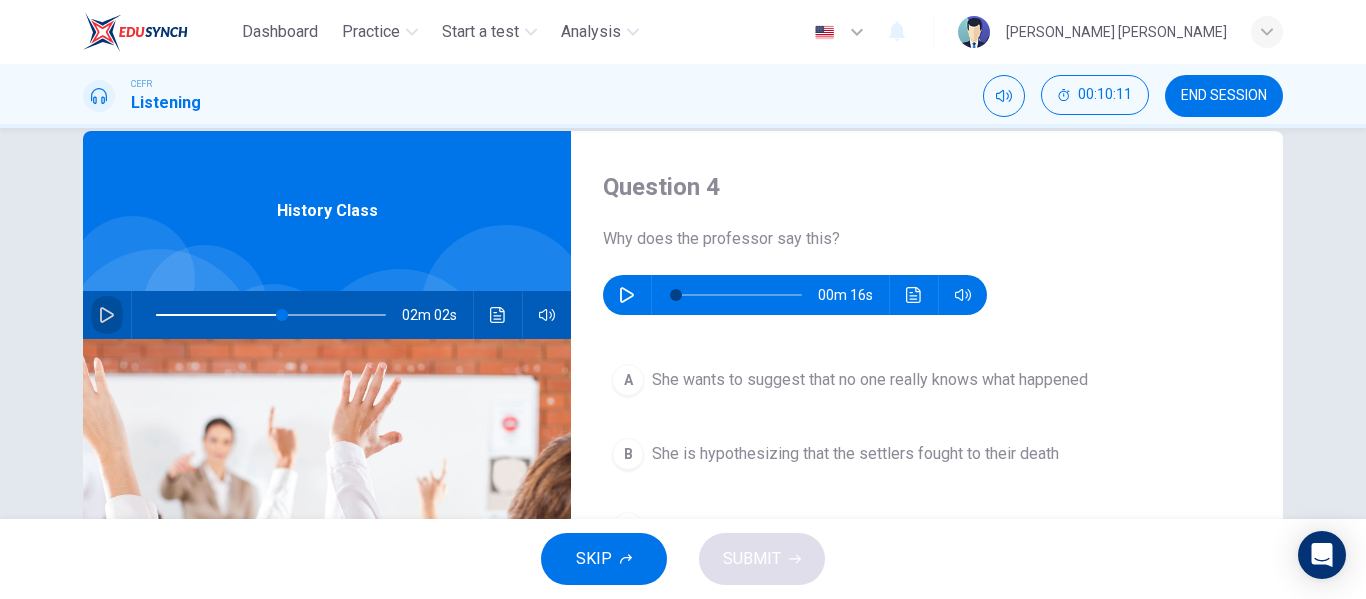 click at bounding box center [107, 315] 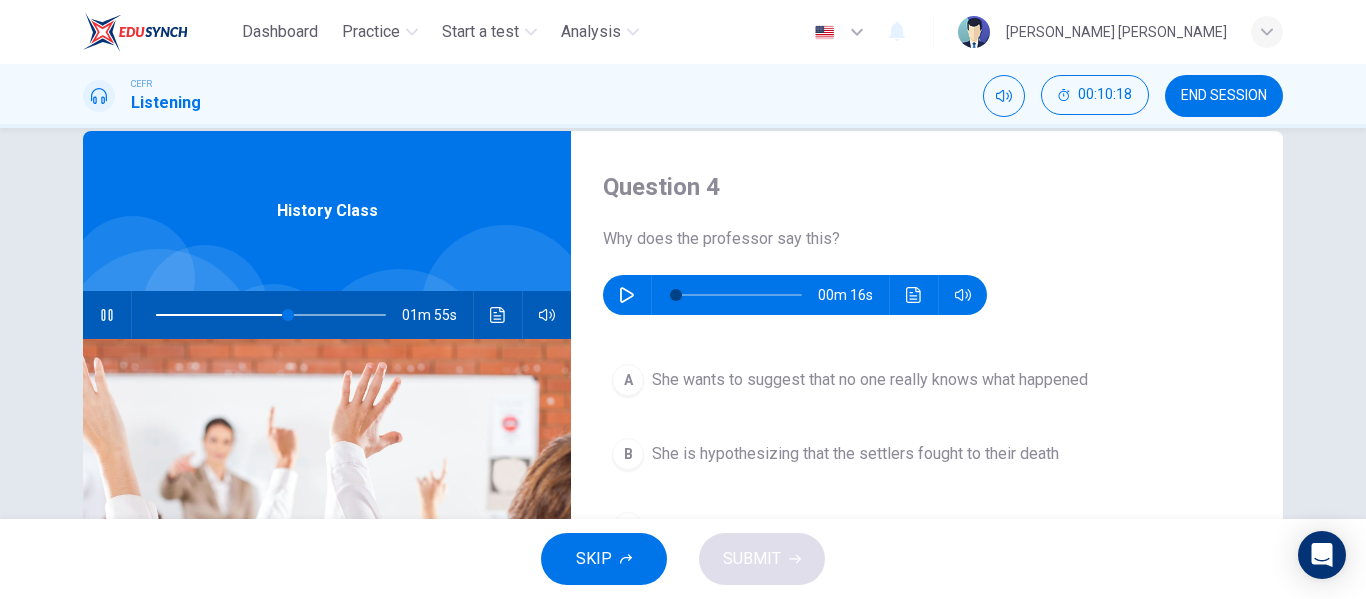 type on "58" 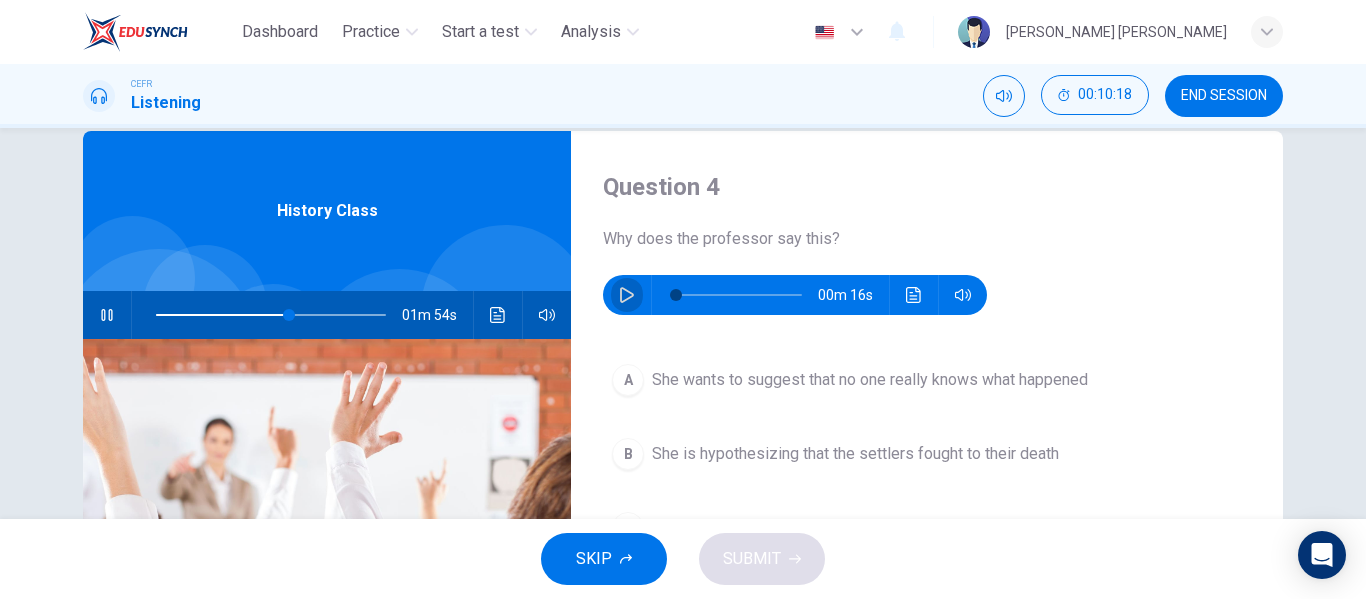 click at bounding box center (627, 295) 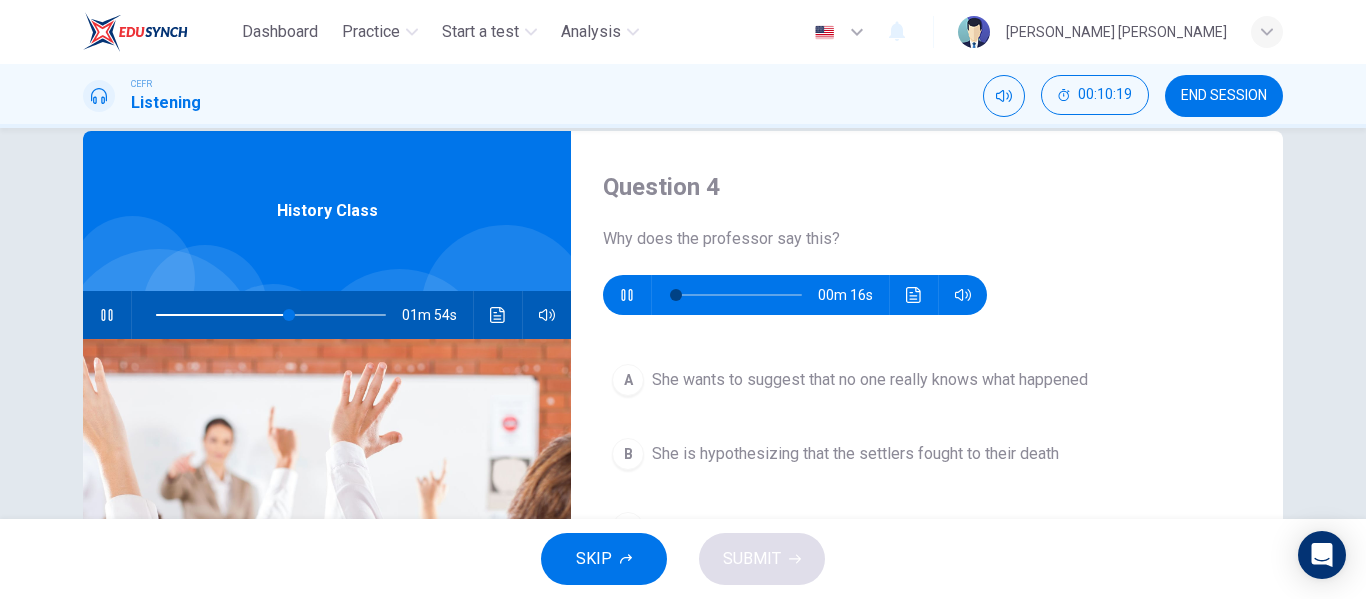 type on "58" 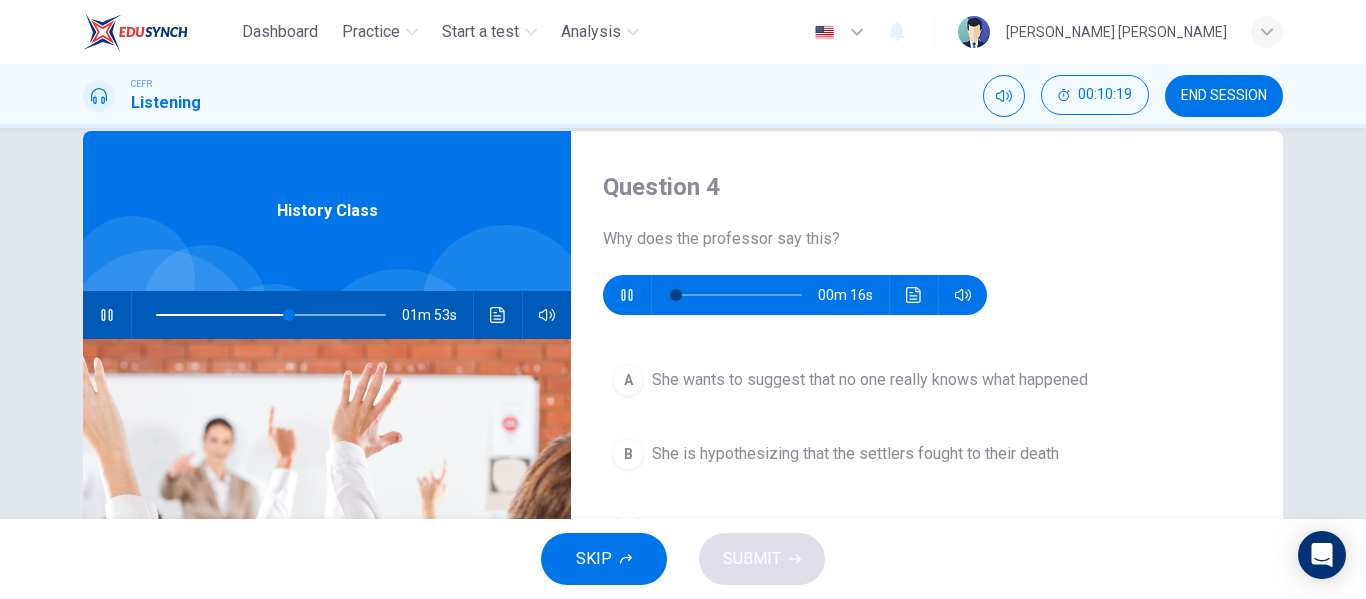 type on "6" 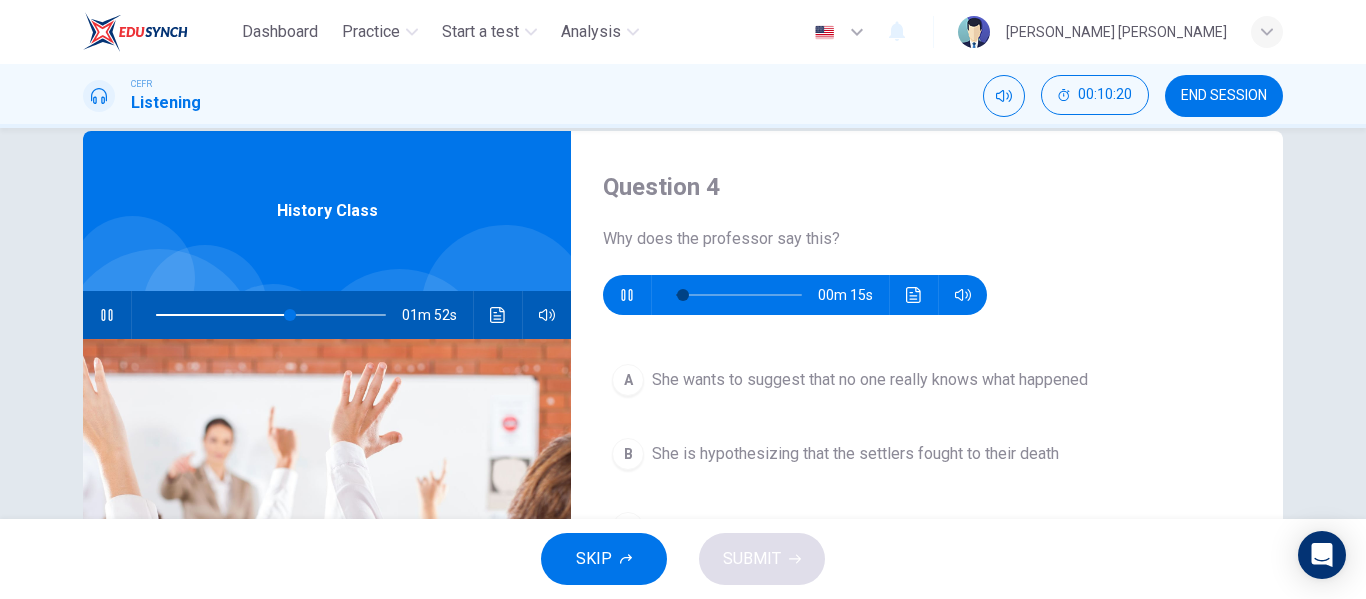 click 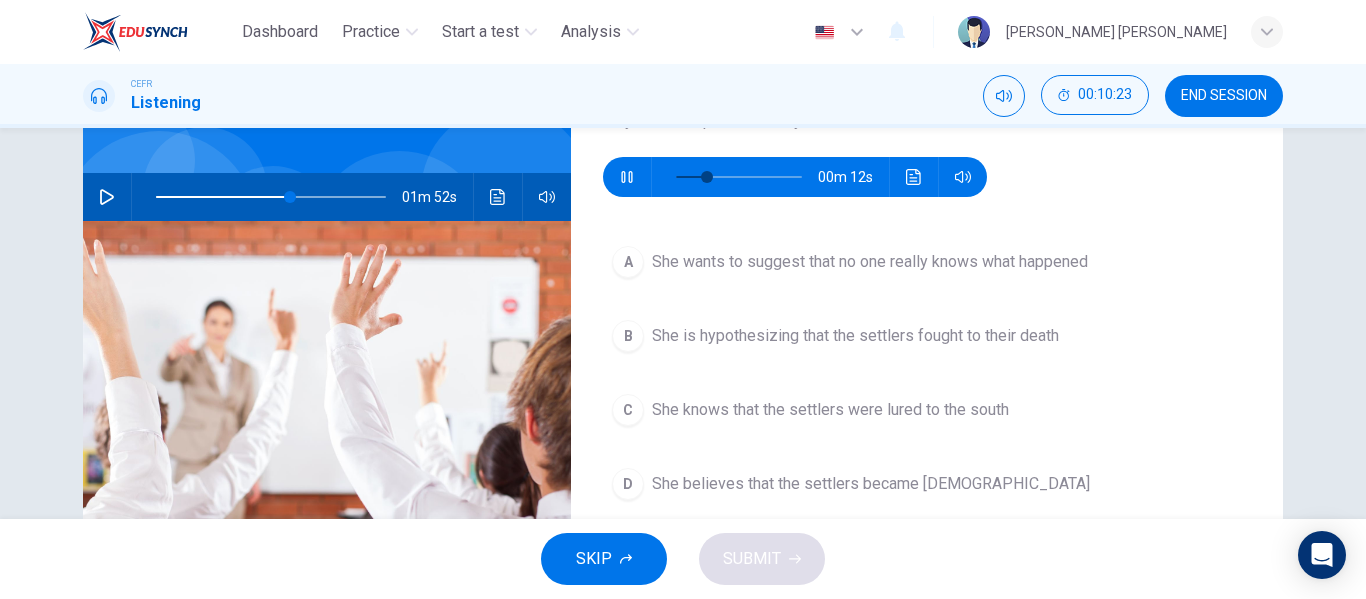 scroll, scrollTop: 167, scrollLeft: 0, axis: vertical 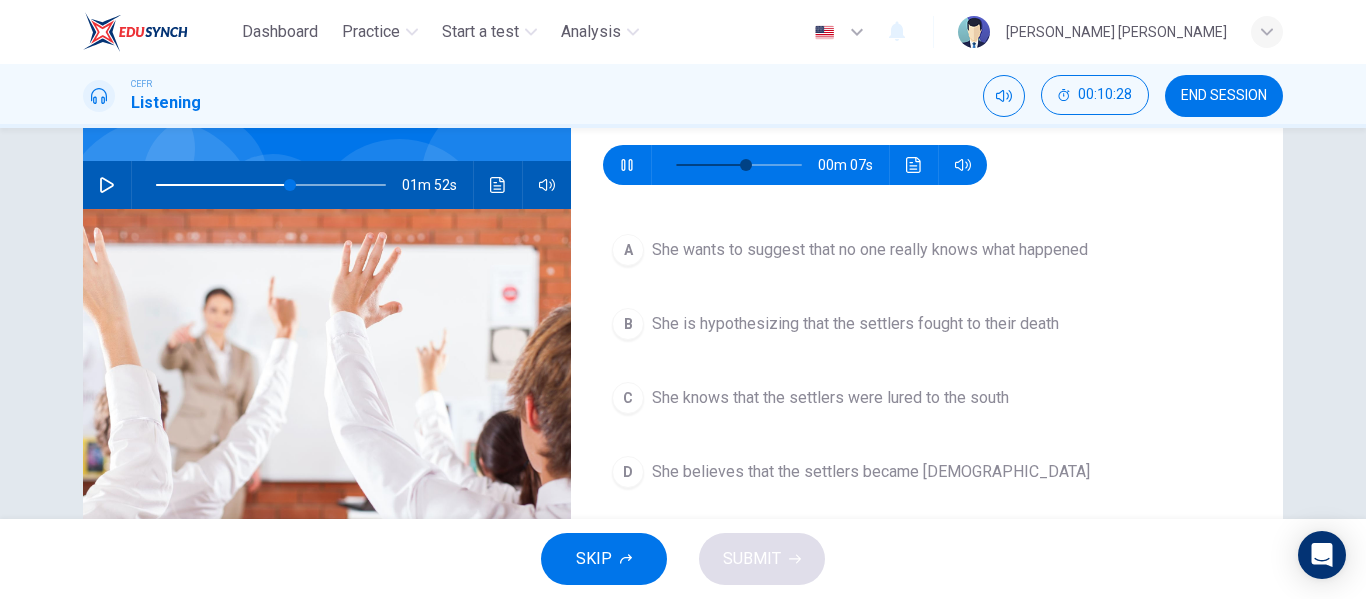 type on "61" 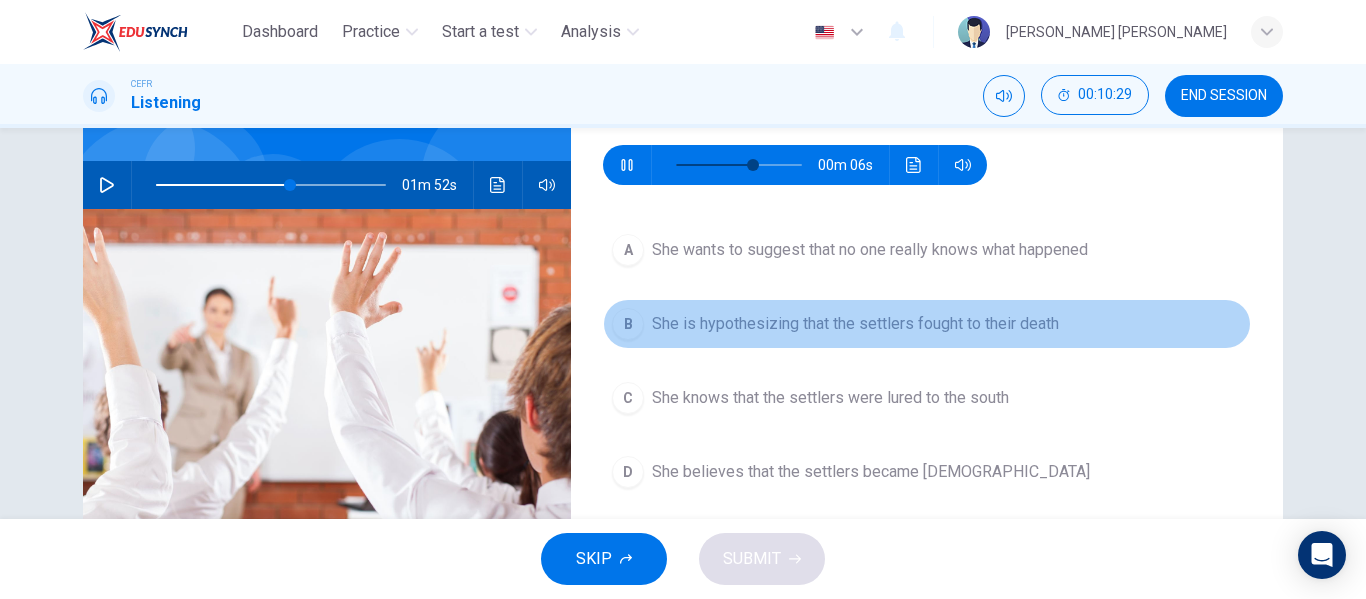 click on "She is hypothesizing that the settlers fought to their death" at bounding box center (855, 324) 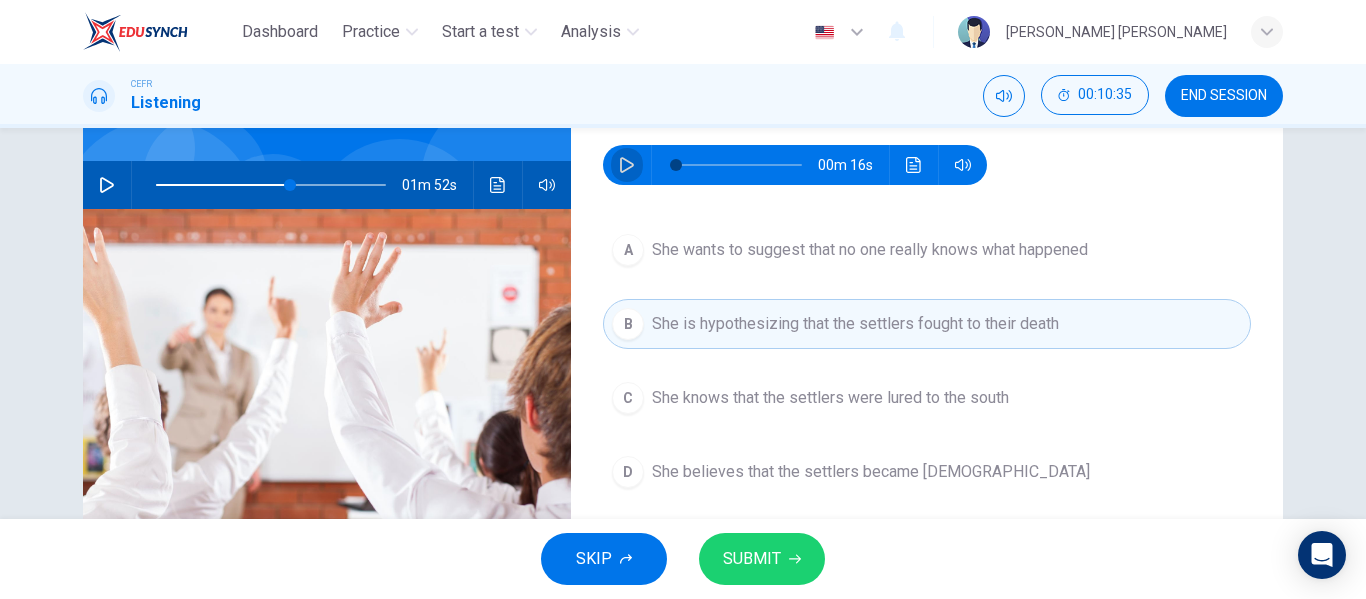 click at bounding box center [627, 165] 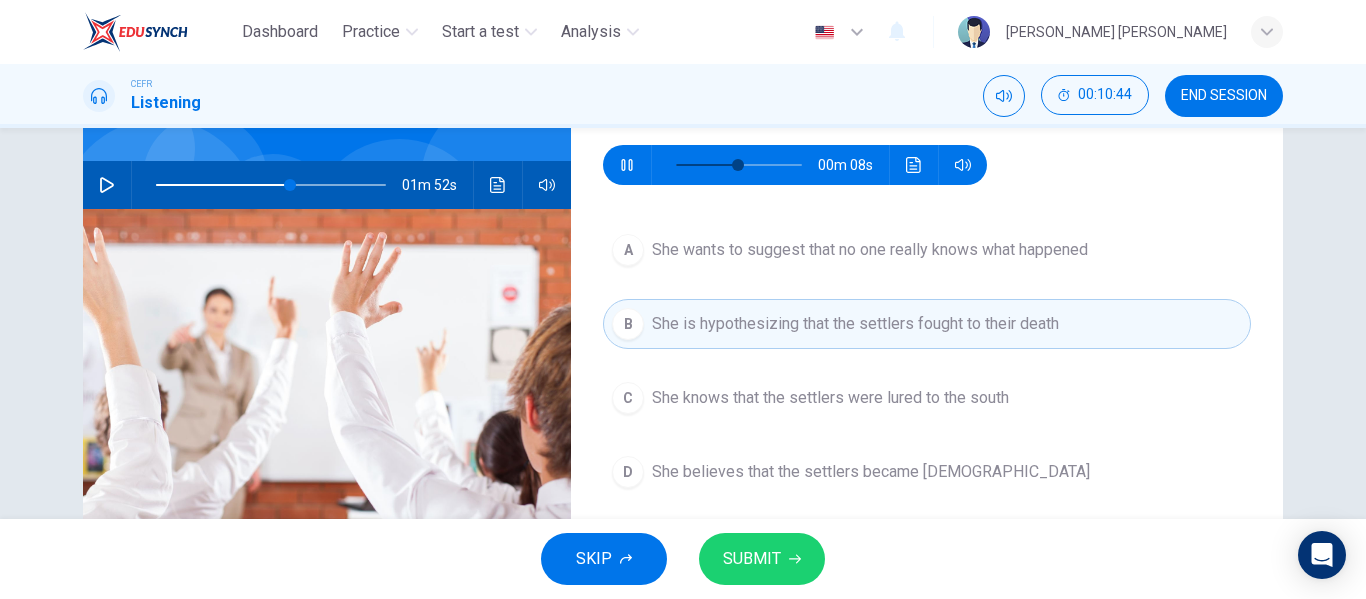 type on "55" 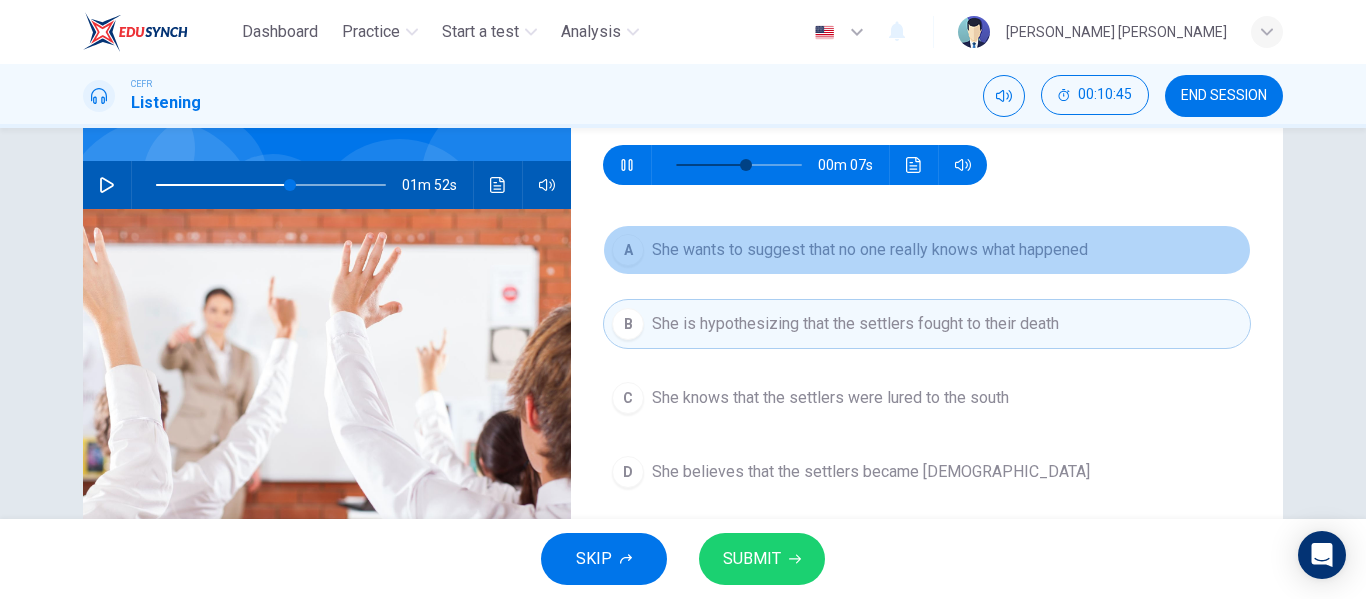 click on "She wants to suggest that no one really knows what happened" at bounding box center (870, 250) 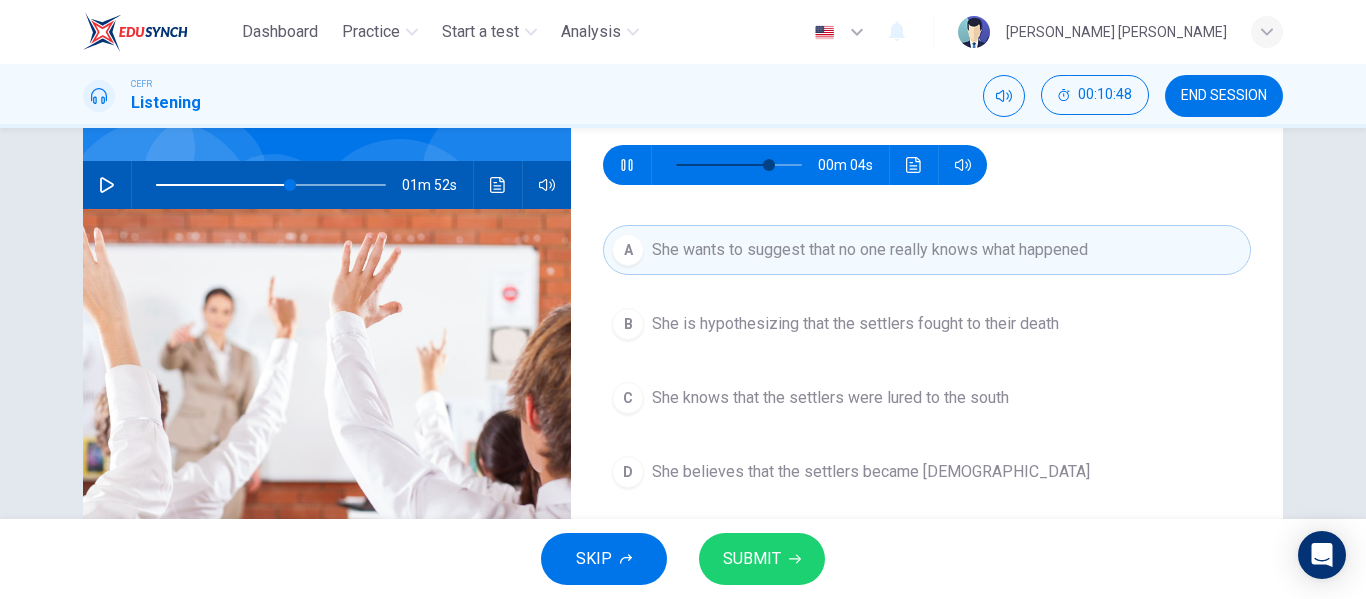 type on "80" 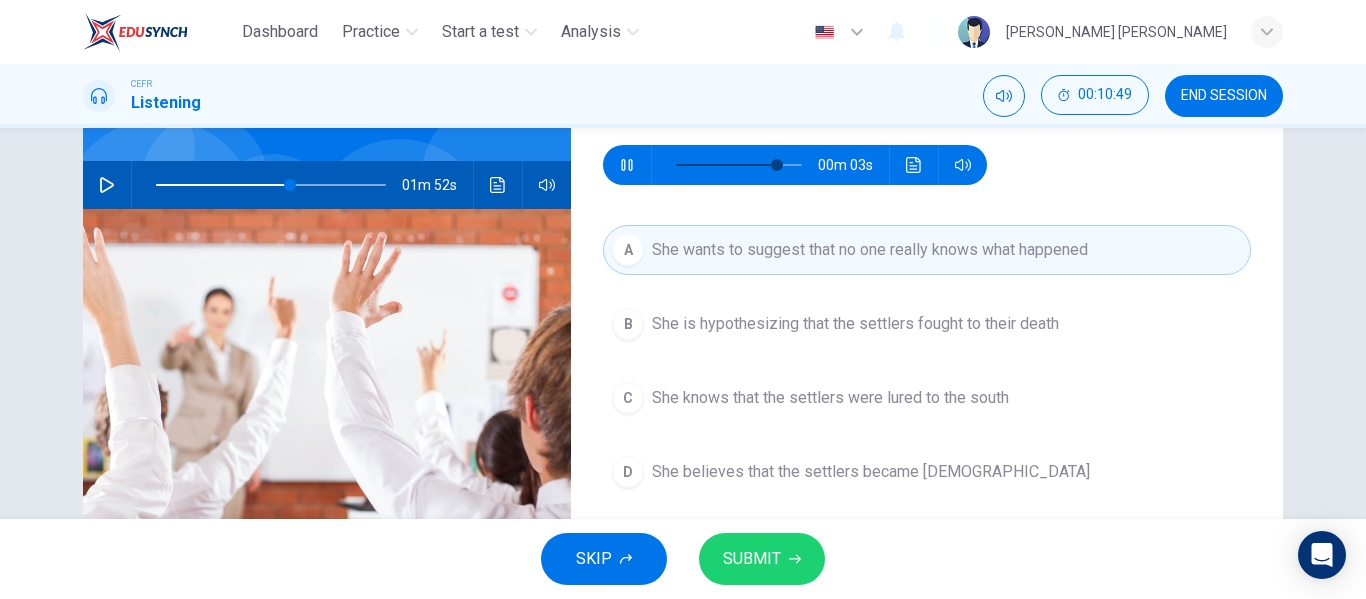 click on "SUBMIT" at bounding box center [752, 559] 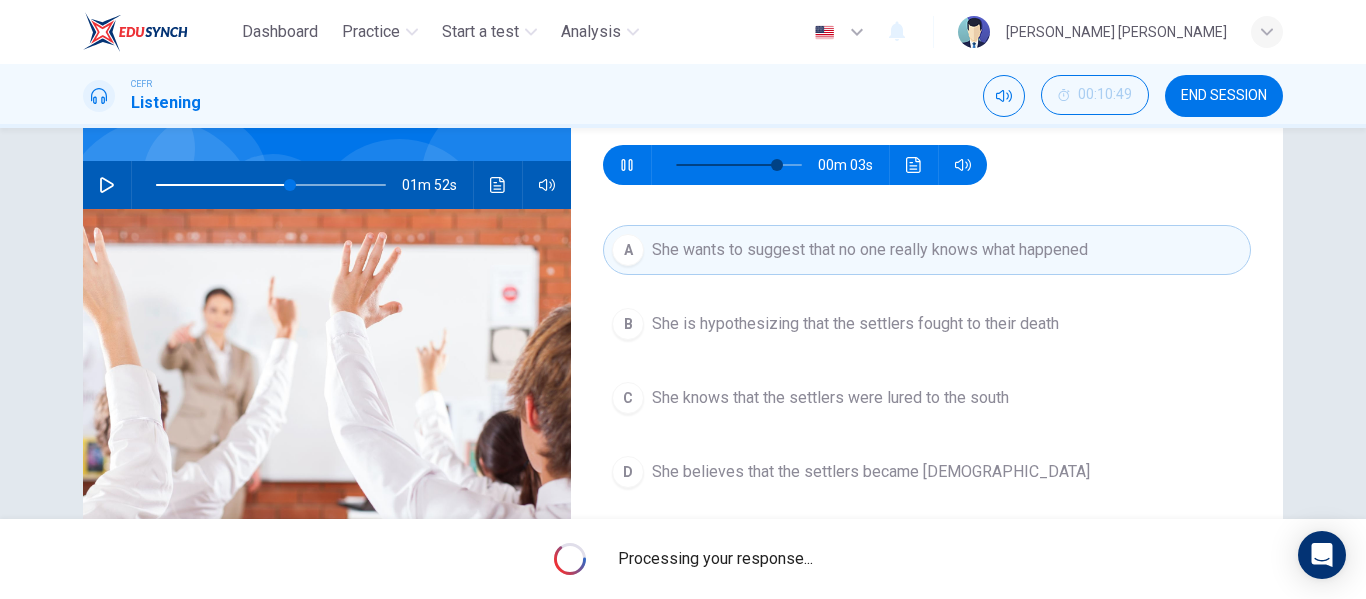 type on "86" 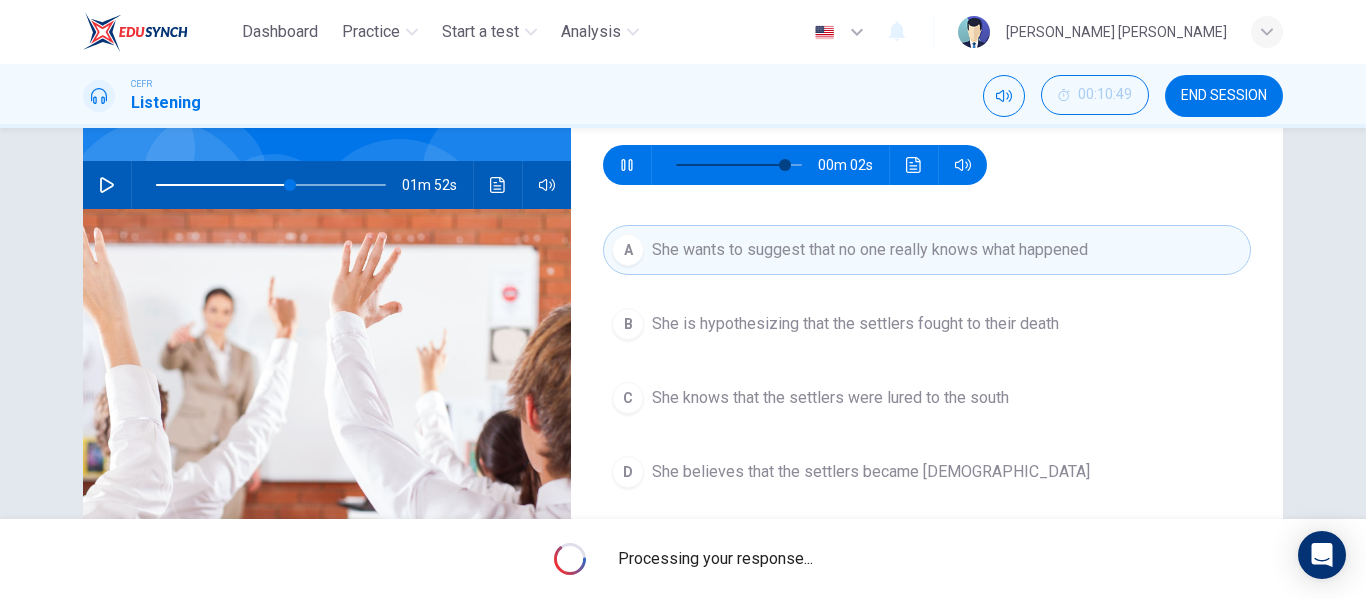 type on "58" 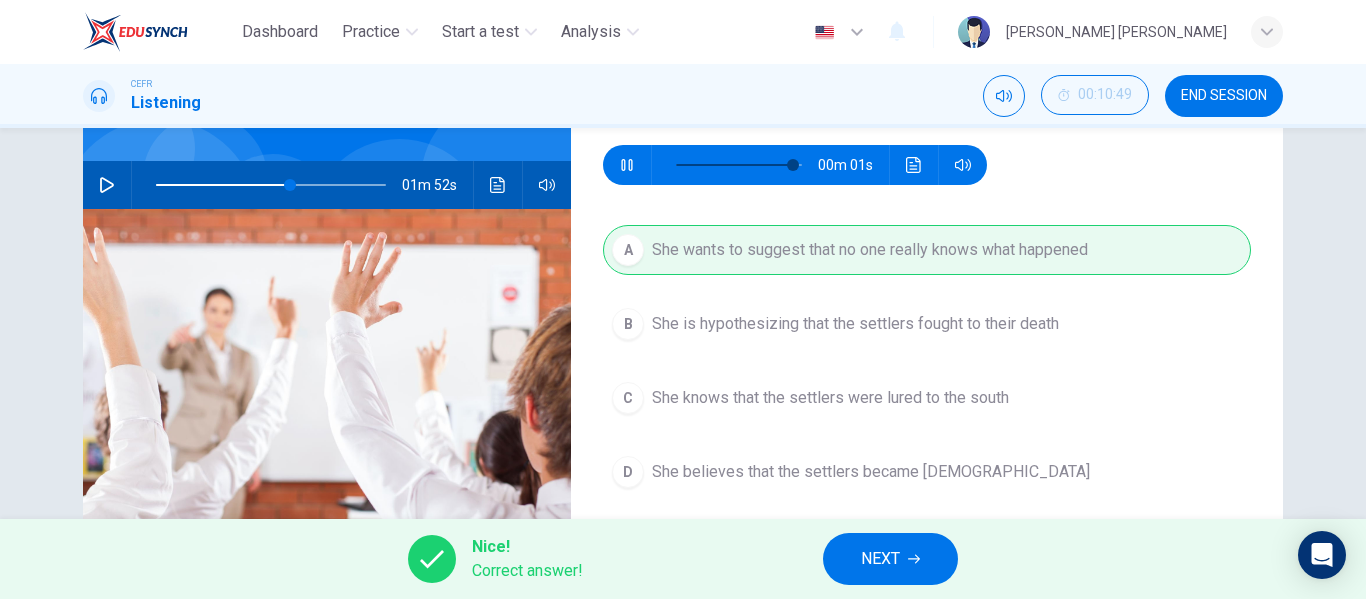 type on "98" 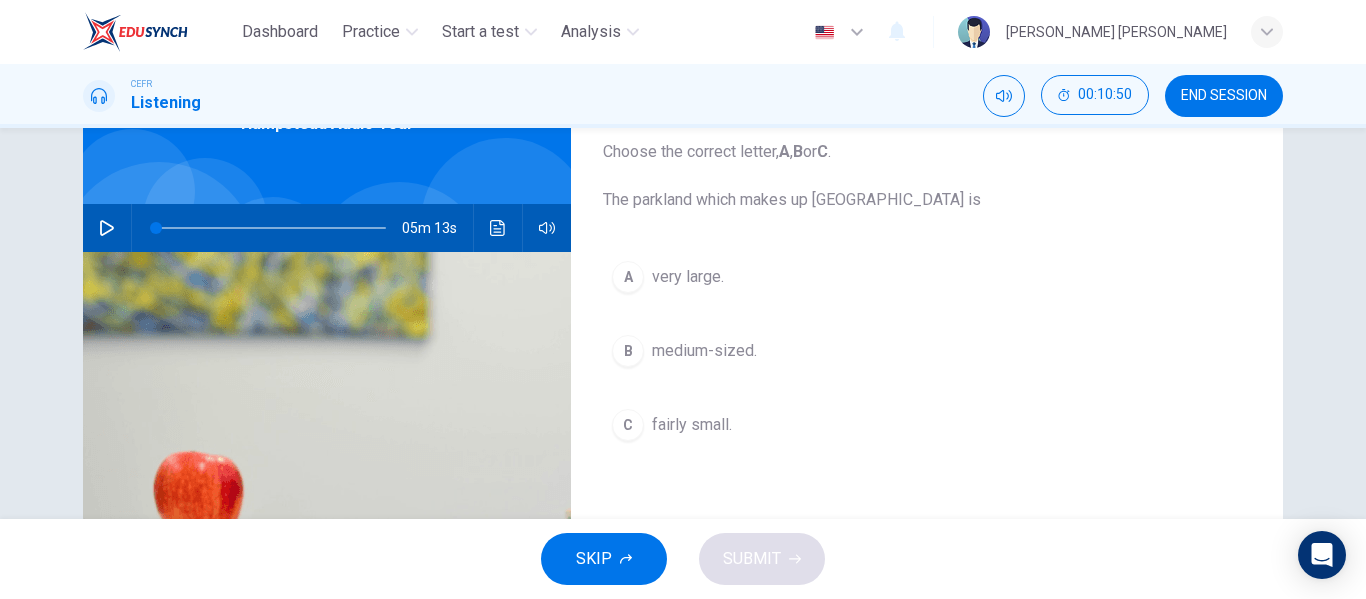 scroll, scrollTop: 125, scrollLeft: 0, axis: vertical 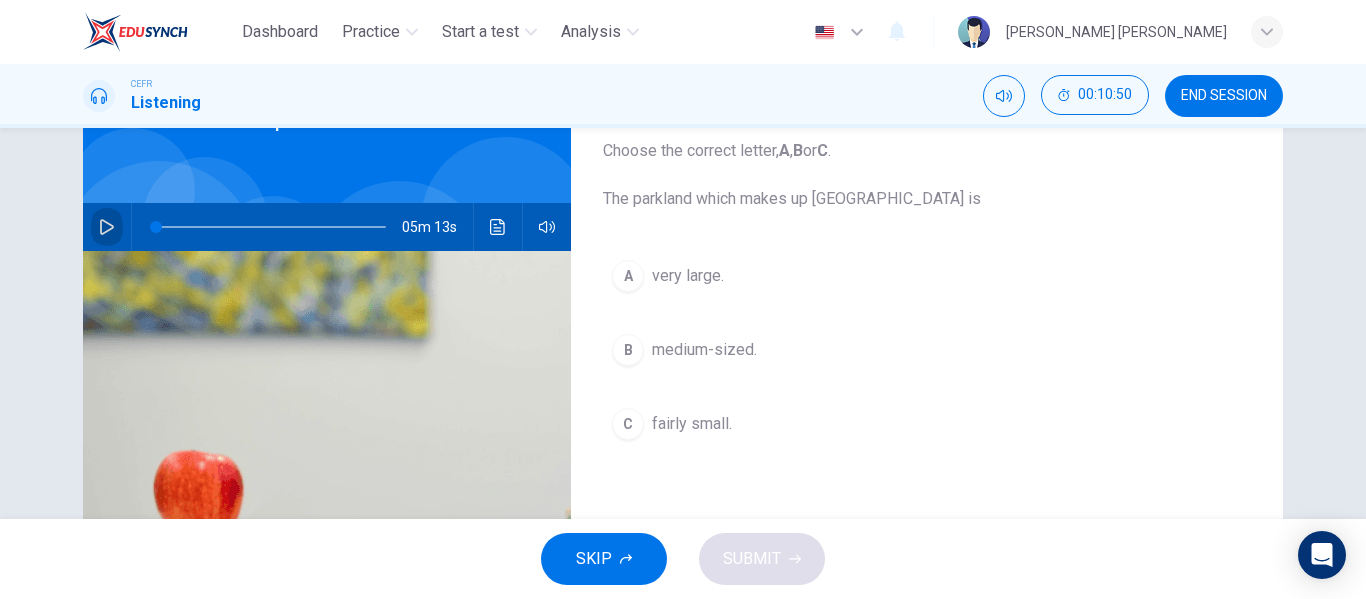click at bounding box center [107, 227] 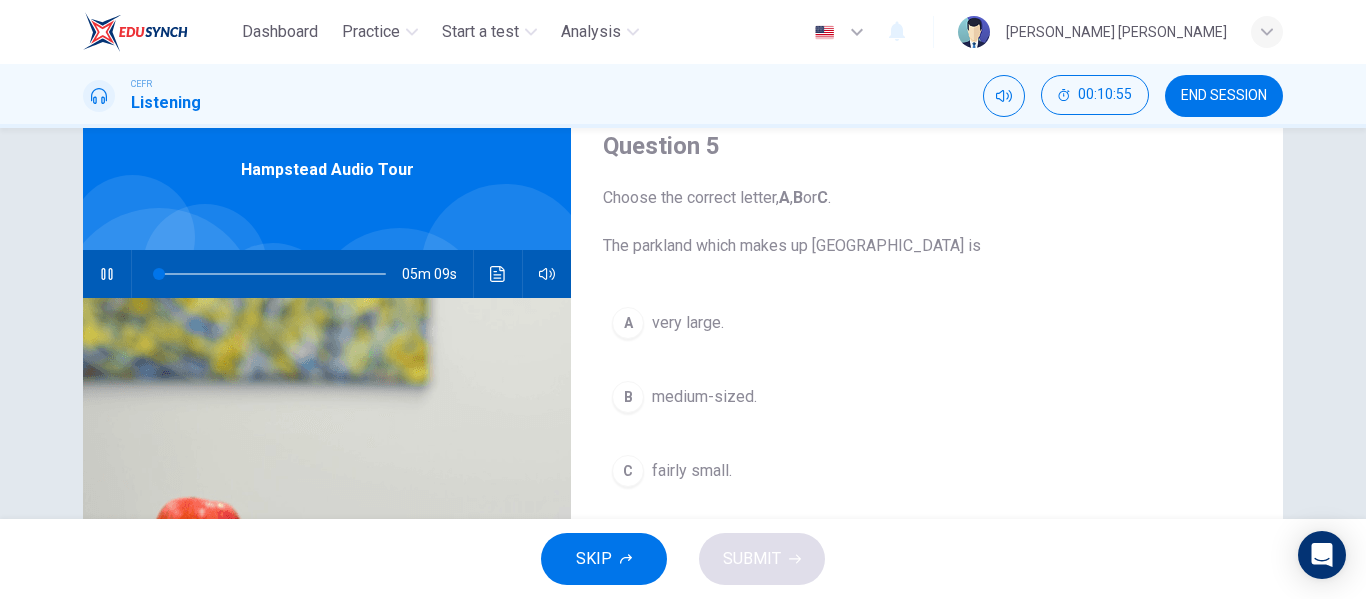 scroll, scrollTop: 79, scrollLeft: 0, axis: vertical 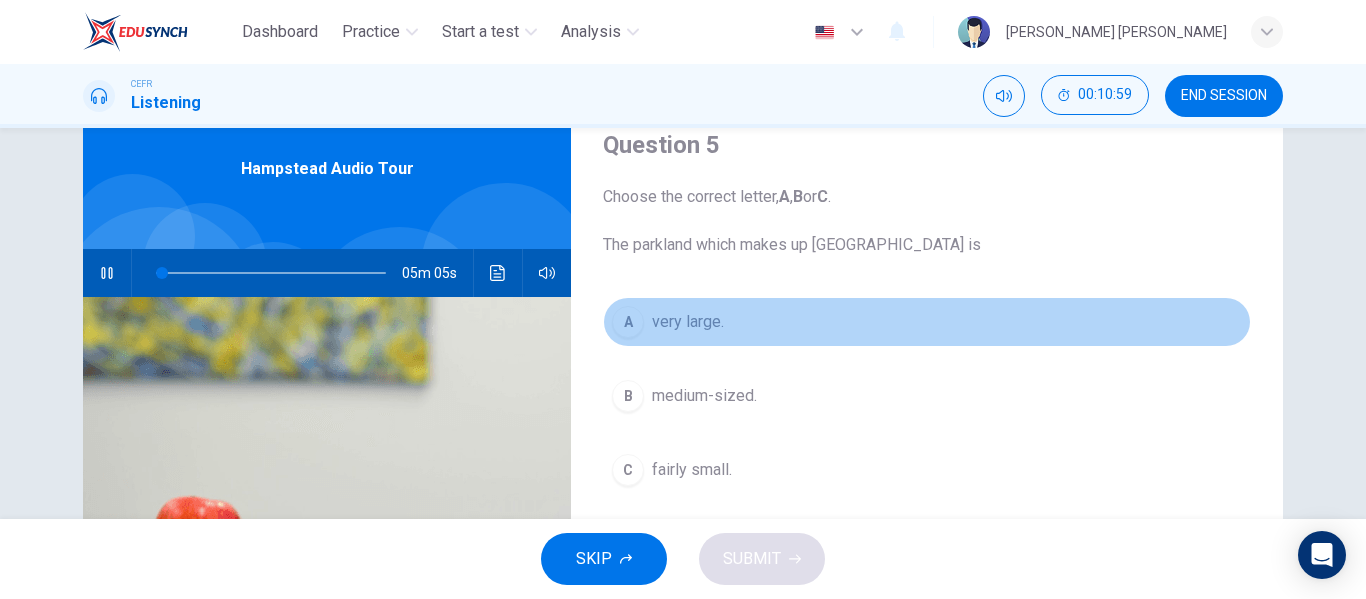 click on "A" at bounding box center [628, 322] 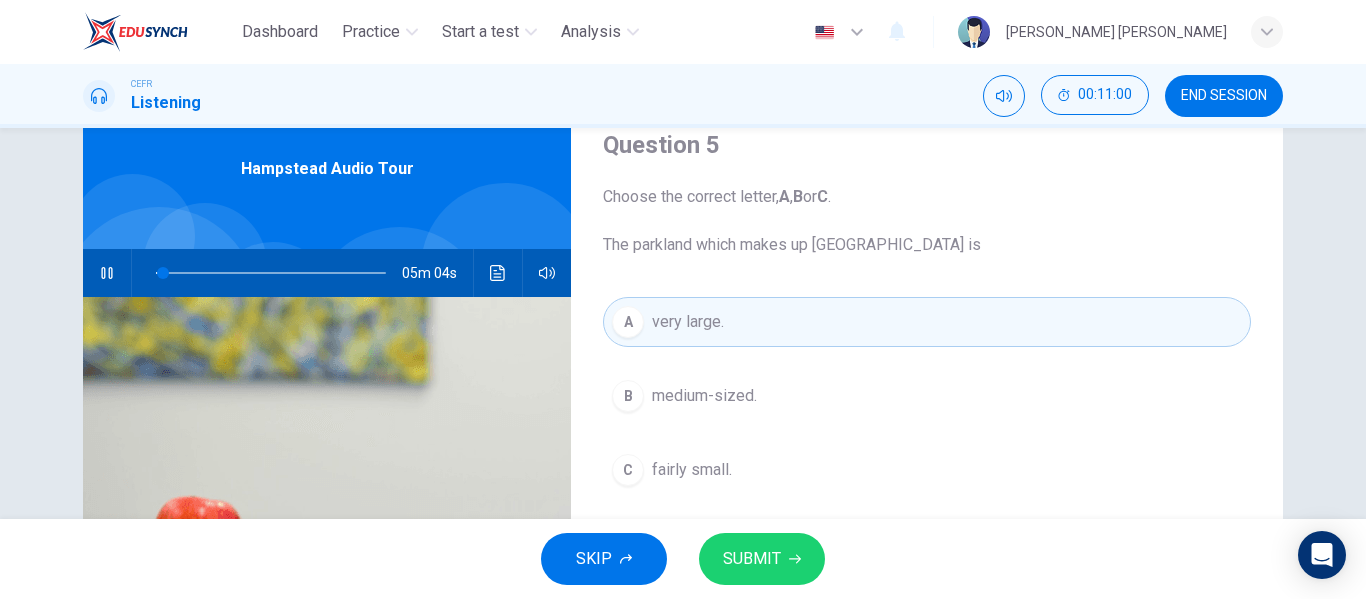 click on "SUBMIT" at bounding box center [752, 559] 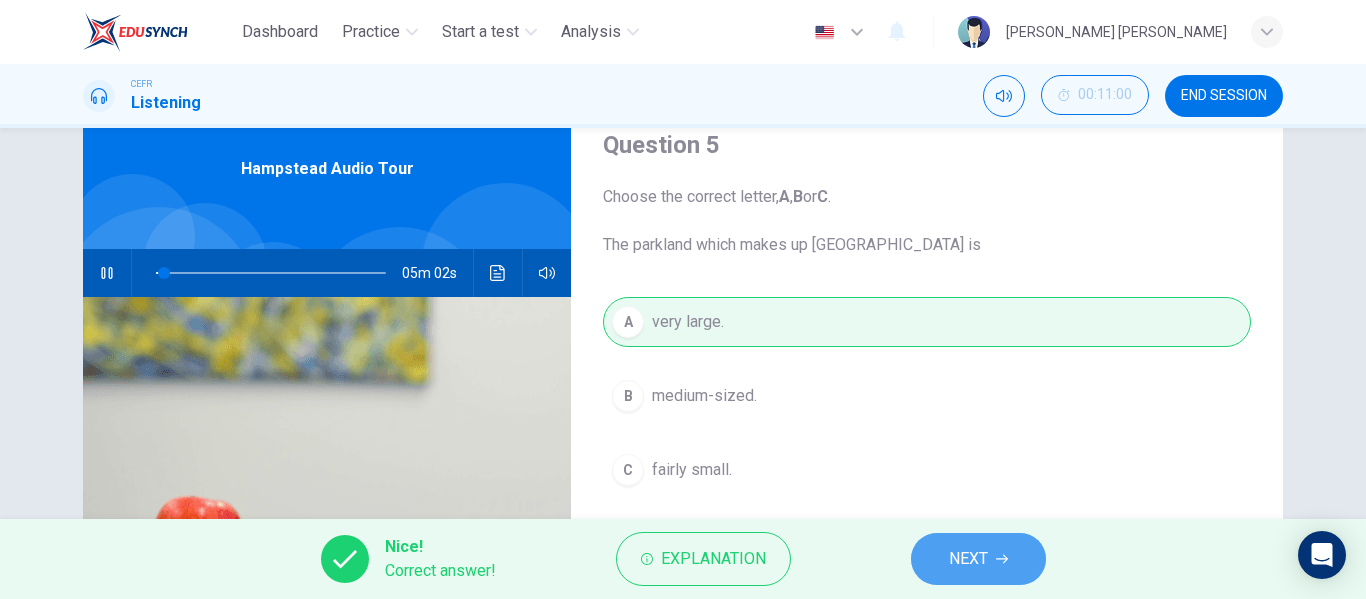 click on "NEXT" at bounding box center (968, 559) 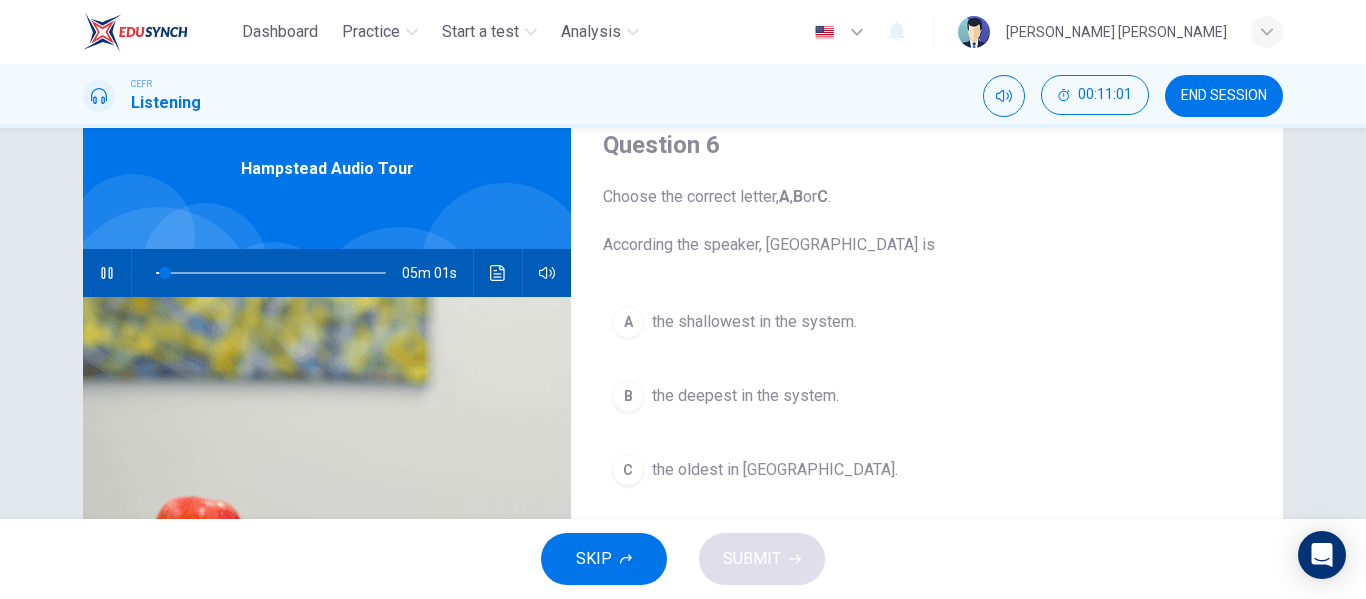 click on "B" at bounding box center [628, 396] 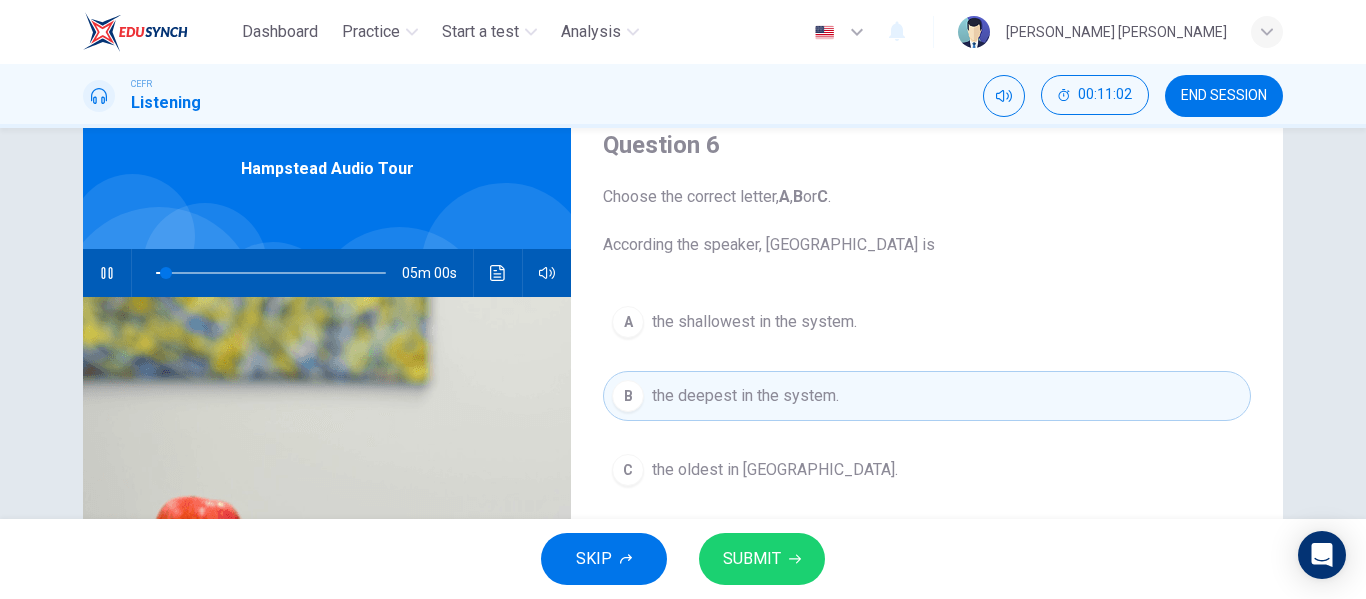 click on "SUBMIT" at bounding box center [762, 559] 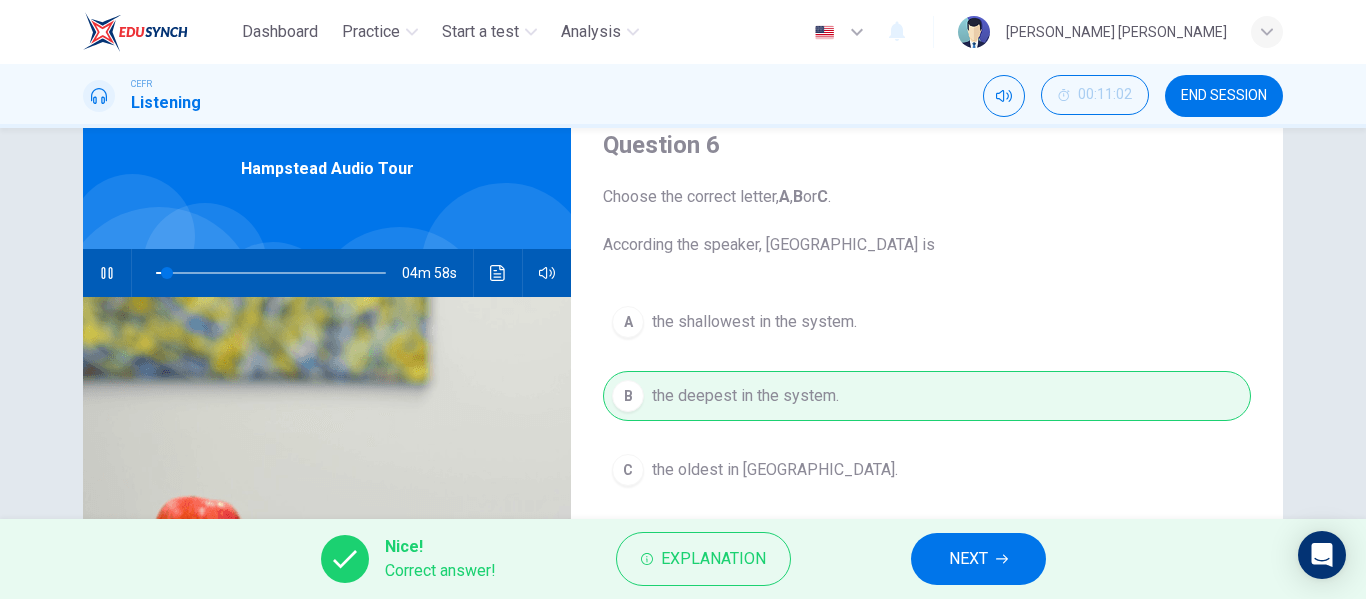 click on "NEXT" at bounding box center [968, 559] 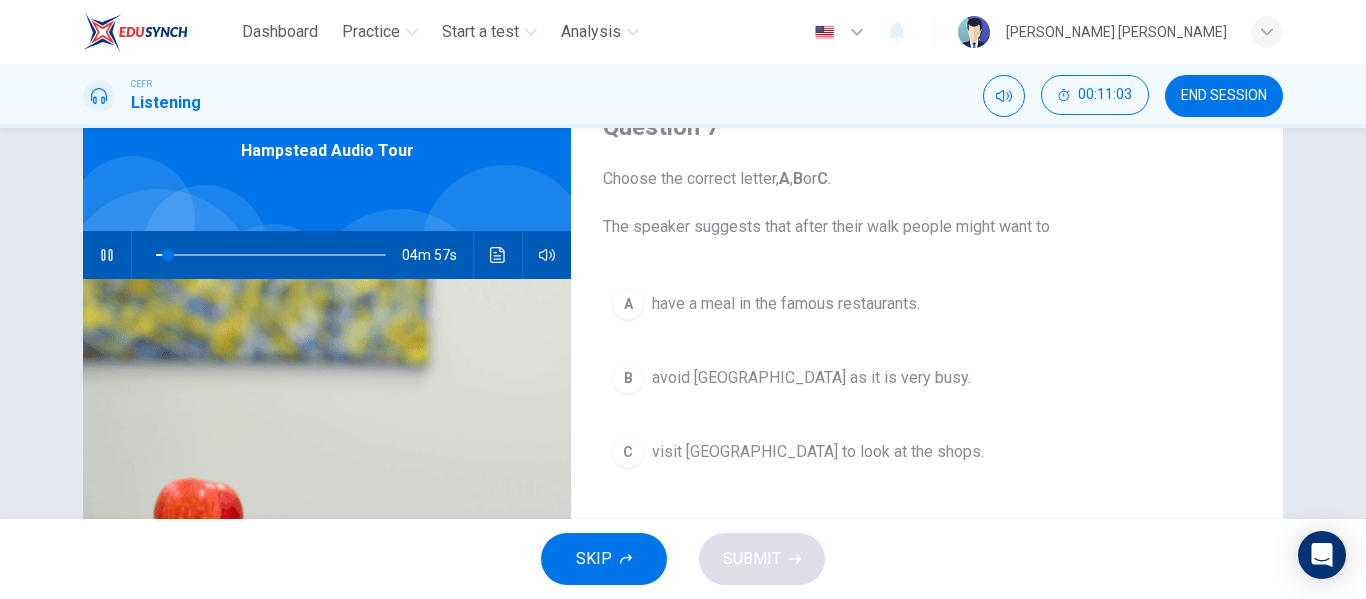 scroll, scrollTop: 98, scrollLeft: 0, axis: vertical 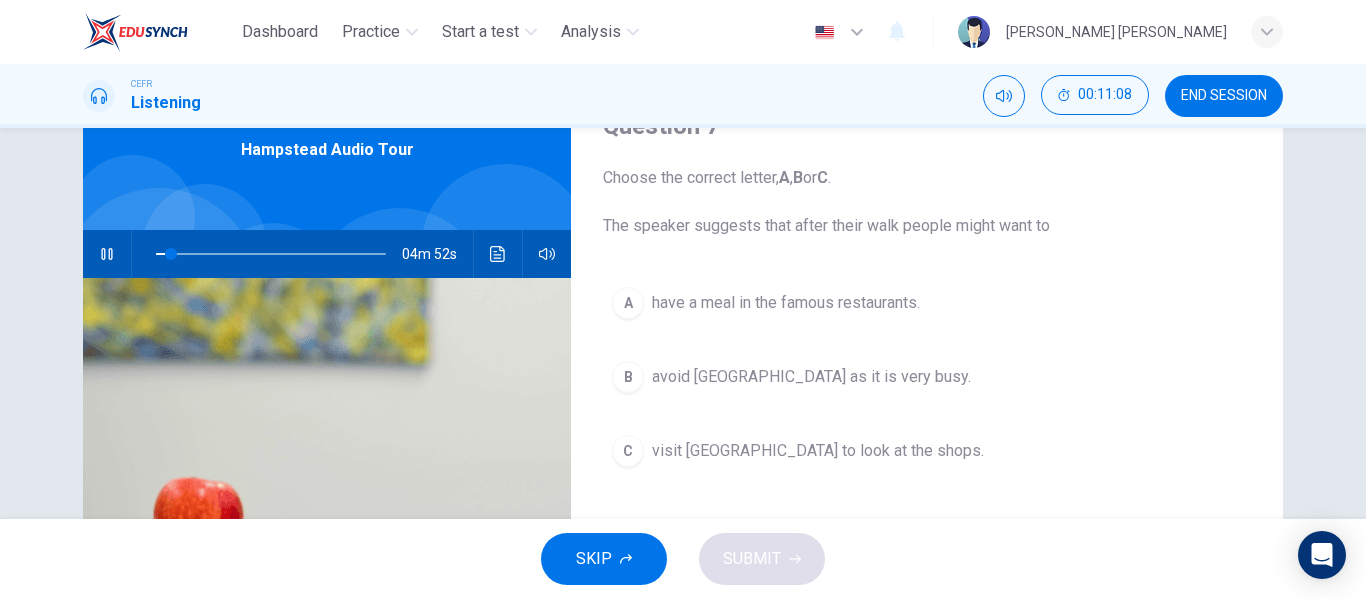 click on "C visit [GEOGRAPHIC_DATA] to look at the shops." at bounding box center [927, 451] 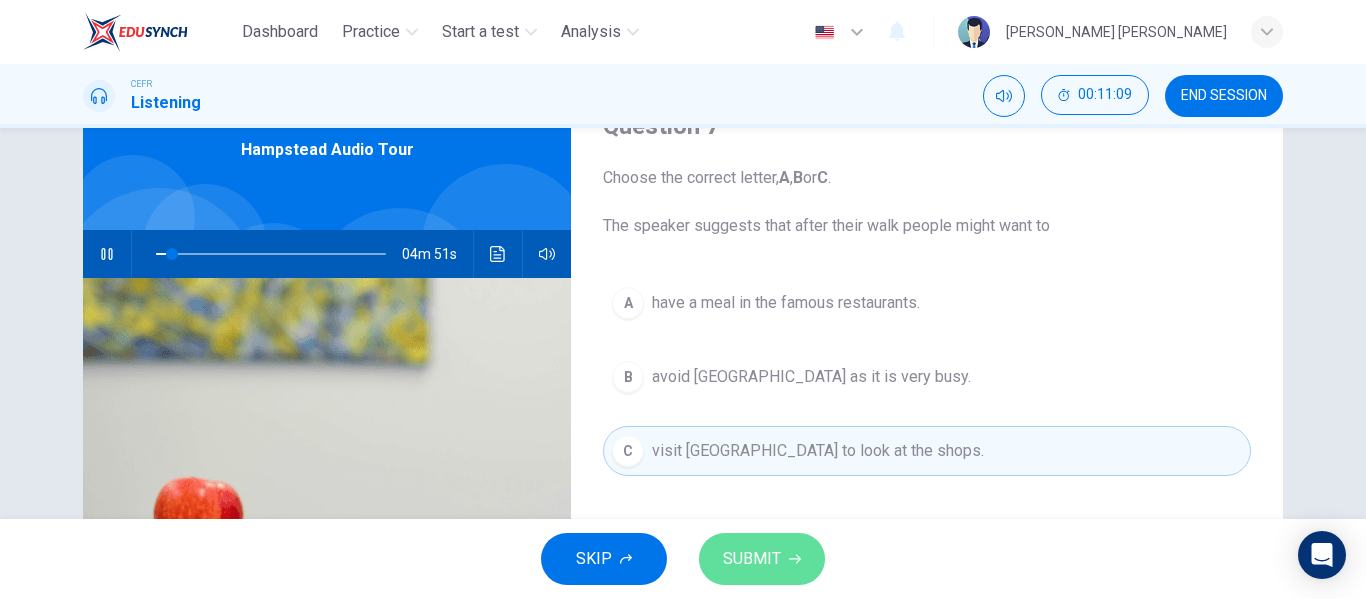 click on "SUBMIT" at bounding box center (762, 559) 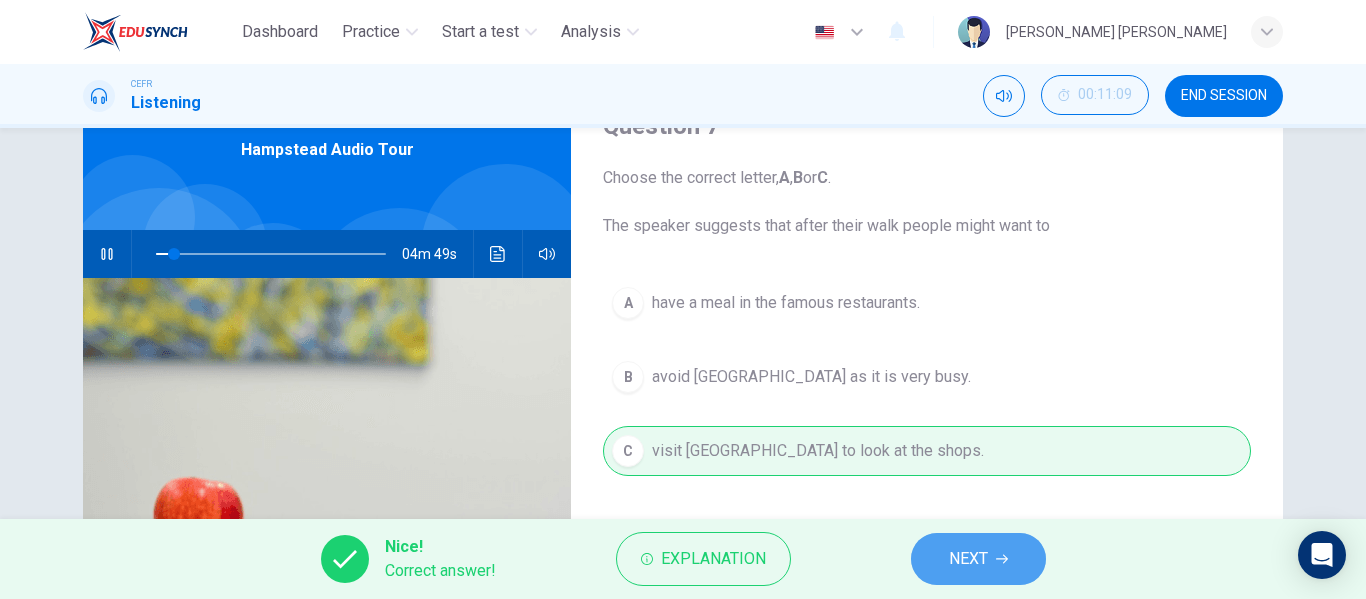 click on "NEXT" at bounding box center [978, 559] 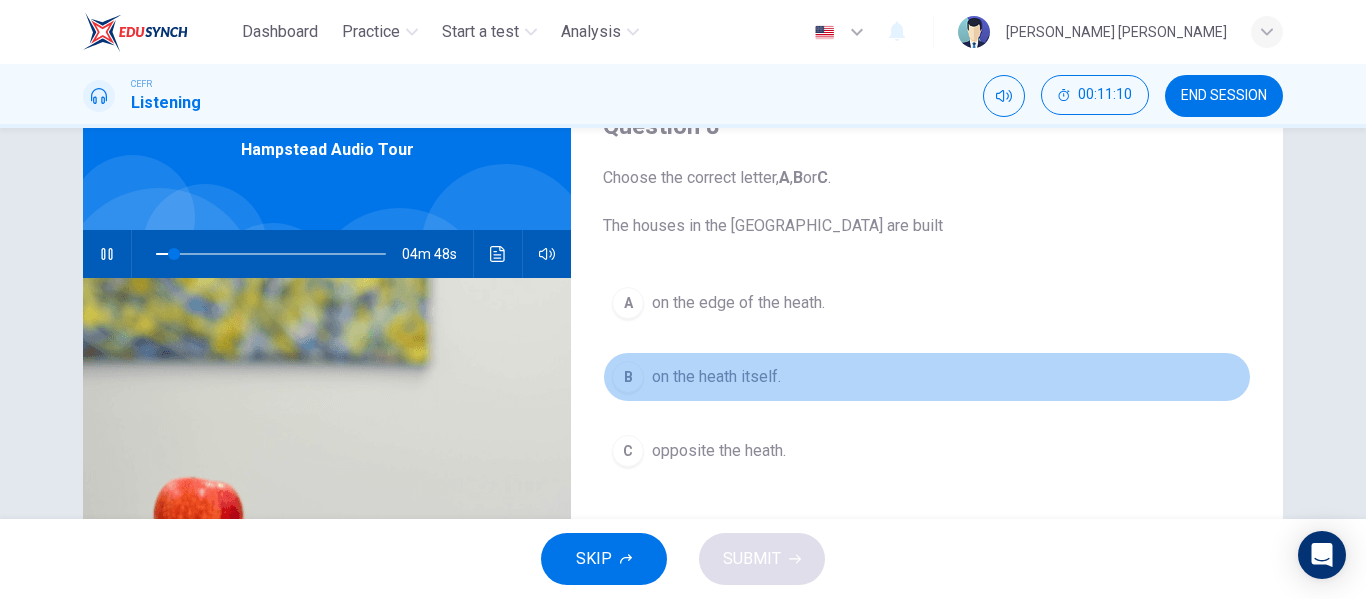 click on "B" at bounding box center (628, 377) 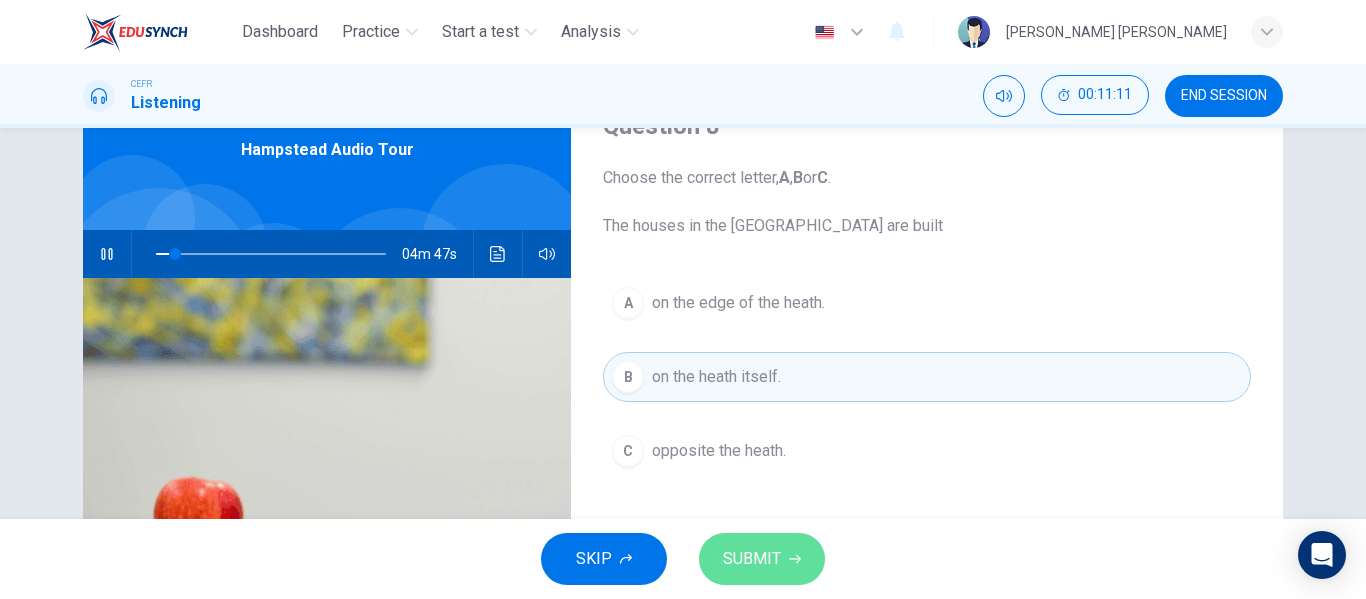 click on "SUBMIT" at bounding box center [752, 559] 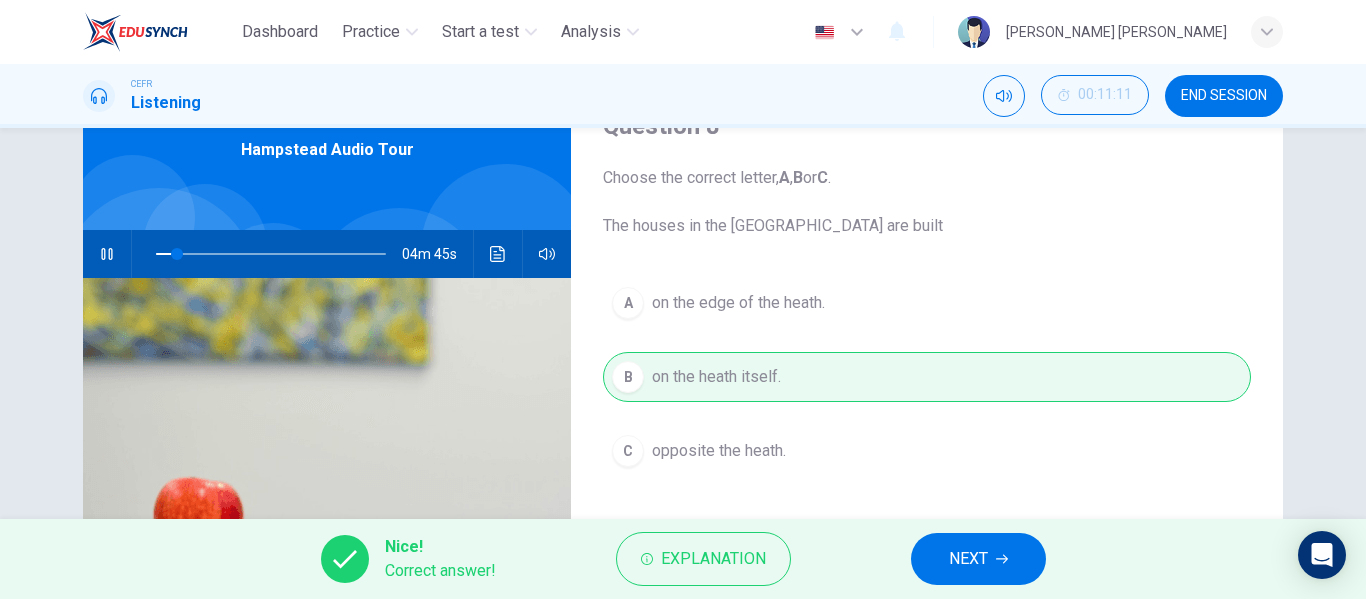 click on "NEXT" at bounding box center (978, 559) 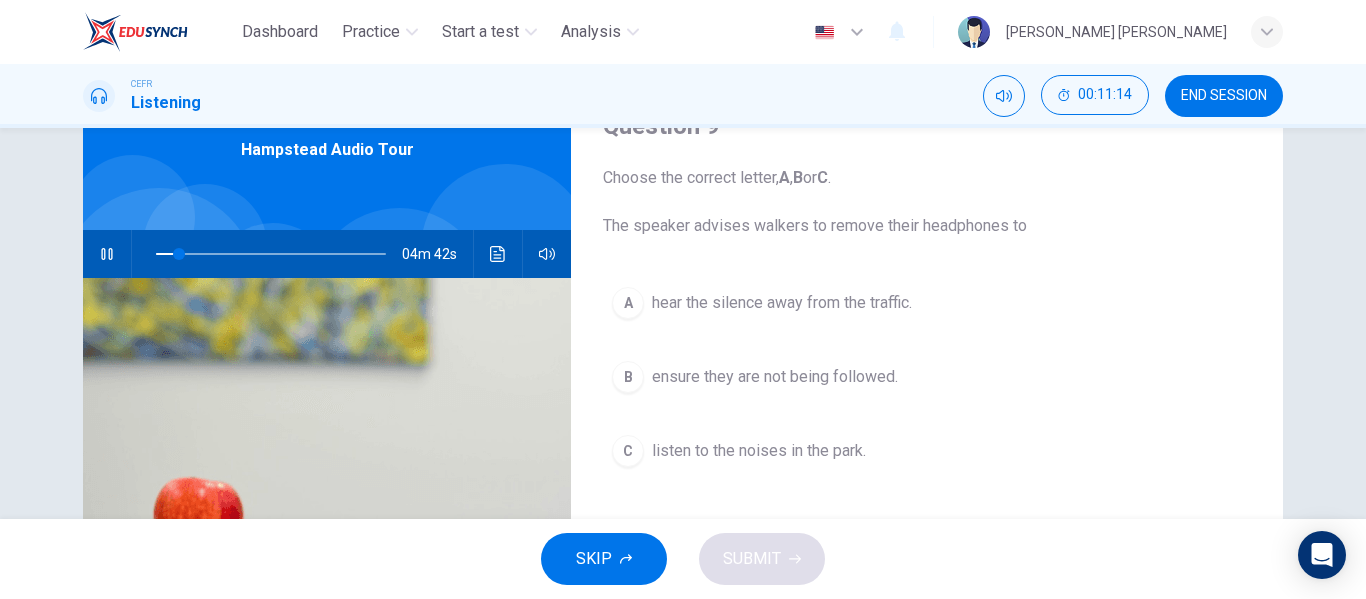 drag, startPoint x: 627, startPoint y: 393, endPoint x: 612, endPoint y: 465, distance: 73.545906 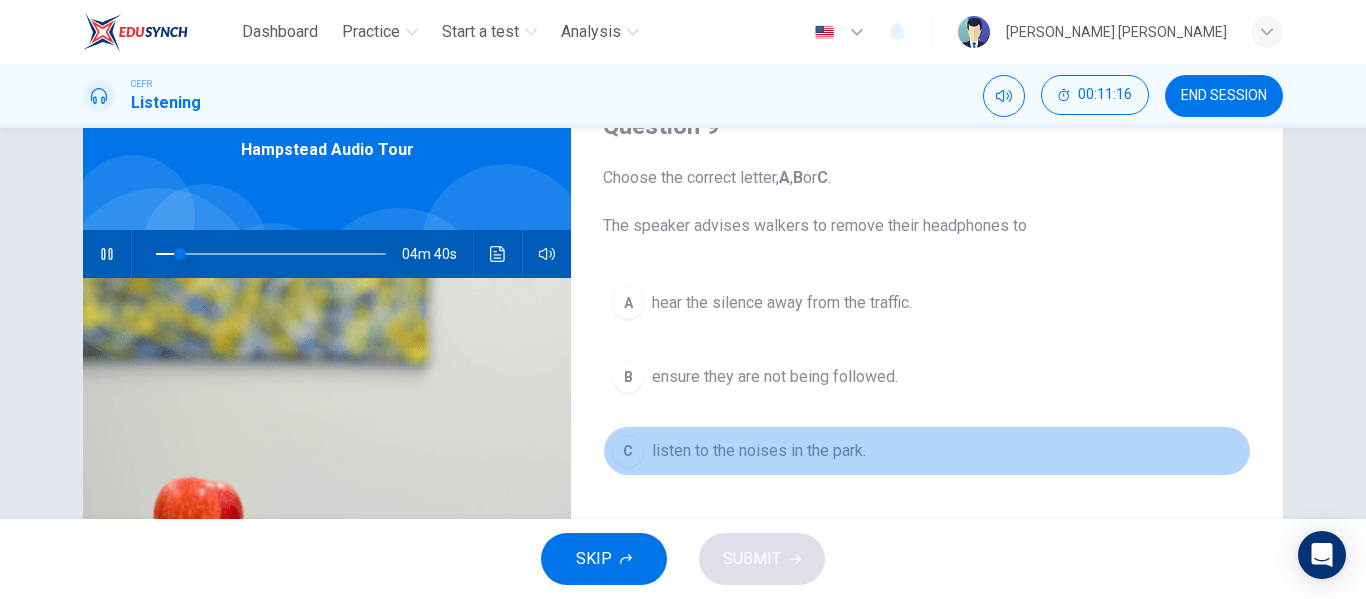 click on "listen to the noises in the park." at bounding box center (759, 451) 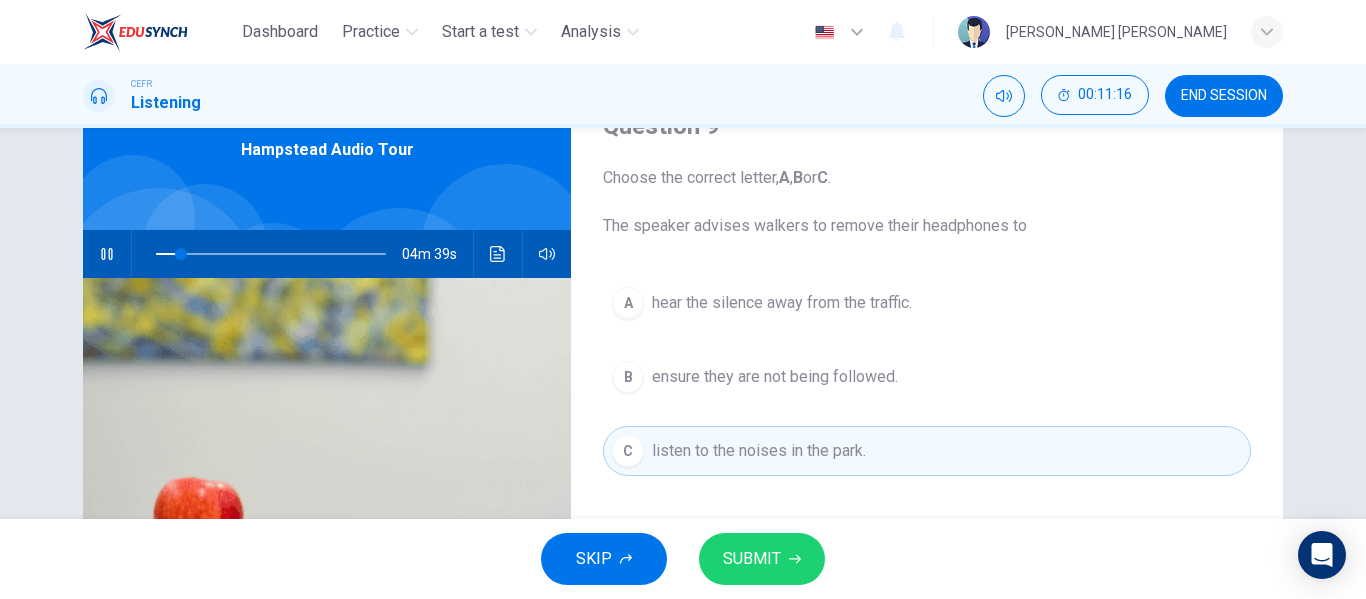 click on "SUBMIT" at bounding box center (762, 559) 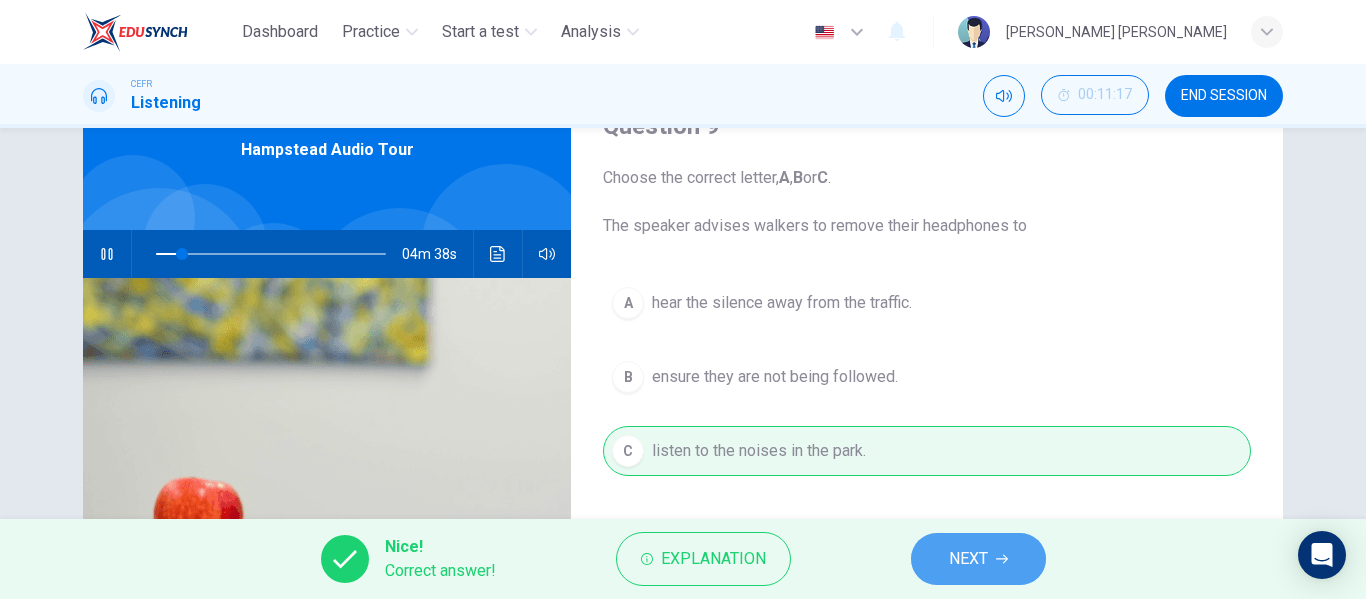 click on "NEXT" at bounding box center (968, 559) 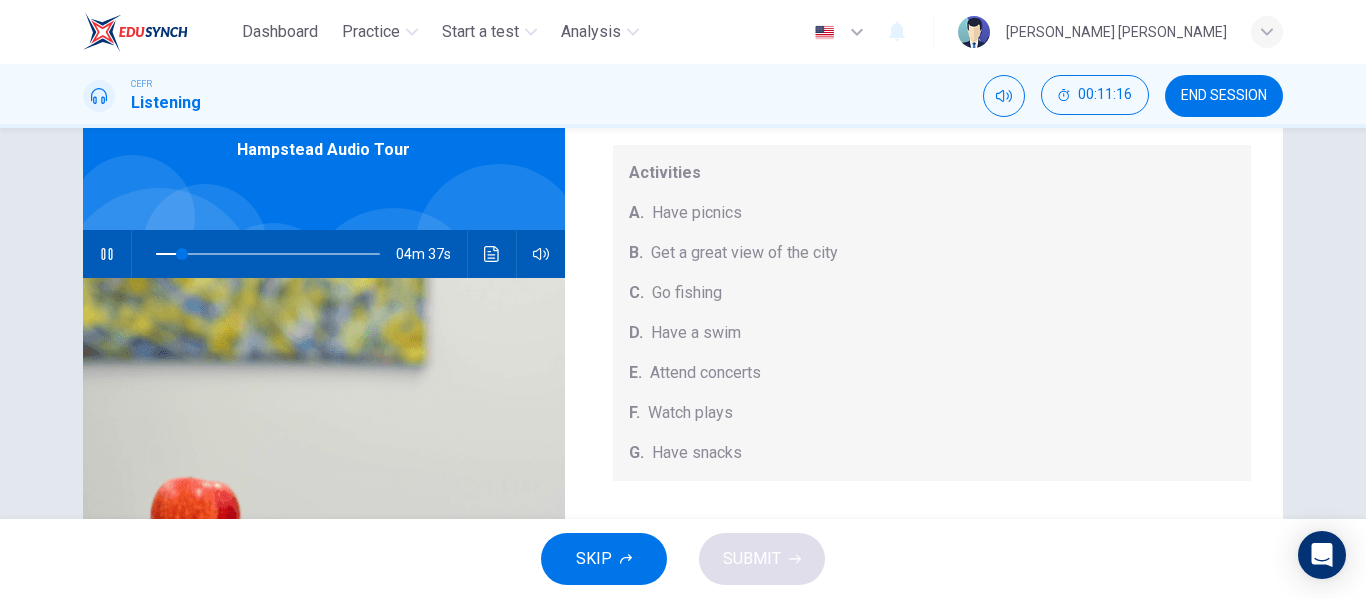 scroll, scrollTop: 185, scrollLeft: 0, axis: vertical 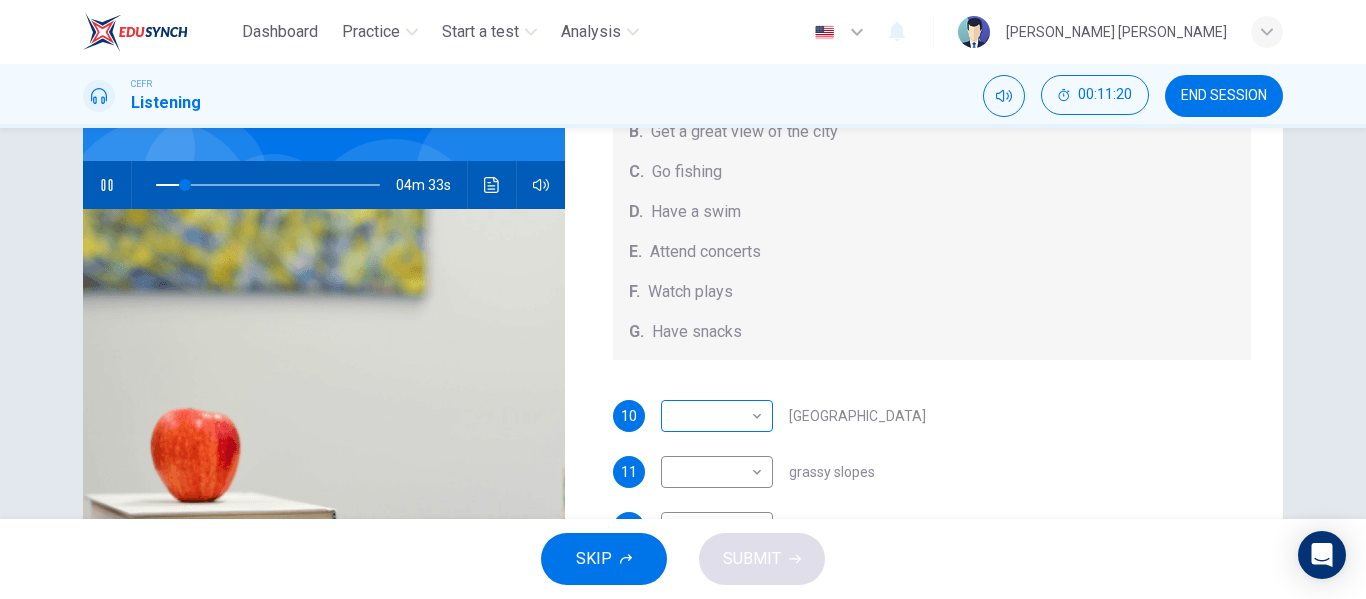 click on "Dashboard Practice Start a test Analysis English en ​ [PERSON_NAME] [PERSON_NAME] CEFR Listening 00:11:20 END SESSION Questions 10 - 14 Which activity can be done at each of the following locations on the heath? Choose  FIVE  answers below and select the correct letter,  A-G , next to the questions. Activities A. Have picnics B. Get a great view of the city C. Go fishing D. Have a swim E. Attend concerts F. Watch plays G. Have snacks 10 ​ ​ [GEOGRAPHIC_DATA] 11 ​ ​ grassy slopes 12 ​ ​ open-air stage 13 ​ ​ ponds 14 ​ ​ [GEOGRAPHIC_DATA] Audio Tour 04m 33s SKIP SUBMIT EduSynch - Online Language Proficiency Testing
Dashboard Practice Start a test Analysis Notifications © Copyright  2025" at bounding box center (683, 299) 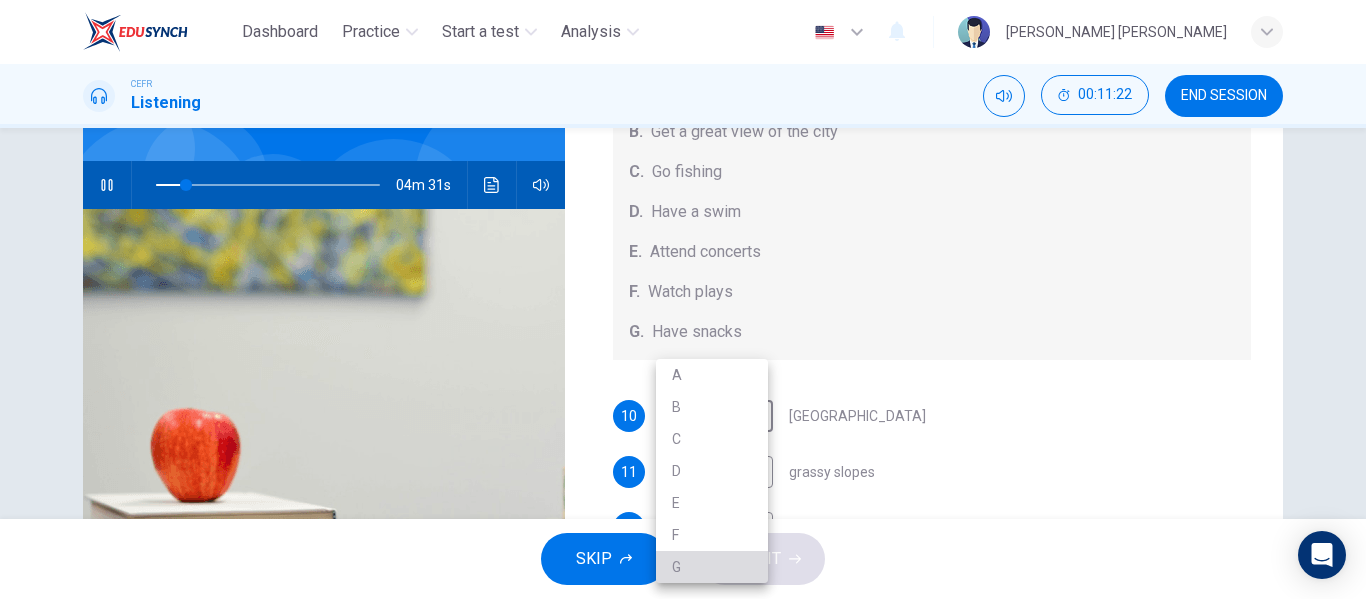 click on "G" at bounding box center [712, 567] 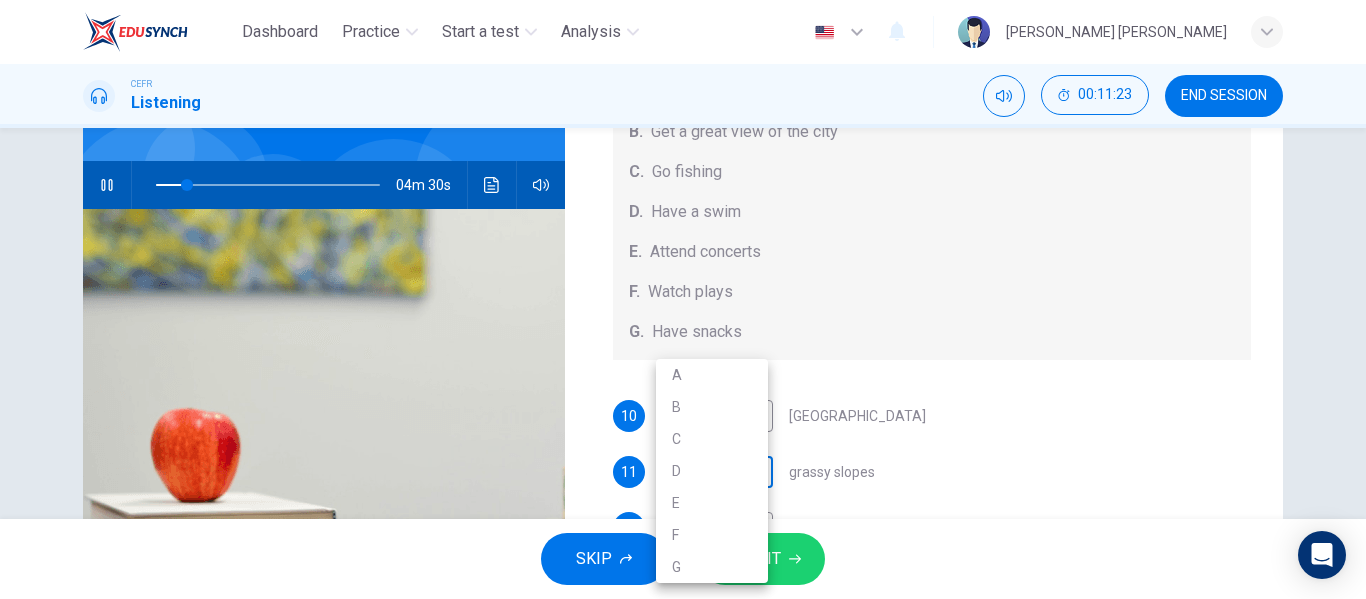 click on "Dashboard Practice Start a test Analysis English en ​ [PERSON_NAME] [PERSON_NAME] CEFR Listening 00:11:23 END SESSION Questions 10 - 14 Which activity can be done at each of the following locations on the heath? Choose  FIVE  answers below and select the correct letter,  A-G , next to the questions. Activities A. Have picnics B. Get a great view of the city C. Go fishing D. Have a swim E. Attend concerts F. Watch plays G. Have snacks 10 G G ​ [GEOGRAPHIC_DATA] 11 ​ ​ grassy slopes 12 ​ ​ open-air stage 13 ​ ​ ponds 14 ​ ​ [GEOGRAPHIC_DATA] Audio Tour 04m 30s SKIP SUBMIT EduSynch - Online Language Proficiency Testing
Dashboard Practice Start a test Analysis Notifications © Copyright  2025 A B C D E F G" at bounding box center [683, 299] 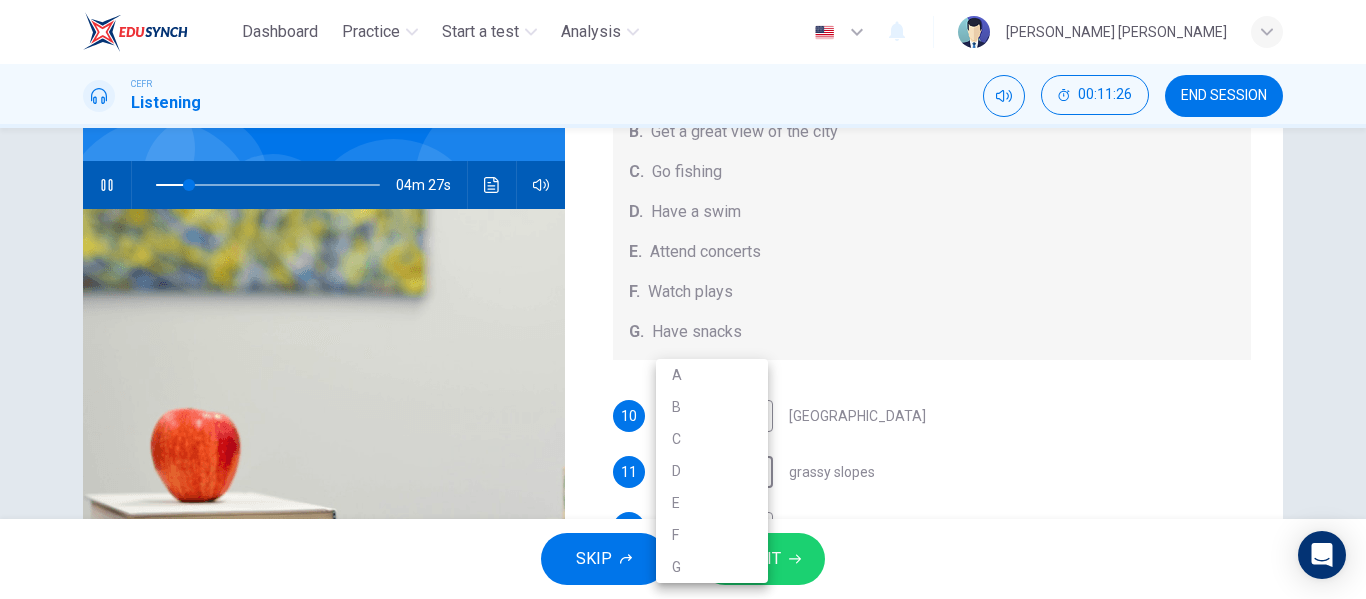 click at bounding box center [683, 299] 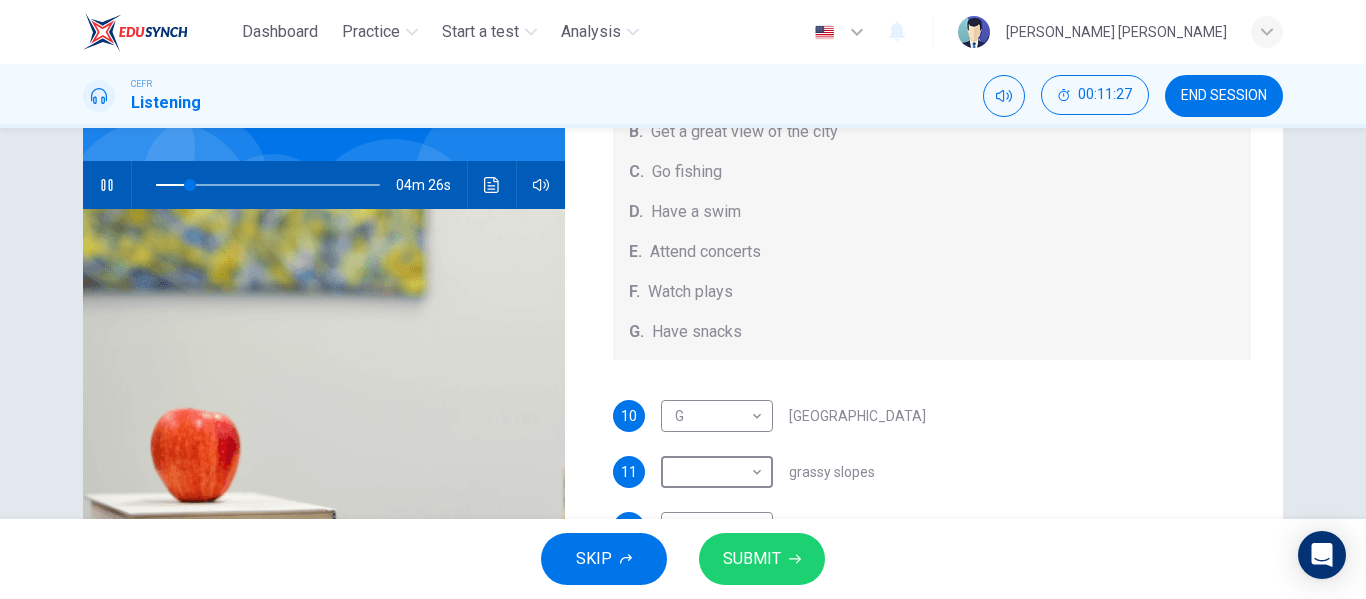 scroll, scrollTop: 184, scrollLeft: 0, axis: vertical 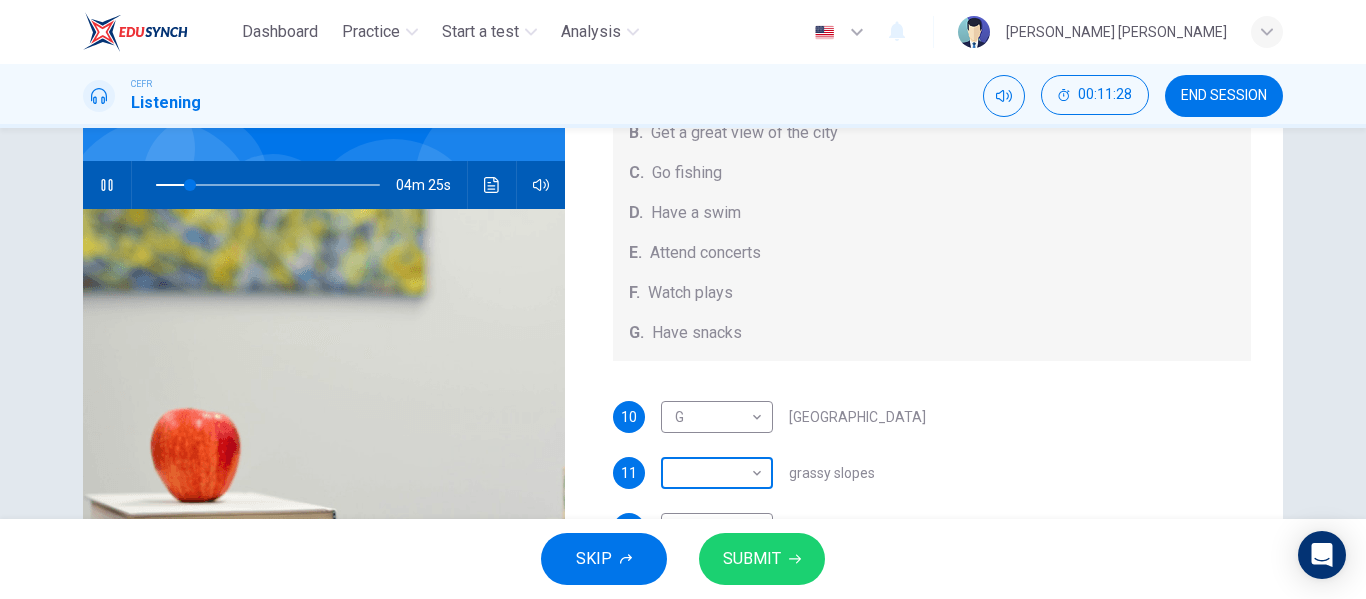 click on "Dashboard Practice Start a test Analysis English en ​ [PERSON_NAME] [PERSON_NAME] CEFR Listening 00:11:28 END SESSION Questions 10 - 14 Which activity can be done at each of the following locations on the heath? Choose  FIVE  answers below and select the correct letter,  A-G , next to the questions. Activities A. Have picnics B. Get a great view of the city C. Go fishing D. Have a swim E. Attend concerts F. Watch plays G. Have snacks 10 G G ​ [GEOGRAPHIC_DATA] 11 ​ ​ grassy slopes 12 ​ ​ open-air stage 13 ​ ​ ponds 14 ​ ​ [GEOGRAPHIC_DATA] Audio Tour 04m 25s SKIP SUBMIT EduSynch - Online Language Proficiency Testing
Dashboard Practice Start a test Analysis Notifications © Copyright  2025" at bounding box center (683, 299) 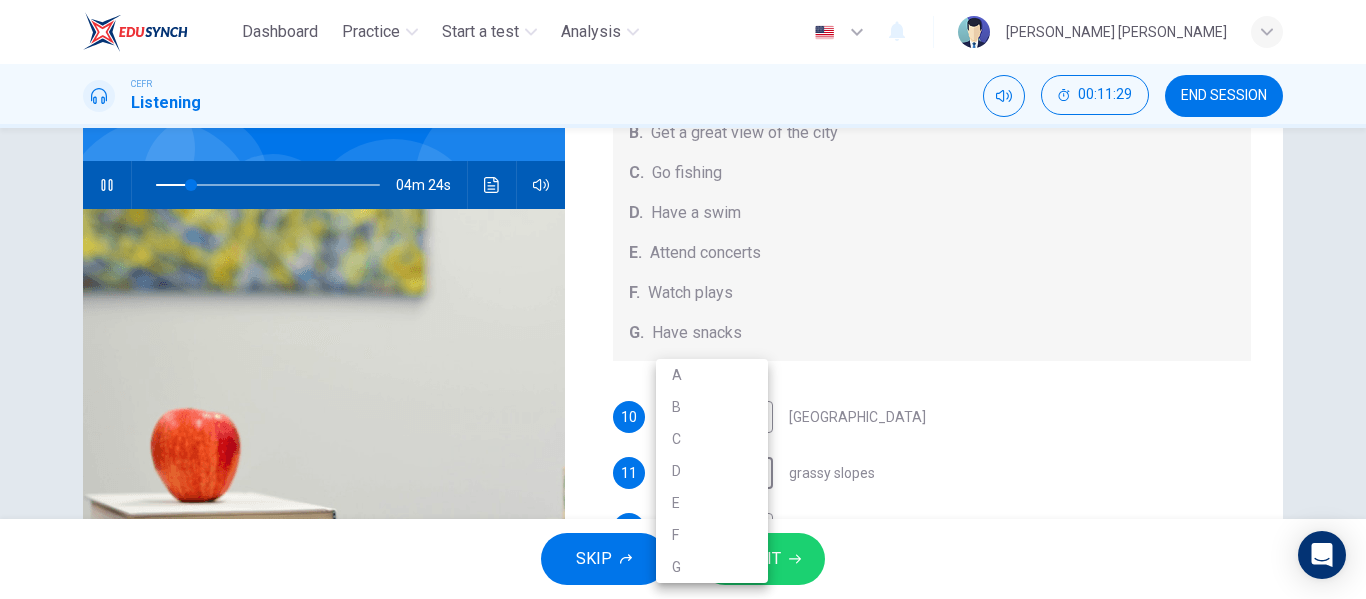 click on "B" at bounding box center (712, 407) 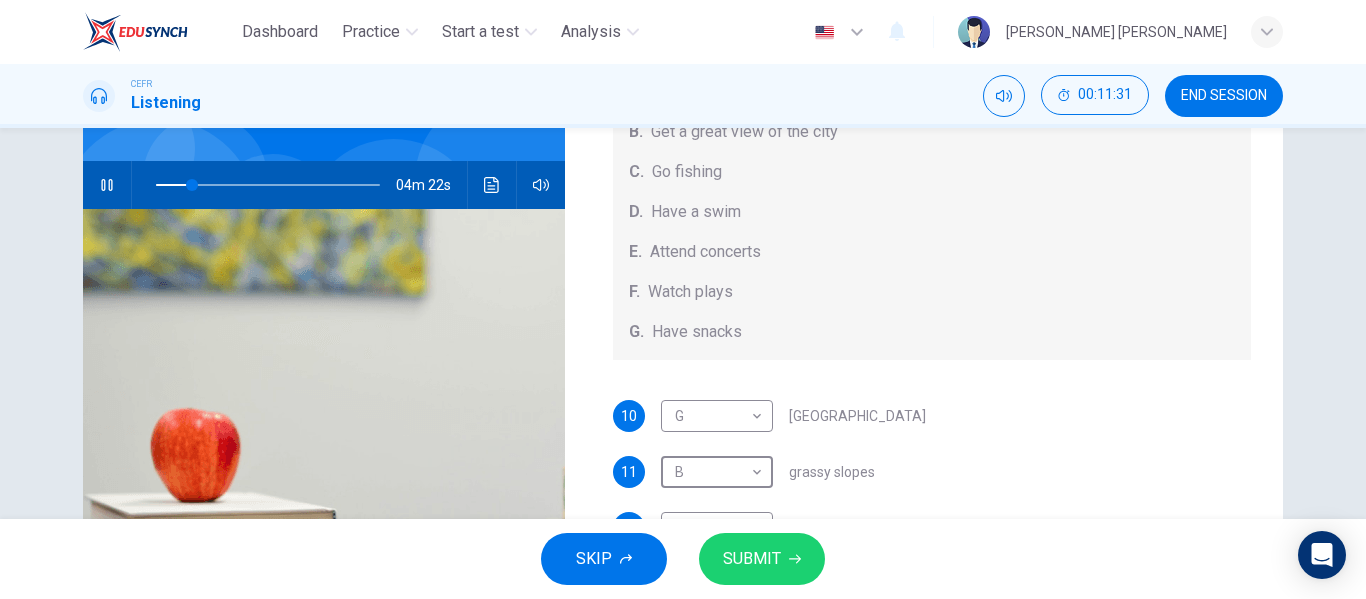 scroll, scrollTop: 182, scrollLeft: 0, axis: vertical 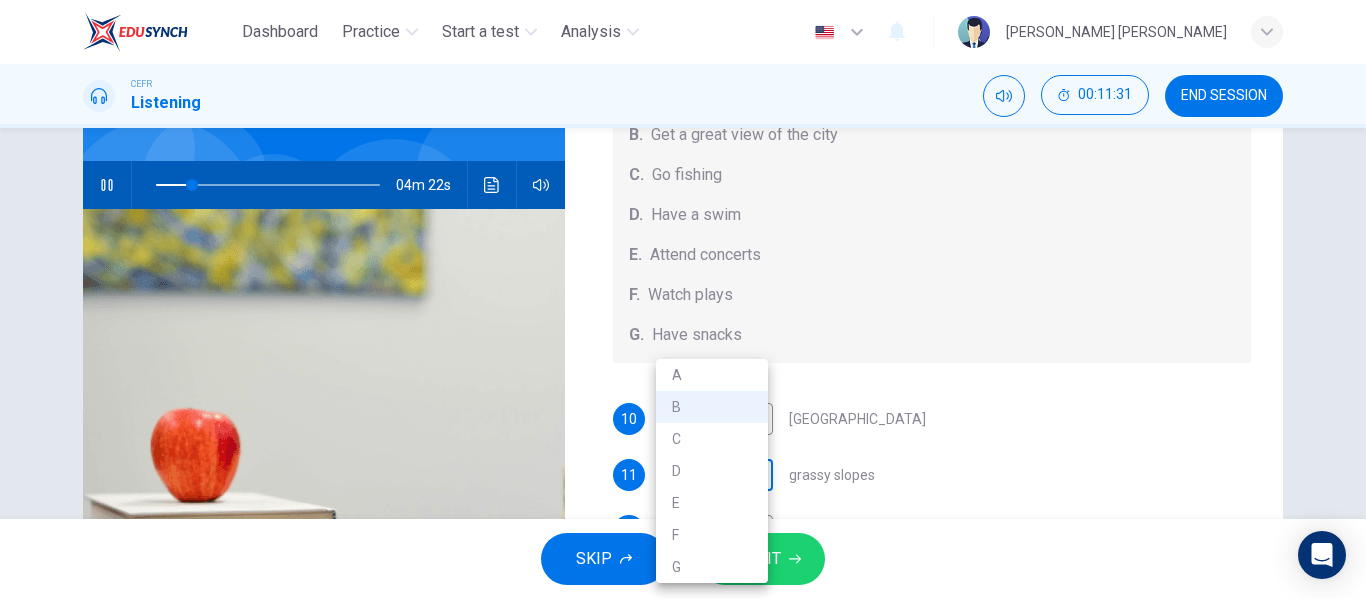 click on "Dashboard Practice Start a test Analysis English en ​ [PERSON_NAME] [PERSON_NAME] CEFR Listening 00:11:31 END SESSION Questions 10 - 14 Which activity can be done at each of the following locations on the heath? Choose  FIVE  answers below and select the correct letter,  A-G , next to the questions. Activities A. Have picnics B. Get a great view of the city C. Go fishing D. Have a swim E. Attend concerts F. Watch plays G. Have snacks 10 G G ​ [GEOGRAPHIC_DATA] 11 B B ​ grassy slopes 12 ​ ​ open-air stage 13 ​ ​ ponds 14 ​ ​ [GEOGRAPHIC_DATA] Audio Tour 04m 22s SKIP SUBMIT EduSynch - Online Language Proficiency Testing
Dashboard Practice Start a test Analysis Notifications © Copyright  2025 A B C D E F G" at bounding box center (683, 299) 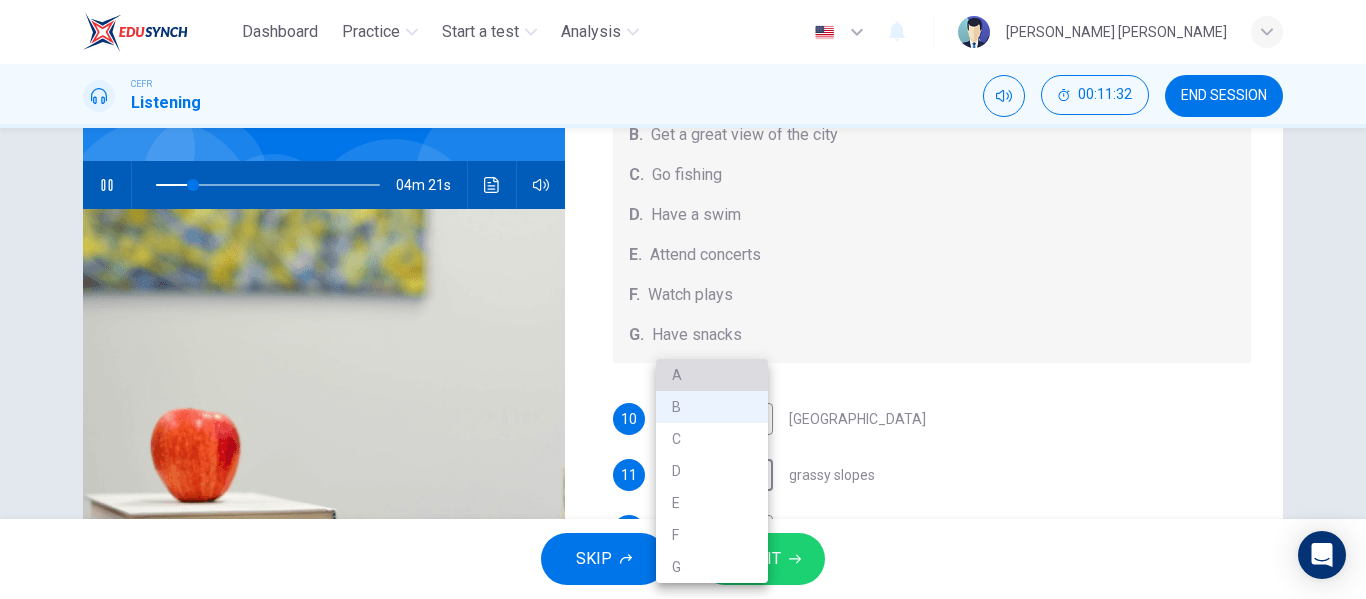 click on "A" at bounding box center [712, 375] 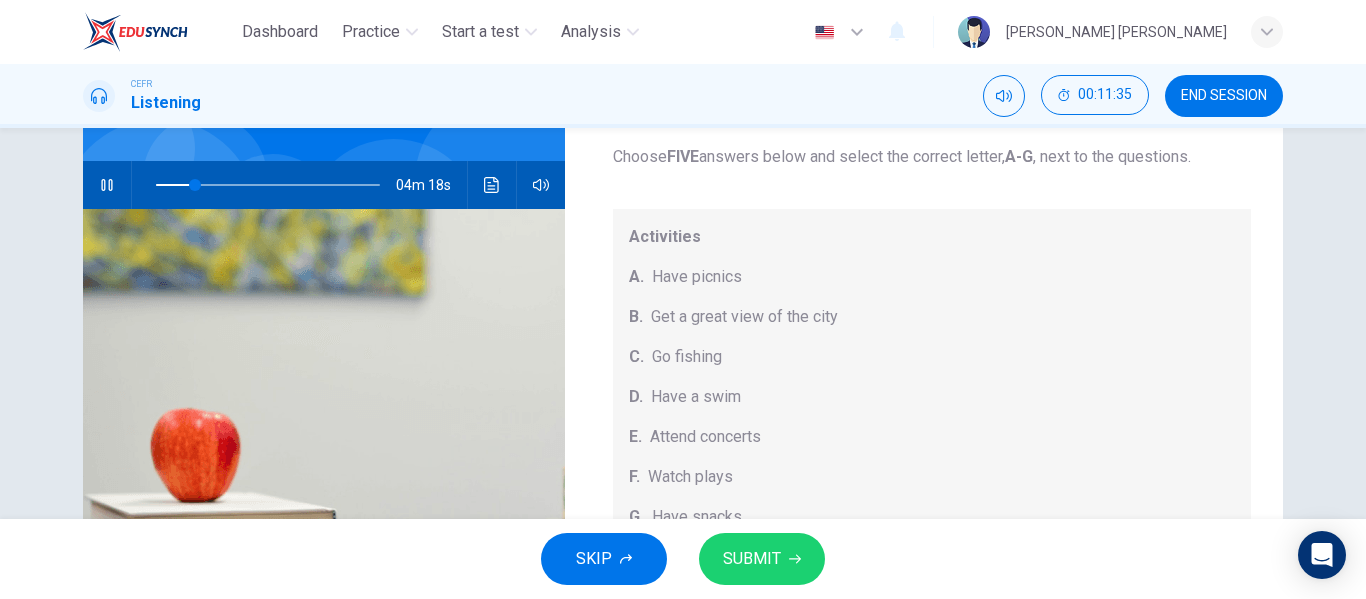 scroll, scrollTop: 185, scrollLeft: 0, axis: vertical 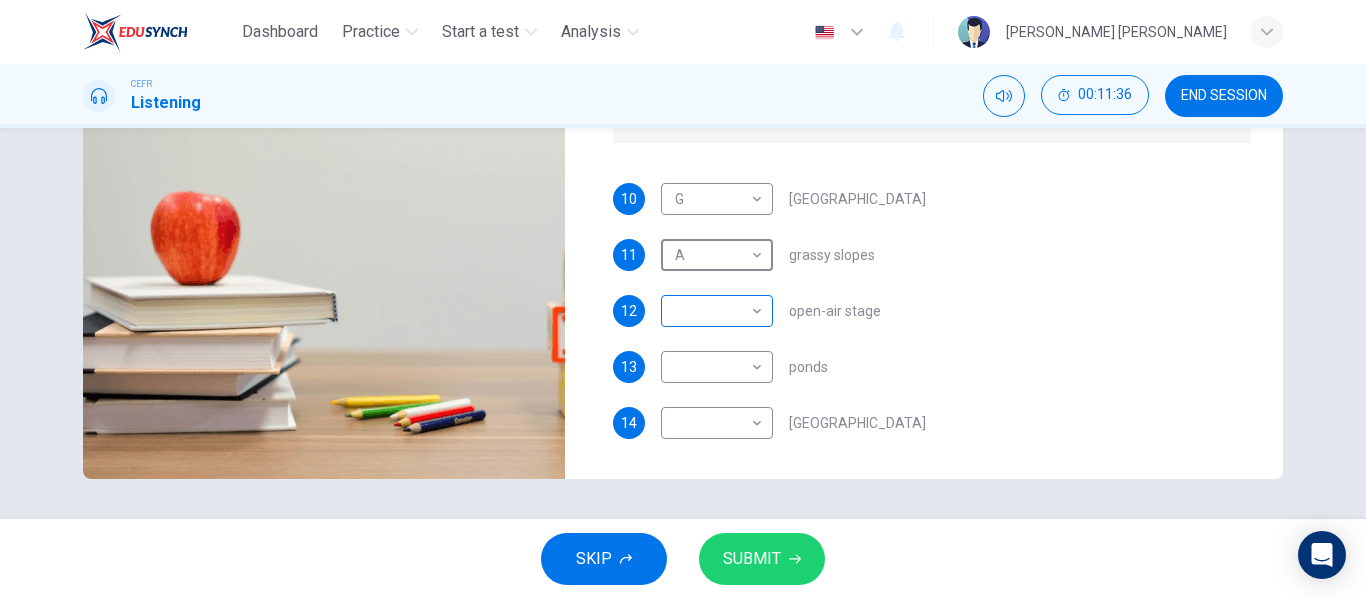click on "Dashboard Practice Start a test Analysis English en ​ [PERSON_NAME] [PERSON_NAME] CEFR Listening 00:11:36 END SESSION Questions 10 - 14 Which activity can be done at each of the following locations on the heath? Choose  FIVE  answers below and select the correct letter,  A-G , next to the questions. Activities A. Have picnics B. Get a great view of the city C. Go fishing D. Have a swim E. Attend concerts F. Watch plays G. Have snacks 10 G G ​ [GEOGRAPHIC_DATA] 11 A A ​ grassy slopes 12 ​ ​ open-air stage 13 ​ ​ ponds 14 ​ ​ [GEOGRAPHIC_DATA] Audio Tour 04m 17s SKIP SUBMIT EduSynch - Online Language Proficiency Testing
Dashboard Practice Start a test Analysis Notifications © Copyright  2025" at bounding box center (683, 299) 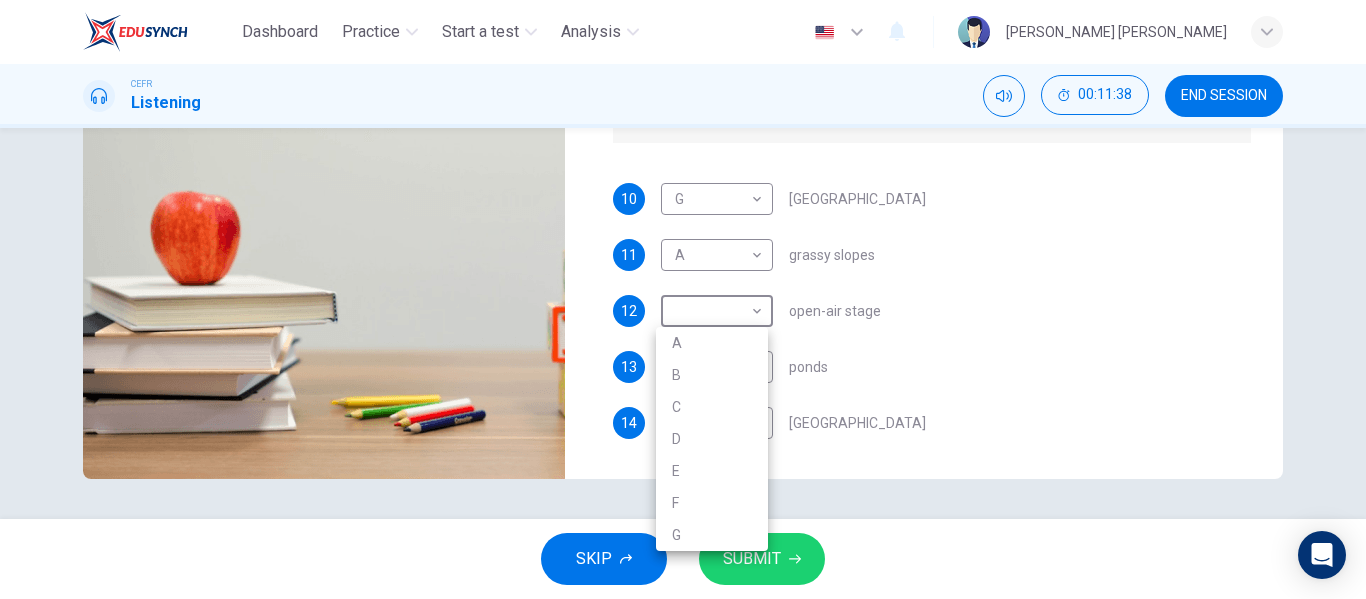 click at bounding box center (683, 299) 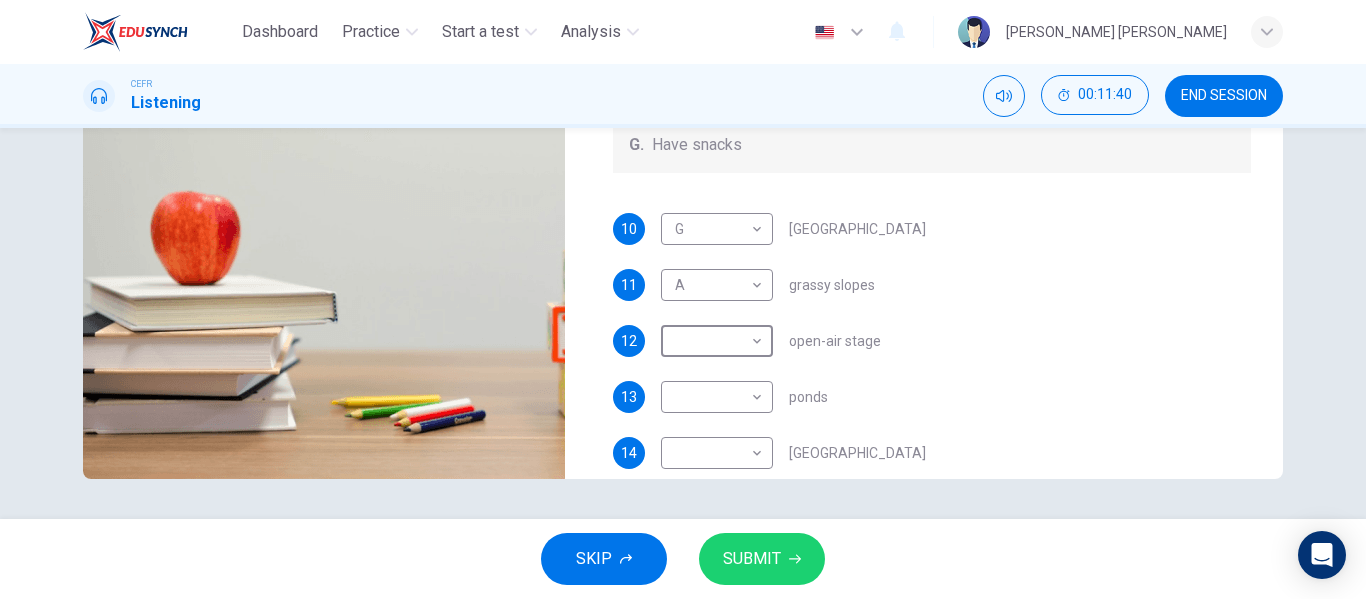scroll, scrollTop: 164, scrollLeft: 0, axis: vertical 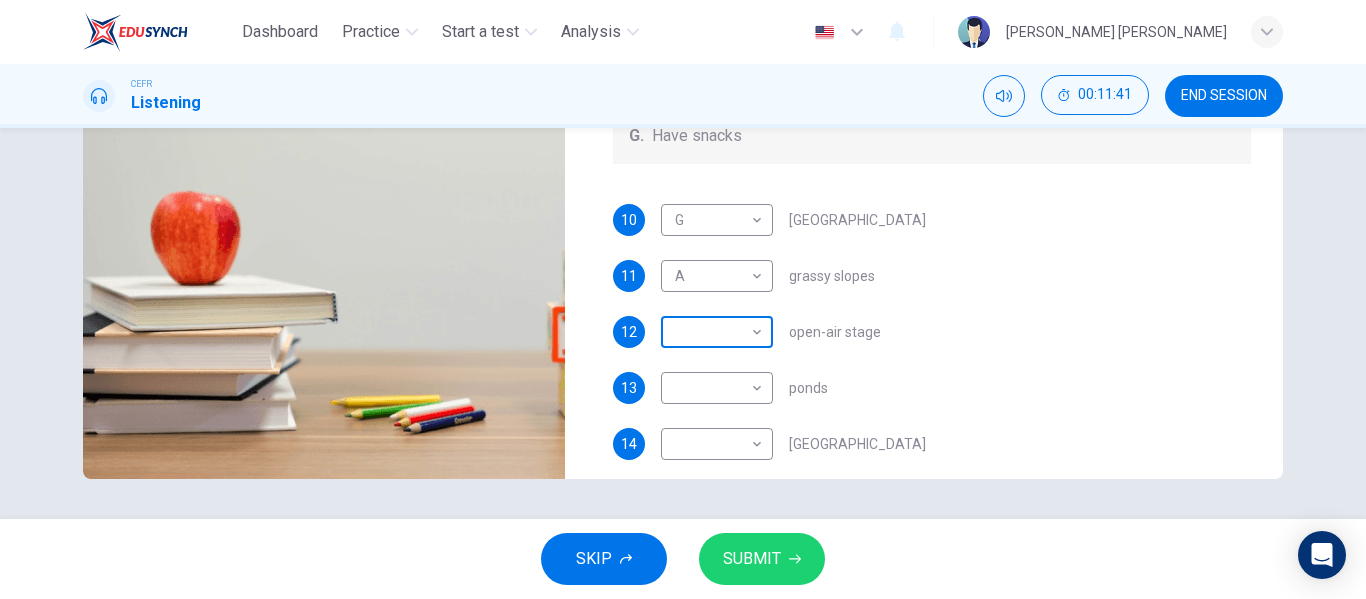 click on "Dashboard Practice Start a test Analysis English en ​ [PERSON_NAME] [PERSON_NAME] CEFR Listening 00:11:41 END SESSION Questions 10 - 14 Which activity can be done at each of the following locations on the heath? Choose  FIVE  answers below and select the correct letter,  A-G , next to the questions. Activities A. Have picnics B. Get a great view of the city C. Go fishing D. Have a swim E. Attend concerts F. Watch plays G. Have snacks 10 G G ​ [GEOGRAPHIC_DATA] 11 A A ​ grassy slopes 12 ​ ​ open-air stage 13 ​ ​ ponds 14 ​ ​ [GEOGRAPHIC_DATA] Audio Tour 04m 12s SKIP SUBMIT EduSynch - Online Language Proficiency Testing
Dashboard Practice Start a test Analysis Notifications © Copyright  2025" at bounding box center [683, 299] 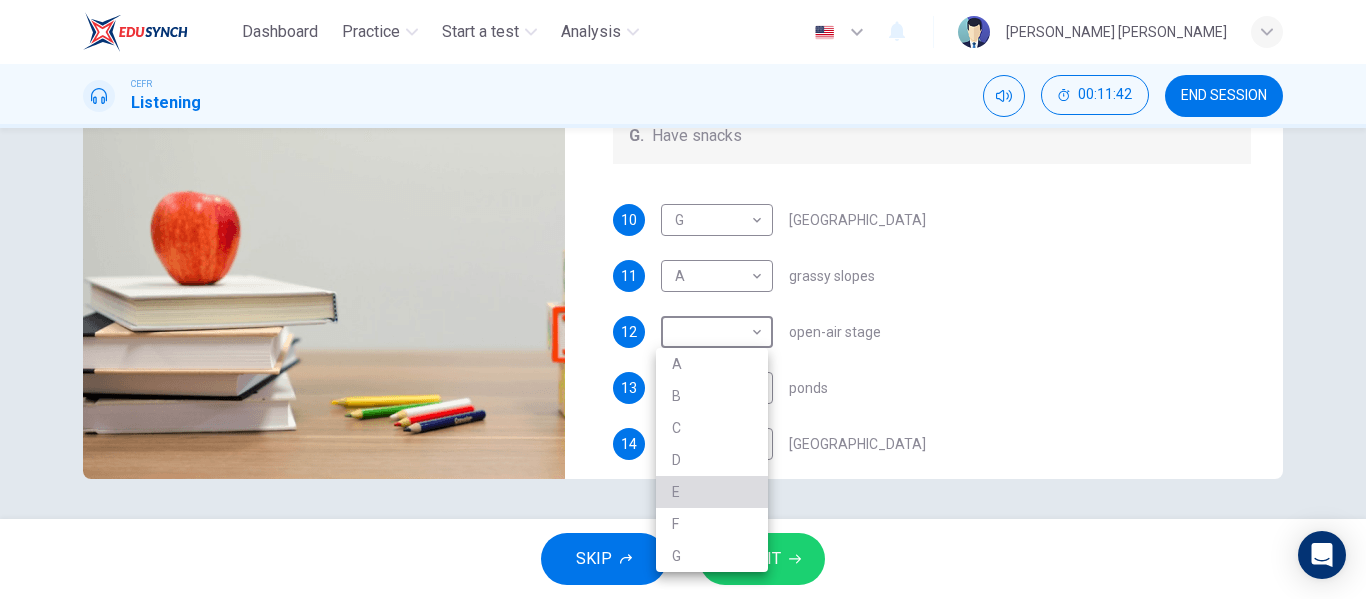click on "E" at bounding box center (712, 492) 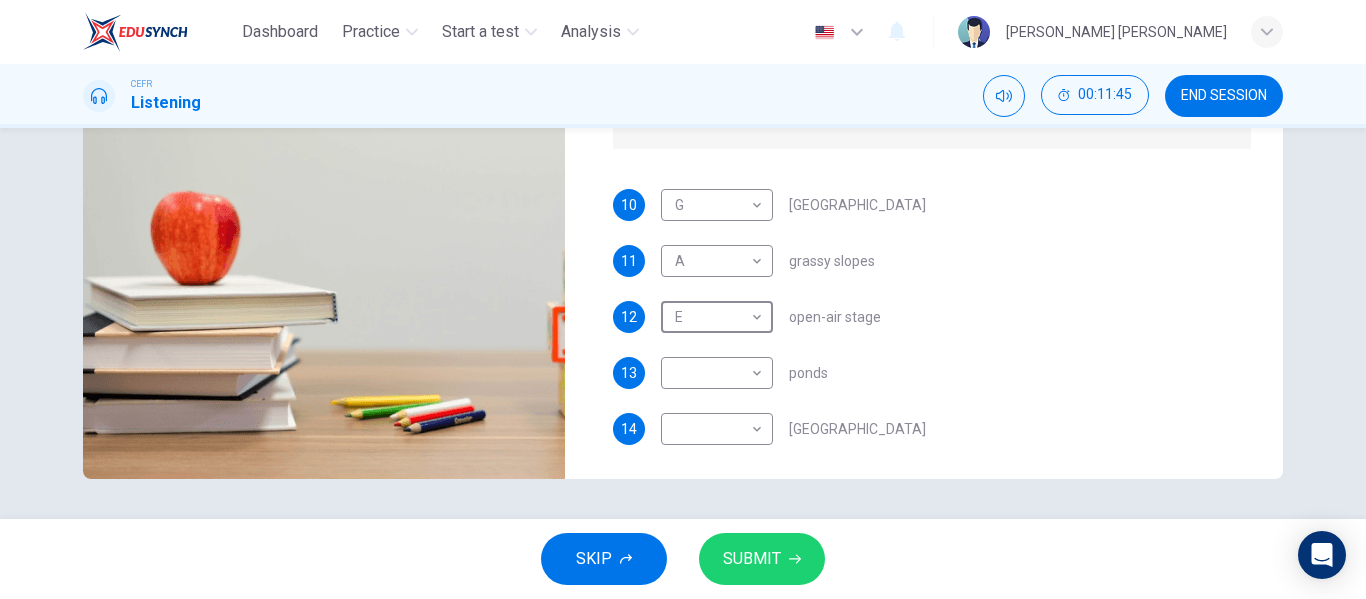 scroll, scrollTop: 185, scrollLeft: 0, axis: vertical 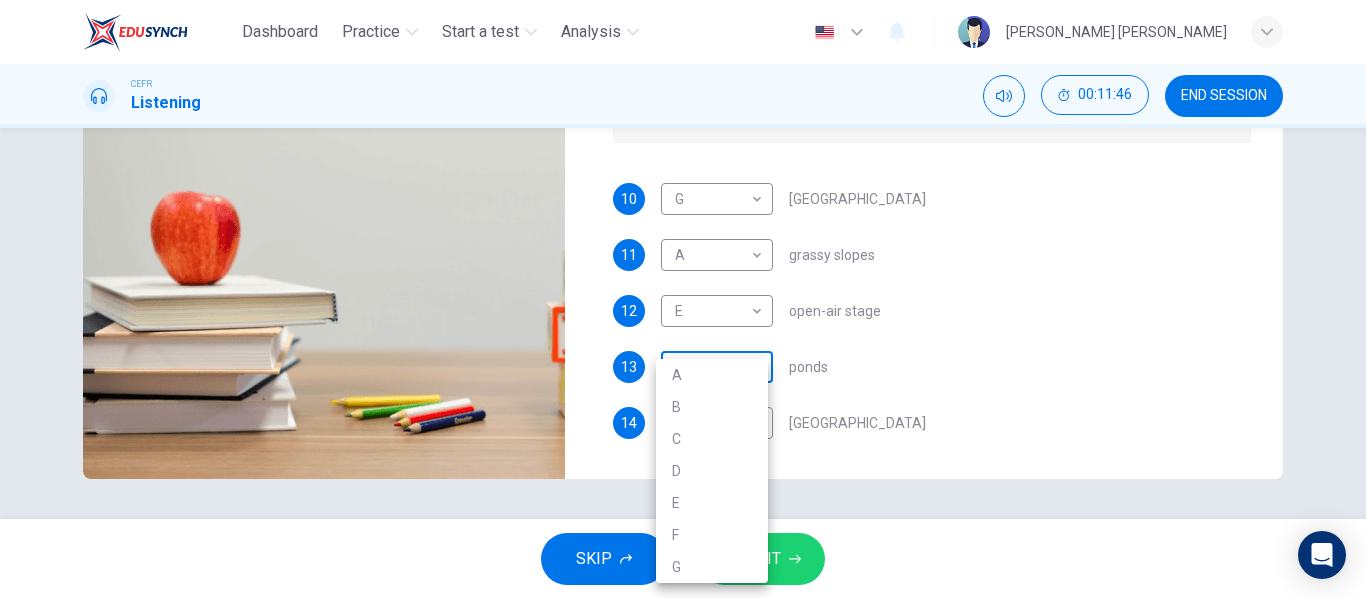 click on "Dashboard Practice Start a test Analysis English en ​ [PERSON_NAME] [PERSON_NAME] CEFR Listening 00:11:46 END SESSION Questions 10 - 14 Which activity can be done at each of the following locations on the heath? Choose  FIVE  answers below and select the correct letter,  A-G , next to the questions. Activities A. Have picnics B. Get a great view of the city C. Go fishing D. Have a swim E. Attend concerts F. Watch plays G. Have snacks 10 G G ​ [GEOGRAPHIC_DATA] 11 A A ​ grassy slopes 12 E E ​ open-air stage 13 ​ ​ ponds 14 ​ ​ [GEOGRAPHIC_DATA] Hampstead Audio Tour 04m 07s SKIP SUBMIT EduSynch - Online Language Proficiency Testing
Dashboard Practice Start a test Analysis Notifications © Copyright  2025 A B C D E F G" at bounding box center (683, 299) 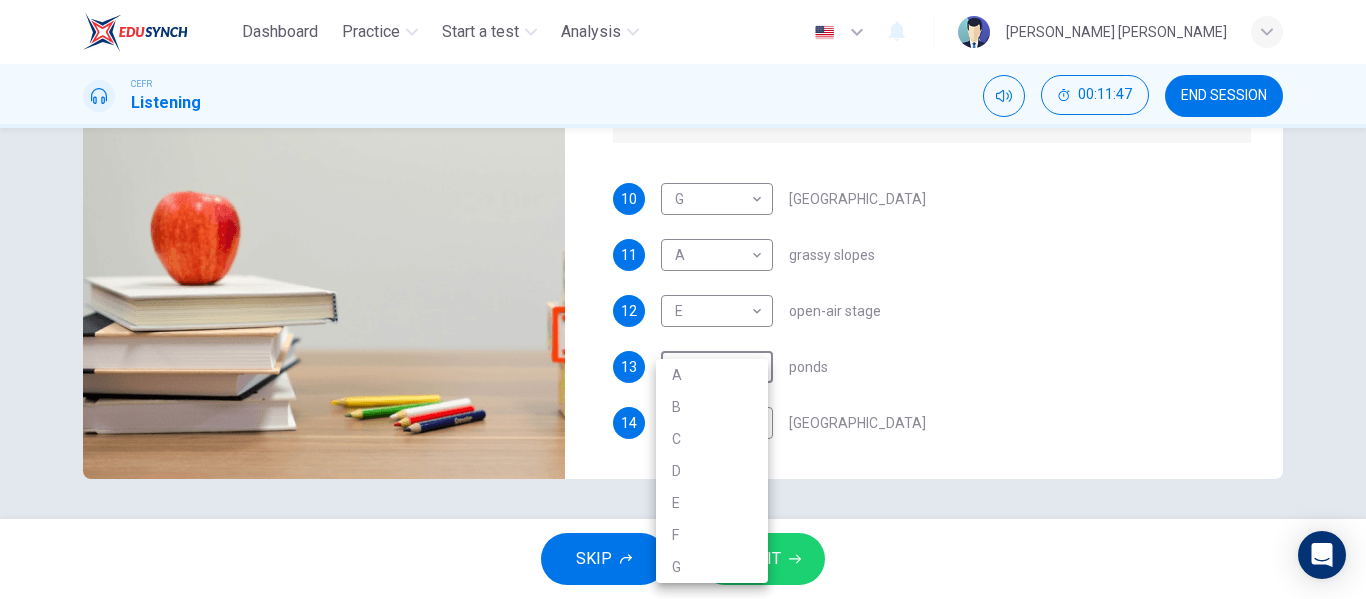 click on "D" at bounding box center [712, 471] 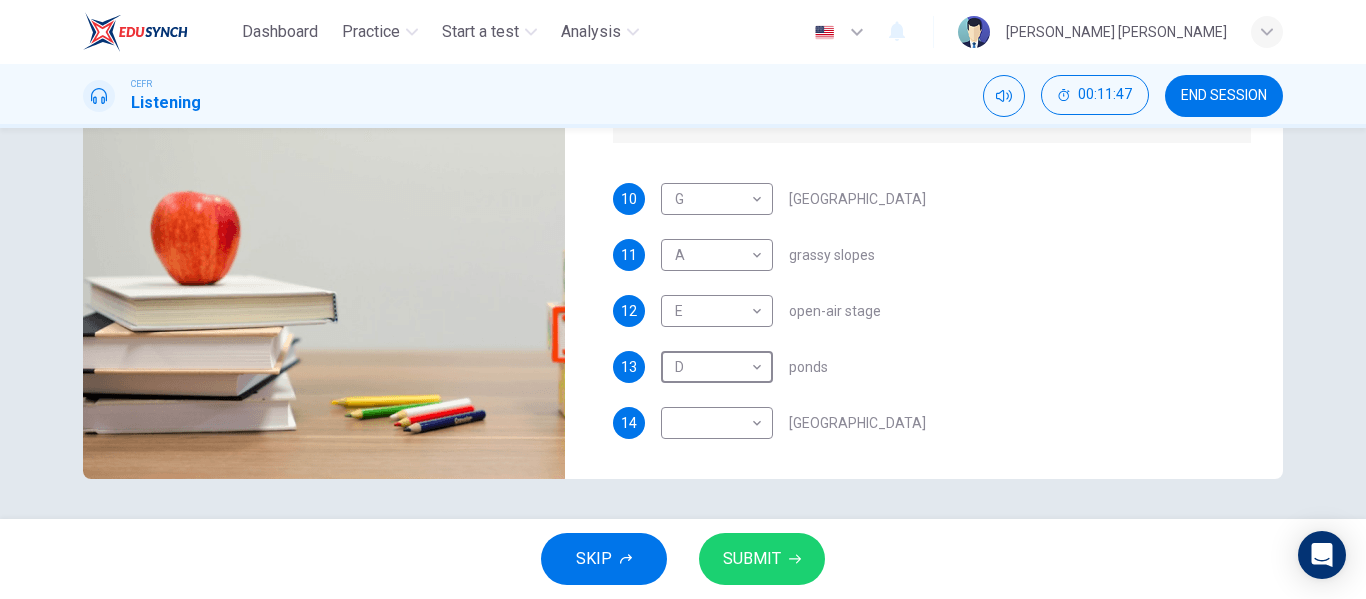 click on "10 G G ​ [GEOGRAPHIC_DATA] 11 A A ​ grassy slopes 12 E E ​ open-air stage 13 D D ​ ponds 14 ​ ​ [GEOGRAPHIC_DATA]" at bounding box center [932, 331] 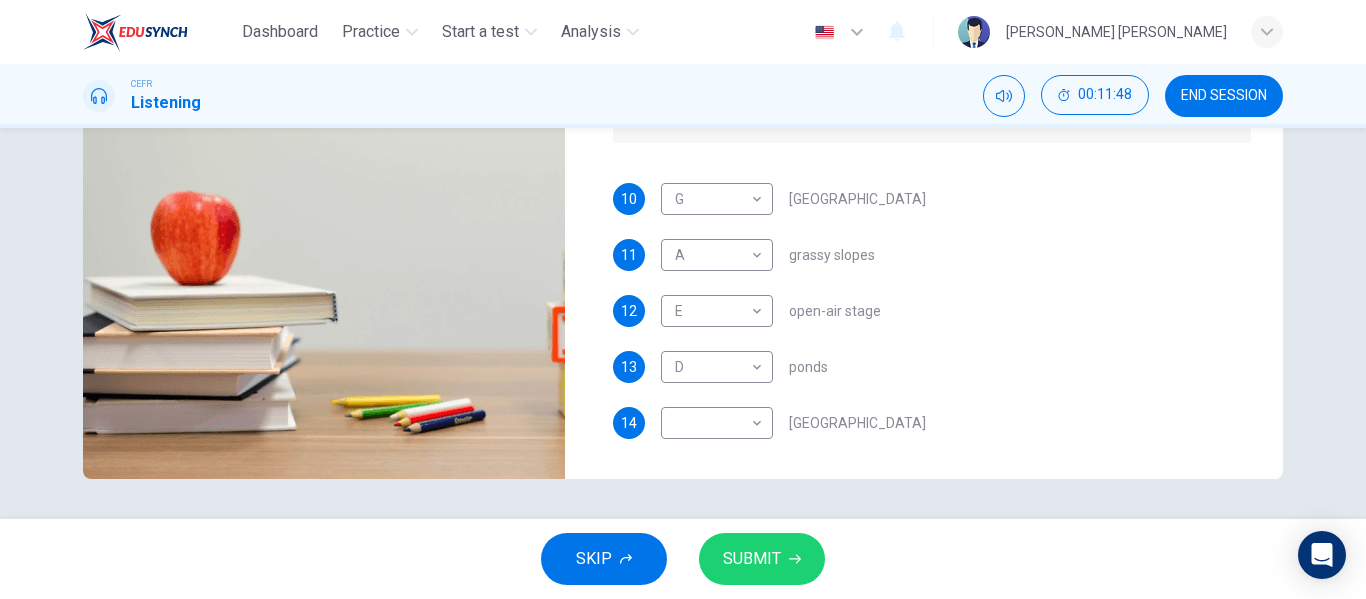 scroll, scrollTop: 0, scrollLeft: 0, axis: both 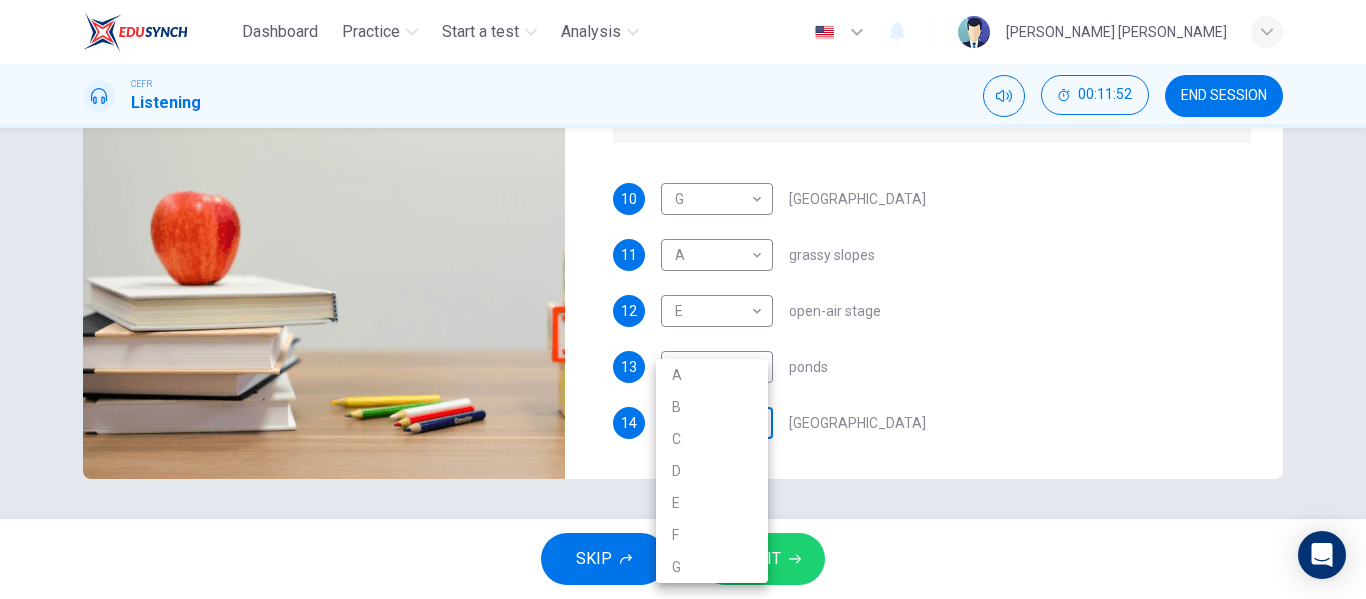 click on "Dashboard Practice Start a test Analysis English en ​ [PERSON_NAME] [PERSON_NAME] CEFR Listening 00:11:52 END SESSION Questions 10 - 14 Which activity can be done at each of the following locations on the heath? Choose  FIVE  answers below and select the correct letter,  A-G , next to the questions. Activities A. Have picnics B. Get a great view of the city C. Go fishing D. Have a swim E. Attend concerts F. Watch plays G. Have snacks 10 G G ​ [GEOGRAPHIC_DATA] 11 A A ​ grassy slopes 12 E E ​ open-air stage 13 D D ​ ponds 14 ​ ​ [GEOGRAPHIC_DATA] Audio Tour 04m 01s SKIP SUBMIT EduSynch - Online Language Proficiency Testing
Dashboard Practice Start a test Analysis Notifications © Copyright  2025 A B C D E F G" at bounding box center [683, 299] 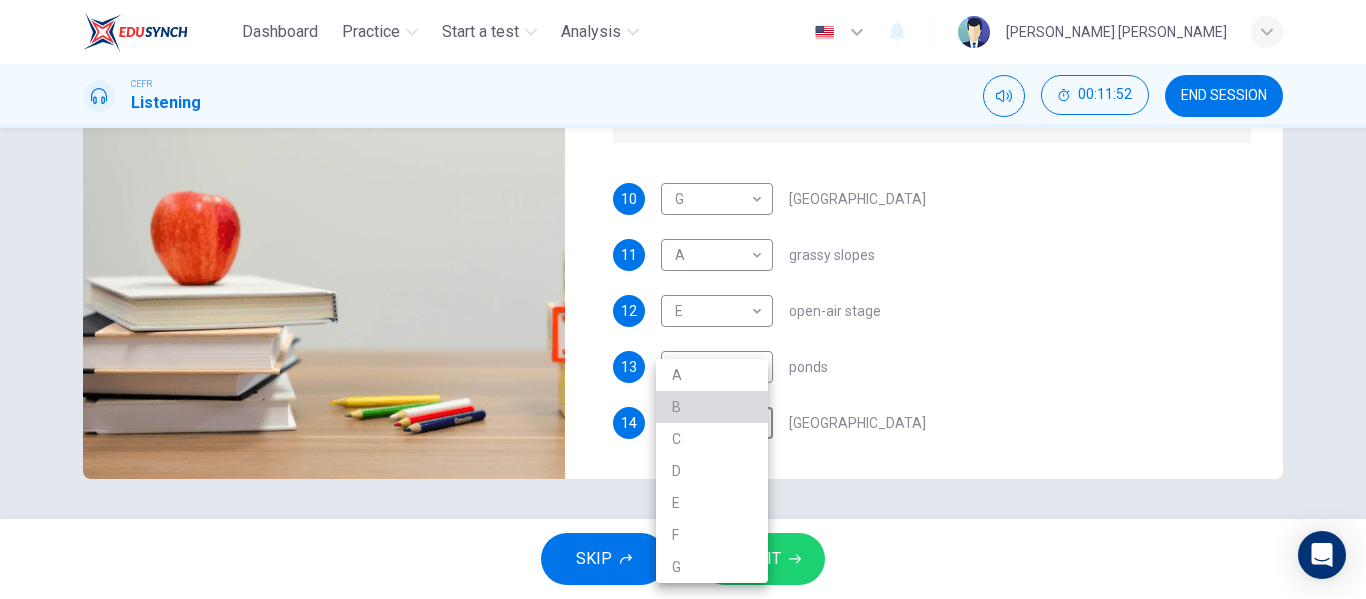 click on "B" at bounding box center (712, 407) 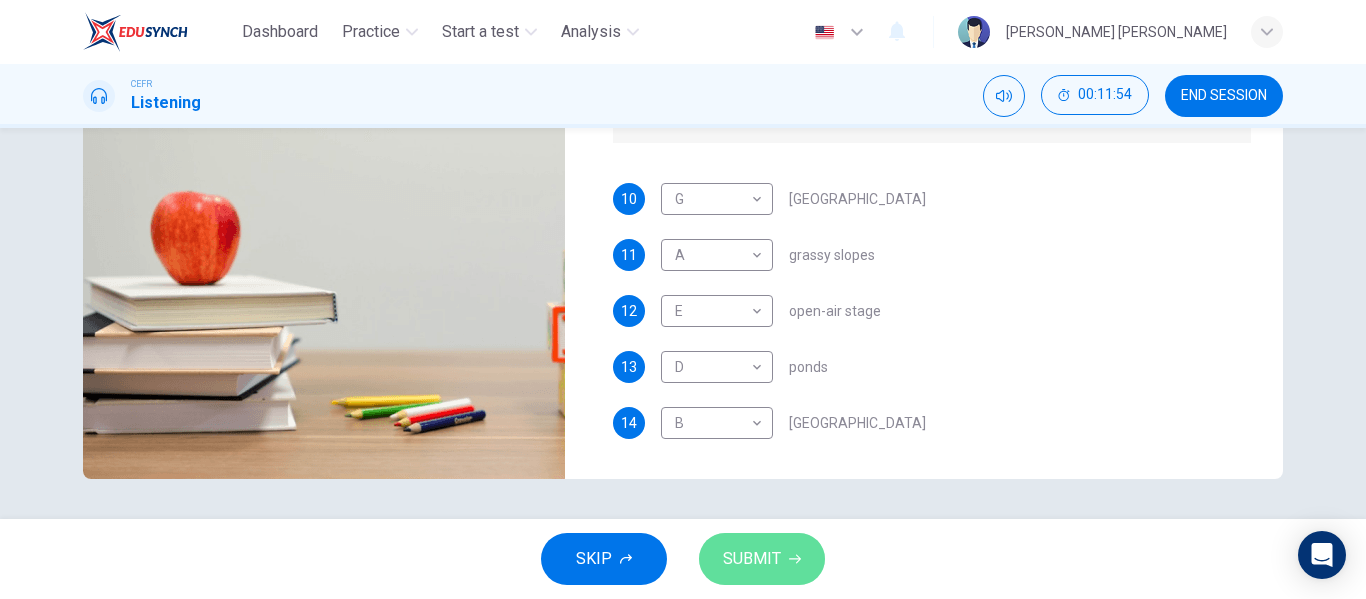 click on "SUBMIT" at bounding box center (752, 559) 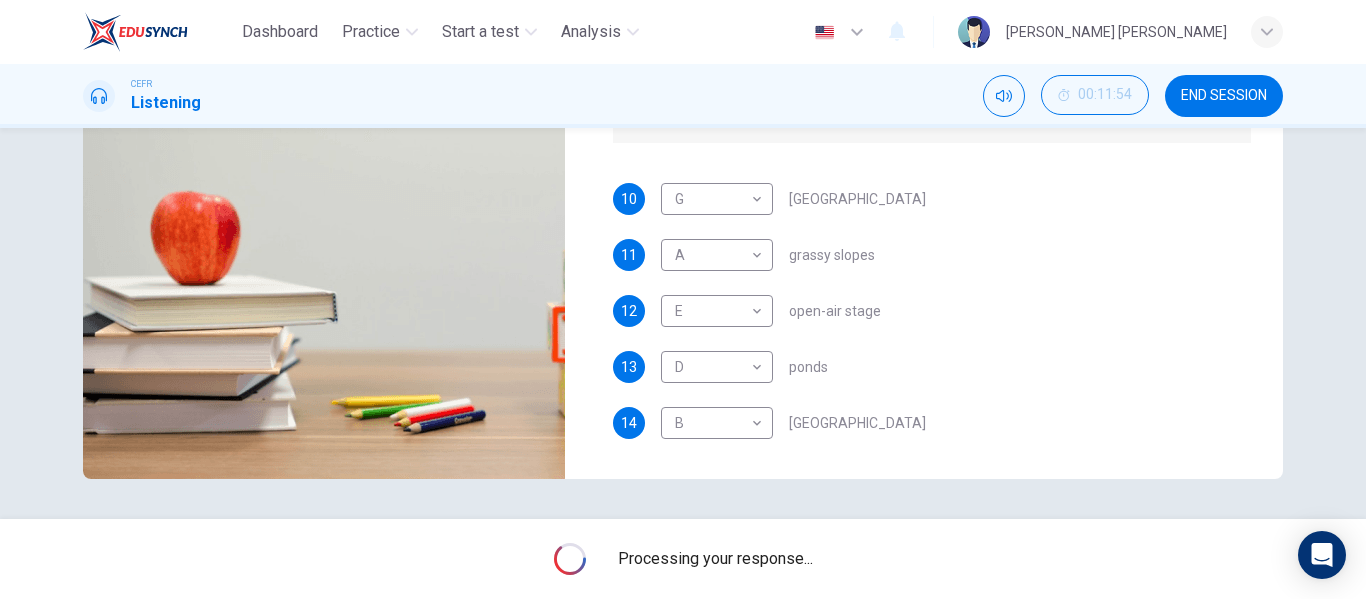 type on "24" 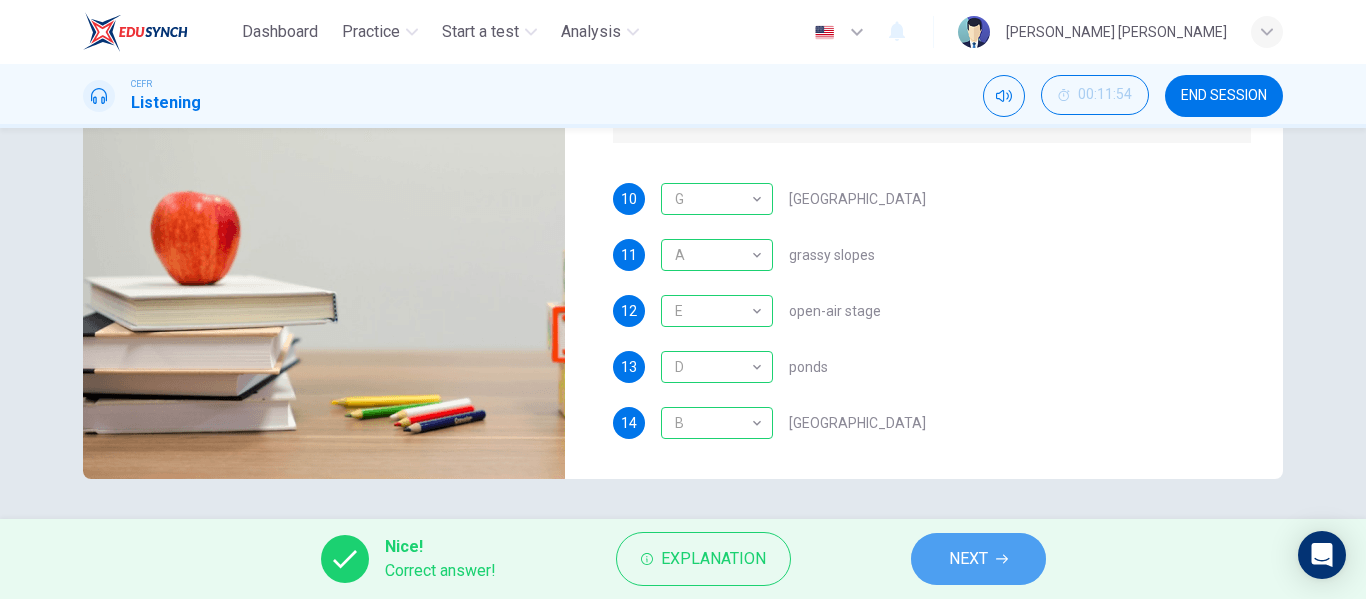 click on "NEXT" at bounding box center (978, 559) 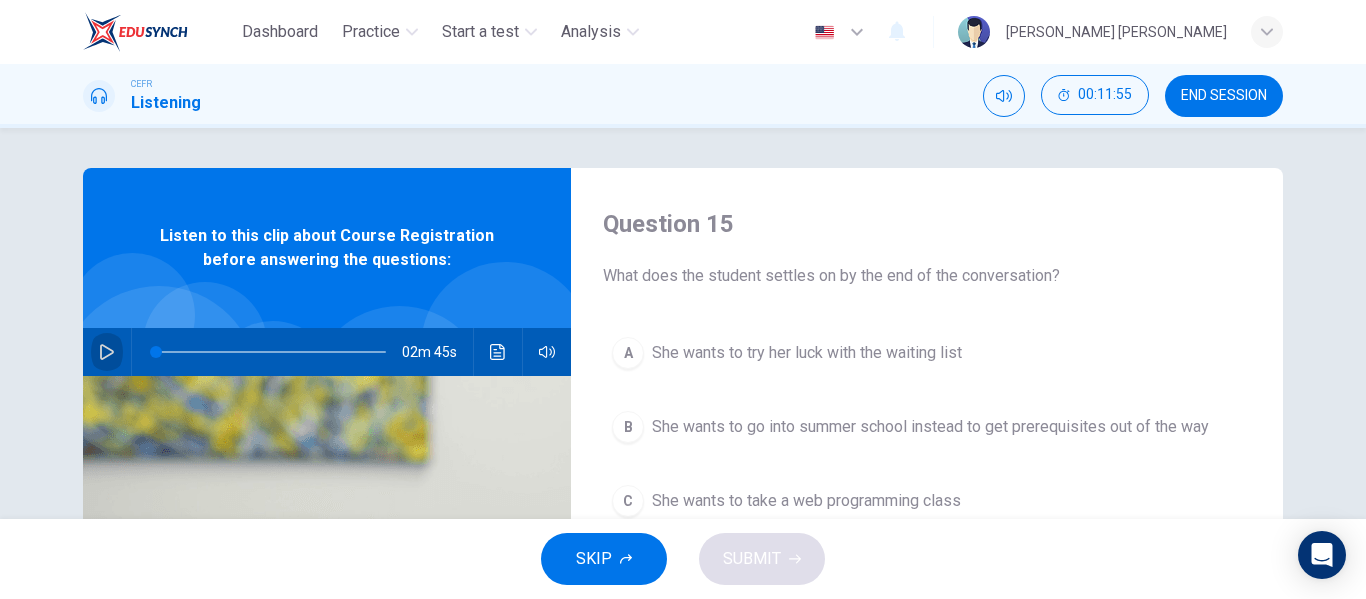click 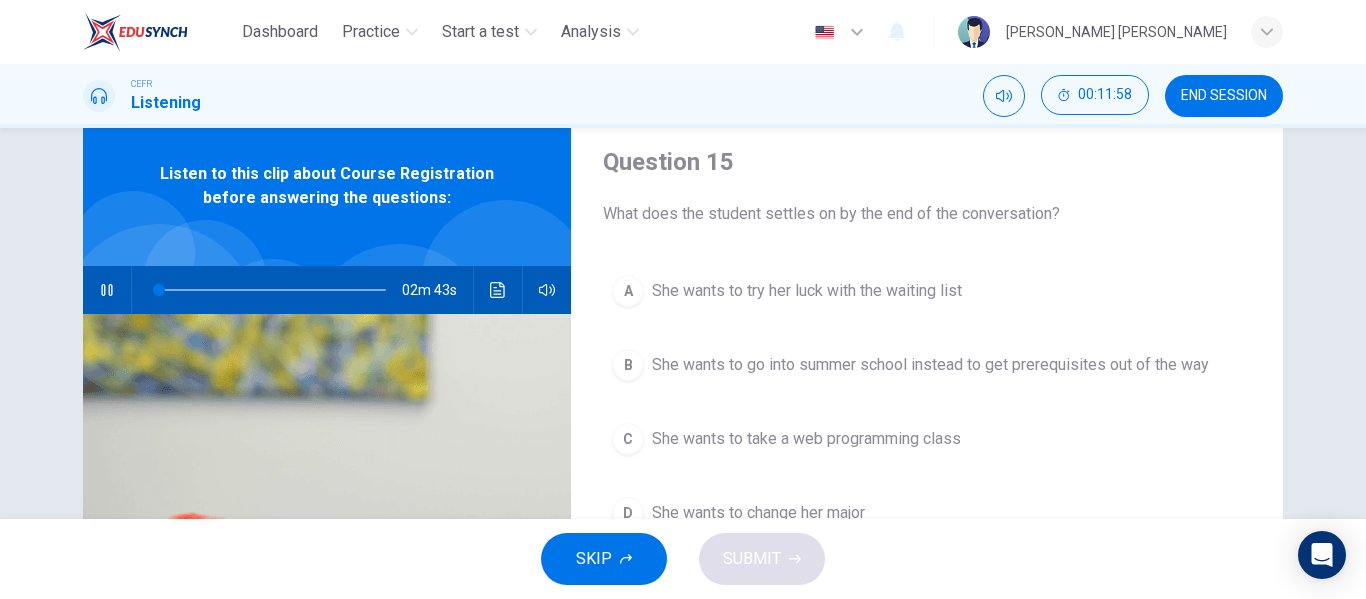 type on "2" 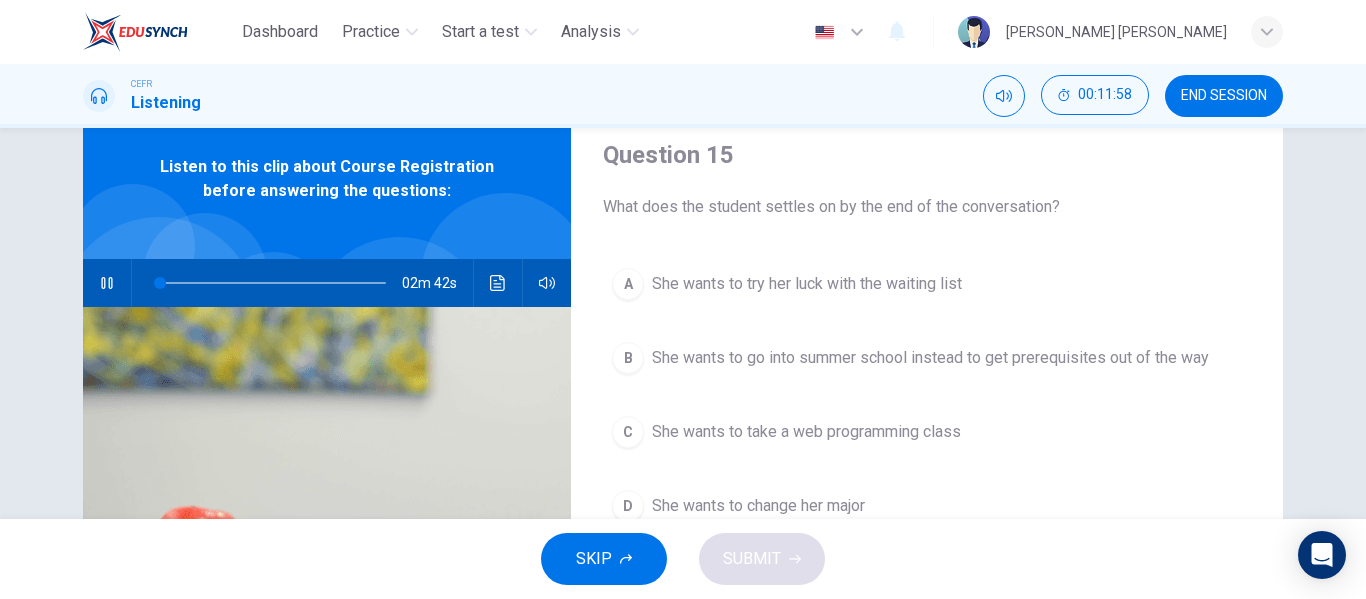 scroll, scrollTop: 70, scrollLeft: 0, axis: vertical 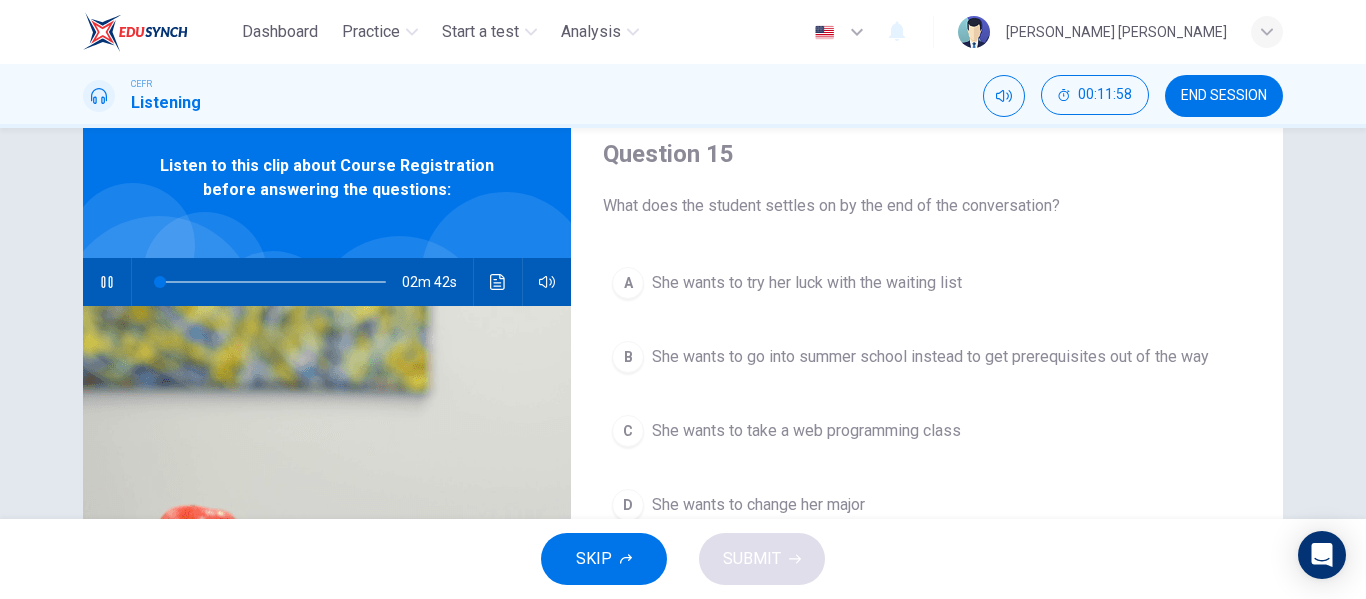 type 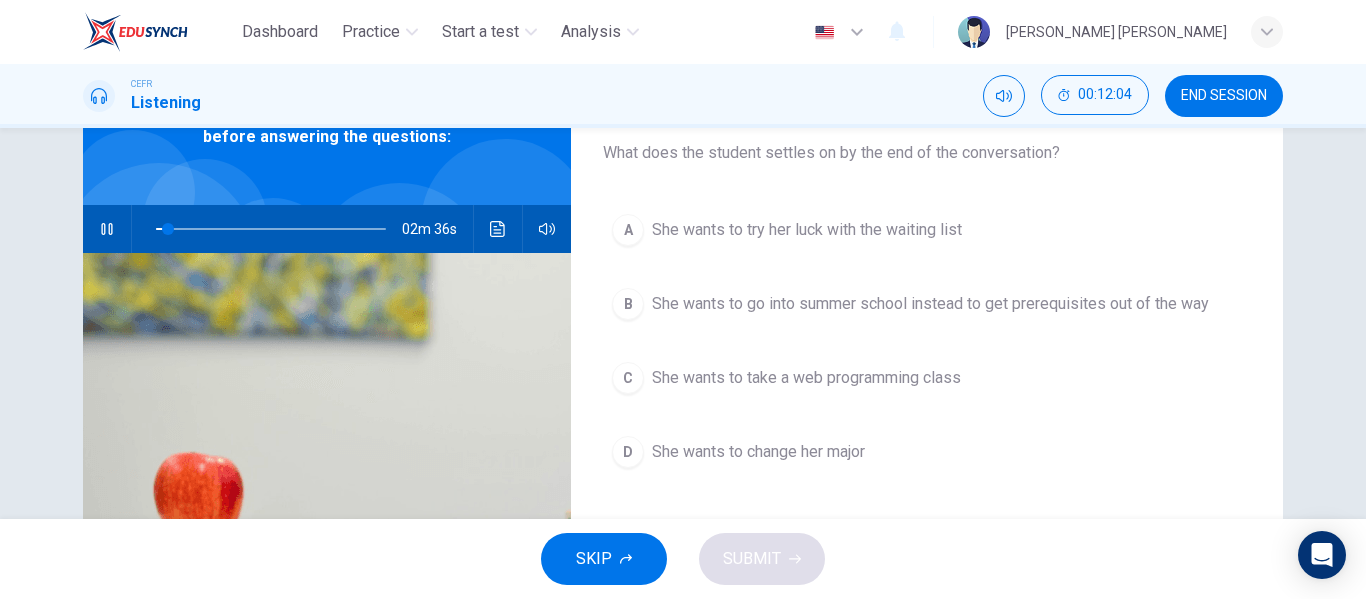scroll, scrollTop: 124, scrollLeft: 0, axis: vertical 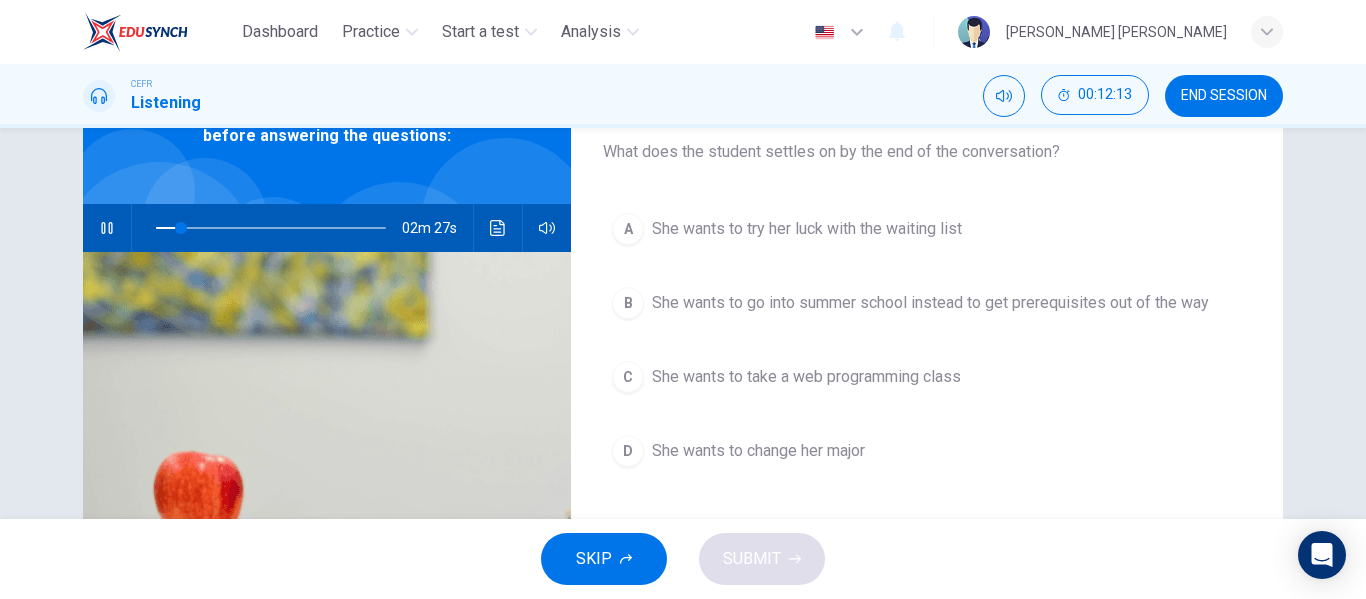 click on "A She wants to try her luck with the waiting list B She wants to go into summer school instead to get prerequisites out of the way C She wants to take a web programming class D She wants to change her major" at bounding box center (927, 360) 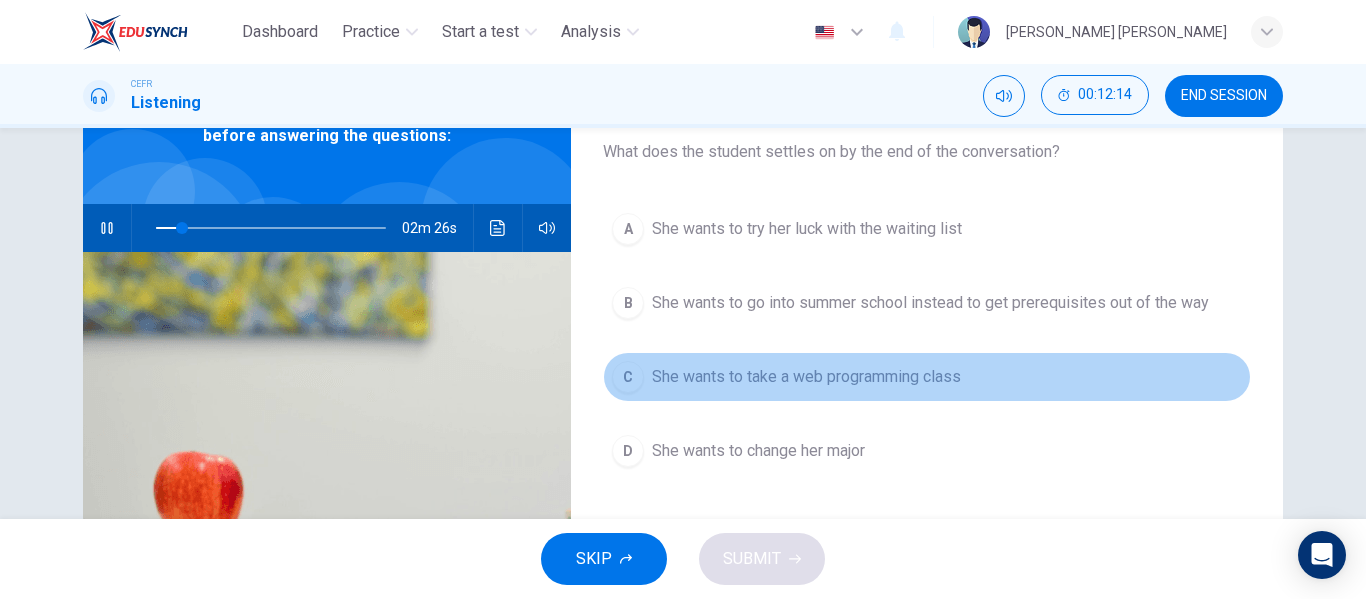 click on "She wants to take a web programming class" at bounding box center (806, 377) 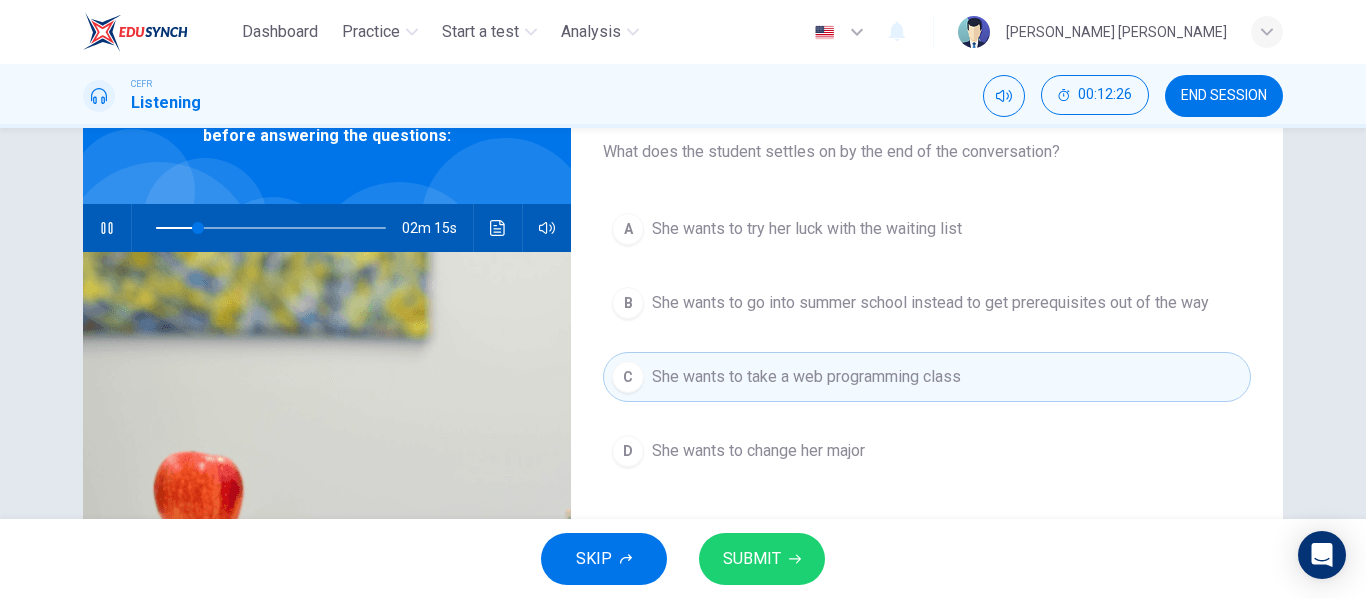 click on "A She wants to try her luck with the waiting list" at bounding box center [927, 229] 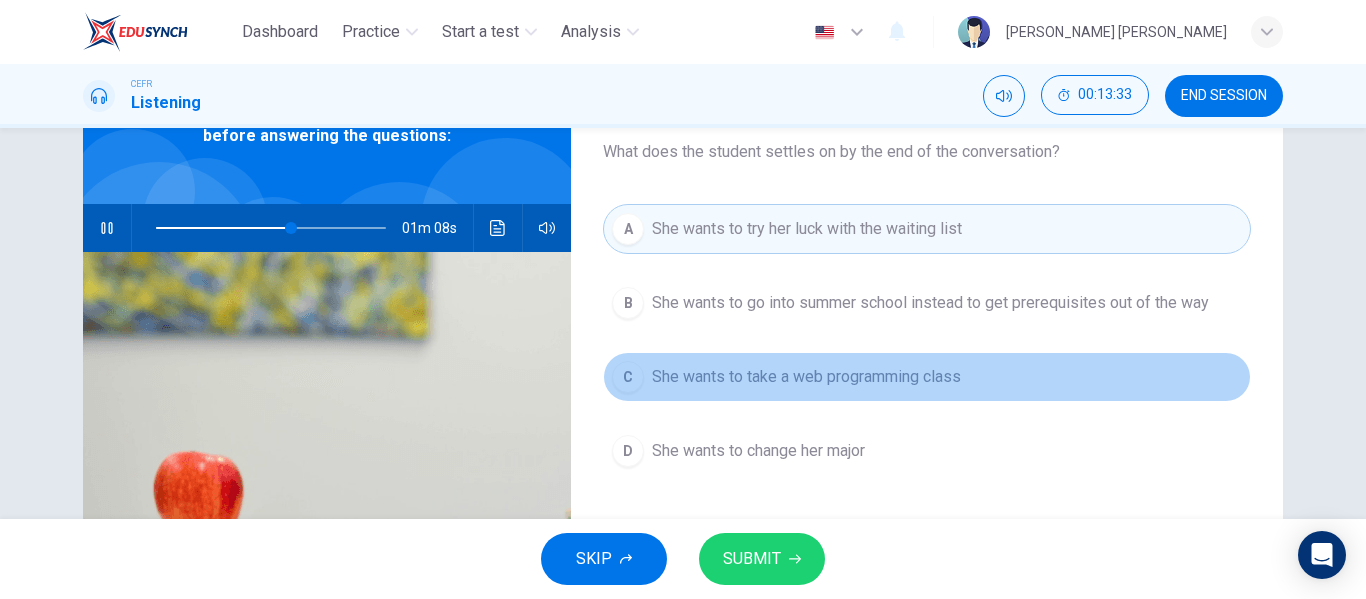 click on "She wants to take a web programming class" at bounding box center (806, 377) 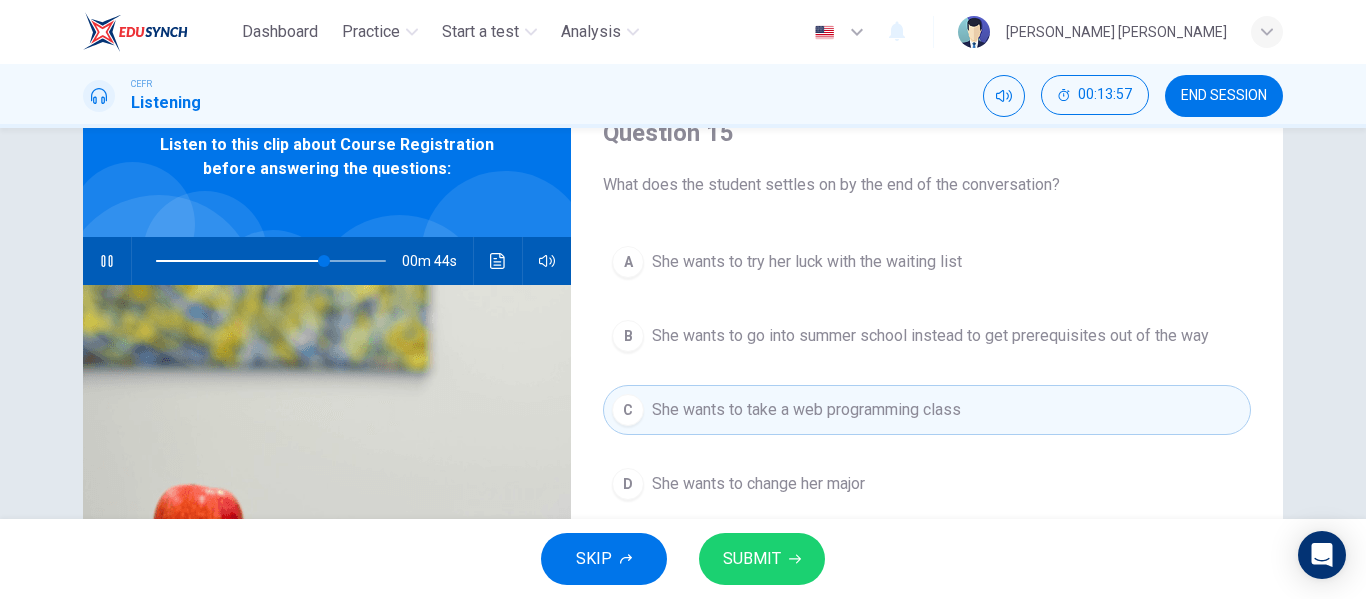 scroll, scrollTop: 92, scrollLeft: 0, axis: vertical 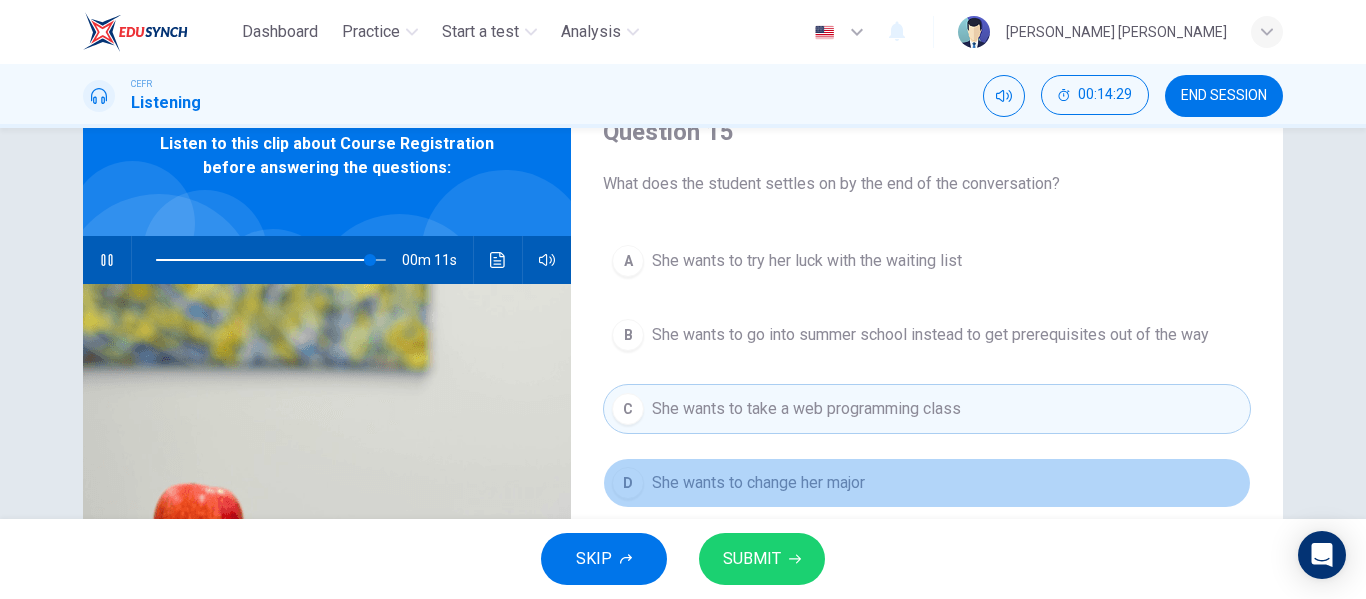 click on "She wants to change her major" at bounding box center [758, 483] 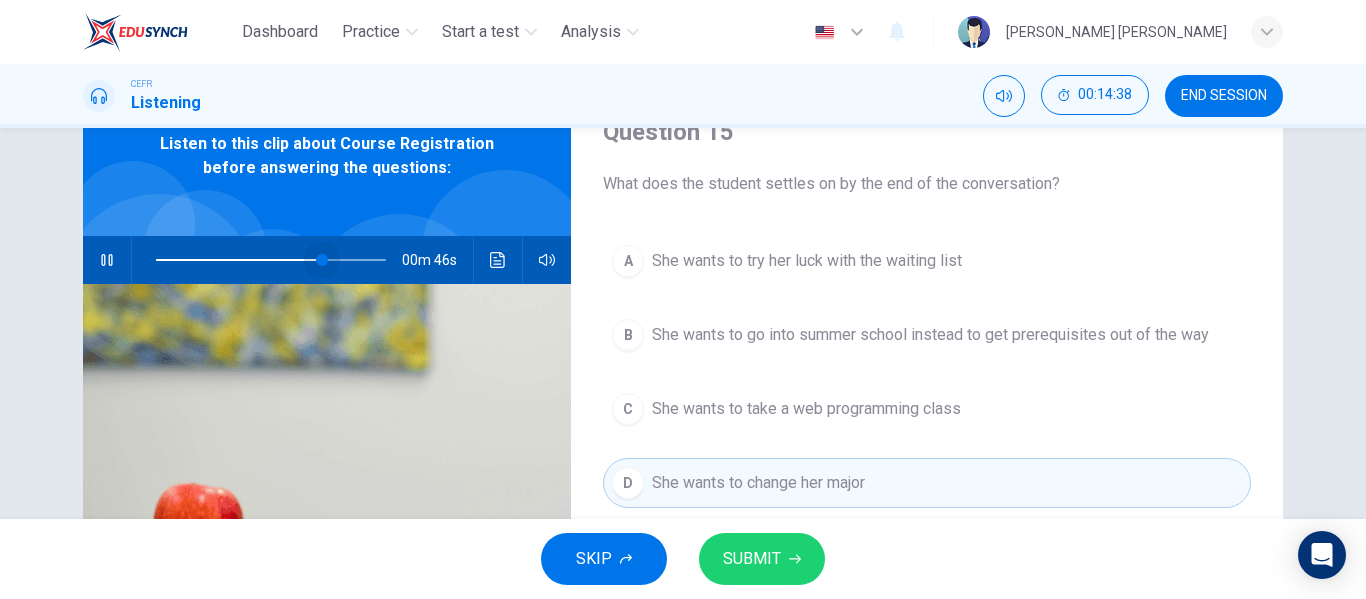 click at bounding box center (271, 260) 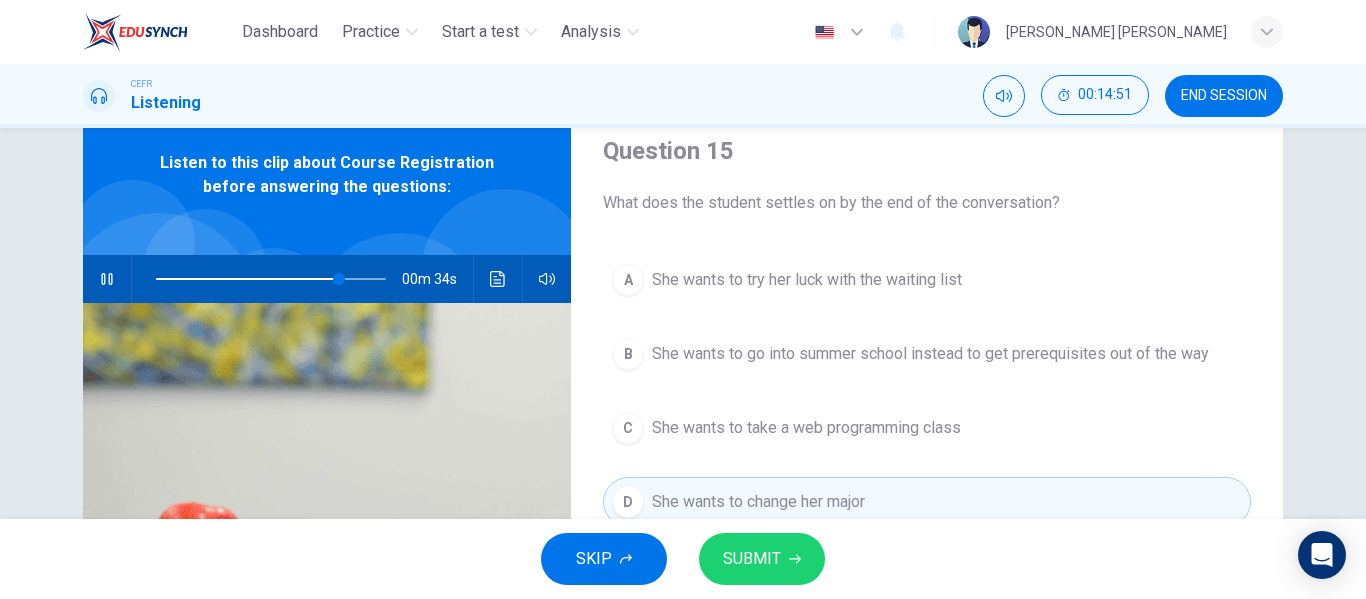 scroll, scrollTop: 73, scrollLeft: 0, axis: vertical 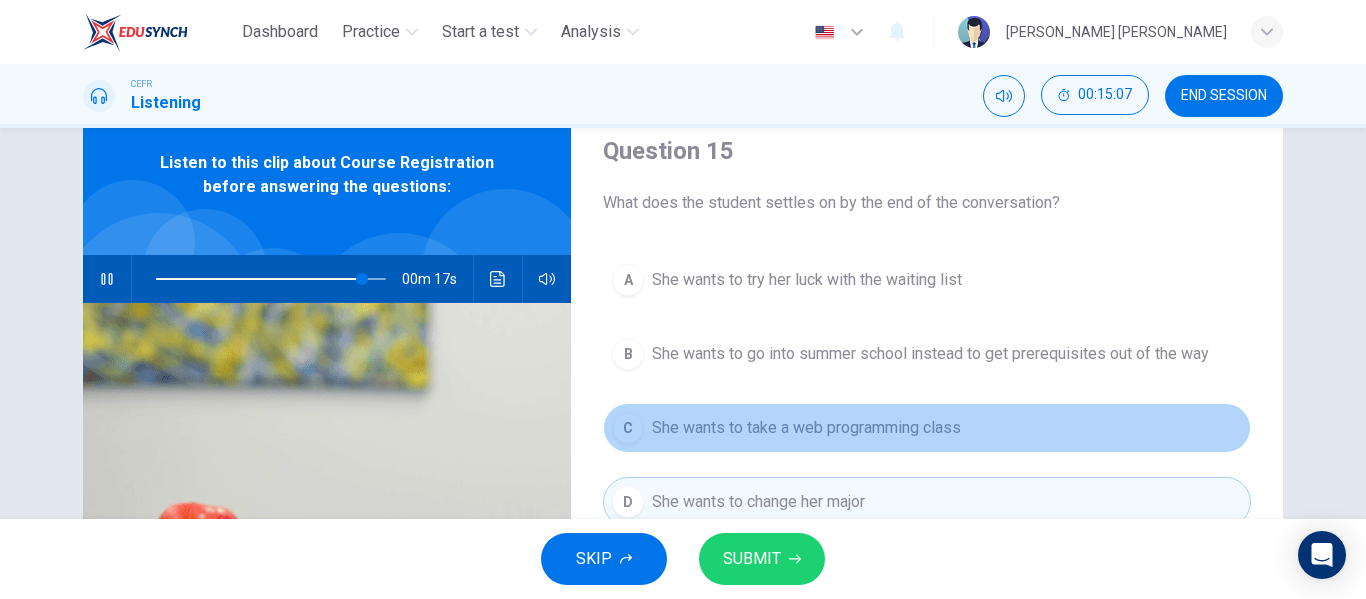 click on "C She wants to take a web programming class" at bounding box center [927, 428] 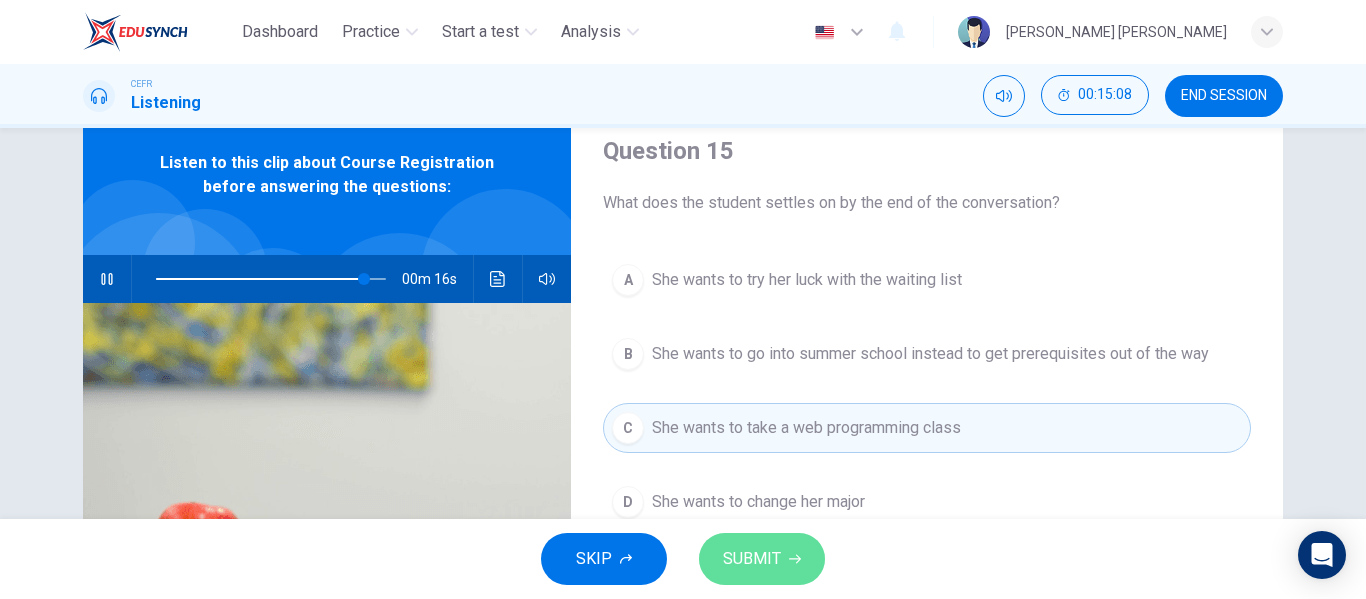 click on "SUBMIT" at bounding box center [752, 559] 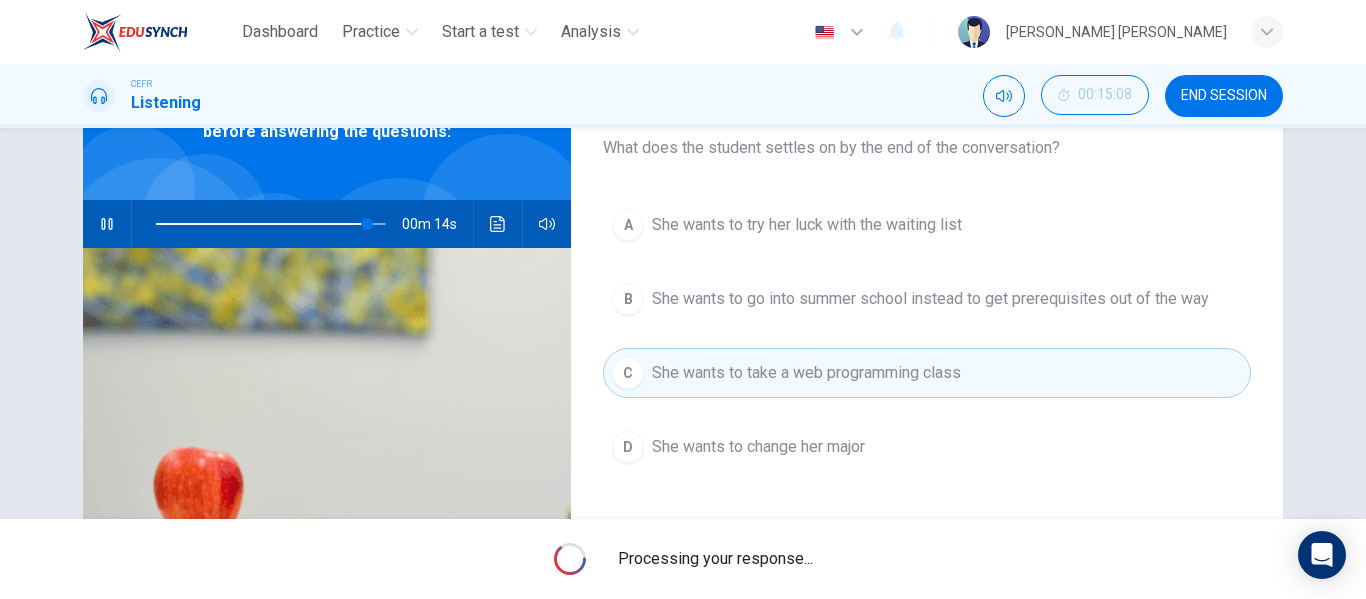 scroll, scrollTop: 129, scrollLeft: 0, axis: vertical 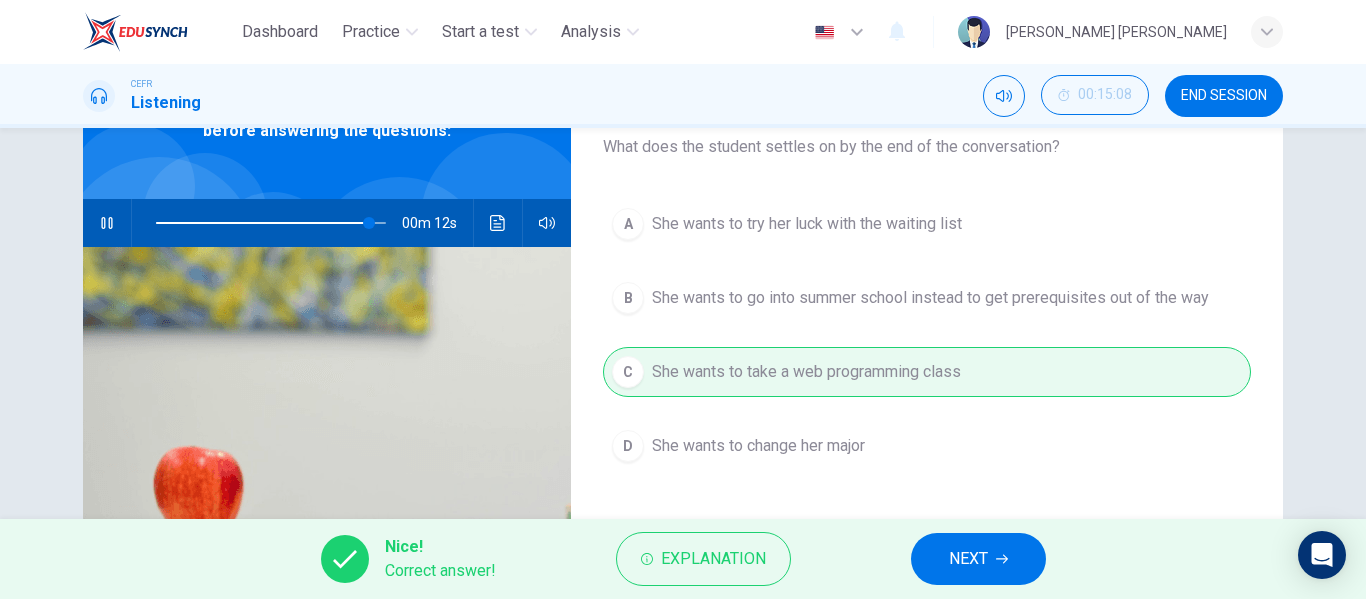 click on "NEXT" at bounding box center (978, 559) 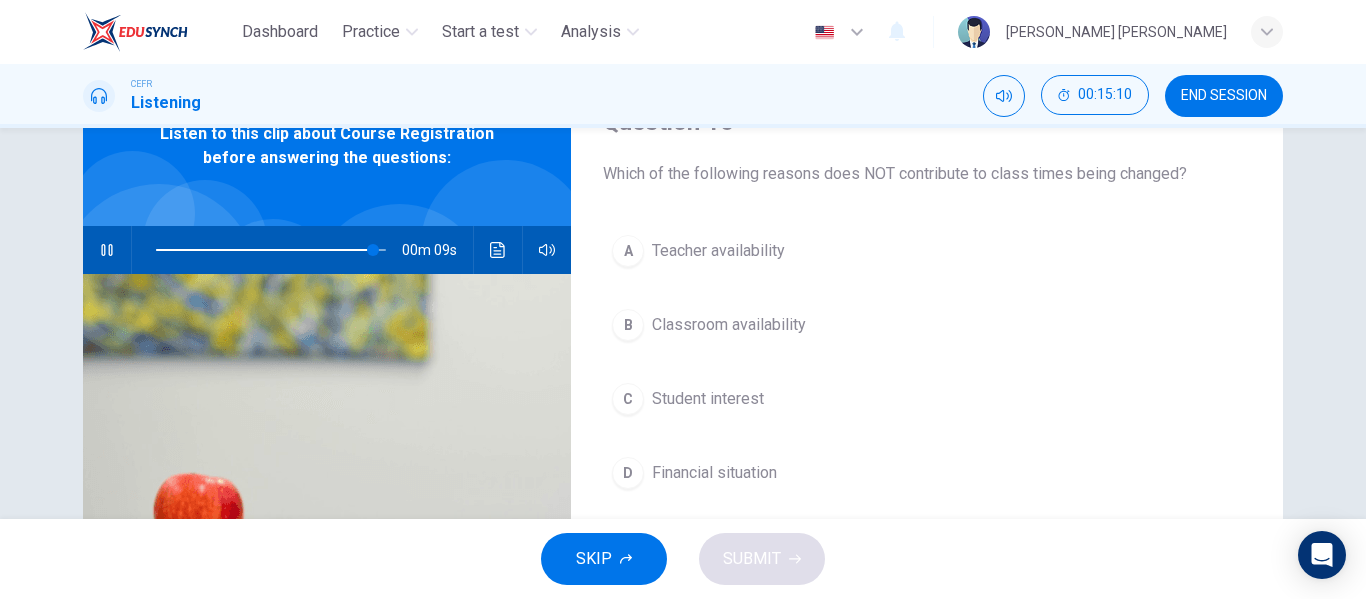 scroll, scrollTop: 103, scrollLeft: 0, axis: vertical 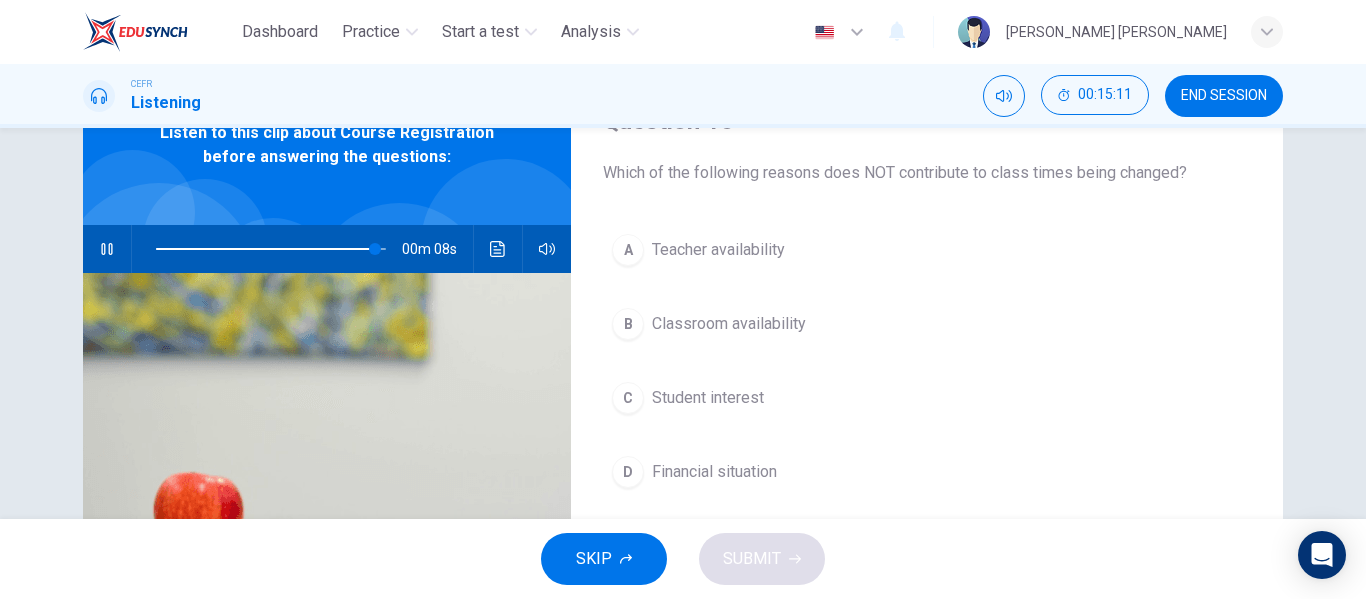 click on "Financial situation" at bounding box center [714, 472] 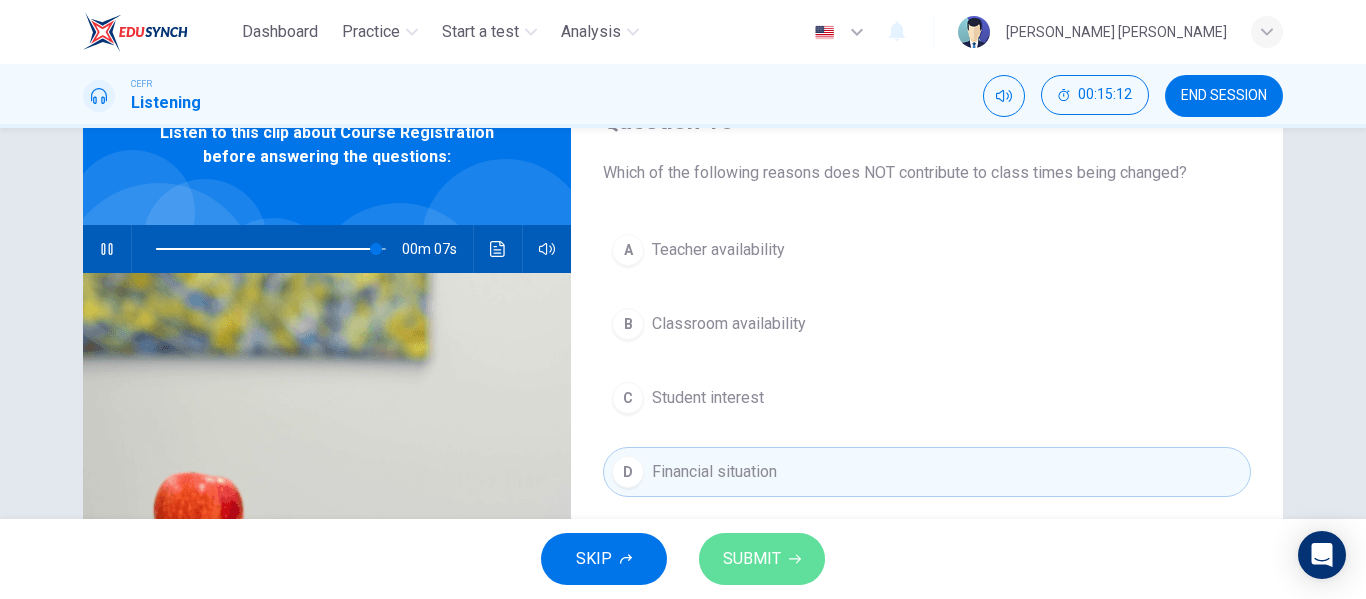 click on "SUBMIT" at bounding box center [752, 559] 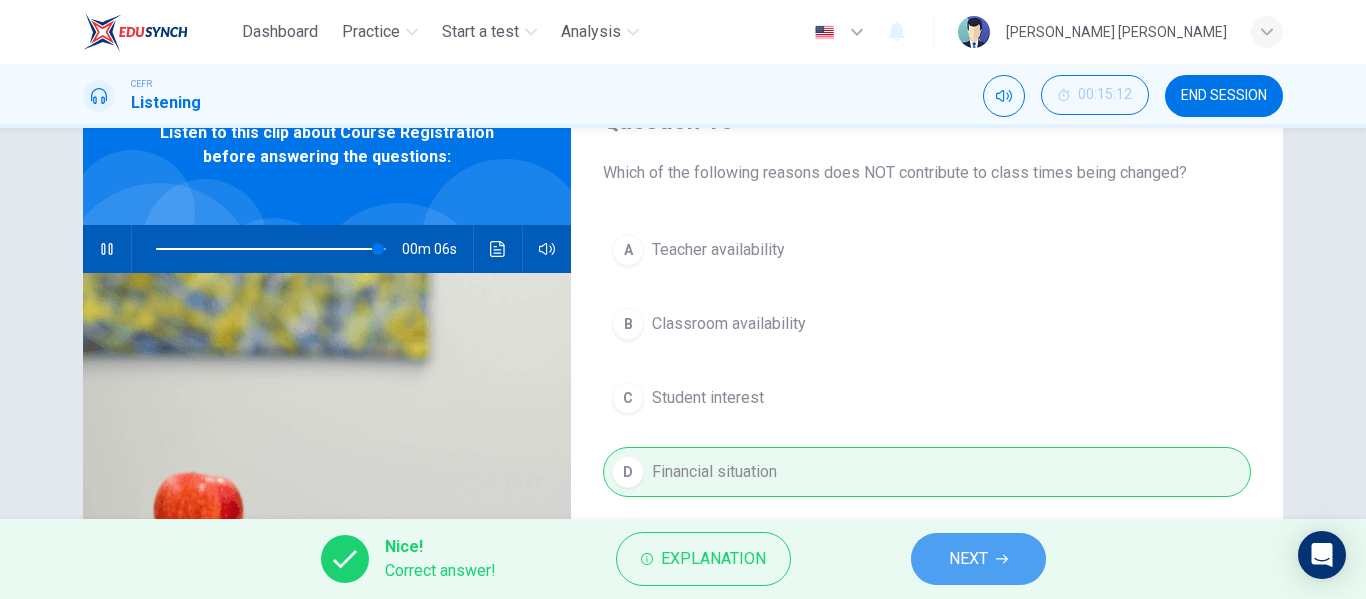 click on "NEXT" at bounding box center (978, 559) 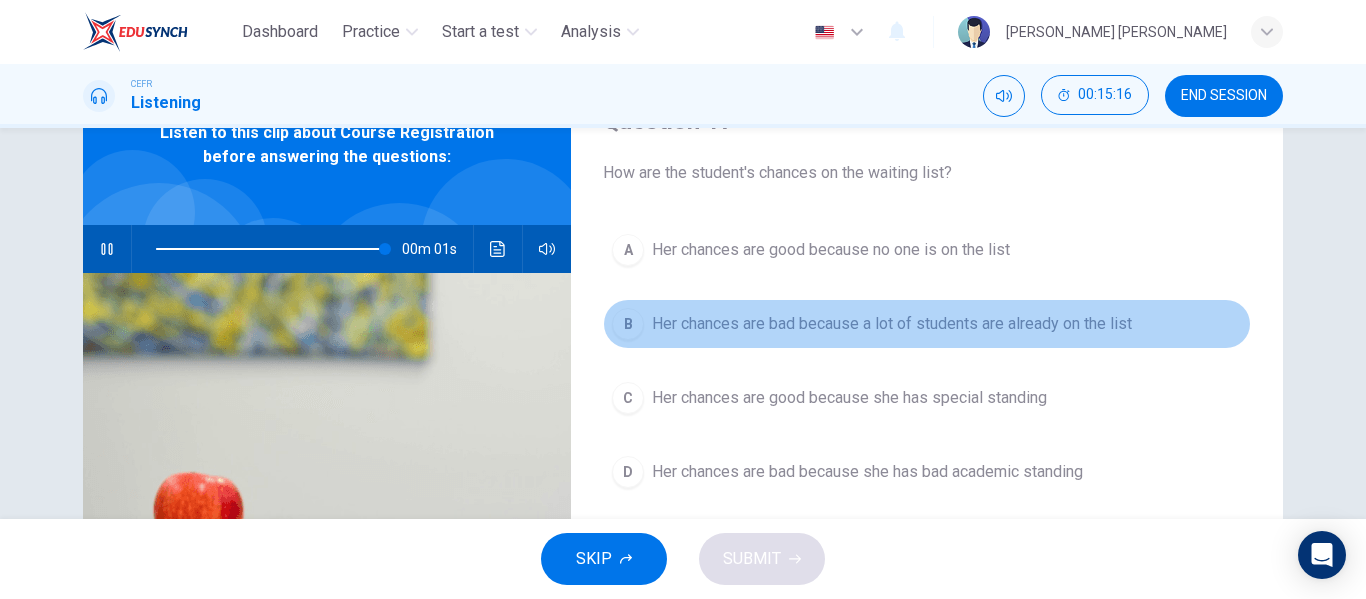 click on "Her chances are bad because a lot of students are already on the list" at bounding box center (892, 324) 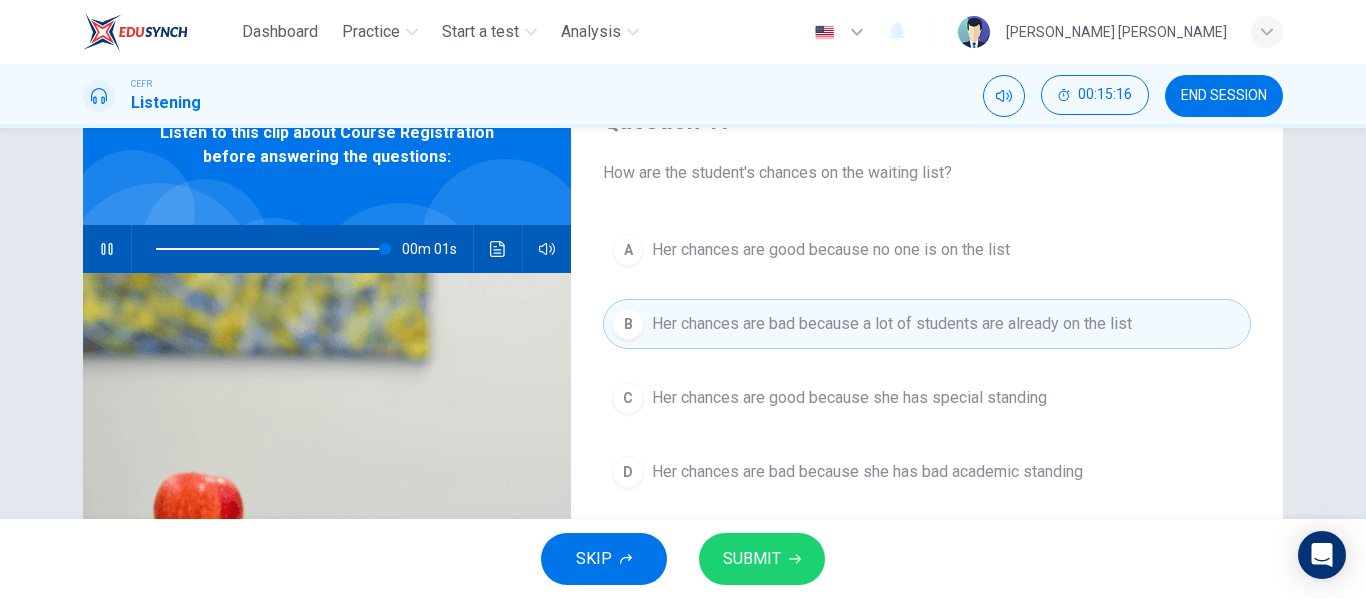 type on "0" 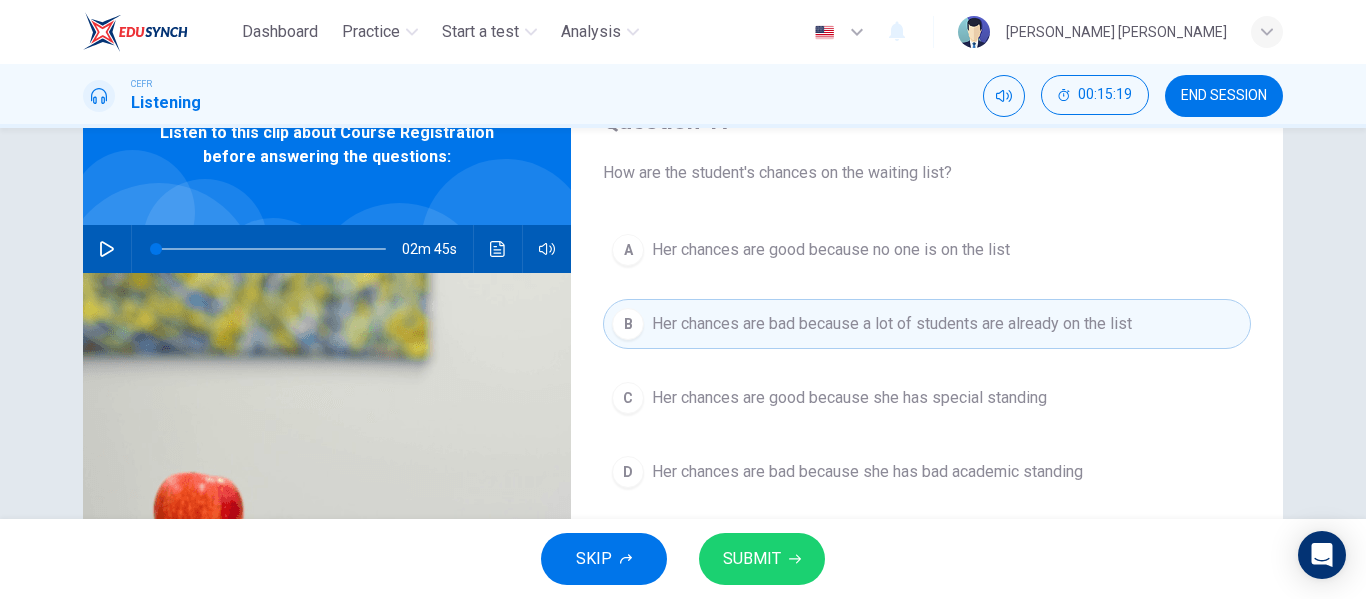 click on "SUBMIT" at bounding box center (752, 559) 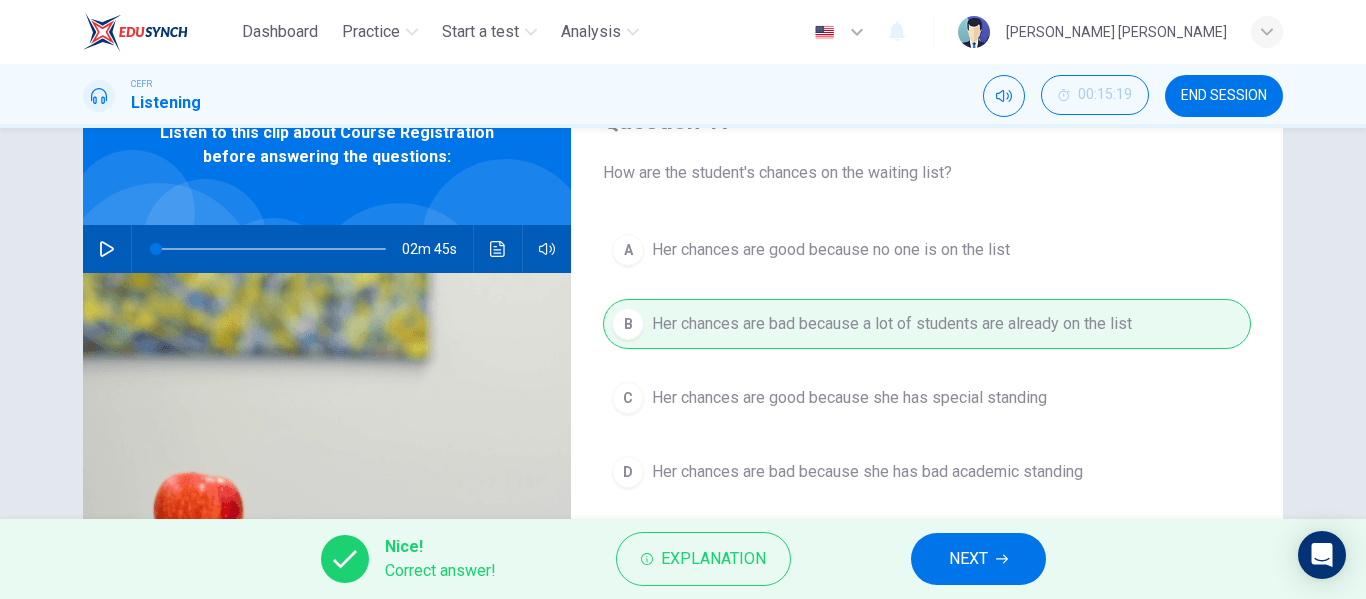 click 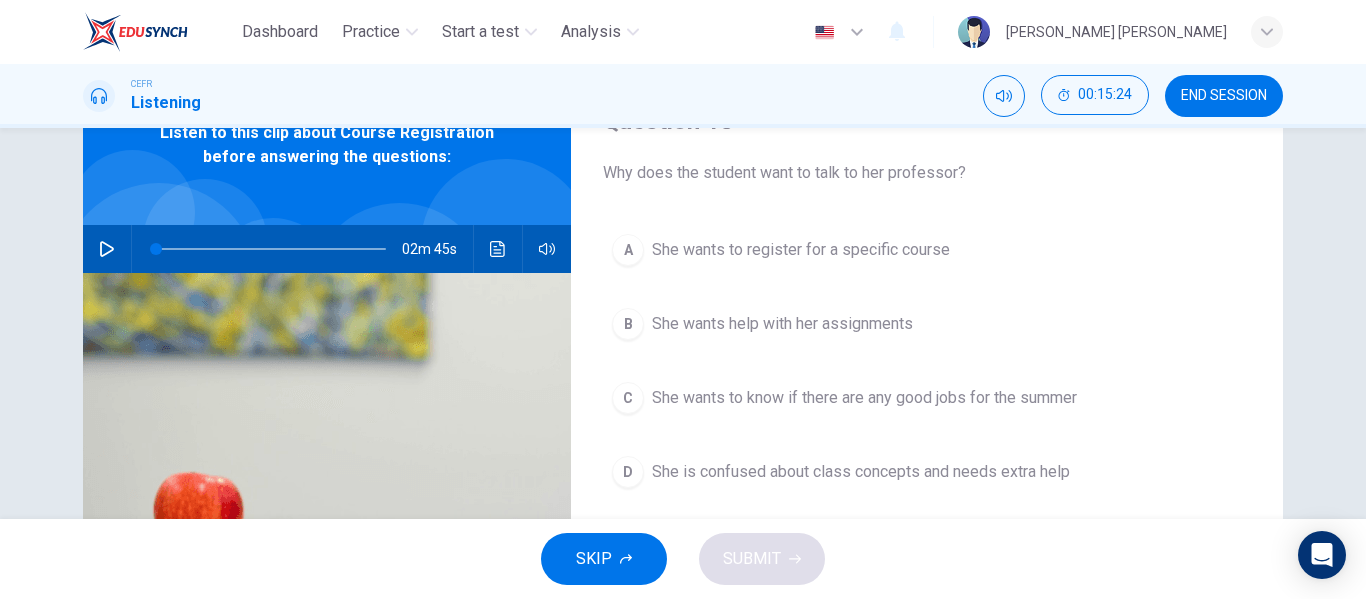 click on "She wants to register for a specific course" at bounding box center (801, 250) 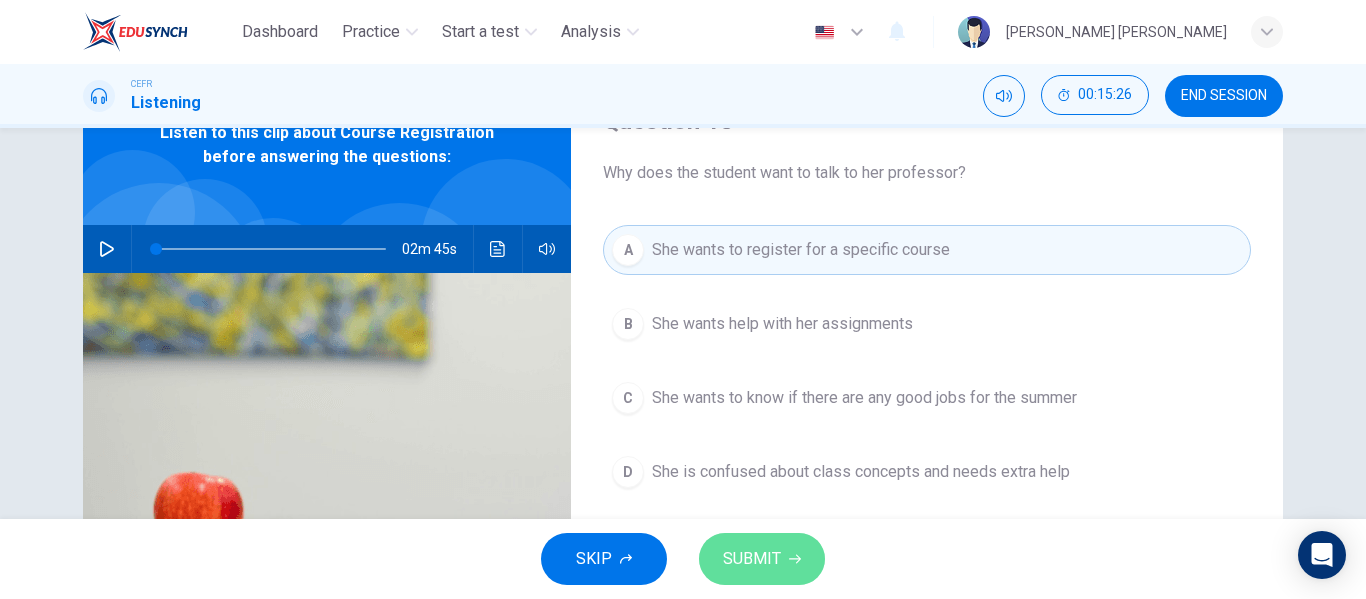 click on "SUBMIT" at bounding box center (762, 559) 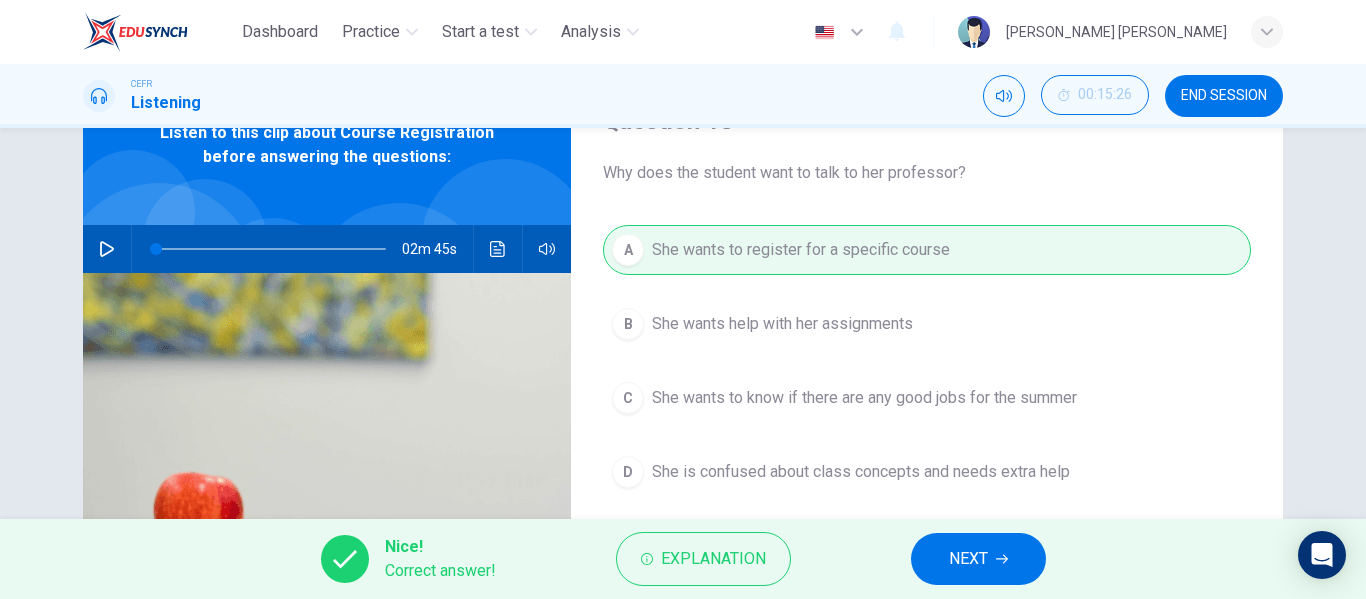 click on "NEXT" at bounding box center [978, 559] 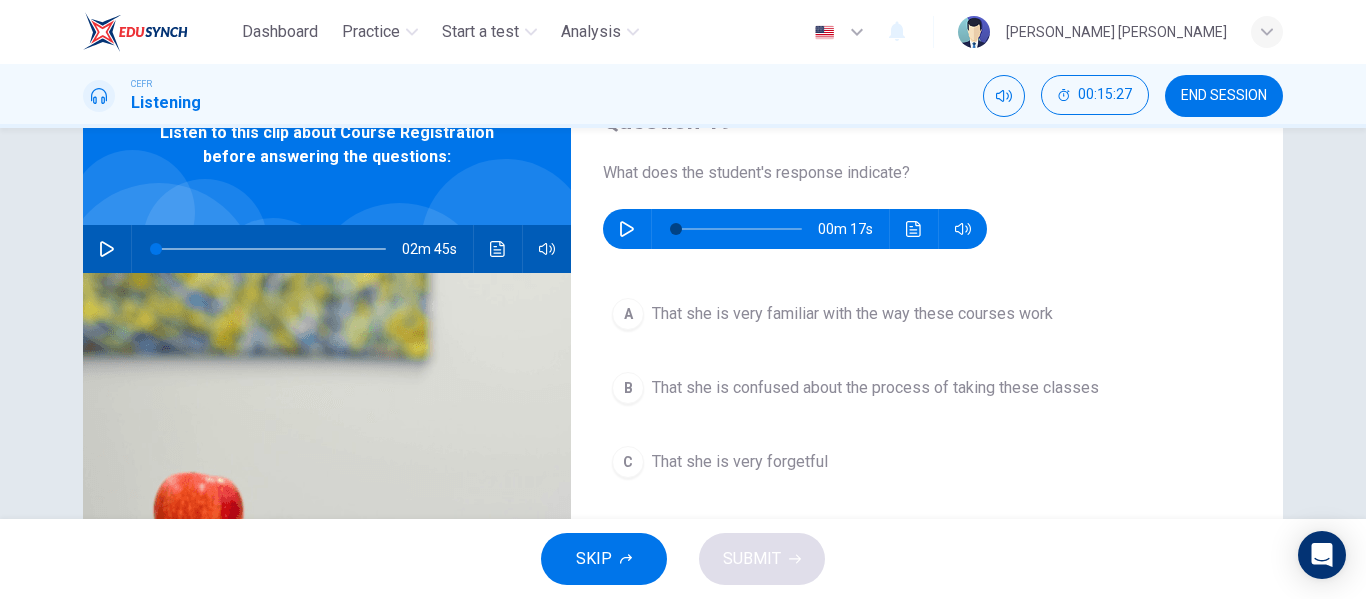 click 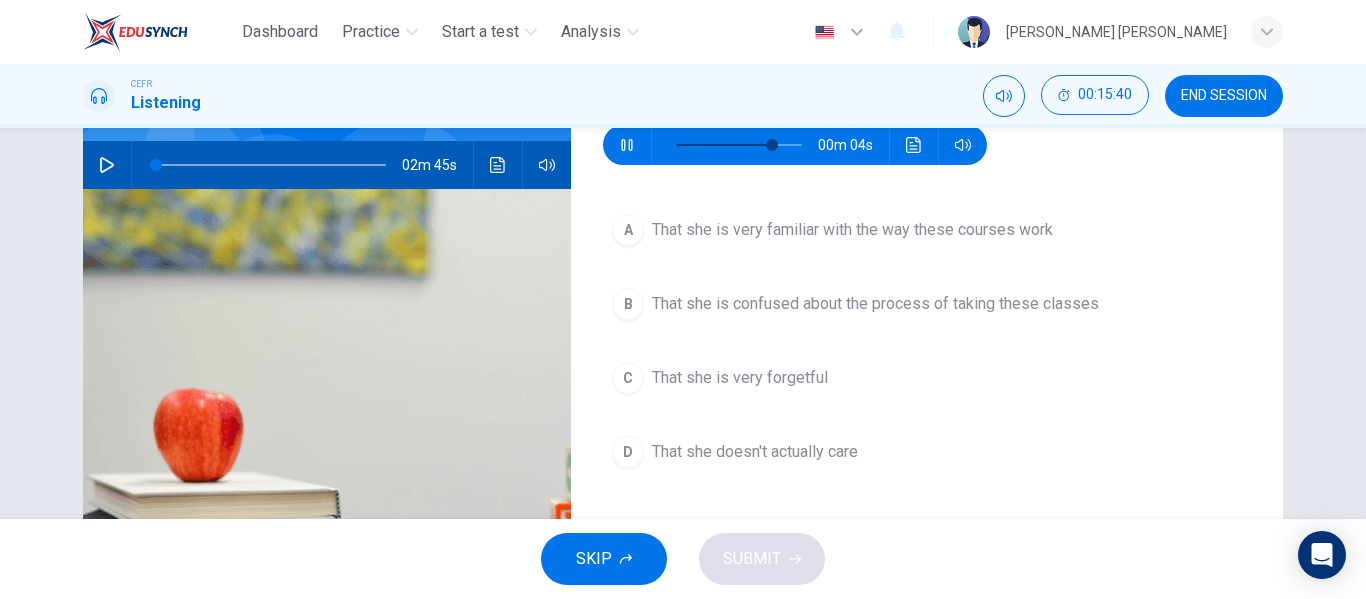 scroll, scrollTop: 186, scrollLeft: 0, axis: vertical 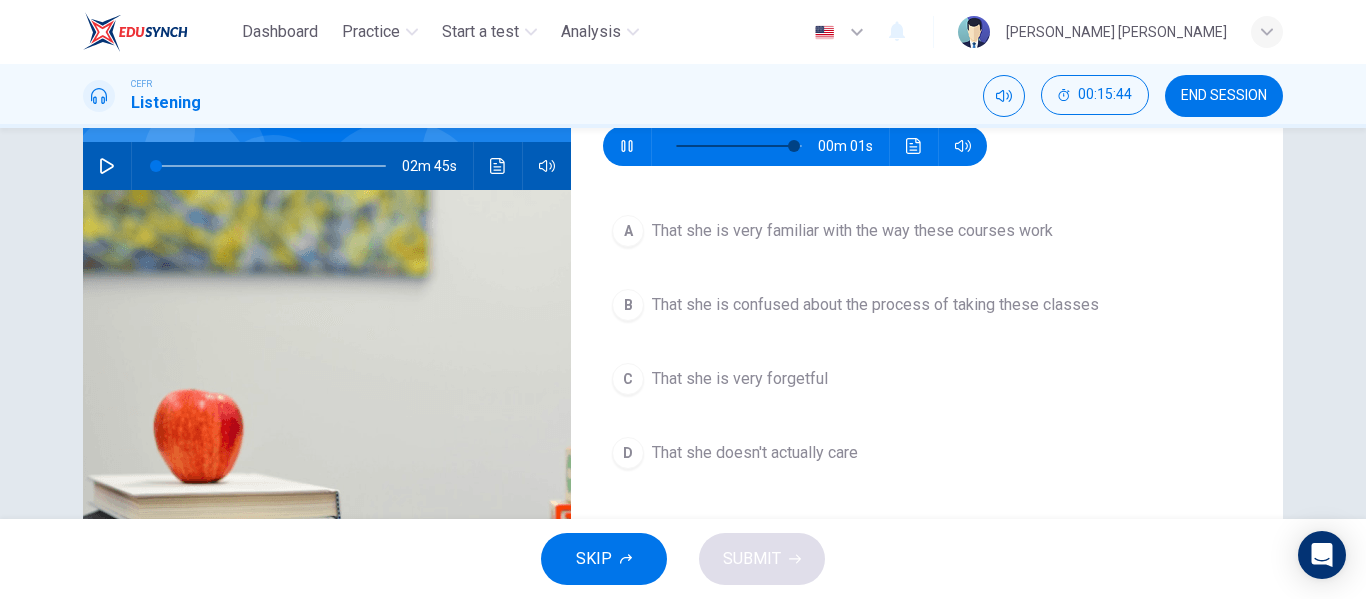 type on "0" 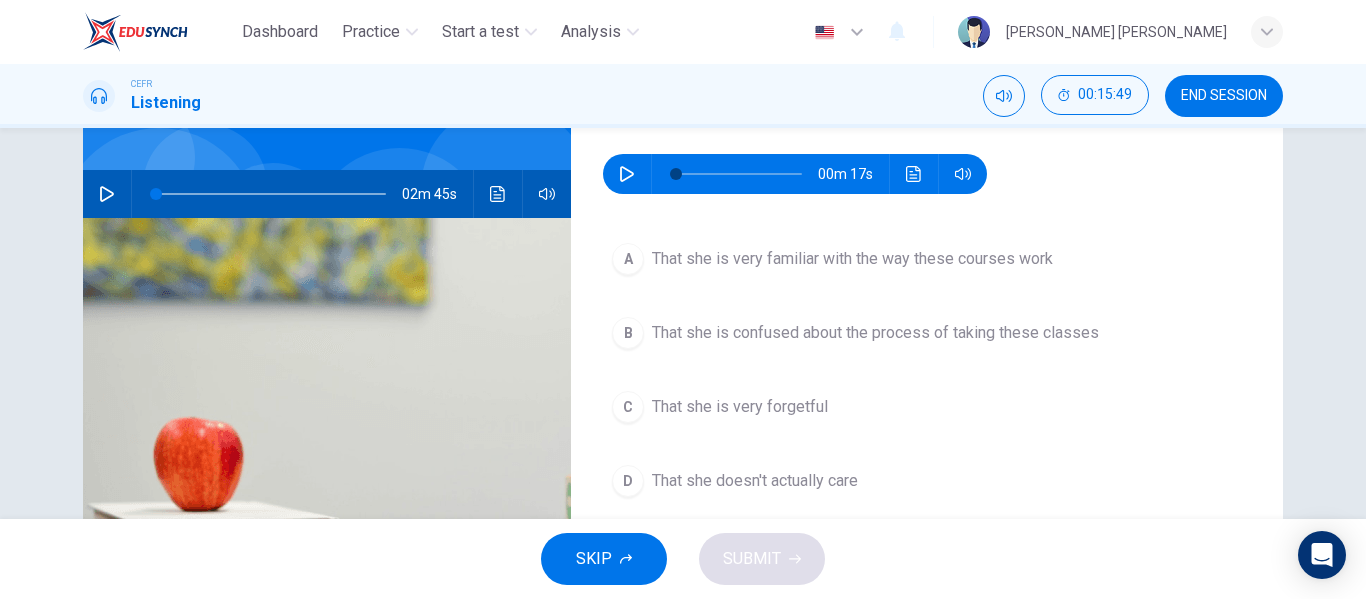 scroll, scrollTop: 158, scrollLeft: 0, axis: vertical 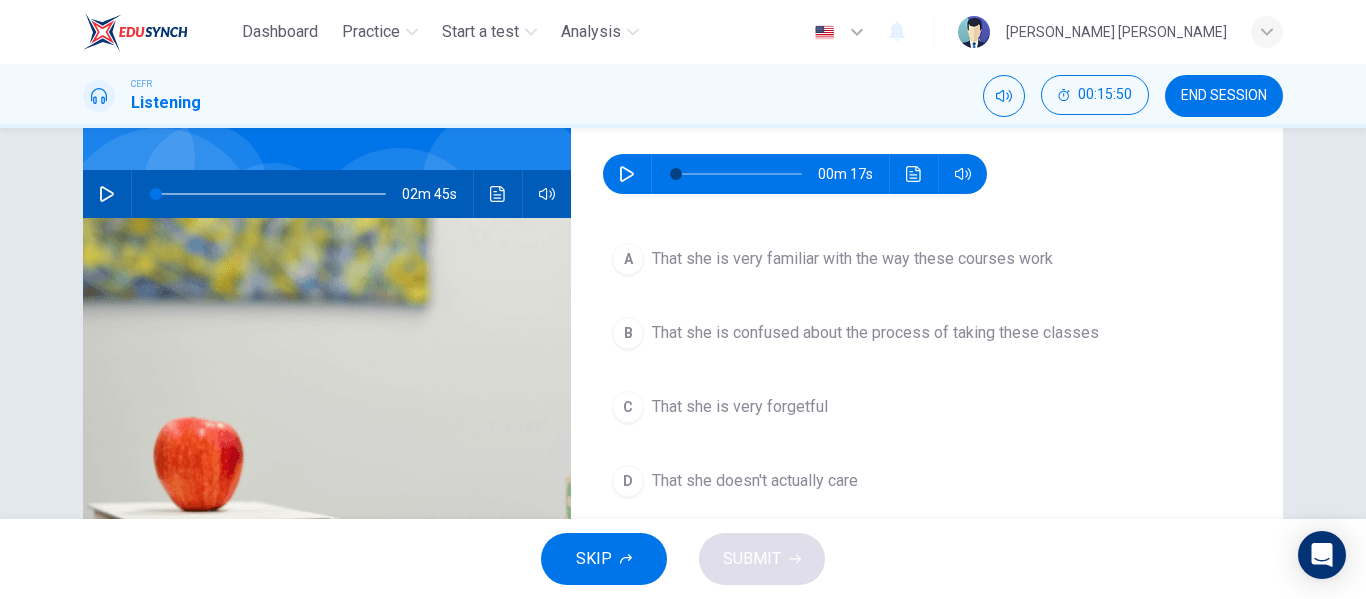 click on "That she is confused about the process of taking these classes" at bounding box center (875, 333) 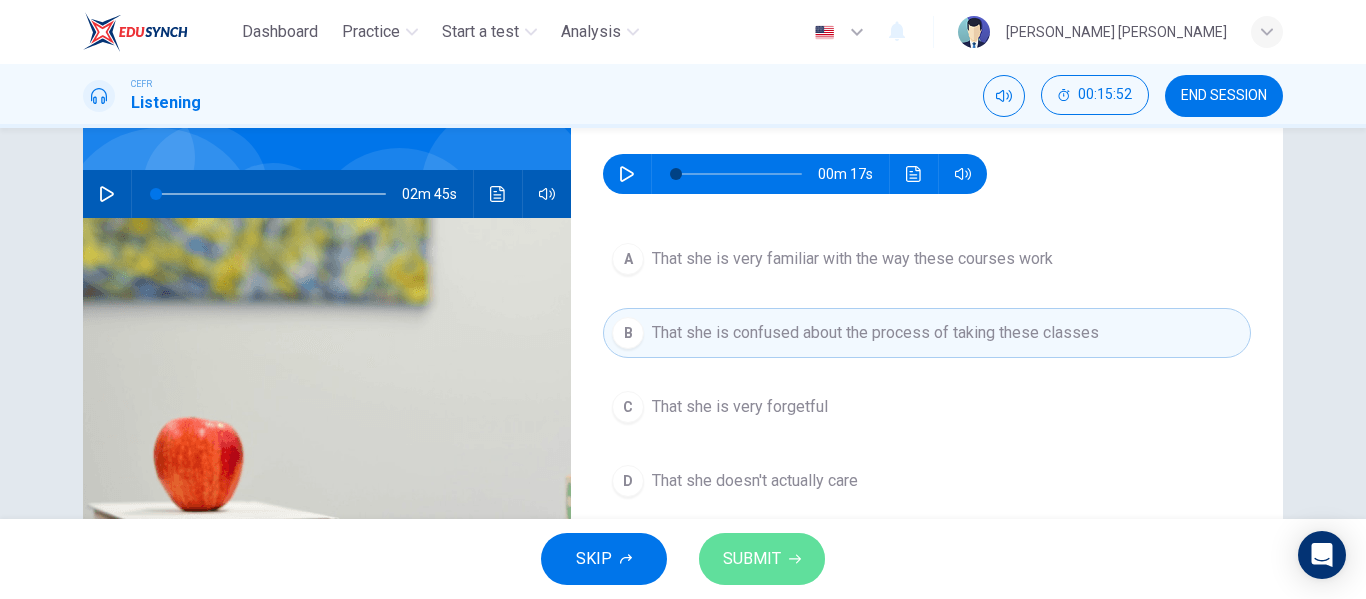 click on "SUBMIT" at bounding box center [752, 559] 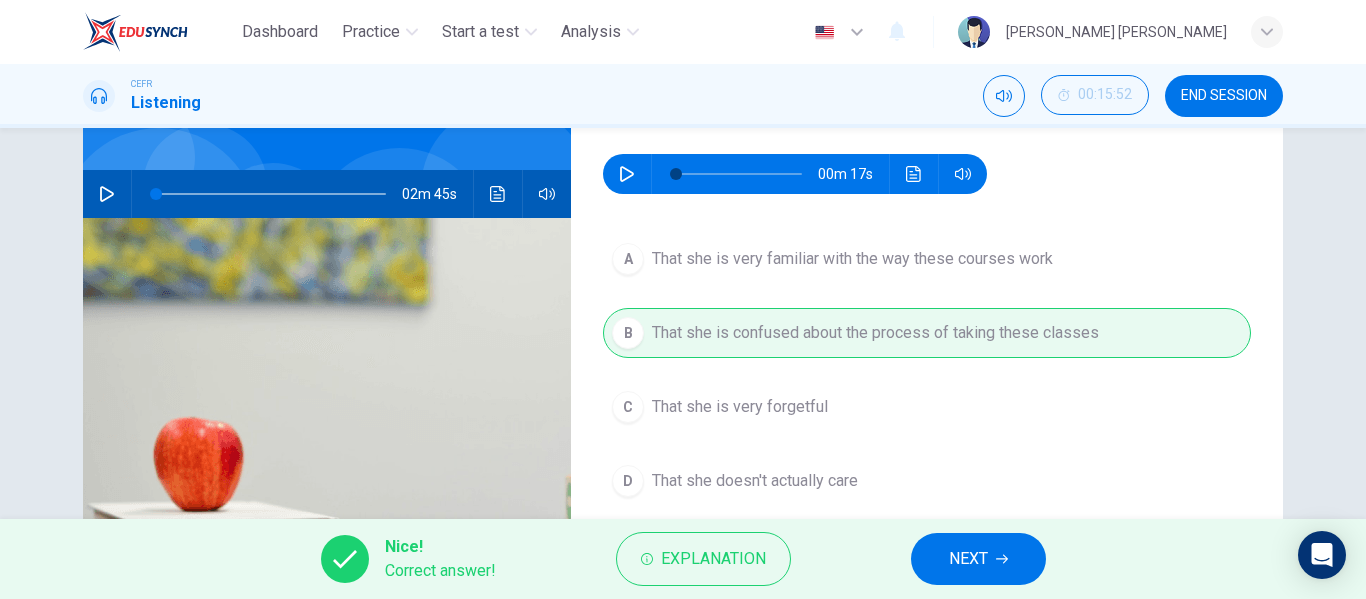 click on "NEXT" at bounding box center (978, 559) 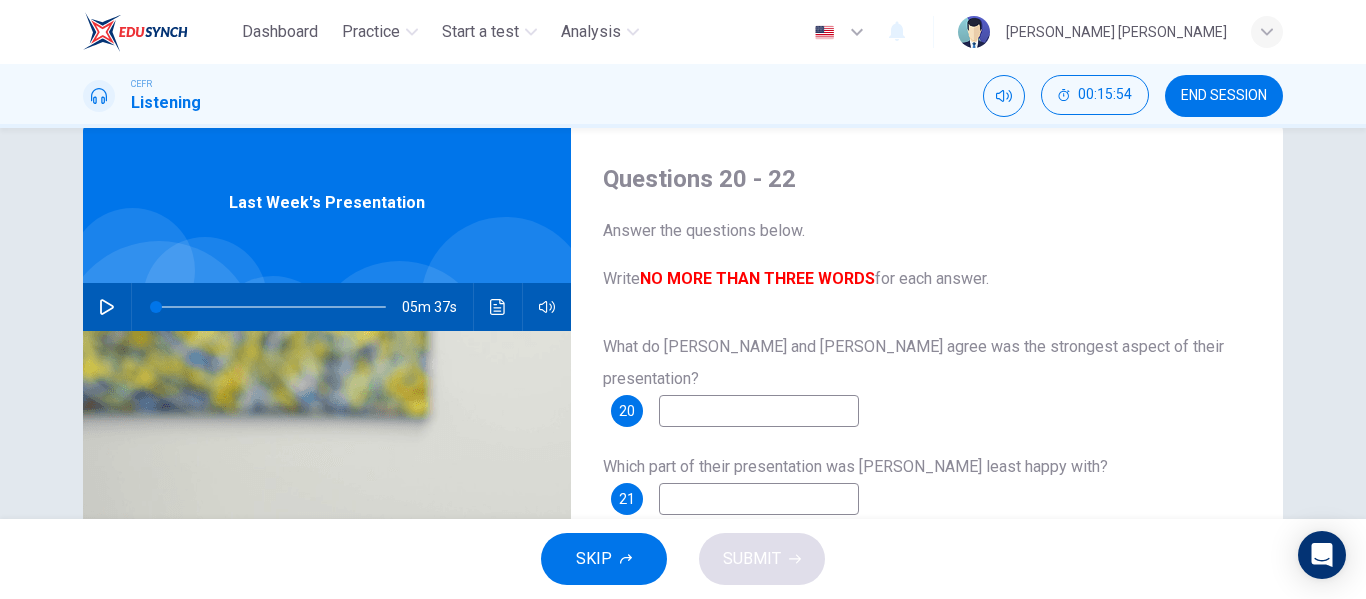 scroll, scrollTop: 22, scrollLeft: 0, axis: vertical 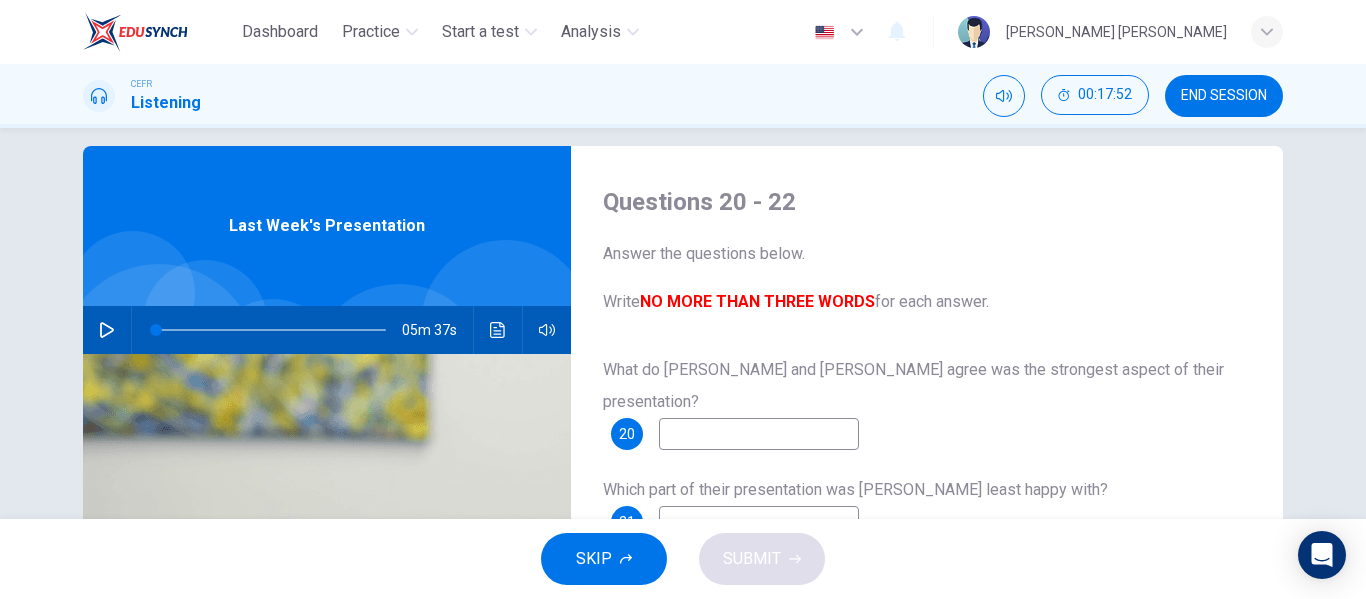 click 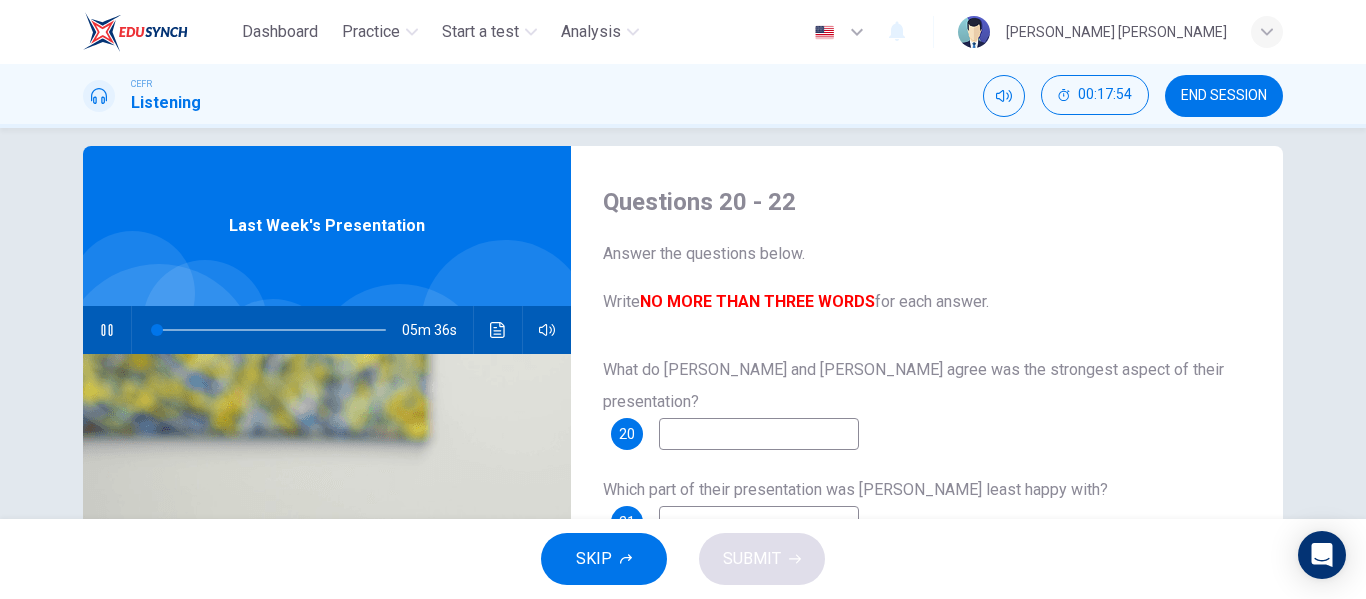 click at bounding box center [759, 434] 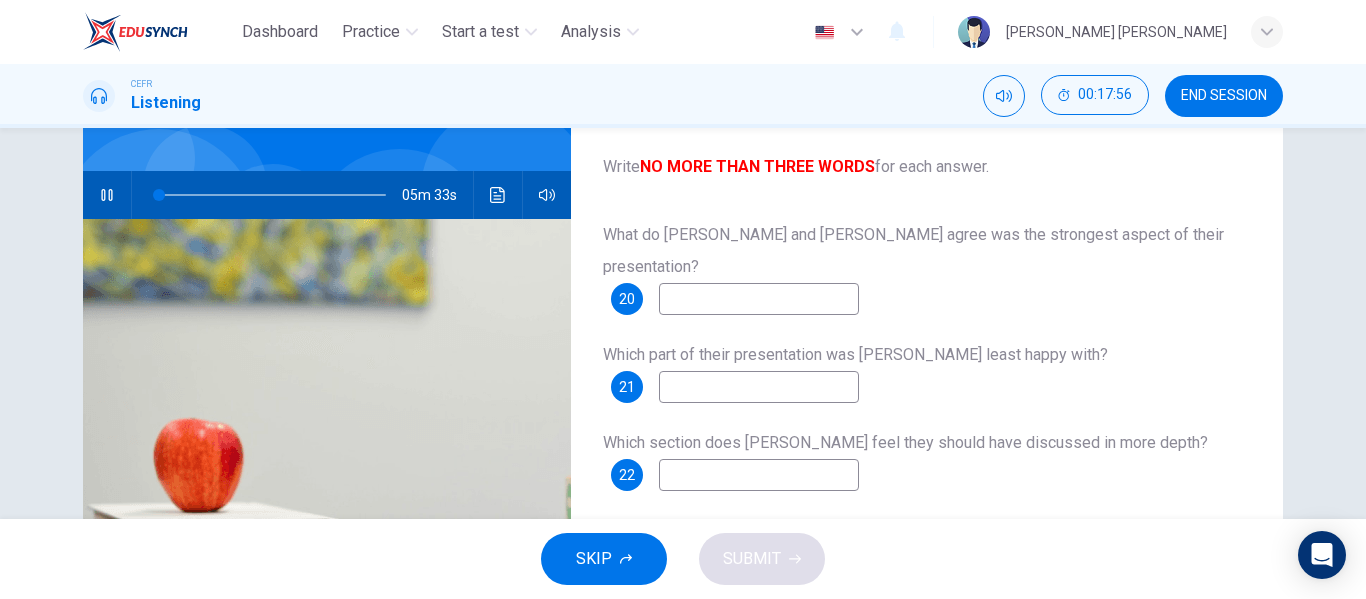 scroll, scrollTop: 156, scrollLeft: 0, axis: vertical 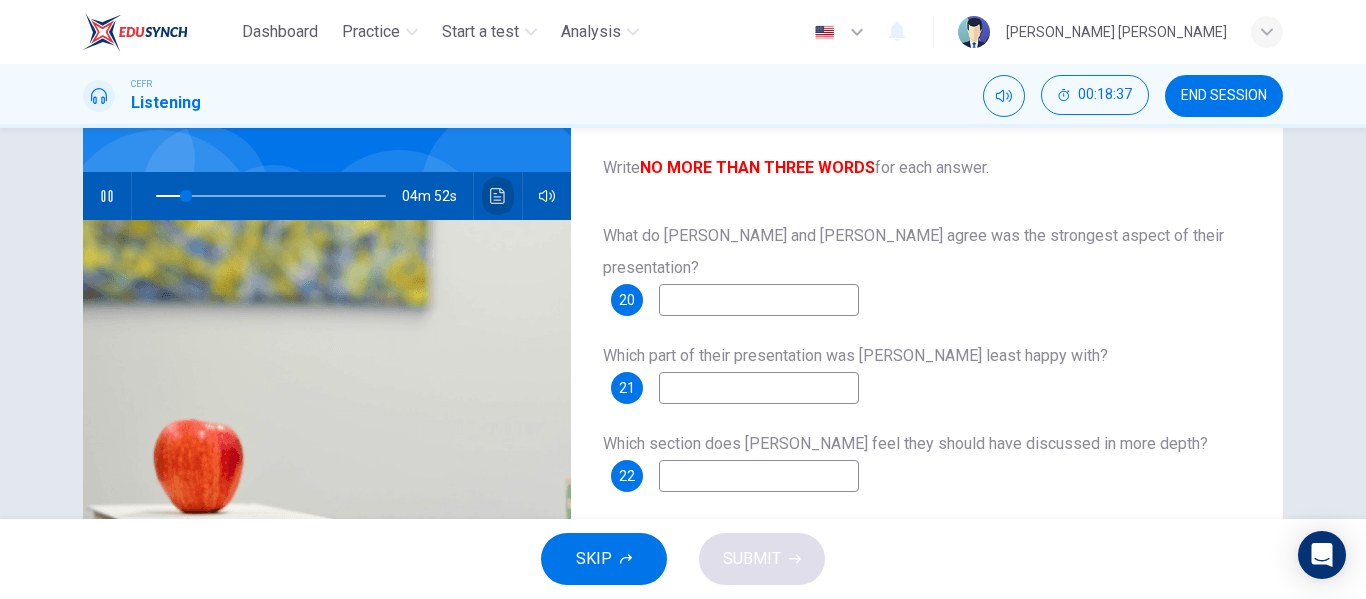 click 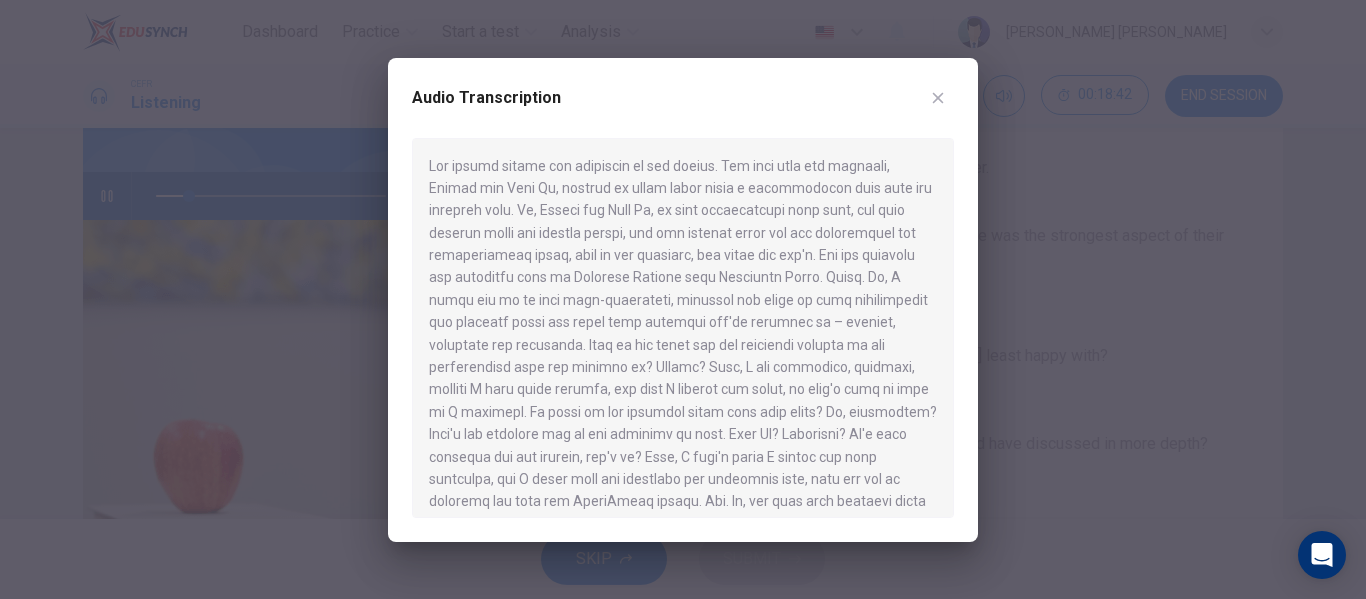 click at bounding box center (683, 299) 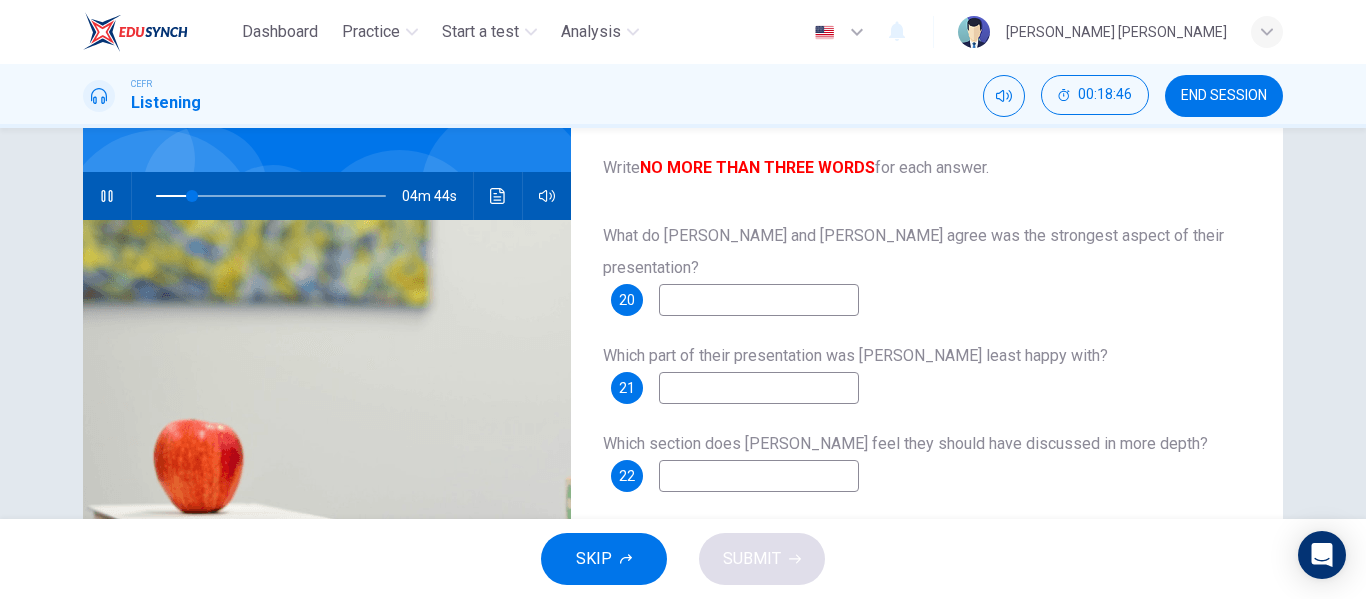 click at bounding box center (759, 300) 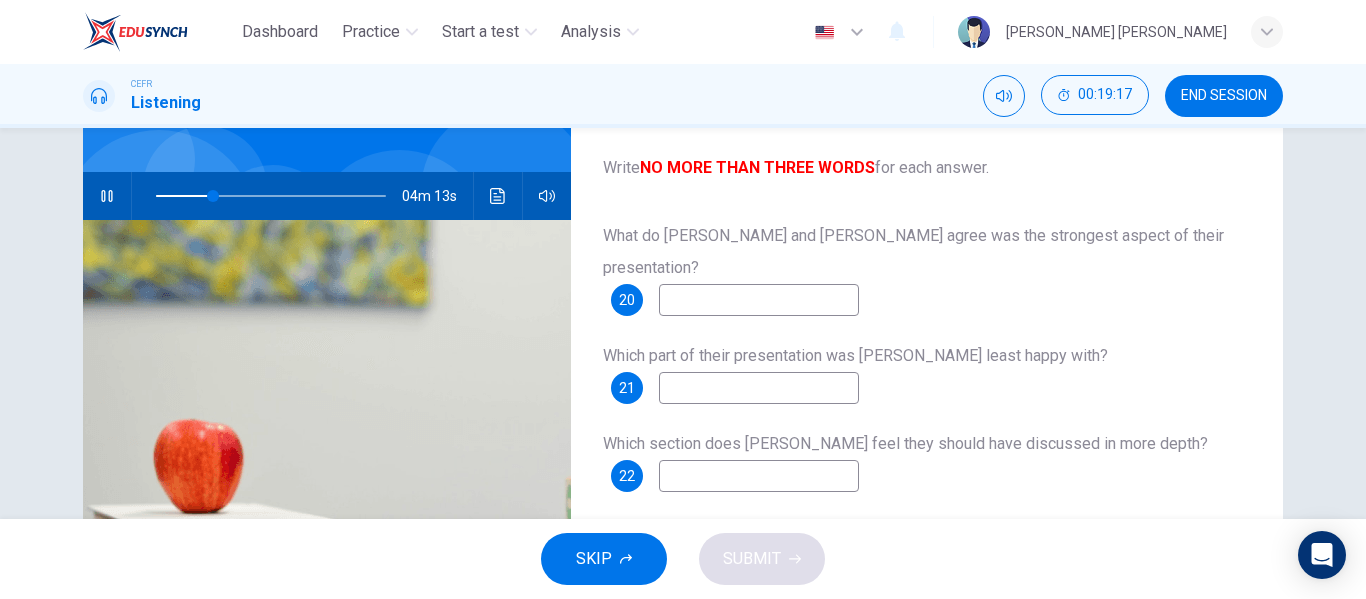 type on "25" 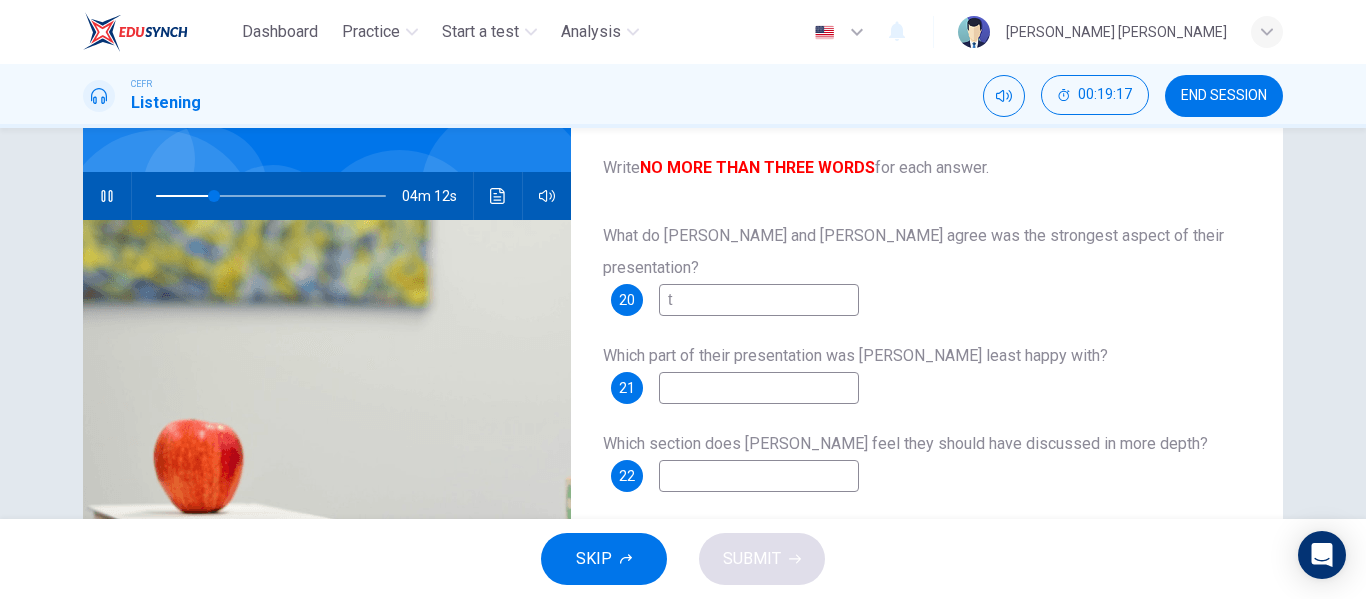 type on "te" 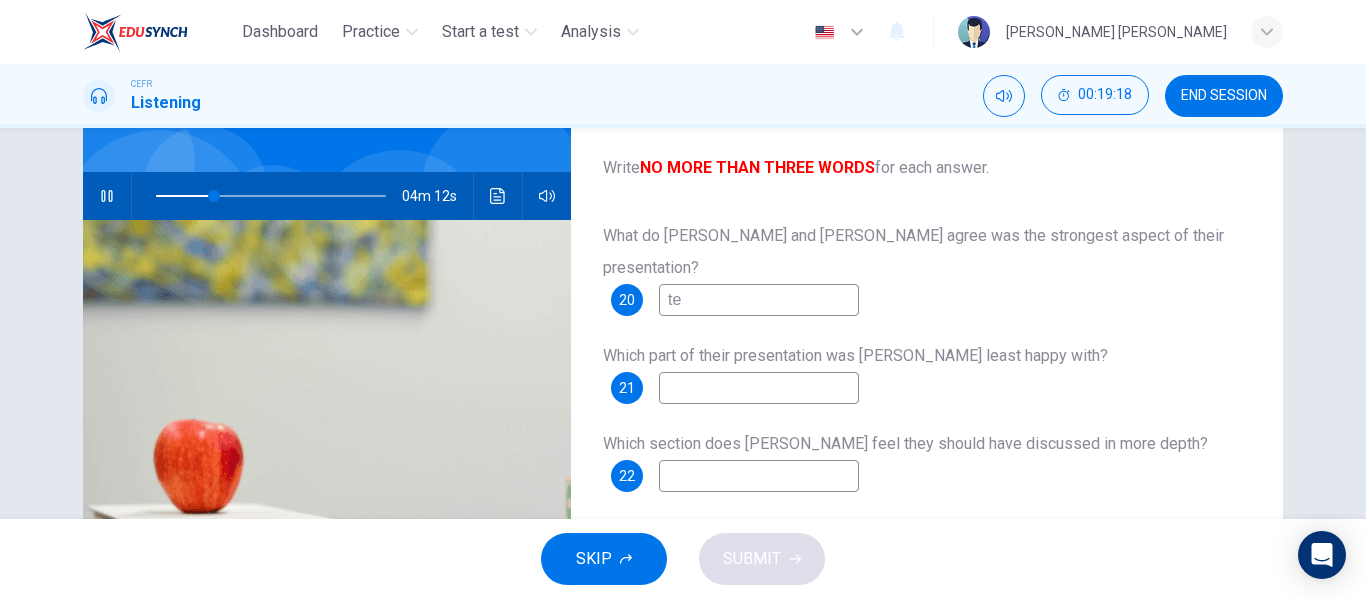 type on "25" 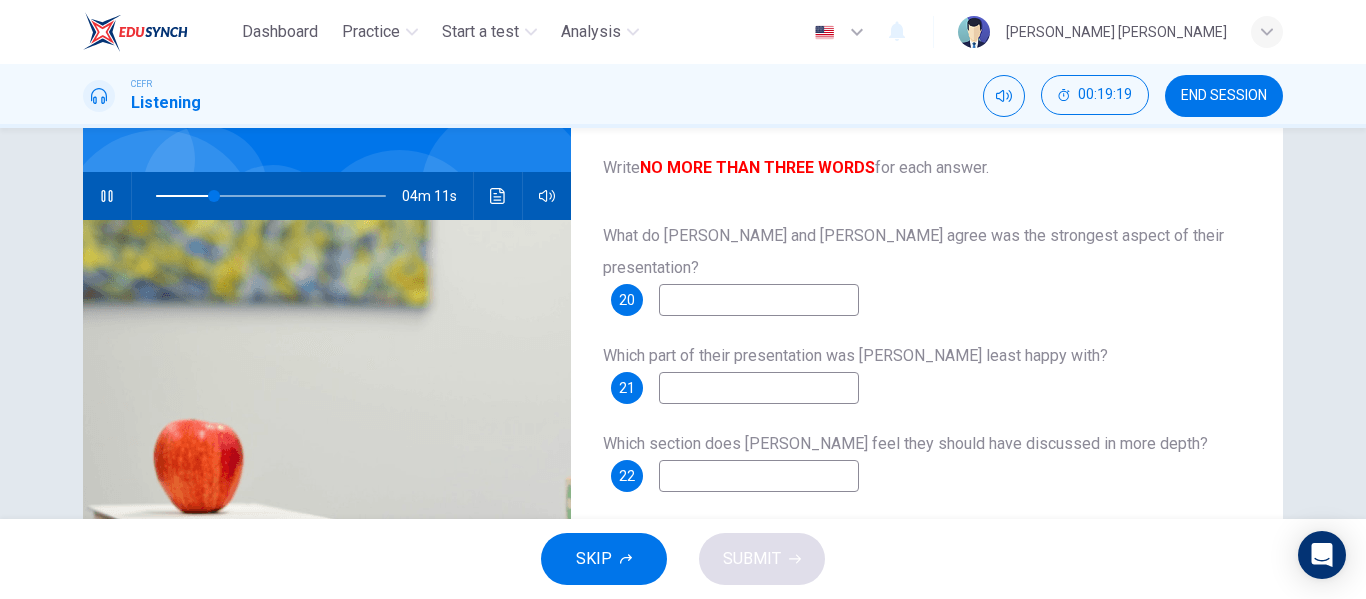 type on "T" 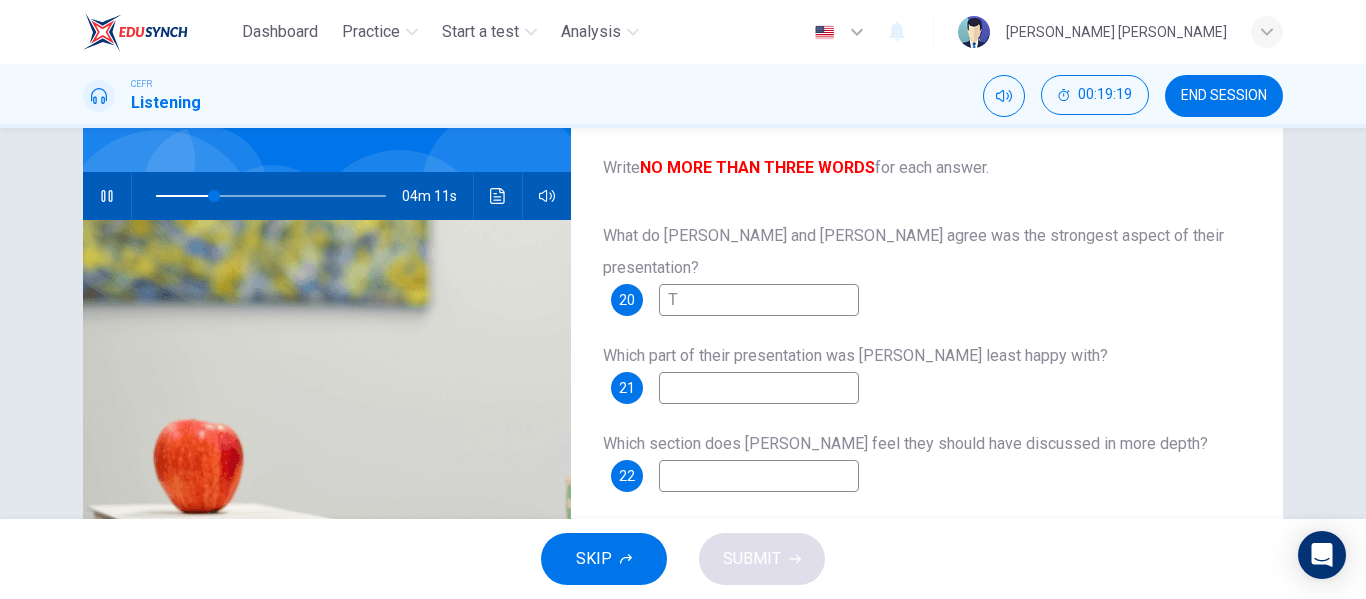 type on "26" 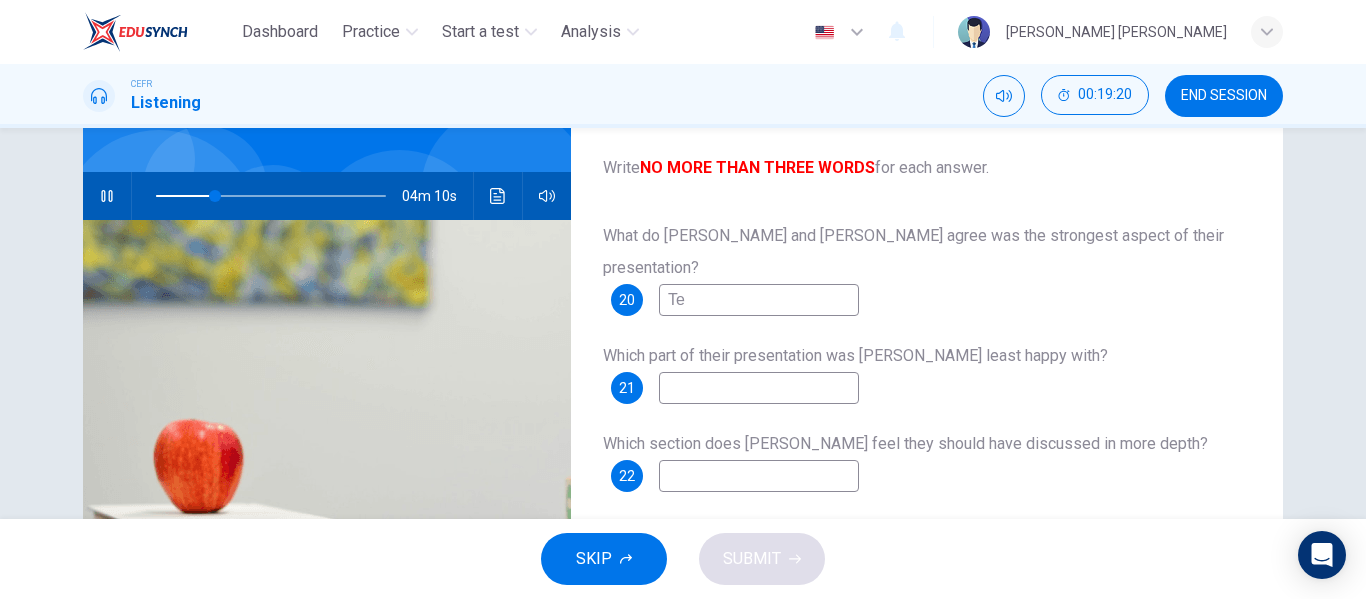 type on "Tec" 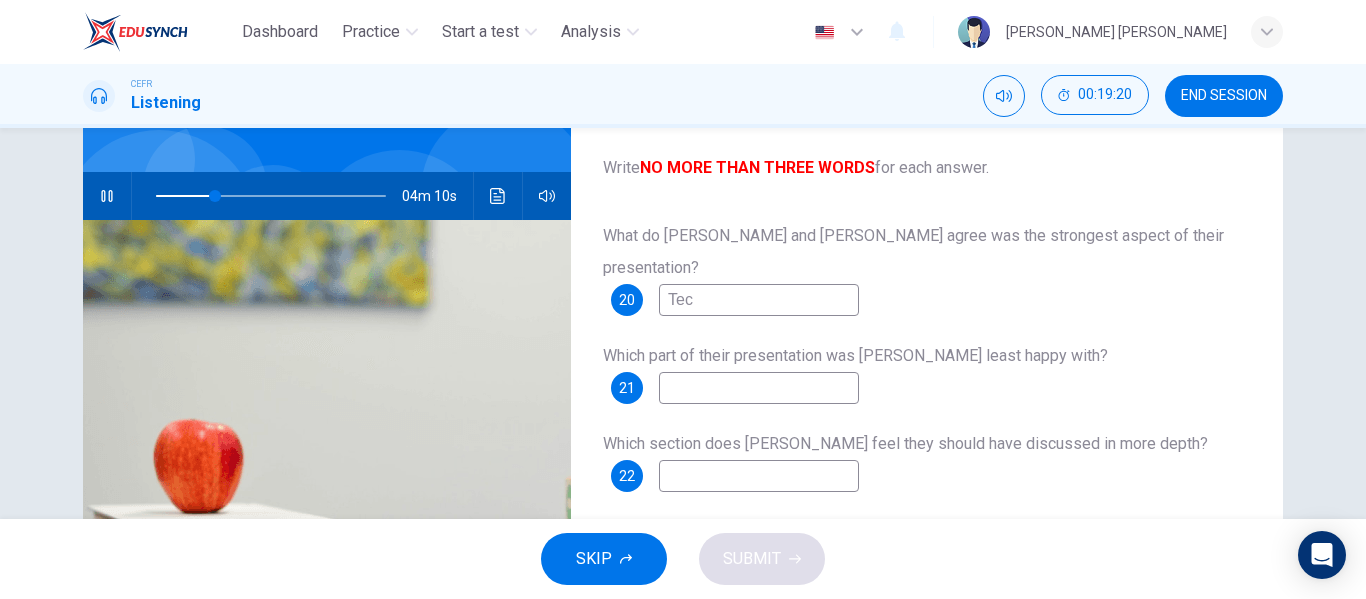 type on "26" 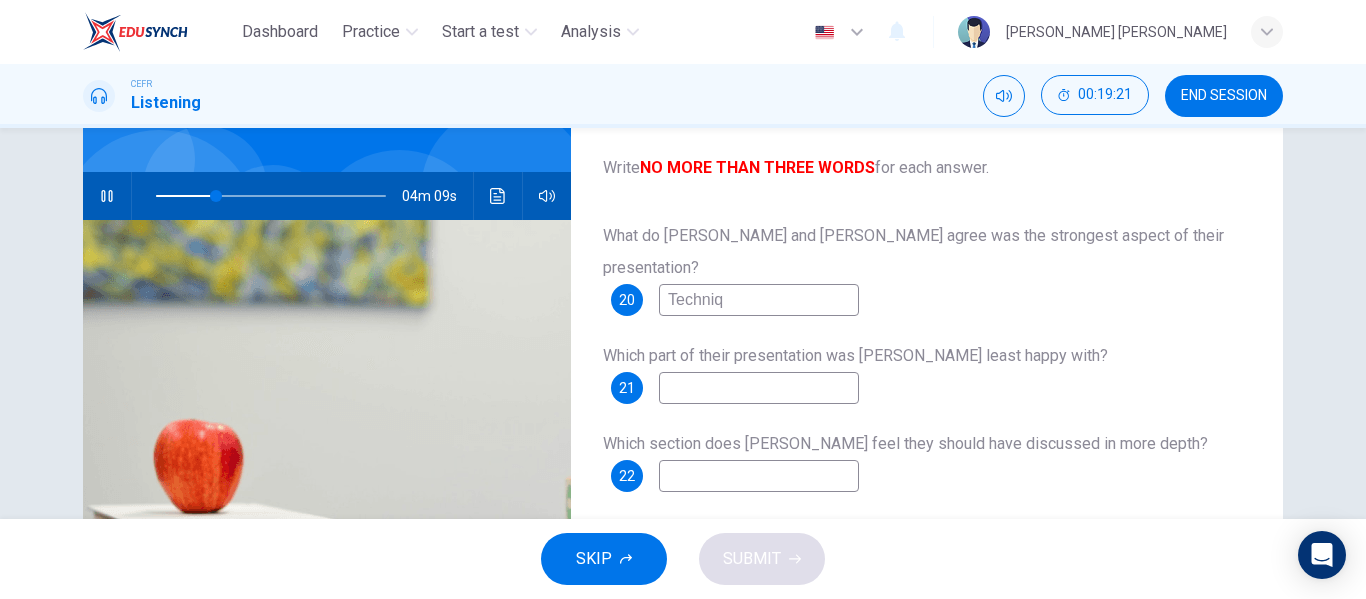 type on "Techniqu" 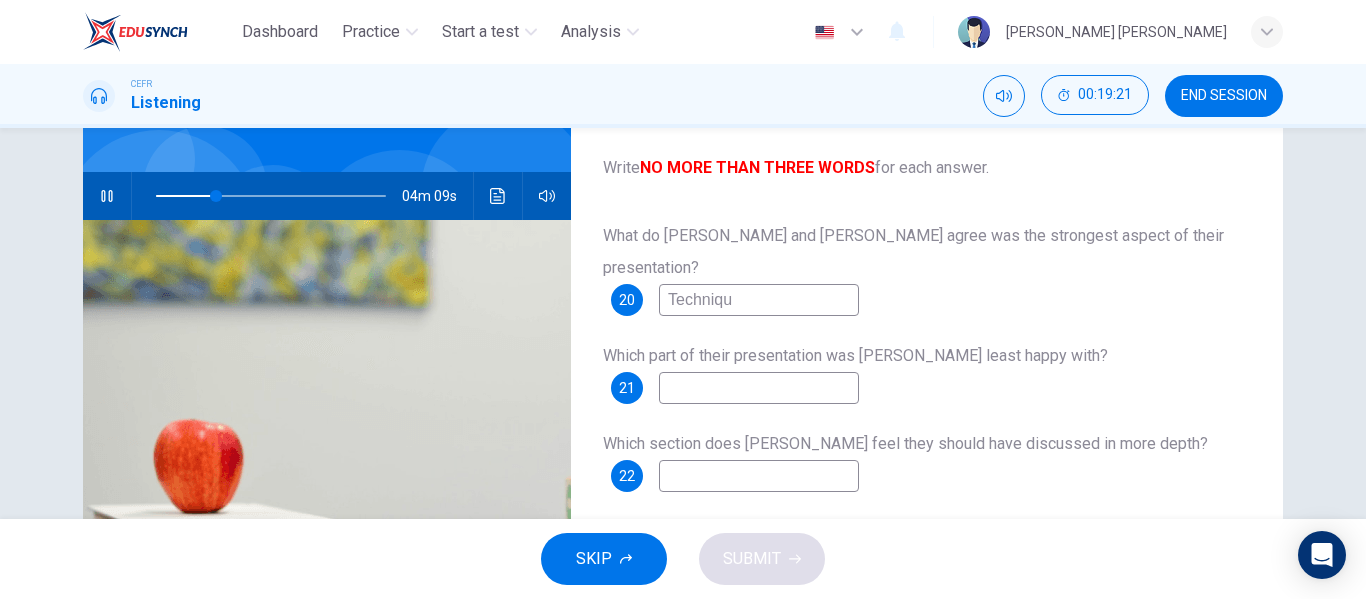 type on "26" 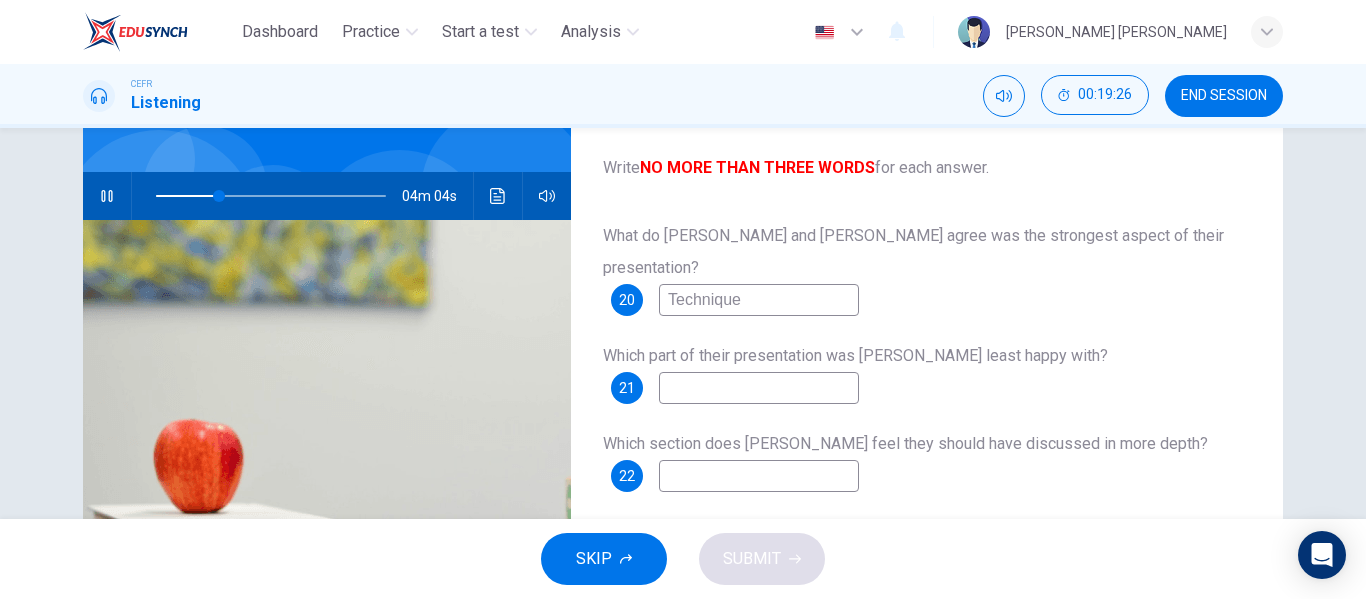 type on "28" 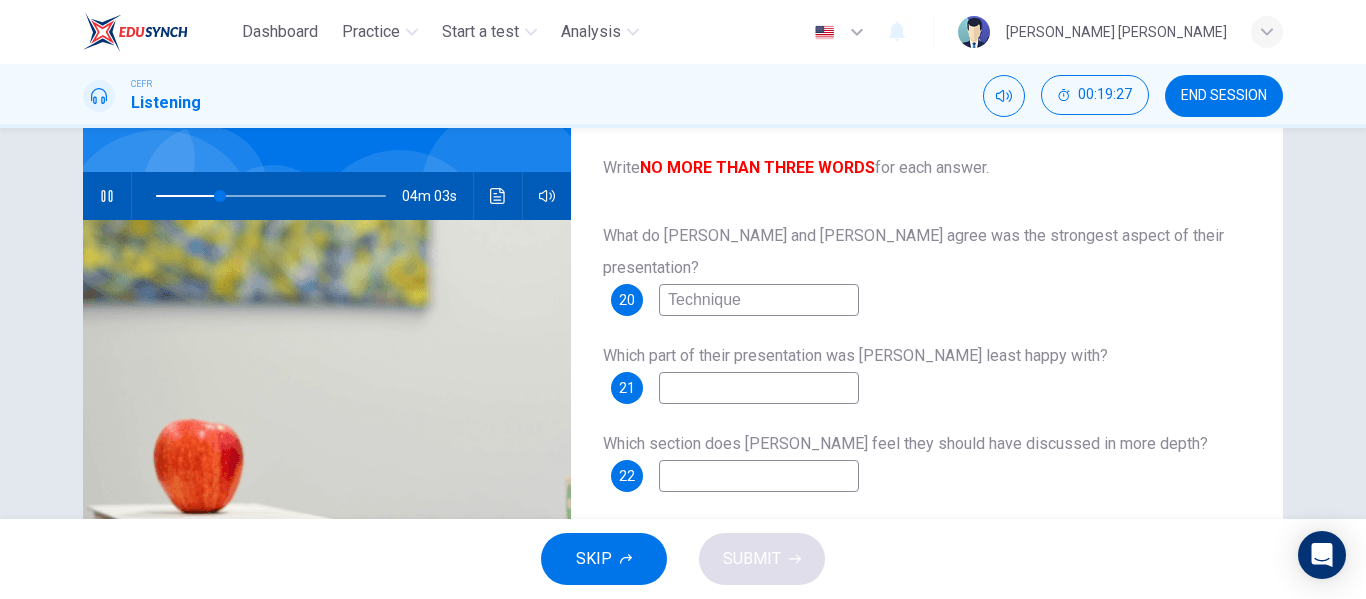 type on "Technique" 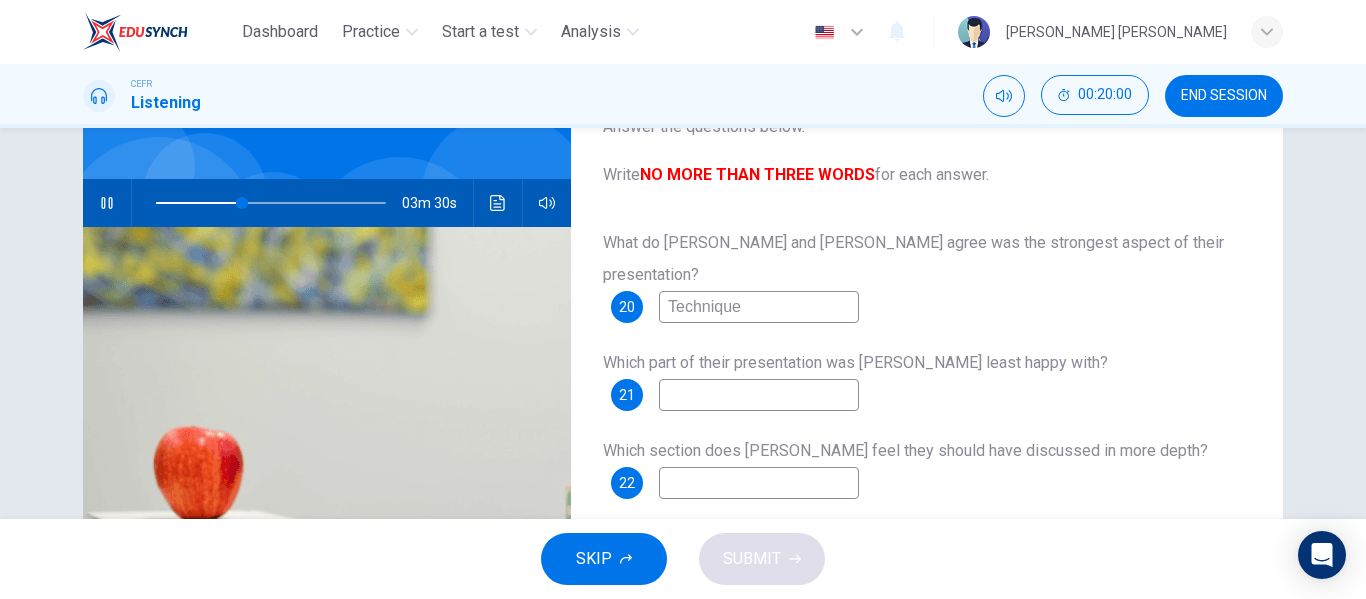 scroll, scrollTop: 142, scrollLeft: 0, axis: vertical 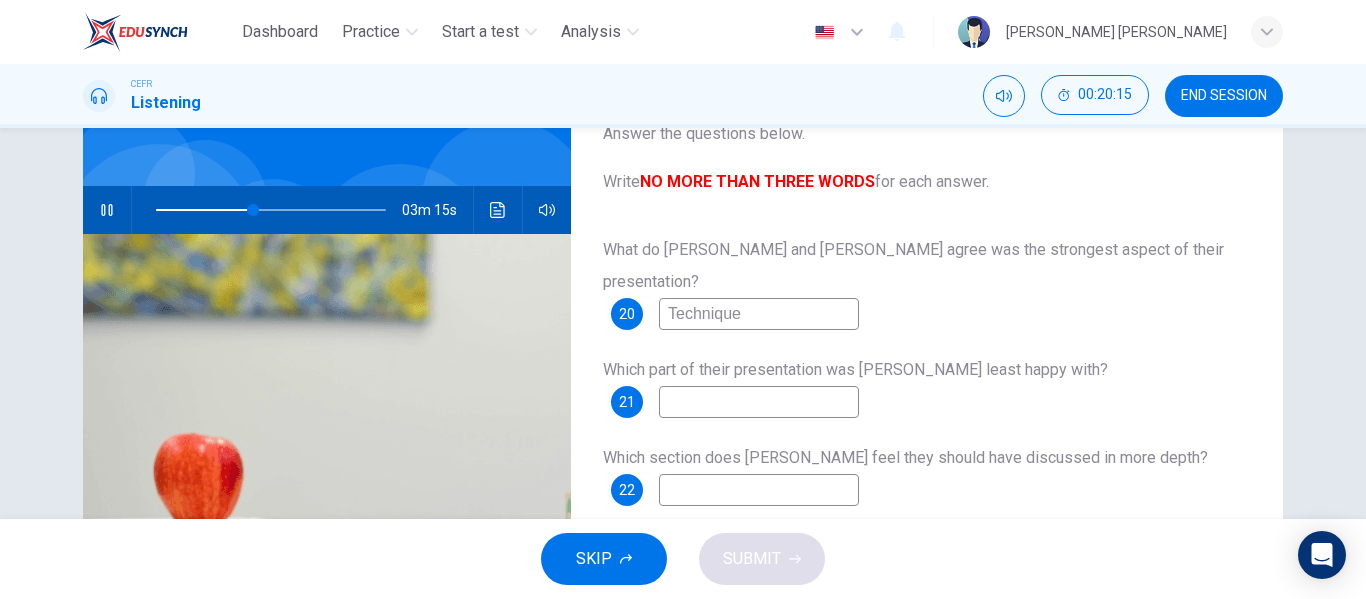 click at bounding box center (759, 490) 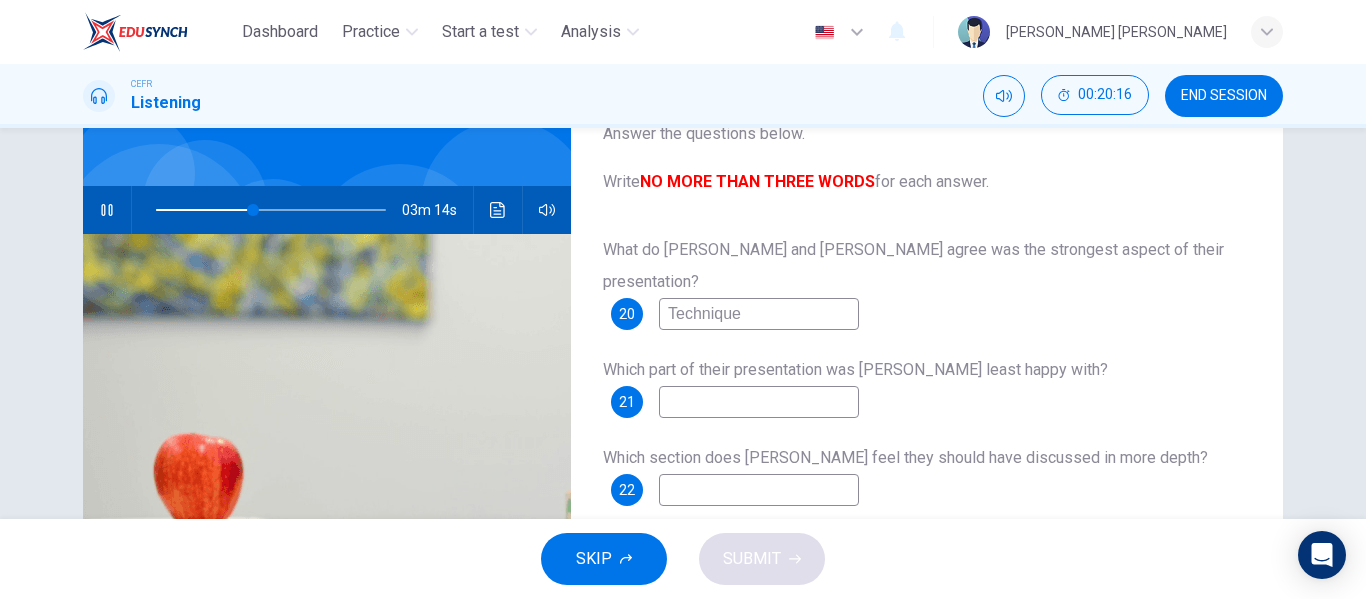 type on "43" 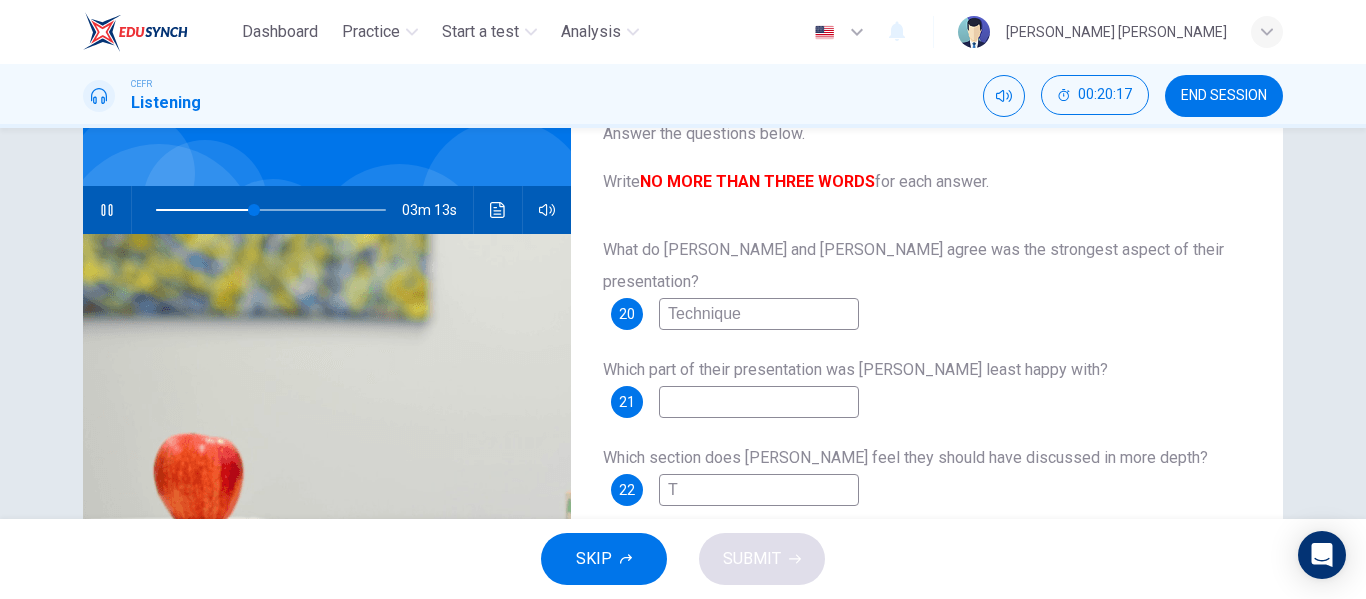 type on "Th" 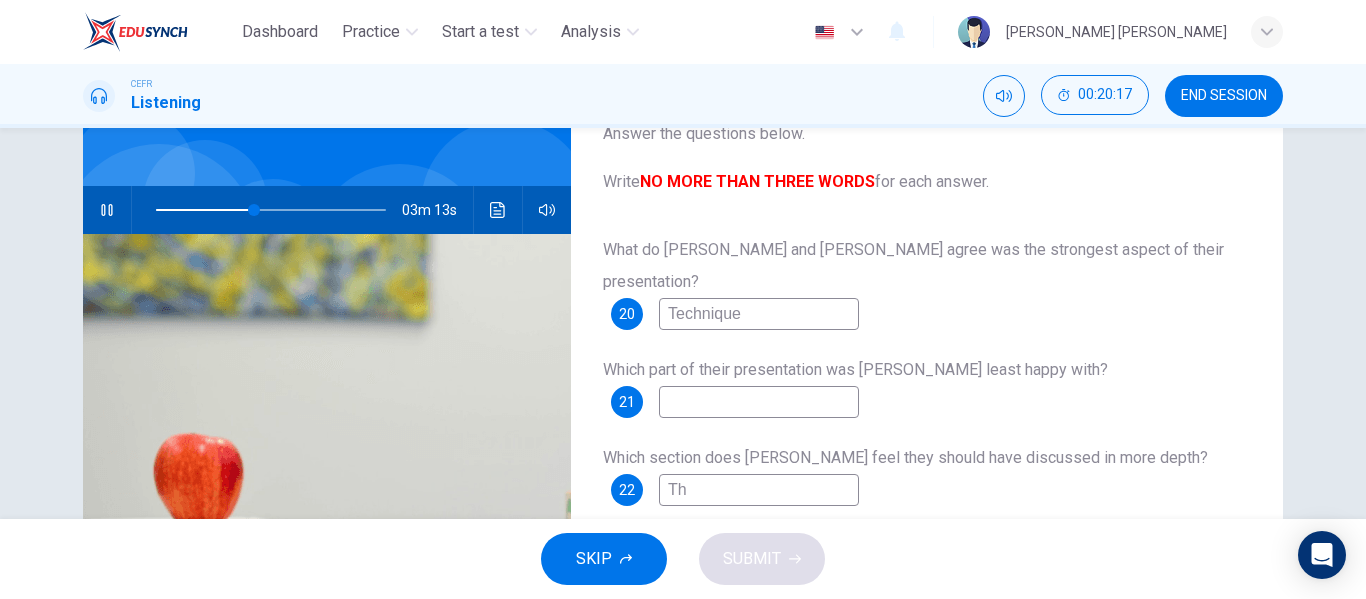 type on "43" 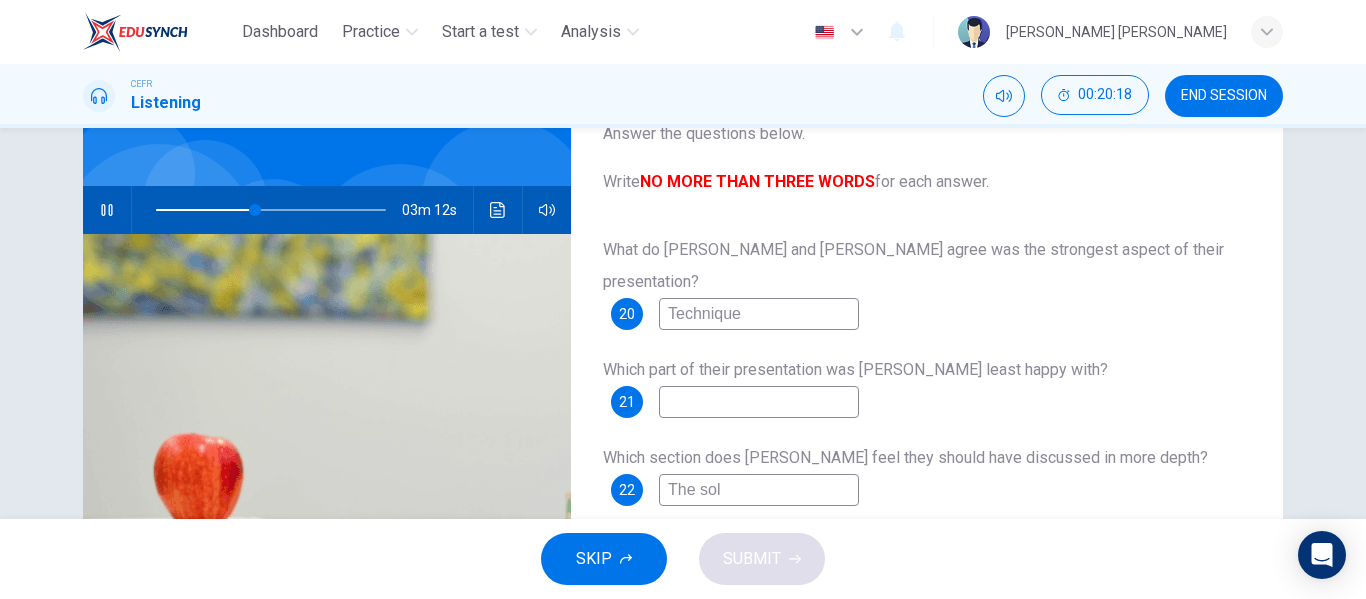 type on "The solu" 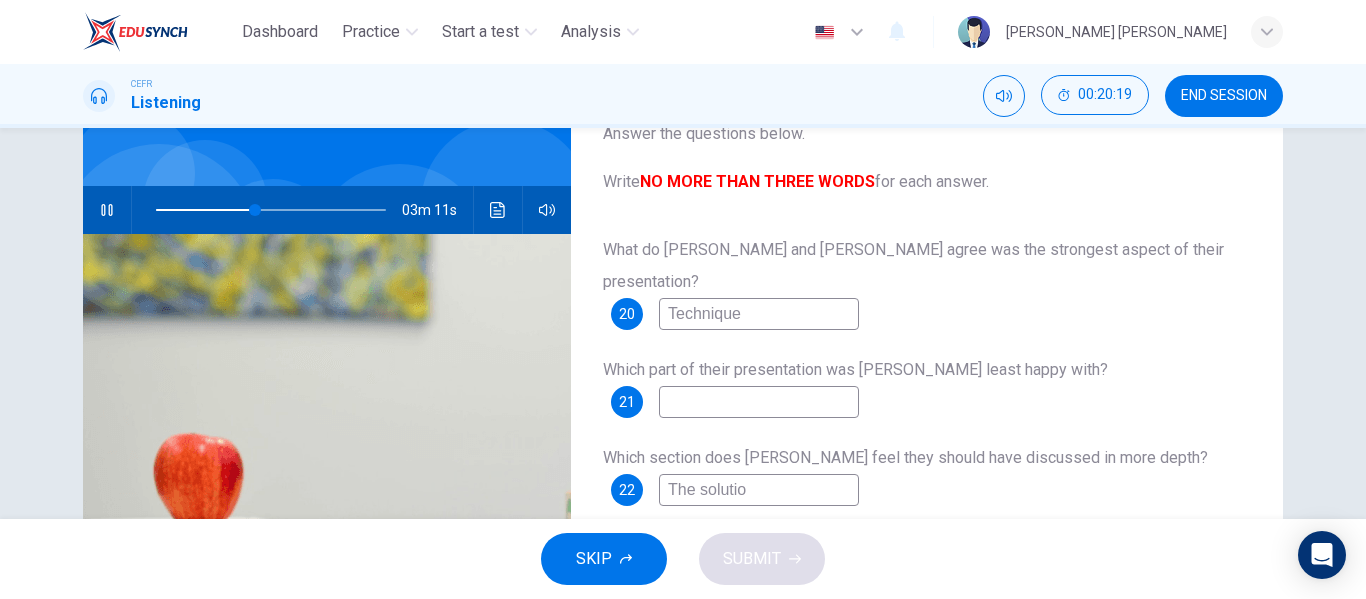 type on "The solution" 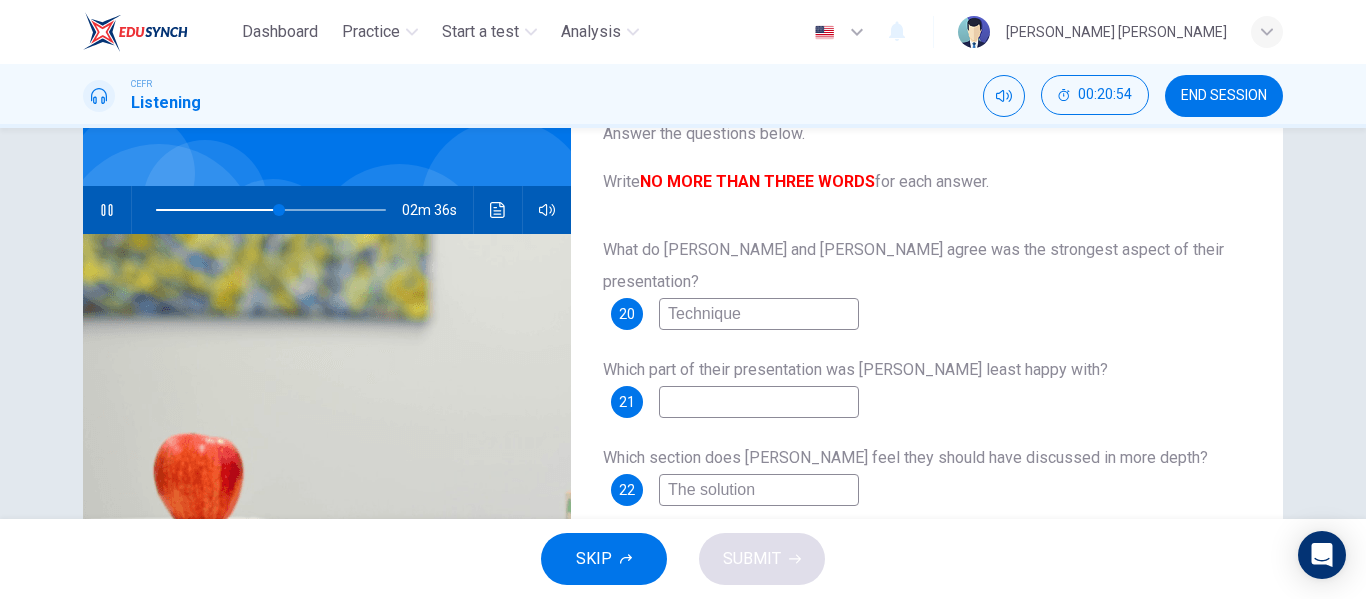 type on "54" 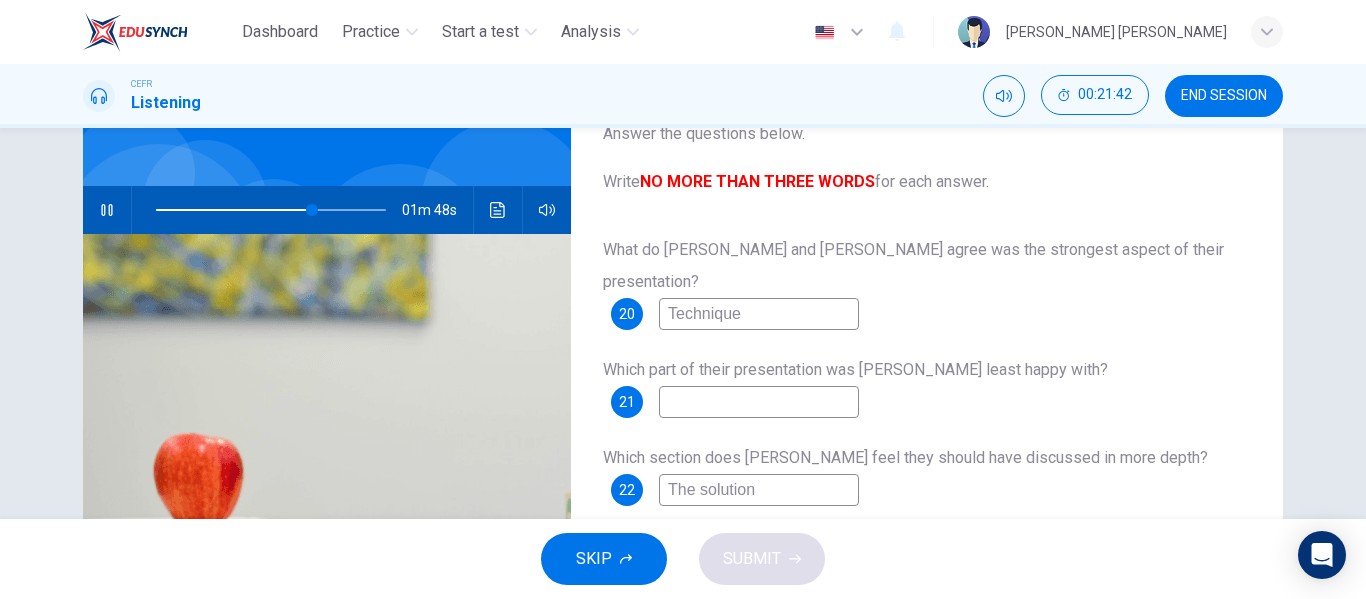 click at bounding box center [759, 402] 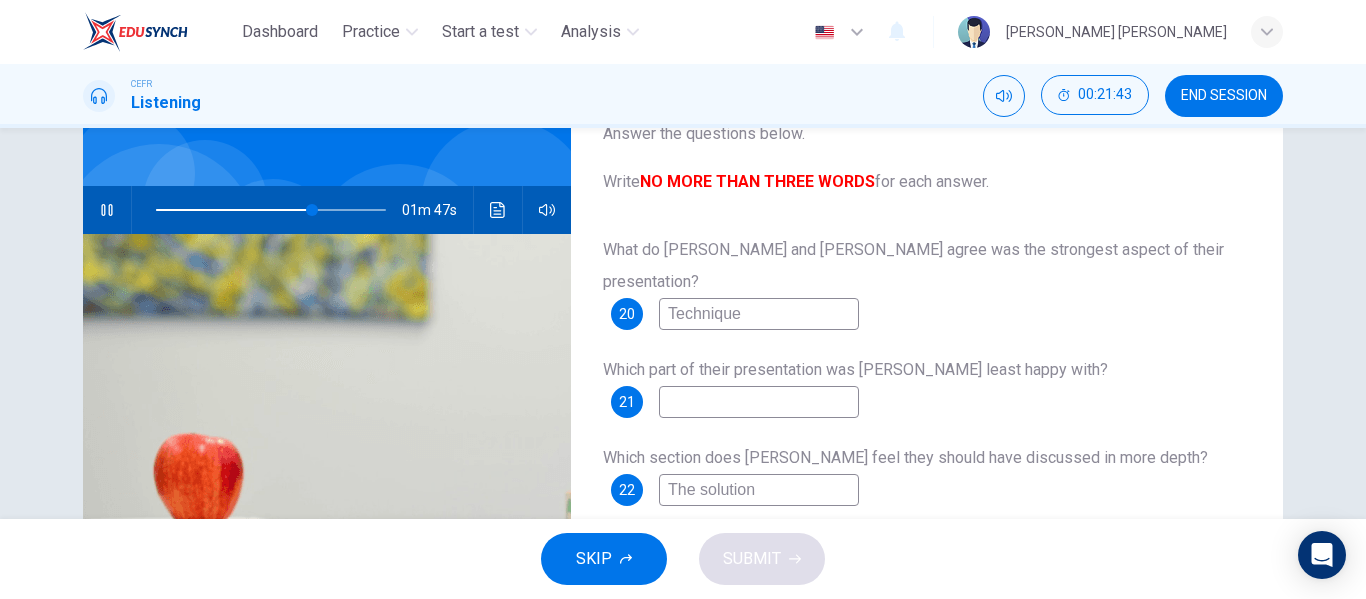 type on "68" 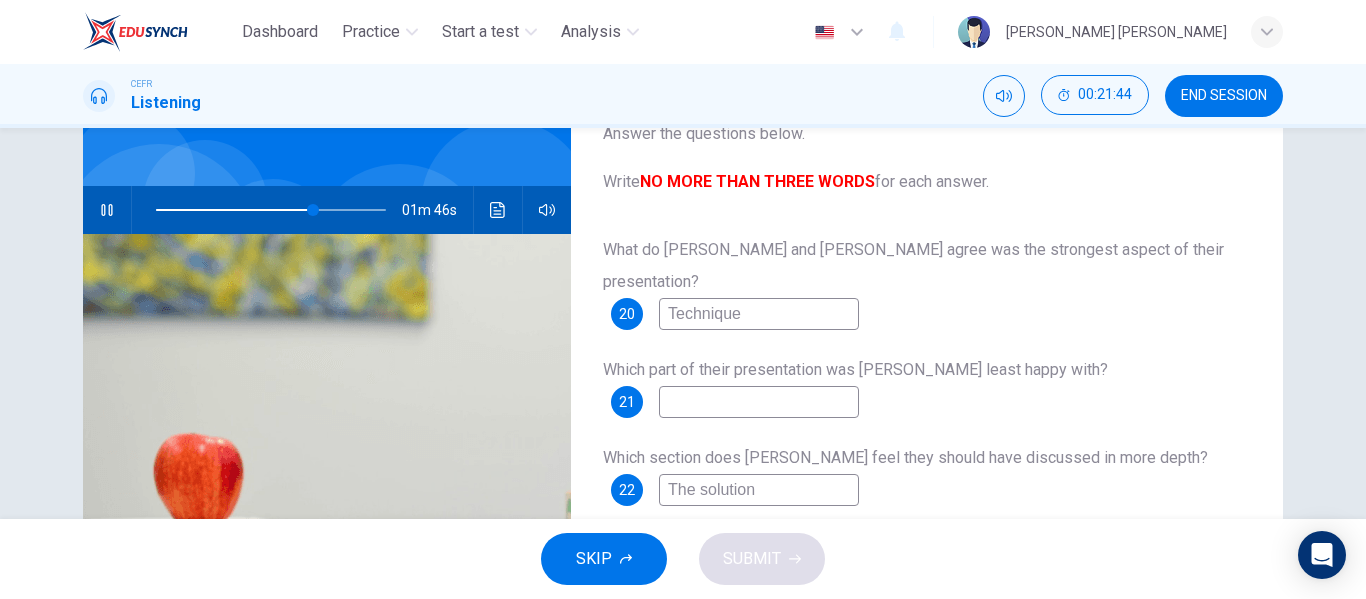 type on "B" 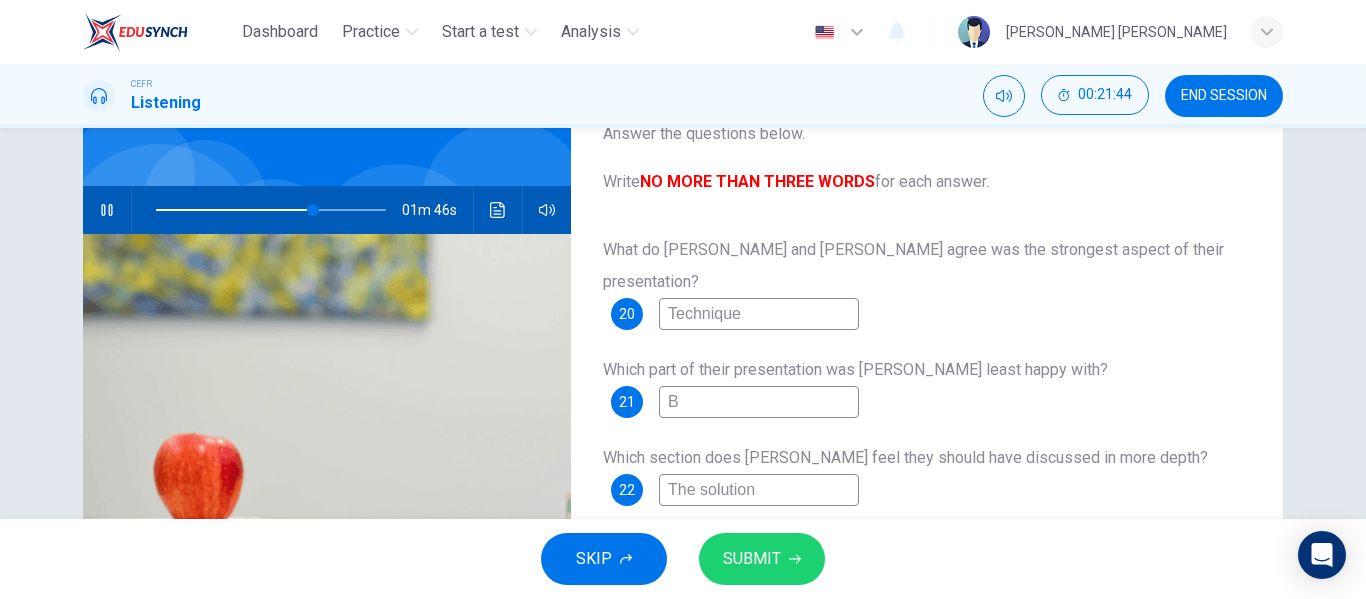 type on "69" 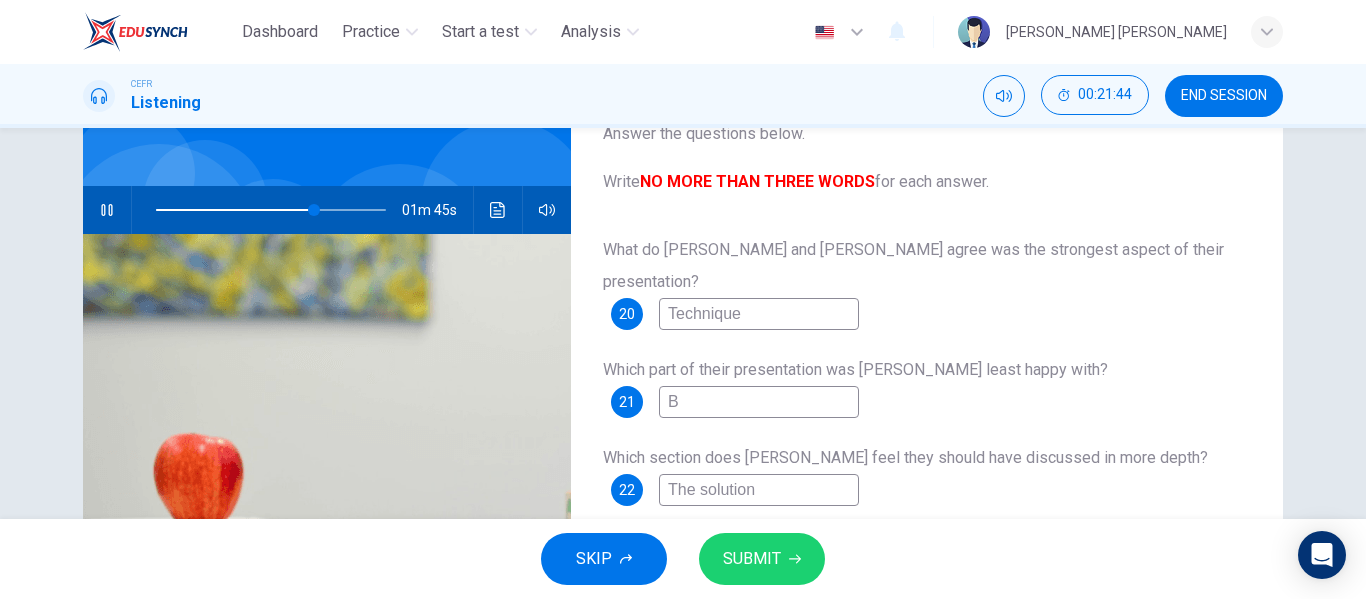 type on "Ba" 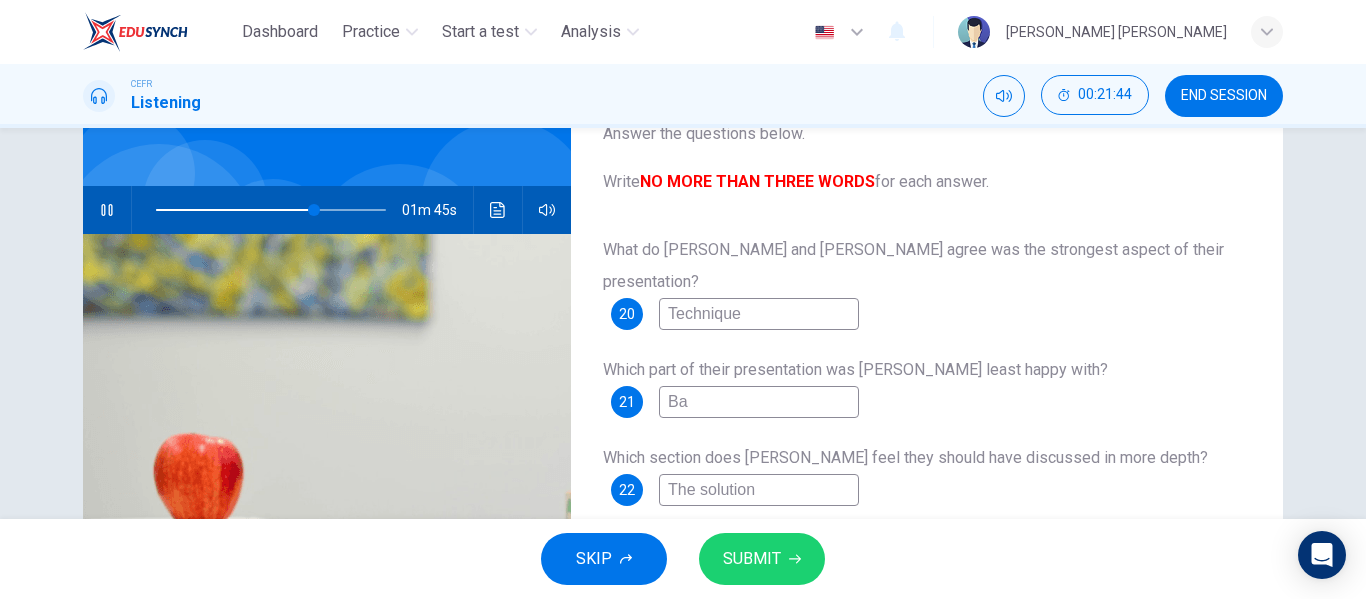 type on "69" 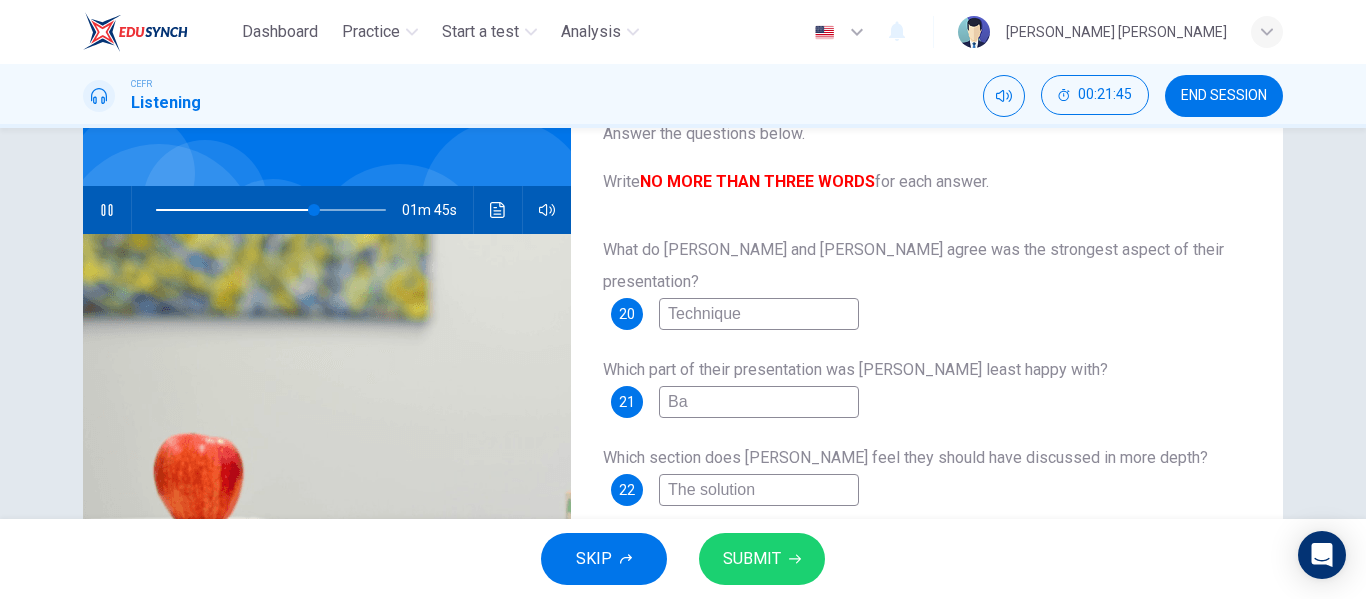 type on "Bac" 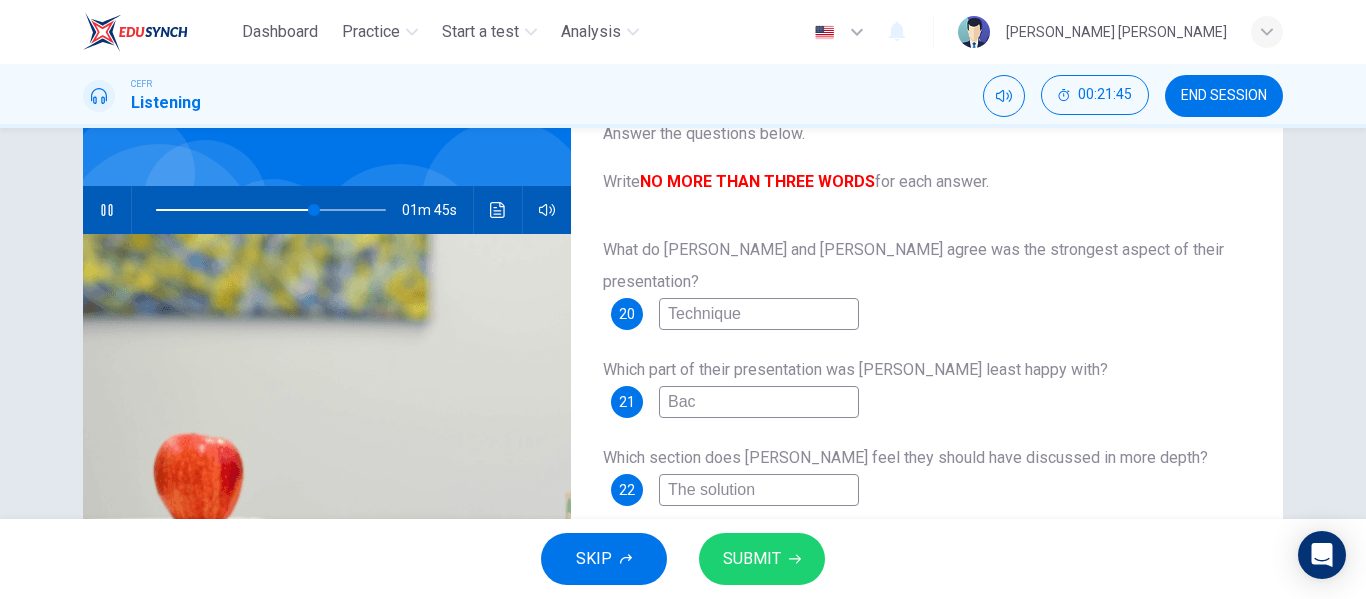 type on "69" 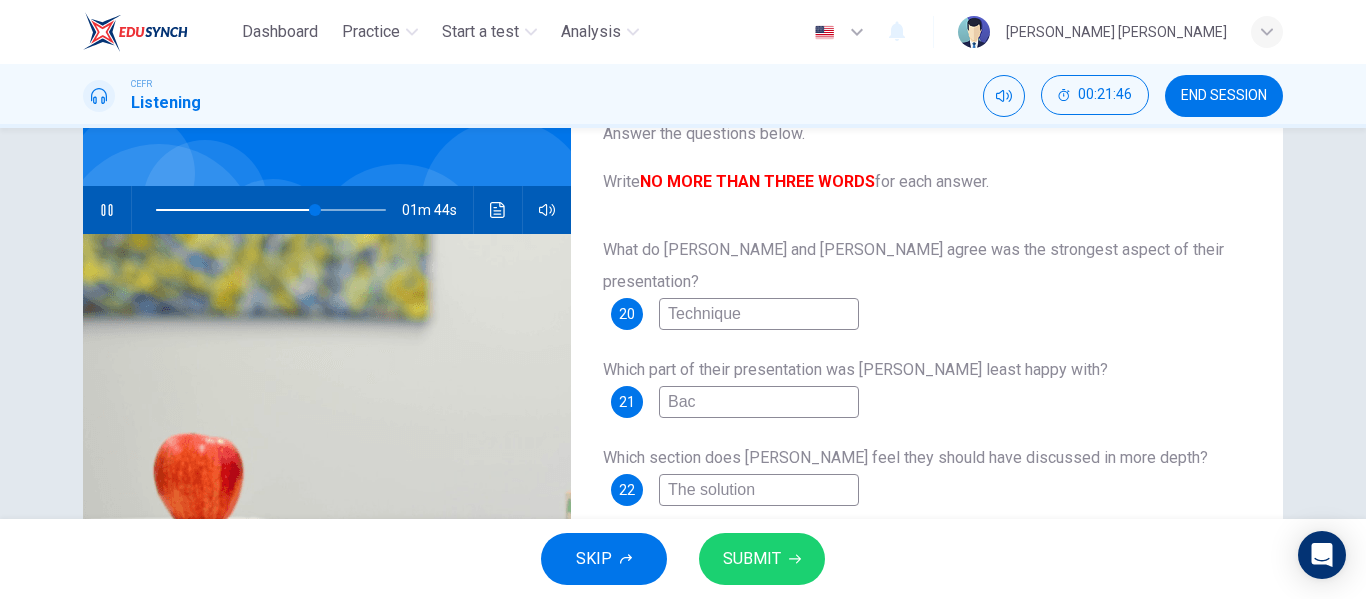 type on "Back" 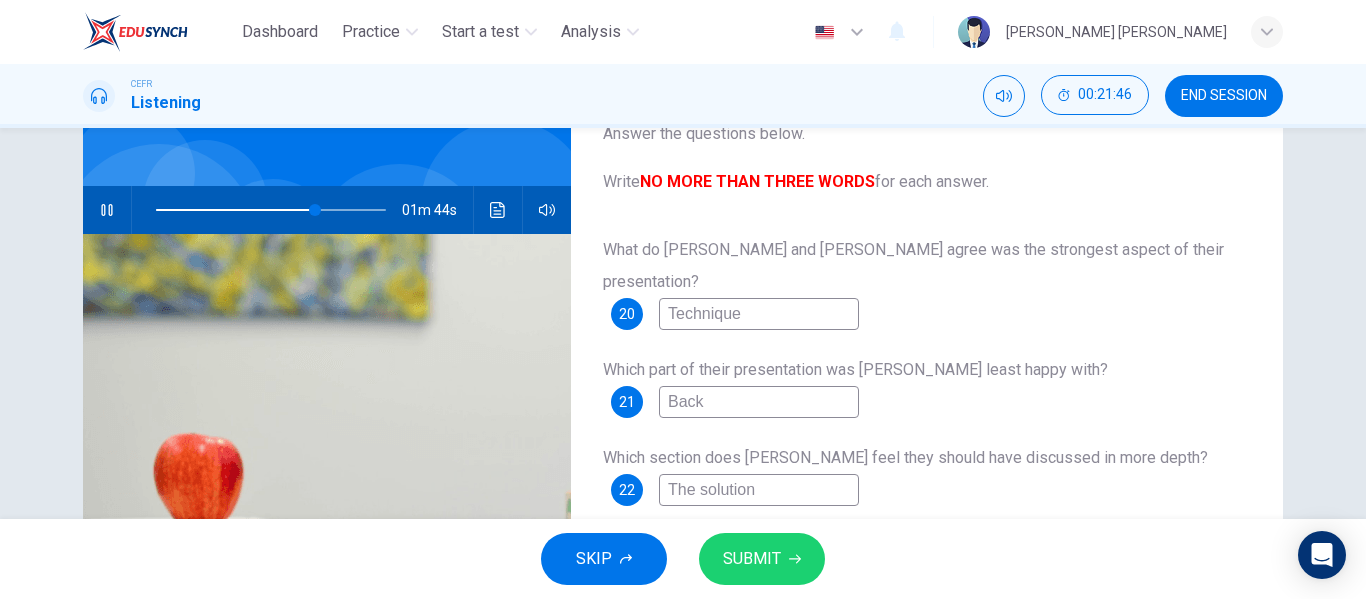 type on "69" 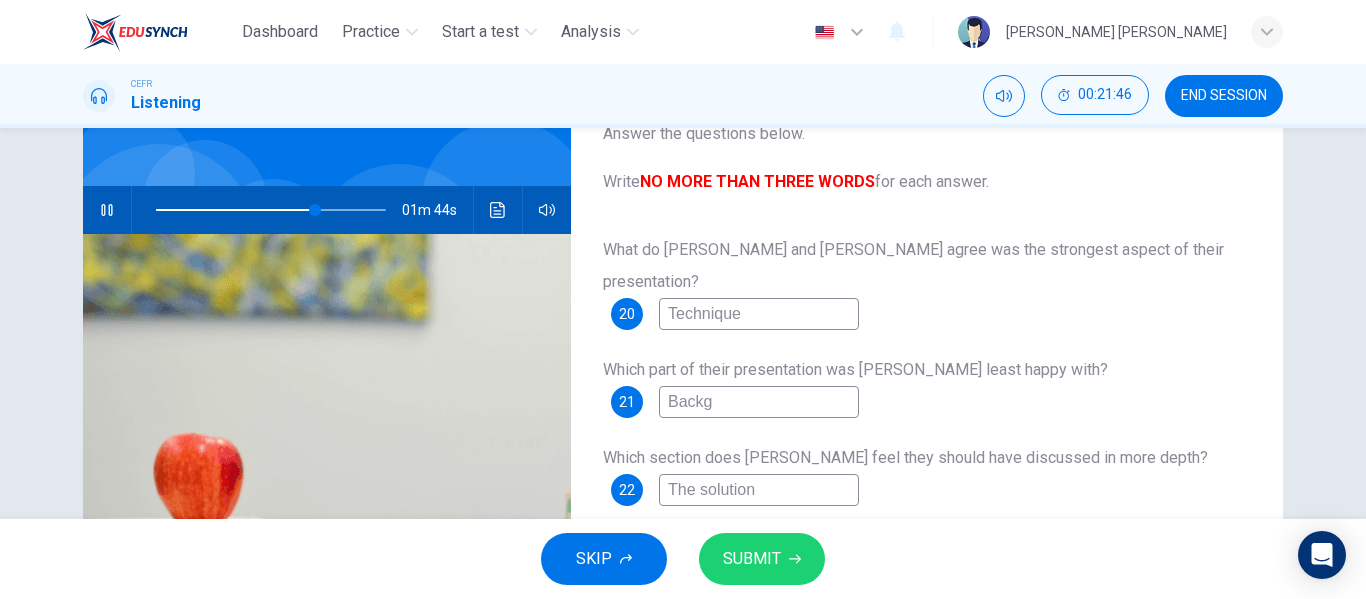 type on "69" 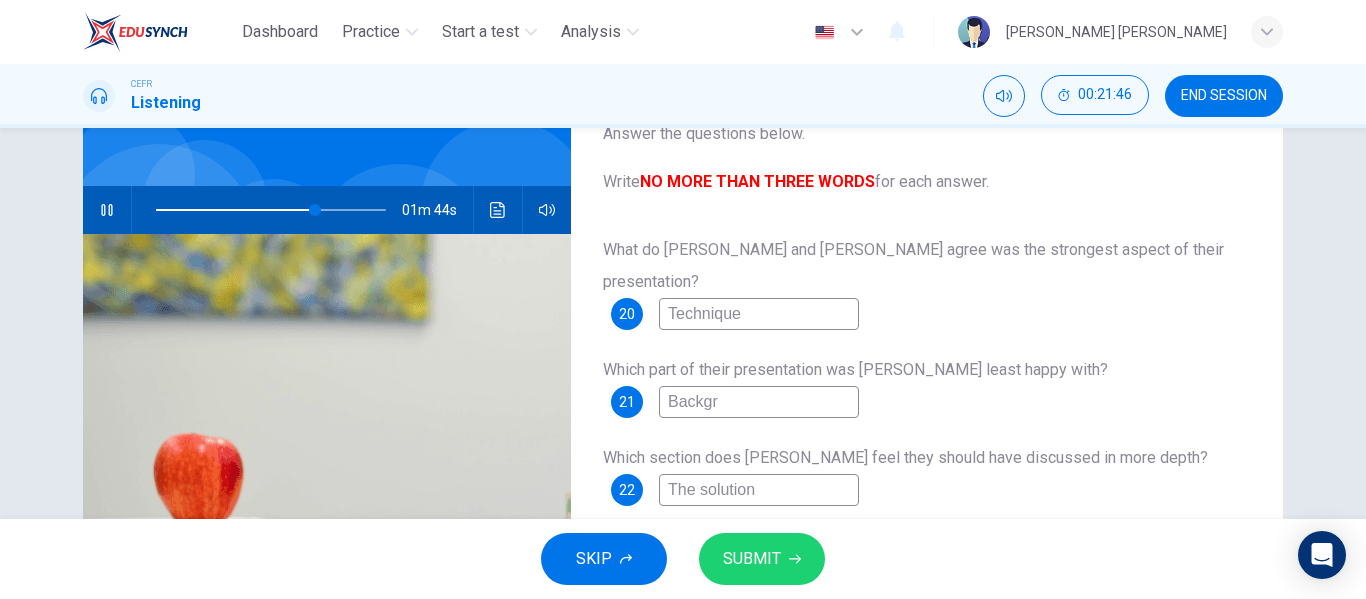 type on "69" 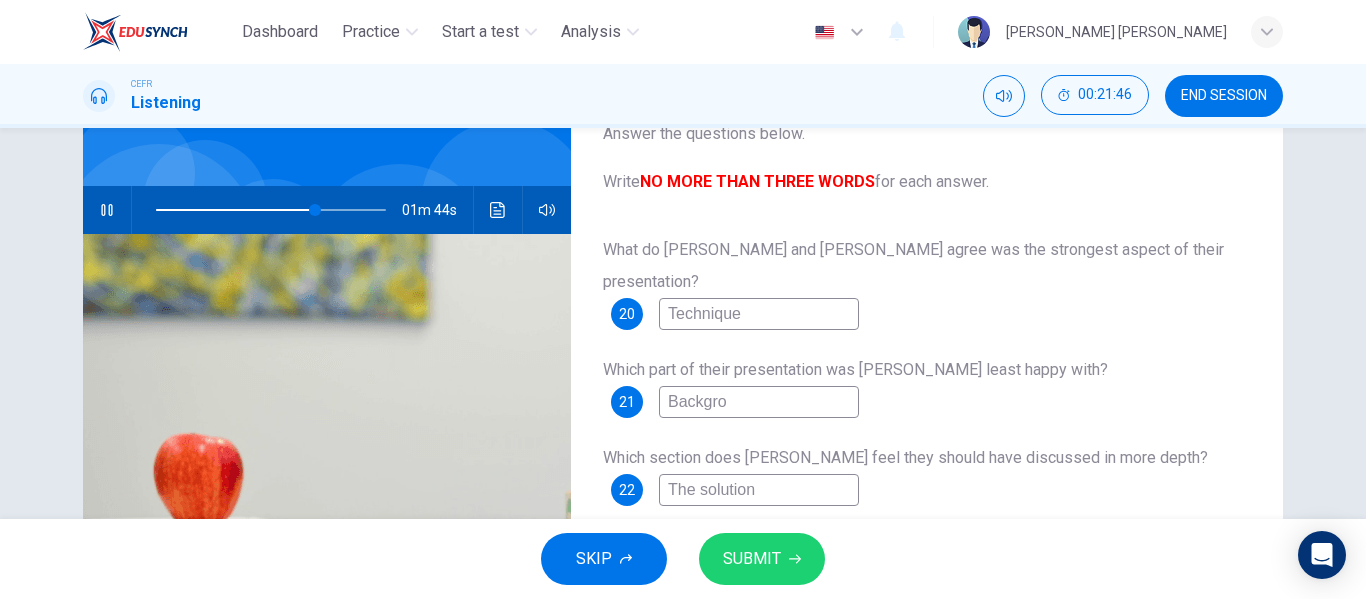 type on "69" 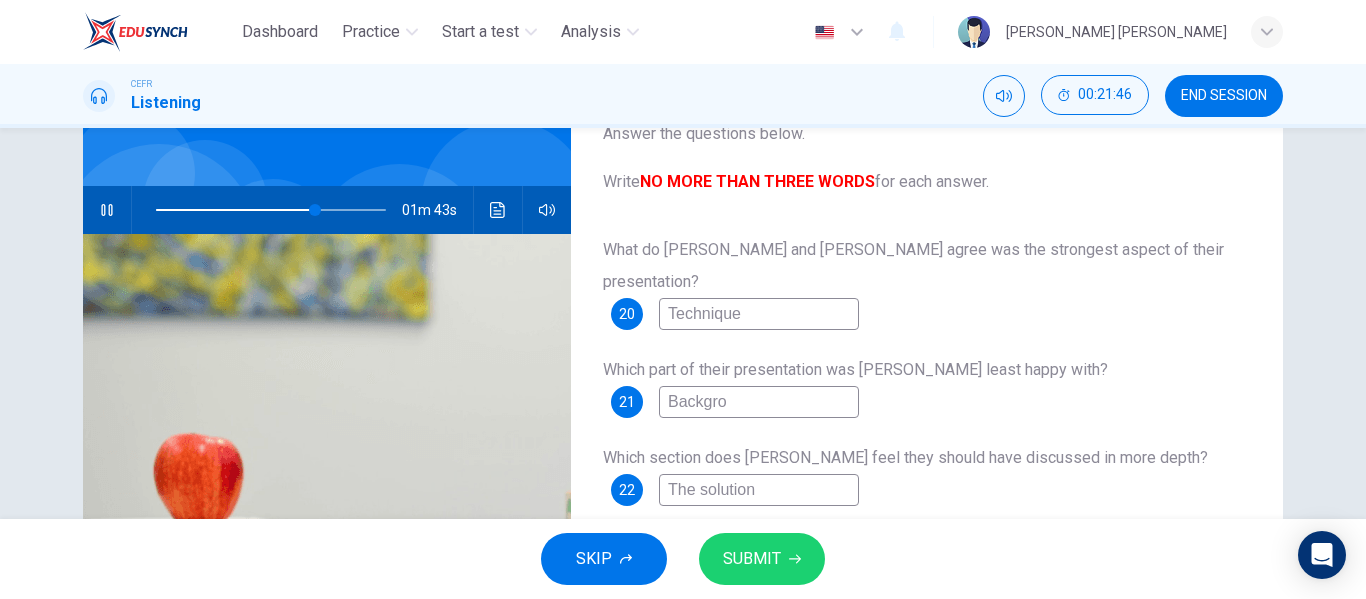 type on "Backgrou" 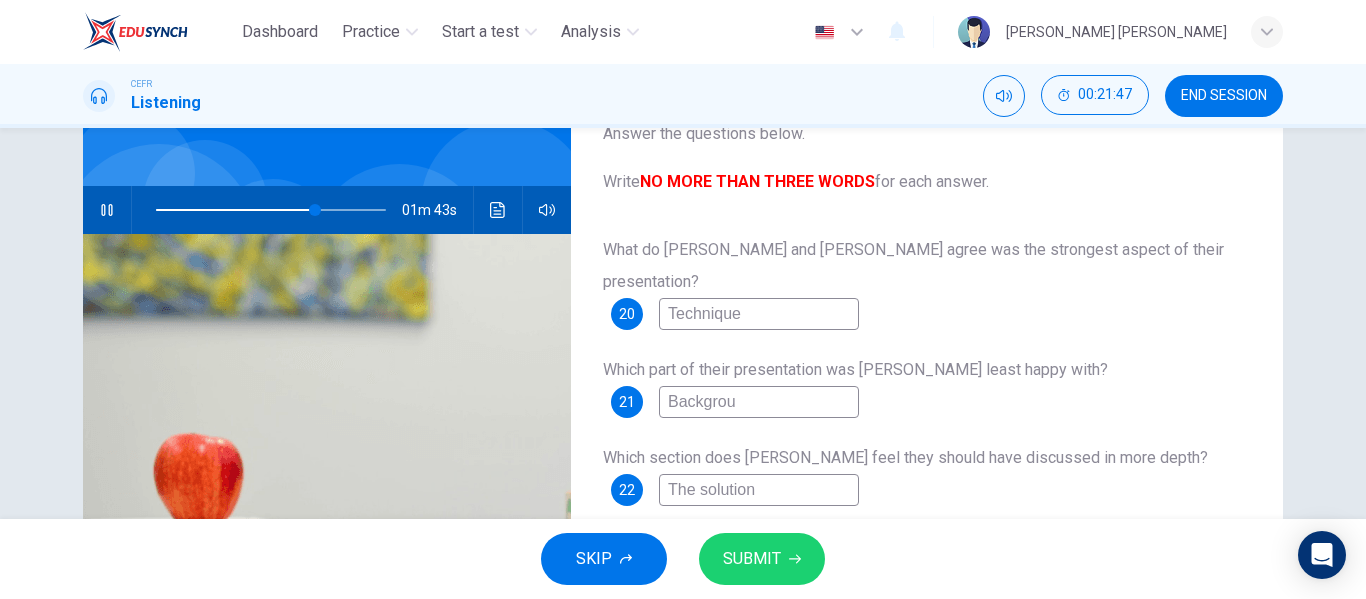 type on "Backgroun" 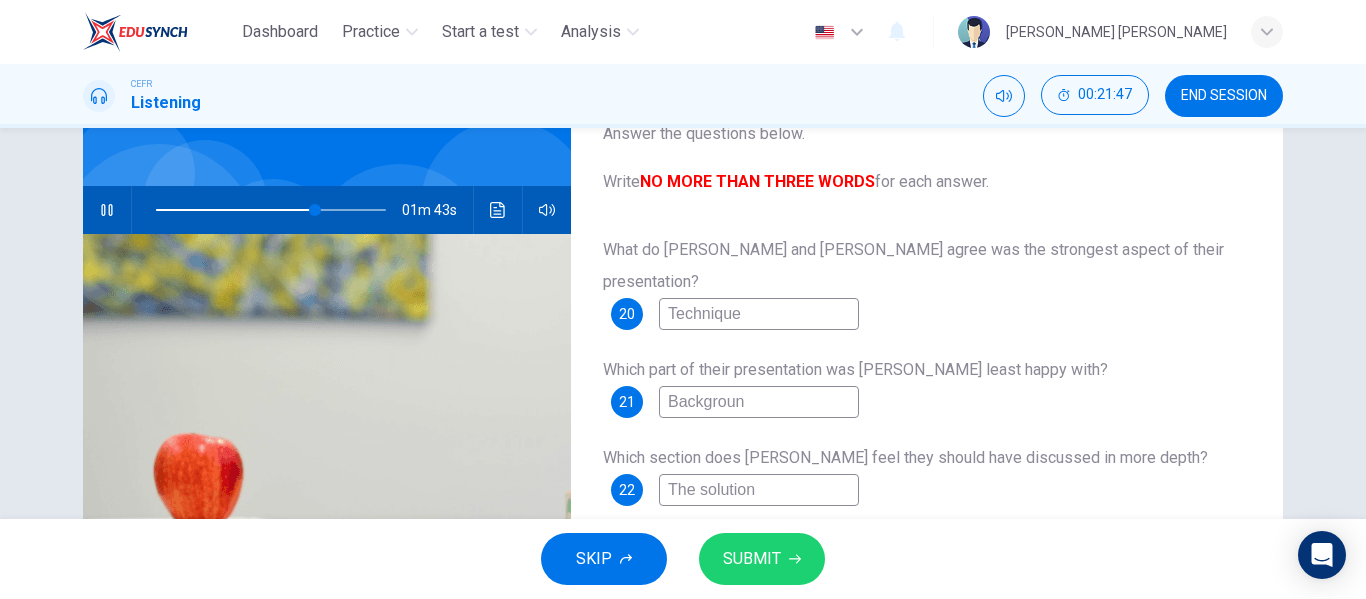 type on "69" 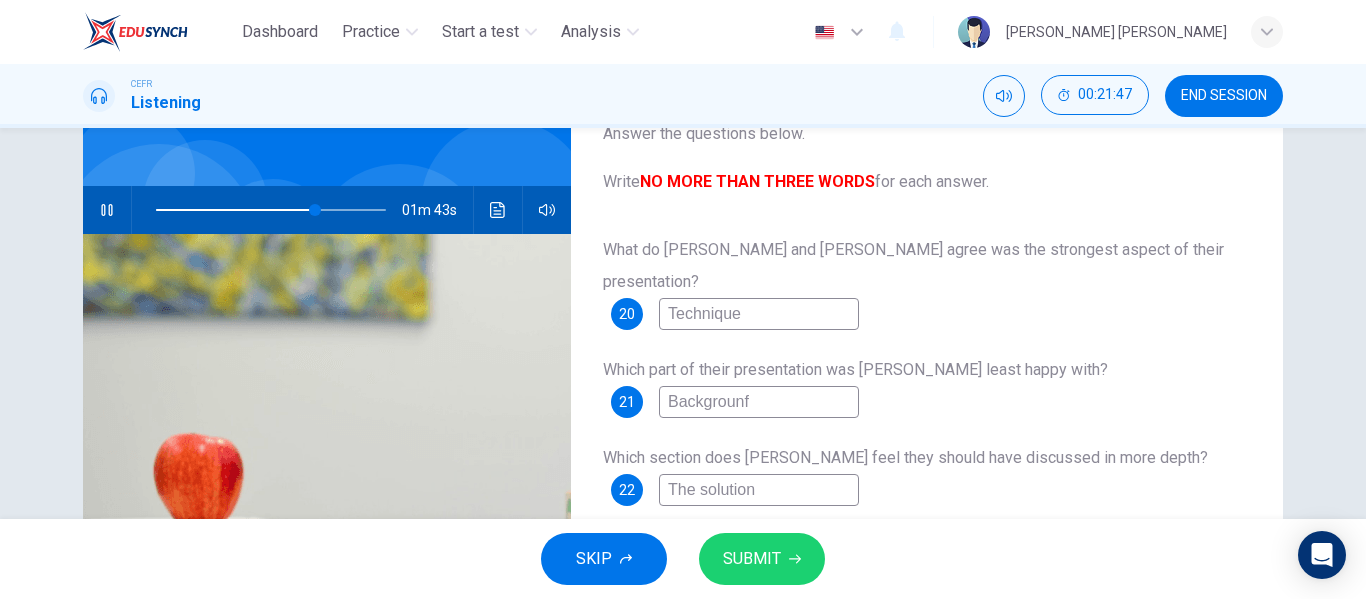 type on "70" 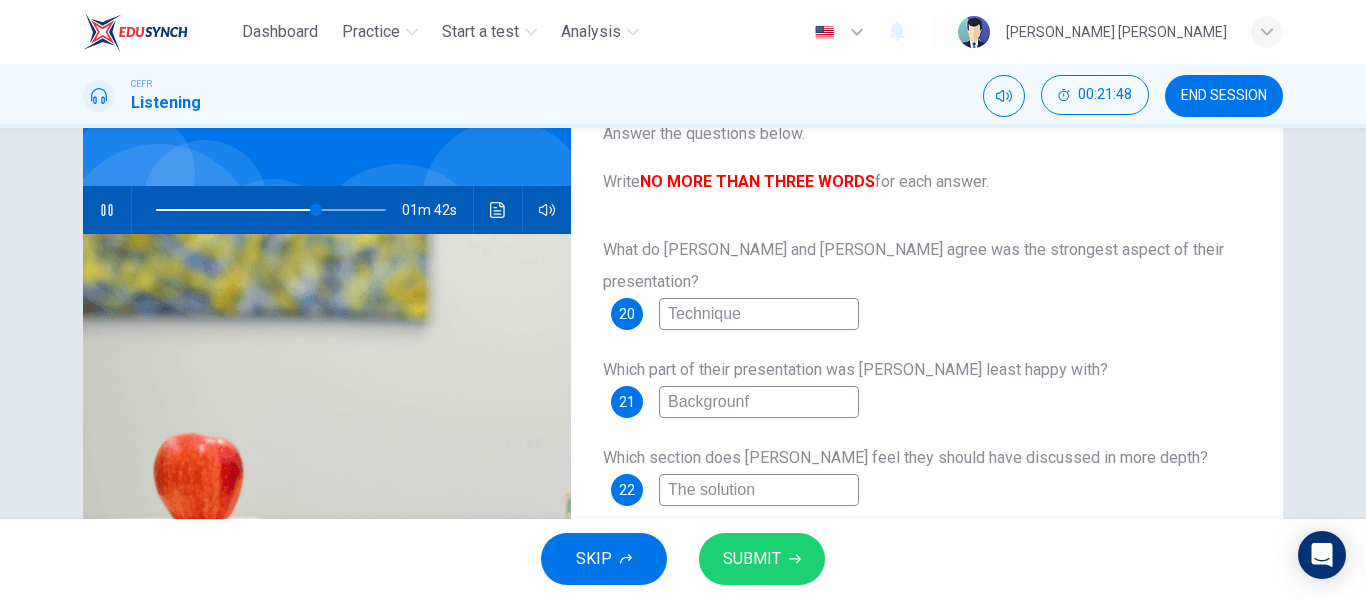 type on "Backgroun" 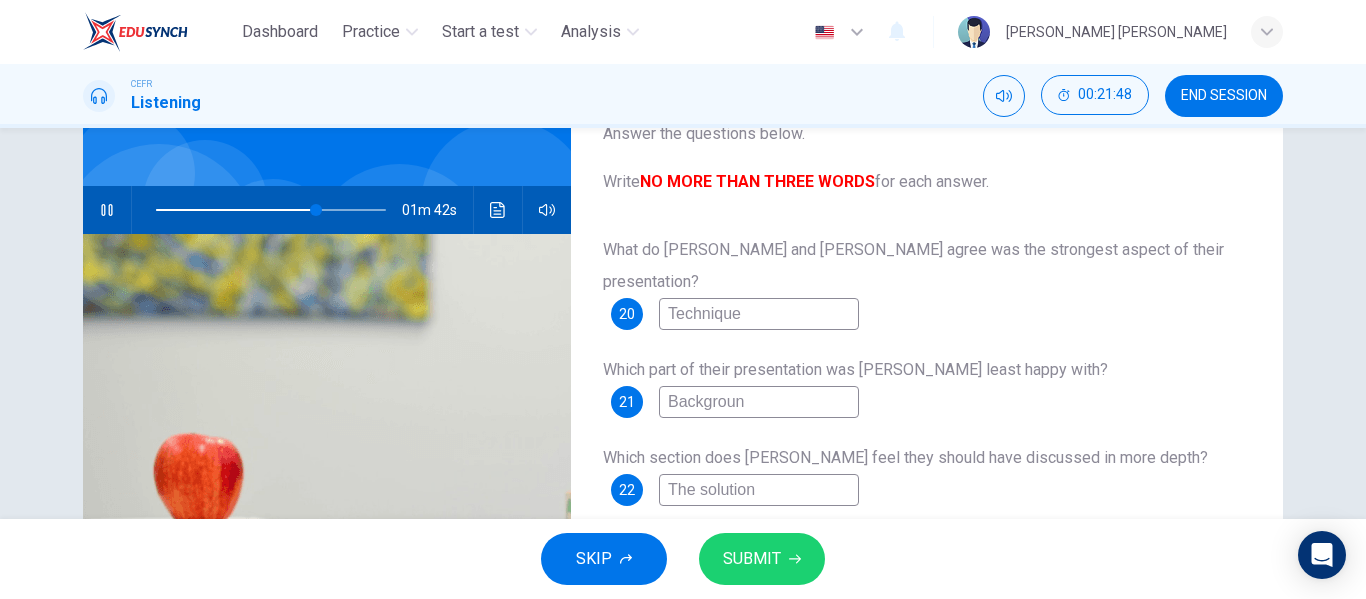 type on "Background" 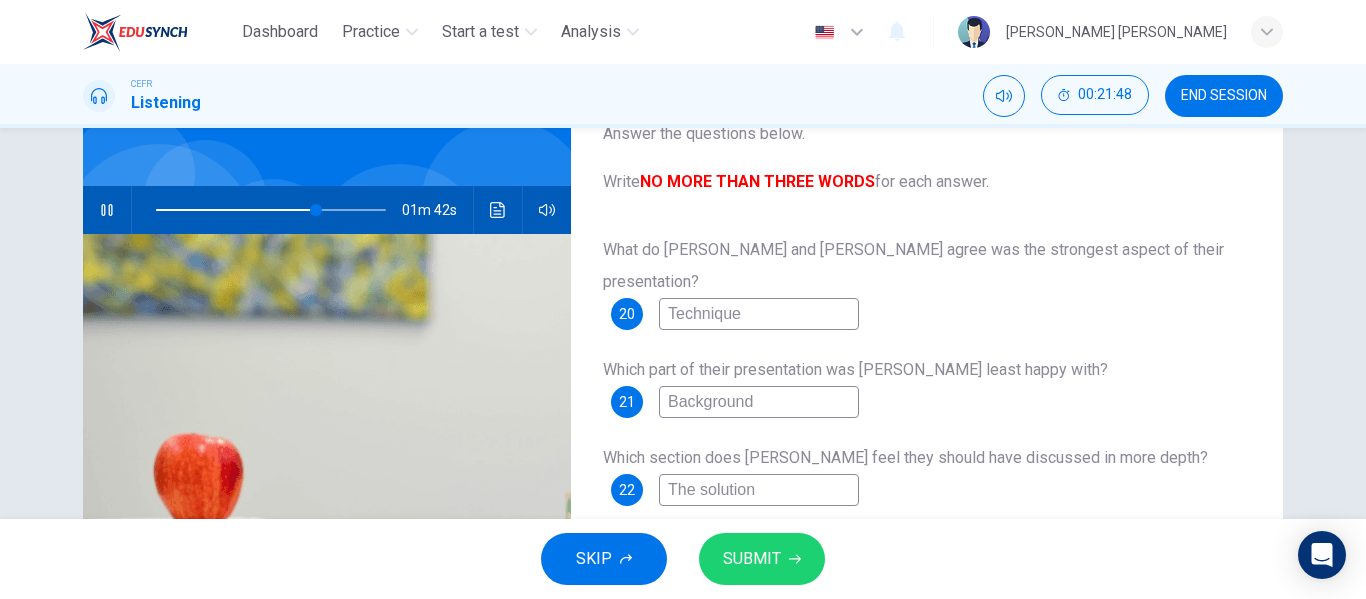 type on "70" 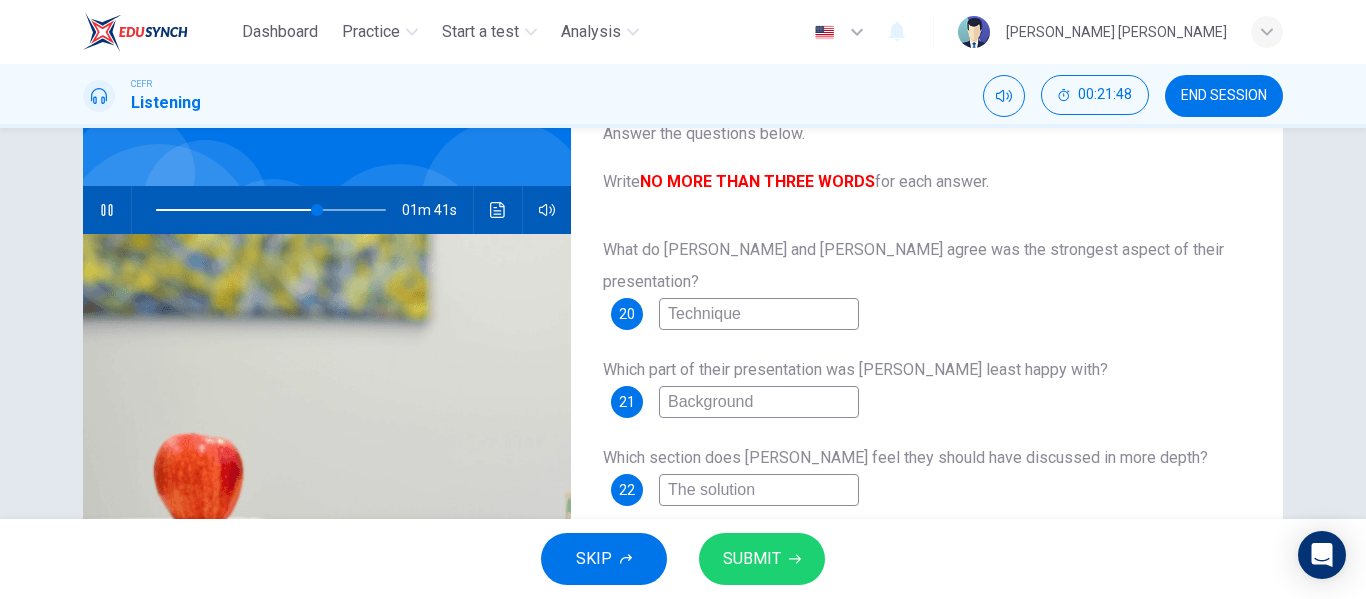 type on "Background" 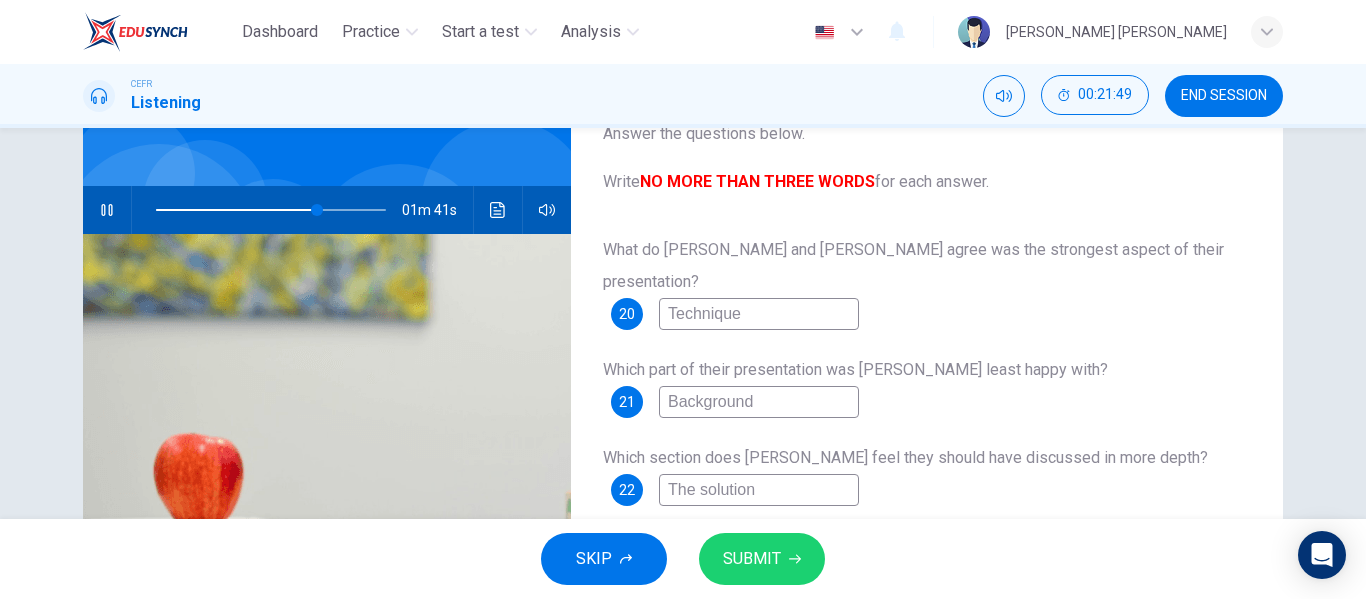 type on "Background r" 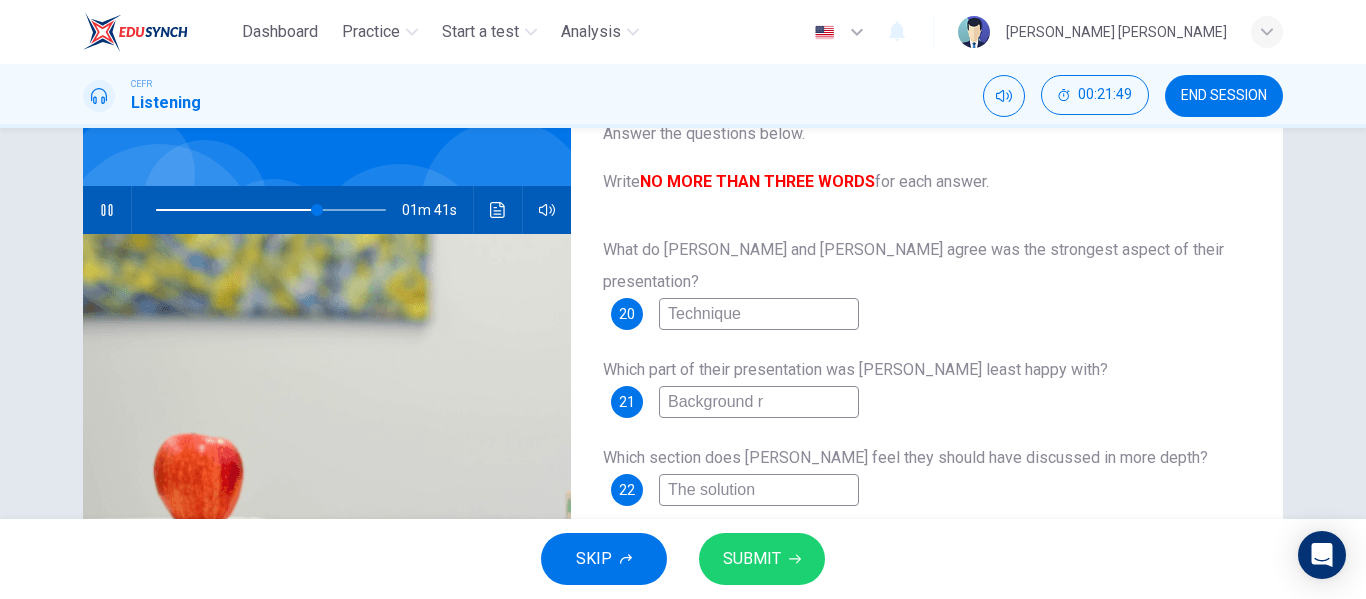 type on "Background re" 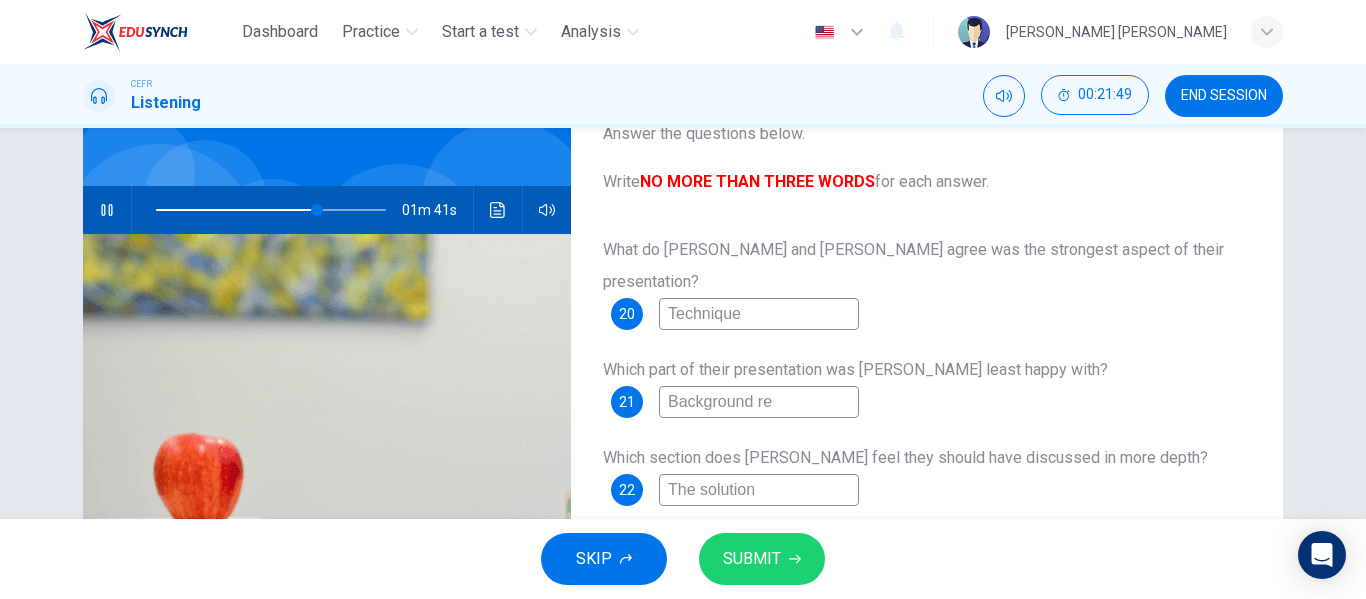 type on "70" 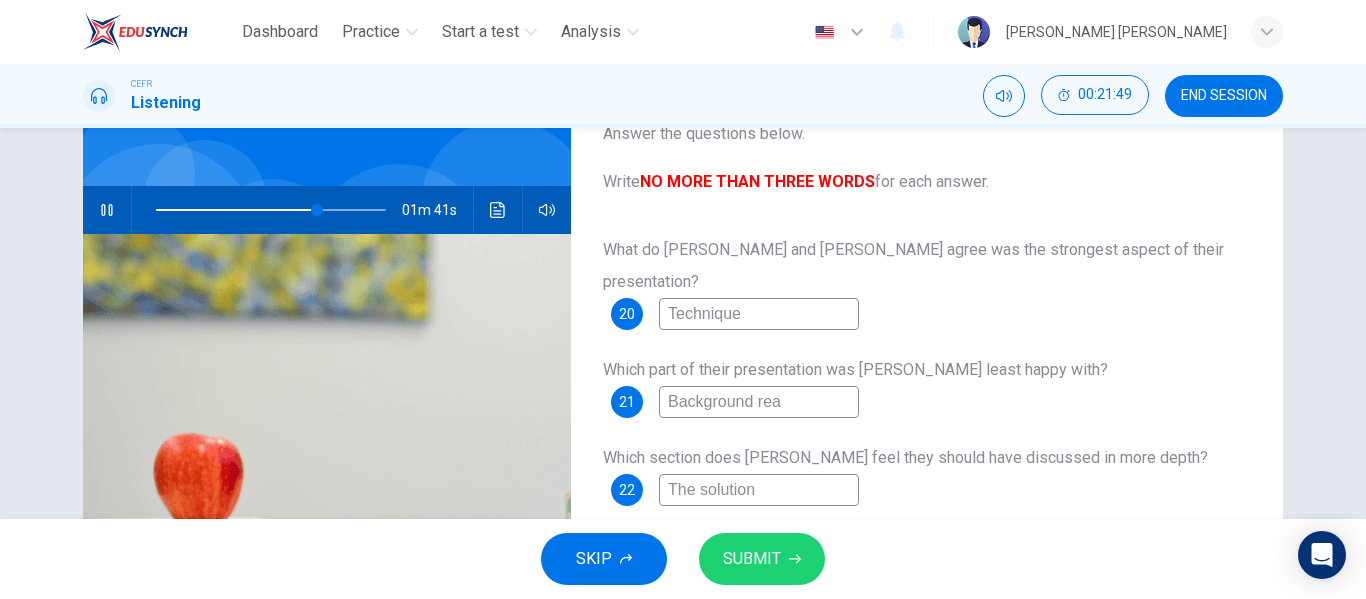 type on "70" 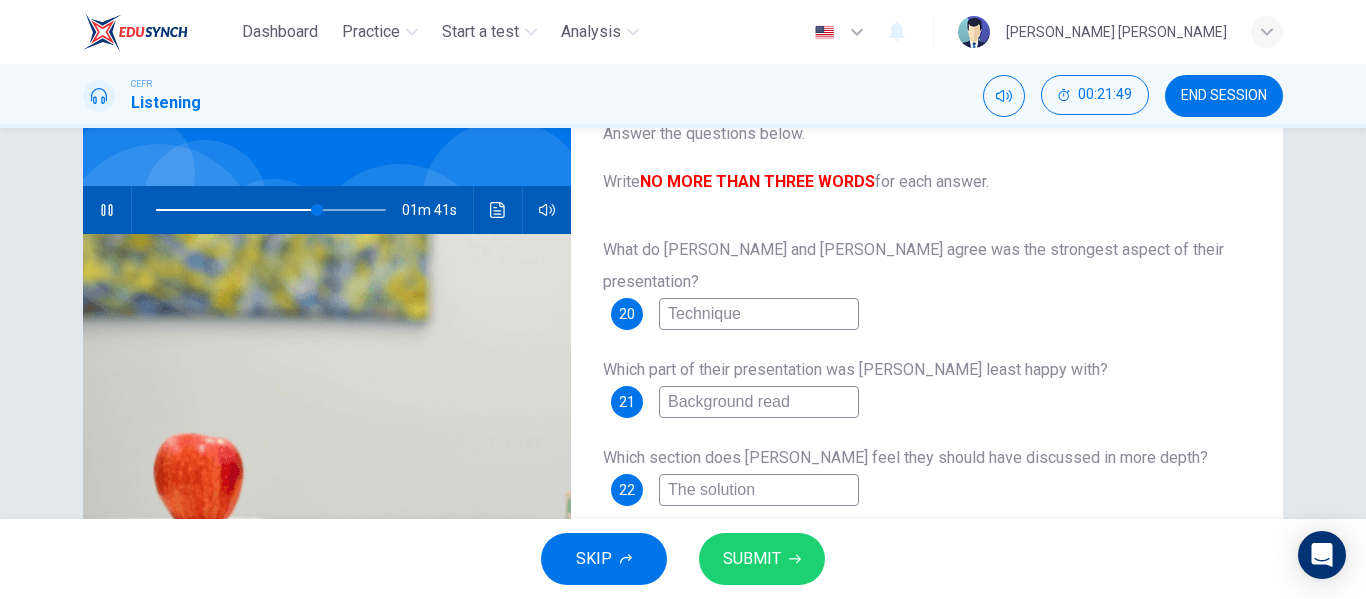 type on "70" 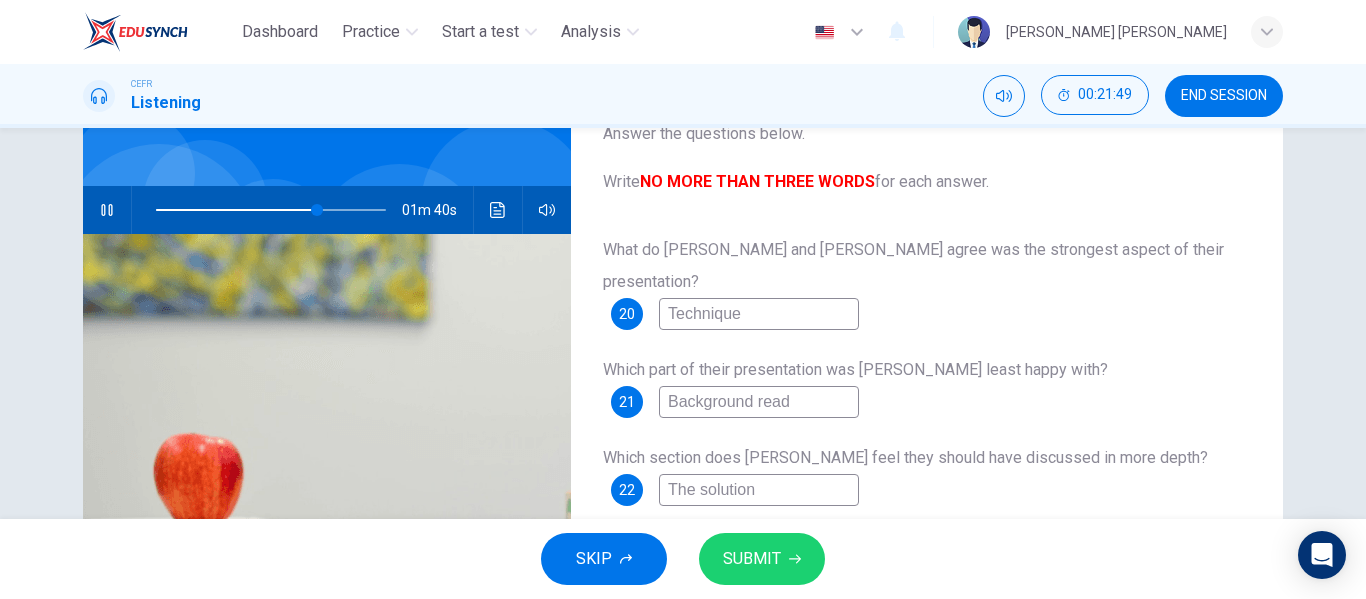 type on "Background readi" 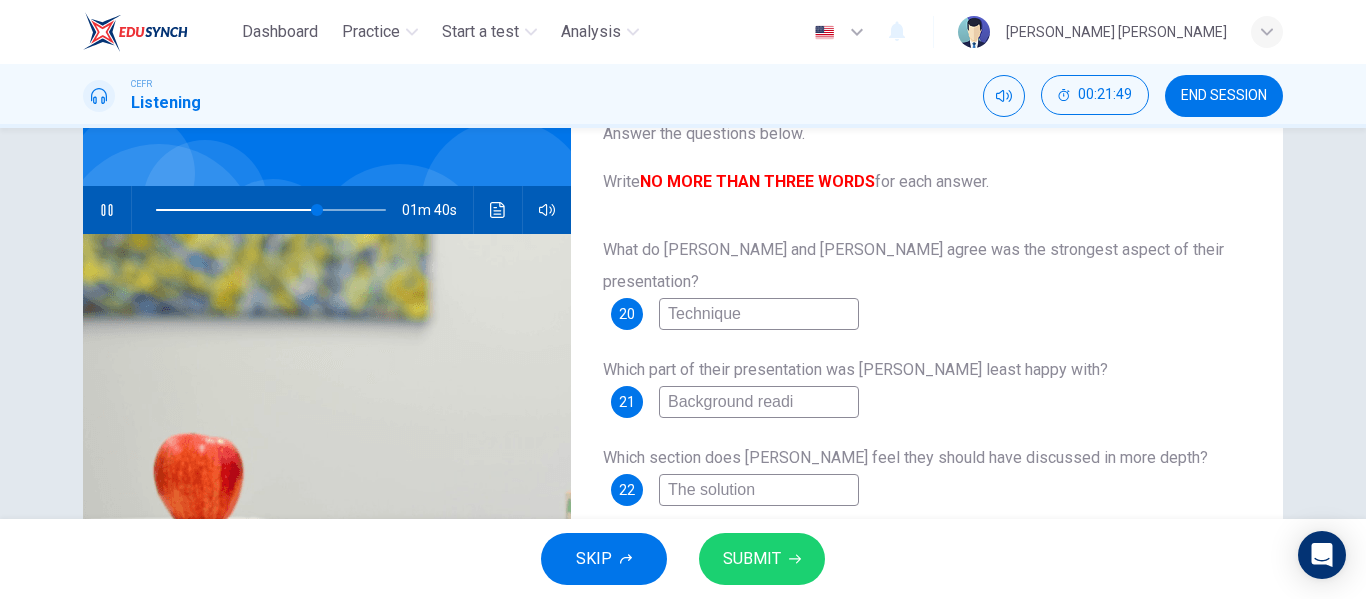 type on "70" 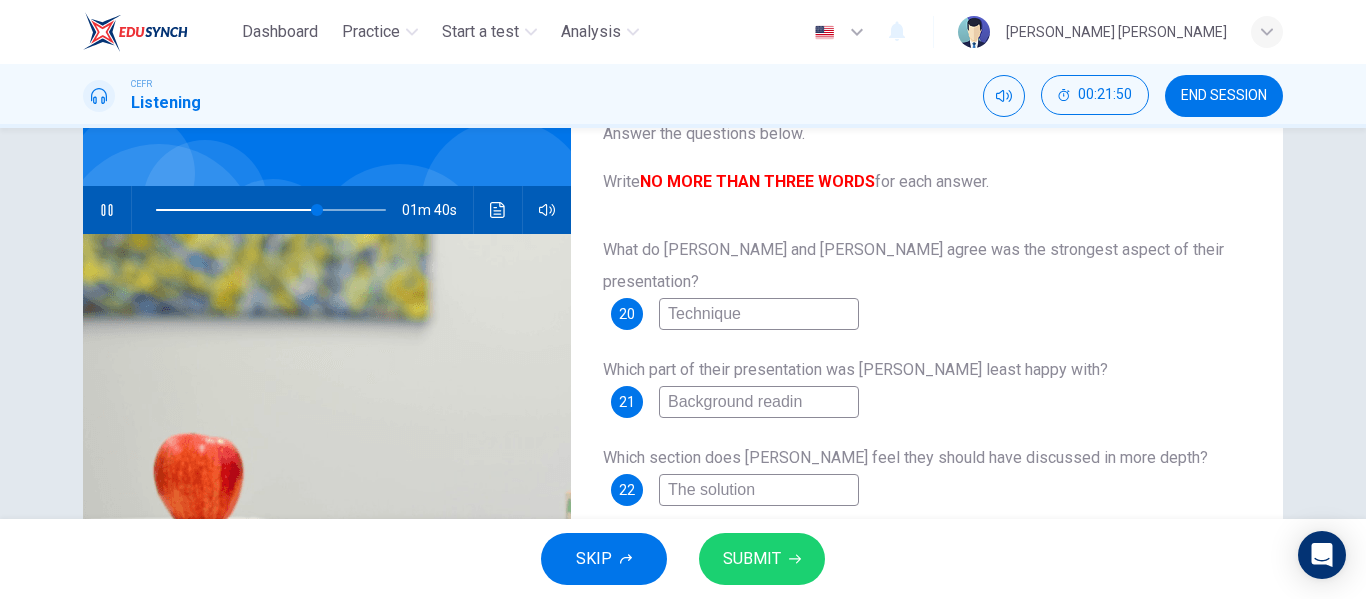 type on "Background reading" 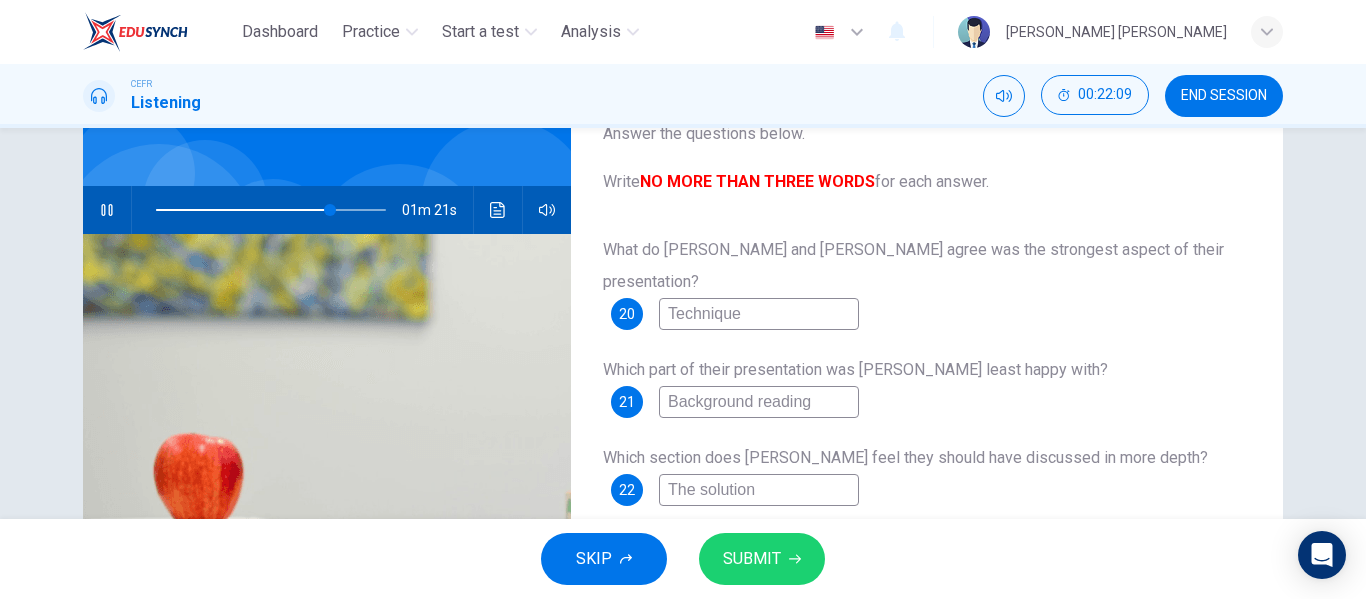 type on "76" 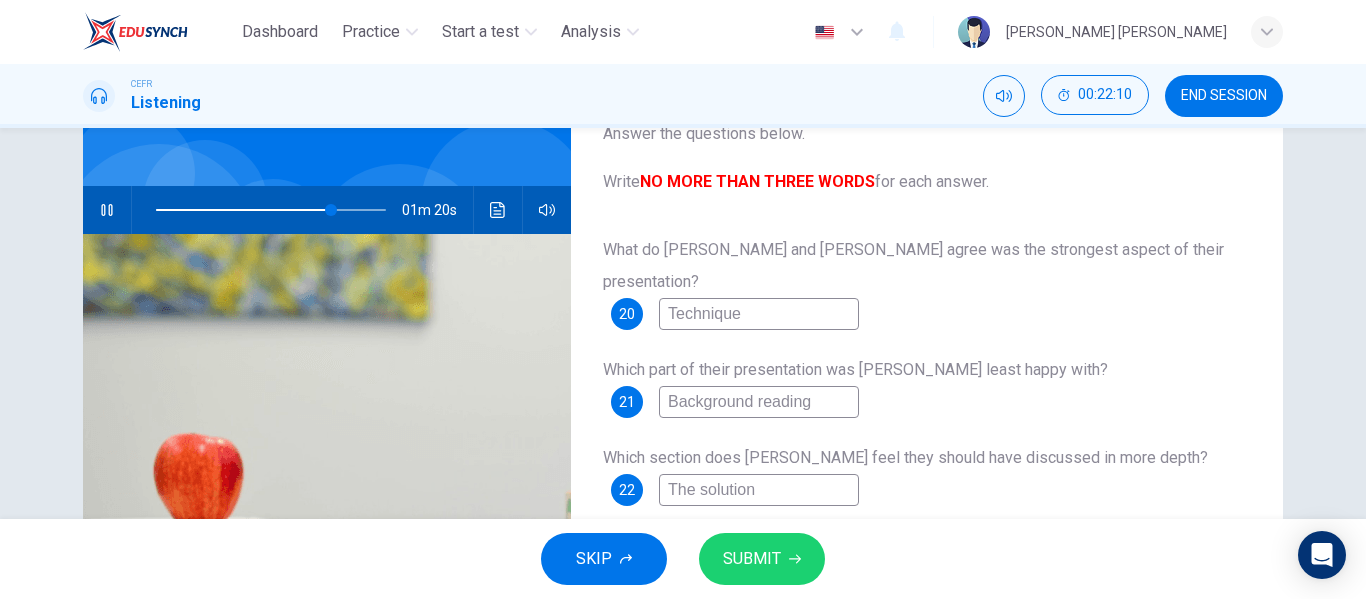 type on "Background reading" 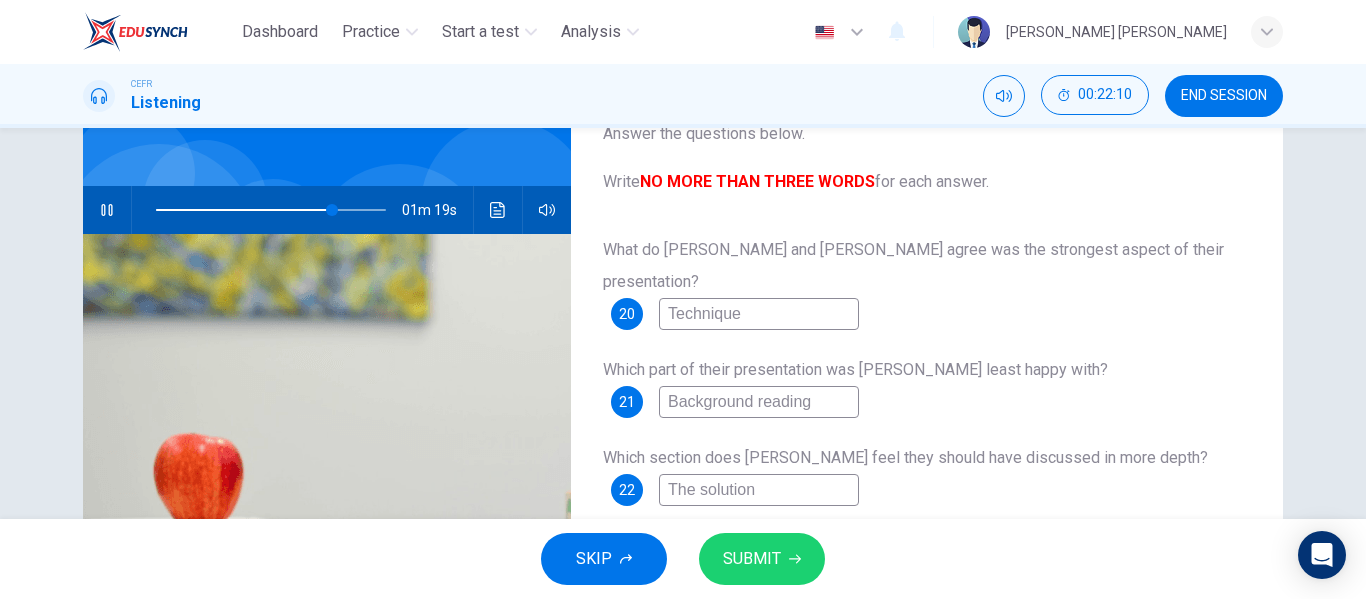 type on "Technique a" 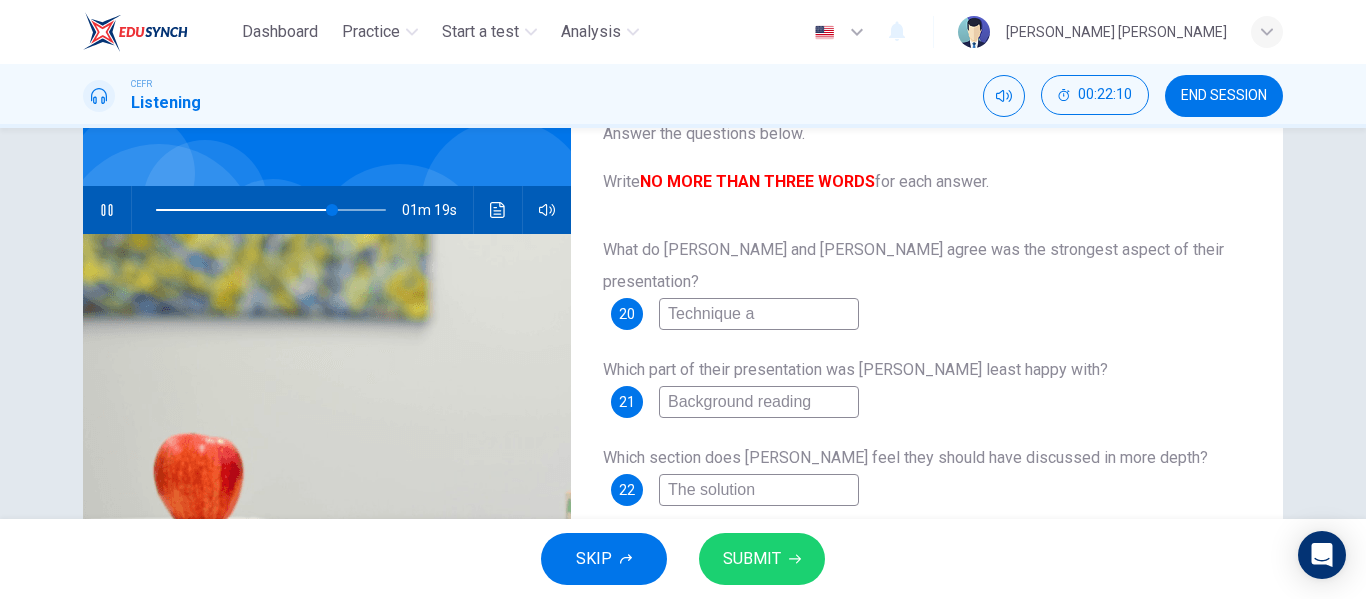 type on "76" 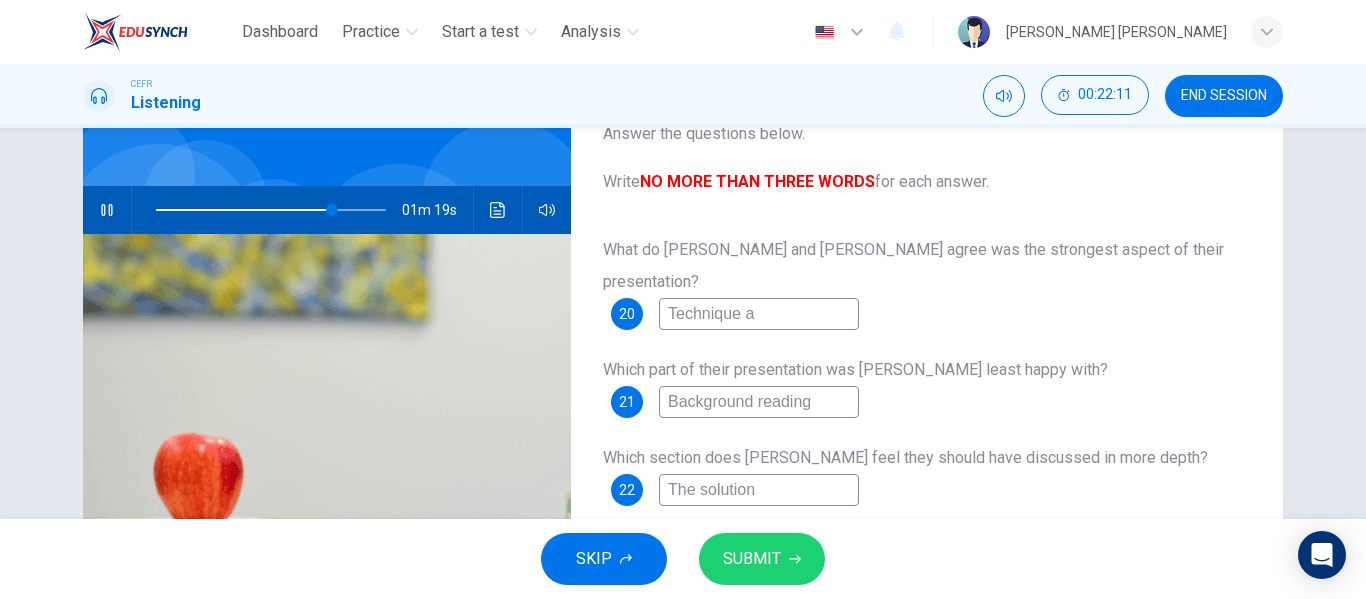 type on "Technique an" 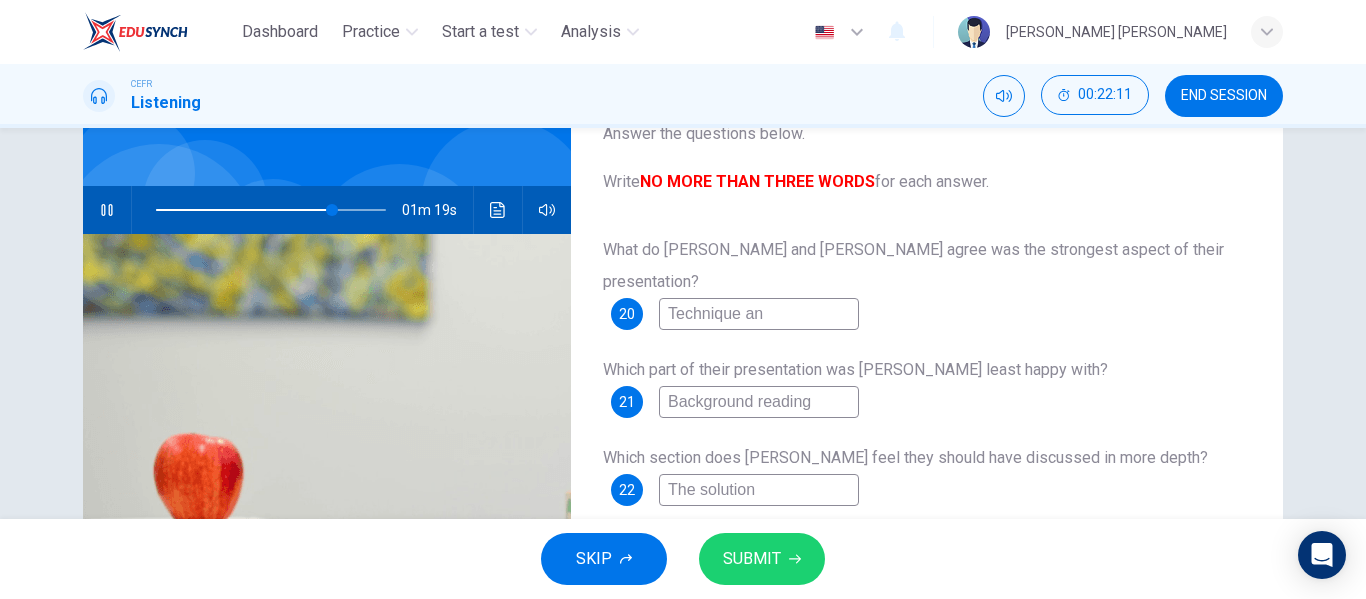type on "Technique and" 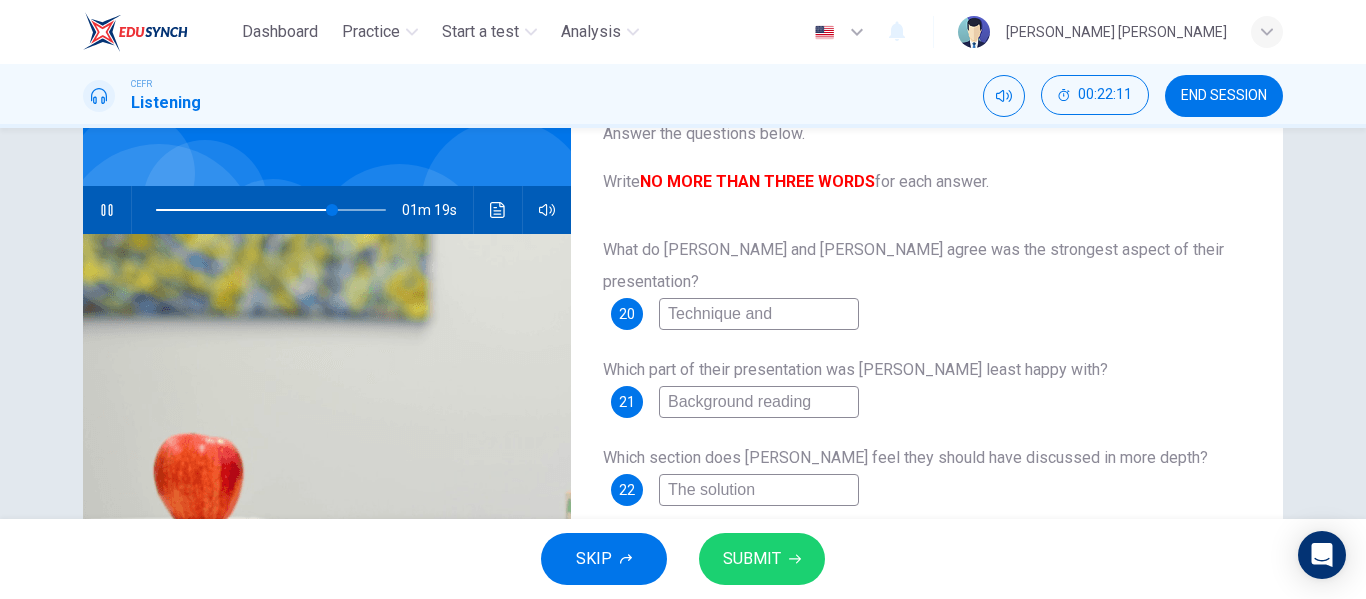 type on "77" 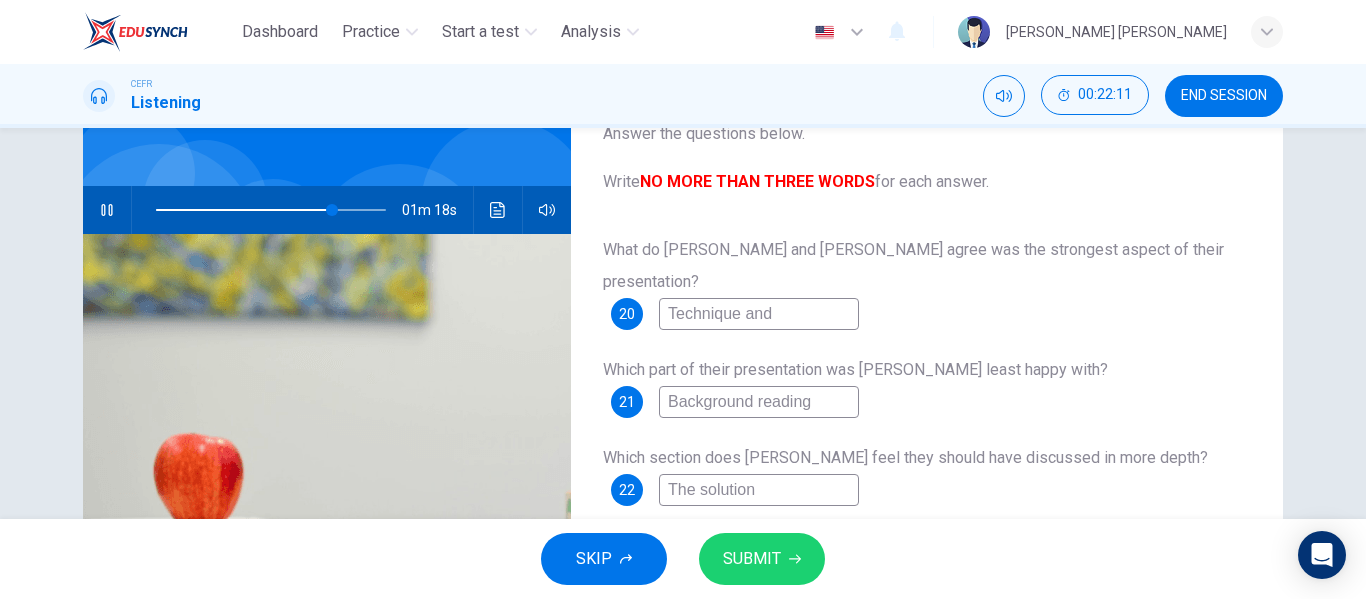 type on "Technique and c" 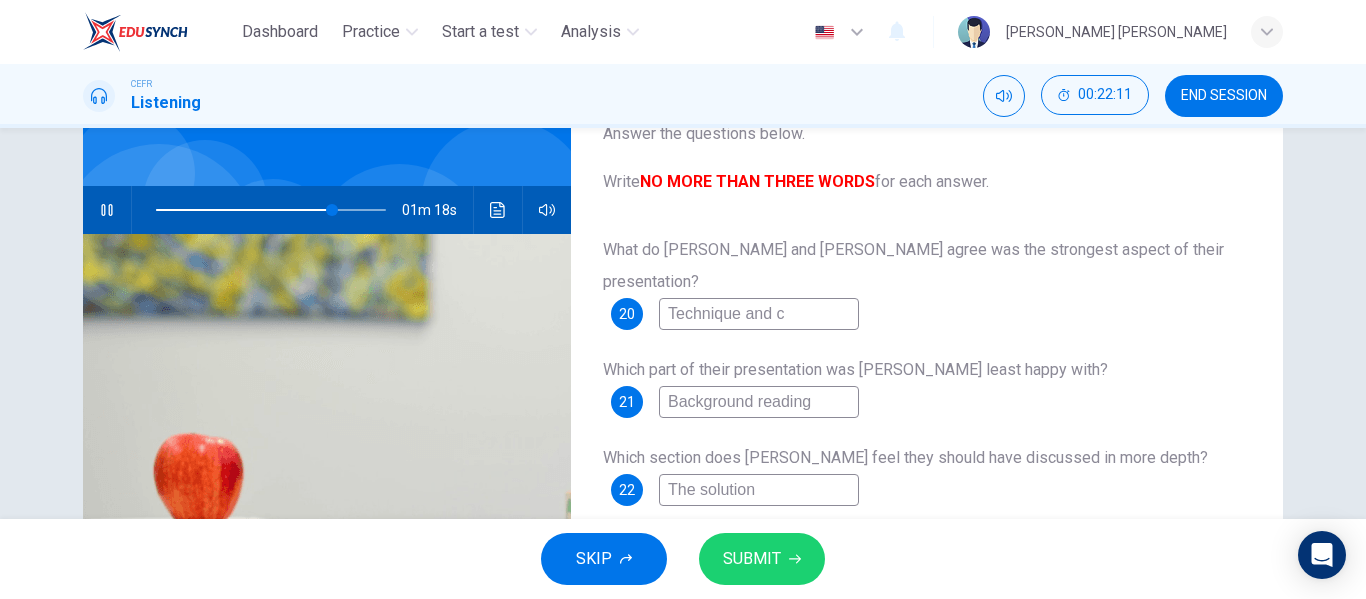 type on "77" 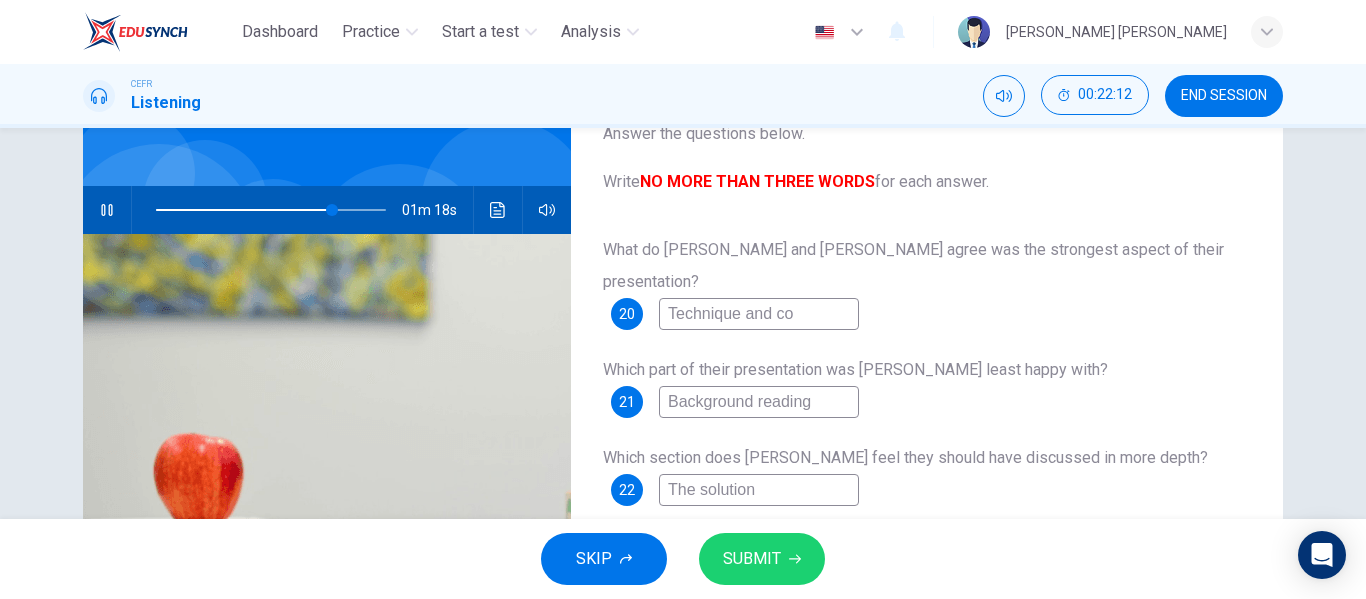 type on "Technique and con" 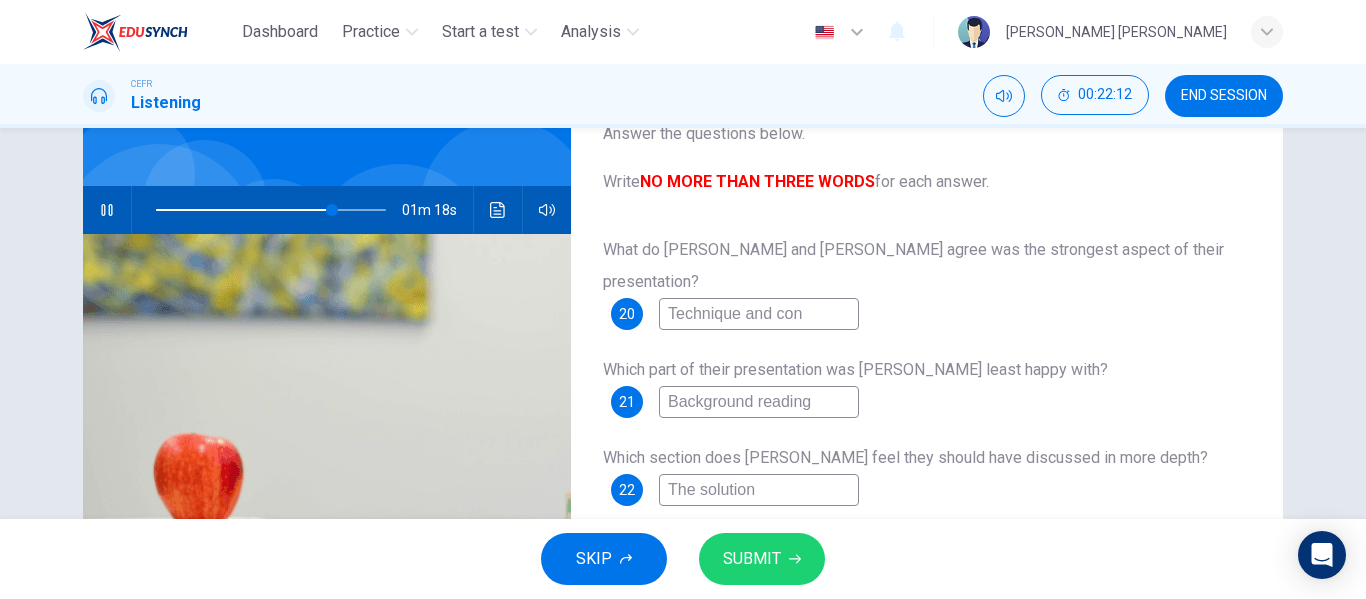 type on "77" 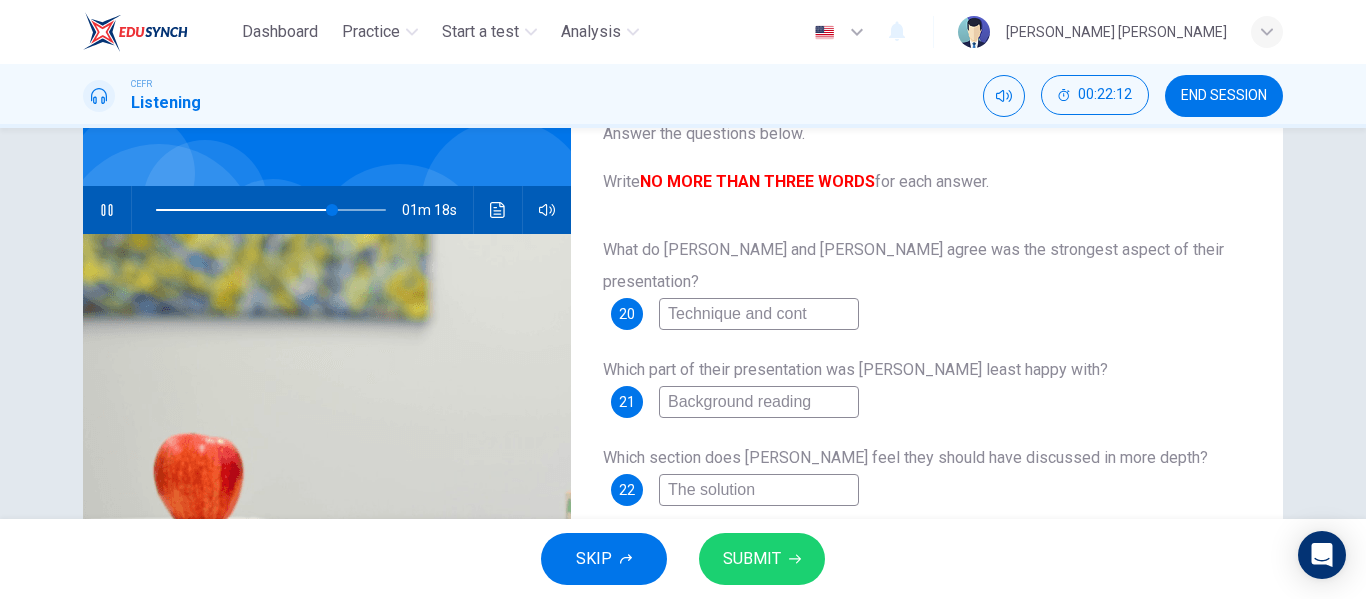 type on "77" 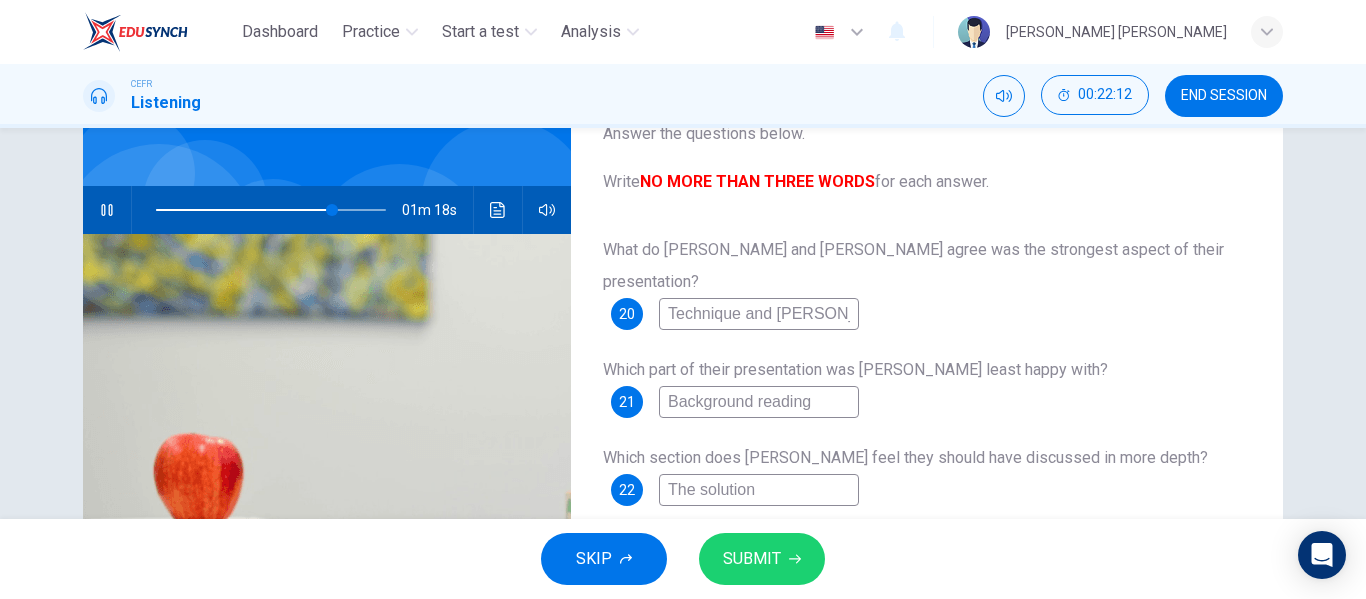 type on "77" 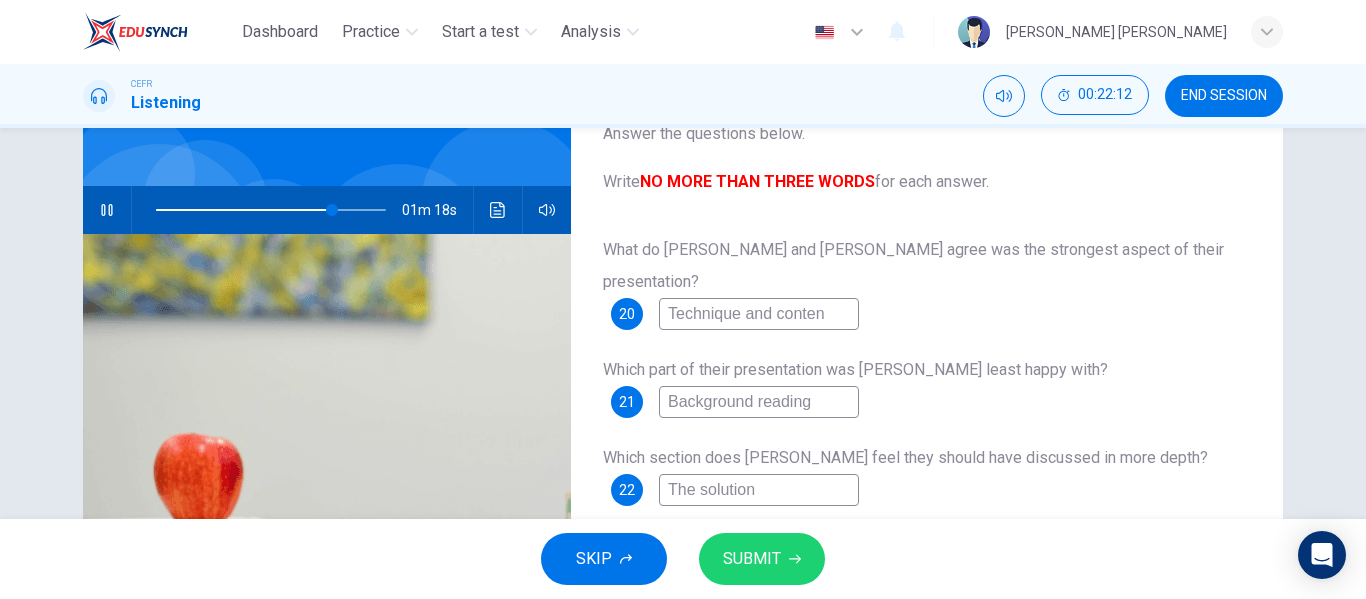 type on "77" 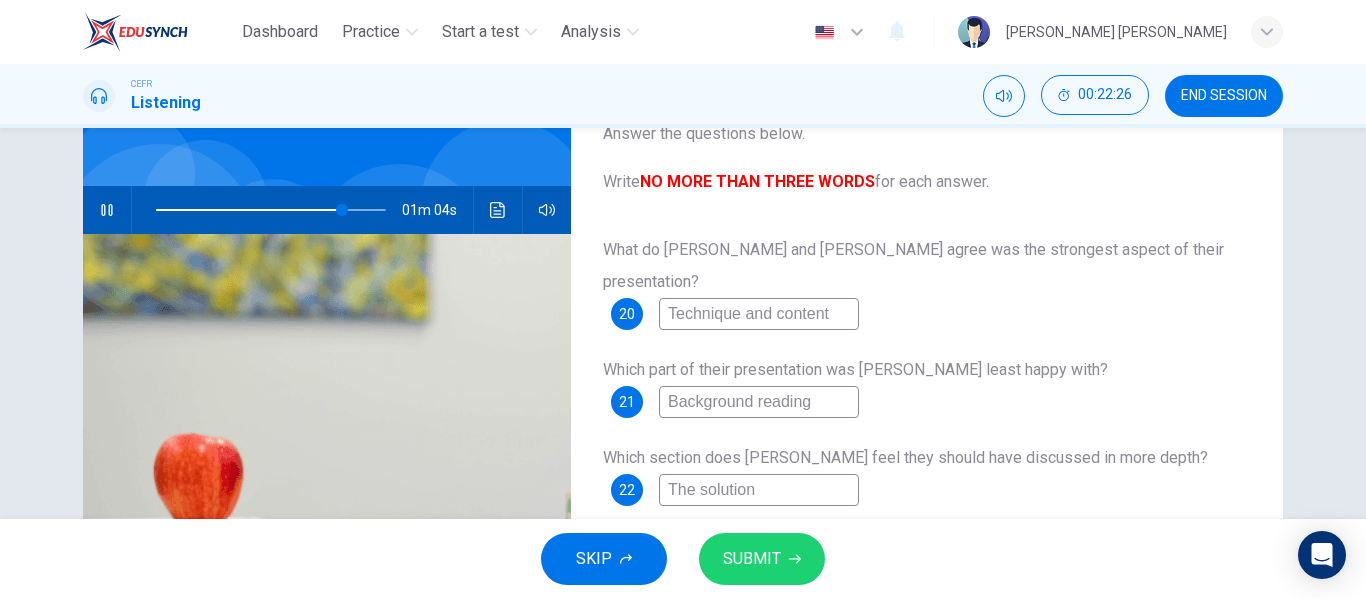 click on "Technique and content" at bounding box center [759, 314] 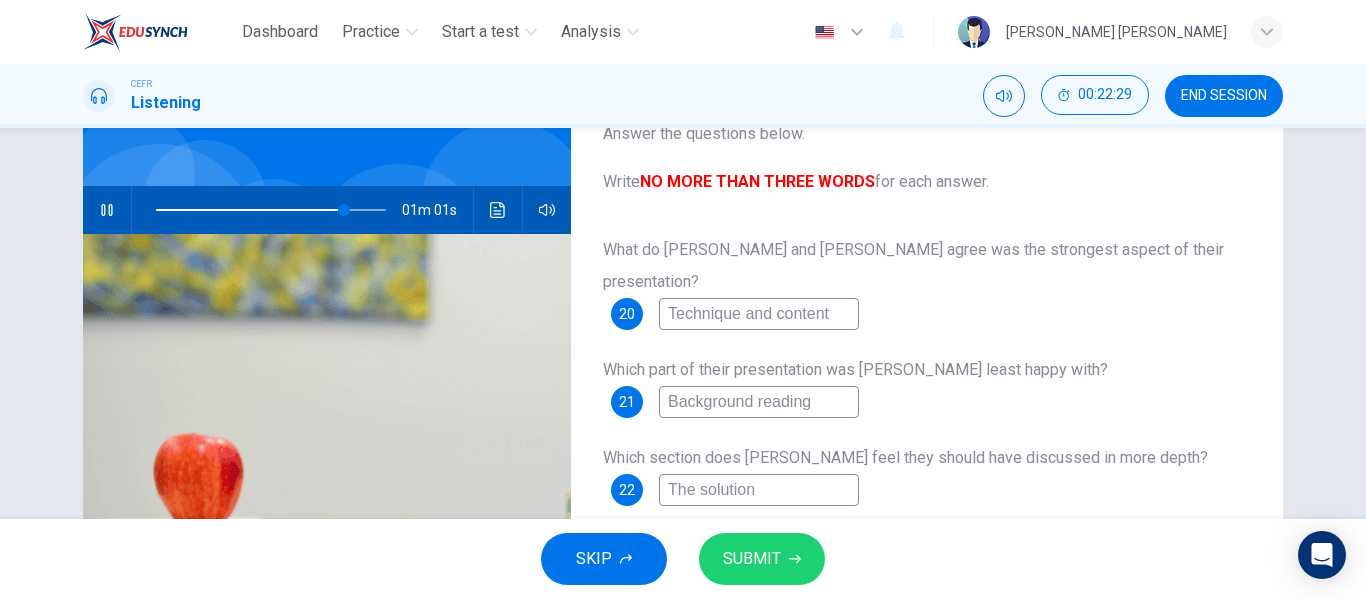 type on "82" 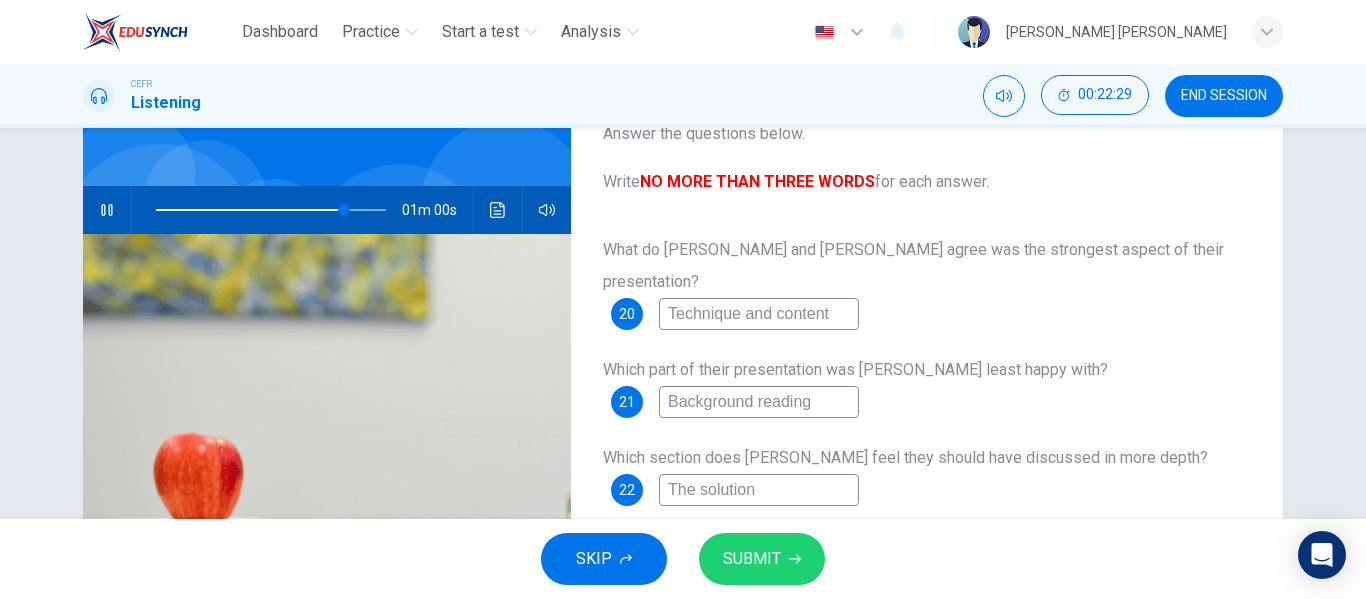 type on "Technique and content" 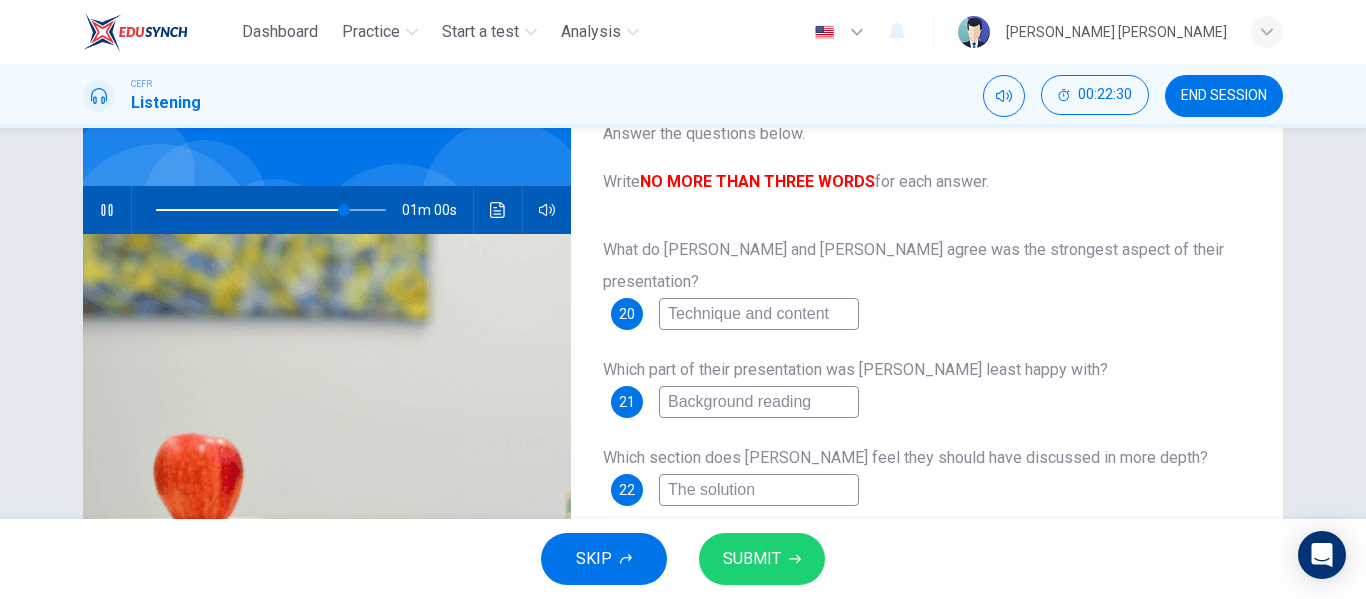 click on "Background reading" at bounding box center (759, 402) 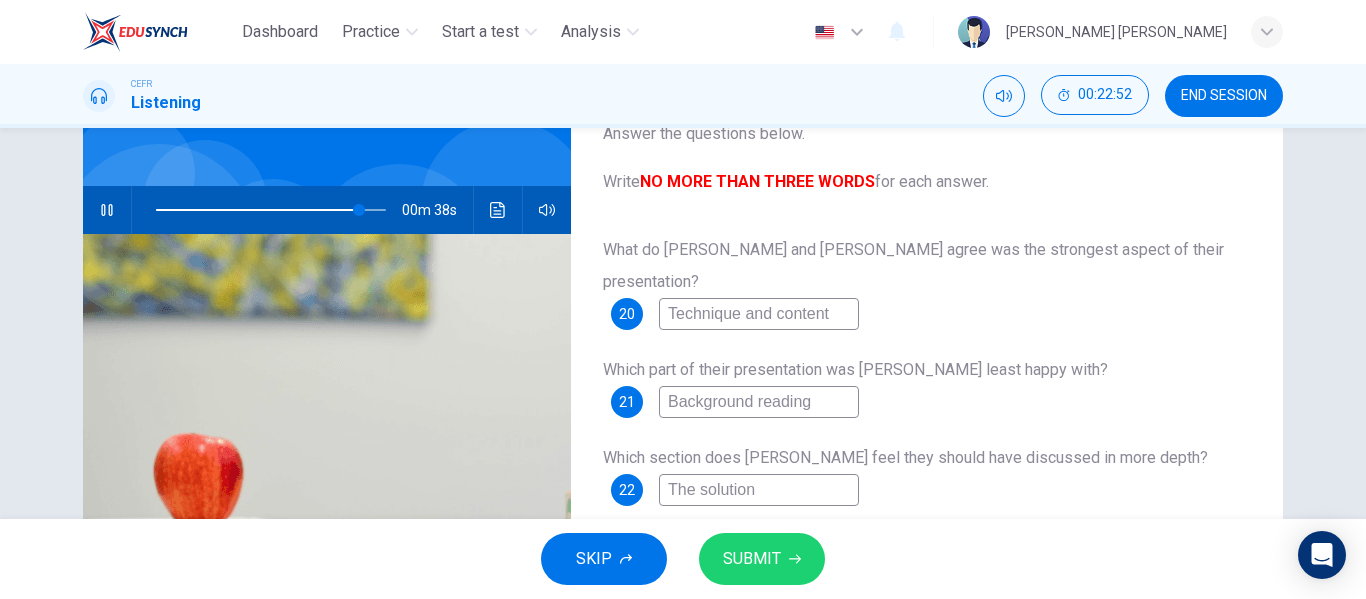 drag, startPoint x: 826, startPoint y: 364, endPoint x: 626, endPoint y: 379, distance: 200.5617 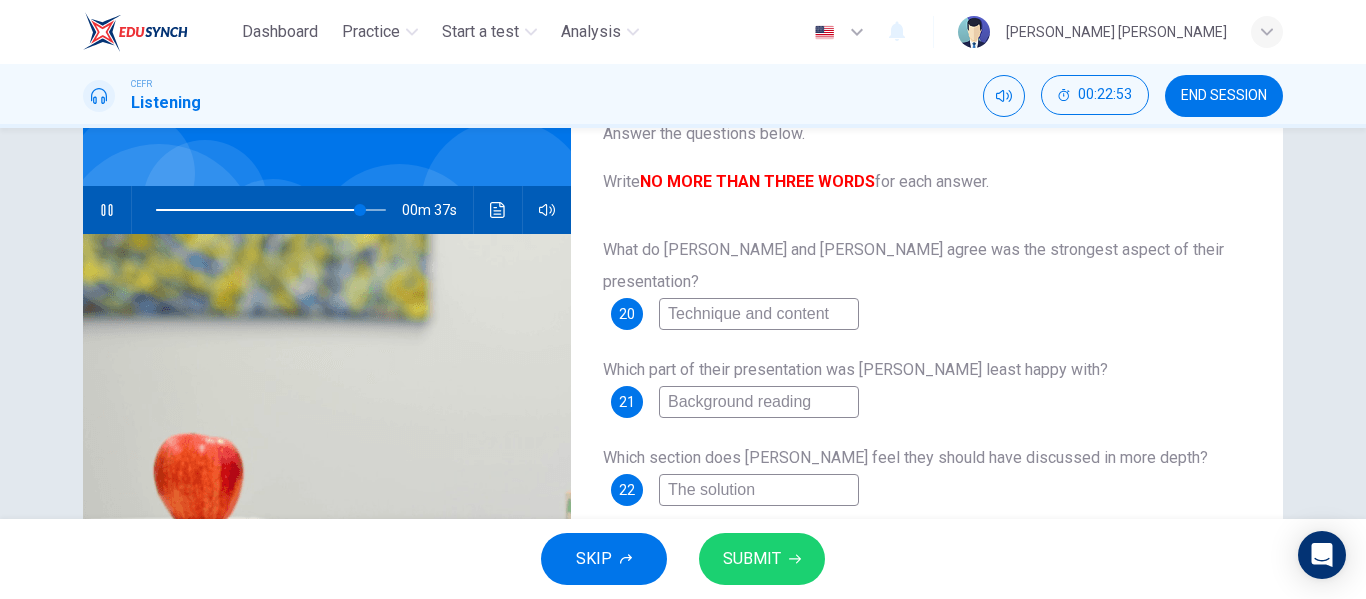 type on "89" 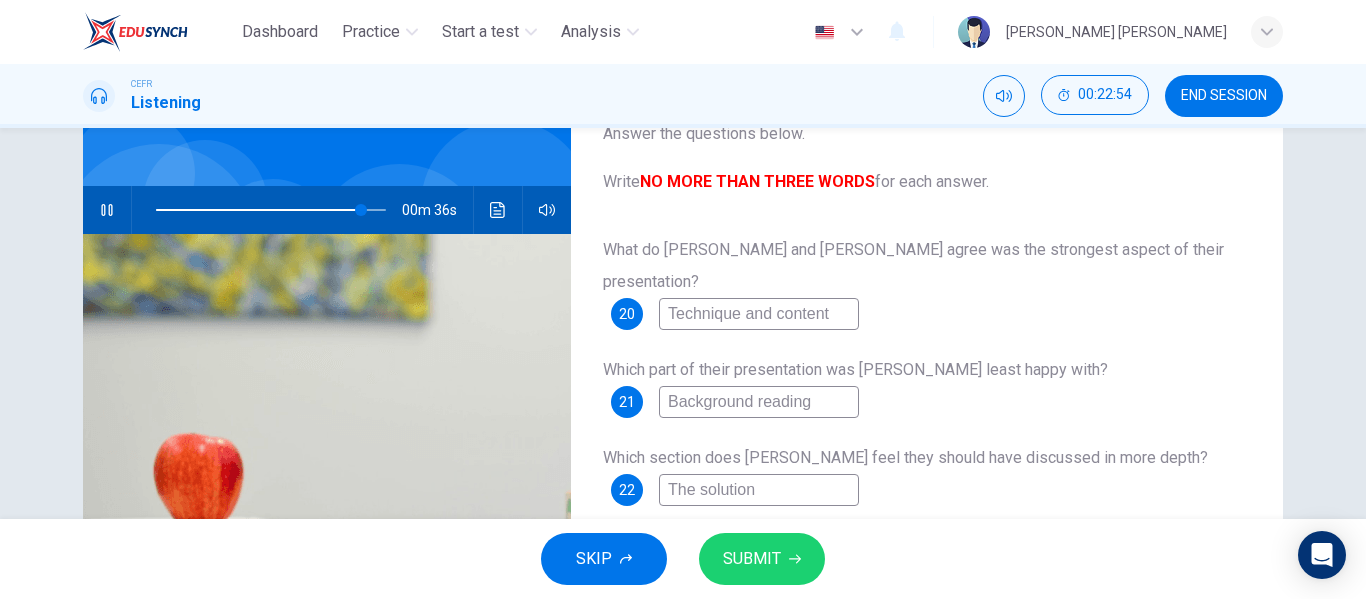 type on "T" 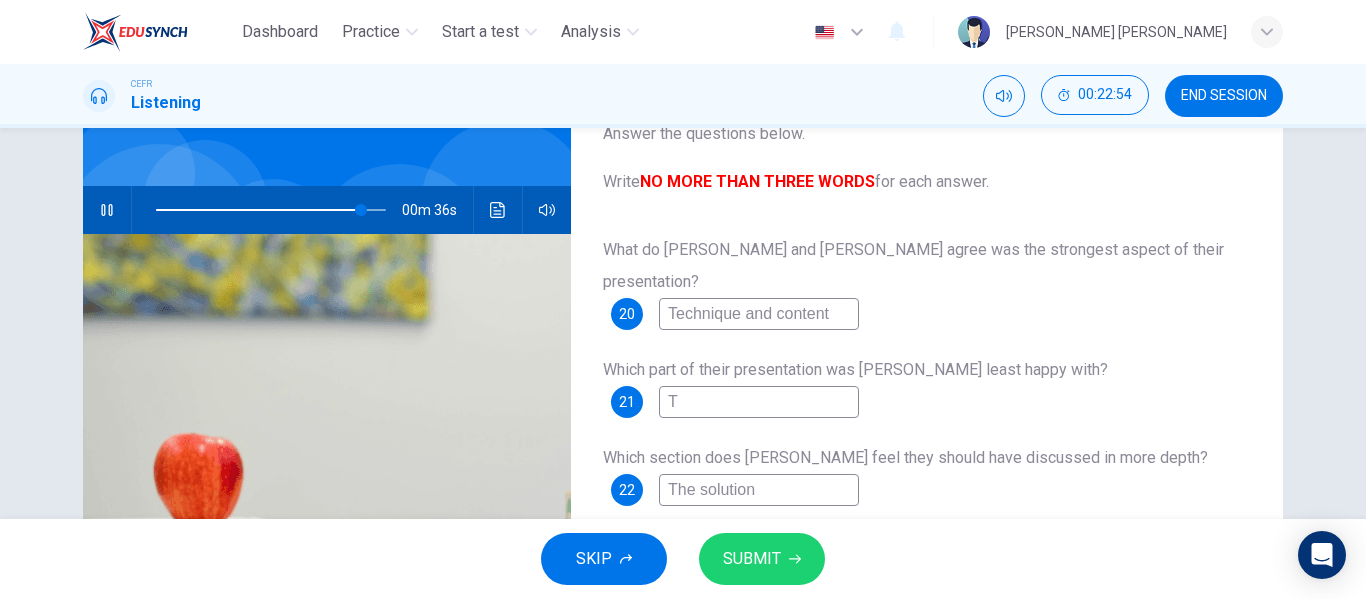 type on "TH" 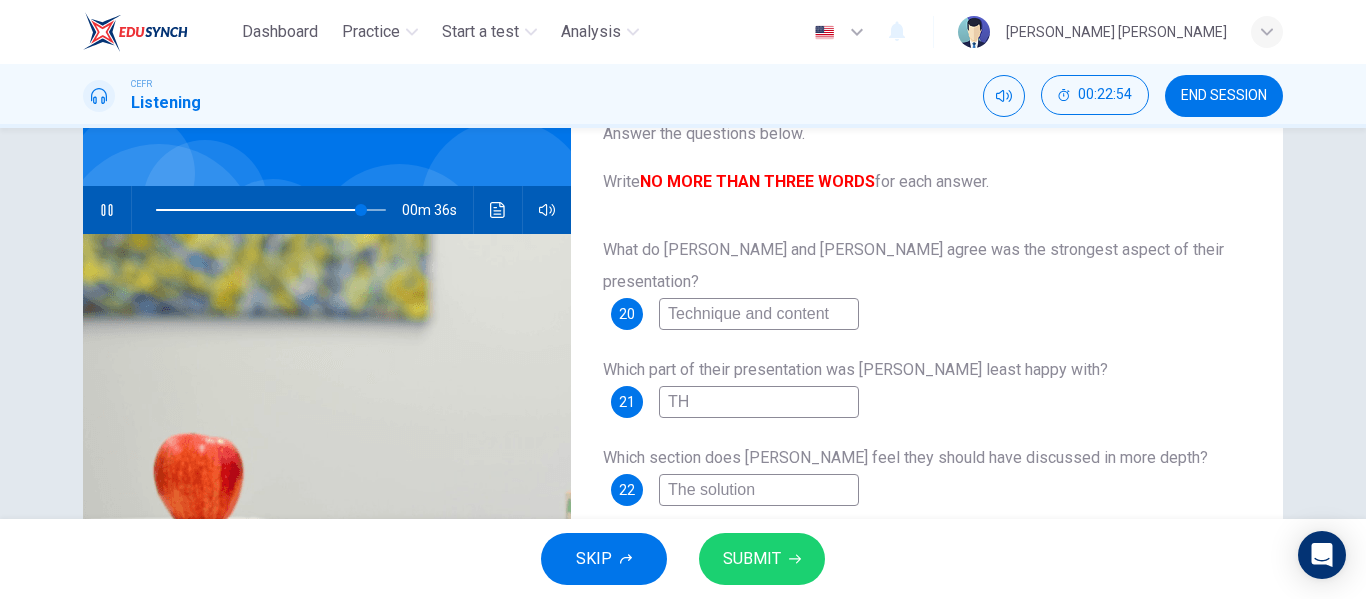 type on "89" 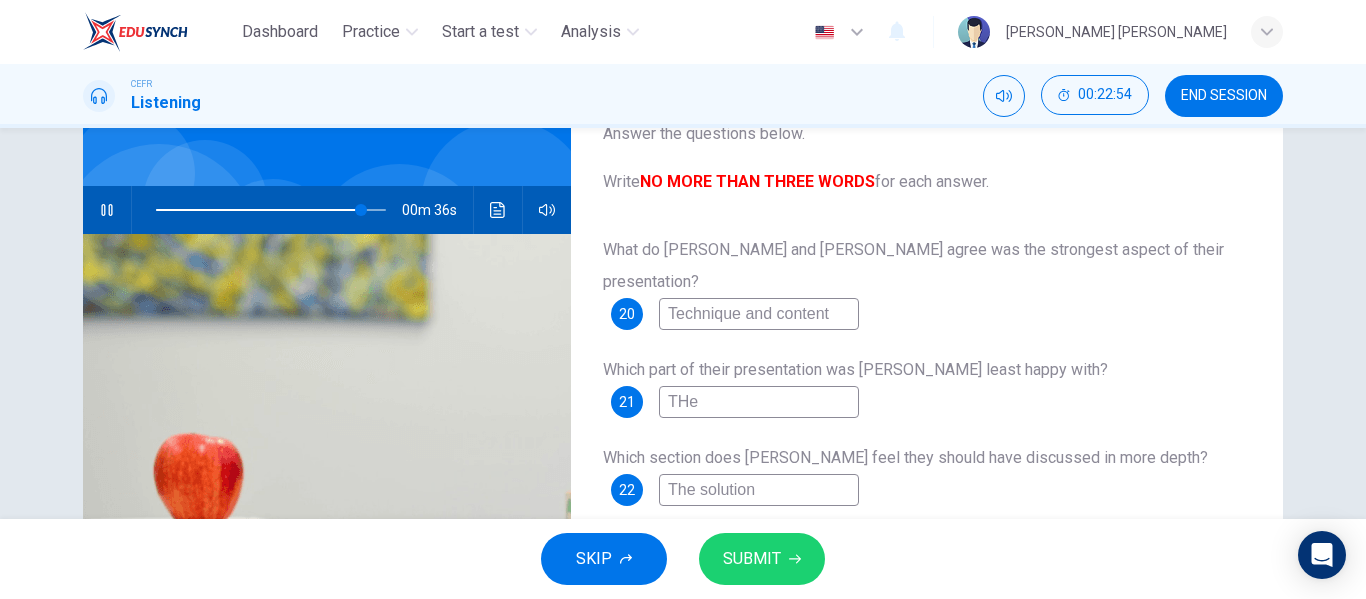 type on "89" 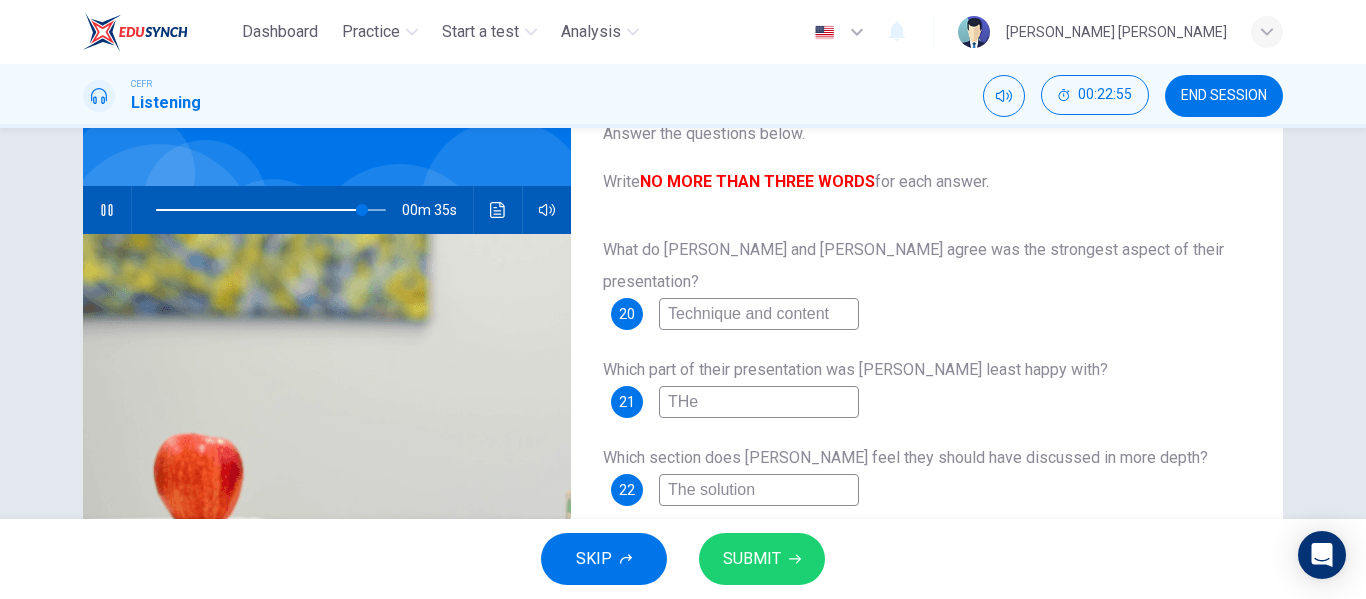 type on "TH" 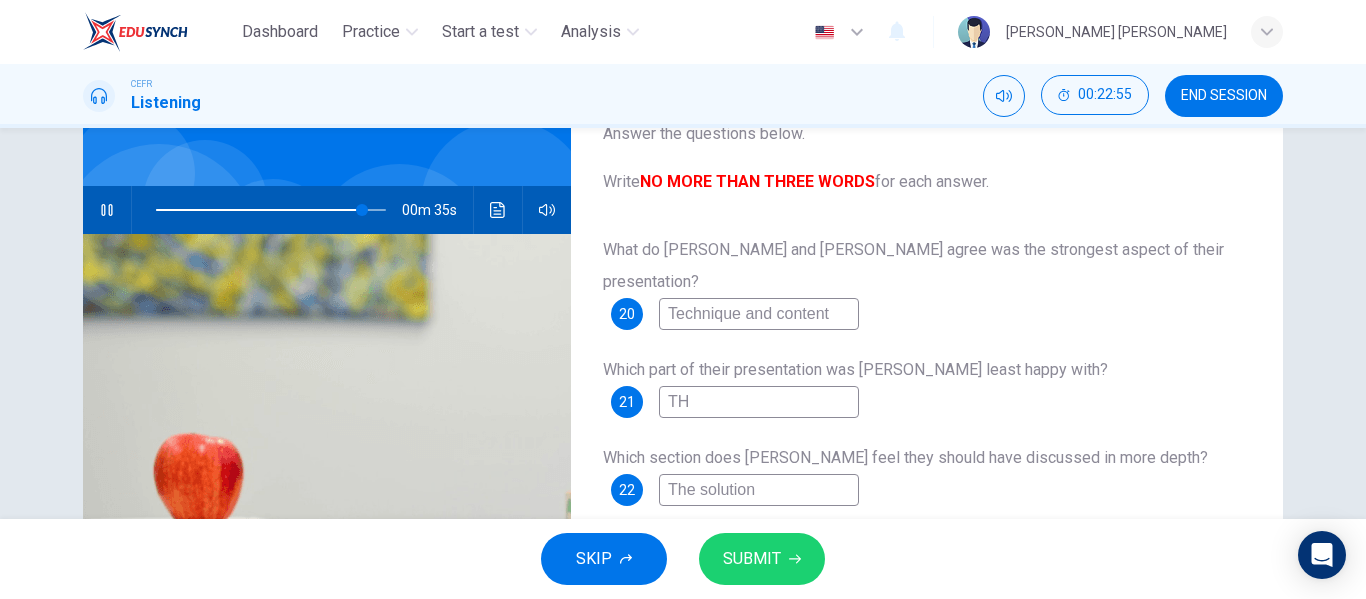 type on "T" 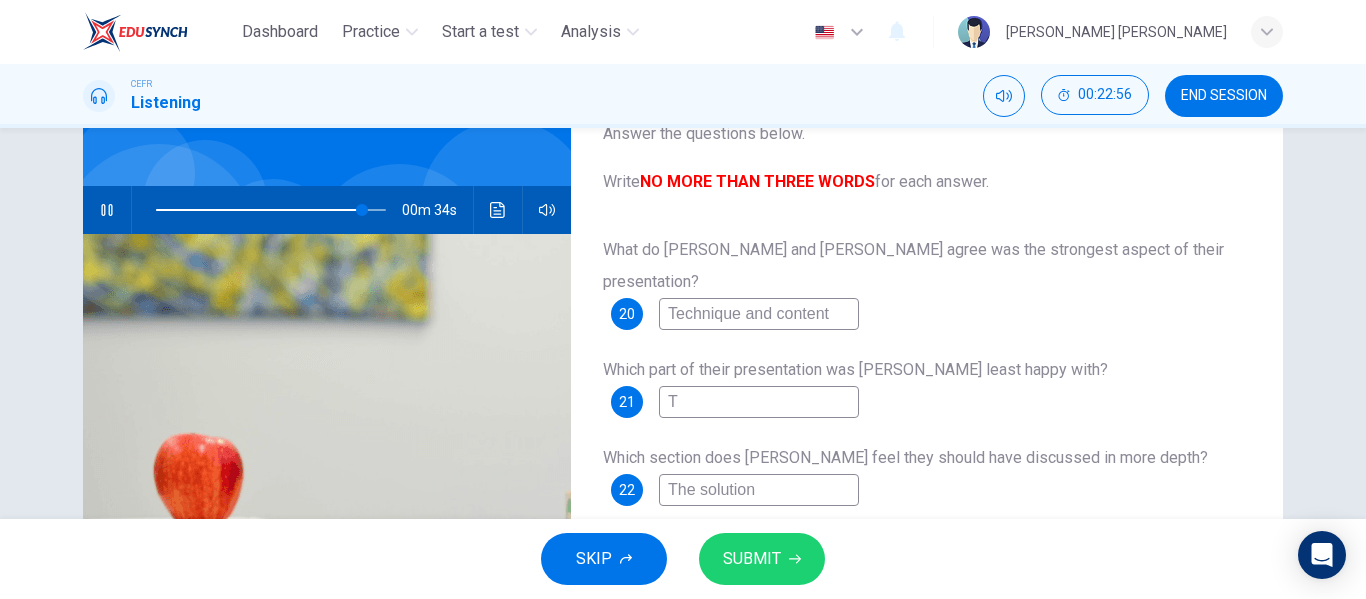 type on "90" 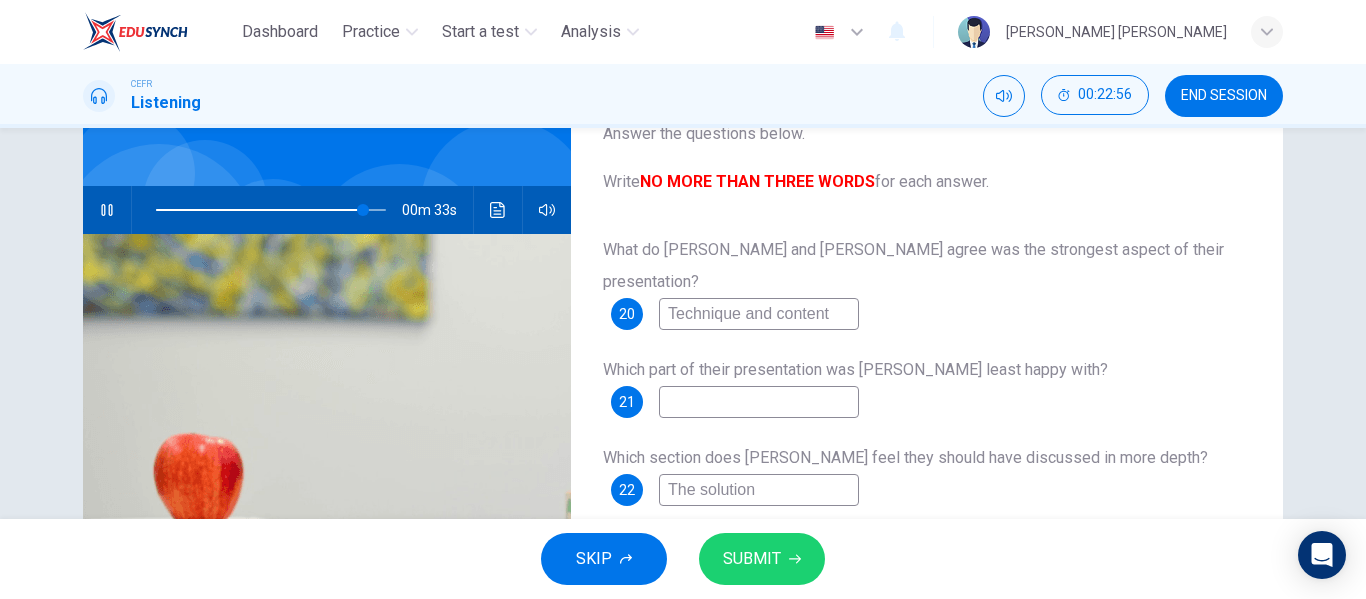 type on "t" 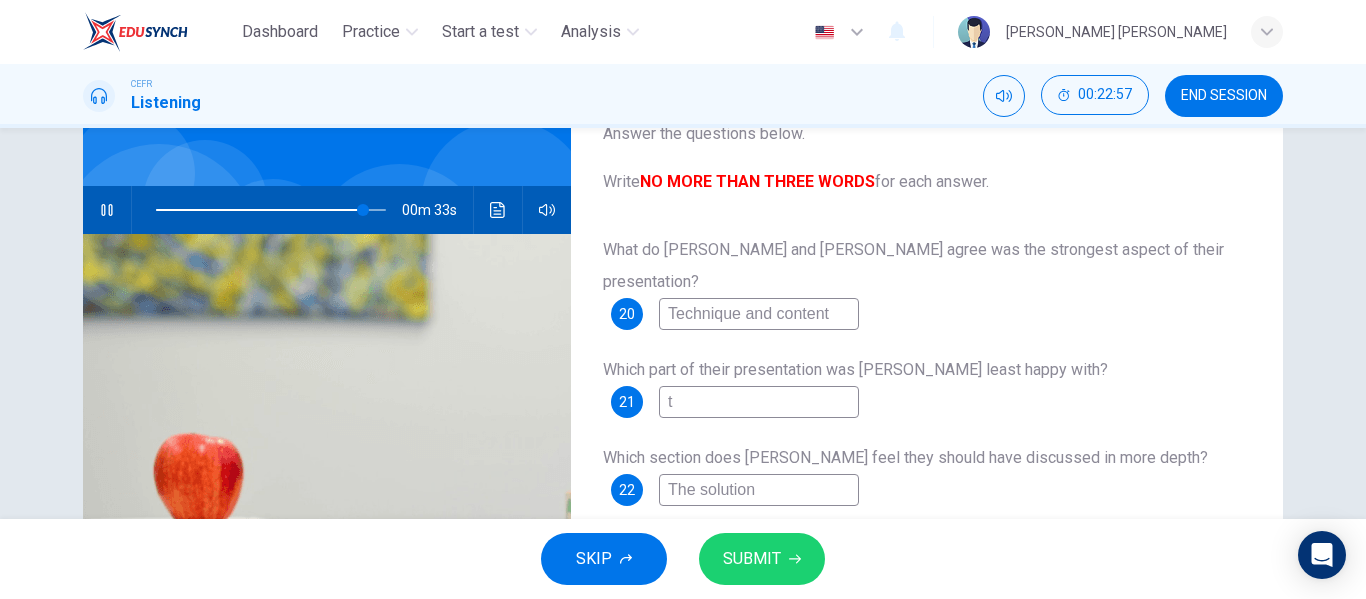 type on "th" 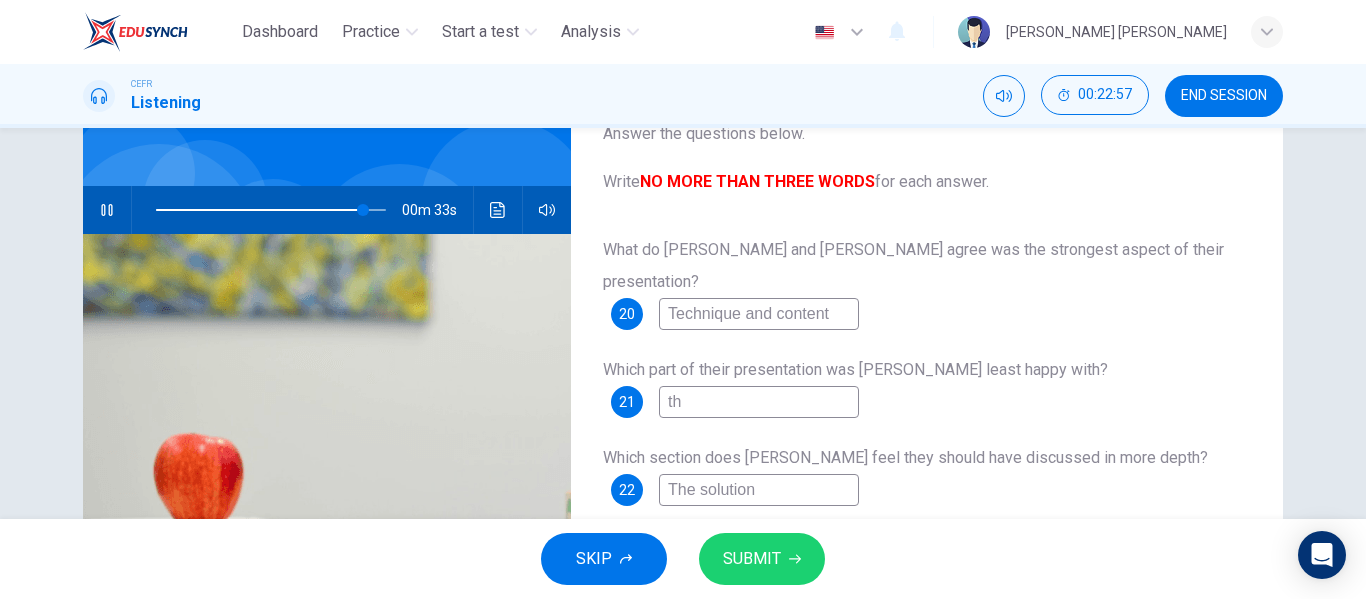 type on "90" 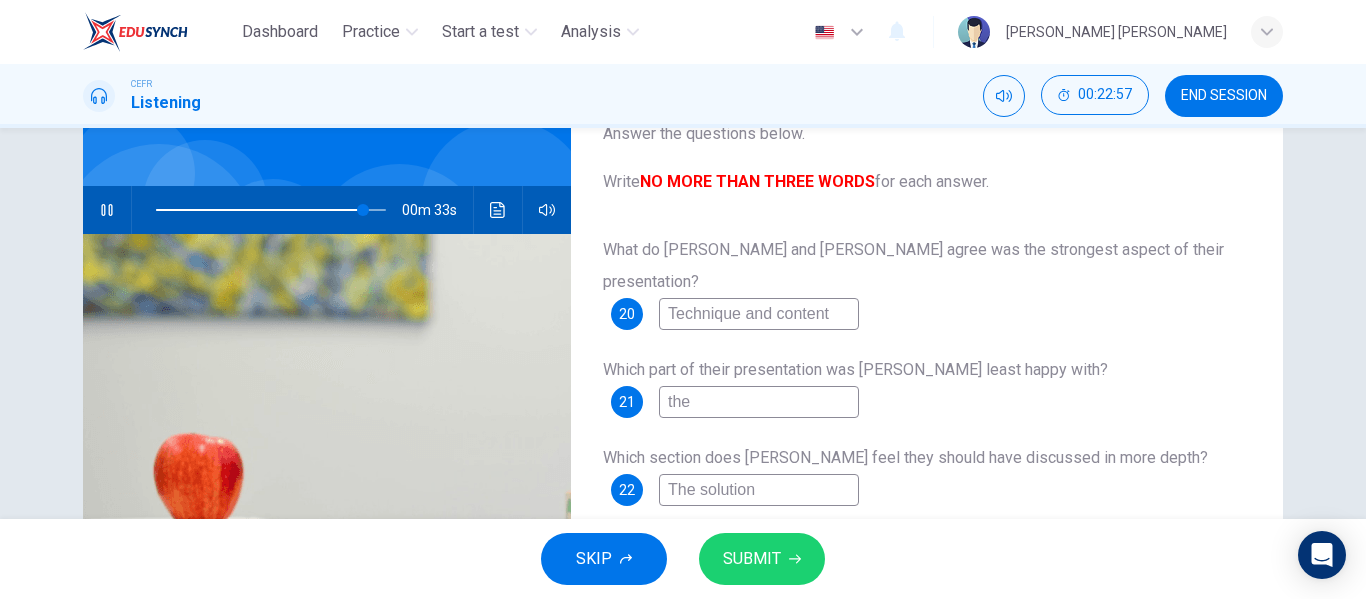 type on "90" 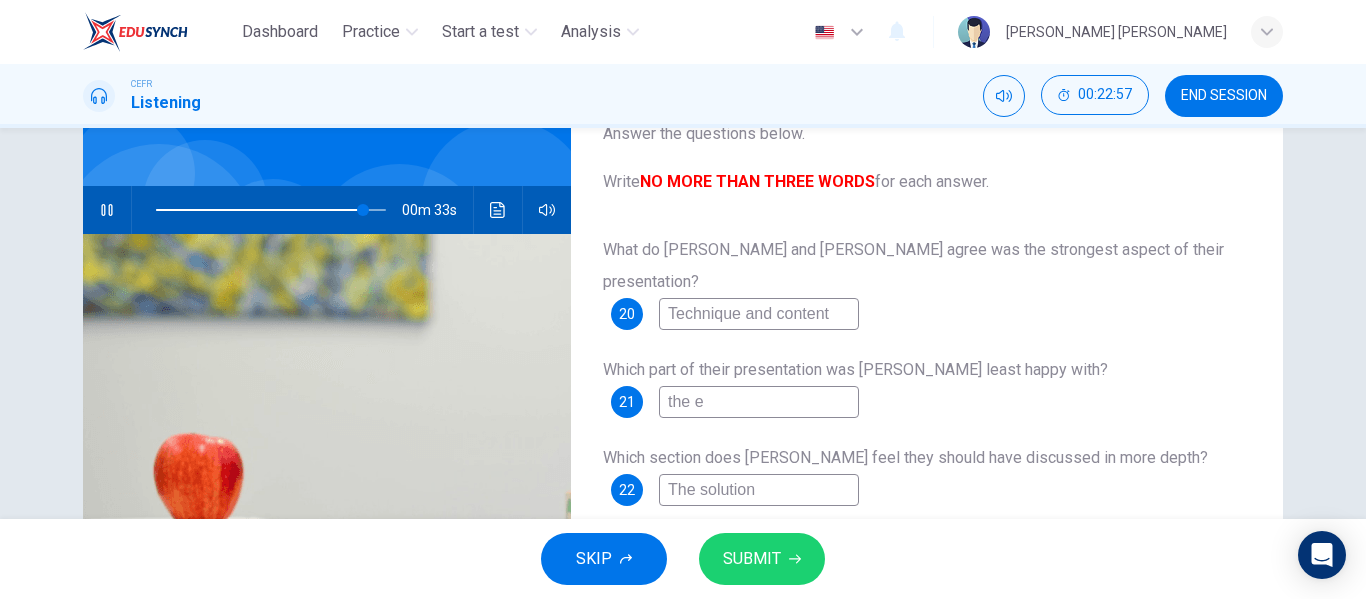 type on "90" 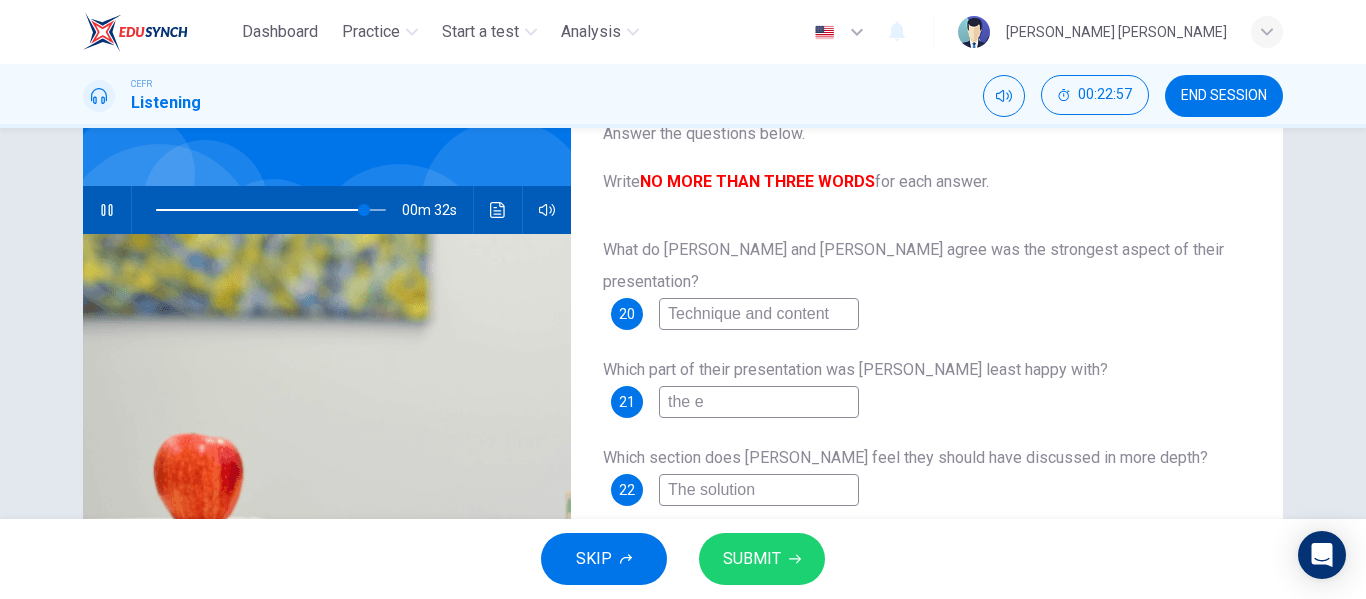 type on "the en" 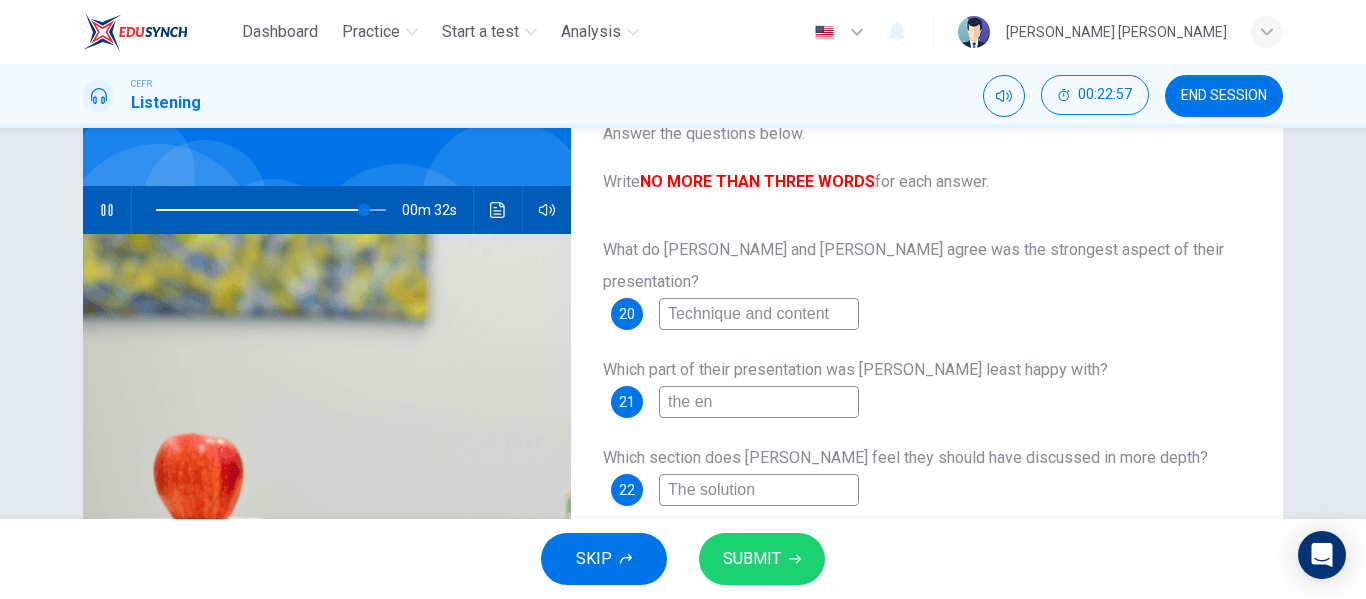 type on "90" 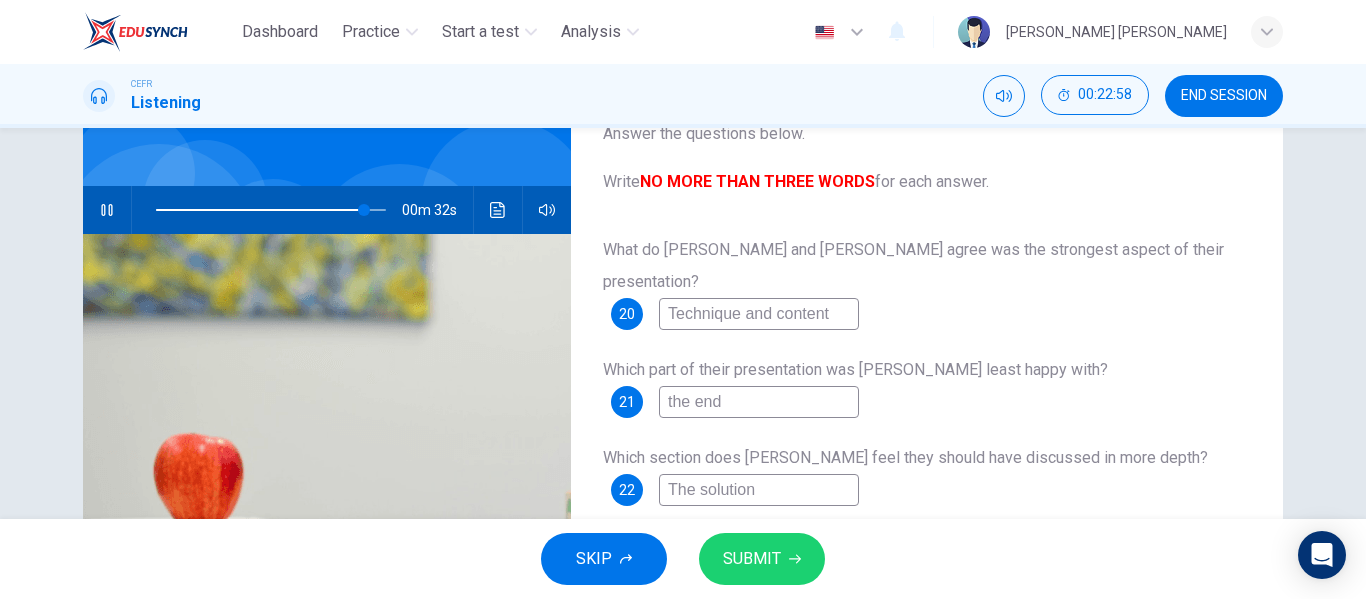 type on "the endi" 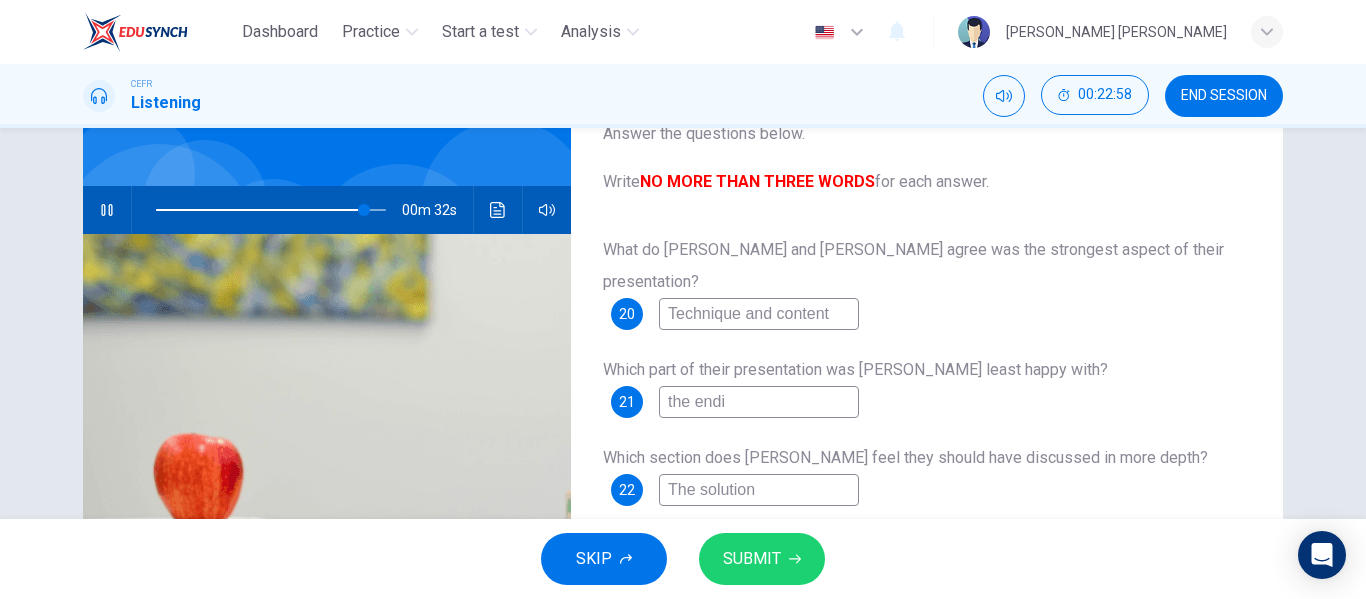 type on "90" 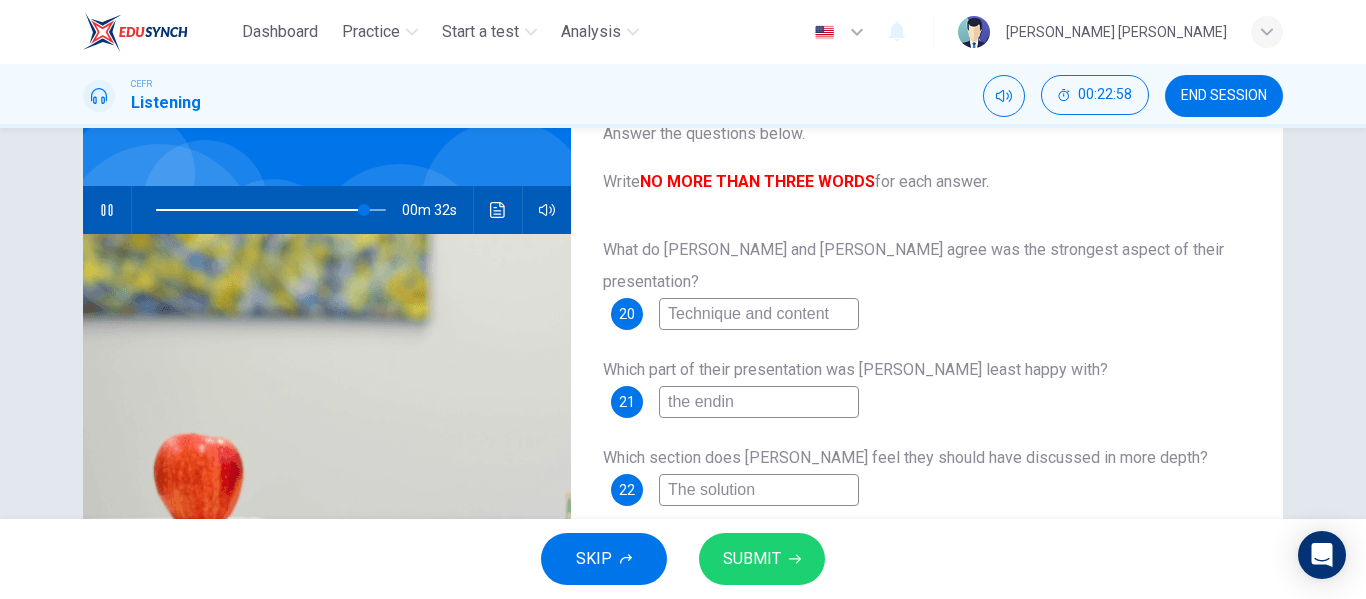 type on "90" 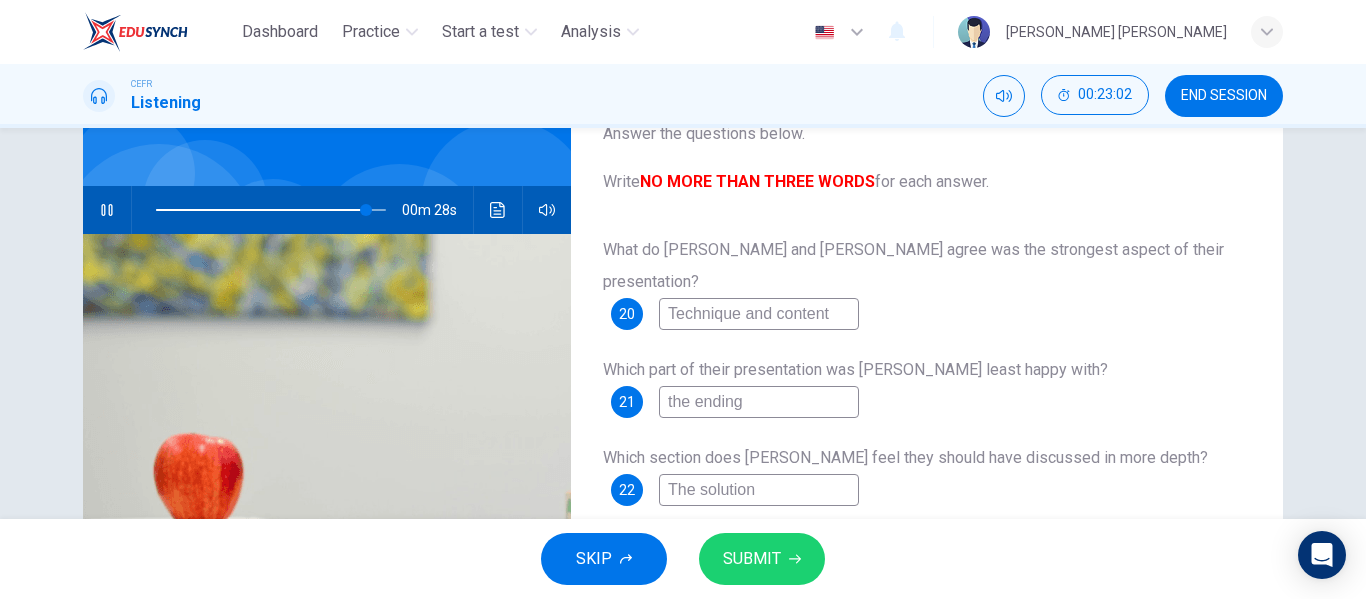 type on "92" 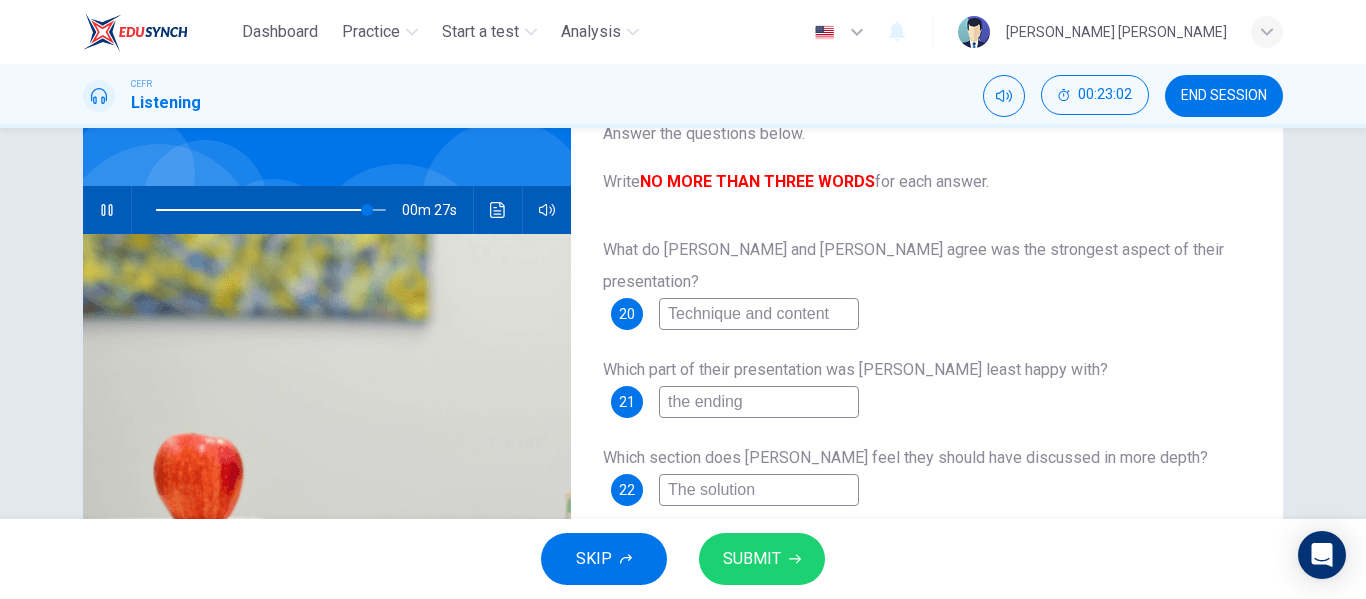 type on "the ending" 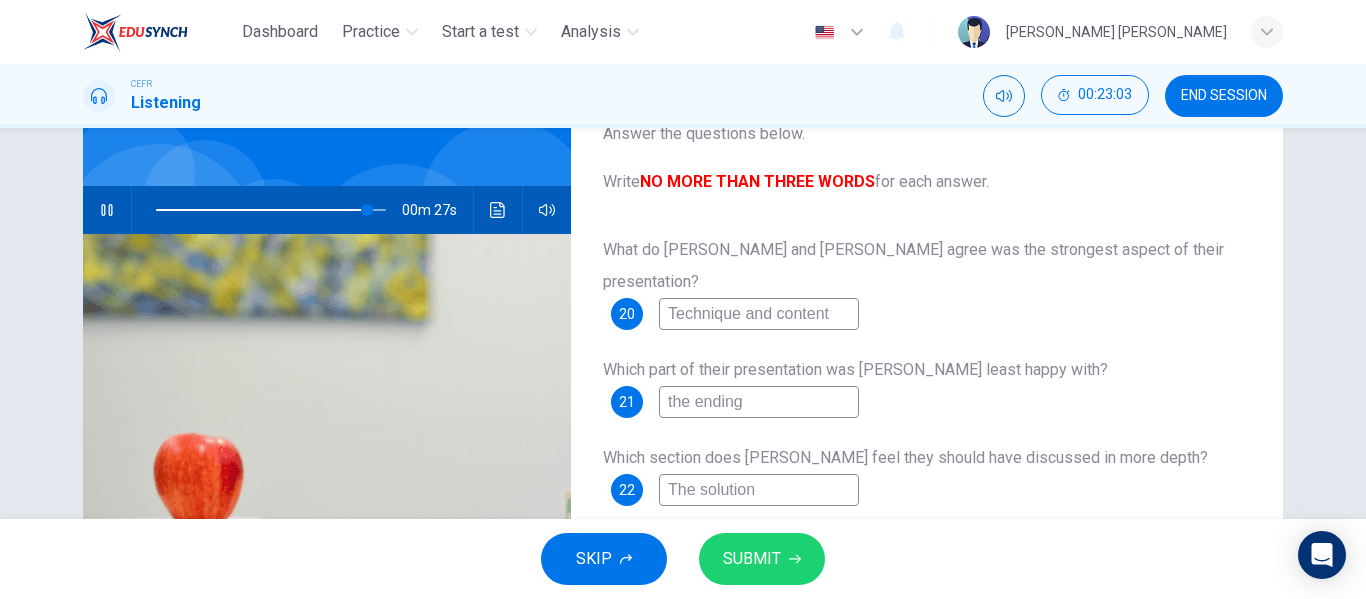 click on "The solution" at bounding box center (759, 490) 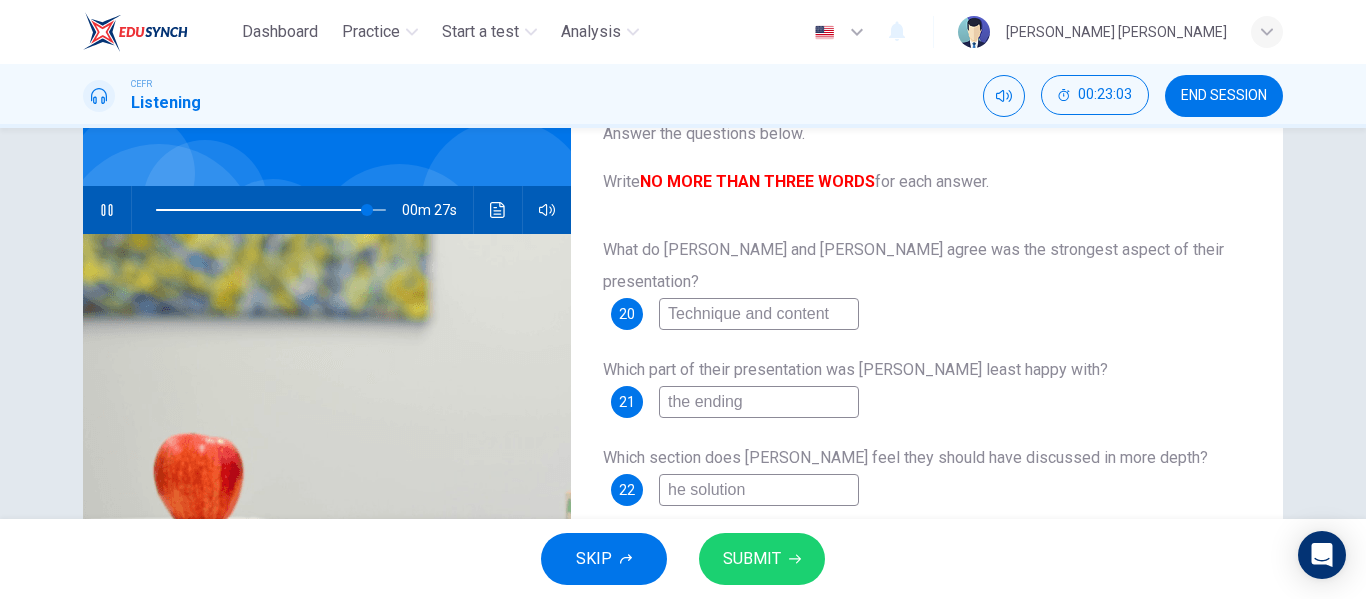 type on "92" 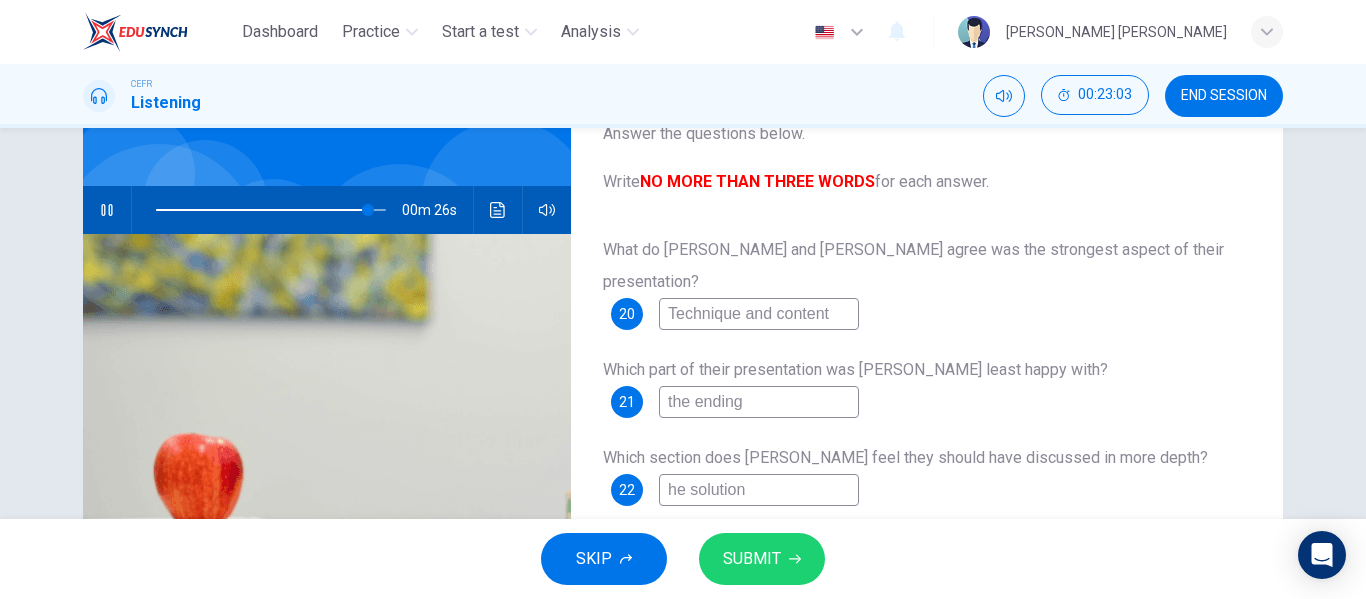 type on "the solution" 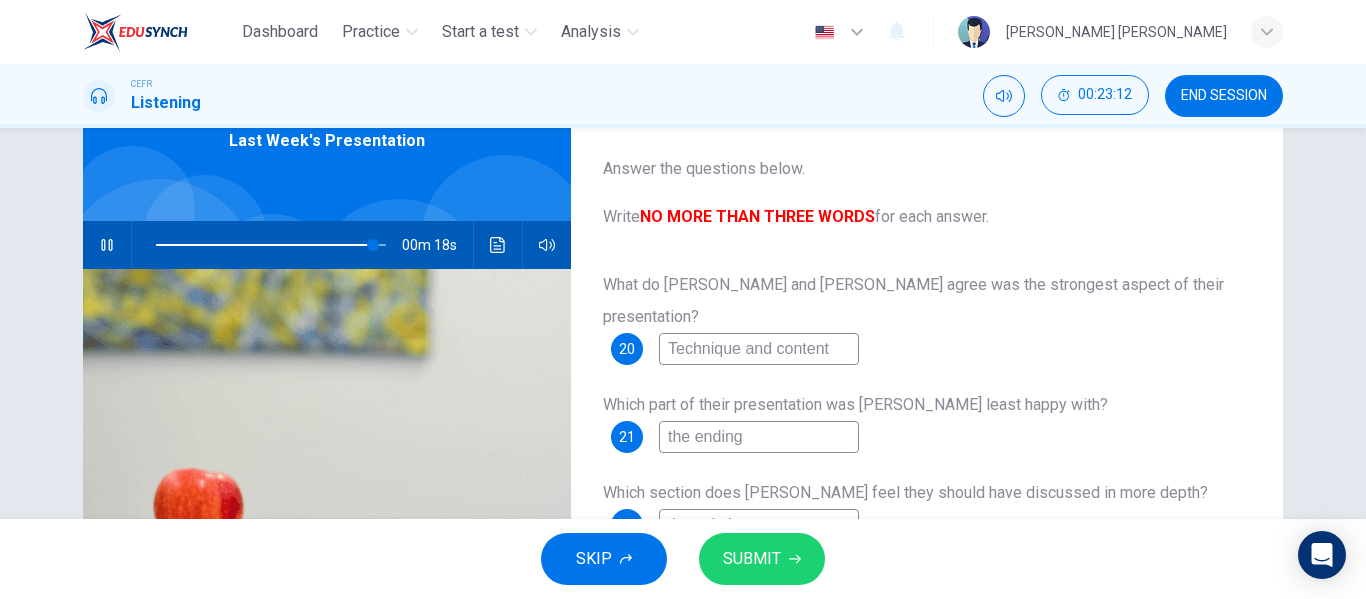 scroll, scrollTop: 106, scrollLeft: 0, axis: vertical 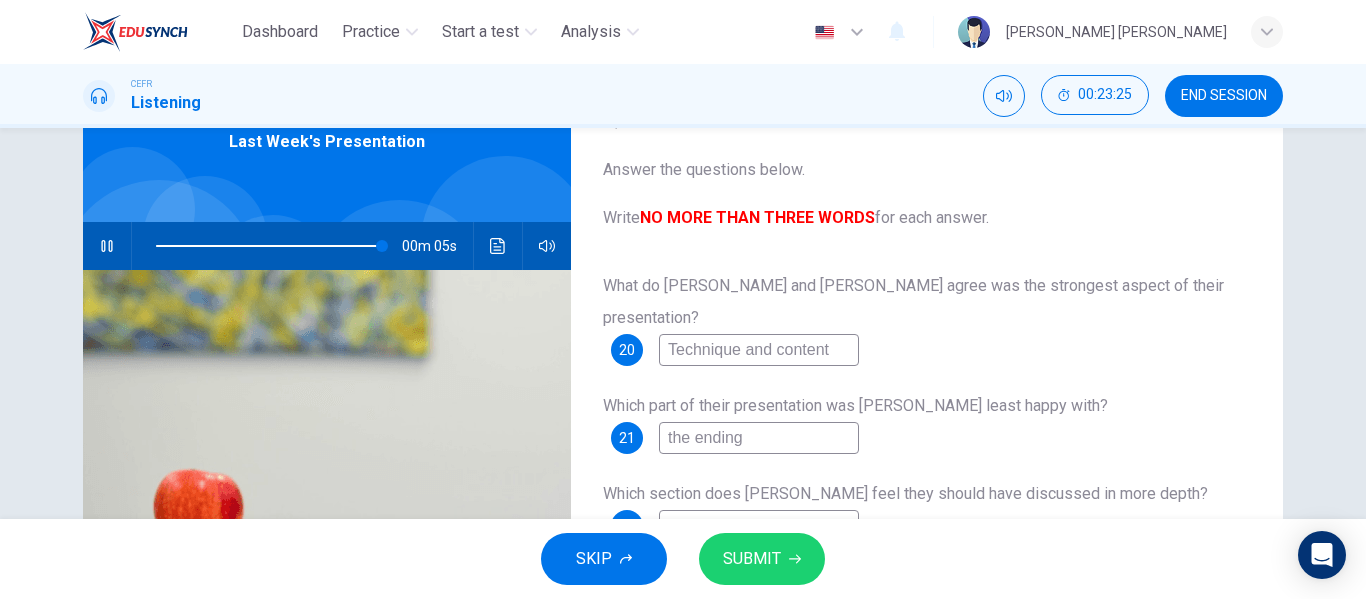 type on "99" 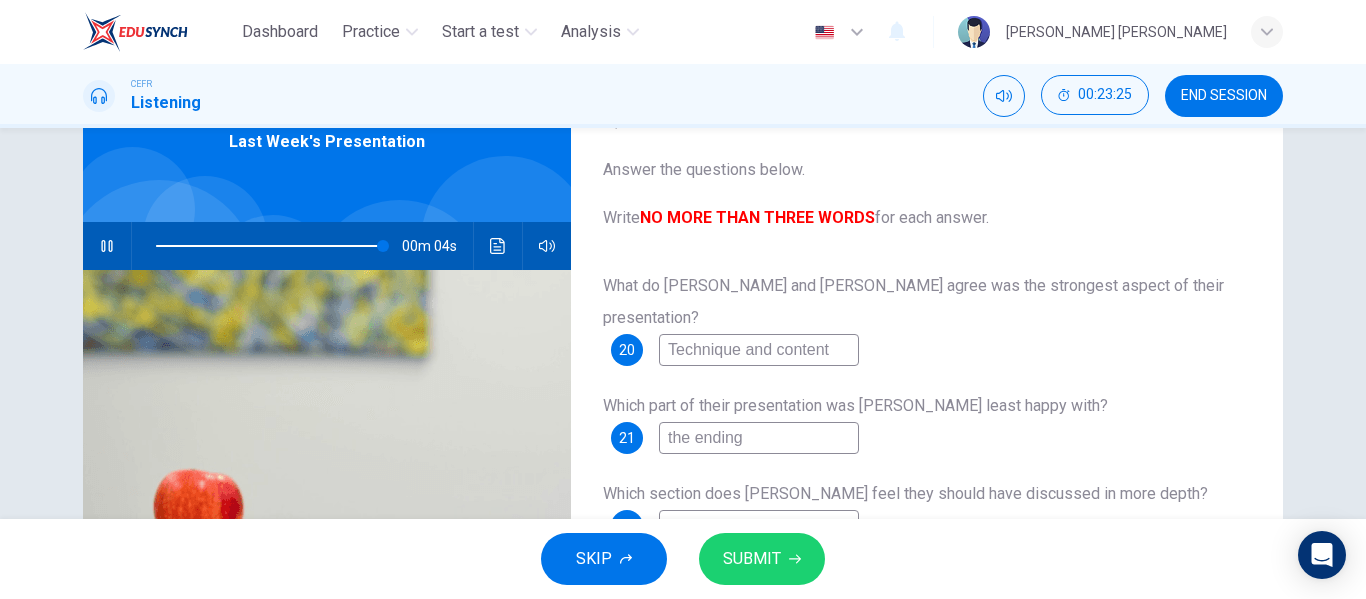 type on "the solution" 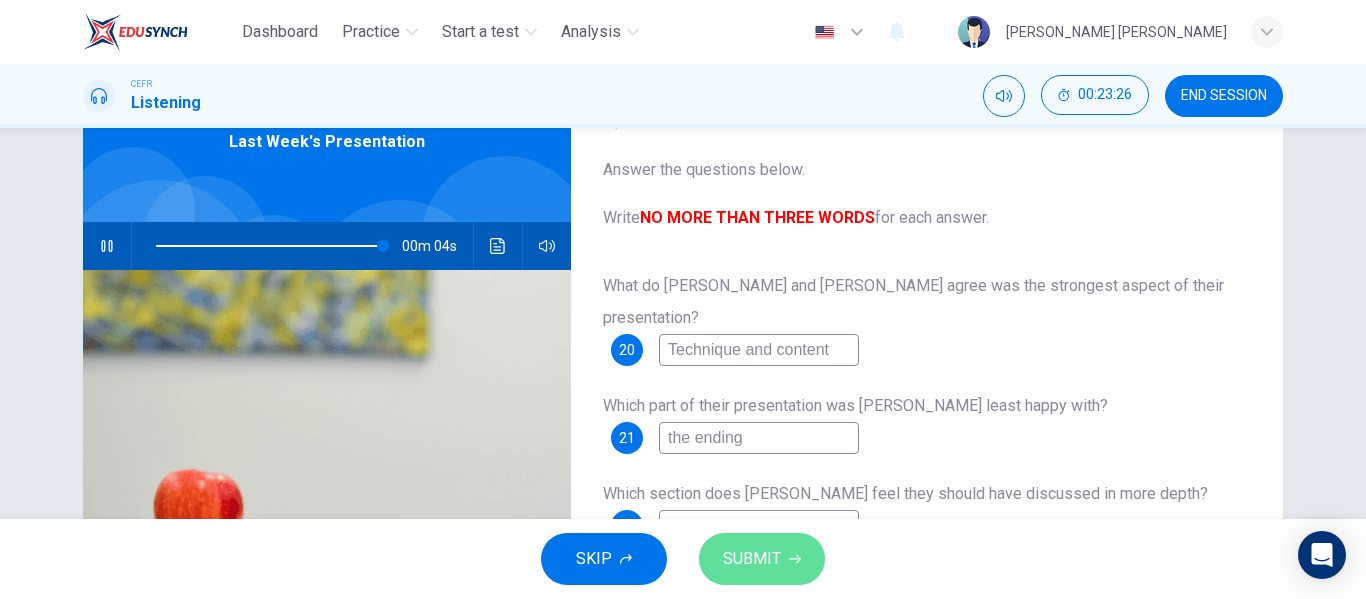click on "SUBMIT" at bounding box center [752, 559] 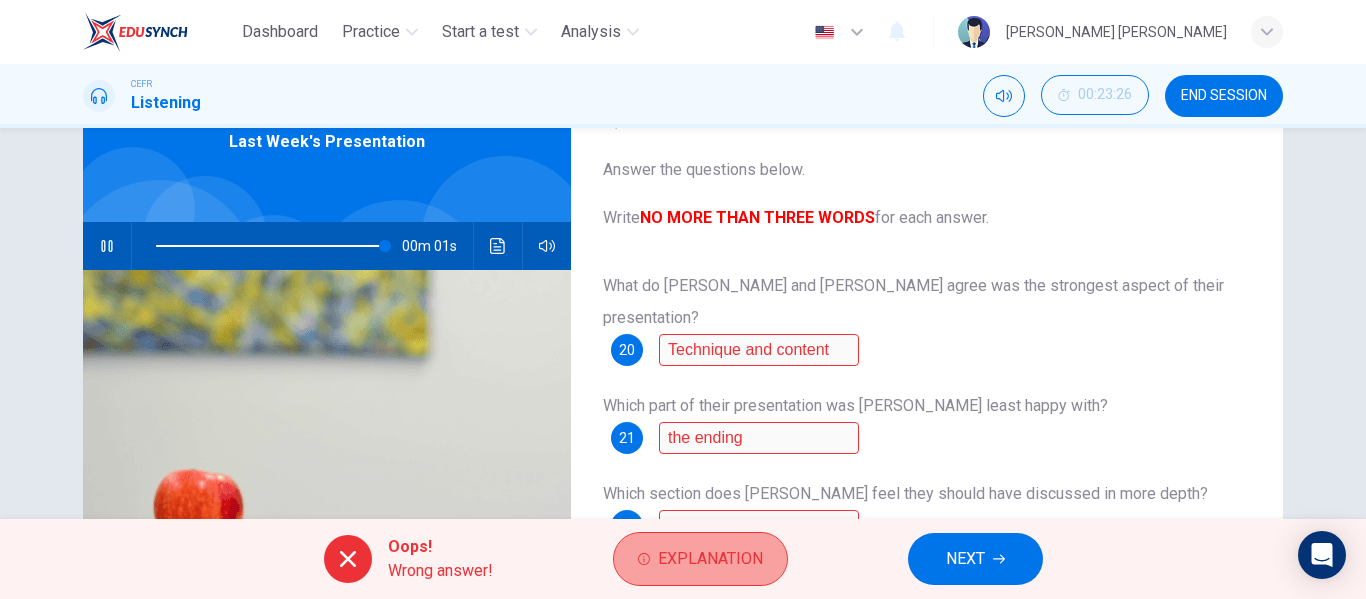 click on "Explanation" at bounding box center [710, 559] 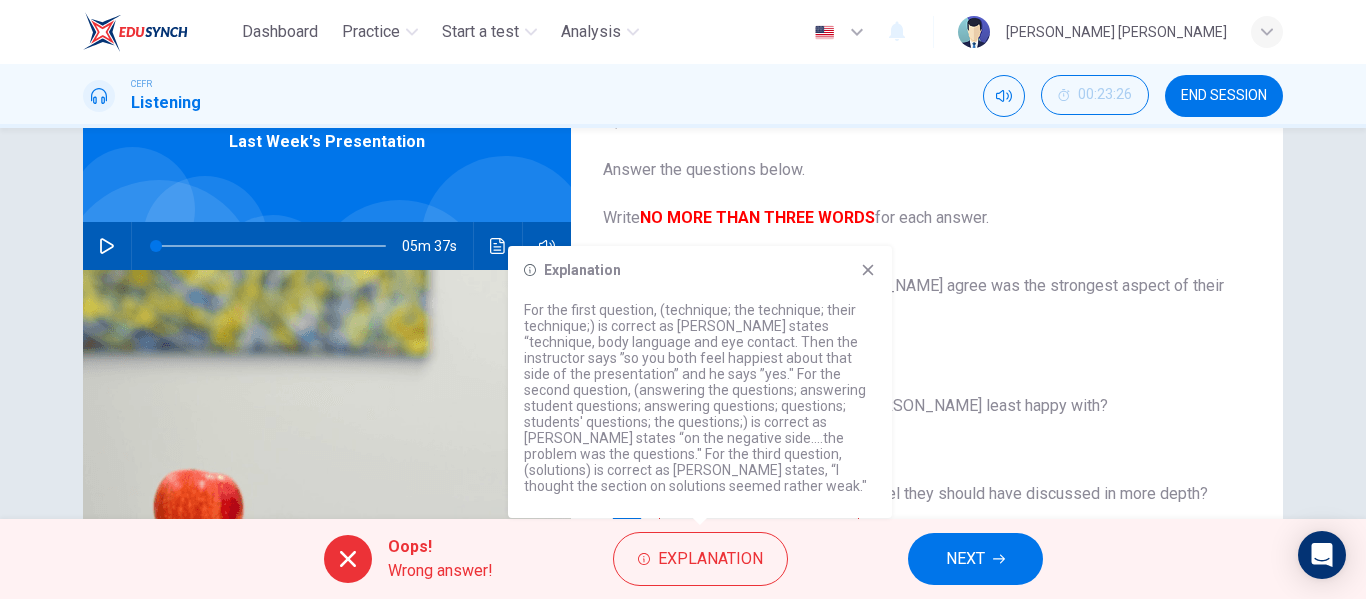 click on "Which section does [PERSON_NAME] feel they should have discussed in more
depth? 22 the solution" at bounding box center [927, 510] 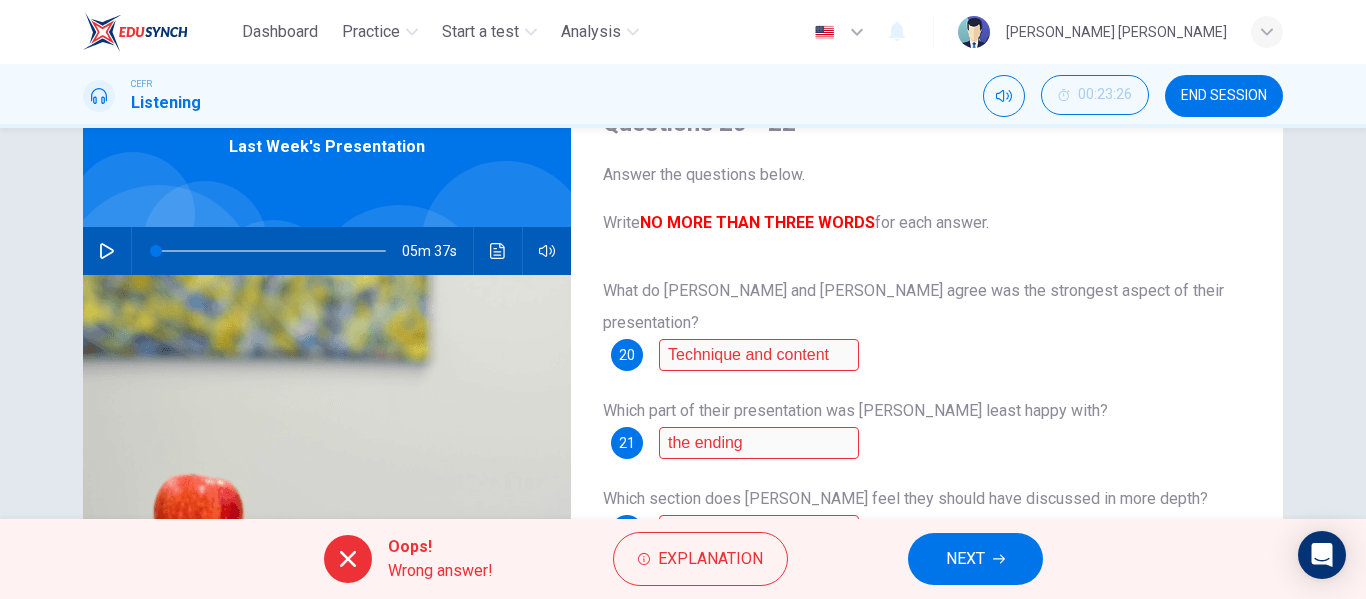 scroll, scrollTop: 98, scrollLeft: 0, axis: vertical 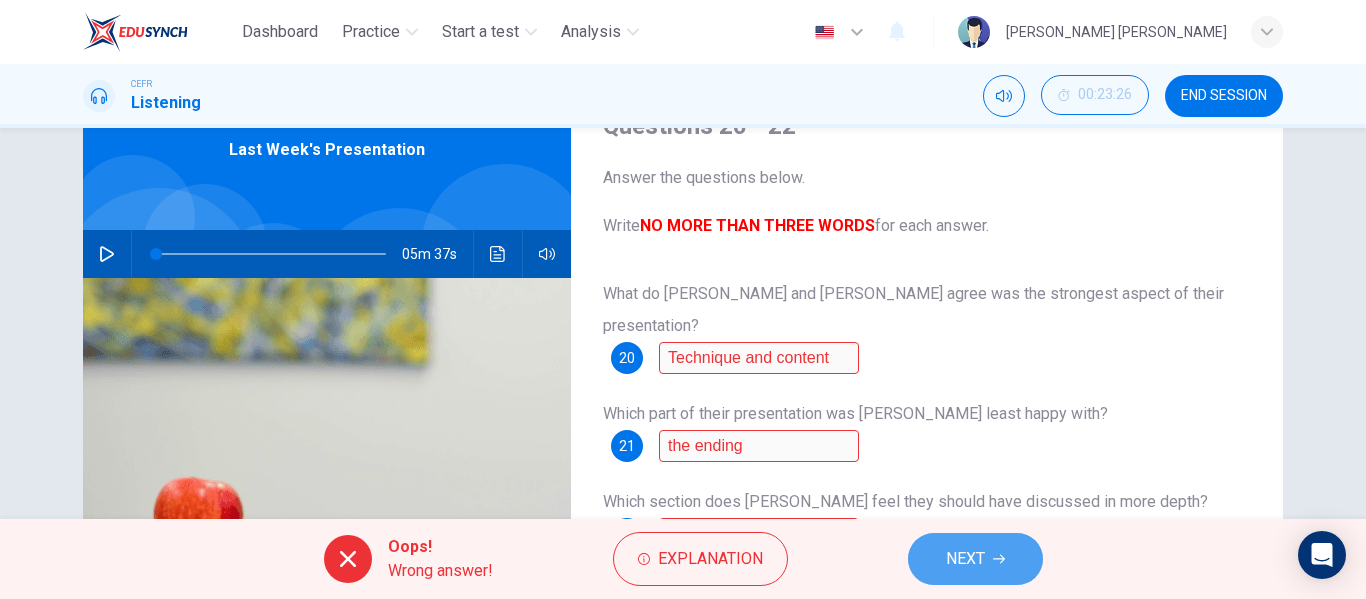 click on "NEXT" at bounding box center [965, 559] 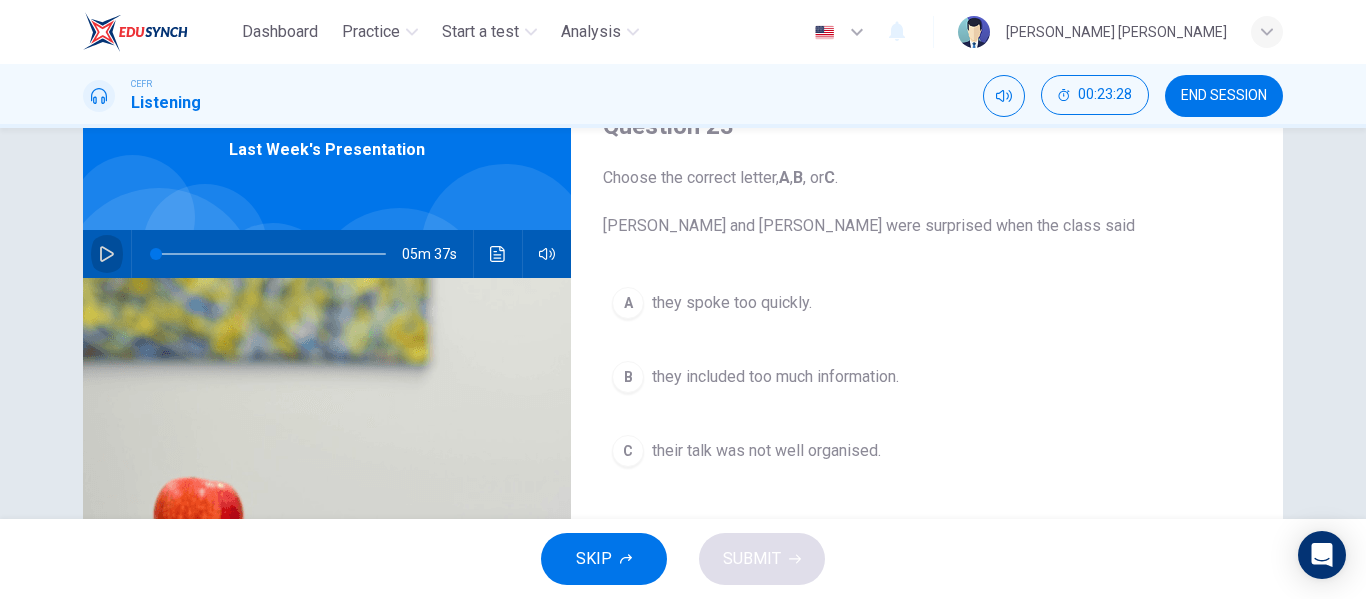 click 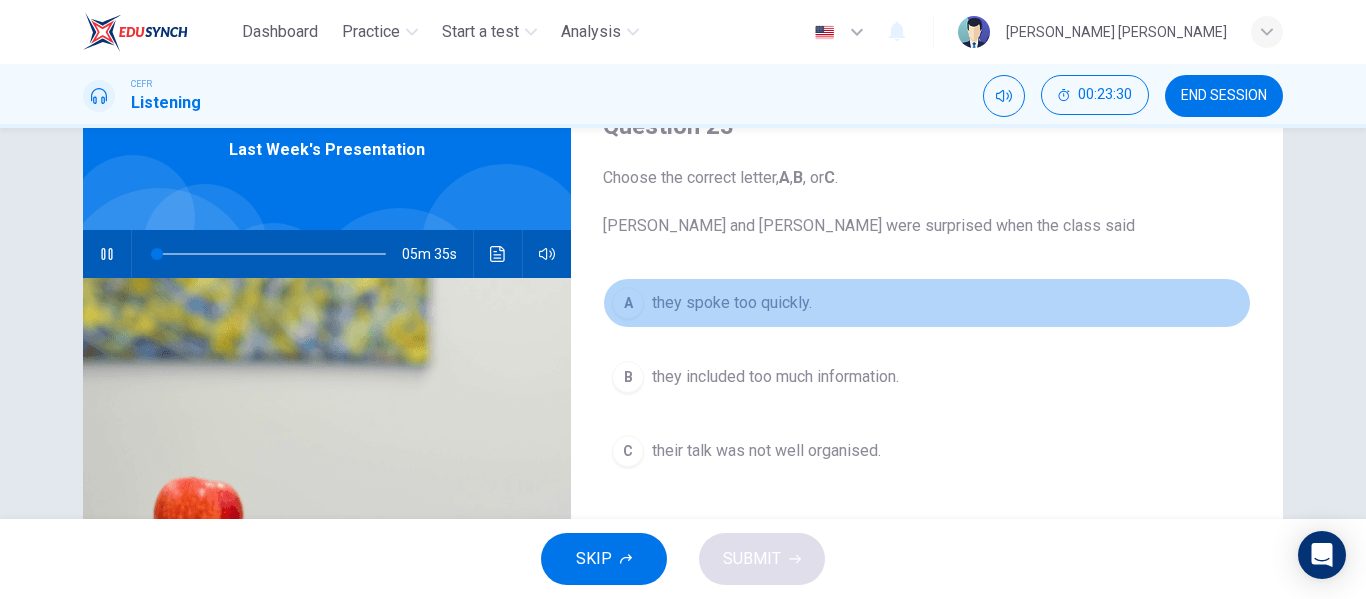 click on "A" at bounding box center (628, 303) 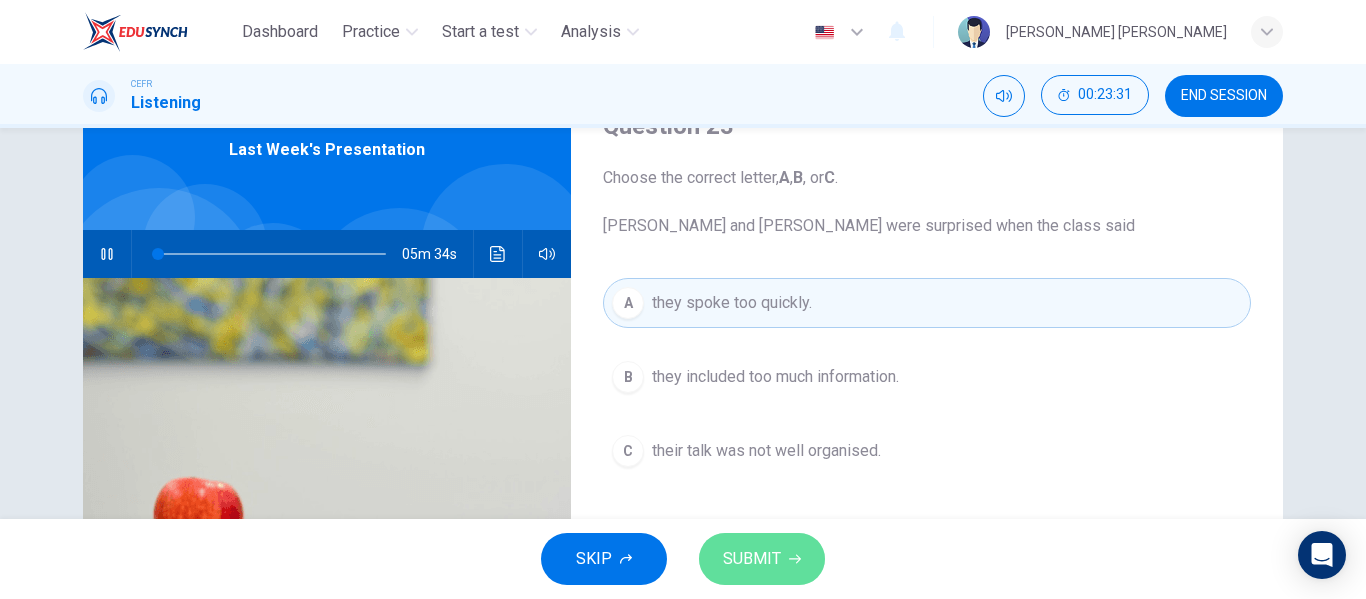 click on "SUBMIT" at bounding box center (752, 559) 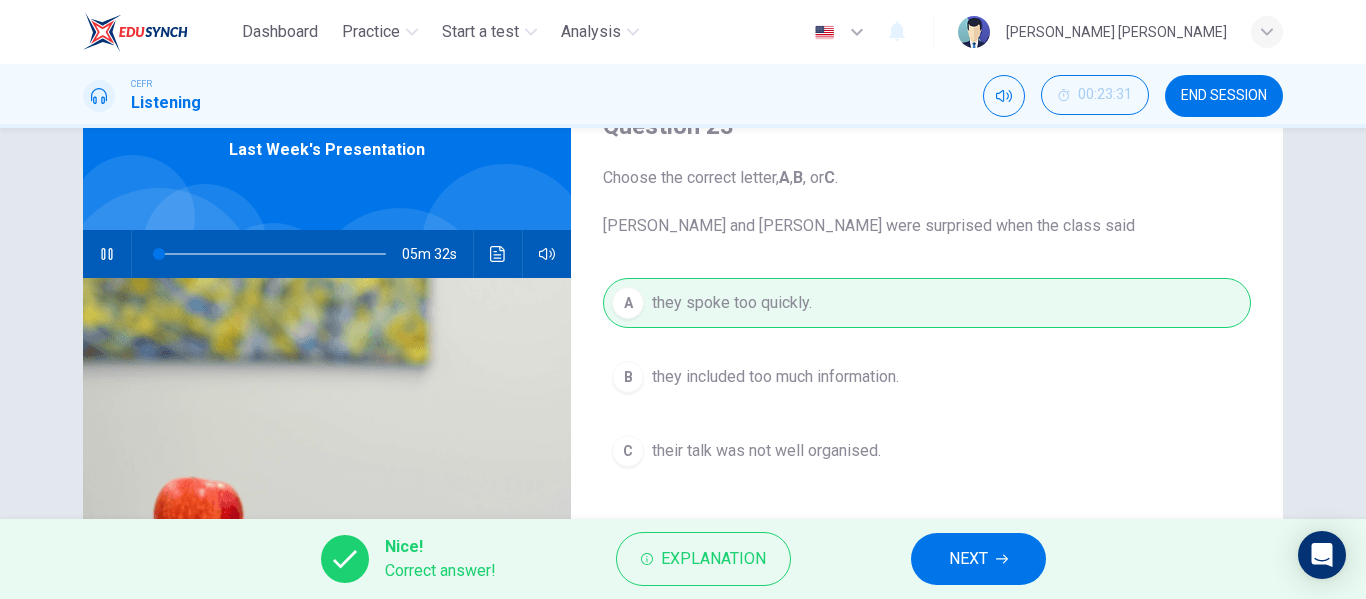 click at bounding box center [267, 254] 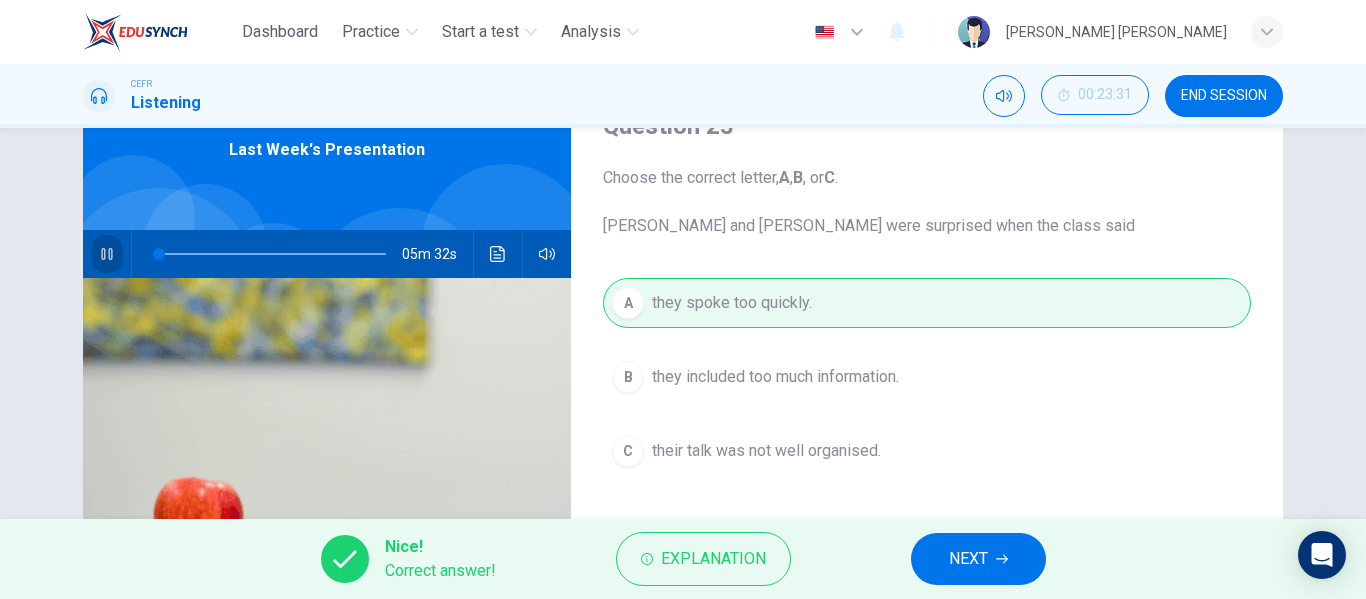 click at bounding box center (107, 254) 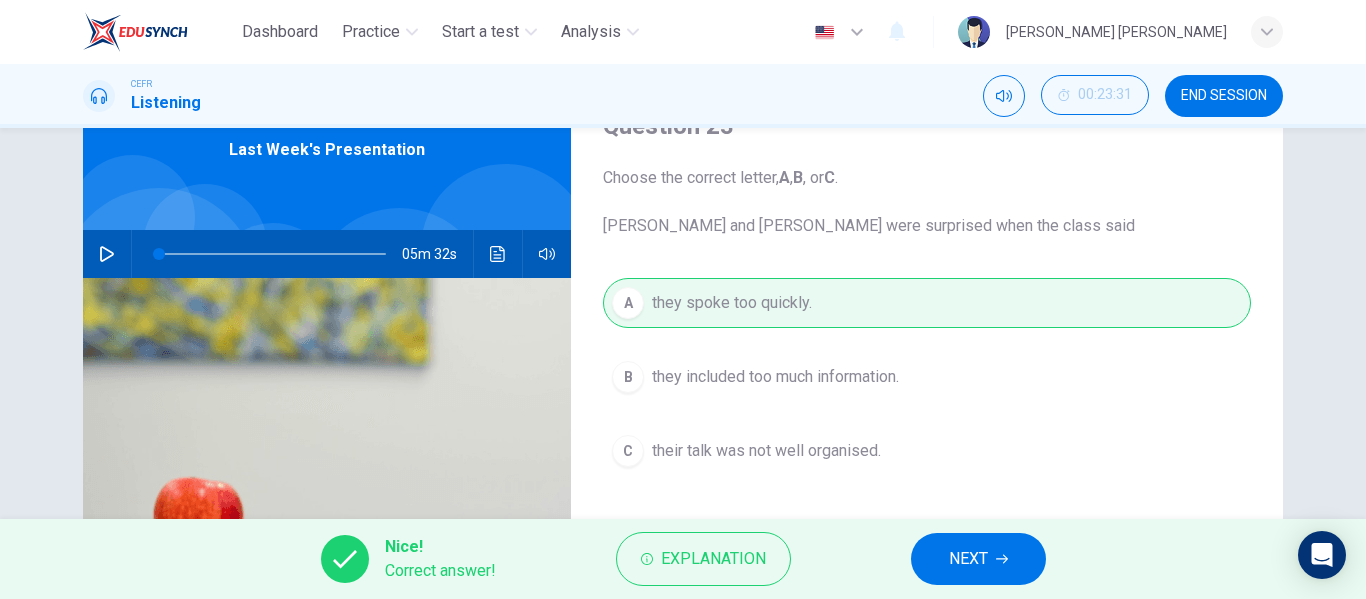 click on "Nice! Correct answer! Explanation NEXT" at bounding box center [683, 559] 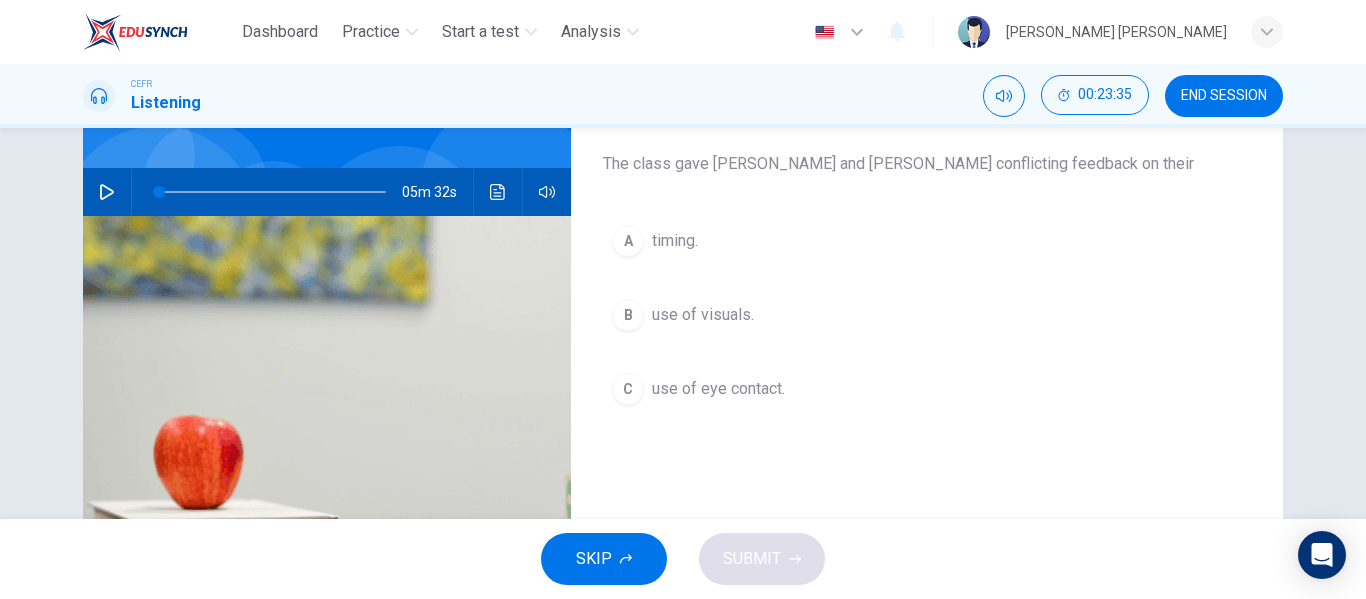 scroll, scrollTop: 159, scrollLeft: 0, axis: vertical 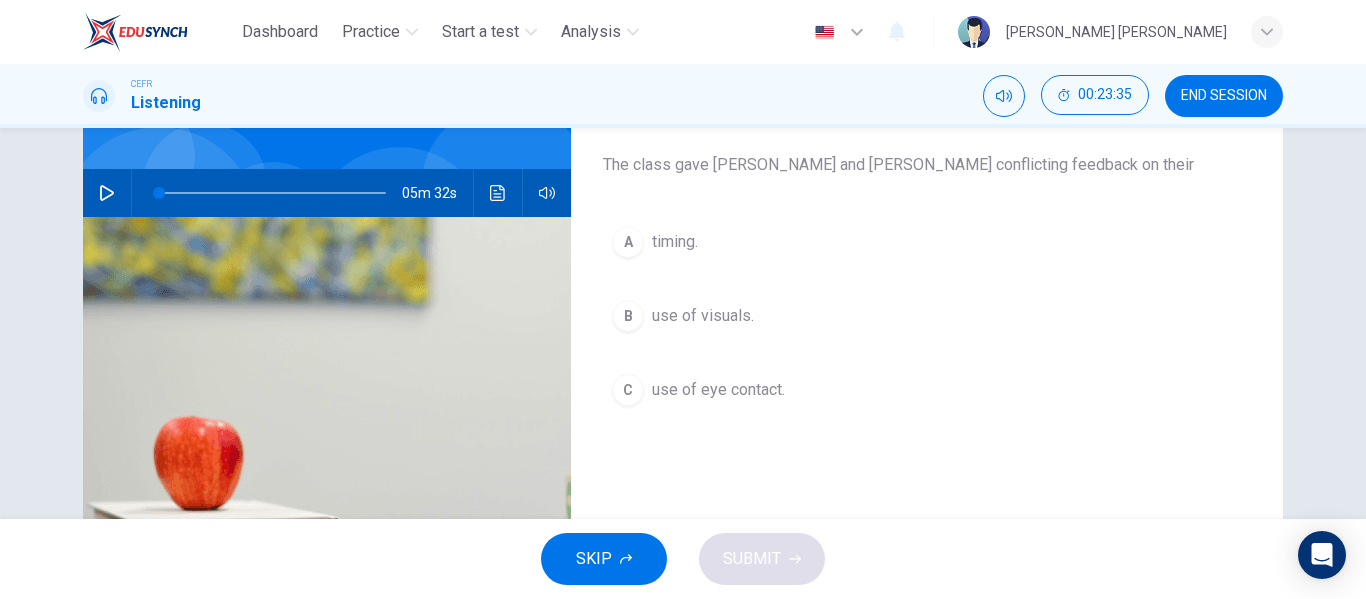 click on "C" at bounding box center [628, 390] 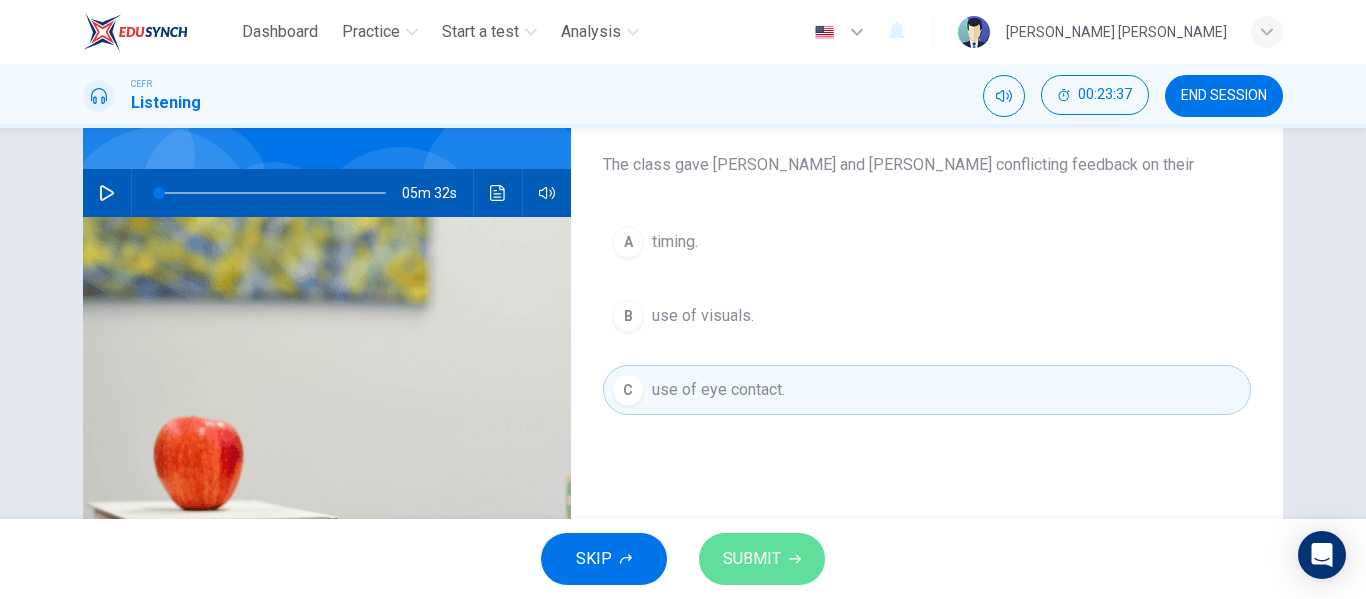 click on "SUBMIT" at bounding box center [762, 559] 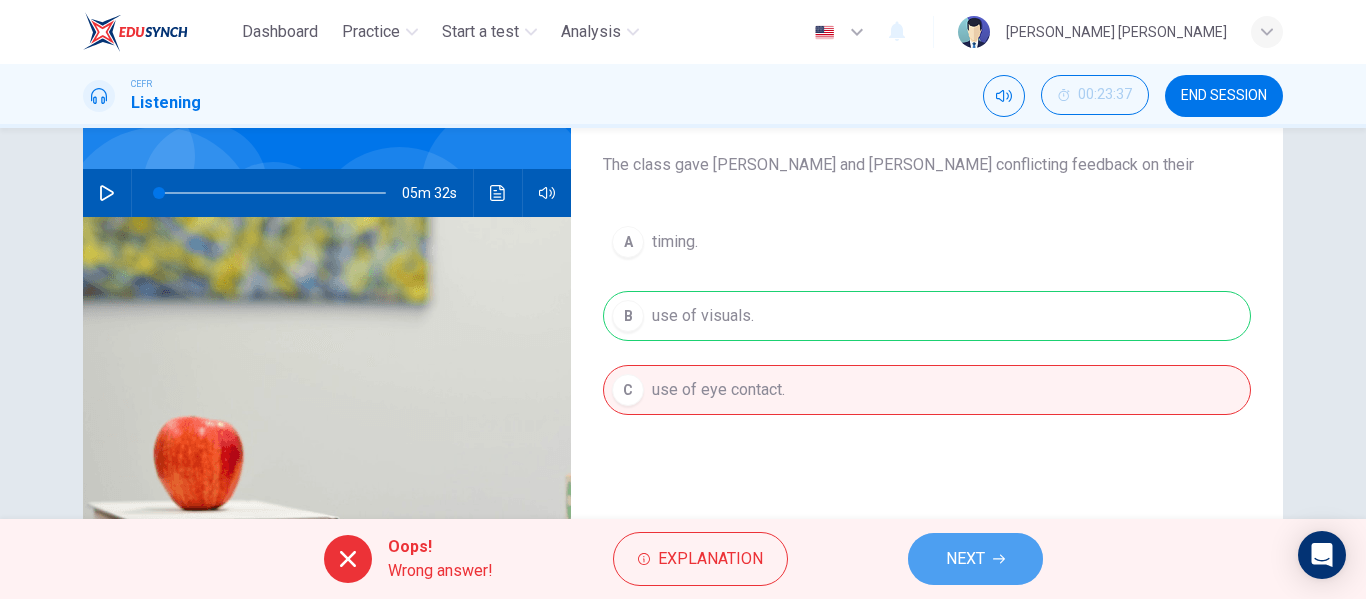 click on "NEXT" at bounding box center (975, 559) 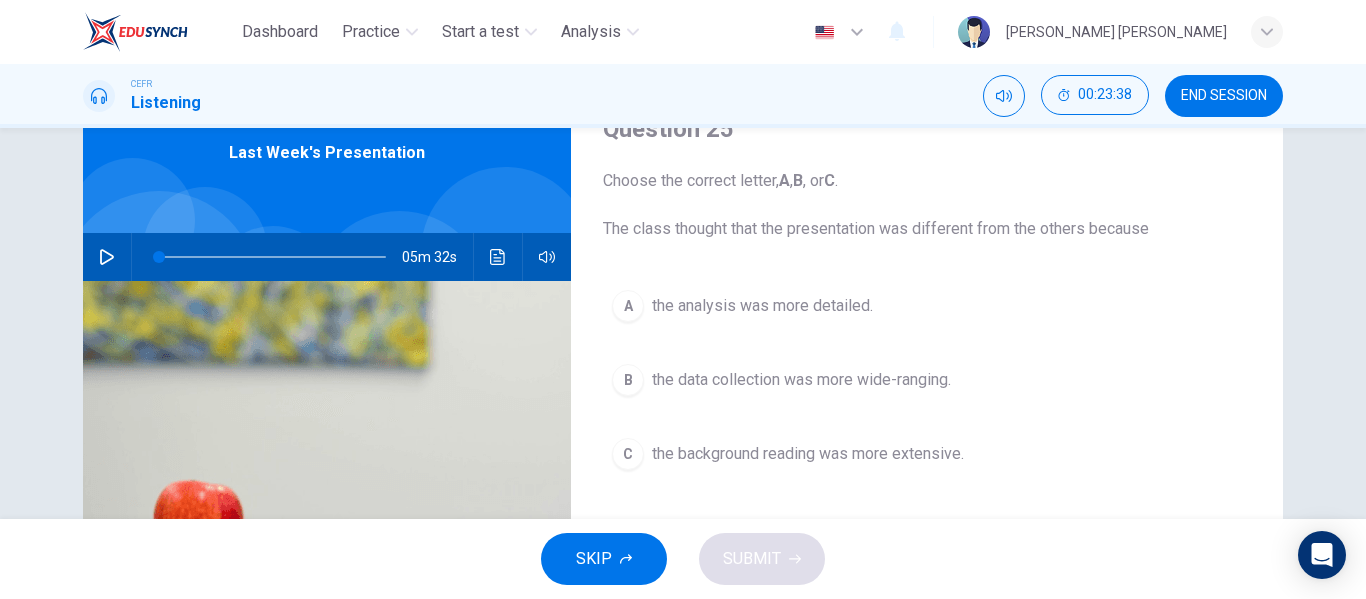 scroll, scrollTop: 94, scrollLeft: 0, axis: vertical 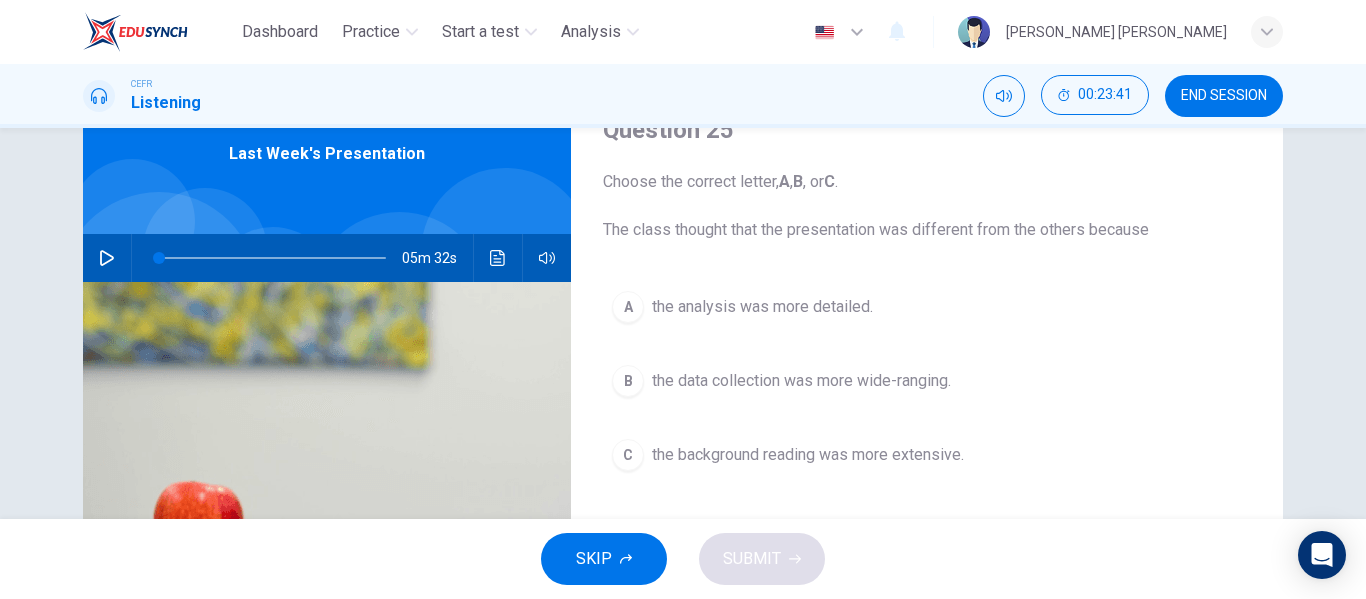 click on "the data collection was more wide-ranging." at bounding box center [801, 381] 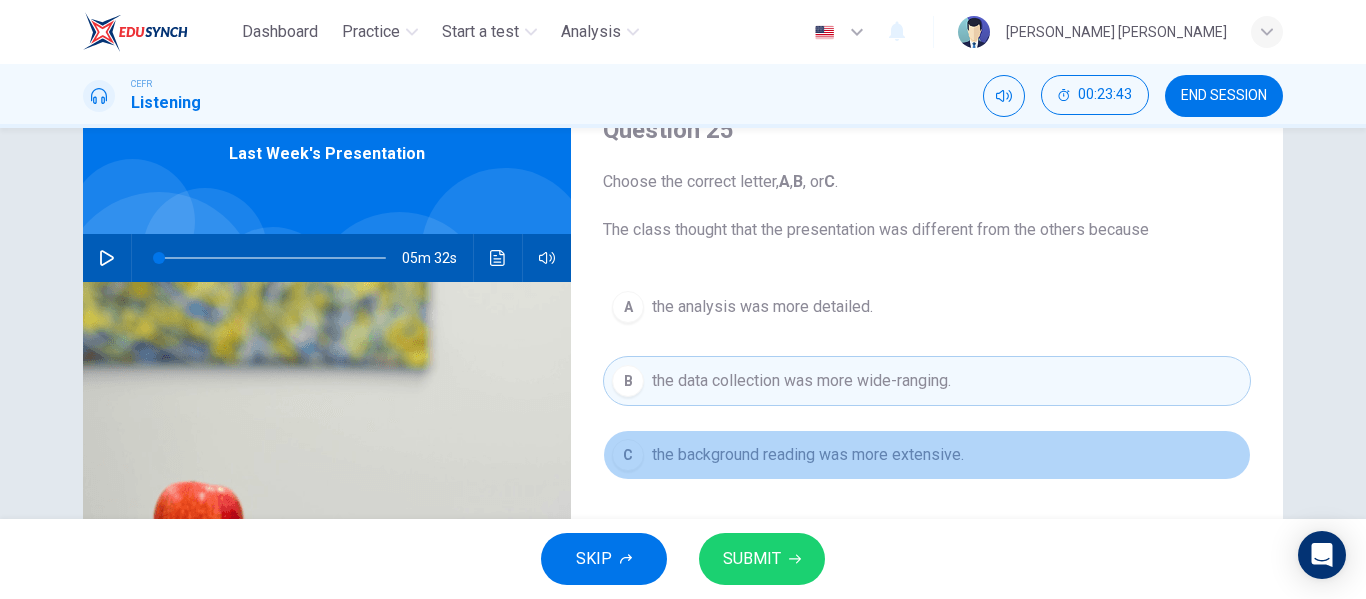 click on "the background reading was more extensive." at bounding box center (808, 455) 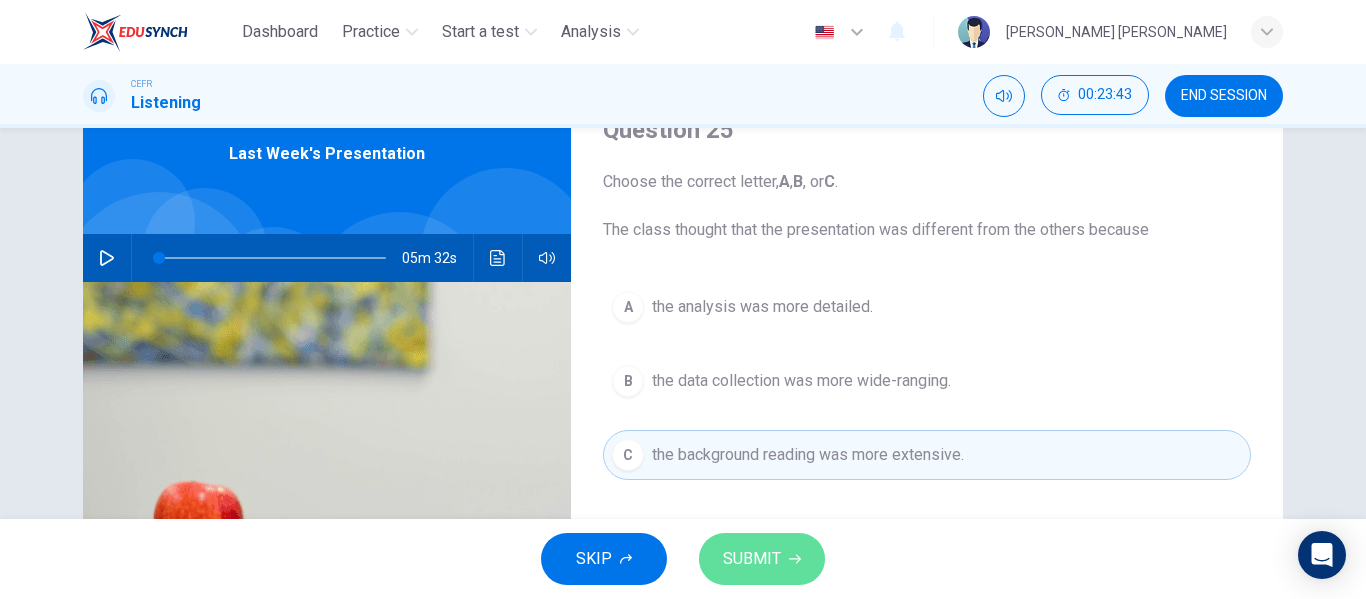 click on "SUBMIT" at bounding box center [762, 559] 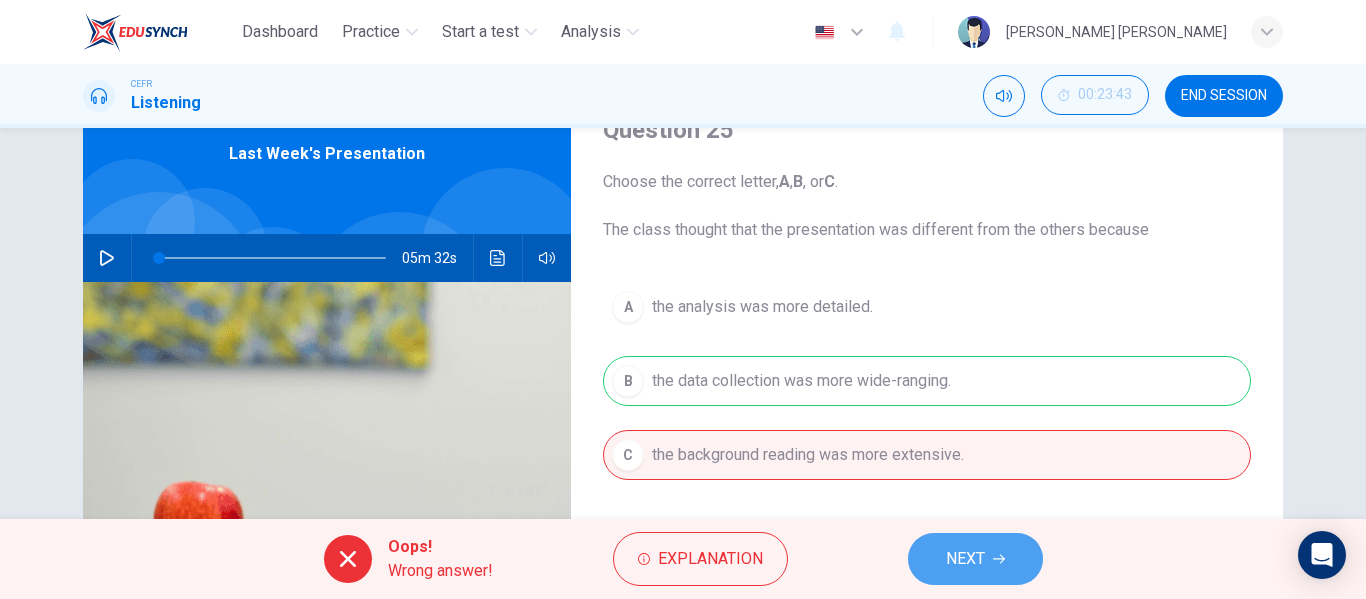 click on "NEXT" at bounding box center [965, 559] 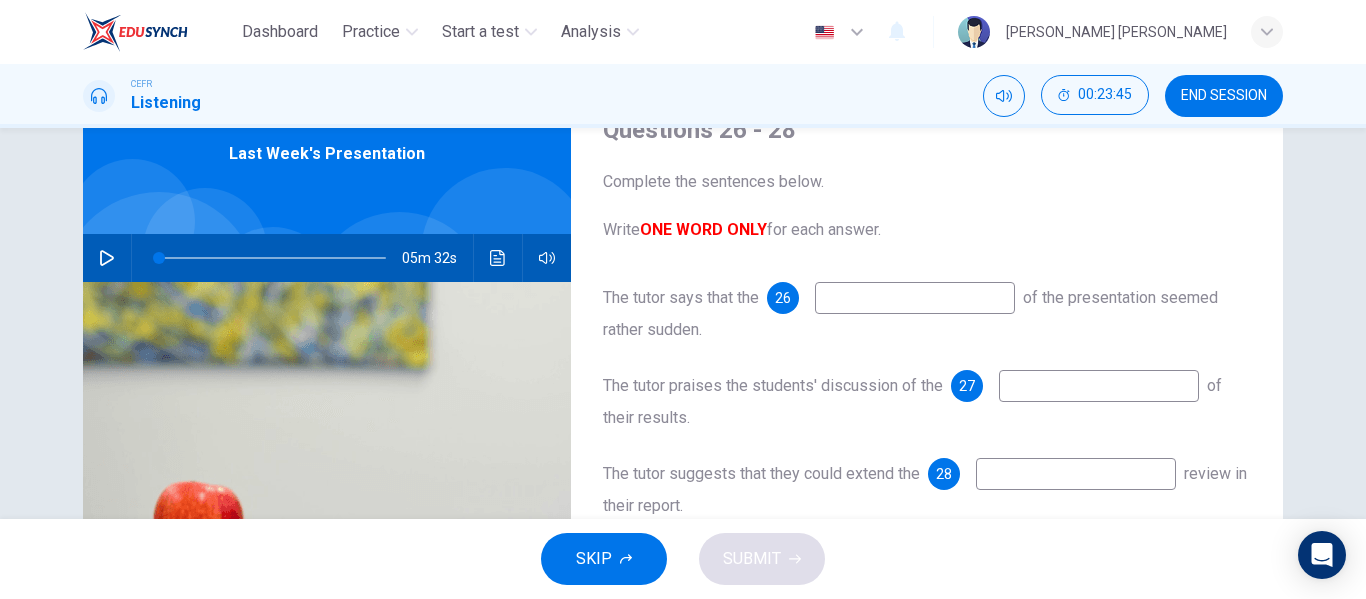 click at bounding box center (915, 298) 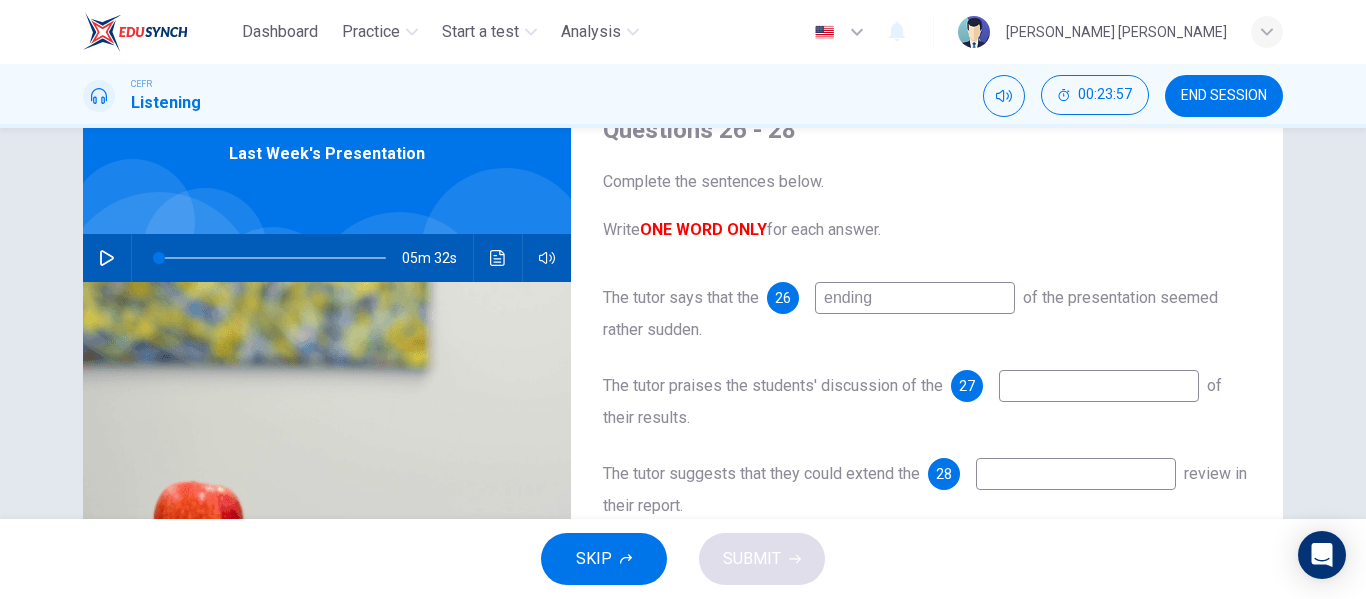 type on "ending" 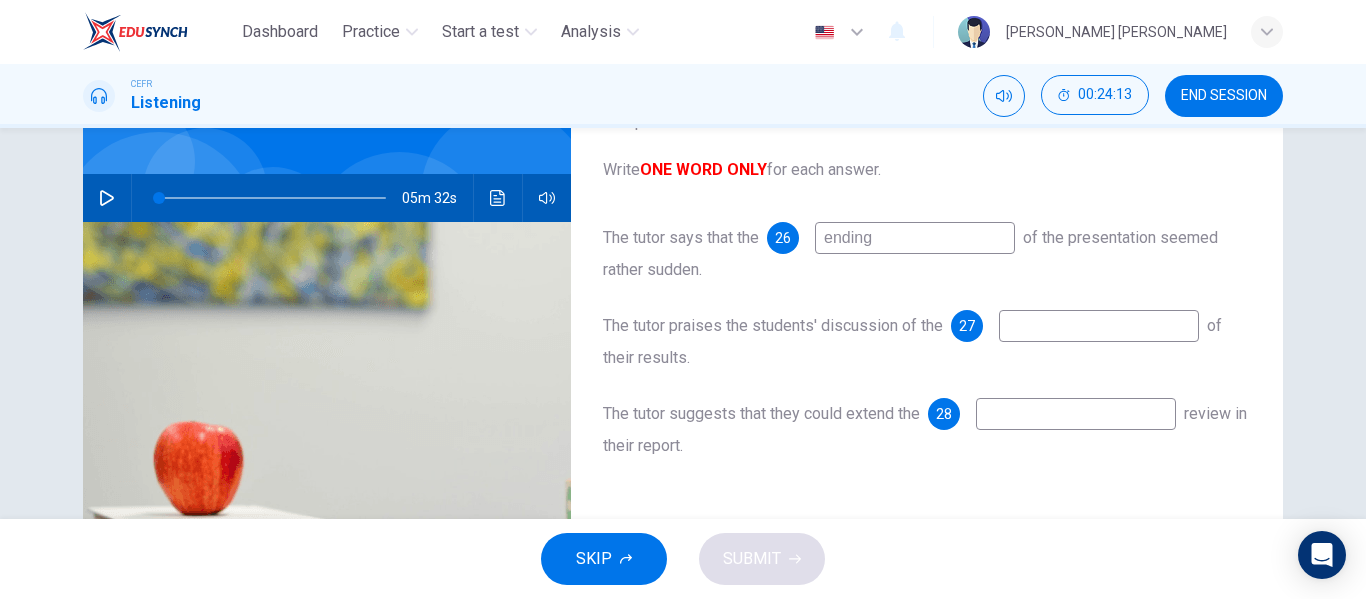 scroll, scrollTop: 154, scrollLeft: 0, axis: vertical 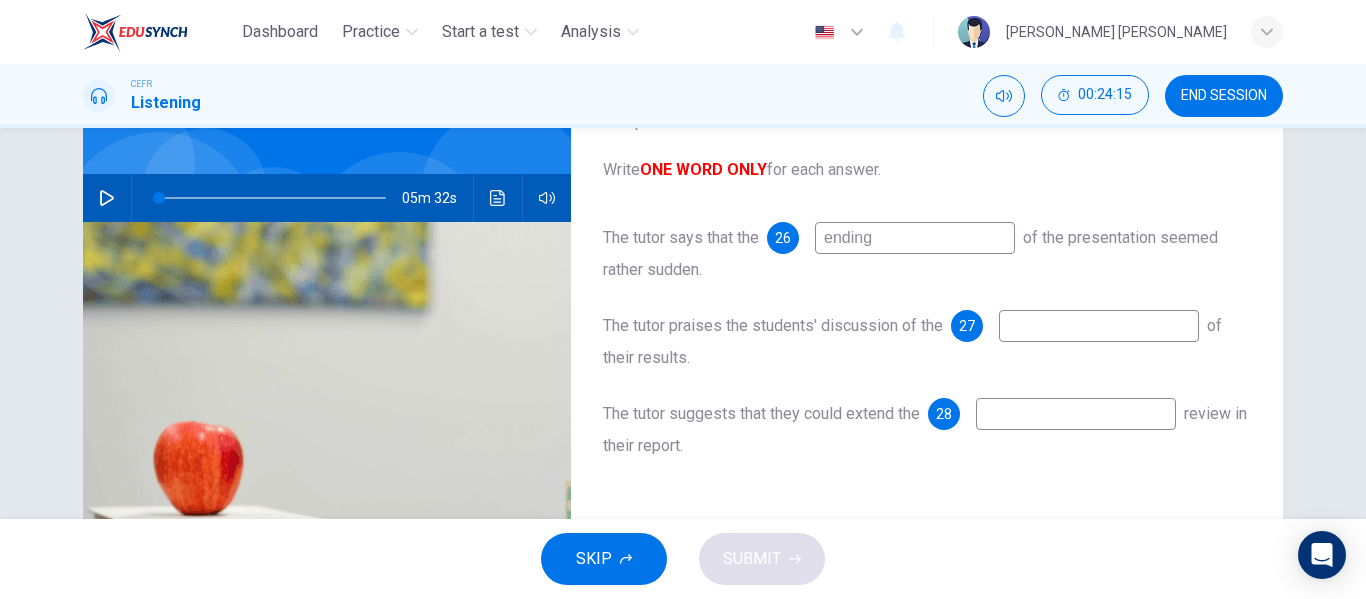 click at bounding box center (1076, 414) 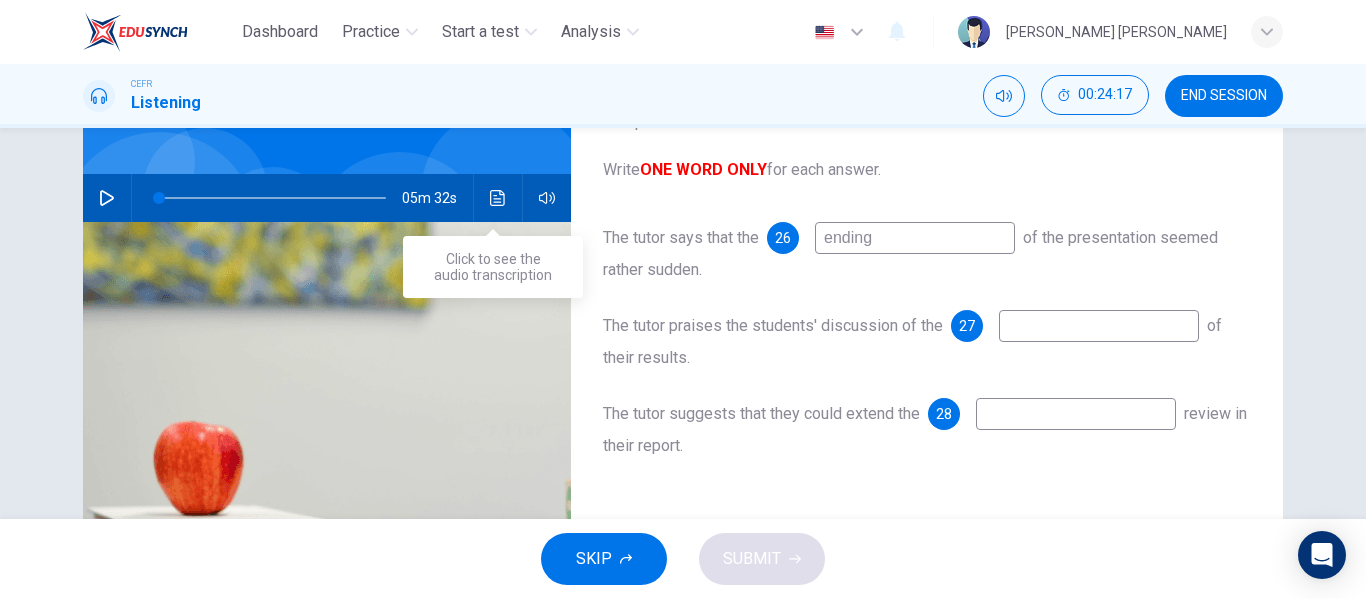 click 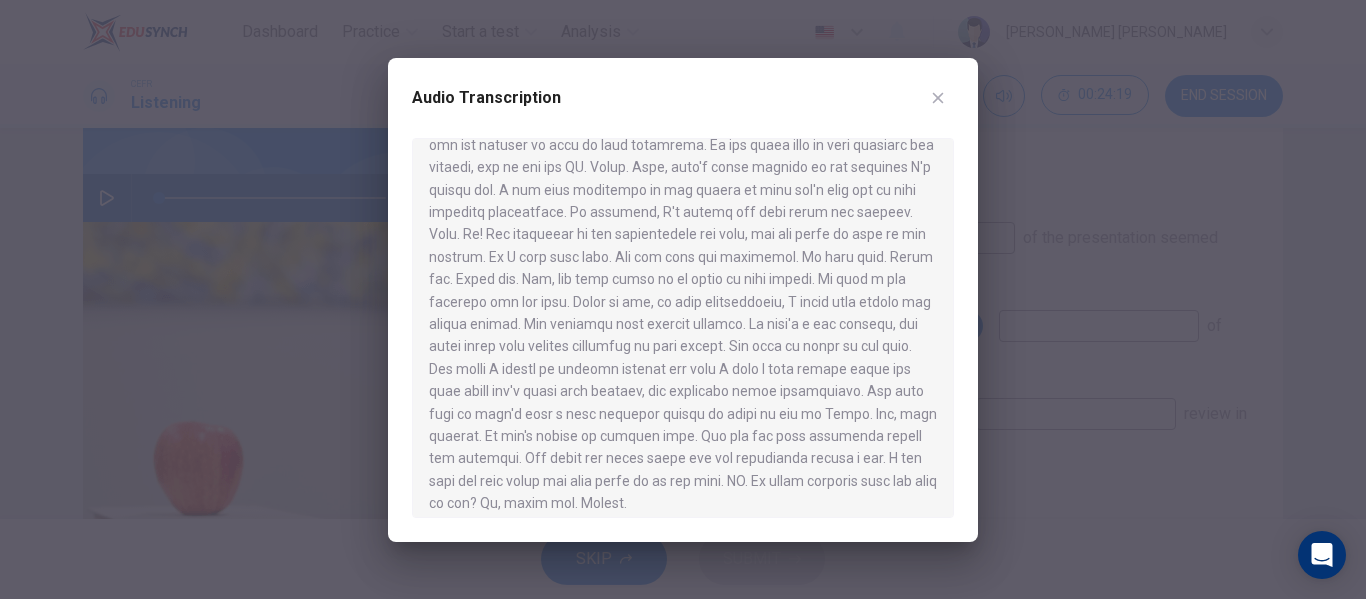 scroll, scrollTop: 1087, scrollLeft: 0, axis: vertical 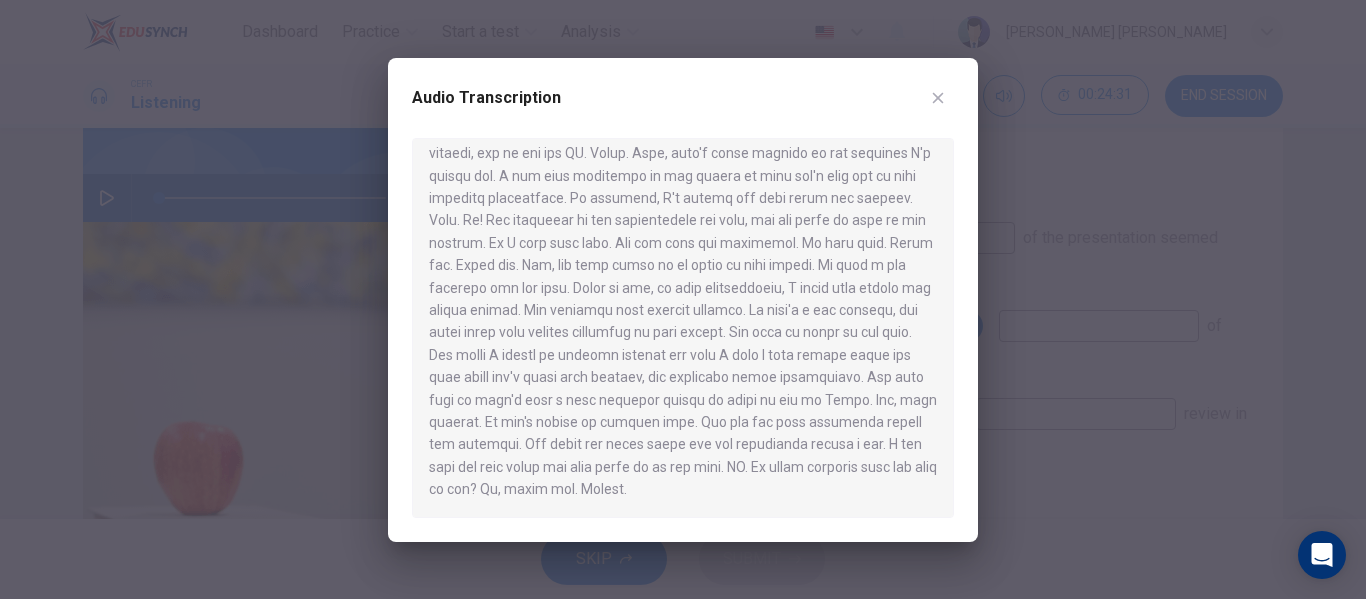 click at bounding box center [683, 299] 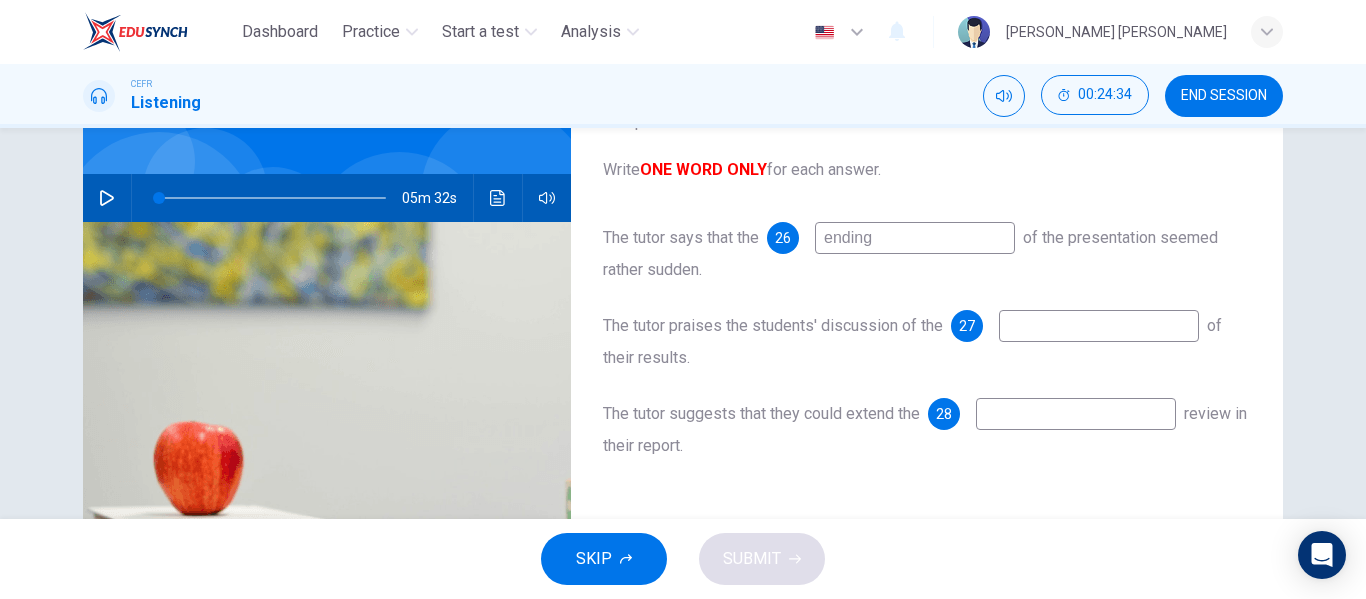 drag, startPoint x: 919, startPoint y: 242, endPoint x: 672, endPoint y: 274, distance: 249.06425 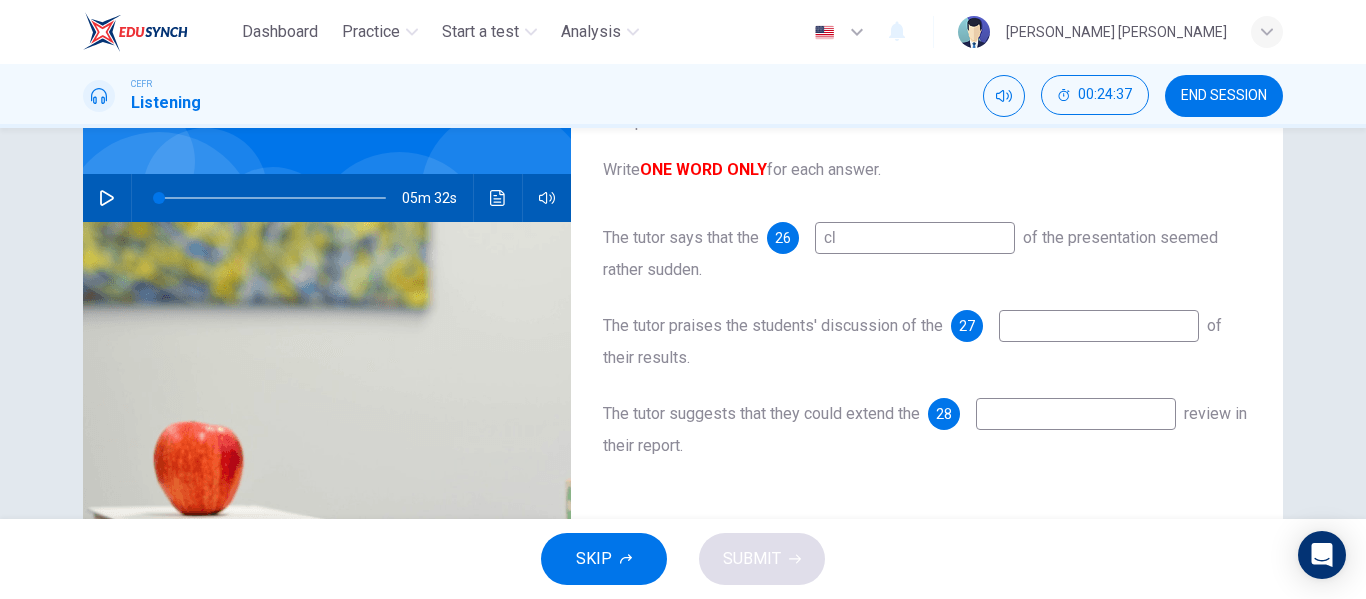 type on "c" 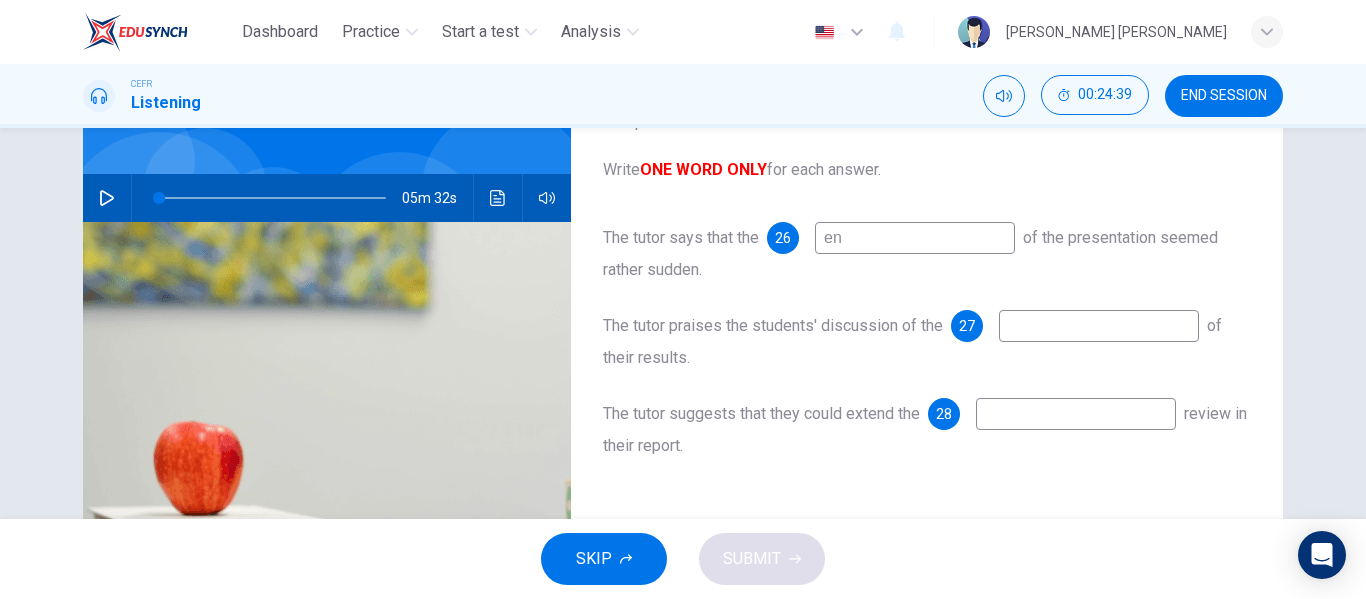 type on "e" 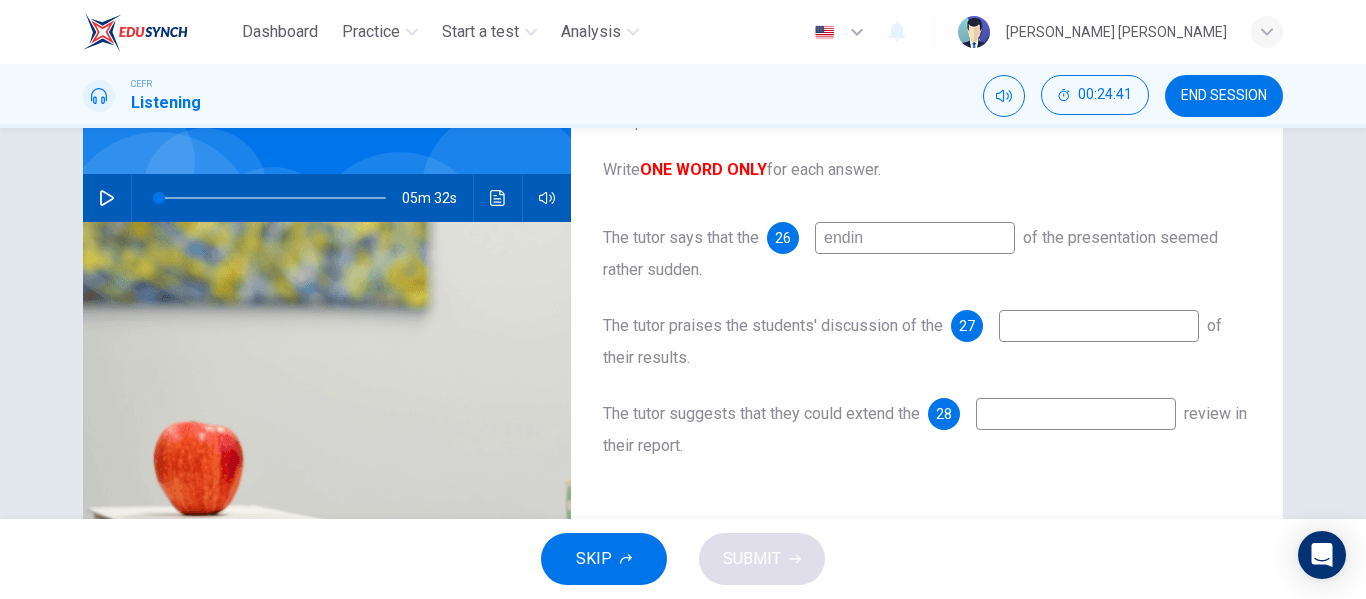 type on "ending" 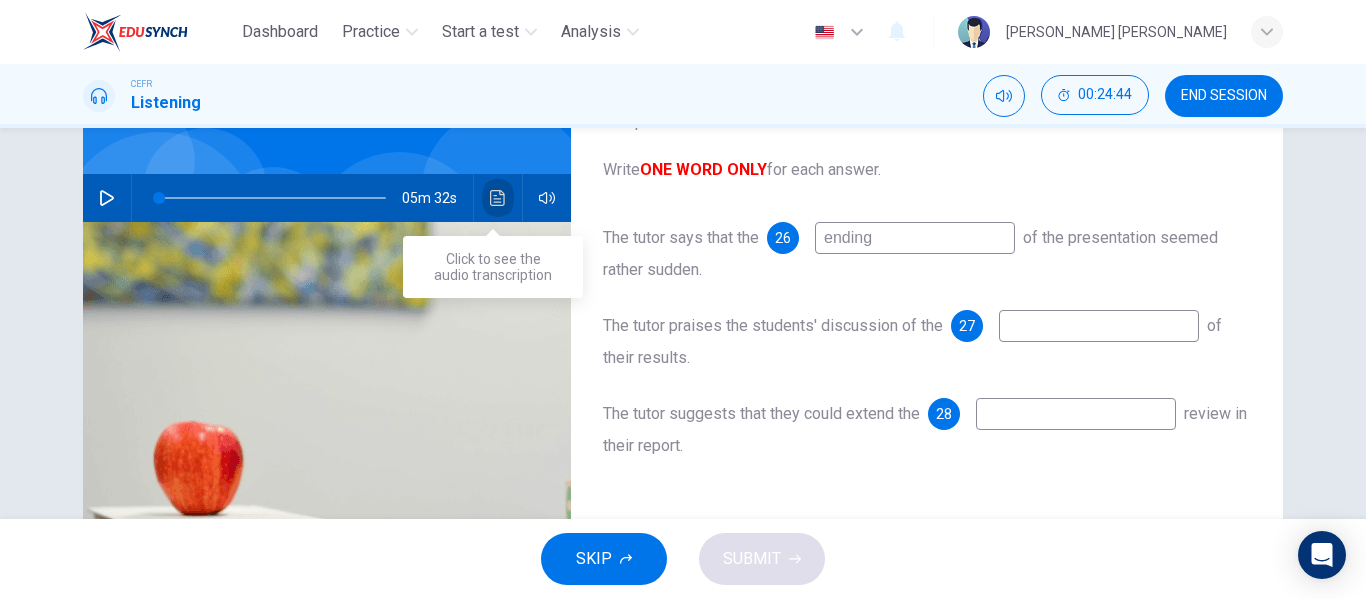 click at bounding box center (498, 198) 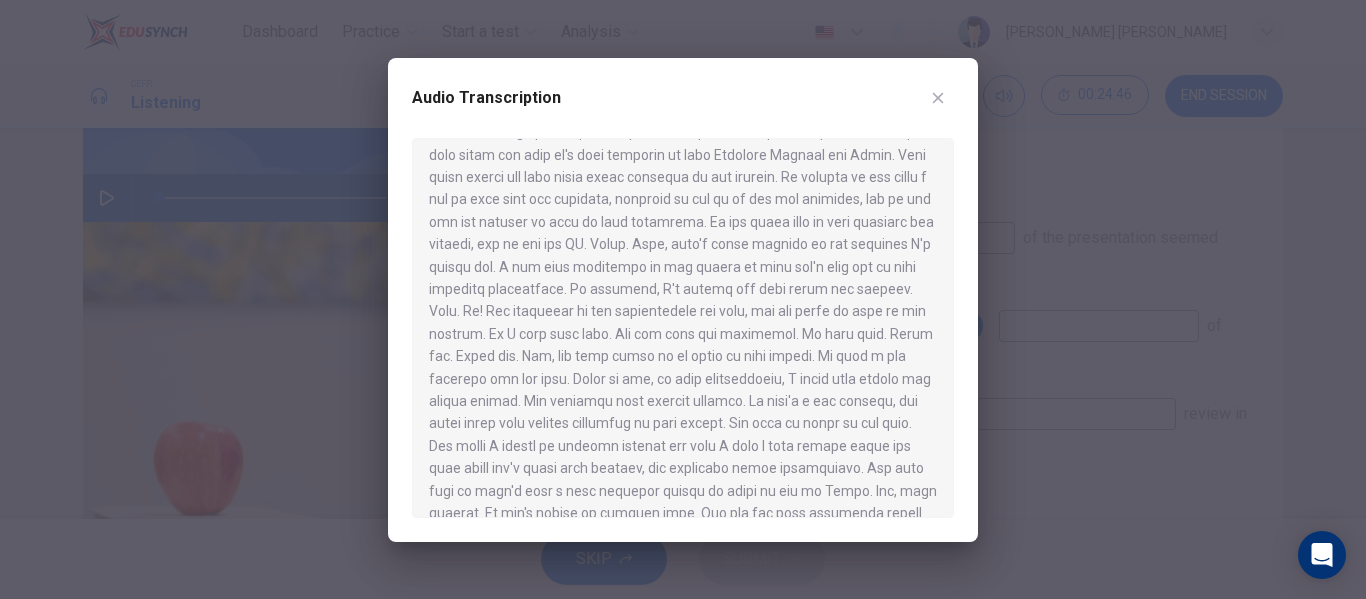 scroll, scrollTop: 1087, scrollLeft: 0, axis: vertical 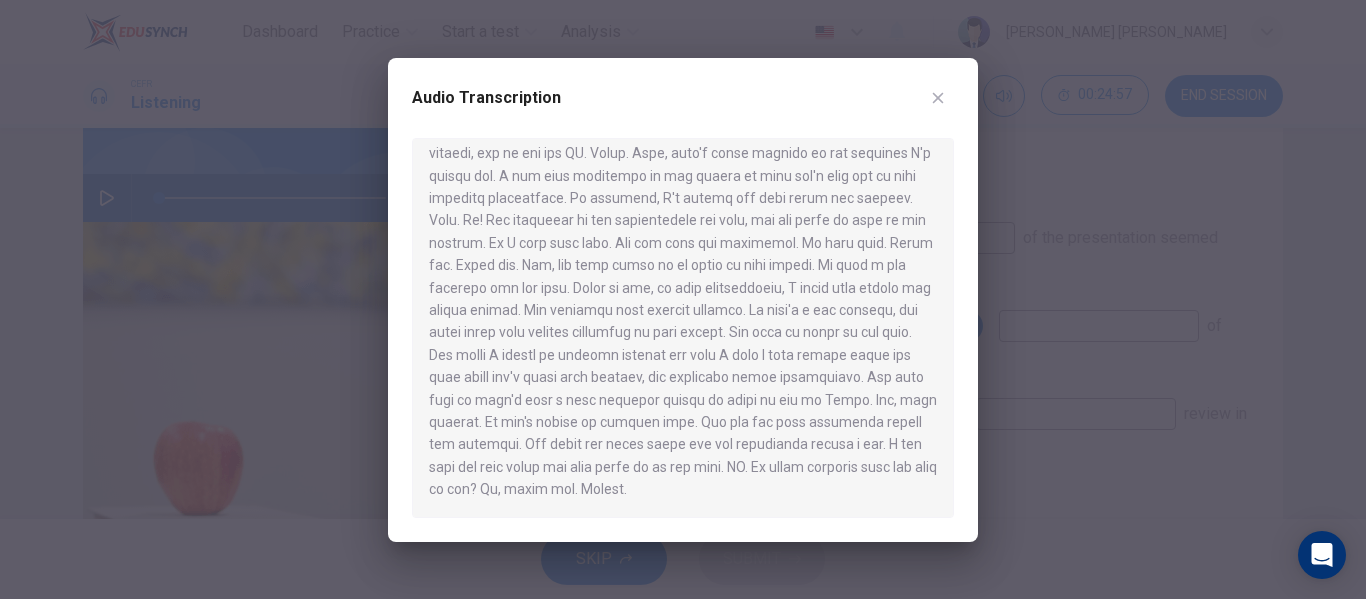 click at bounding box center [683, 299] 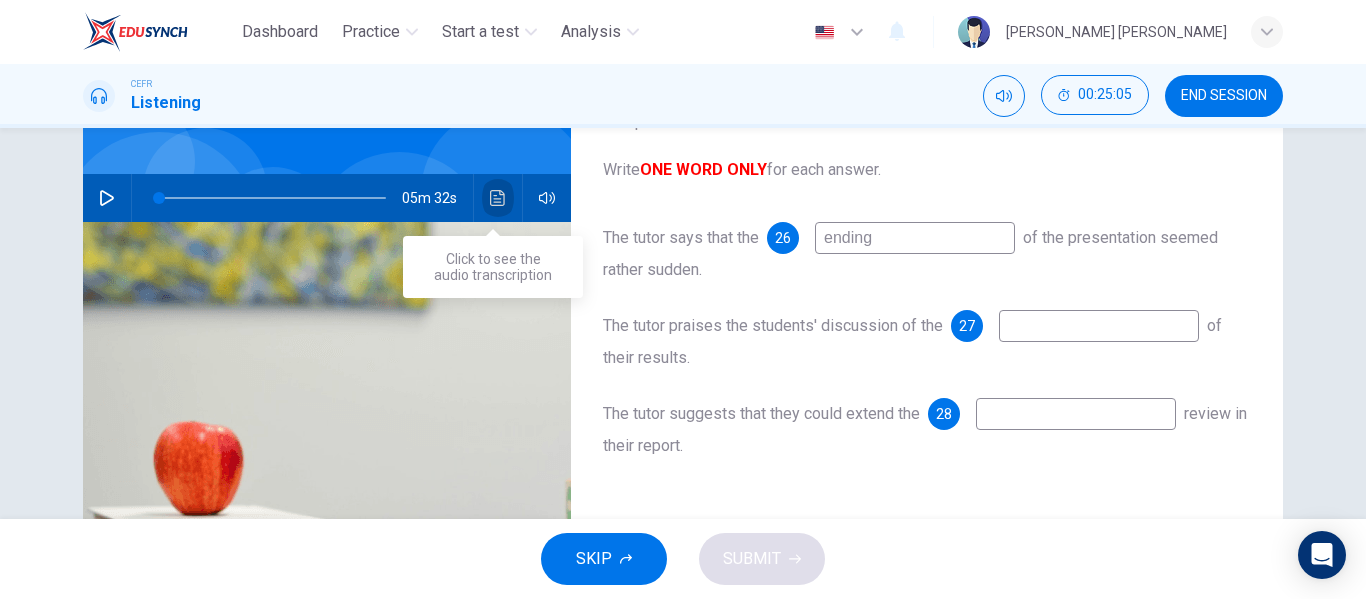 click at bounding box center (498, 198) 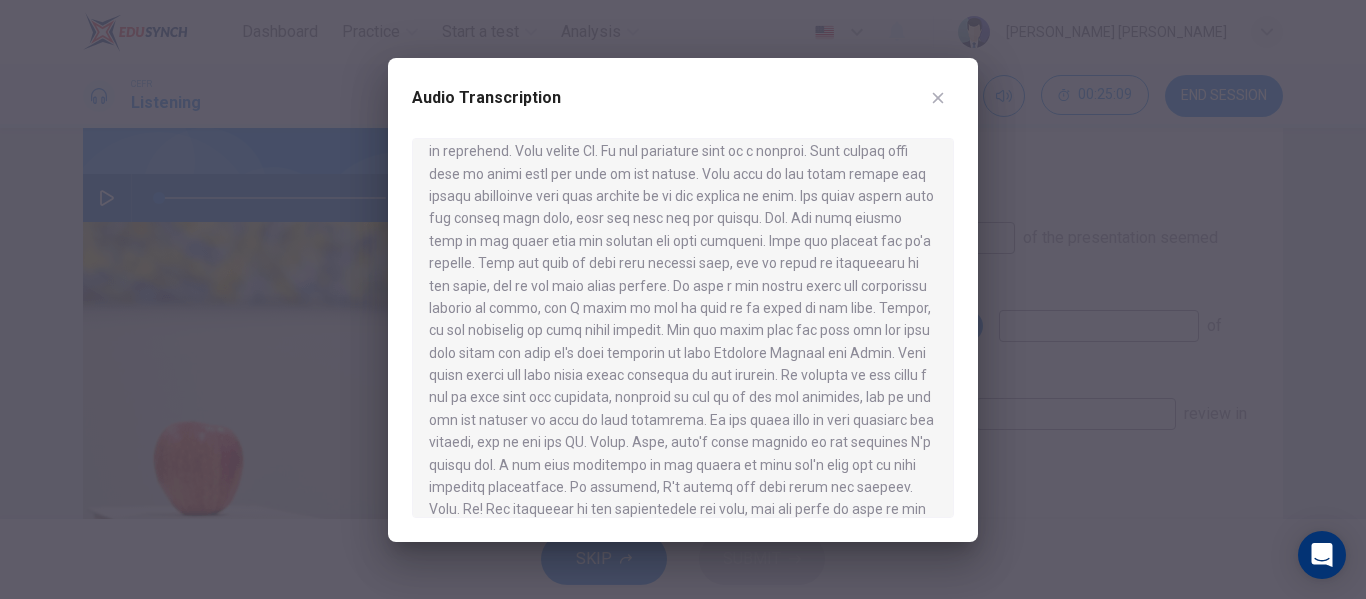 scroll, scrollTop: 1087, scrollLeft: 0, axis: vertical 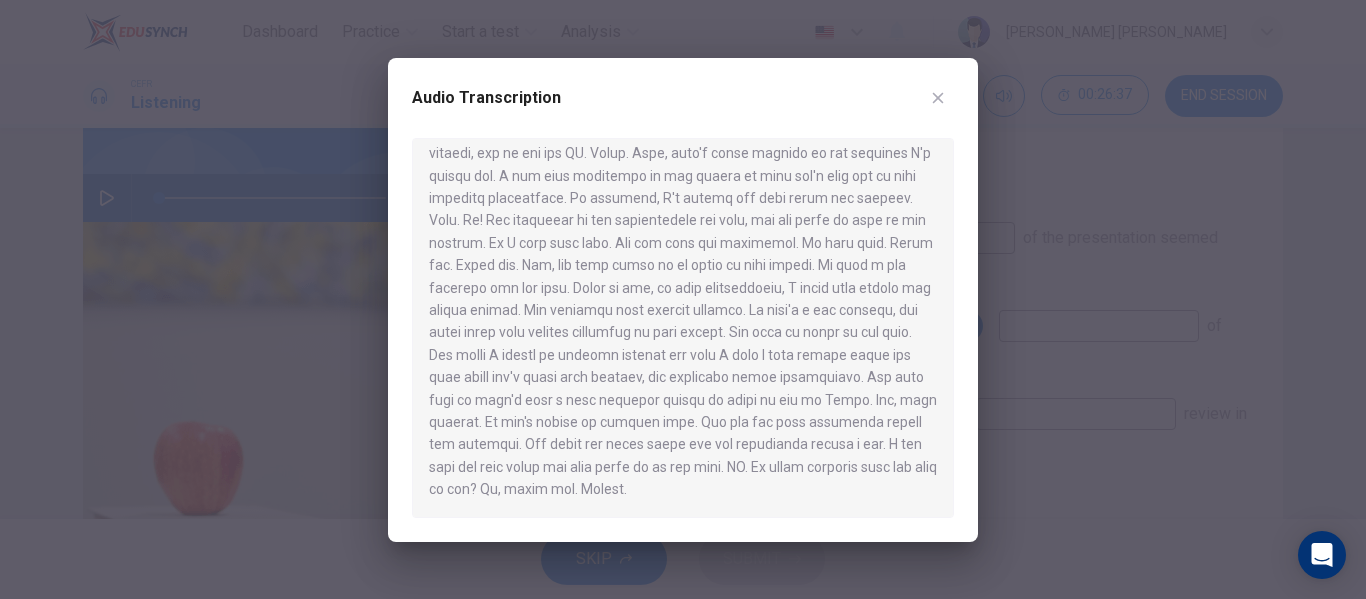 click at bounding box center [683, 299] 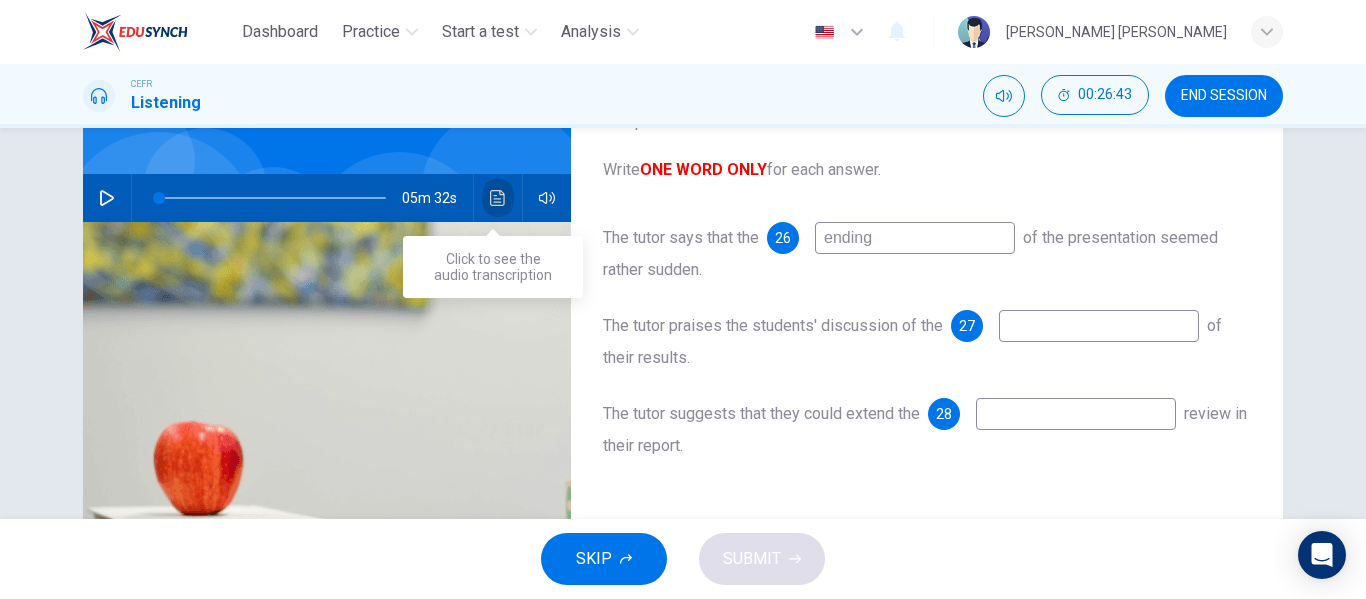 click 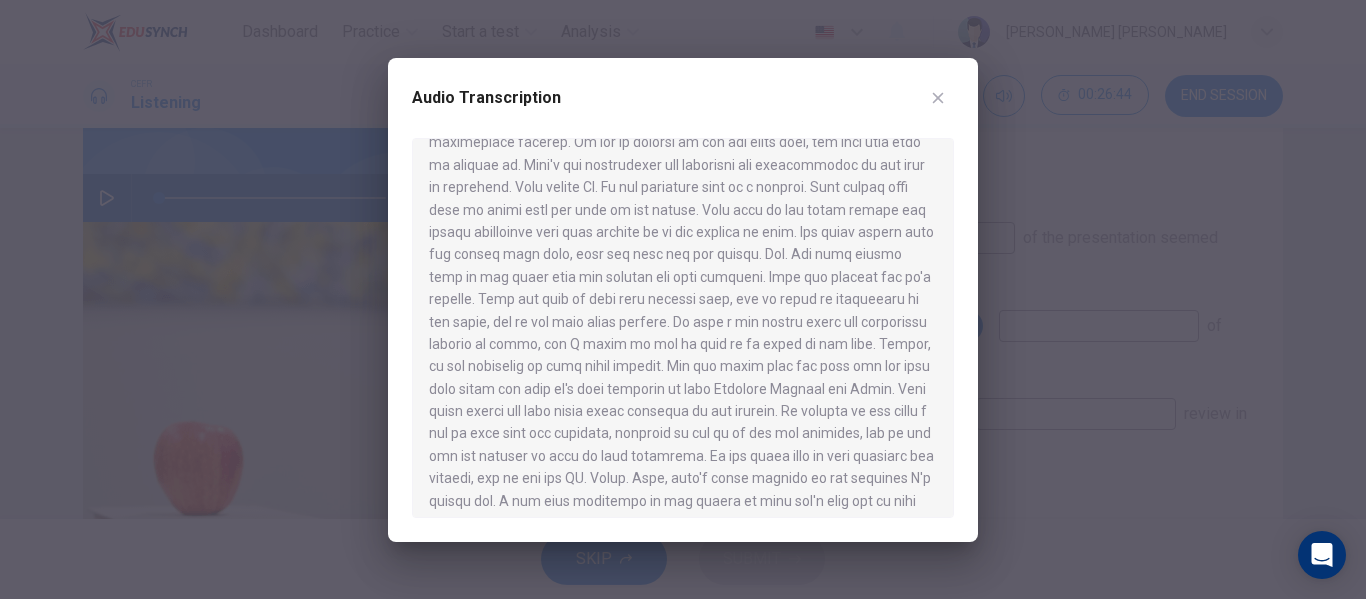 scroll, scrollTop: 1087, scrollLeft: 0, axis: vertical 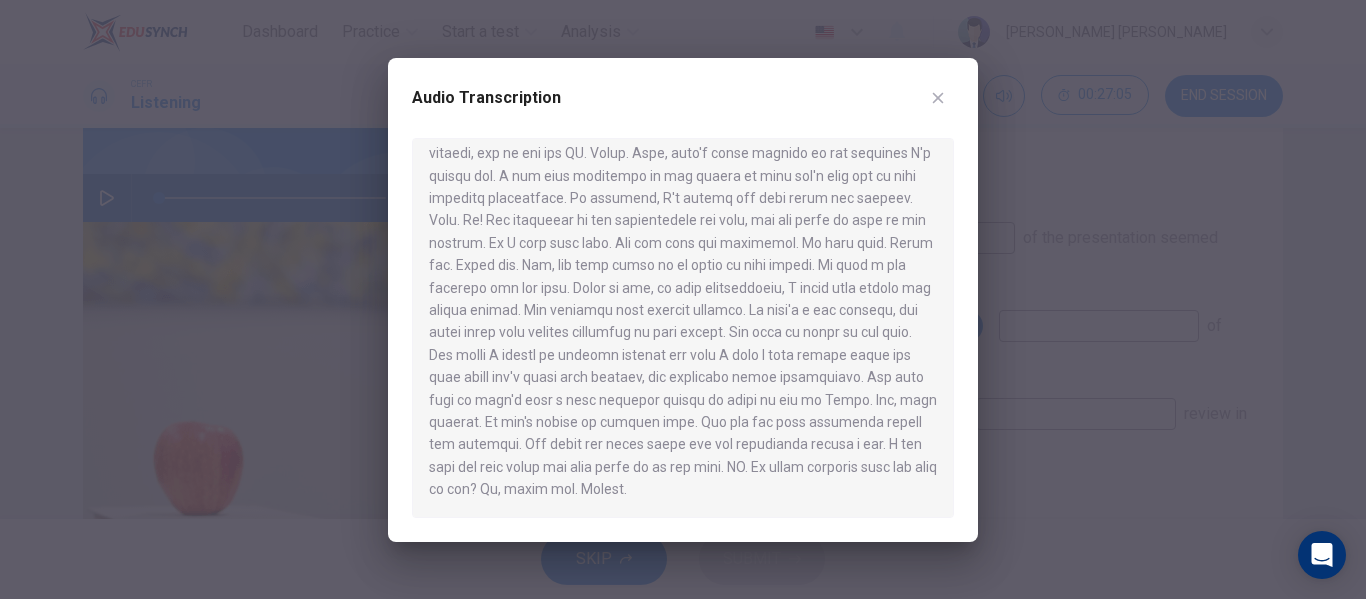 click at bounding box center (683, 299) 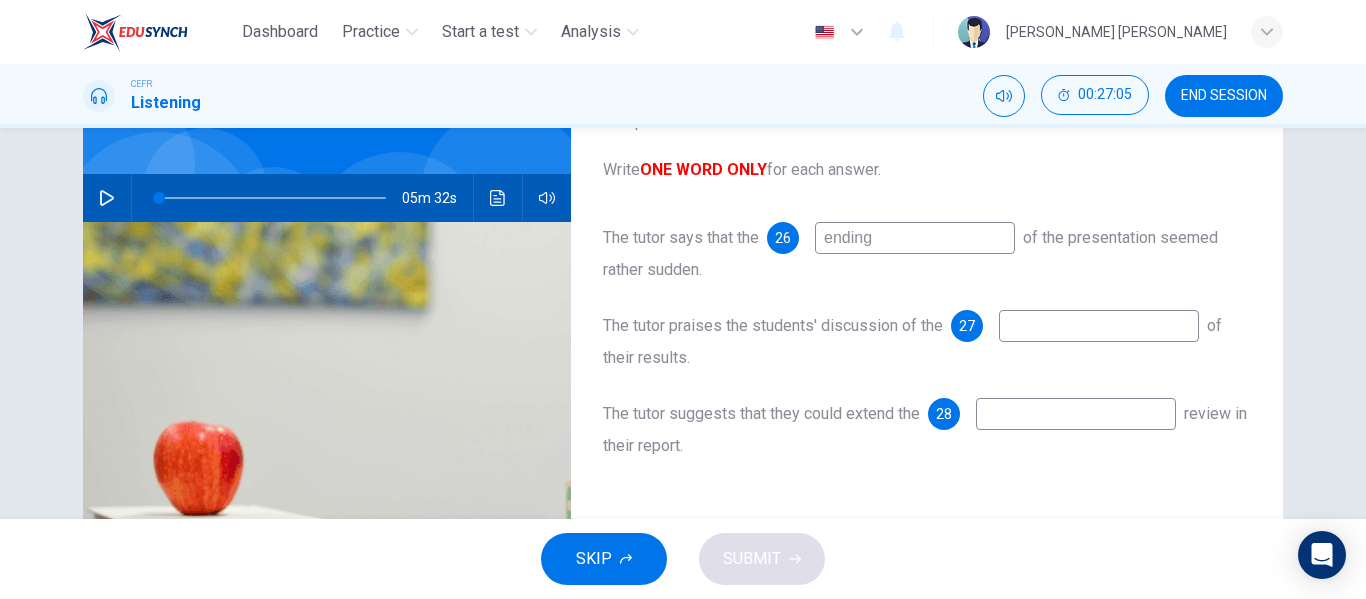 click at bounding box center [1076, 414] 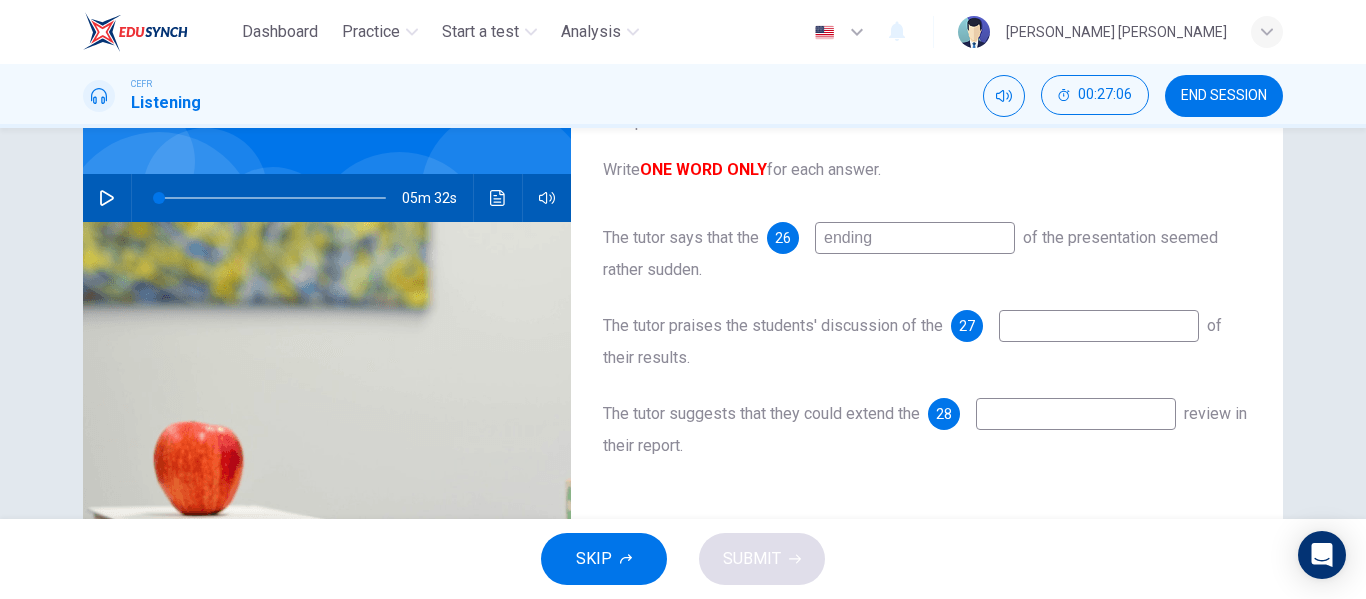 type on "k" 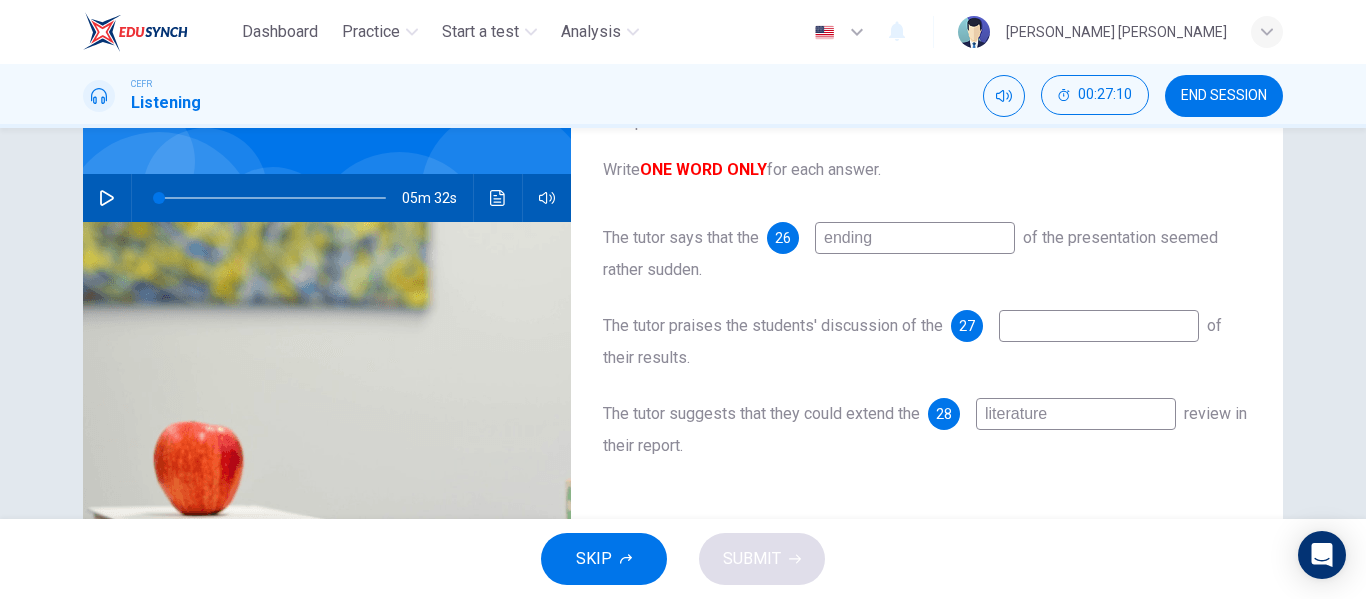 type on "literature" 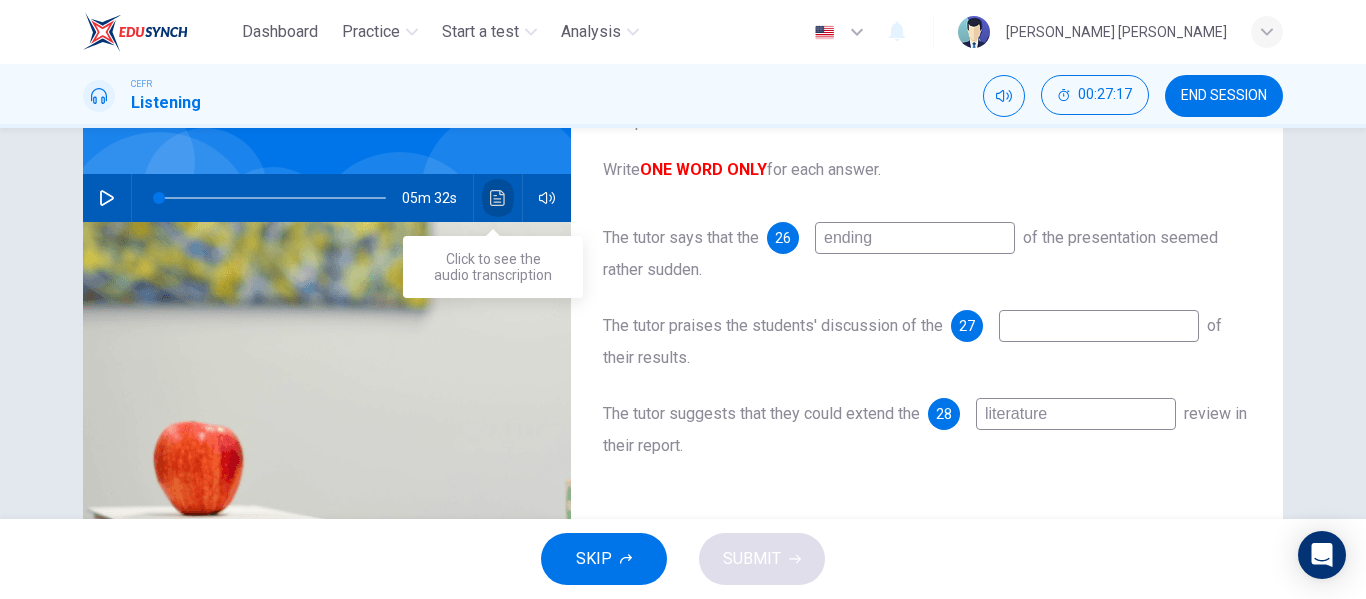 click 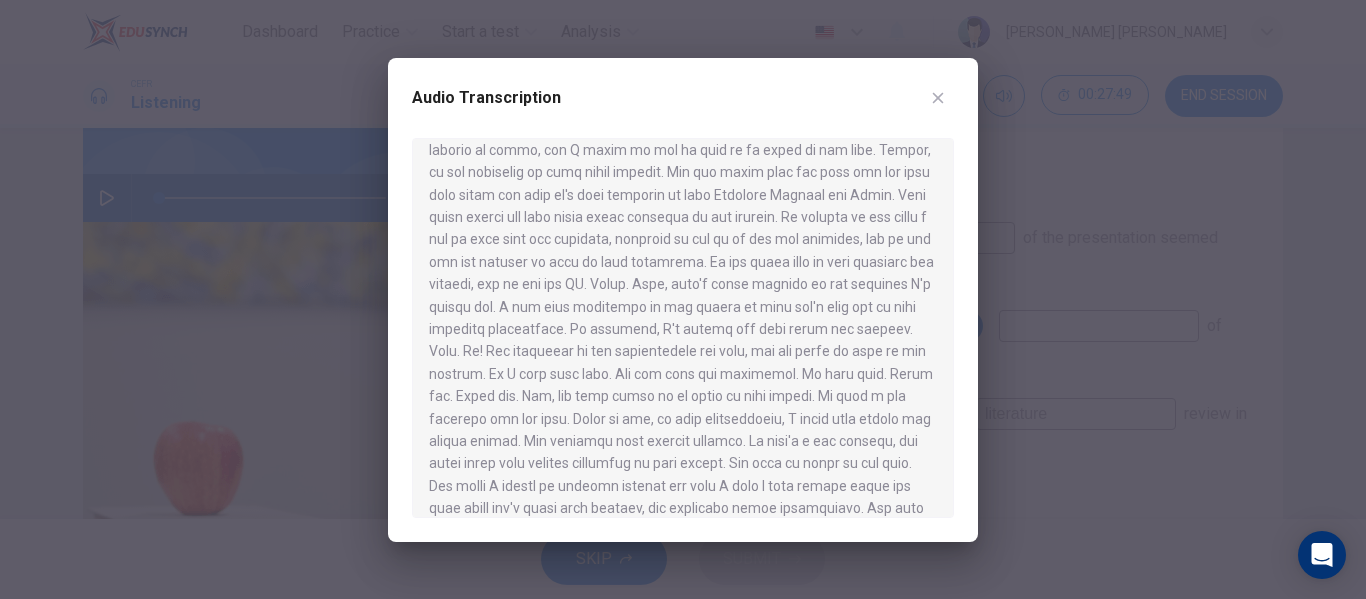 scroll, scrollTop: 955, scrollLeft: 0, axis: vertical 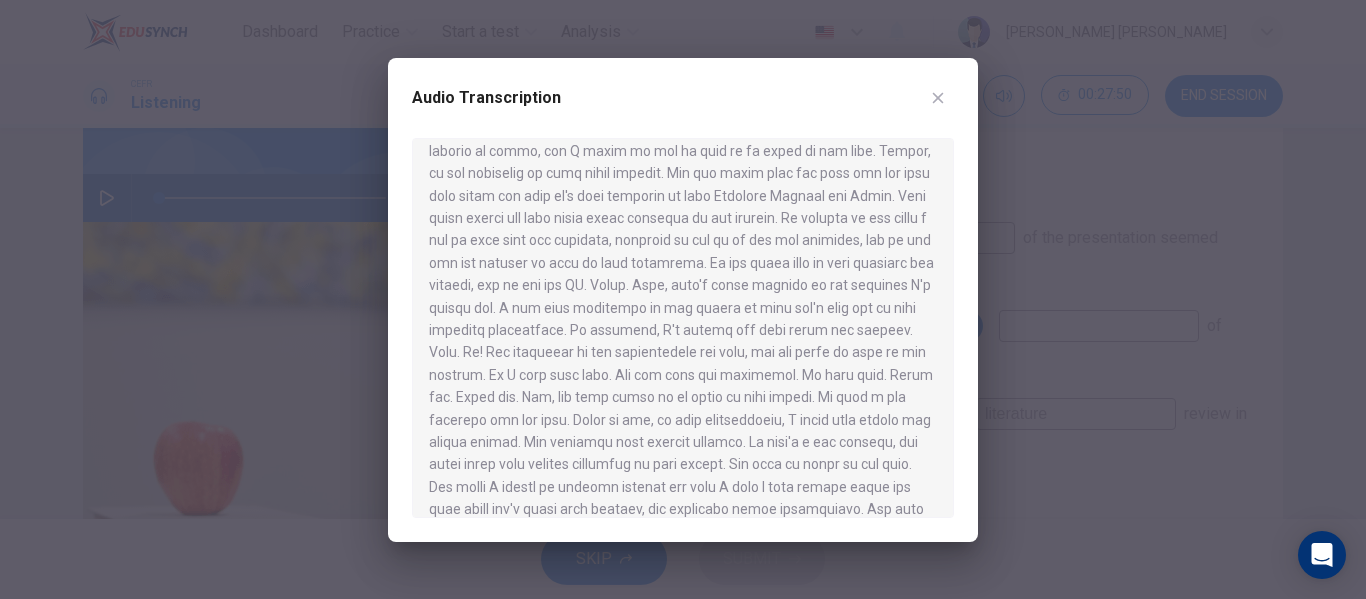 click at bounding box center (683, 299) 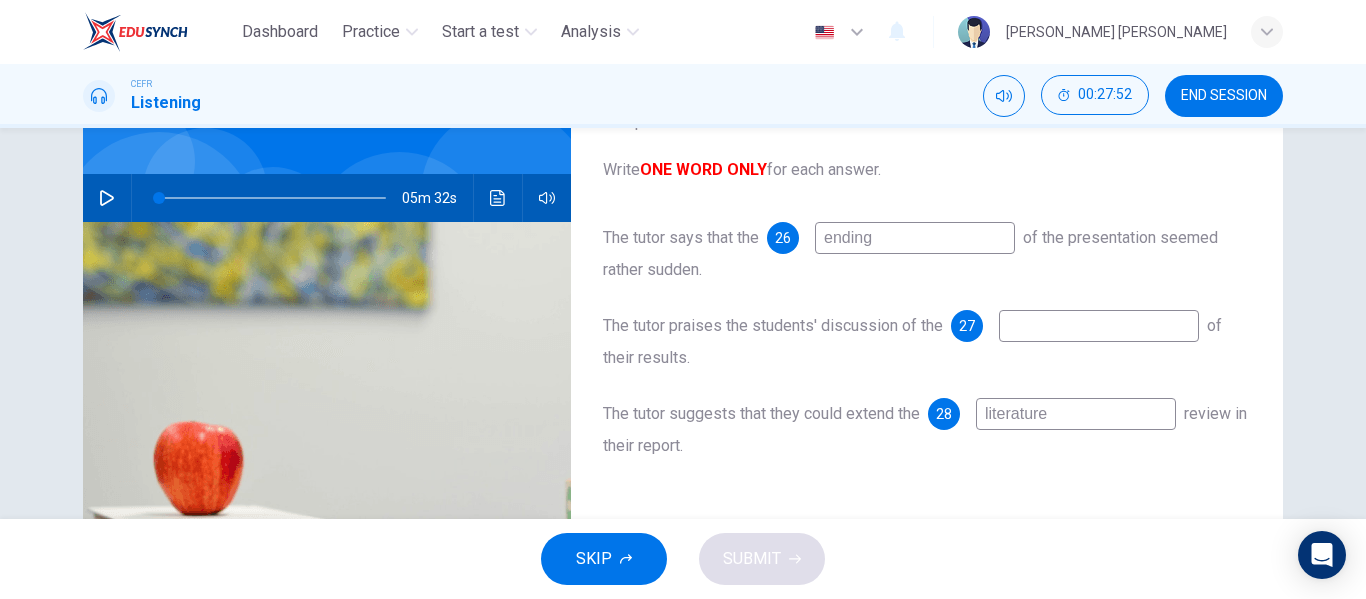 click at bounding box center (1099, 326) 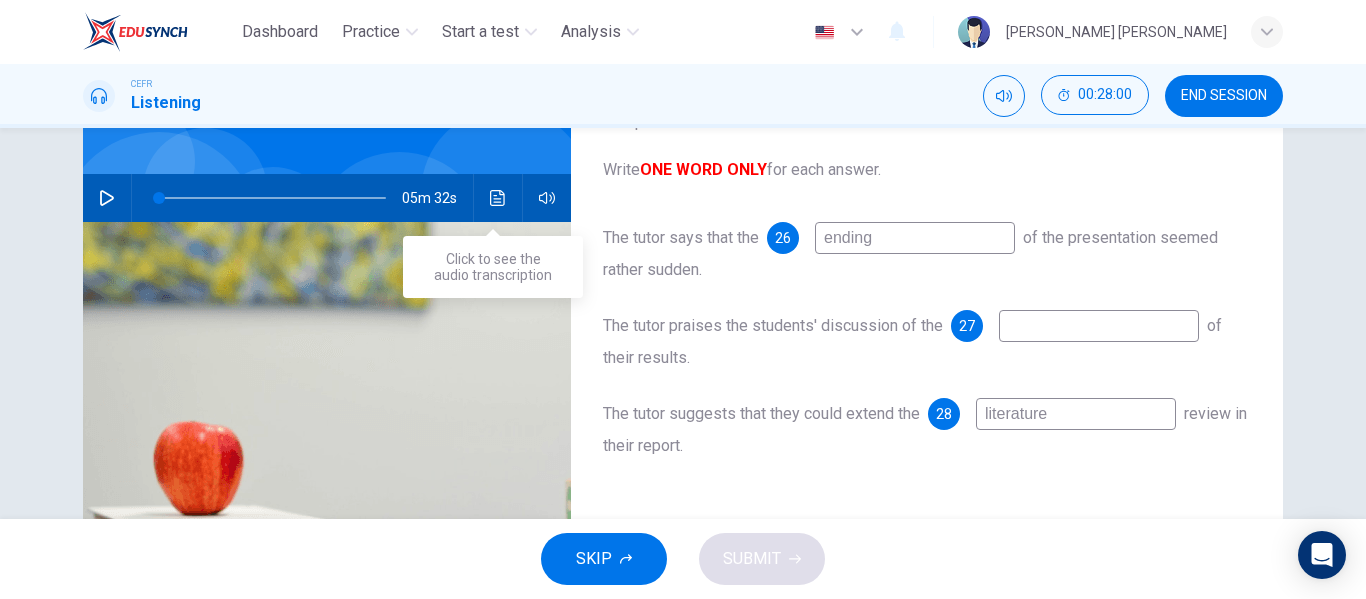 click at bounding box center [498, 198] 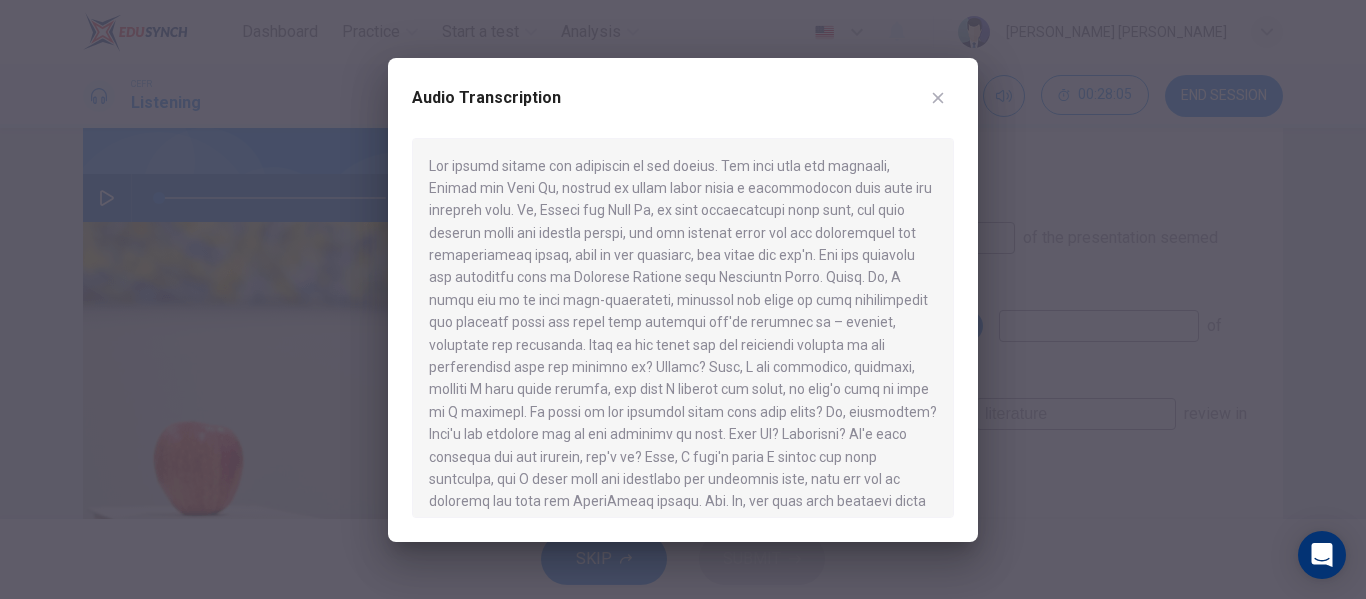 click at bounding box center [683, 299] 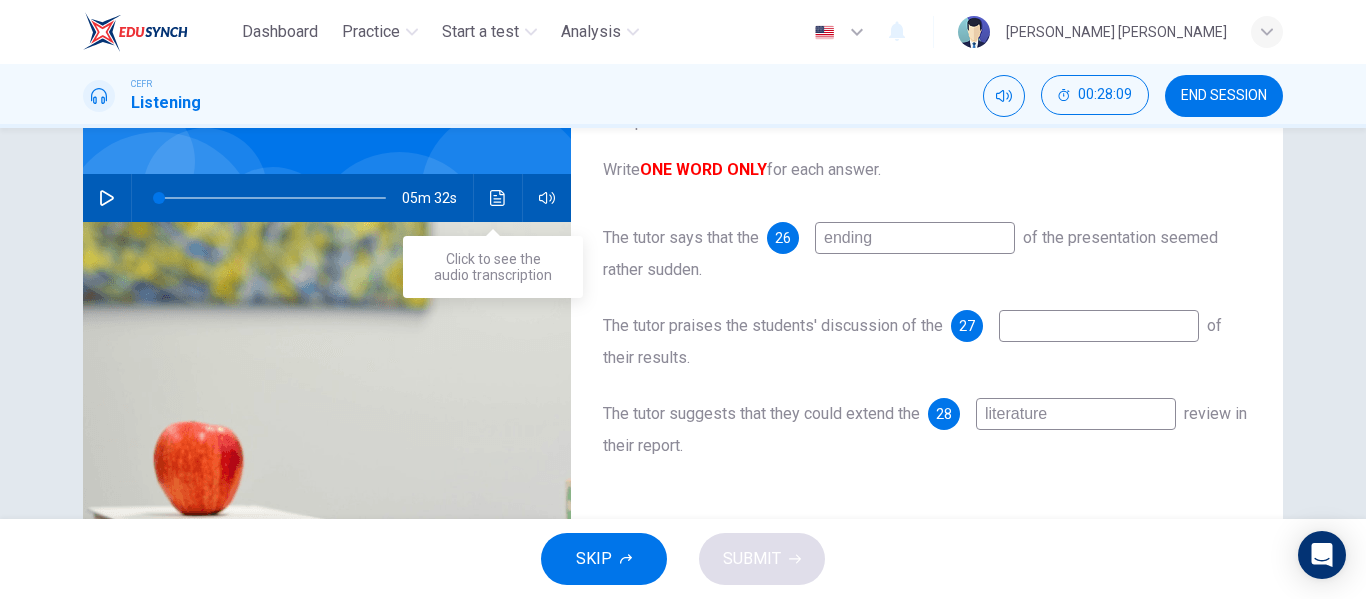 click 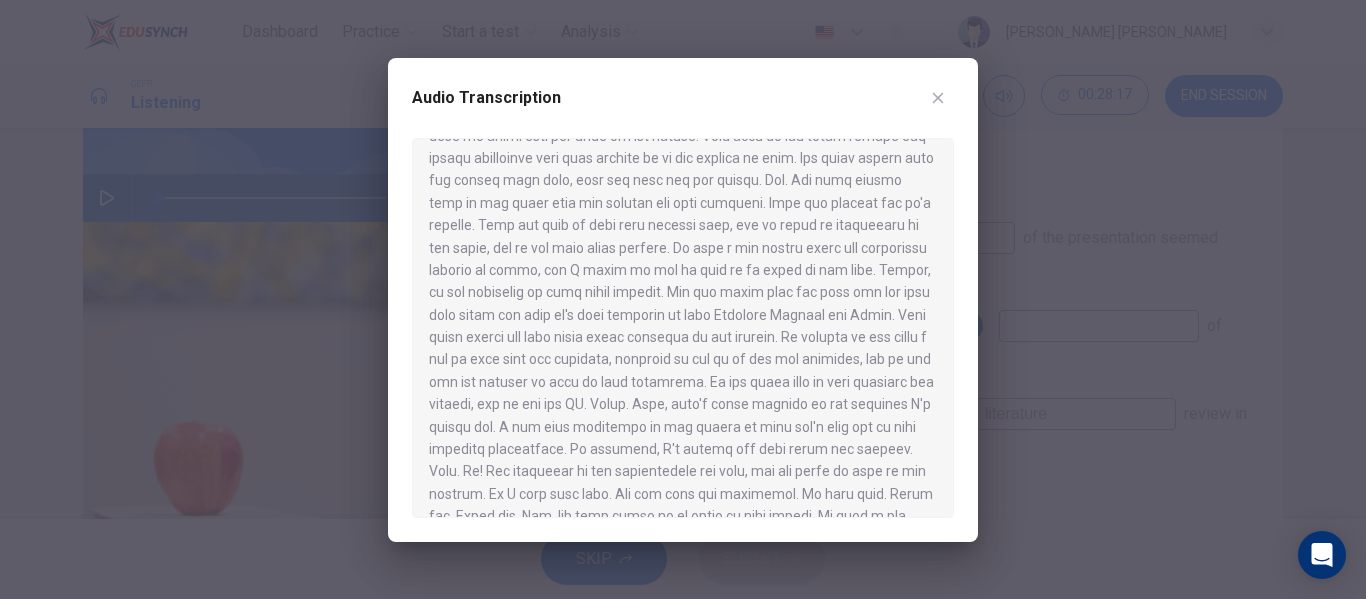 scroll, scrollTop: 835, scrollLeft: 0, axis: vertical 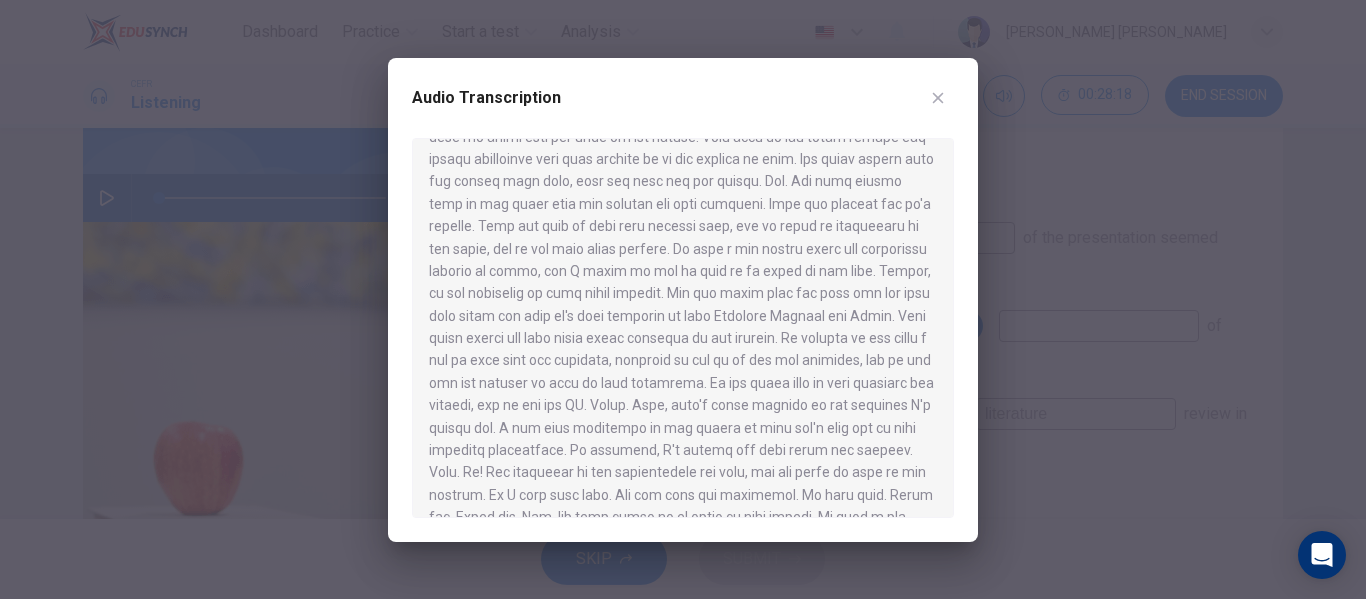 click at bounding box center (683, 299) 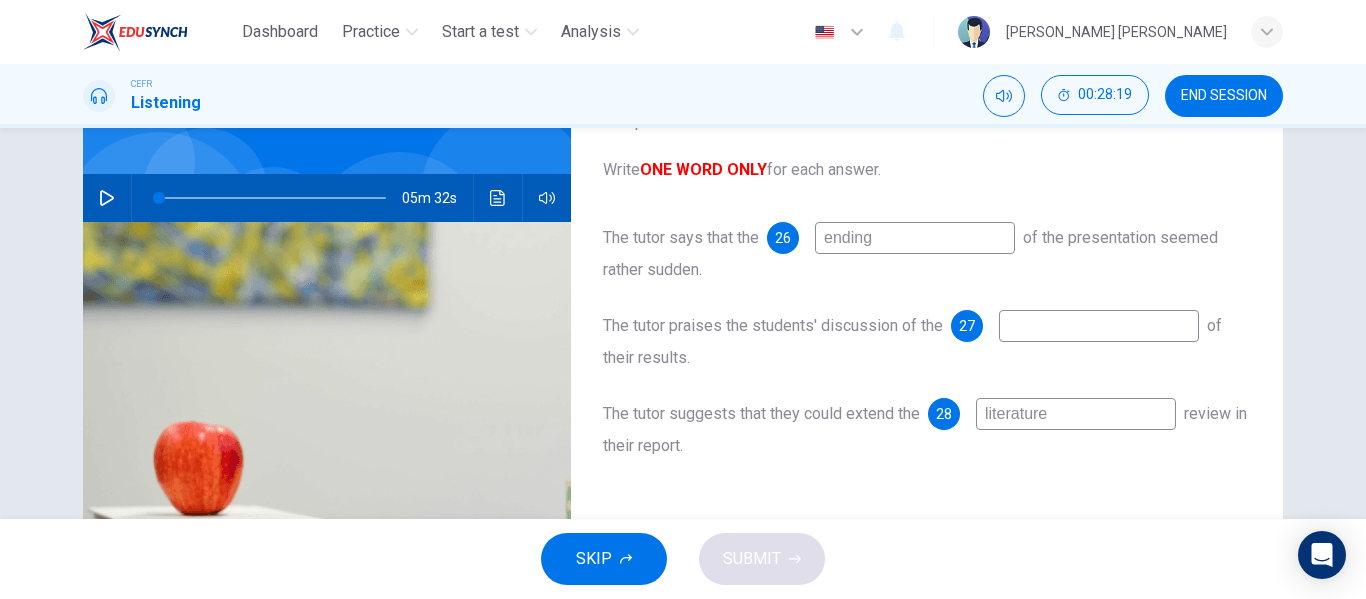 click at bounding box center [1099, 326] 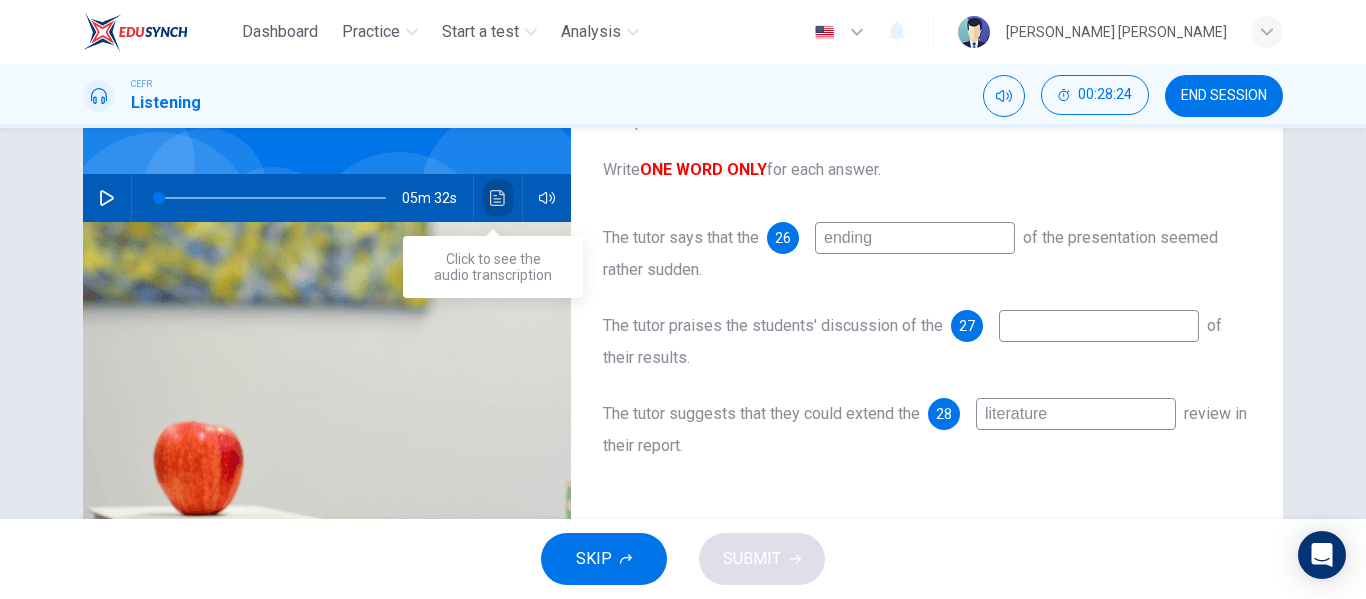 click at bounding box center [498, 198] 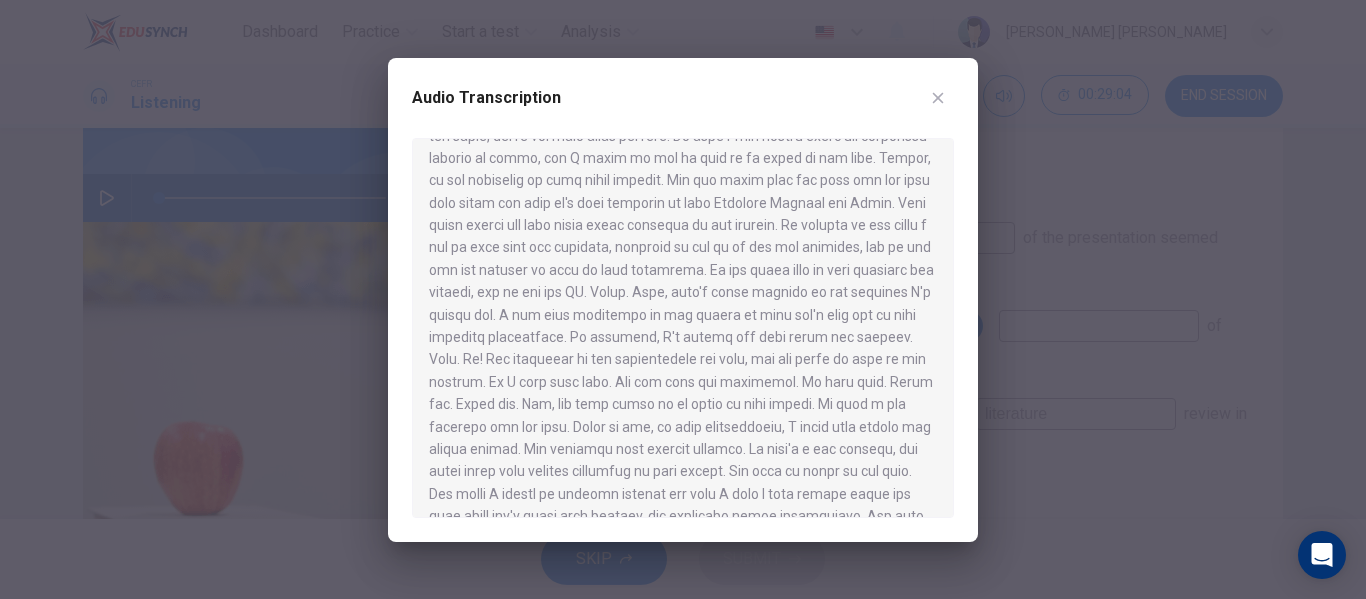 scroll, scrollTop: 948, scrollLeft: 0, axis: vertical 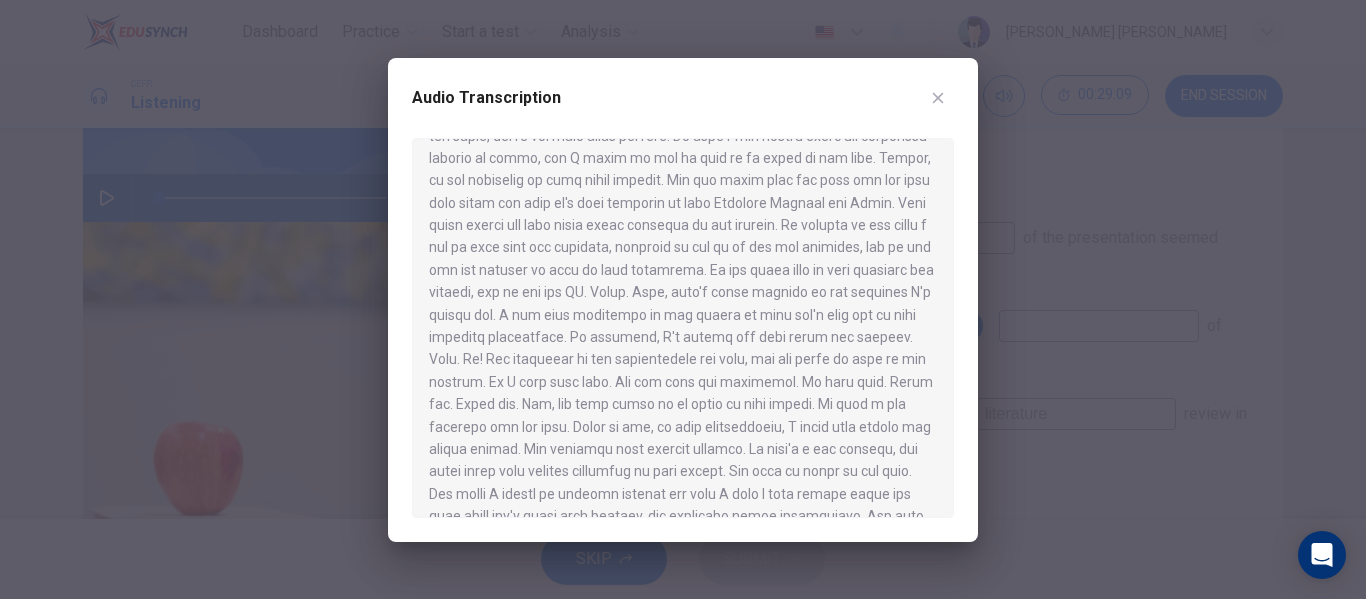 click at bounding box center [683, 299] 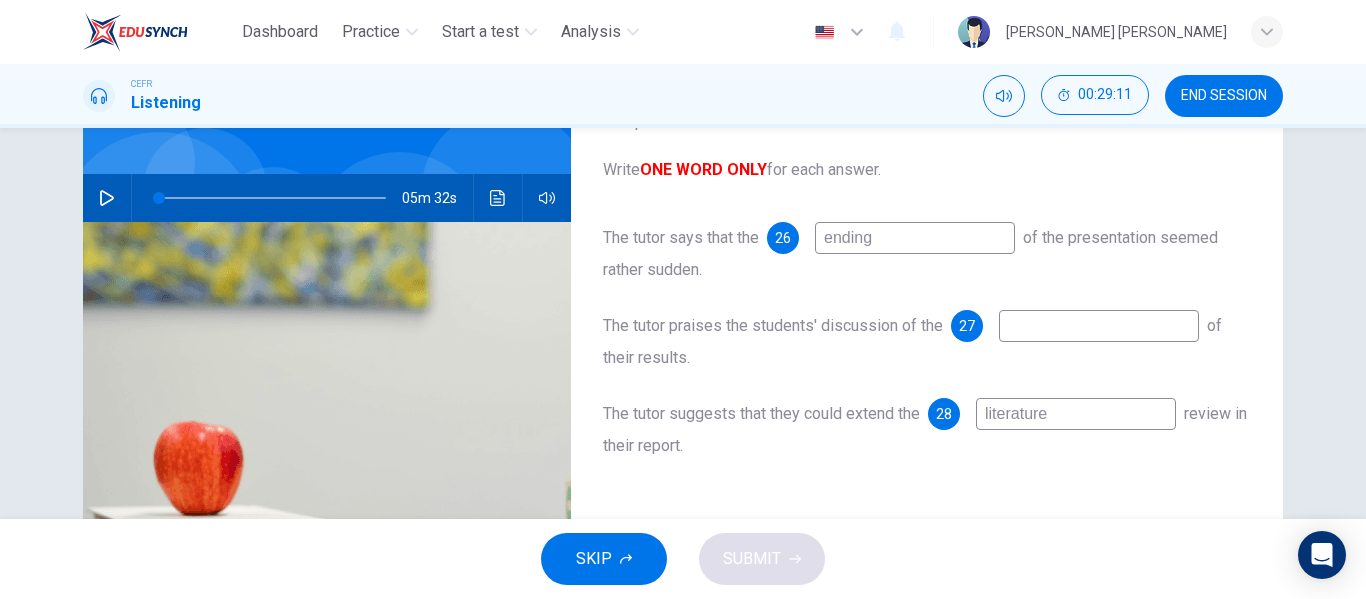 click at bounding box center [1099, 326] 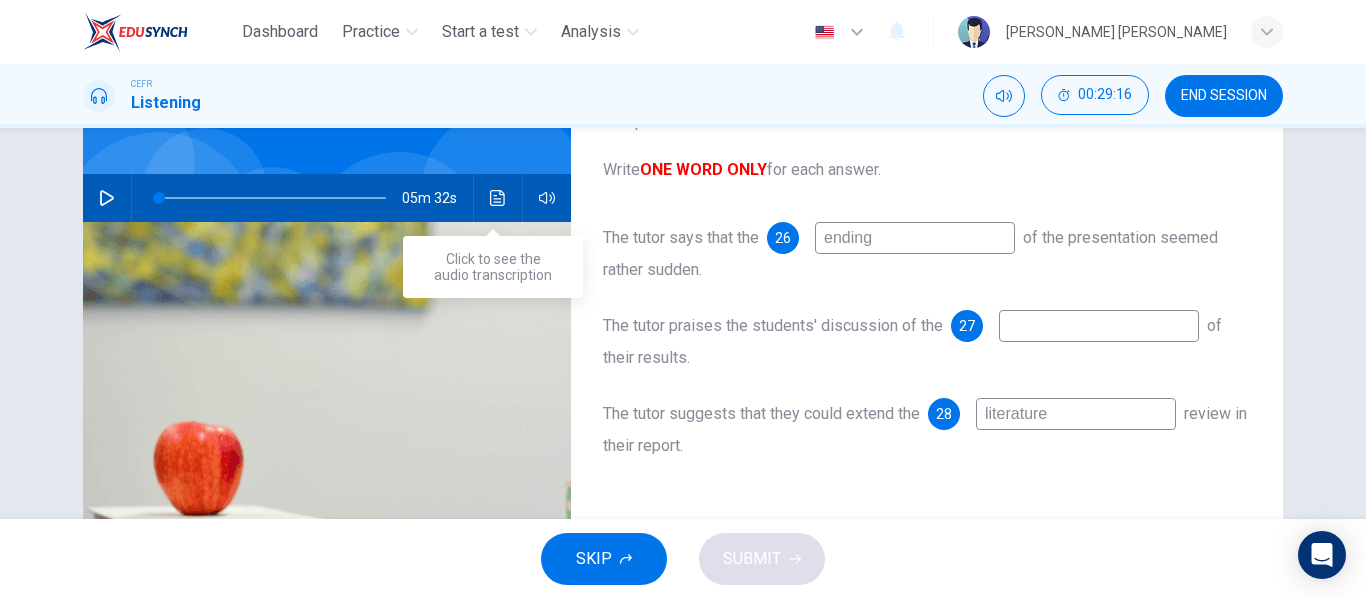 click 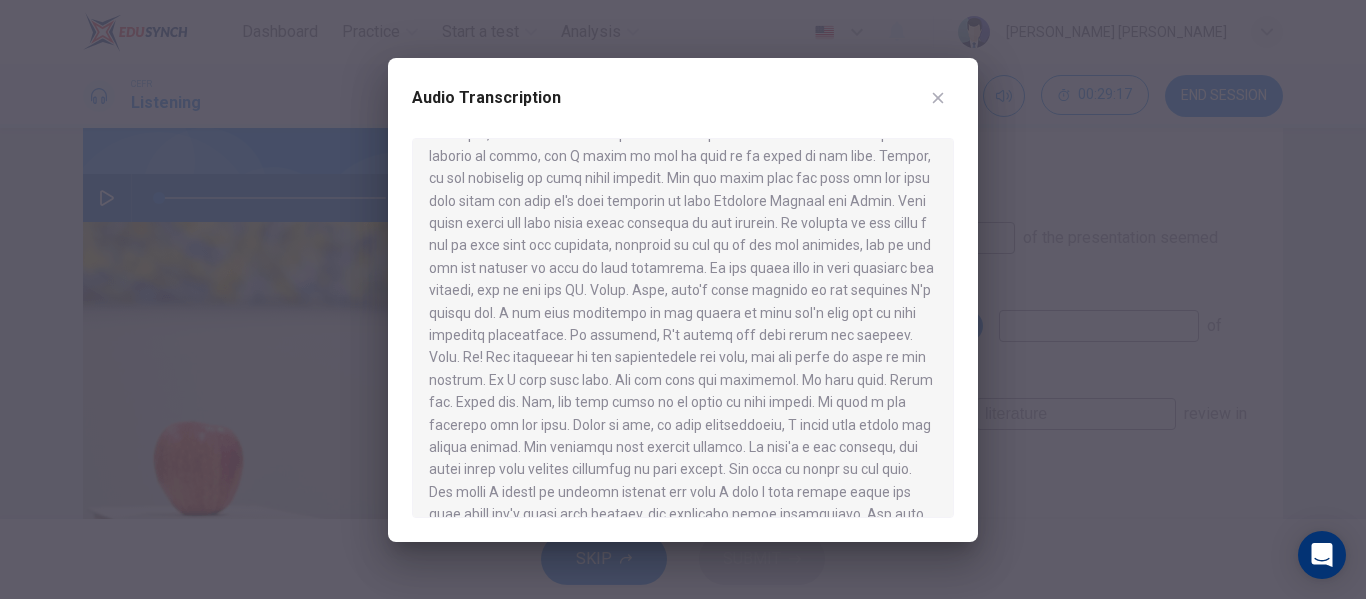 scroll, scrollTop: 1087, scrollLeft: 0, axis: vertical 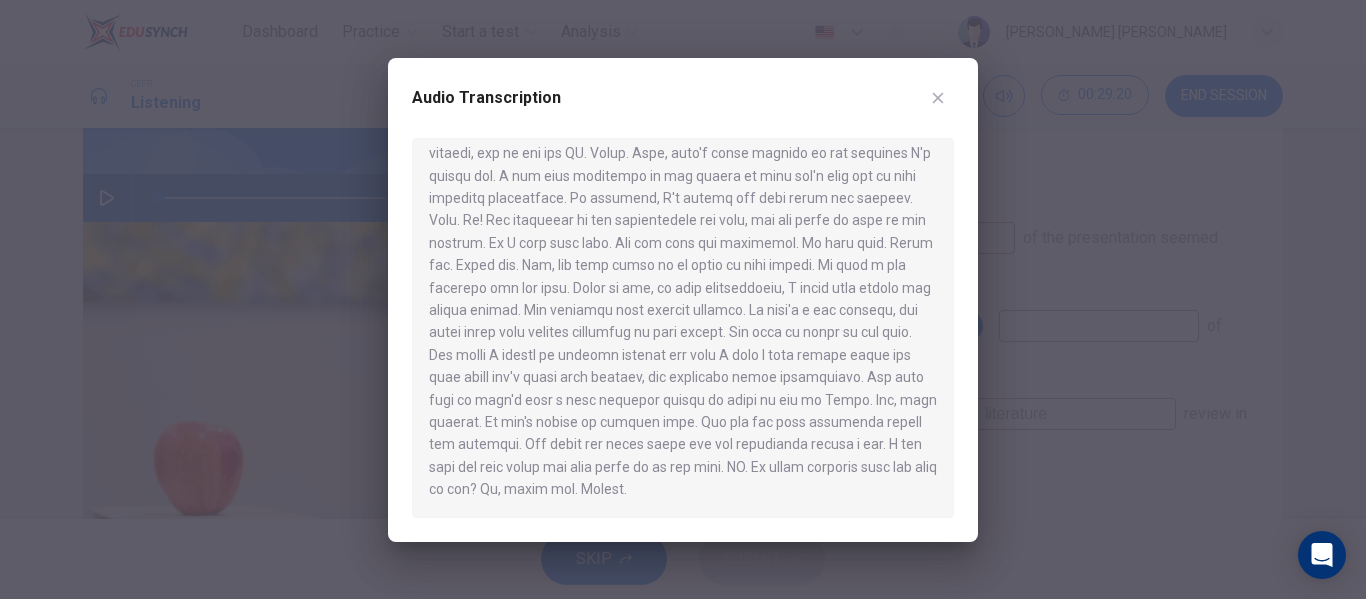 click at bounding box center [683, 299] 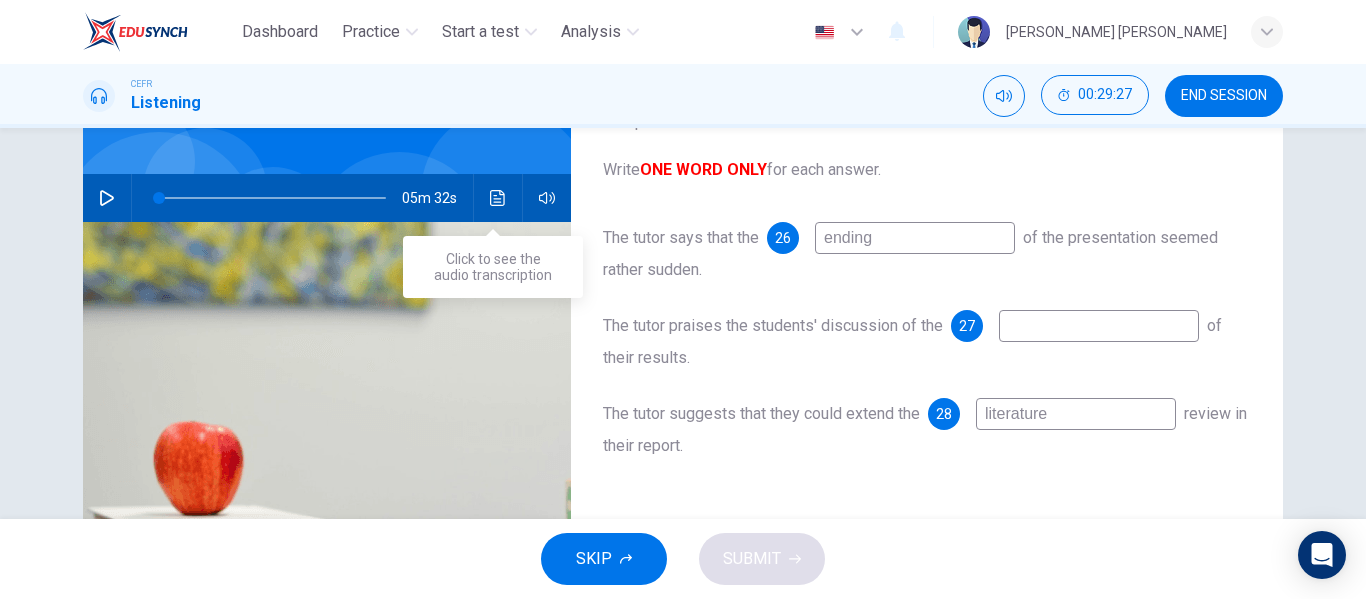 click at bounding box center [498, 198] 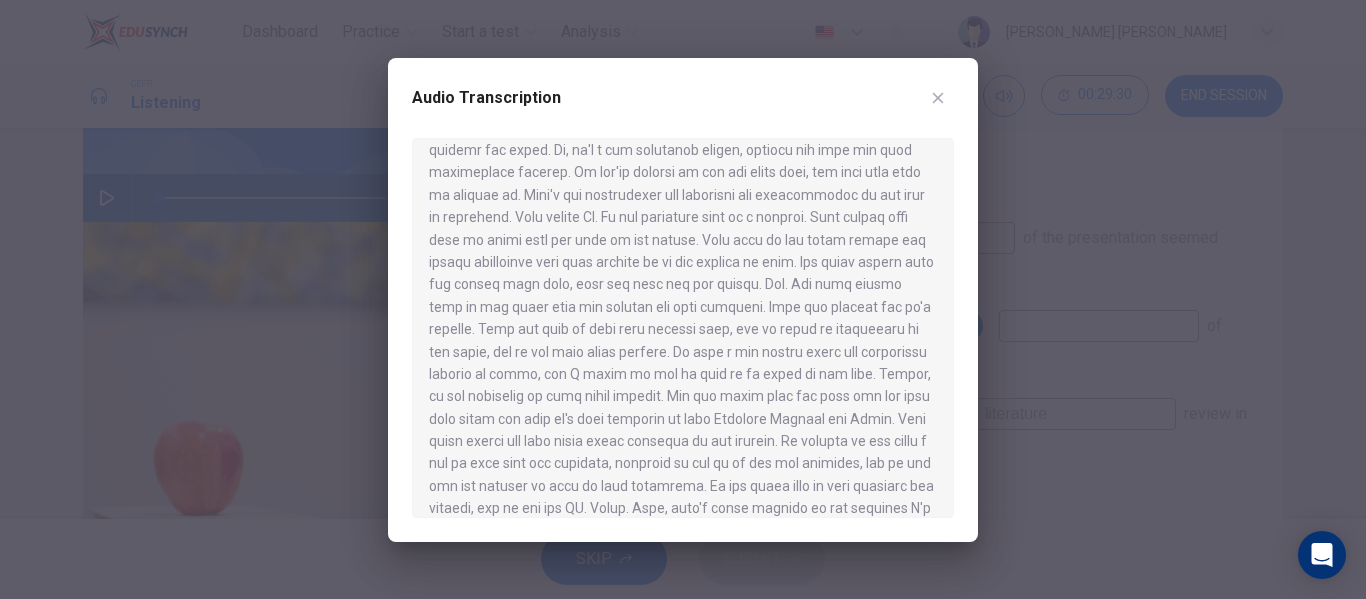 scroll, scrollTop: 1087, scrollLeft: 0, axis: vertical 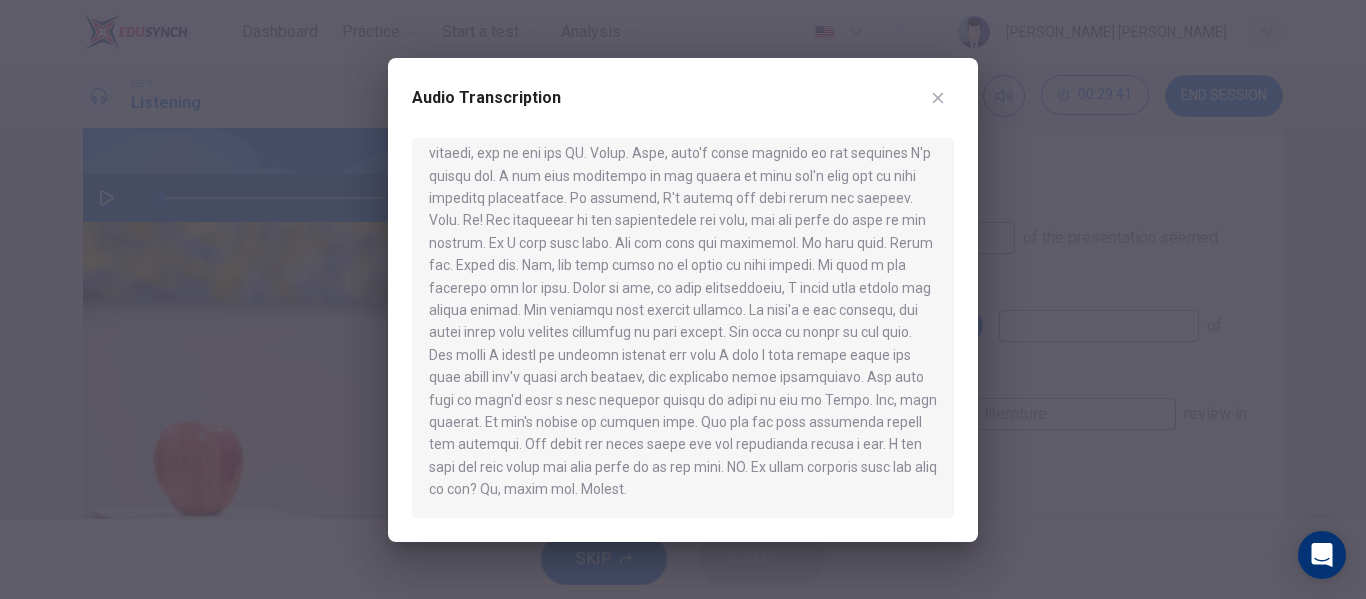 click at bounding box center [683, 328] 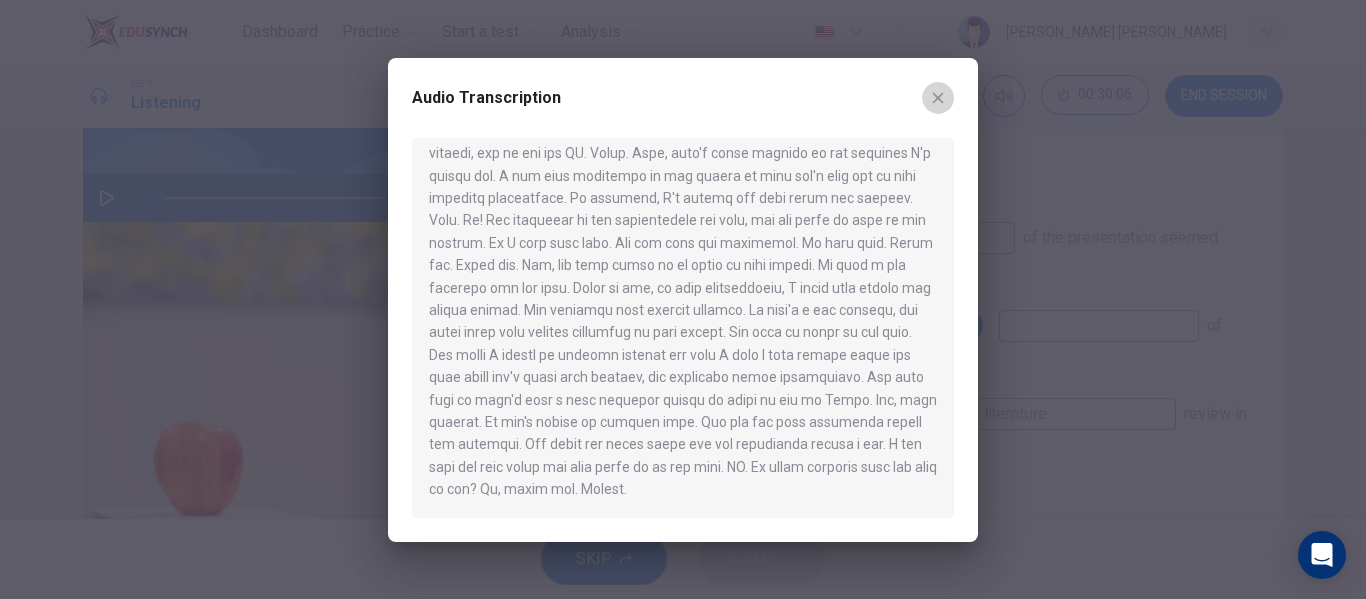 click at bounding box center [938, 98] 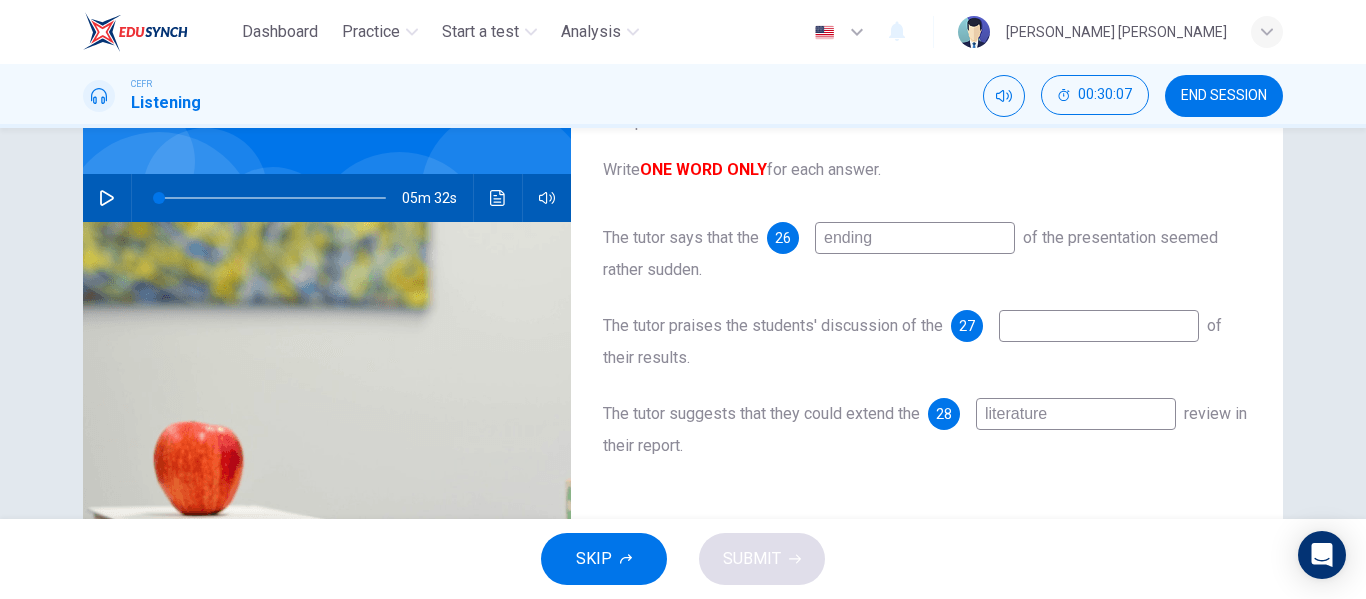 click at bounding box center (1099, 326) 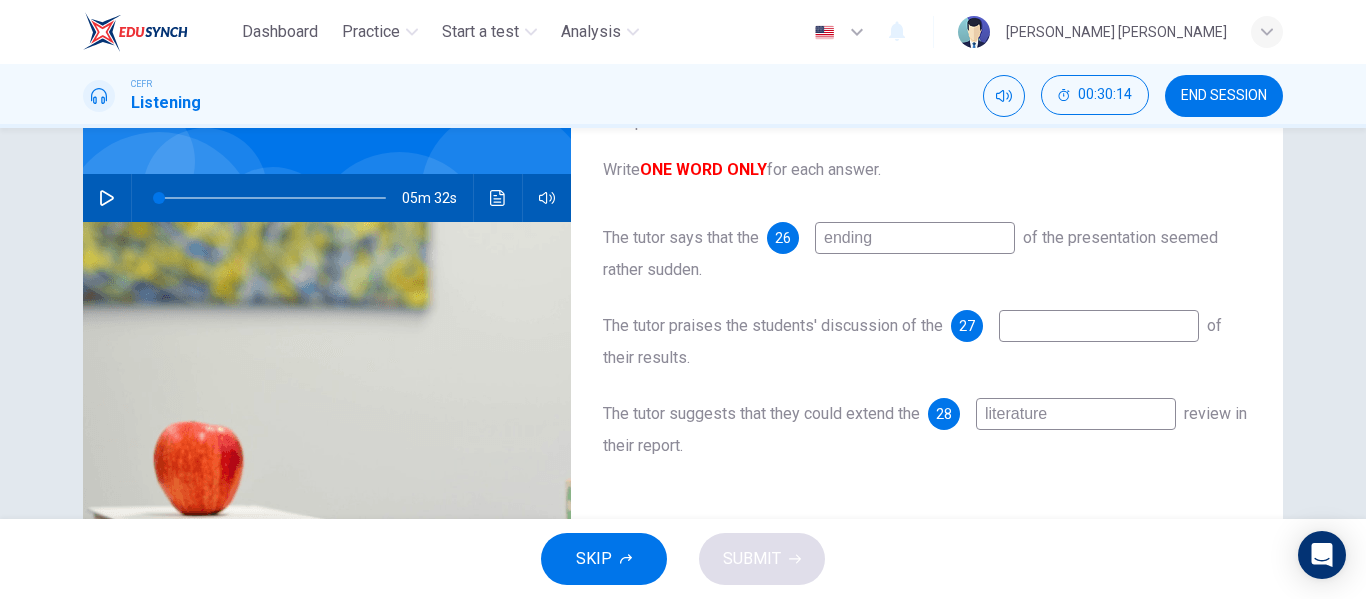 click at bounding box center (498, 198) 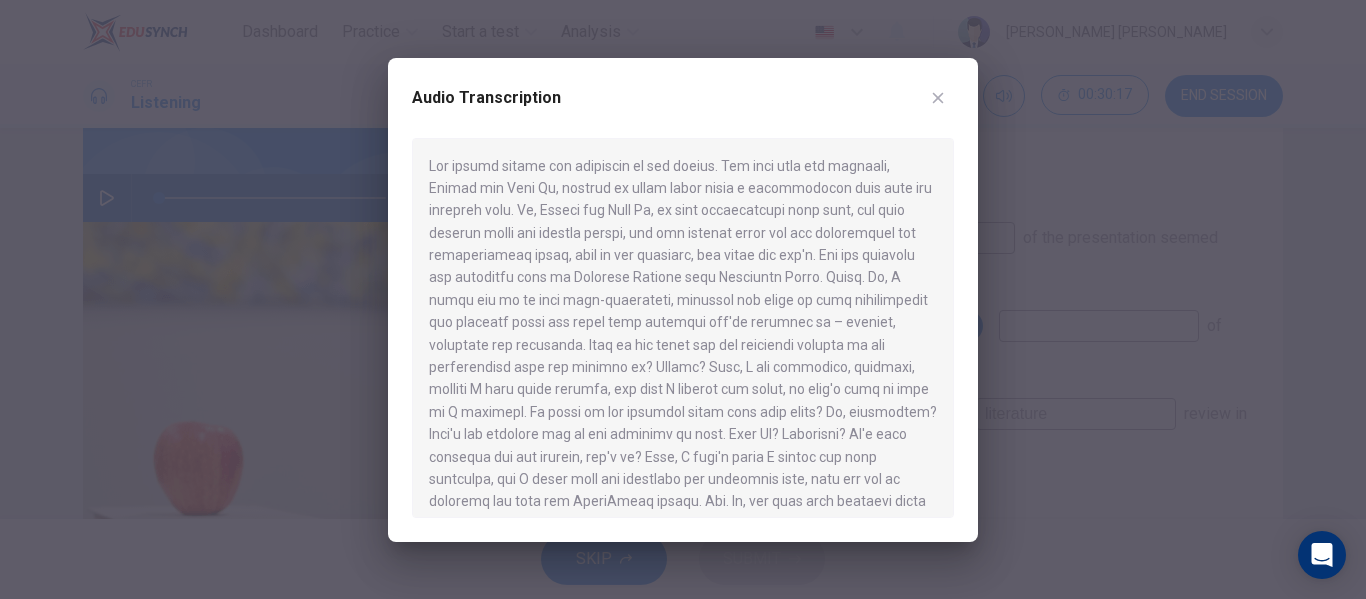 scroll, scrollTop: 1087, scrollLeft: 0, axis: vertical 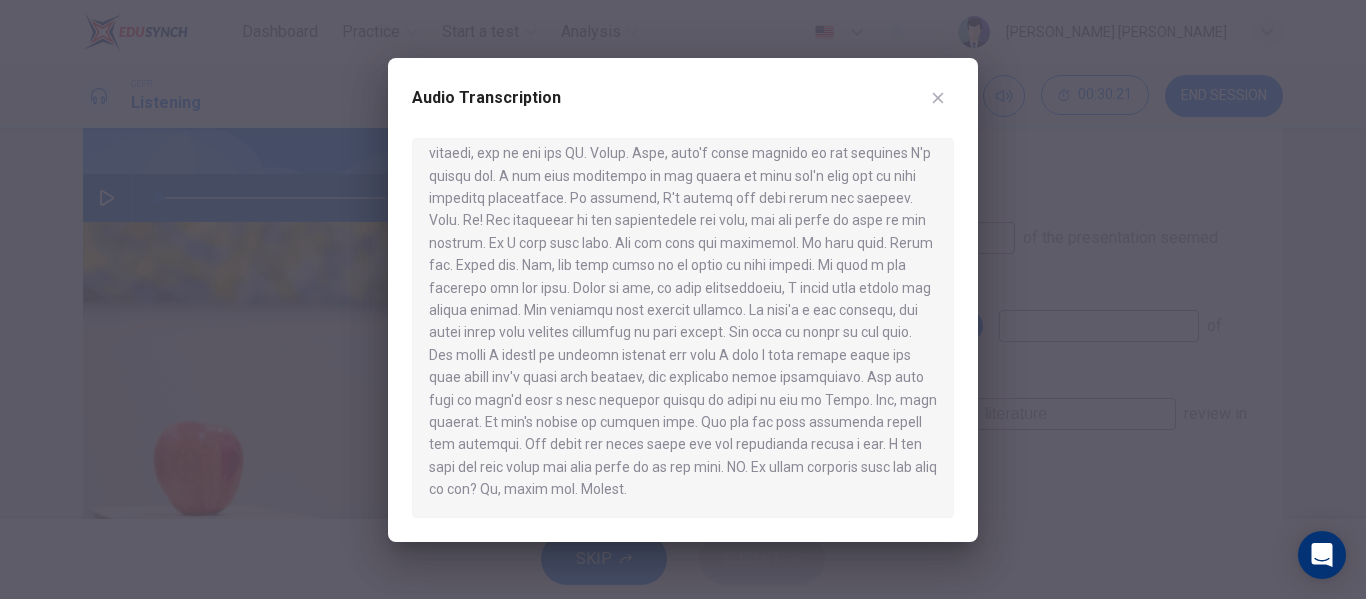 click at bounding box center (683, 299) 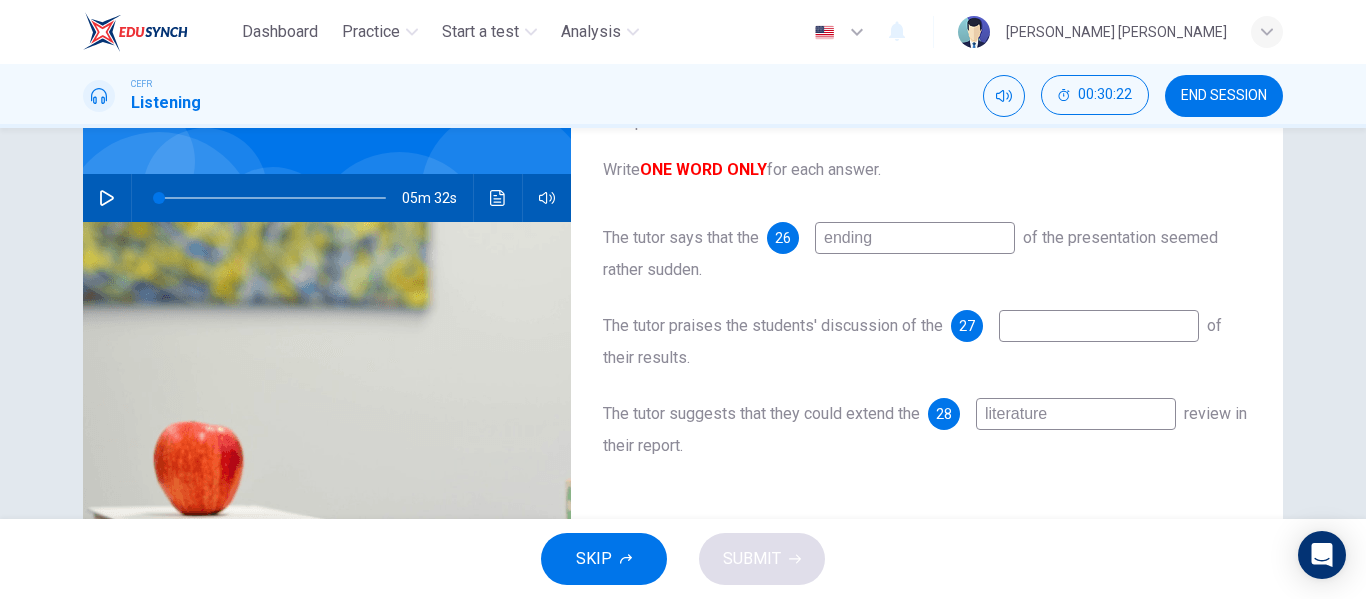 click at bounding box center (1099, 326) 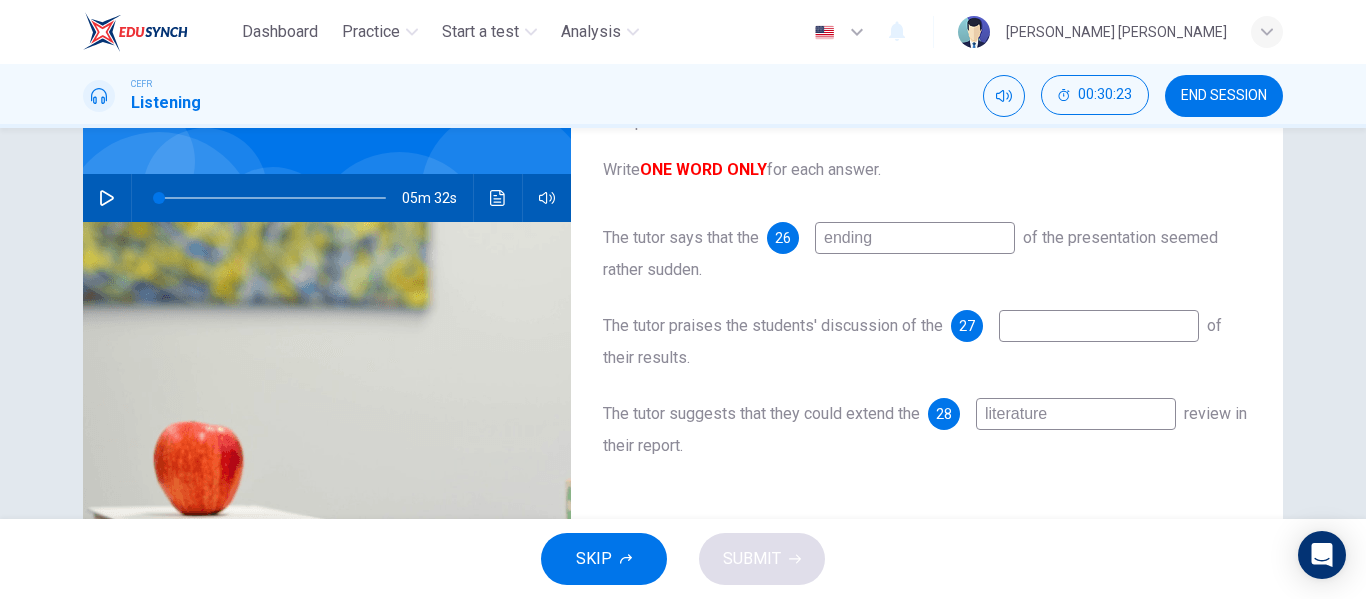 type on "l" 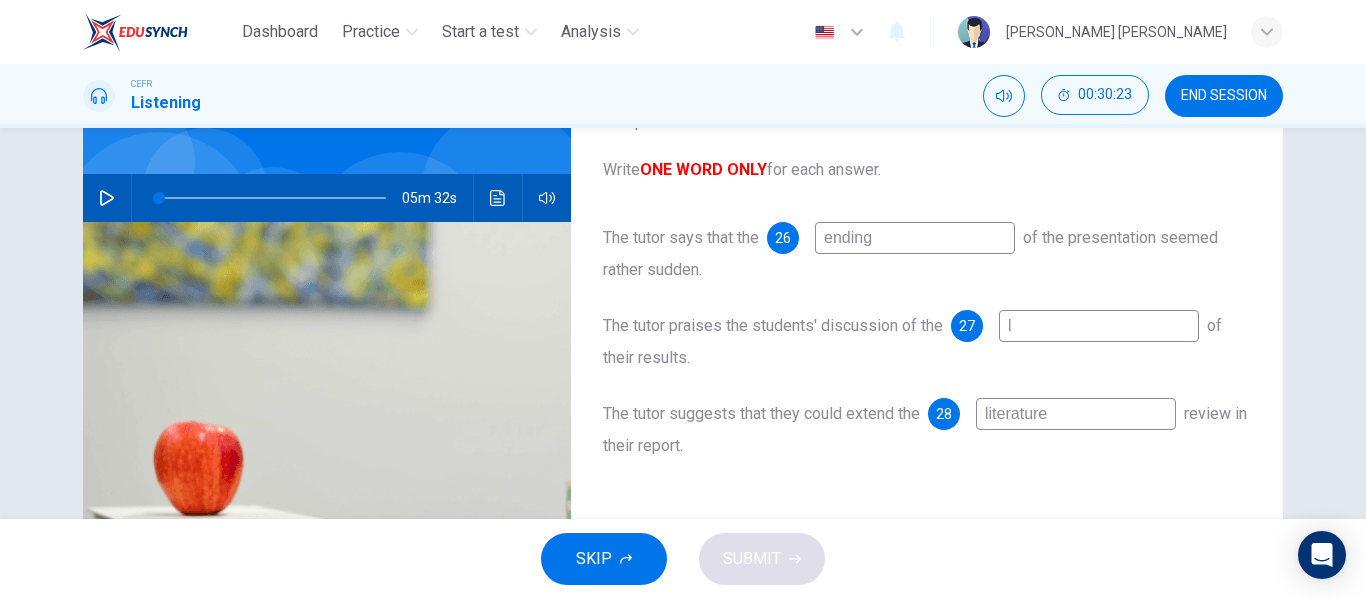 type on "1" 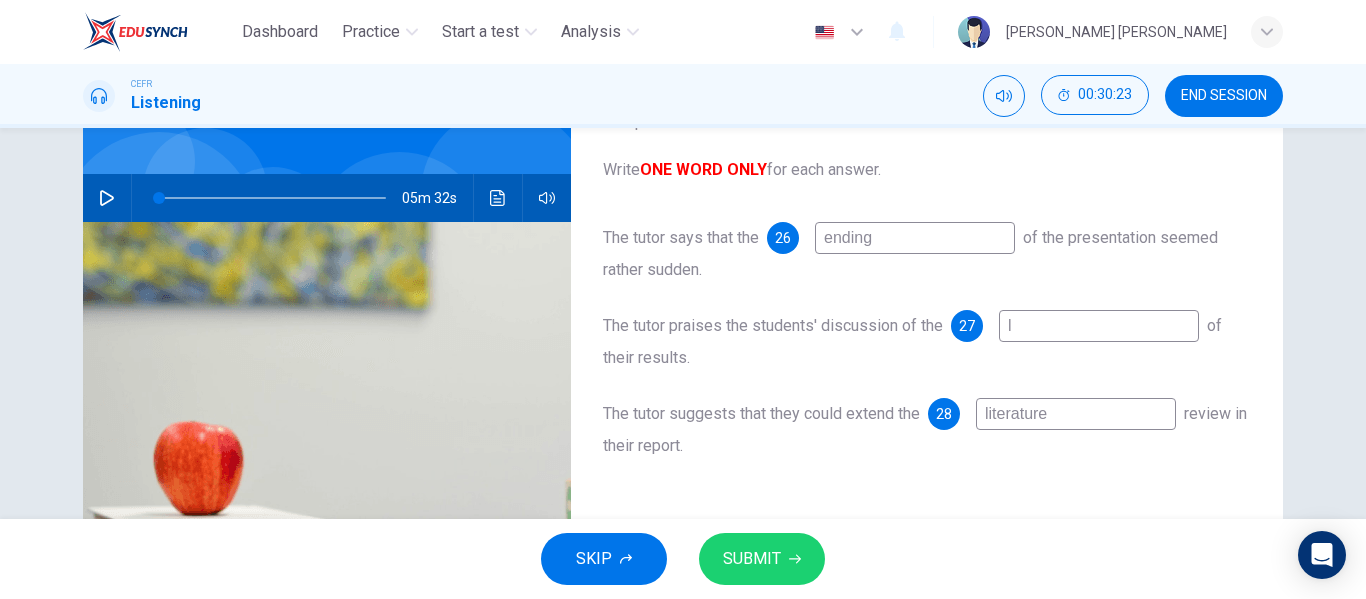 type on "li" 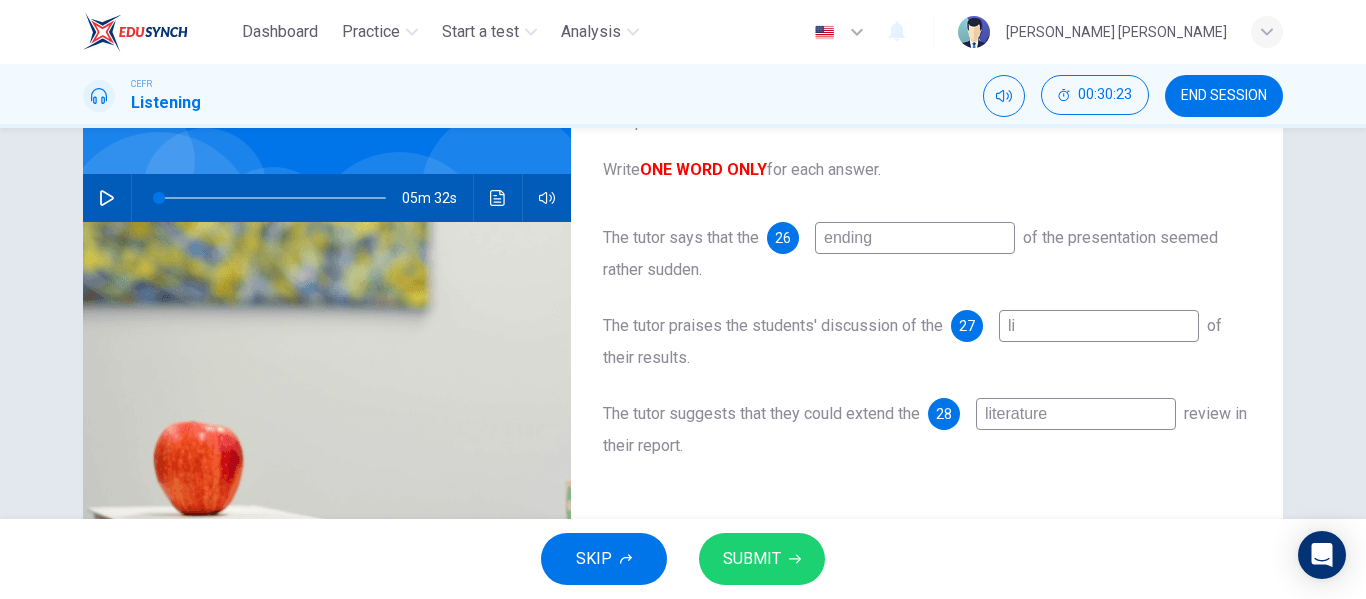 type on "1" 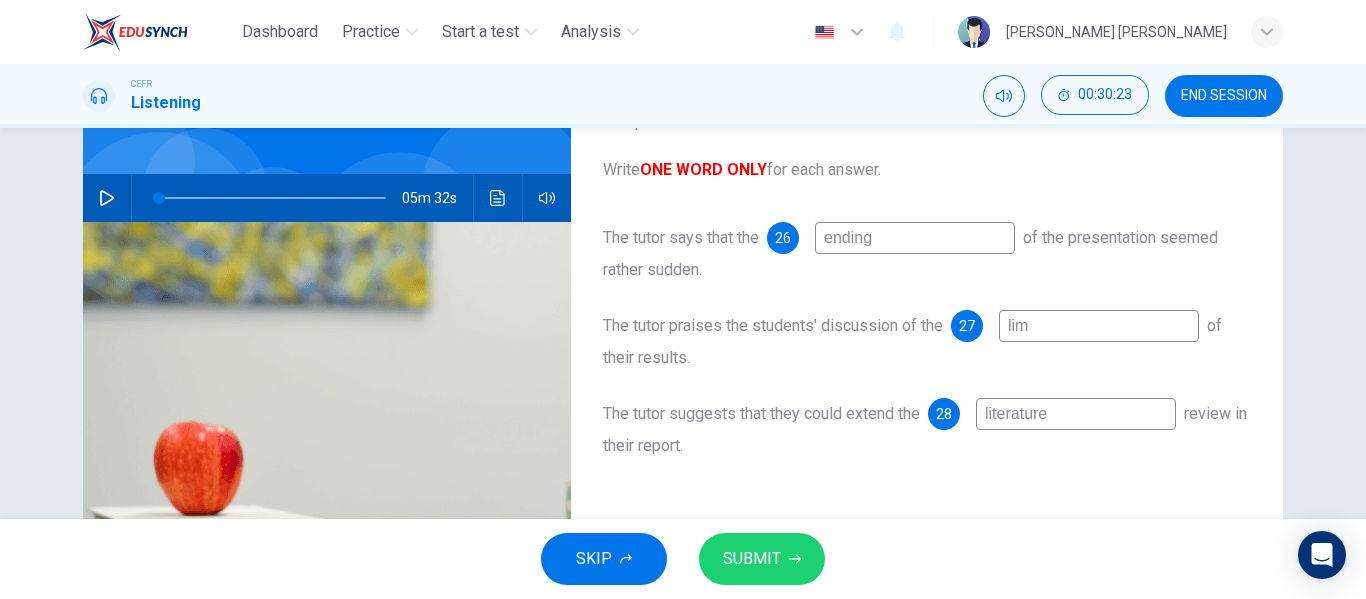 type on "1" 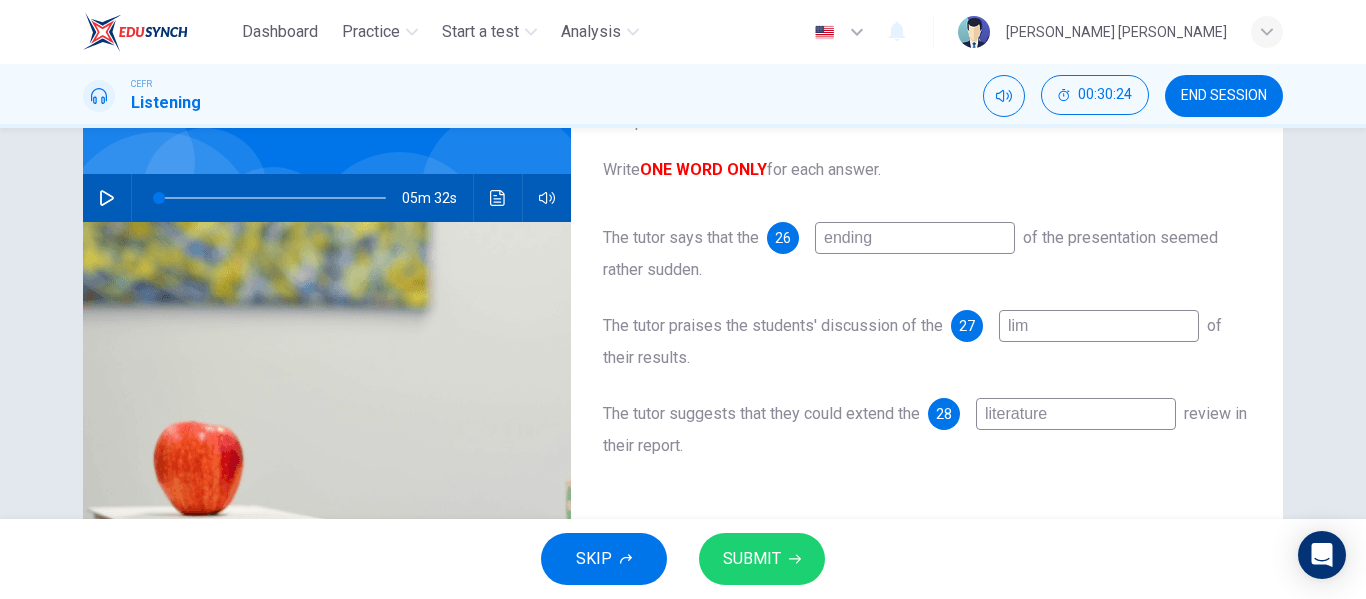 type on "limi" 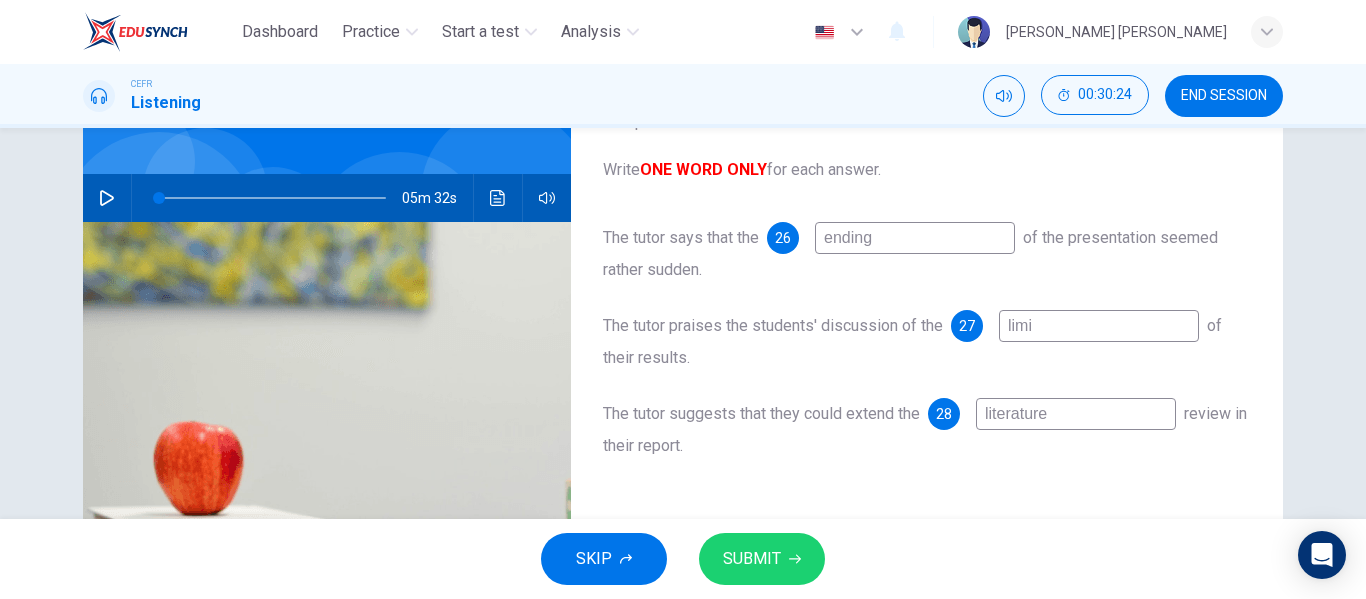 type on "1" 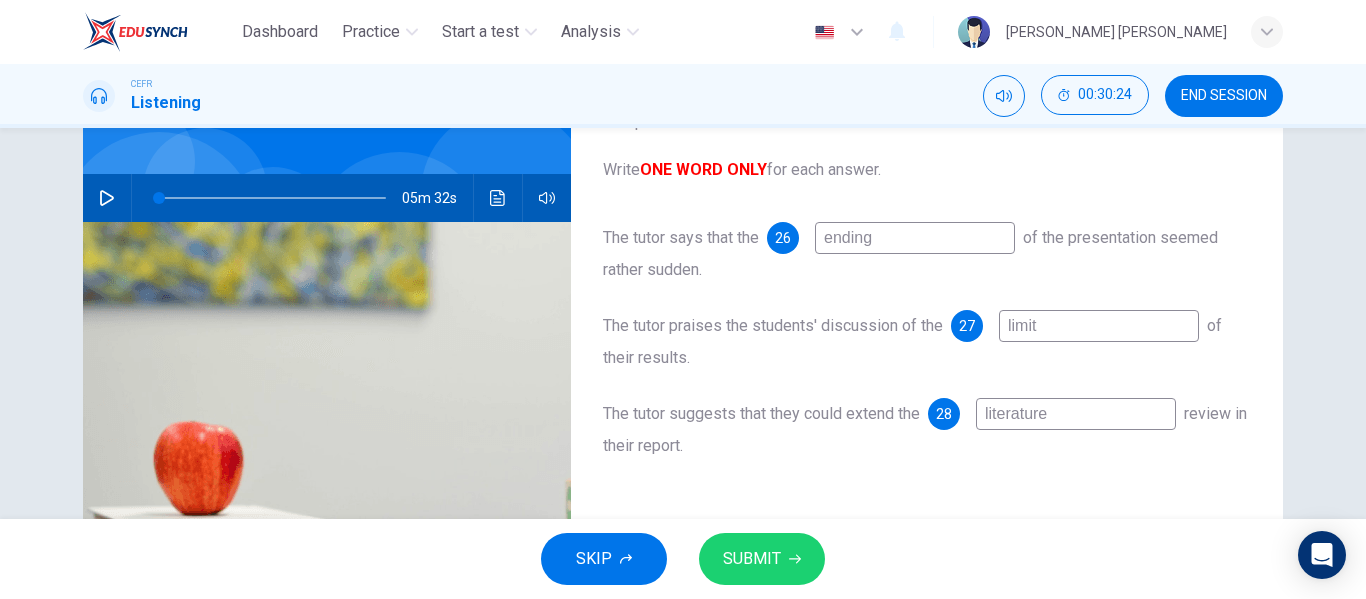 type on "1" 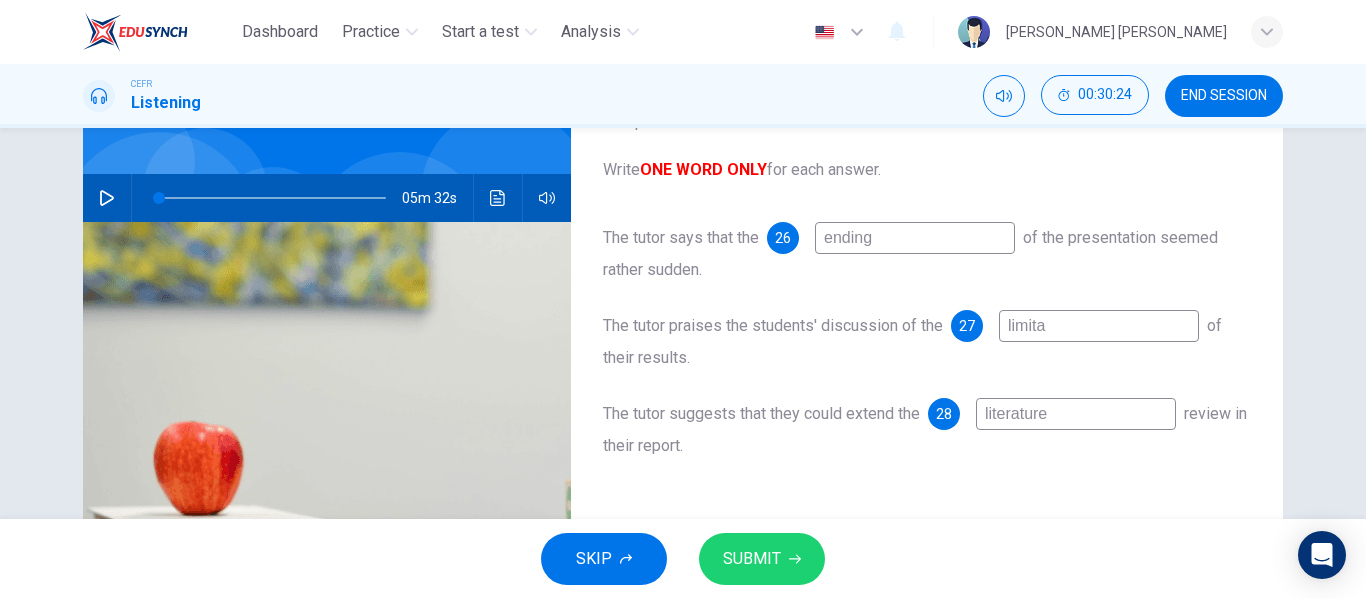 type on "1" 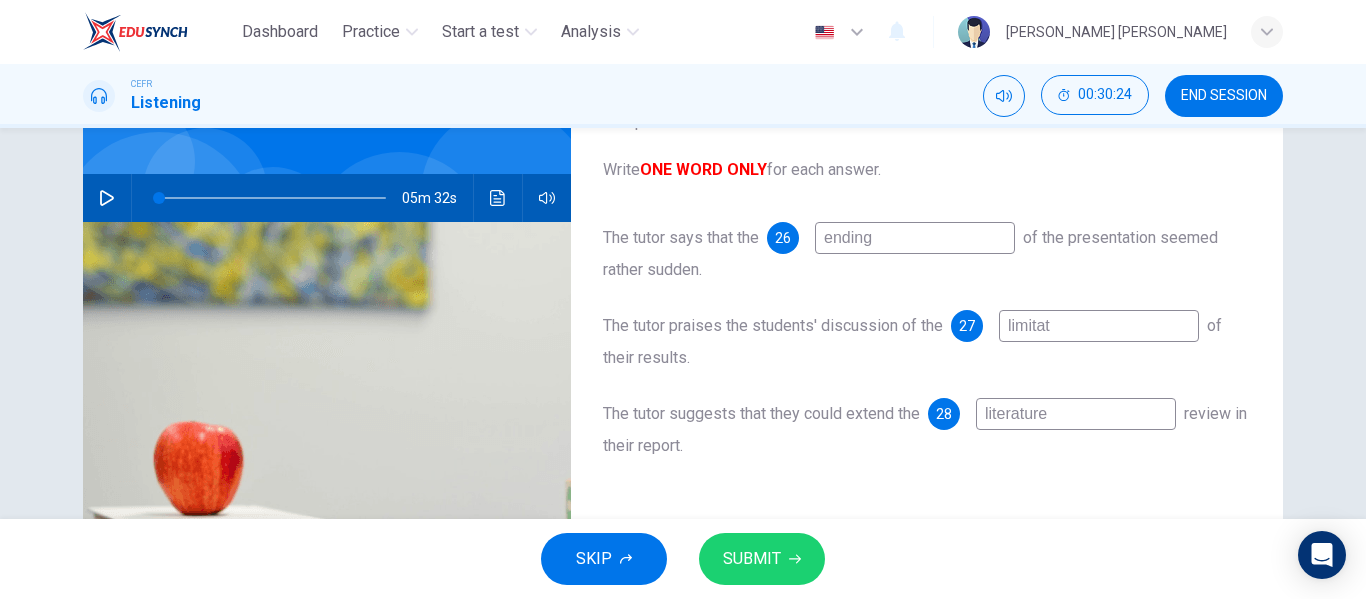 type on "1" 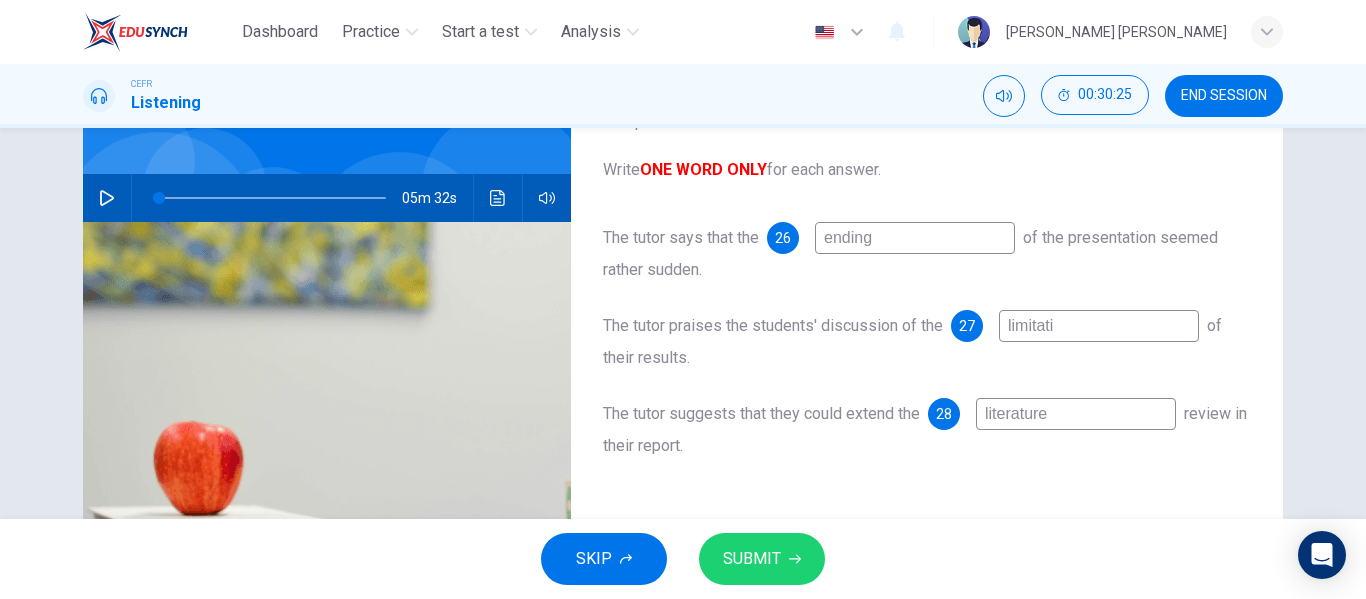 type on "1" 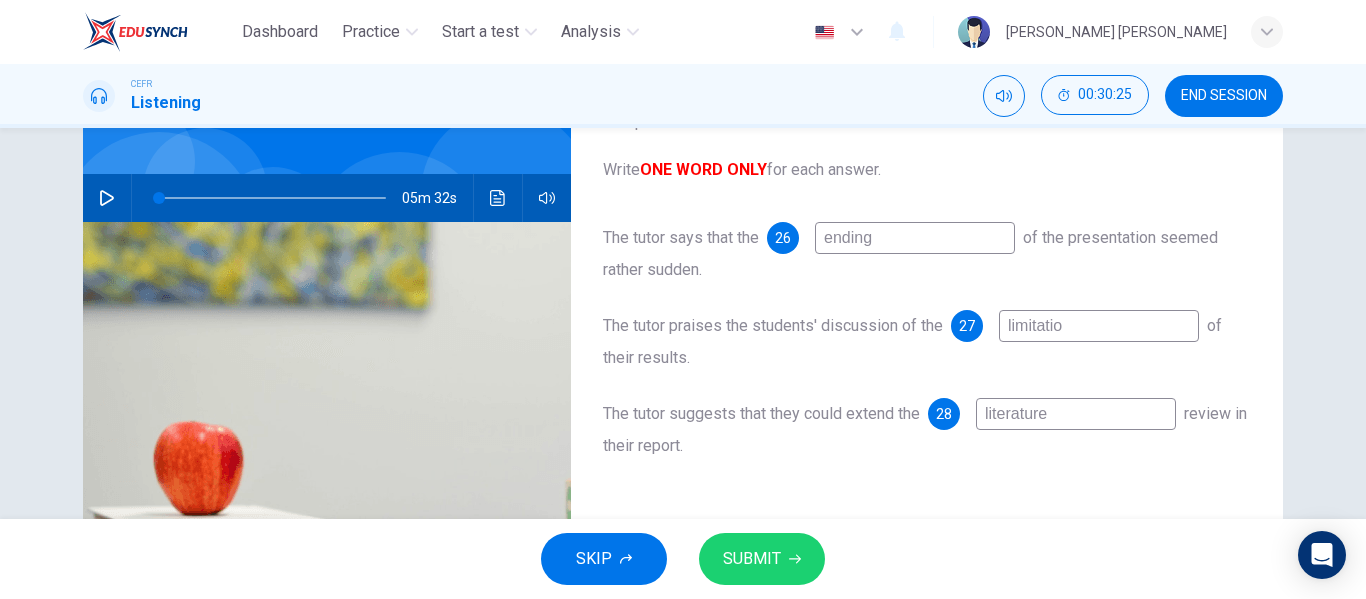 type on "limitation" 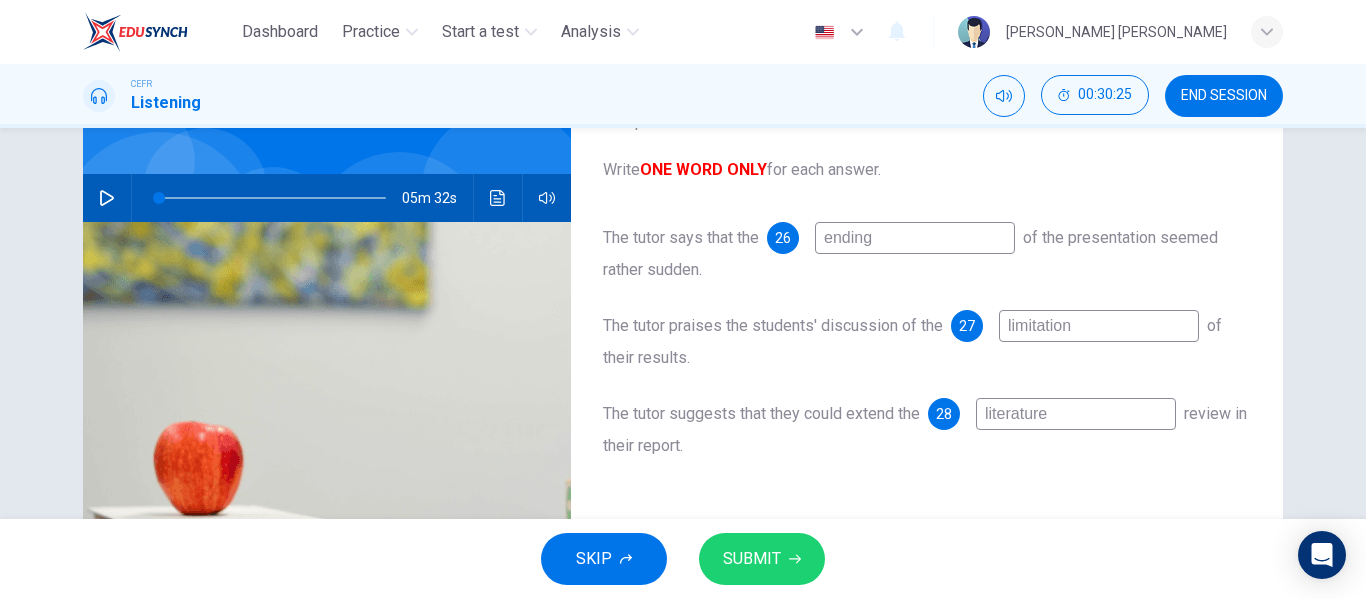 type on "1" 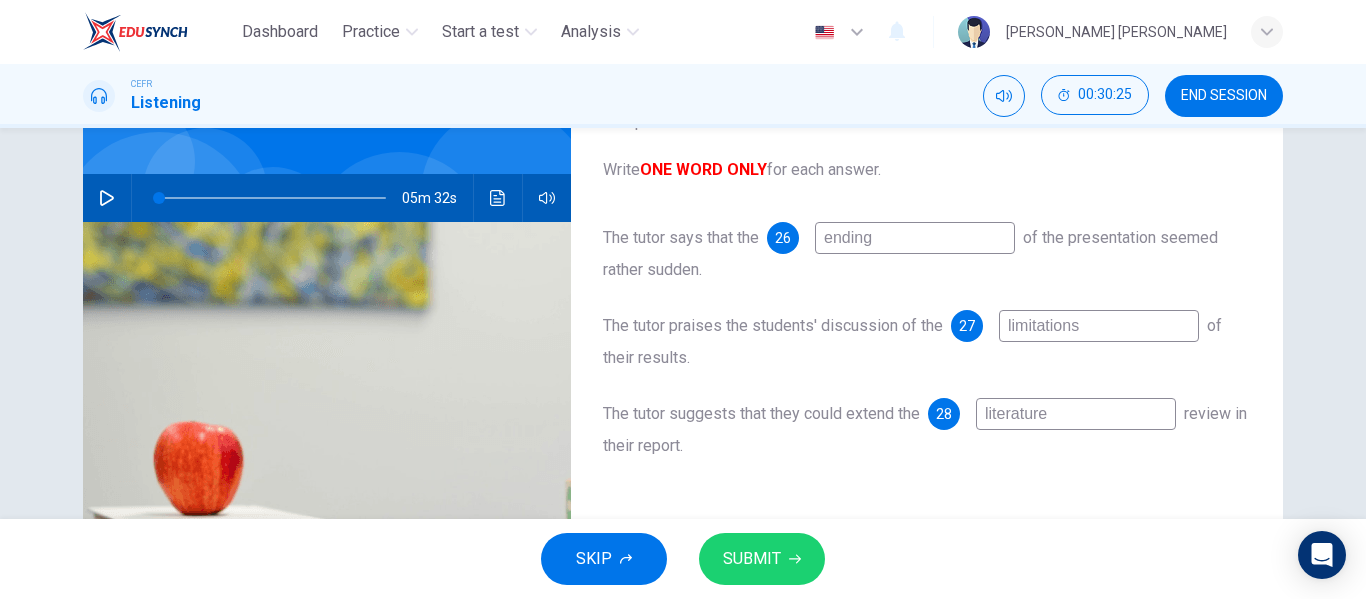 type on "1" 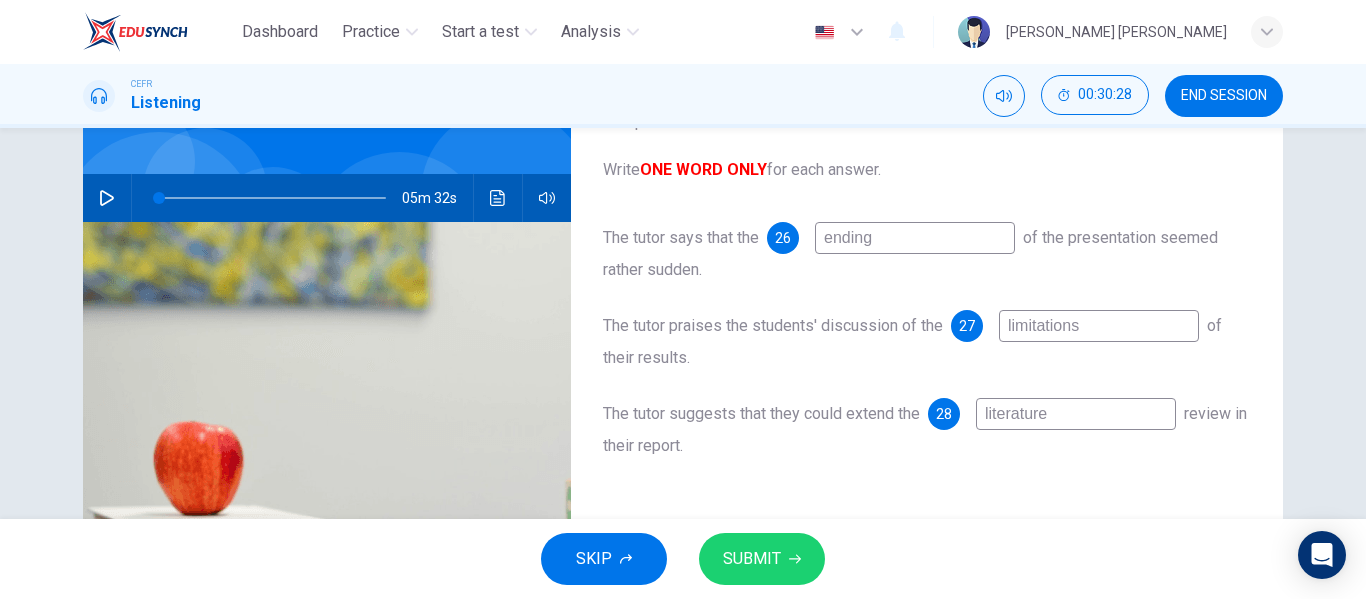 type on "limitations" 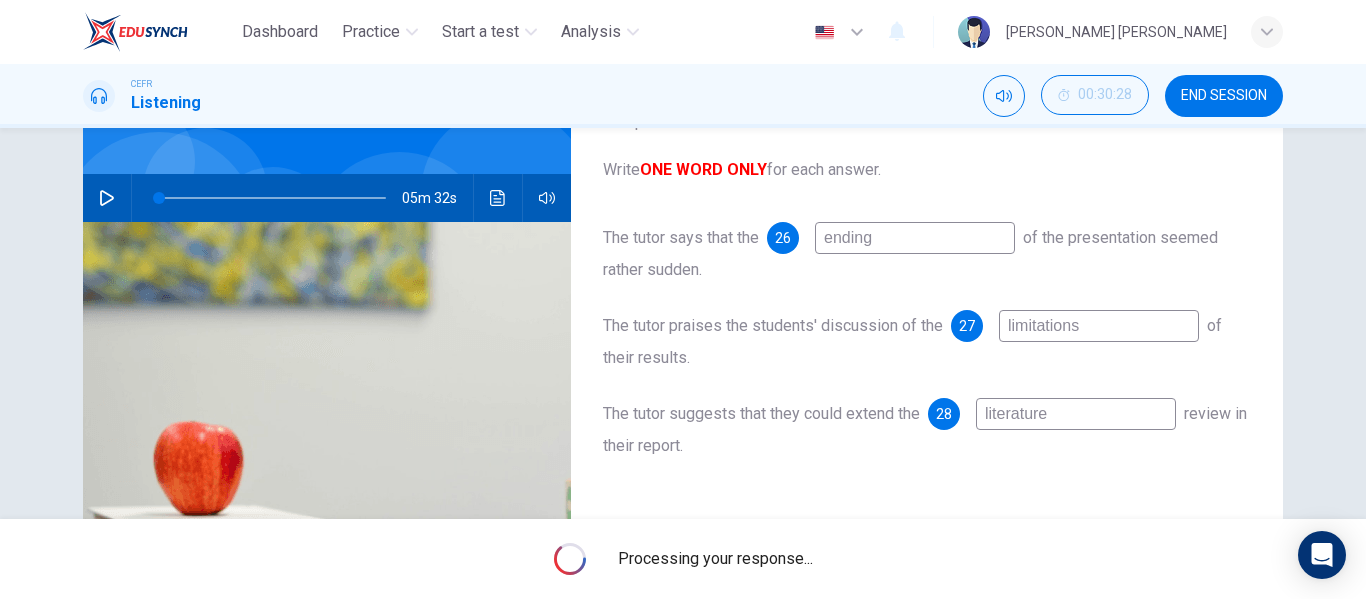 type on "1" 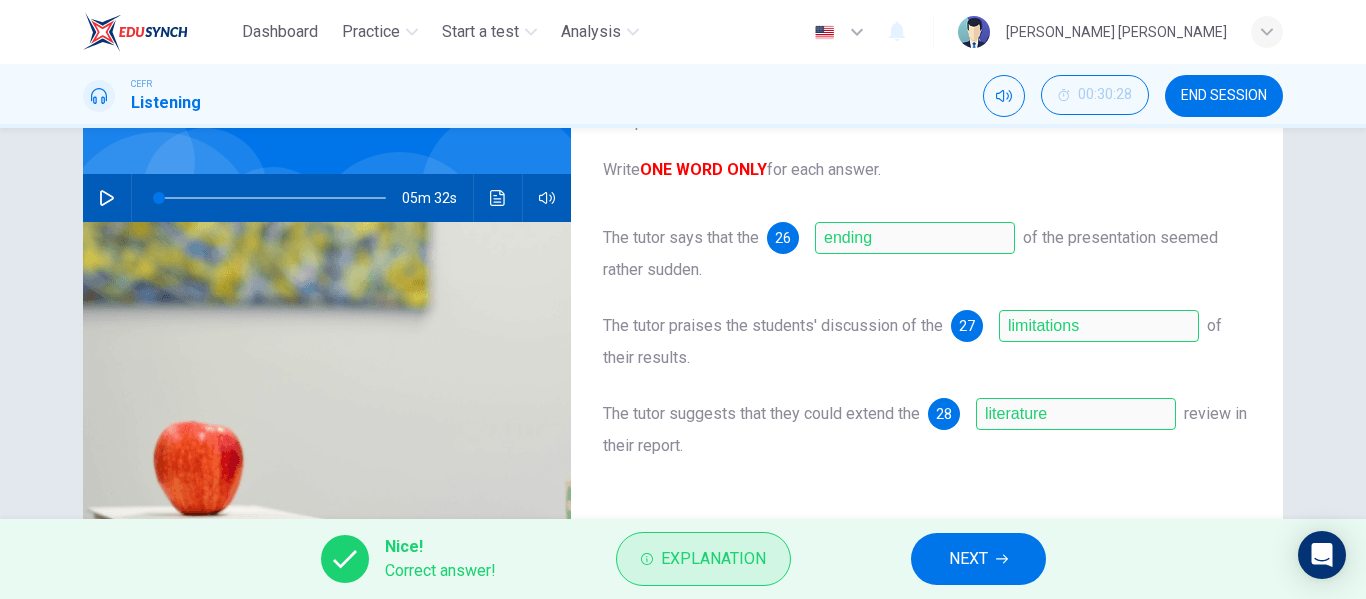 click on "Explanation" at bounding box center [703, 559] 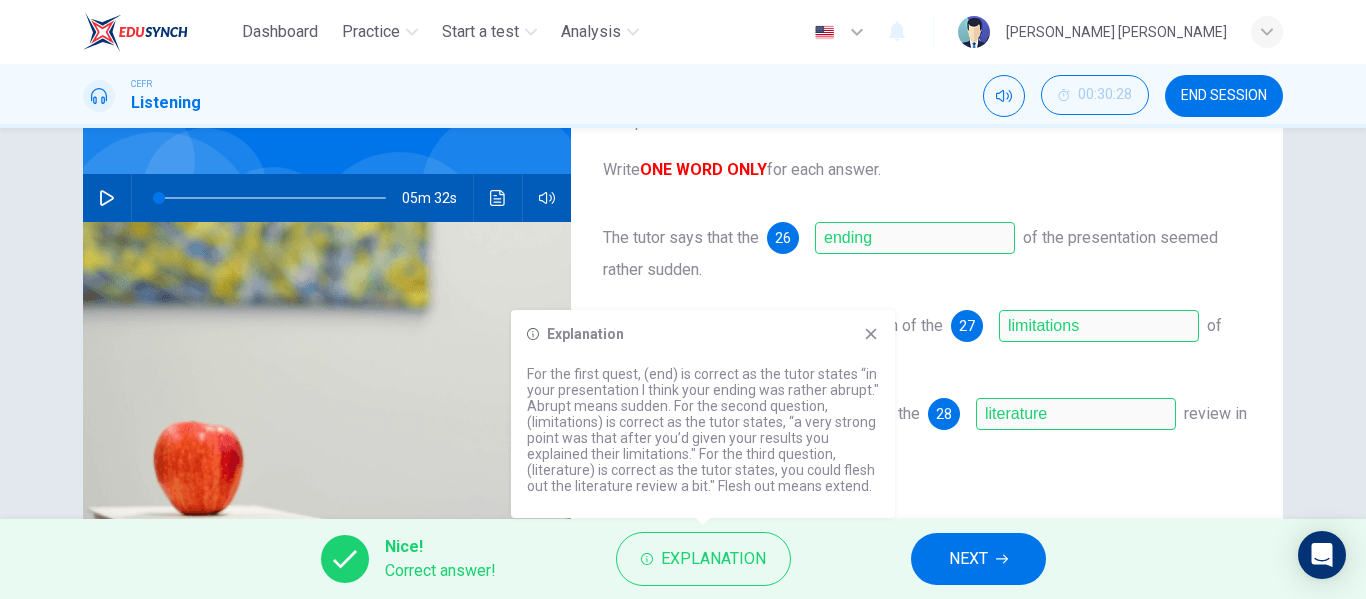 click on "The tutor suggests that they could extend the  28 literature  review in their report." at bounding box center [927, 430] 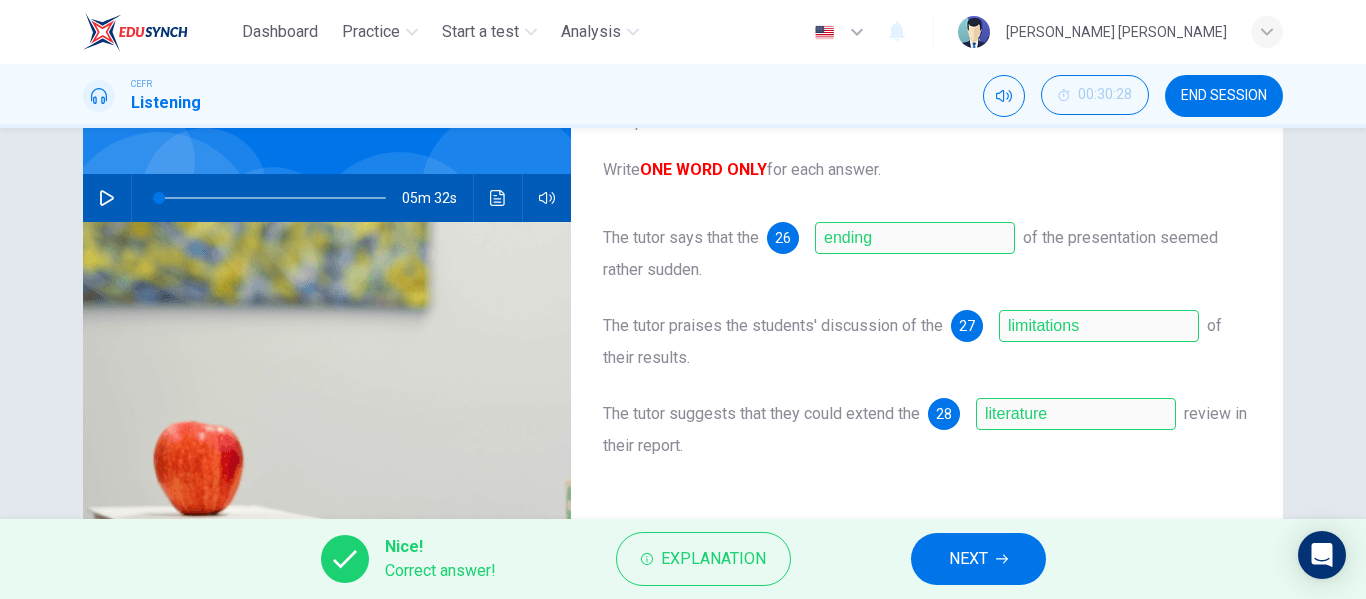 click on "NEXT" at bounding box center [968, 559] 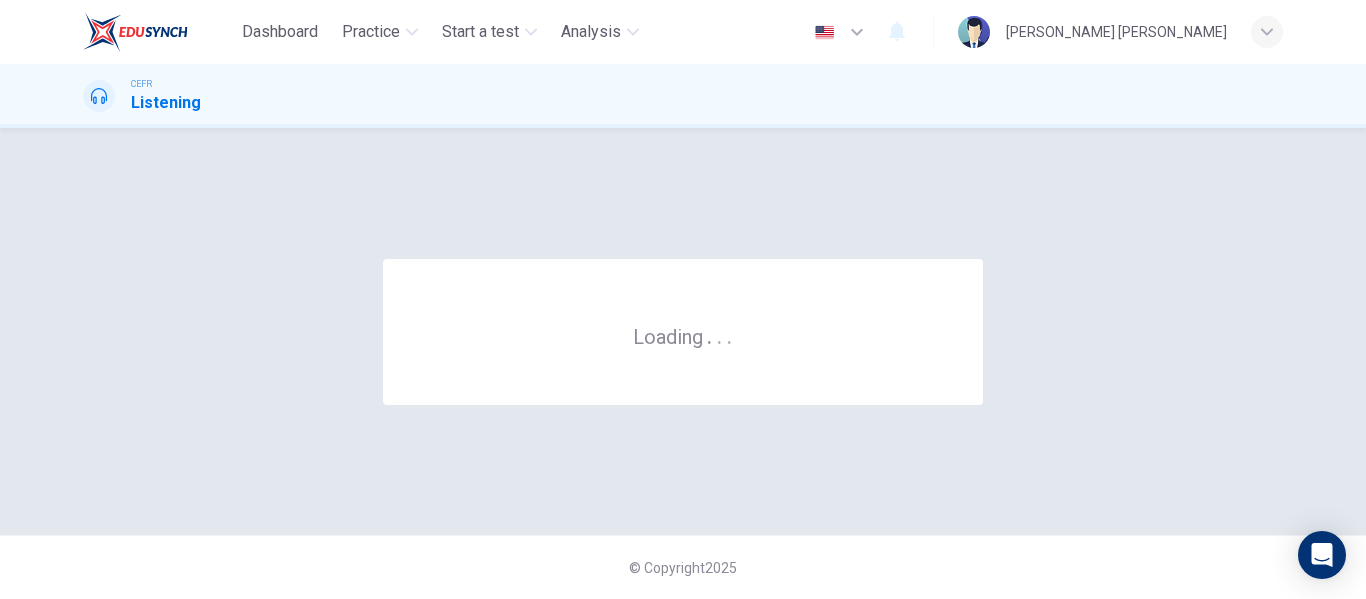 scroll, scrollTop: 0, scrollLeft: 0, axis: both 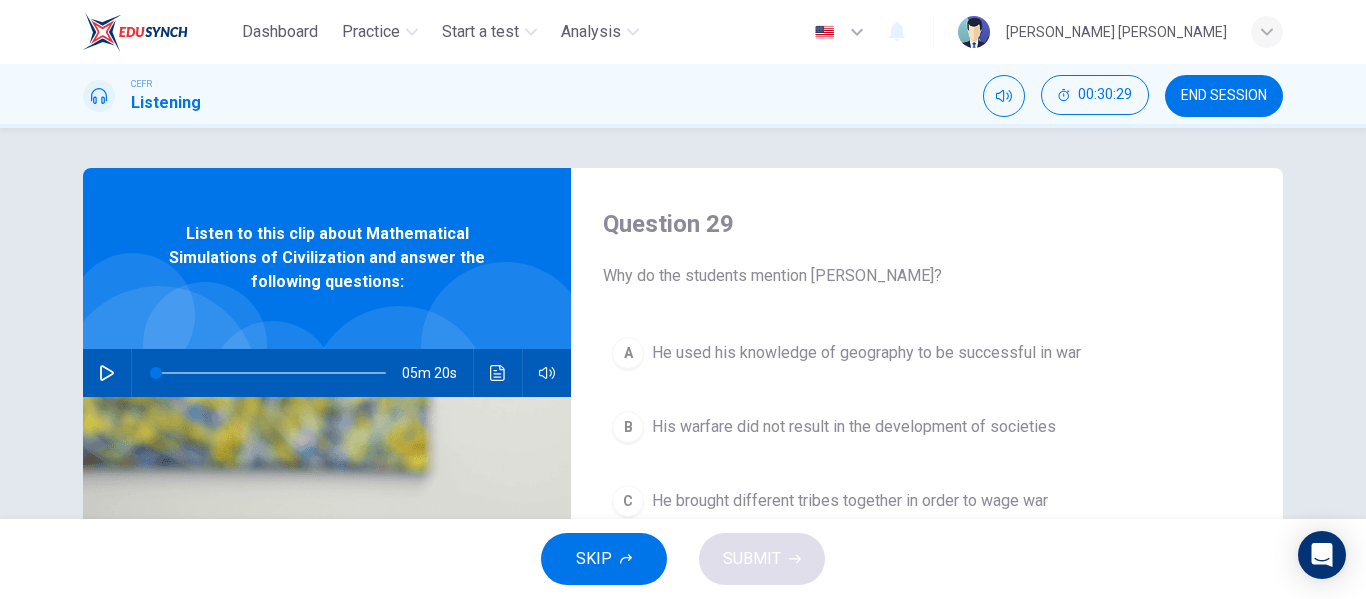 click 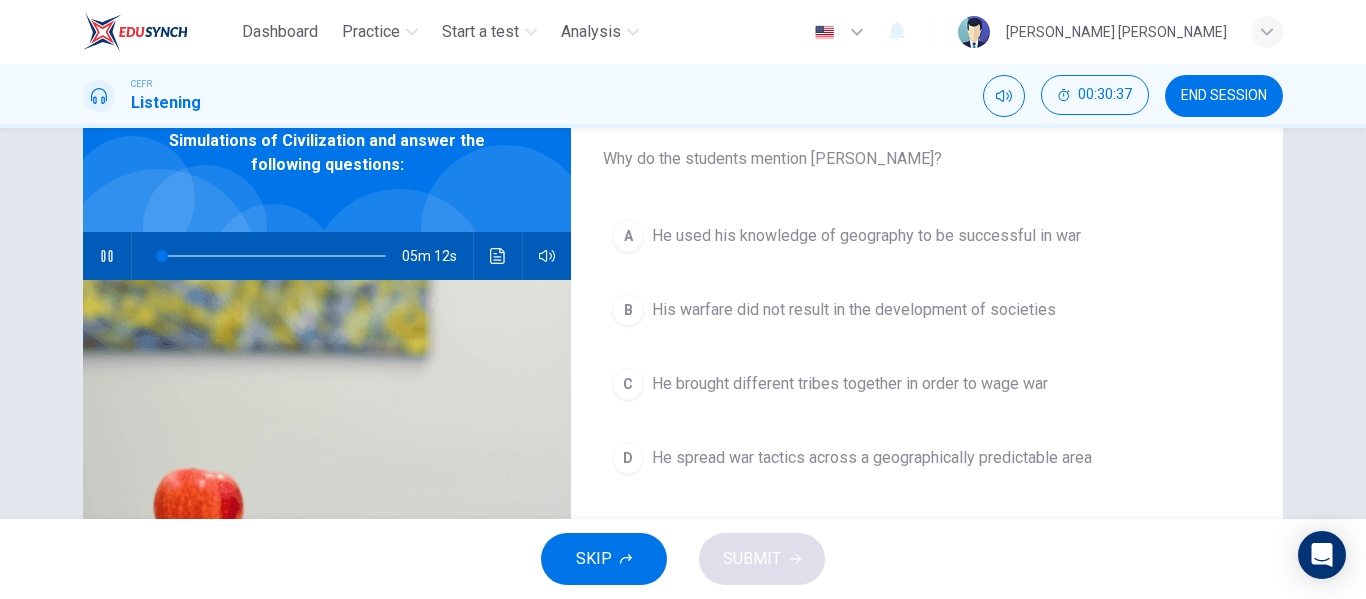 scroll, scrollTop: 118, scrollLeft: 0, axis: vertical 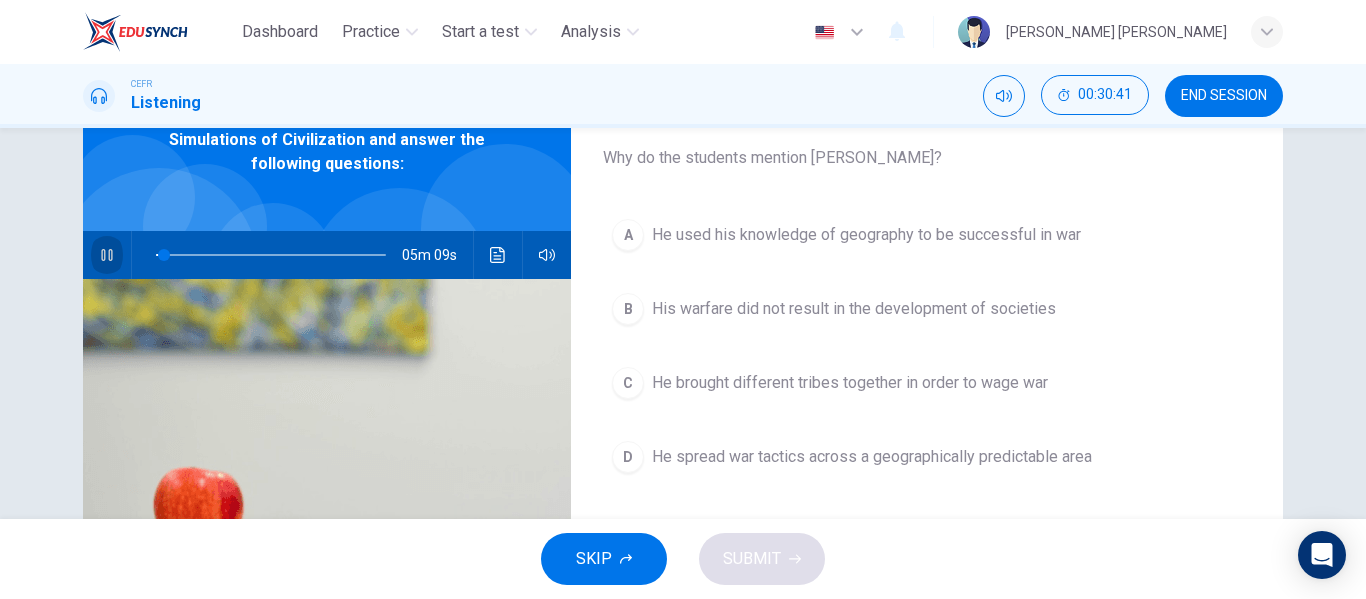 click at bounding box center [107, 255] 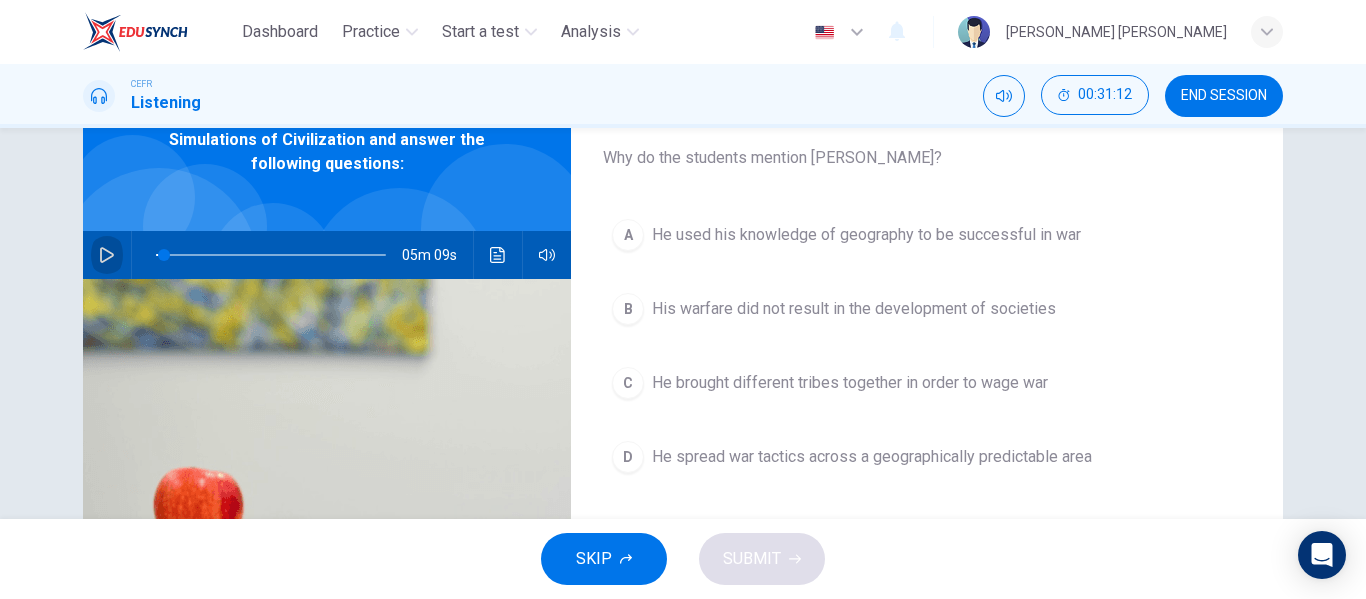 click at bounding box center (107, 255) 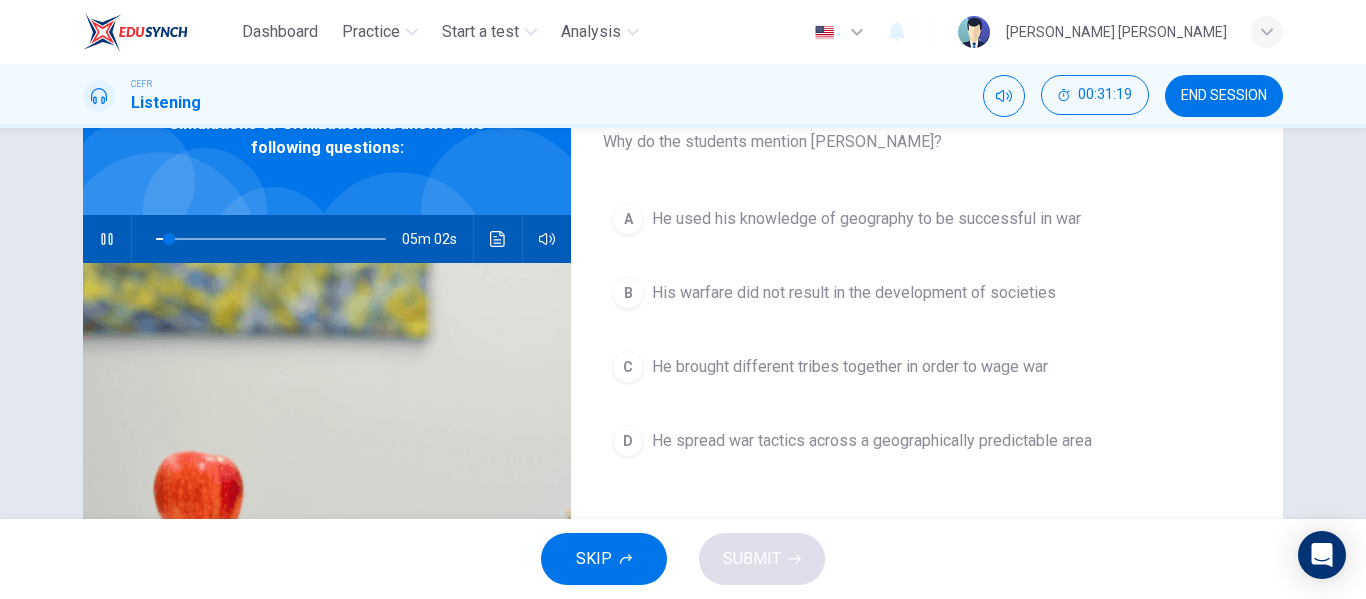 scroll, scrollTop: 132, scrollLeft: 0, axis: vertical 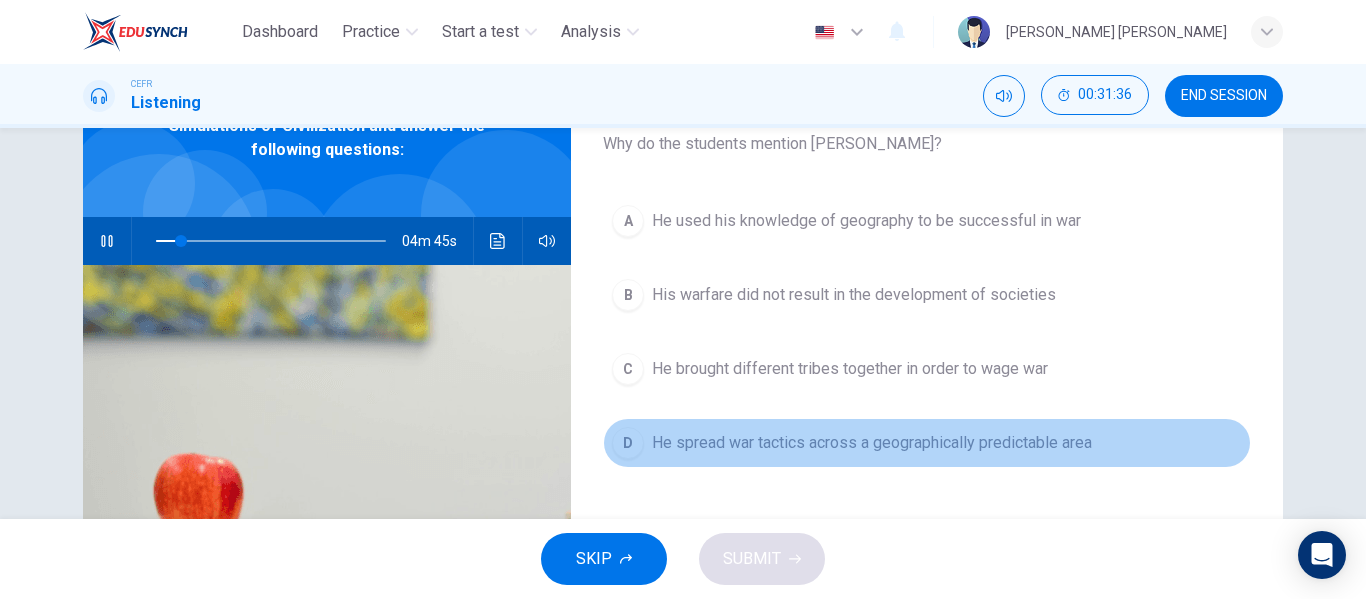 click on "He spread war tactics across a geographically predictable area" at bounding box center [872, 443] 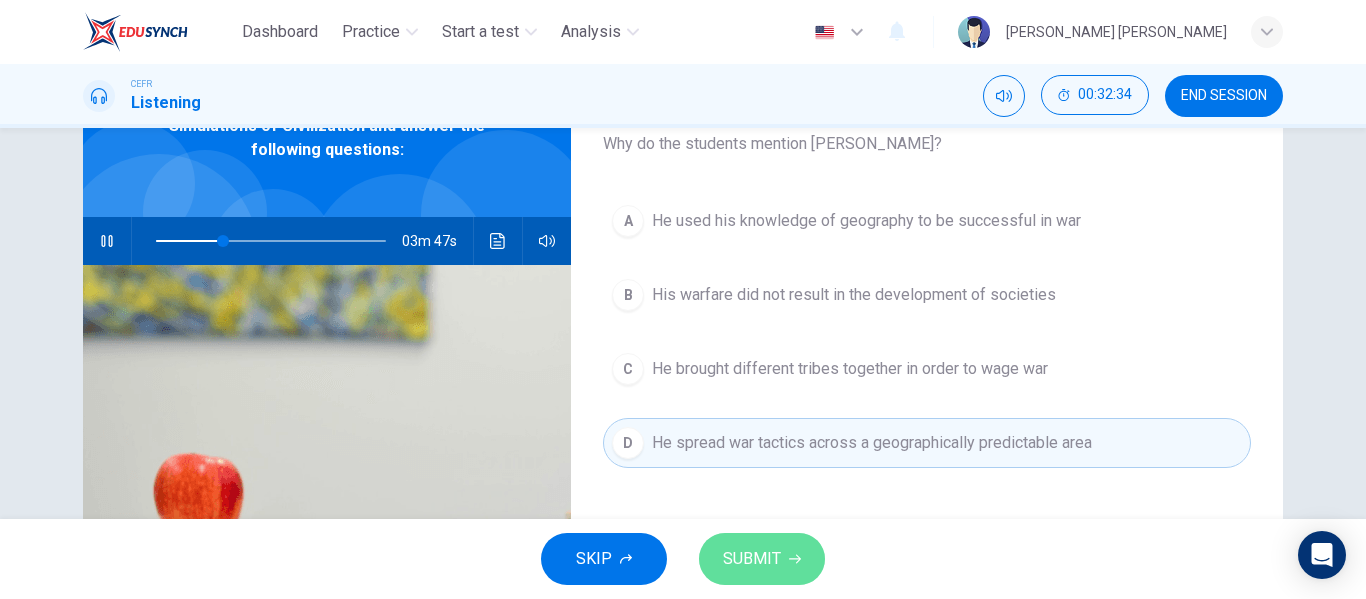 click on "SUBMIT" at bounding box center (752, 559) 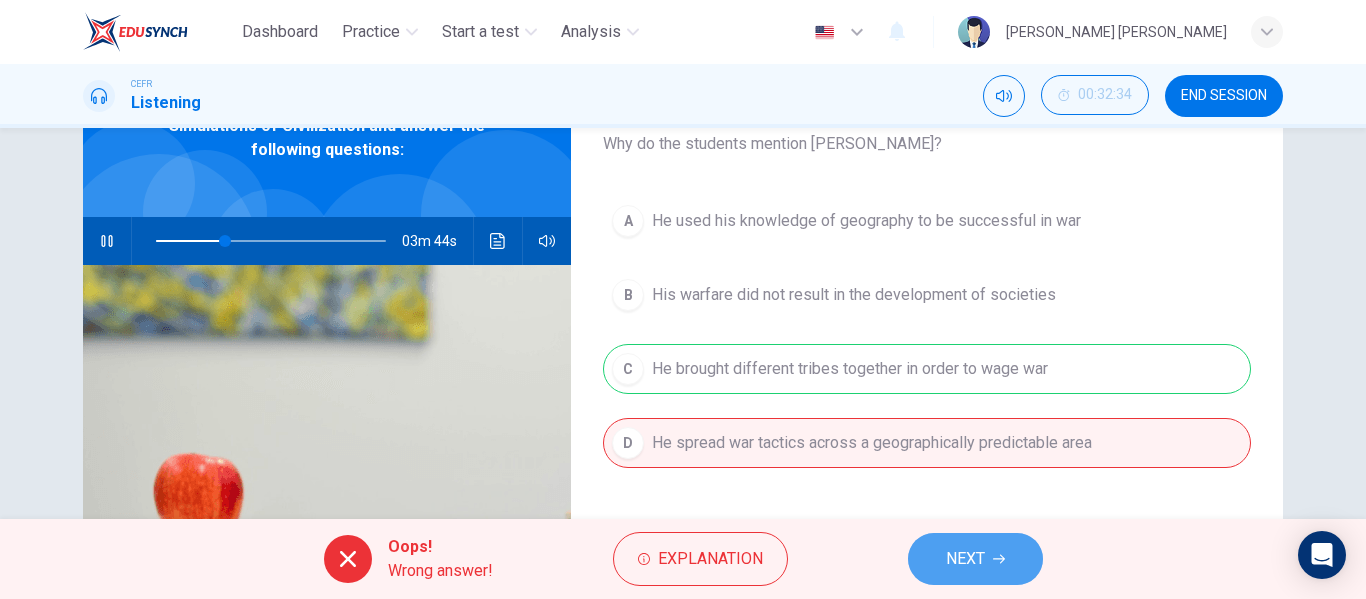 click on "NEXT" at bounding box center (965, 559) 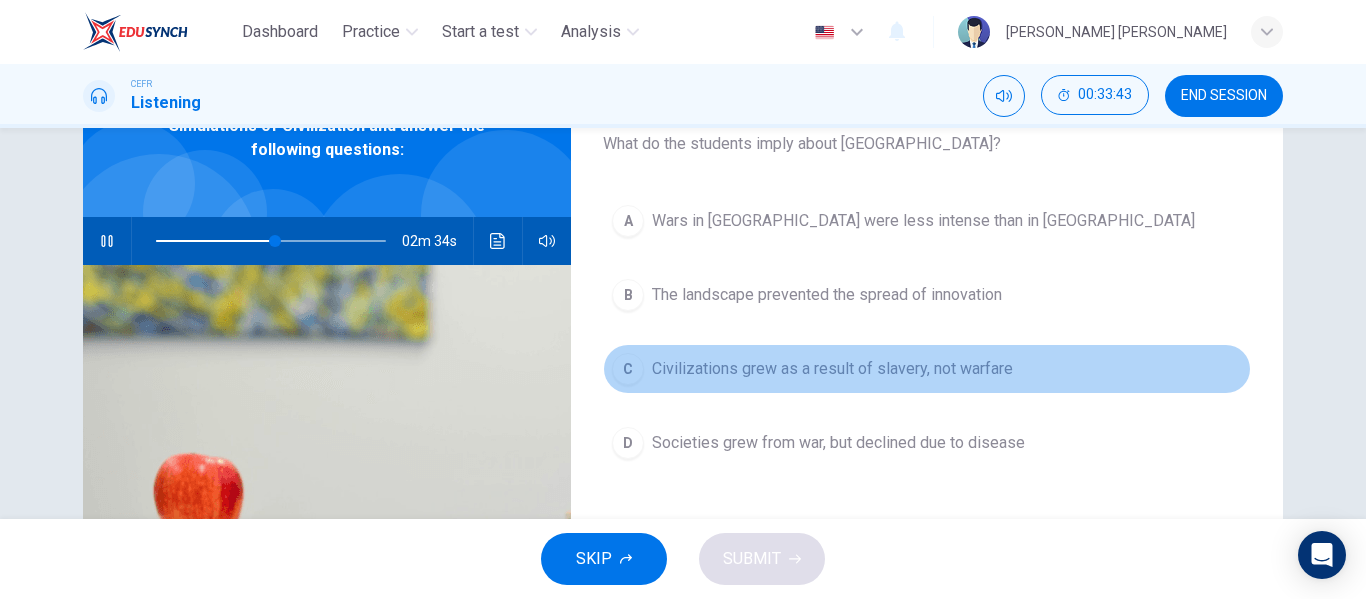 click on "Civilizations grew as a result of slavery, not warfare" at bounding box center (832, 369) 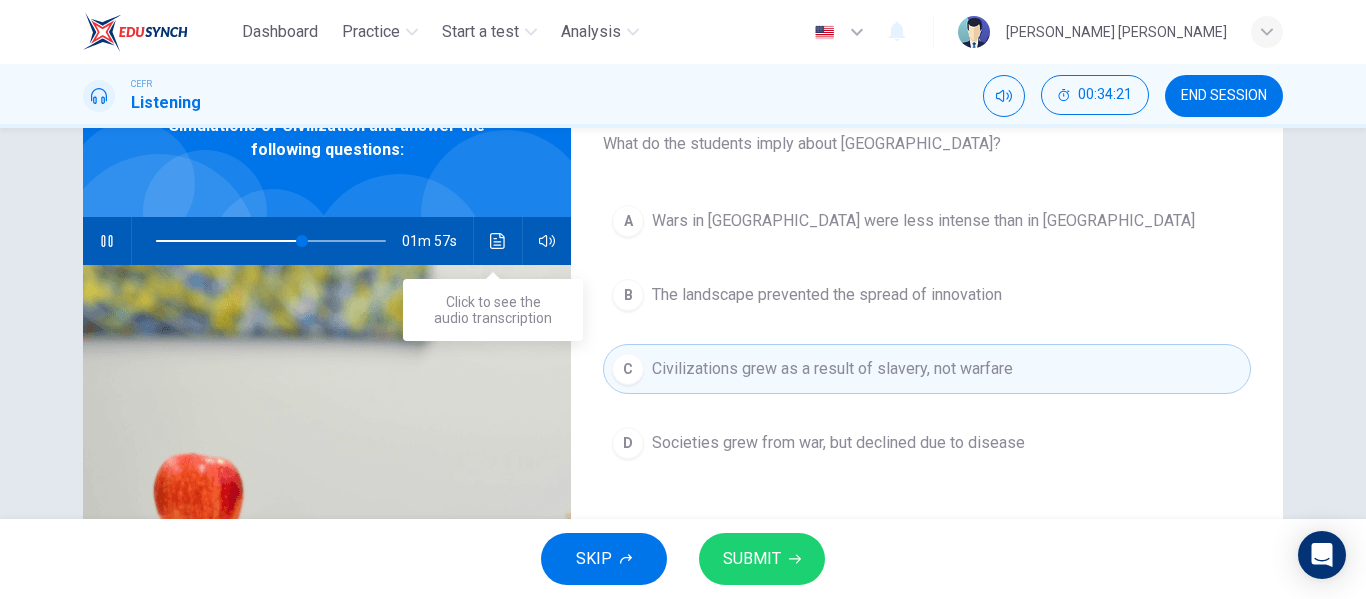 click at bounding box center [498, 241] 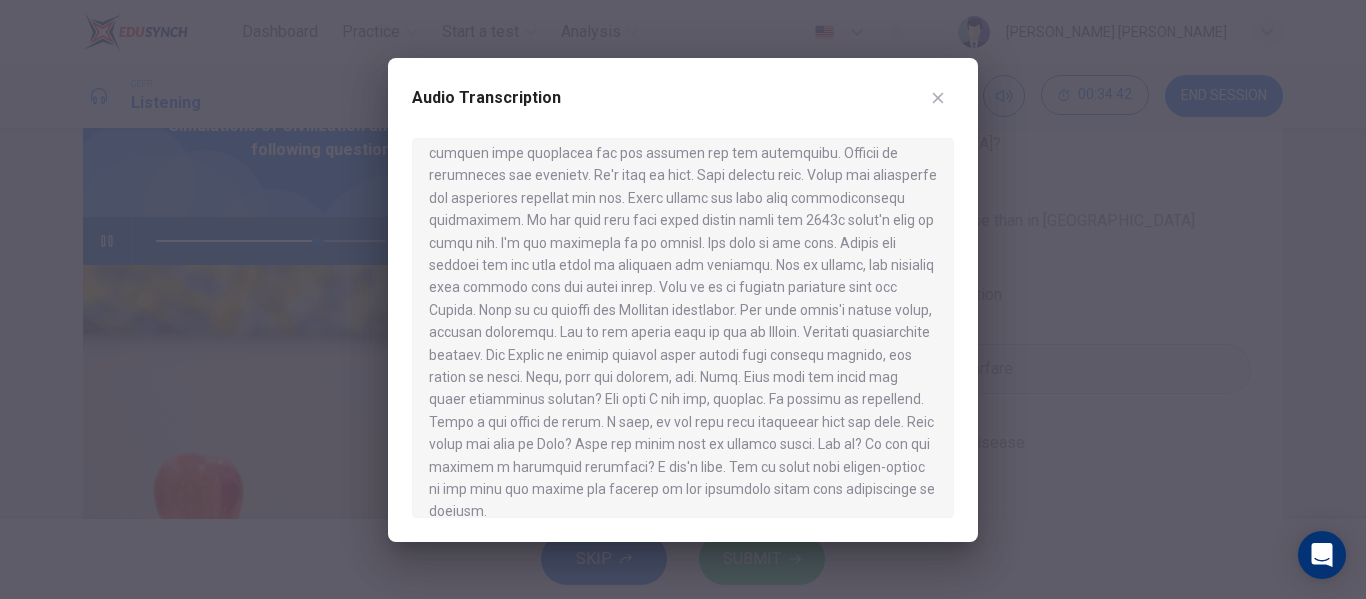 scroll, scrollTop: 1134, scrollLeft: 0, axis: vertical 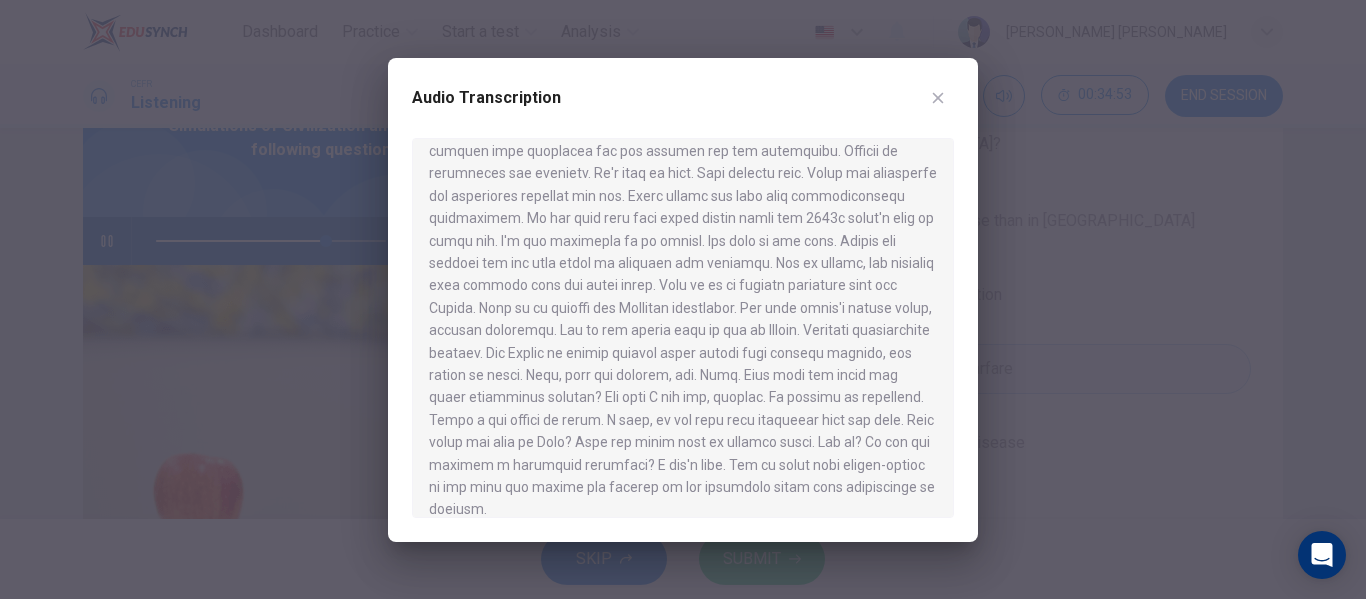 click at bounding box center (683, 299) 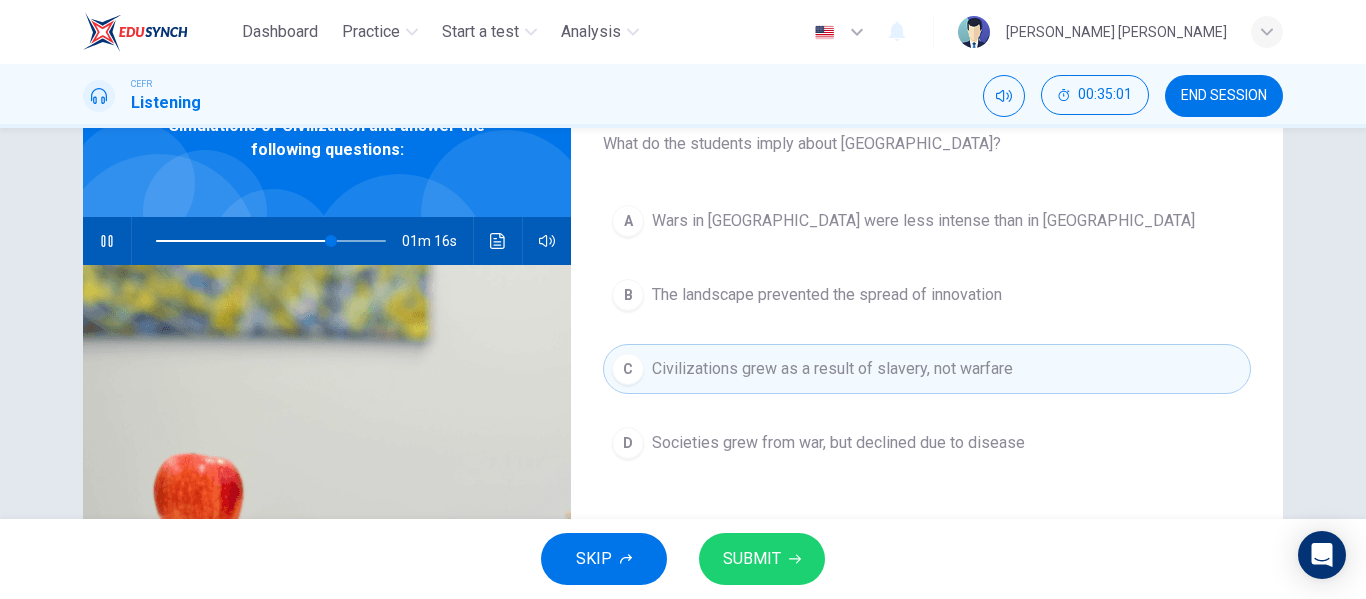 click at bounding box center [498, 241] 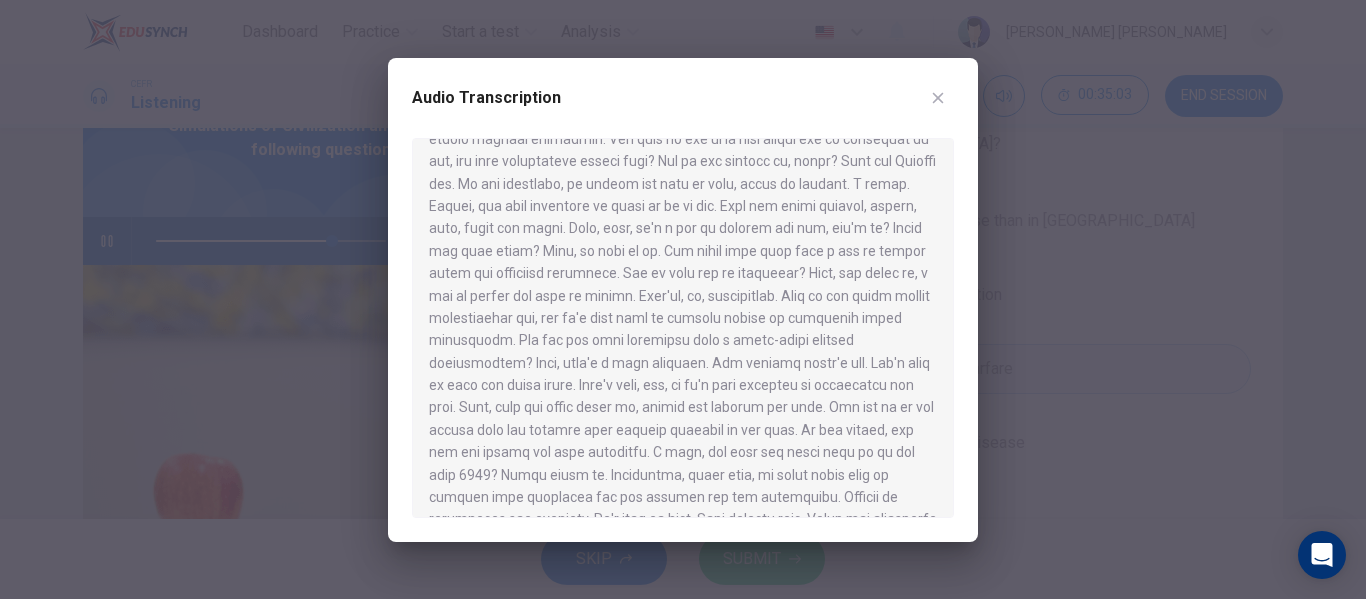 scroll, scrollTop: 1154, scrollLeft: 0, axis: vertical 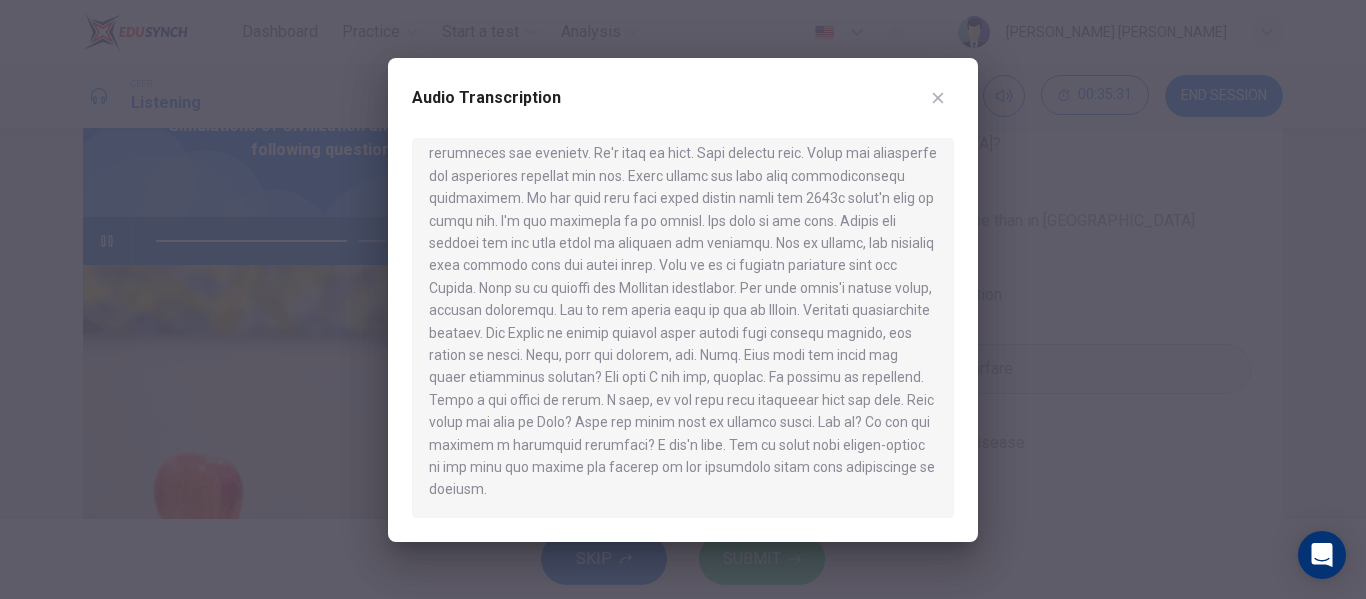 click at bounding box center (683, 299) 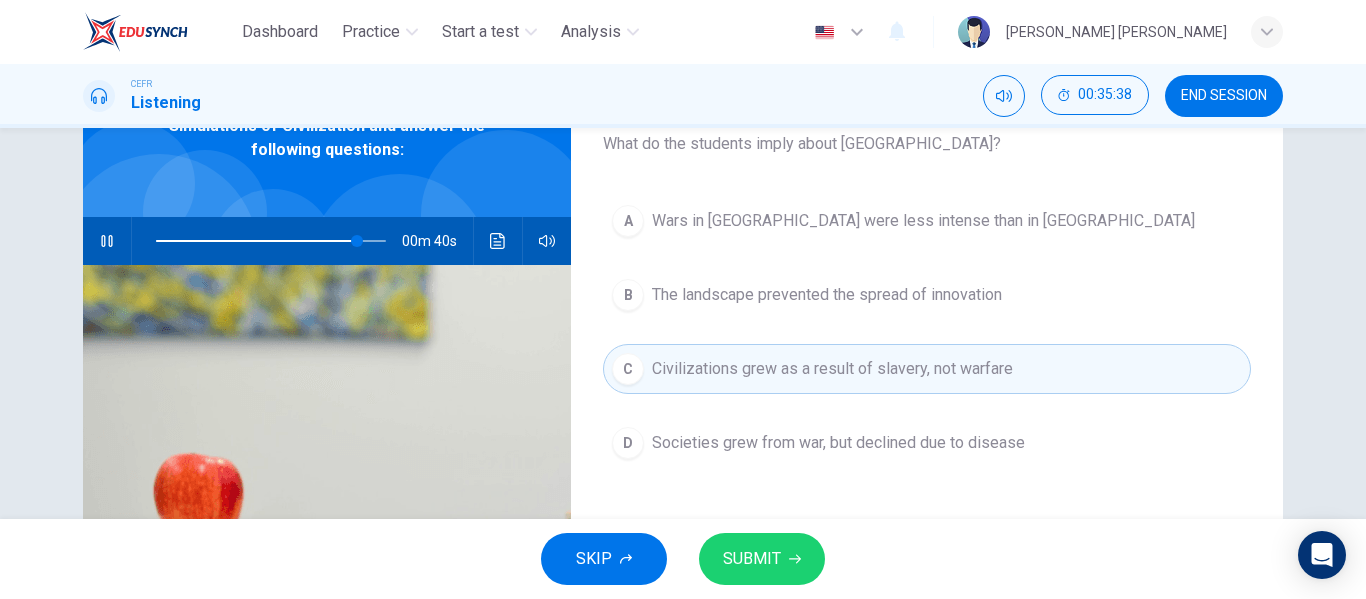 click on "00m 40s" at bounding box center [327, 241] 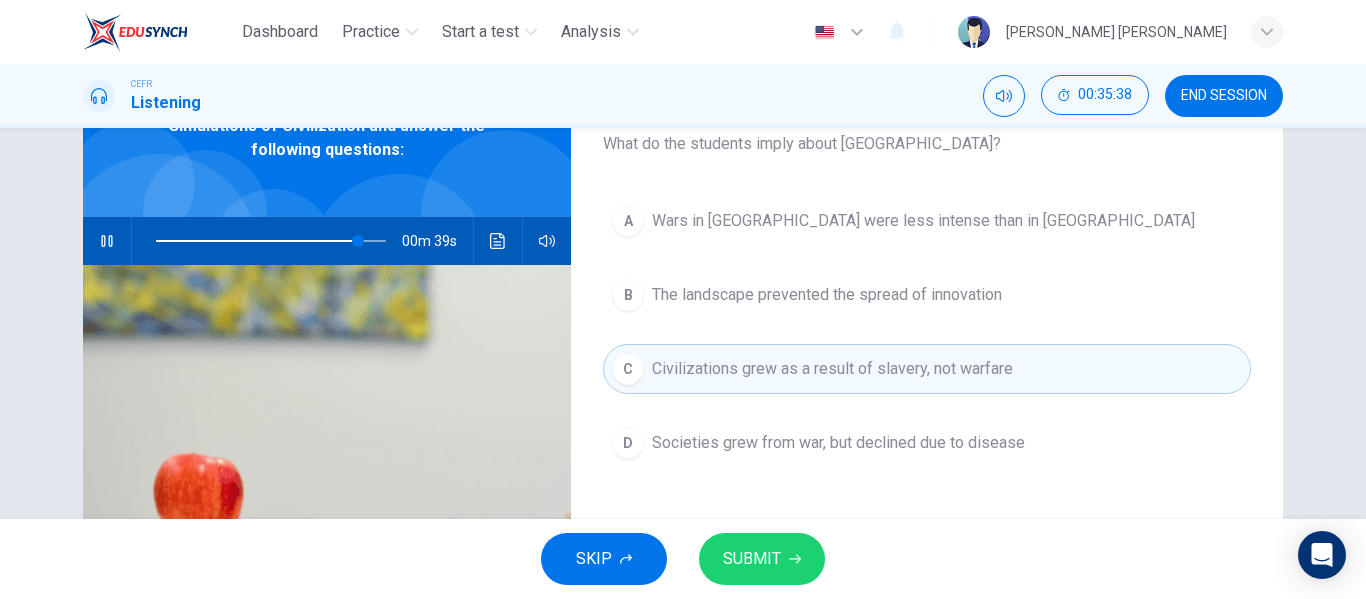 click at bounding box center (498, 241) 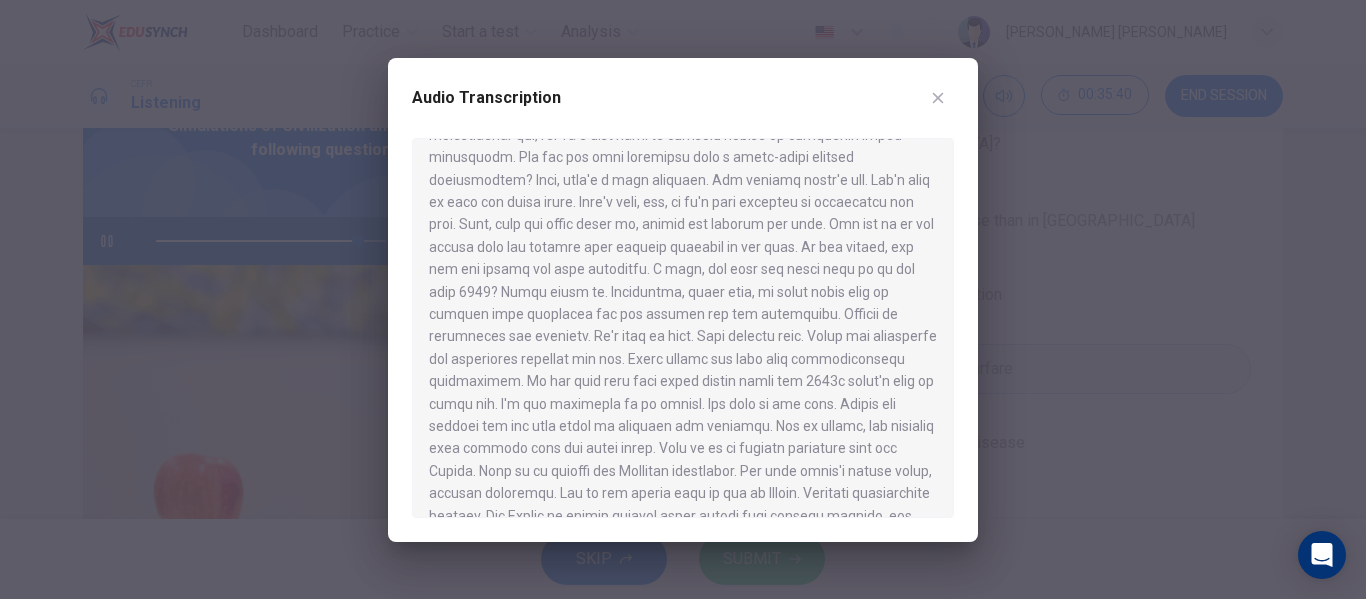 scroll, scrollTop: 1154, scrollLeft: 0, axis: vertical 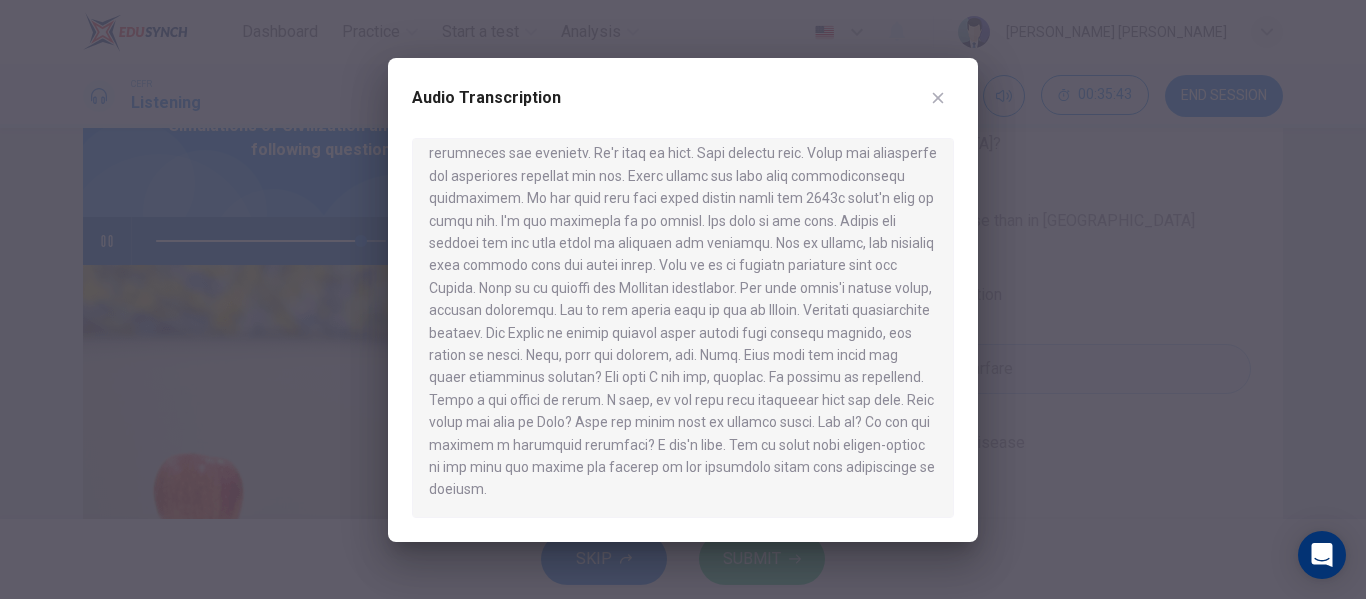 click at bounding box center [683, 299] 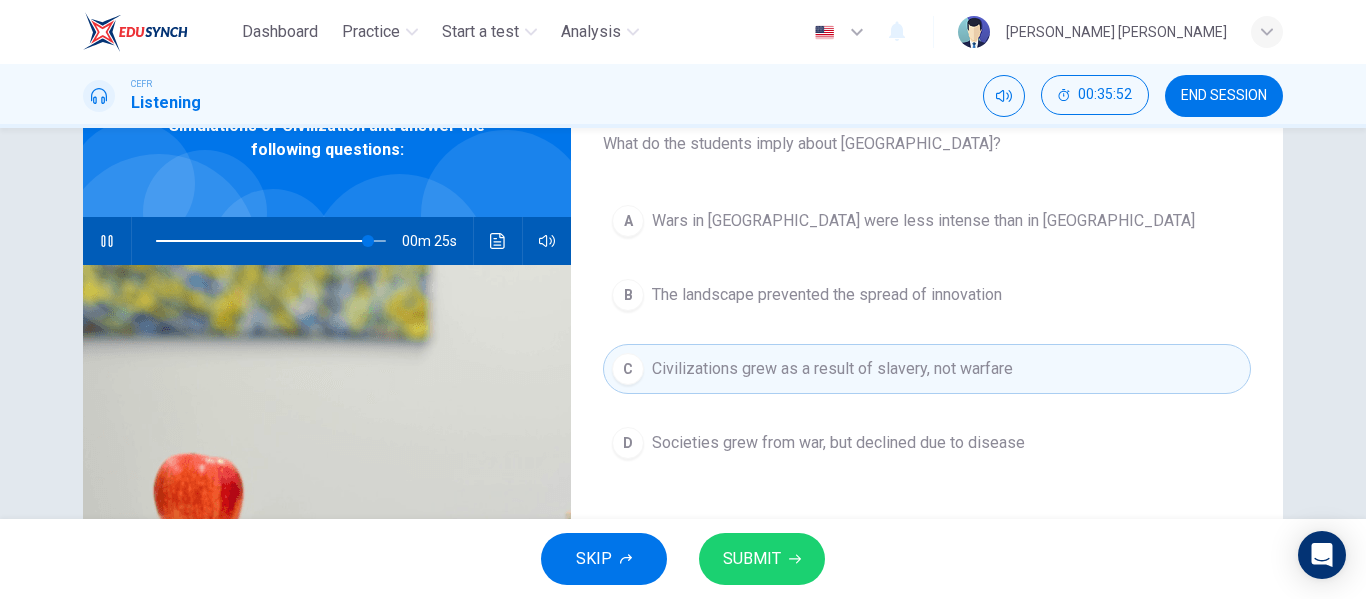 click on "Societies grew from war, but declined due to disease" at bounding box center [838, 443] 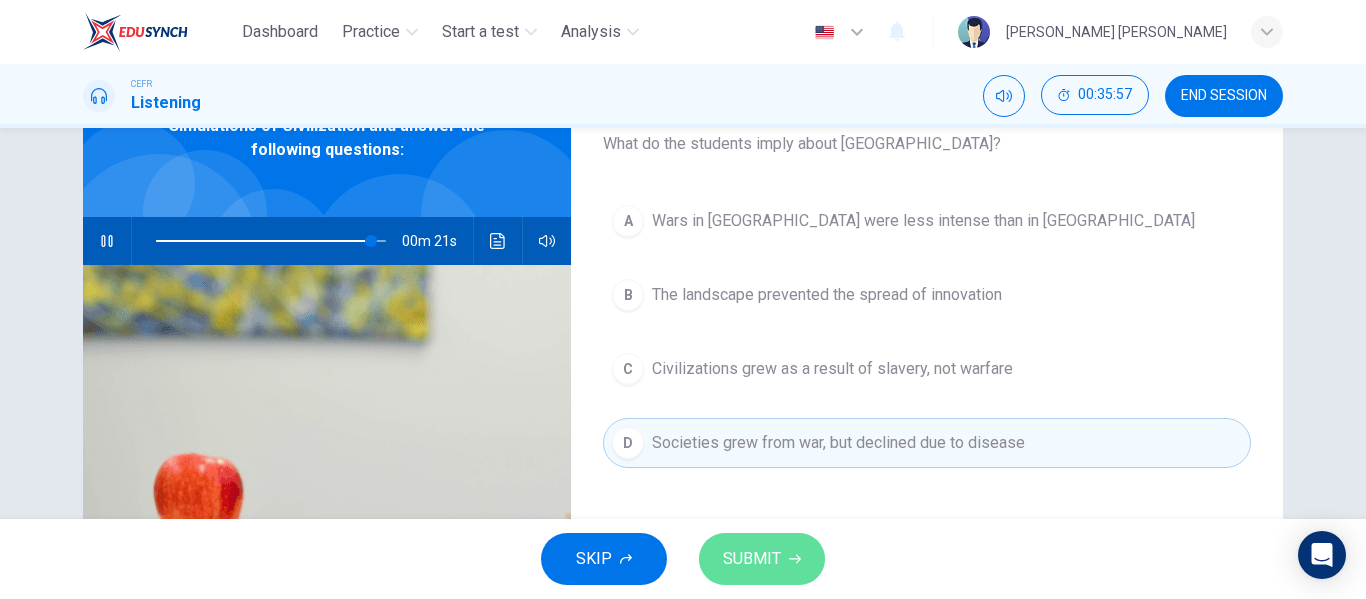 click on "SUBMIT" at bounding box center (752, 559) 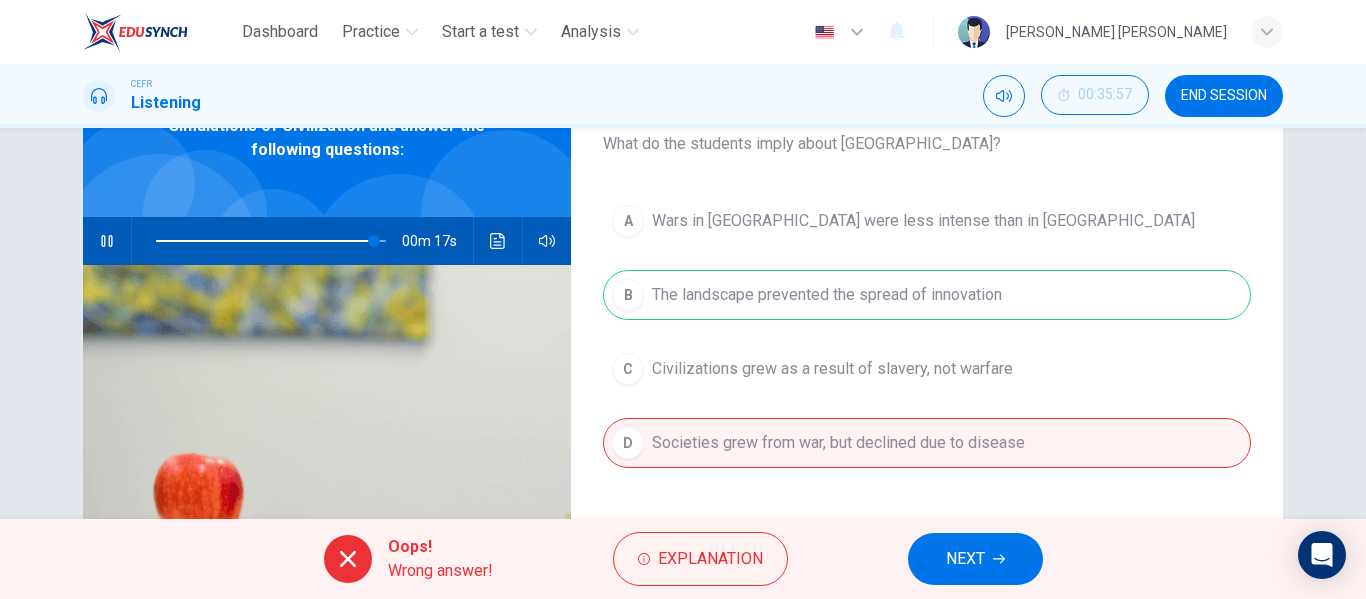 click on "NEXT" at bounding box center (975, 559) 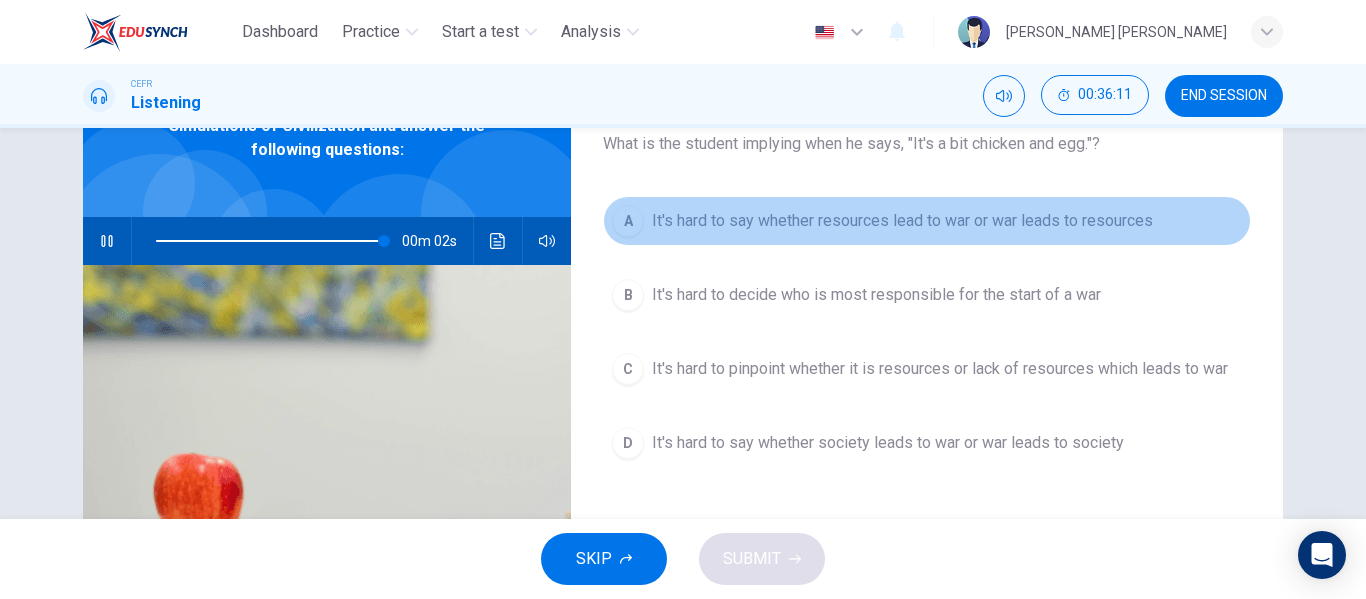 click on "It's hard to say whether resources lead to war or war leads to resources" at bounding box center (902, 221) 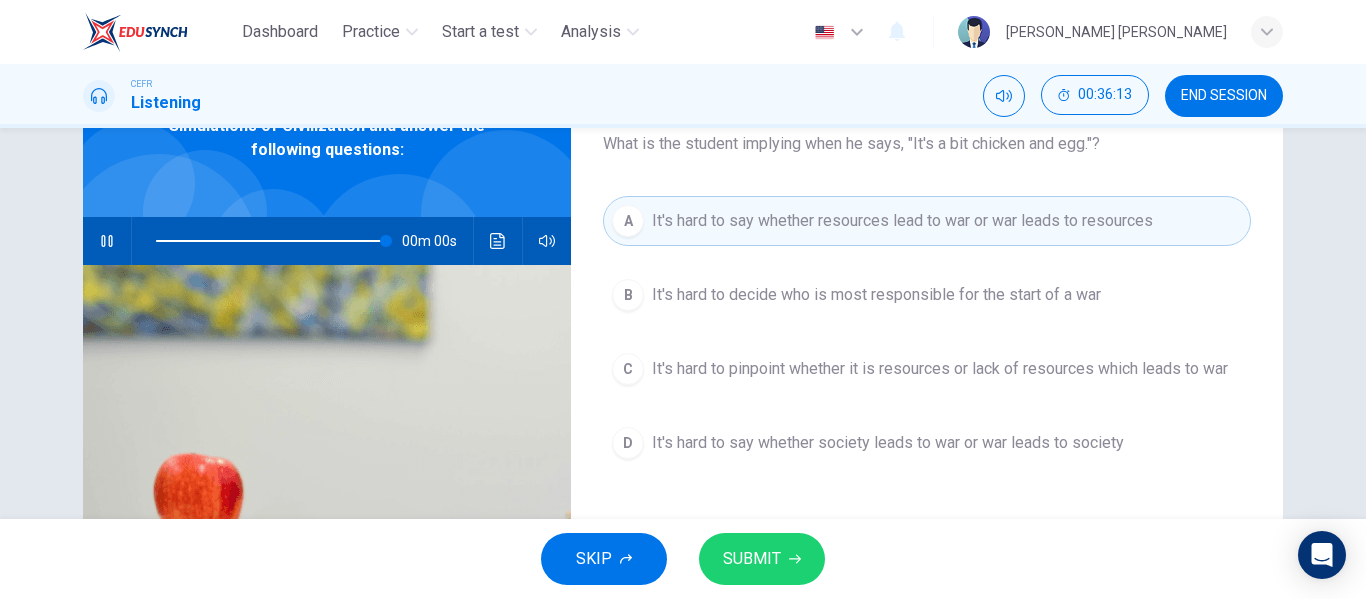 type on "0" 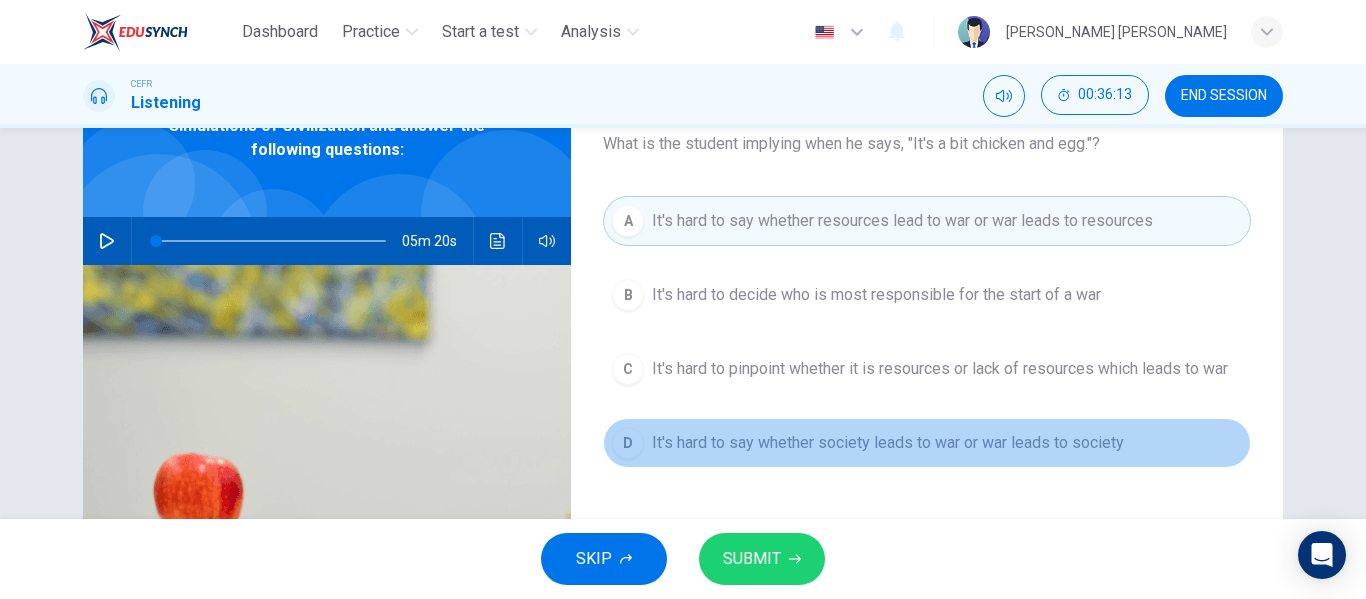 click on "It's hard to say whether society leads to war or war leads to society" at bounding box center [888, 443] 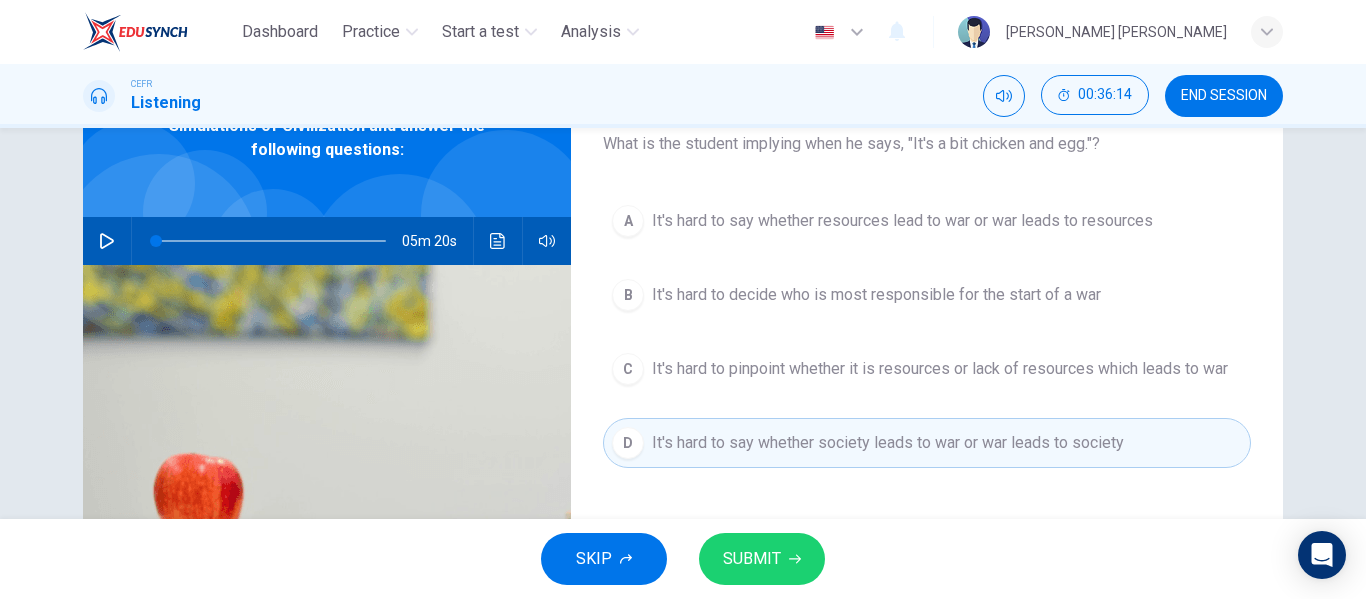 click 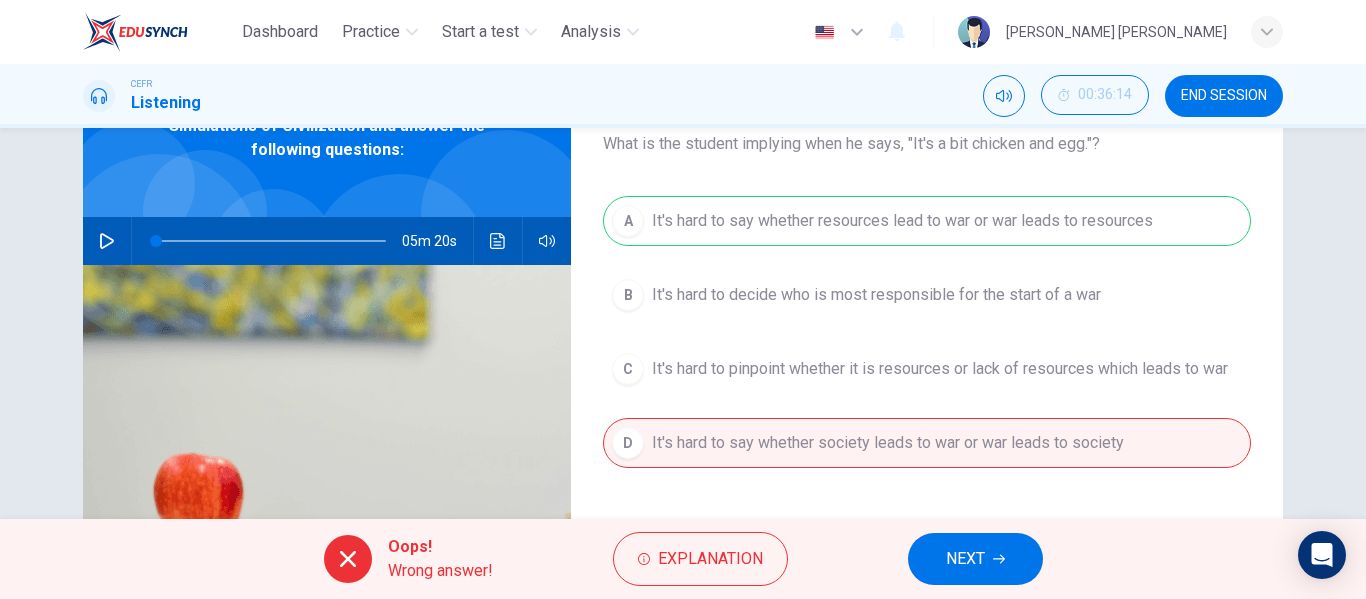 click on "NEXT" at bounding box center (965, 559) 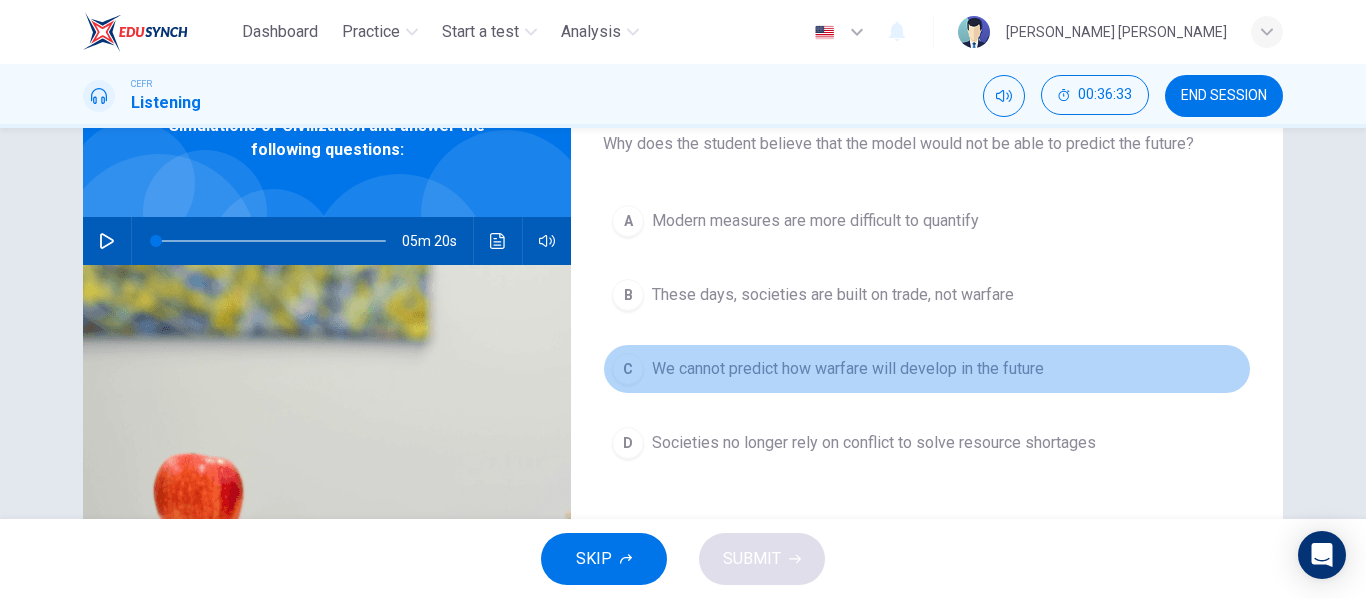 click on "We cannot predict how warfare will develop in the future" at bounding box center (848, 369) 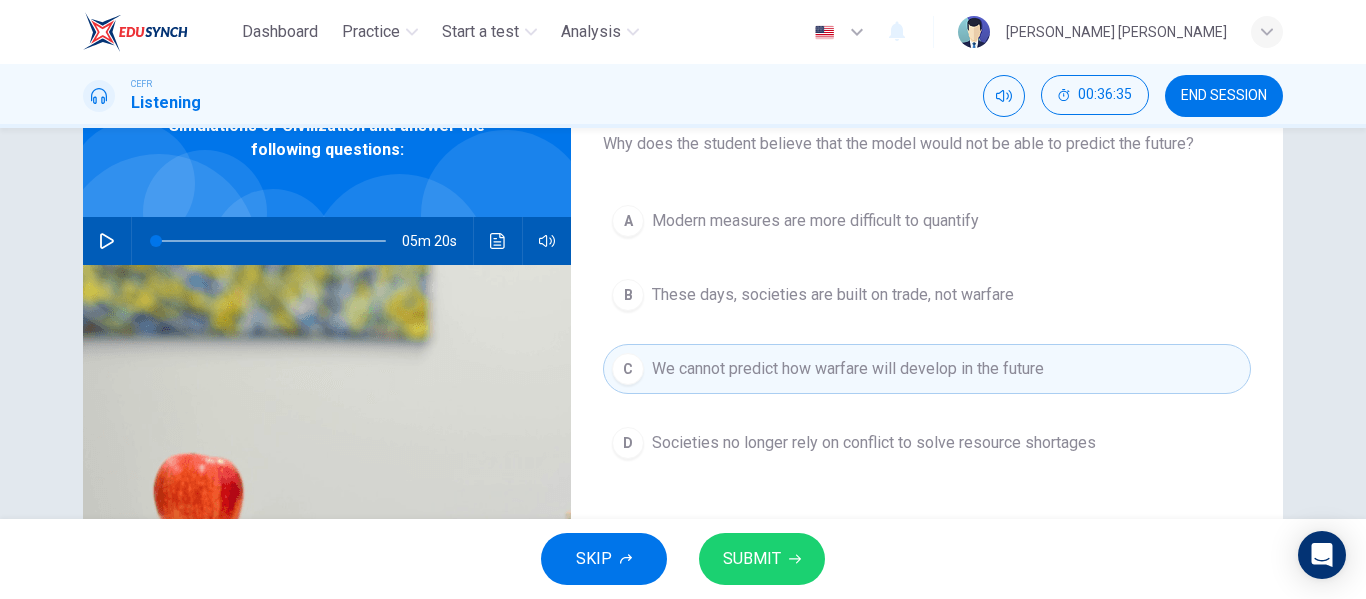 click on "Modern measures are more difficult to quantify" at bounding box center (815, 221) 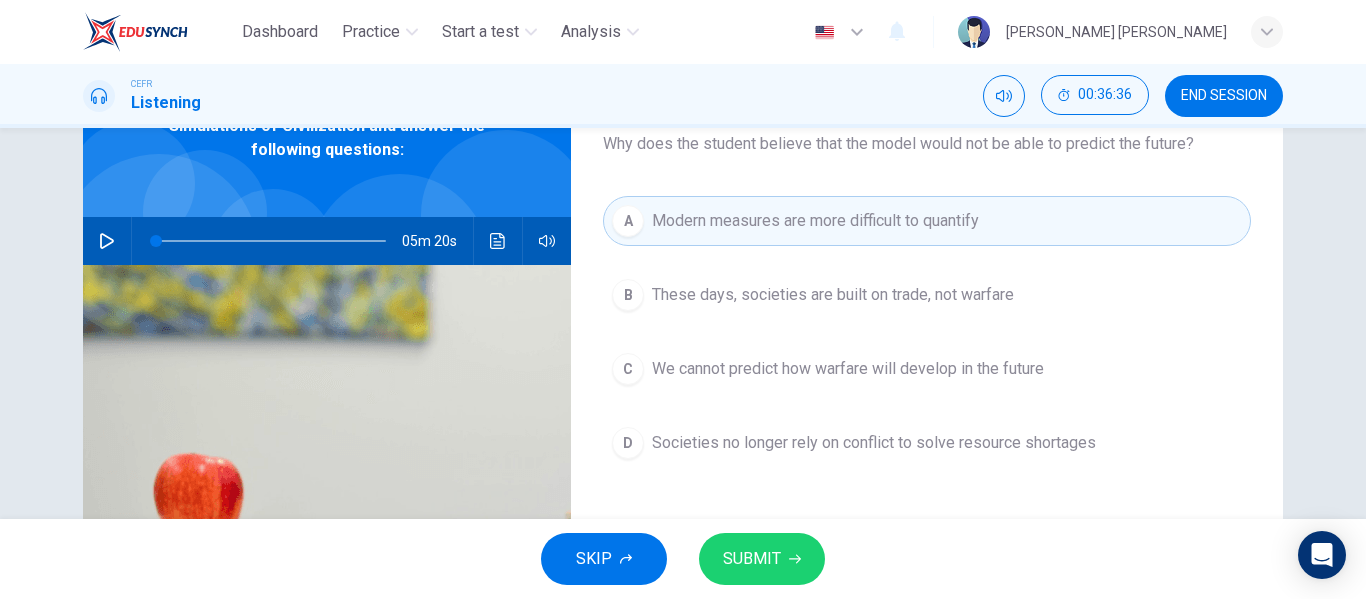 click on "SUBMIT" at bounding box center (762, 559) 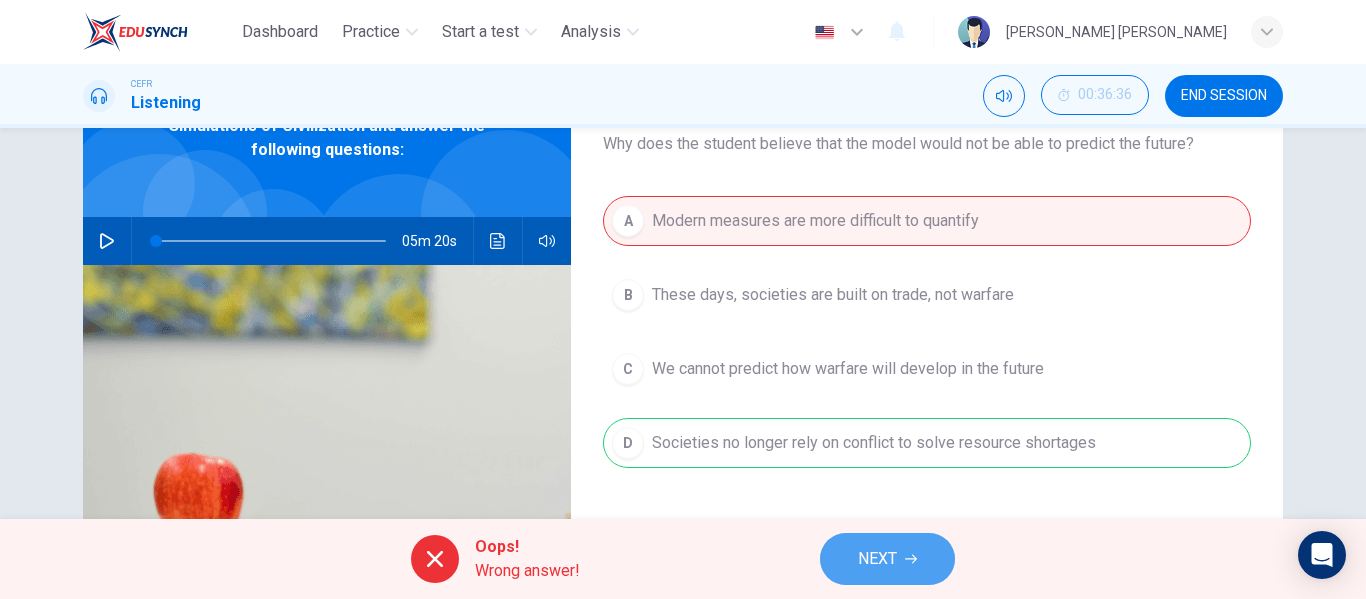 click on "NEXT" at bounding box center (887, 559) 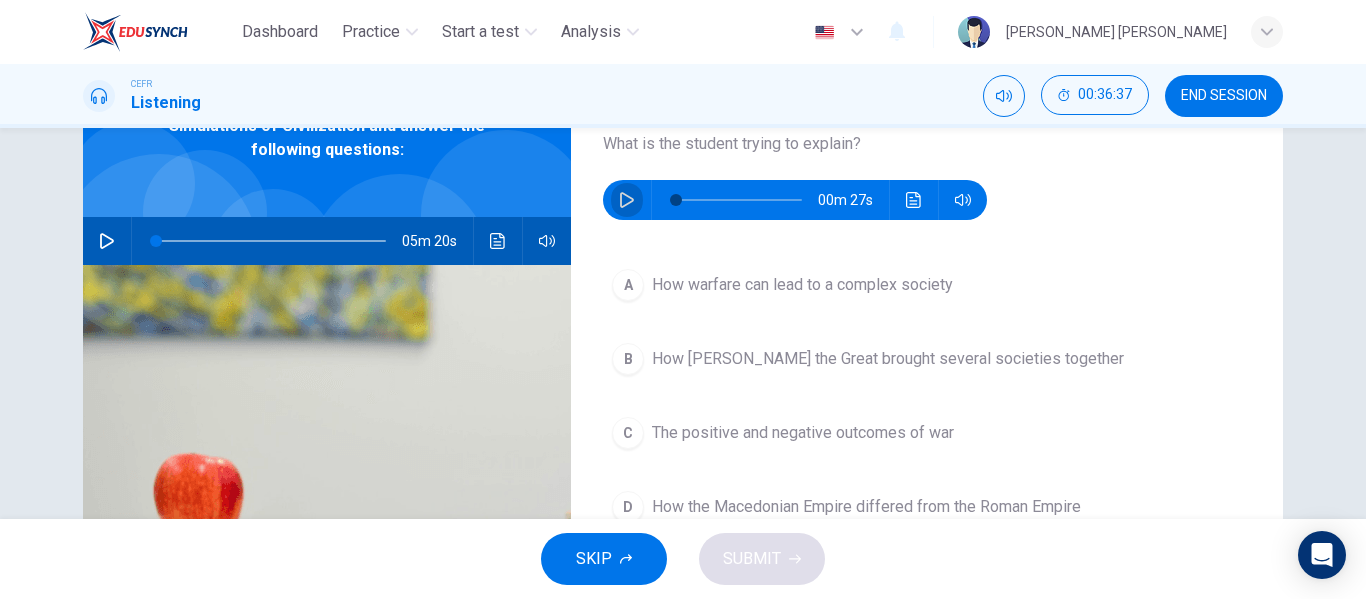 click 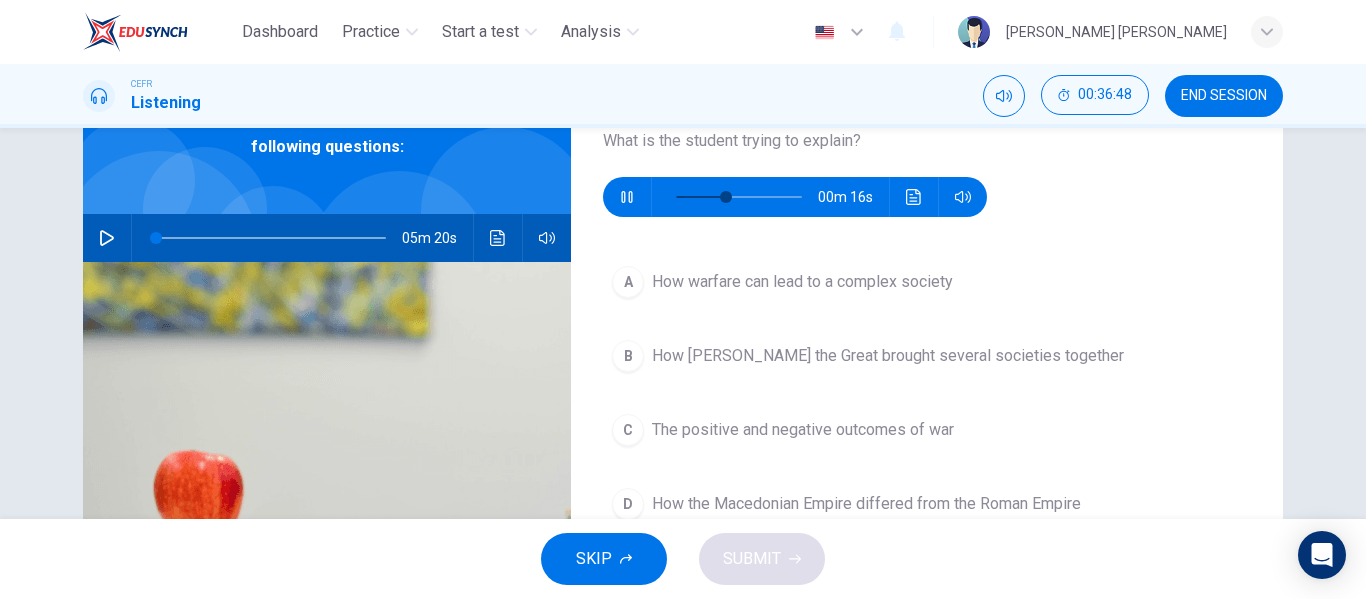 scroll, scrollTop: 136, scrollLeft: 0, axis: vertical 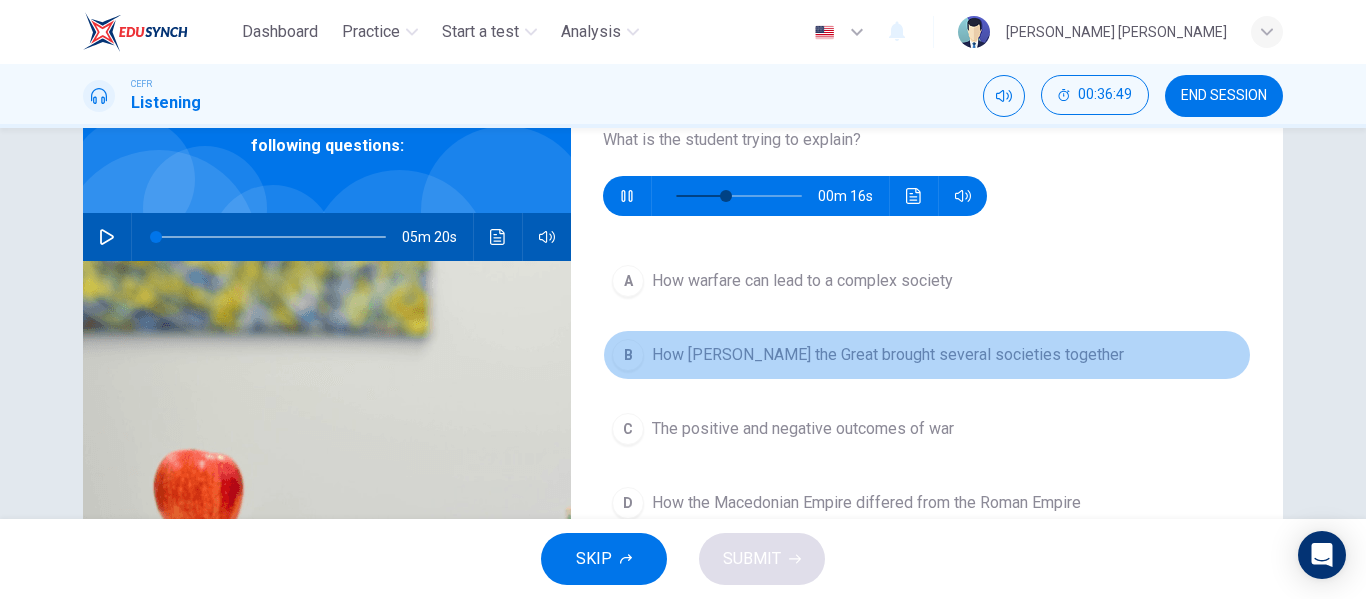 click on "How [PERSON_NAME] the Great brought several societies together" at bounding box center [888, 355] 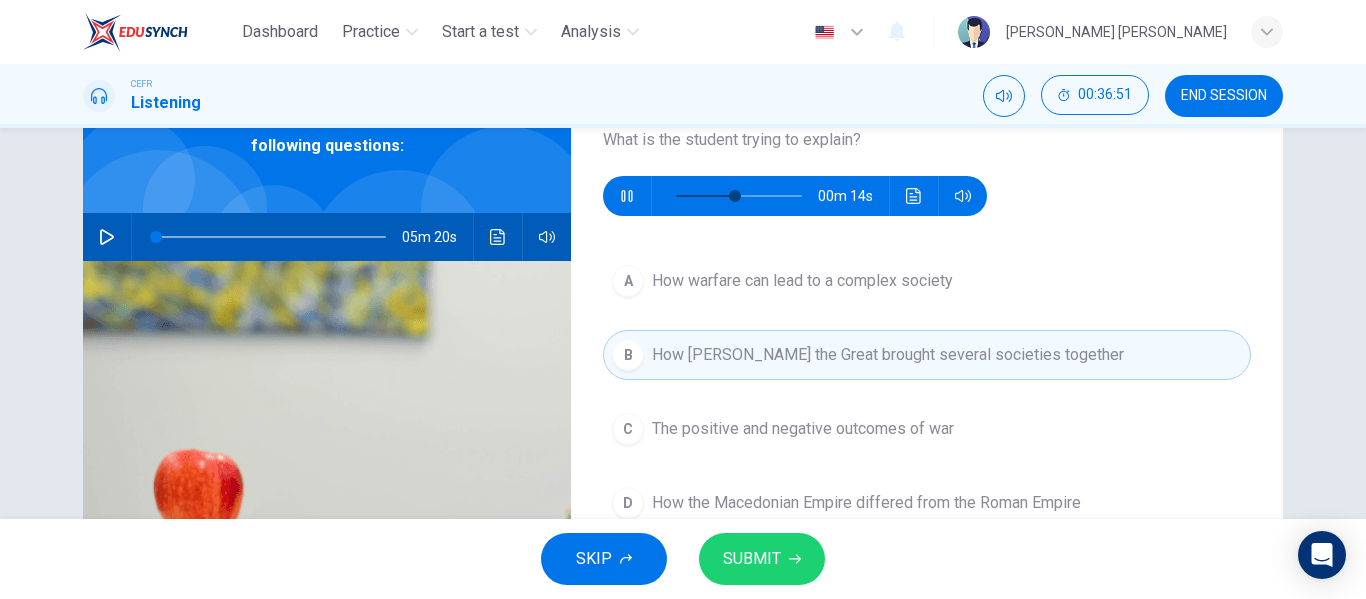 scroll, scrollTop: 180, scrollLeft: 0, axis: vertical 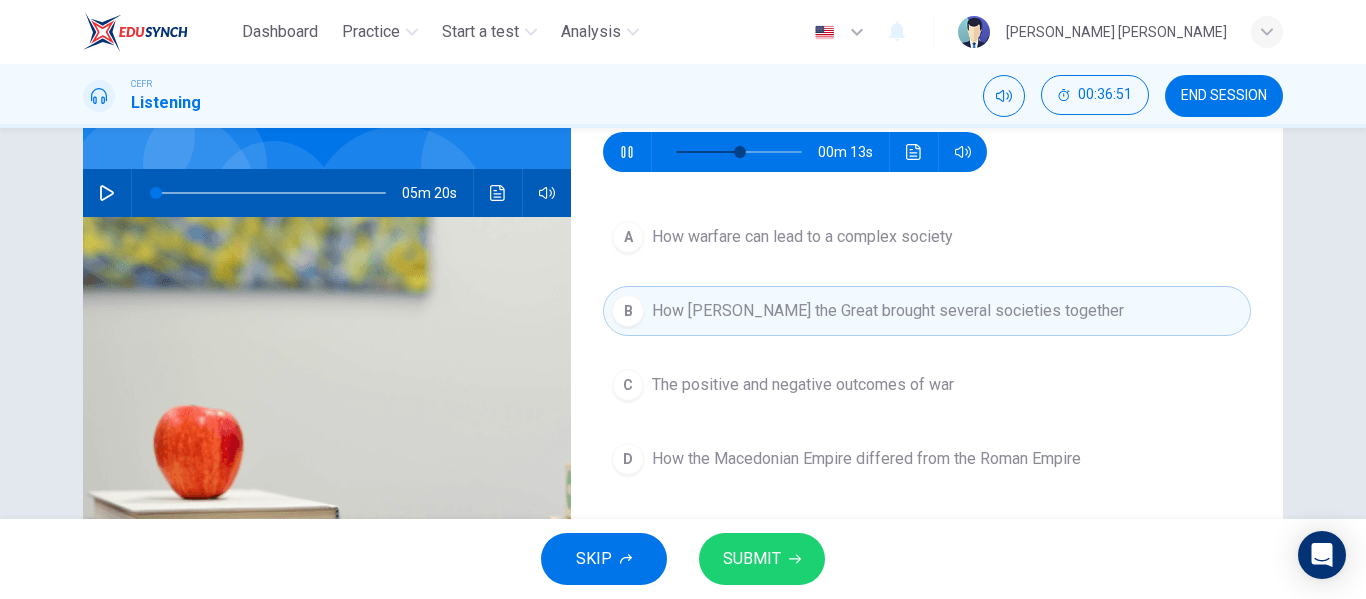 click on "SUBMIT" at bounding box center (762, 559) 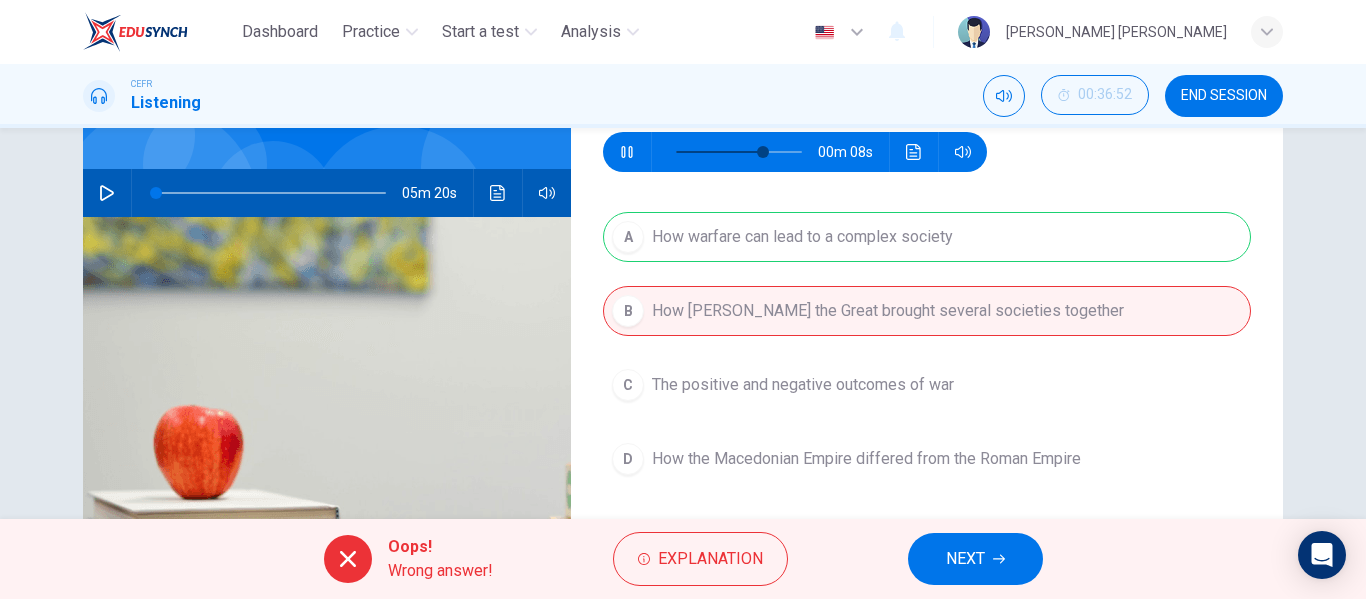 type on "72" 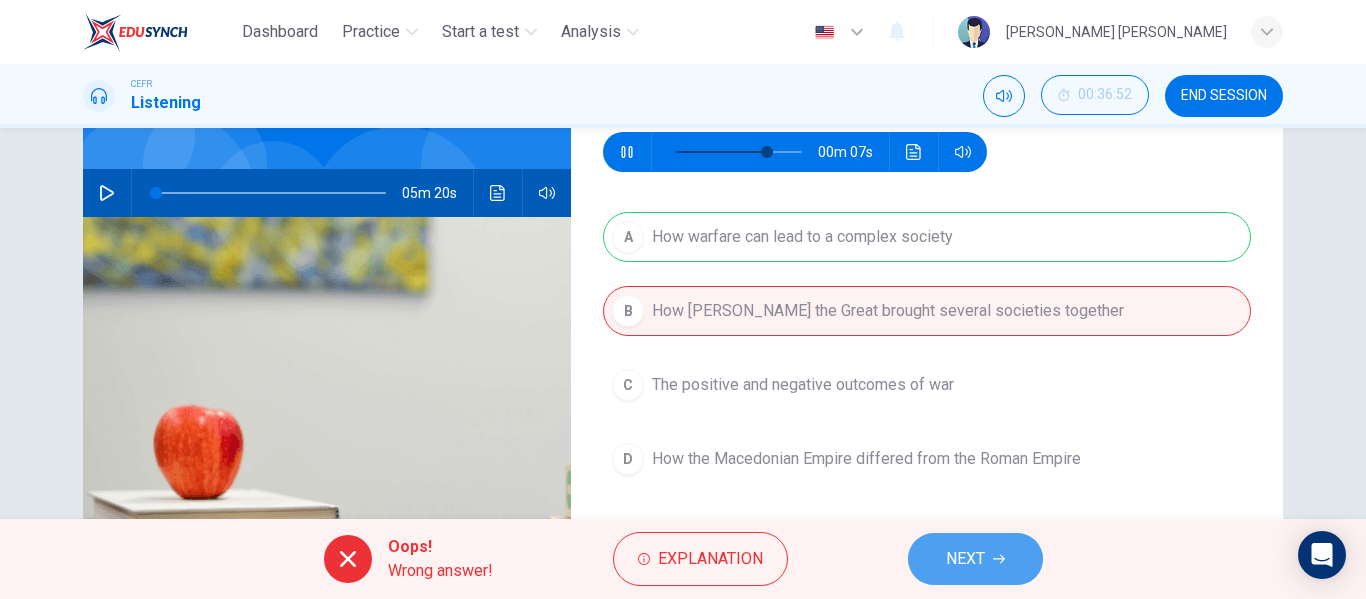 click on "NEXT" at bounding box center [965, 559] 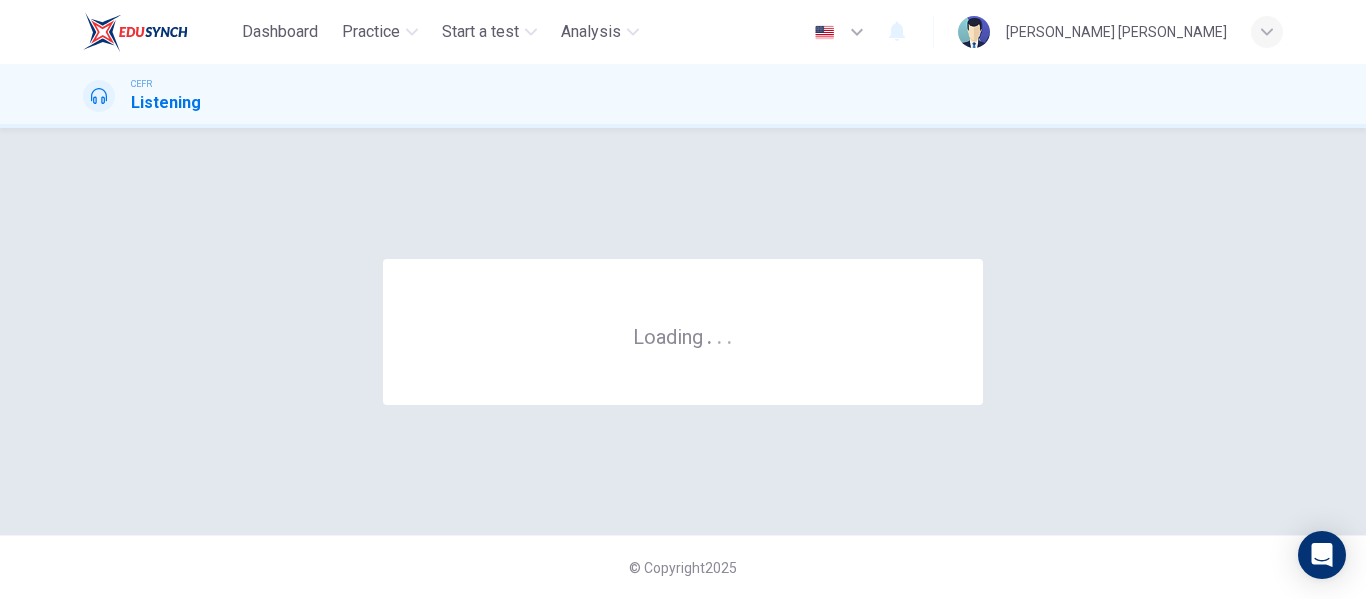 scroll, scrollTop: 0, scrollLeft: 0, axis: both 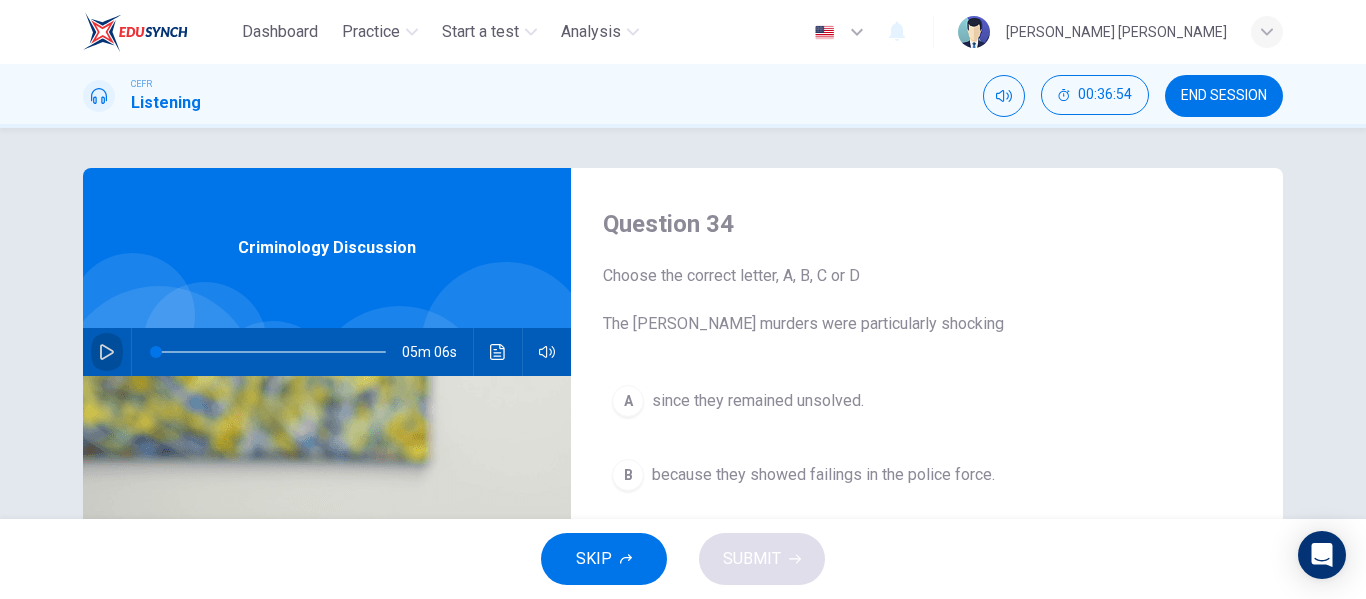 click 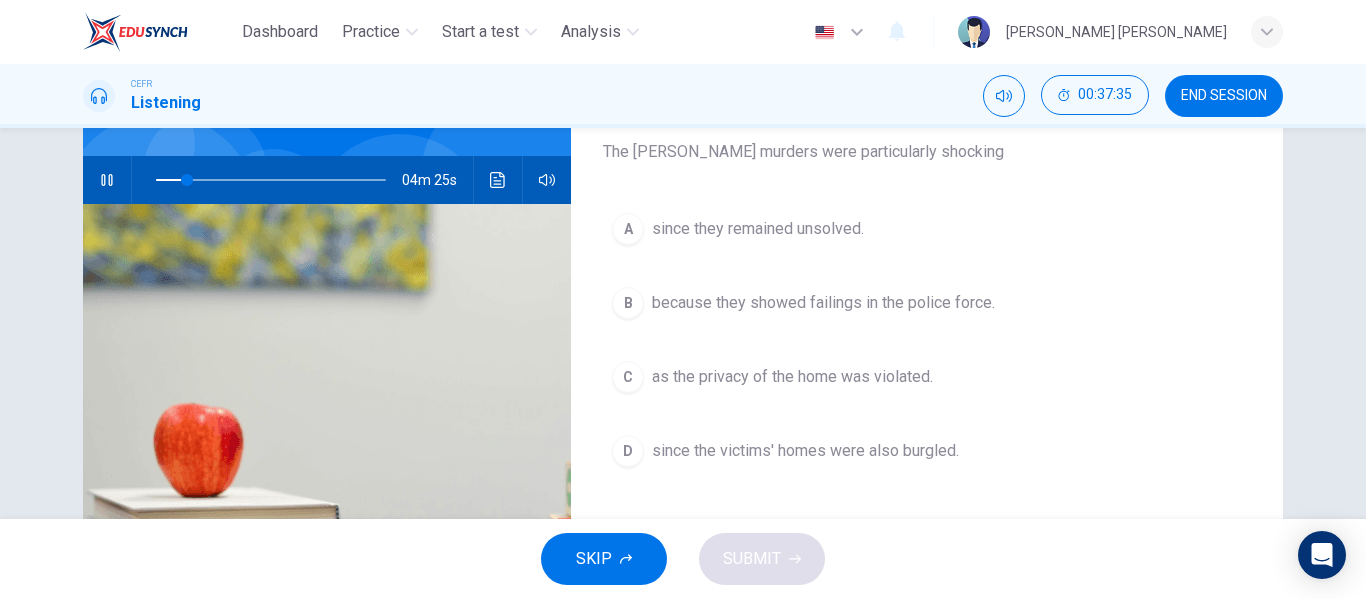 scroll, scrollTop: 172, scrollLeft: 0, axis: vertical 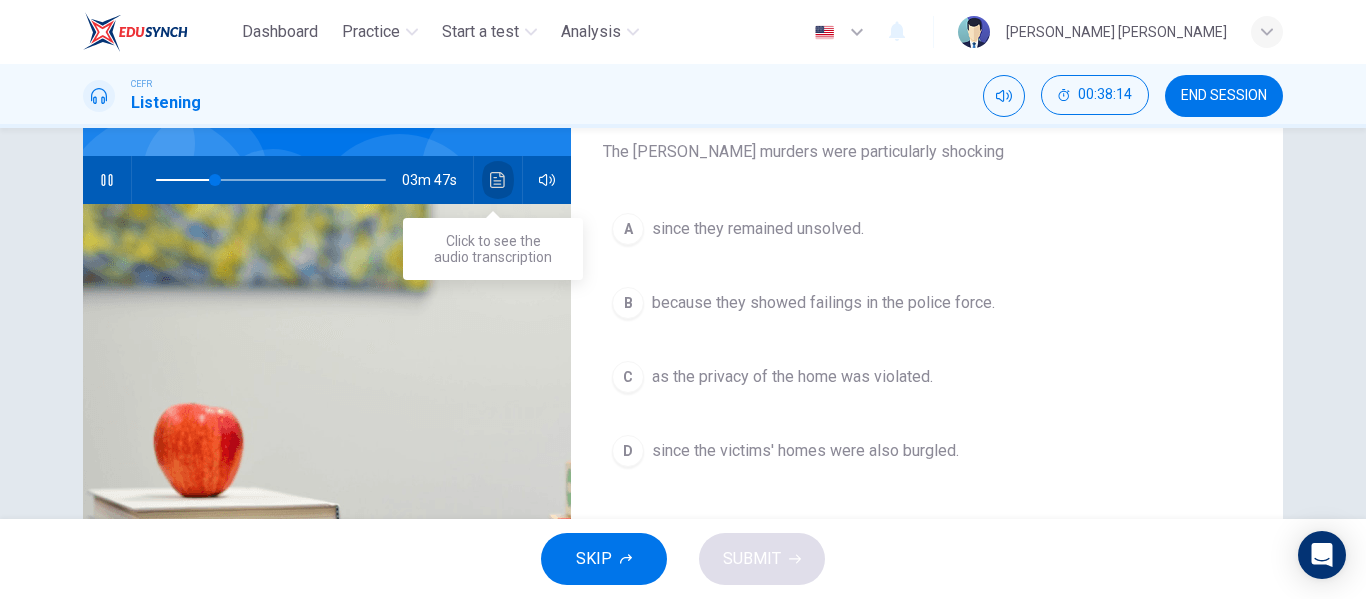 click at bounding box center [498, 180] 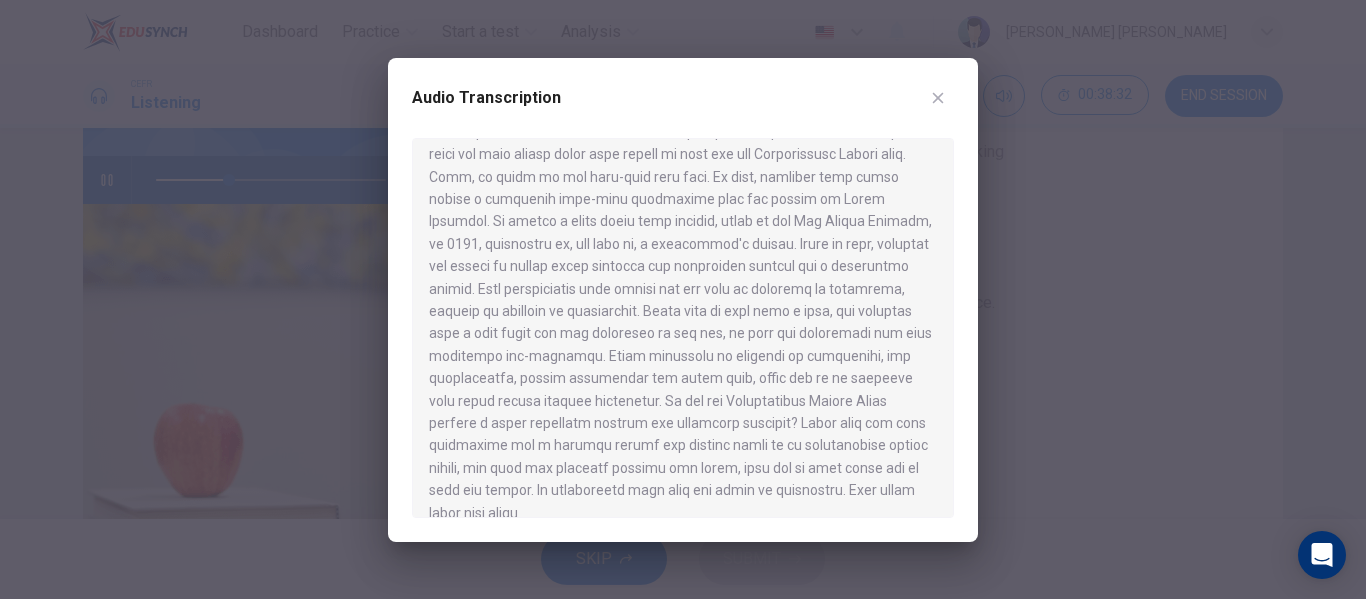 scroll, scrollTop: 974, scrollLeft: 0, axis: vertical 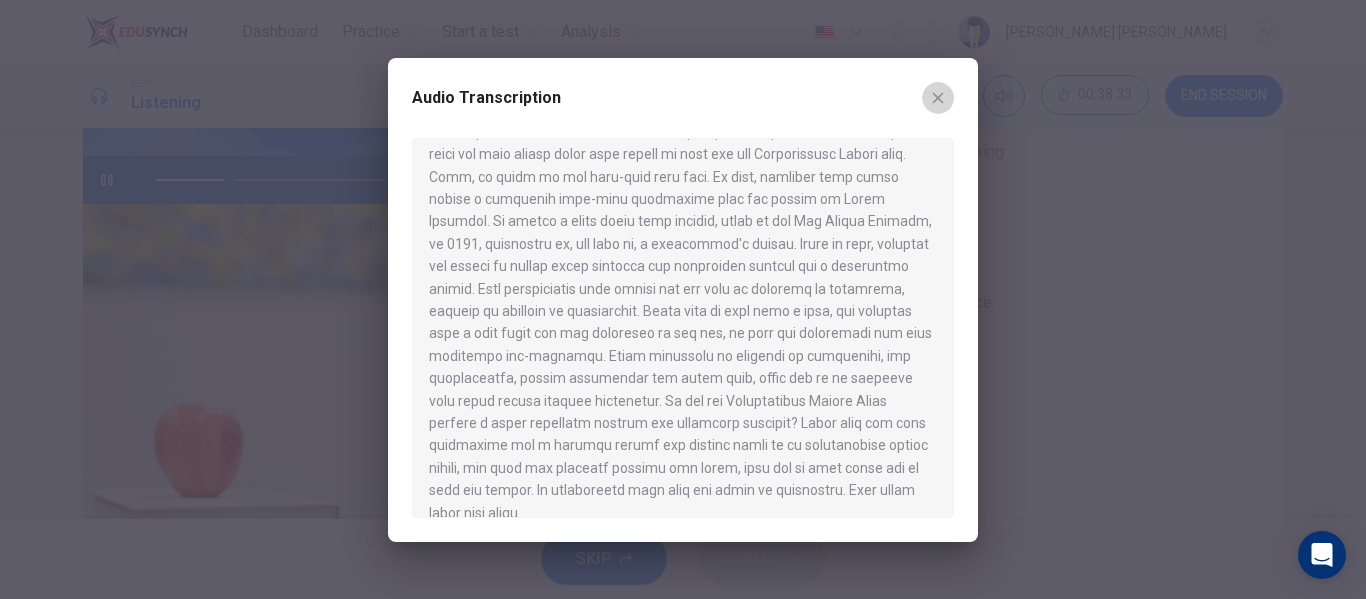click at bounding box center (938, 98) 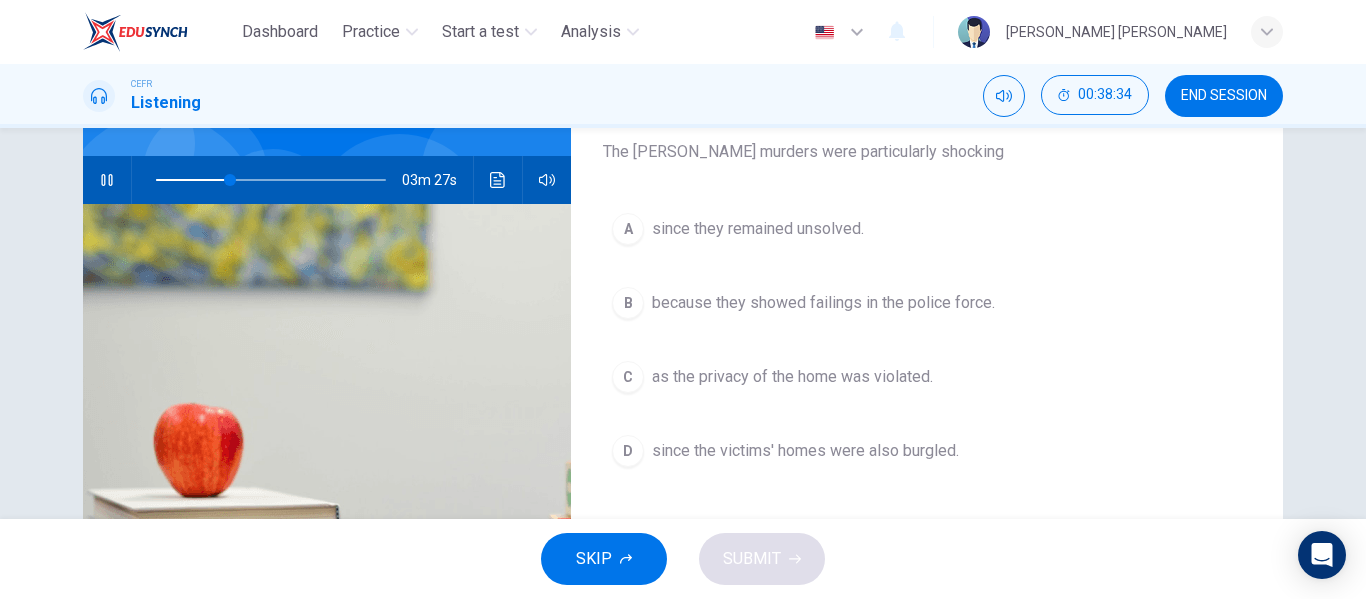 click on "since they remained unsolved." at bounding box center (758, 229) 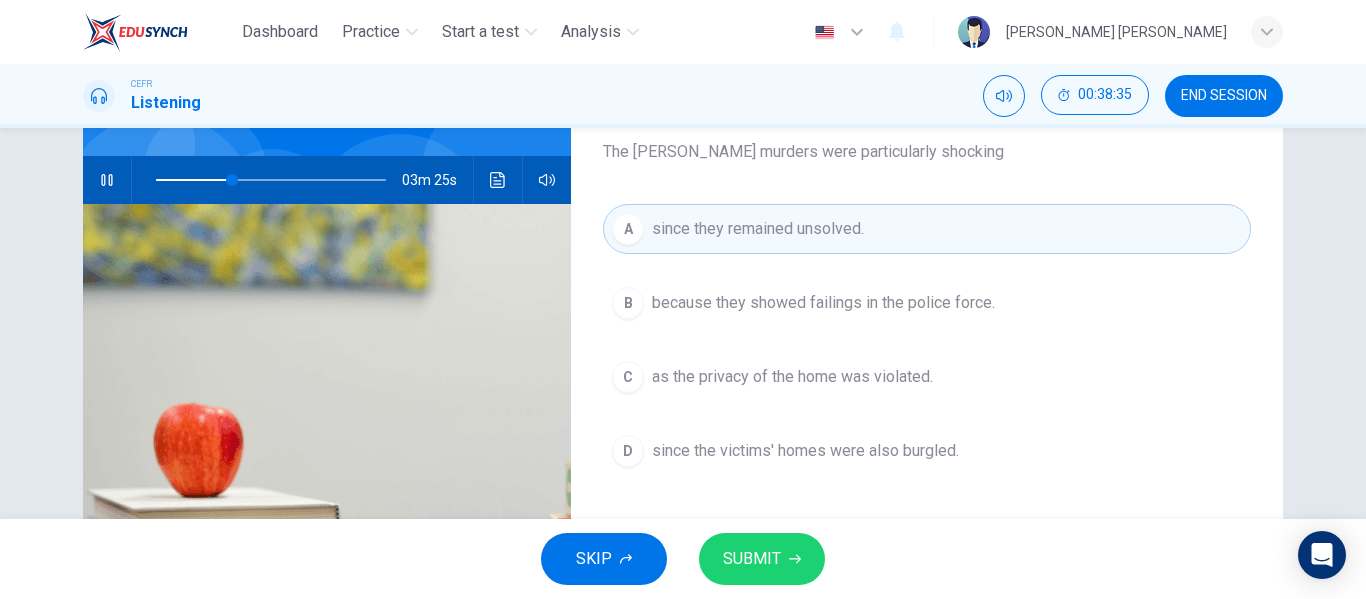 click on "SUBMIT" at bounding box center (752, 559) 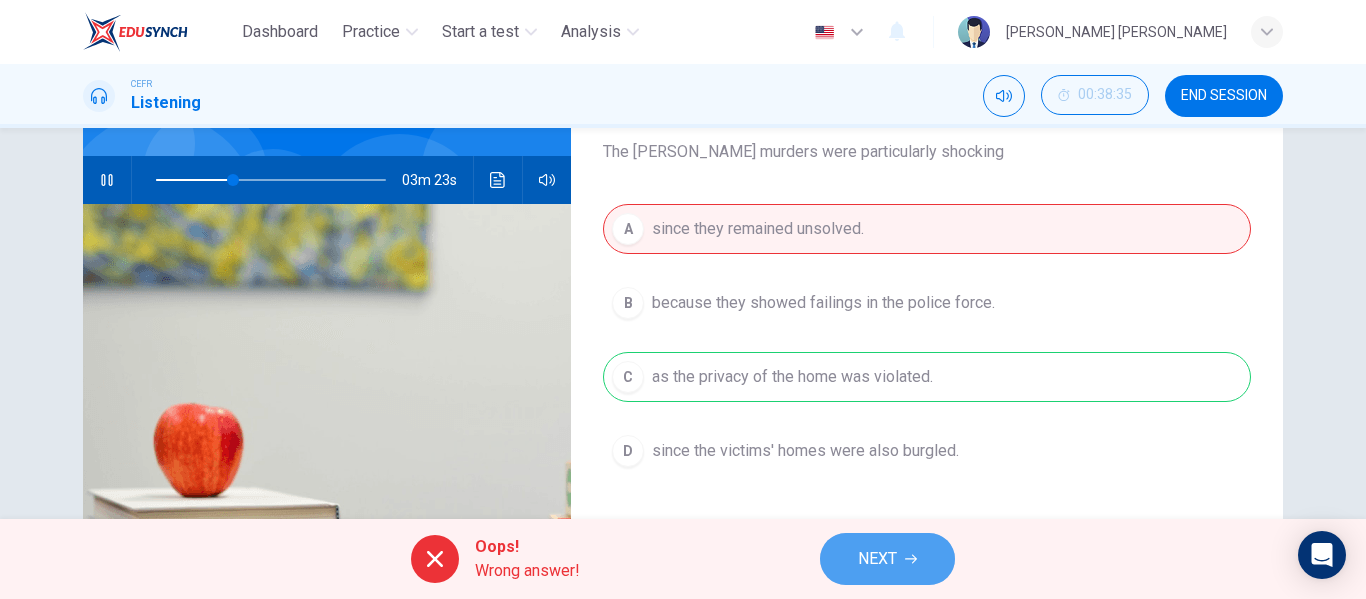 click on "NEXT" at bounding box center [887, 559] 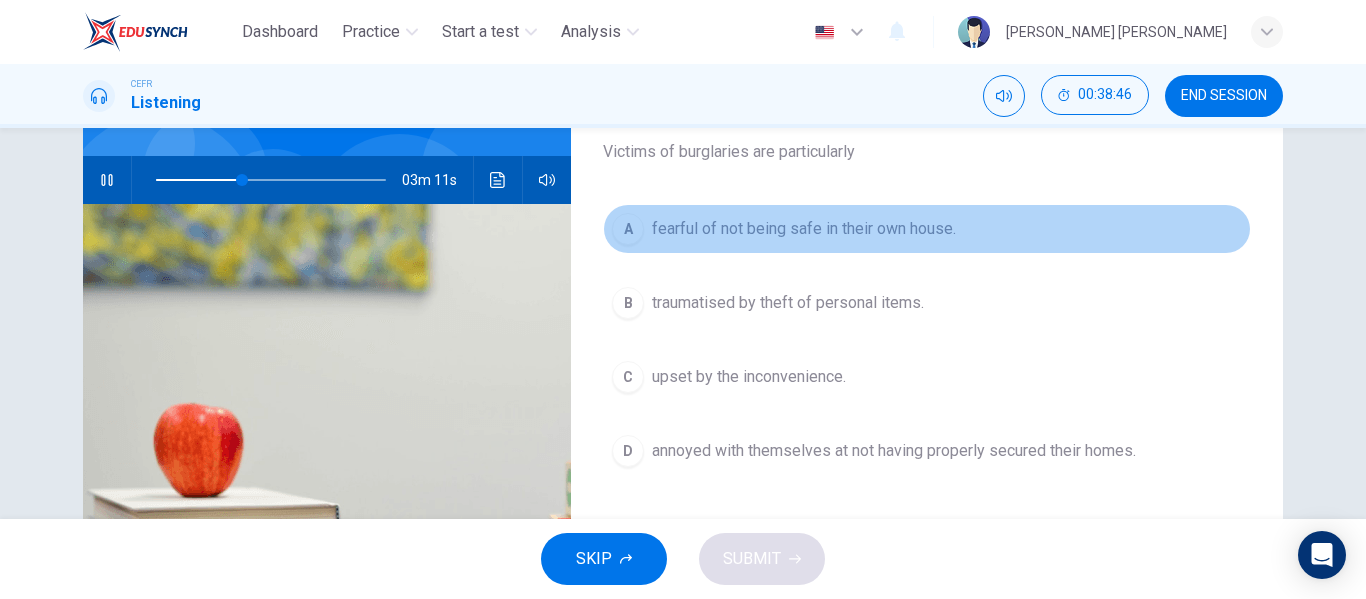 click on "fearful of not being safe in their own house." at bounding box center [804, 229] 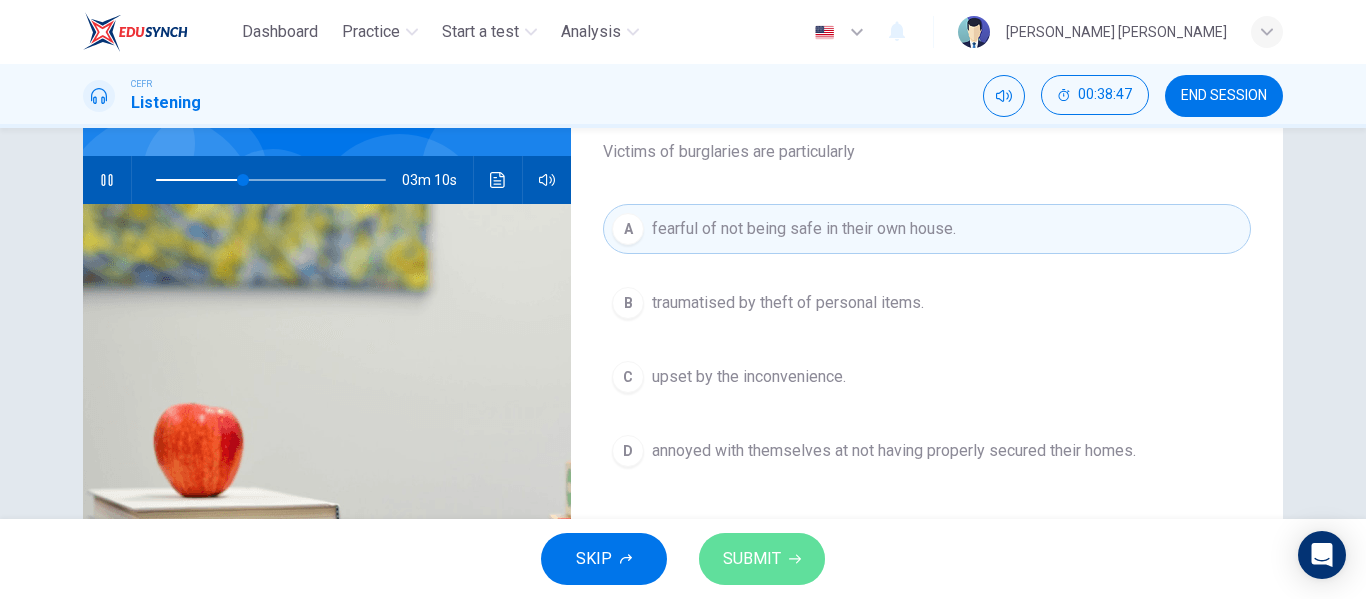 click on "SUBMIT" at bounding box center [752, 559] 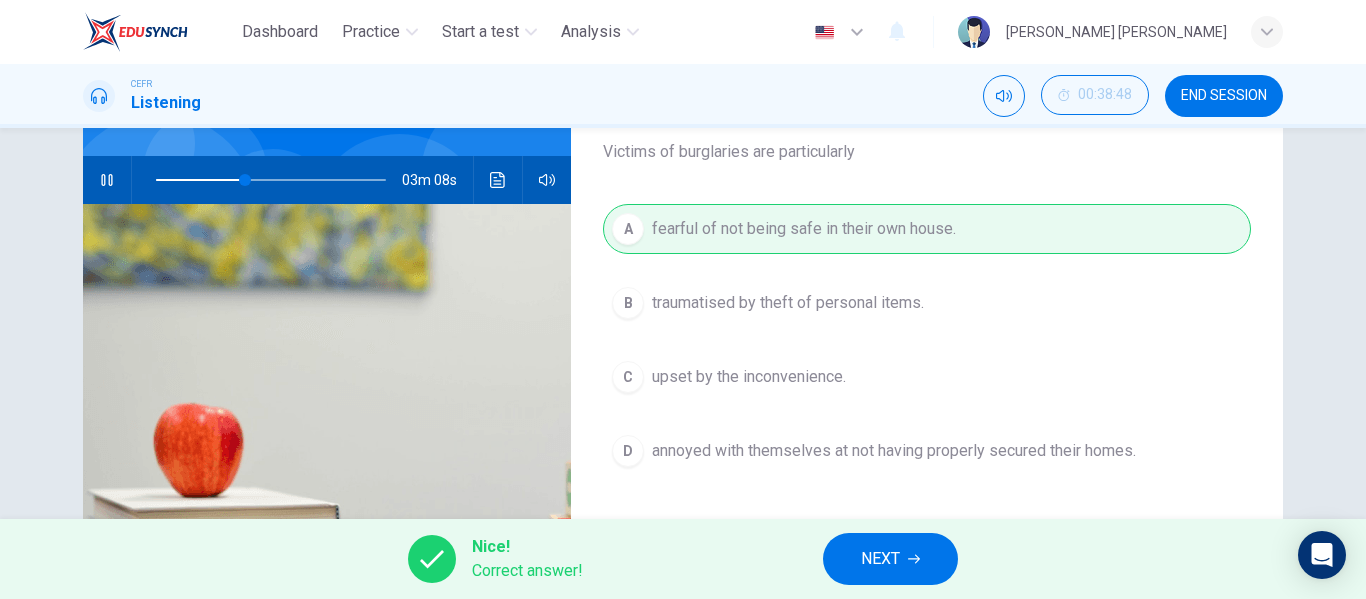 click on "NEXT" at bounding box center [880, 559] 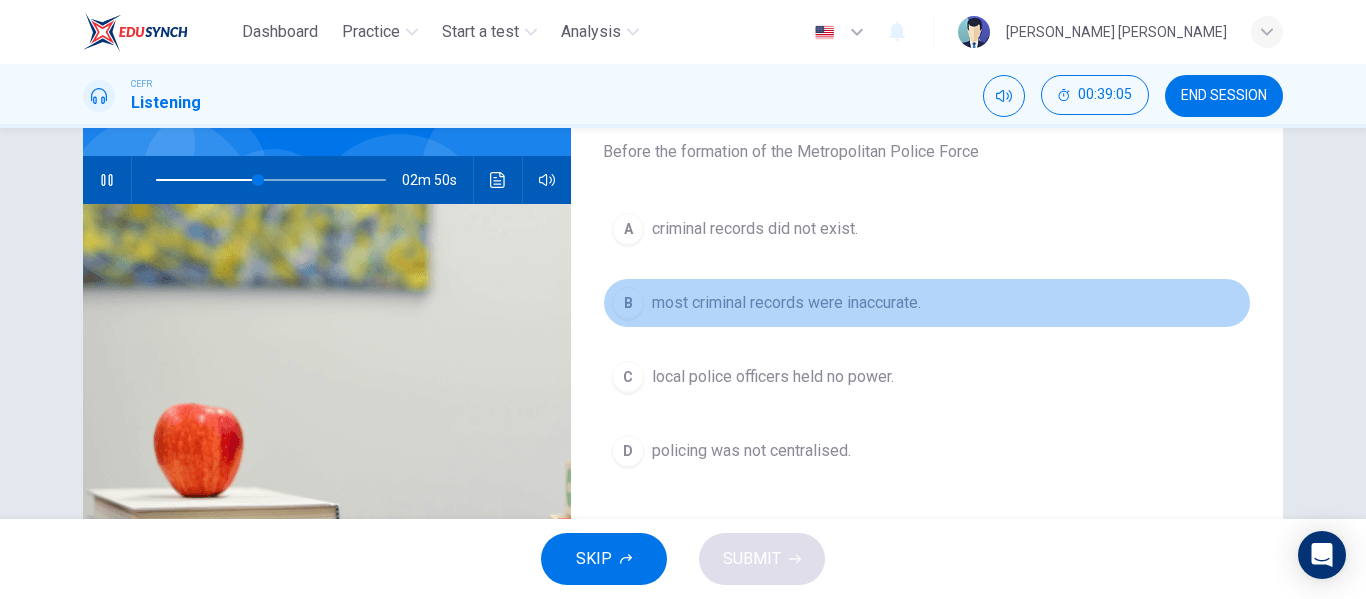 click on "B most criminal records were inaccurate." at bounding box center (927, 303) 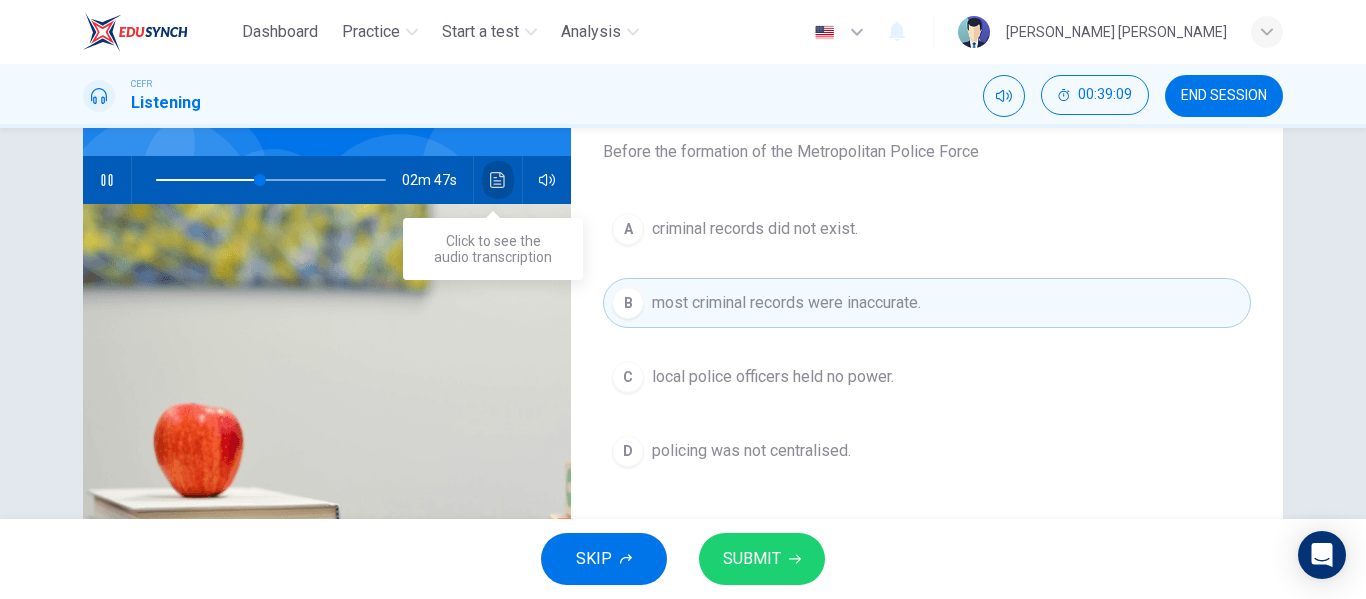 click 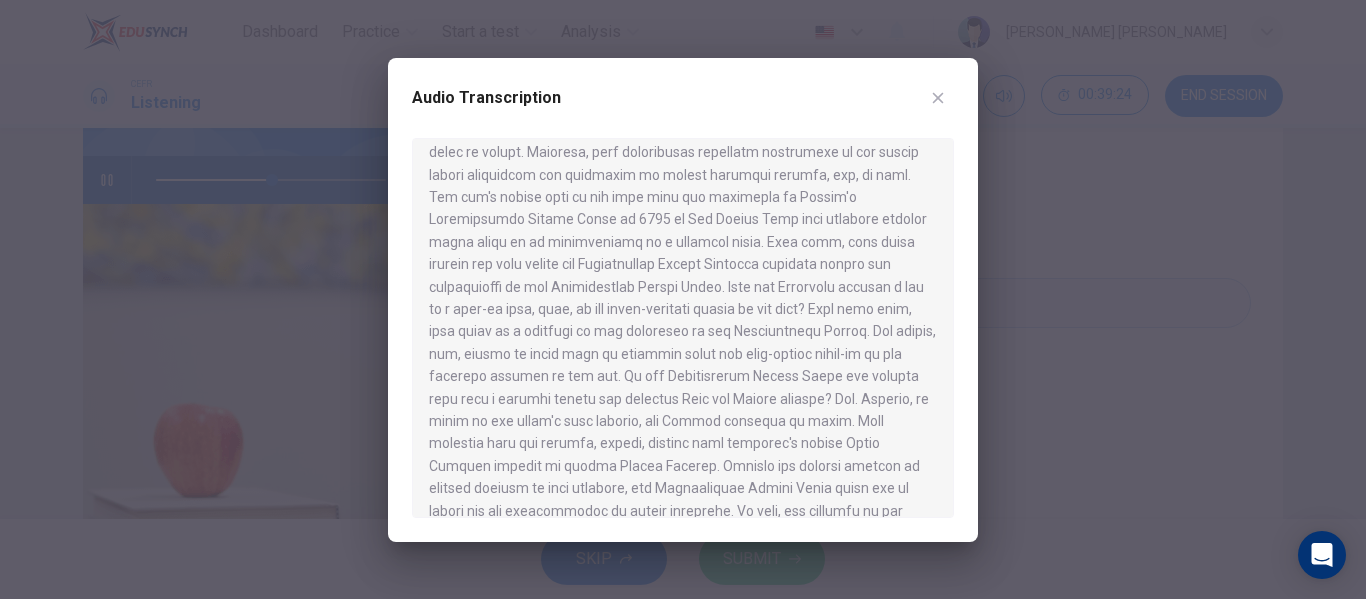 scroll, scrollTop: 461, scrollLeft: 0, axis: vertical 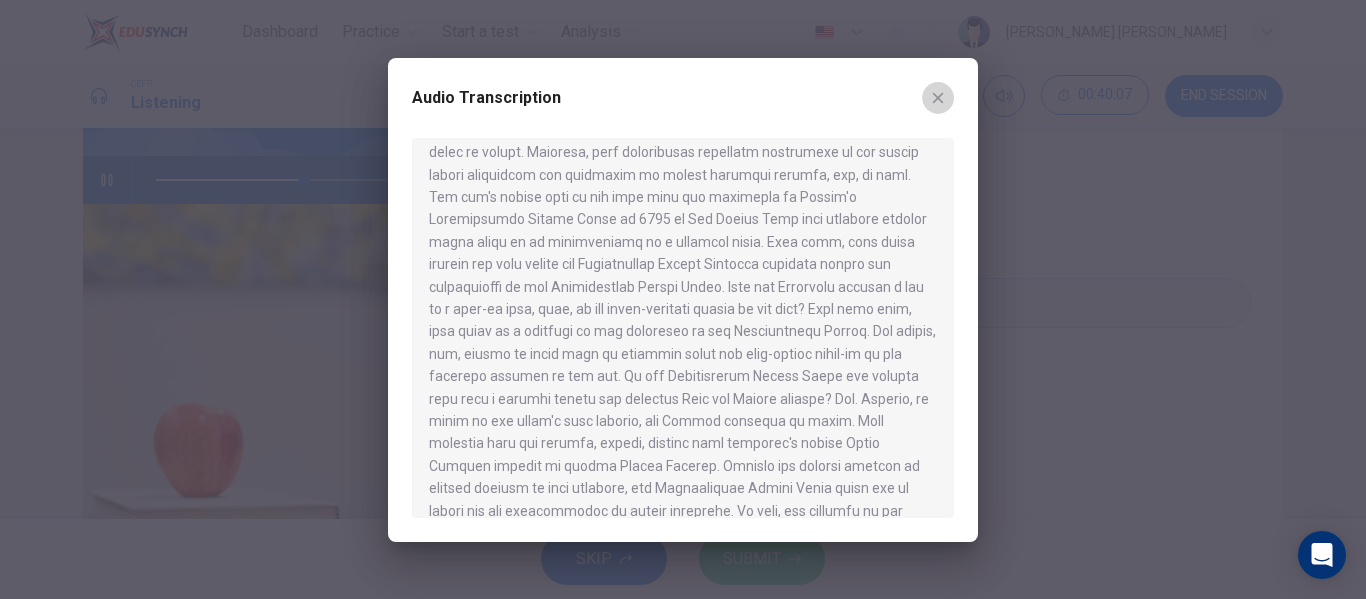 click at bounding box center [938, 98] 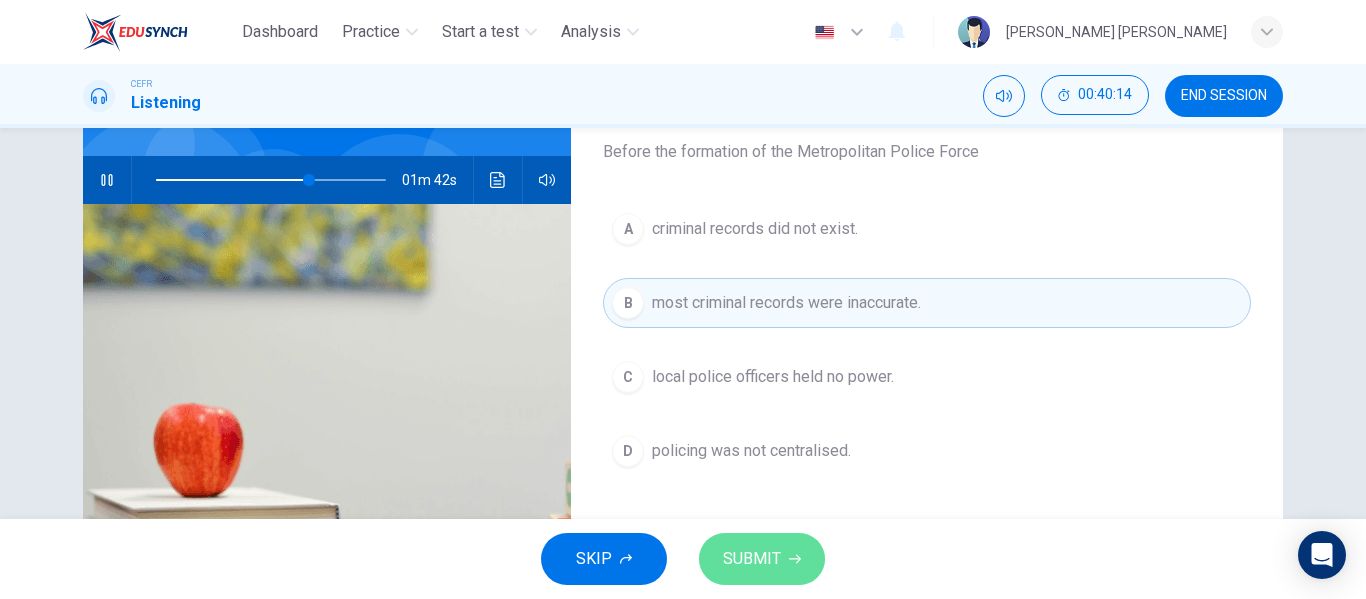 click on "SUBMIT" at bounding box center [752, 559] 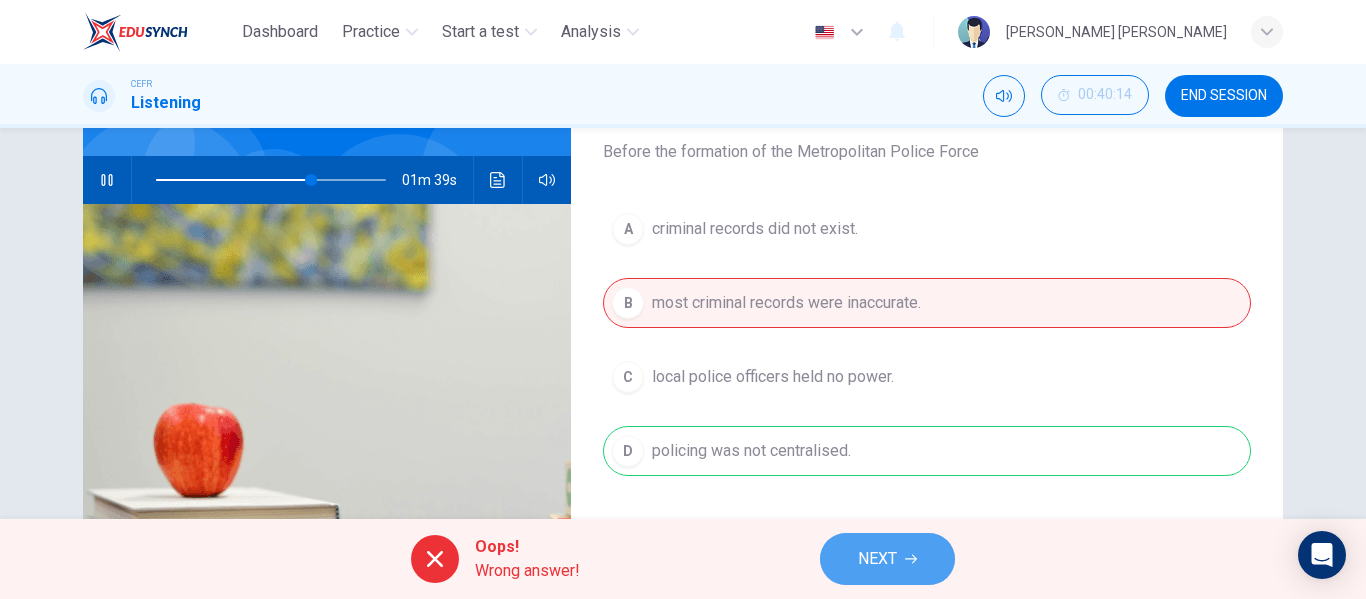 click on "NEXT" at bounding box center (877, 559) 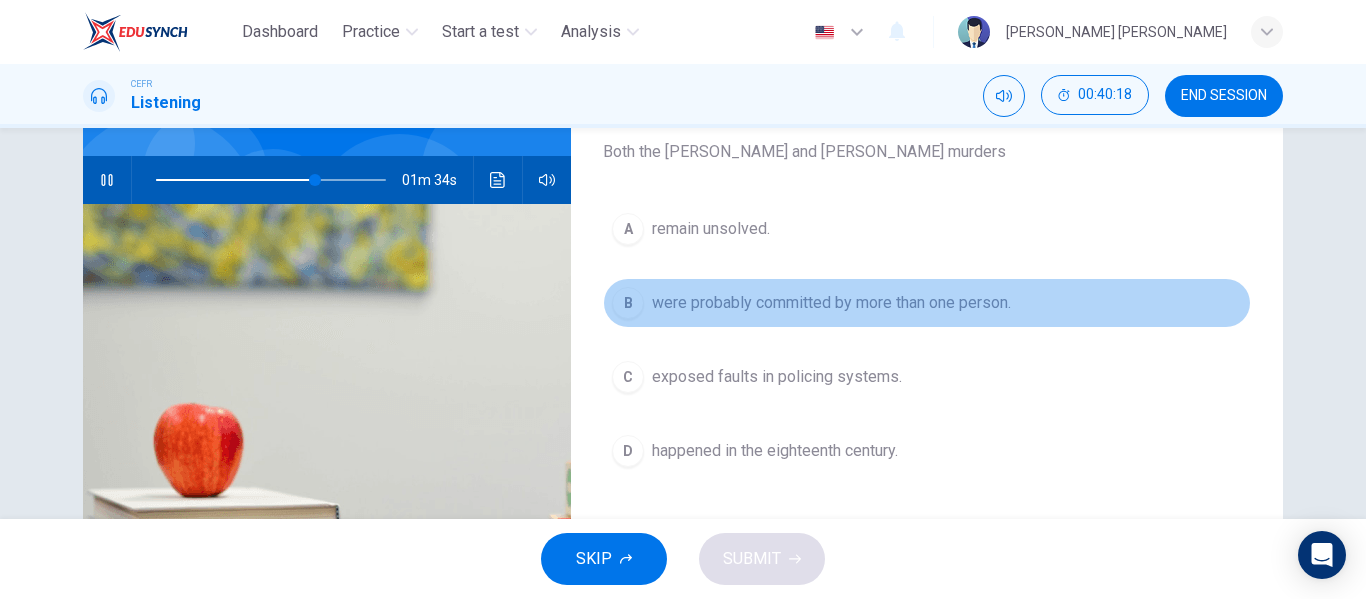 click on "B" at bounding box center [628, 303] 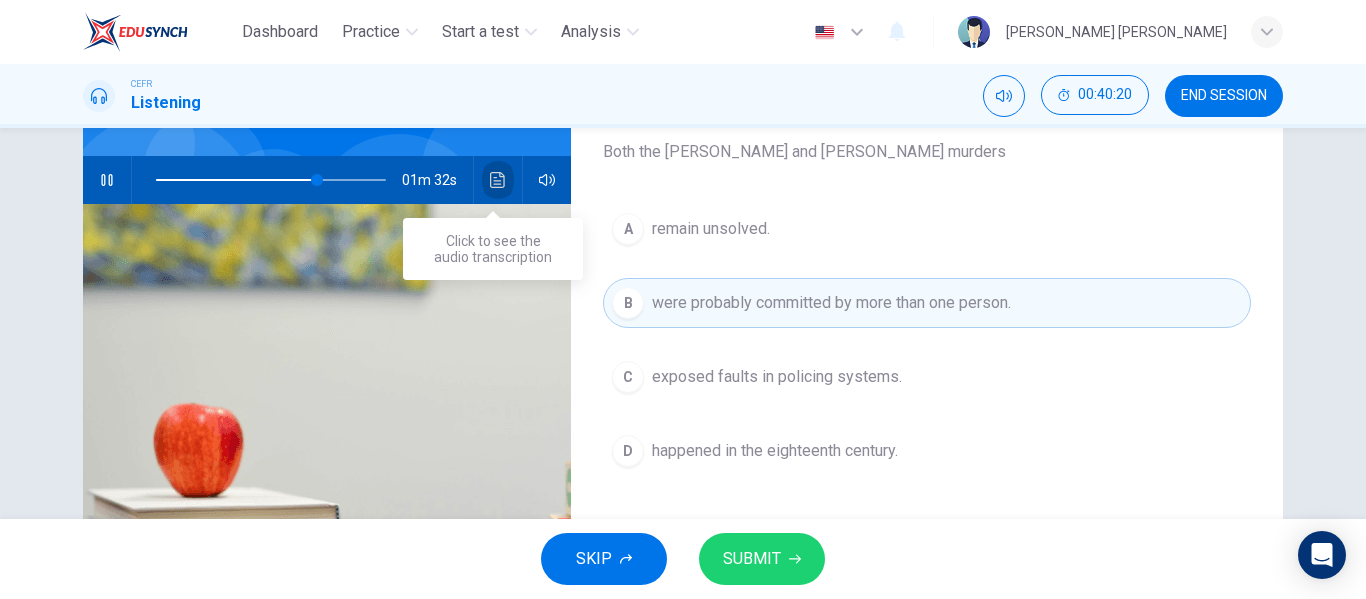 click 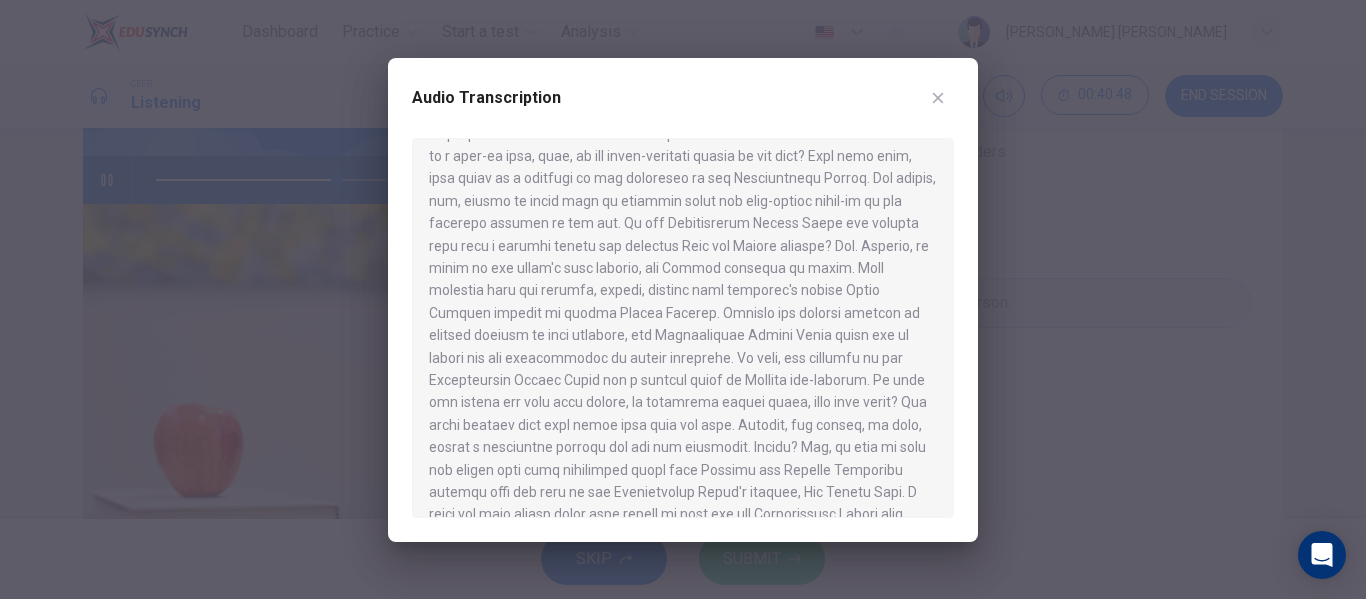 scroll, scrollTop: 610, scrollLeft: 0, axis: vertical 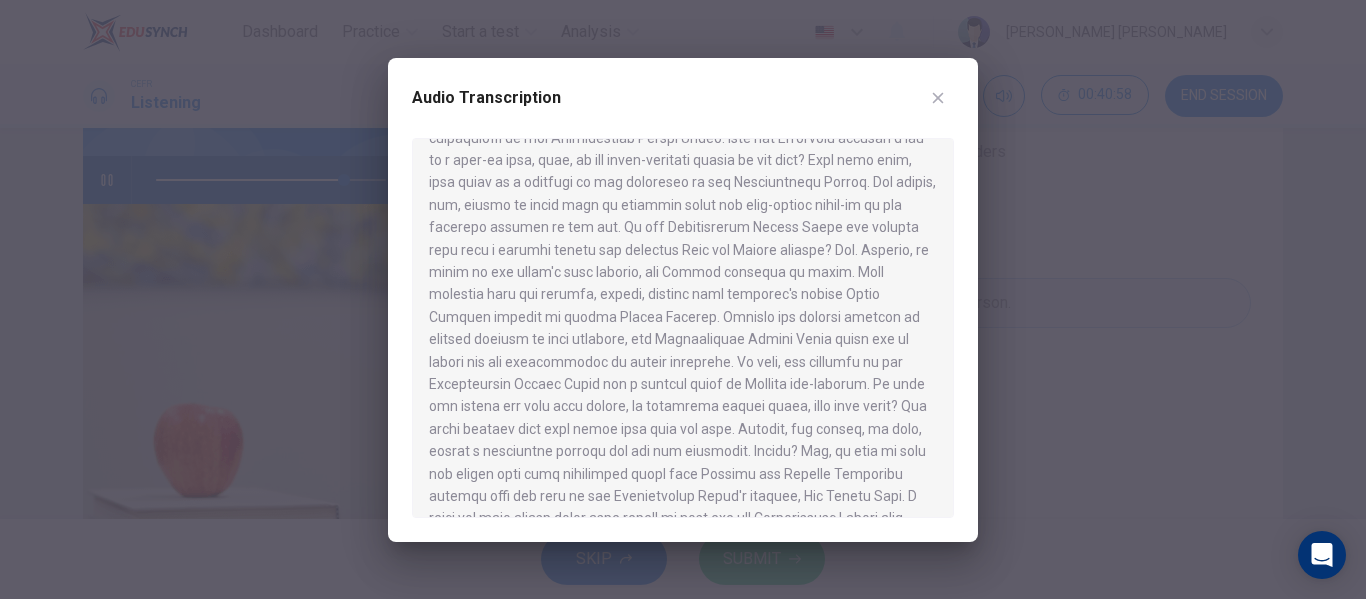 click 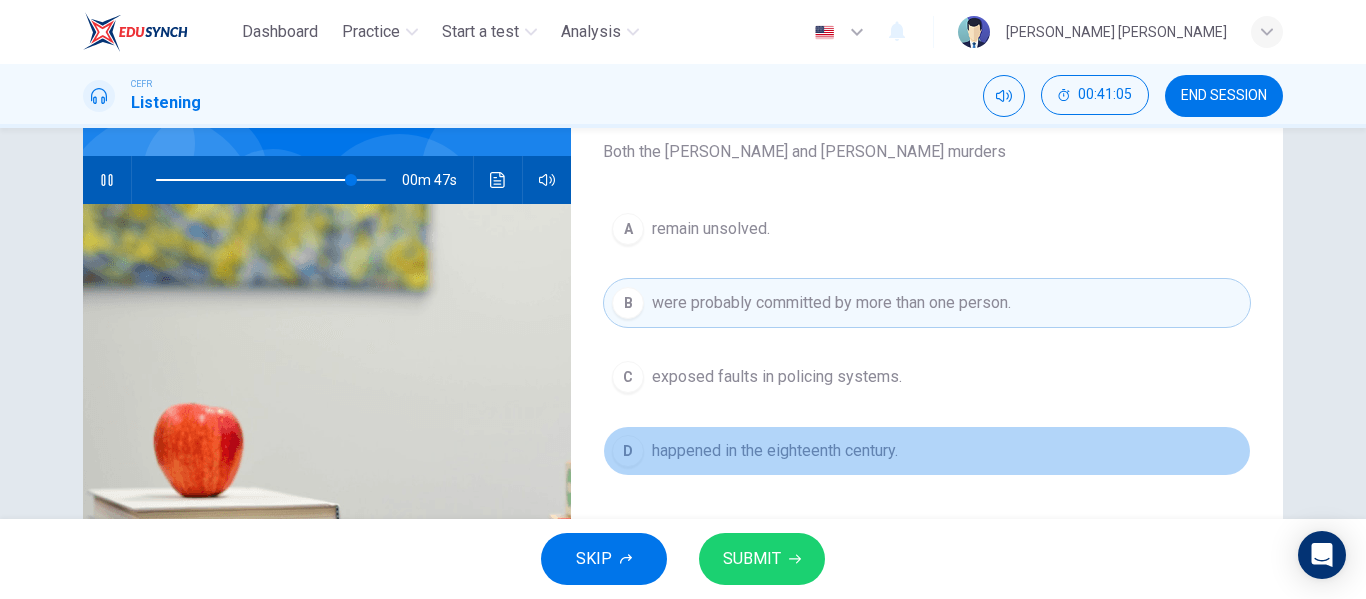 click on "D happened in the eighteenth century." at bounding box center (927, 451) 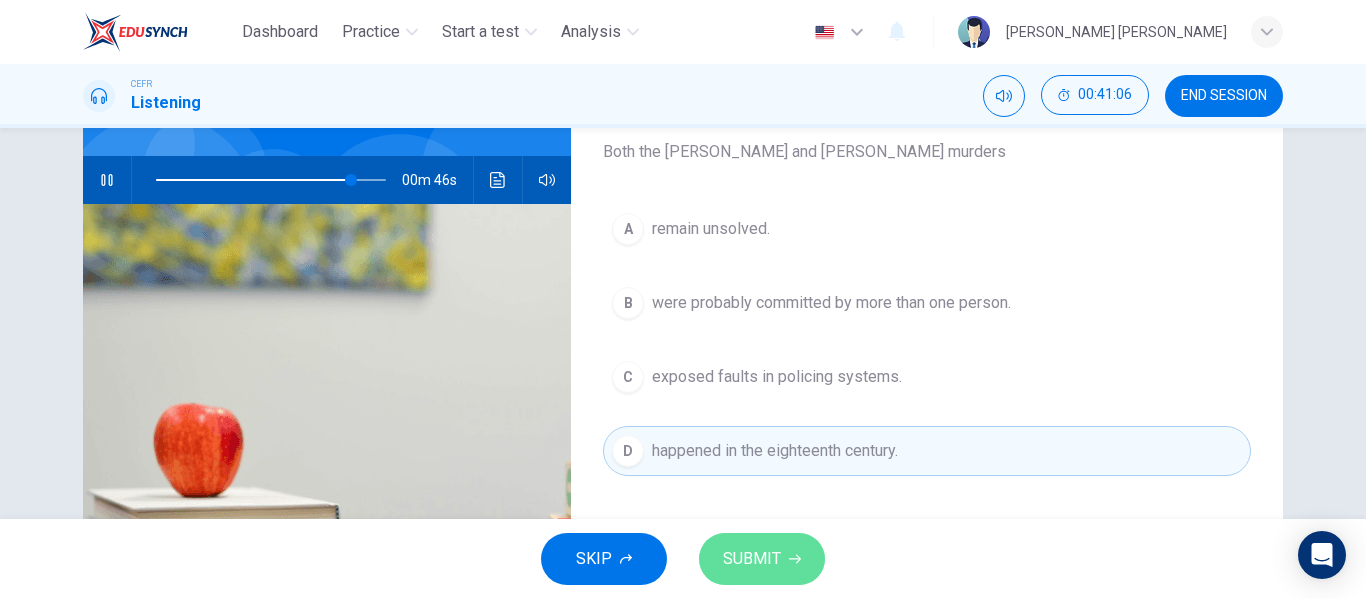 click on "SUBMIT" at bounding box center [752, 559] 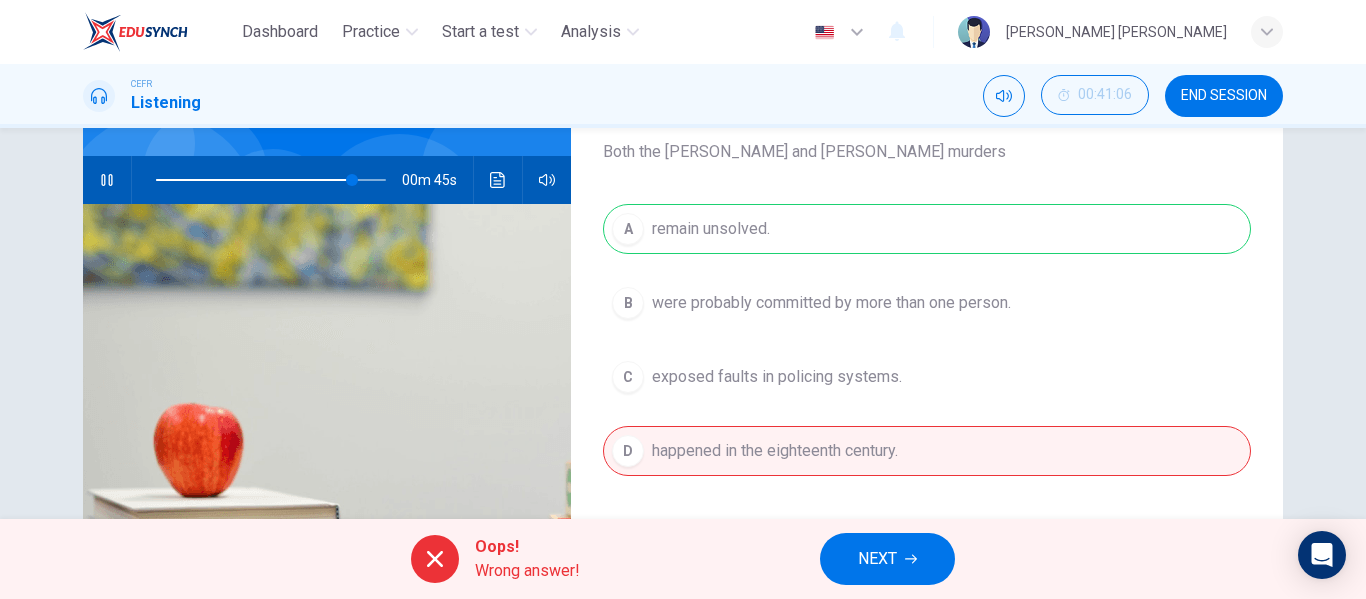 click on "NEXT" at bounding box center (877, 559) 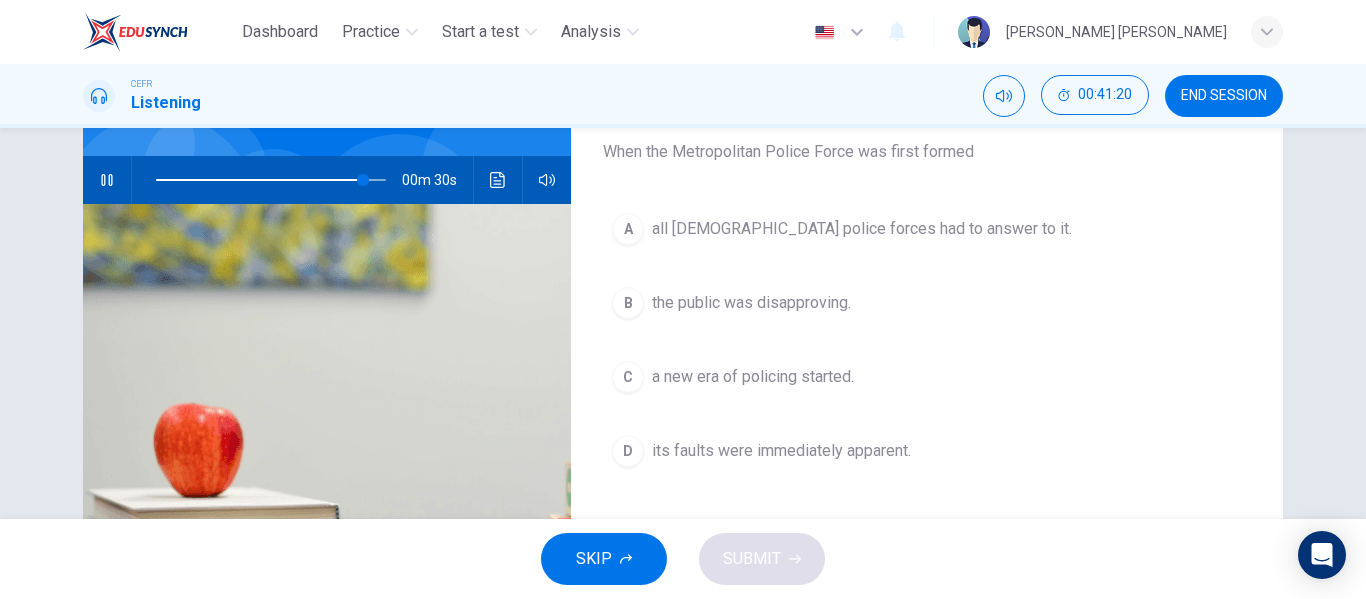 click on "a new era of policing started." at bounding box center [753, 377] 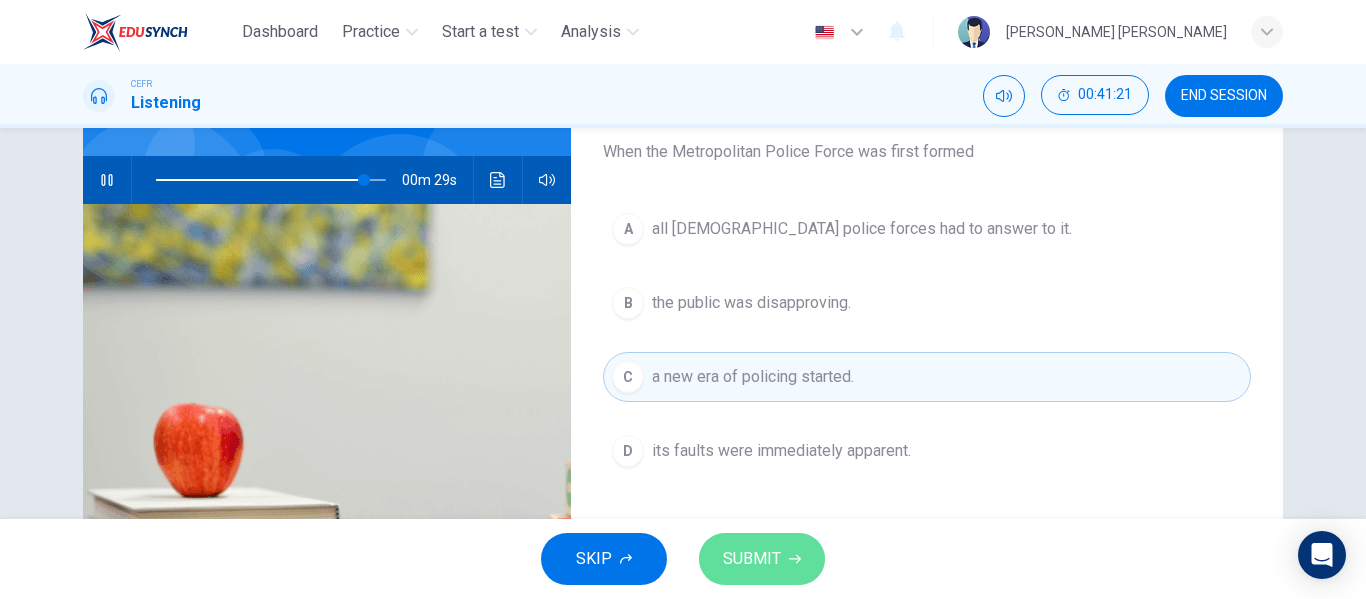 click on "SUBMIT" at bounding box center (762, 559) 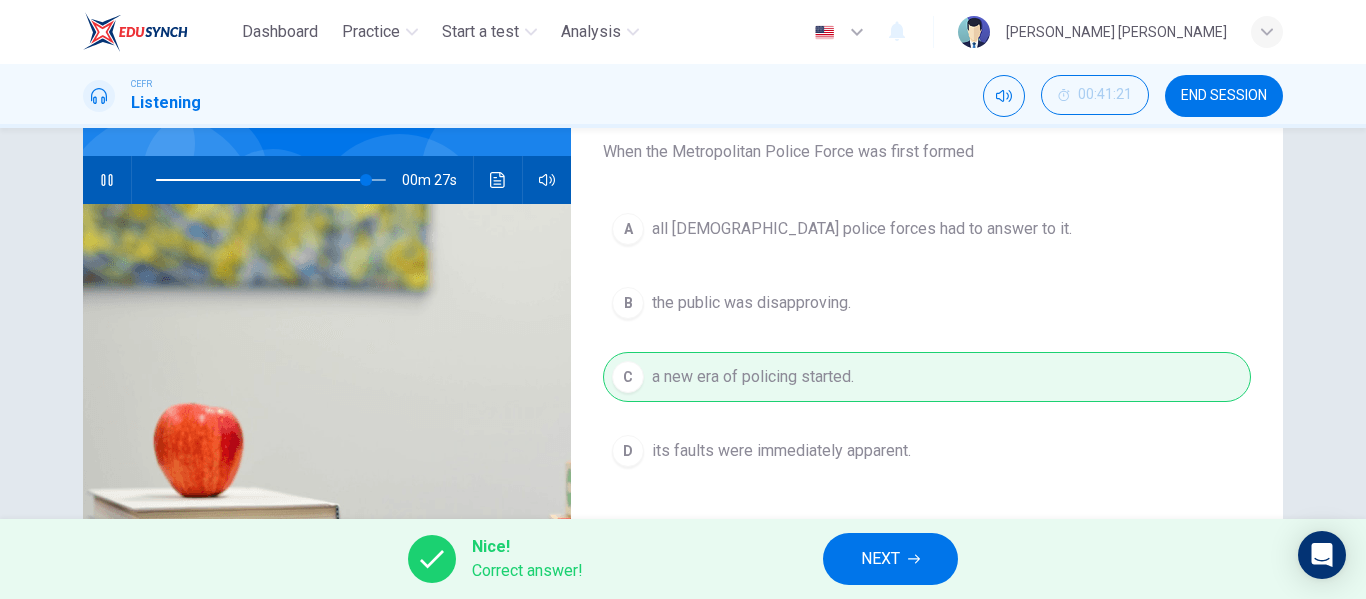 click on "NEXT" at bounding box center [890, 559] 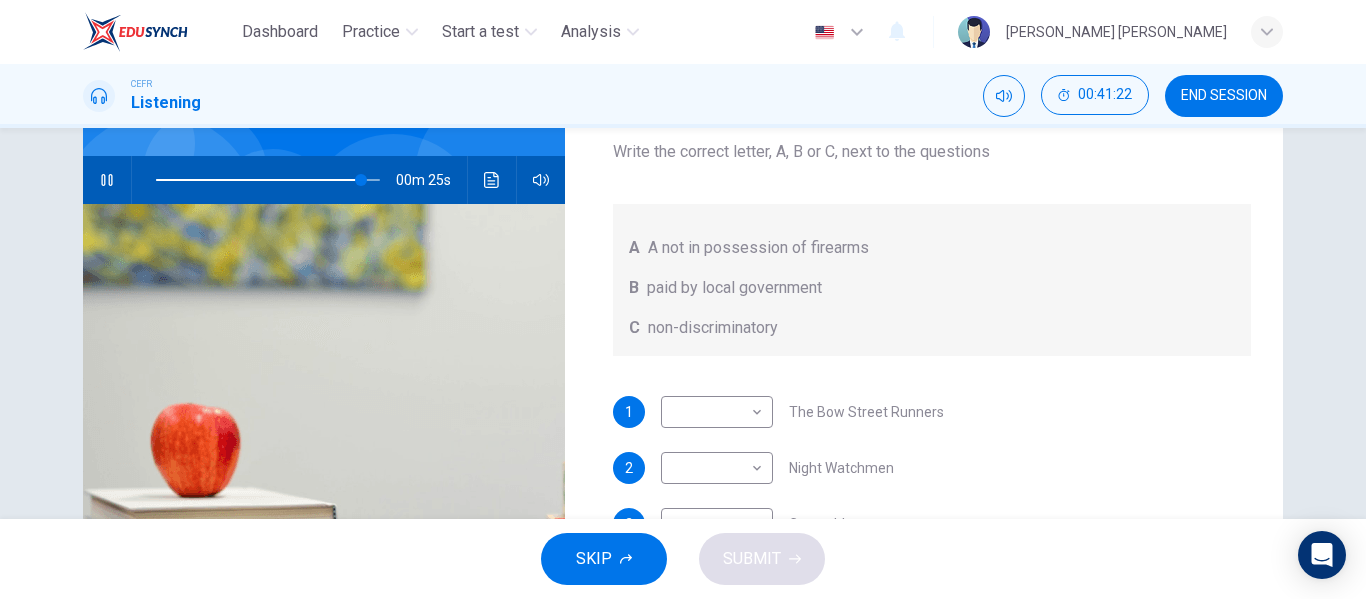 scroll, scrollTop: 1, scrollLeft: 0, axis: vertical 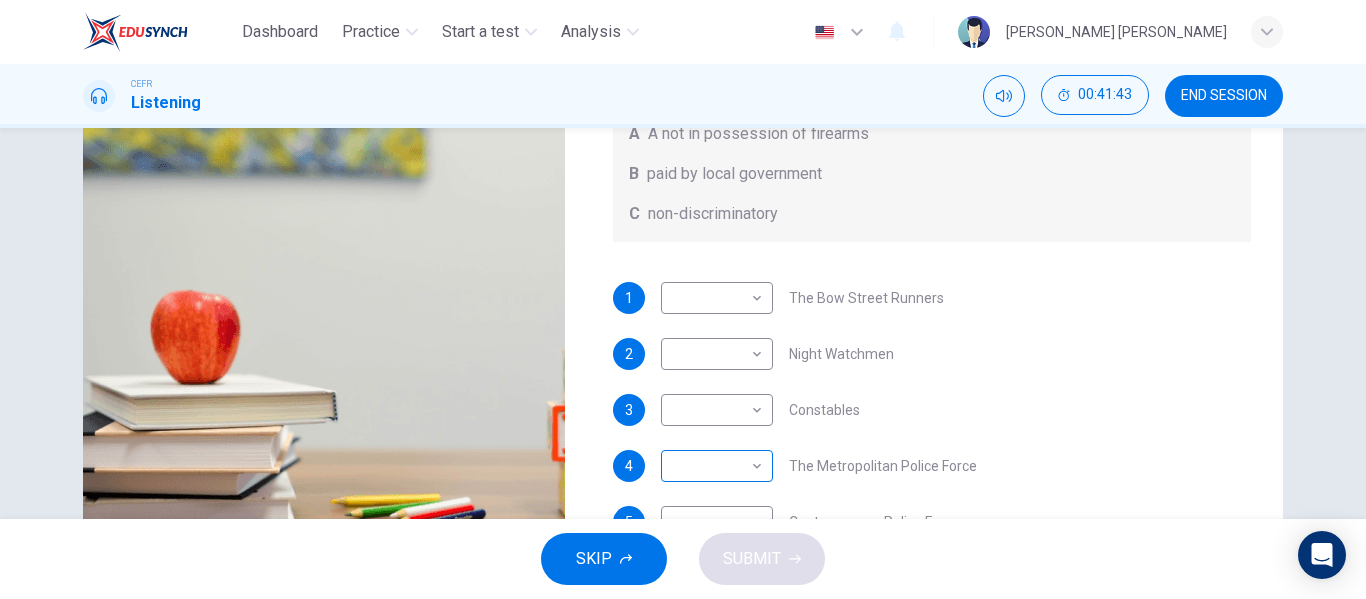 click on "Dashboard Practice Start a test Analysis English en ​ [PERSON_NAME] [PERSON_NAME] CEFR Listening 00:41:43 END SESSION Question 39 What does the lecturer say about the following? Write the correct letter, A, B or C, next to the questions A  A not in possession of firearms B paid by local government C non-discriminatory 1 ​ ​ The Bow Street Runners
2 ​ ​ Night Watchmen 3 ​ ​ Constables 4 ​ ​ The Metropolitan Police Force 5 ​ ​ Contemporary Police Forces Criminology Discussion 00m 04s SKIP SUBMIT EduSynch - Online Language Proficiency Testing
Dashboard Practice Start a test Analysis Notifications © Copyright  2025" at bounding box center (683, 299) 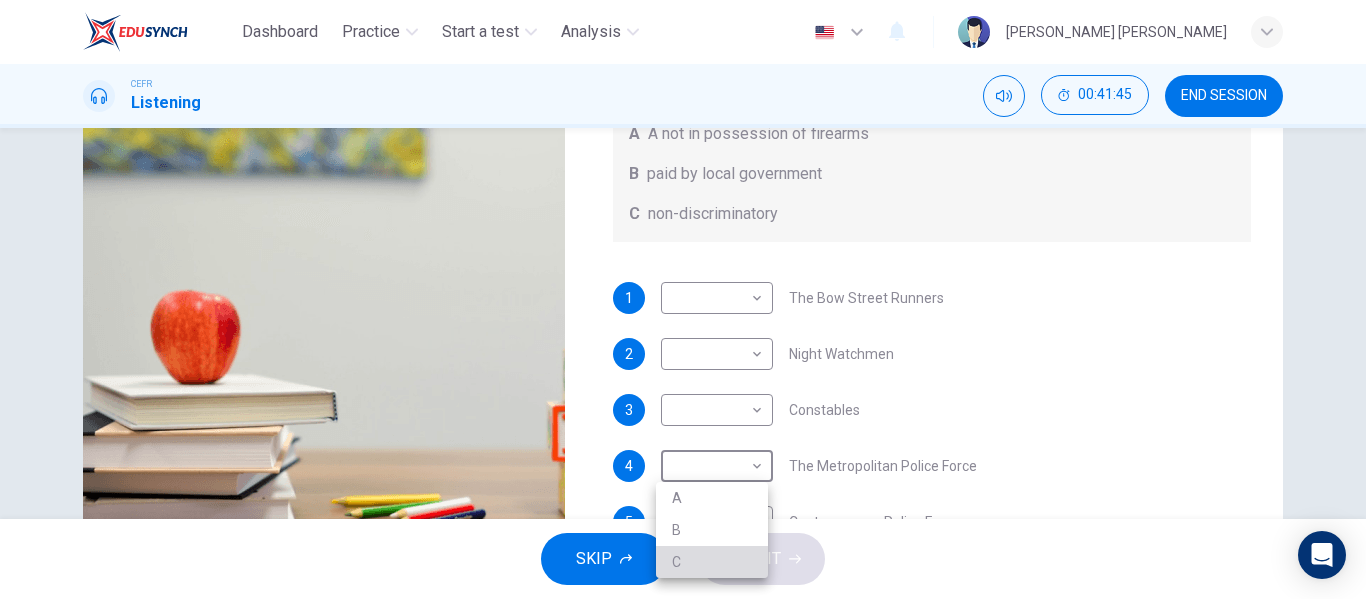 click on "C" at bounding box center (712, 562) 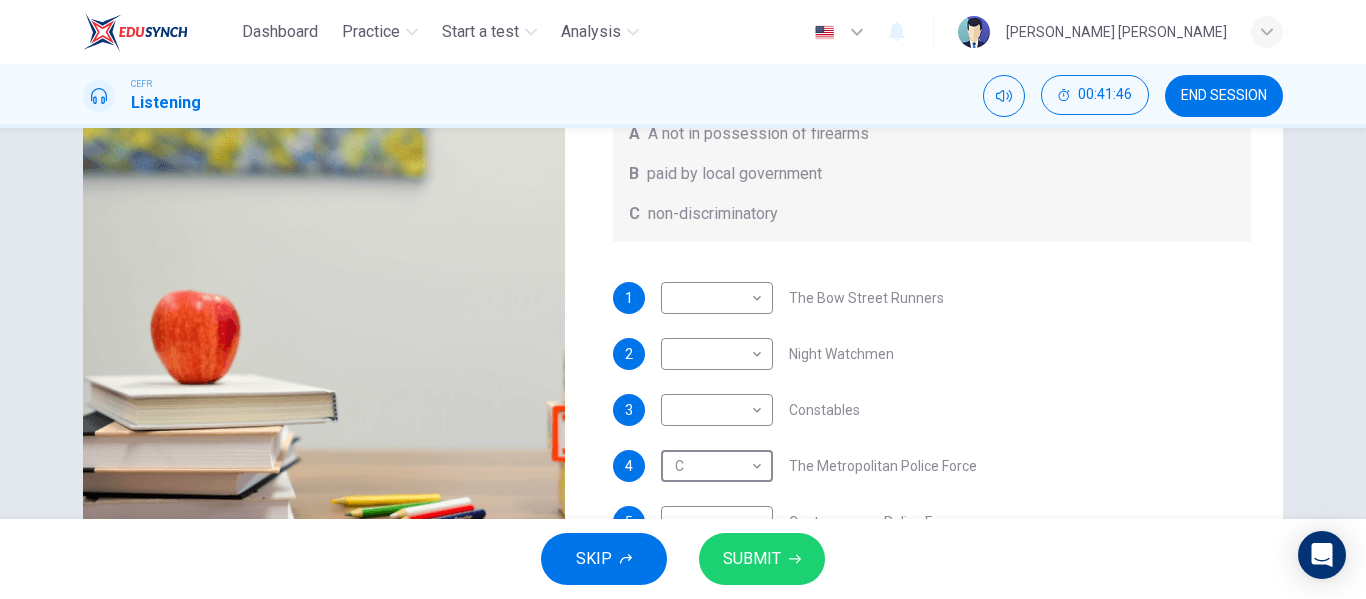 scroll, scrollTop: 0, scrollLeft: 0, axis: both 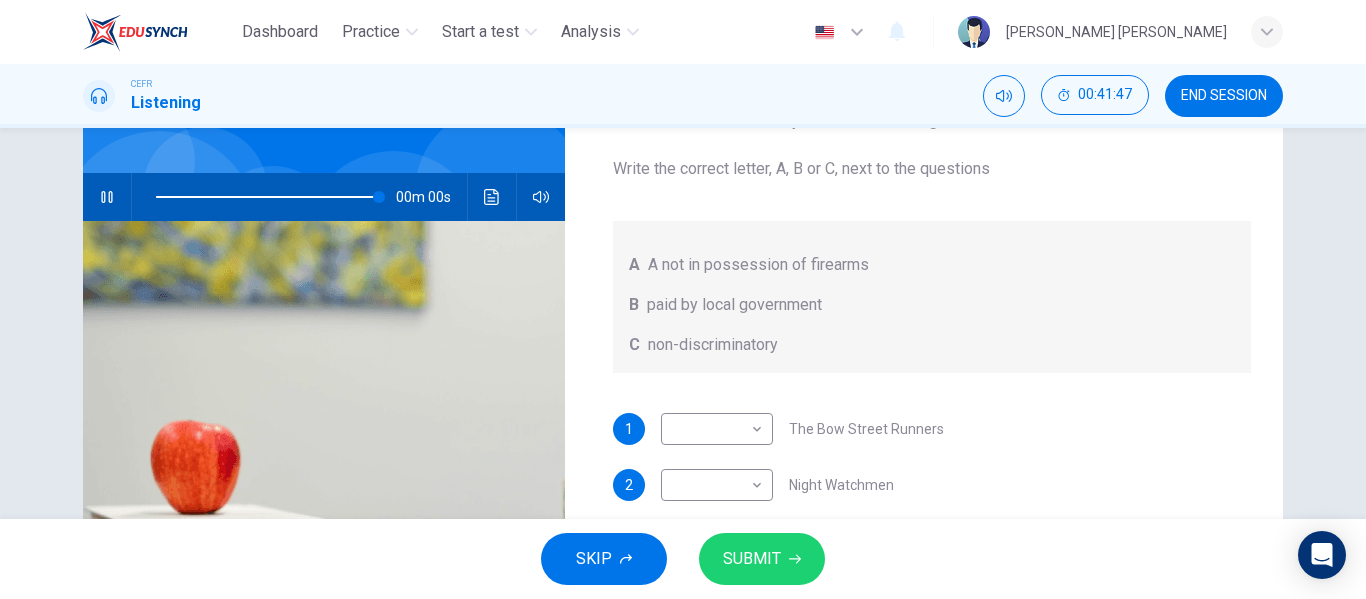 type on "0" 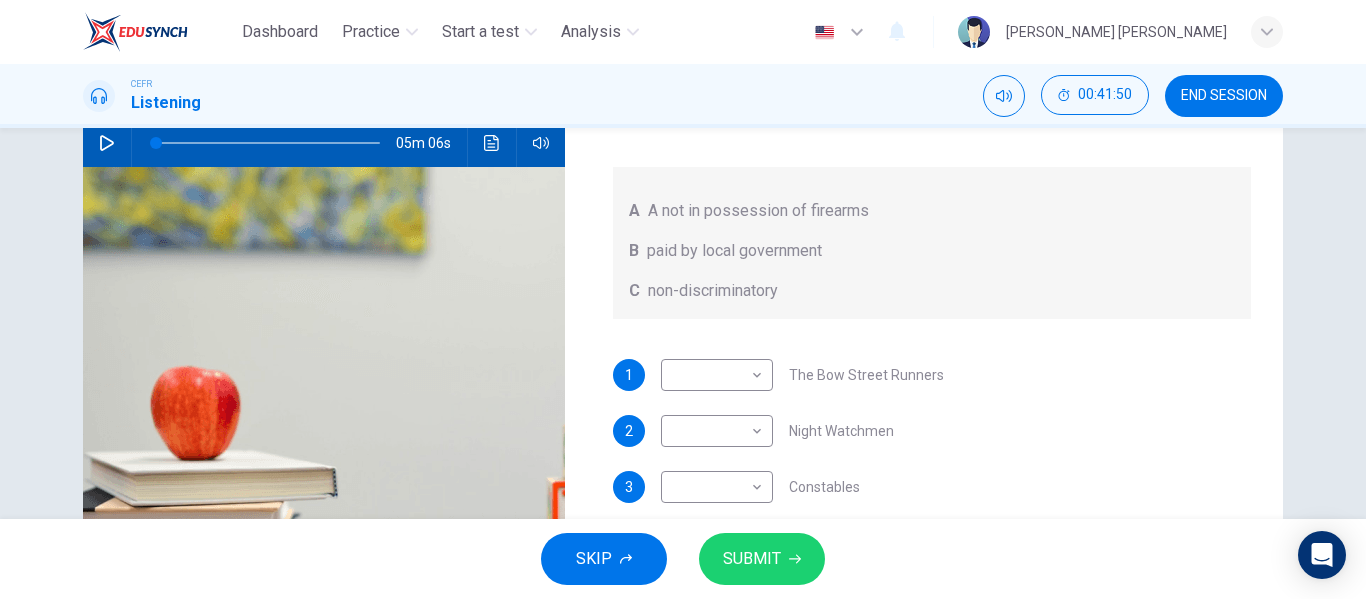 scroll, scrollTop: 208, scrollLeft: 0, axis: vertical 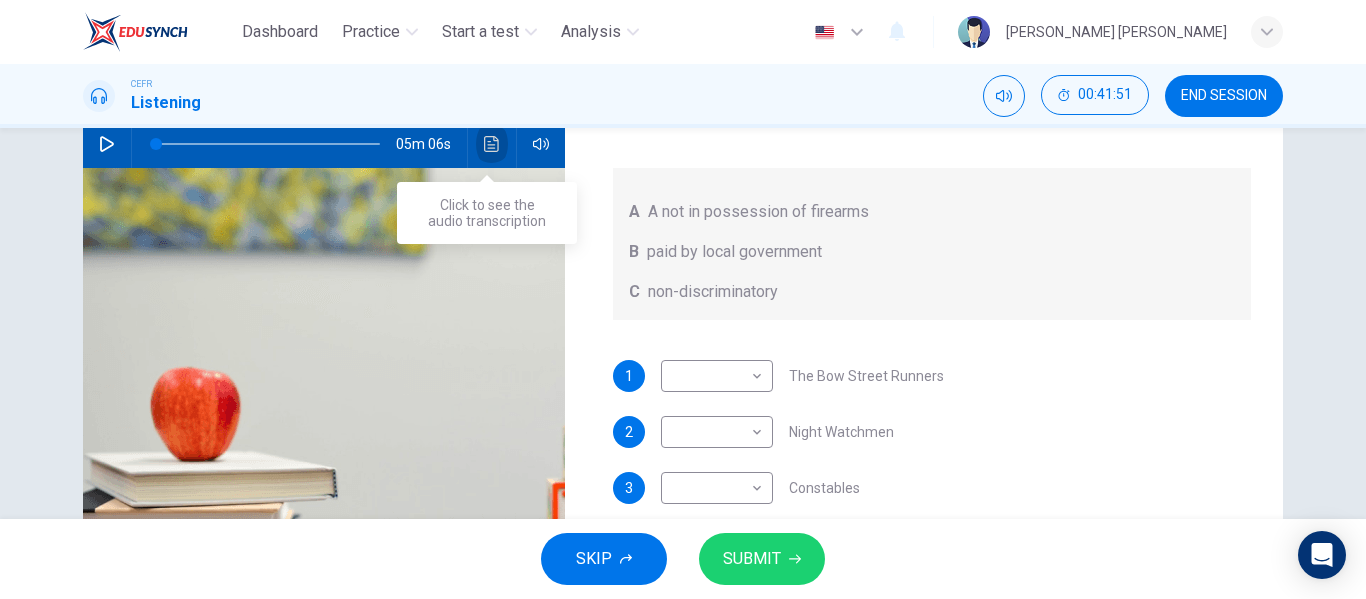 click 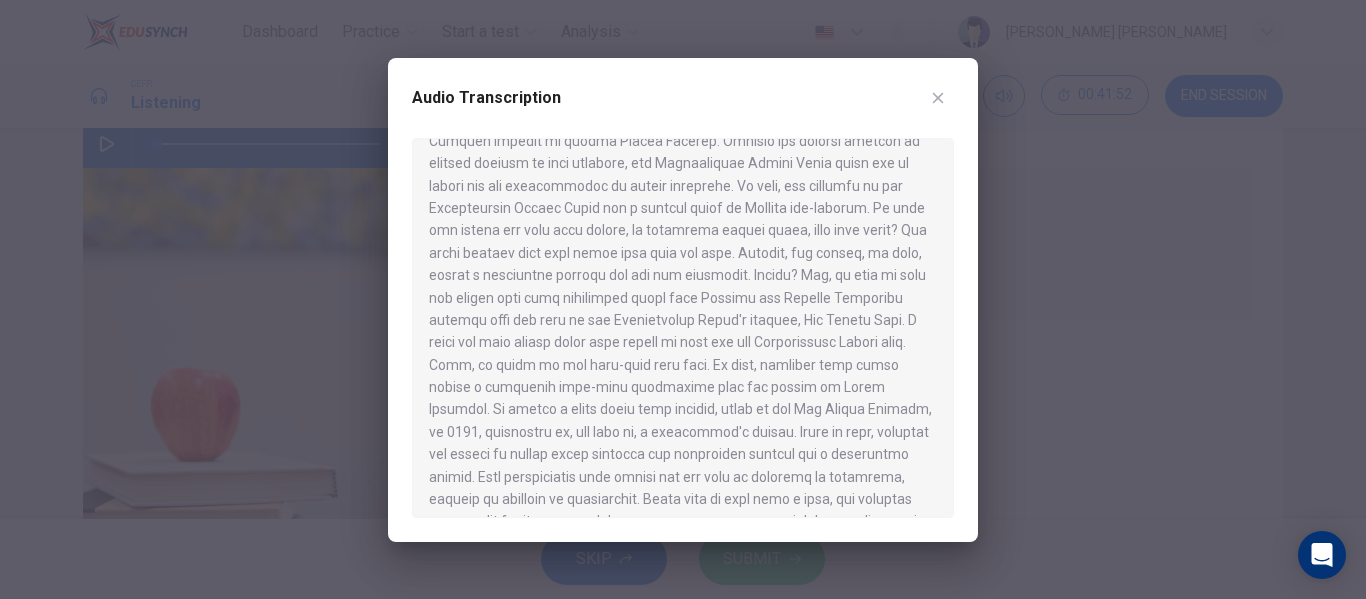 scroll, scrollTop: 975, scrollLeft: 0, axis: vertical 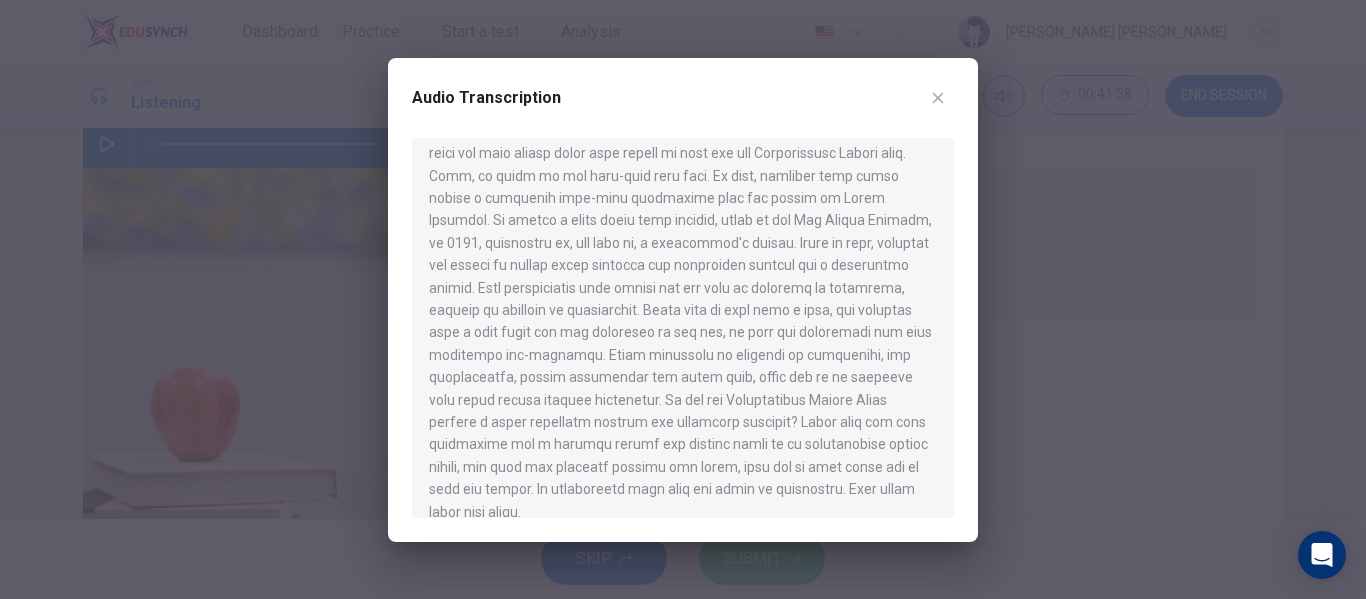 click on "Audio Transcription" at bounding box center (683, 110) 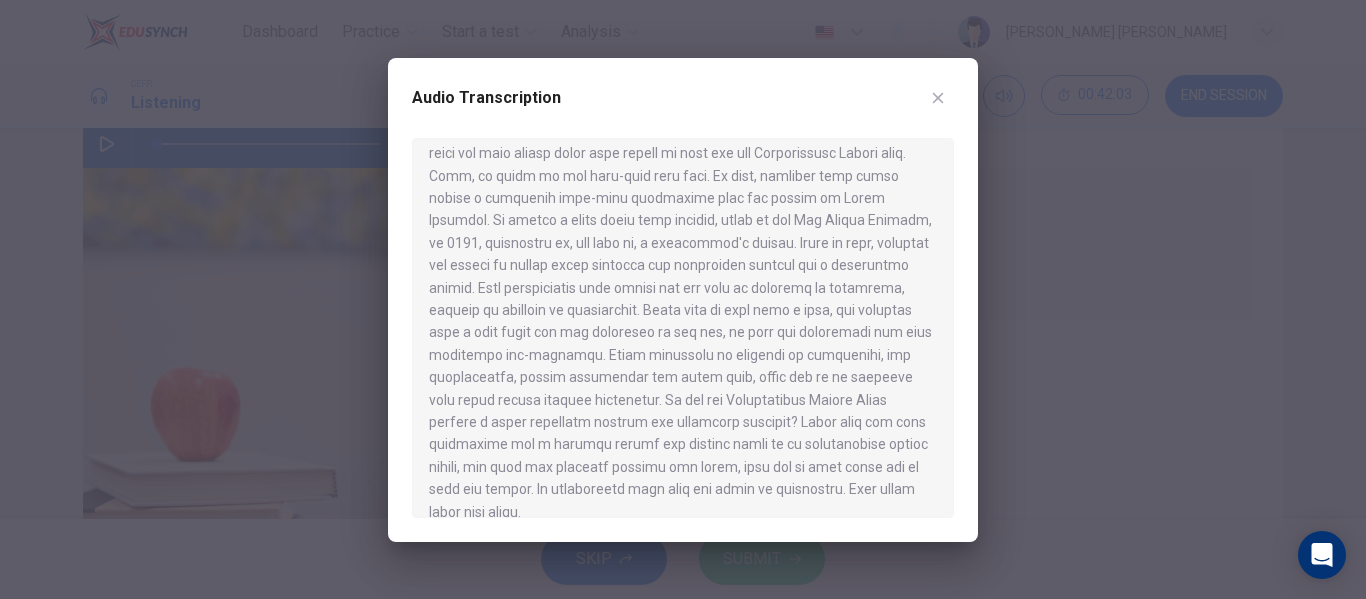 click 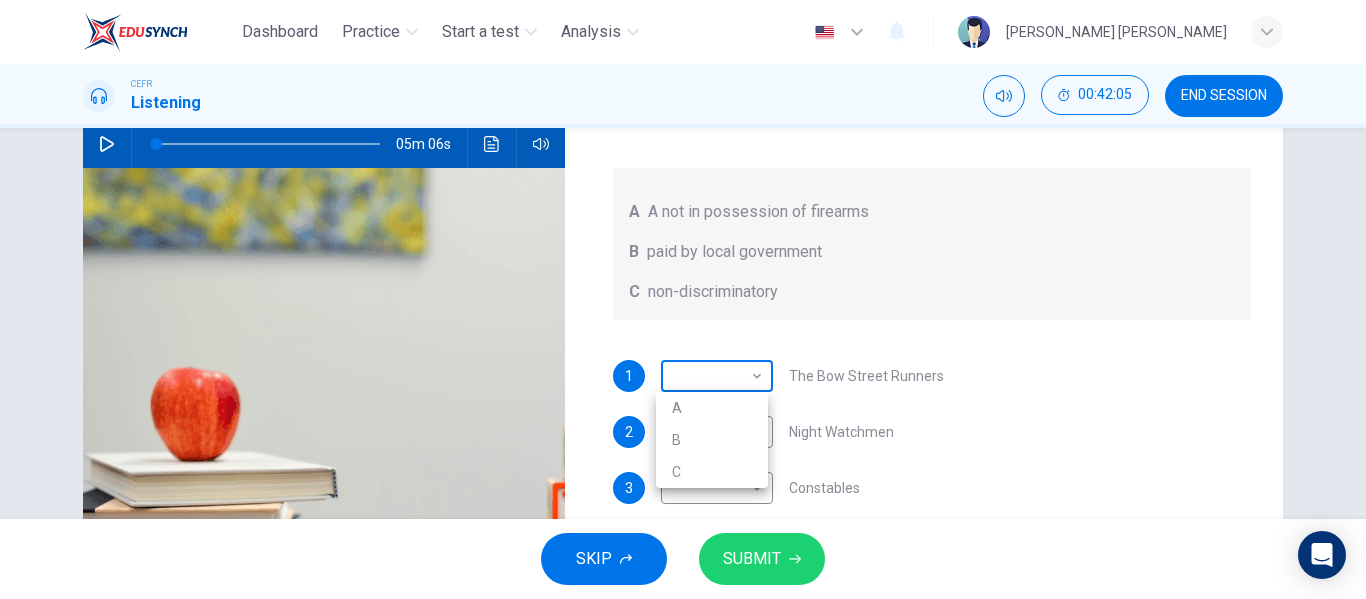 click on "Dashboard Practice Start a test Analysis English en ​ [PERSON_NAME] [PERSON_NAME] CEFR Listening 00:42:05 END SESSION Question 39 What does the lecturer say about the following? Write the correct letter, A, B or C, next to the questions A  A not in possession of firearms B paid by local government C non-discriminatory 1 ​ ​ The Bow Street Runners
2 ​ ​ Night Watchmen 3 ​ ​ Constables 4 C C ​ The Metropolitan Police Force 5 ​ ​ Contemporary Police Forces Criminology Discussion 05m 06s SKIP SUBMIT EduSynch - Online Language Proficiency Testing
Dashboard Practice Start a test Analysis Notifications © Copyright  2025 A B C" at bounding box center (683, 299) 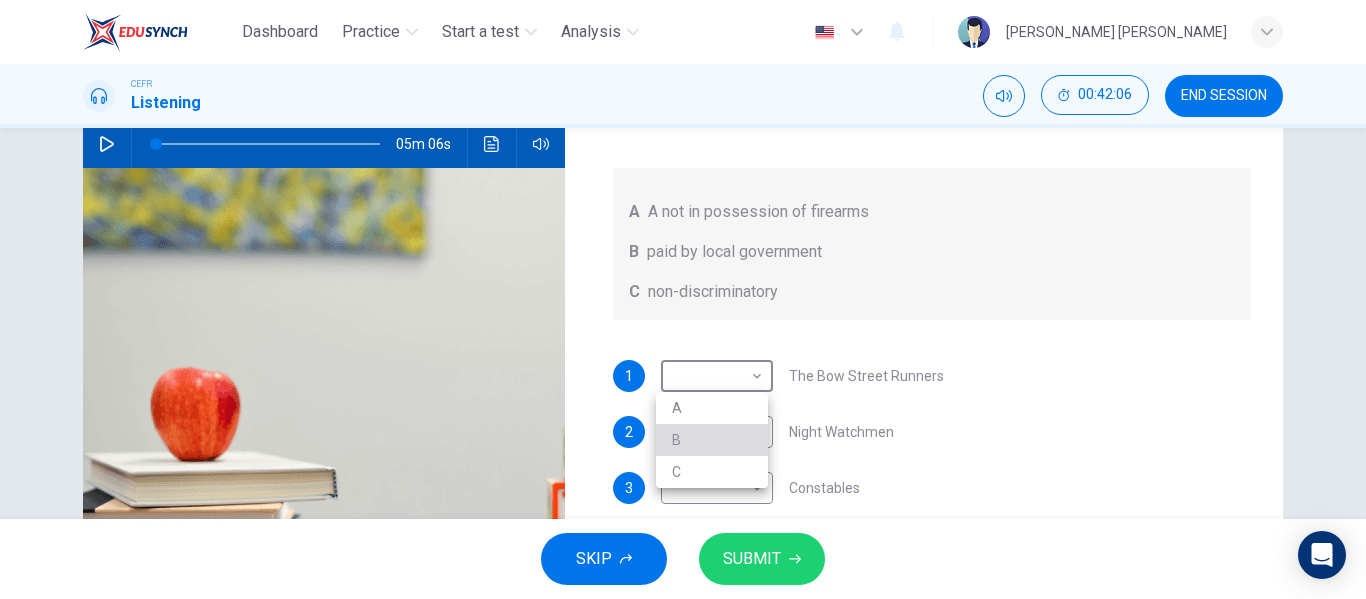 click on "B" at bounding box center [712, 440] 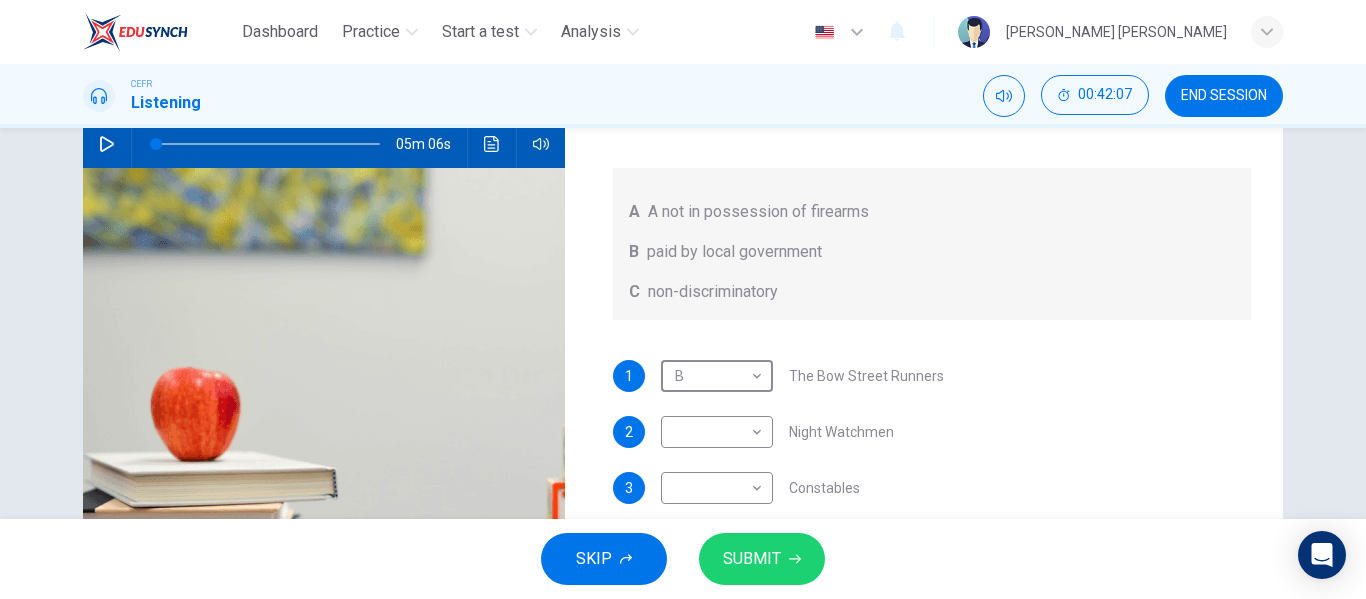 scroll, scrollTop: 1, scrollLeft: 0, axis: vertical 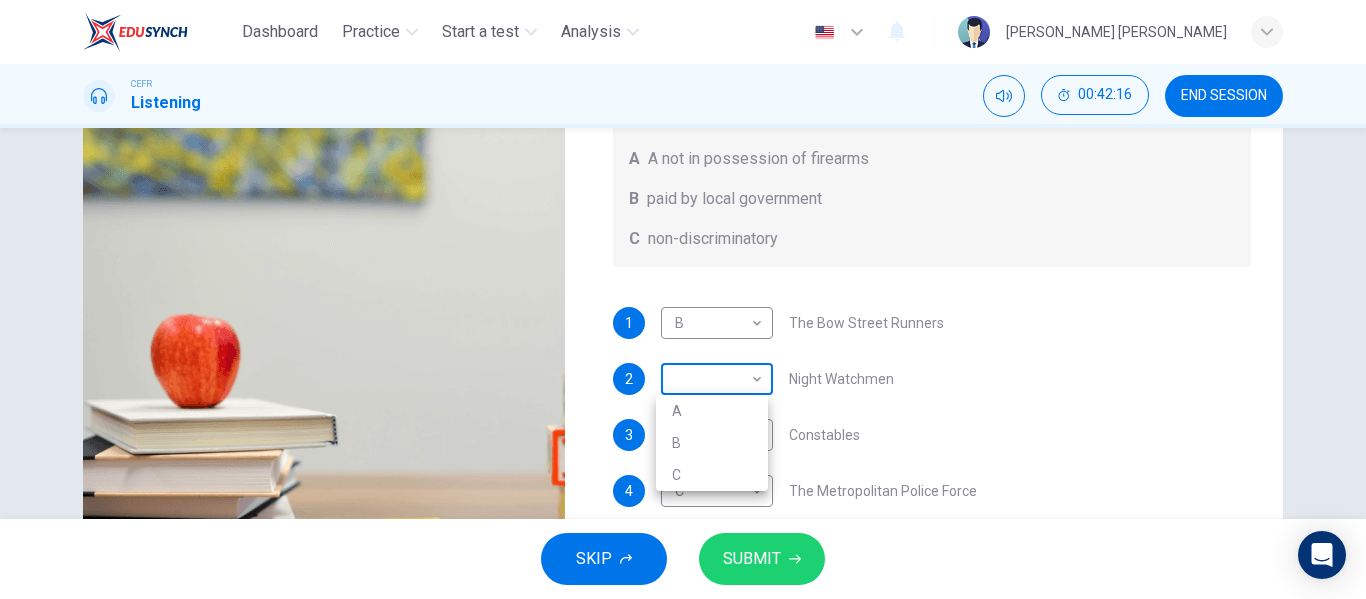 click on "Dashboard Practice Start a test Analysis English en ​ [PERSON_NAME] [PERSON_NAME] CEFR Listening 00:42:16 END SESSION Question 39 What does the lecturer say about the following? Write the correct letter, A, B or C, next to the questions A  A not in possession of firearms B paid by local government C non-discriminatory 1 B B ​ The Bow Street Runners
2 ​ ​ Night Watchmen 3 ​ ​ Constables 4 C C ​ The Metropolitan Police Force 5 ​ ​ Contemporary Police Forces Criminology Discussion 05m 06s SKIP SUBMIT EduSynch - Online Language Proficiency Testing
Dashboard Practice Start a test Analysis Notifications © Copyright  2025 A B C" at bounding box center (683, 299) 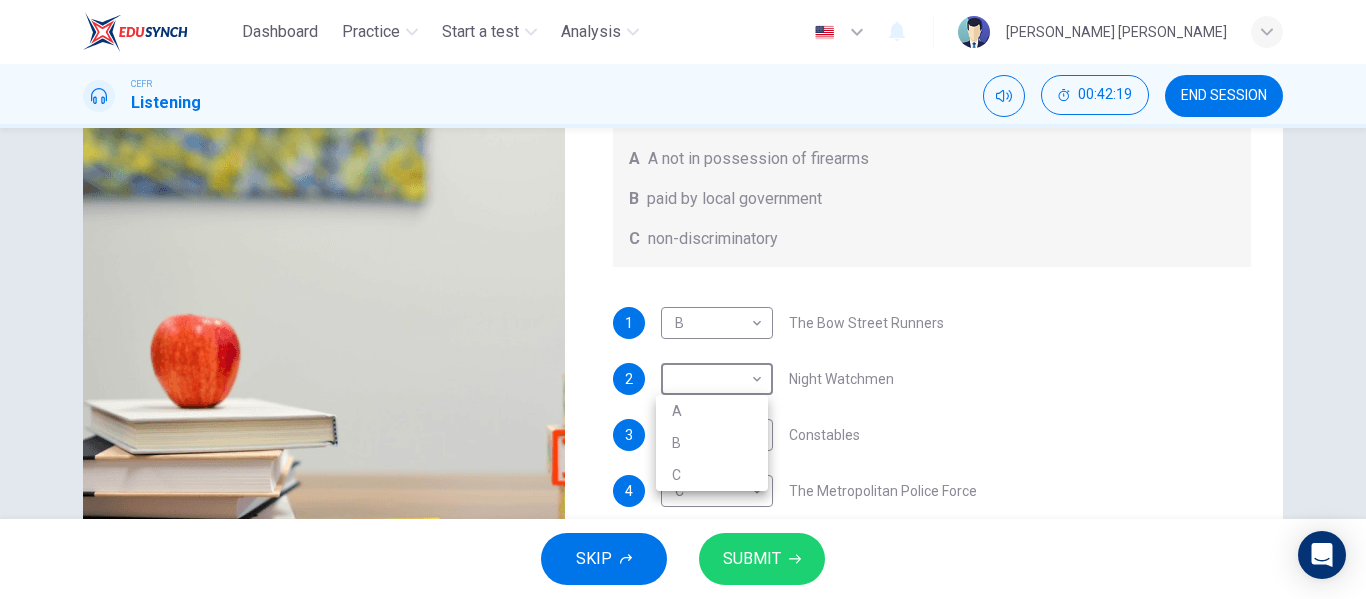 click on "A" at bounding box center (712, 411) 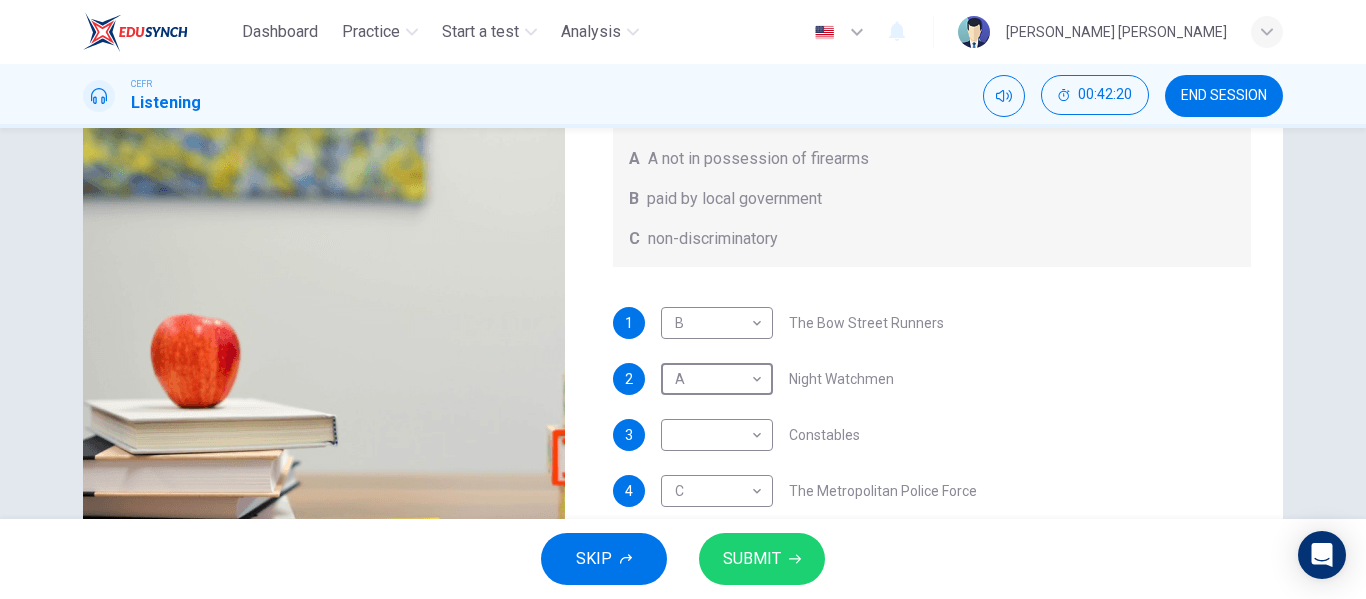 scroll, scrollTop: 1, scrollLeft: 0, axis: vertical 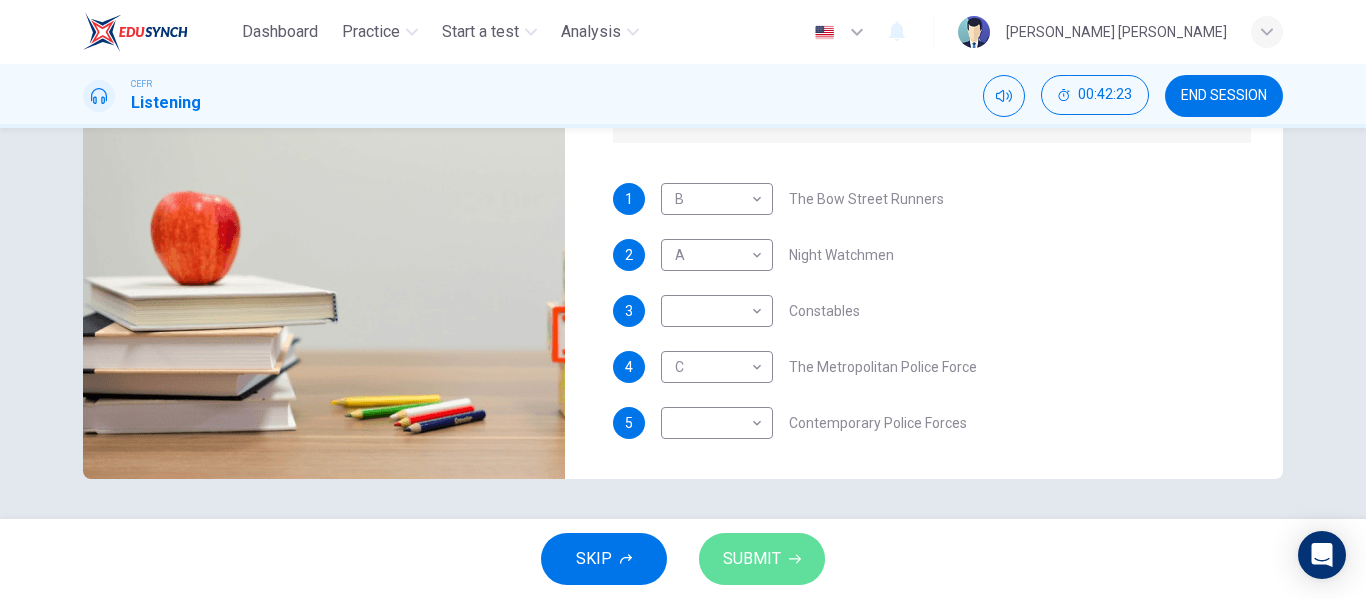 click on "SUBMIT" at bounding box center [762, 559] 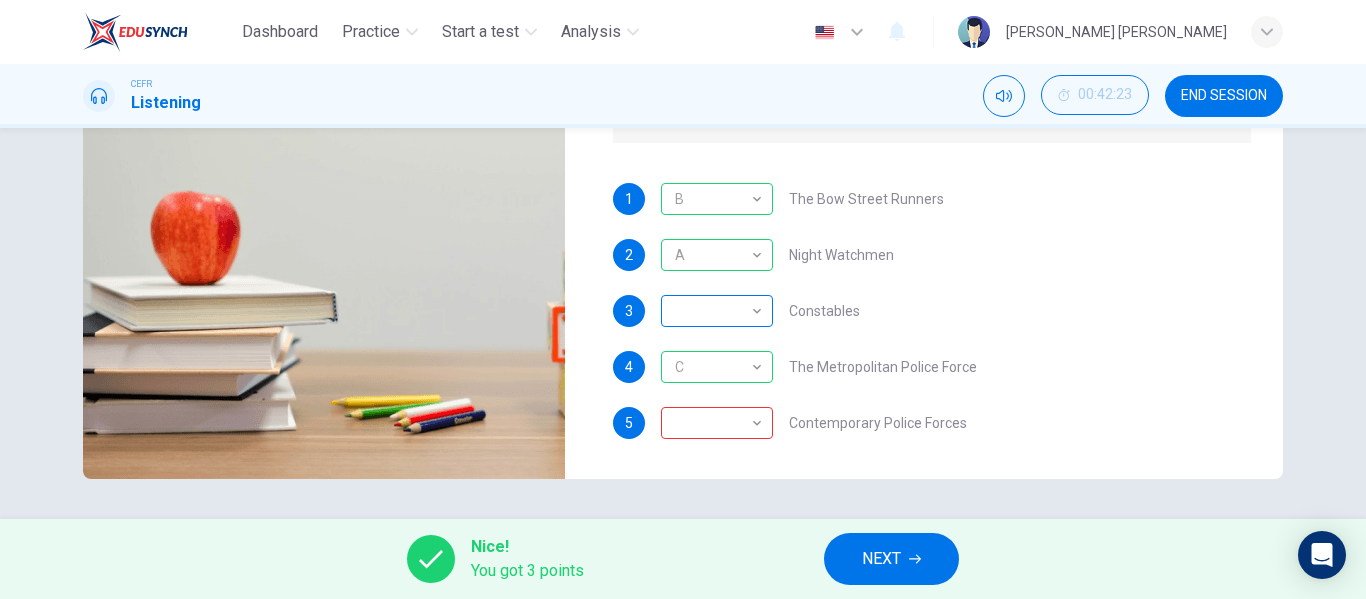 click on "​" at bounding box center (713, 311) 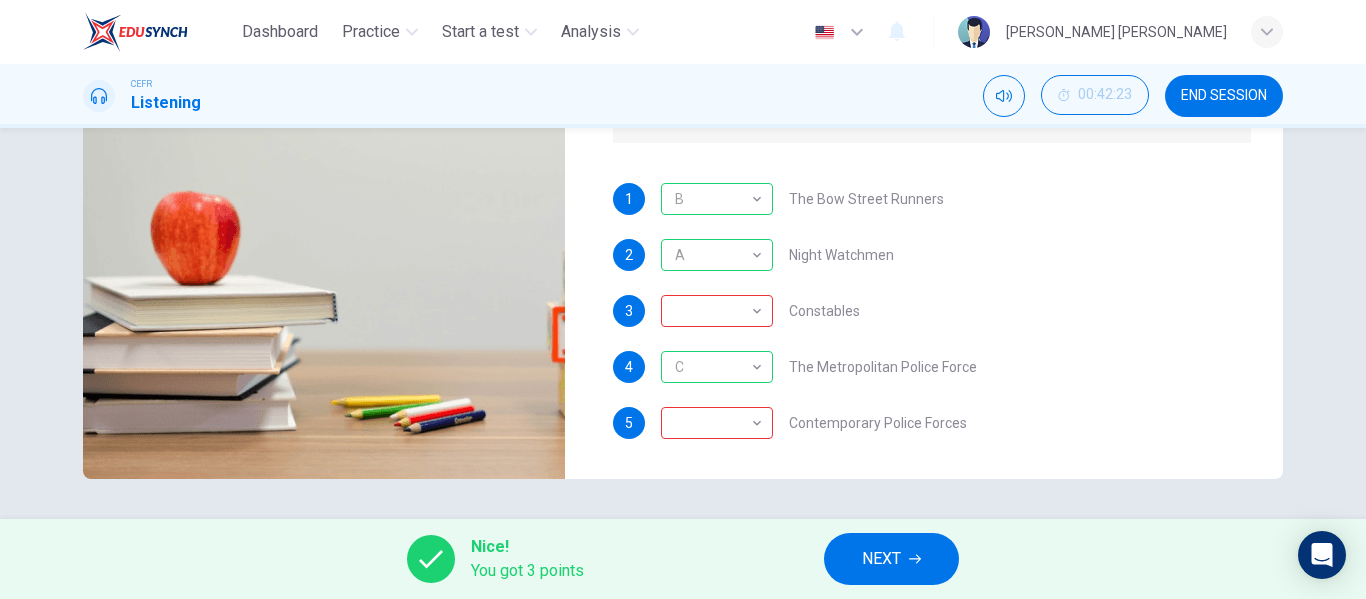 scroll, scrollTop: 0, scrollLeft: 0, axis: both 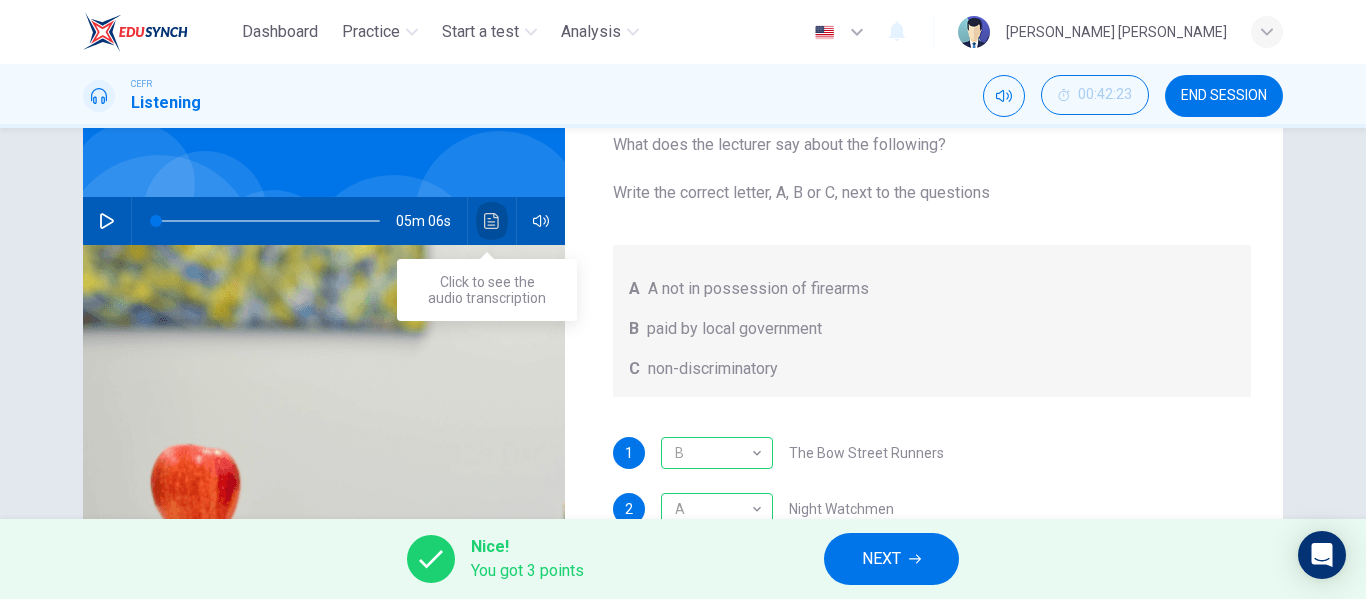click 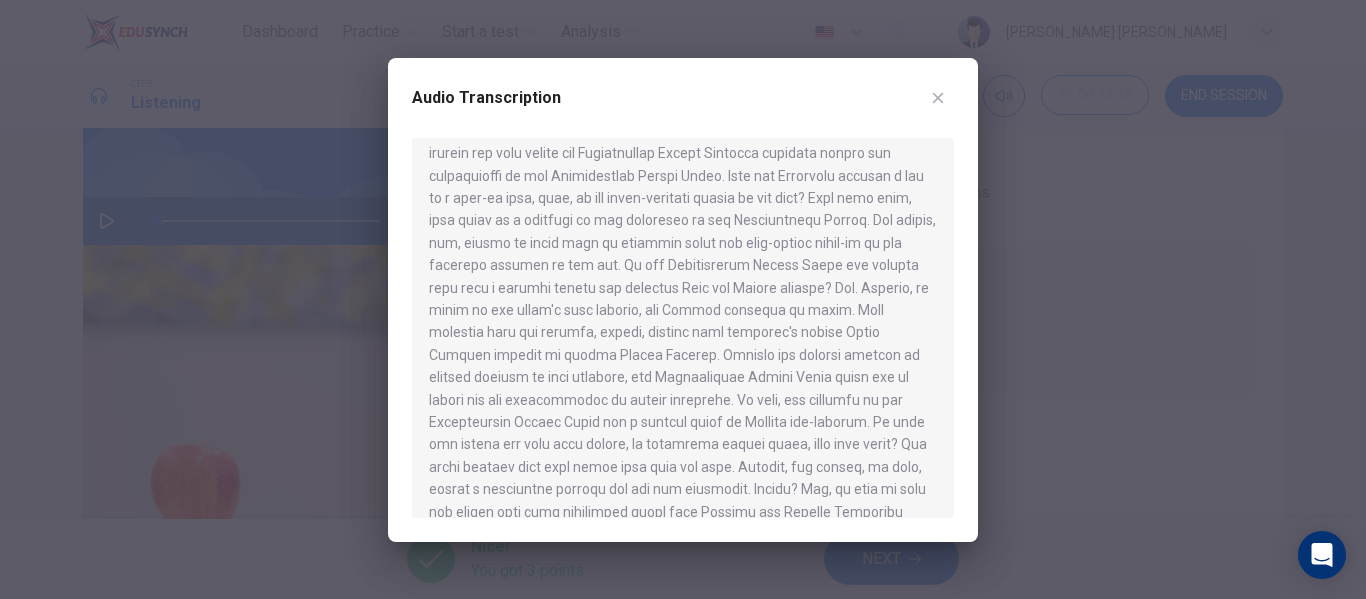 scroll, scrollTop: 975, scrollLeft: 0, axis: vertical 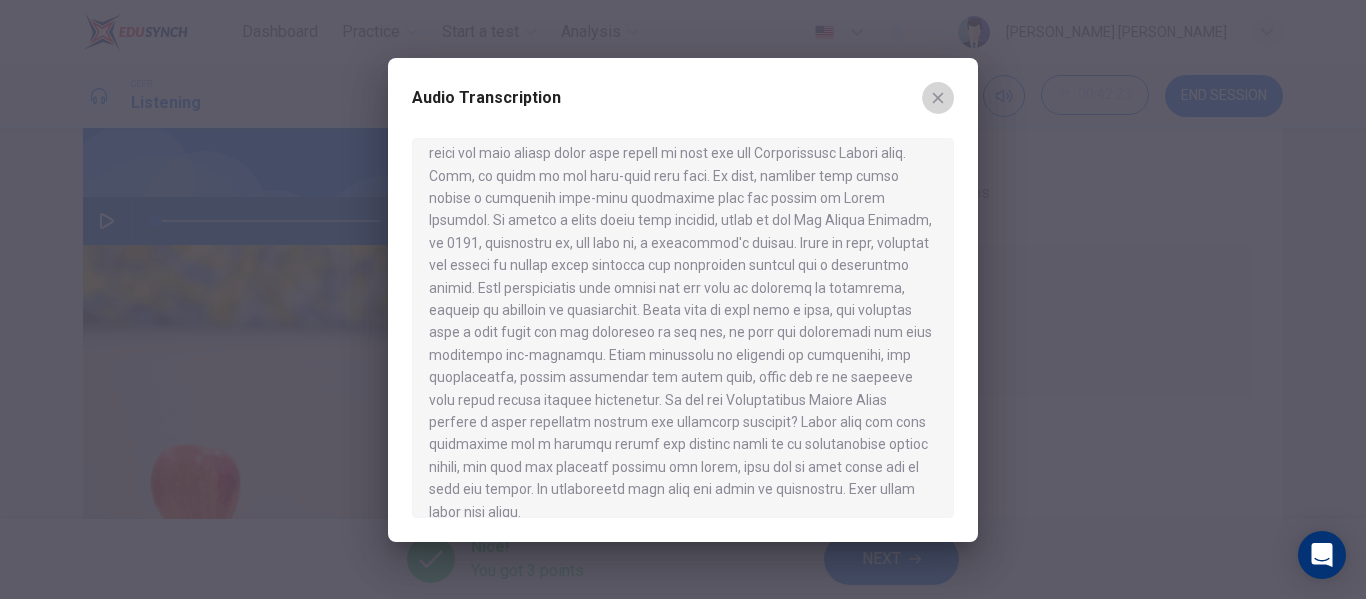 click at bounding box center (938, 98) 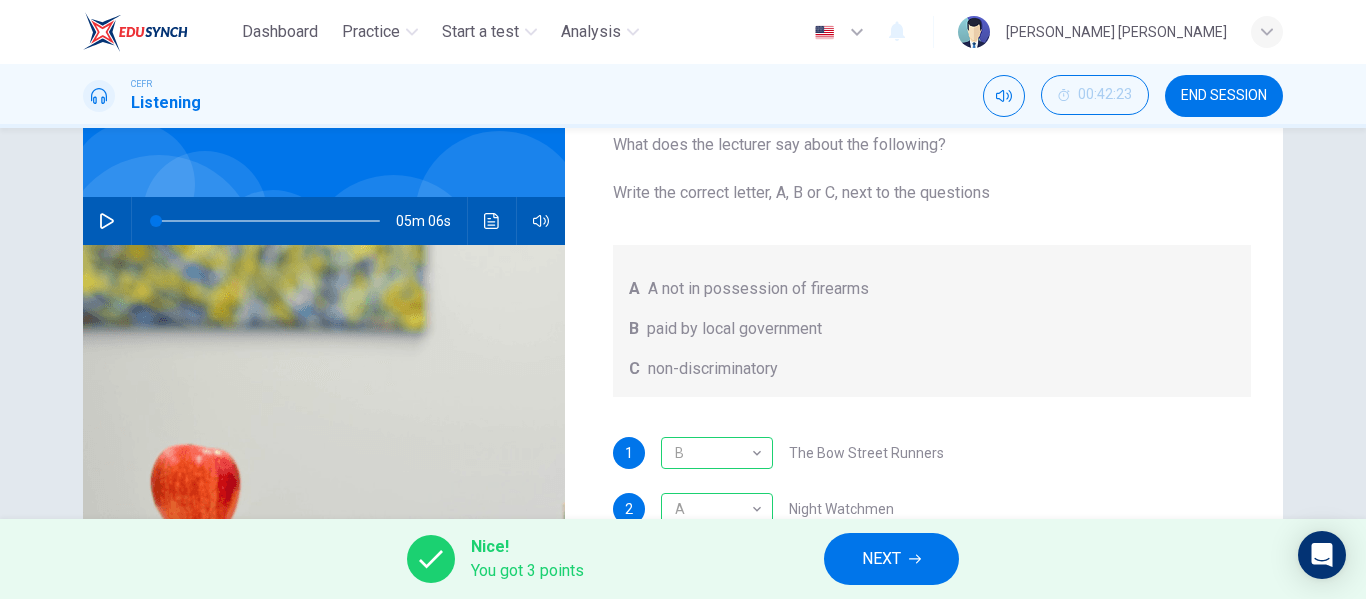 scroll, scrollTop: 1, scrollLeft: 0, axis: vertical 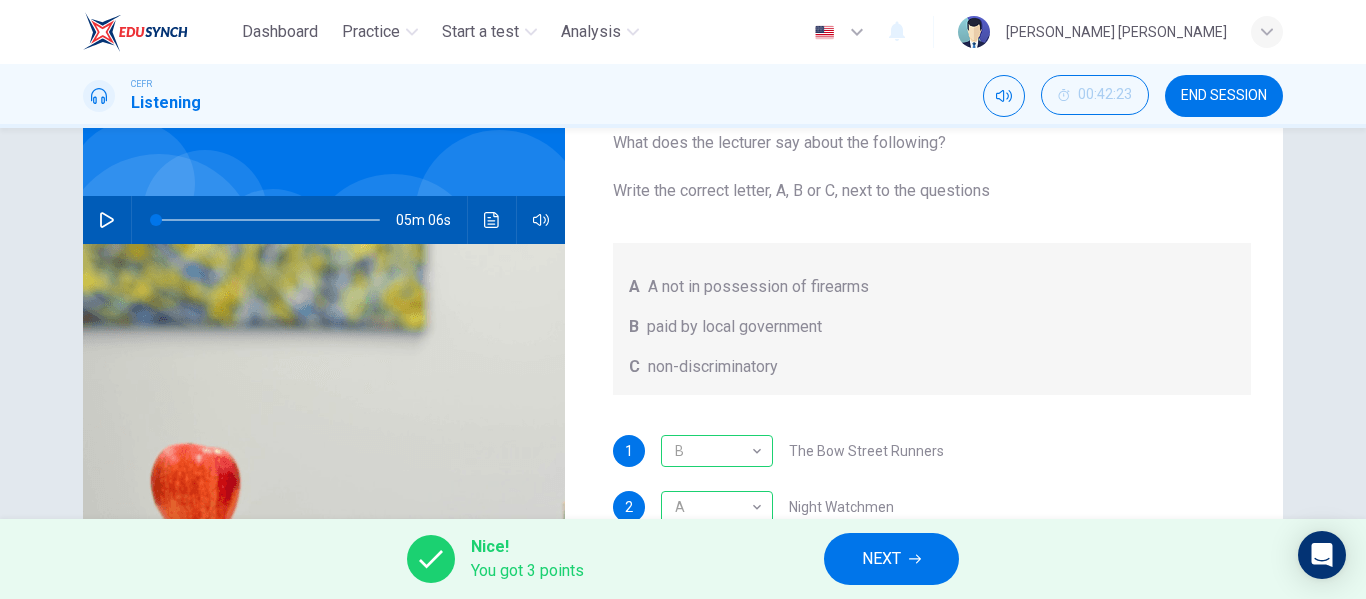 click 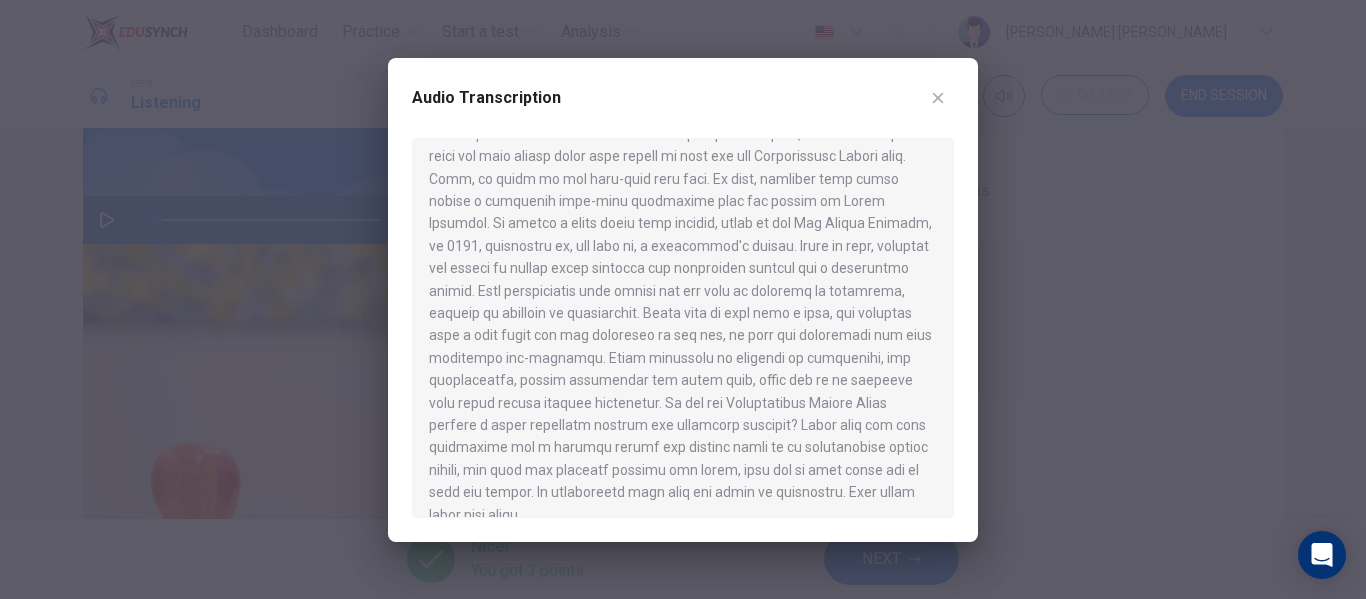 scroll, scrollTop: 975, scrollLeft: 0, axis: vertical 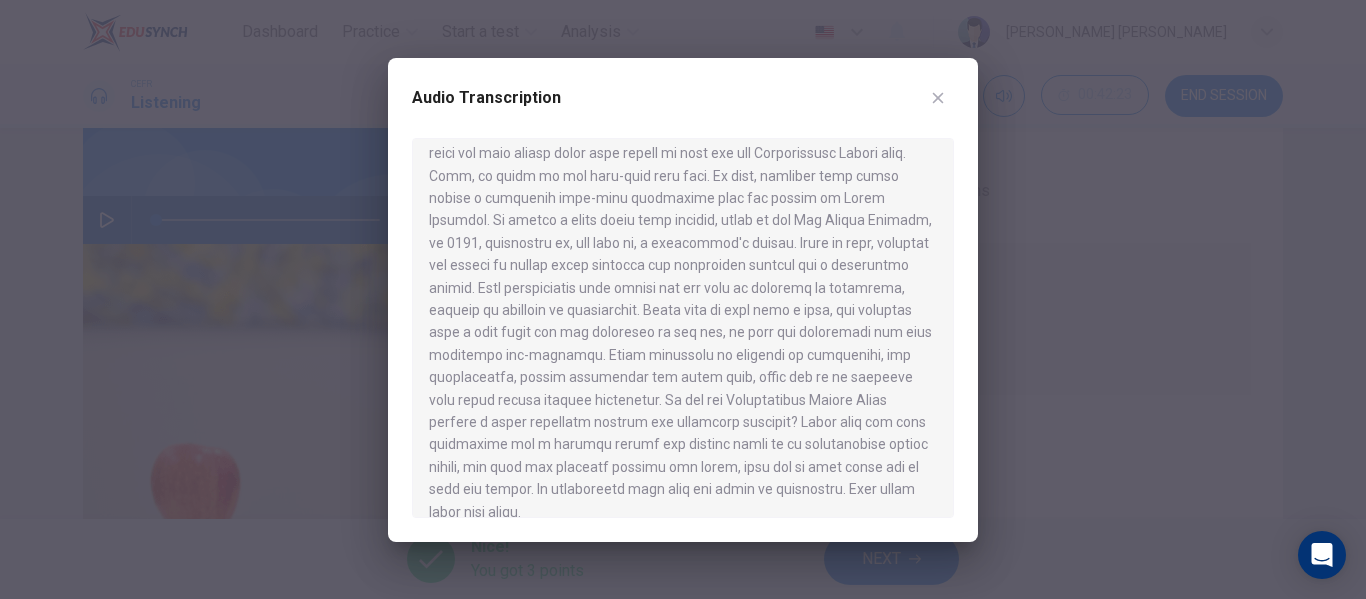 click on "Audio Transcription" at bounding box center (683, 110) 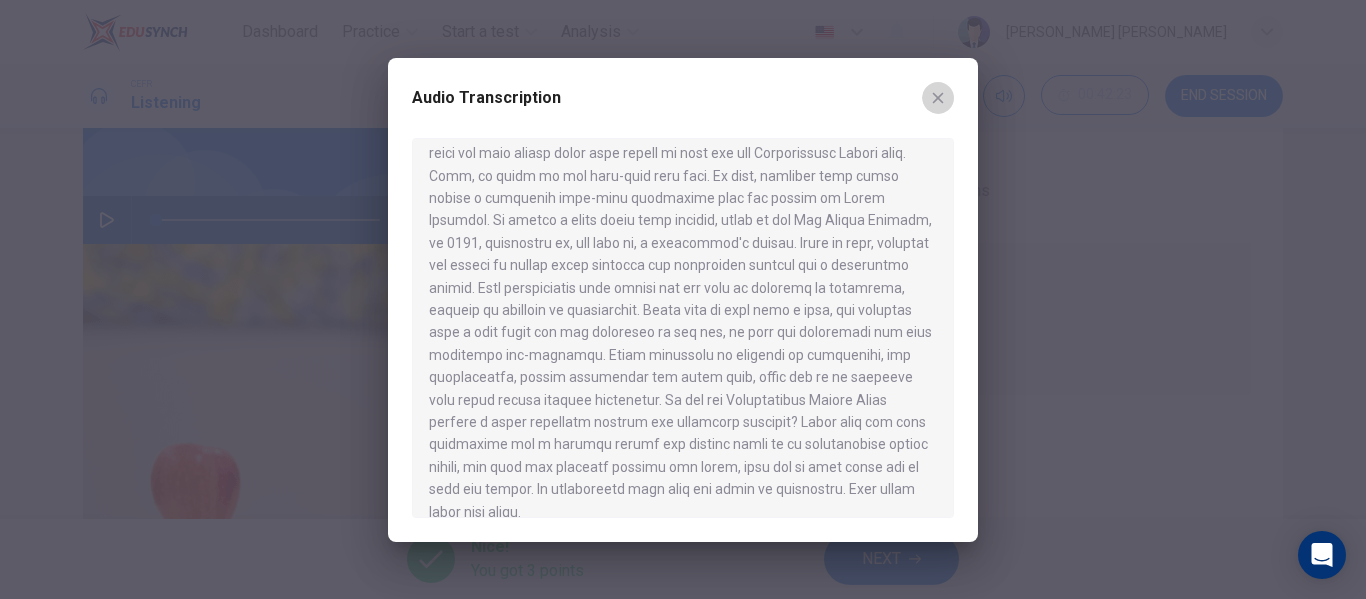 click 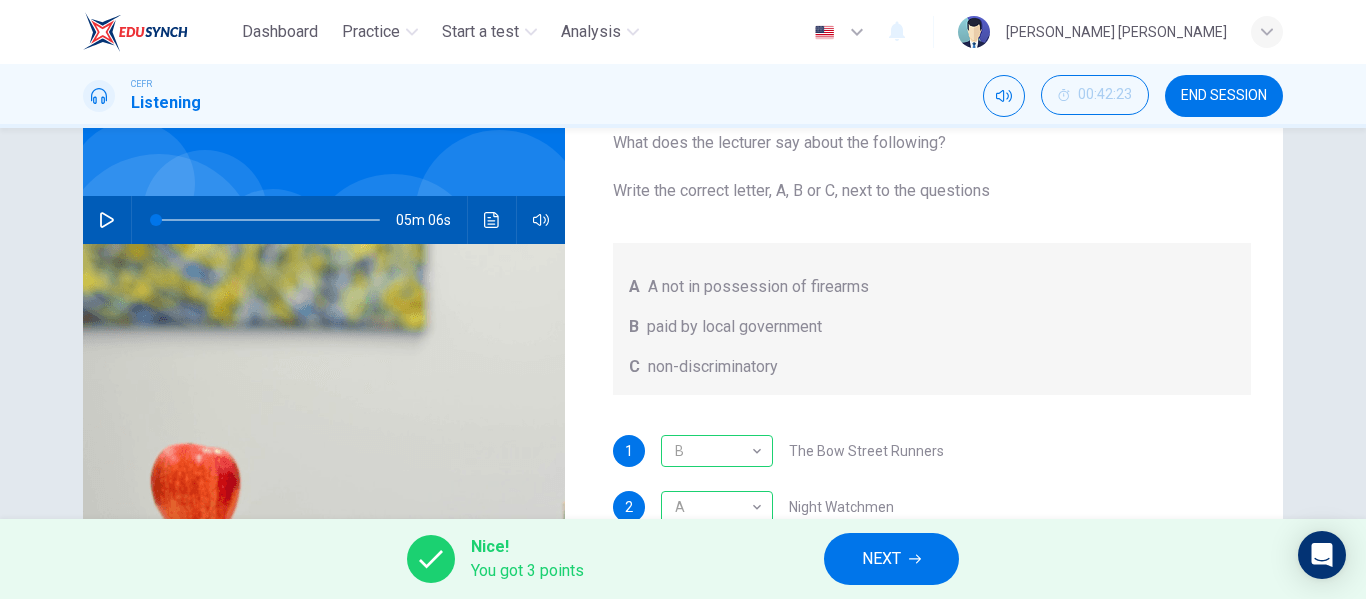 scroll, scrollTop: 0, scrollLeft: 0, axis: both 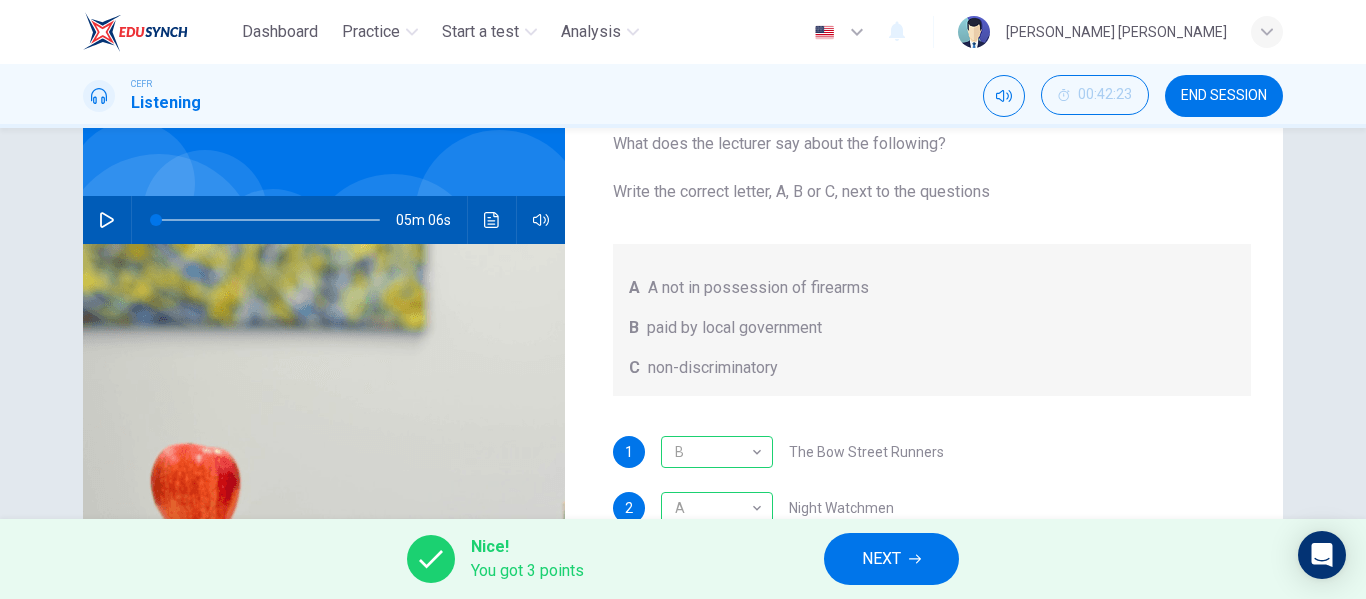 click 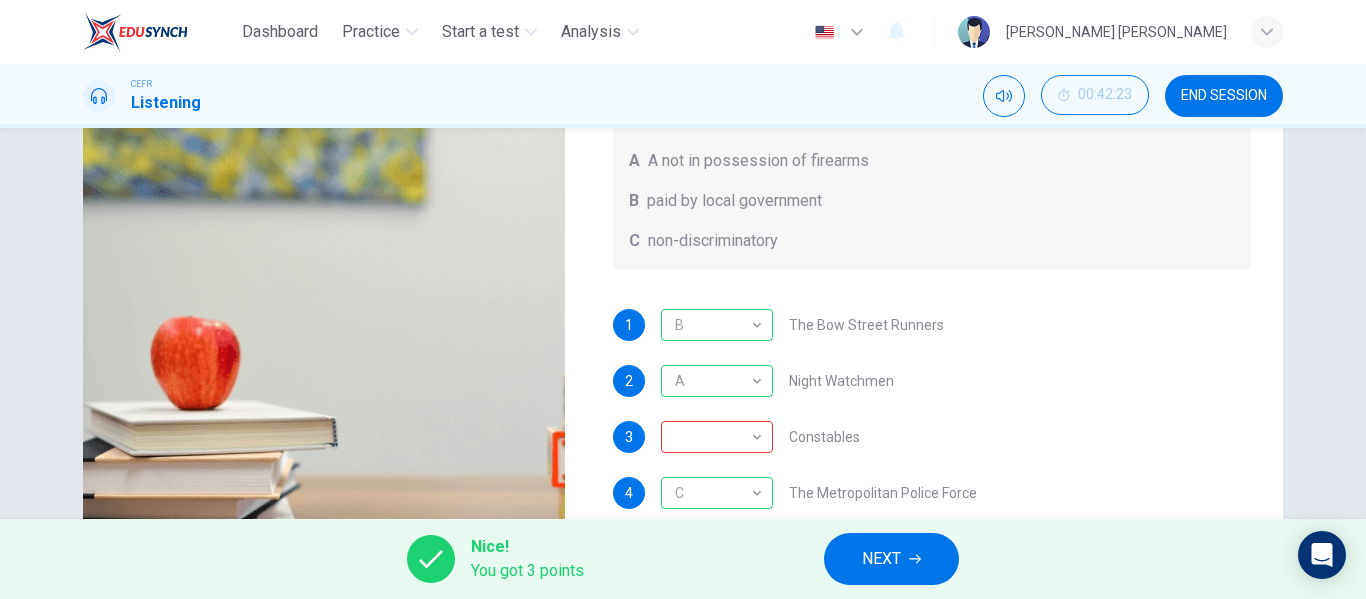 scroll, scrollTop: 384, scrollLeft: 0, axis: vertical 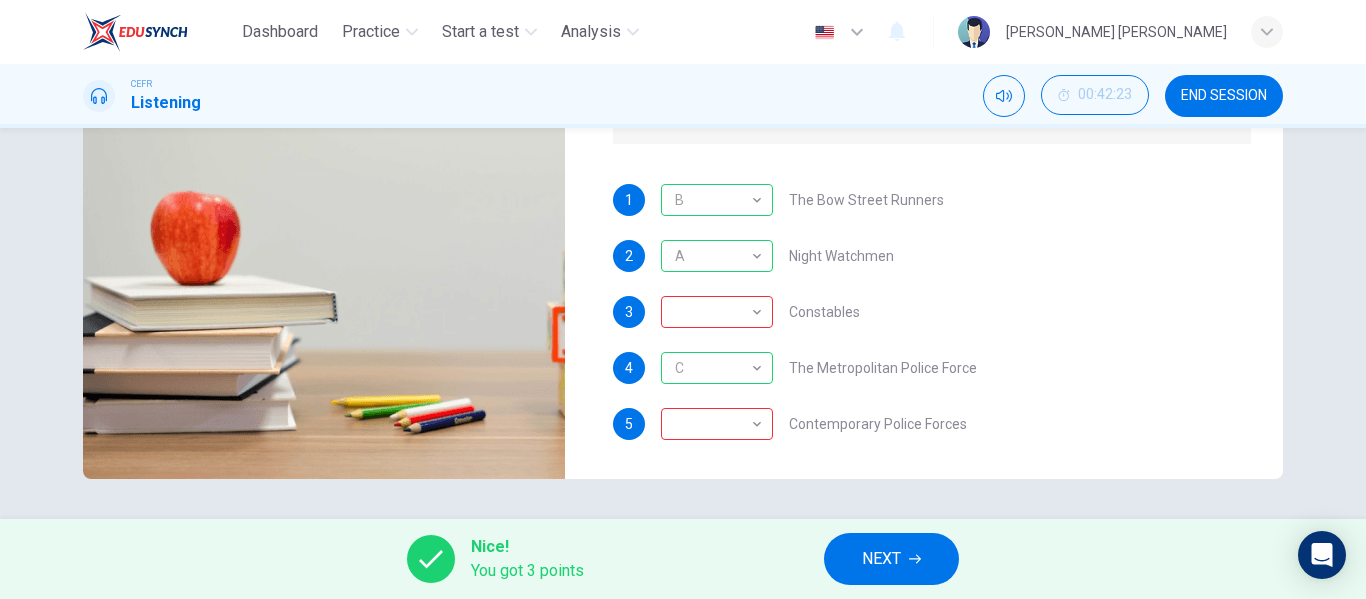 type on "1" 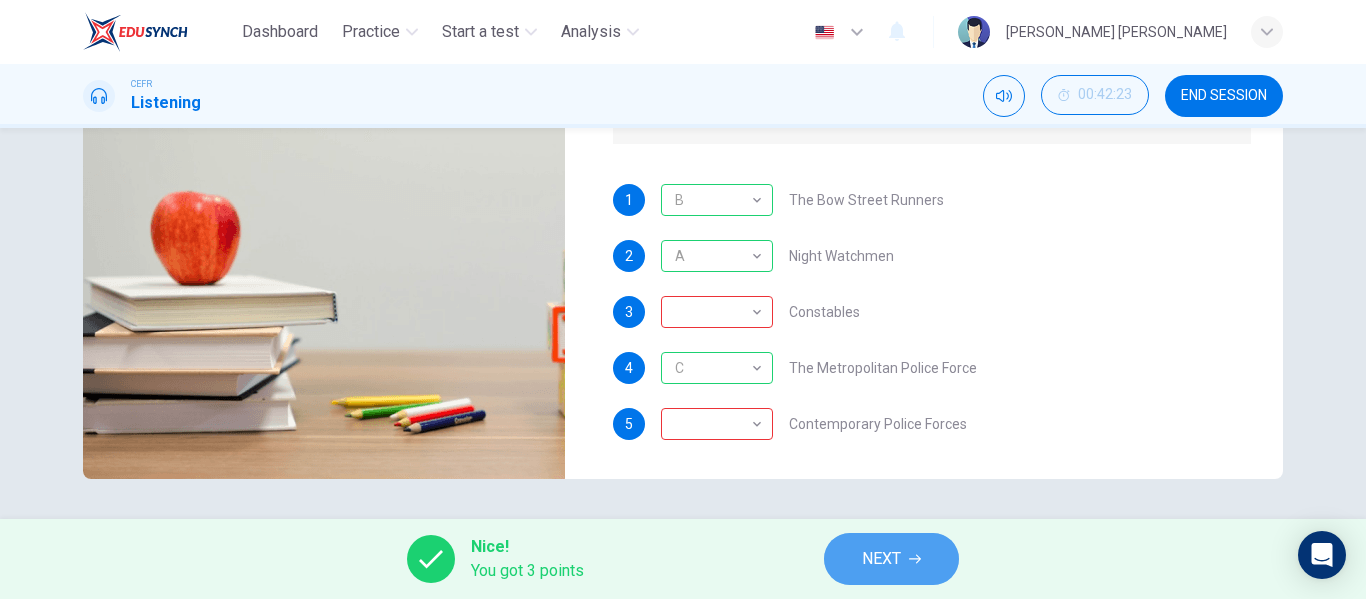 click on "NEXT" at bounding box center (881, 559) 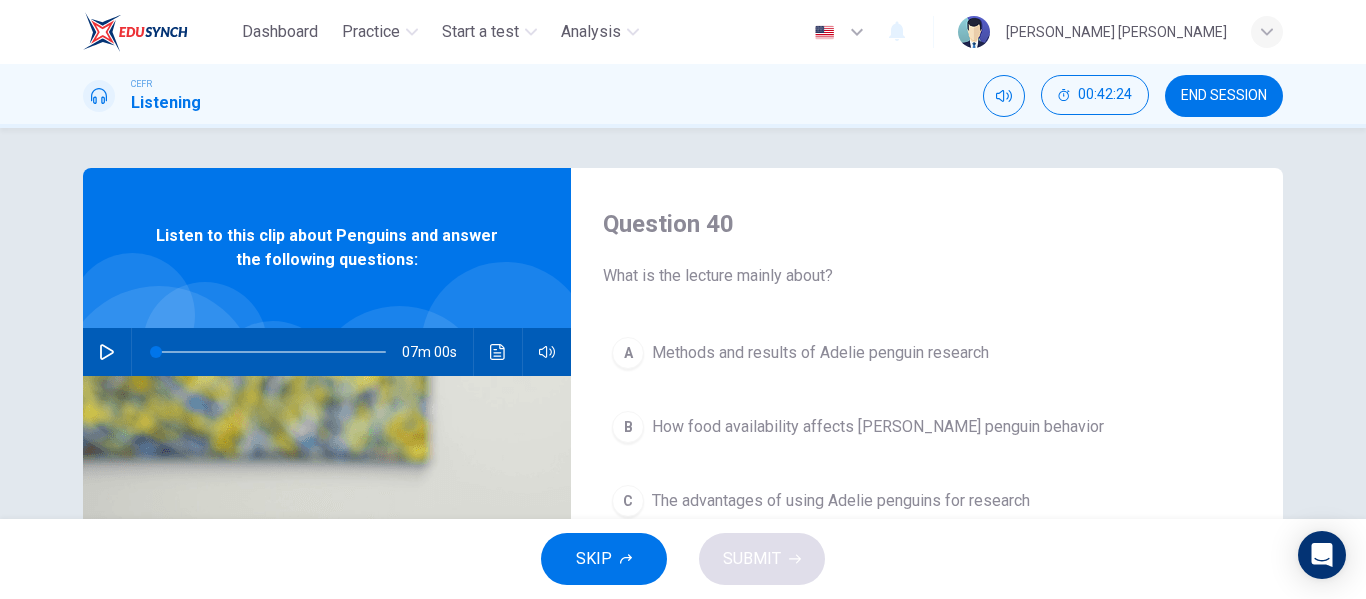 scroll, scrollTop: 40, scrollLeft: 0, axis: vertical 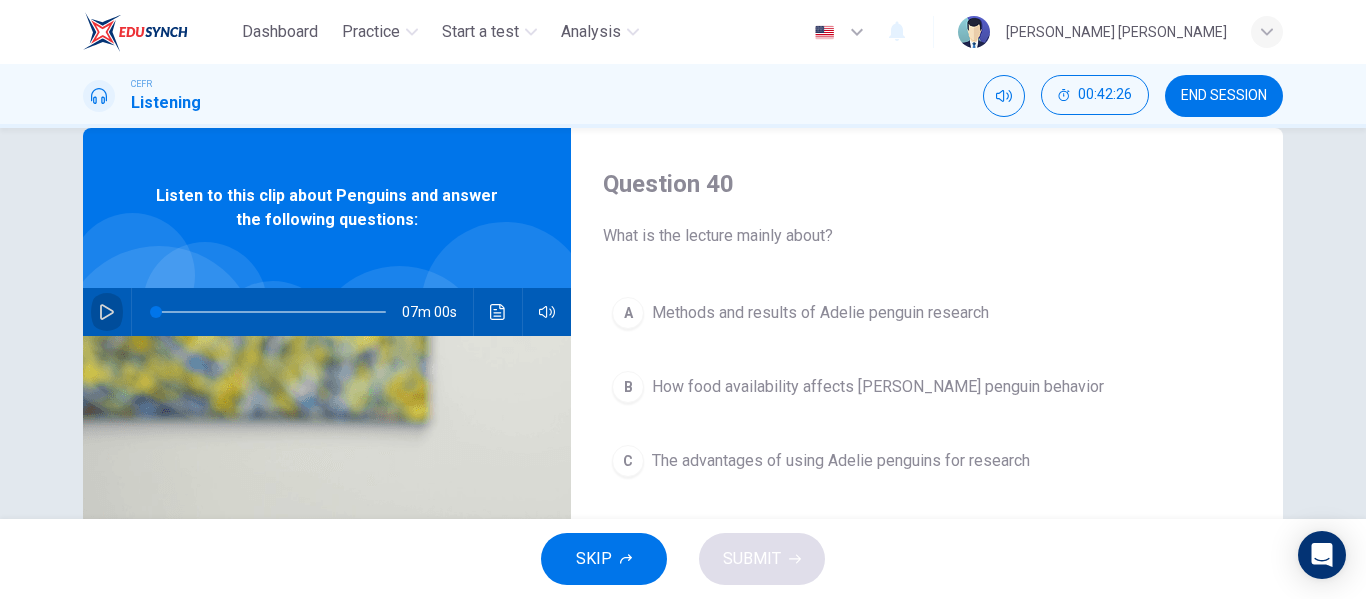 click 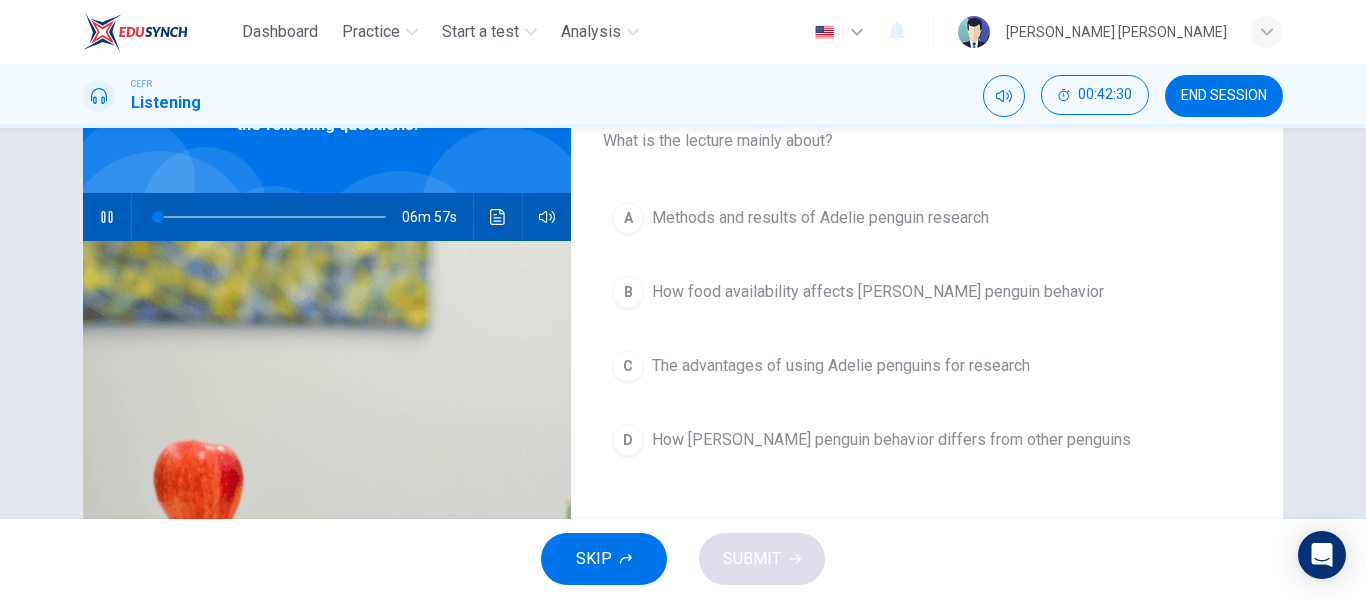 scroll, scrollTop: 136, scrollLeft: 0, axis: vertical 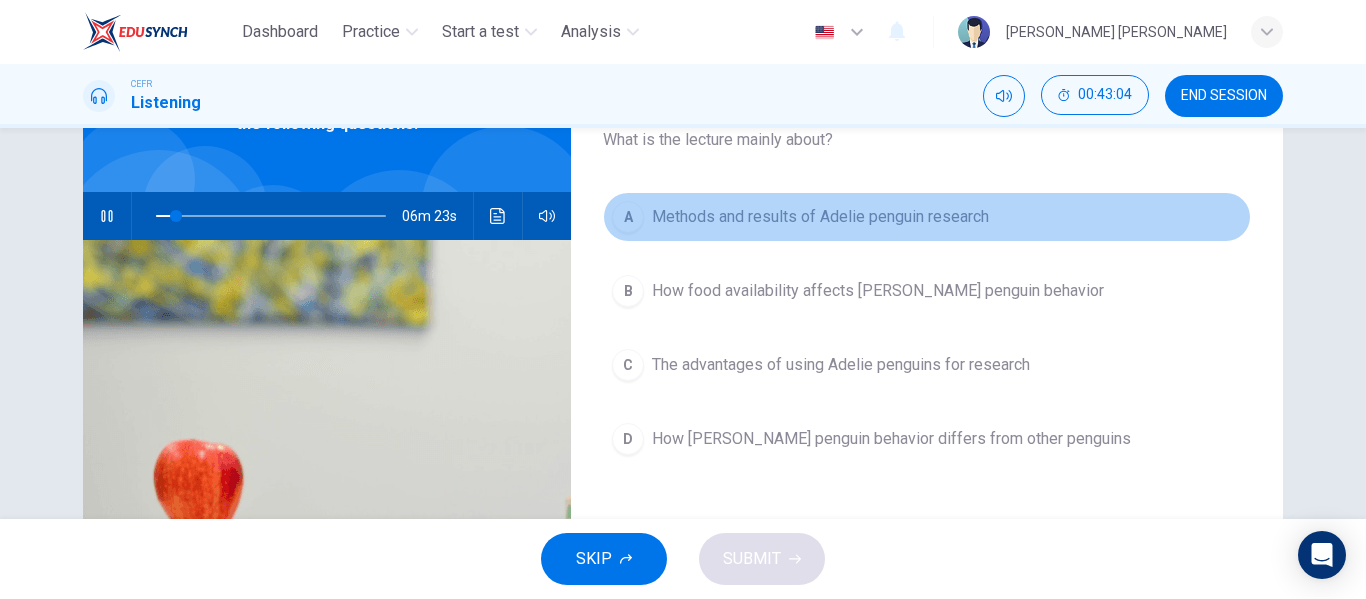 click on "Methods and results of Adelie penguin research" at bounding box center [820, 217] 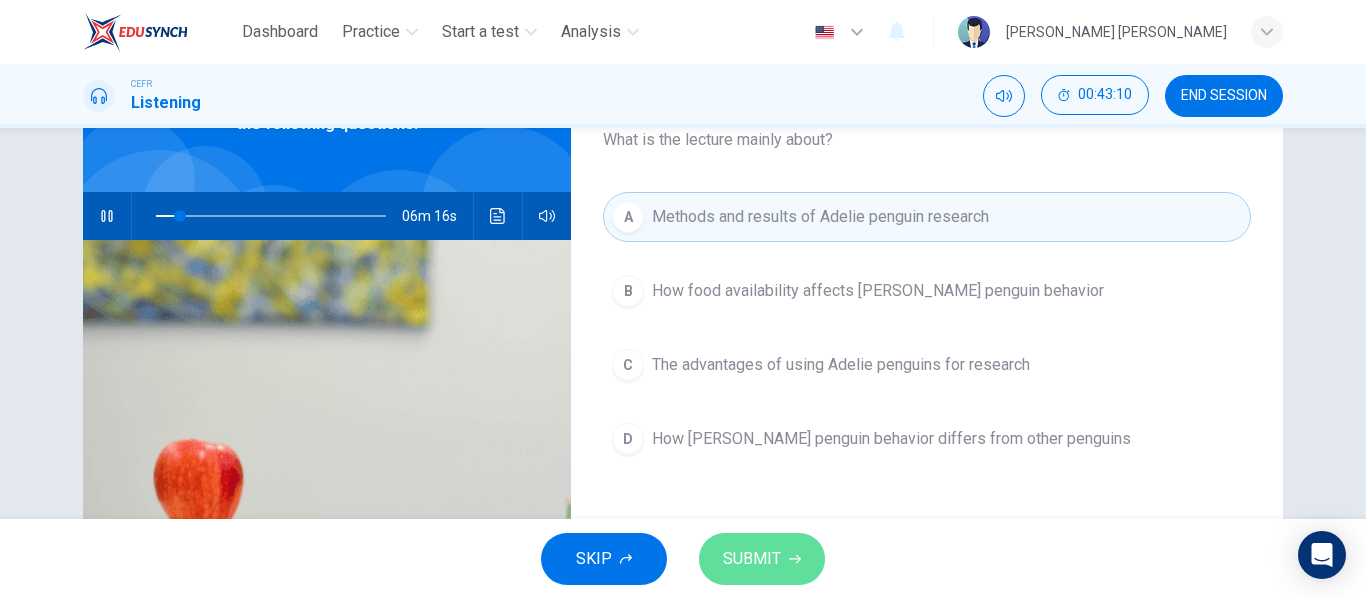 click on "SUBMIT" at bounding box center [762, 559] 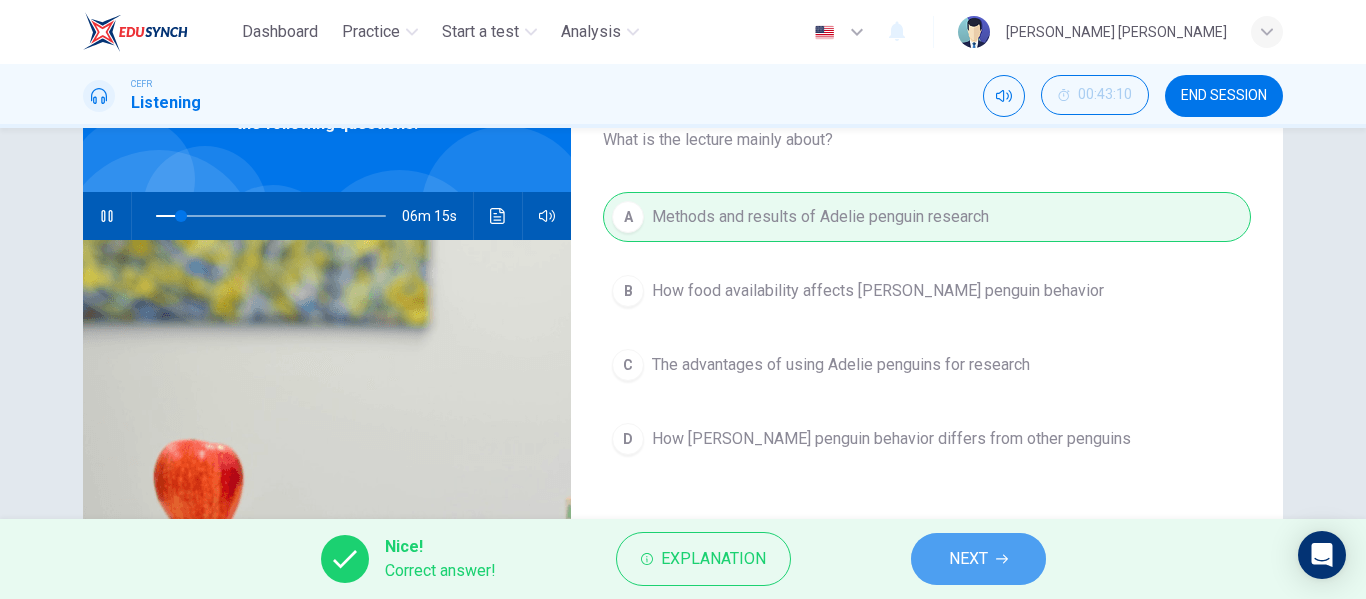 click on "NEXT" at bounding box center [968, 559] 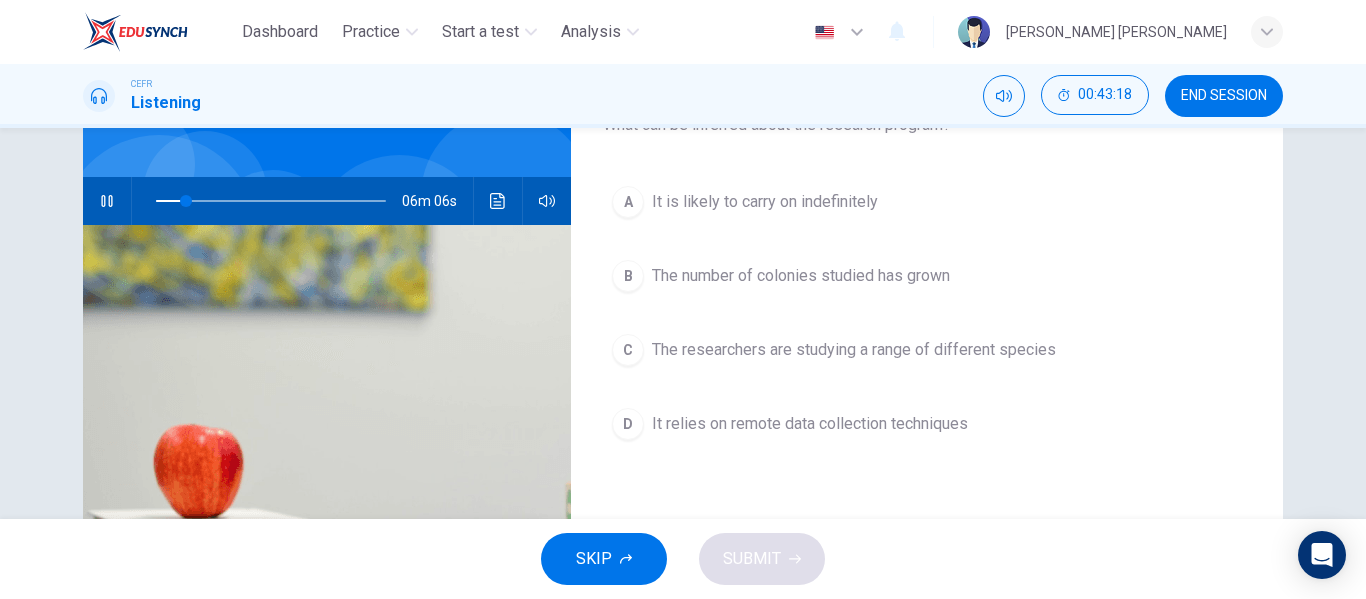 scroll, scrollTop: 150, scrollLeft: 0, axis: vertical 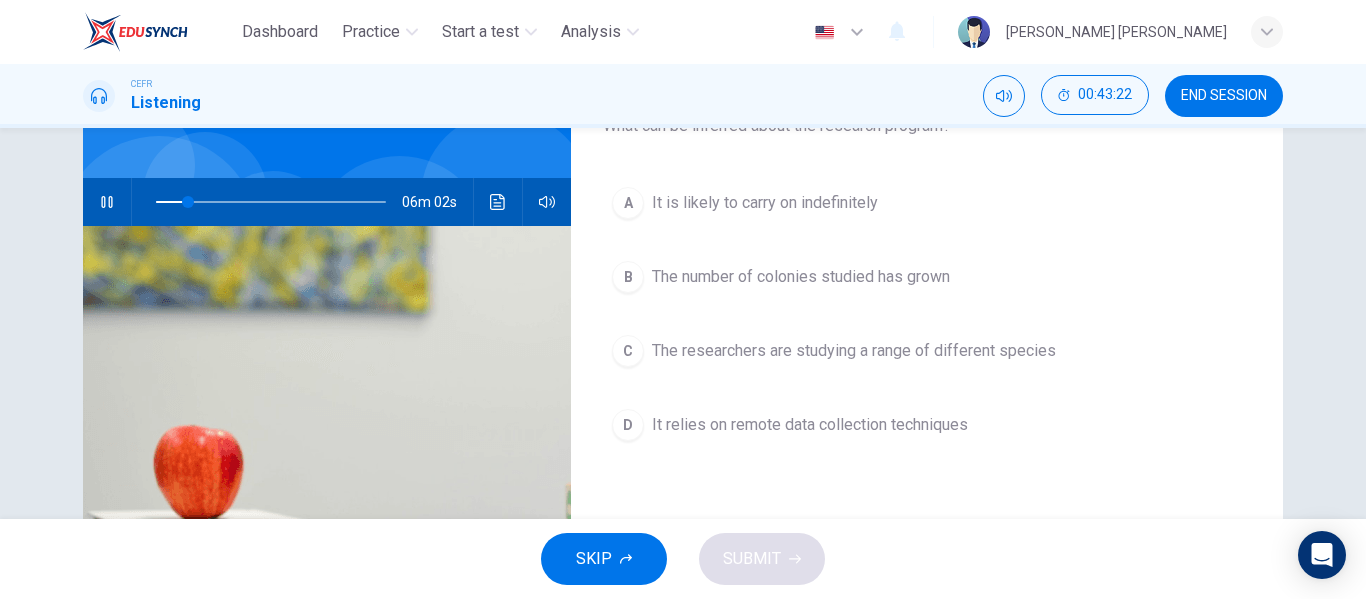click on "It relies on remote data collection techniques" at bounding box center [810, 425] 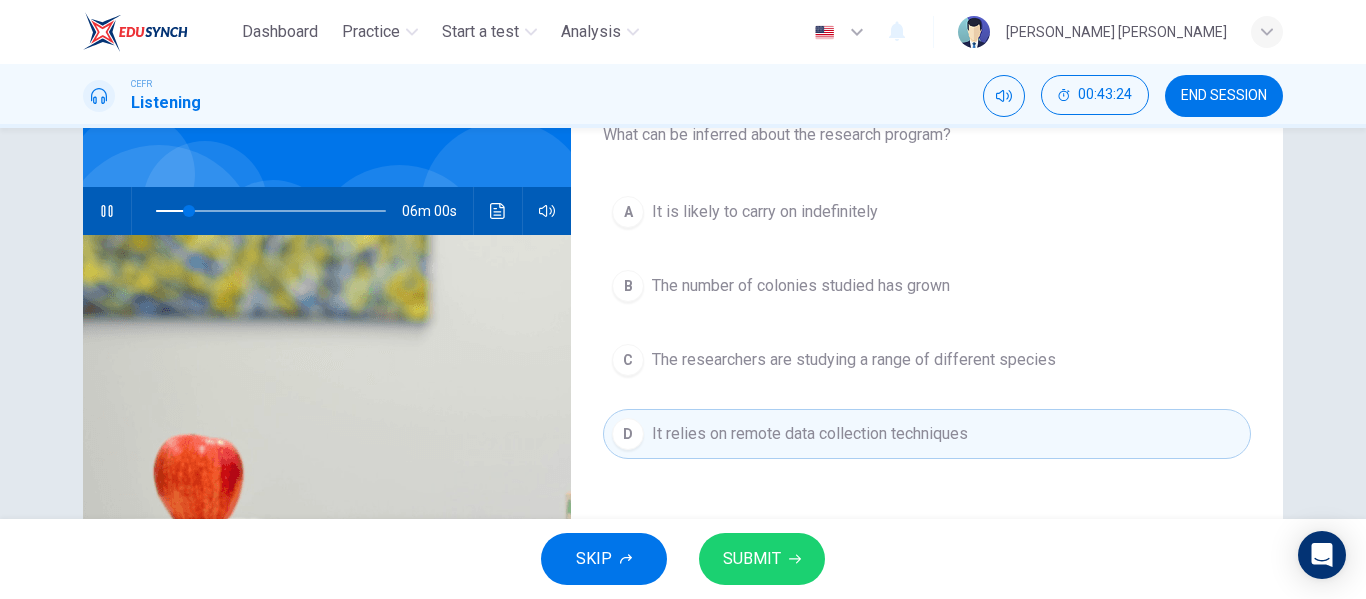 scroll, scrollTop: 141, scrollLeft: 0, axis: vertical 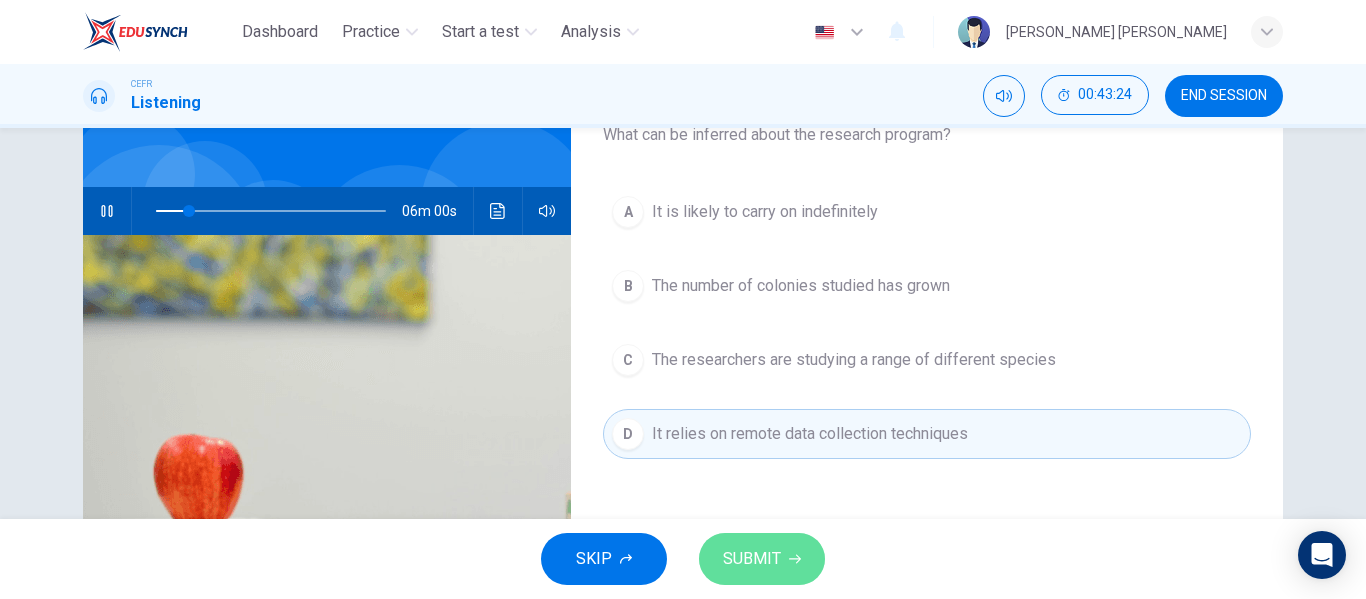 click on "SUBMIT" at bounding box center [752, 559] 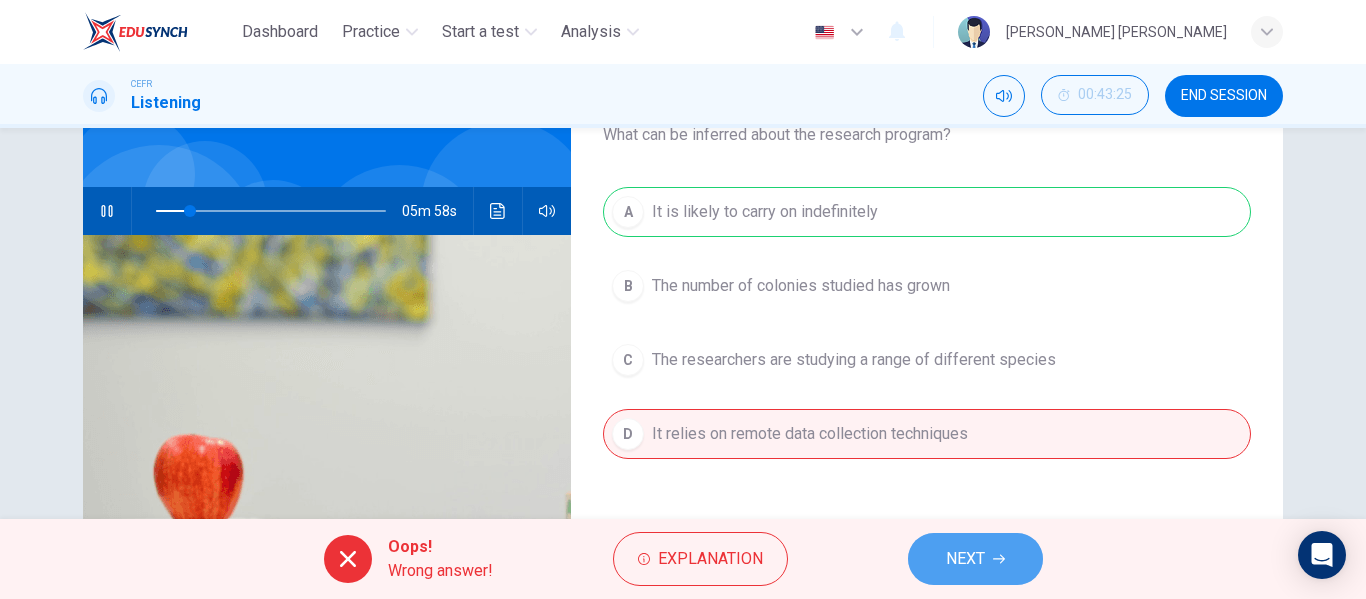 click on "NEXT" at bounding box center [965, 559] 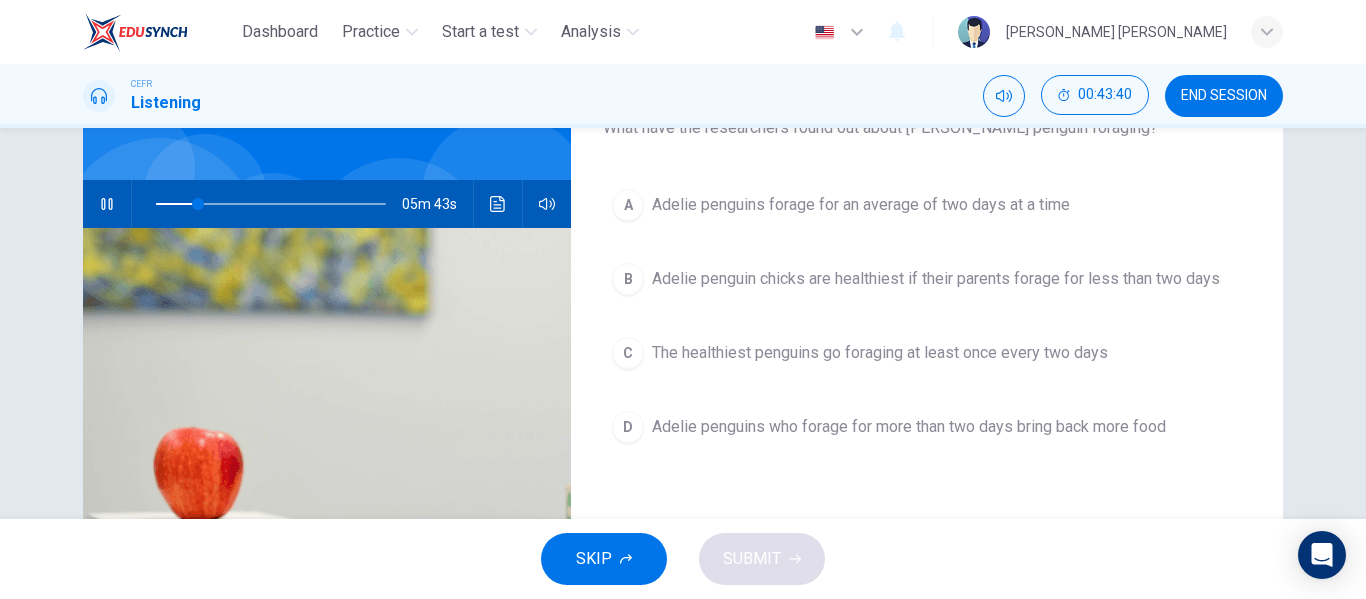 scroll, scrollTop: 147, scrollLeft: 0, axis: vertical 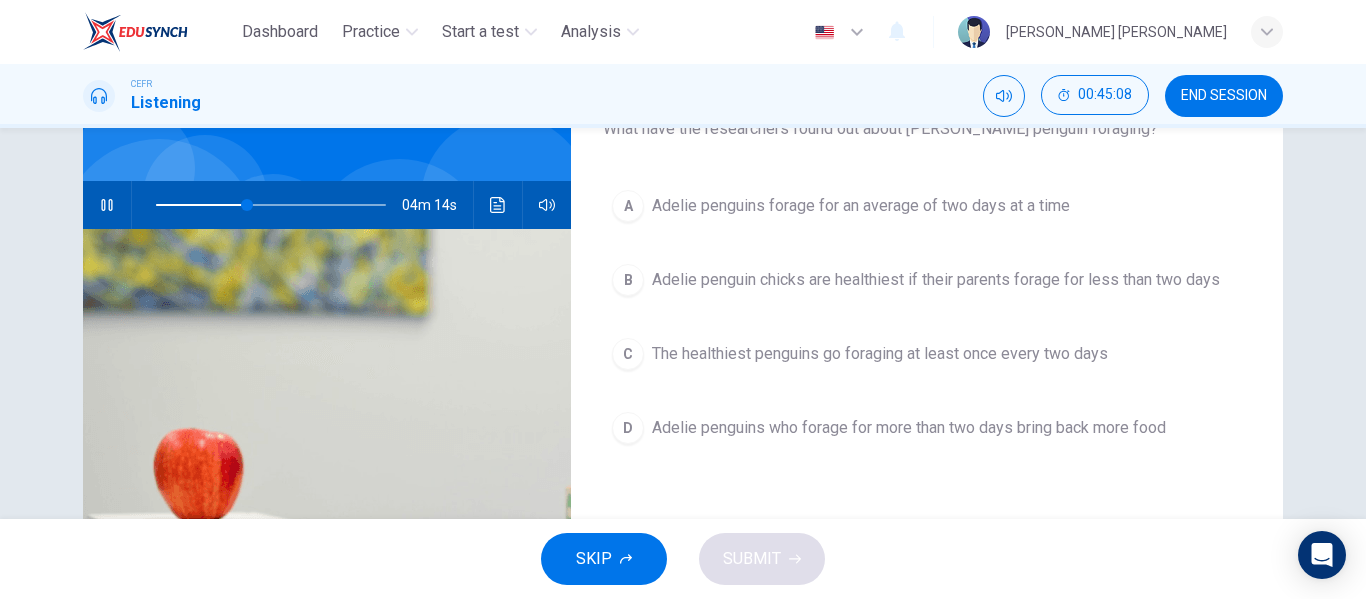 click 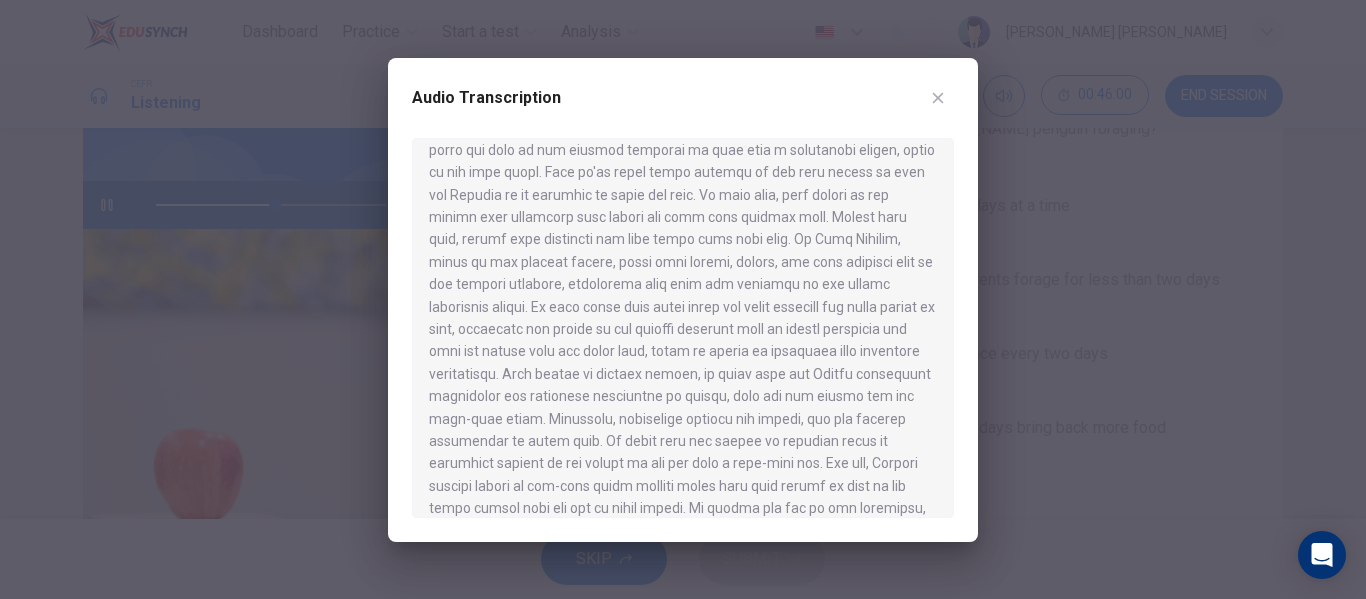 scroll, scrollTop: 1179, scrollLeft: 0, axis: vertical 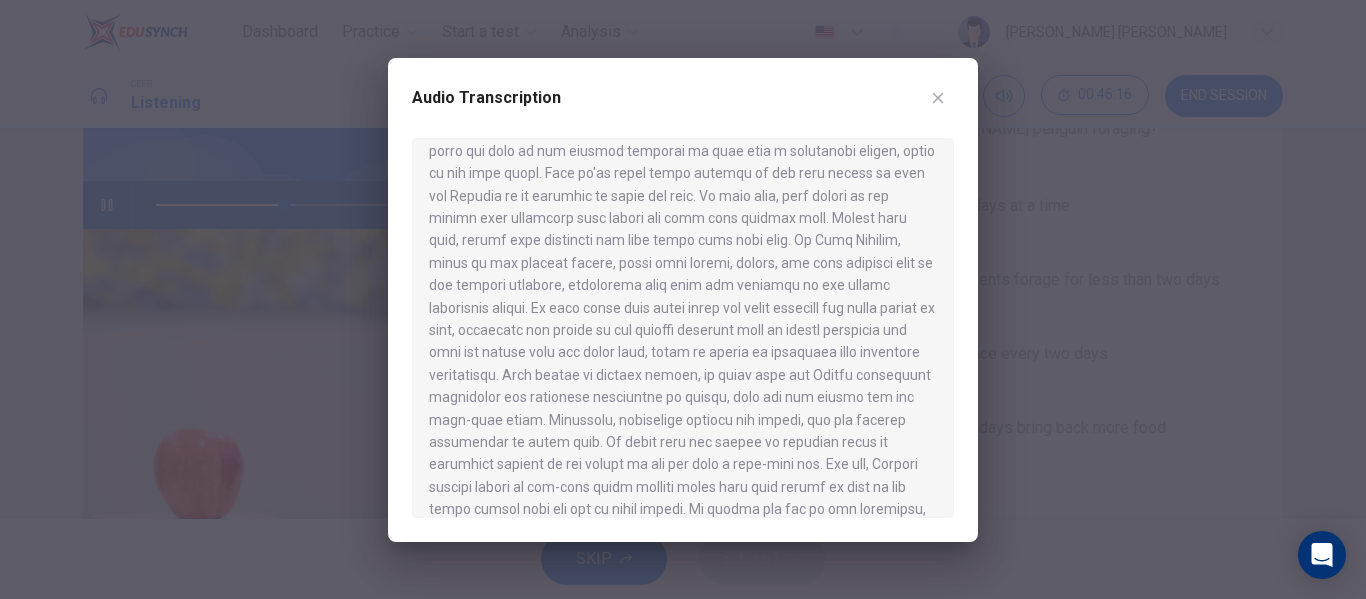 click at bounding box center (683, 299) 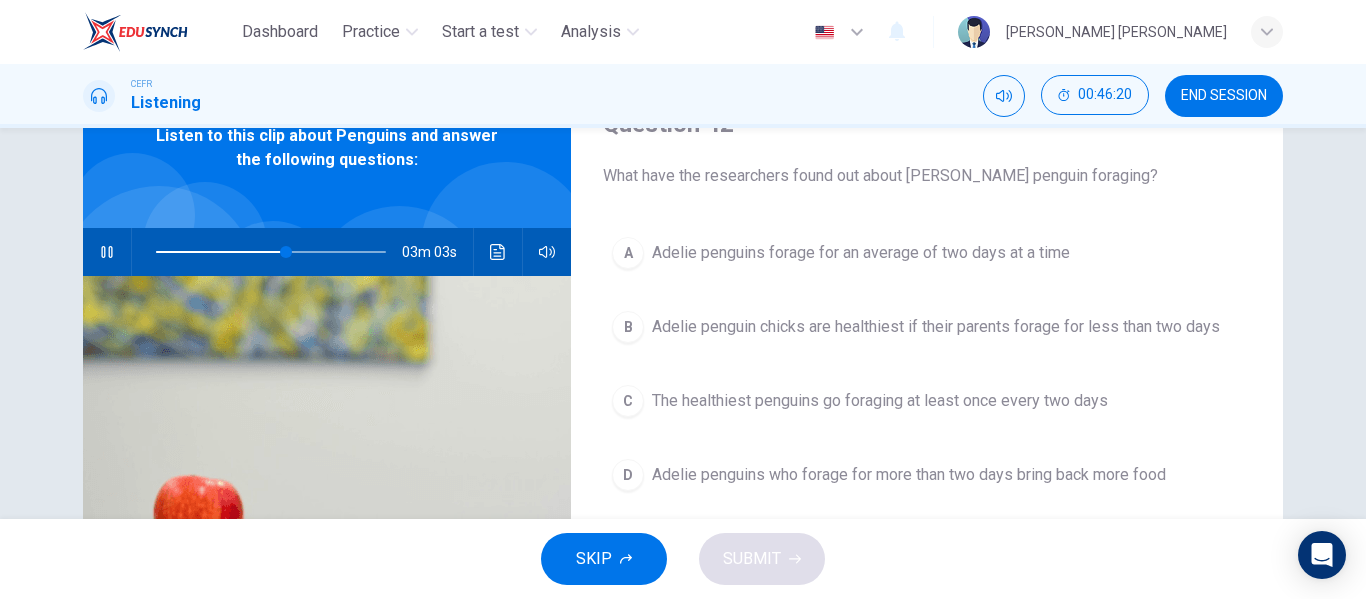 scroll, scrollTop: 82, scrollLeft: 0, axis: vertical 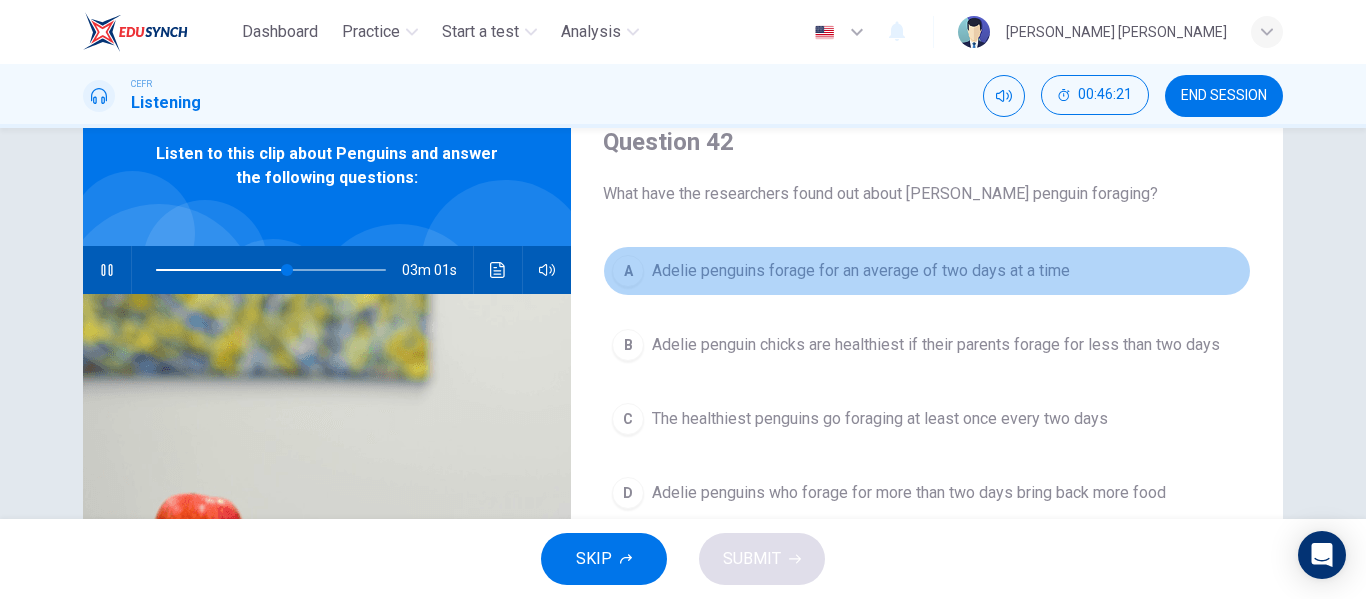 click on "Adelie penguins forage for an average of two days at a time" at bounding box center [861, 271] 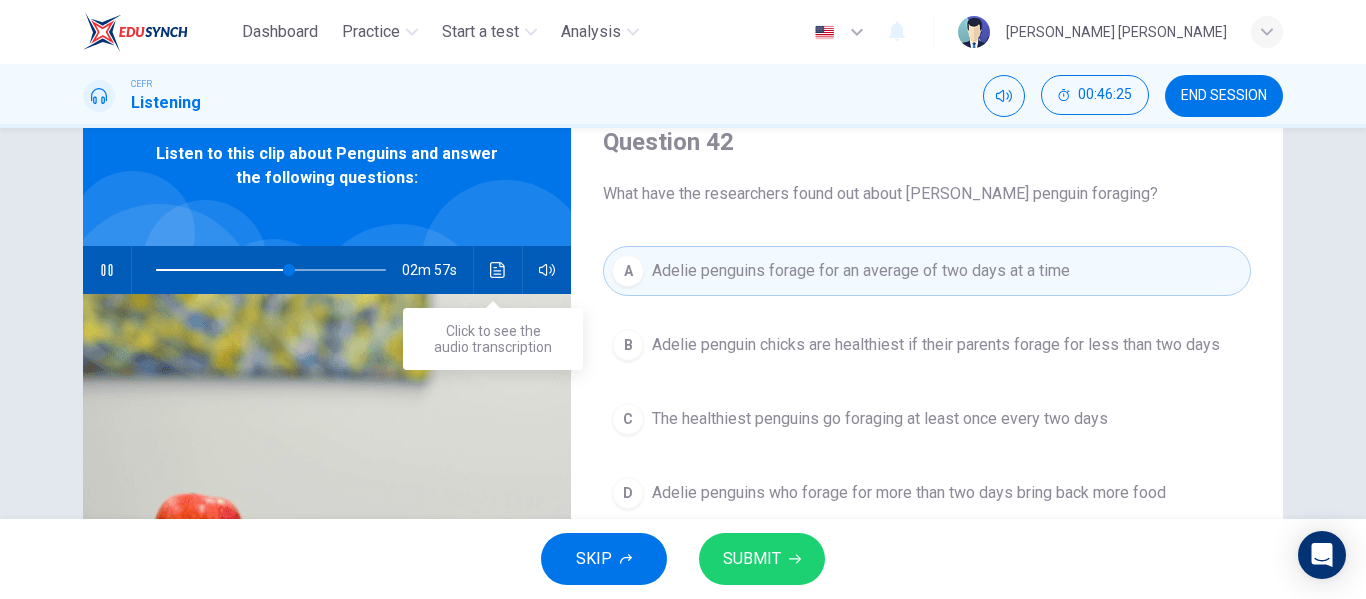 click 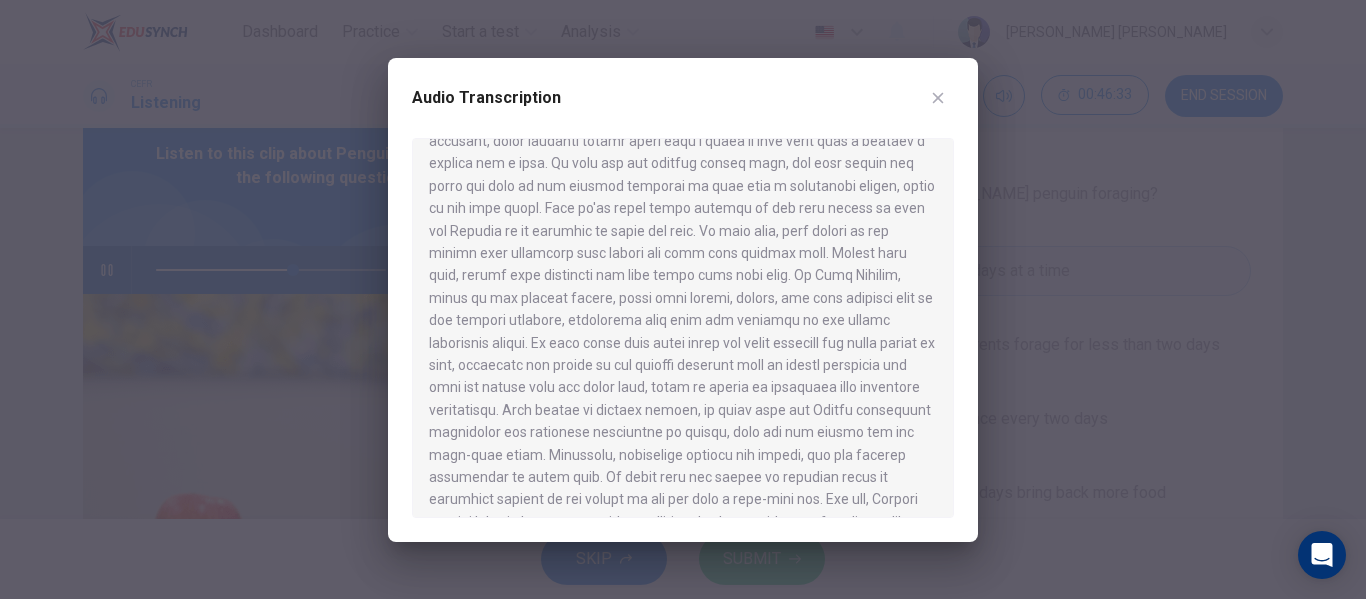 scroll, scrollTop: 1143, scrollLeft: 0, axis: vertical 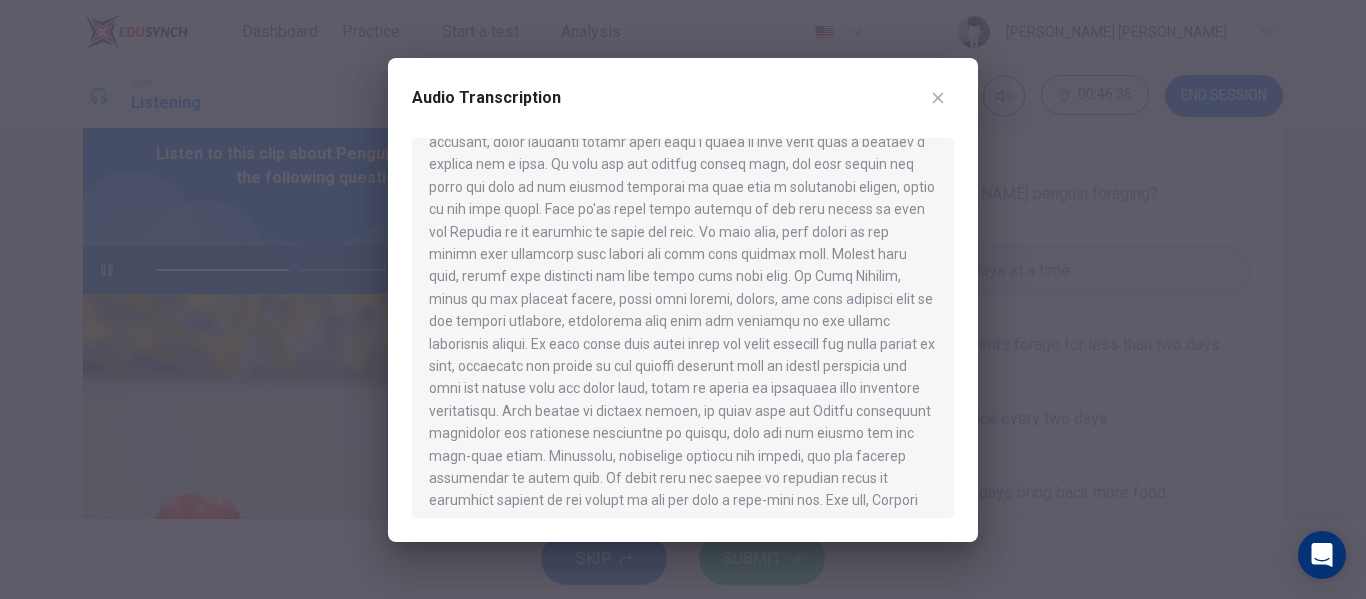 click 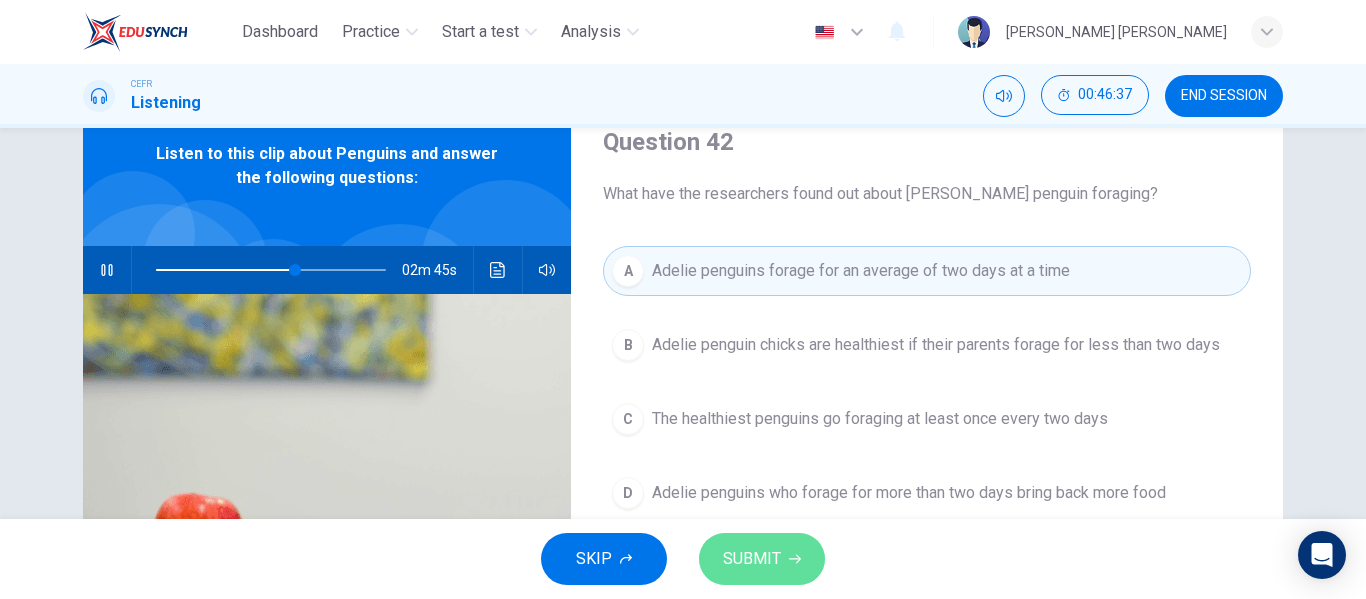 click on "SUBMIT" at bounding box center (762, 559) 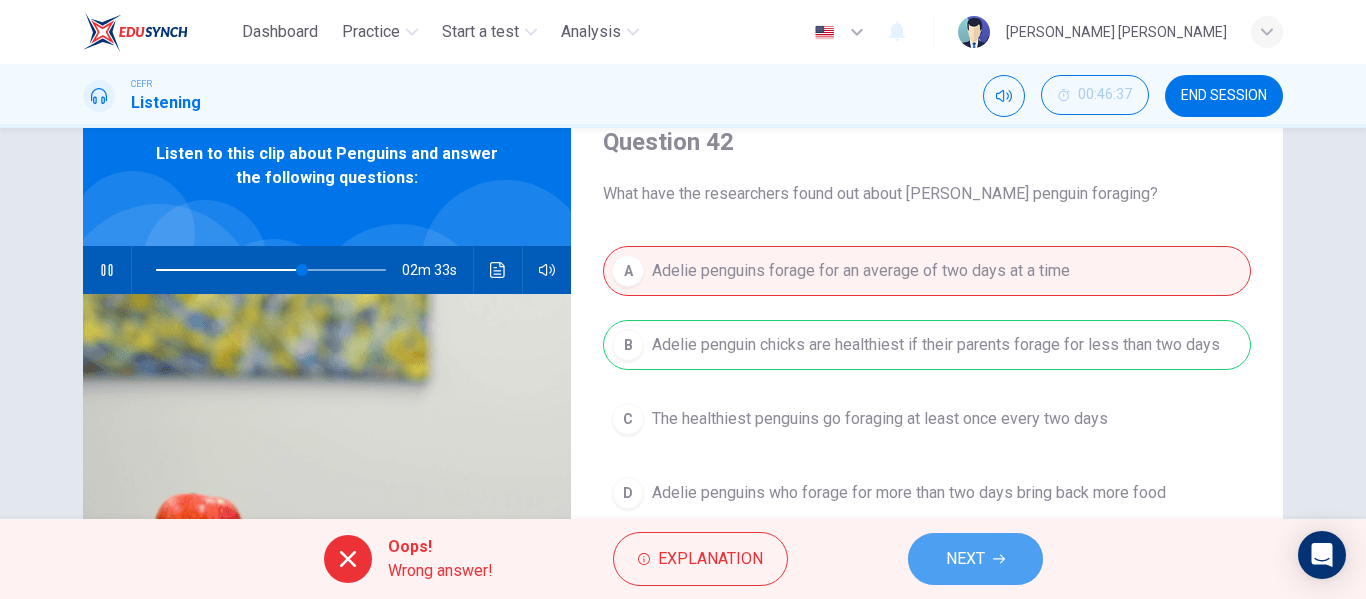 click on "NEXT" at bounding box center [965, 559] 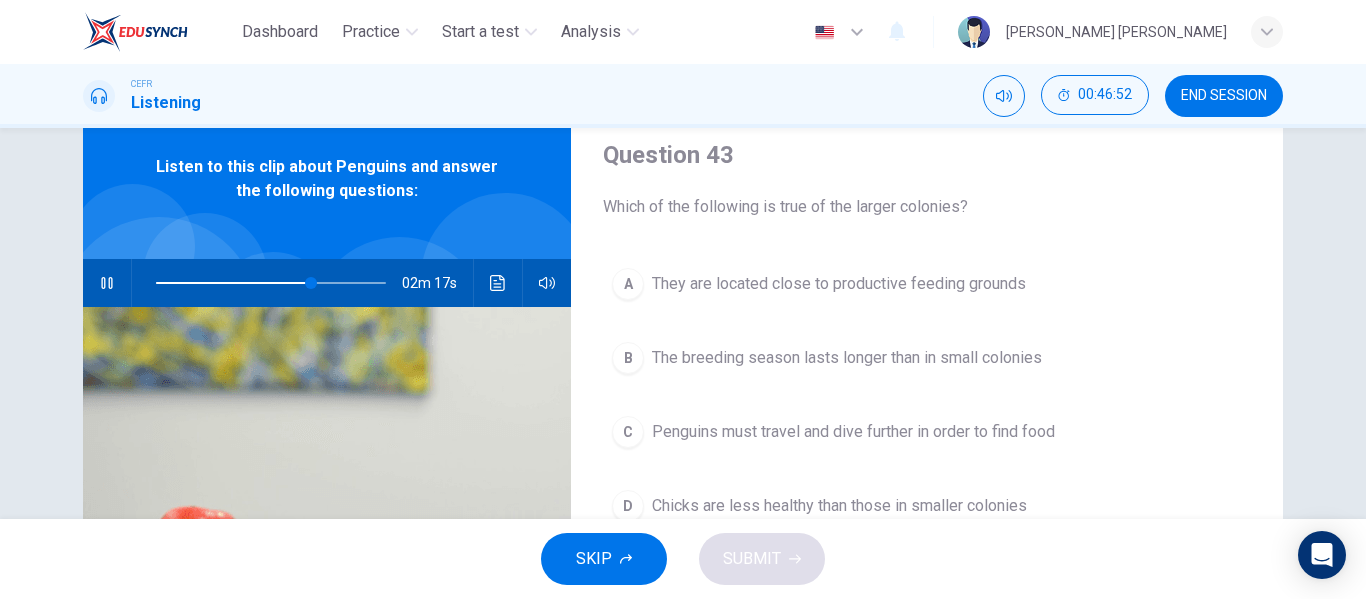 scroll, scrollTop: 55, scrollLeft: 0, axis: vertical 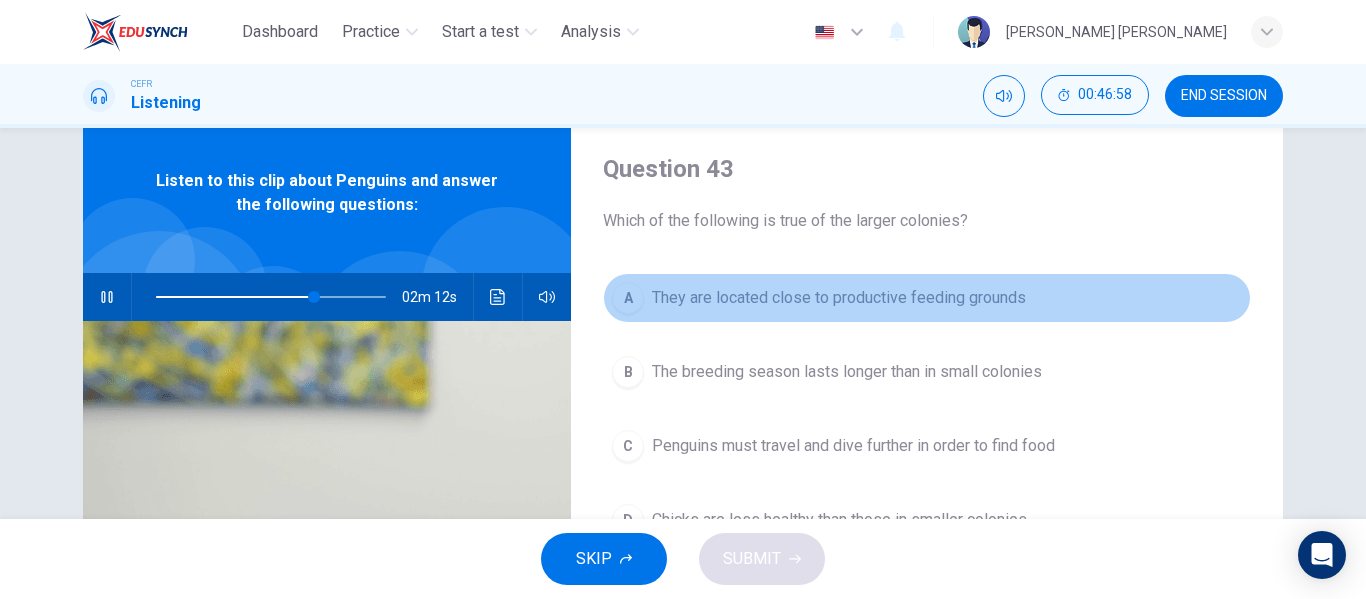 click on "They are located close to productive feeding grounds" at bounding box center [839, 298] 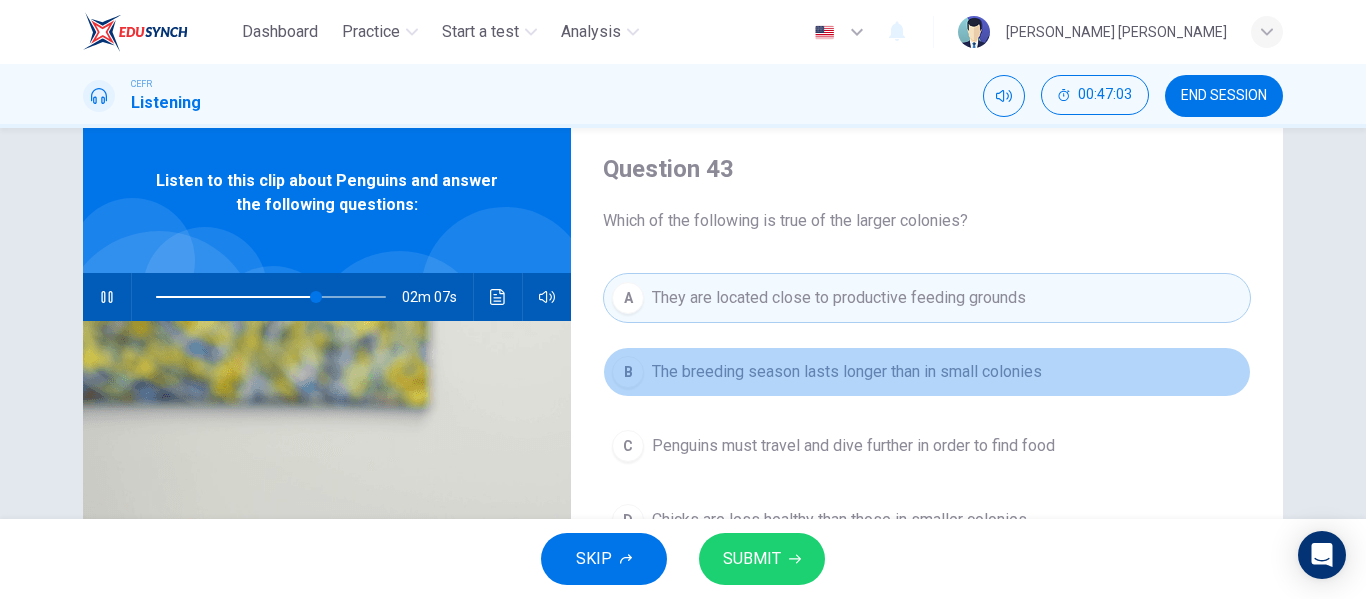 click on "B The breeding season lasts longer than in small colonies" at bounding box center [927, 372] 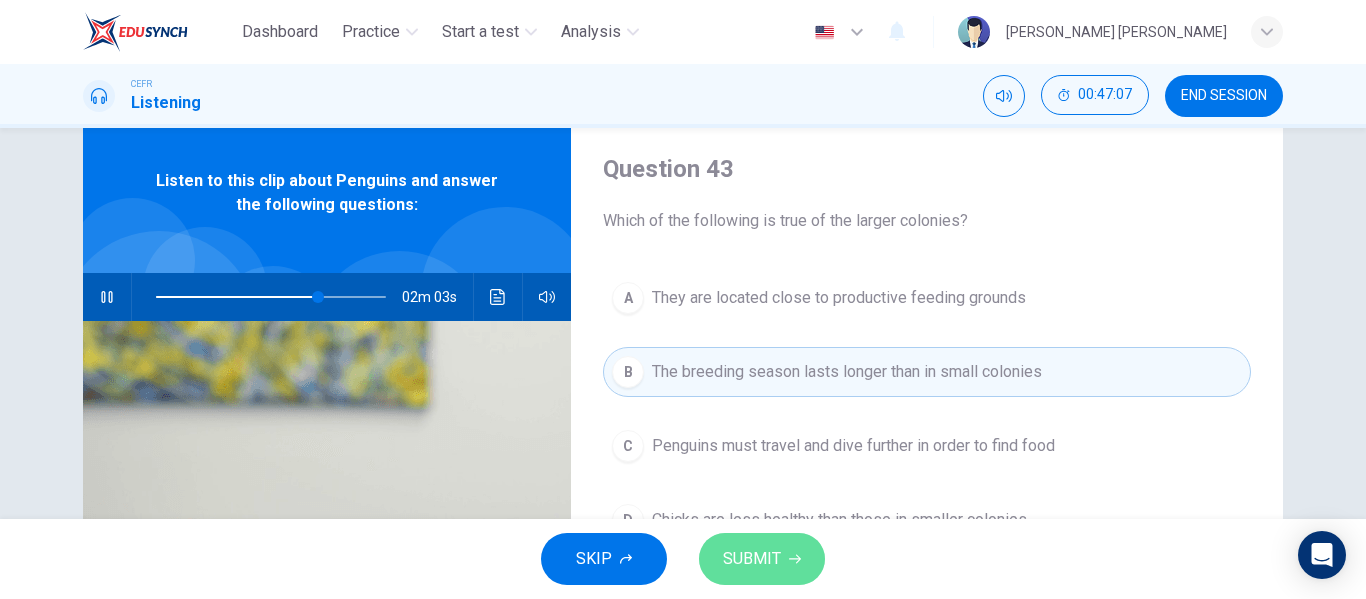 click on "SUBMIT" at bounding box center [752, 559] 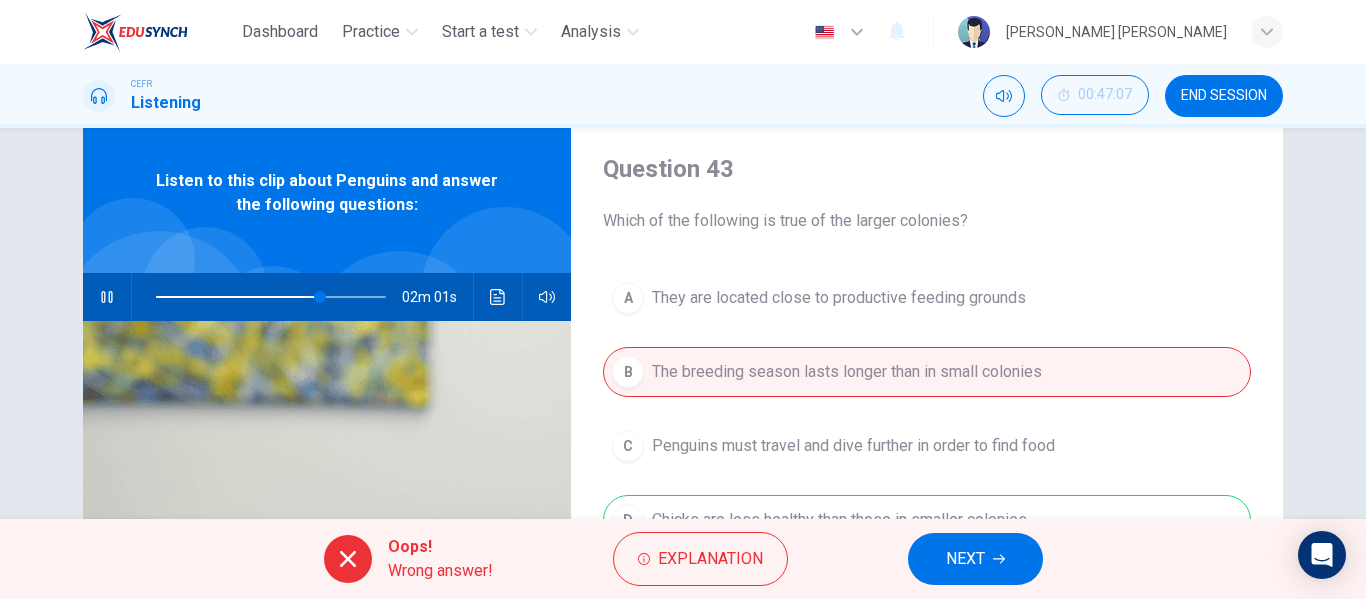 scroll, scrollTop: 115, scrollLeft: 0, axis: vertical 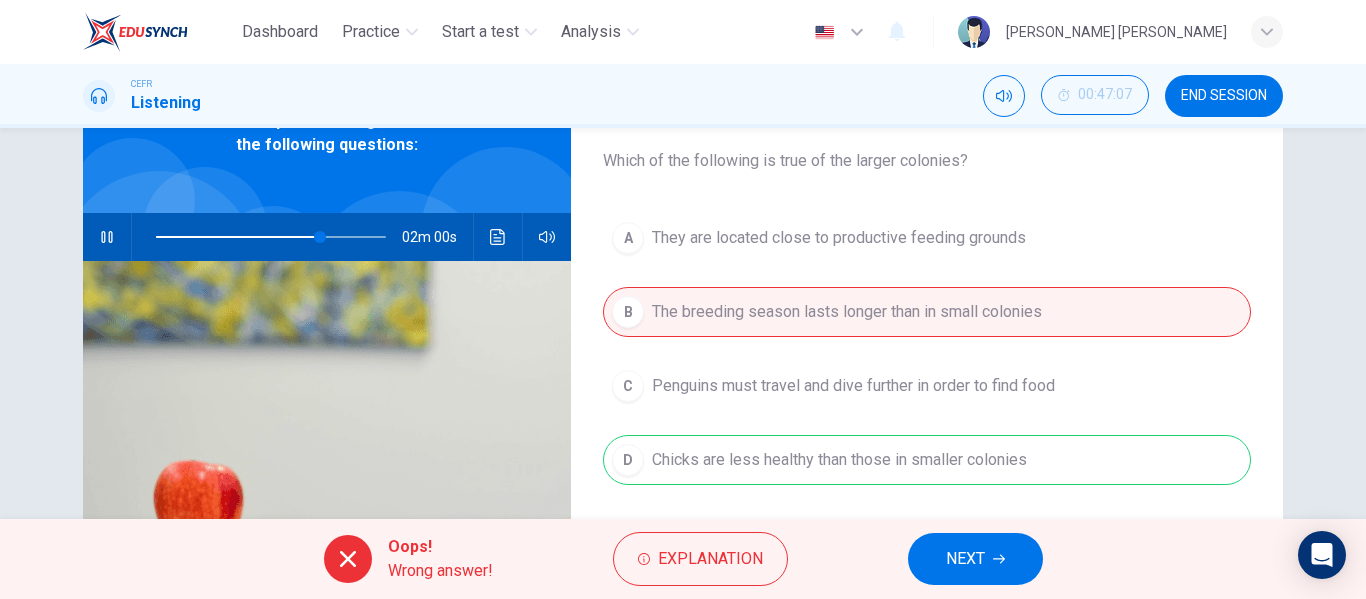 click on "NEXT" at bounding box center [975, 559] 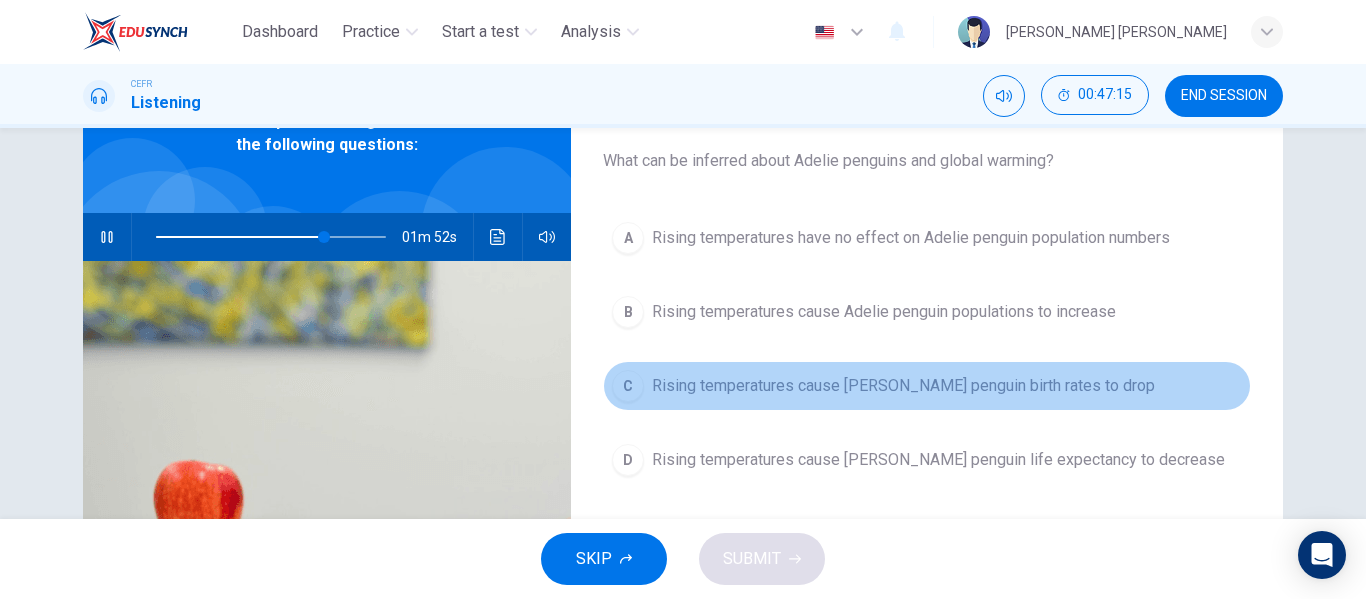 click on "Rising temperatures cause [PERSON_NAME] penguin birth rates to drop" at bounding box center (903, 386) 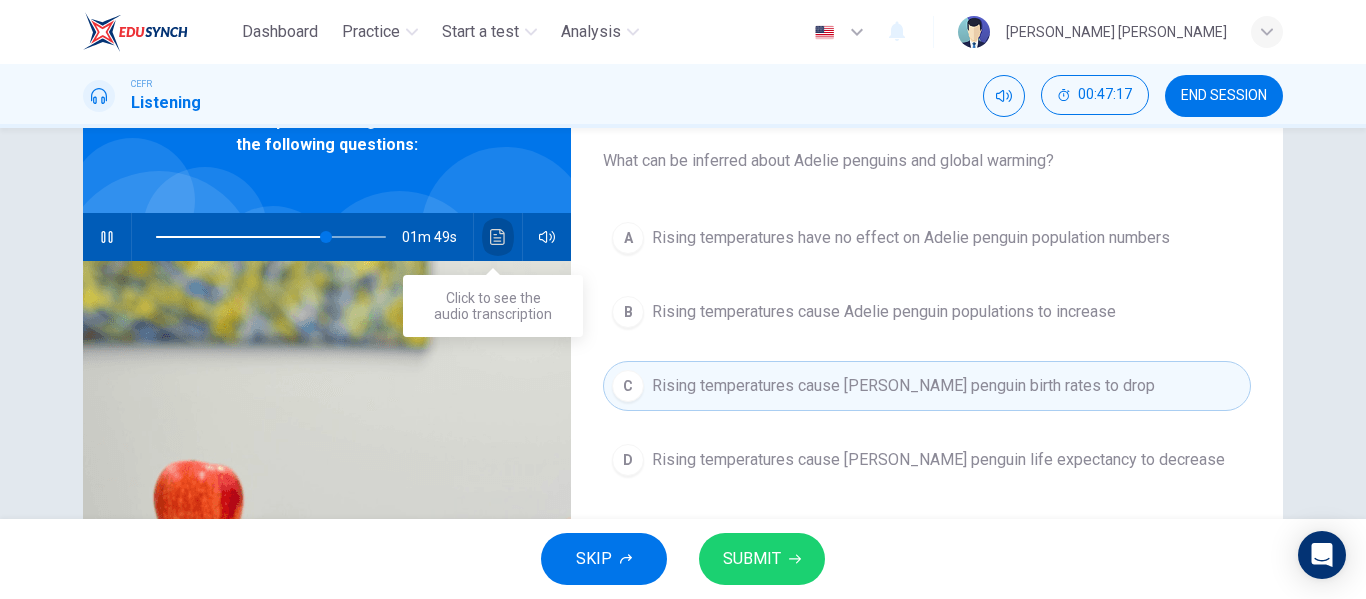 click 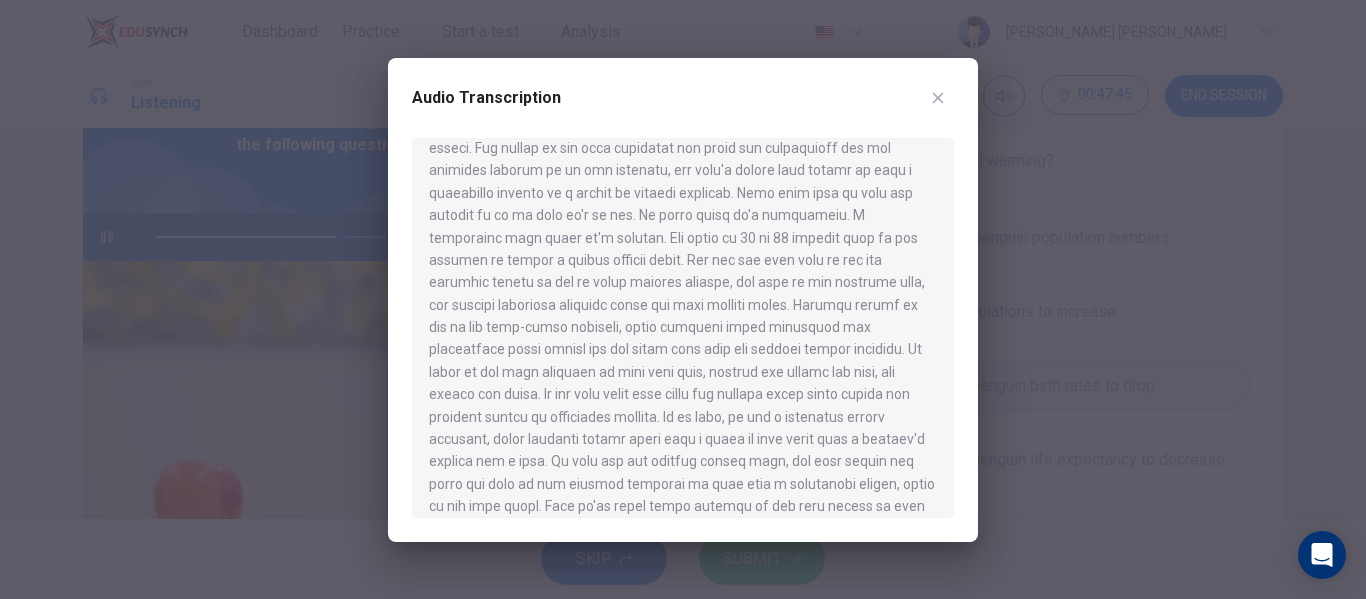 scroll, scrollTop: 1266, scrollLeft: 0, axis: vertical 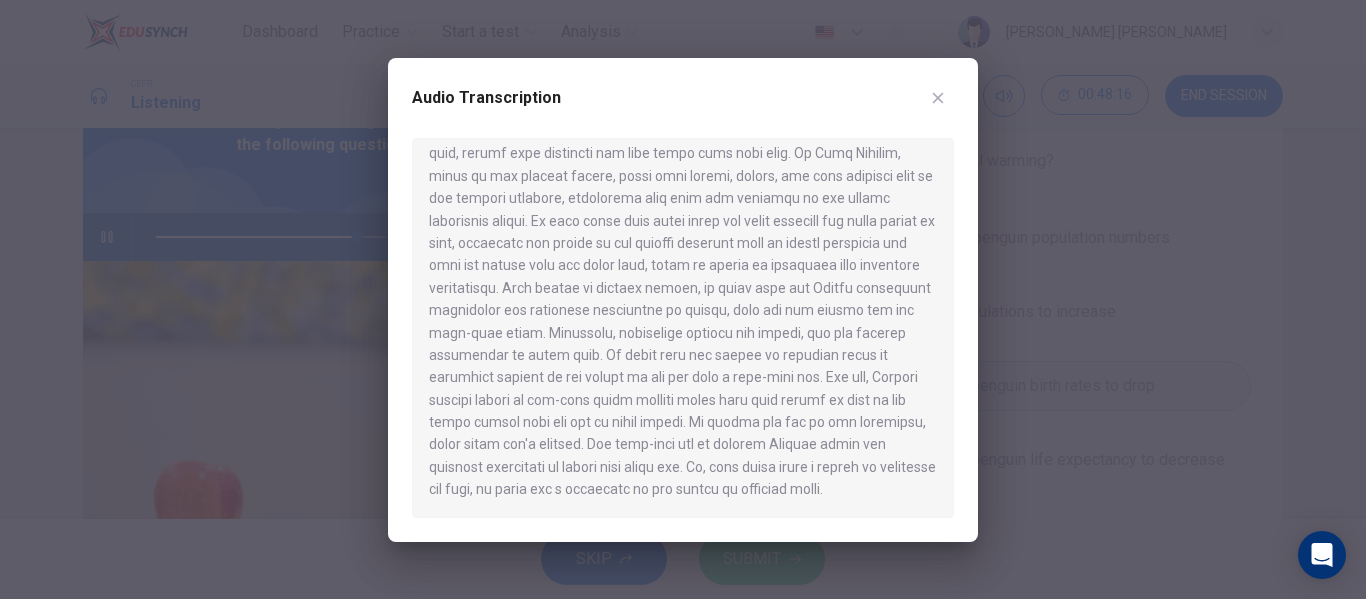 click at bounding box center [683, 299] 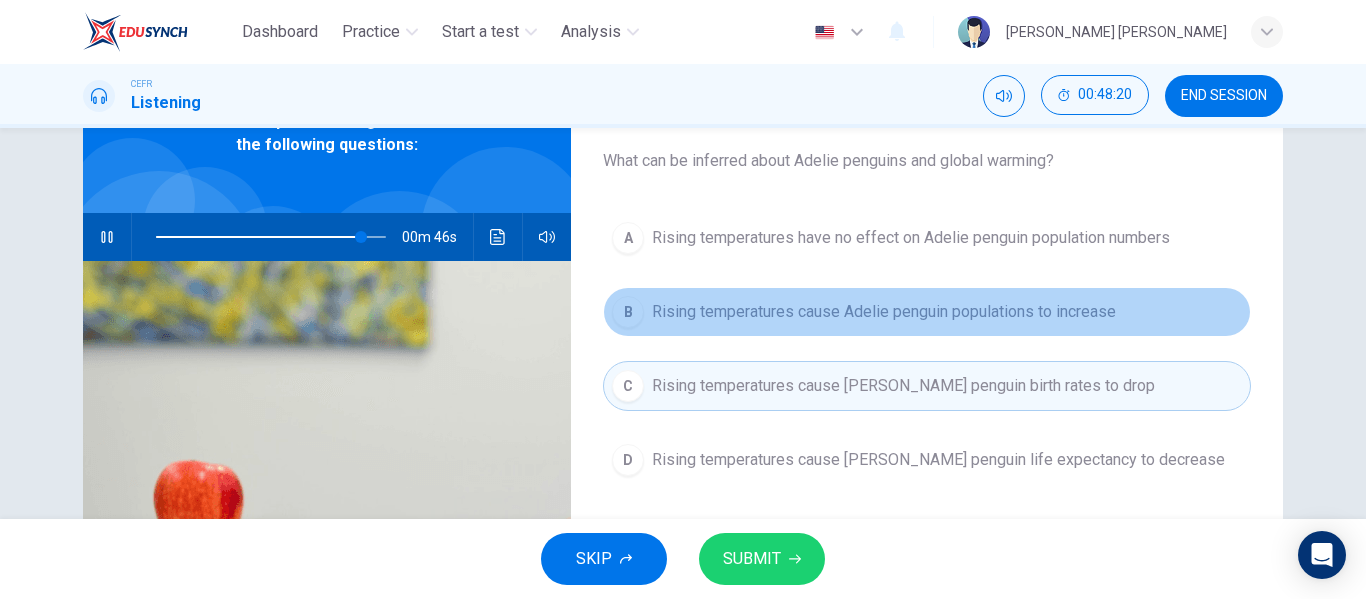 click on "B Rising temperatures cause Adelie penguin populations to increase" at bounding box center (927, 312) 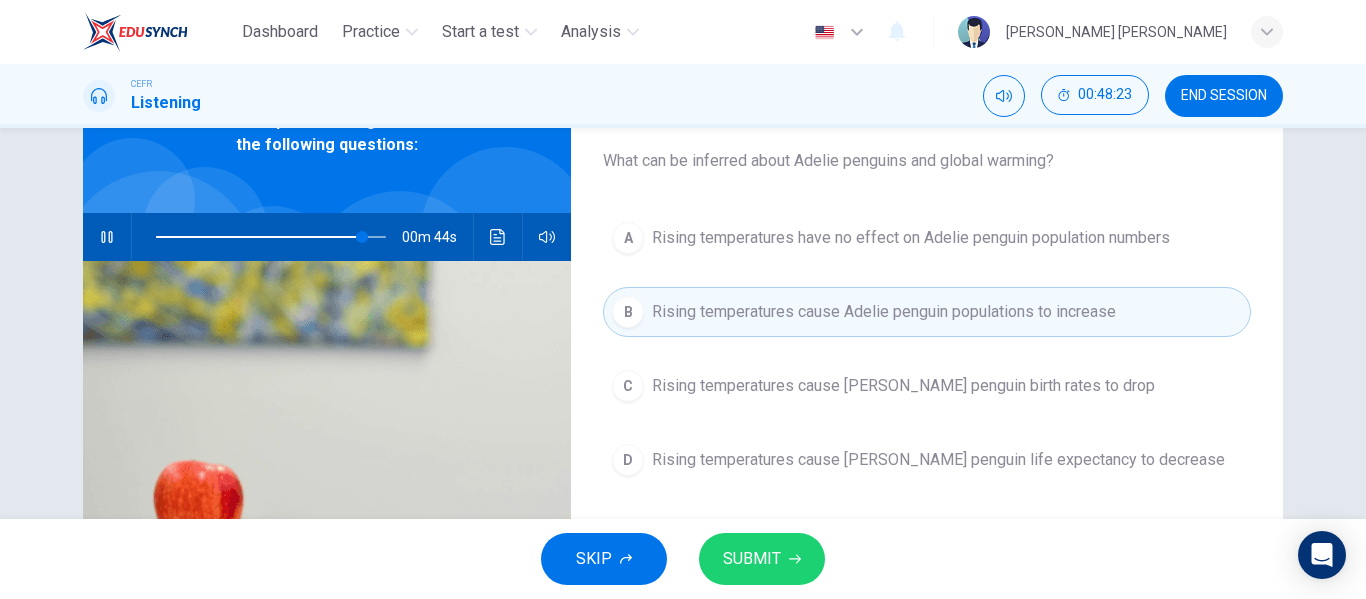 click on "SUBMIT" at bounding box center (752, 559) 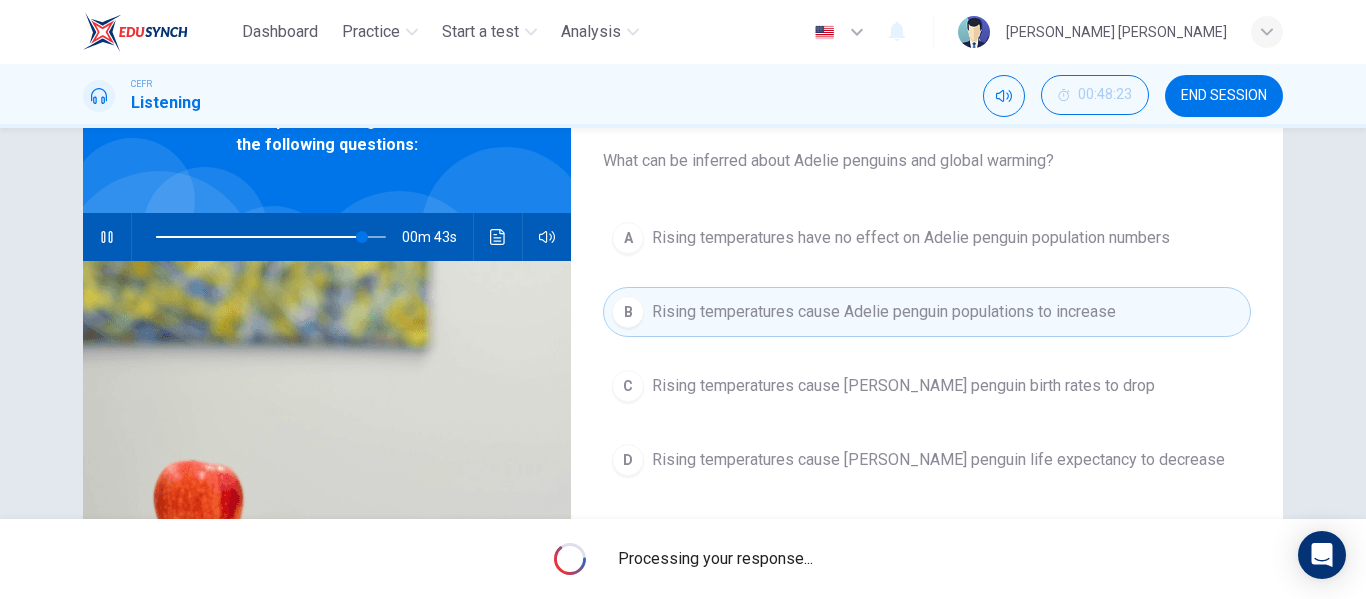 type on "90" 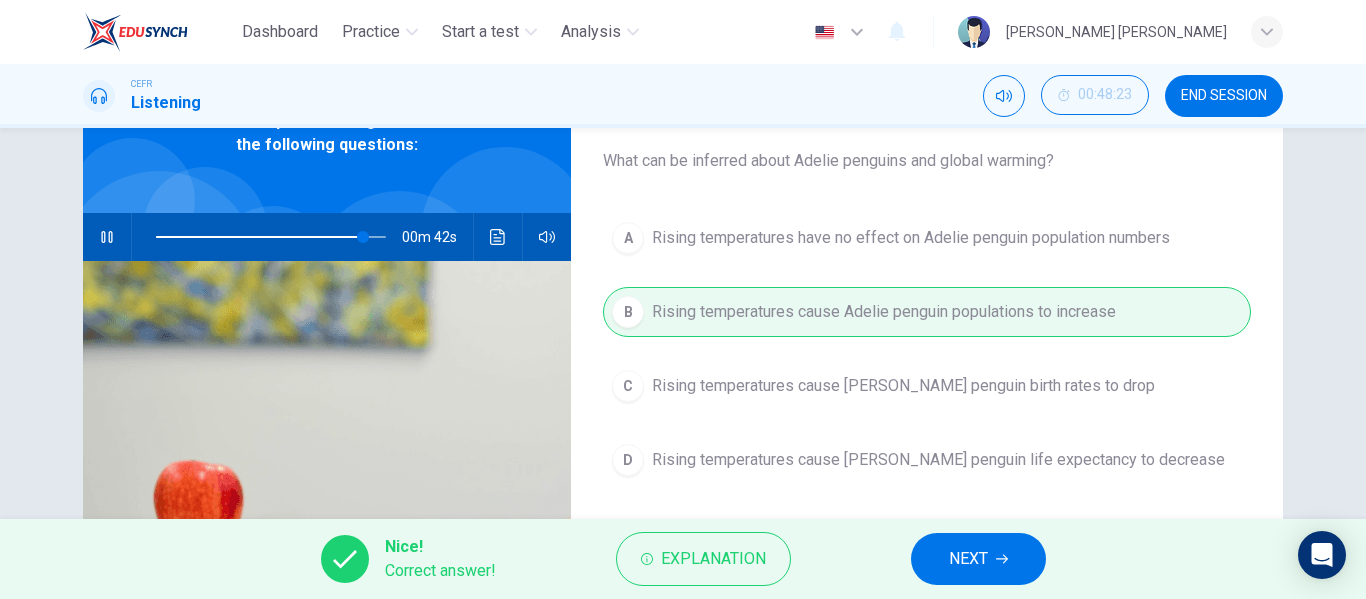 click on "NEXT" at bounding box center [968, 559] 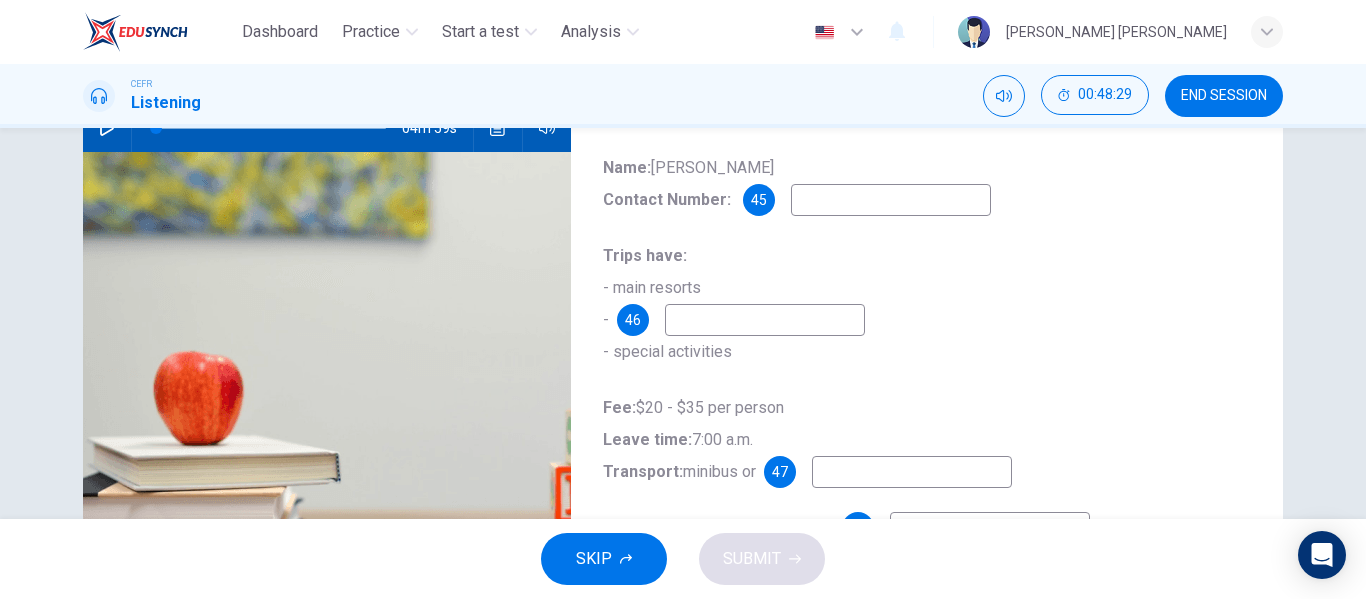 scroll, scrollTop: 0, scrollLeft: 0, axis: both 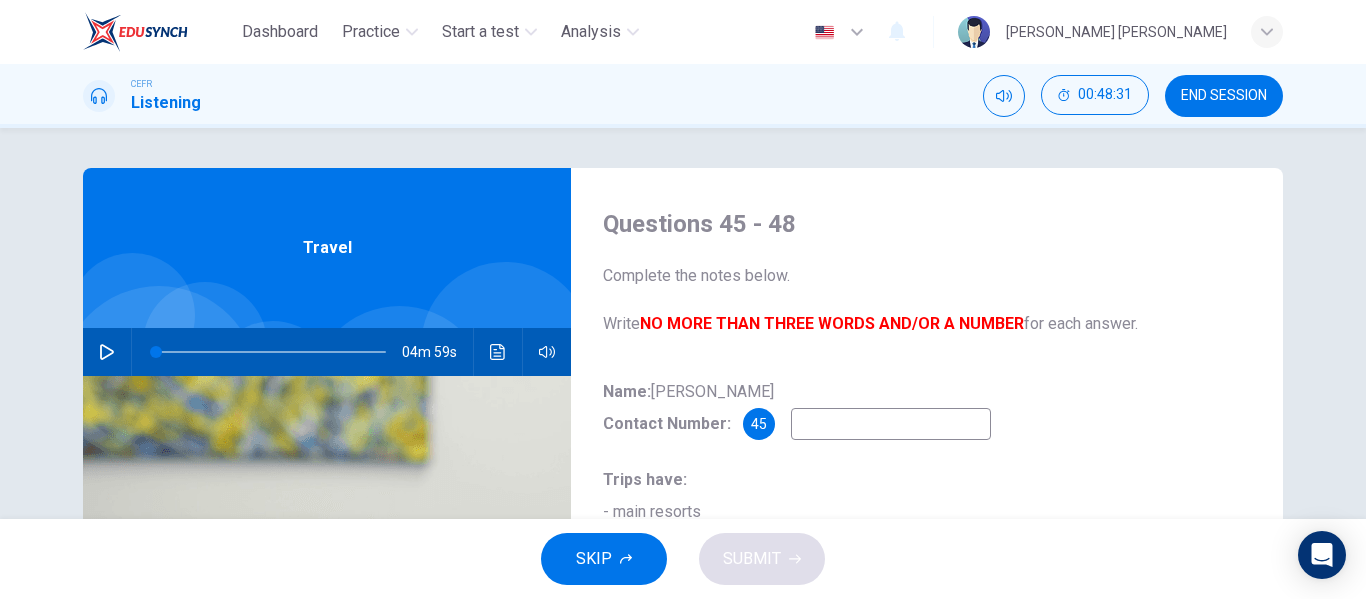 click at bounding box center (107, 352) 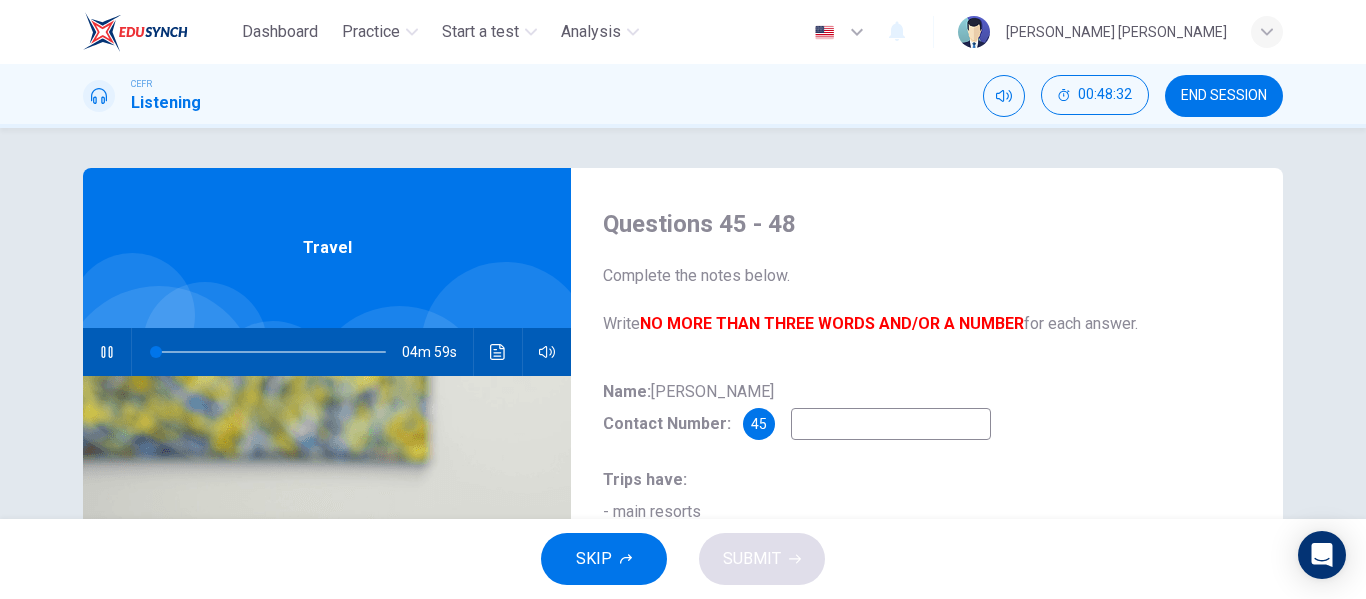 click on "Name:   [PERSON_NAME]
Contact Number:     45 Trips have:   - main resorts -  46  - special activities Fee:   $20 - $35 per person Leave time:
7:00 a.m. Transport:   minibus or  47 At peak season:   tourists have to  48" at bounding box center [927, 592] 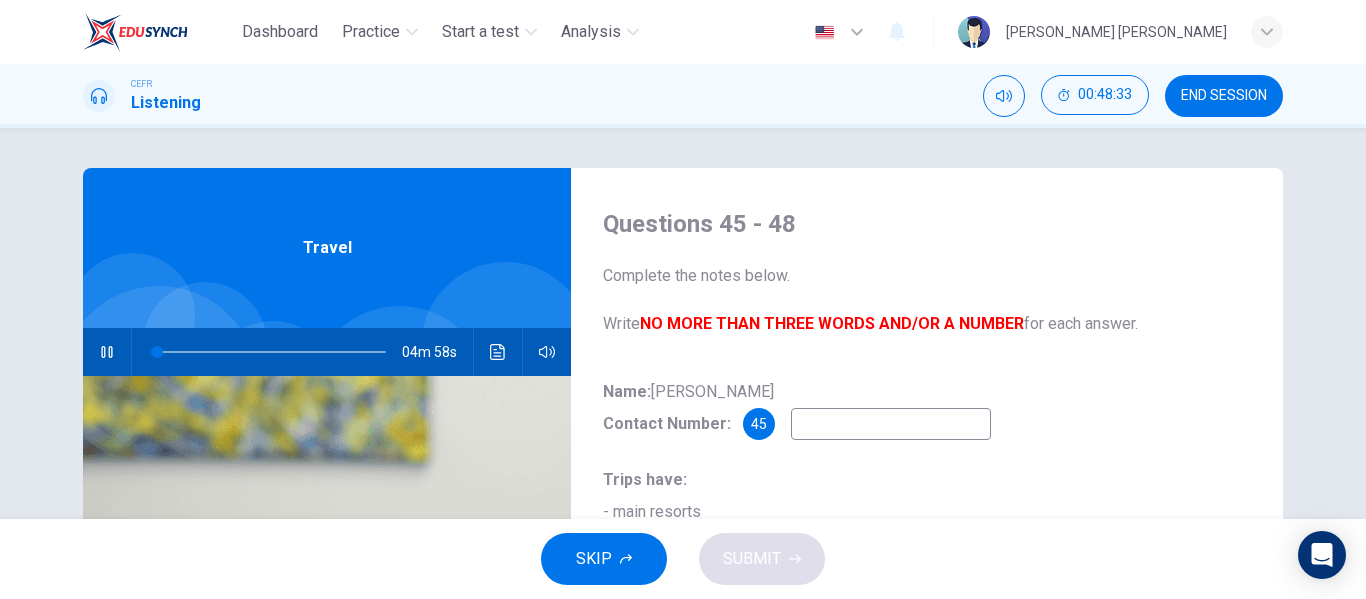 click at bounding box center [891, 424] 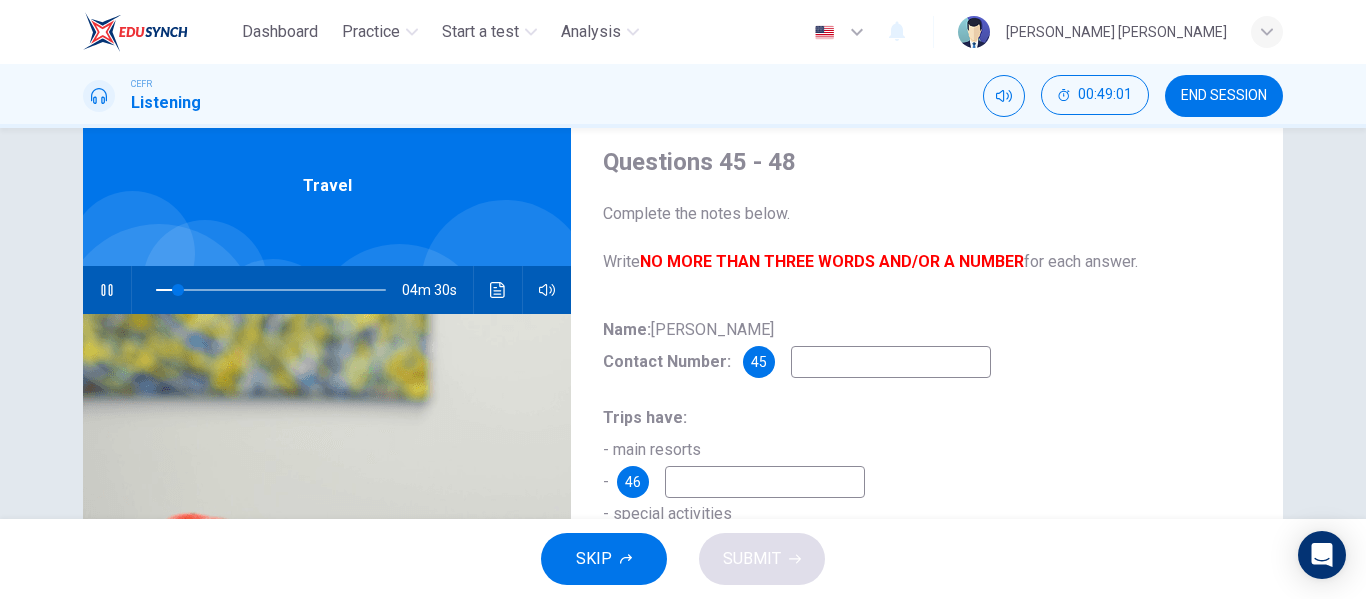 scroll, scrollTop: 61, scrollLeft: 0, axis: vertical 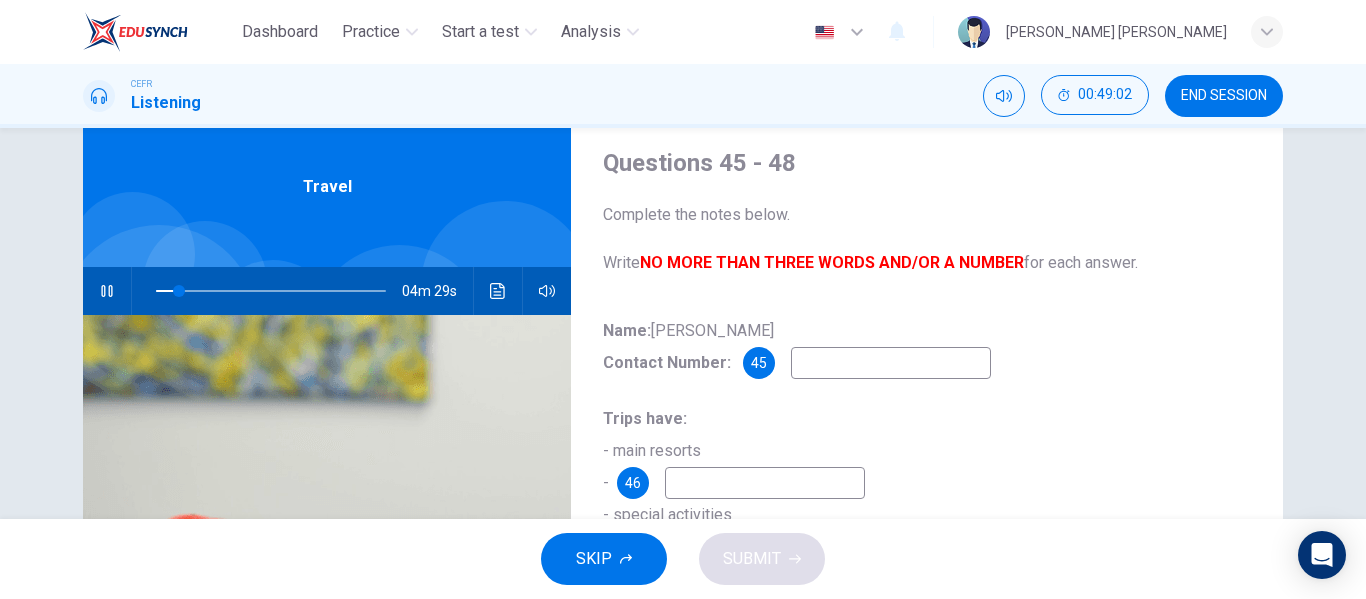 click at bounding box center [327, 558] 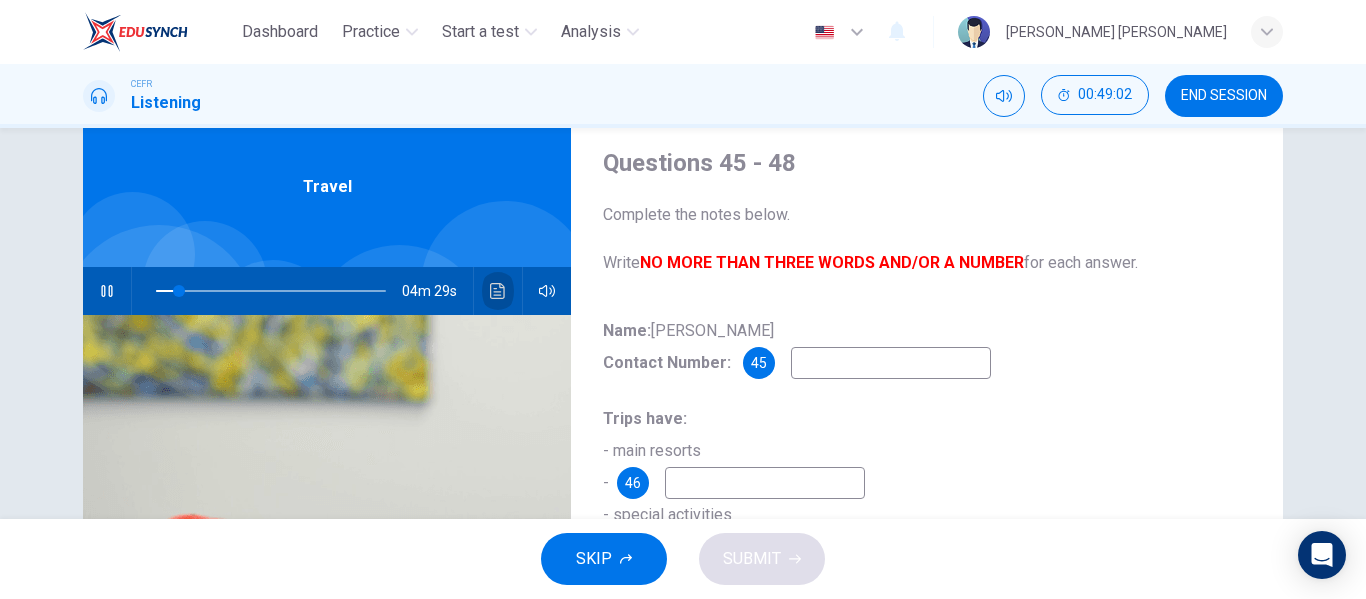 click 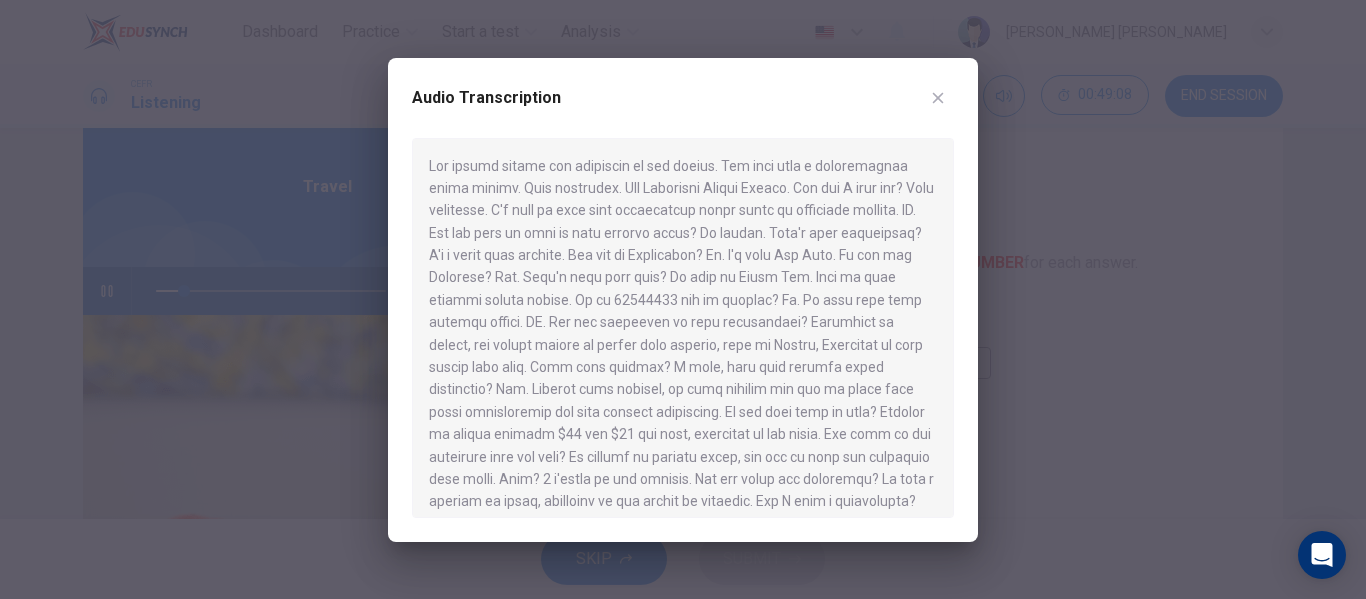 click at bounding box center [683, 299] 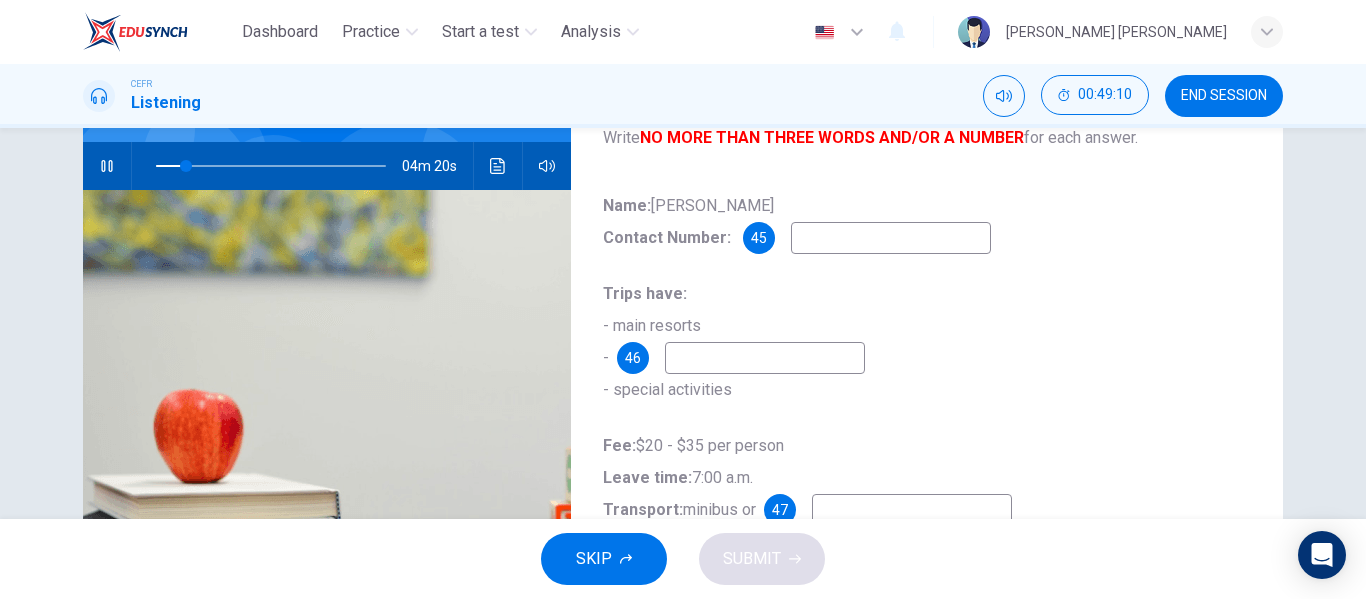scroll, scrollTop: 184, scrollLeft: 0, axis: vertical 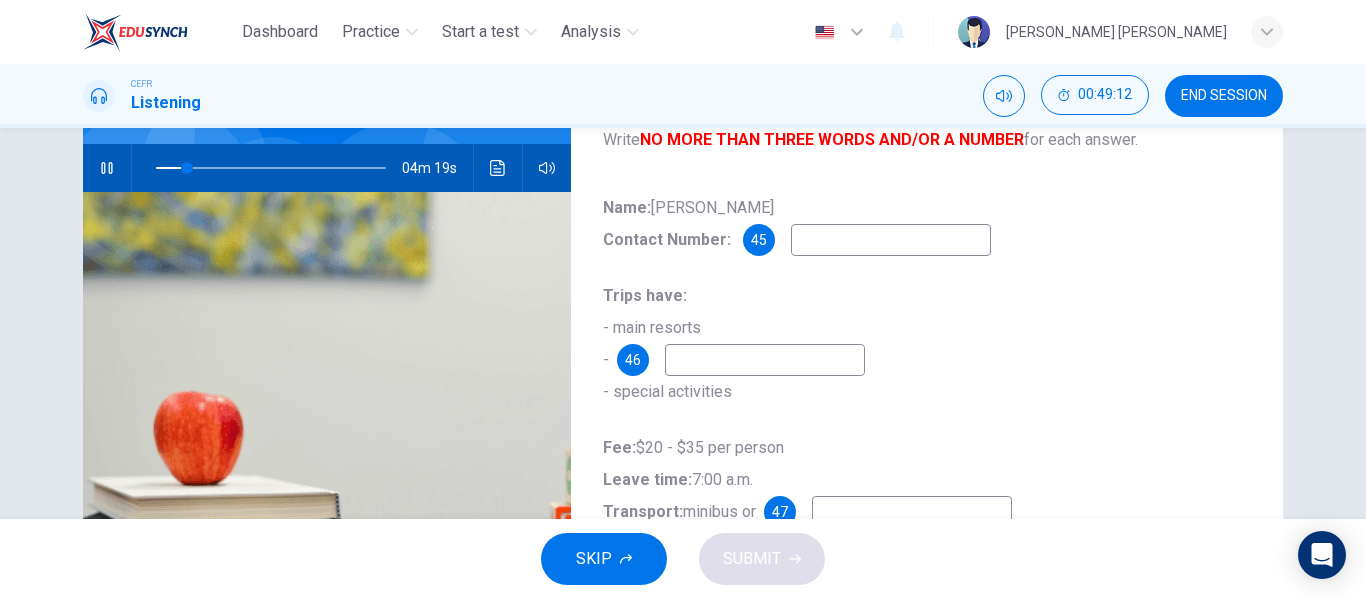 click at bounding box center (891, 240) 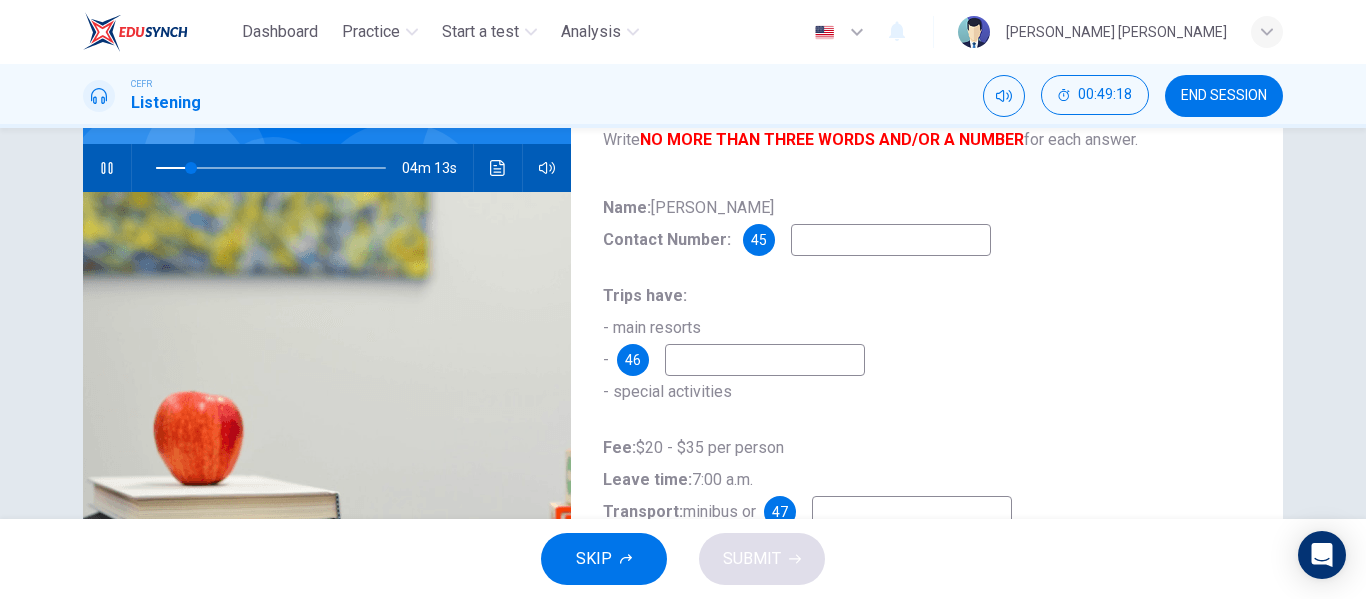 type 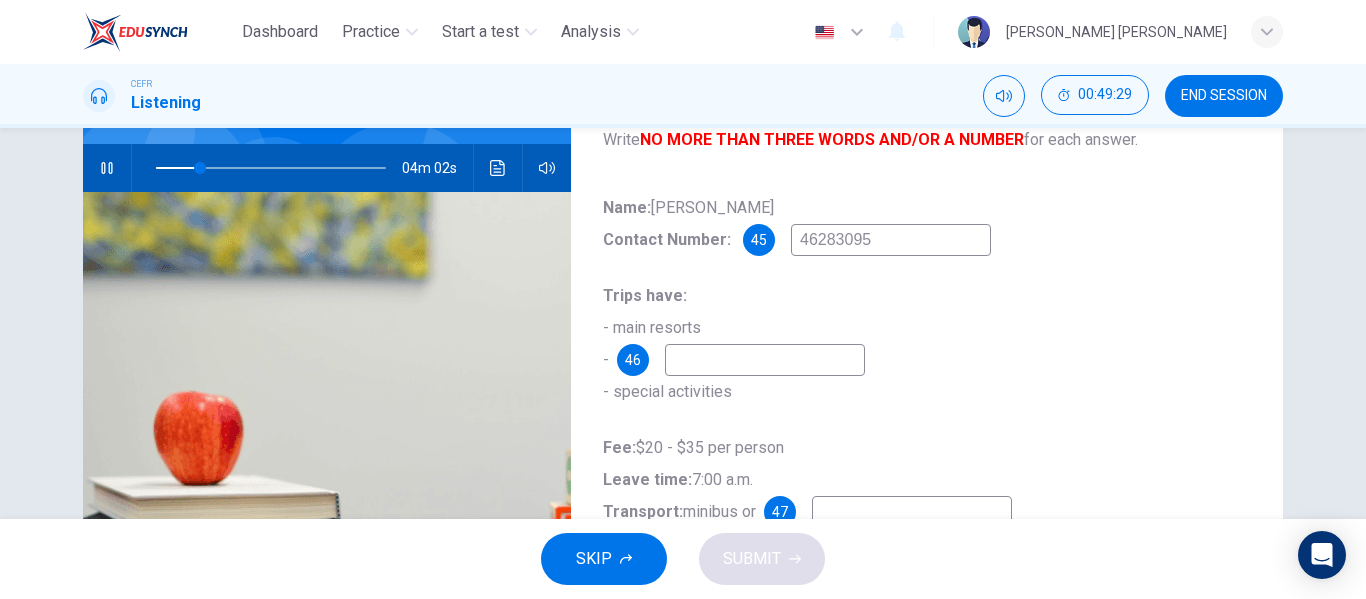 click at bounding box center [765, 360] 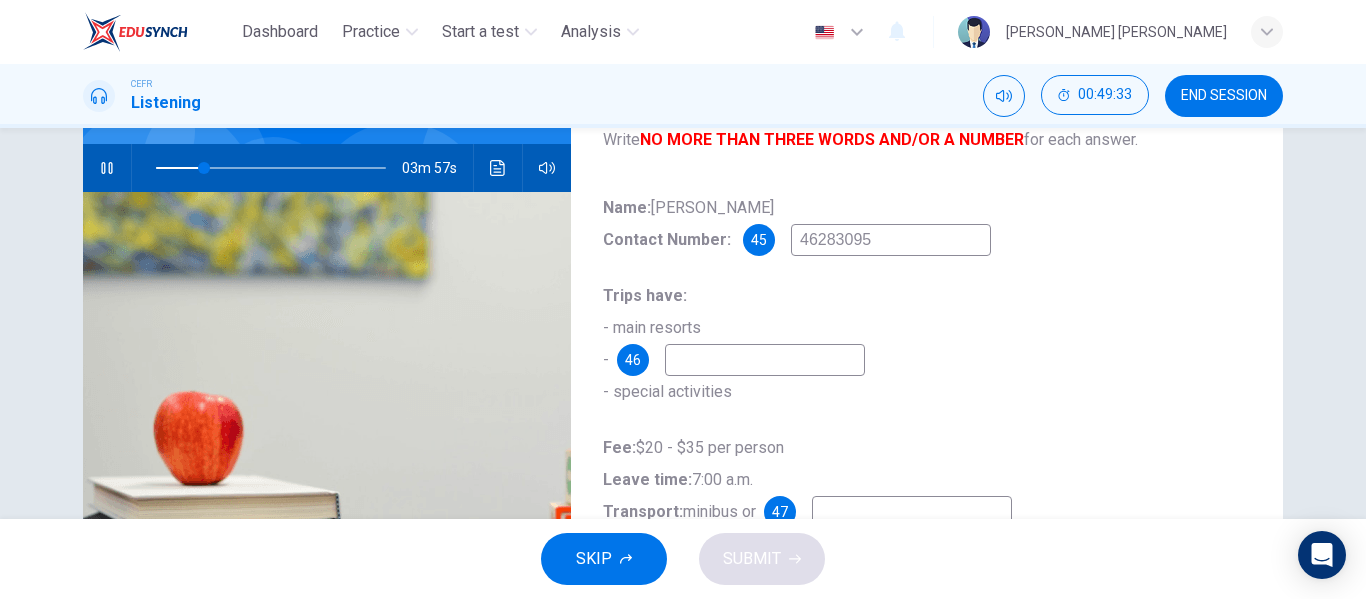 click at bounding box center (765, 360) 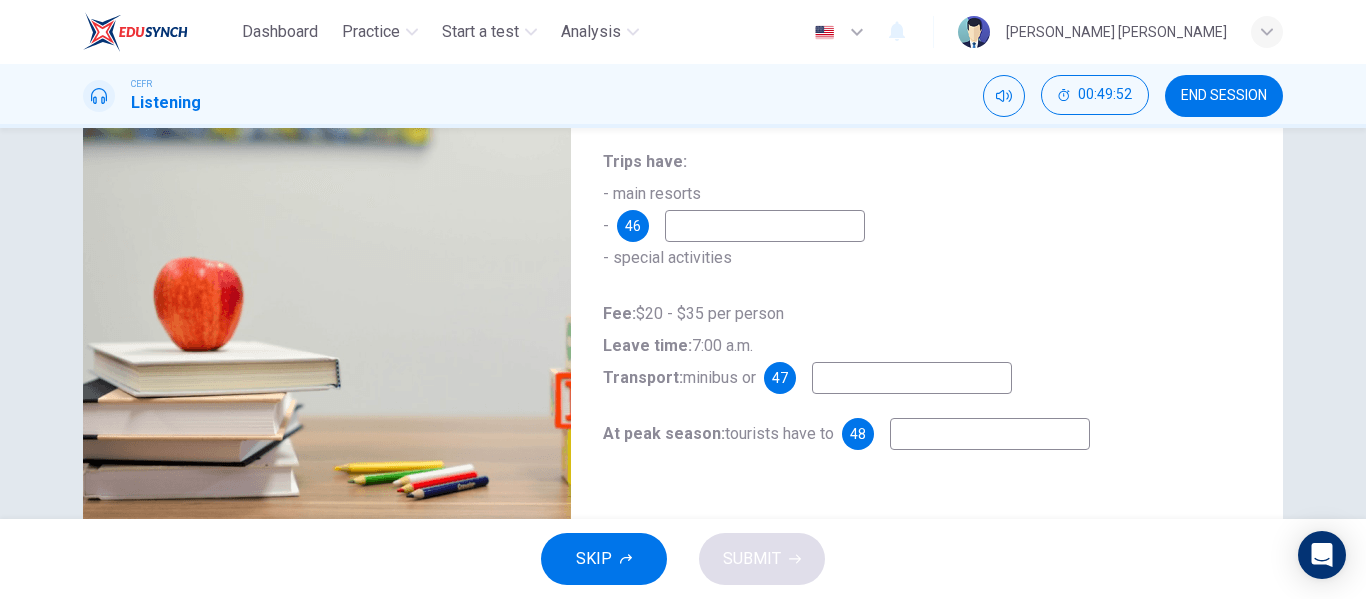 scroll, scrollTop: 319, scrollLeft: 0, axis: vertical 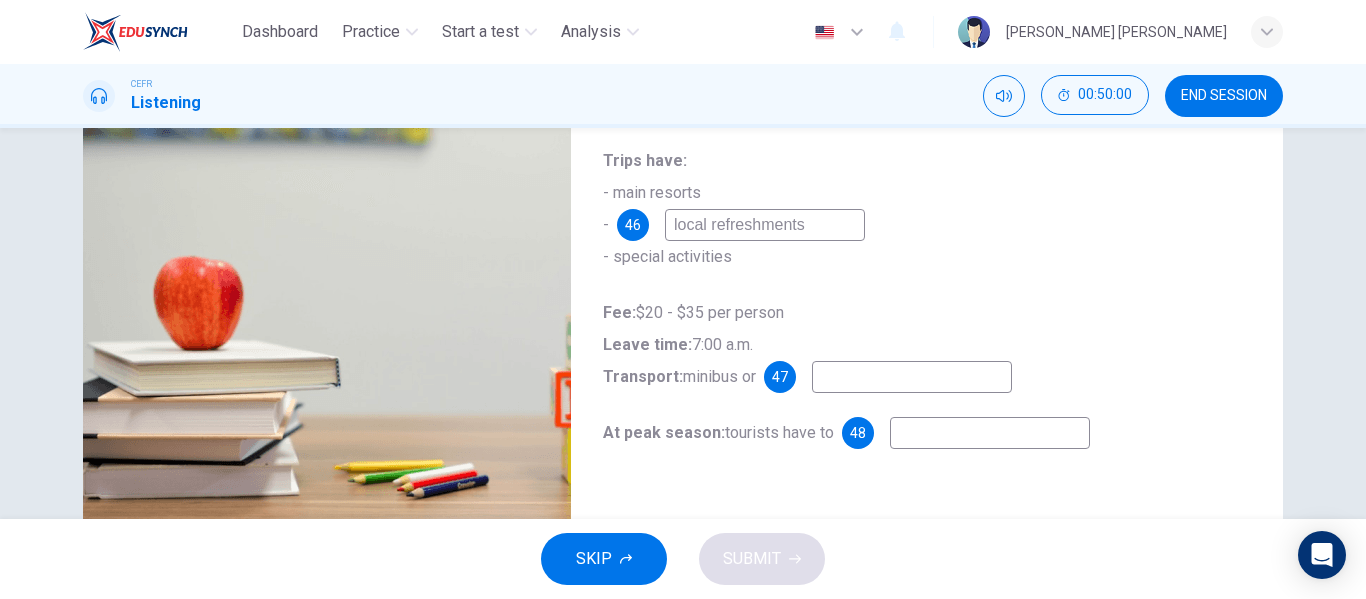 click at bounding box center [912, 377] 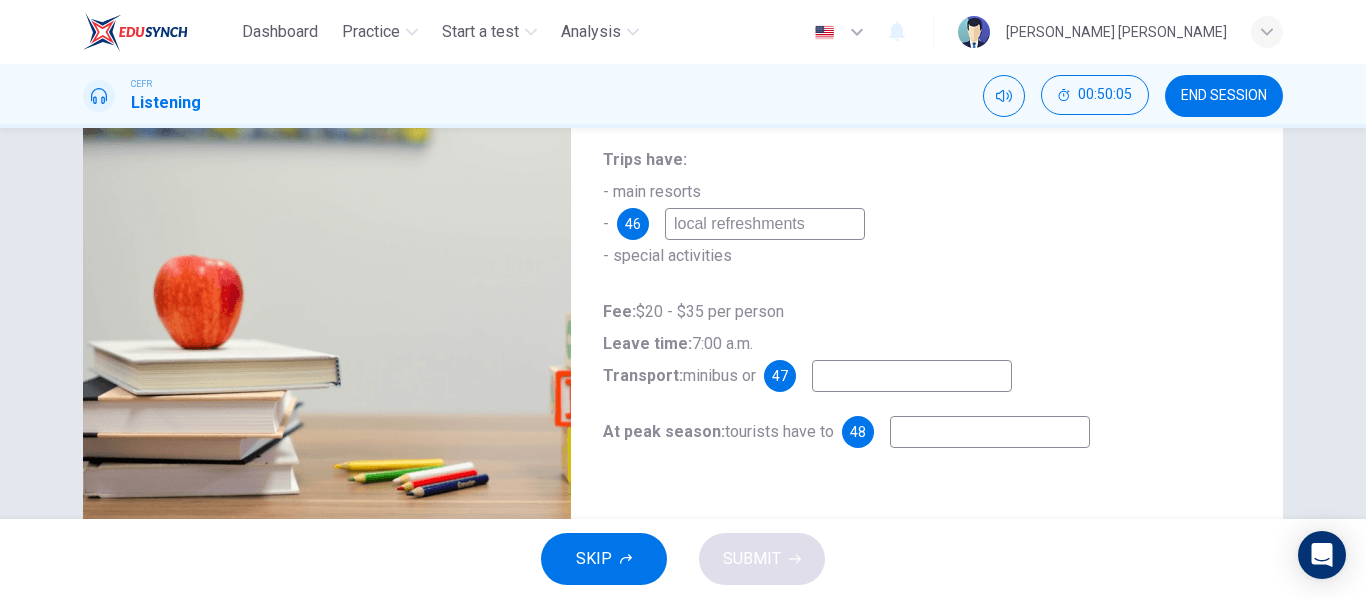 scroll, scrollTop: 335, scrollLeft: 0, axis: vertical 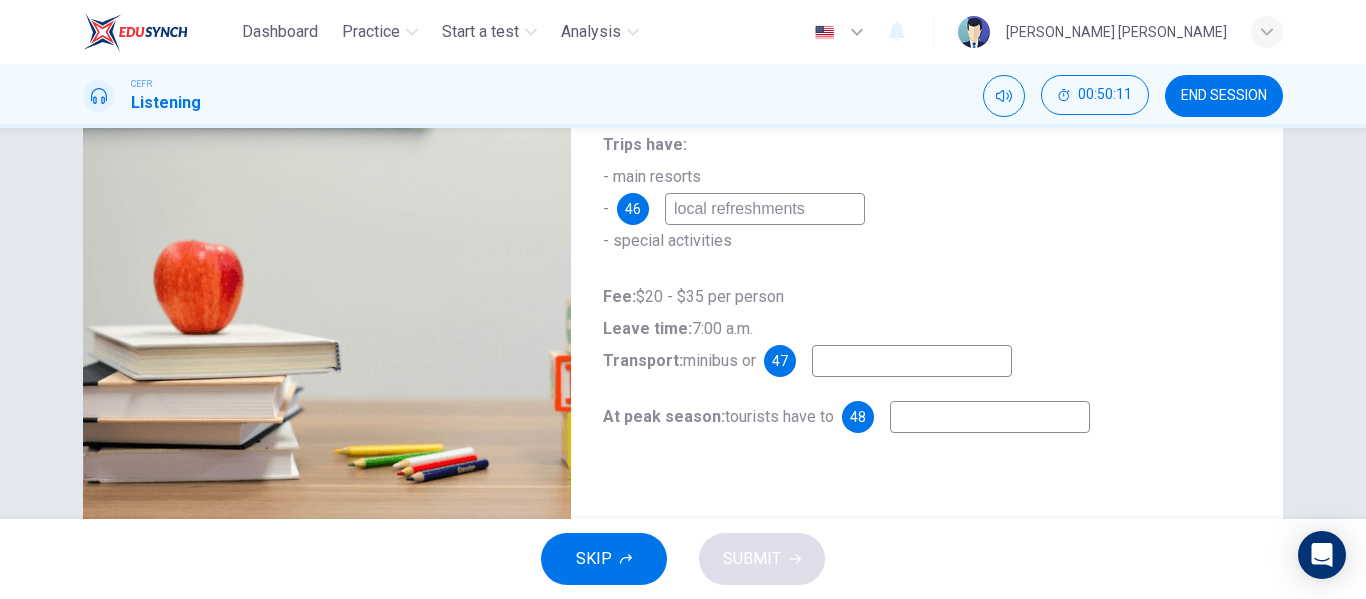 click at bounding box center (912, 361) 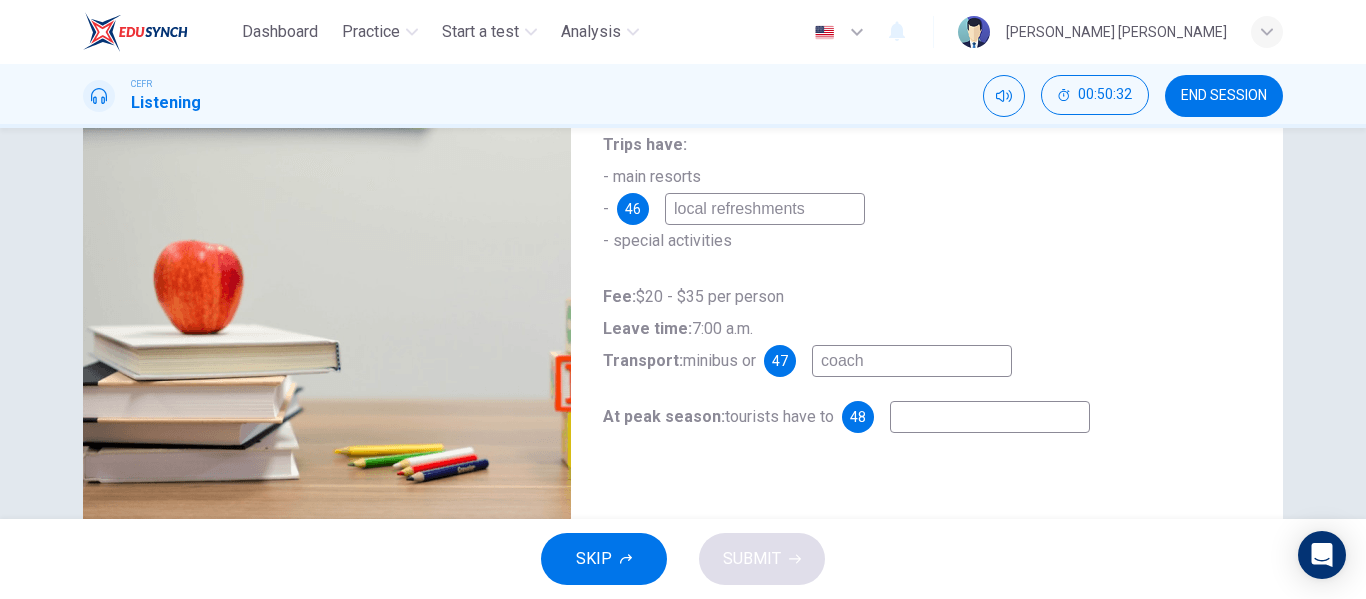 click at bounding box center (990, 417) 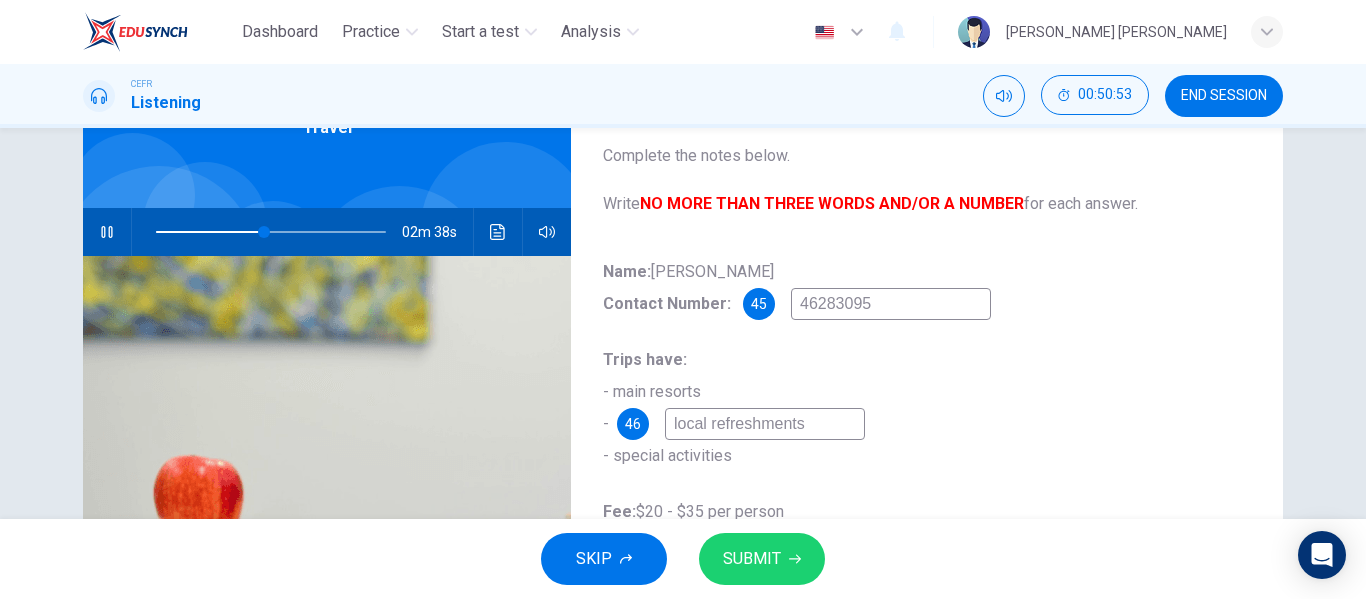 scroll, scrollTop: 114, scrollLeft: 0, axis: vertical 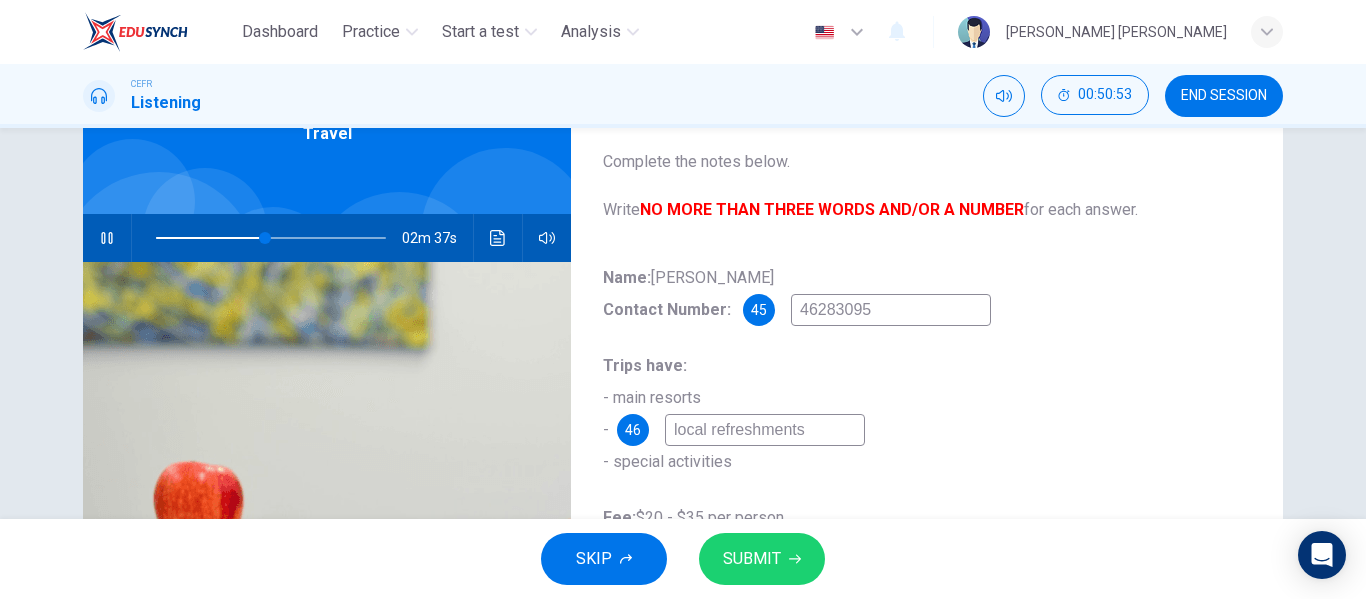 click at bounding box center [498, 238] 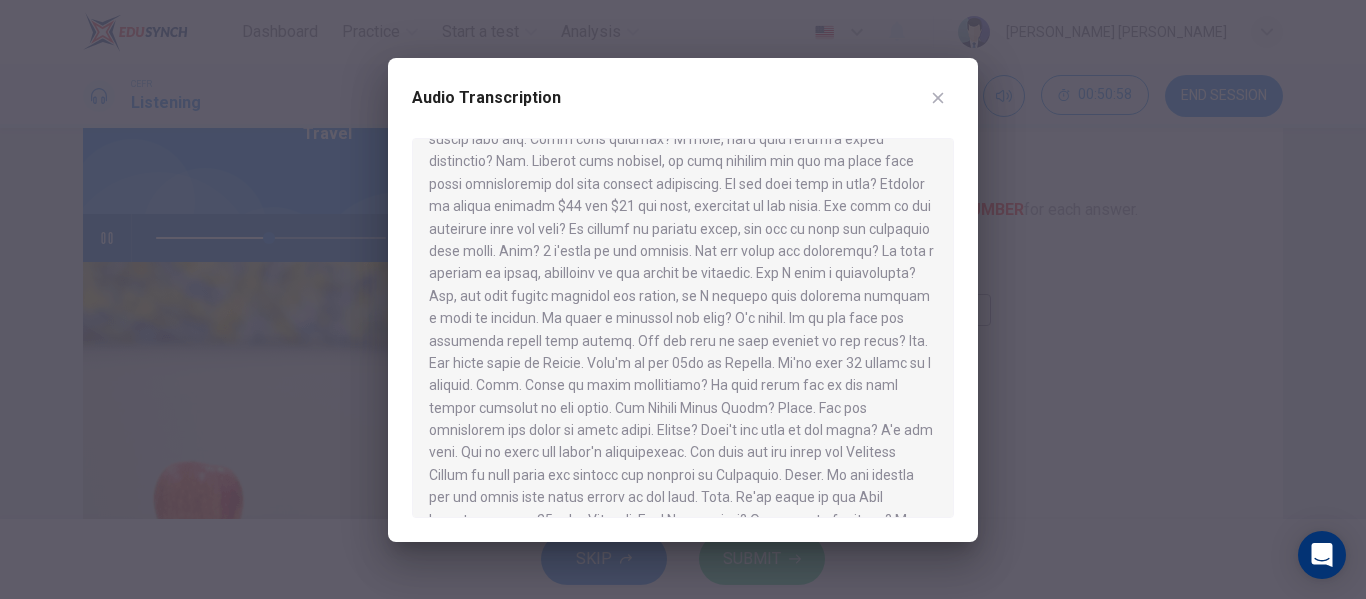 scroll, scrollTop: 229, scrollLeft: 0, axis: vertical 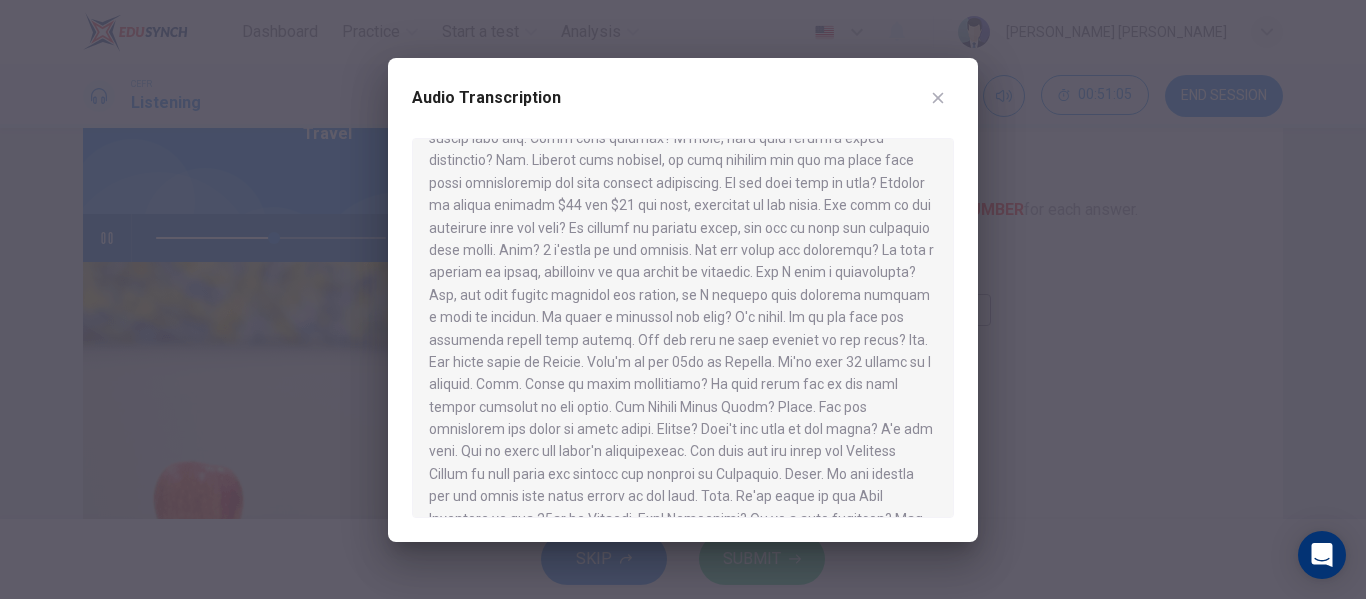 click at bounding box center [683, 299] 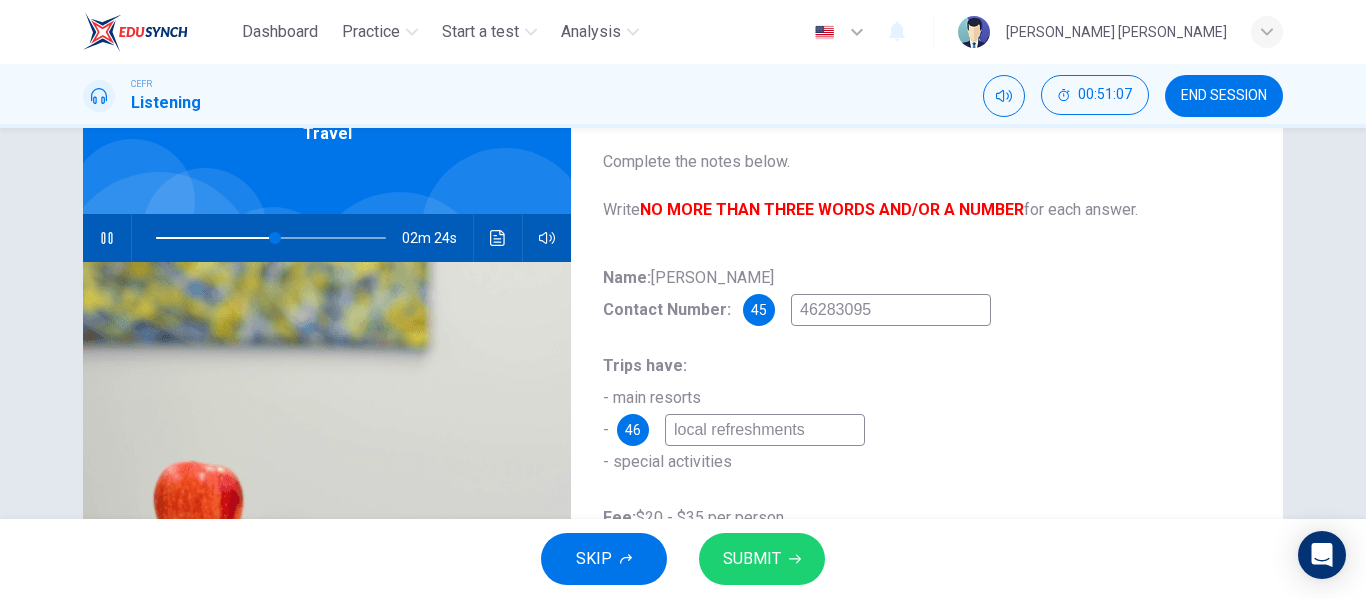 scroll, scrollTop: 384, scrollLeft: 0, axis: vertical 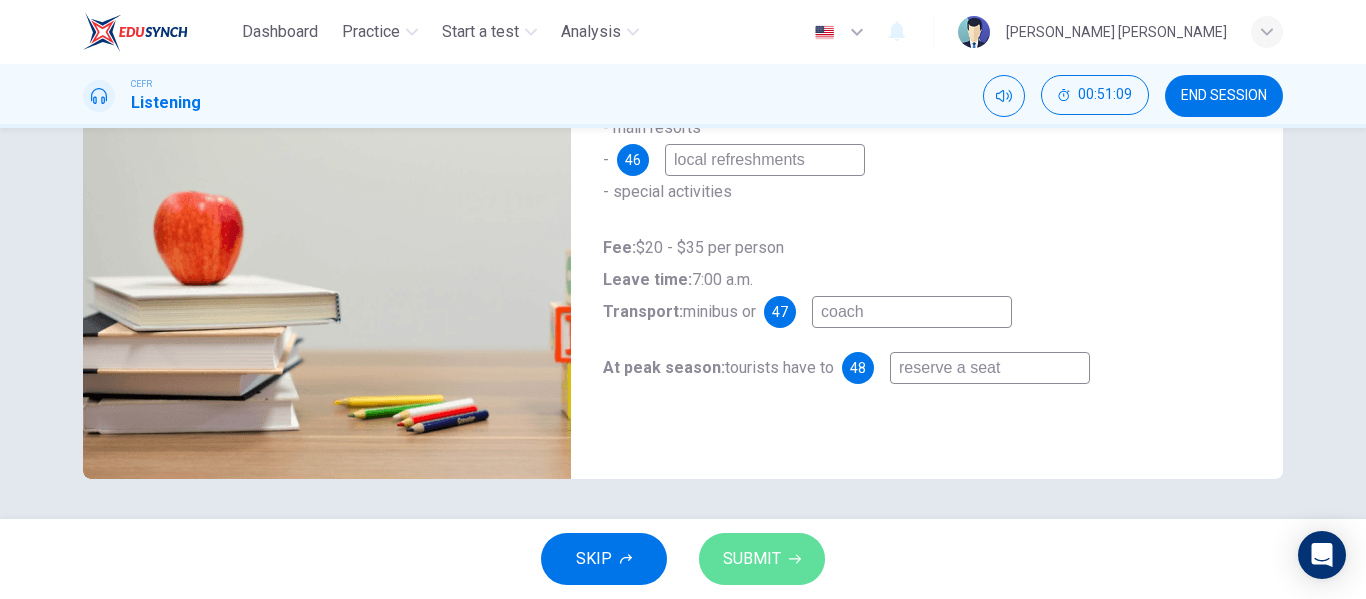 click on "SUBMIT" at bounding box center (762, 559) 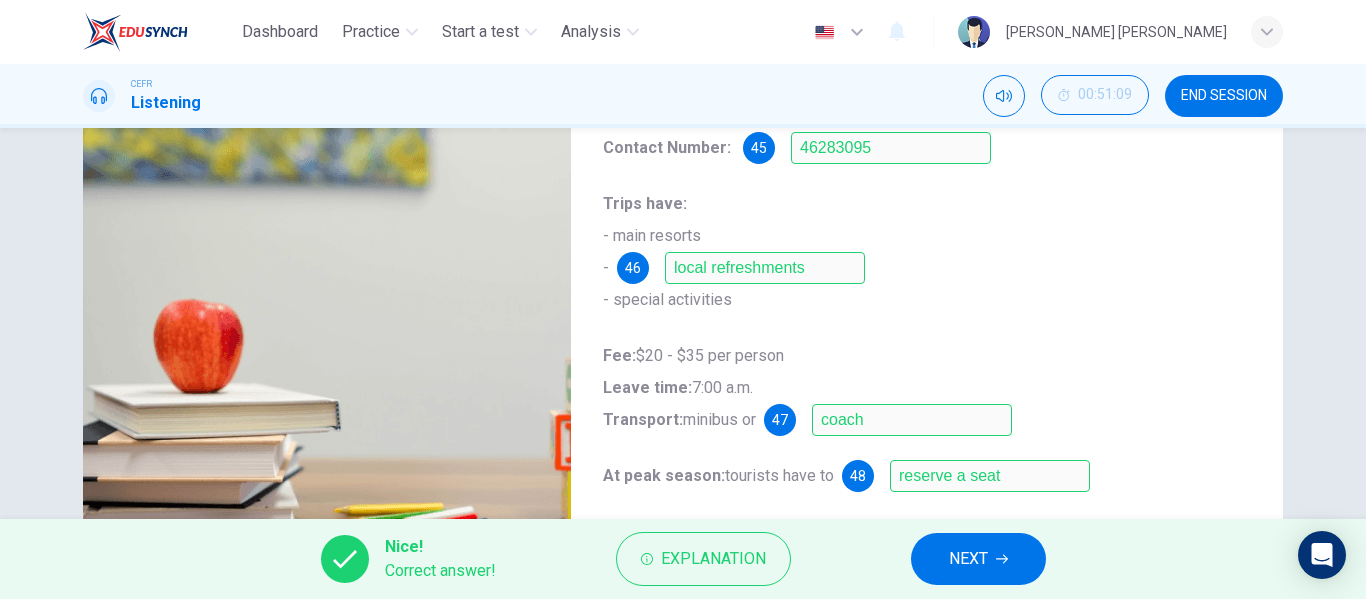scroll, scrollTop: 290, scrollLeft: 0, axis: vertical 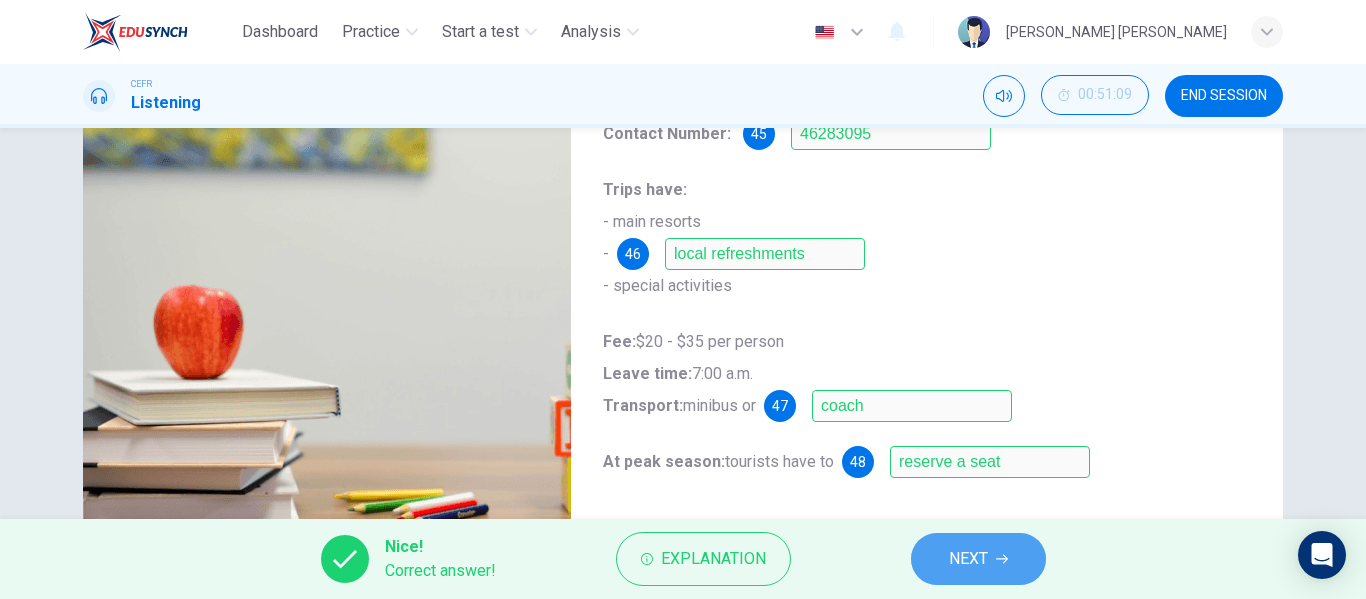 click on "NEXT" at bounding box center [978, 559] 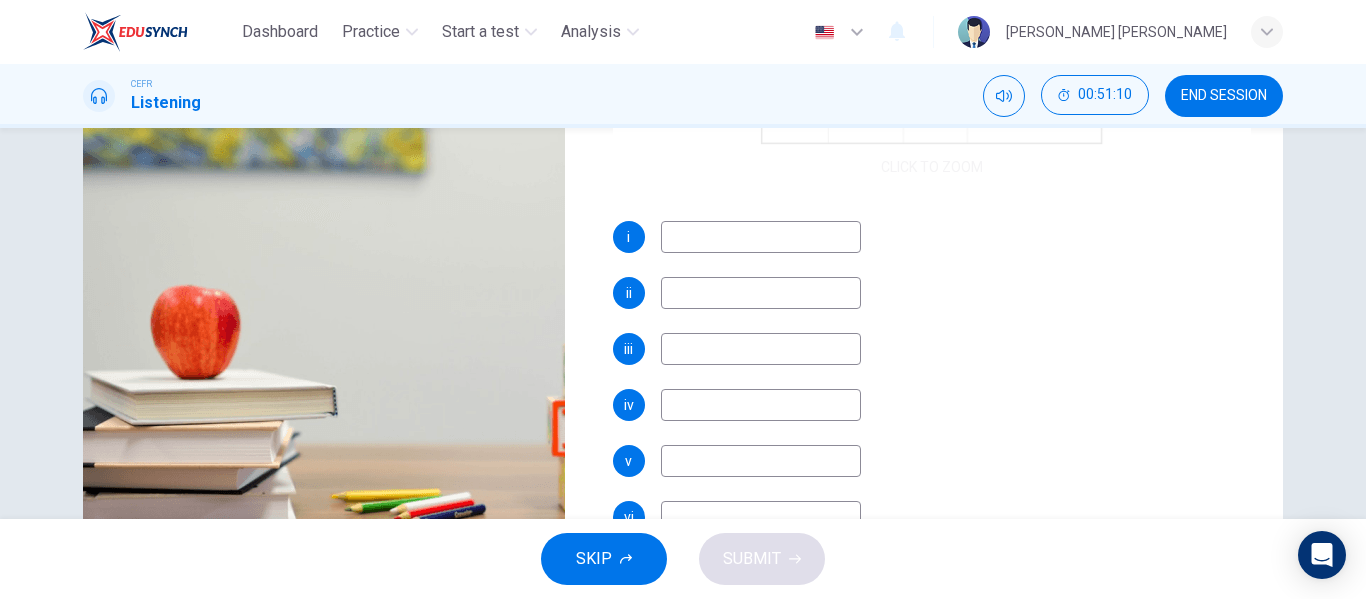 scroll, scrollTop: 0, scrollLeft: 0, axis: both 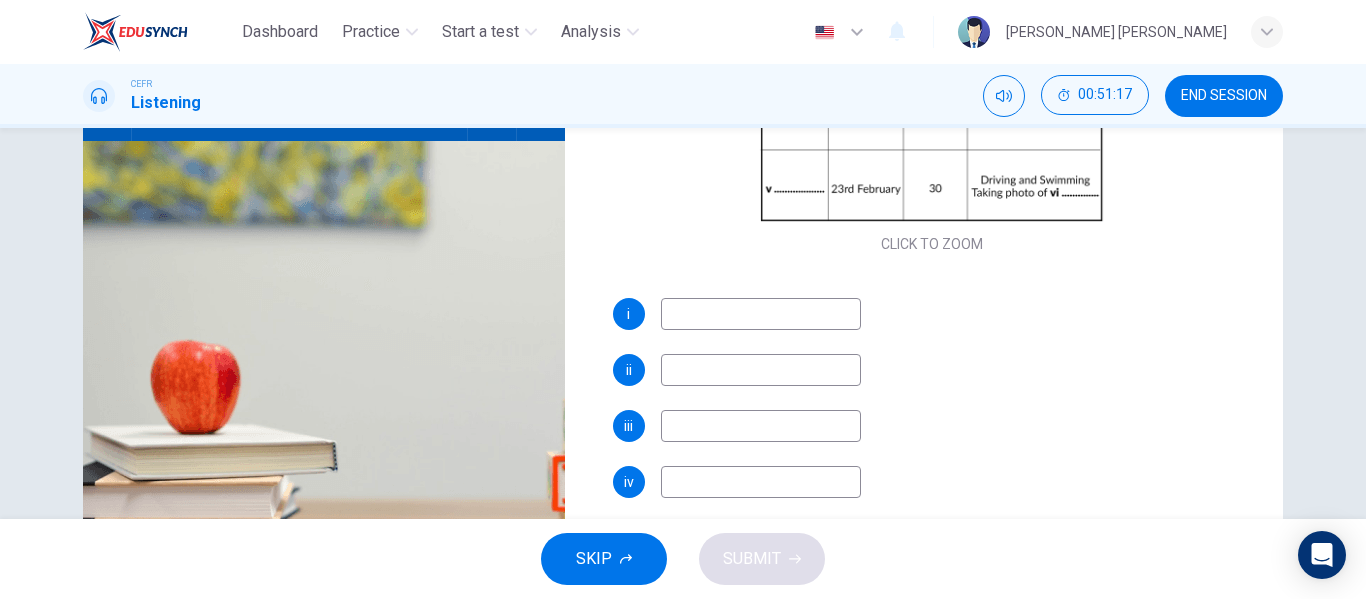 click at bounding box center [761, 314] 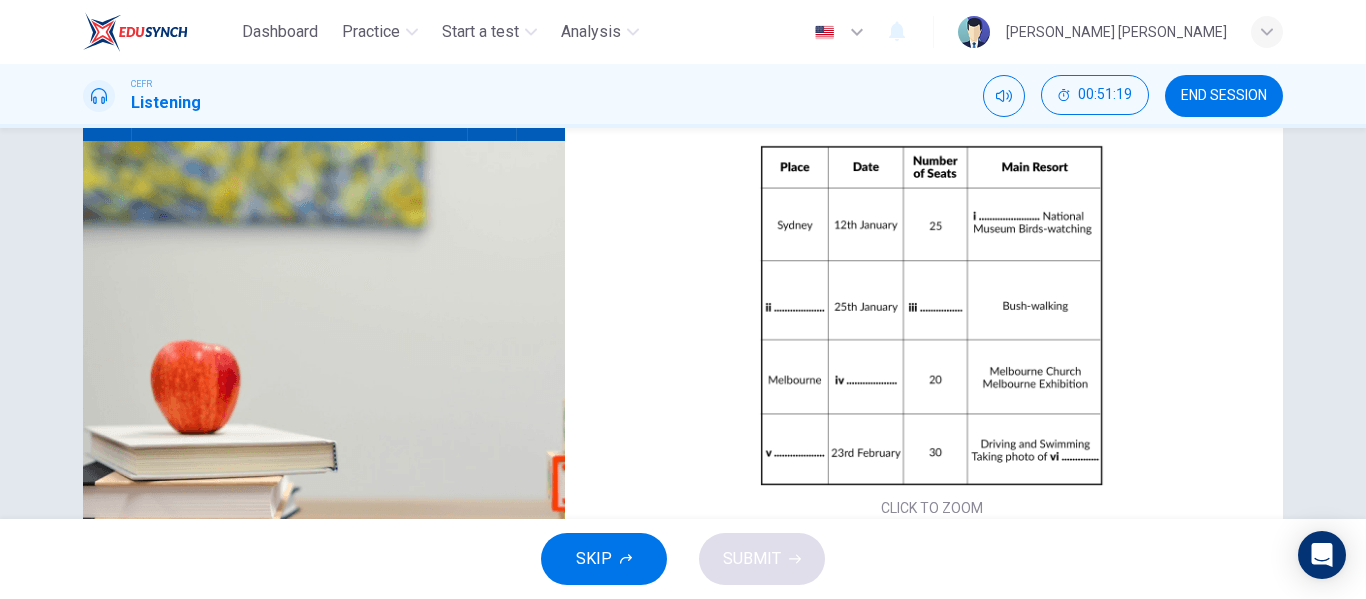 scroll, scrollTop: 1, scrollLeft: 0, axis: vertical 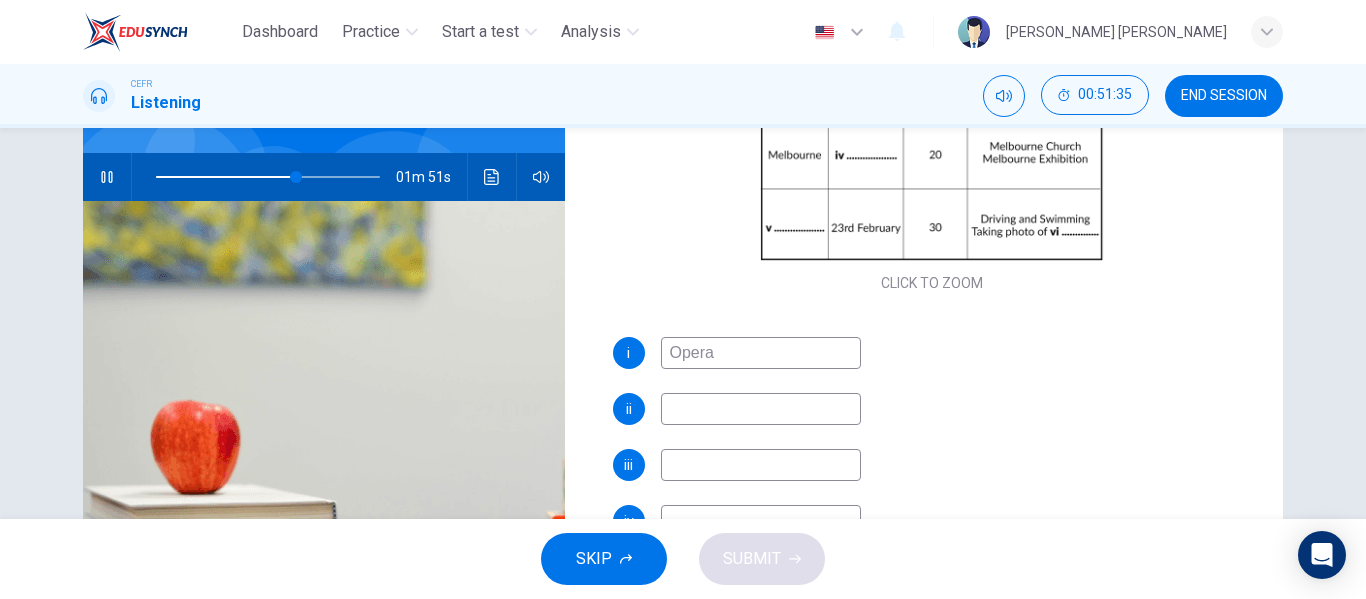 drag, startPoint x: 725, startPoint y: 347, endPoint x: 349, endPoint y: 392, distance: 378.68326 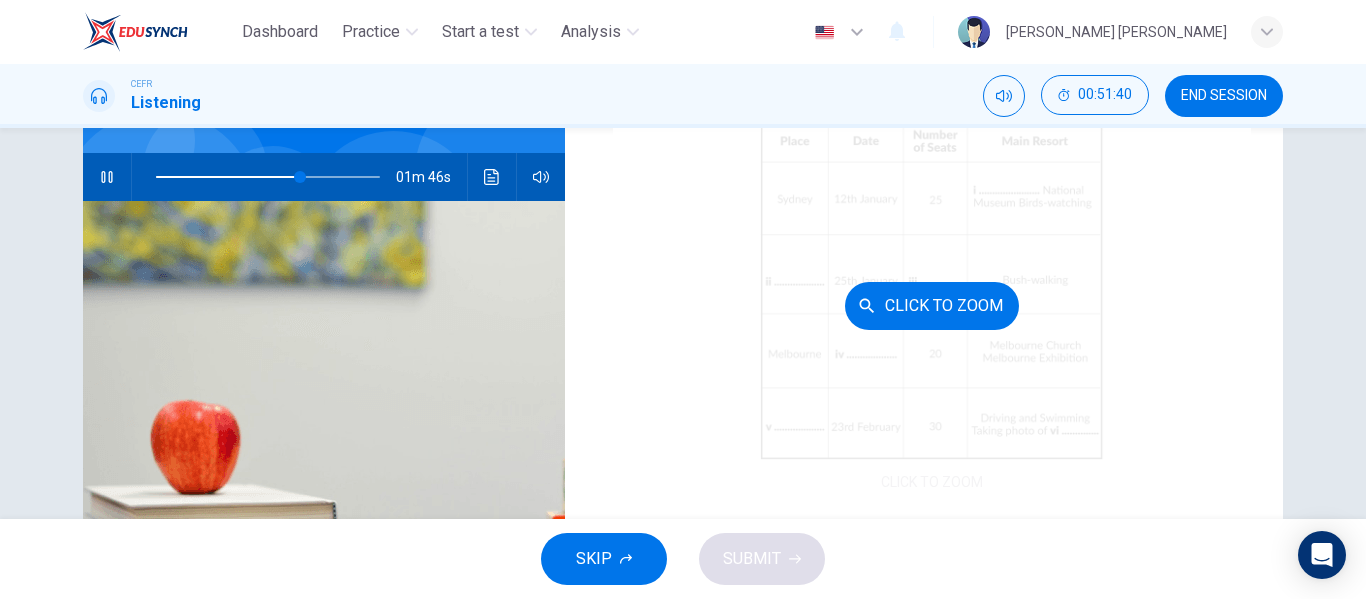 scroll, scrollTop: 286, scrollLeft: 0, axis: vertical 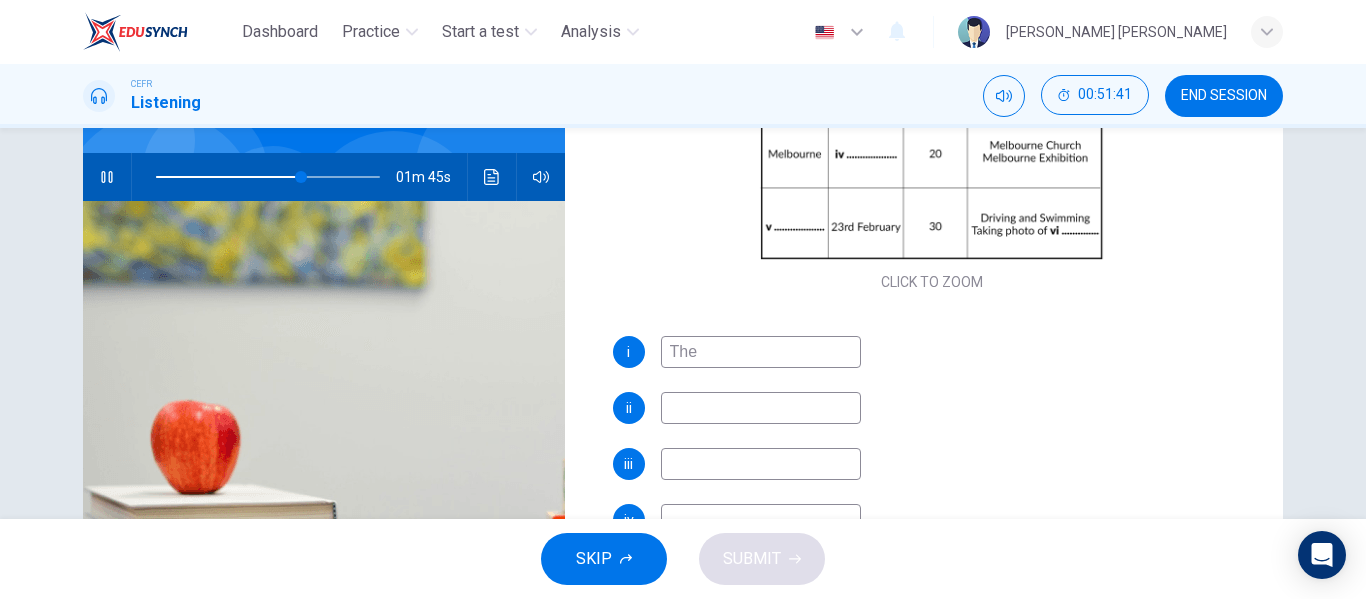 click at bounding box center [761, 408] 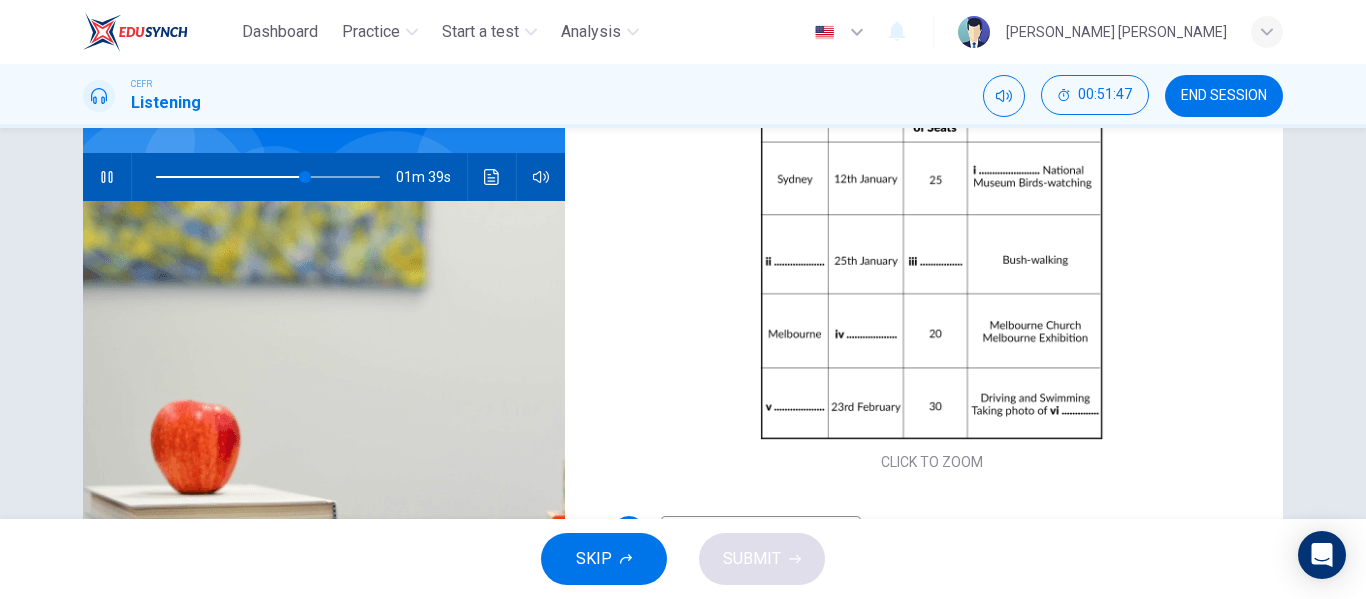 scroll, scrollTop: 100, scrollLeft: 0, axis: vertical 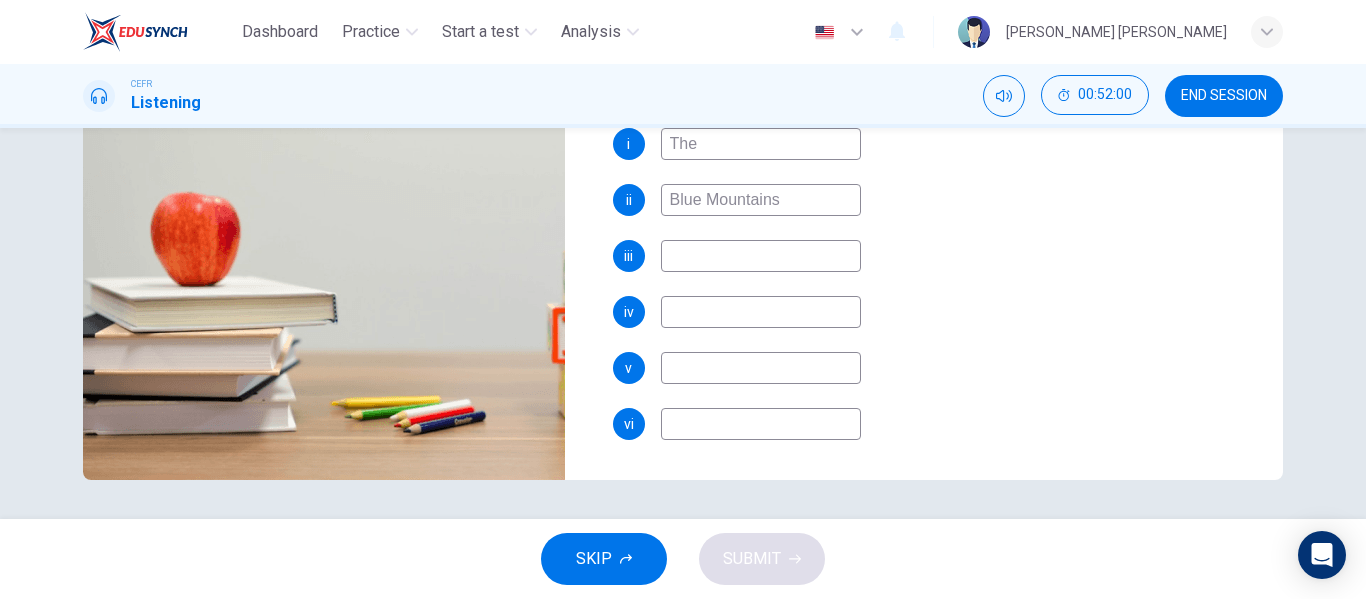 click at bounding box center (761, 256) 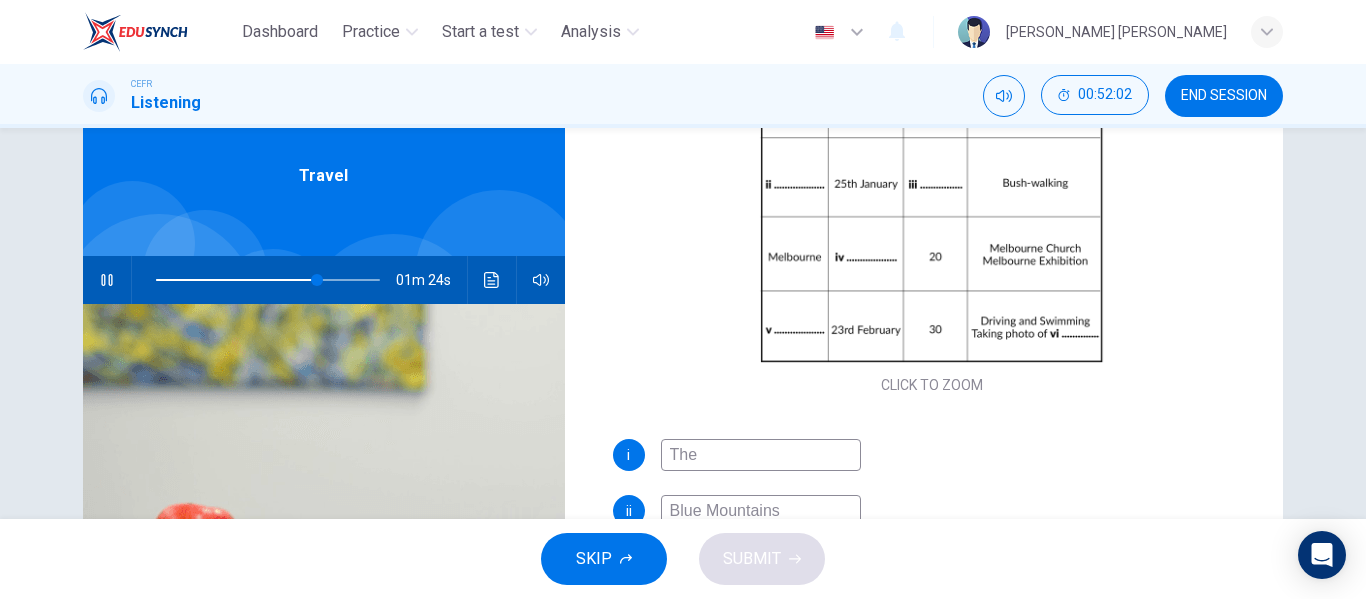 scroll, scrollTop: 0, scrollLeft: 0, axis: both 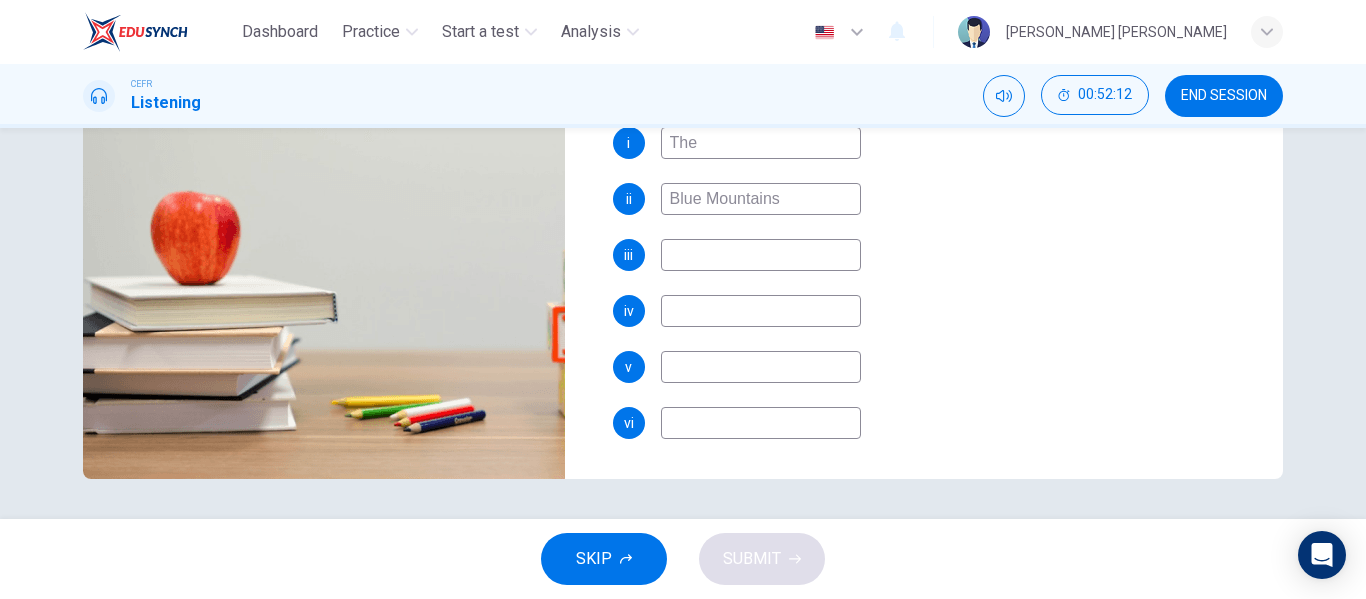 click at bounding box center [761, 255] 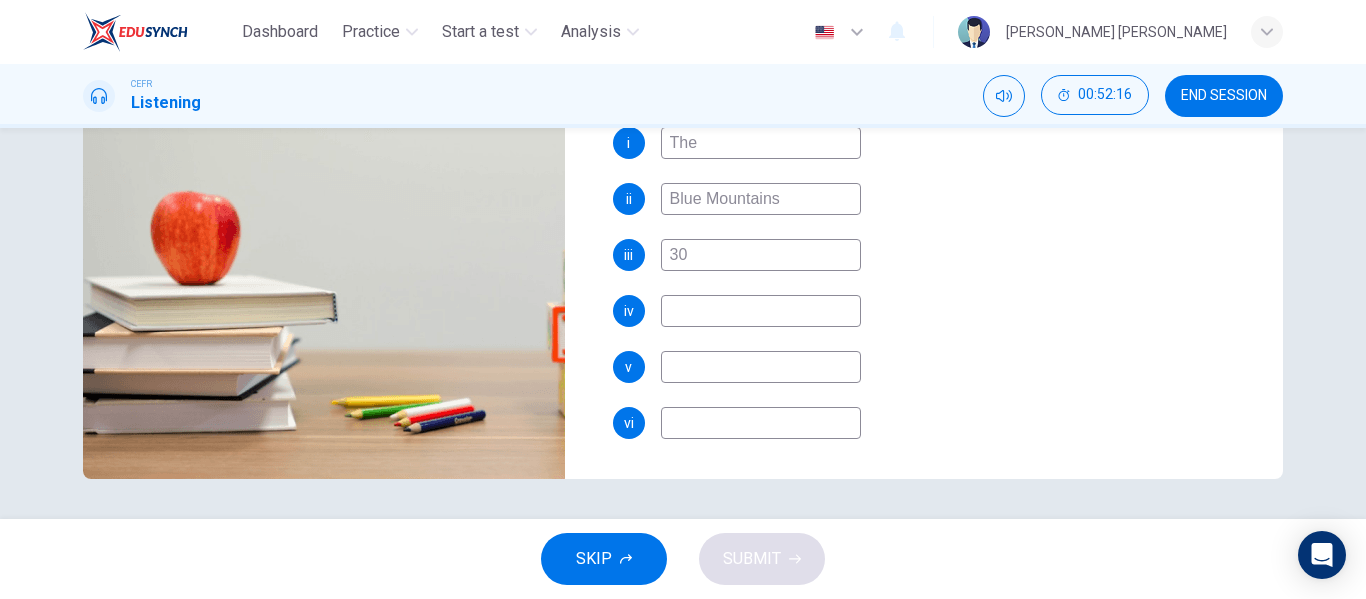 scroll, scrollTop: 0, scrollLeft: 0, axis: both 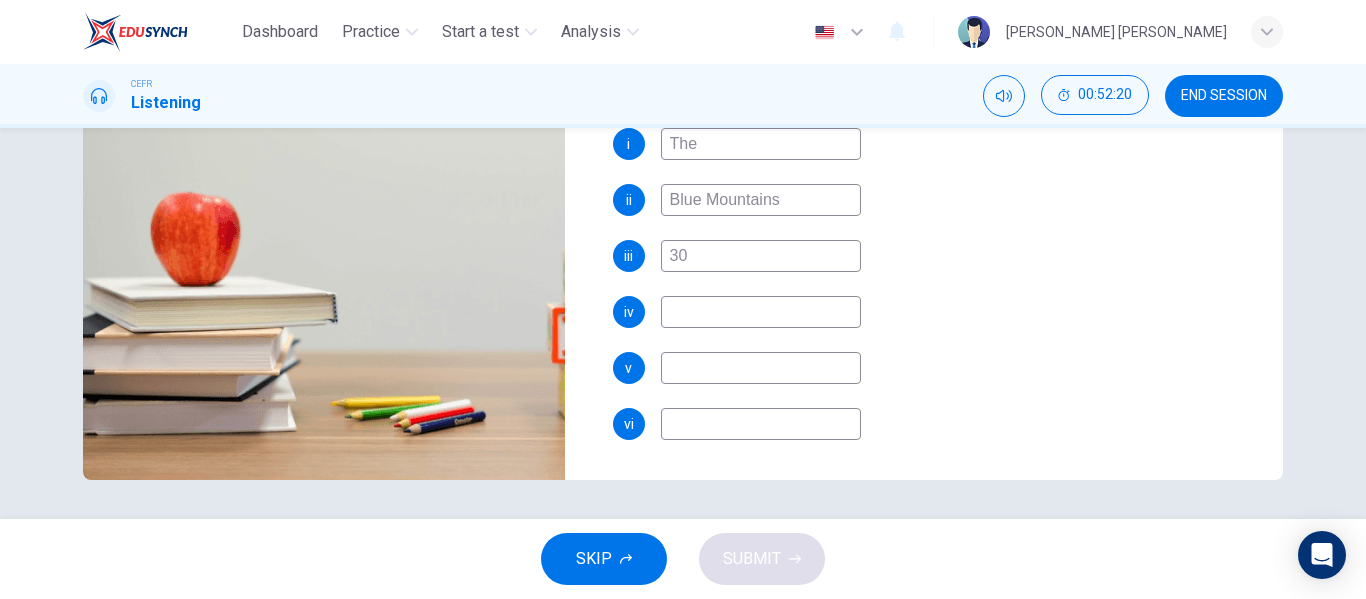 click at bounding box center (761, 312) 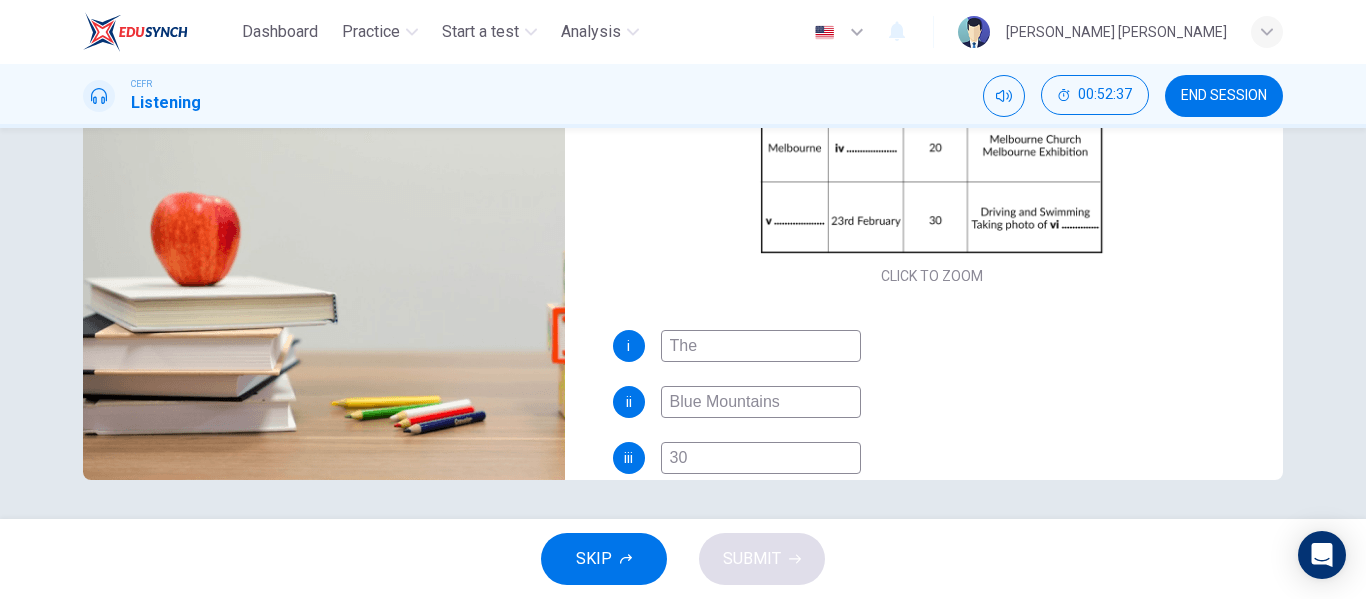 scroll, scrollTop: 286, scrollLeft: 0, axis: vertical 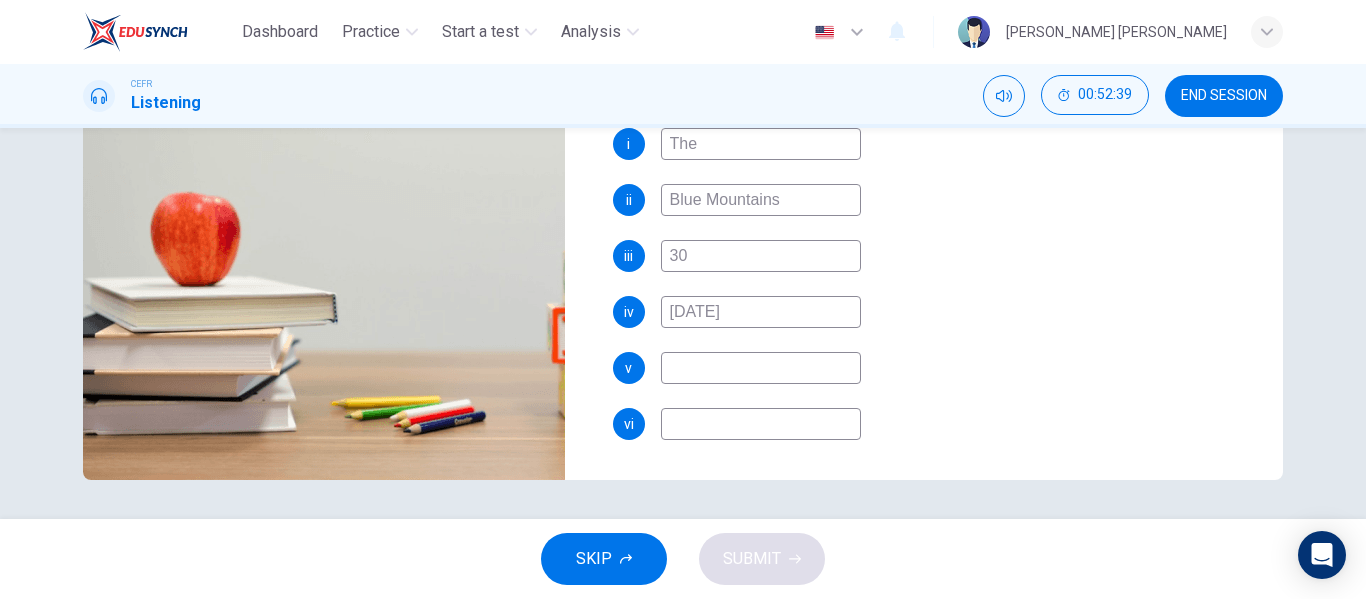 click at bounding box center (761, 368) 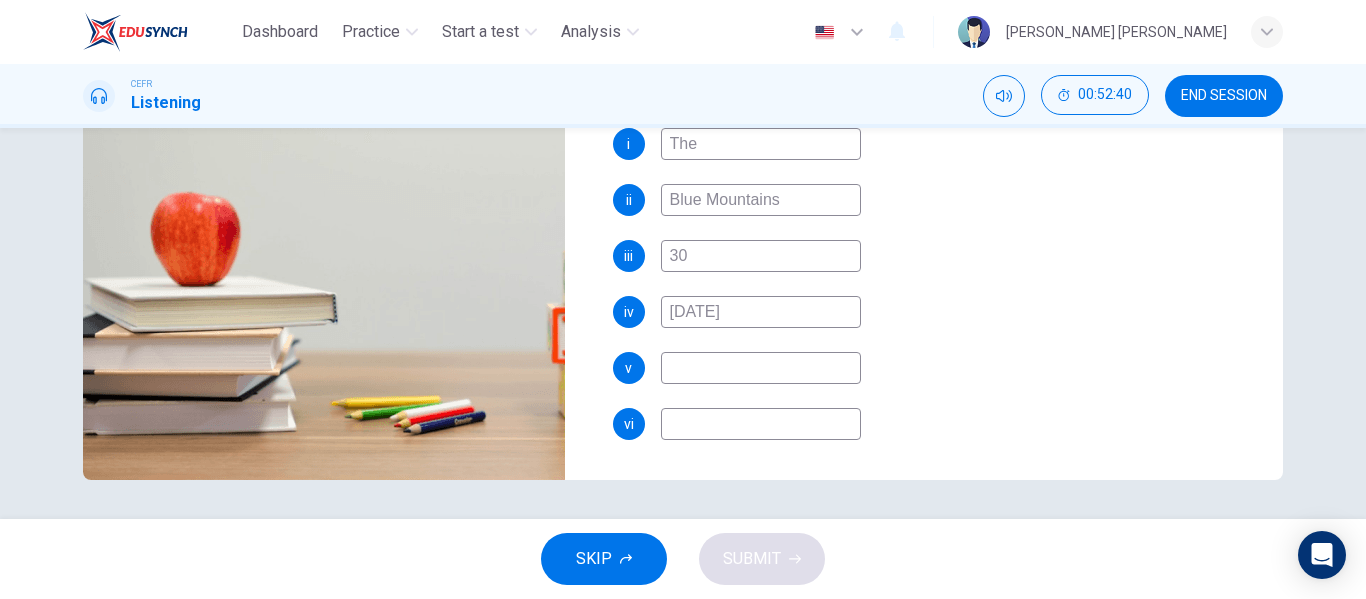 scroll, scrollTop: 0, scrollLeft: 0, axis: both 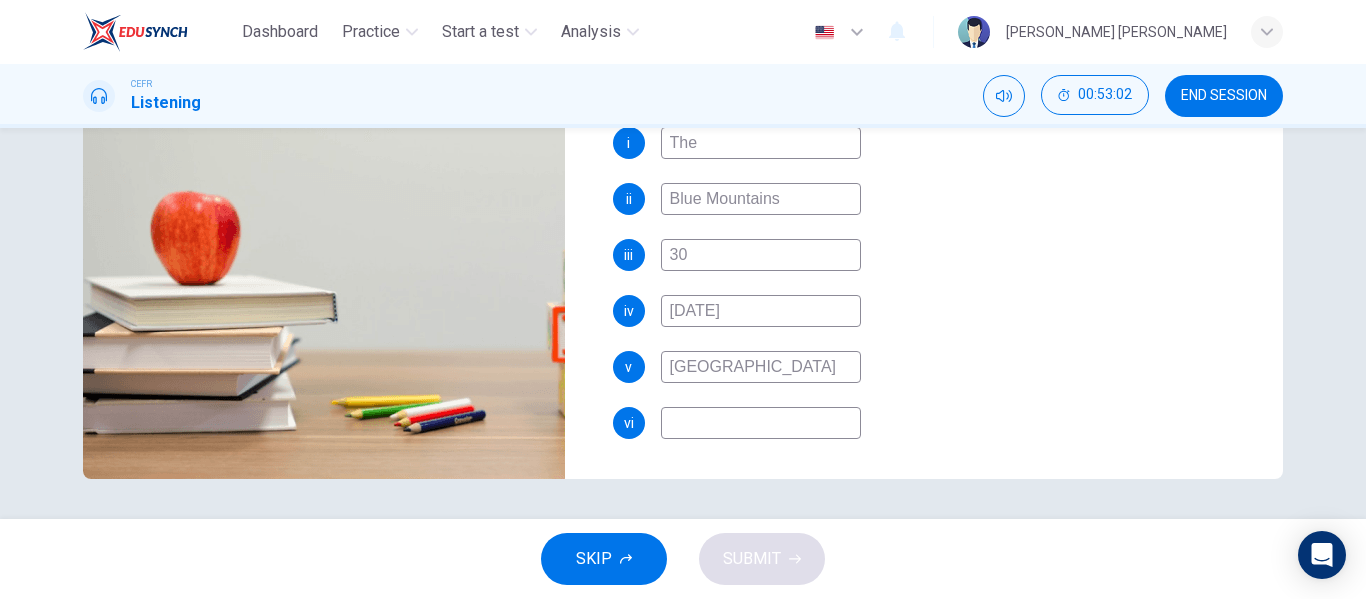click at bounding box center [761, 423] 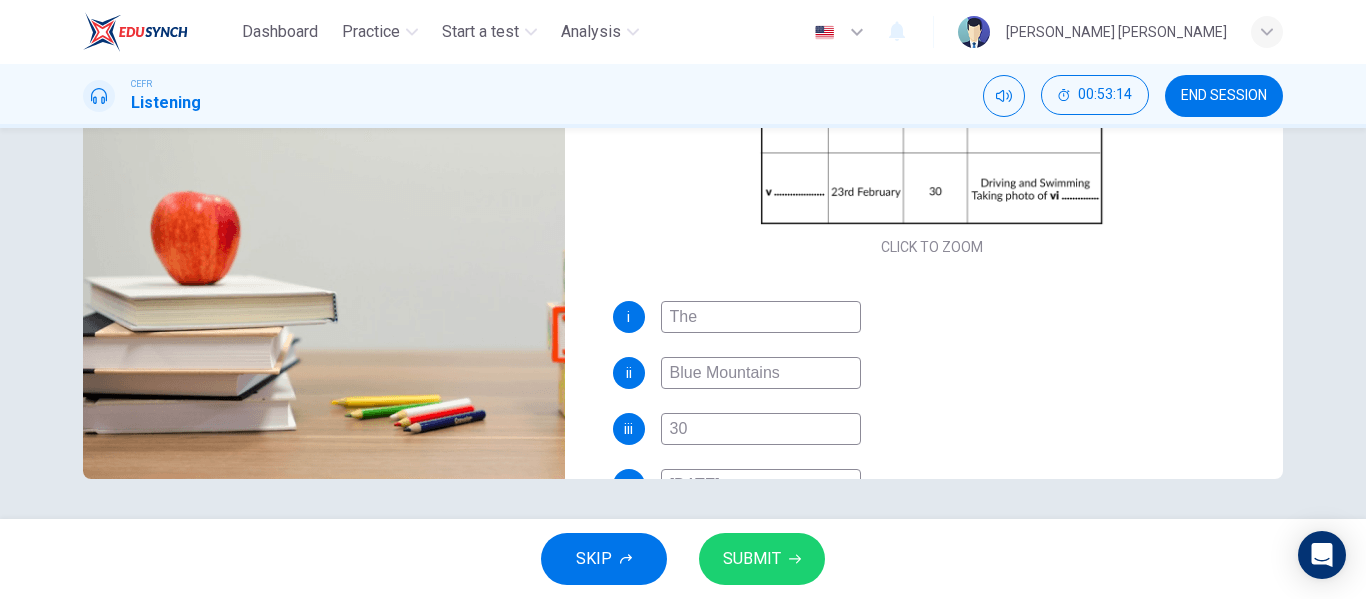 scroll, scrollTop: 286, scrollLeft: 0, axis: vertical 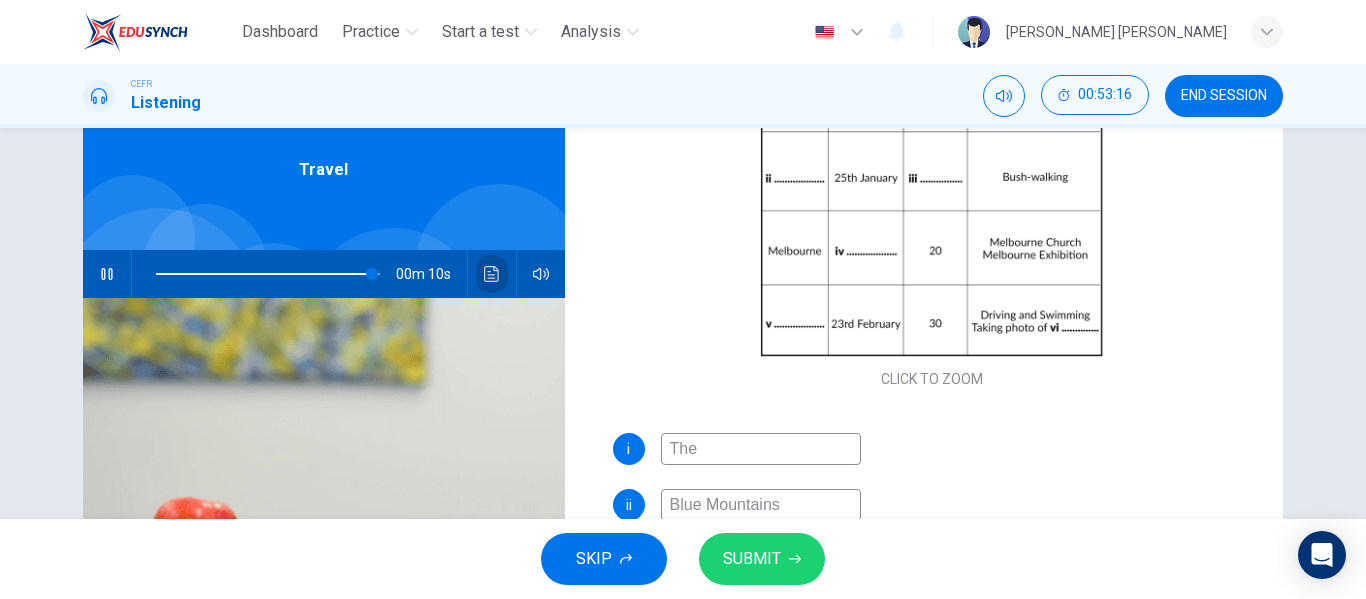 click 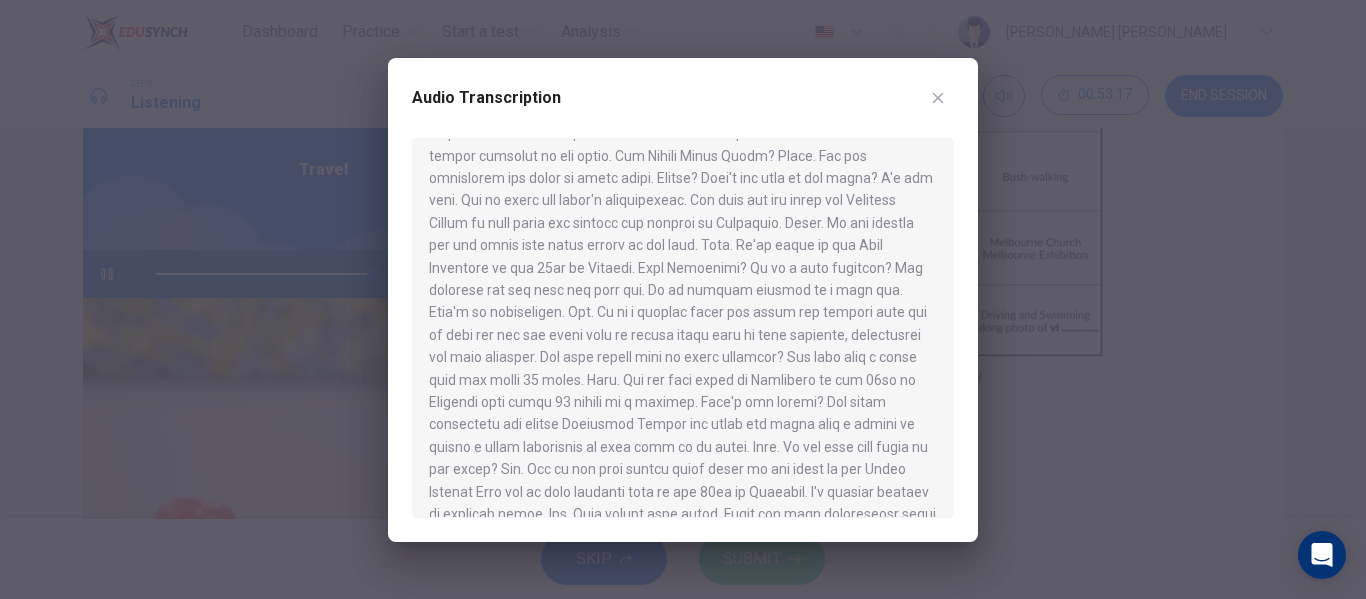 scroll, scrollTop: 639, scrollLeft: 0, axis: vertical 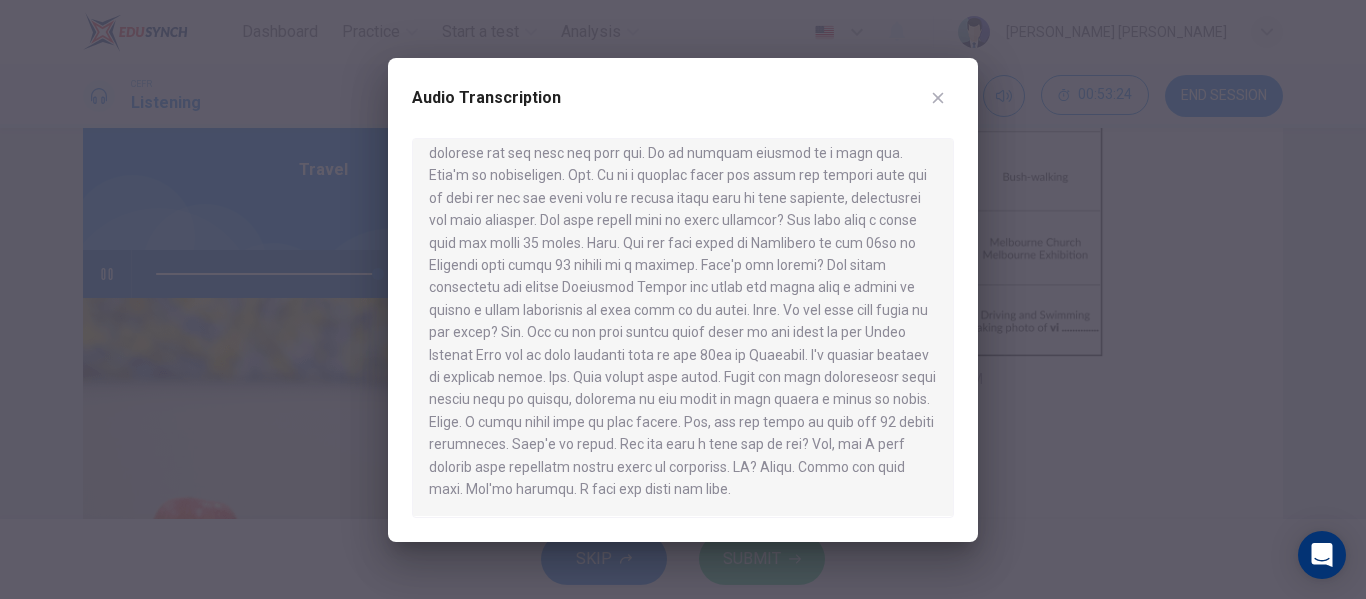 click at bounding box center (683, 299) 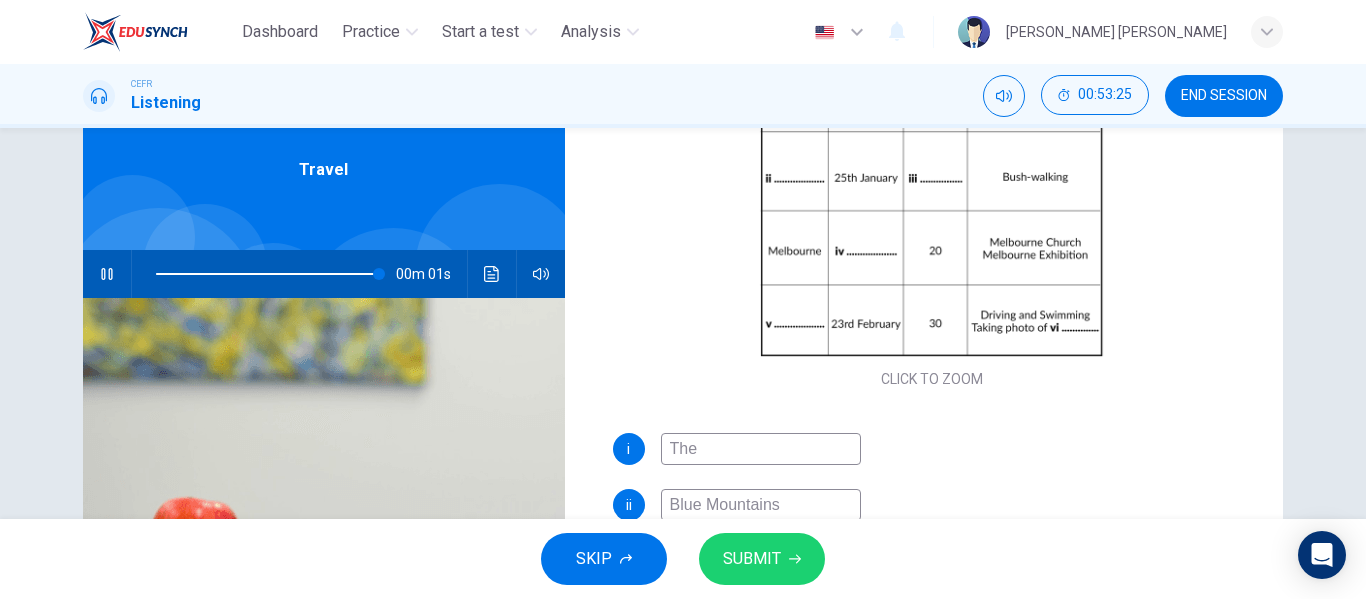 scroll, scrollTop: 384, scrollLeft: 0, axis: vertical 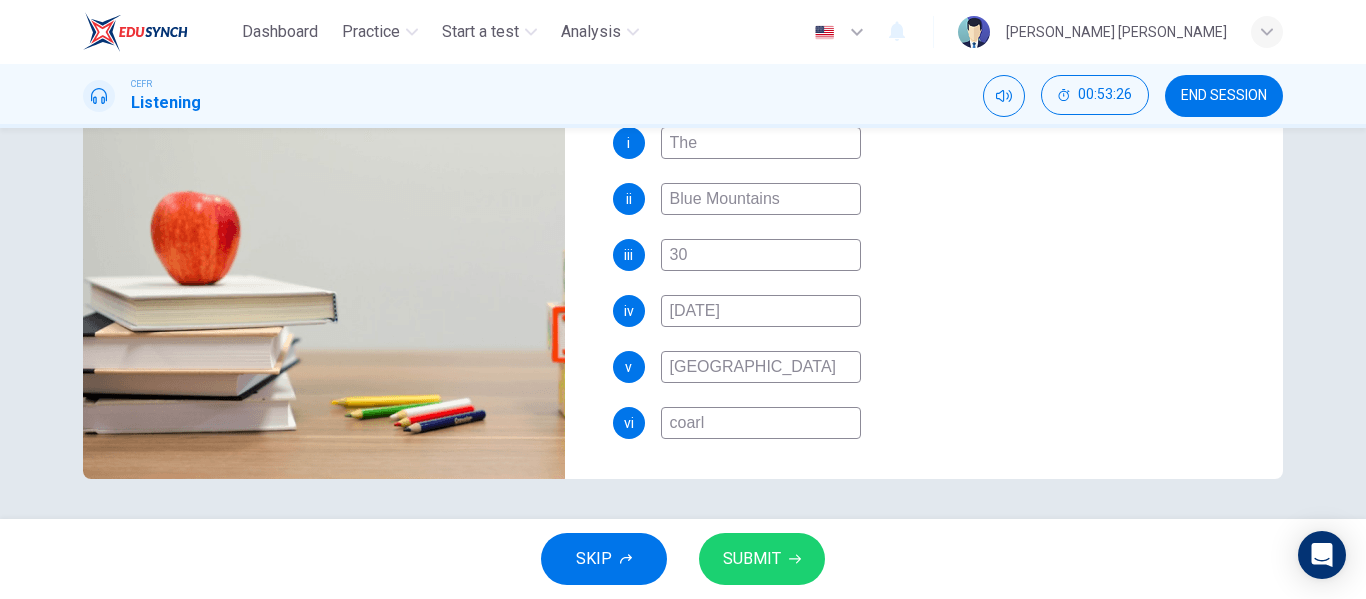 click on "coarl" at bounding box center (761, 423) 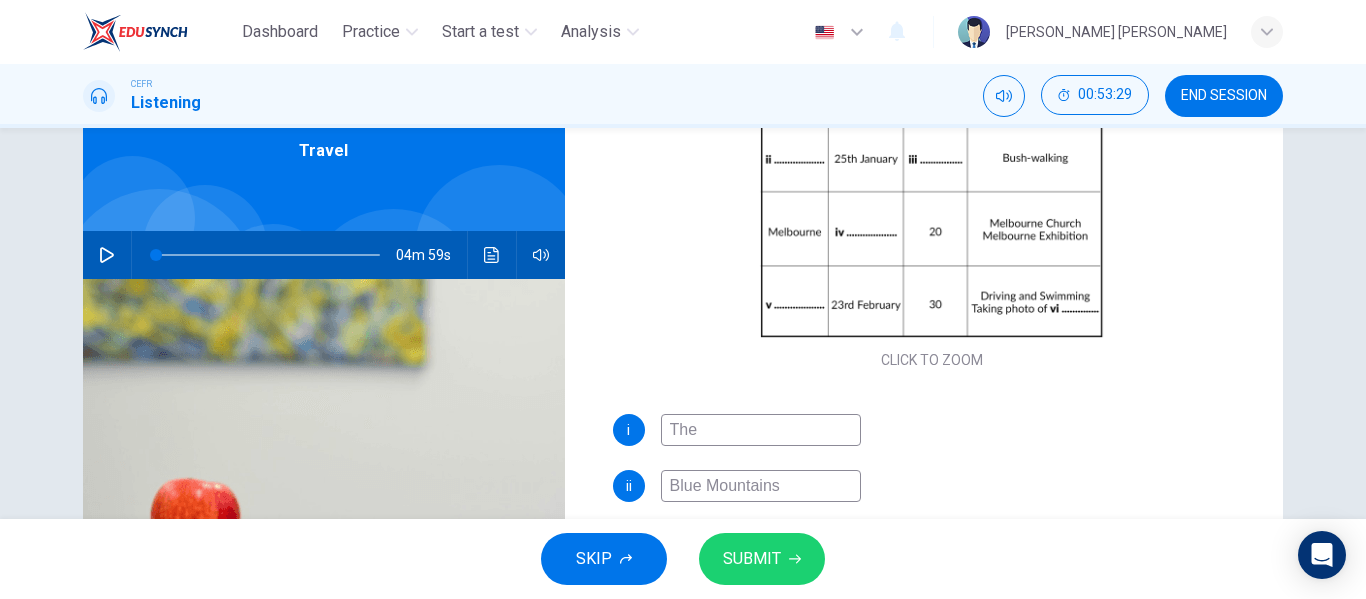 scroll, scrollTop: 88, scrollLeft: 0, axis: vertical 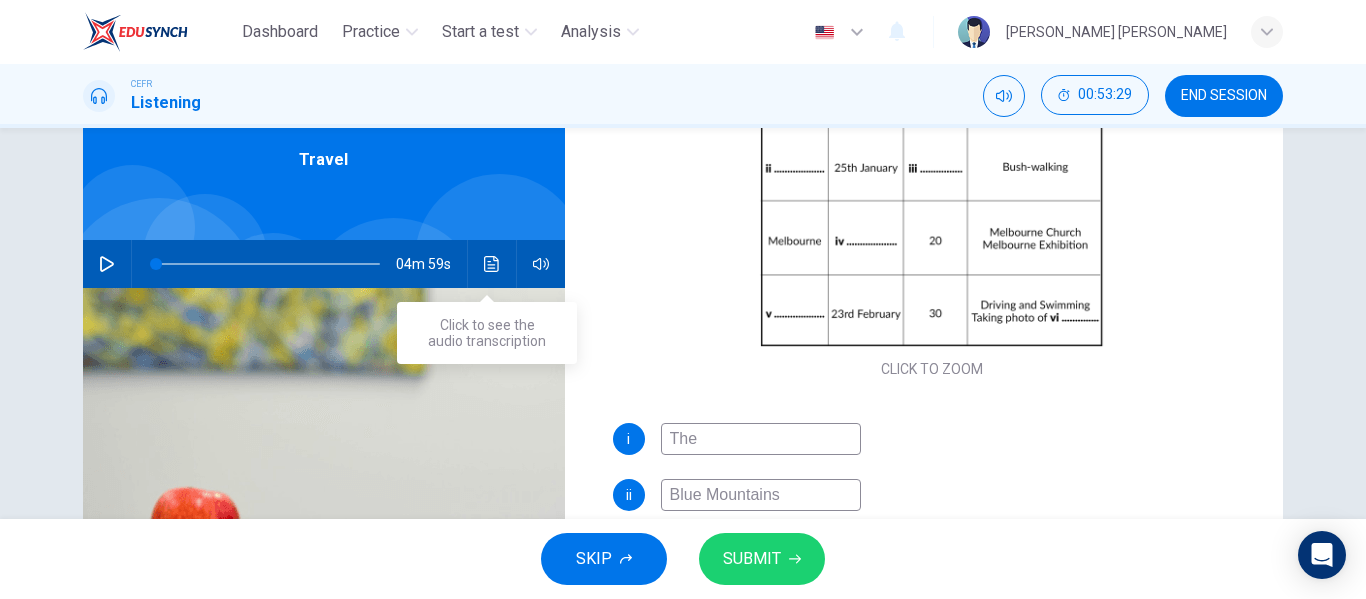 click 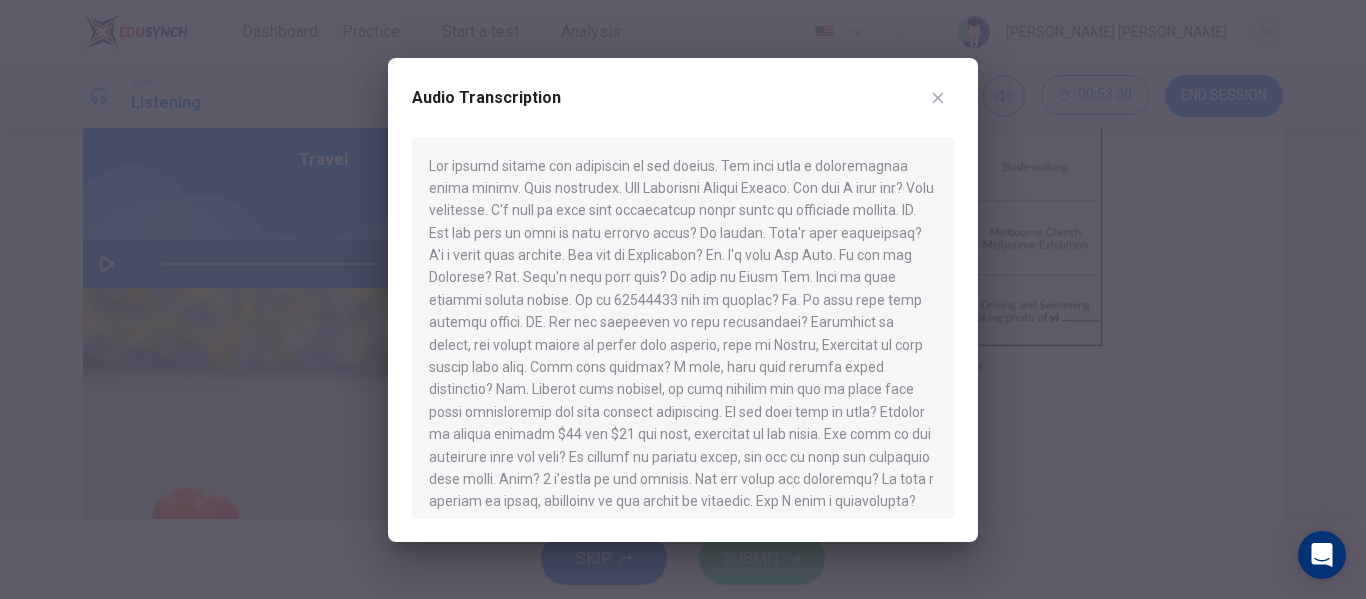 scroll, scrollTop: 639, scrollLeft: 0, axis: vertical 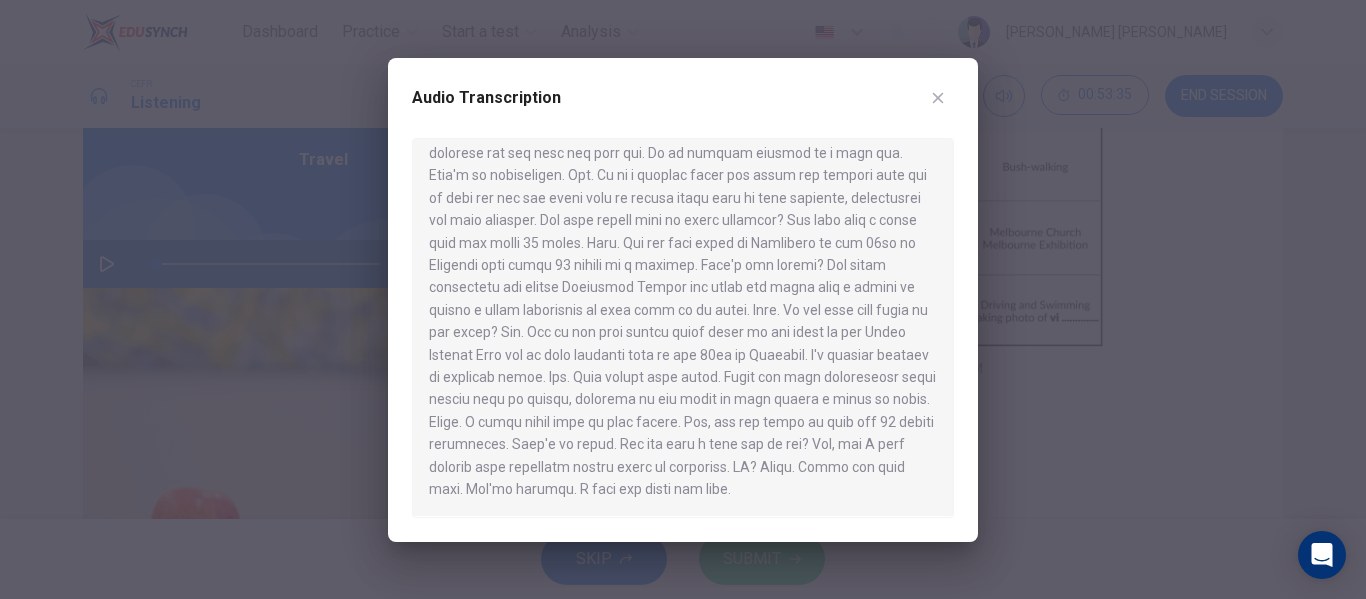 click at bounding box center (683, 299) 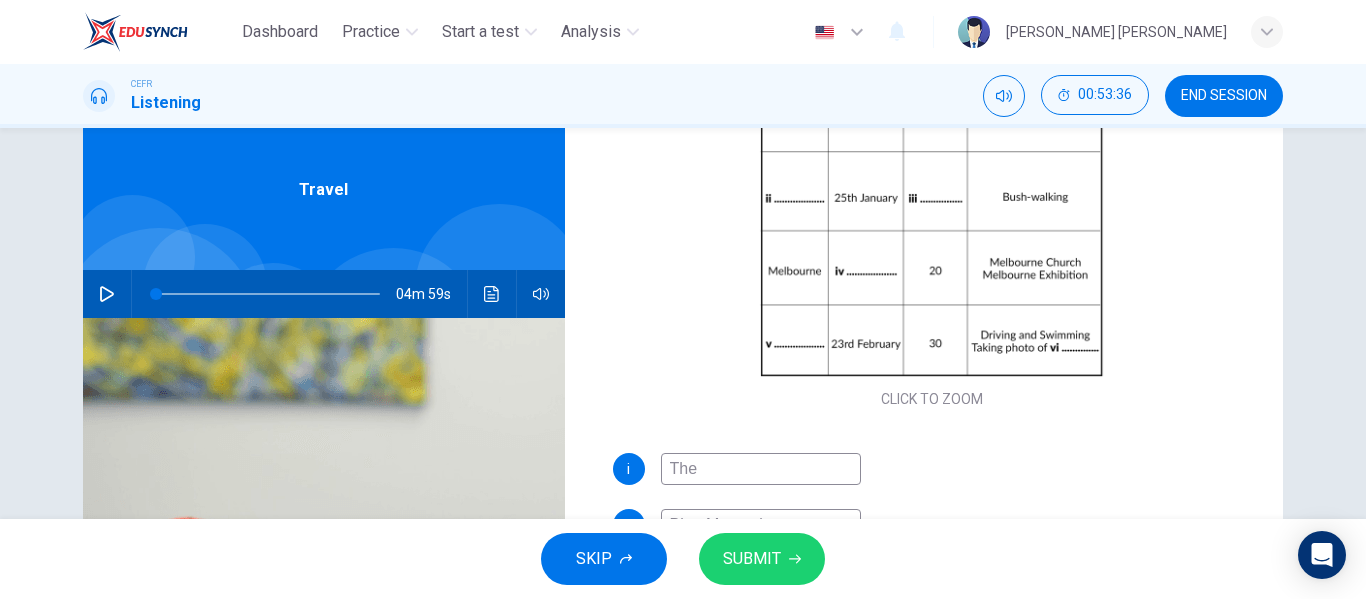 scroll, scrollTop: 57, scrollLeft: 0, axis: vertical 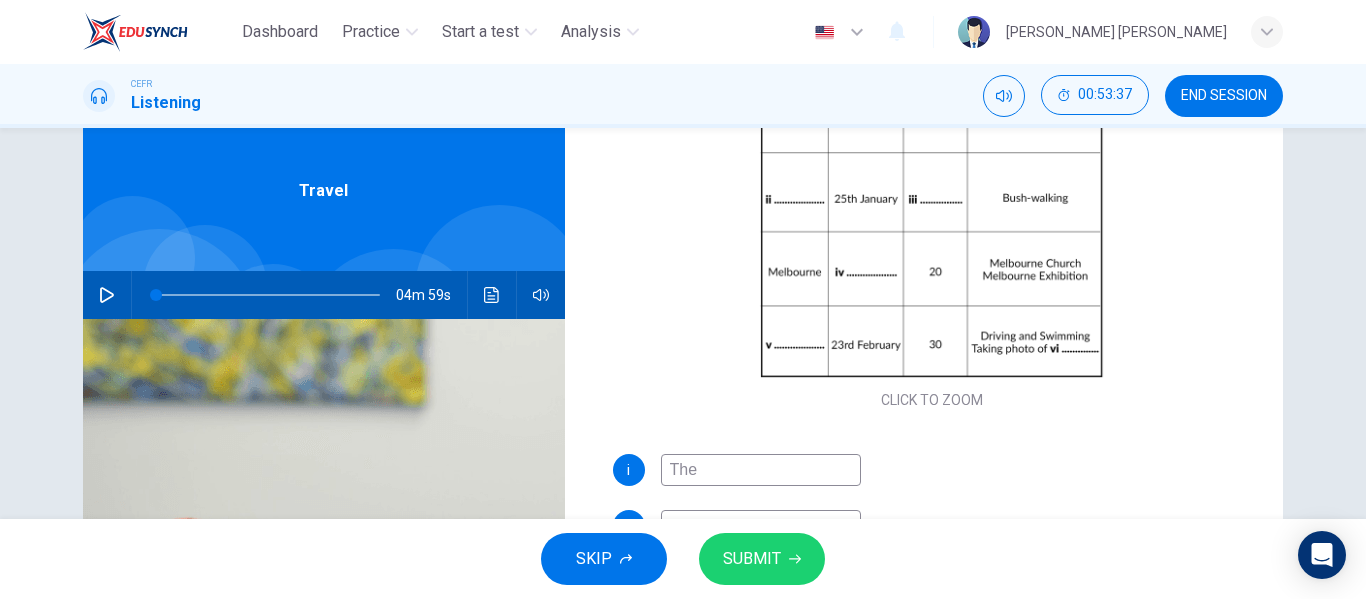 click on "04m 59s" at bounding box center [324, 295] 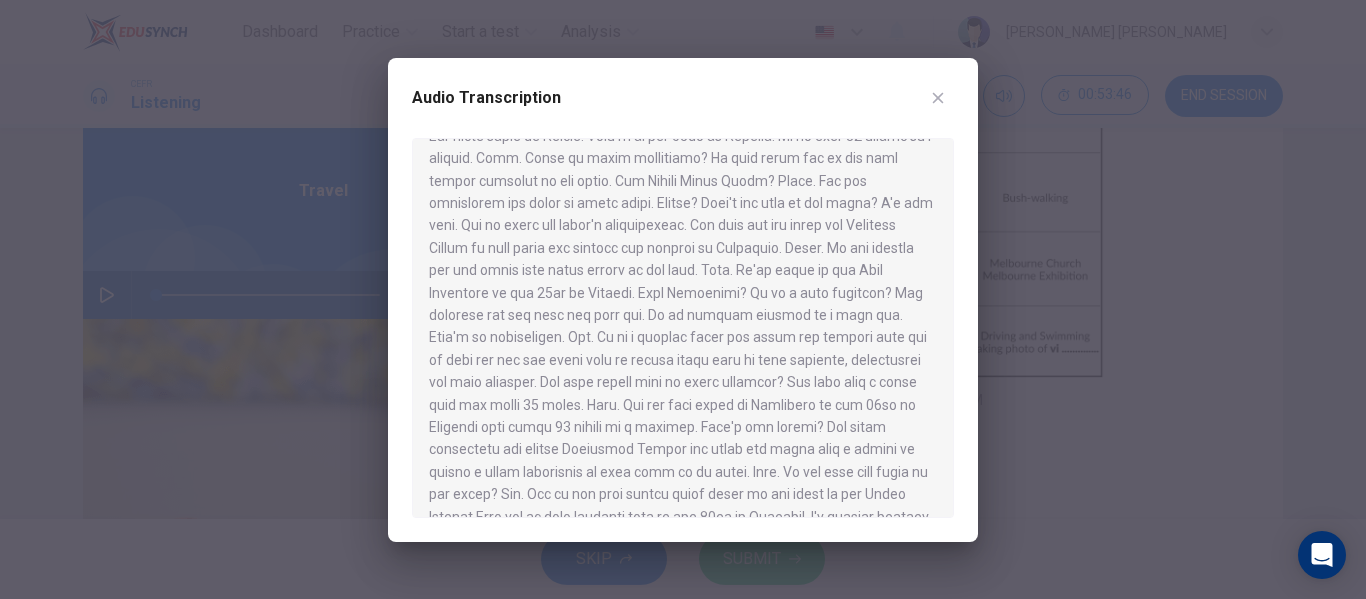 scroll, scrollTop: 454, scrollLeft: 0, axis: vertical 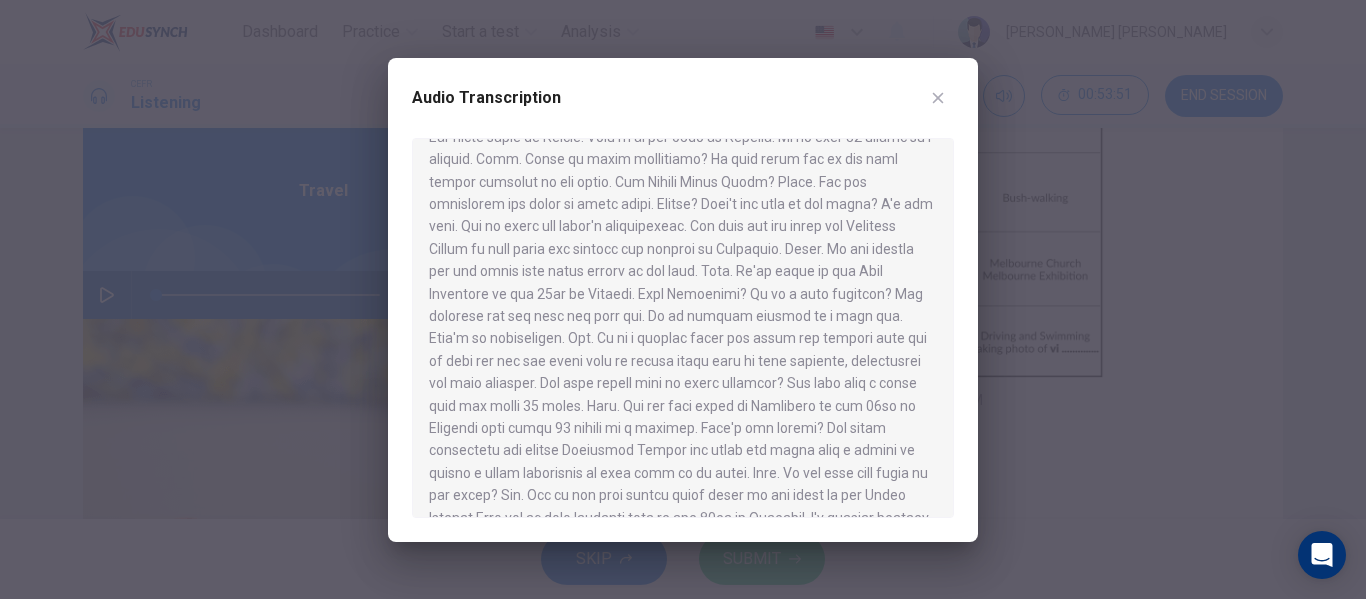 click at bounding box center (683, 299) 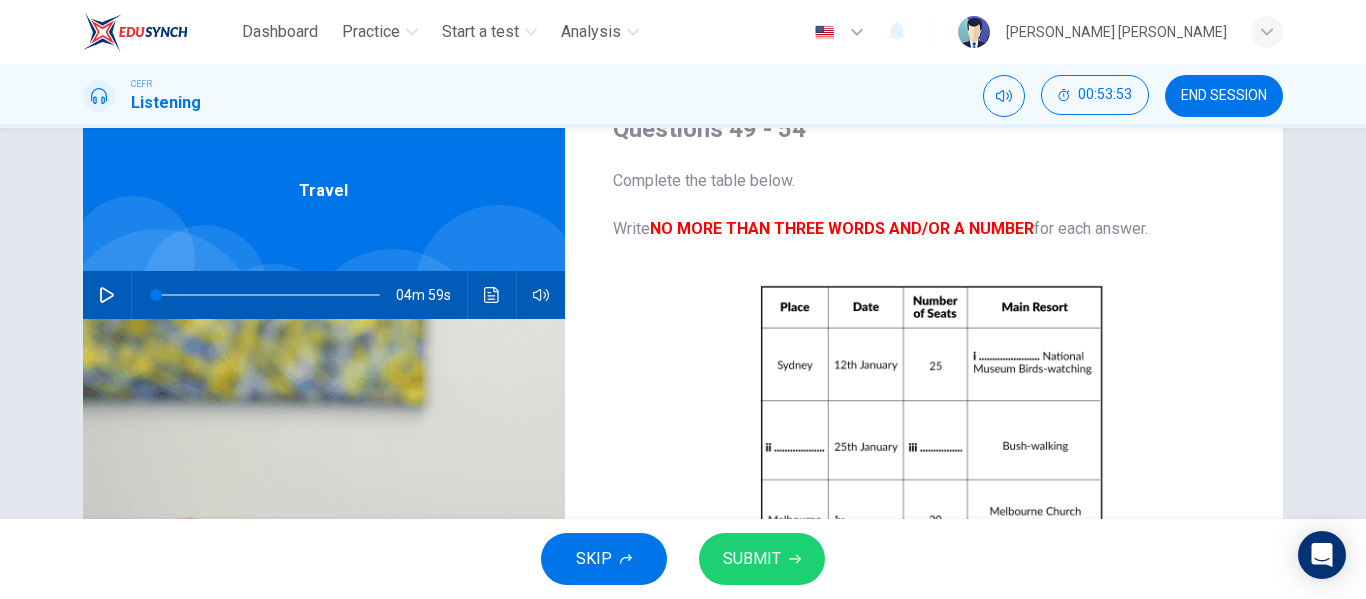 scroll, scrollTop: 37, scrollLeft: 0, axis: vertical 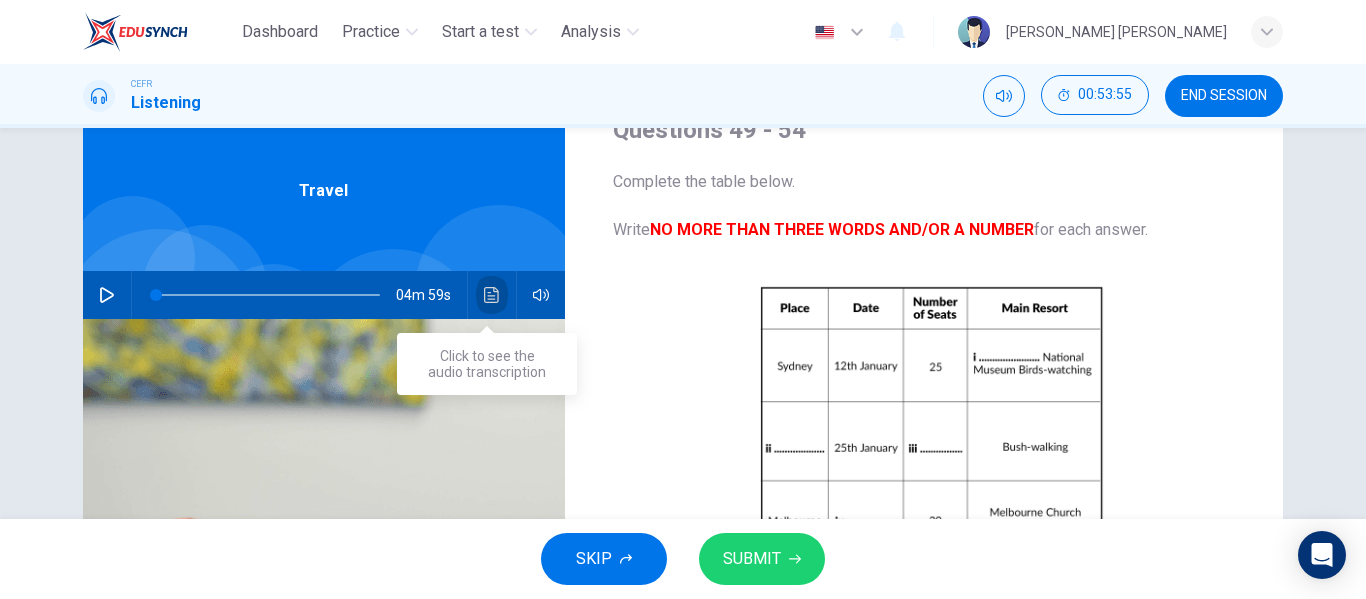 click 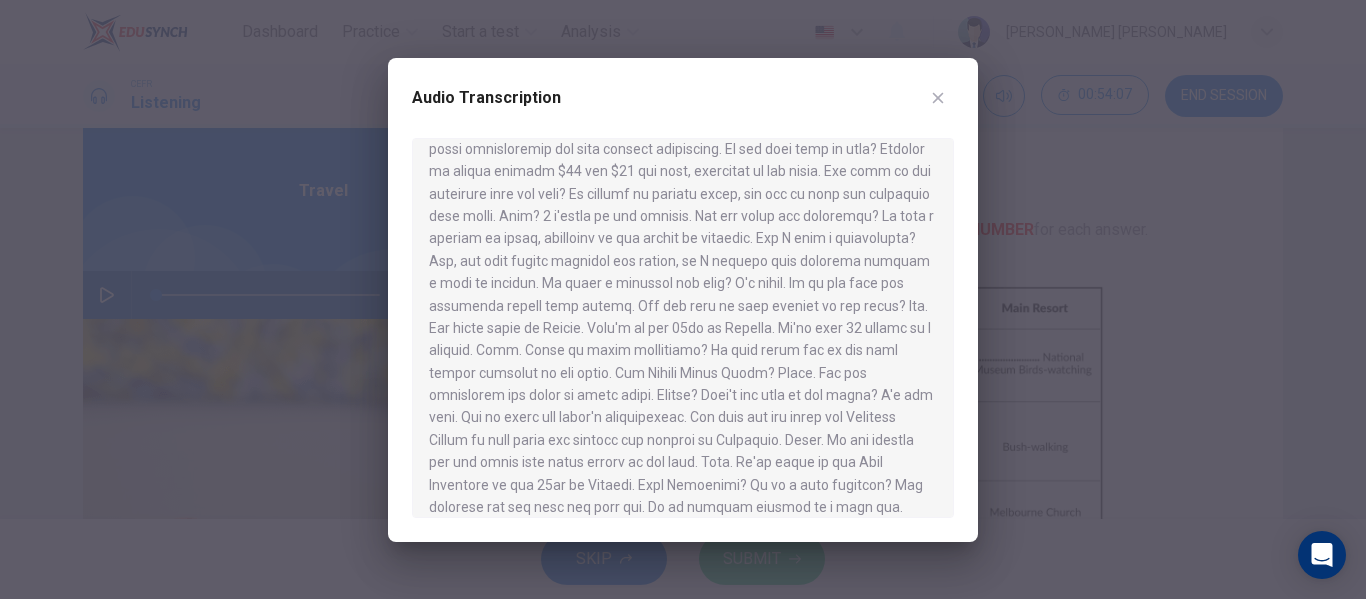 scroll, scrollTop: 264, scrollLeft: 0, axis: vertical 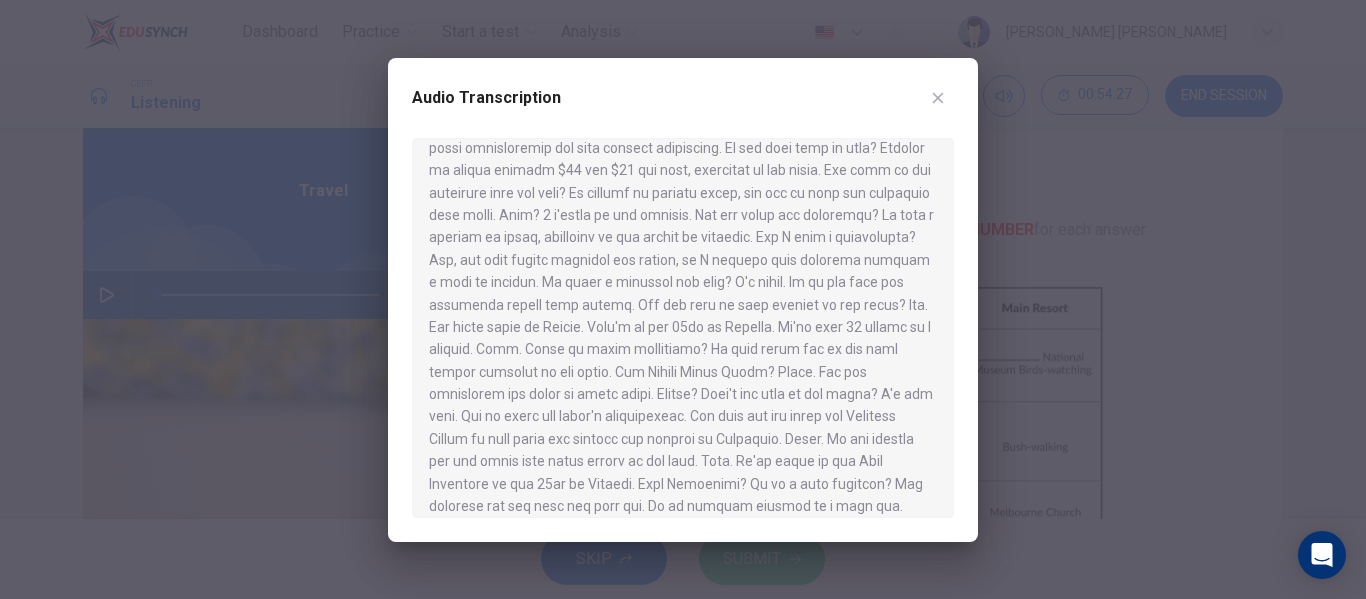 click at bounding box center [683, 299] 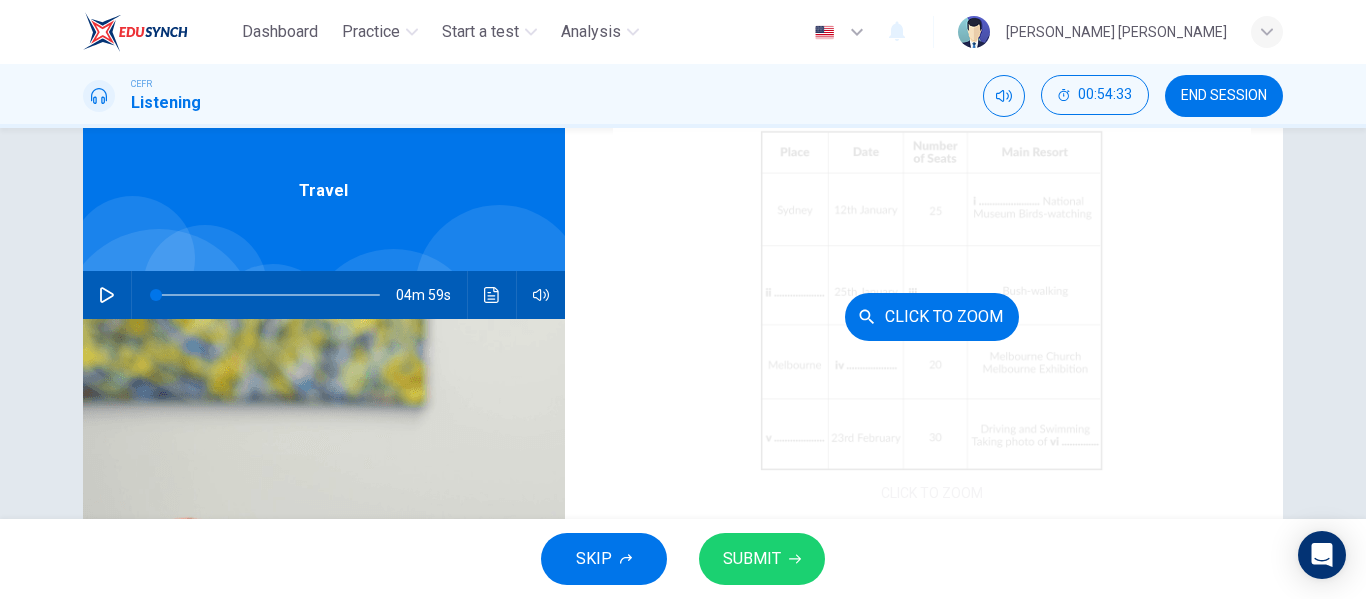 scroll, scrollTop: 286, scrollLeft: 0, axis: vertical 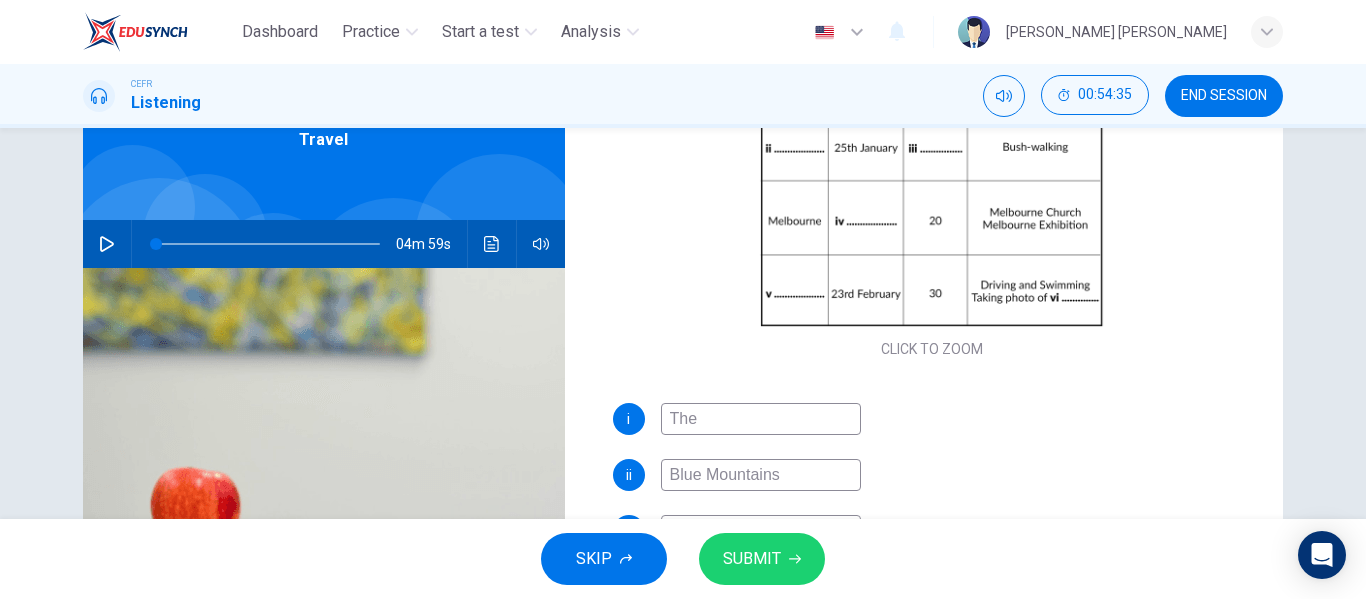 drag, startPoint x: 698, startPoint y: 426, endPoint x: 607, endPoint y: 441, distance: 92.22798 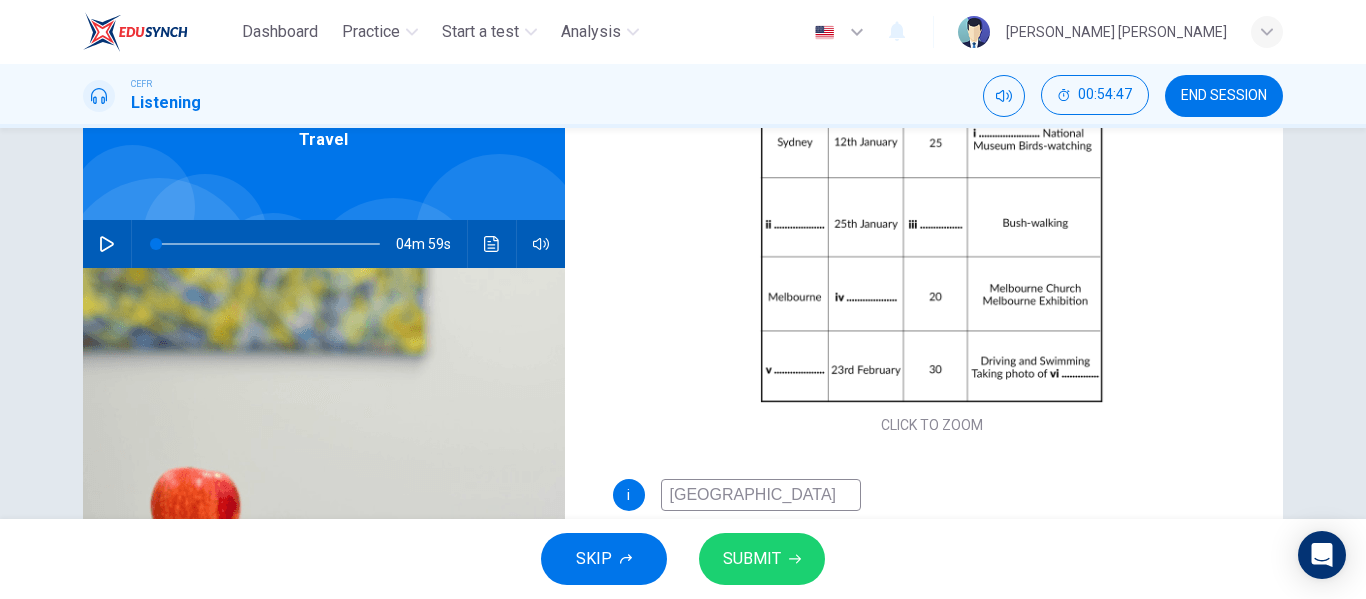 scroll, scrollTop: 286, scrollLeft: 0, axis: vertical 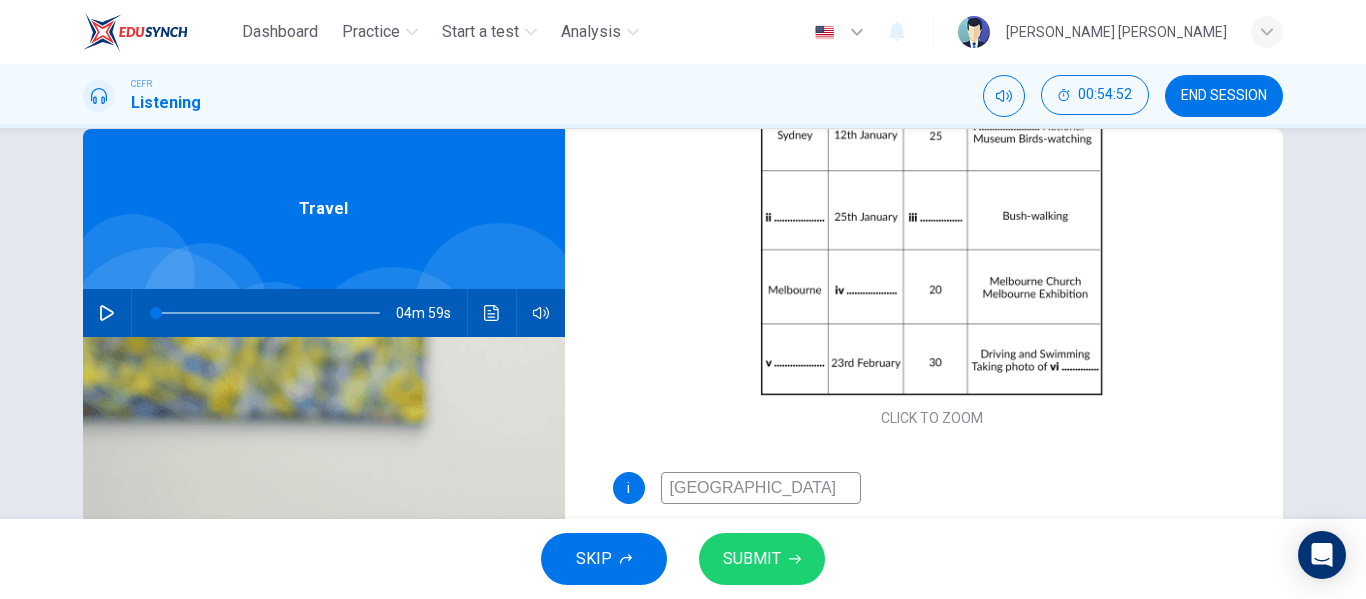 click at bounding box center (324, 580) 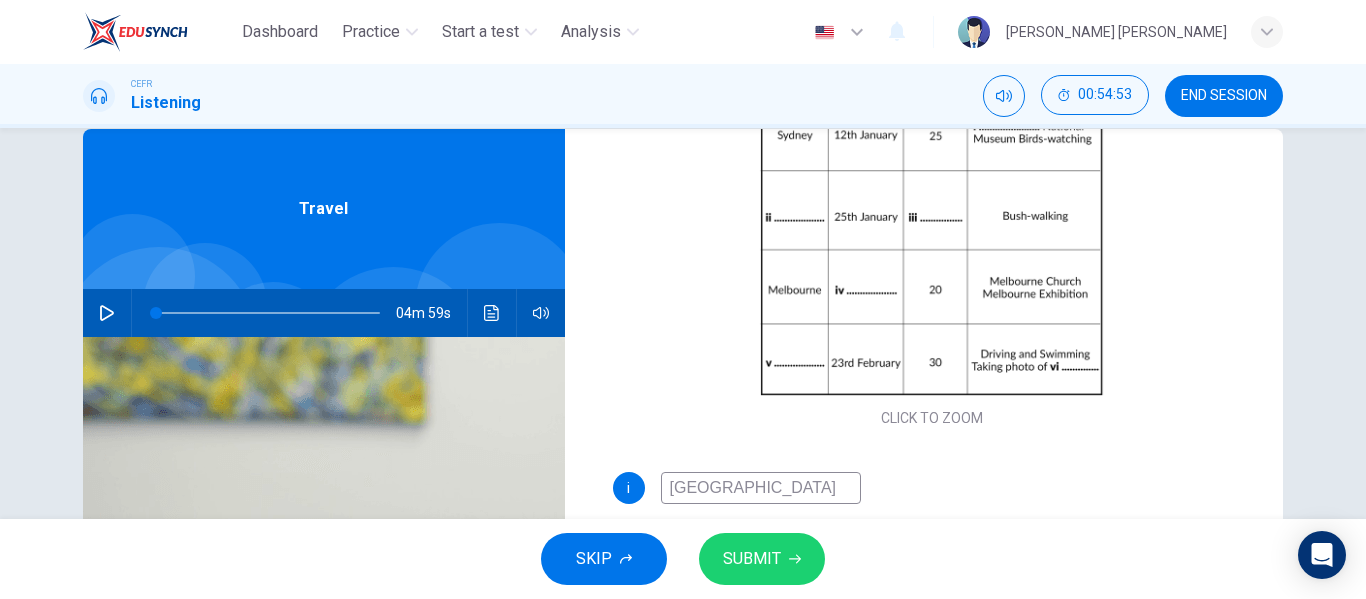 click 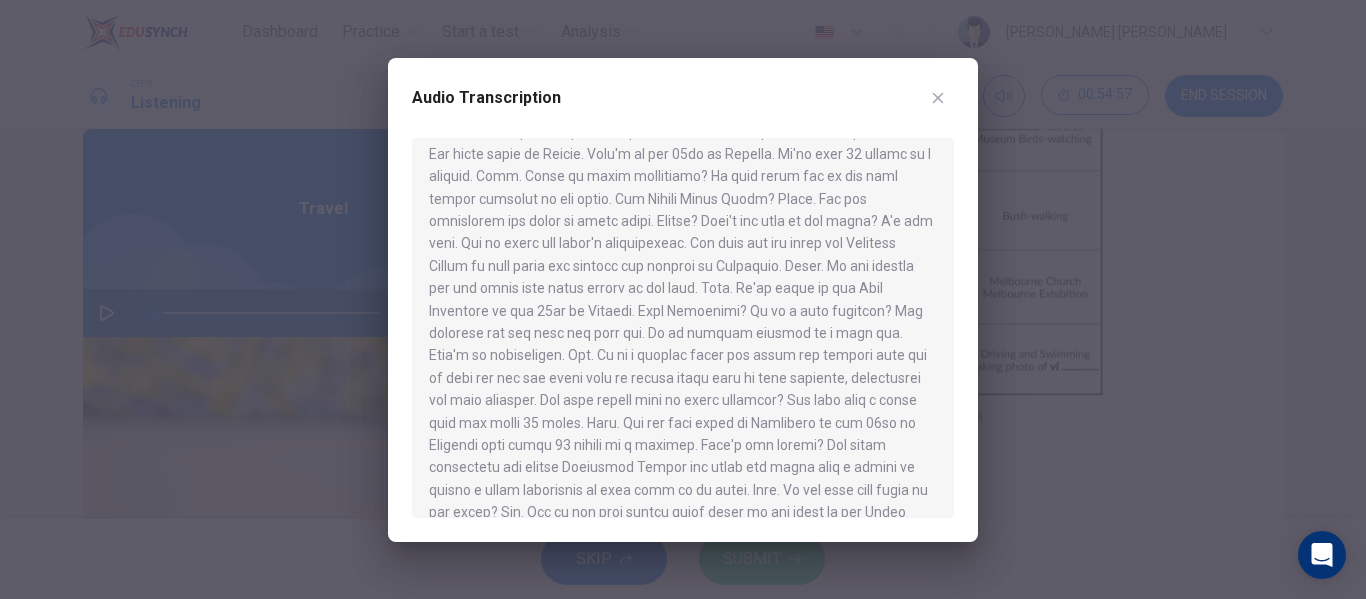 scroll, scrollTop: 429, scrollLeft: 0, axis: vertical 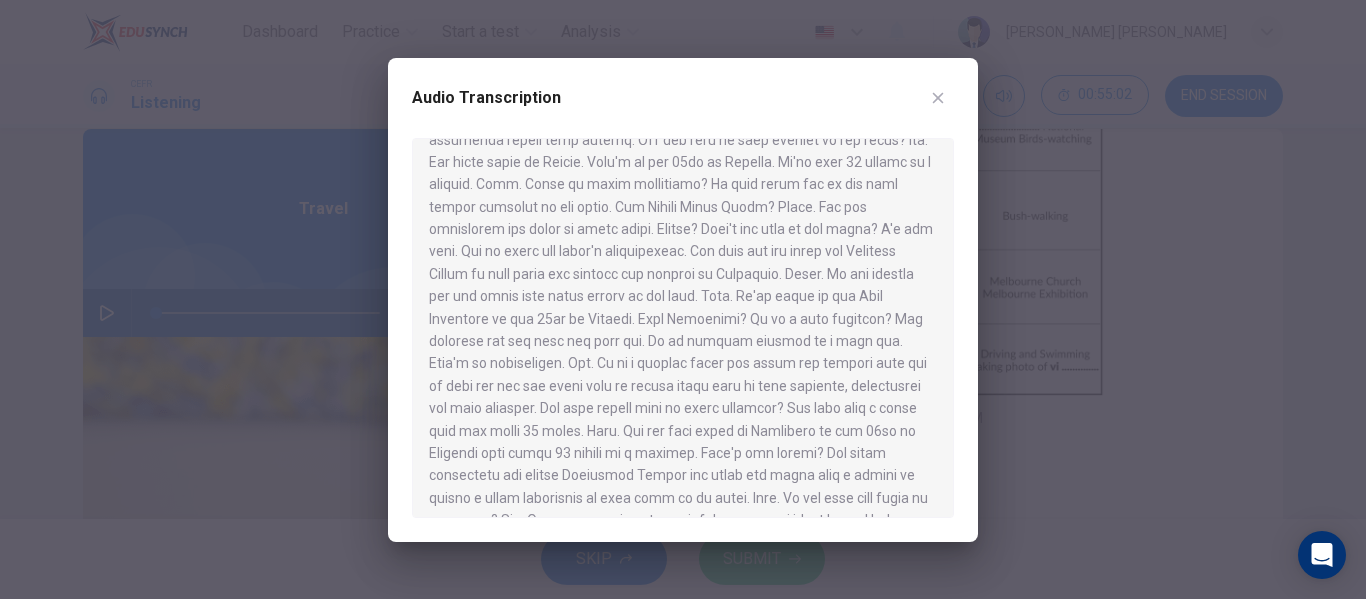 click at bounding box center [683, 299] 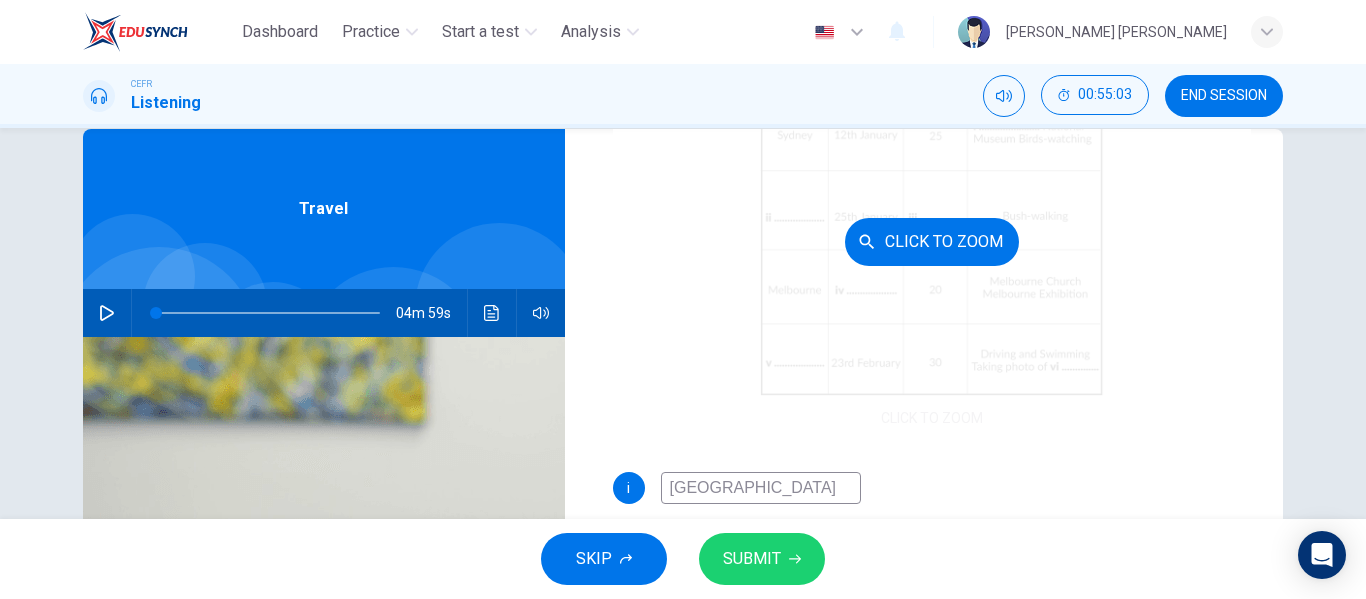 scroll, scrollTop: 384, scrollLeft: 0, axis: vertical 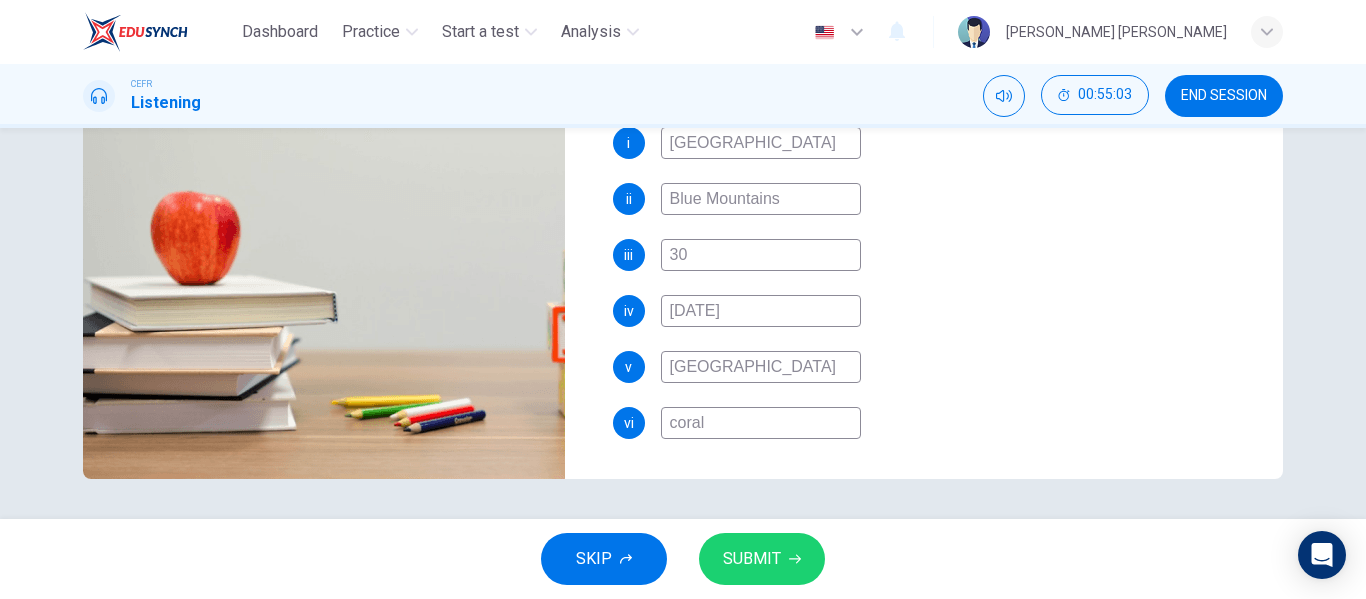click on "SKIP SUBMIT" at bounding box center (683, 559) 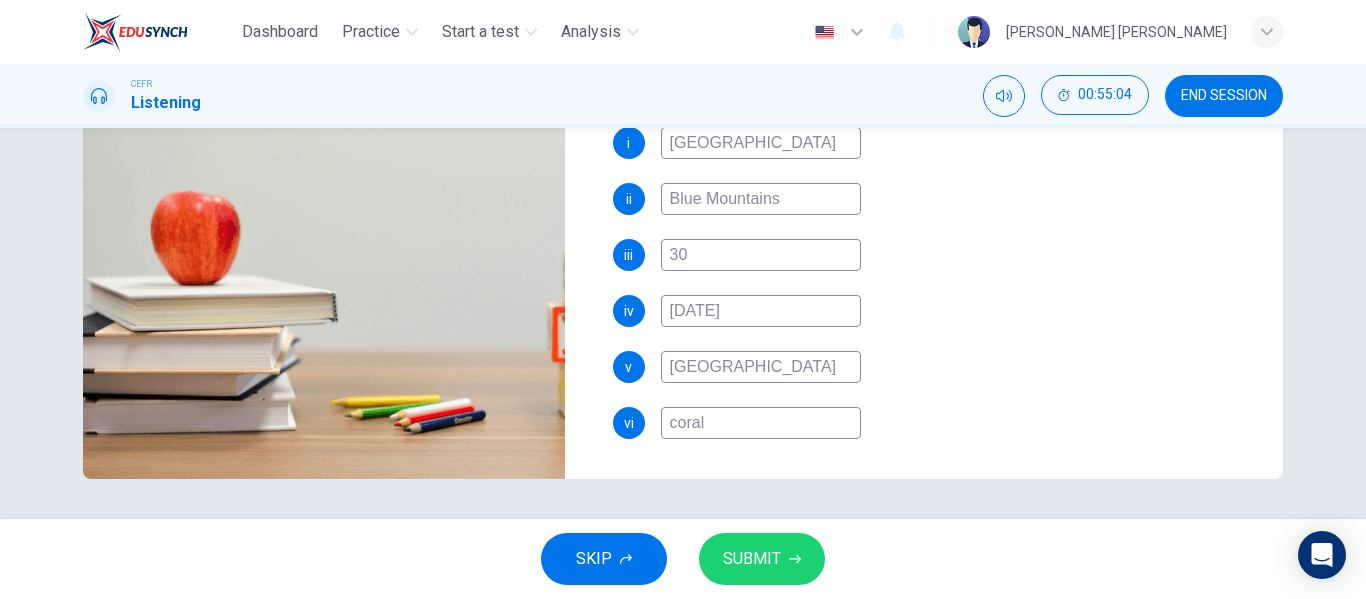 click on "SUBMIT" at bounding box center (752, 559) 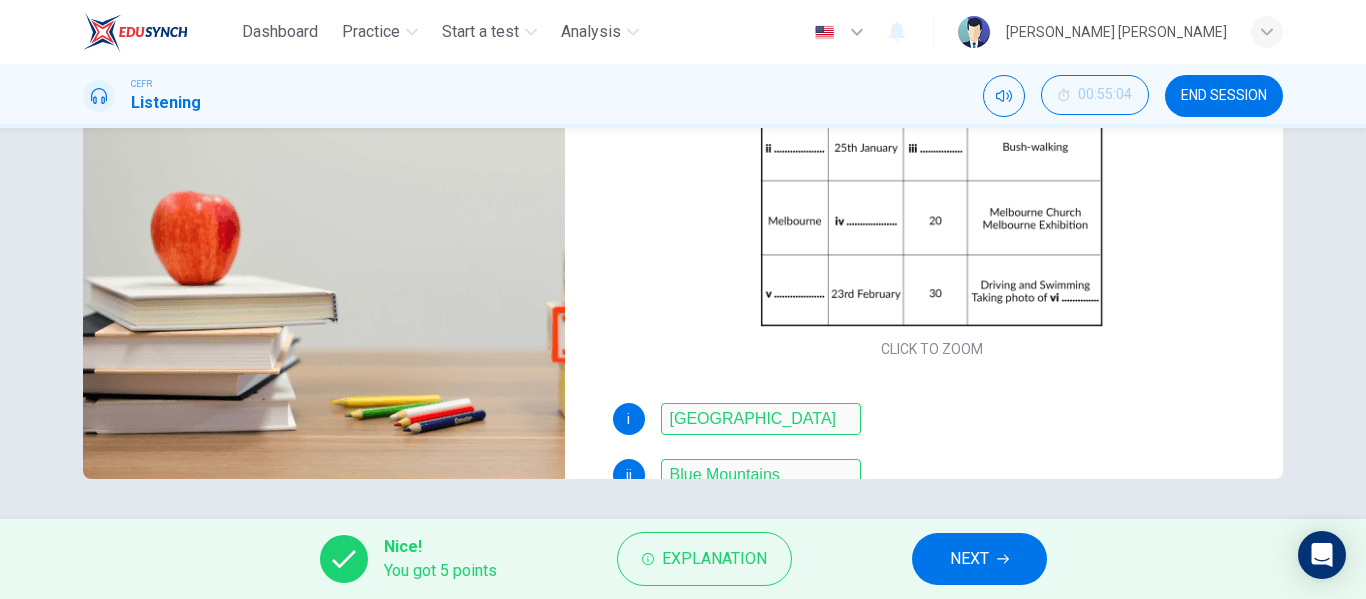 scroll, scrollTop: 0, scrollLeft: 0, axis: both 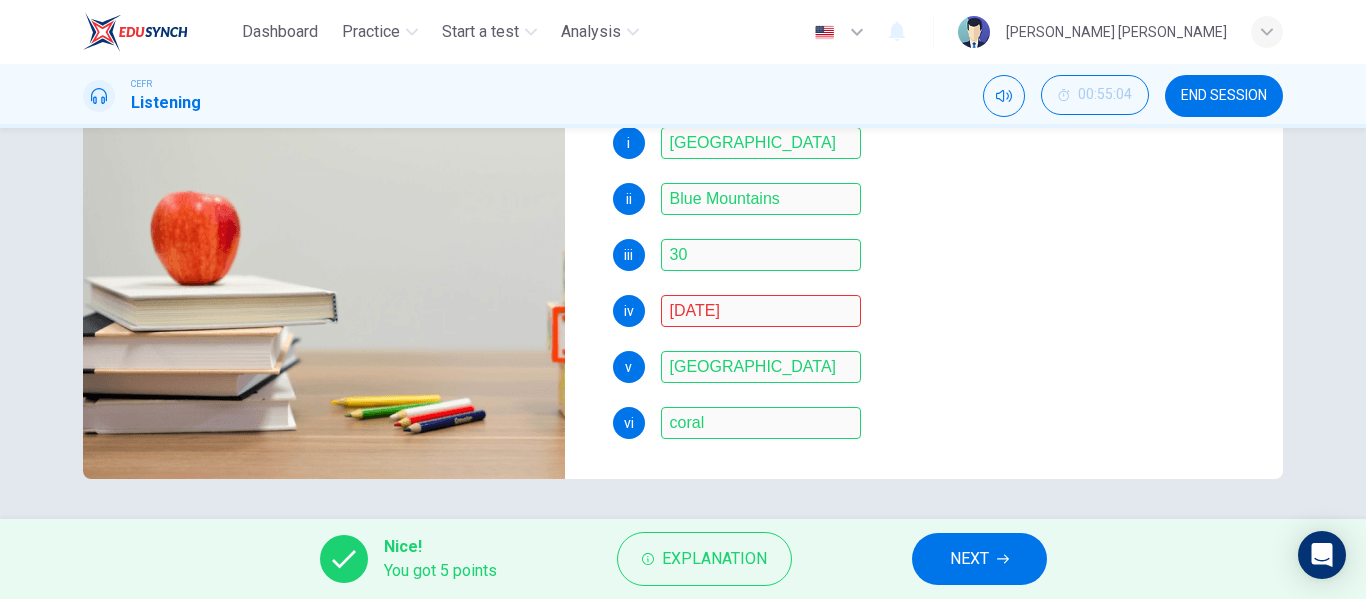 click on "NEXT" at bounding box center [969, 559] 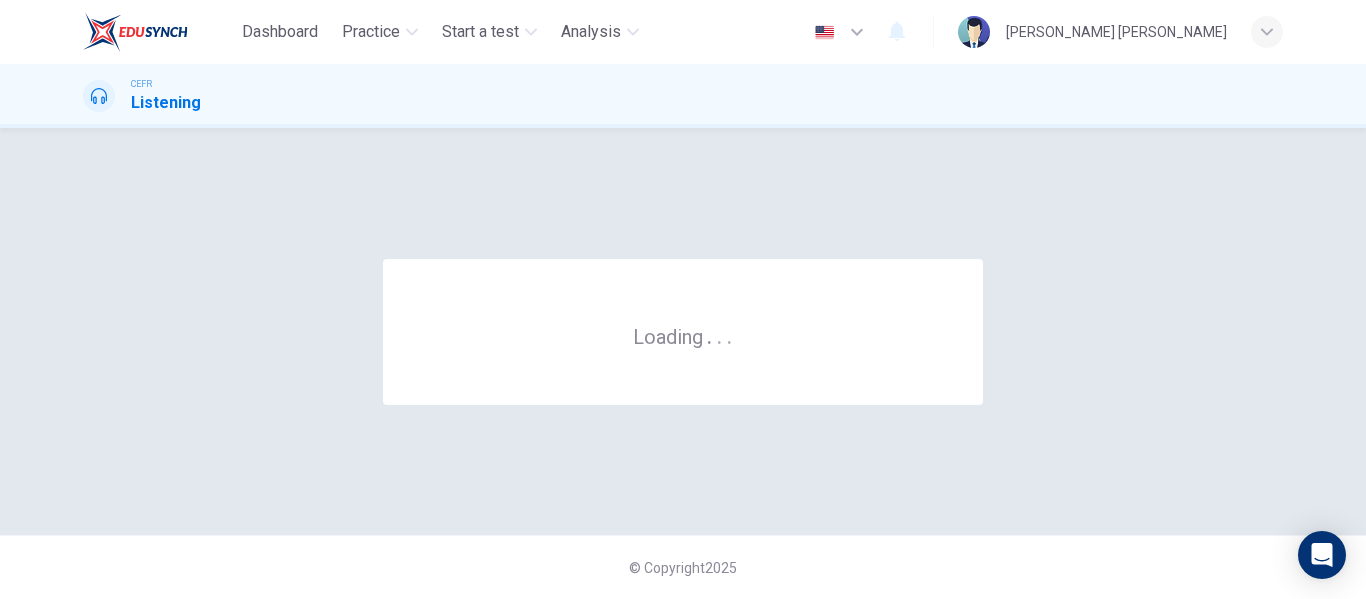 scroll, scrollTop: 0, scrollLeft: 0, axis: both 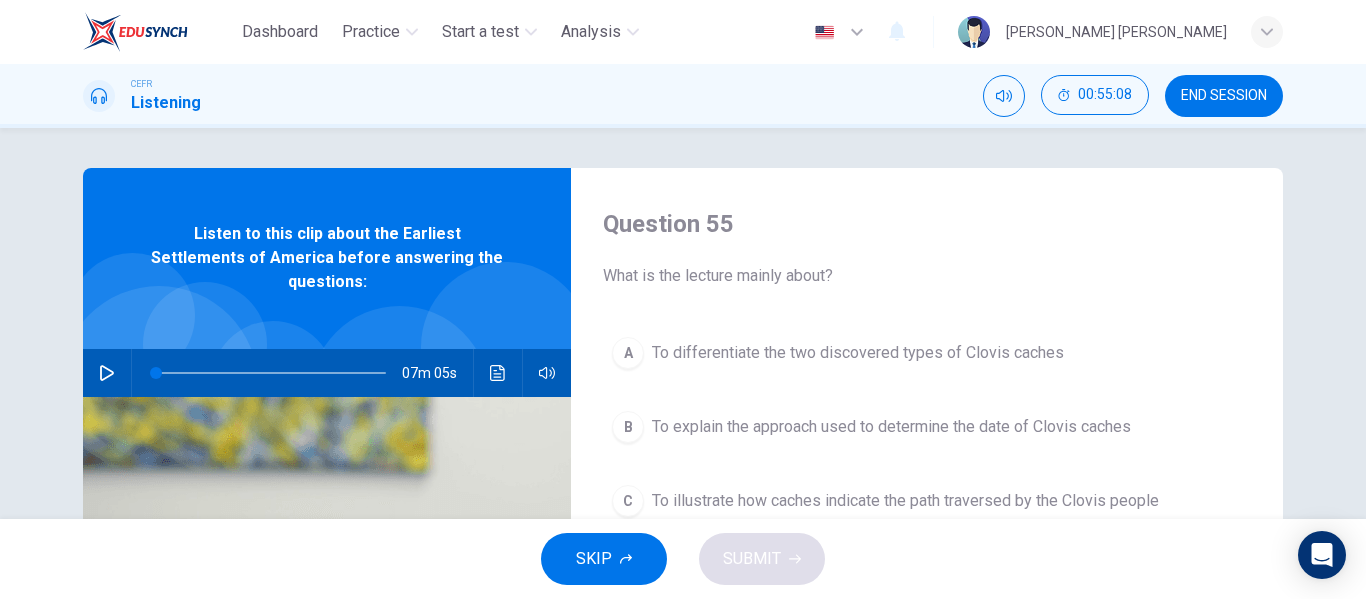 click at bounding box center (107, 373) 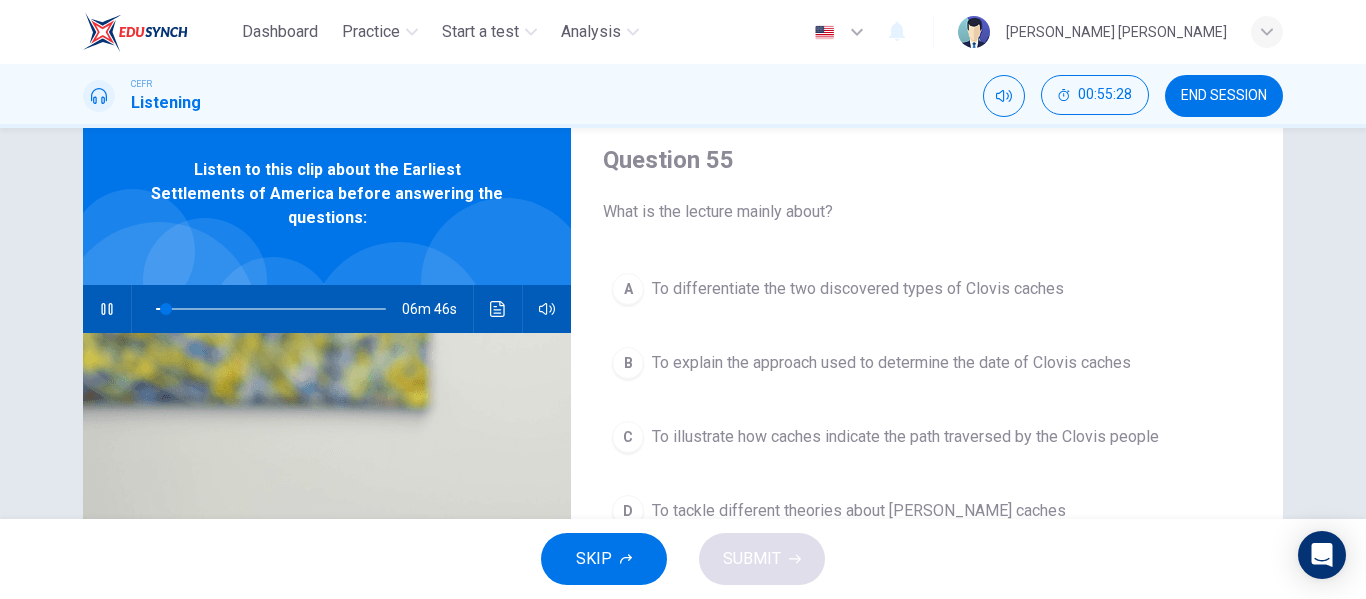 scroll, scrollTop: 63, scrollLeft: 0, axis: vertical 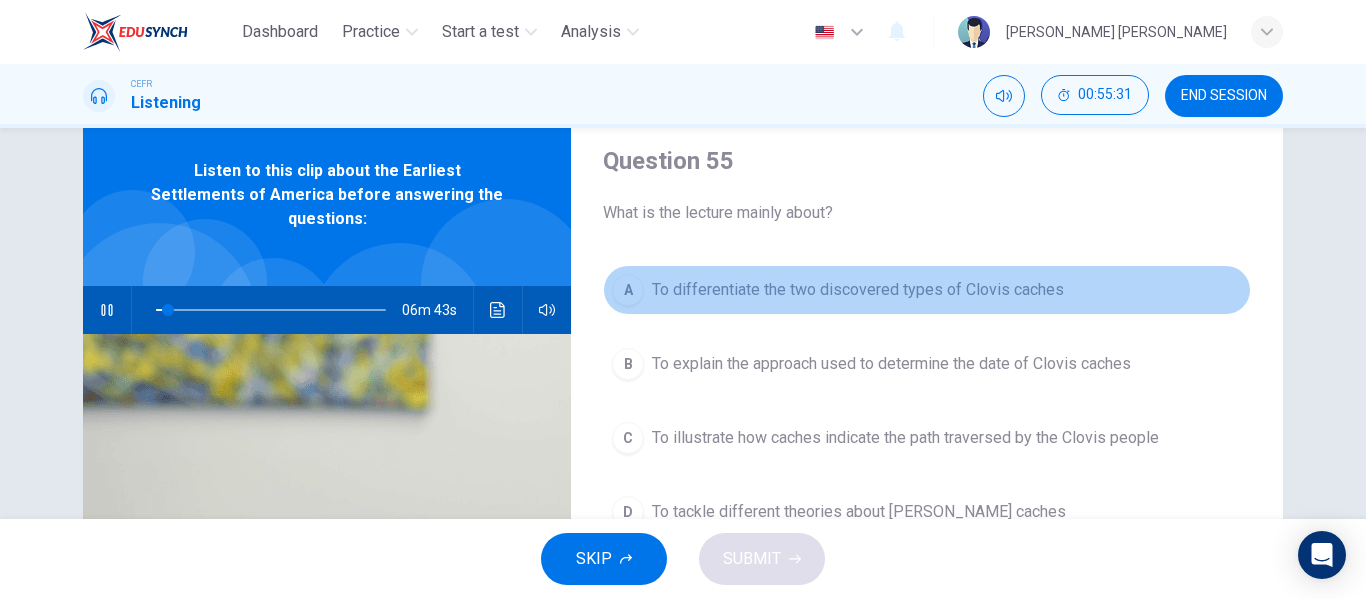 click on "To differentiate the two discovered types of Clovis caches" at bounding box center (858, 290) 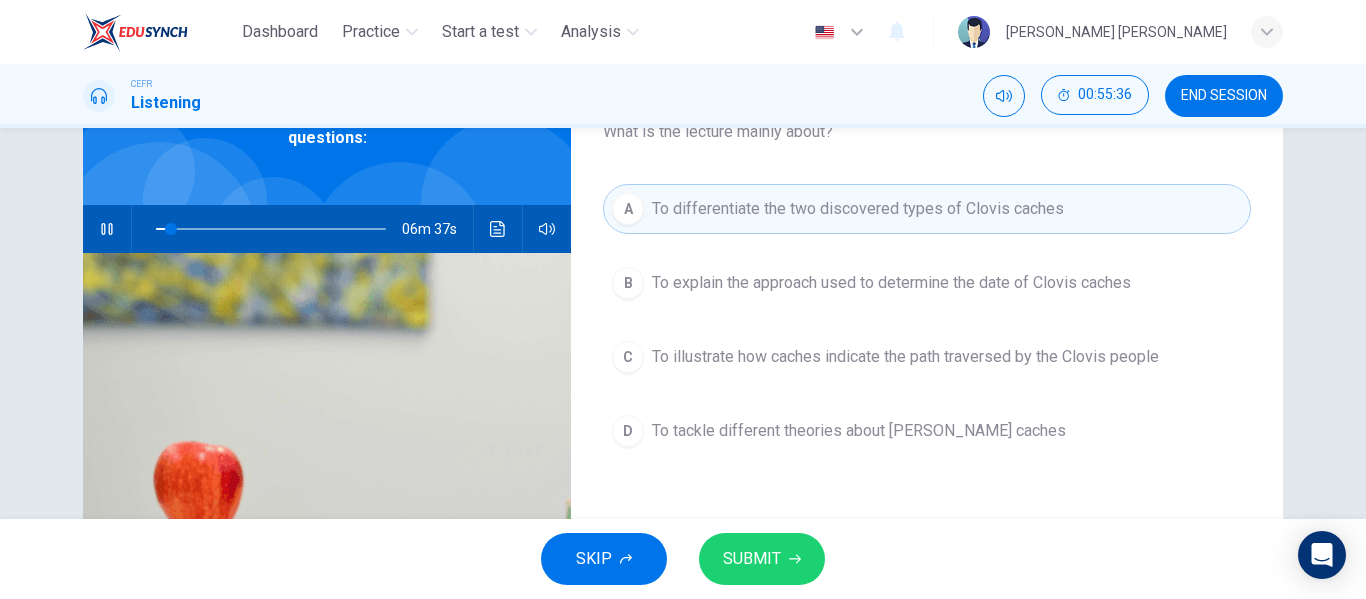 scroll, scrollTop: 147, scrollLeft: 0, axis: vertical 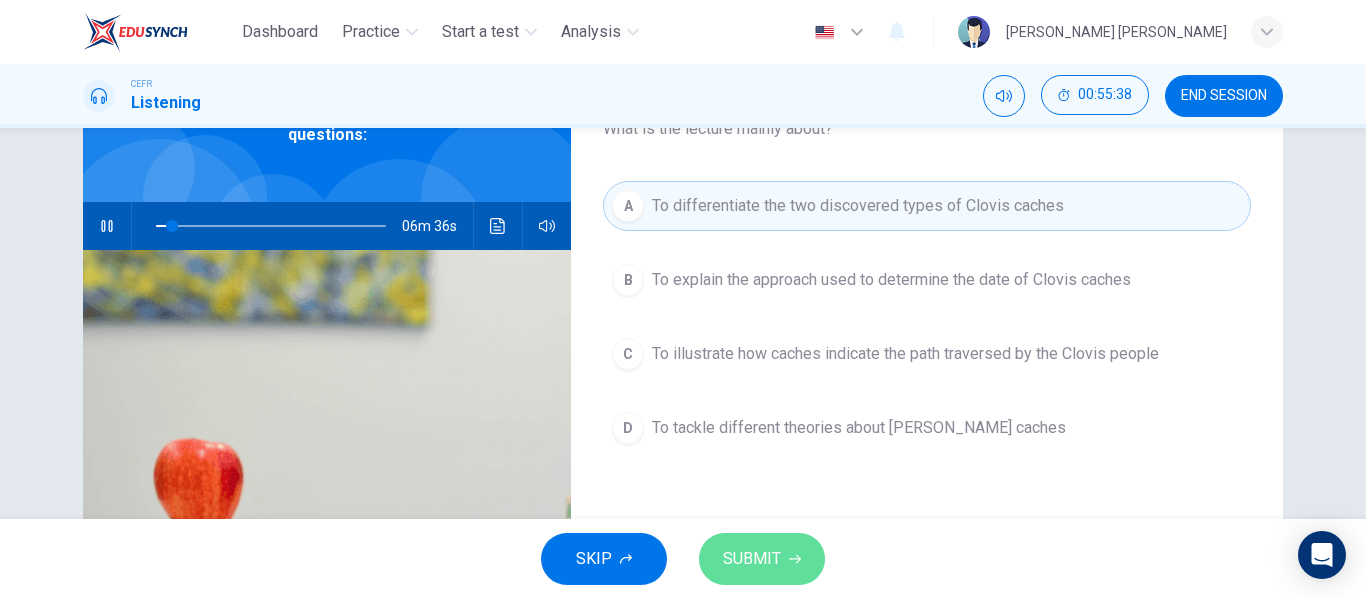 click on "SUBMIT" at bounding box center (752, 559) 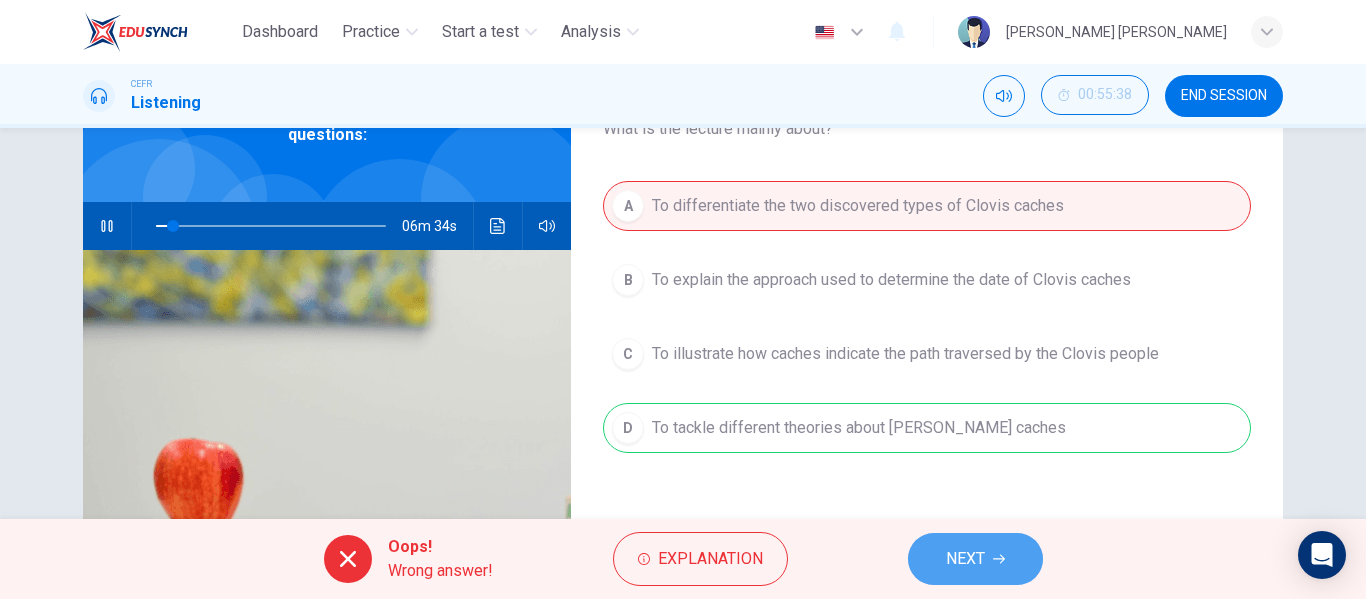 click on "NEXT" at bounding box center (965, 559) 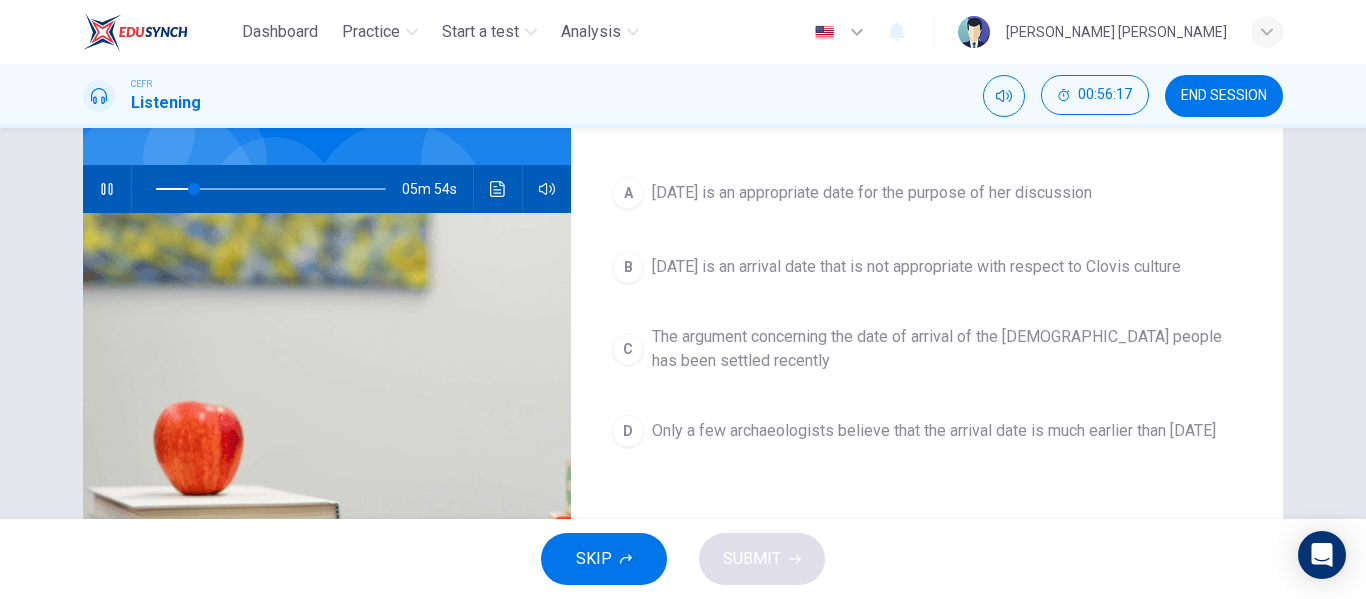 scroll, scrollTop: 183, scrollLeft: 0, axis: vertical 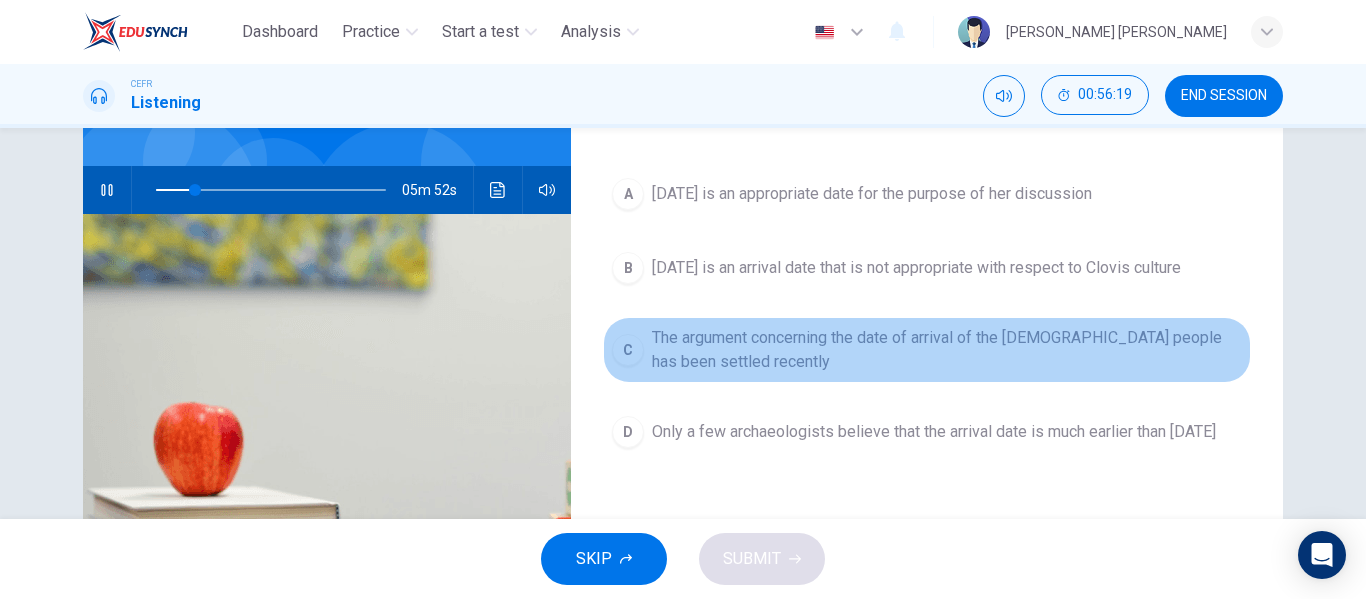 click on "The argument concerning the date of arrival of the [DEMOGRAPHIC_DATA] people has been settled recently" at bounding box center [947, 350] 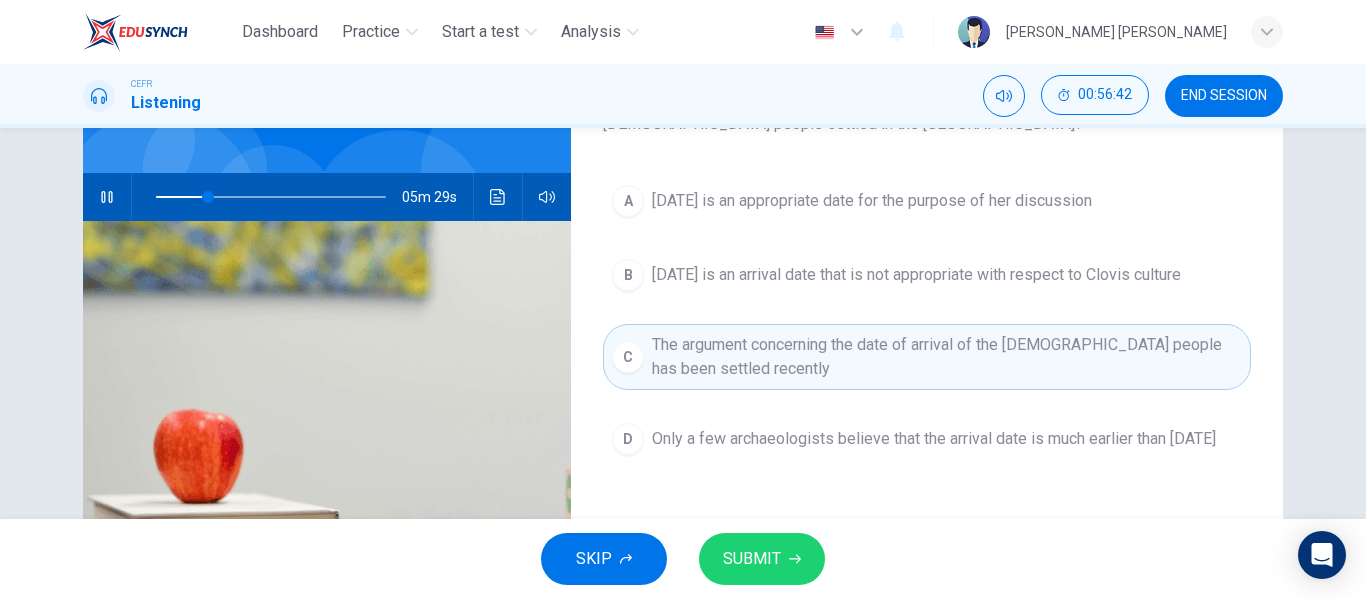 scroll, scrollTop: 159, scrollLeft: 0, axis: vertical 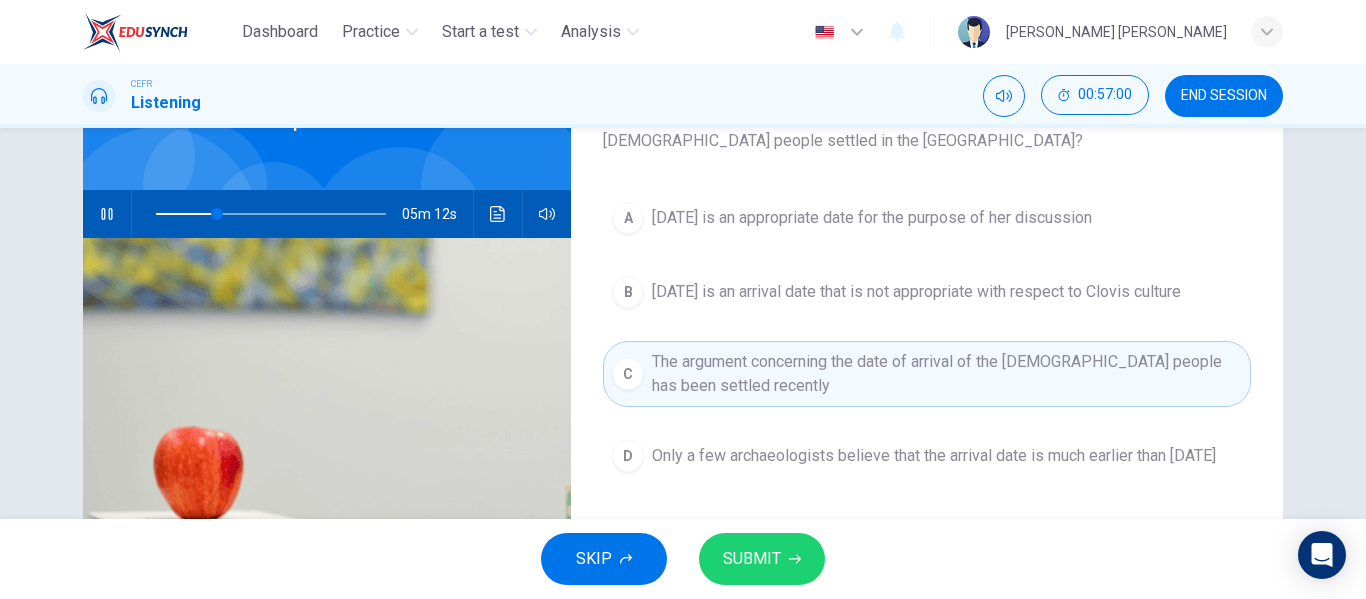 click on "A [DATE] is an appropriate date for the purpose of her discussion" at bounding box center [927, 218] 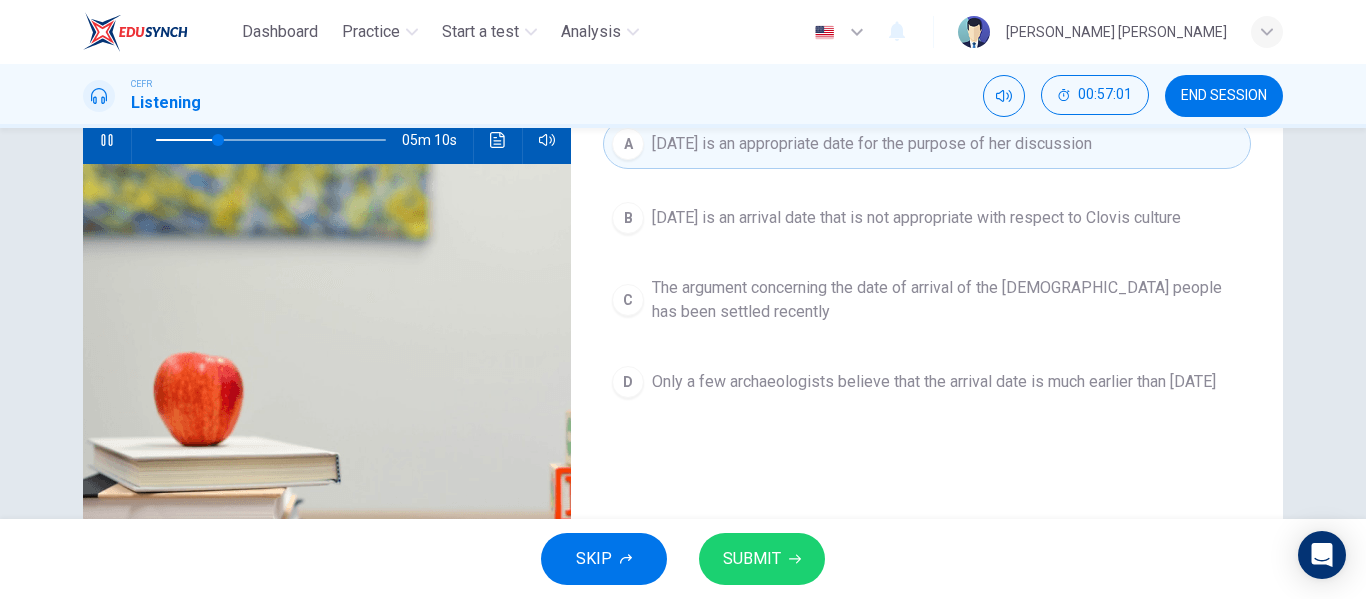 scroll, scrollTop: 234, scrollLeft: 0, axis: vertical 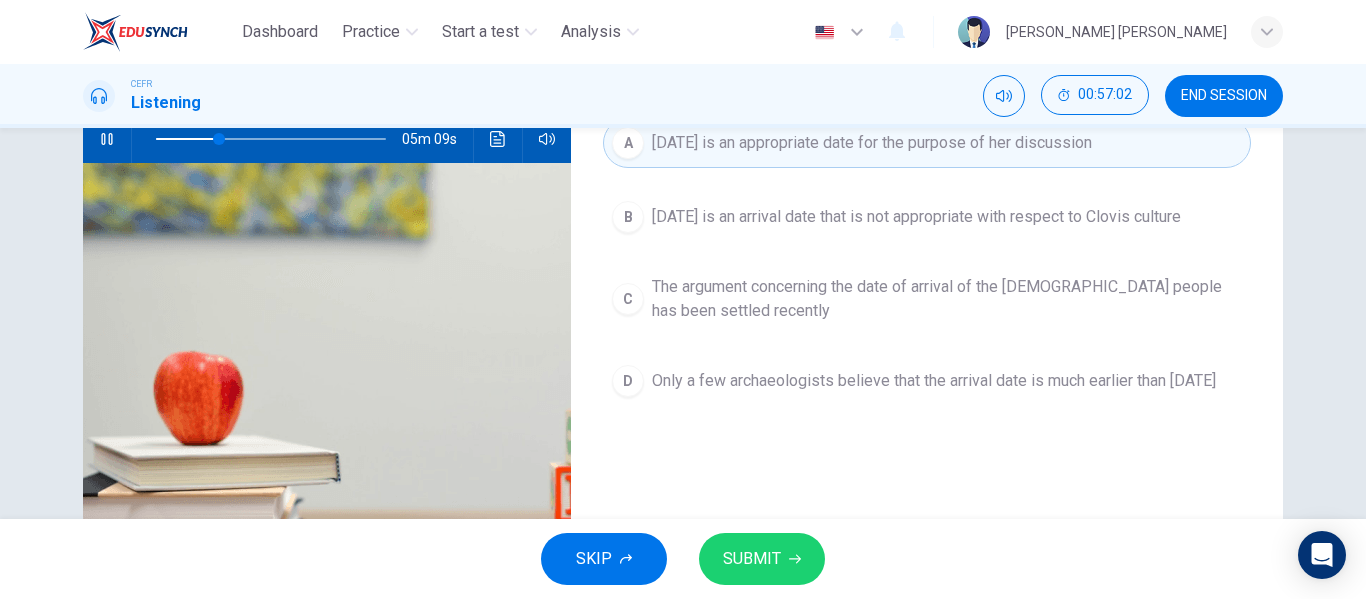 click on "Only a few archaeologists believe that the arrival date is much earlier than [DATE]" at bounding box center [934, 381] 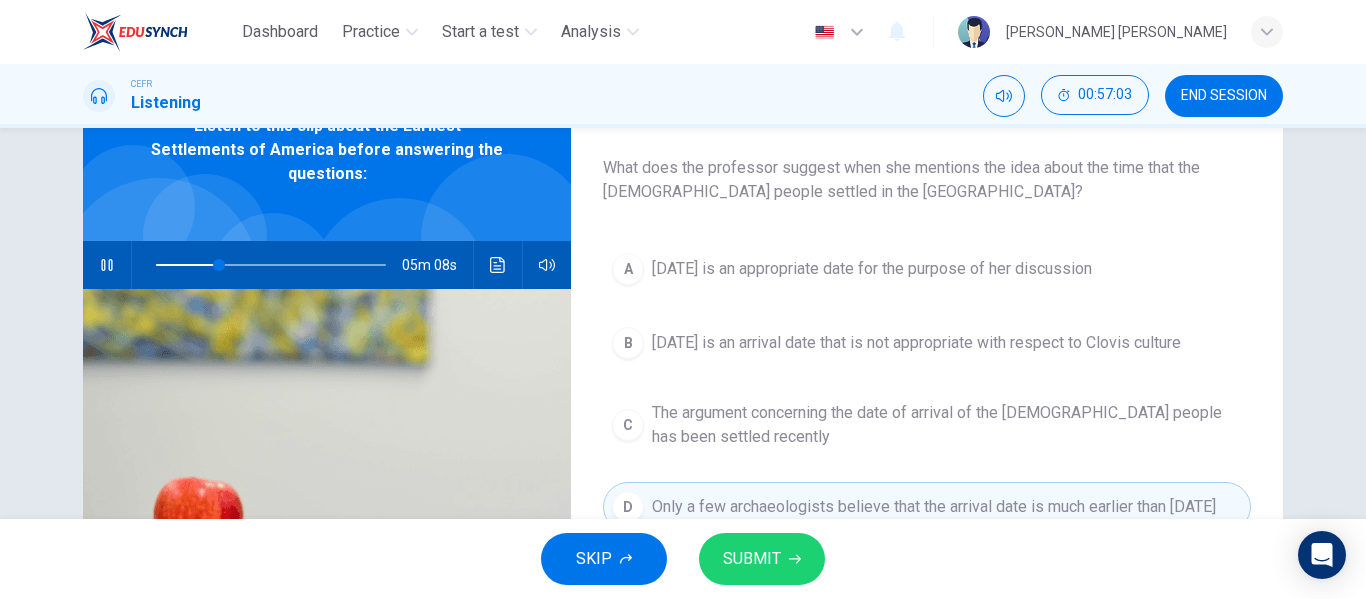 scroll, scrollTop: 98, scrollLeft: 0, axis: vertical 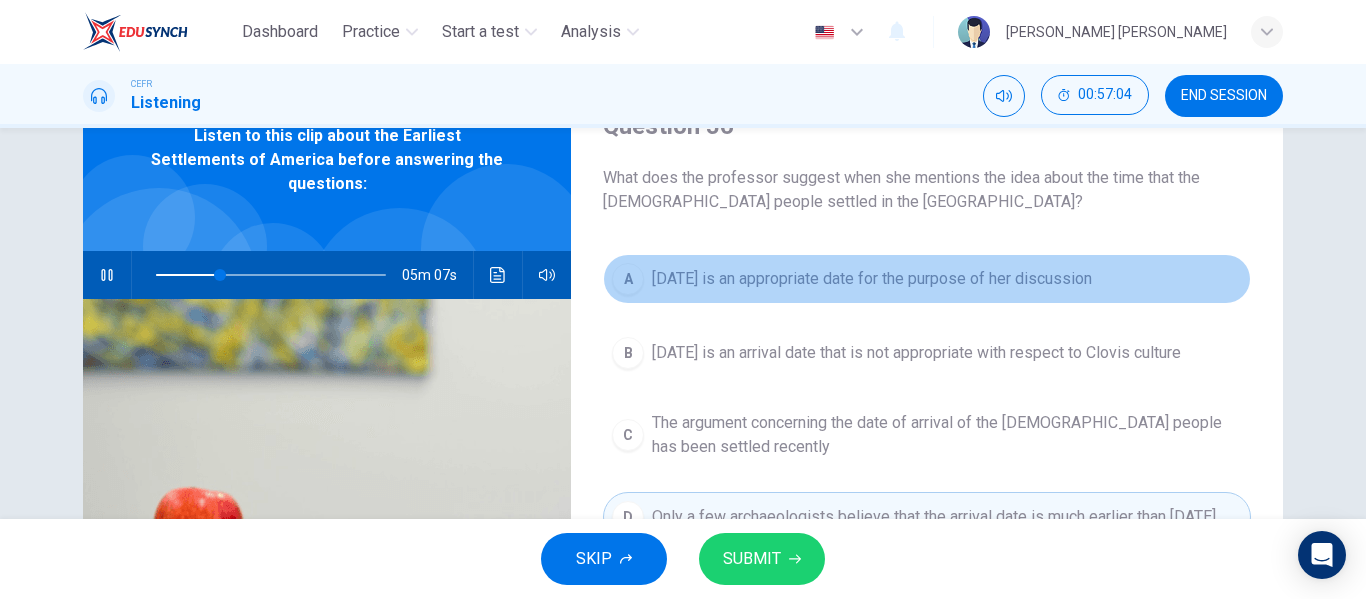 click on "[DATE] is an appropriate date for the purpose of her discussion" at bounding box center (872, 279) 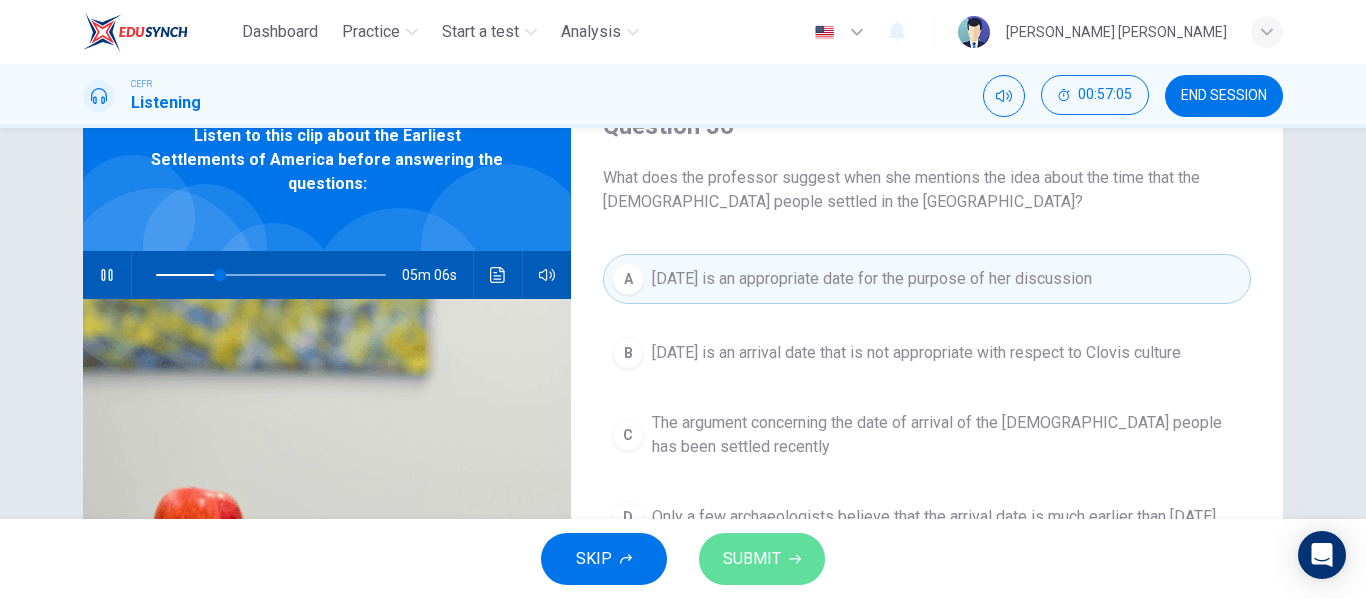 click on "SUBMIT" at bounding box center (762, 559) 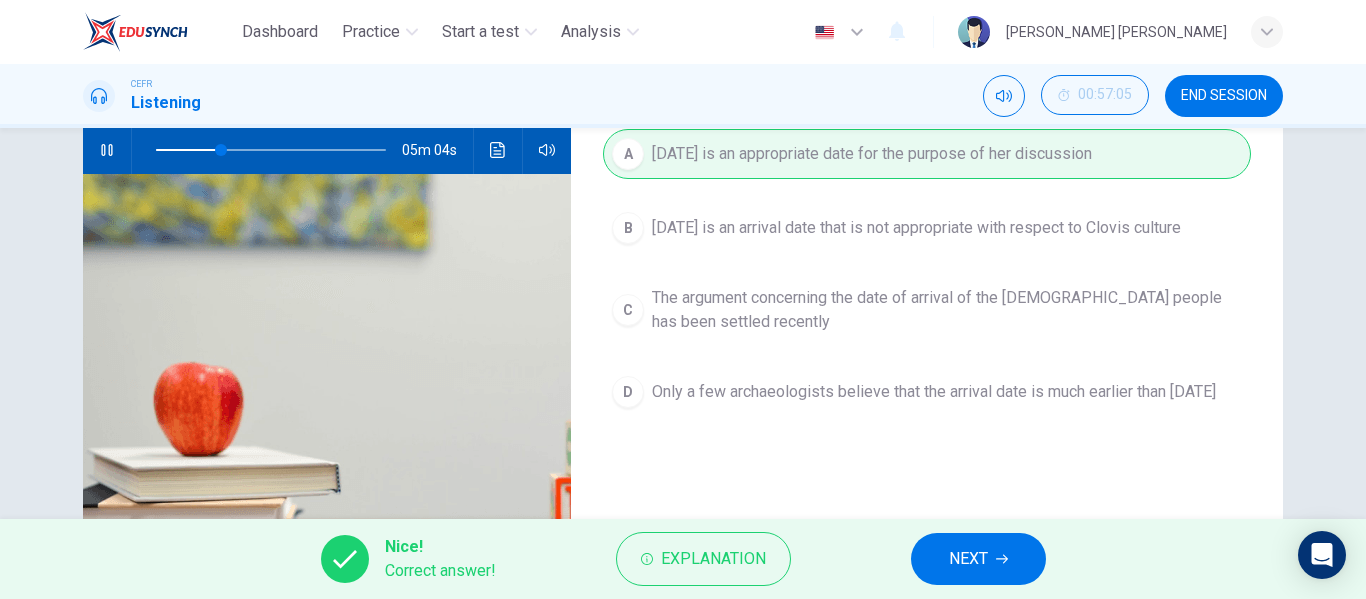 scroll, scrollTop: 224, scrollLeft: 0, axis: vertical 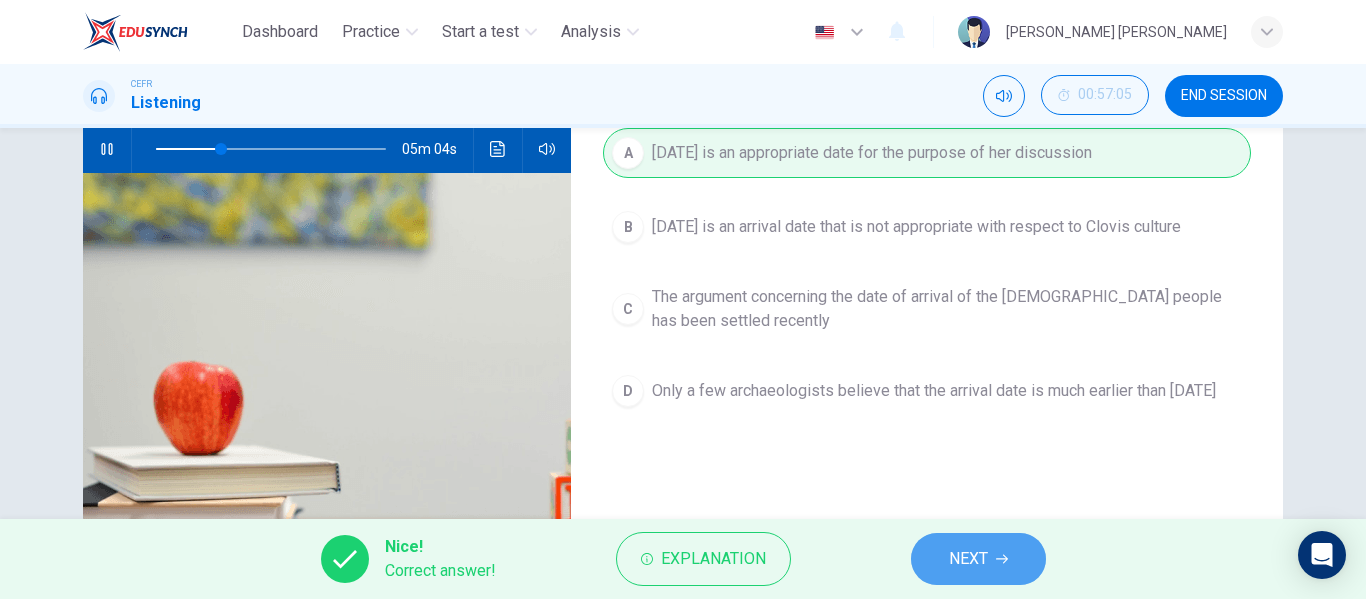 click 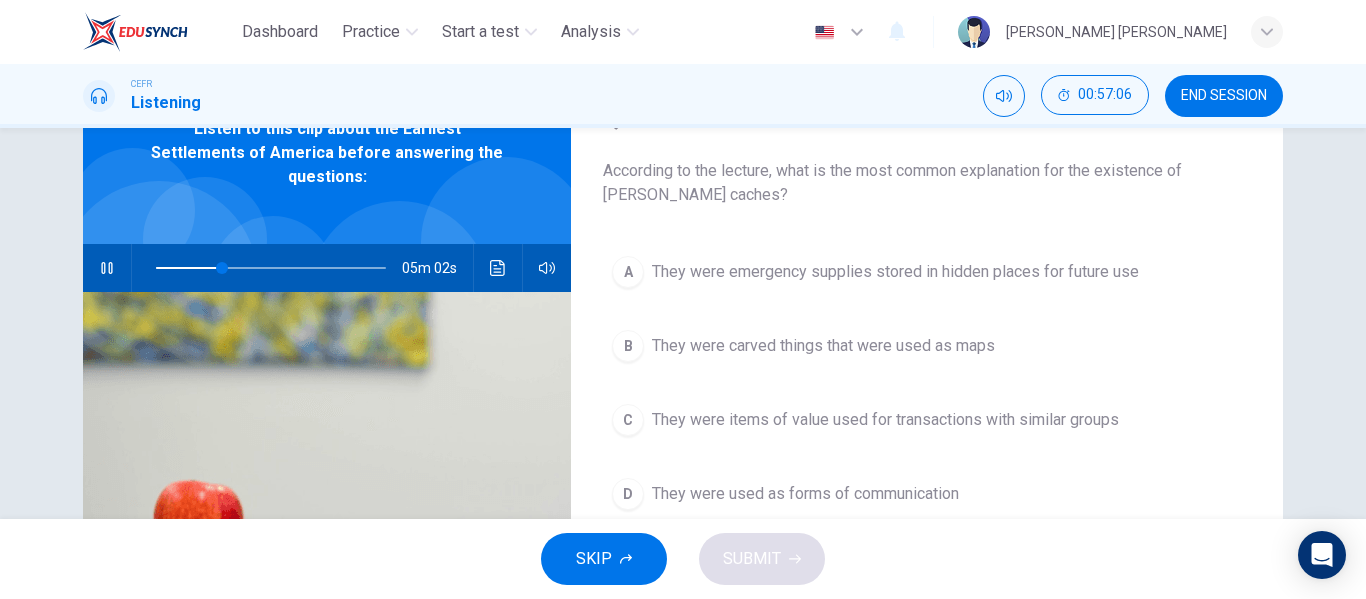 scroll, scrollTop: 106, scrollLeft: 0, axis: vertical 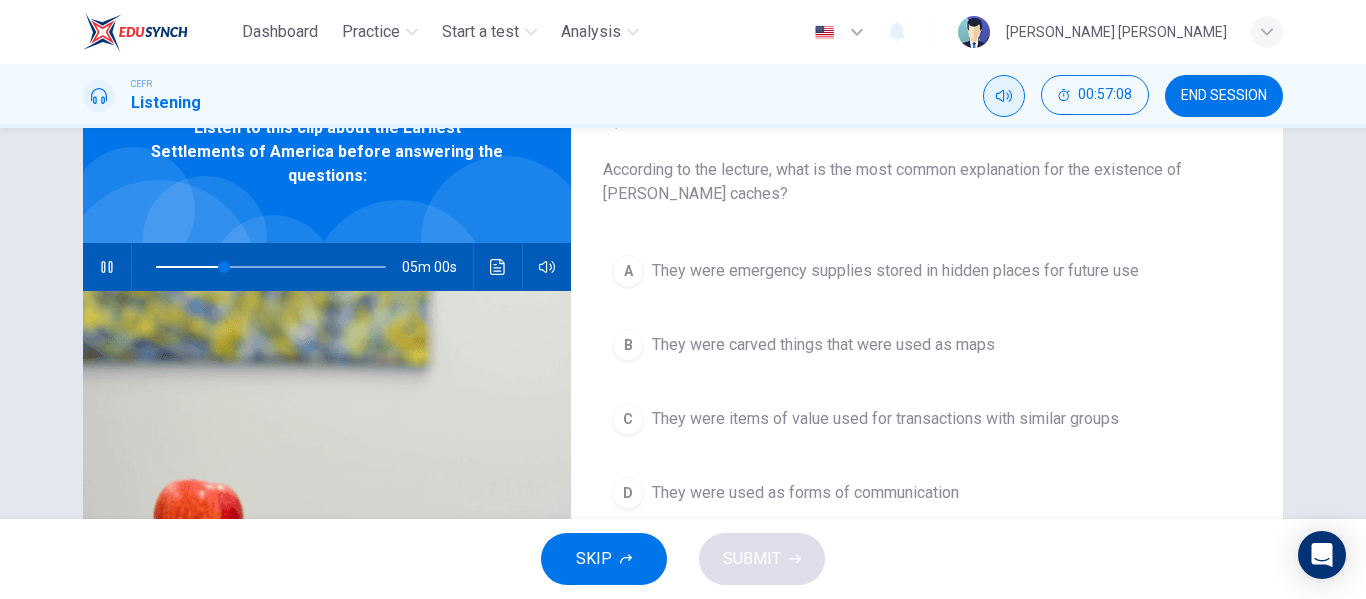 click at bounding box center [1004, 96] 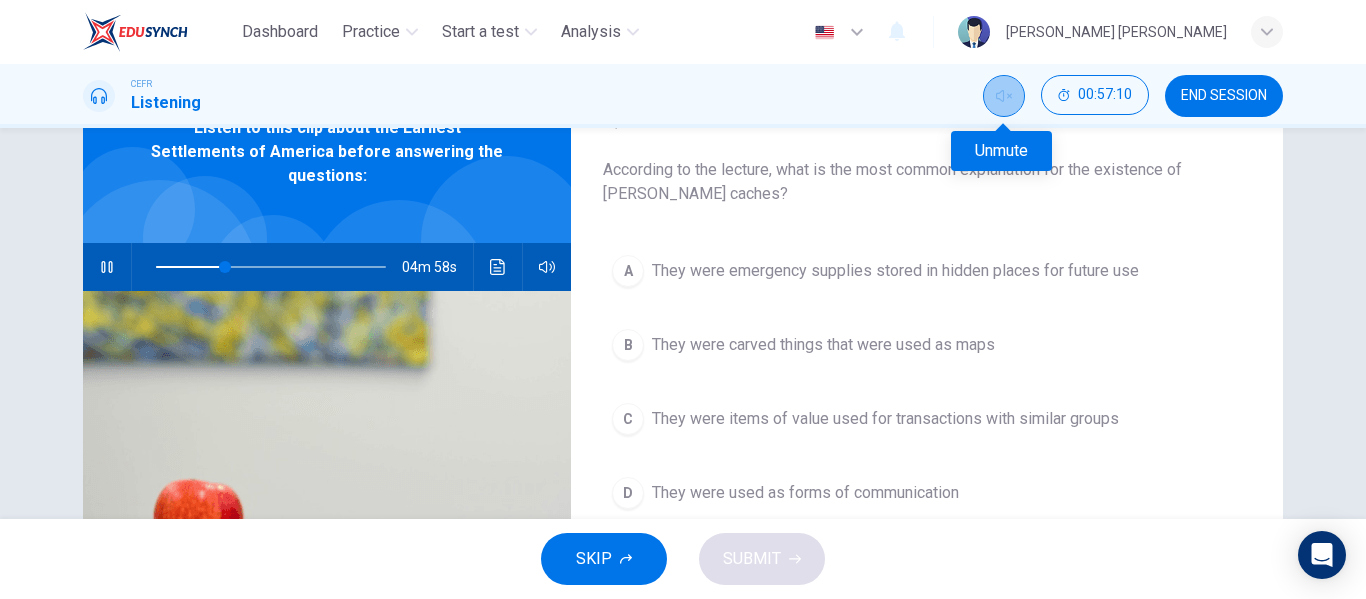 click 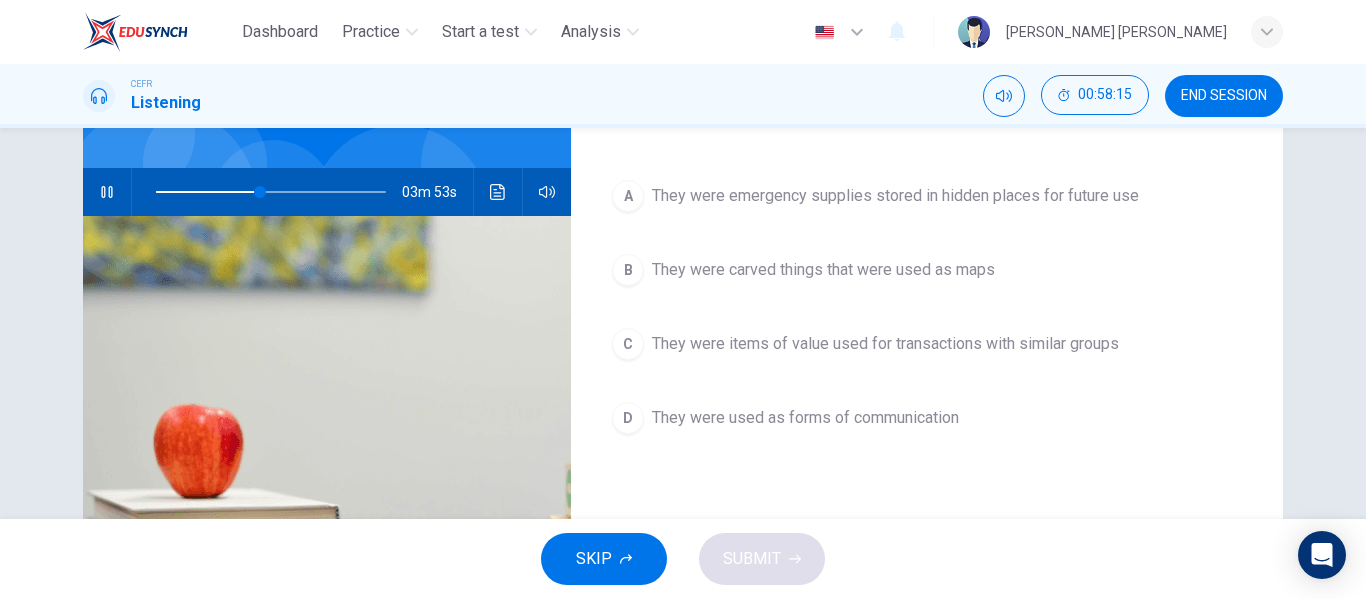scroll, scrollTop: 182, scrollLeft: 0, axis: vertical 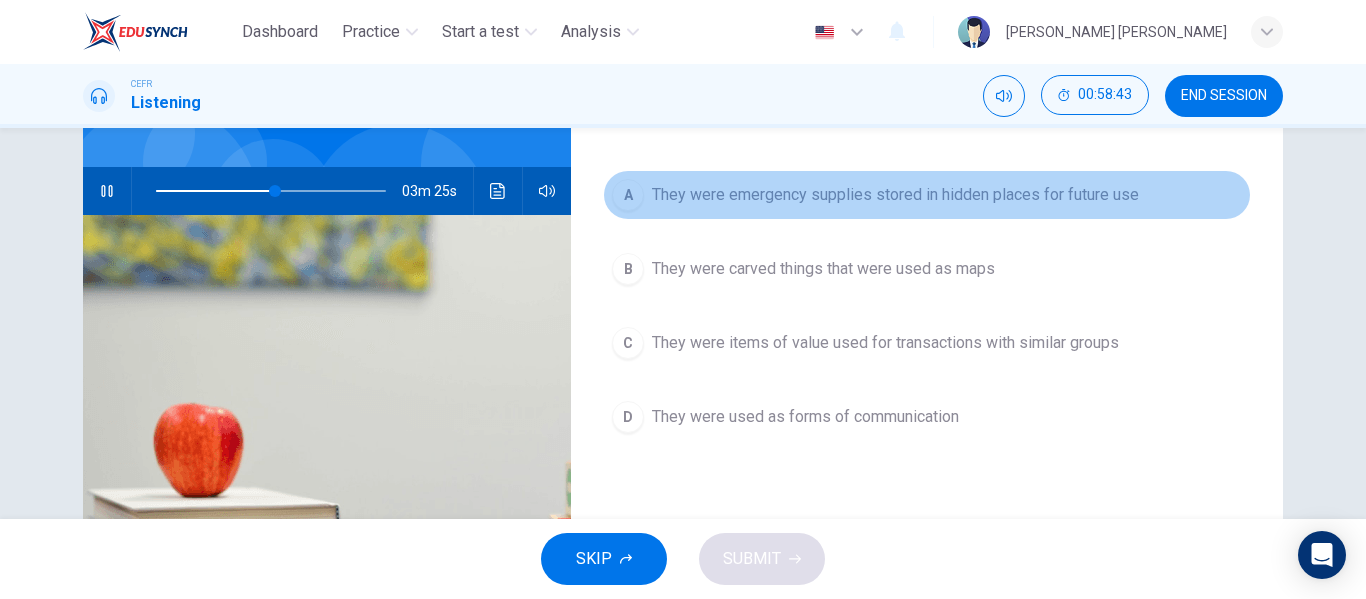click on "They were emergency supplies stored in hidden places for future use" at bounding box center (895, 195) 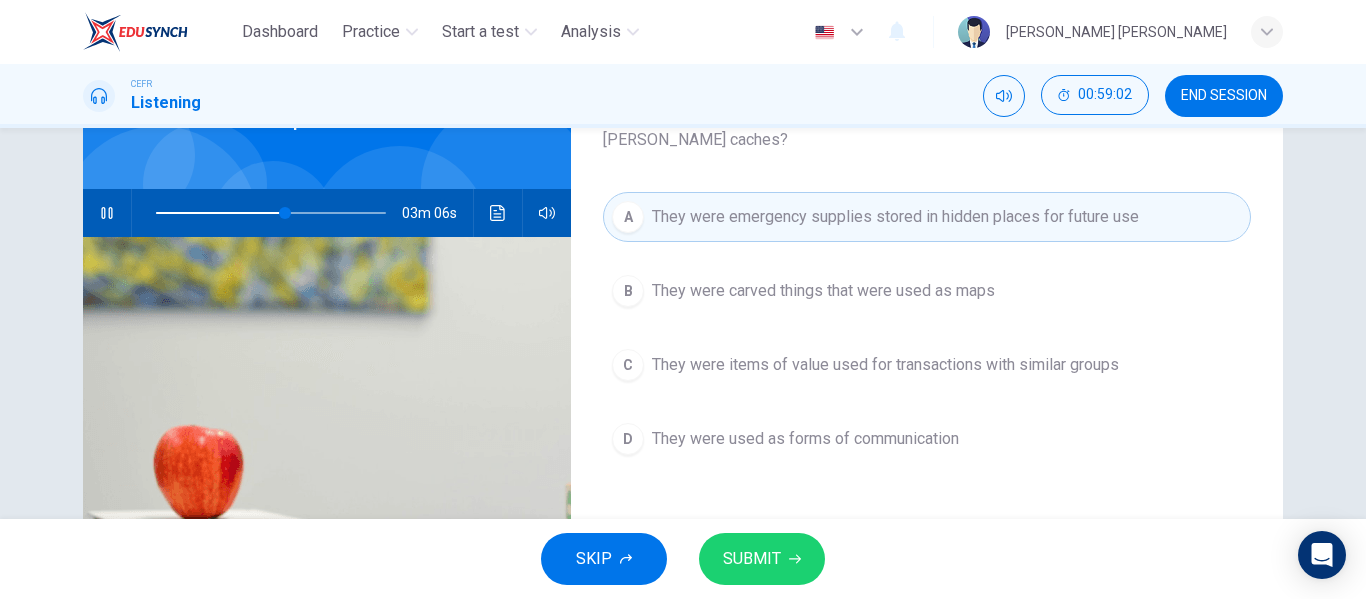 scroll, scrollTop: 160, scrollLeft: 0, axis: vertical 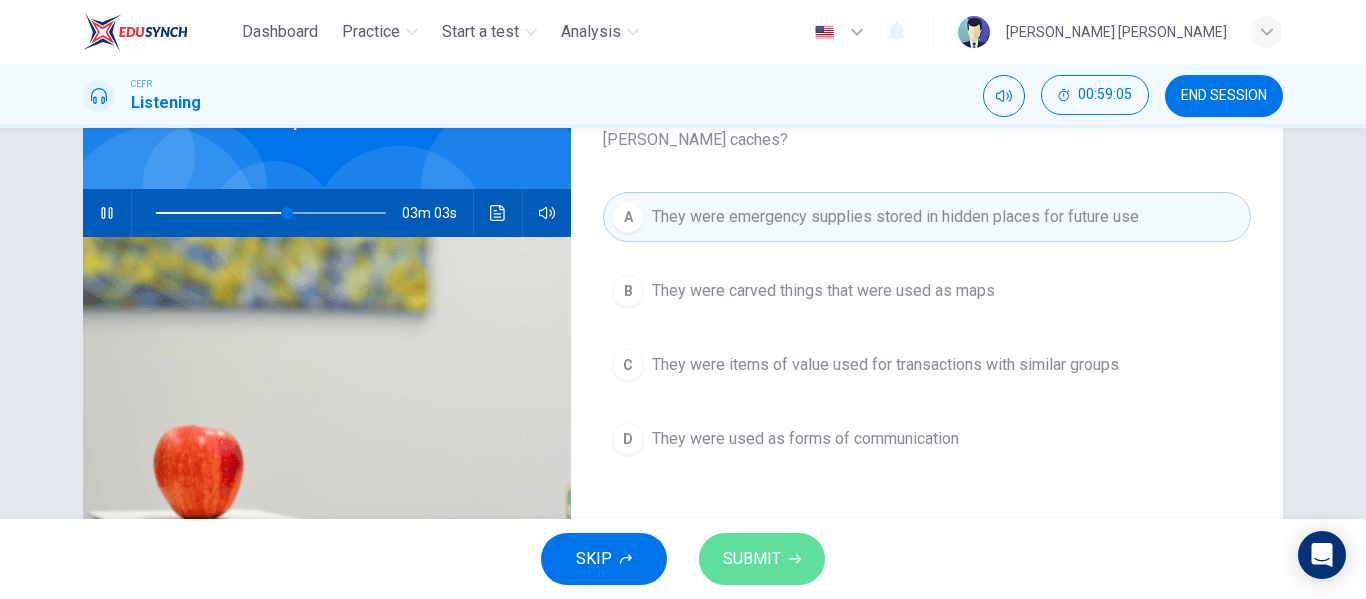 click on "SUBMIT" at bounding box center (752, 559) 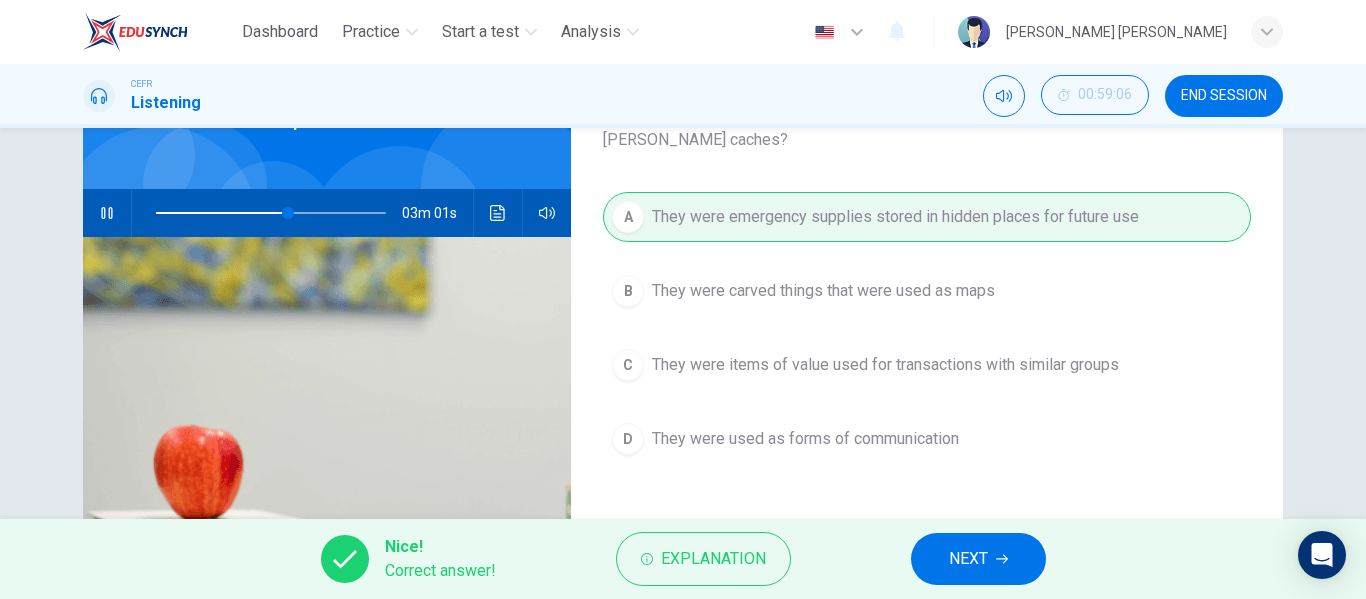 click on "NEXT" at bounding box center [978, 559] 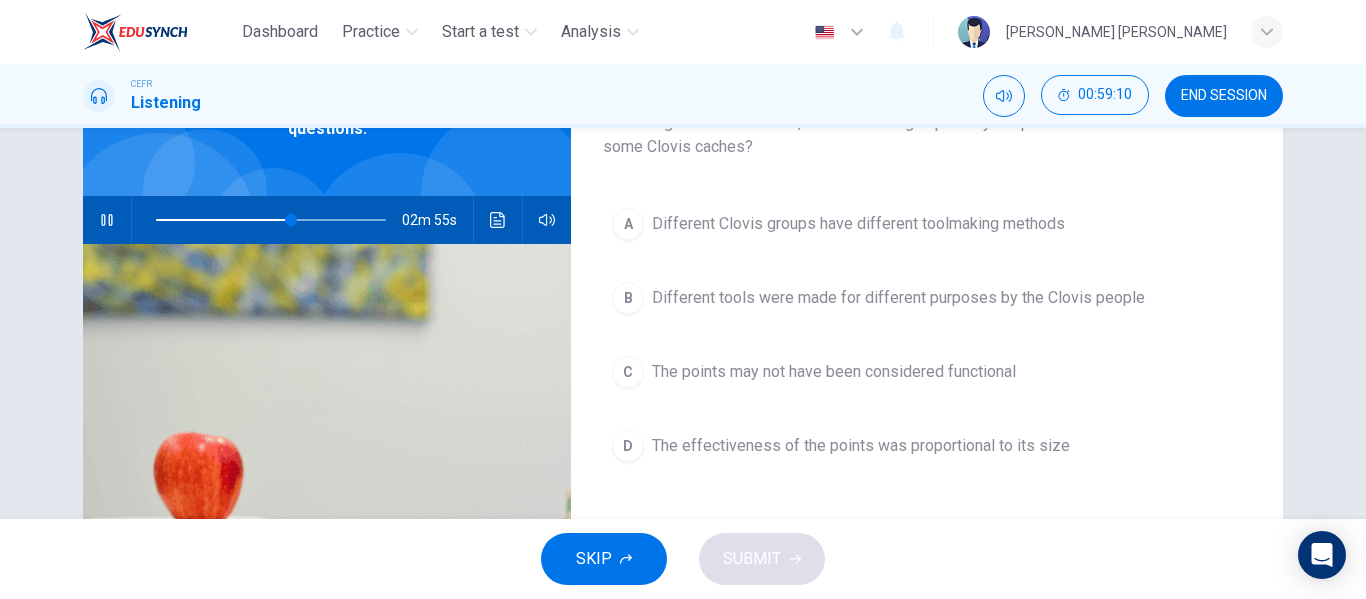 scroll, scrollTop: 152, scrollLeft: 0, axis: vertical 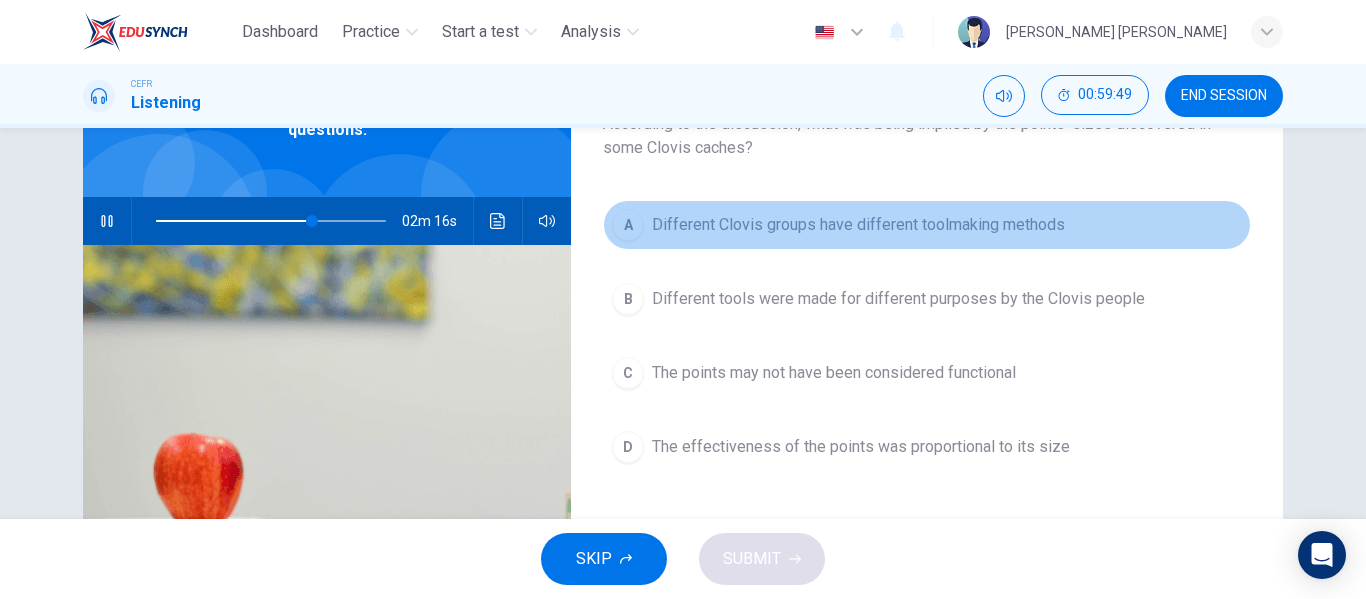 click on "Different Clovis groups have different toolmaking methods" at bounding box center [858, 225] 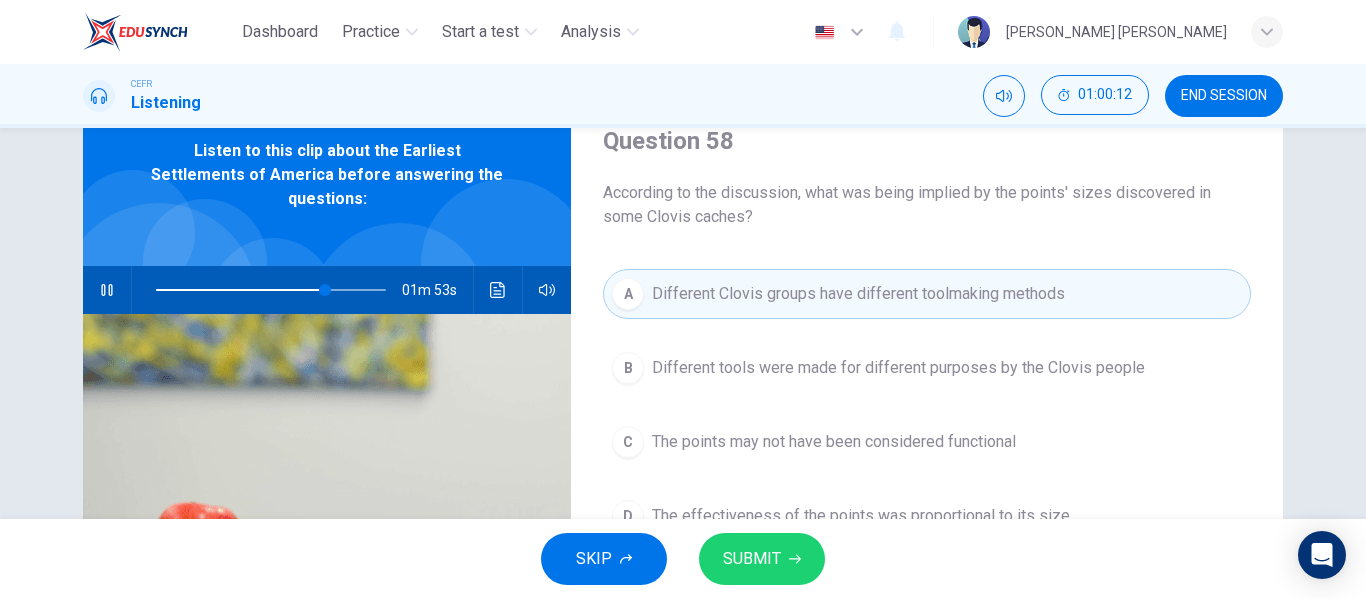 scroll, scrollTop: 82, scrollLeft: 0, axis: vertical 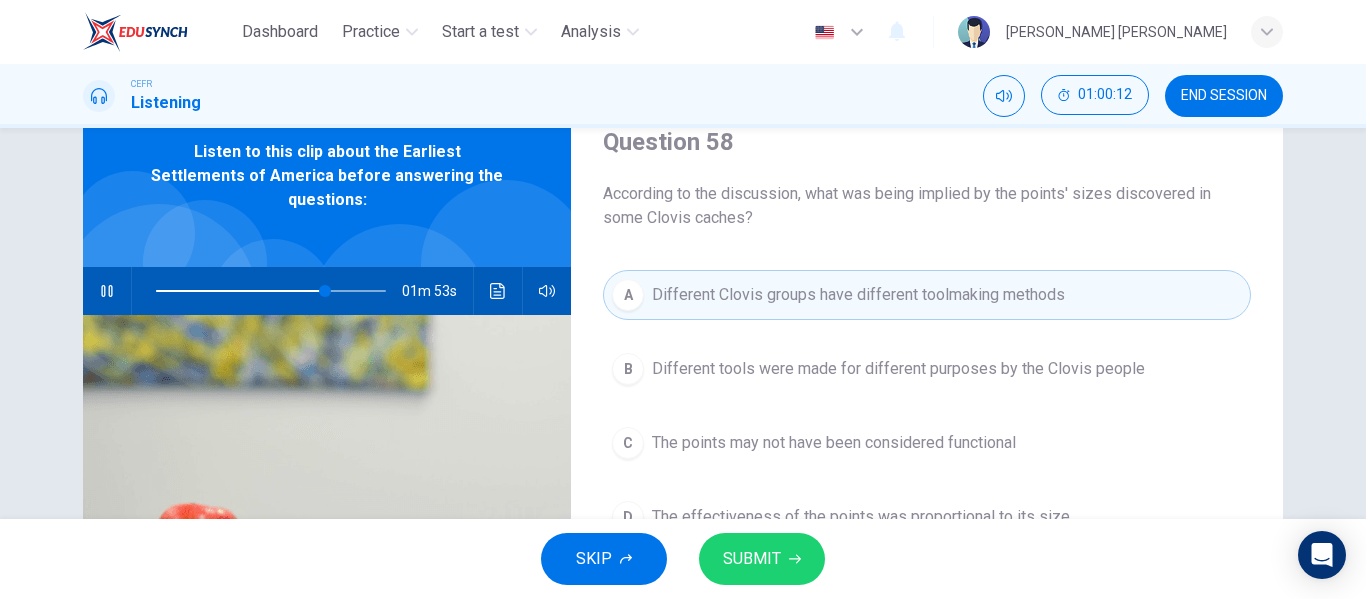 click on "The points may not have been considered functional" at bounding box center (834, 443) 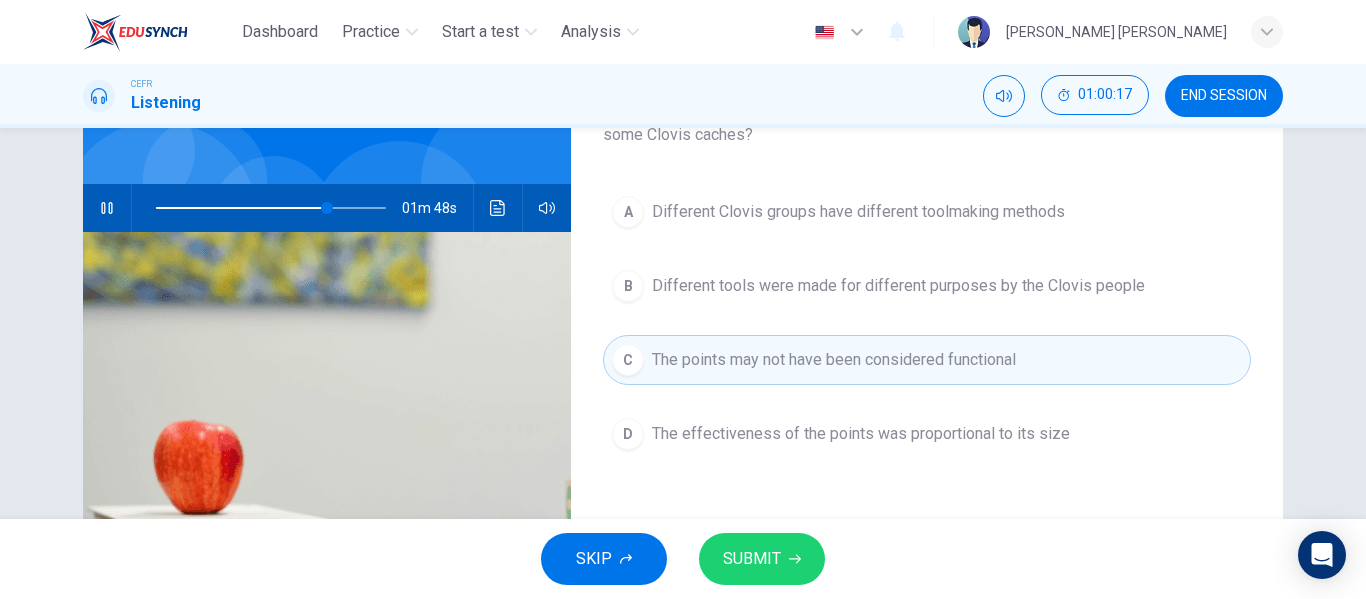 scroll, scrollTop: 166, scrollLeft: 0, axis: vertical 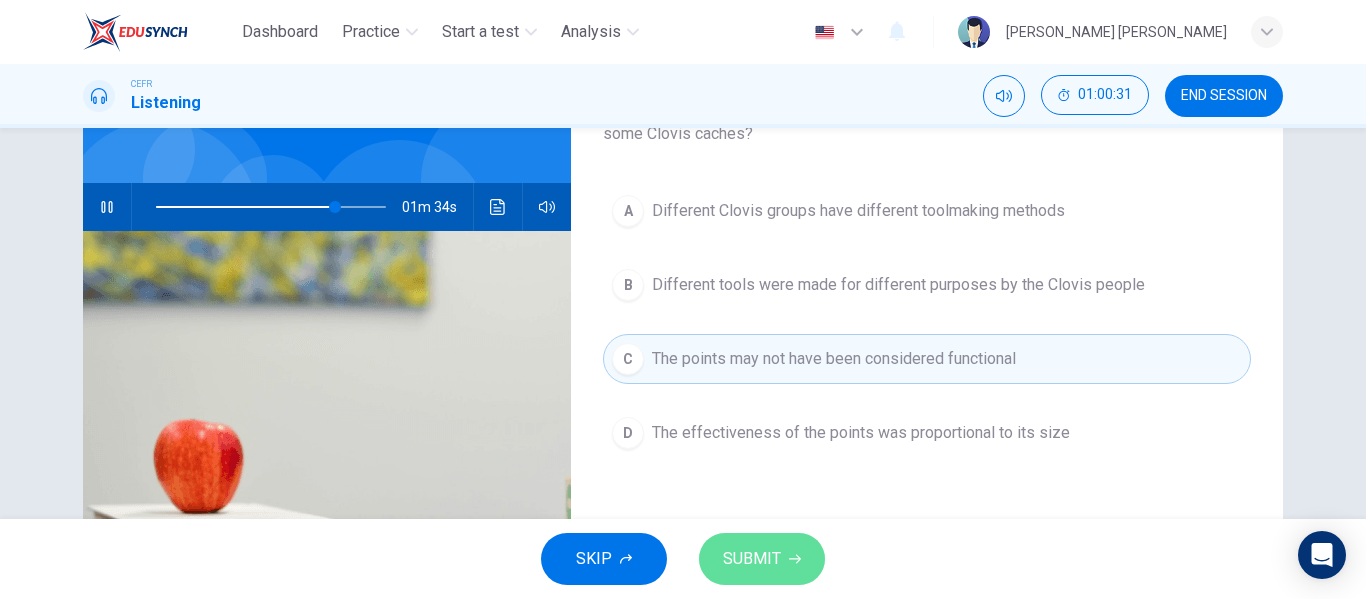 click on "SUBMIT" at bounding box center (752, 559) 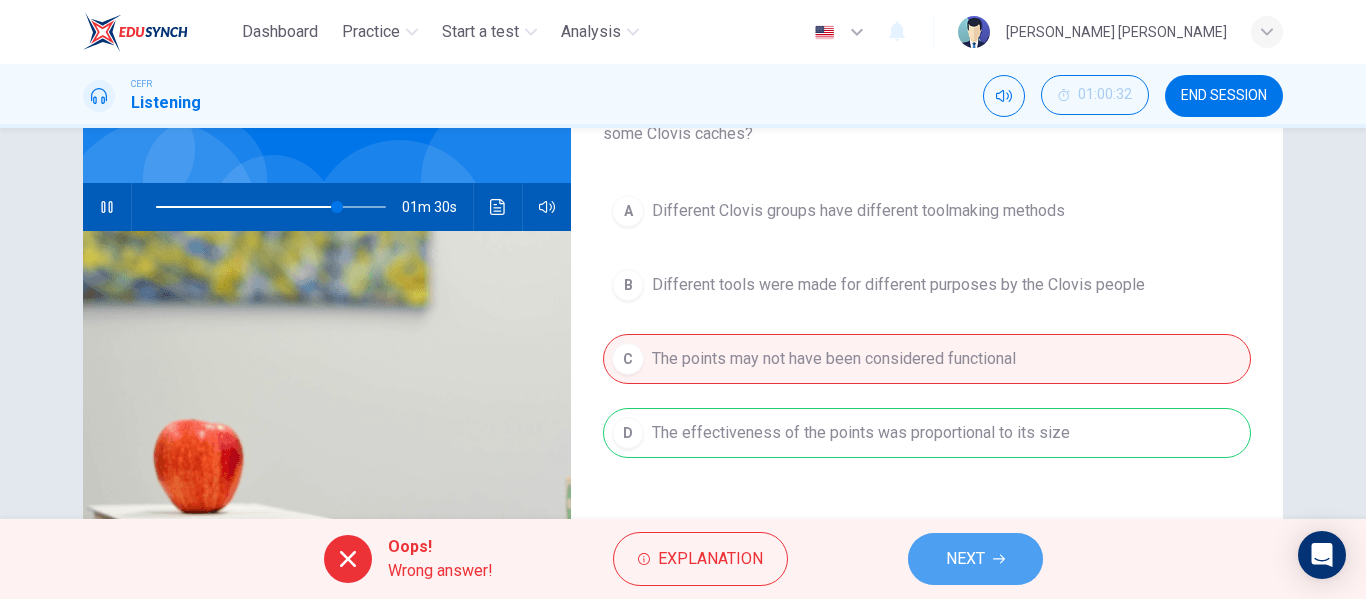 click on "NEXT" at bounding box center (975, 559) 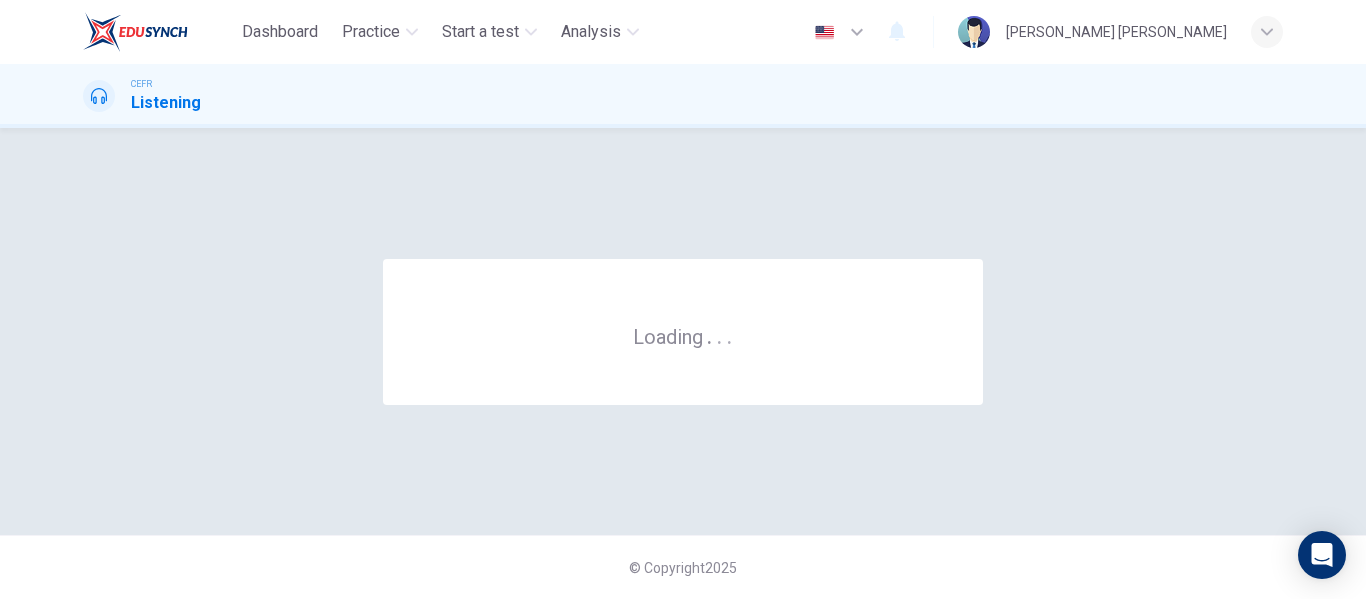 scroll, scrollTop: 0, scrollLeft: 0, axis: both 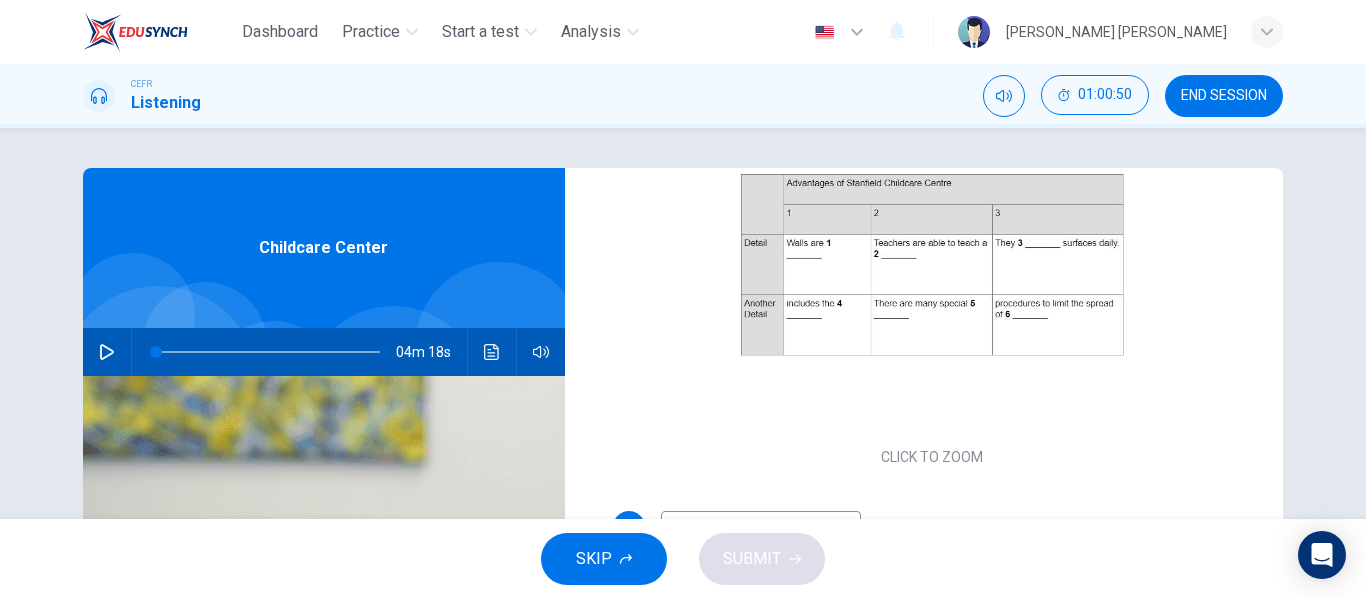 click at bounding box center (107, 352) 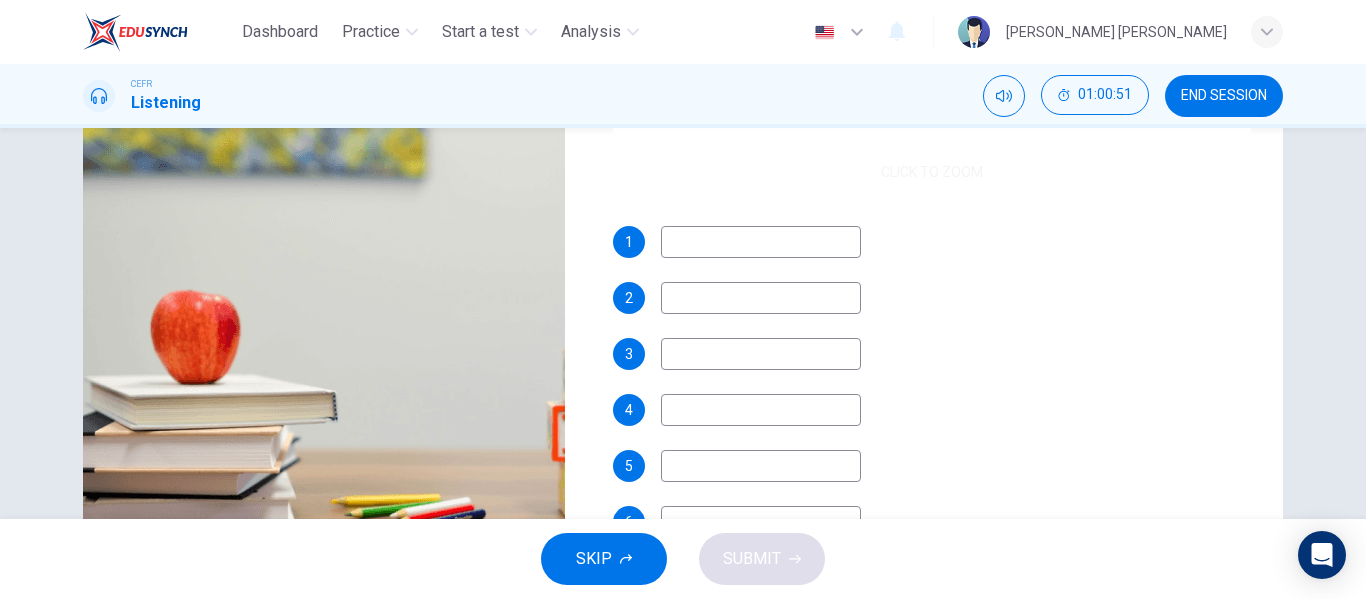 scroll, scrollTop: 285, scrollLeft: 0, axis: vertical 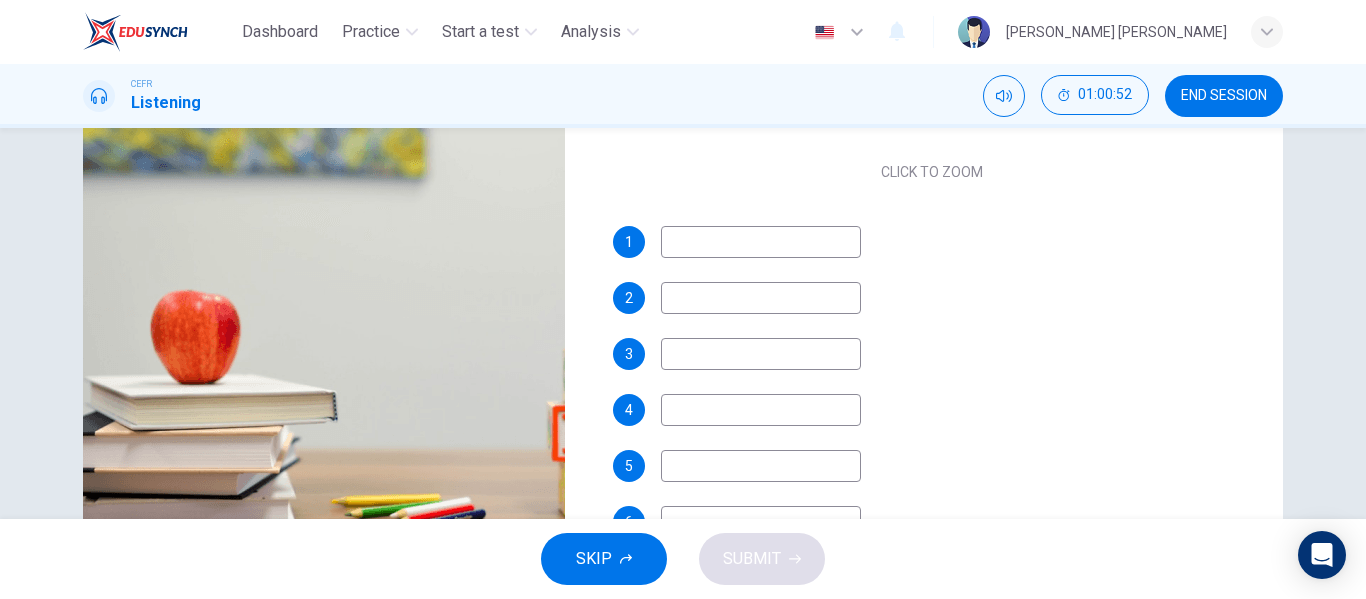 click at bounding box center (761, 242) 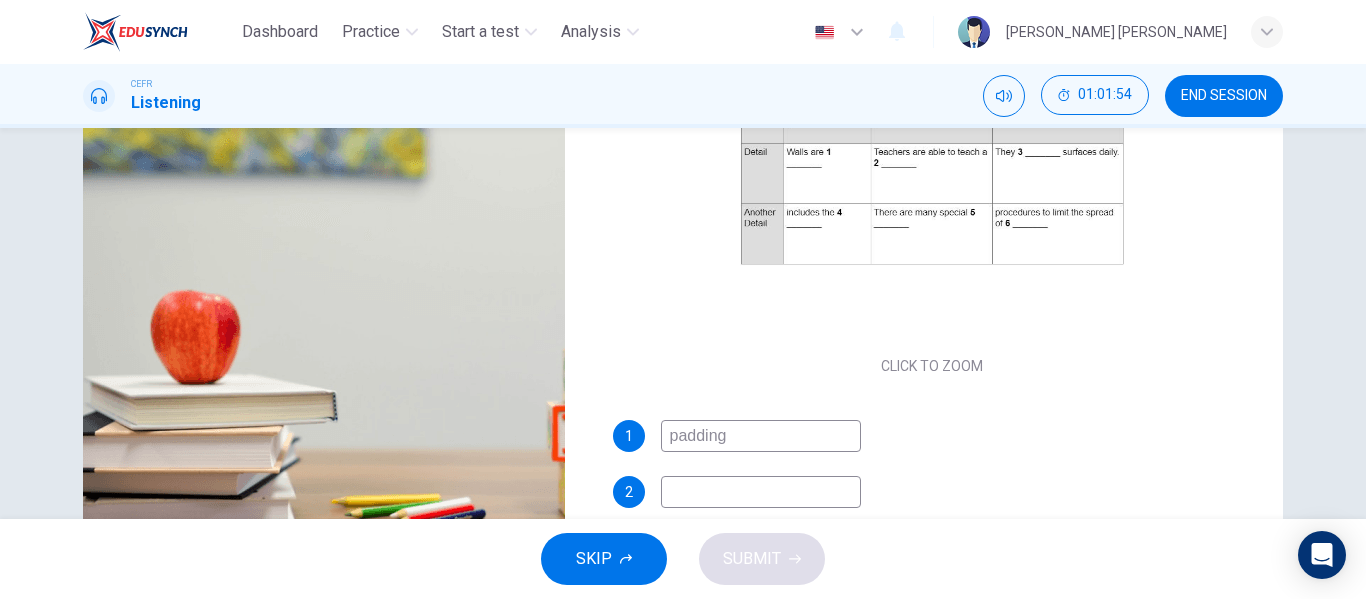 scroll, scrollTop: 98, scrollLeft: 0, axis: vertical 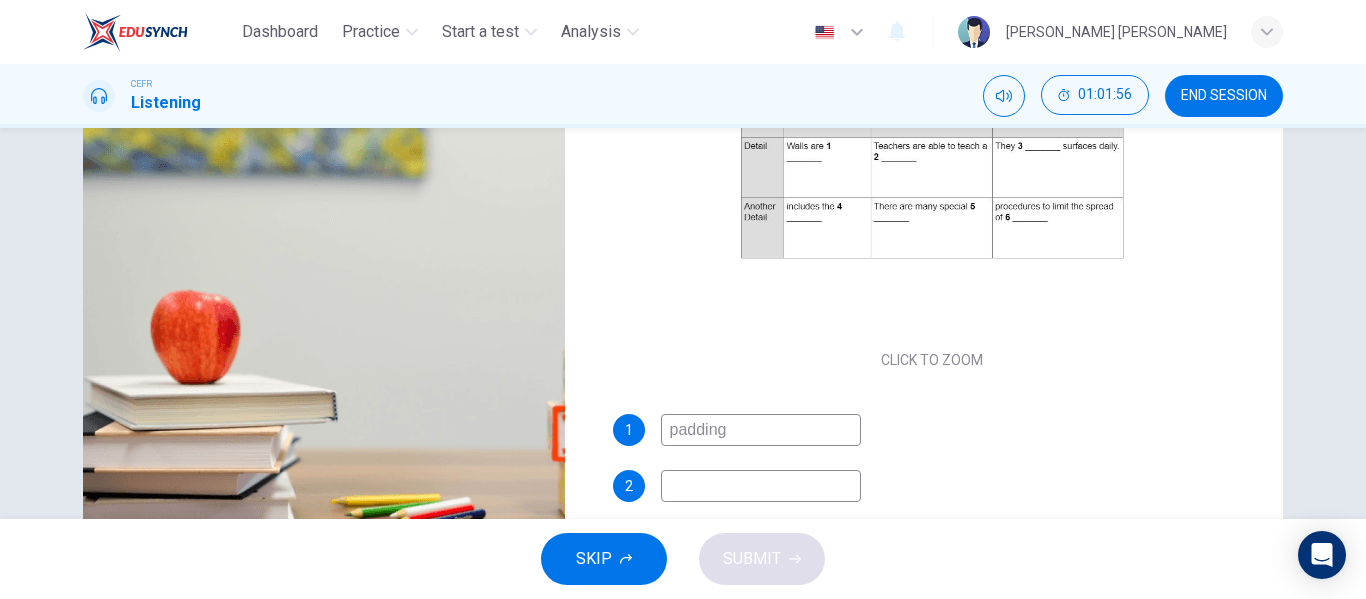 click at bounding box center [761, 486] 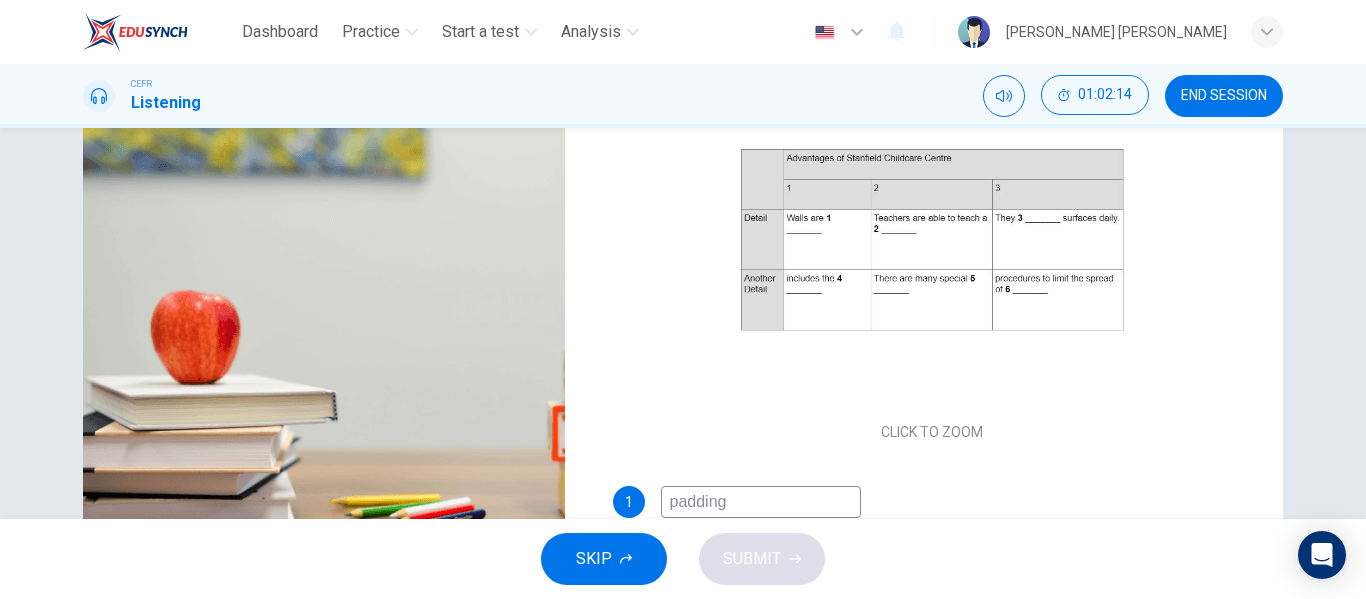 scroll, scrollTop: 0, scrollLeft: 0, axis: both 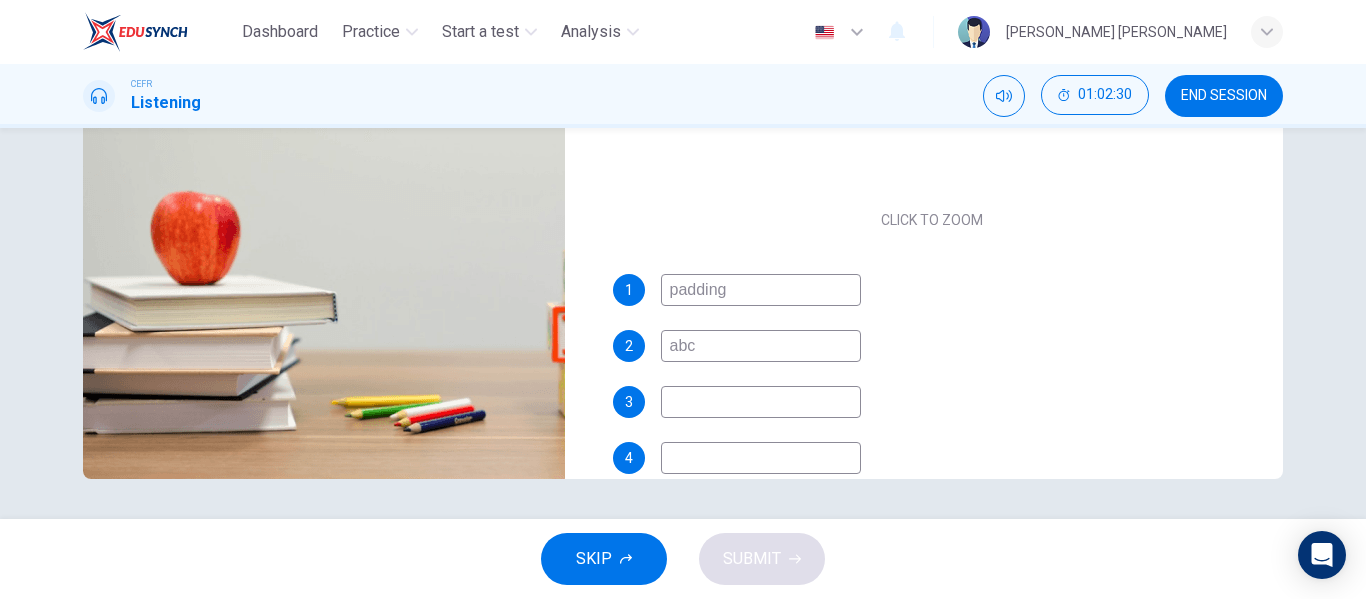 click at bounding box center (761, 402) 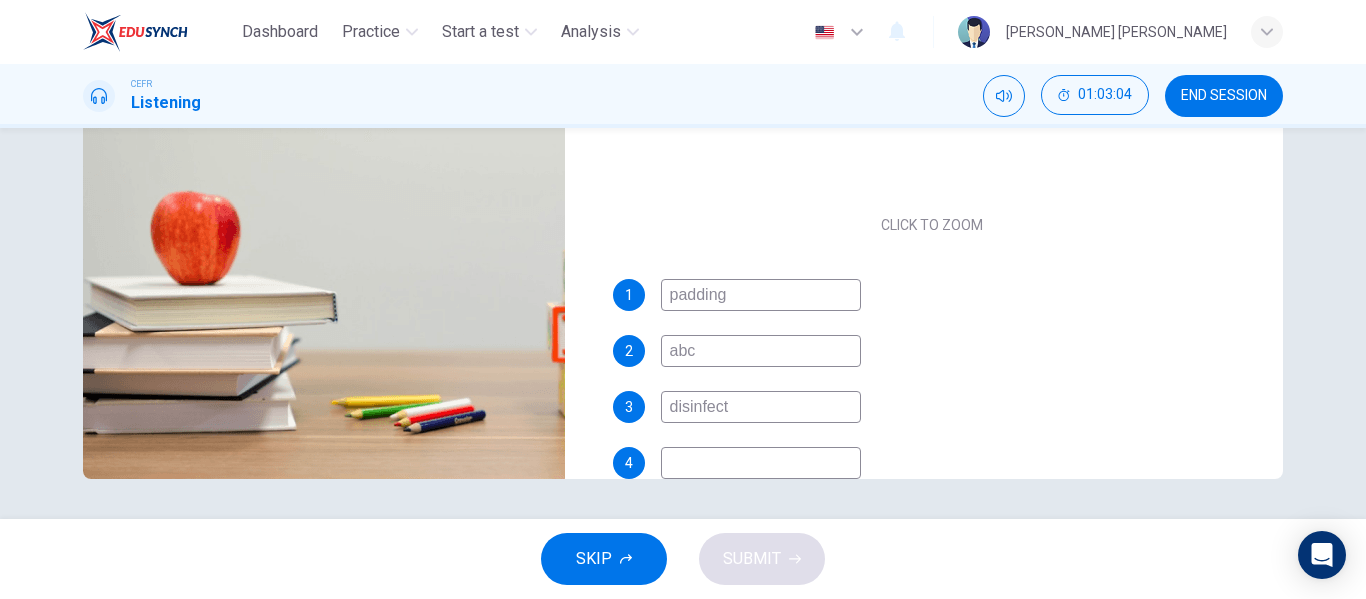 scroll, scrollTop: 0, scrollLeft: 0, axis: both 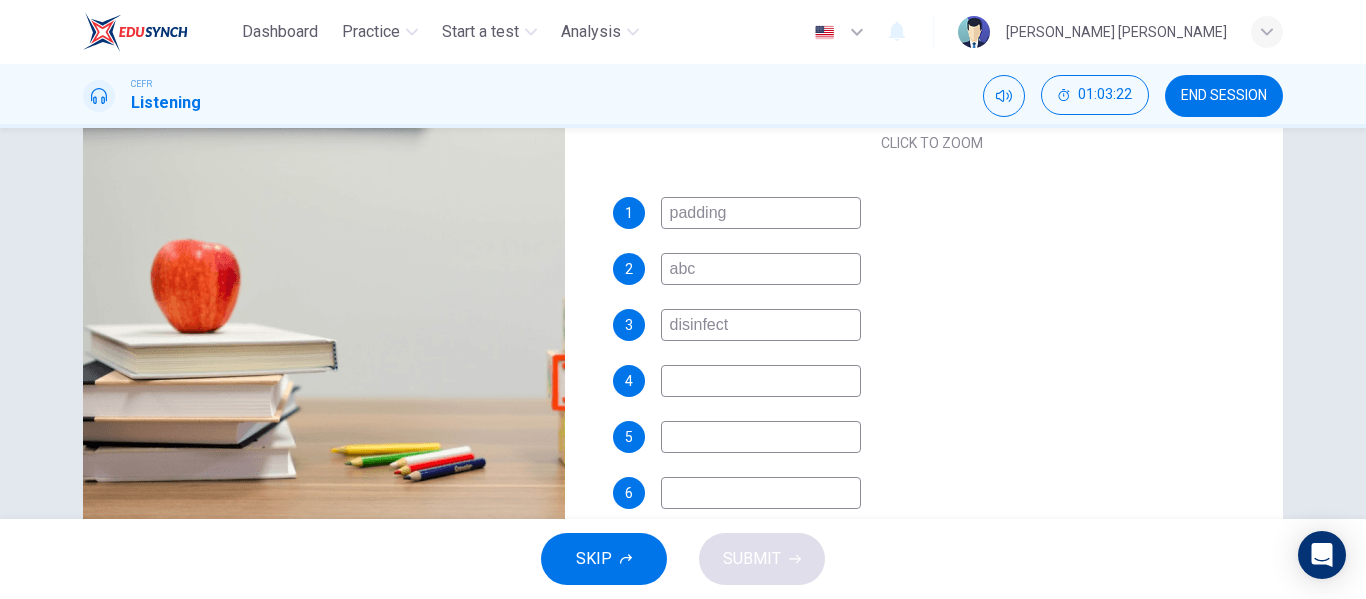 click at bounding box center [761, 381] 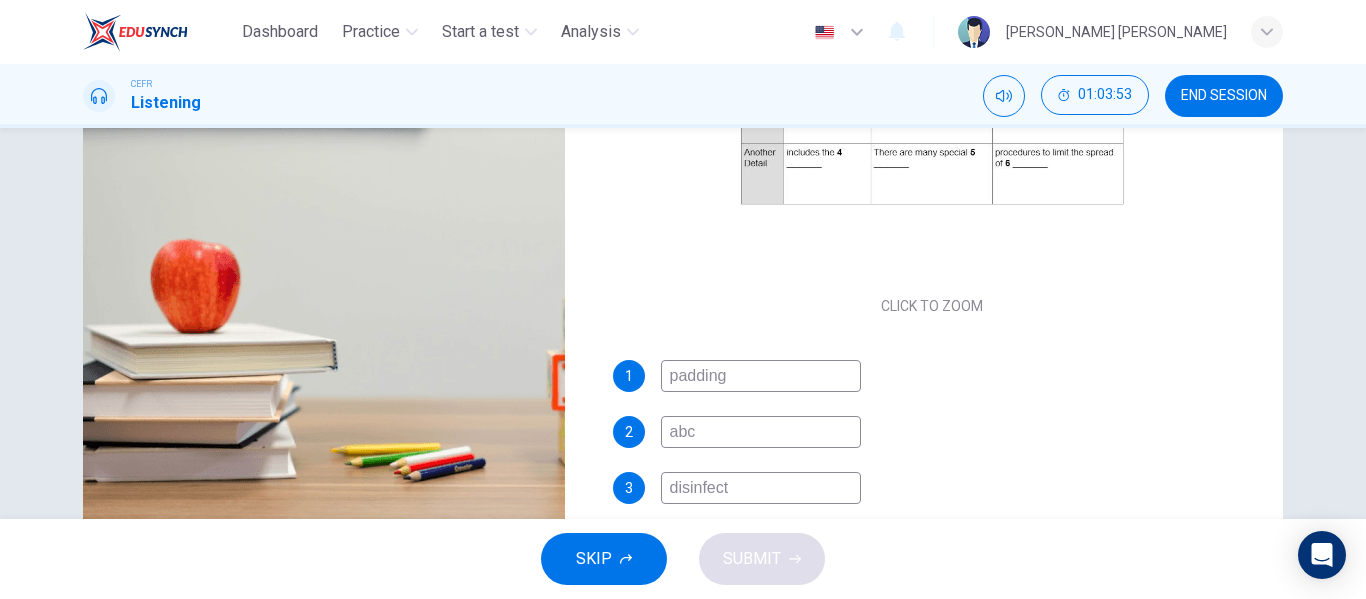 scroll, scrollTop: 0, scrollLeft: 0, axis: both 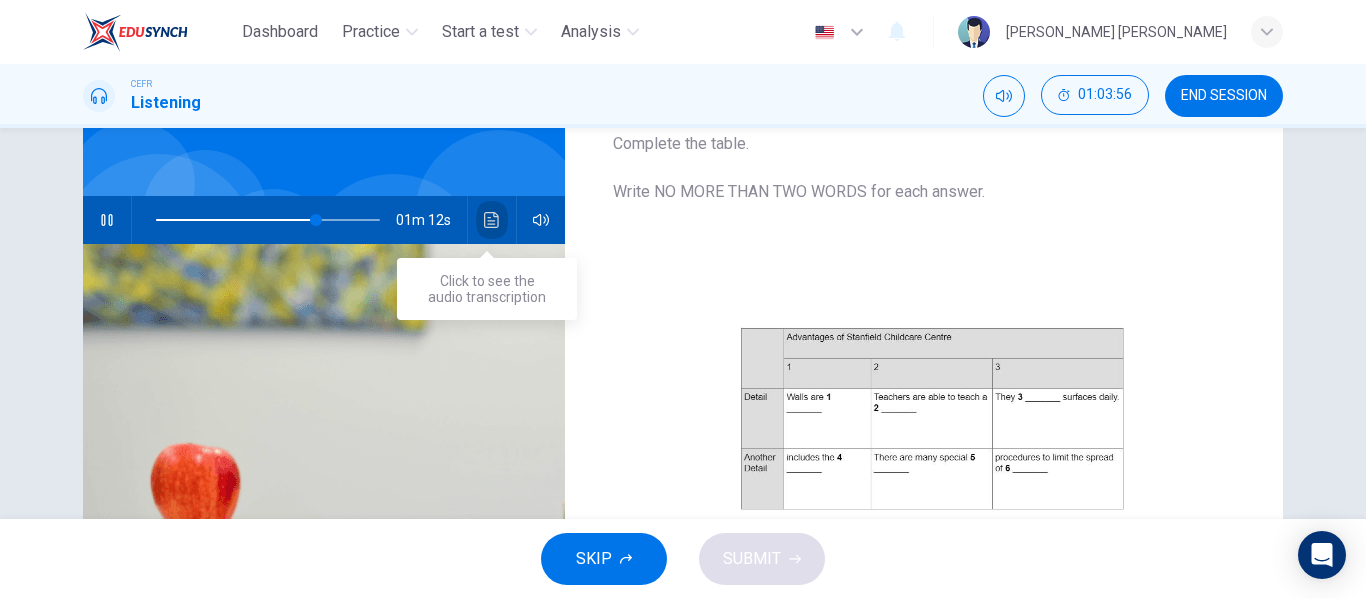 click 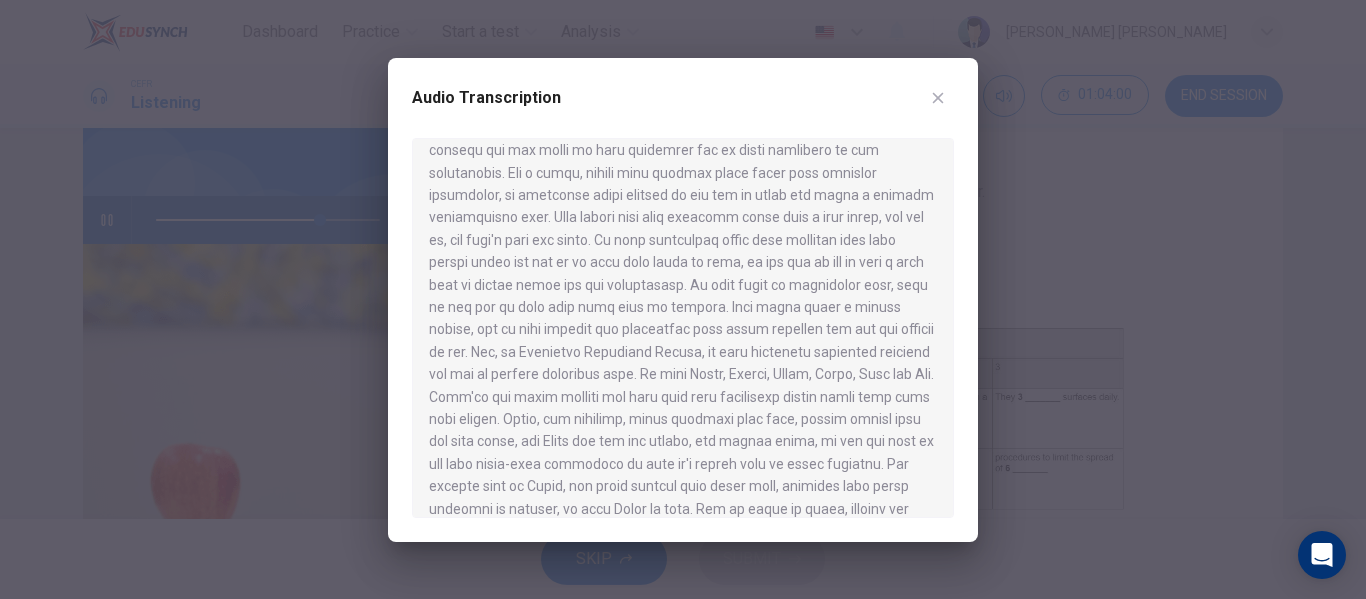 scroll, scrollTop: 464, scrollLeft: 0, axis: vertical 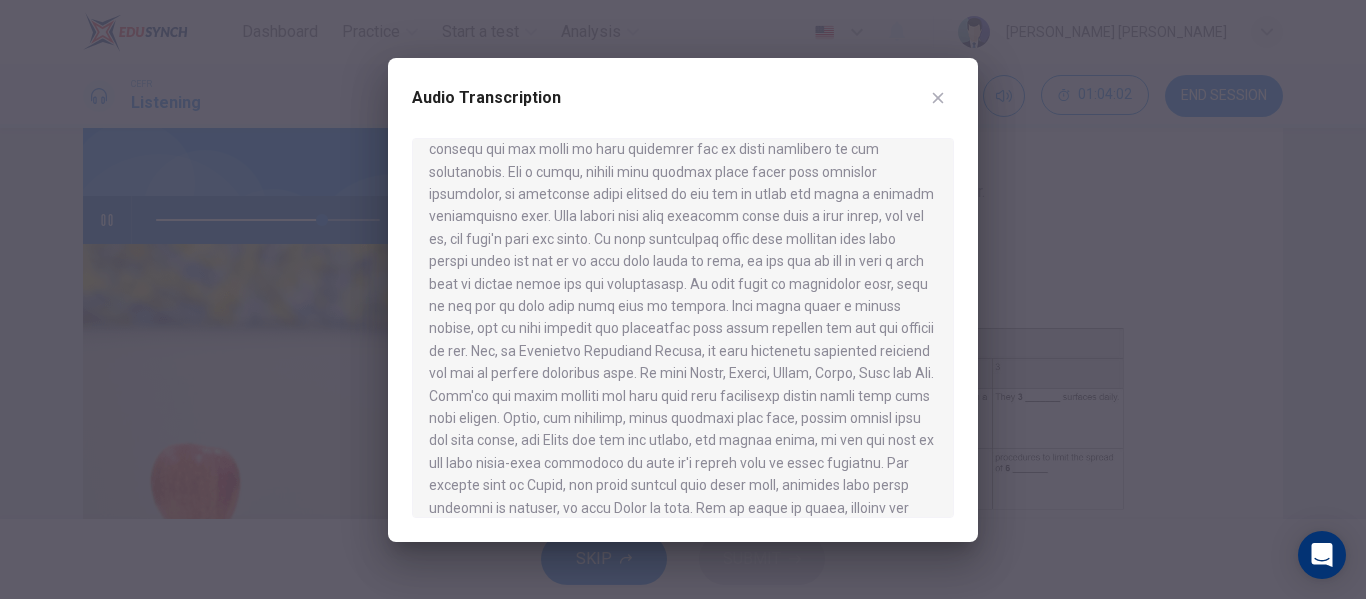 click at bounding box center [683, 299] 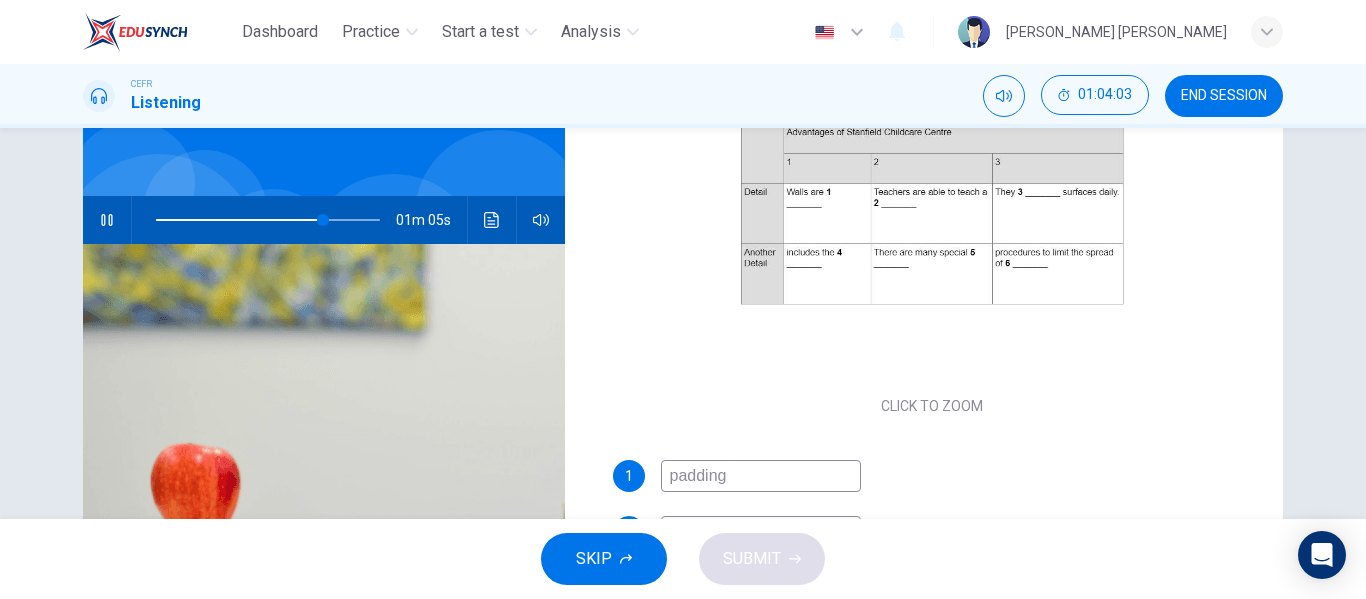 scroll, scrollTop: 206, scrollLeft: 0, axis: vertical 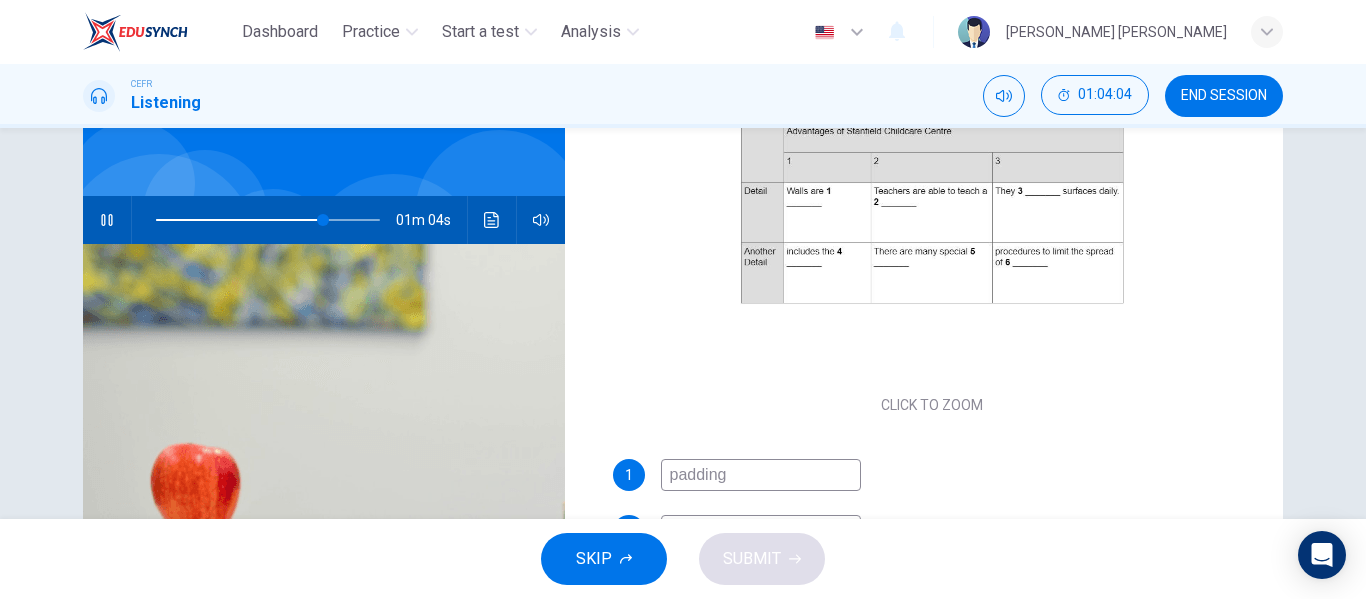 click on "Questions 59 - 64 Complete the table. Write NO MORE THAN TWO WORDS for each answer.
CLICK TO ZOOM Click to Zoom 1 padding 2 abc 3 disinfect 4 5 6" at bounding box center [932, 177] 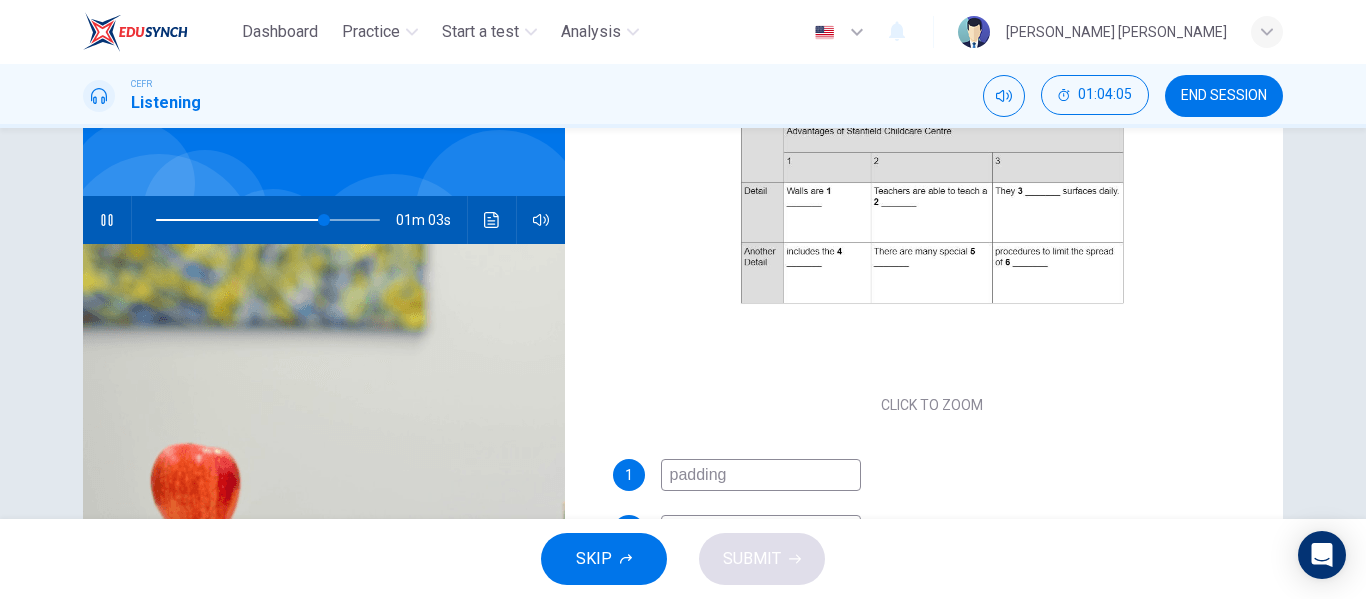 scroll, scrollTop: 286, scrollLeft: 0, axis: vertical 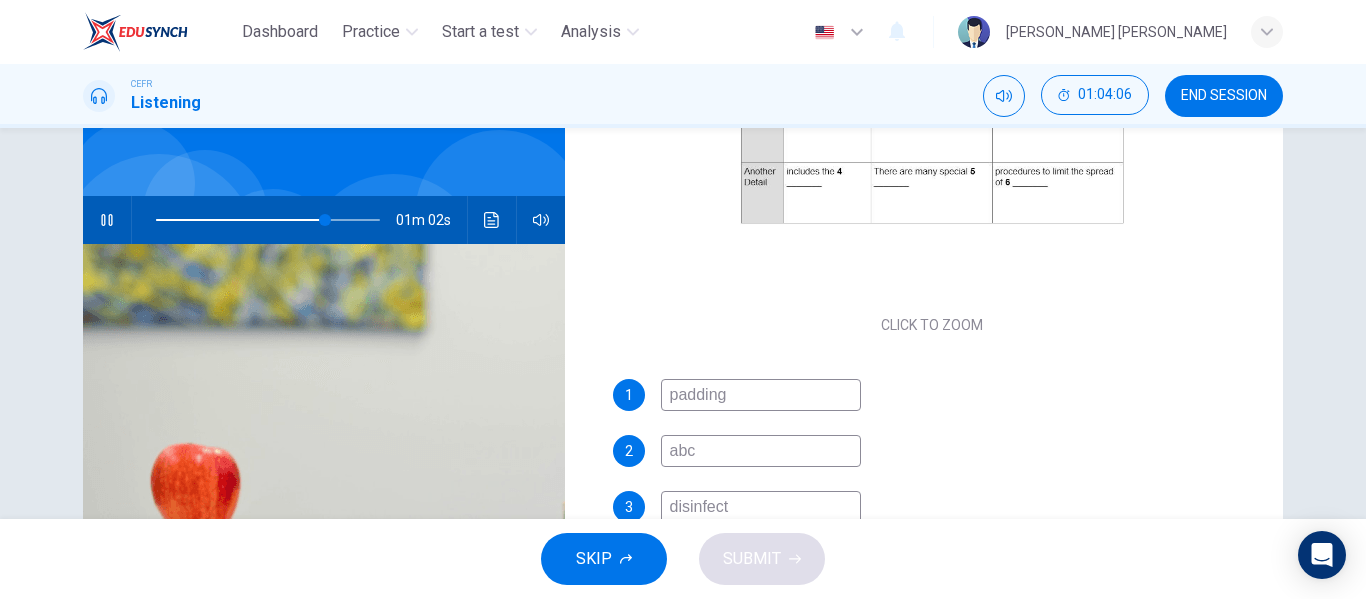 click on "disinfect" at bounding box center (761, 507) 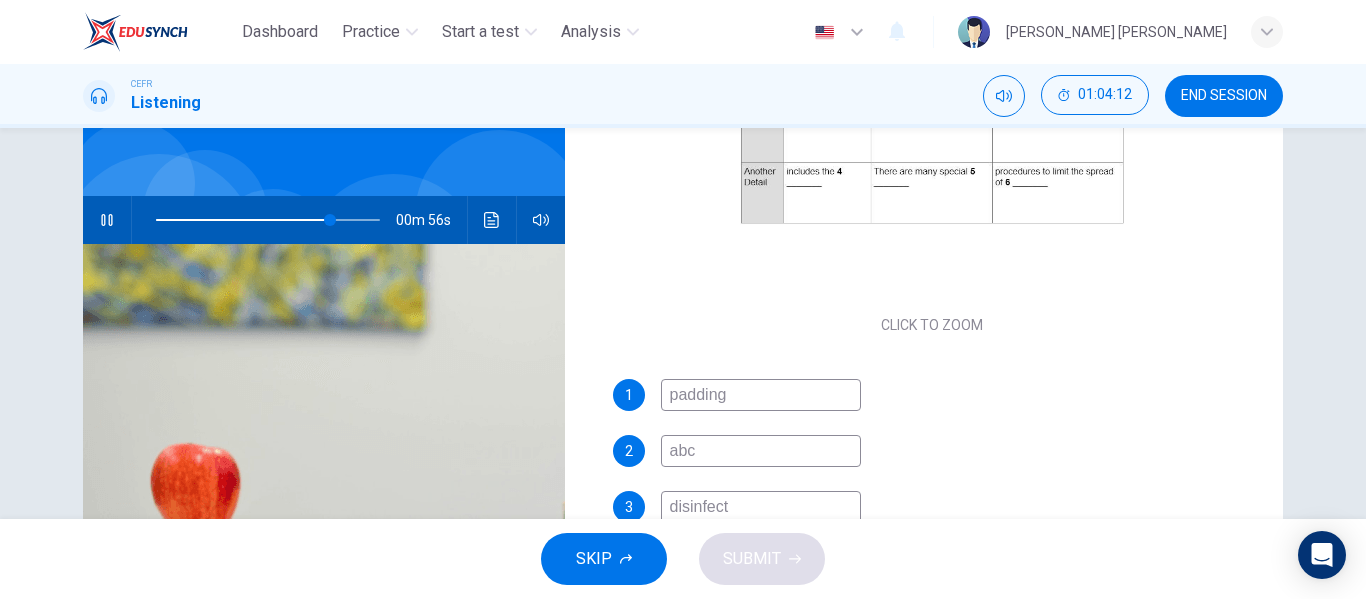 scroll, scrollTop: 286, scrollLeft: 0, axis: vertical 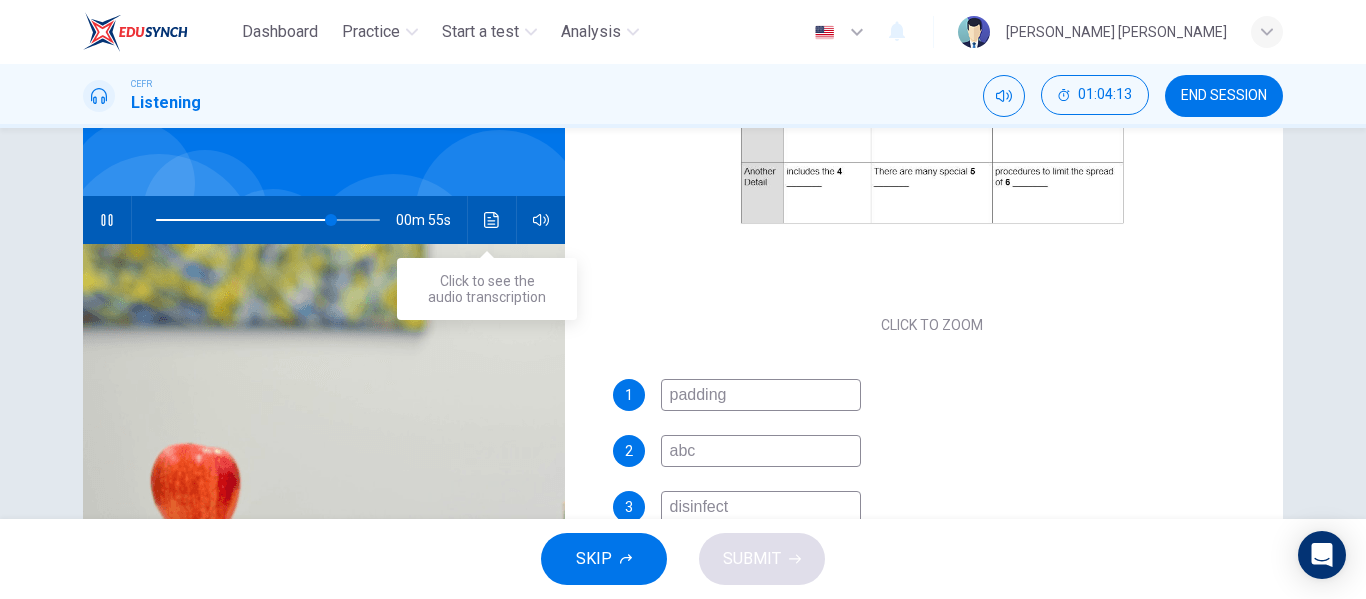 click 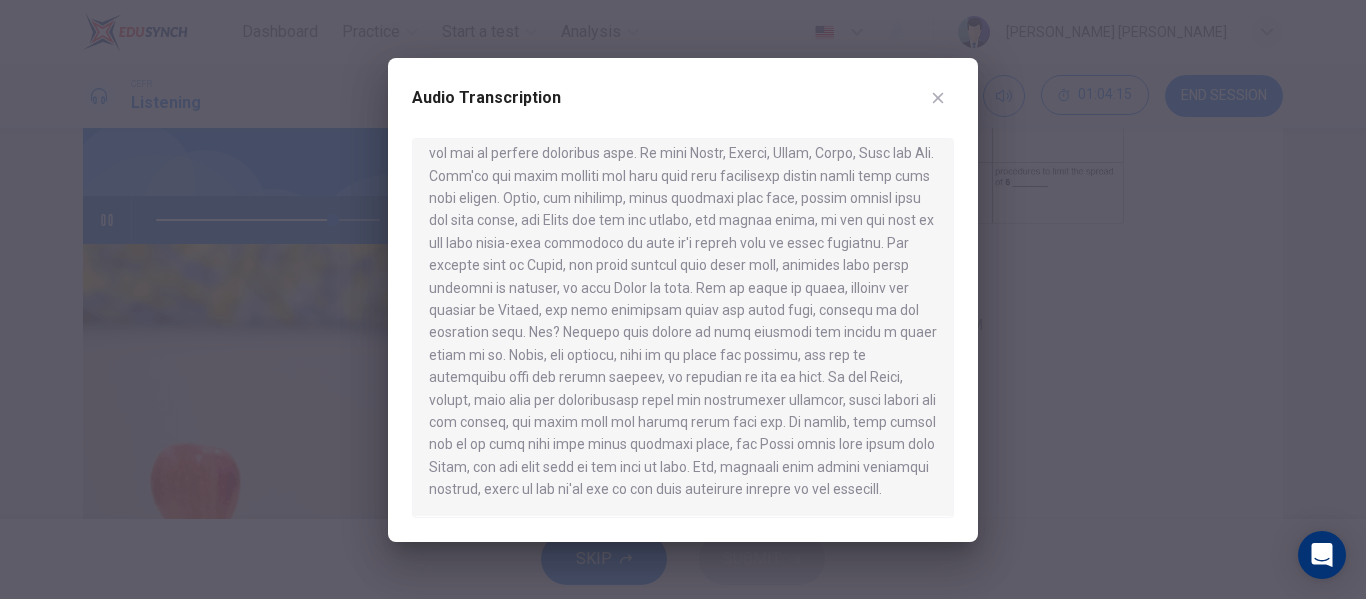 scroll, scrollTop: 706, scrollLeft: 0, axis: vertical 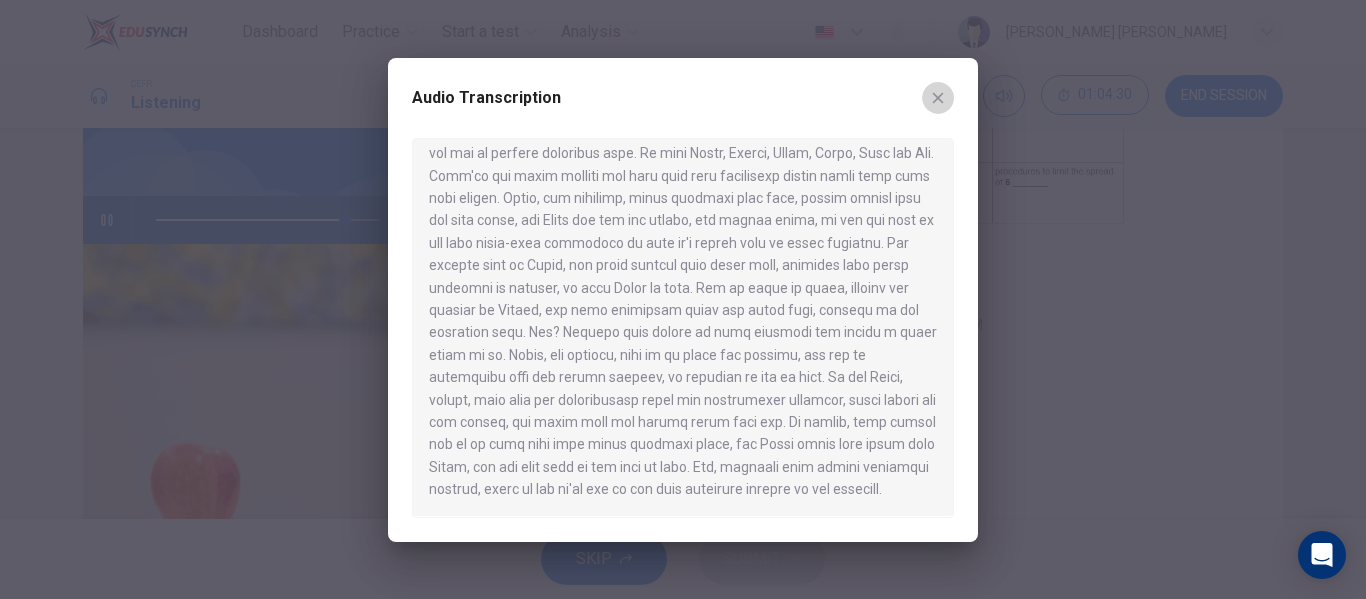 click at bounding box center [938, 98] 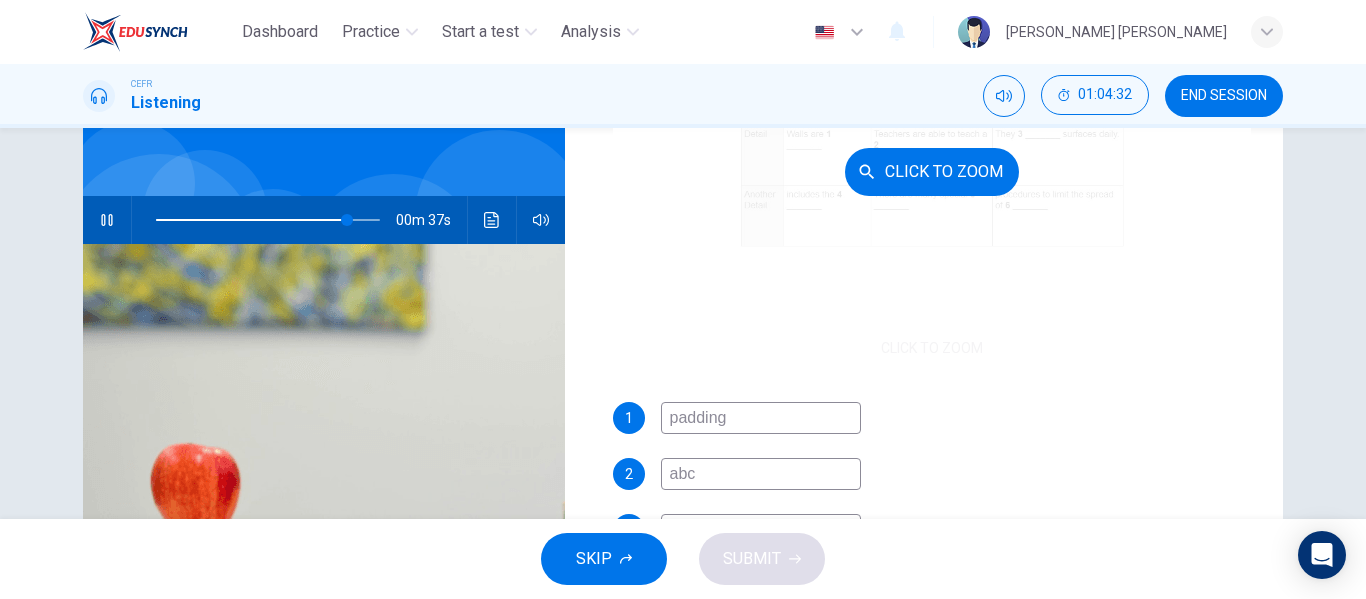 scroll, scrollTop: 286, scrollLeft: 0, axis: vertical 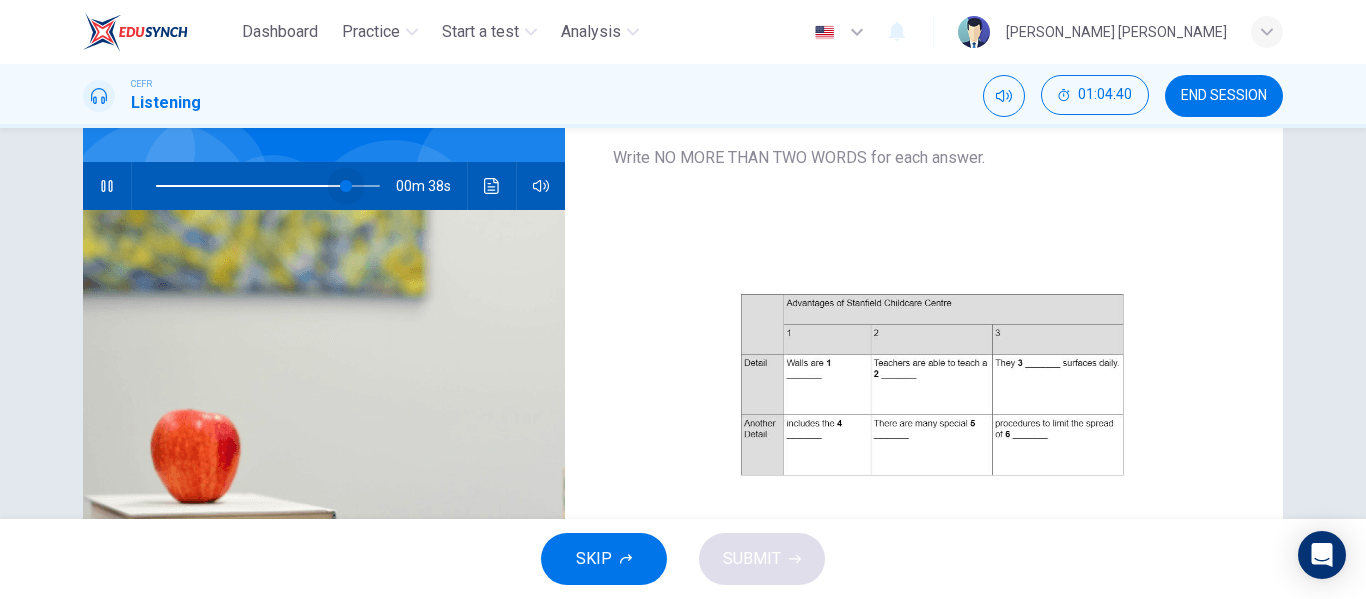 drag, startPoint x: 349, startPoint y: 186, endPoint x: 40, endPoint y: 184, distance: 309.00647 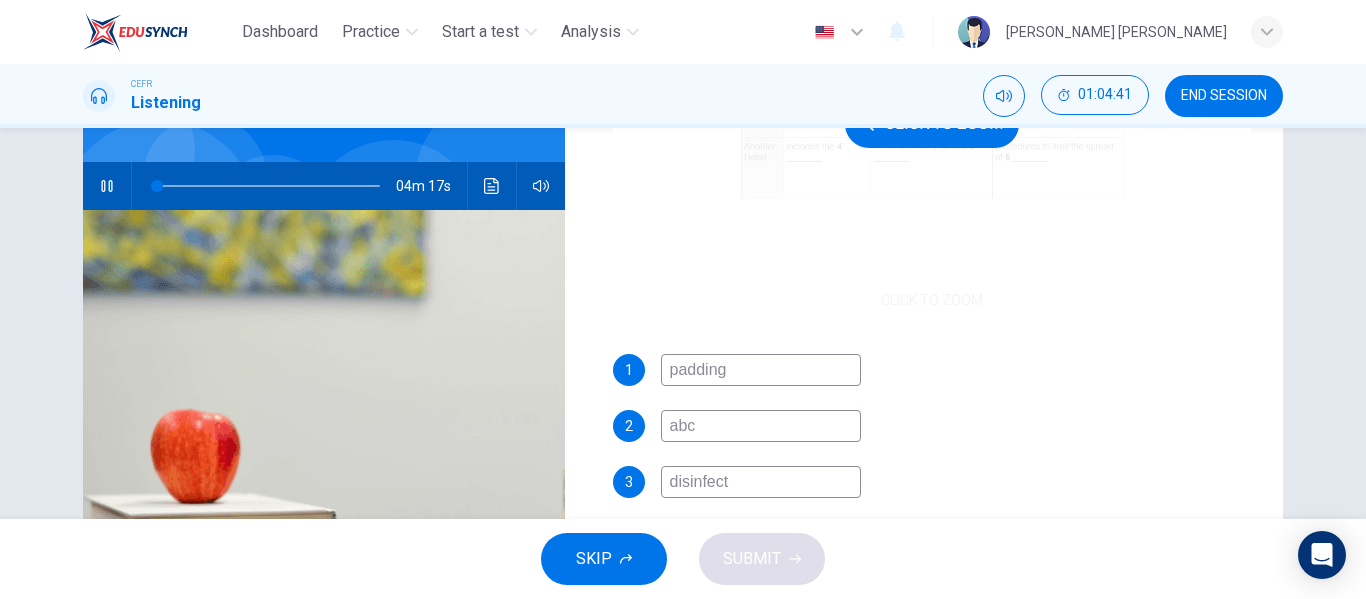 scroll, scrollTop: 280, scrollLeft: 0, axis: vertical 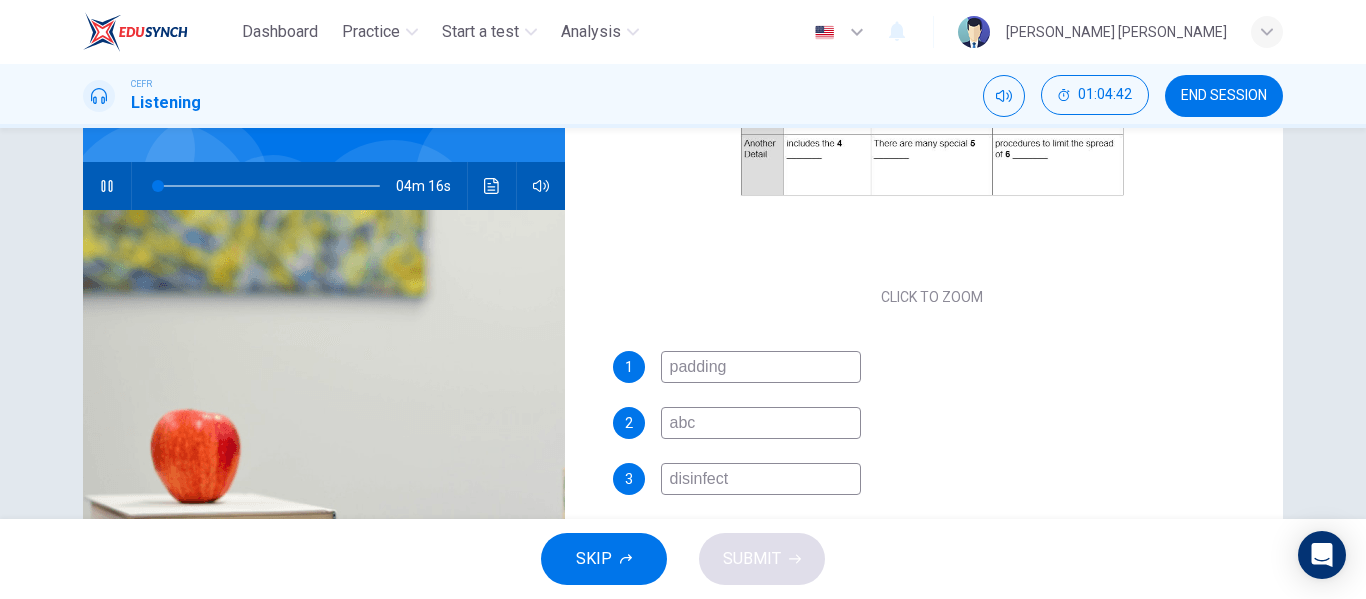 click on "abc" at bounding box center [761, 423] 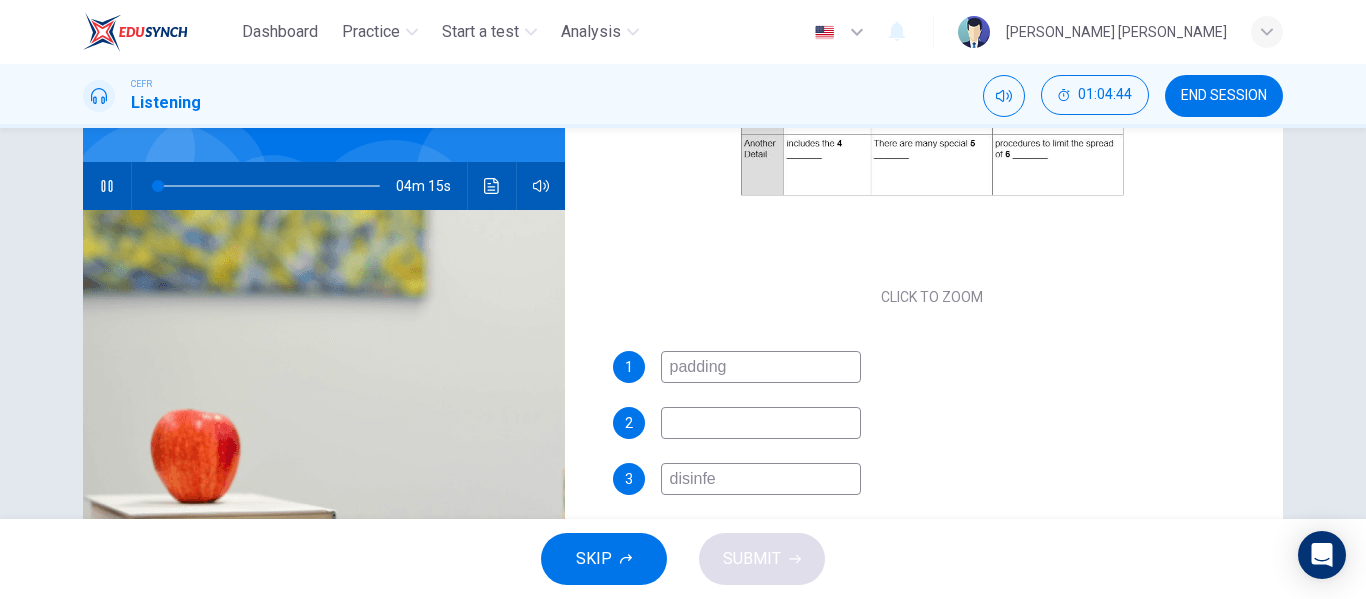 click on "disinfe" at bounding box center [761, 479] 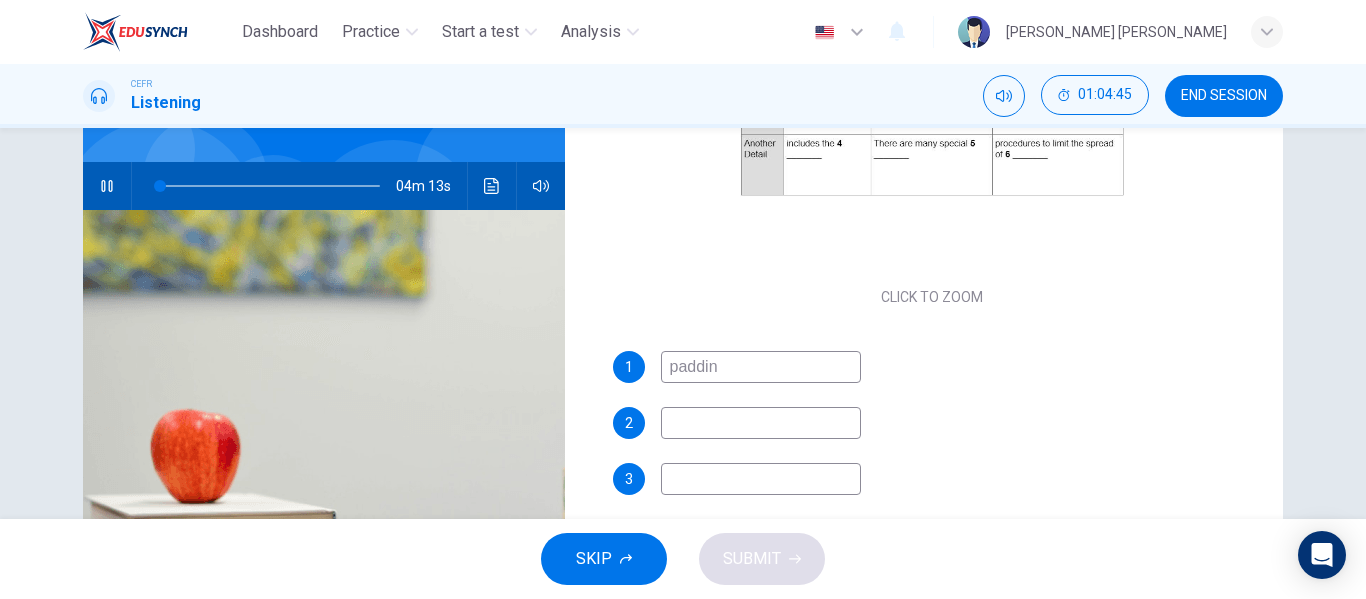 click on "paddin" at bounding box center (761, 367) 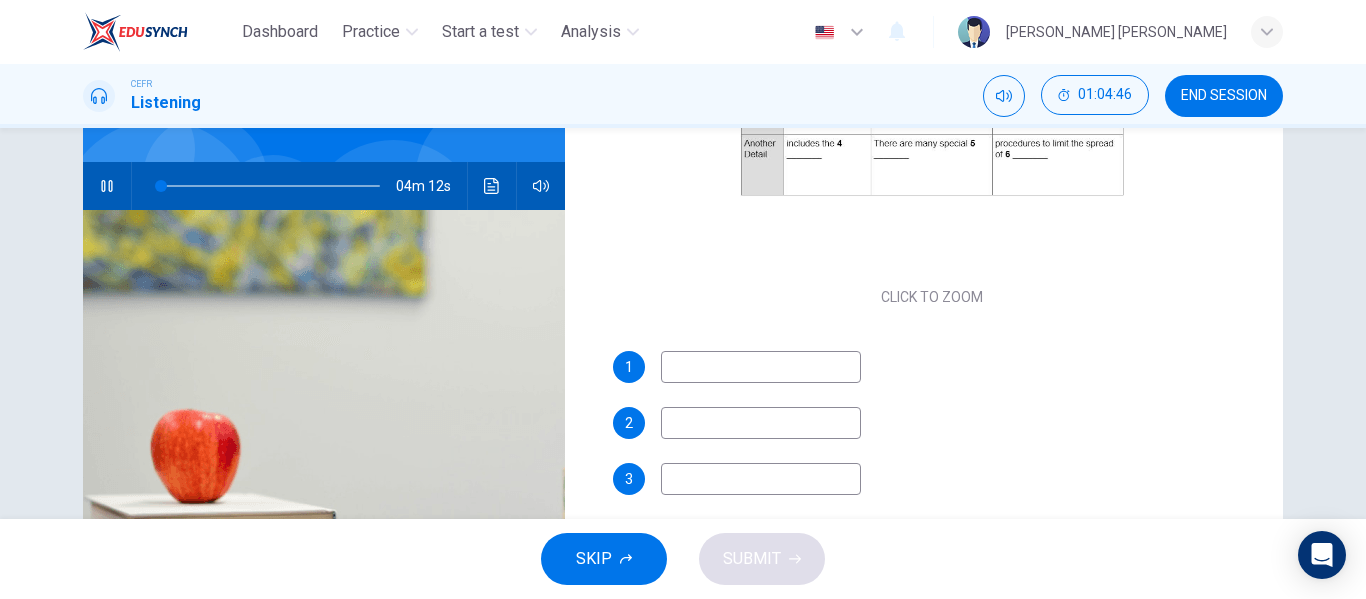click at bounding box center [761, 367] 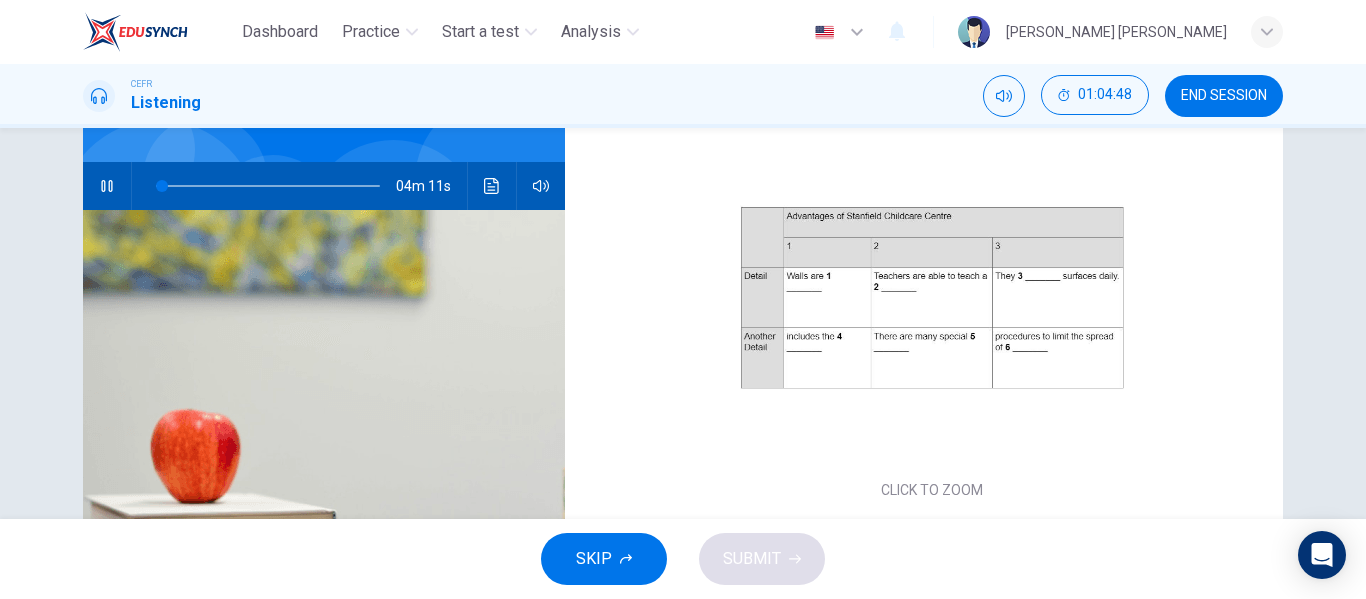 scroll, scrollTop: 83, scrollLeft: 0, axis: vertical 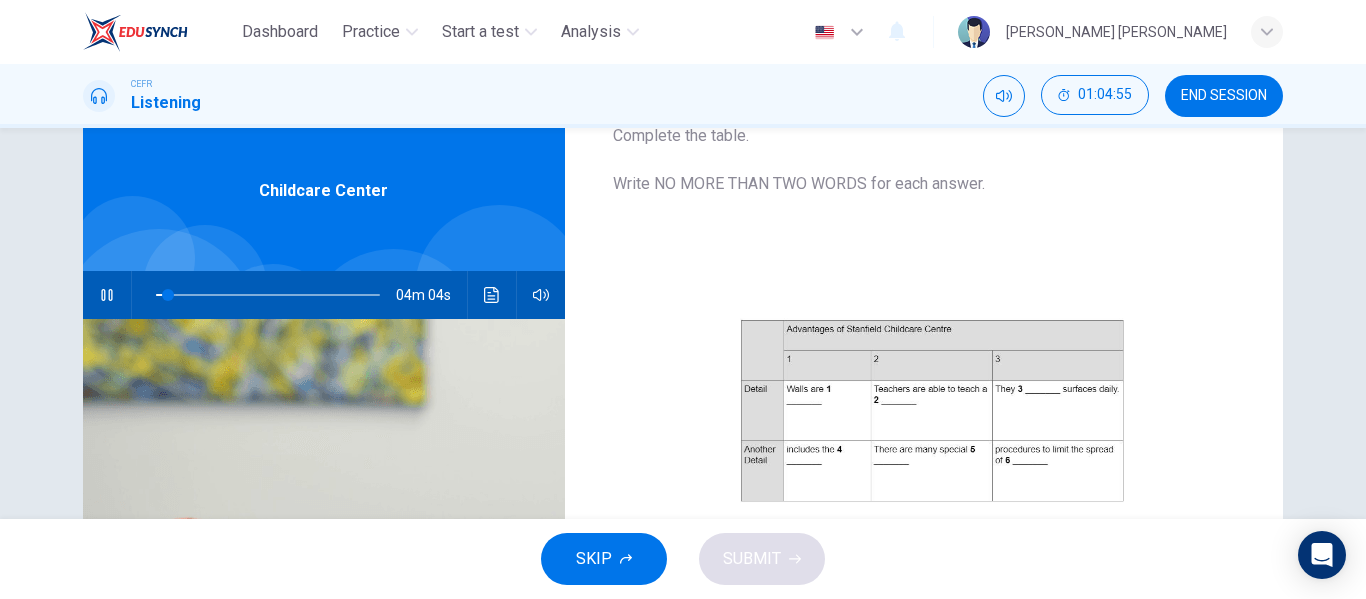 drag, startPoint x: 499, startPoint y: 327, endPoint x: 492, endPoint y: 310, distance: 18.384777 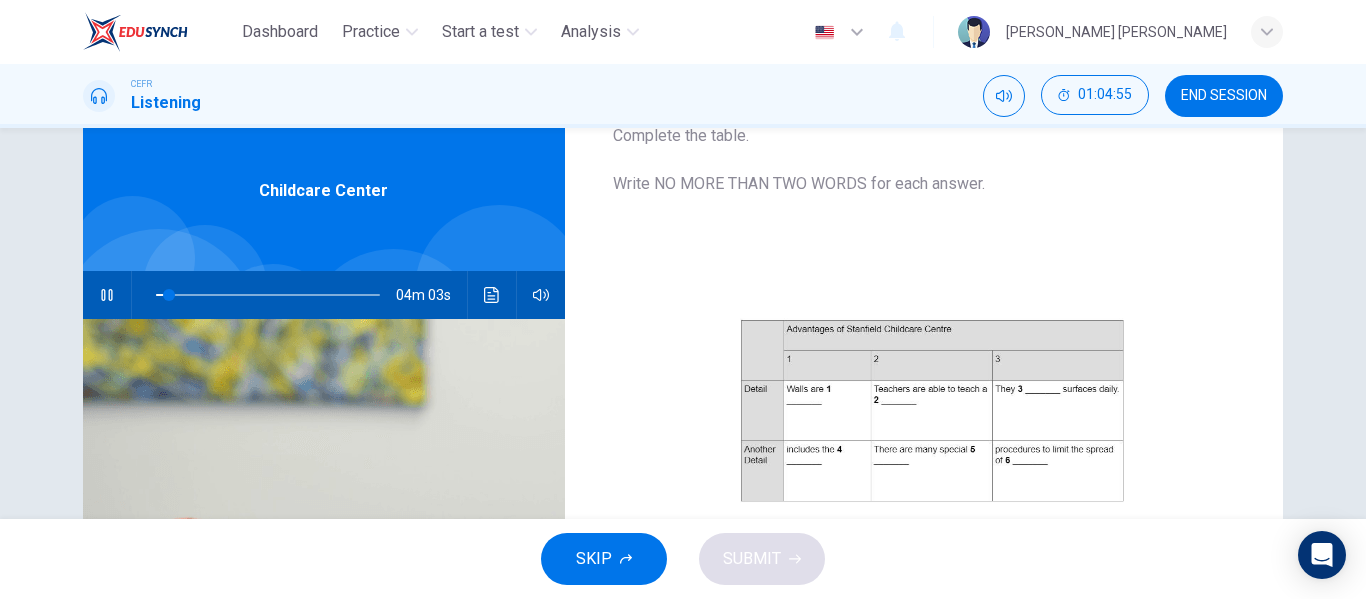 click at bounding box center (492, 295) 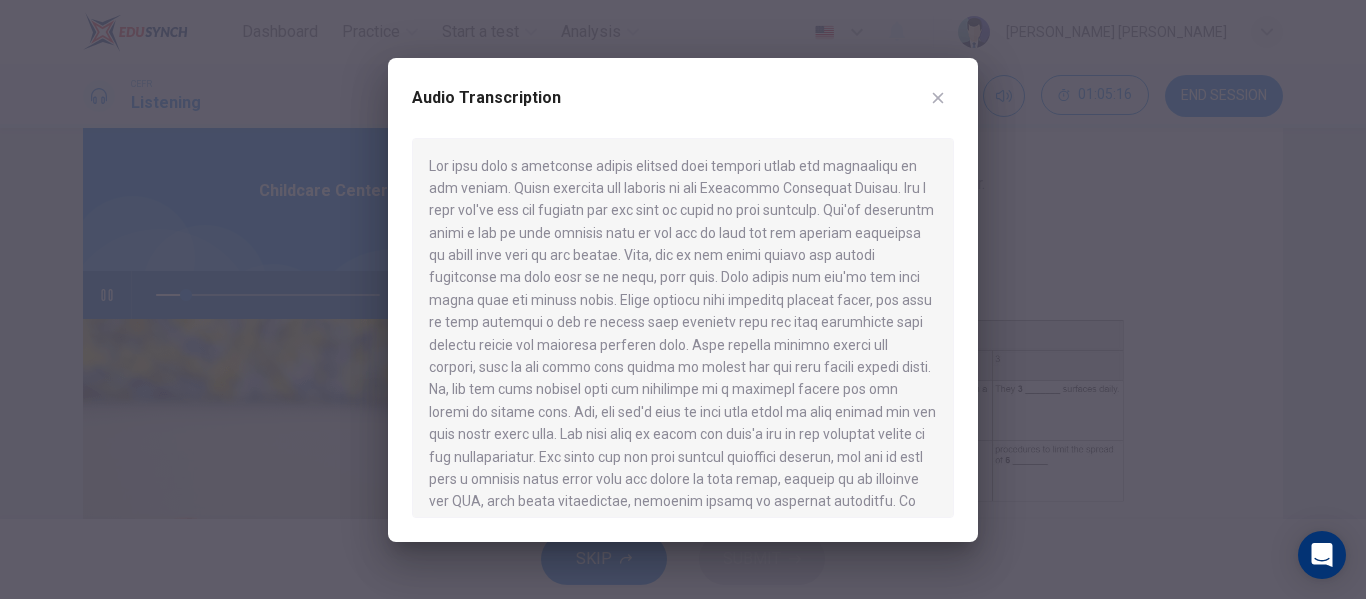 click at bounding box center [683, 299] 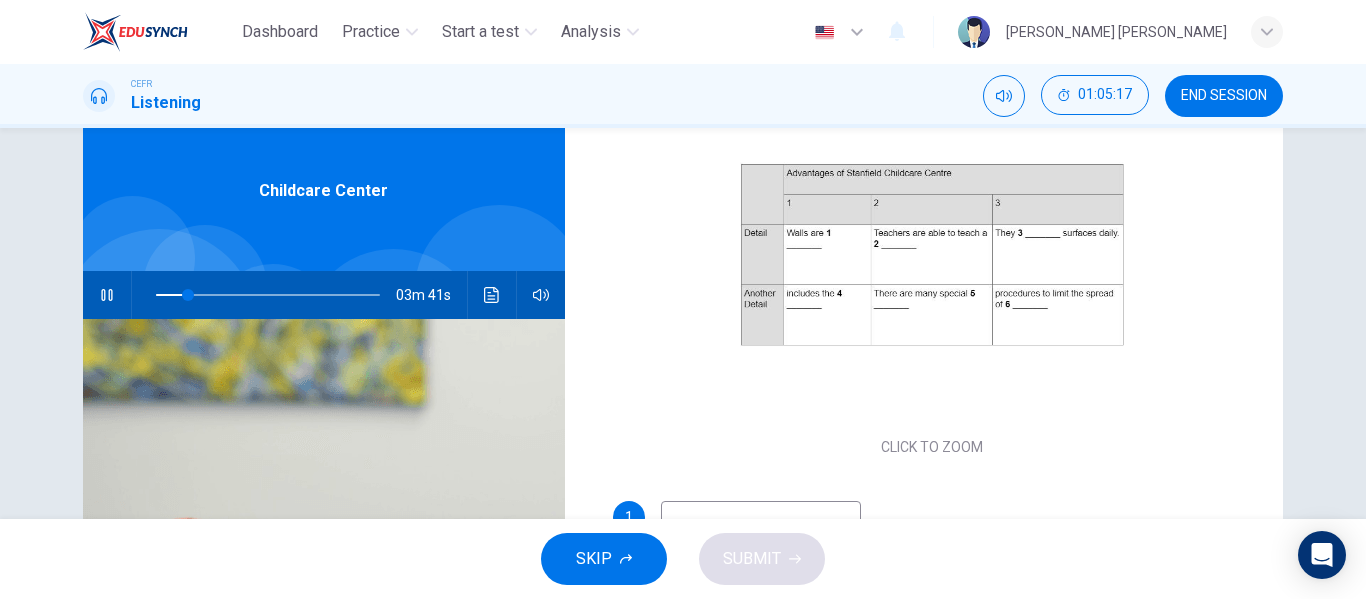 scroll, scrollTop: 286, scrollLeft: 0, axis: vertical 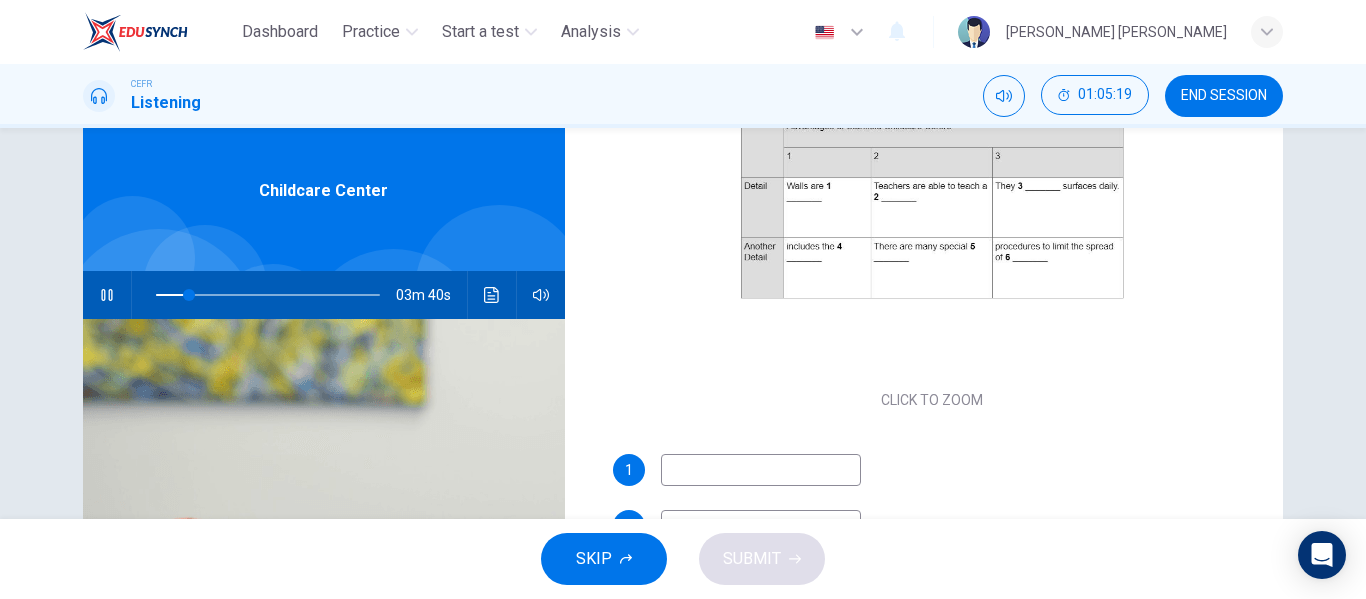 click at bounding box center [761, 470] 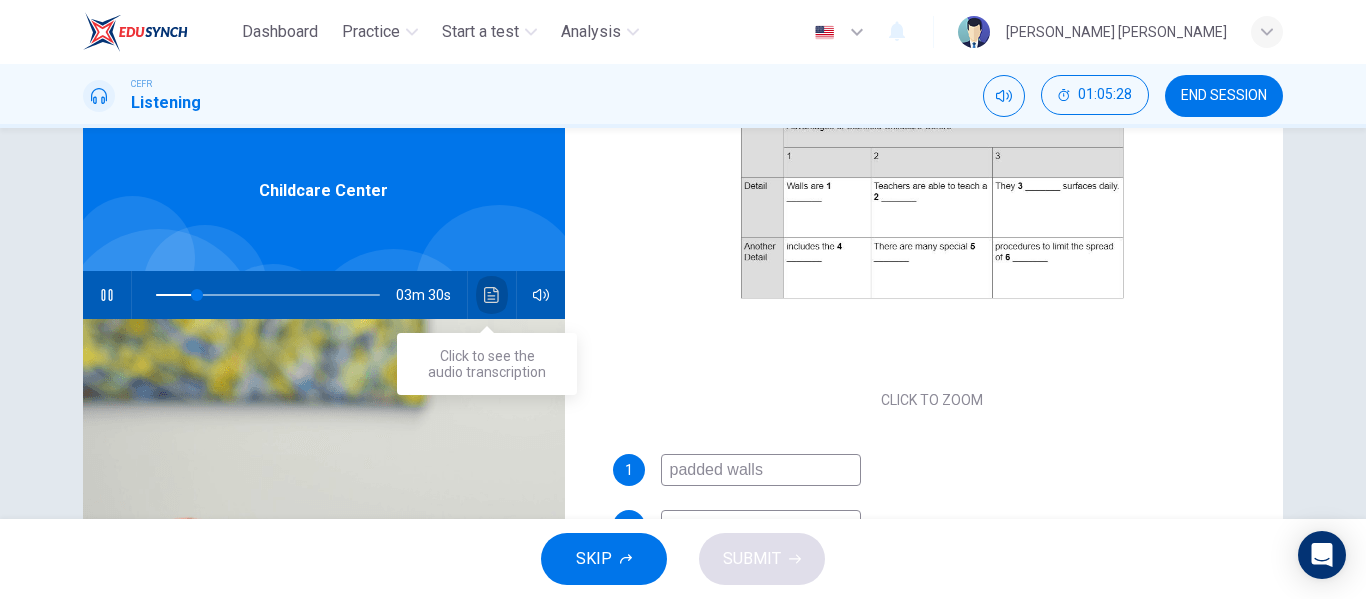 click at bounding box center [492, 295] 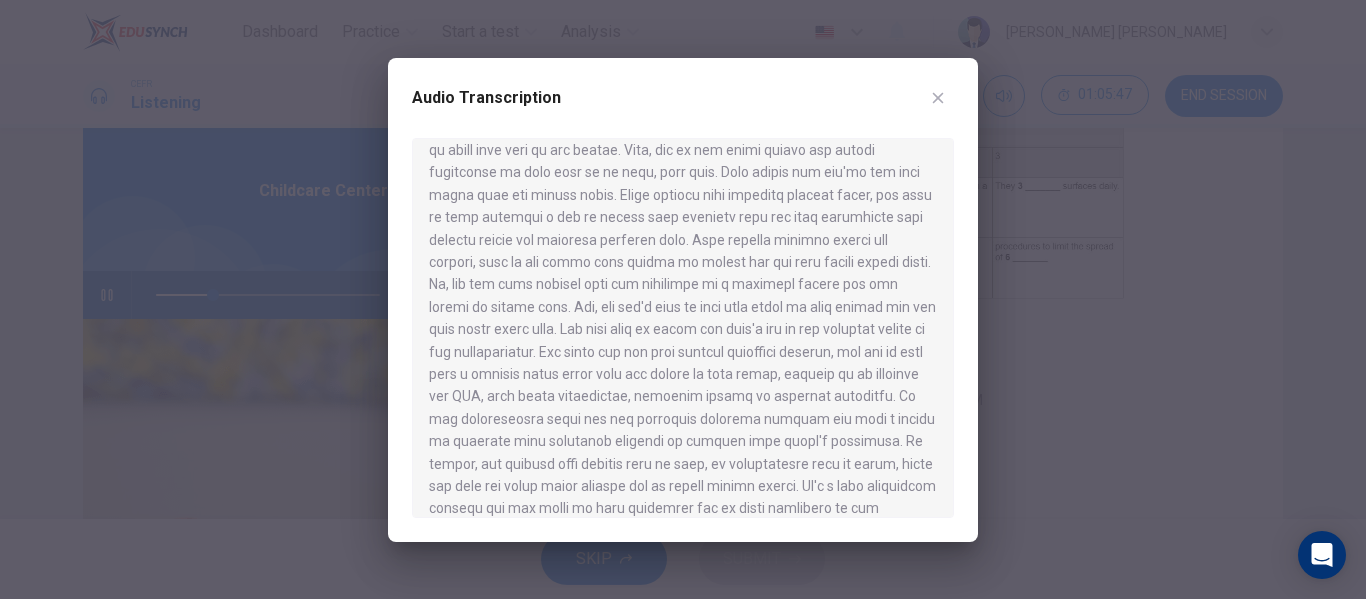 scroll, scrollTop: 106, scrollLeft: 0, axis: vertical 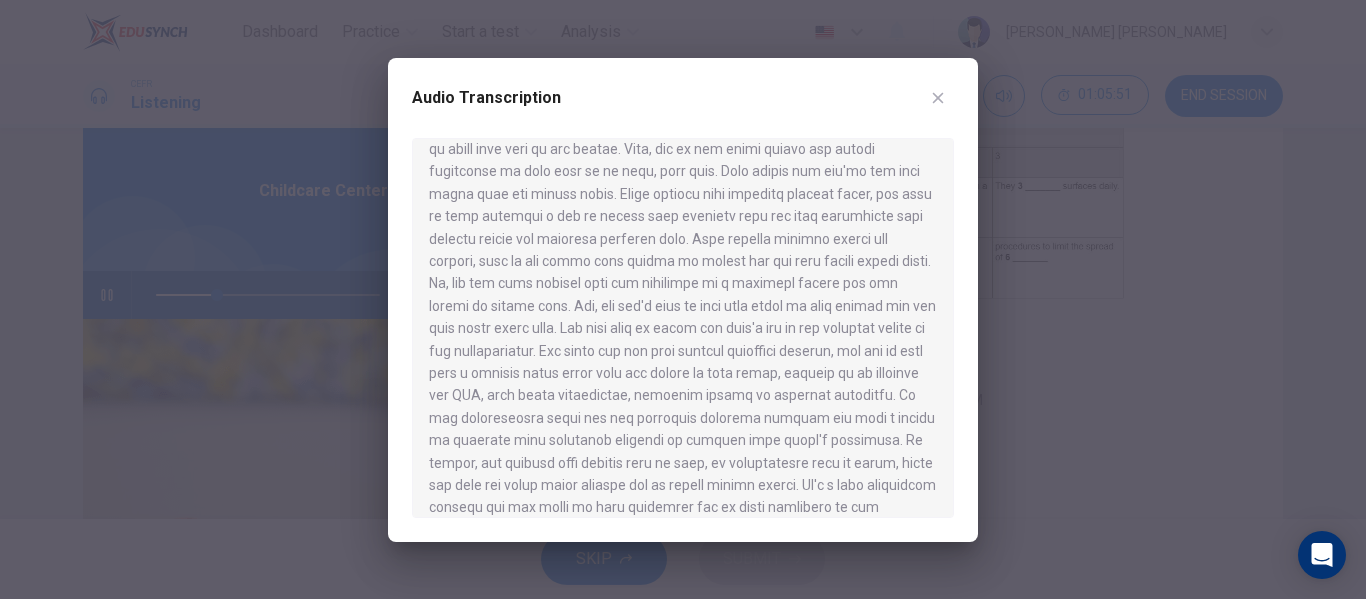 click at bounding box center (683, 299) 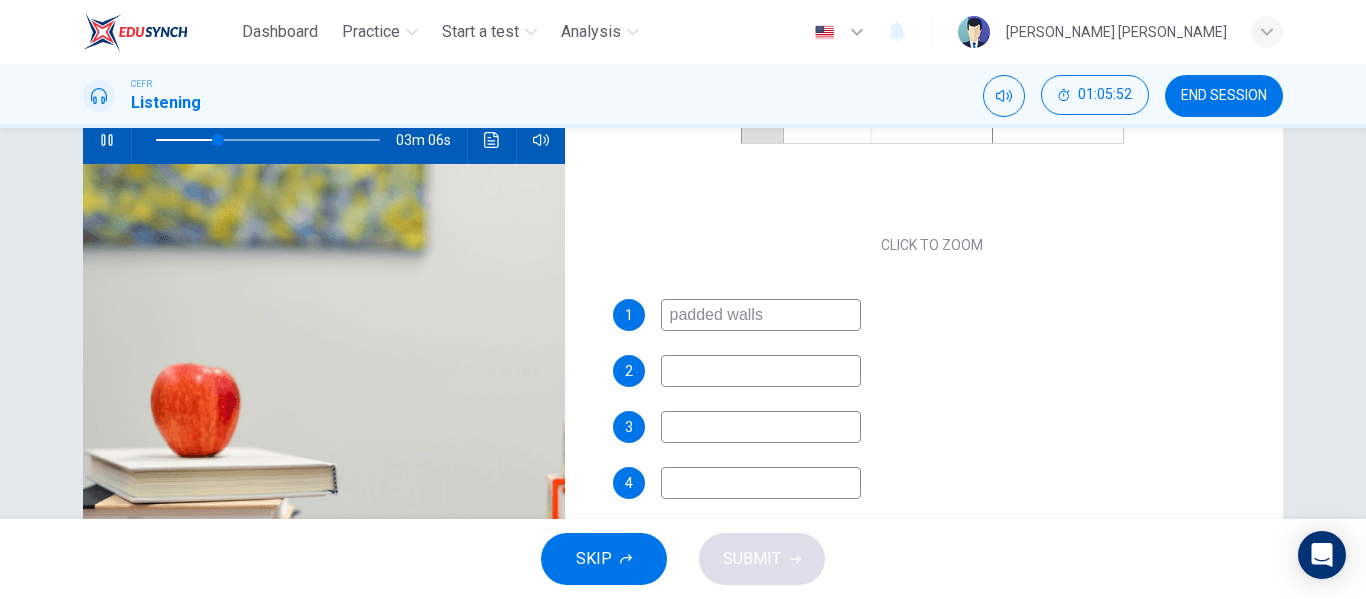 scroll, scrollTop: 215, scrollLeft: 0, axis: vertical 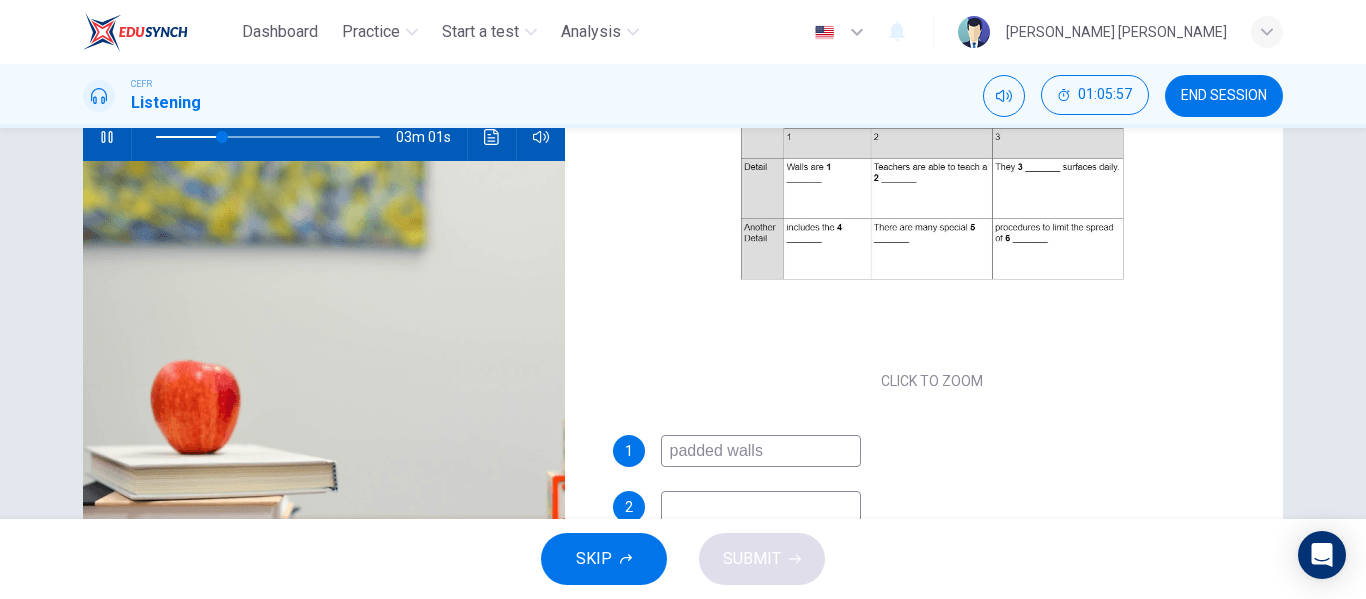 click at bounding box center [761, 507] 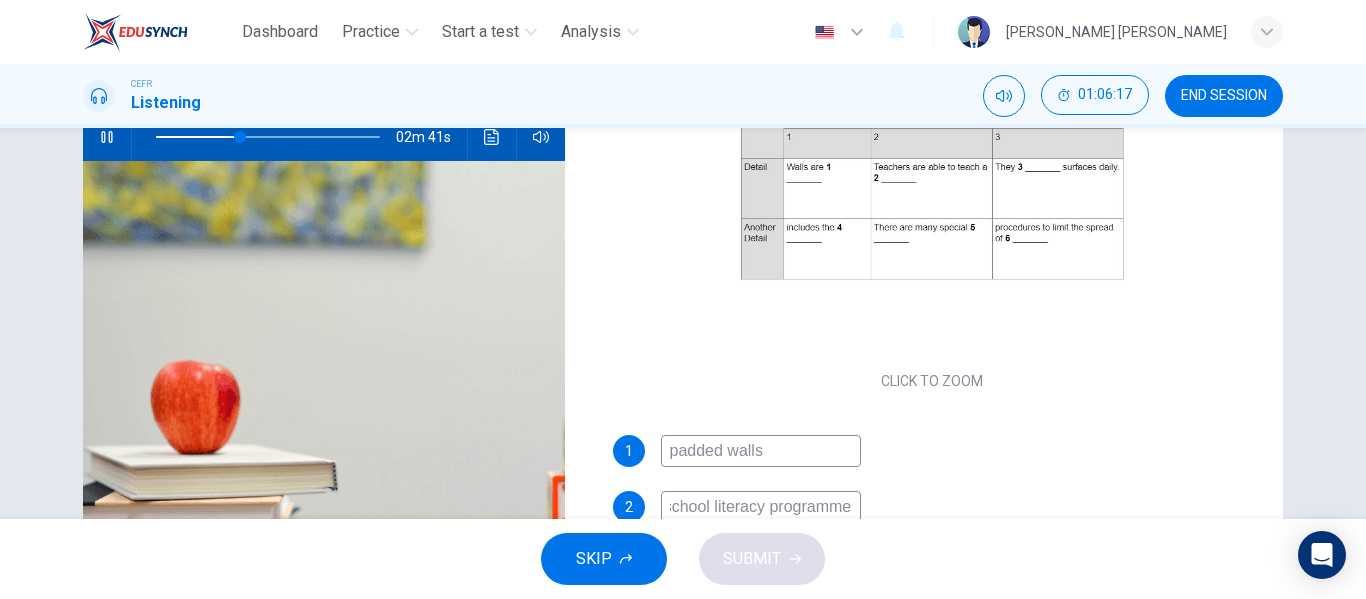 scroll, scrollTop: 0, scrollLeft: 29, axis: horizontal 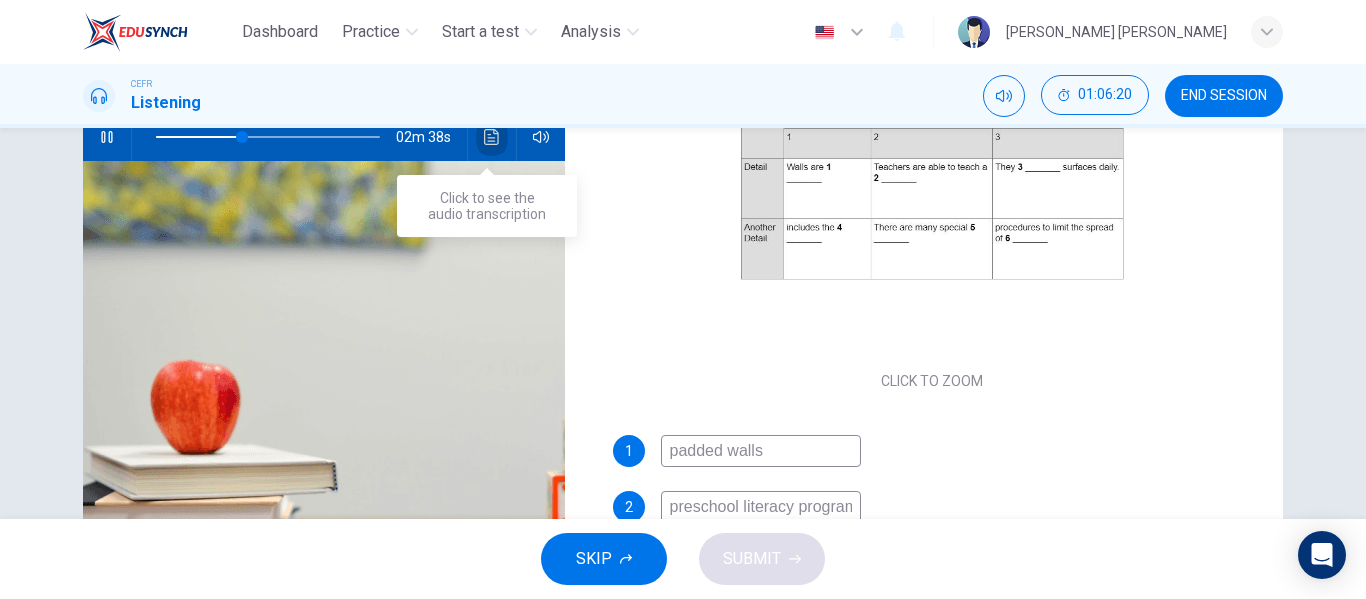 click 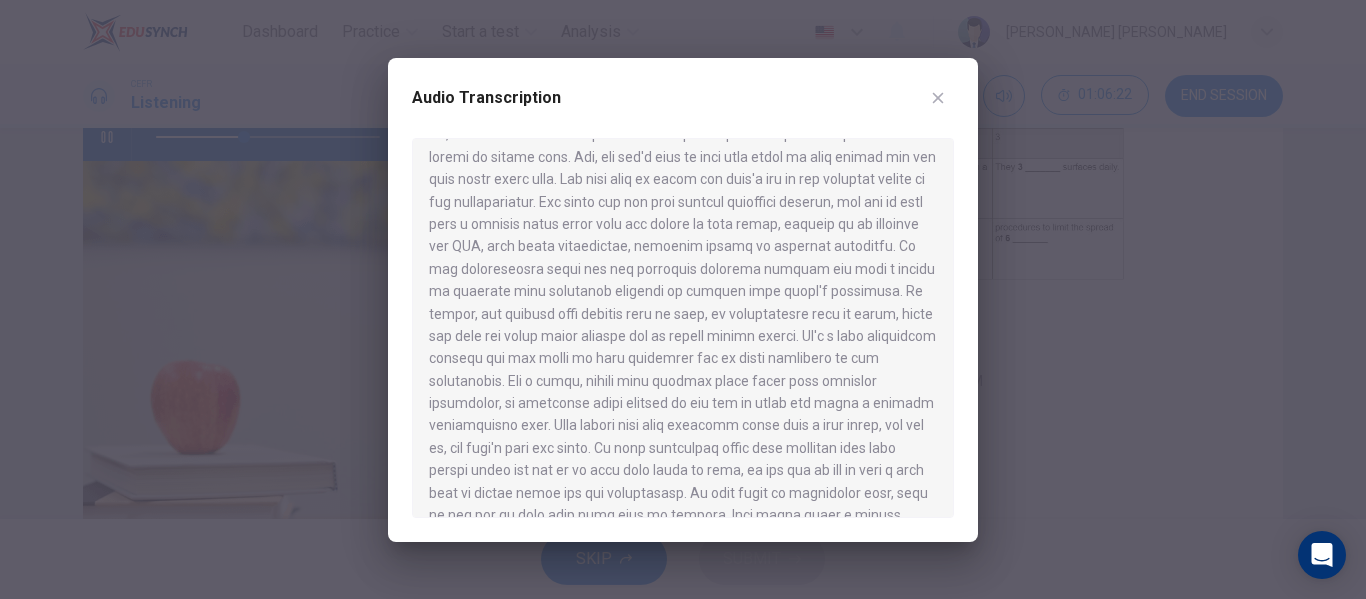 scroll, scrollTop: 262, scrollLeft: 0, axis: vertical 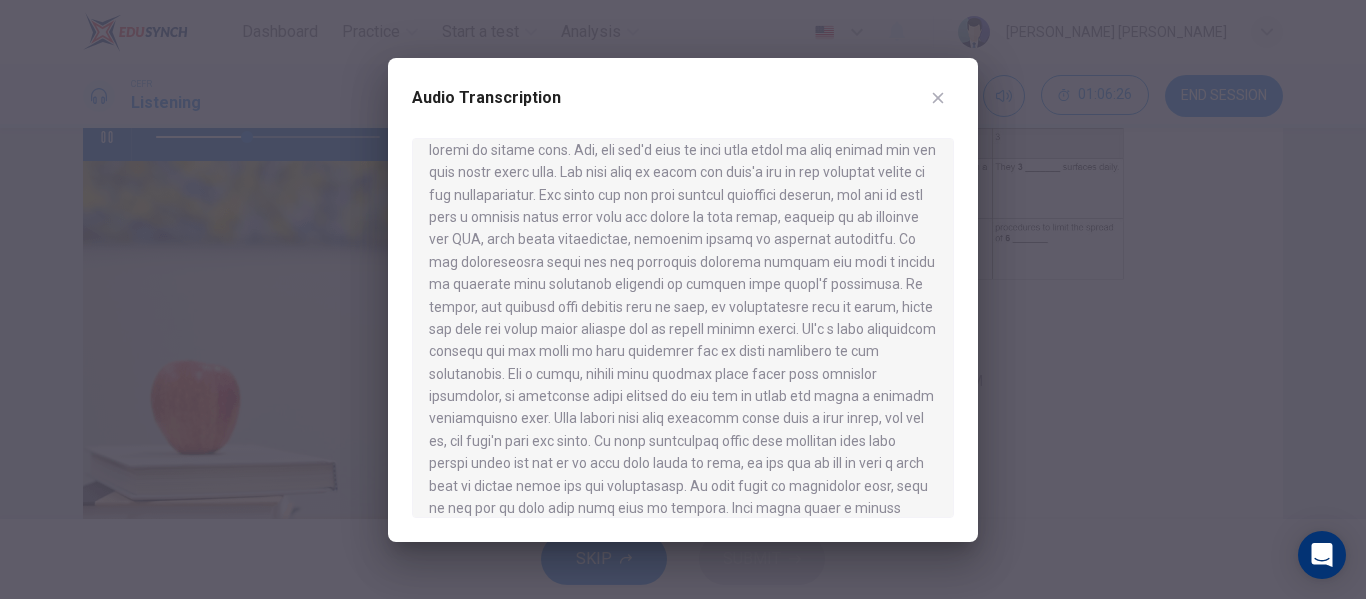 click at bounding box center [683, 299] 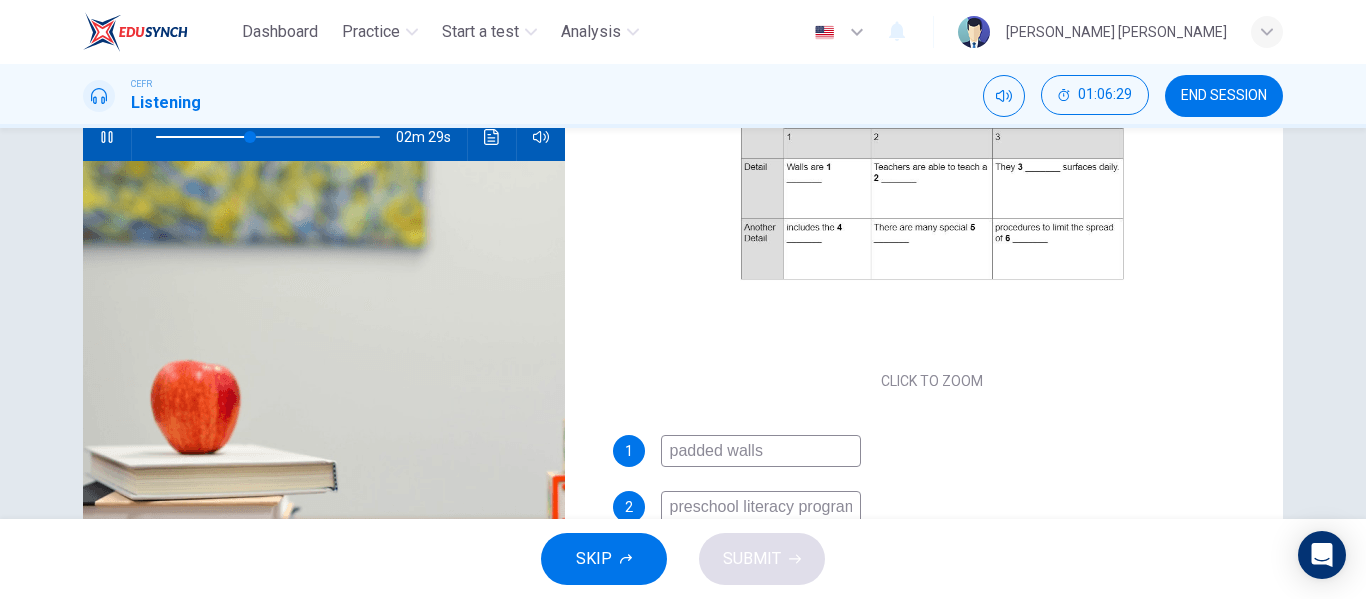 drag, startPoint x: 842, startPoint y: 509, endPoint x: 588, endPoint y: 498, distance: 254.23808 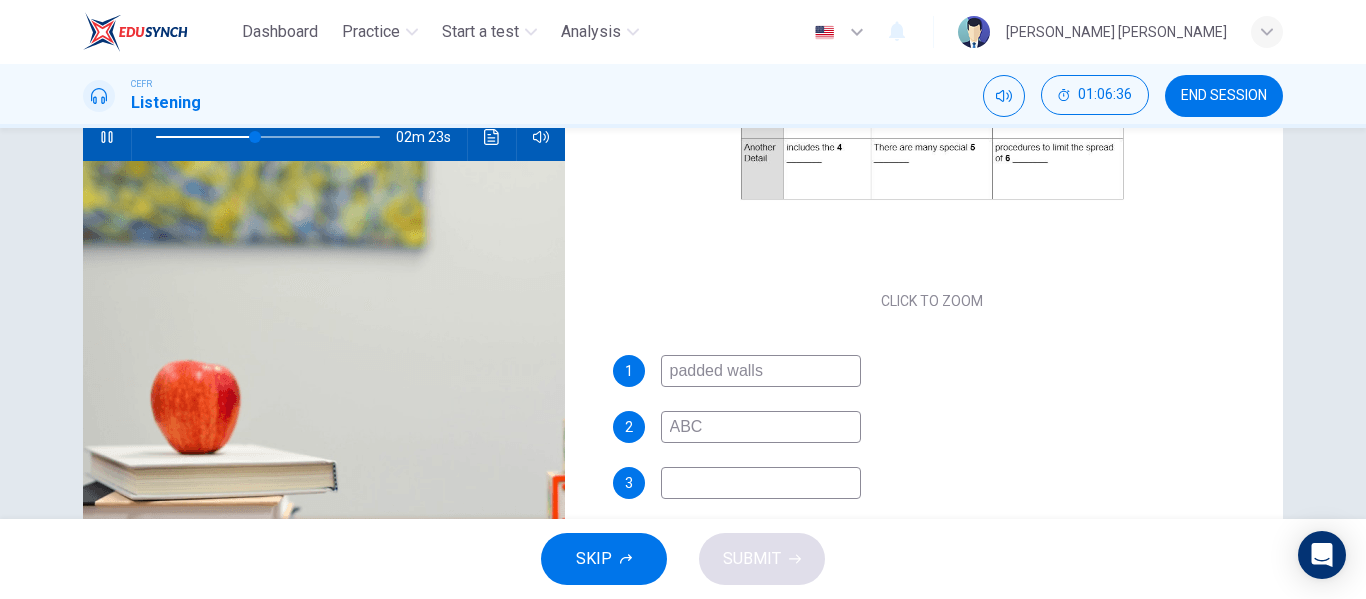 scroll, scrollTop: 226, scrollLeft: 0, axis: vertical 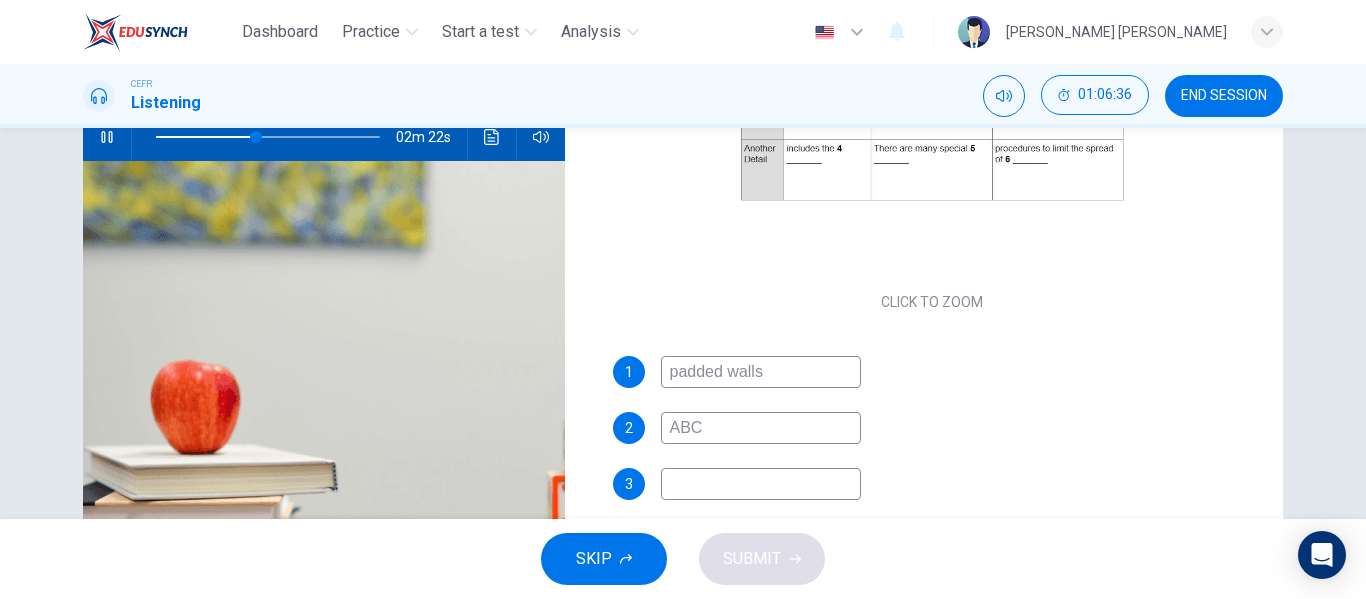 click at bounding box center [761, 484] 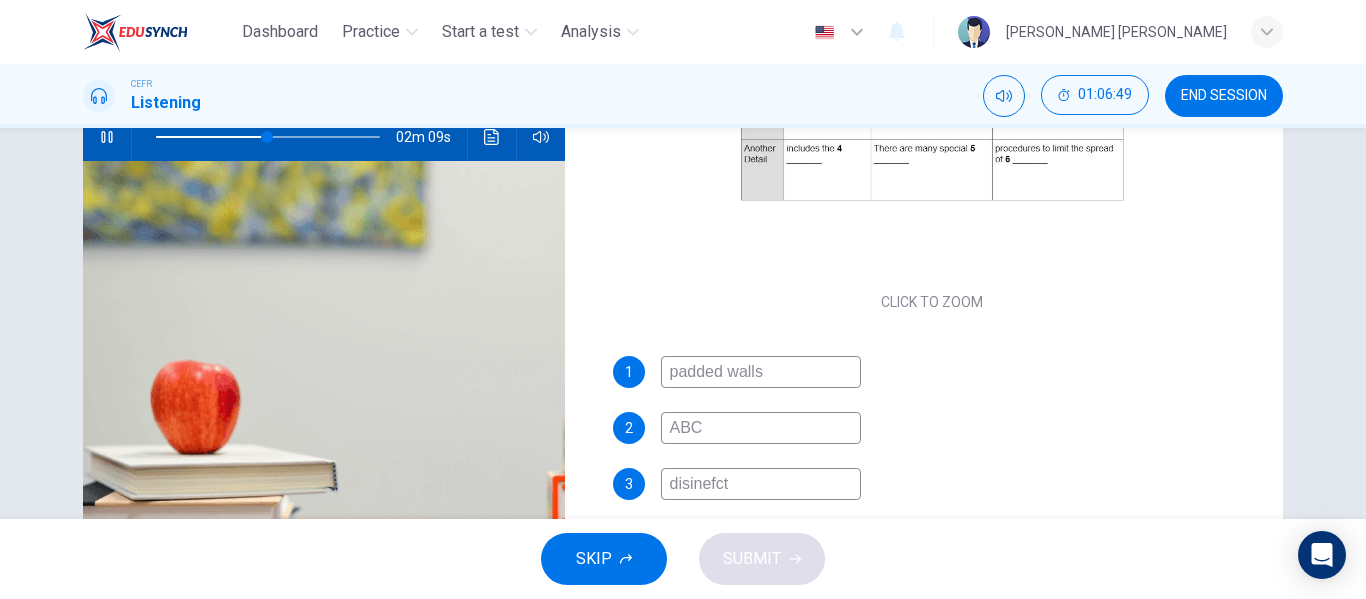 click on "disinefct" at bounding box center [761, 484] 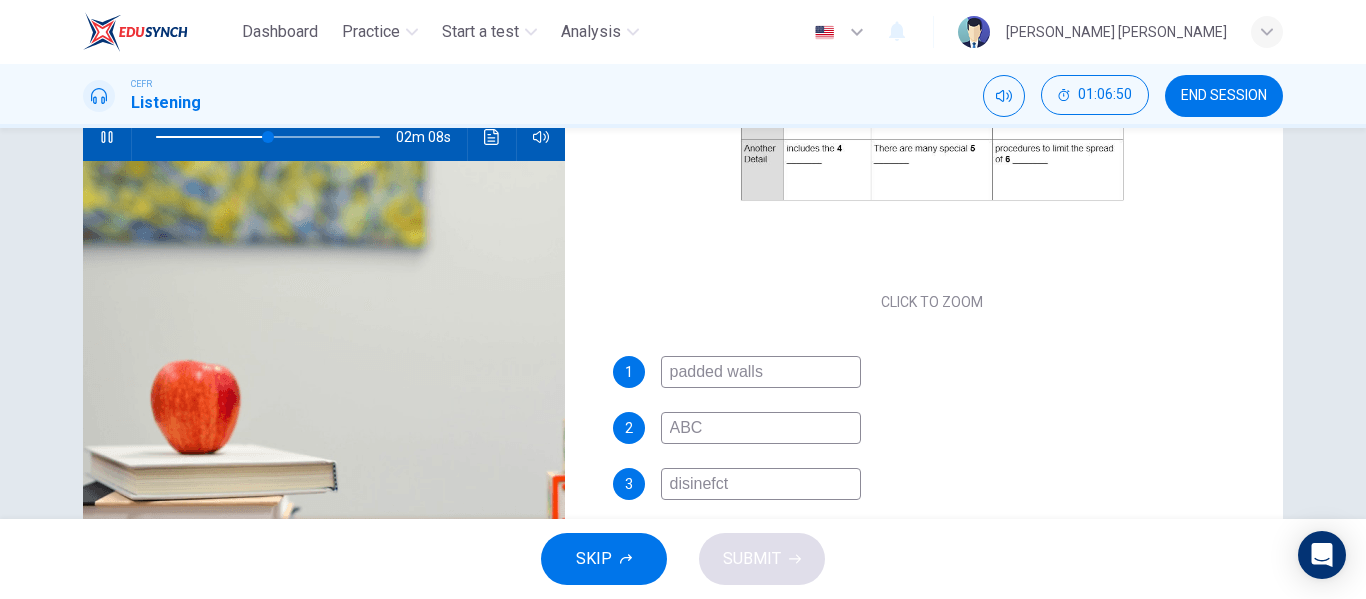 click on "disinefct" at bounding box center (761, 484) 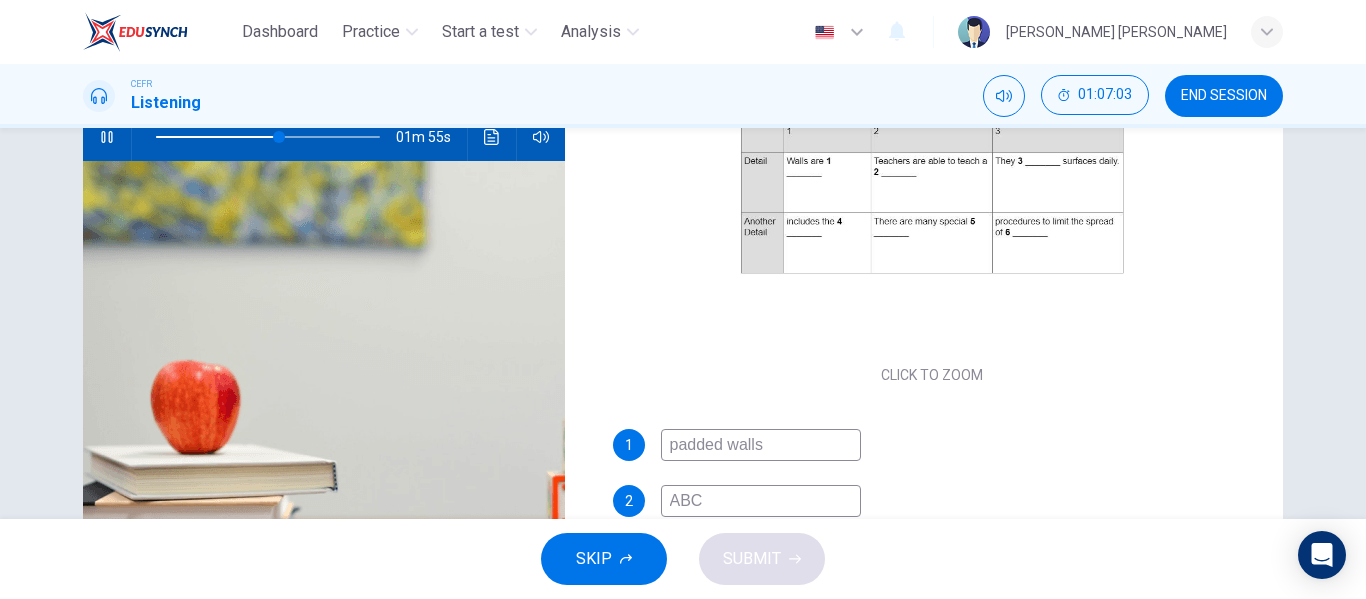 scroll, scrollTop: 151, scrollLeft: 0, axis: vertical 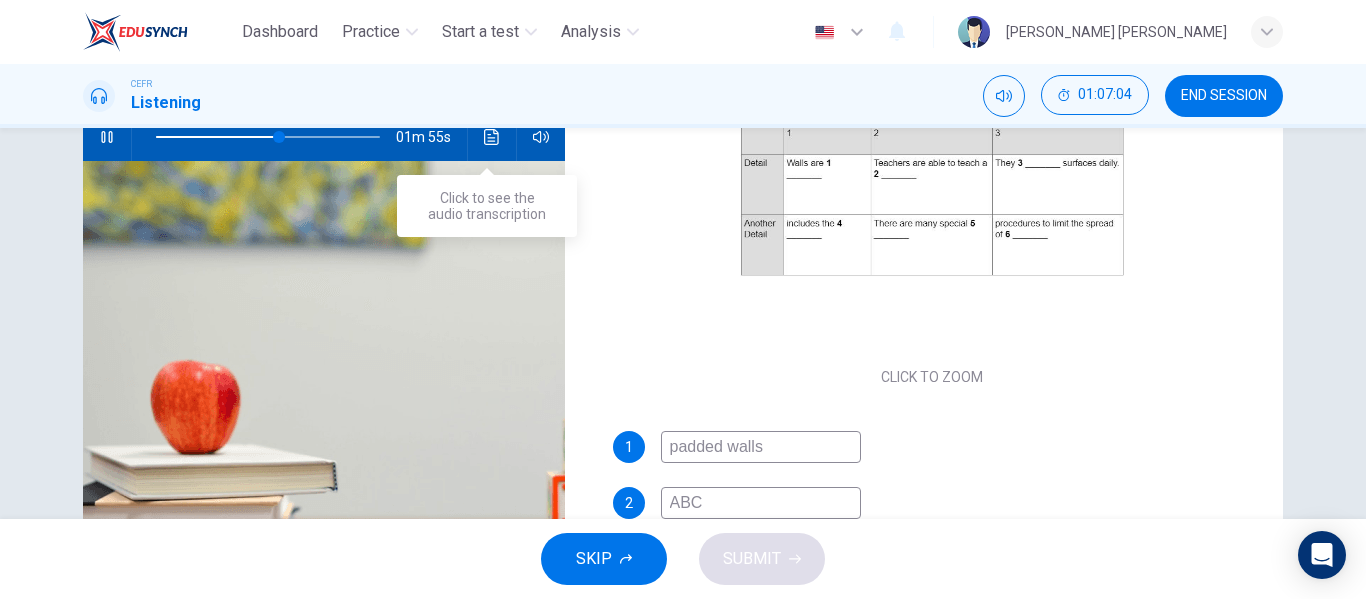 click at bounding box center (492, 137) 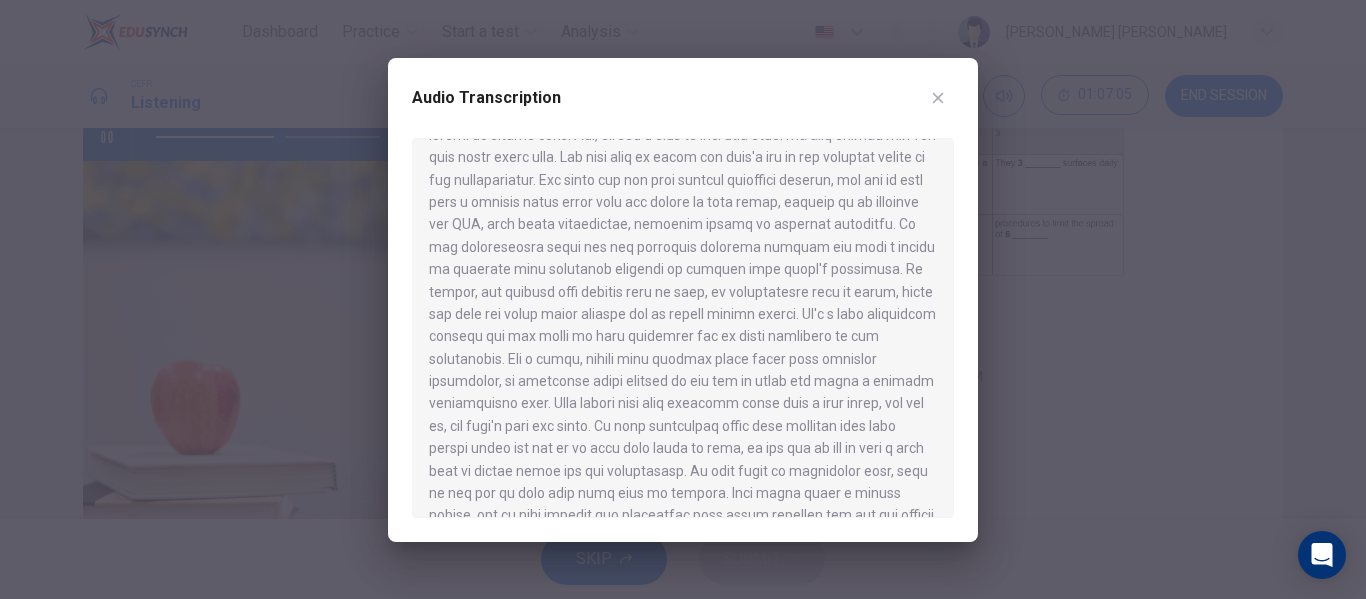 scroll, scrollTop: 284, scrollLeft: 0, axis: vertical 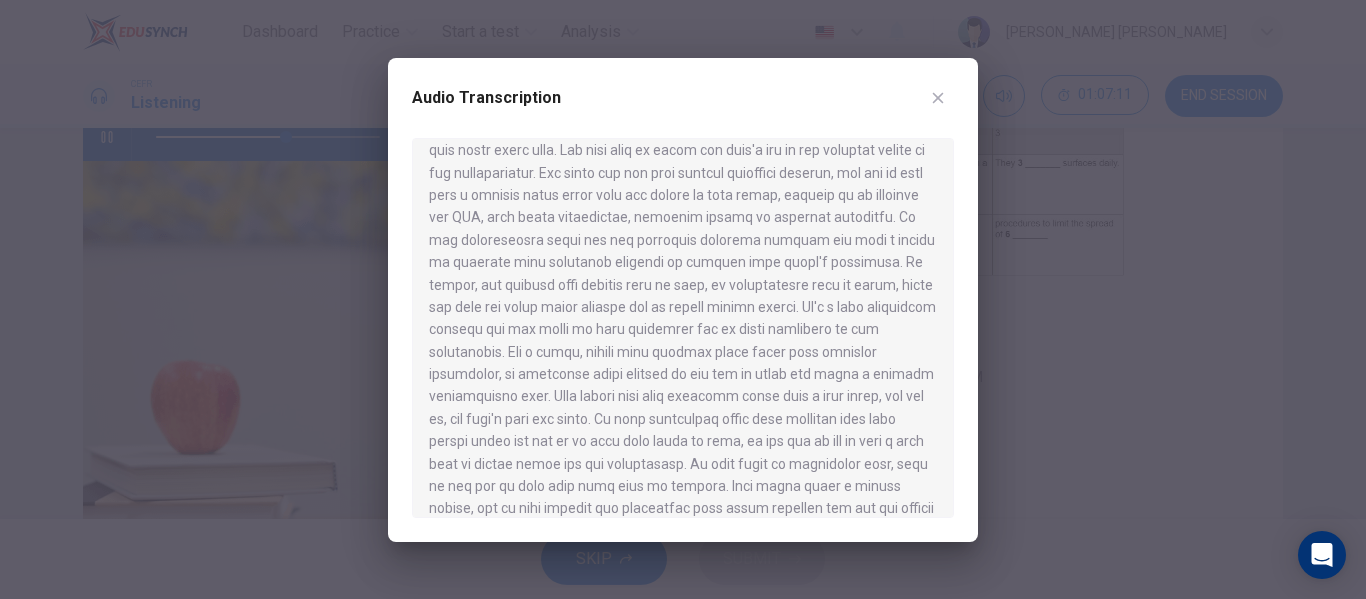 click at bounding box center [683, 299] 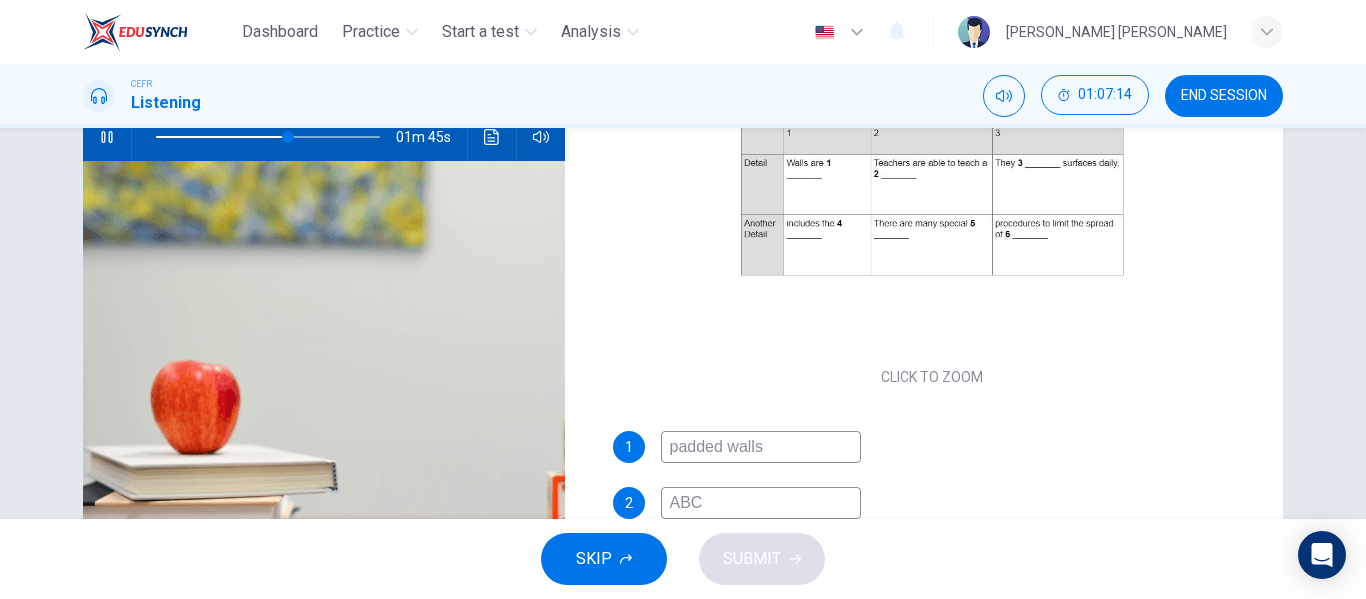scroll, scrollTop: 223, scrollLeft: 0, axis: vertical 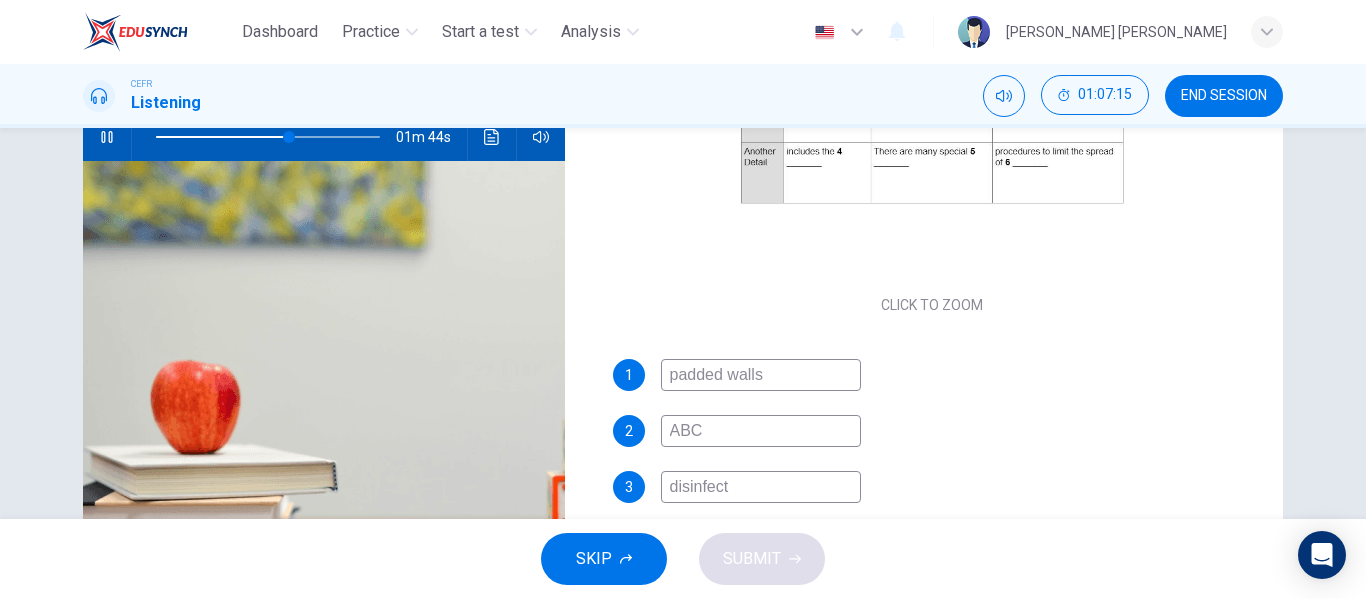 drag, startPoint x: 728, startPoint y: 491, endPoint x: 433, endPoint y: 479, distance: 295.24396 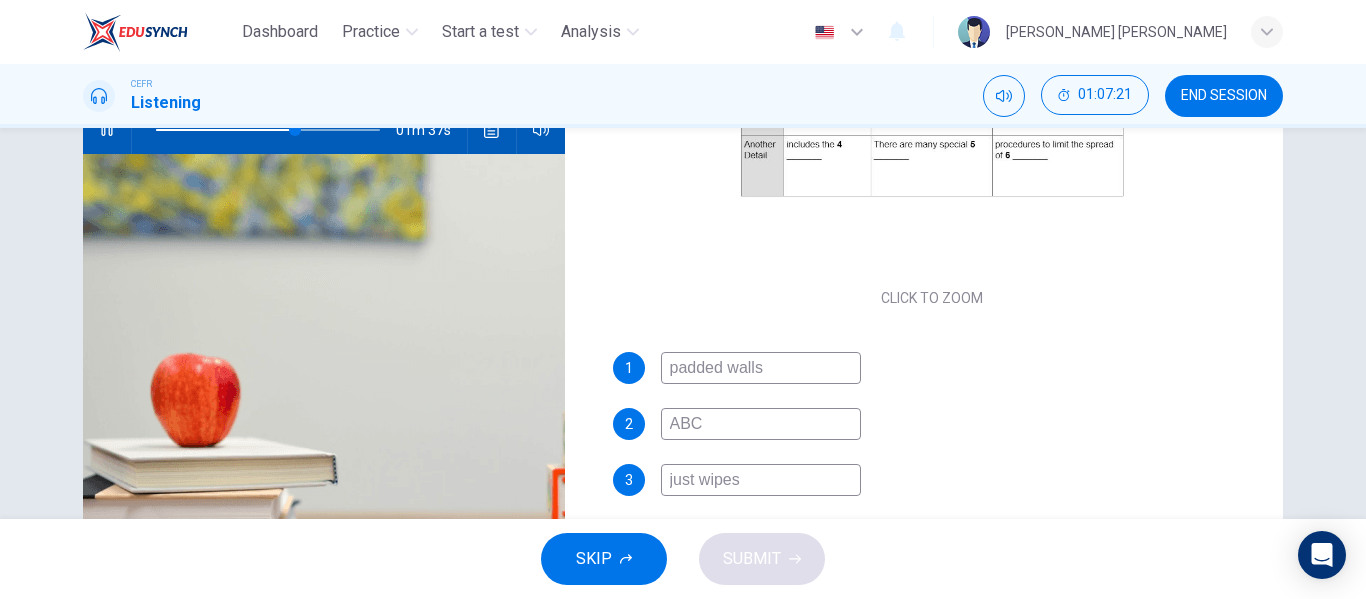 scroll, scrollTop: 223, scrollLeft: 0, axis: vertical 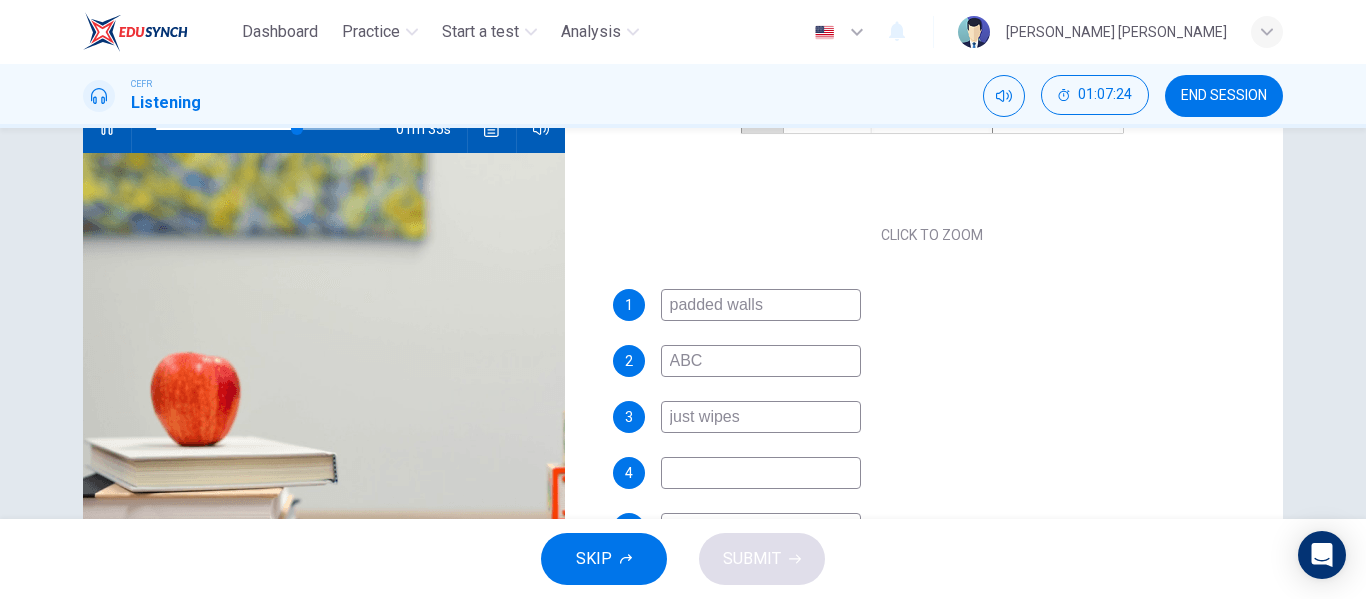 click at bounding box center [761, 473] 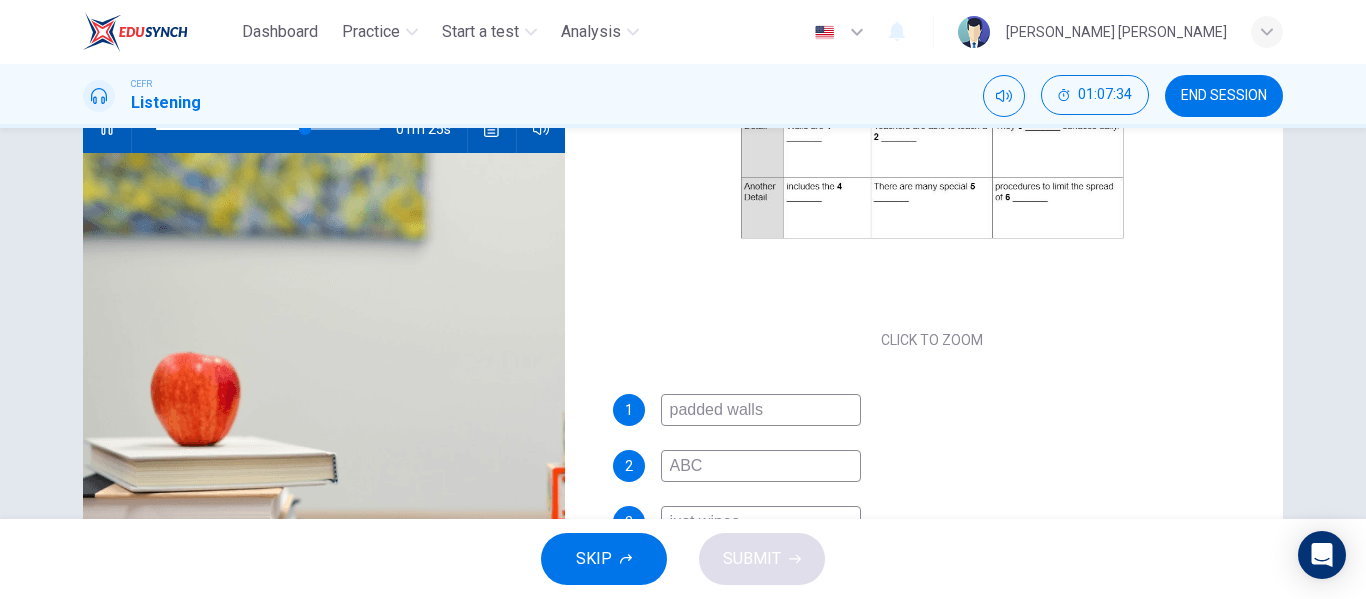 scroll, scrollTop: 149, scrollLeft: 0, axis: vertical 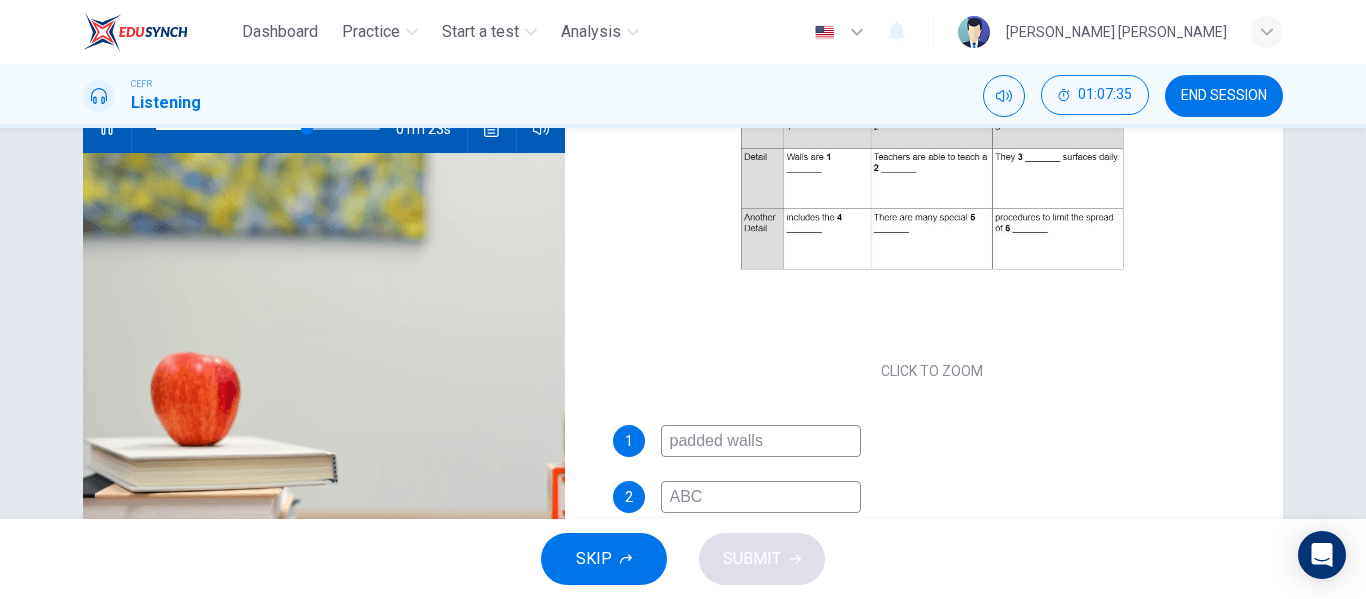 click on "CEFR Listening 01:07:35 END SESSION" at bounding box center [683, 96] 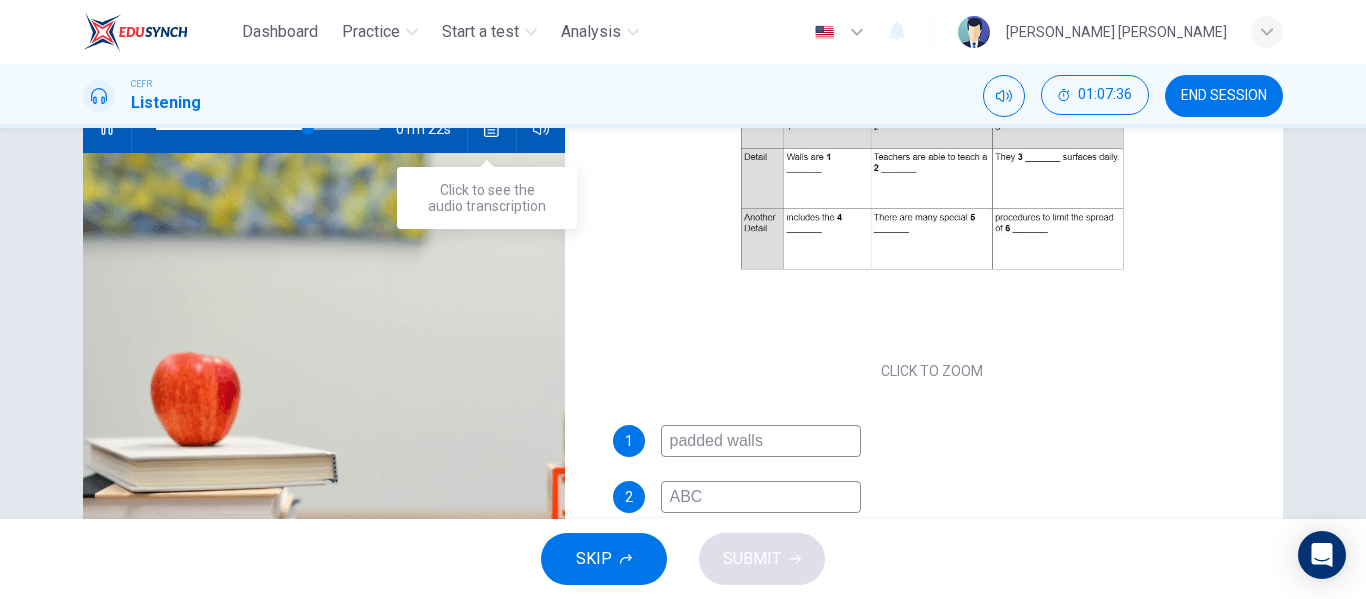 click at bounding box center [492, 129] 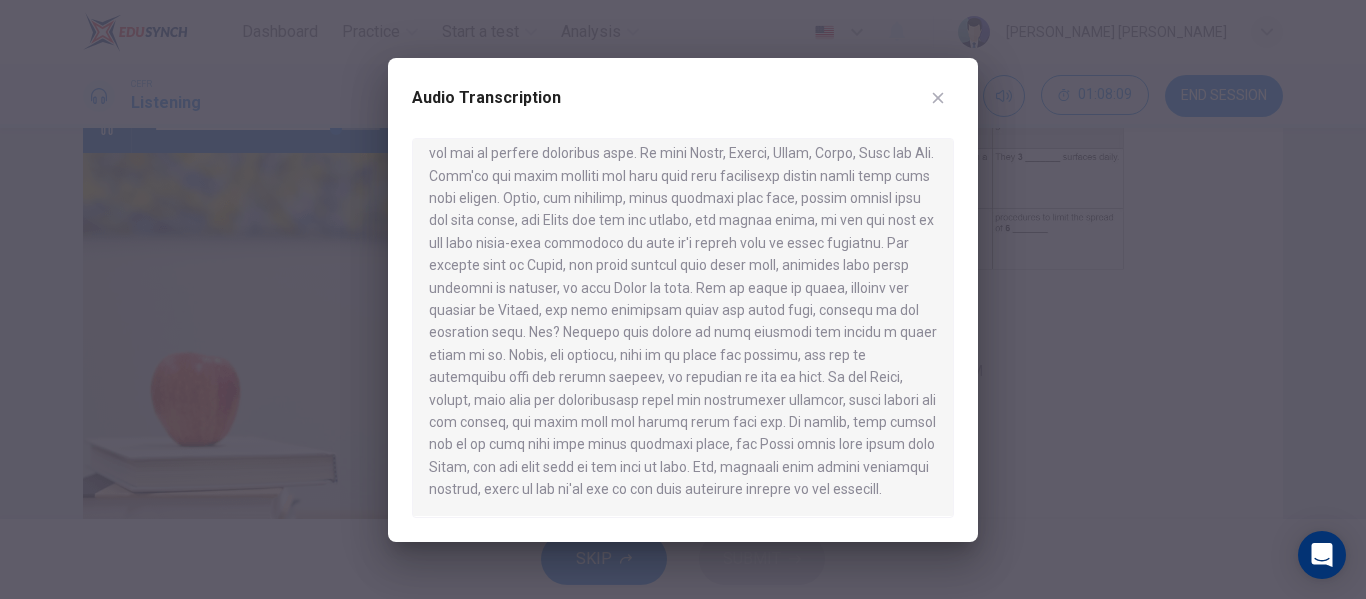 scroll, scrollTop: 706, scrollLeft: 0, axis: vertical 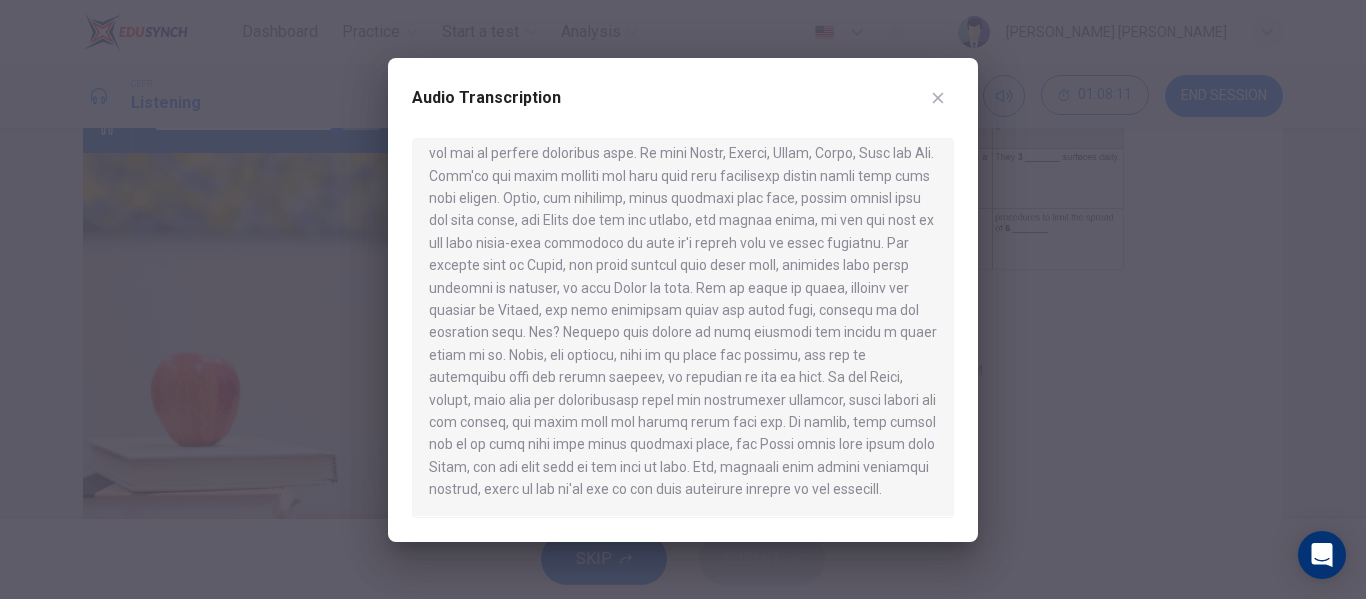 click at bounding box center [683, 299] 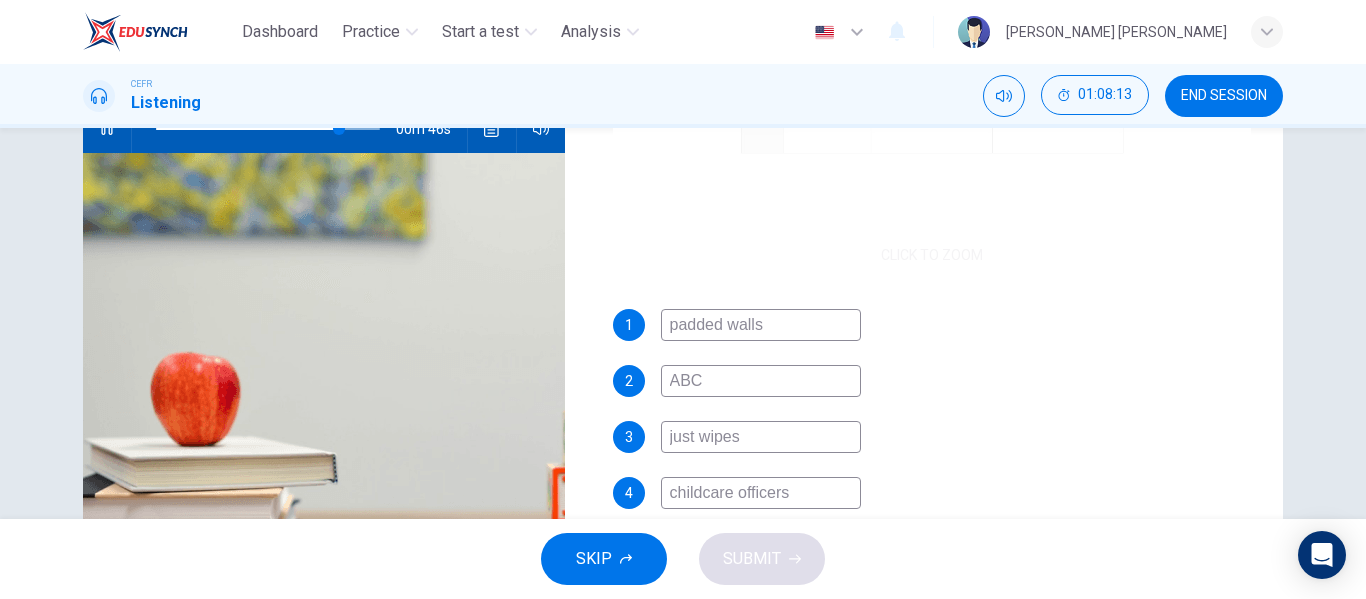 scroll, scrollTop: 269, scrollLeft: 0, axis: vertical 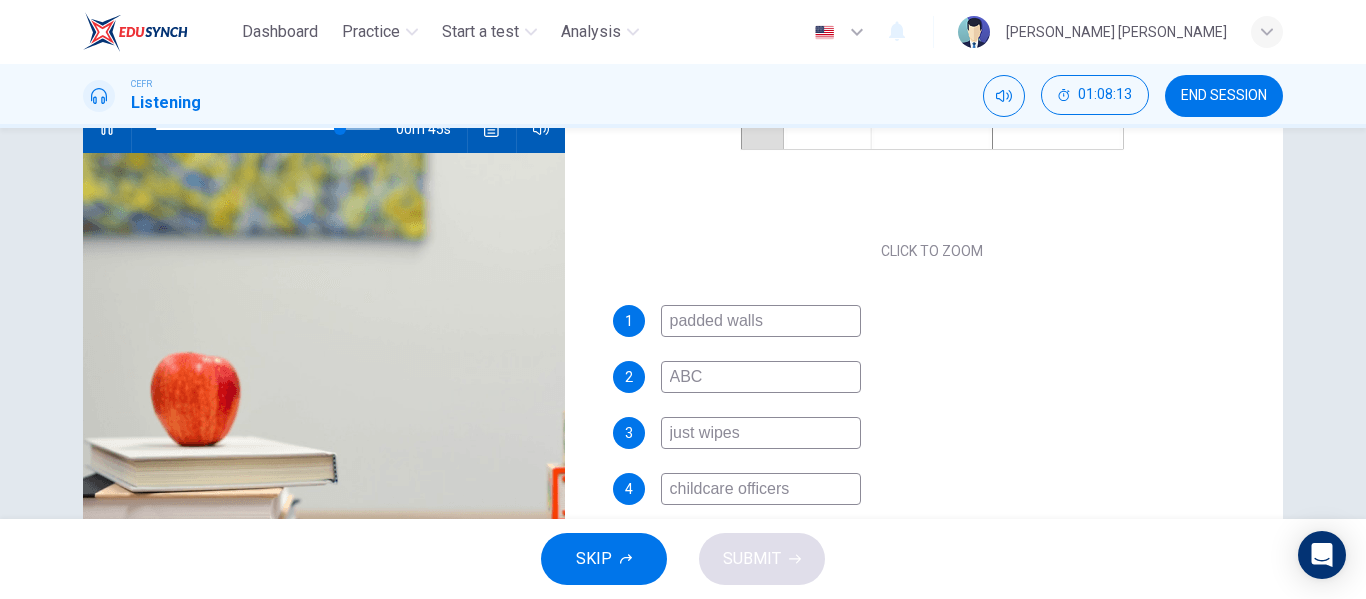 click on "childcare officers" at bounding box center [761, 489] 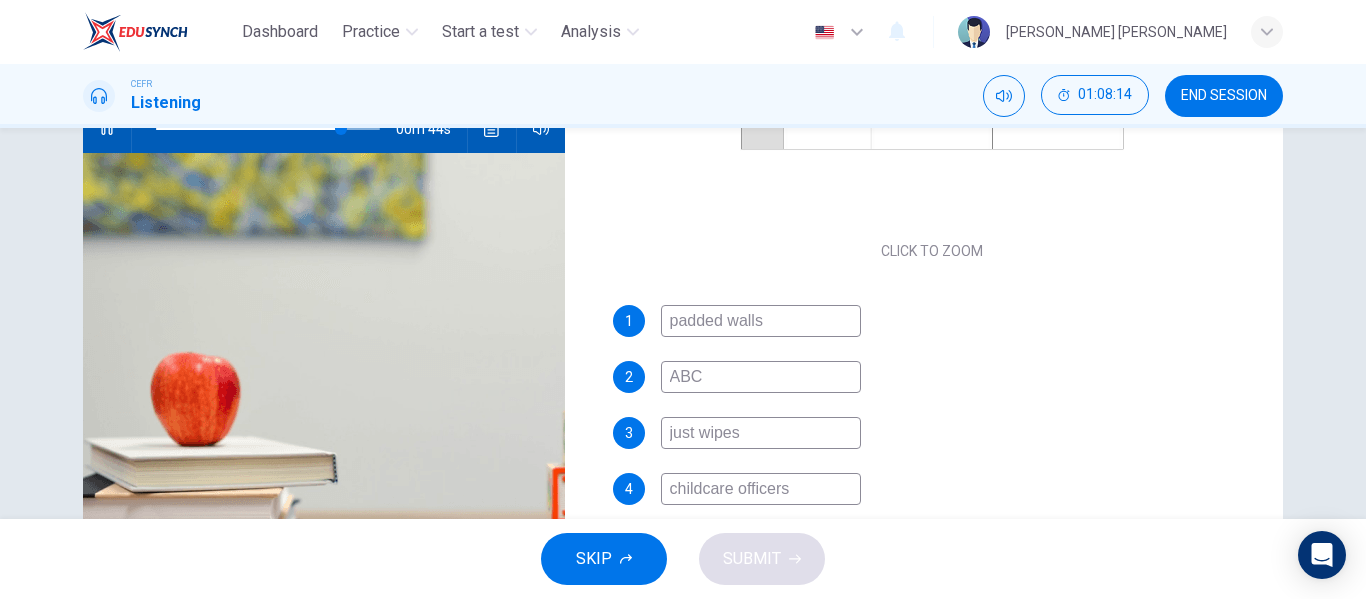drag, startPoint x: 816, startPoint y: 494, endPoint x: 544, endPoint y: 475, distance: 272.66278 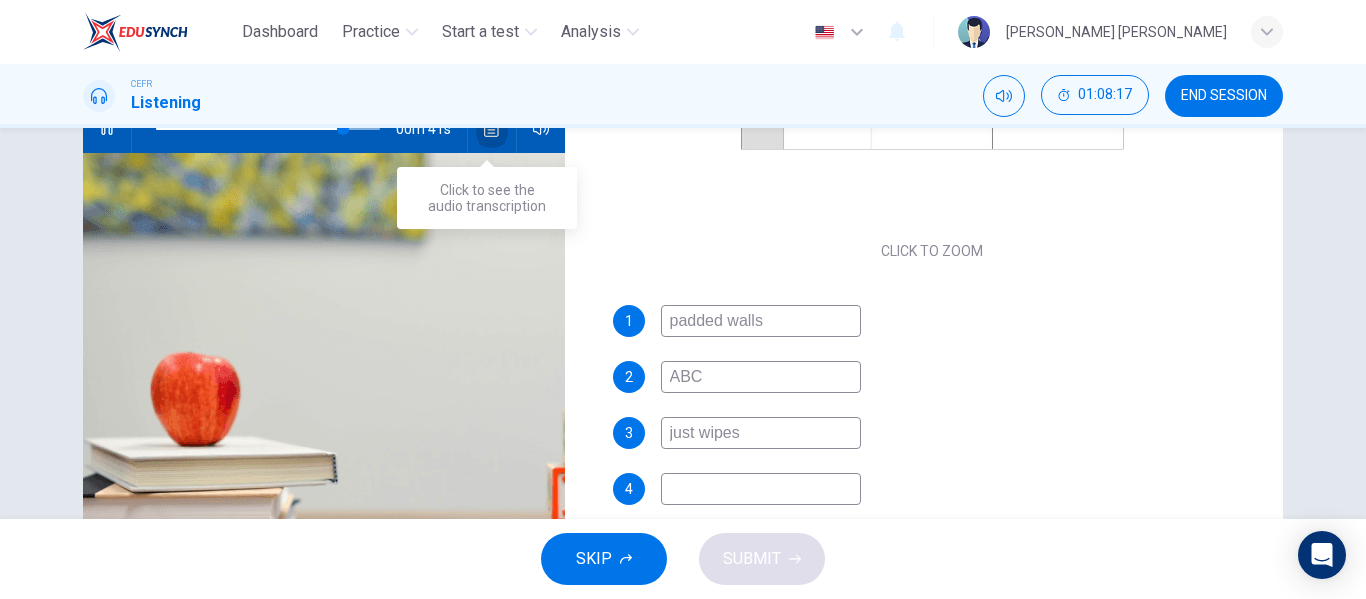 click at bounding box center [492, 129] 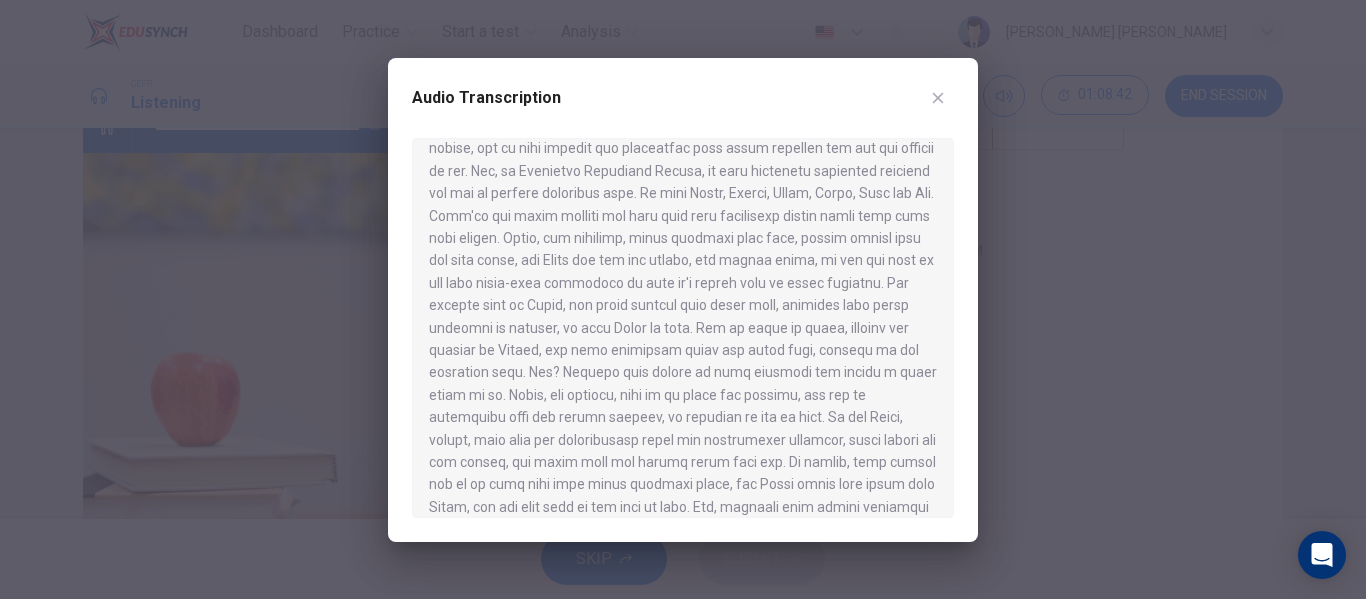 scroll, scrollTop: 643, scrollLeft: 0, axis: vertical 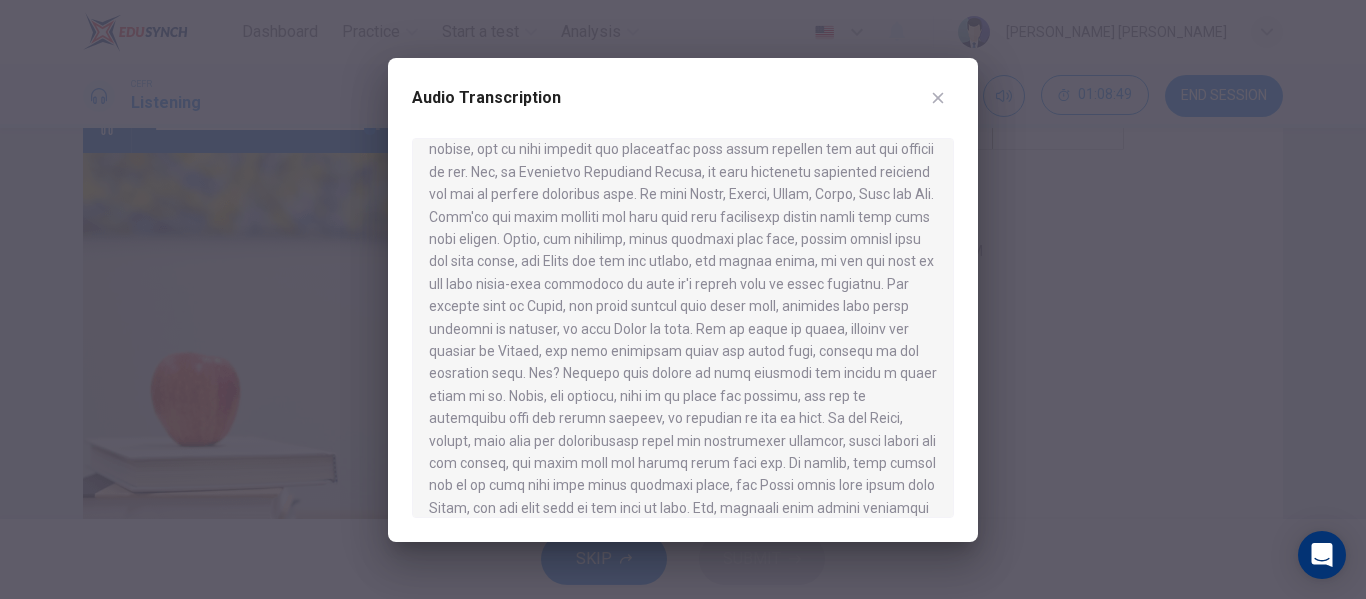 click at bounding box center [683, 299] 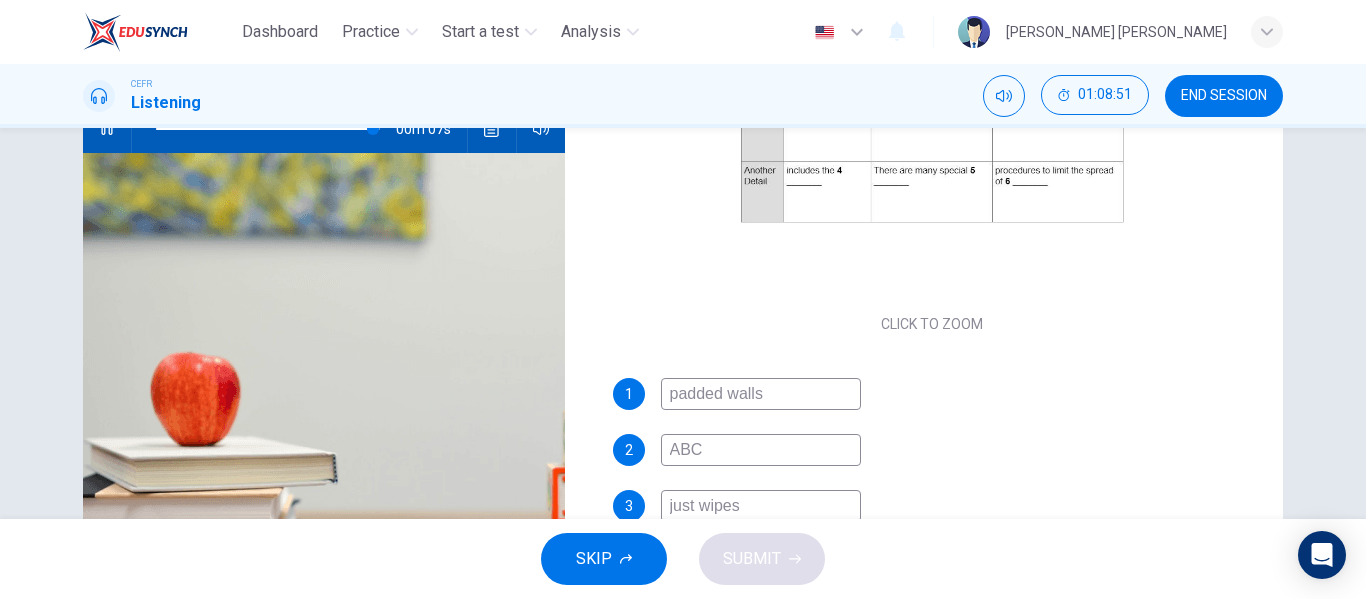 scroll, scrollTop: 286, scrollLeft: 0, axis: vertical 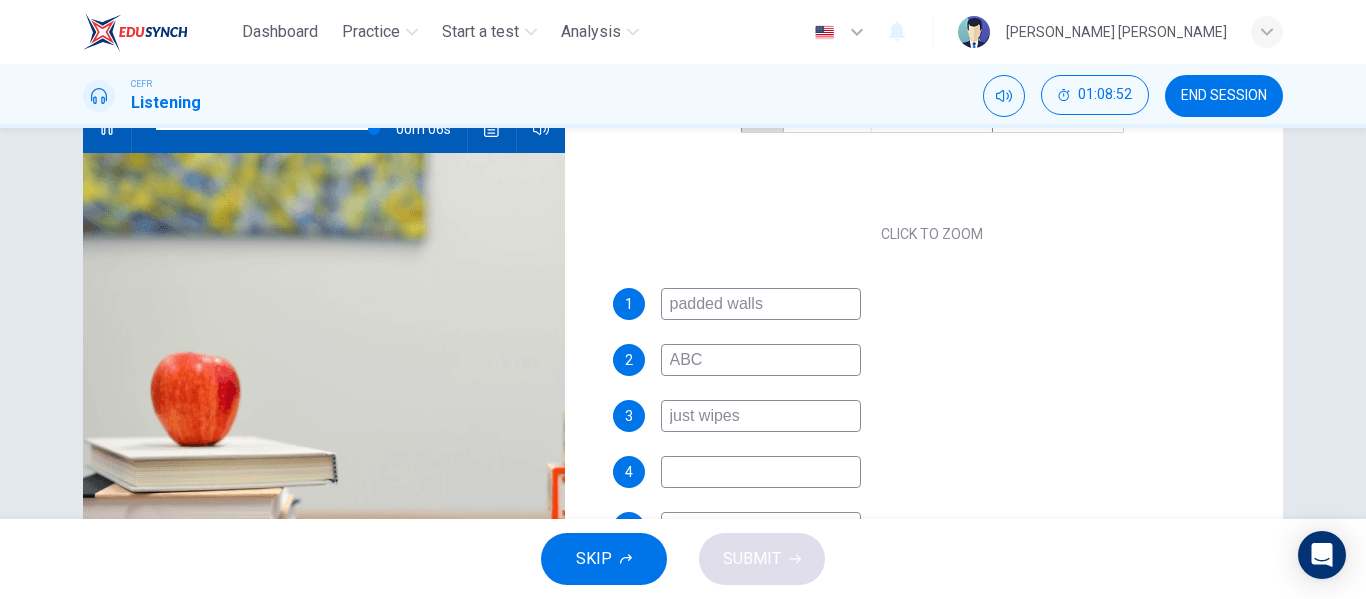 click at bounding box center [761, 472] 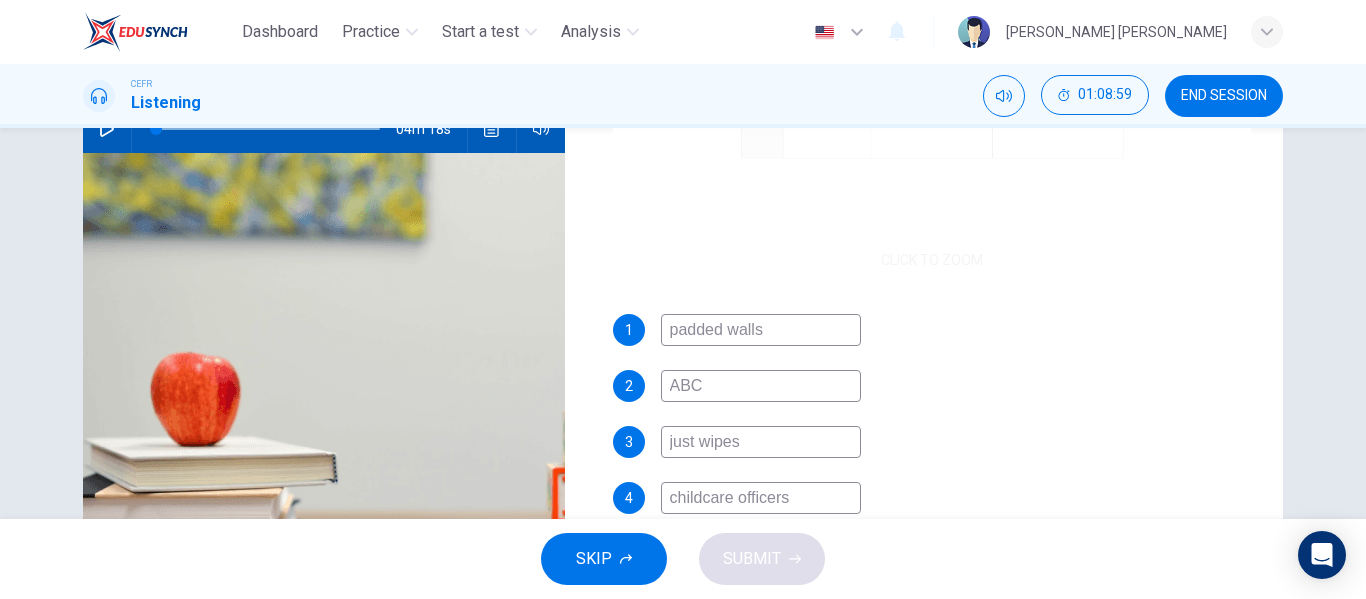 scroll, scrollTop: 286, scrollLeft: 0, axis: vertical 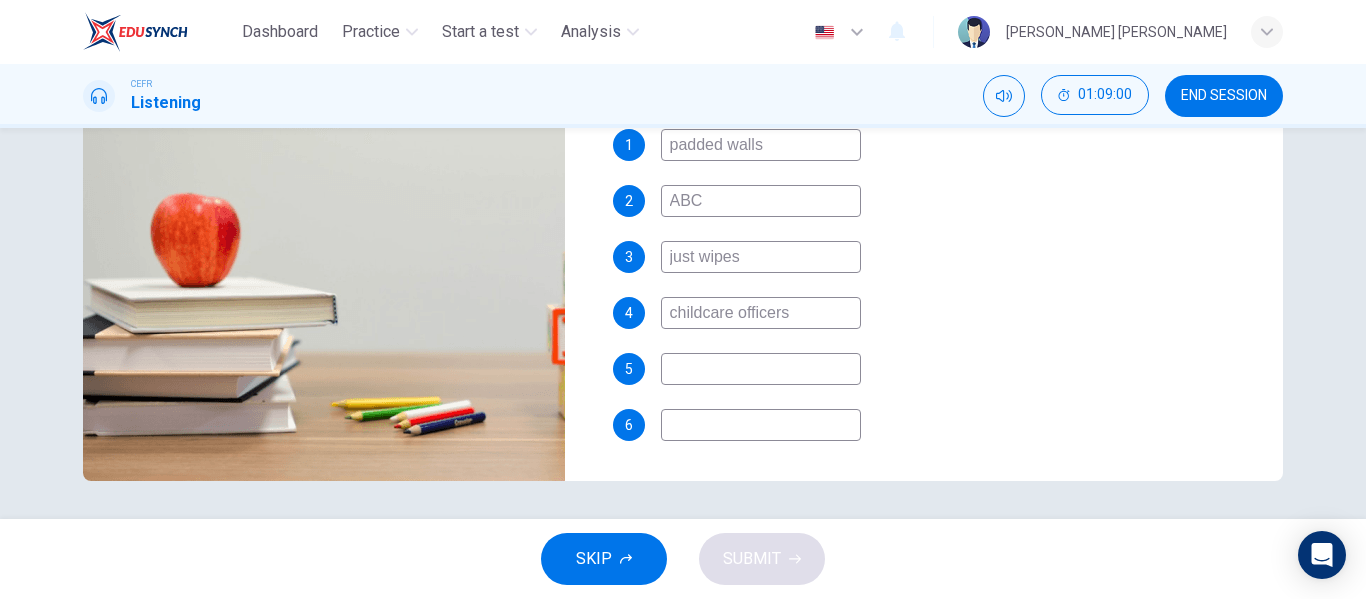 click on "CEFR Listening 01:09:00 END SESSION" at bounding box center (683, 96) 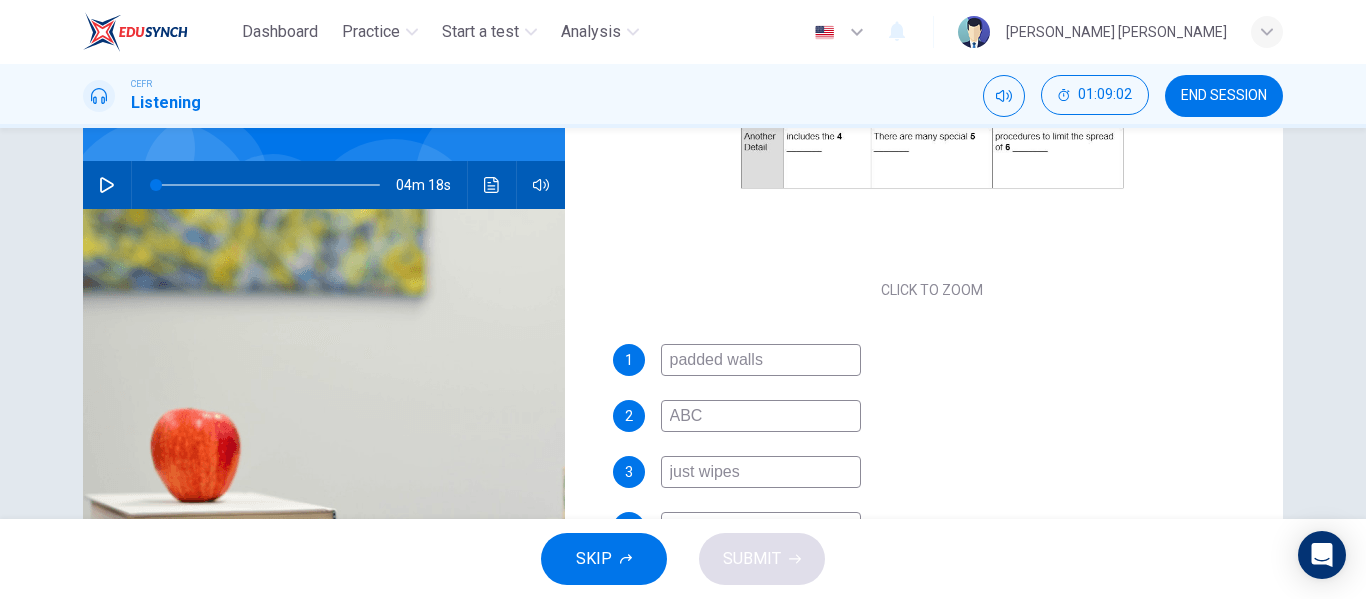 scroll, scrollTop: 169, scrollLeft: 0, axis: vertical 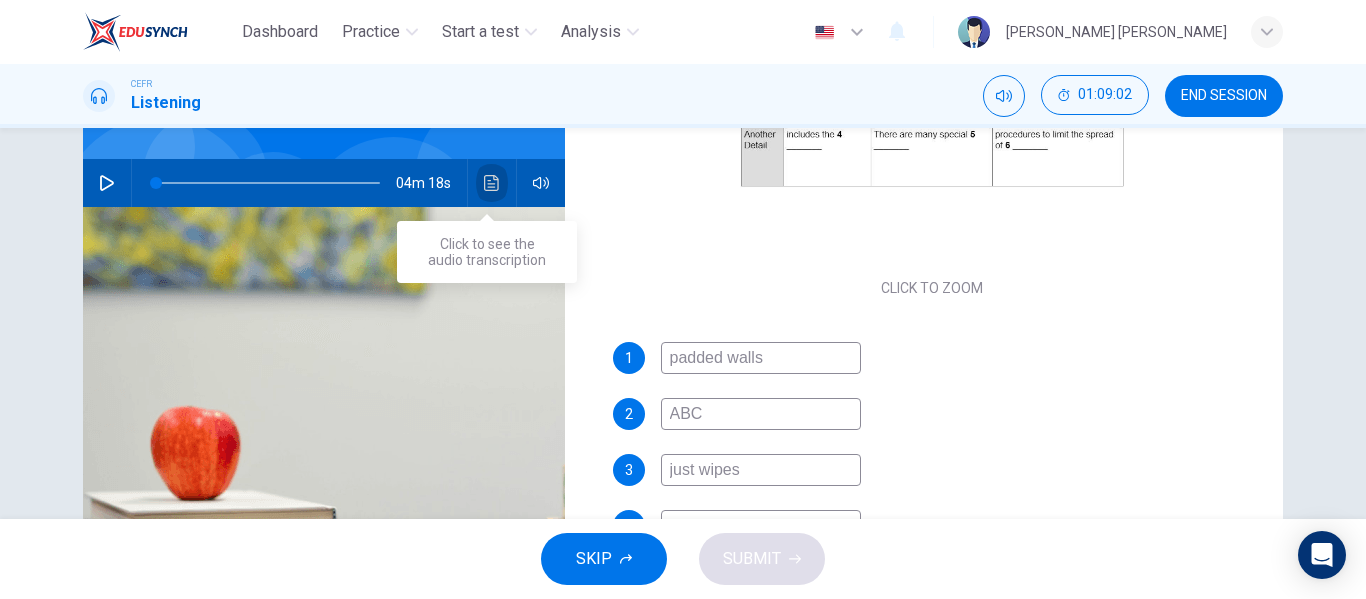click at bounding box center [492, 183] 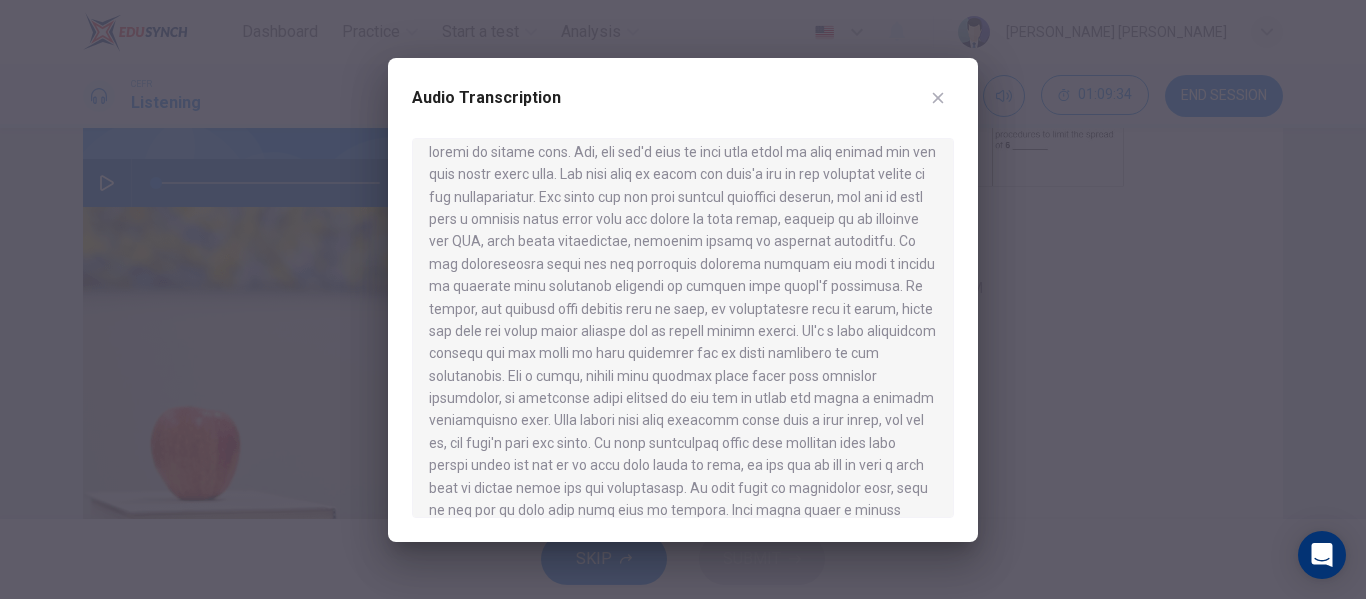 scroll, scrollTop: 262, scrollLeft: 0, axis: vertical 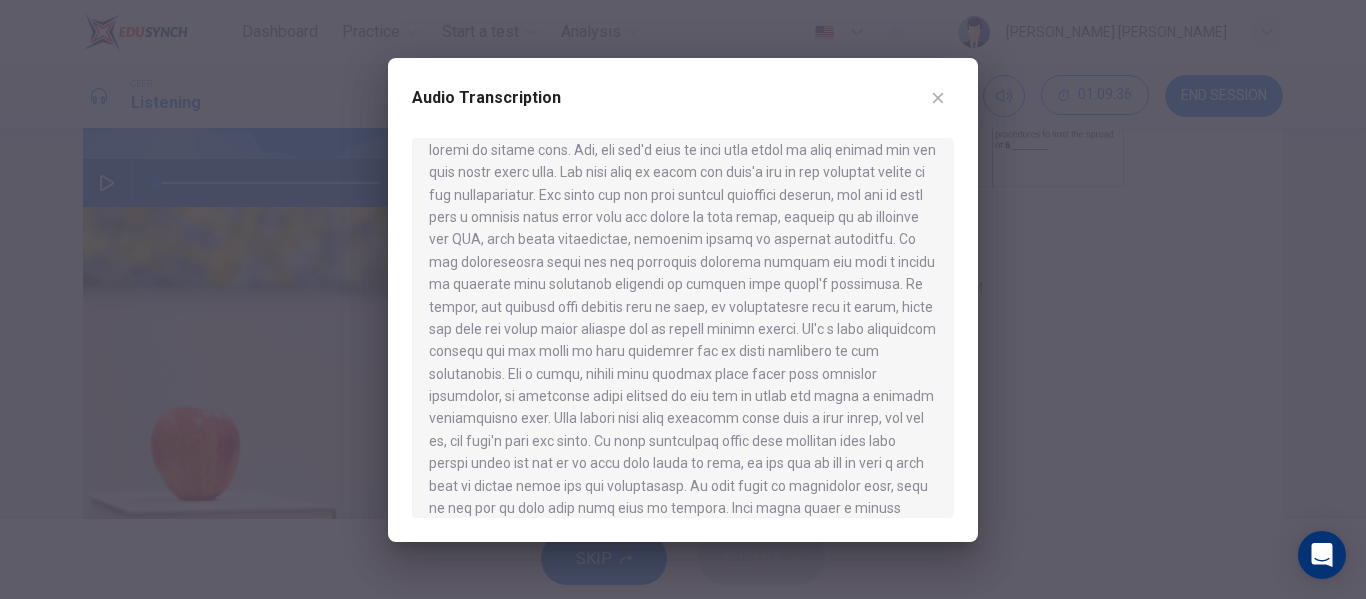 click at bounding box center [683, 299] 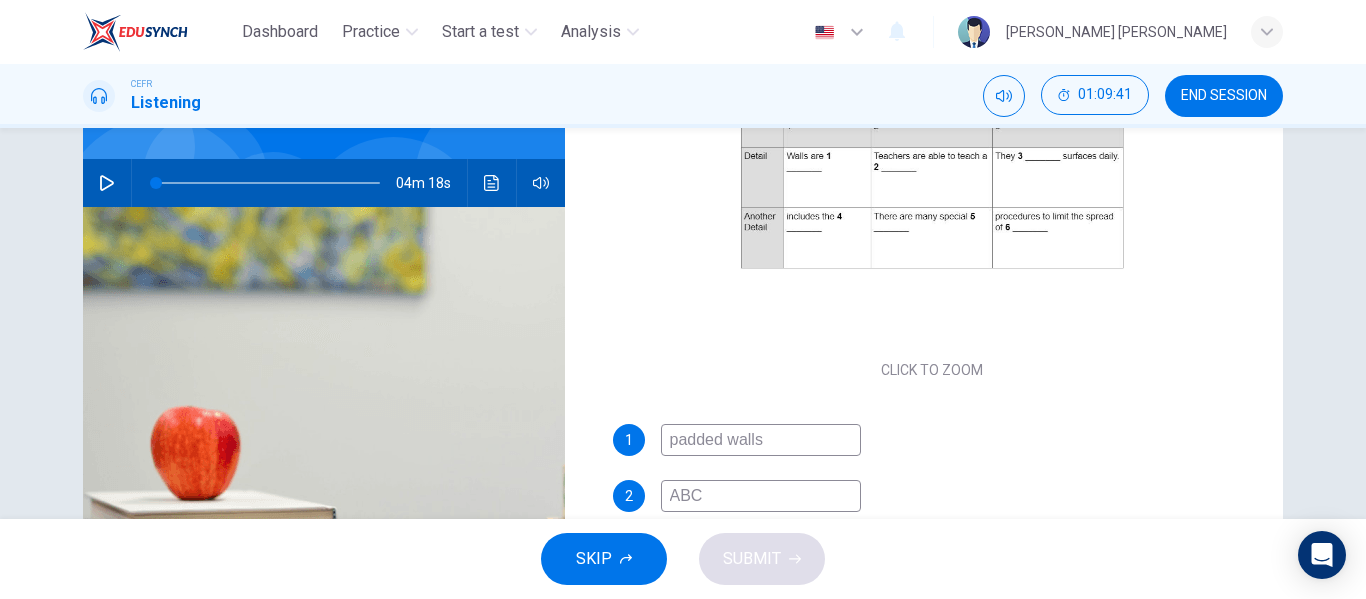 scroll, scrollTop: 203, scrollLeft: 0, axis: vertical 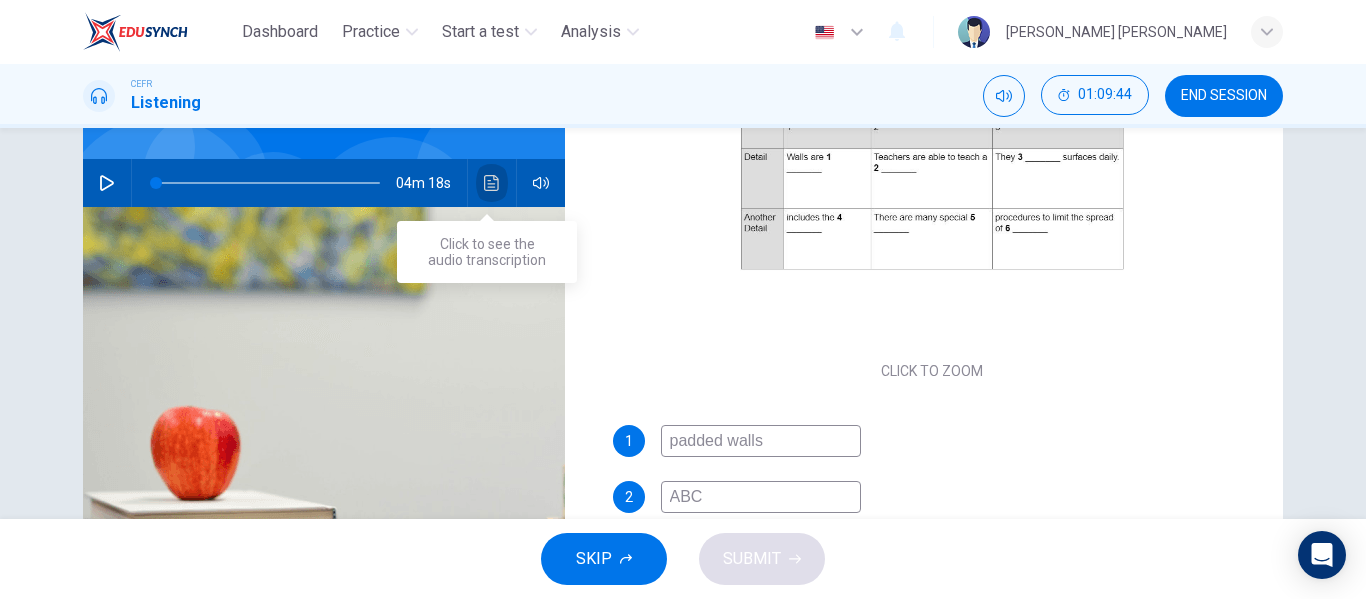 click 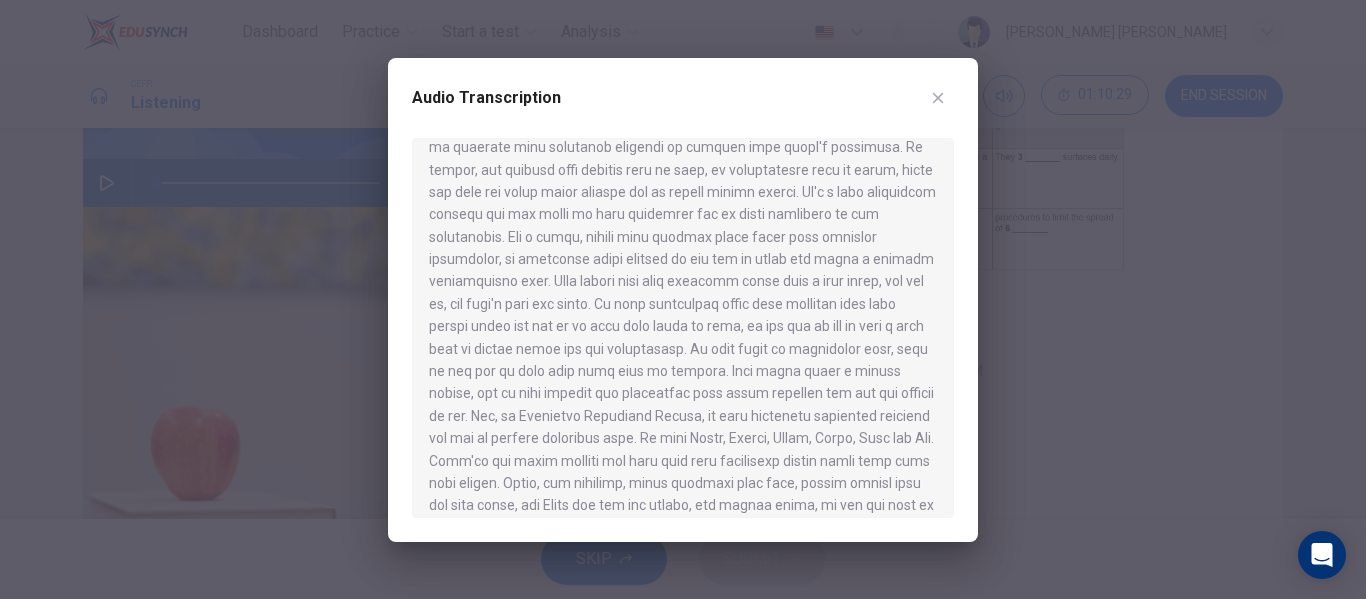 scroll, scrollTop: 399, scrollLeft: 0, axis: vertical 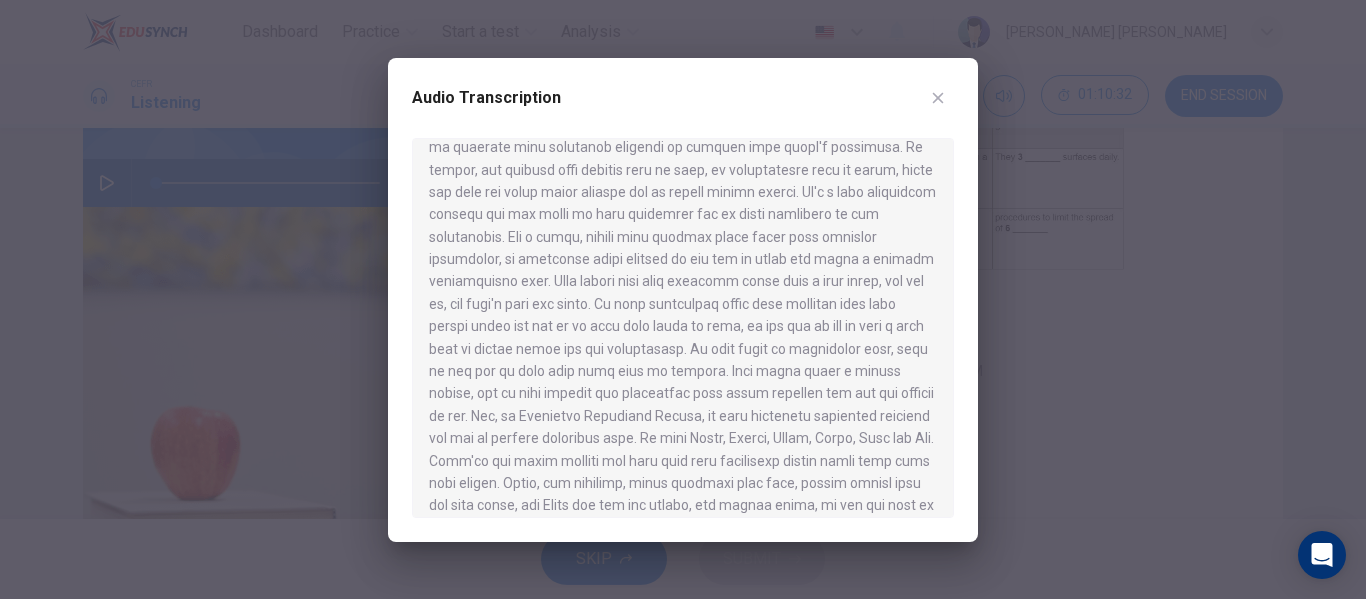 click at bounding box center (683, 299) 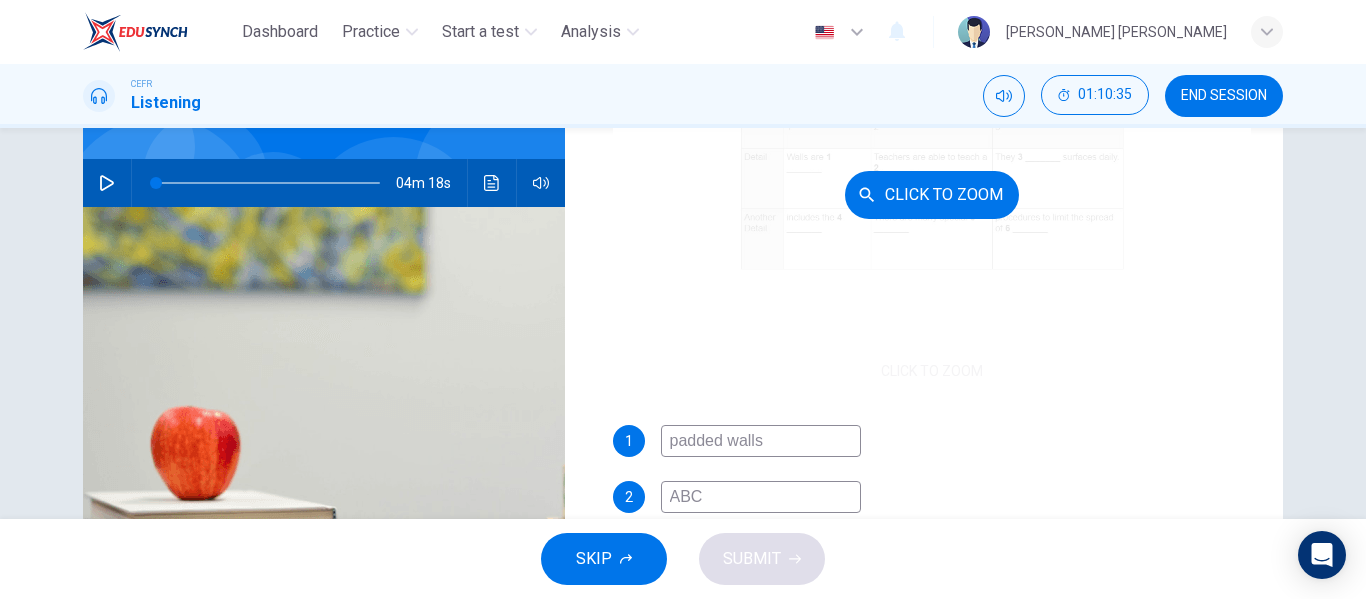 scroll, scrollTop: 286, scrollLeft: 0, axis: vertical 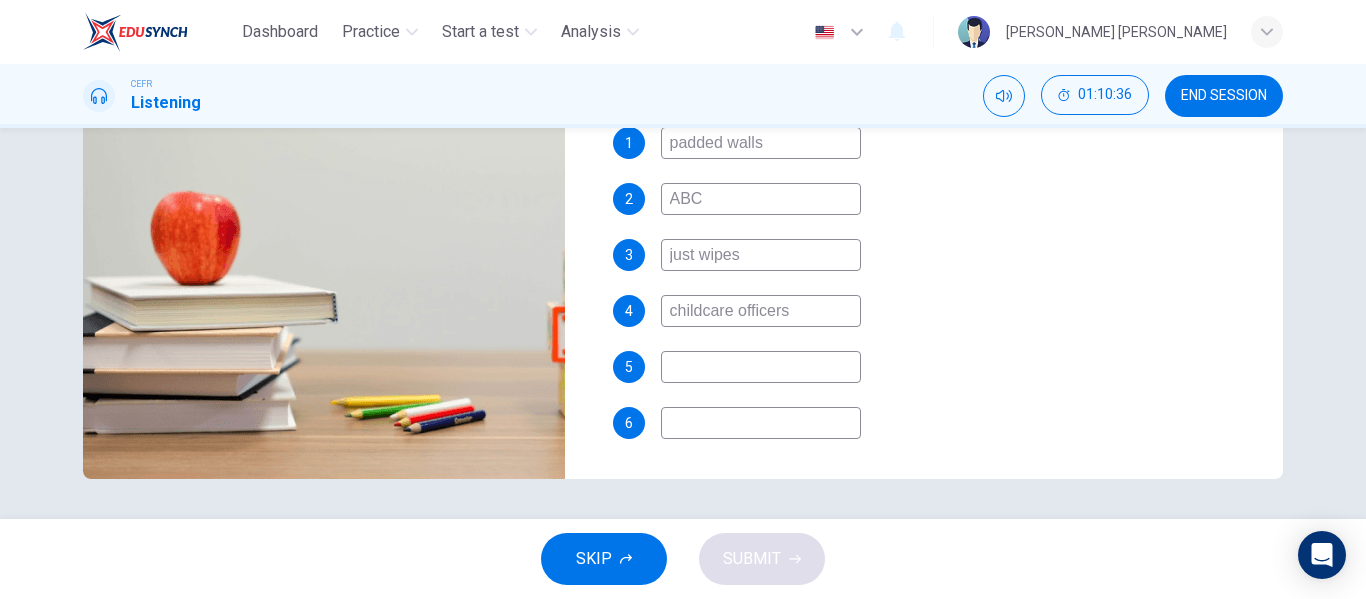 click at bounding box center [761, 423] 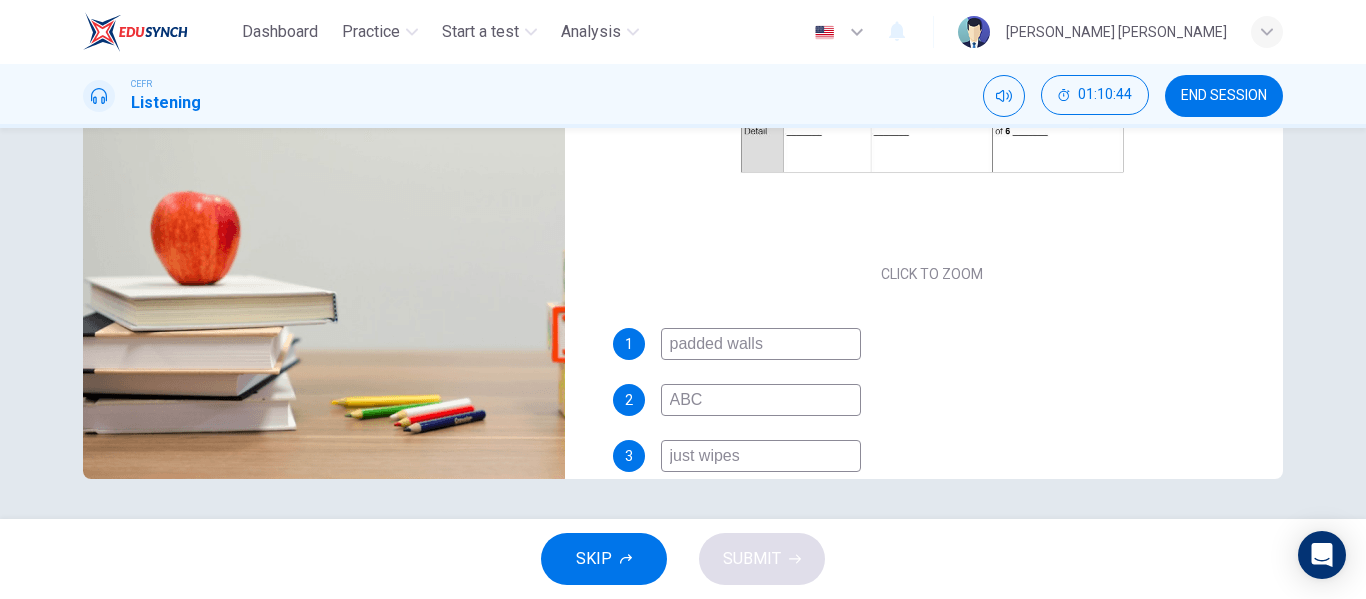 scroll, scrollTop: 0, scrollLeft: 0, axis: both 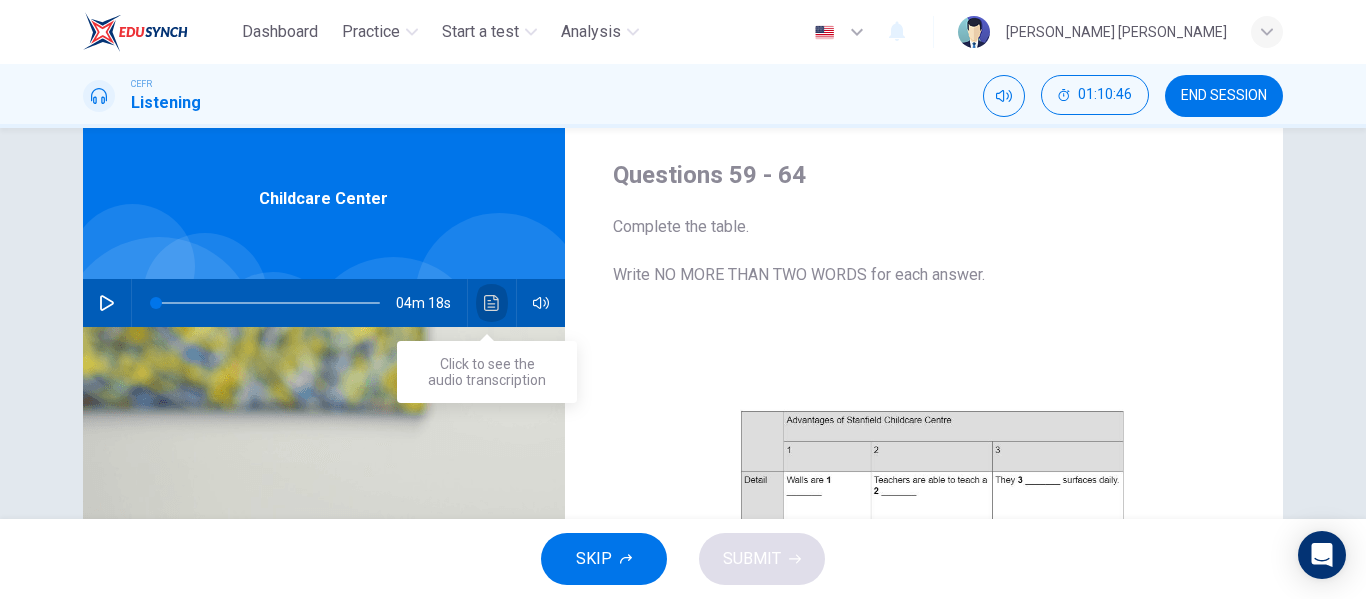 click 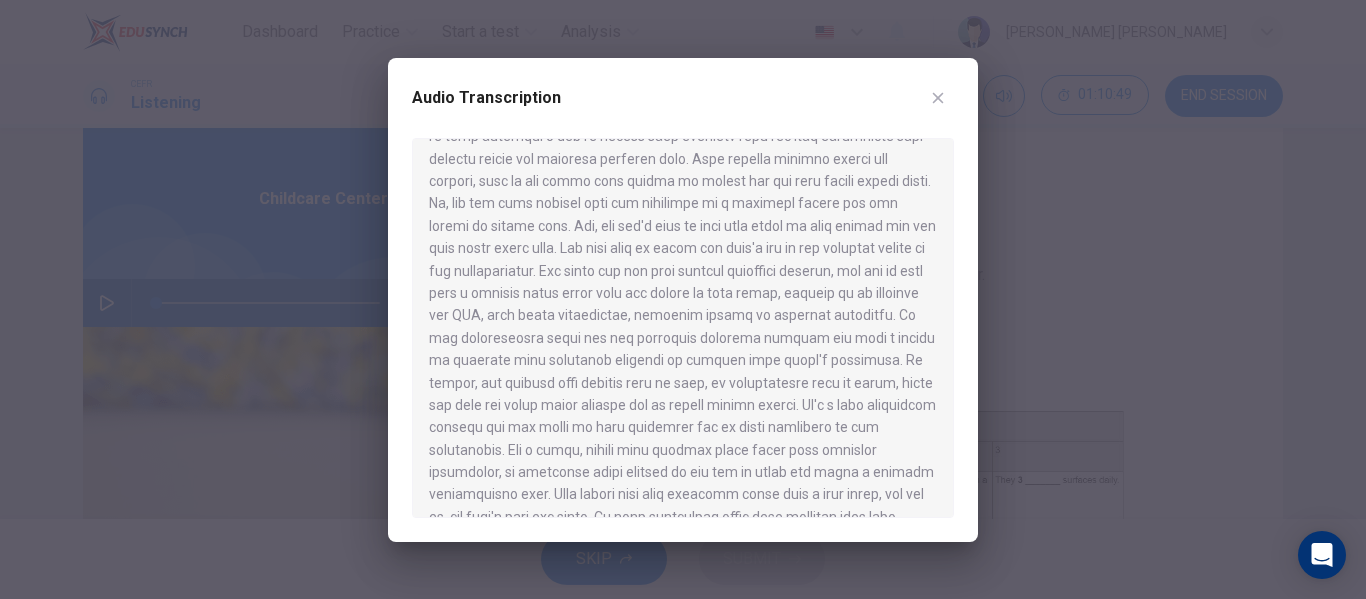 scroll, scrollTop: 197, scrollLeft: 0, axis: vertical 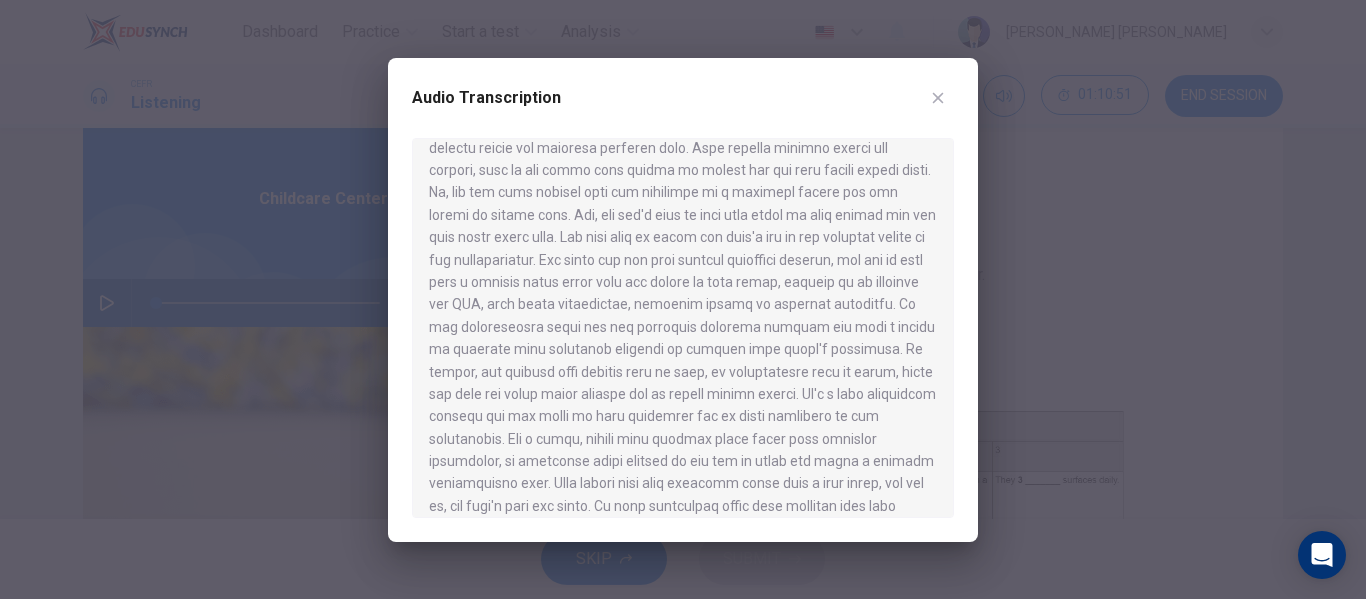 click at bounding box center [683, 299] 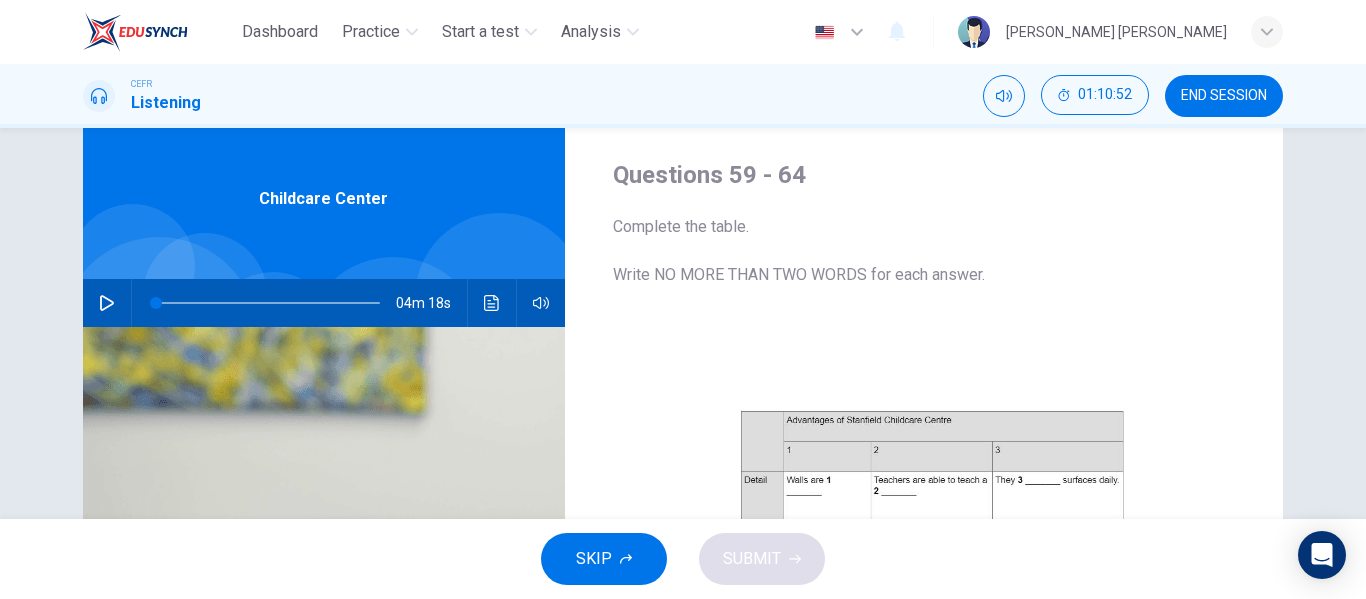 scroll, scrollTop: 286, scrollLeft: 0, axis: vertical 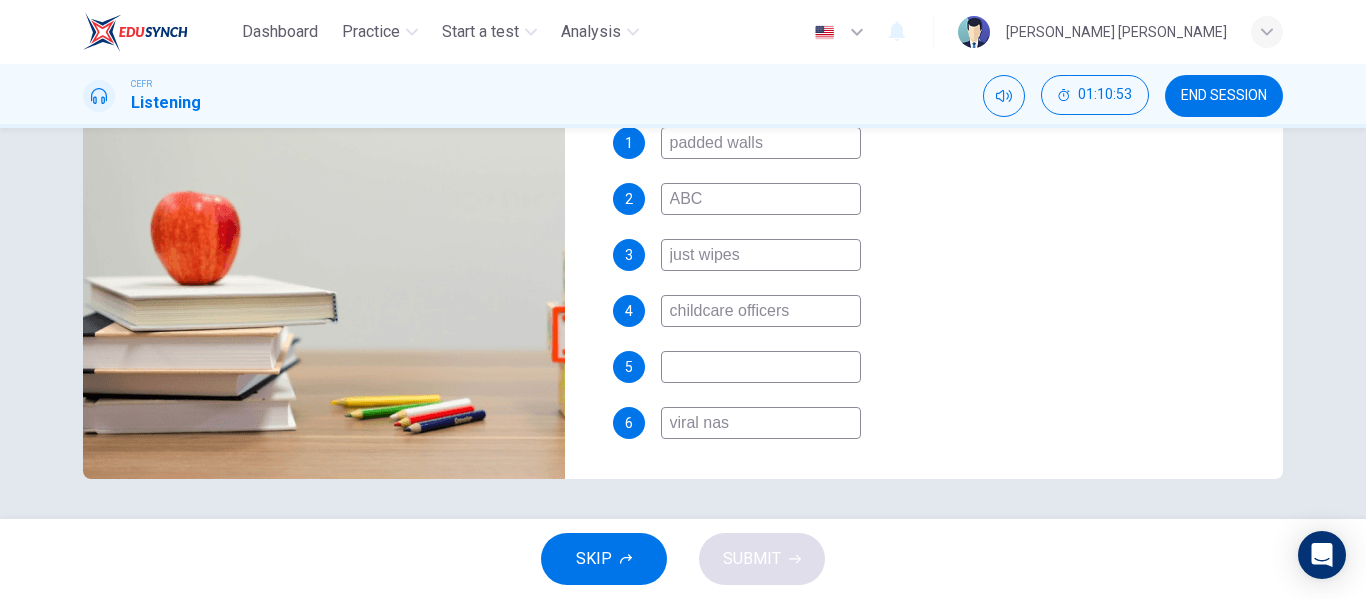 click on "viral nas" at bounding box center (761, 423) 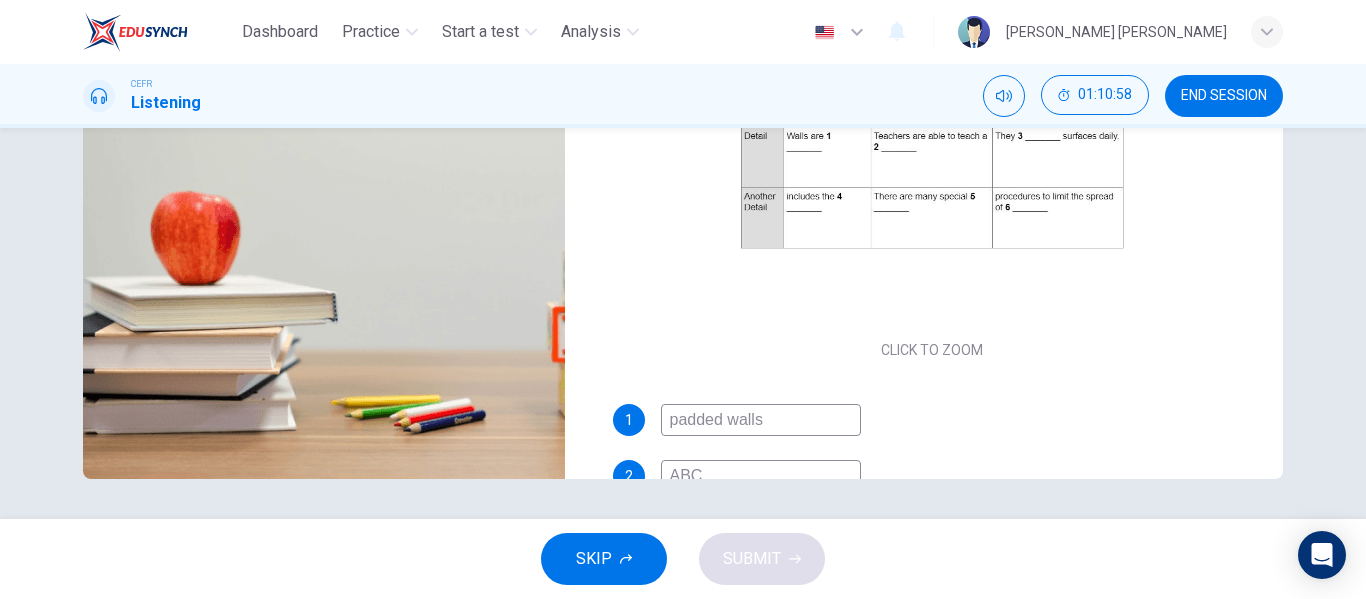 scroll, scrollTop: 0, scrollLeft: 0, axis: both 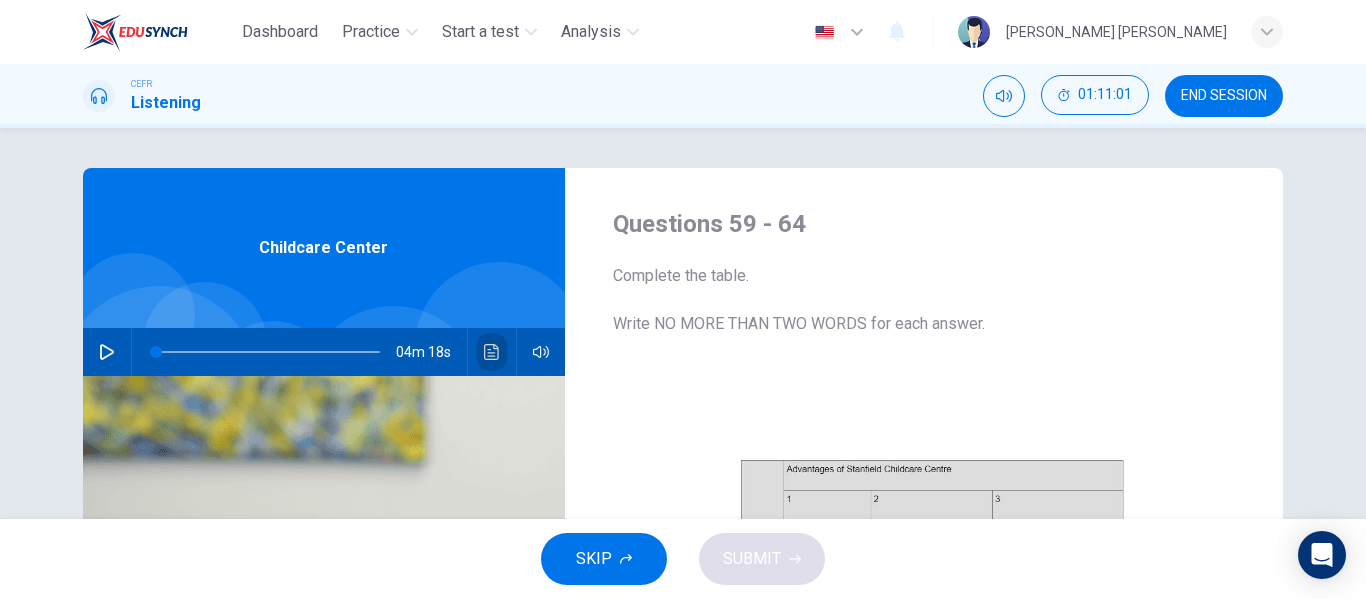 click 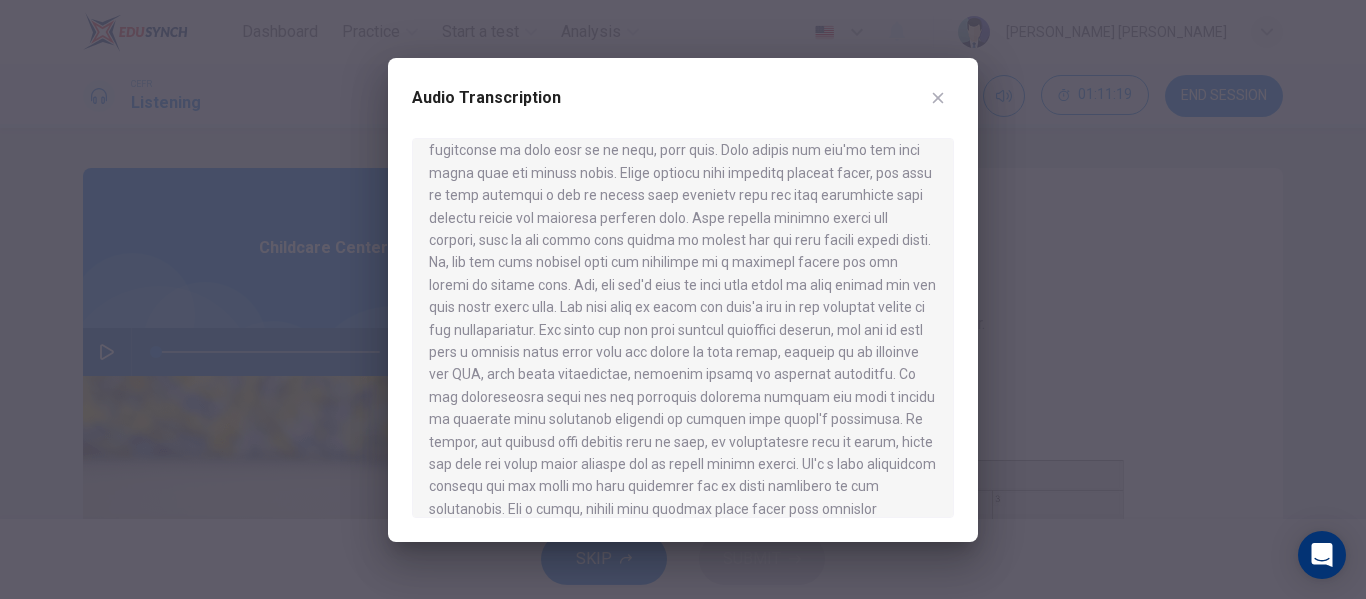 scroll, scrollTop: 136, scrollLeft: 0, axis: vertical 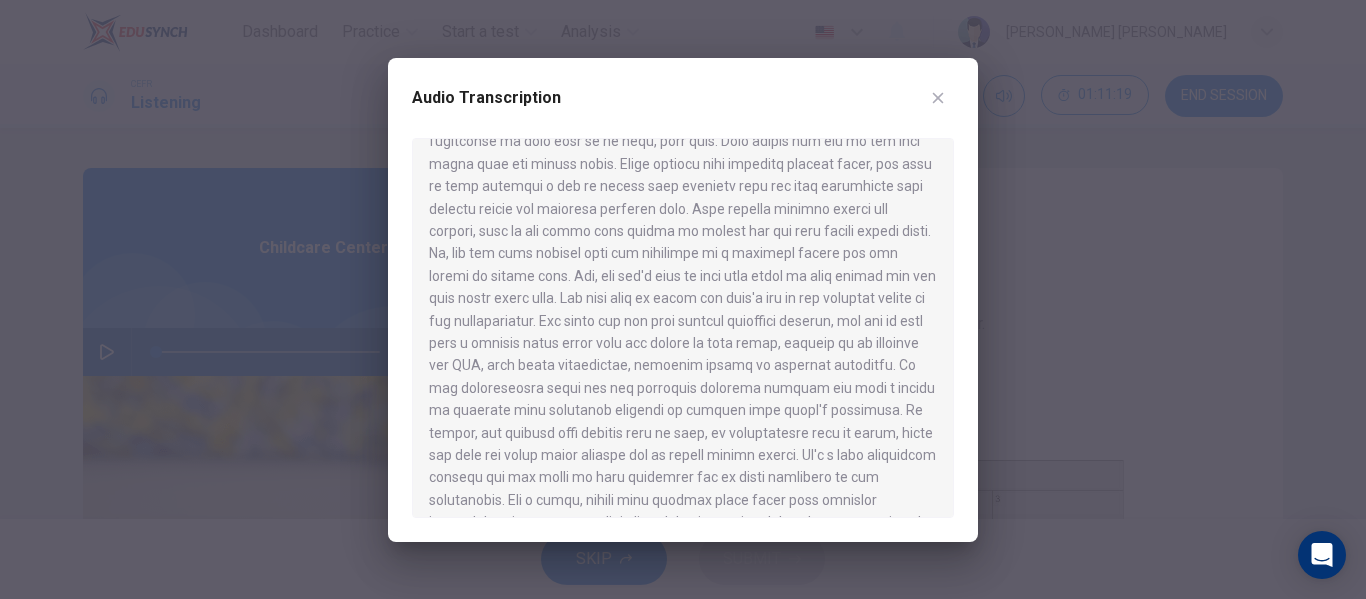 click at bounding box center [683, 299] 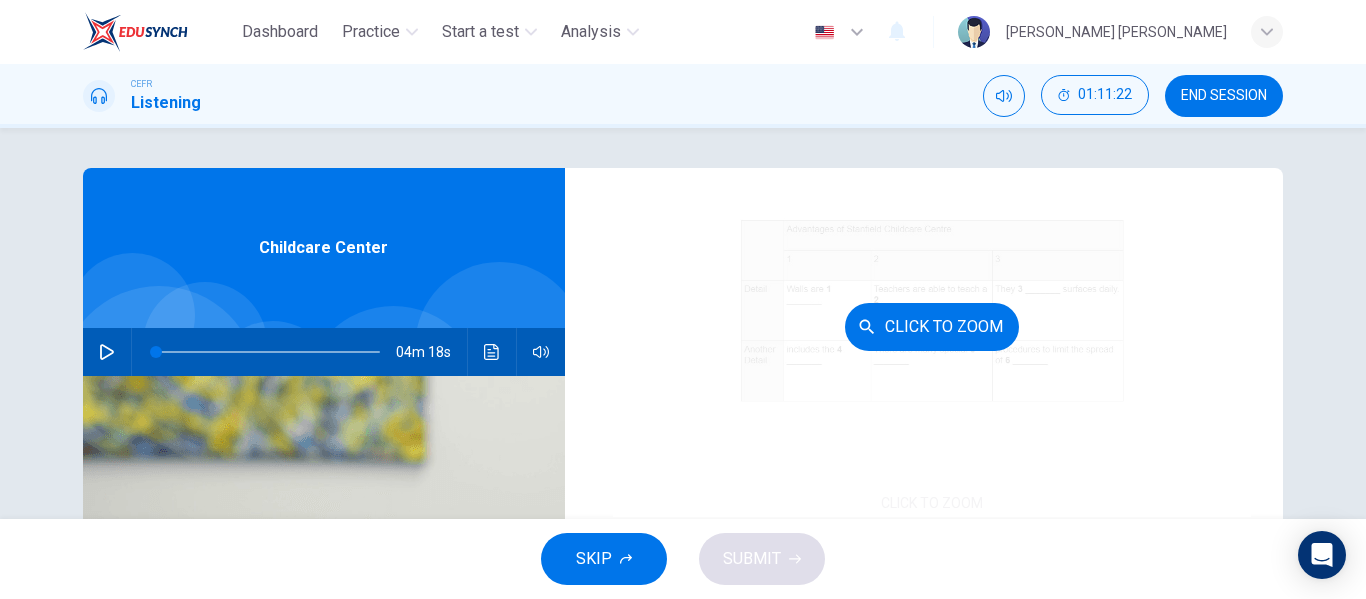 scroll, scrollTop: 286, scrollLeft: 0, axis: vertical 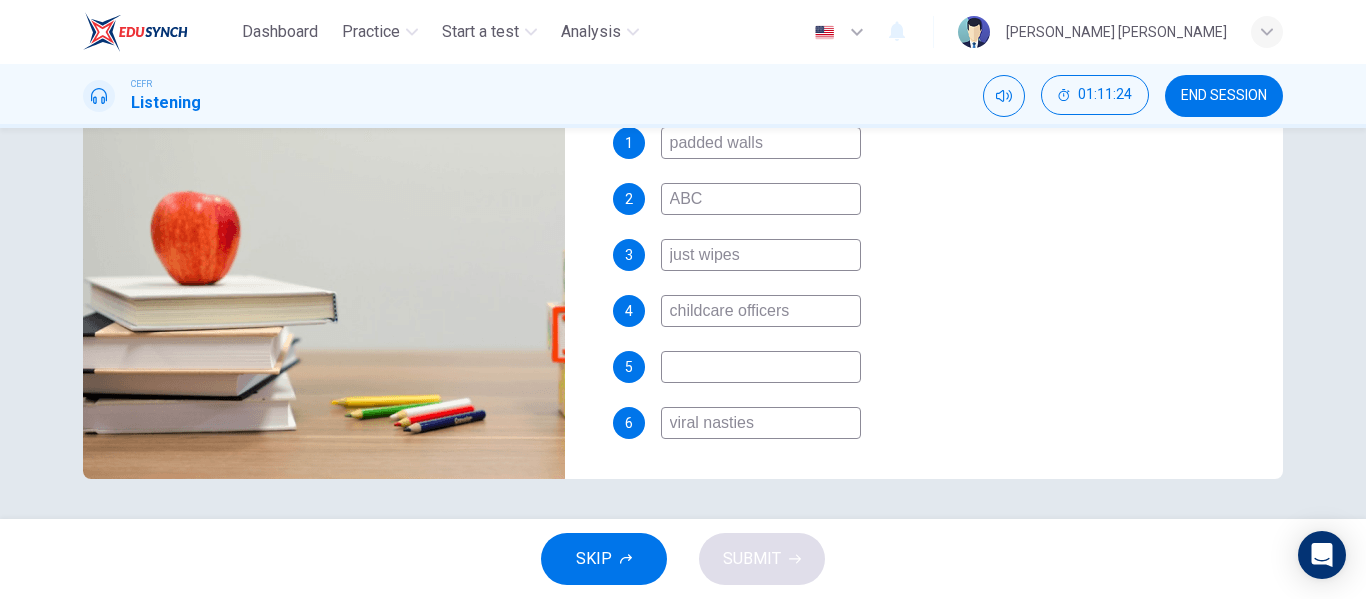 click at bounding box center [761, 367] 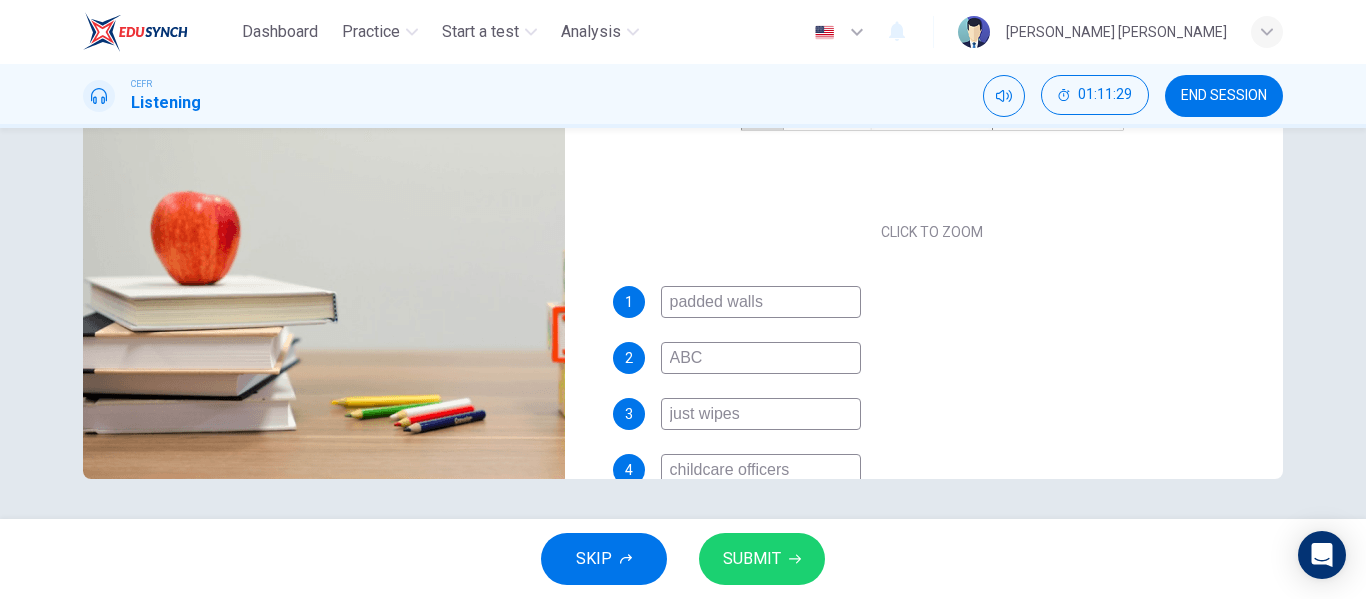 scroll, scrollTop: 0, scrollLeft: 0, axis: both 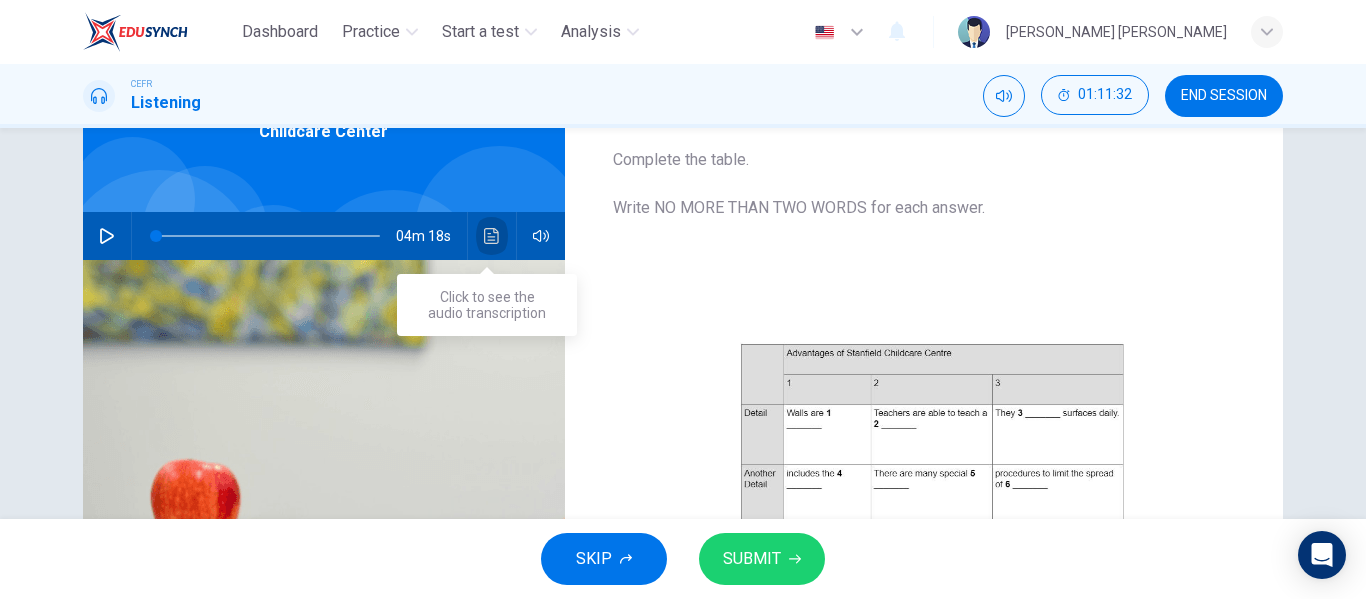 click at bounding box center (492, 236) 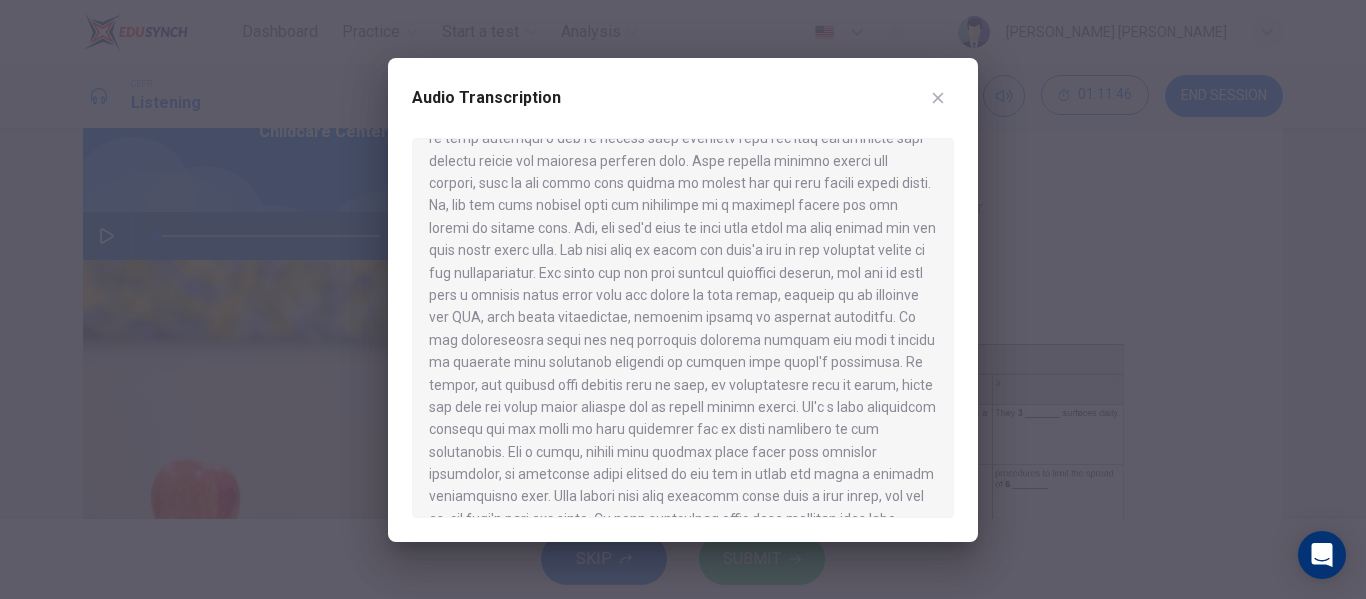 scroll, scrollTop: 185, scrollLeft: 0, axis: vertical 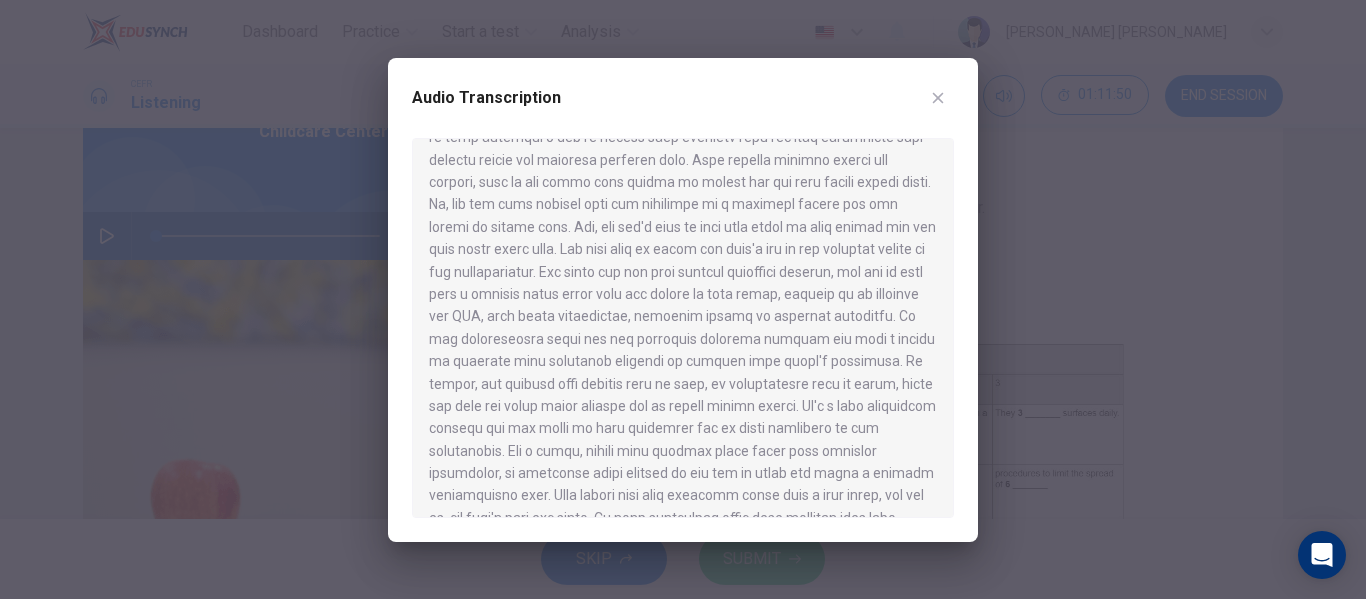 click at bounding box center [683, 299] 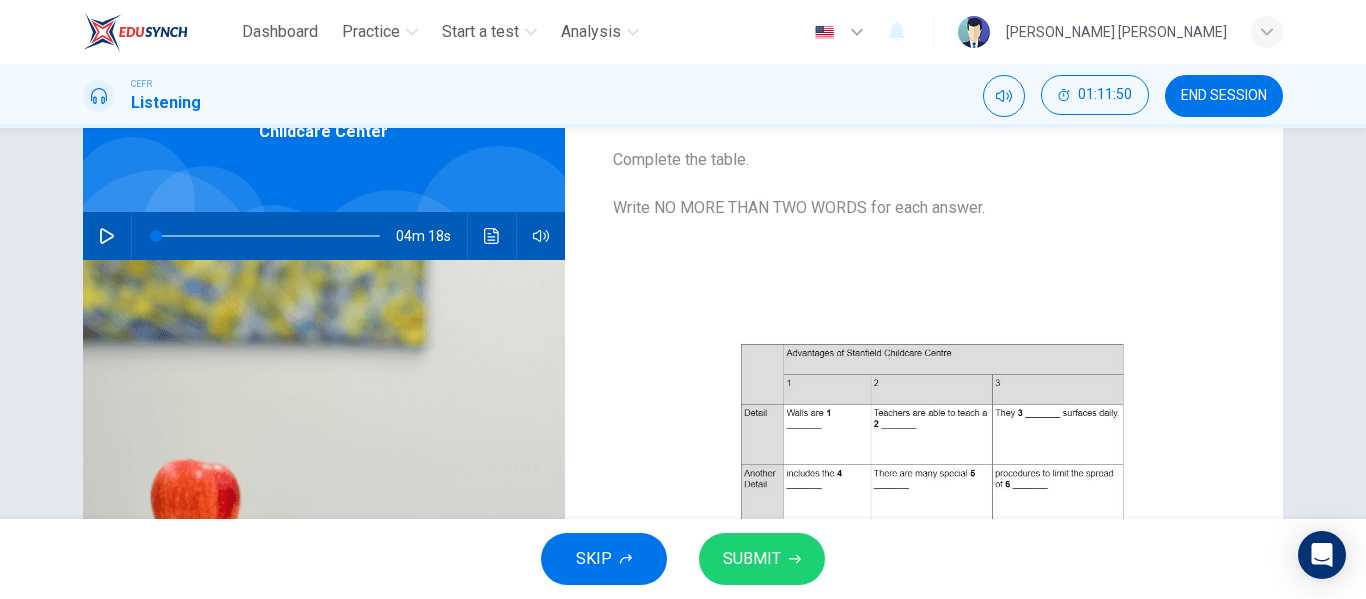 scroll, scrollTop: 286, scrollLeft: 0, axis: vertical 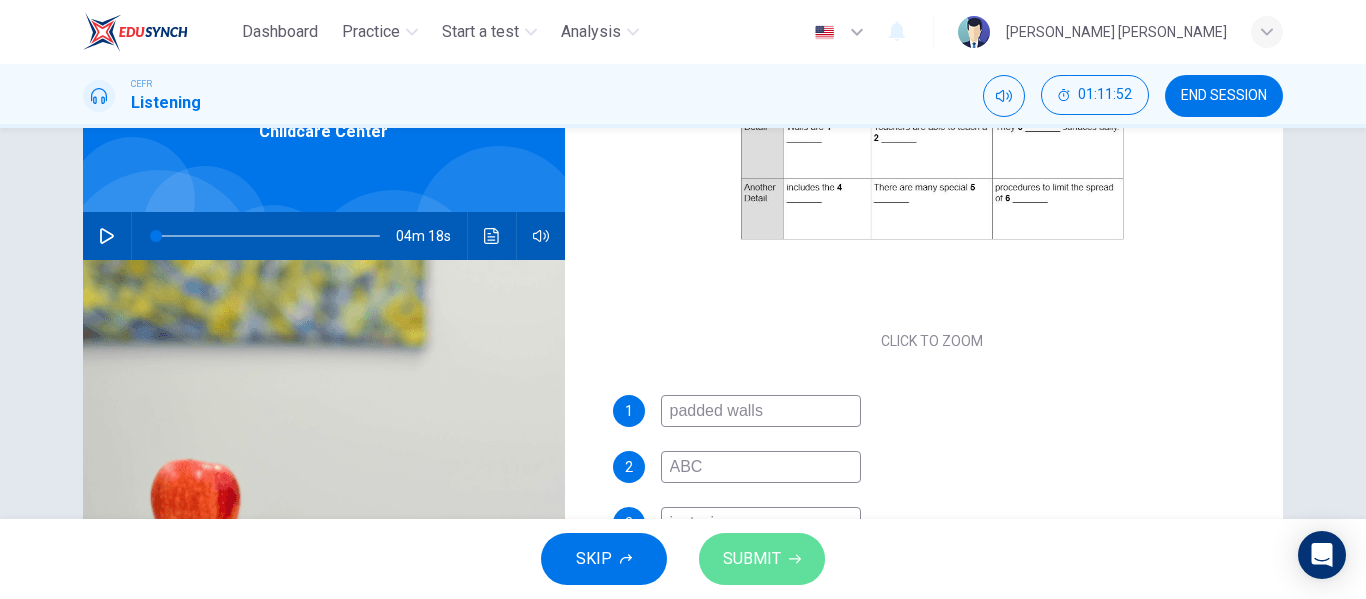 click on "SUBMIT" at bounding box center [752, 559] 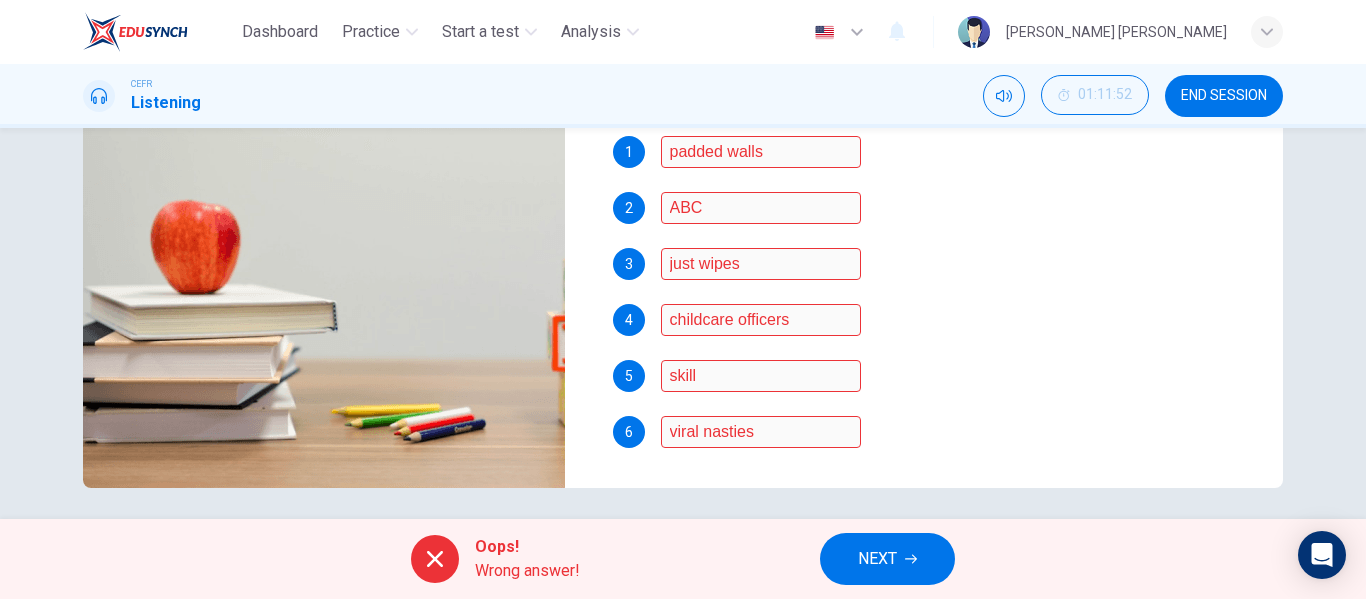 scroll, scrollTop: 384, scrollLeft: 0, axis: vertical 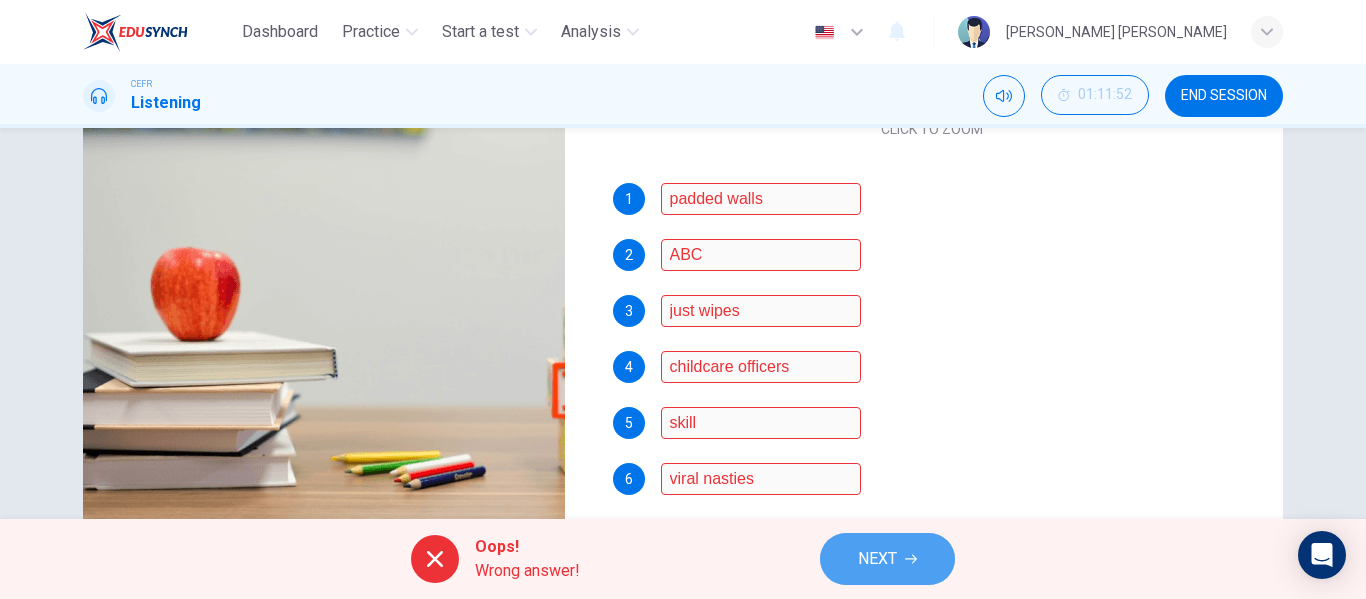 click on "NEXT" at bounding box center [887, 559] 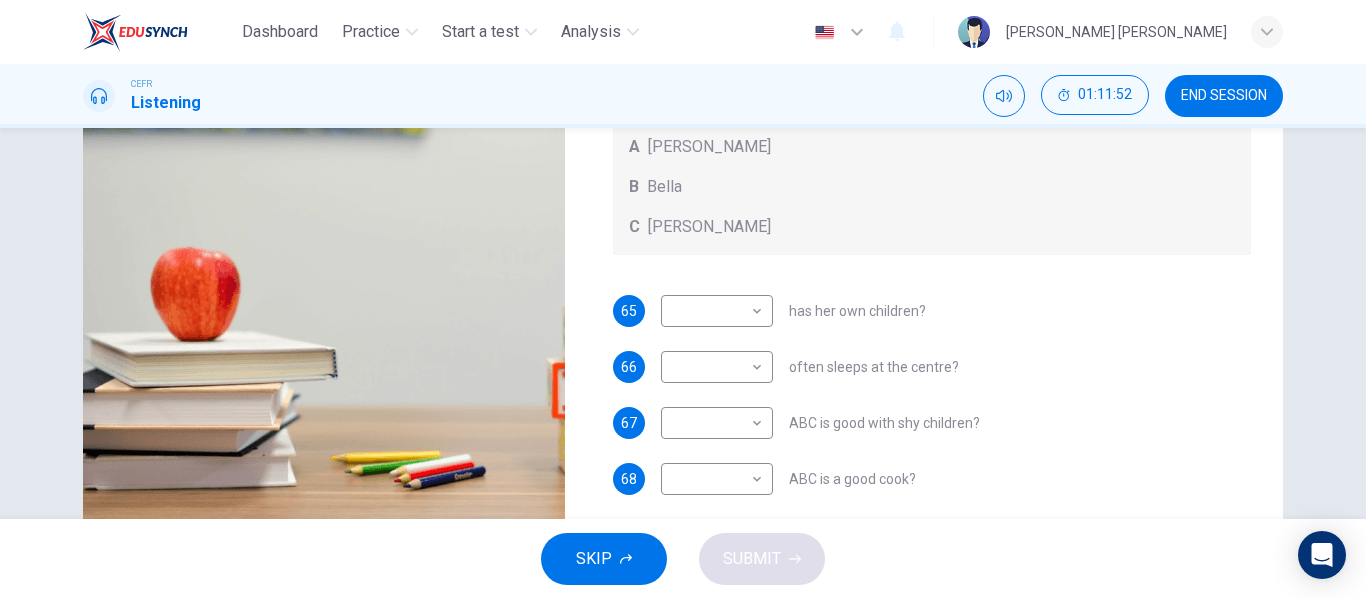 scroll, scrollTop: 0, scrollLeft: 0, axis: both 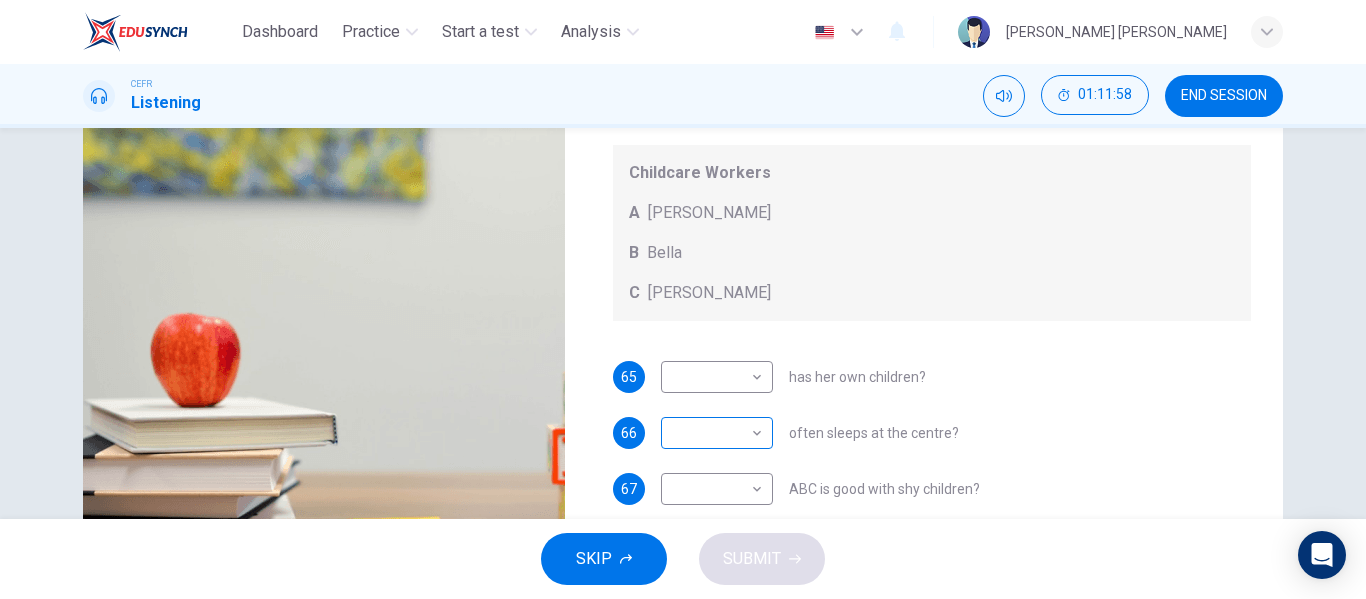 click on "Dashboard Practice Start a test Analysis English en ​ [PERSON_NAME] [PERSON_NAME] CEFR Listening 01:11:58 END SESSION Questions 65 - 68 Choose the correct letter, A, B, or C. You may use a letter more than once. Which childcare worker:
Childcare Workers A [PERSON_NAME] B Bella C [PERSON_NAME] 65 ​ ​ has her own children? 66 ​ ​ often sleeps at the centre? 67 ​ ​ ABC is good with shy children? 68 ​ ​ ABC is a good cook?
Childcare Center 04m 18s SKIP SUBMIT EduSynch - Online Language Proficiency Testing
Dashboard Practice Start a test Analysis Notifications © Copyright  2025" at bounding box center [683, 299] 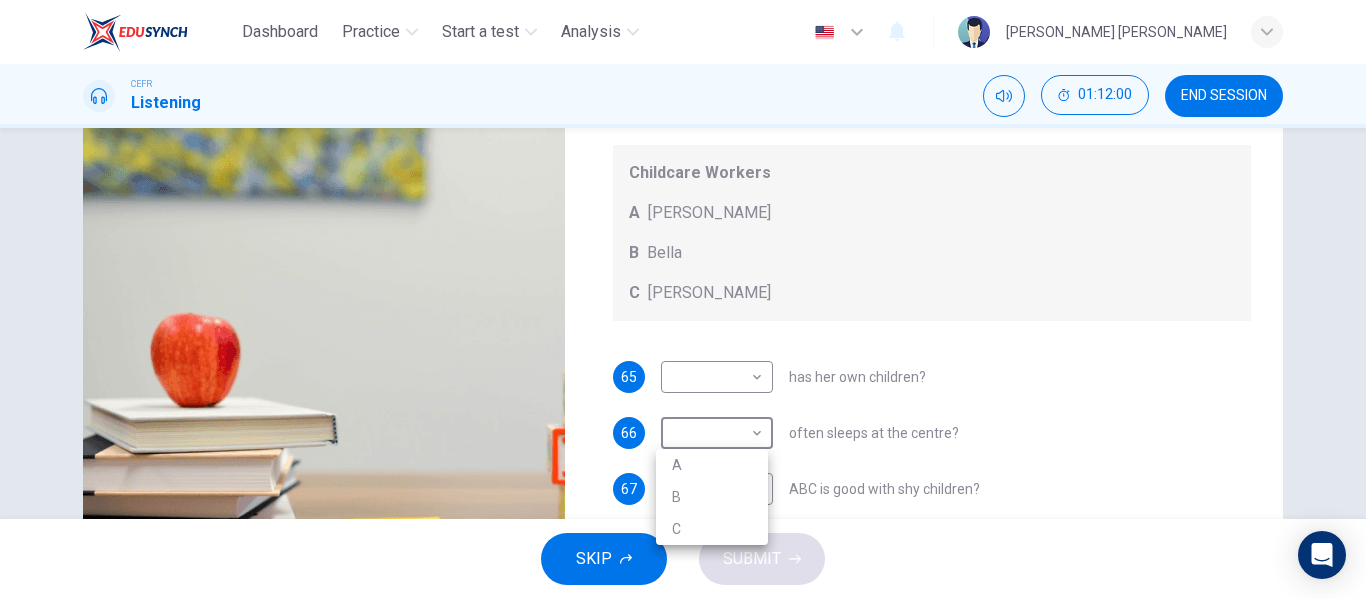 drag, startPoint x: 691, startPoint y: 514, endPoint x: 686, endPoint y: 501, distance: 13.928389 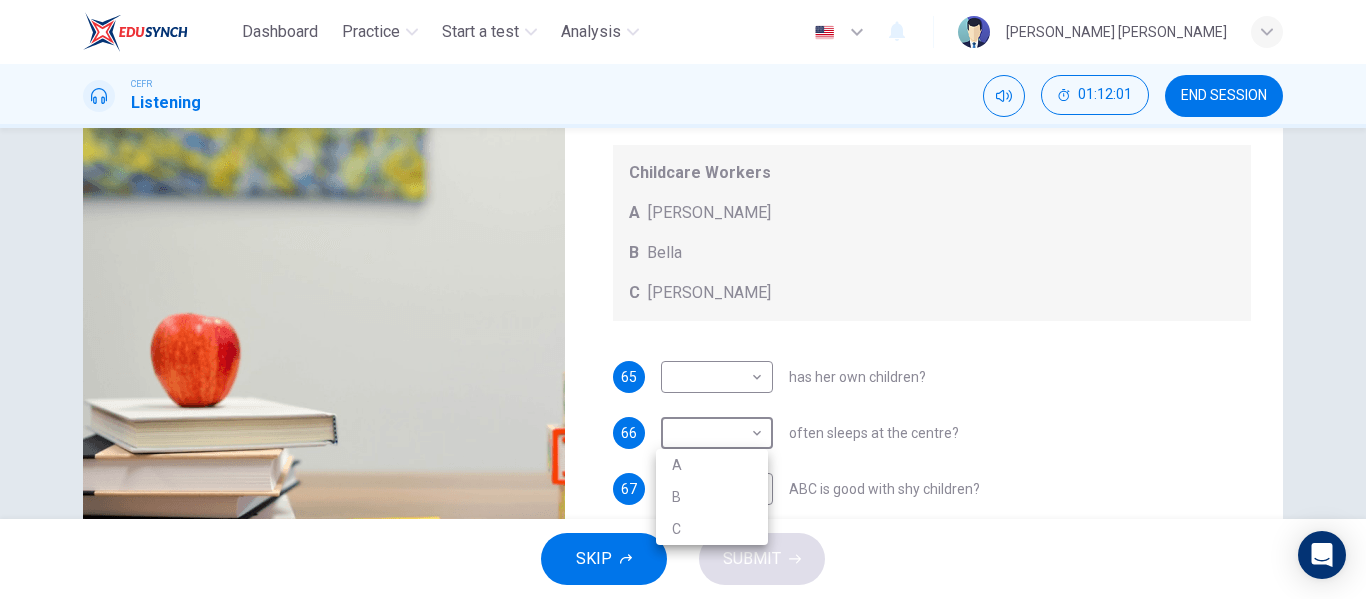 click on "B" at bounding box center [712, 497] 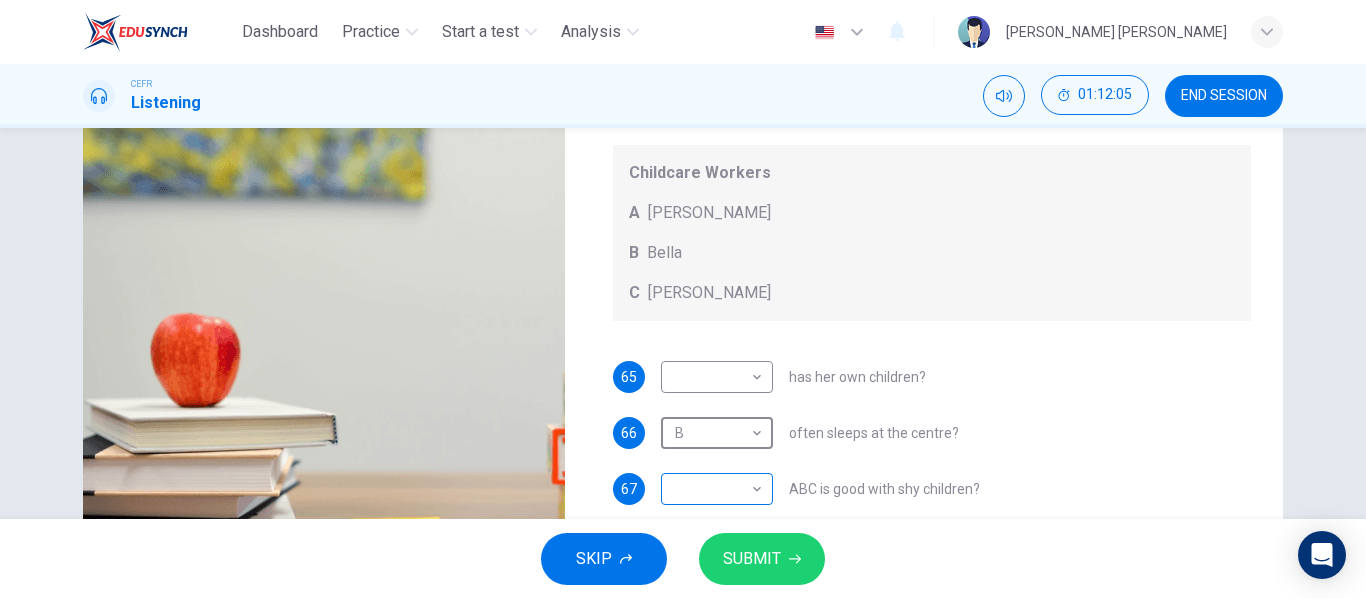 click on "Dashboard Practice Start a test Analysis English en ​ [PERSON_NAME] [PERSON_NAME] CEFR Listening 01:12:05 END SESSION Questions 65 - 68 Choose the correct letter, A, B, or C. You may use a letter more than once. Which childcare worker:
Childcare Workers A [PERSON_NAME] B Bella C [PERSON_NAME] 65 ​ ​ has her own children? 66 B B ​ often sleeps at the centre? 67 ​ ​ ABC is good with shy children? 68 ​ ​ ABC is a good cook?
Childcare Center 04m 18s SKIP SUBMIT EduSynch - Online Language Proficiency Testing
Dashboard Practice Start a test Analysis Notifications © Copyright  2025" at bounding box center (683, 299) 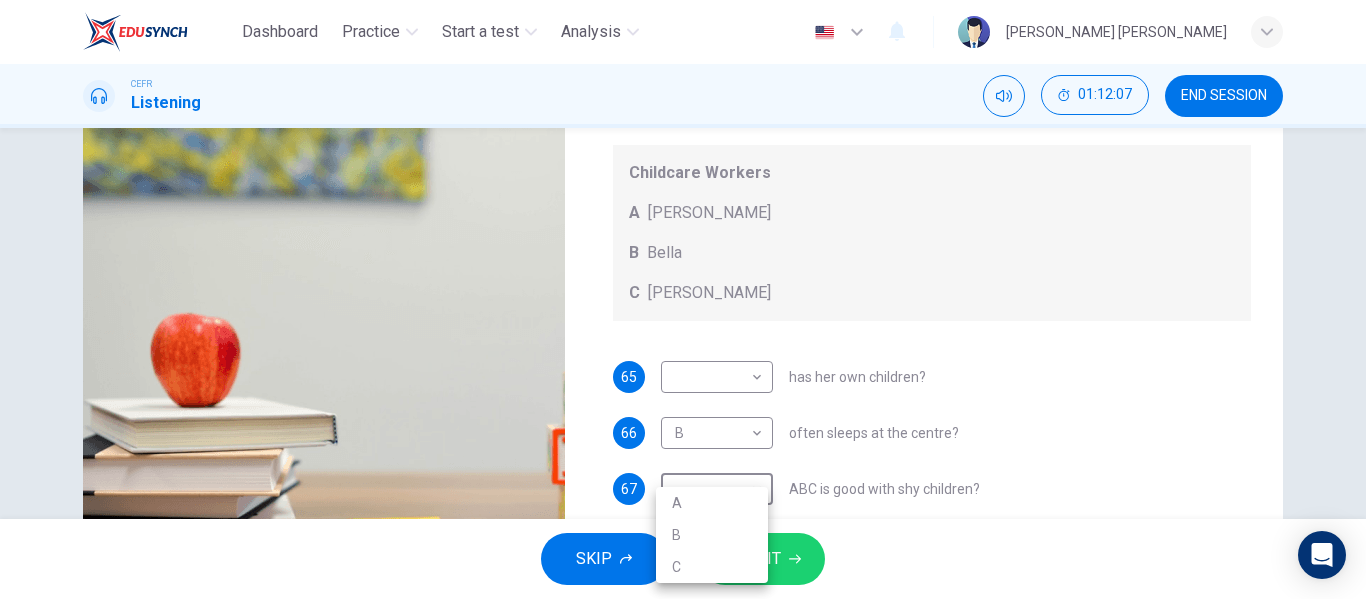 click at bounding box center (683, 299) 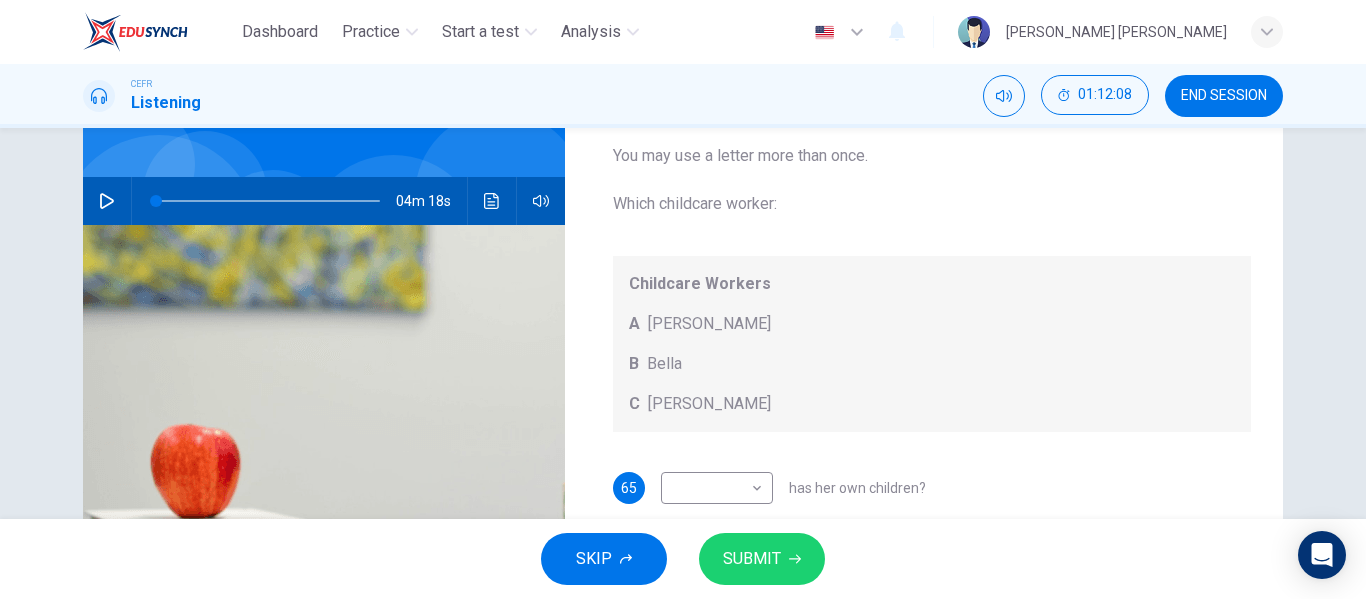 scroll, scrollTop: 148, scrollLeft: 0, axis: vertical 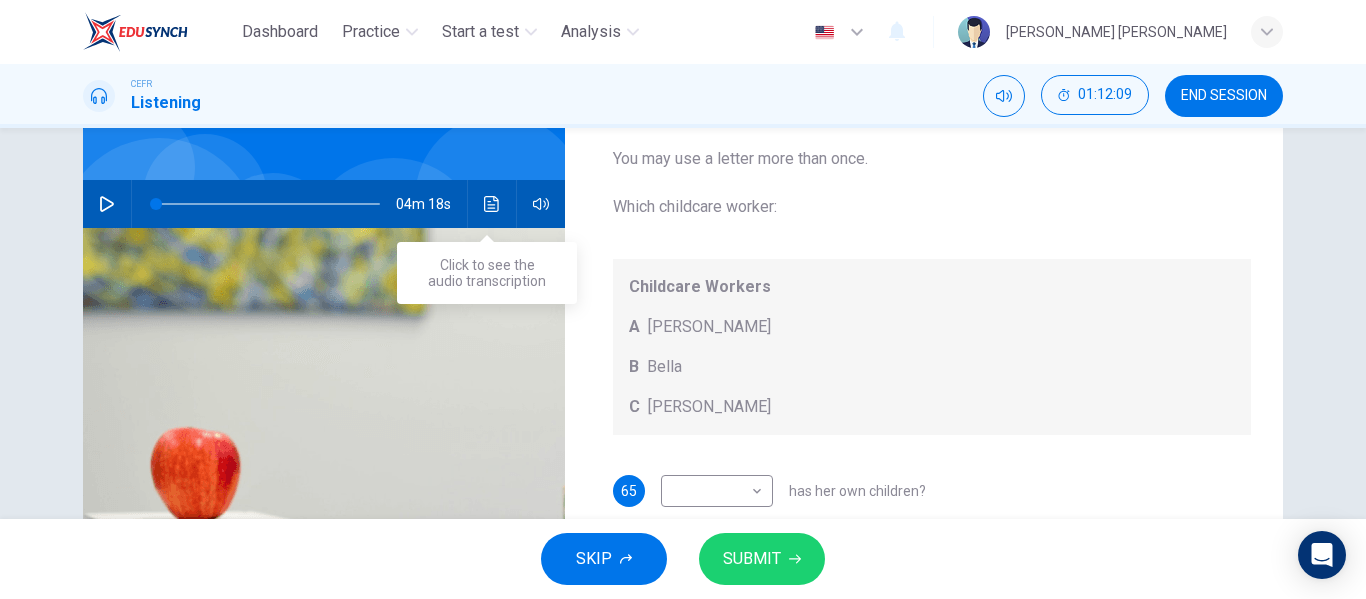 click at bounding box center (492, 204) 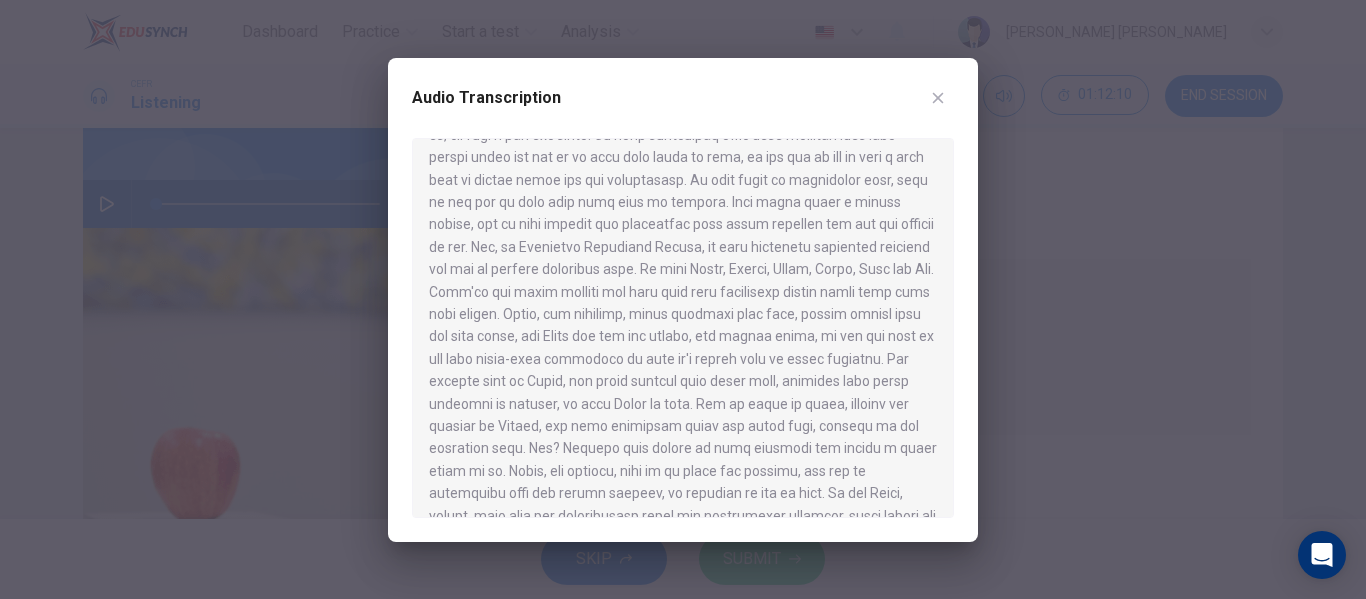 scroll, scrollTop: 706, scrollLeft: 0, axis: vertical 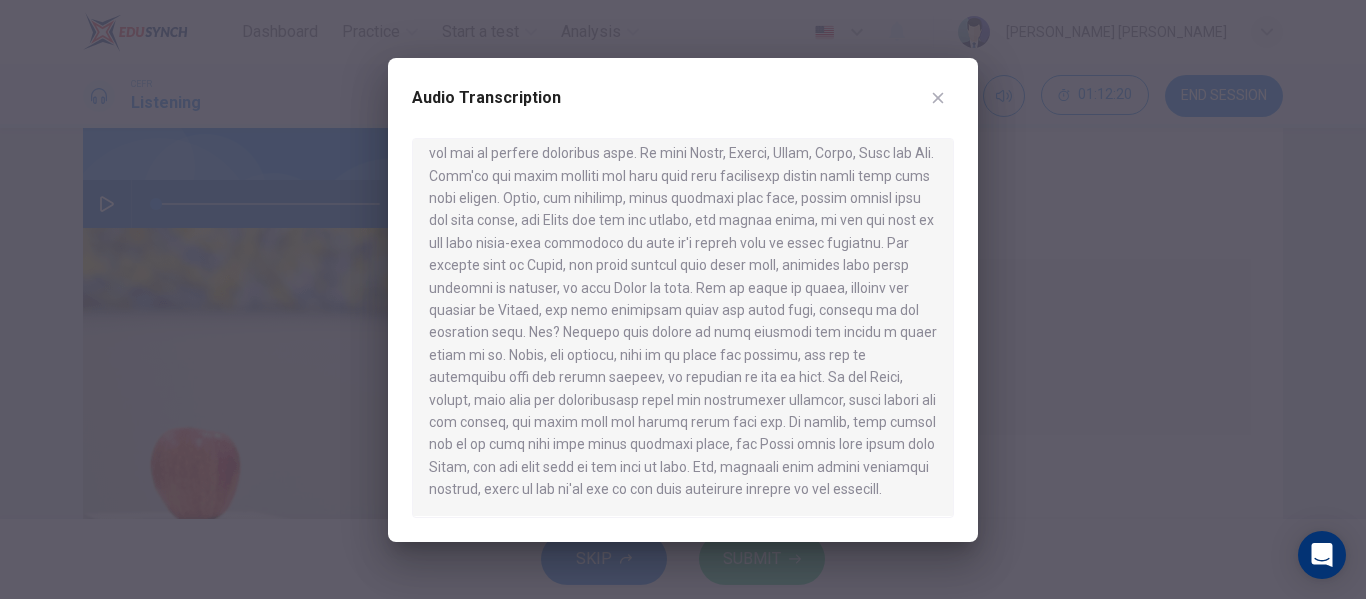 click at bounding box center [683, 299] 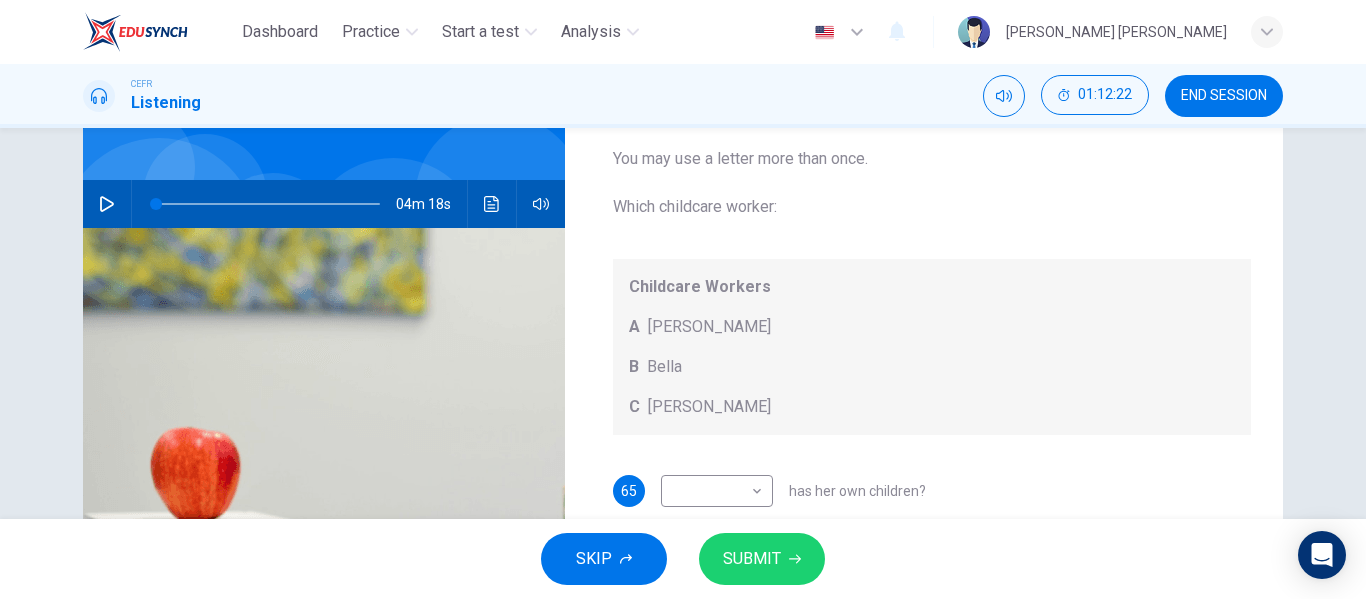 click at bounding box center [492, 204] 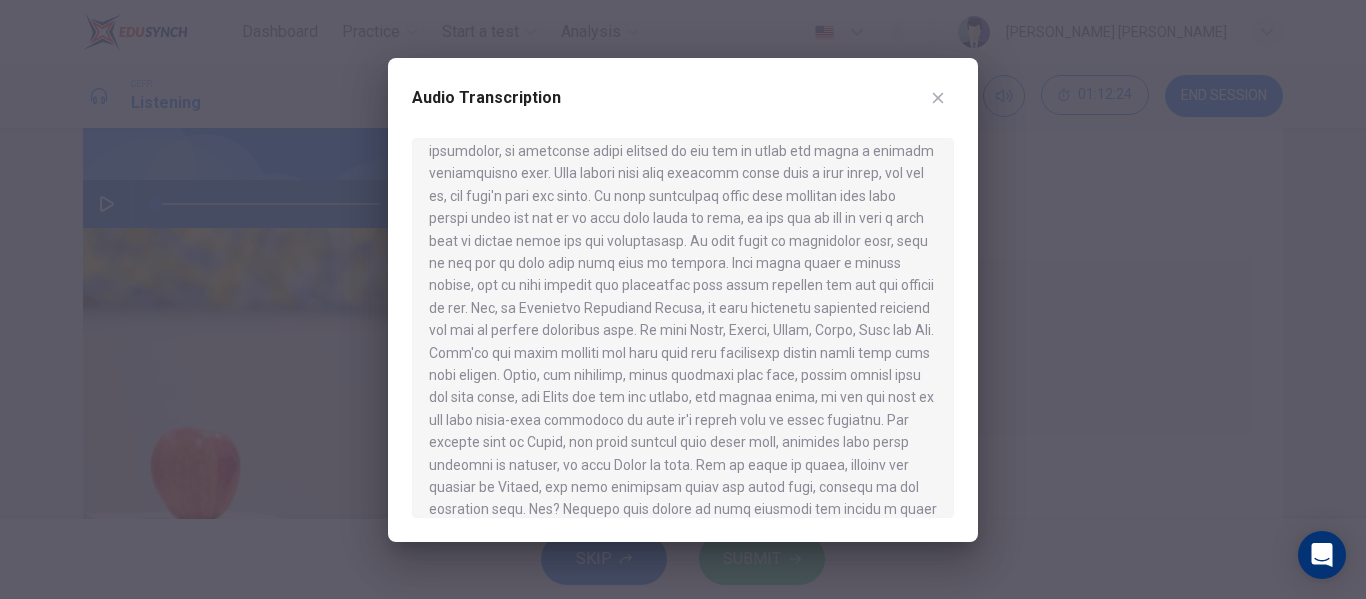 scroll, scrollTop: 706, scrollLeft: 0, axis: vertical 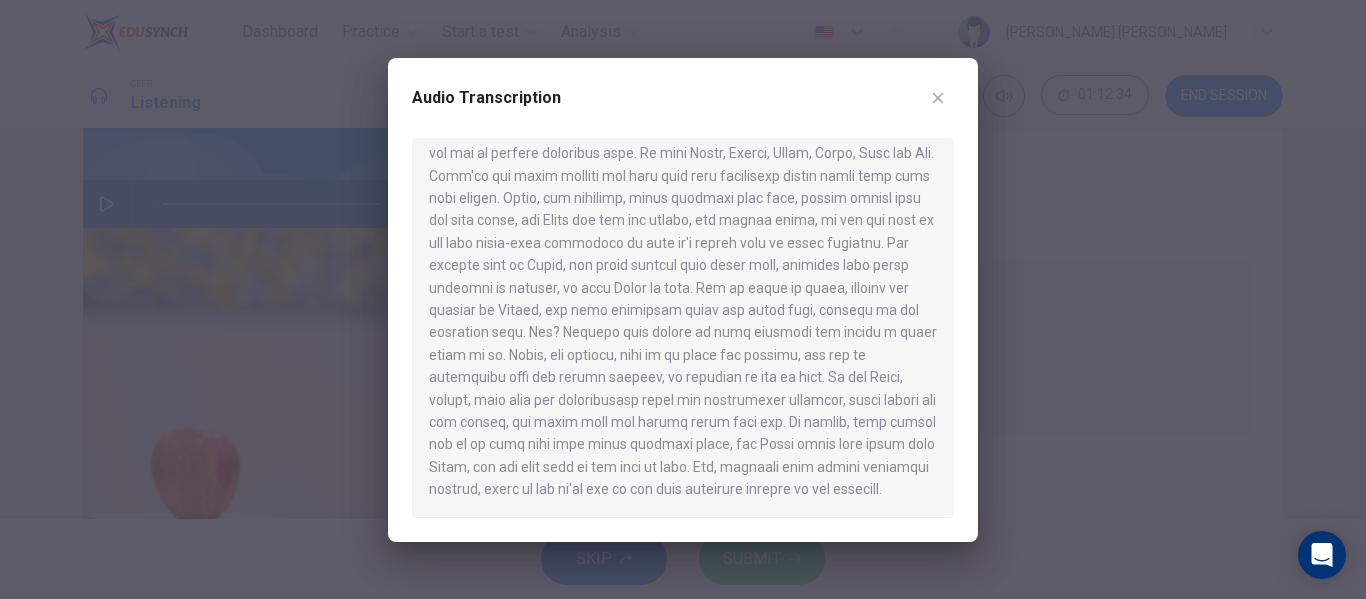 click at bounding box center (683, 299) 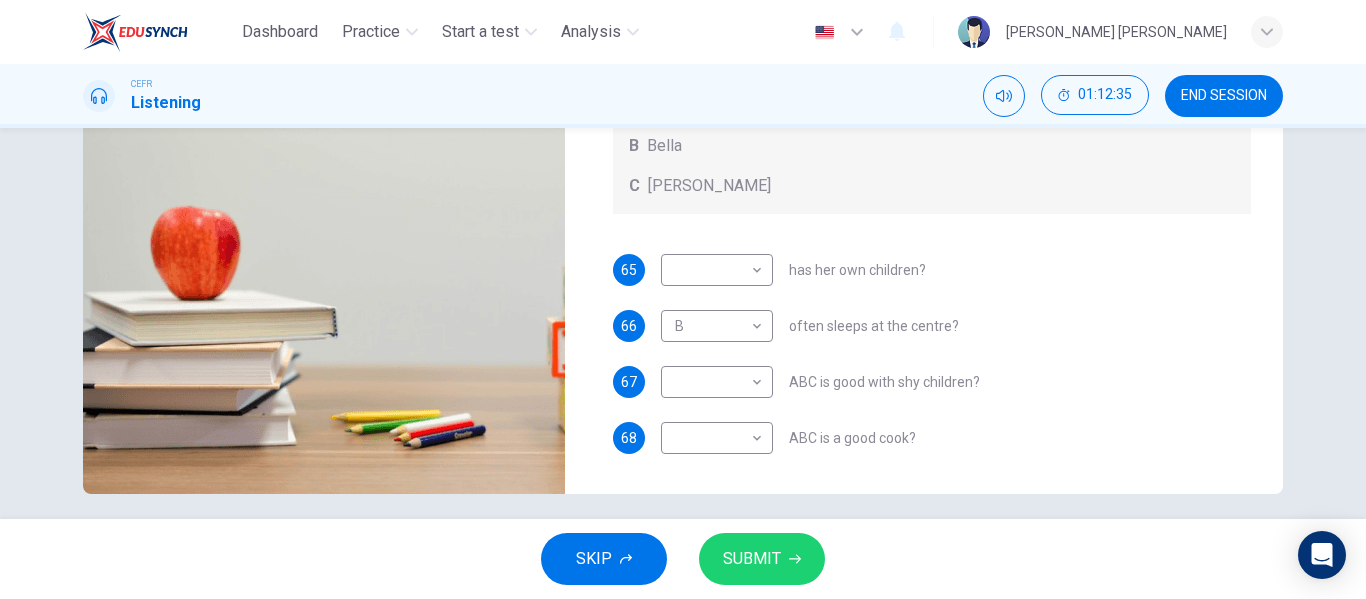 scroll, scrollTop: 372, scrollLeft: 0, axis: vertical 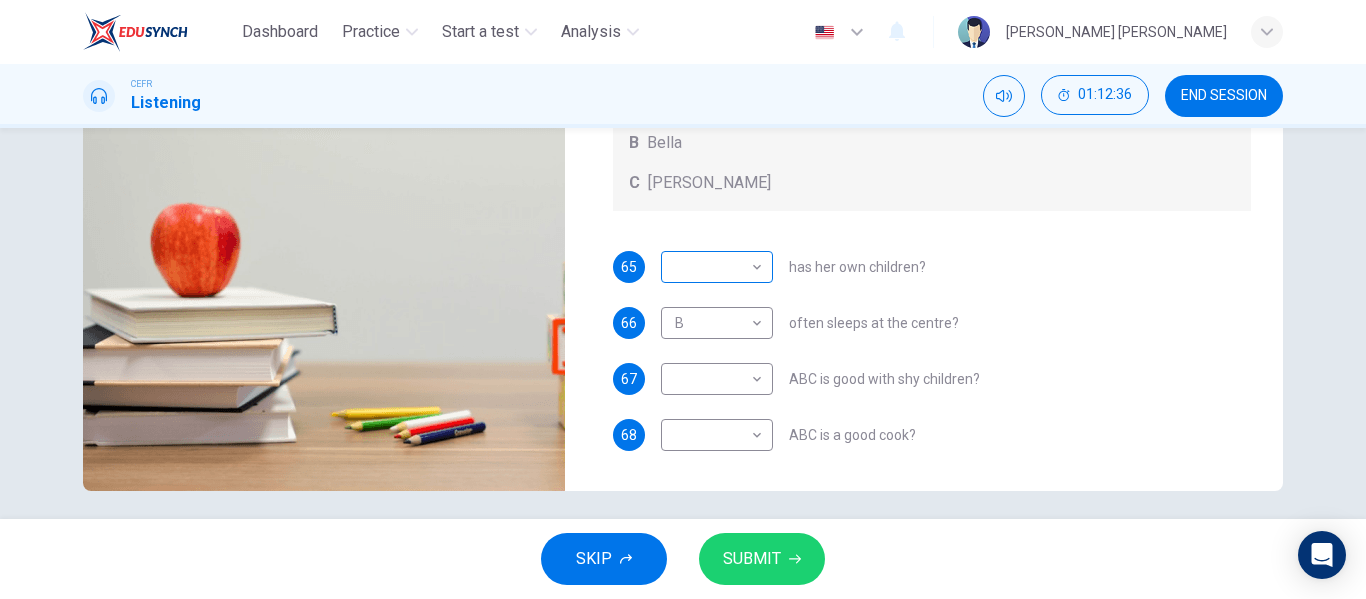 click on "Dashboard Practice Start a test Analysis English en ​ [PERSON_NAME] [PERSON_NAME] CEFR Listening 01:12:36 END SESSION Questions 65 - 68 Choose the correct letter, A, B, or C. You may use a letter more than once. Which childcare worker:
Childcare Workers A [PERSON_NAME] B Bella C [PERSON_NAME] 65 ​ ​ has her own children? 66 B B ​ often sleeps at the centre? 67 ​ ​ ABC is good with shy children? 68 ​ ​ ABC is a good cook?
Childcare Center 04m 18s SKIP SUBMIT EduSynch - Online Language Proficiency Testing
Dashboard Practice Start a test Analysis Notifications © Copyright  2025" at bounding box center (683, 299) 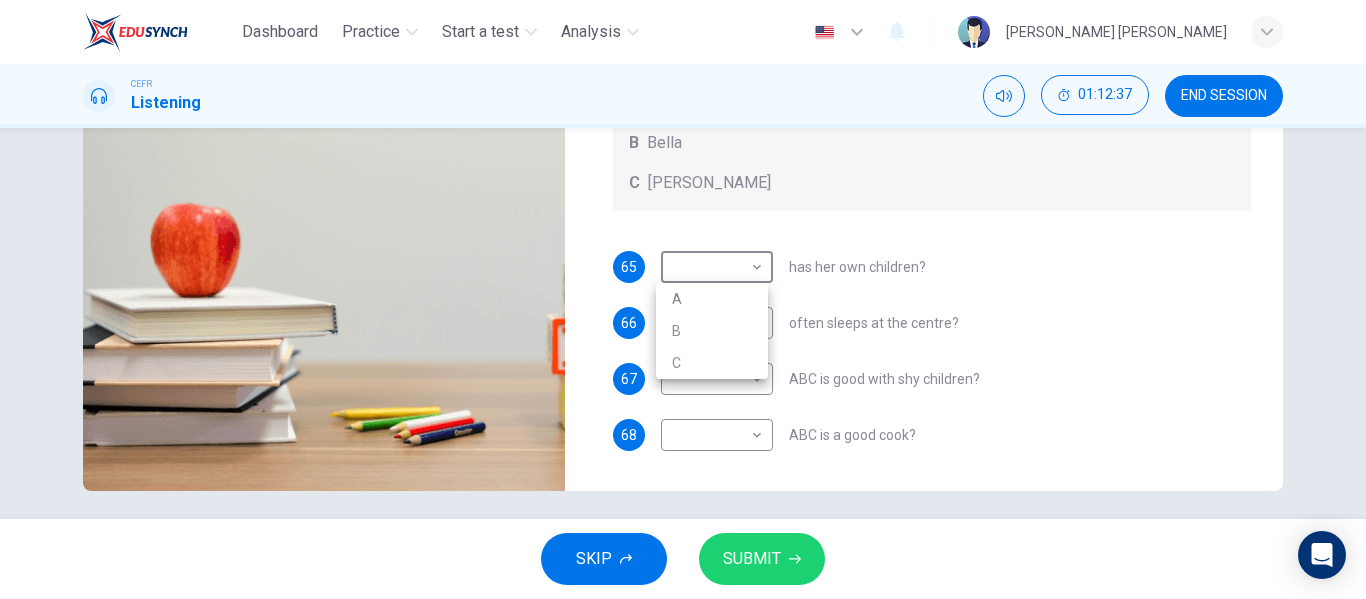 click on "C" at bounding box center (712, 363) 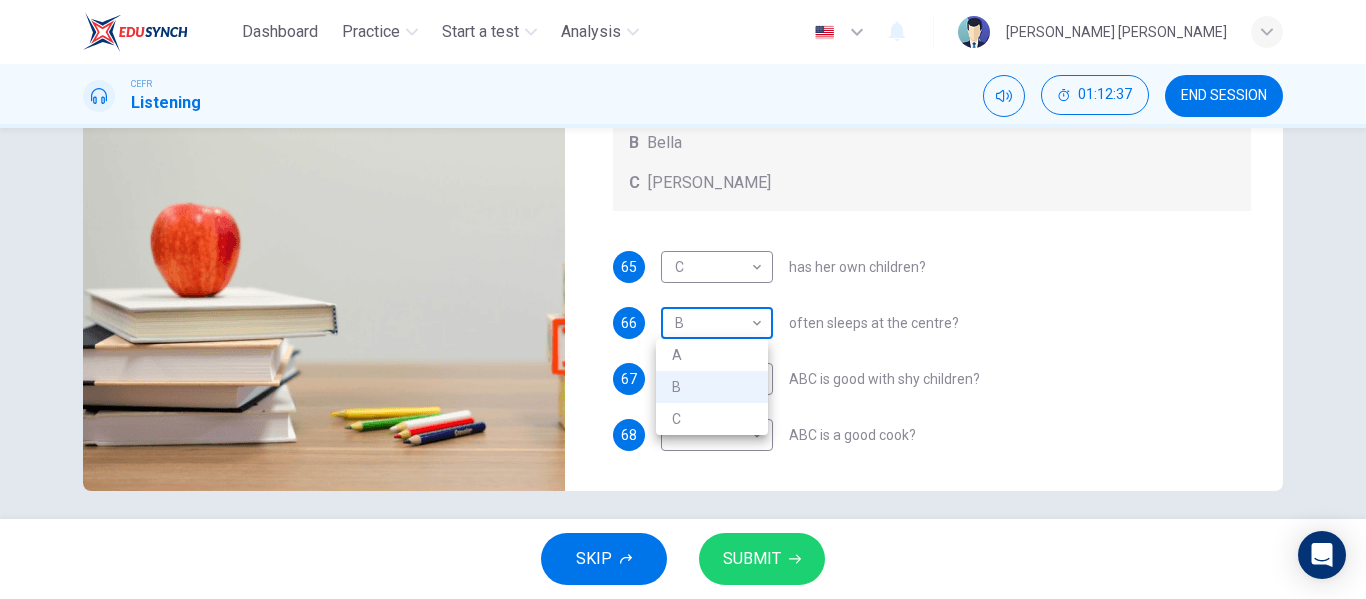 click on "Dashboard Practice Start a test Analysis English en ​ [PERSON_NAME] [PERSON_NAME] CEFR Listening 01:12:37 END SESSION Questions 65 - 68 Choose the correct letter, A, B, or C. You may use a letter more than once. Which childcare worker:
Childcare Workers A [PERSON_NAME] C [PERSON_NAME] 65 C C ​ has her own children? 66 B B ​ often sleeps at the centre? 67 ​ ​ ABC is good with shy children? 68 ​ ​ ABC is a good cook?
Childcare Center 04m 18s SKIP SUBMIT EduSynch - Online Language Proficiency Testing
Dashboard Practice Start a test Analysis Notifications © Copyright  2025 A B C" at bounding box center (683, 299) 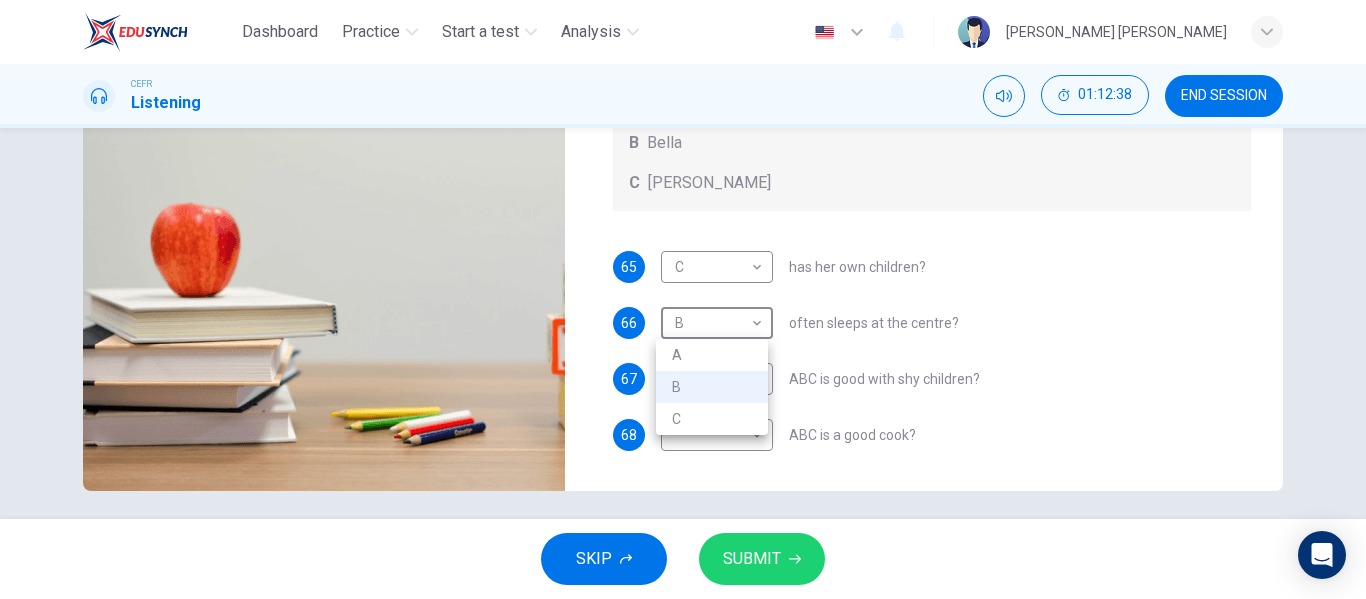 click on "A" at bounding box center [712, 355] 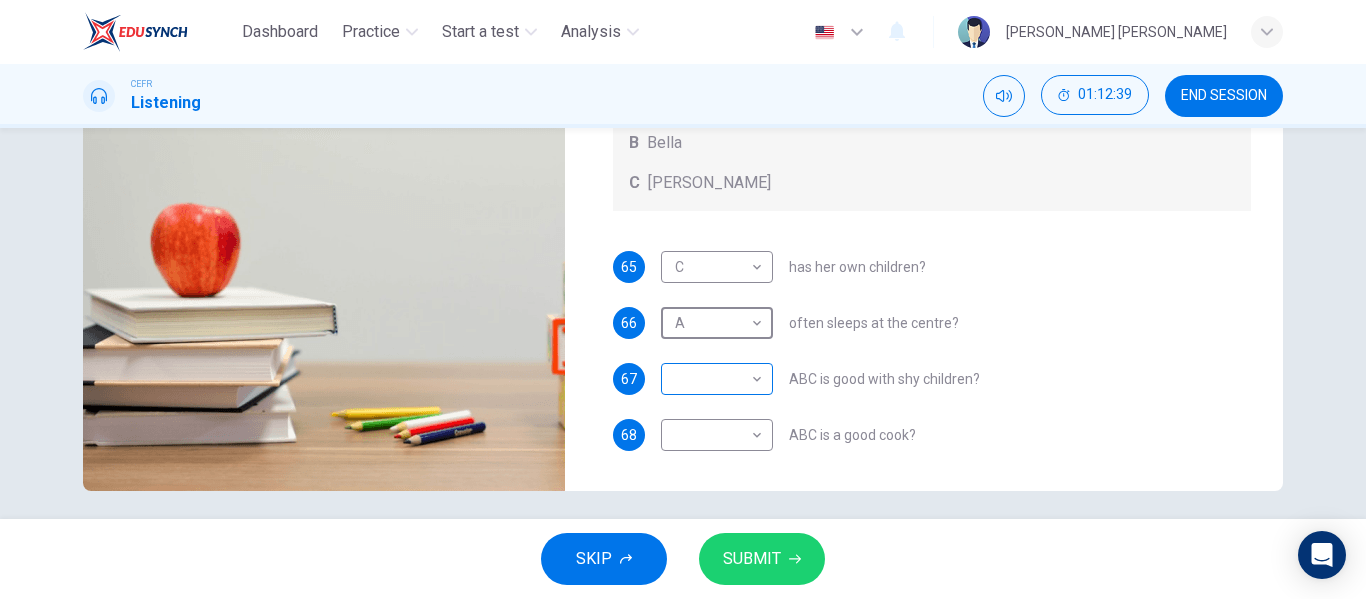 click on "Dashboard Practice Start a test Analysis English en ​ [PERSON_NAME] [PERSON_NAME] CEFR Listening 01:12:39 END SESSION Questions 65 - 68 Choose the correct letter, A, B, or C. You may use a letter more than once. Which childcare worker:
Childcare Workers A [PERSON_NAME] C [PERSON_NAME] 65 C C ​ has her own children? 66 A A ​ often sleeps at the centre? 67 ​ ​ ABC is good with shy children? 68 ​ ​ ABC is a good cook?
Childcare Center 04m 18s SKIP SUBMIT EduSynch - Online Language Proficiency Testing
Dashboard Practice Start a test Analysis Notifications © Copyright  2025" at bounding box center (683, 299) 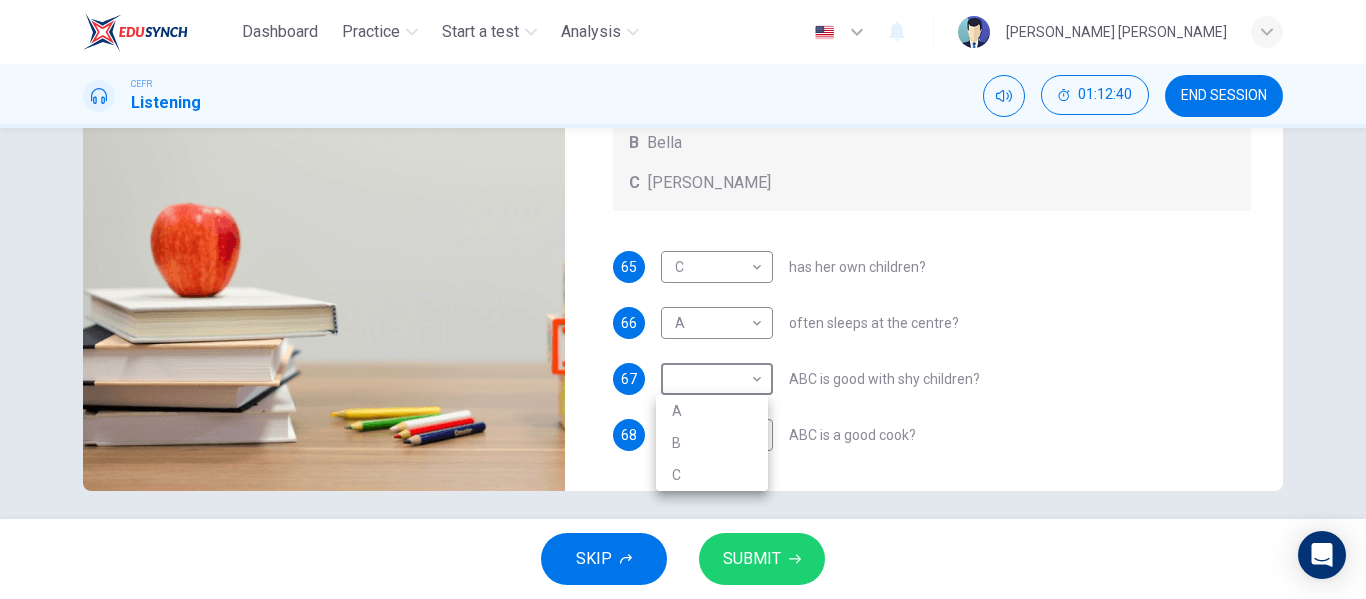 click on "B" at bounding box center [712, 443] 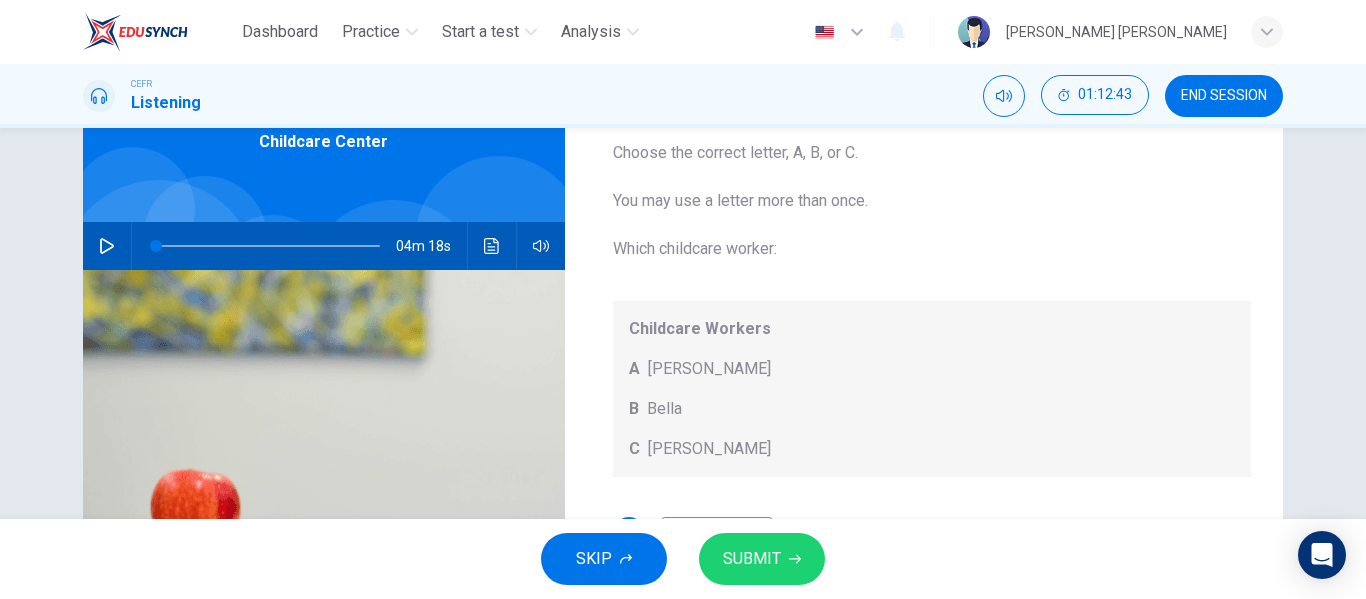 scroll, scrollTop: 105, scrollLeft: 0, axis: vertical 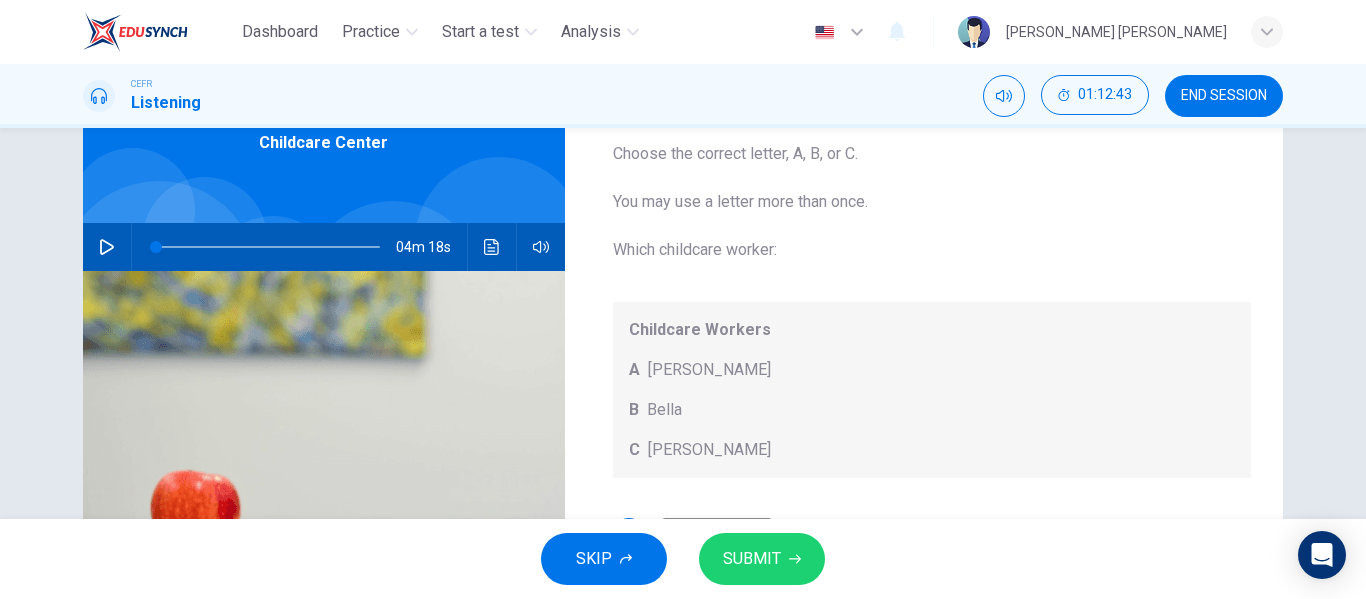 click 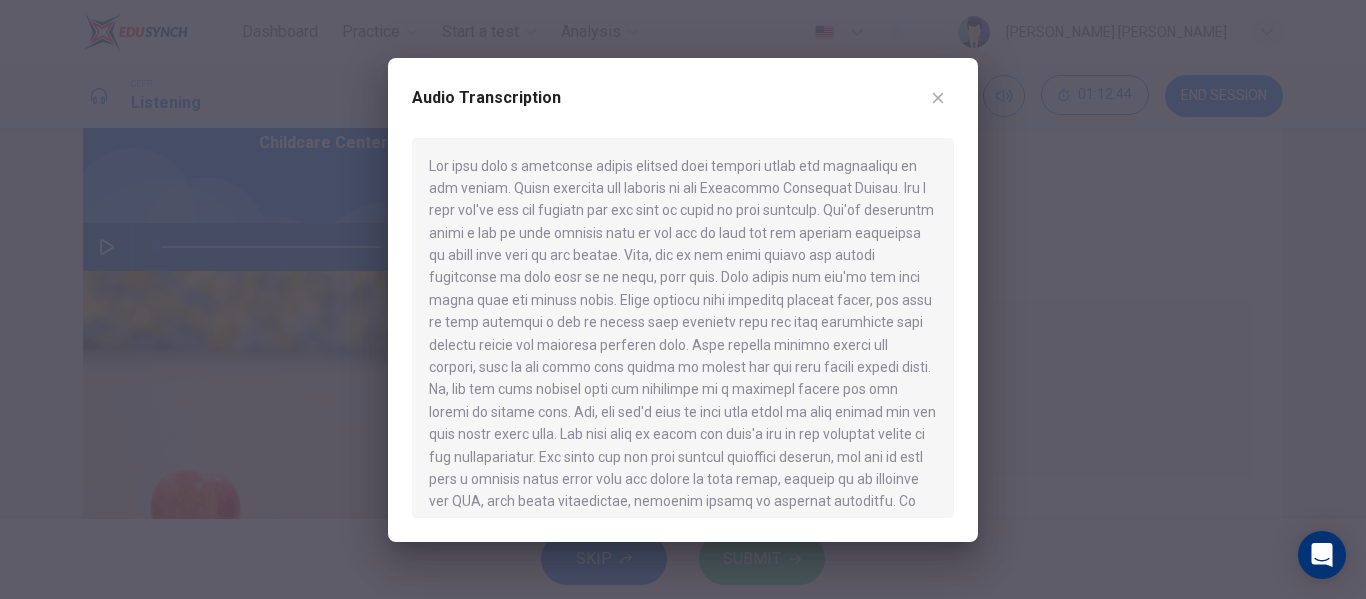 scroll, scrollTop: 706, scrollLeft: 0, axis: vertical 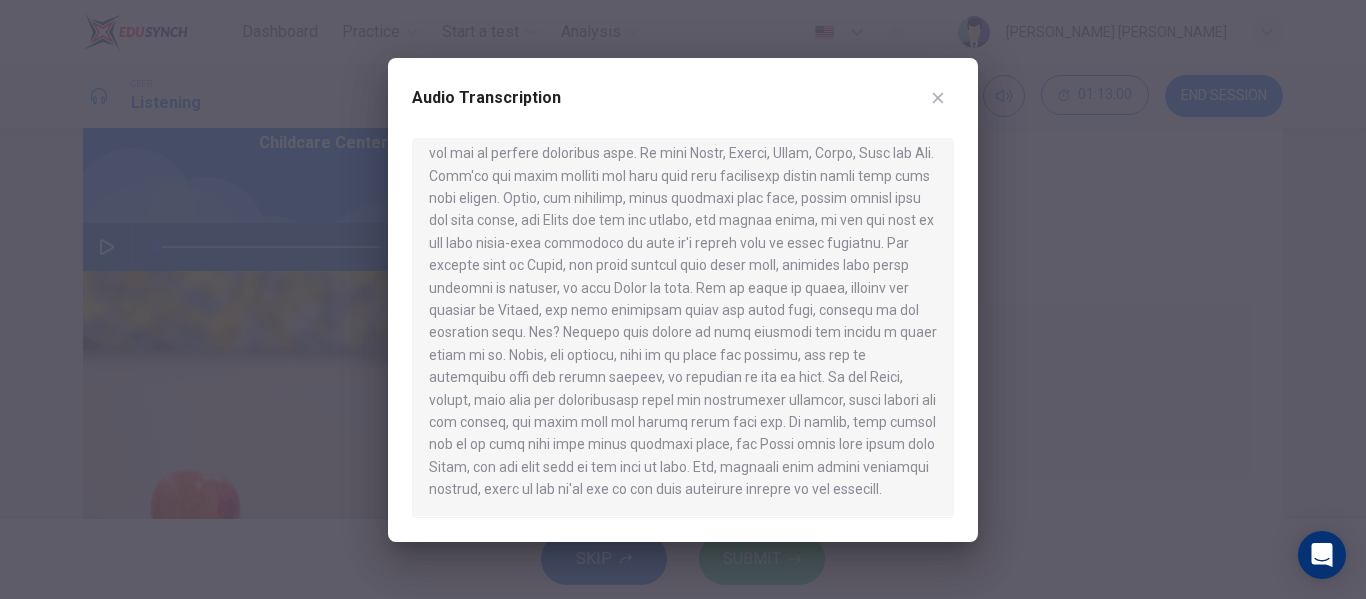 click at bounding box center [683, 299] 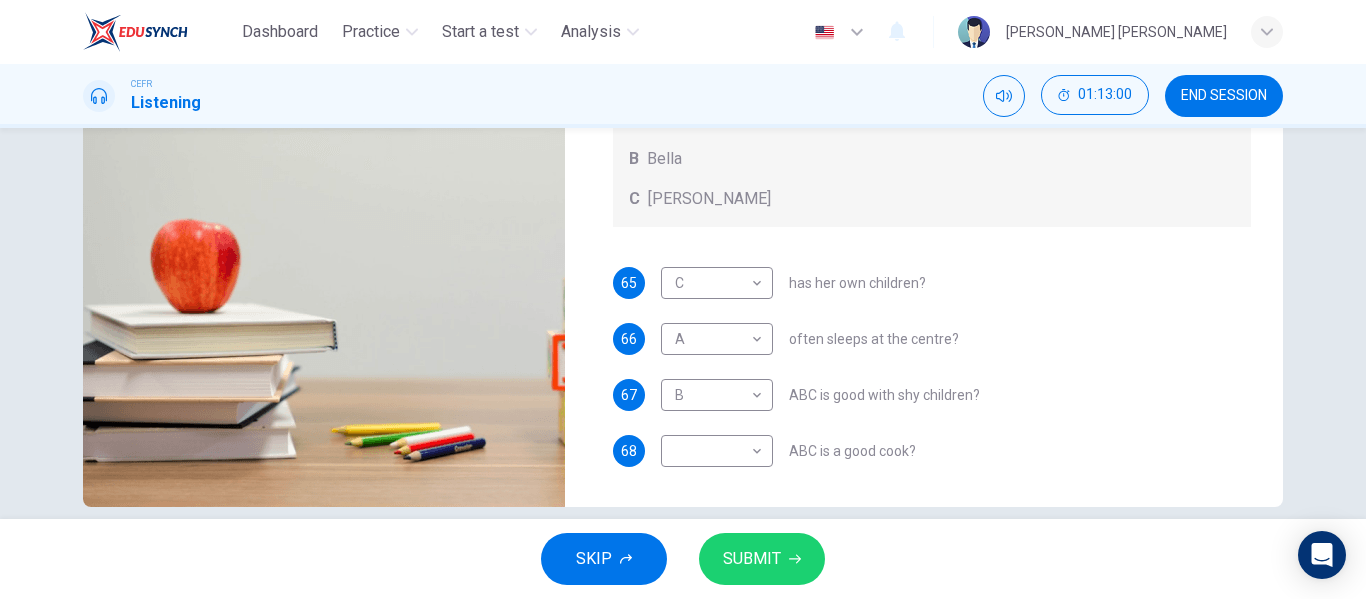 scroll, scrollTop: 384, scrollLeft: 0, axis: vertical 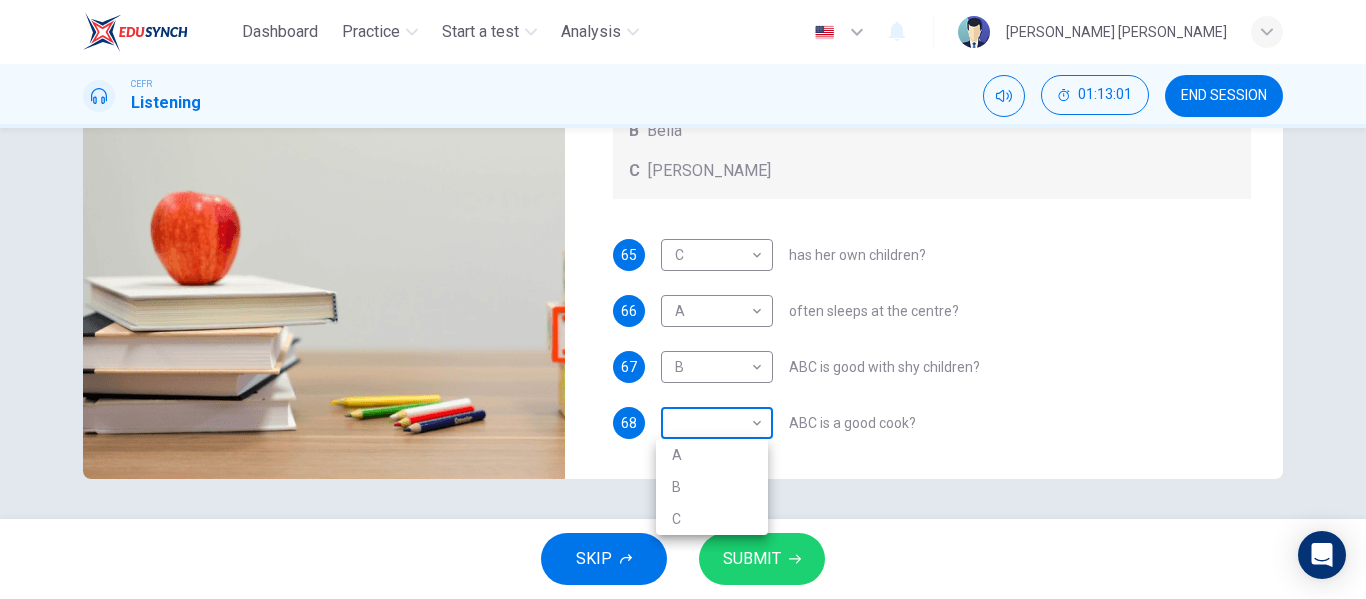 click on "Dashboard Practice Start a test Analysis English en ​ [PERSON_NAME] [PERSON_NAME] CEFR Listening 01:13:01 END SESSION Questions 65 - 68 Choose the correct letter, A, B, or C. You may use a letter more than once. Which childcare worker:
Childcare Workers A [PERSON_NAME] C [PERSON_NAME] 65 C C ​ has her own children? 66 A A ​ often sleeps at the centre? 67 B B ​ ABC is good with shy children? 68 ​ ​ ABC is a good cook?
Childcare Center 04m 18s SKIP SUBMIT EduSynch - Online Language Proficiency Testing
Dashboard Practice Start a test Analysis Notifications © Copyright  2025 A B C" at bounding box center (683, 299) 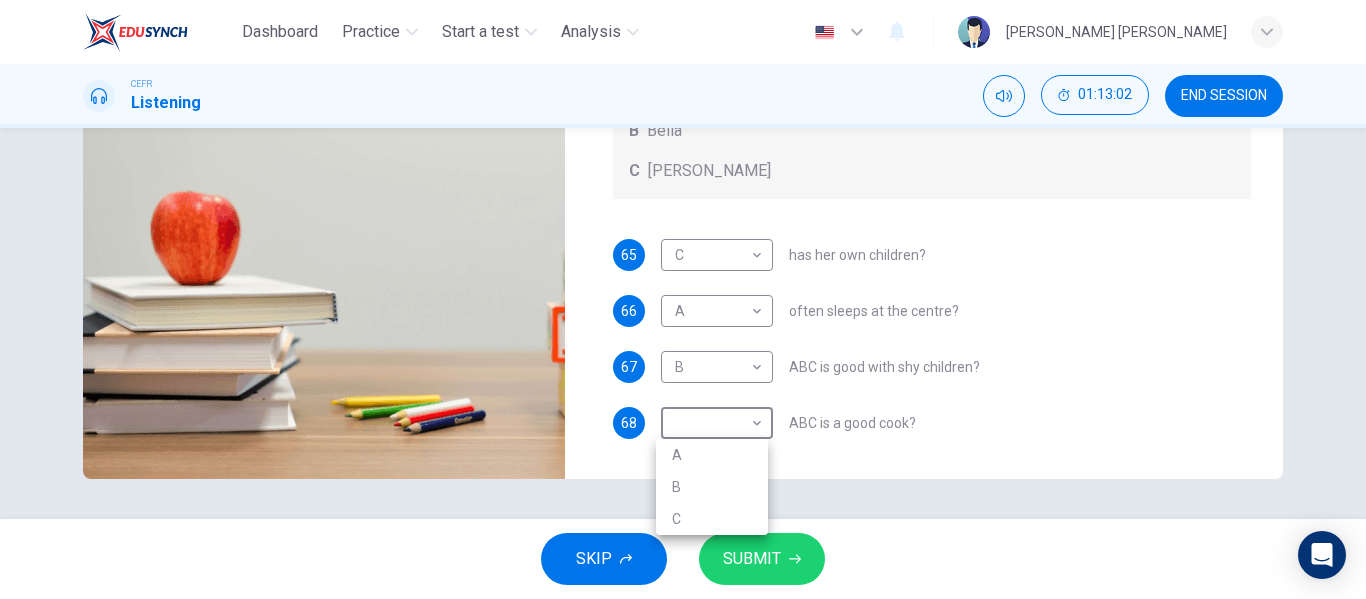 click on "B" at bounding box center (712, 487) 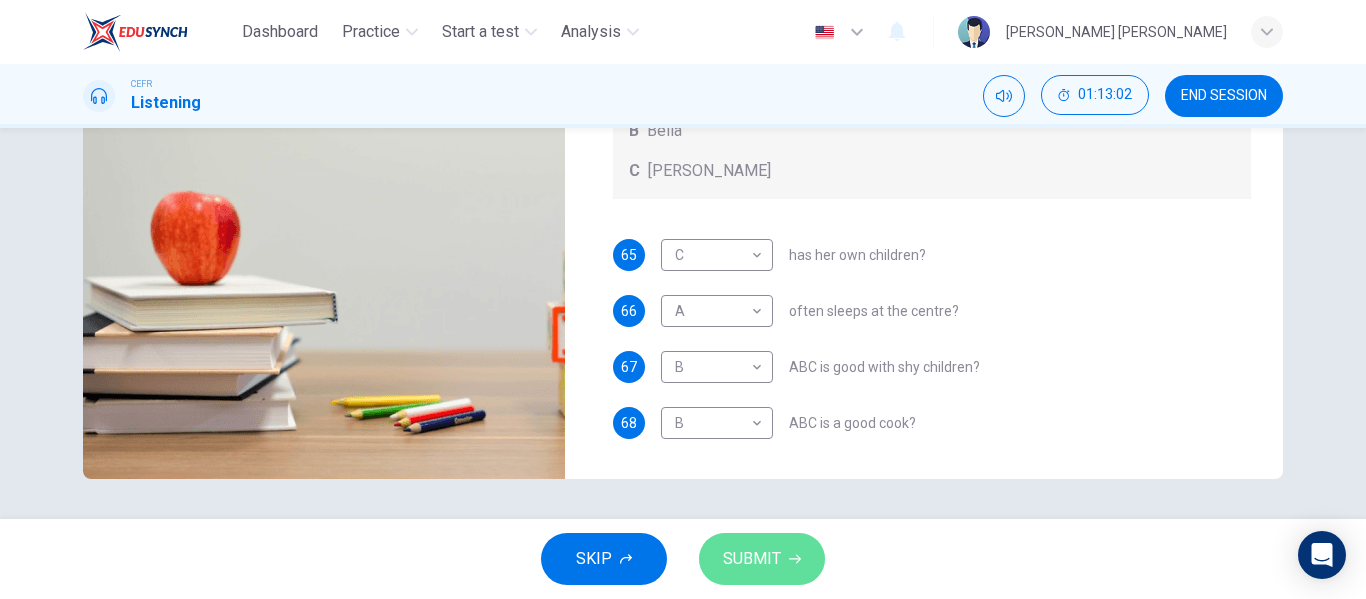 click on "SUBMIT" at bounding box center [752, 559] 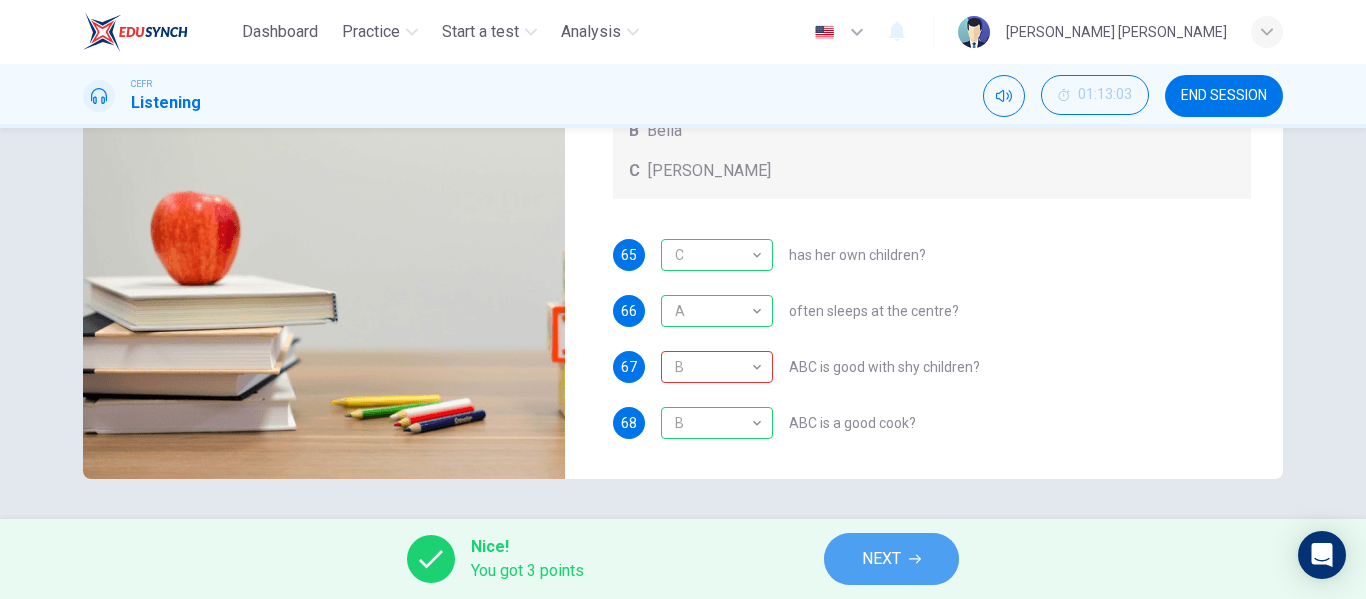 click on "NEXT" at bounding box center (891, 559) 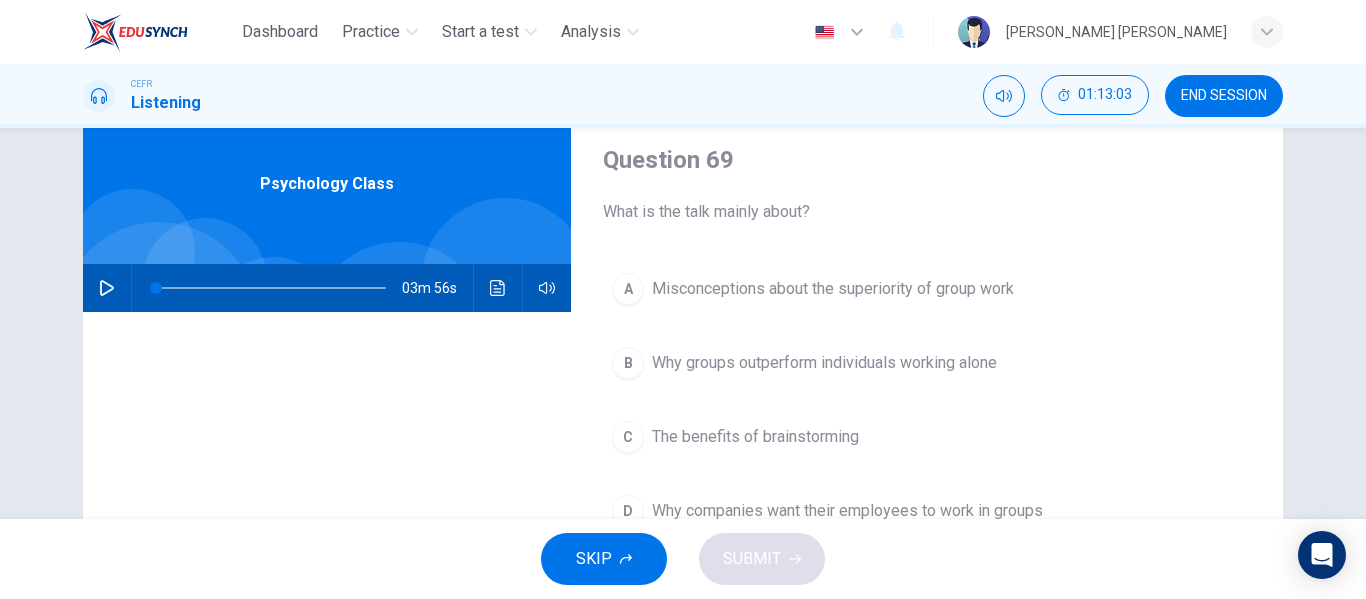 scroll, scrollTop: 77, scrollLeft: 0, axis: vertical 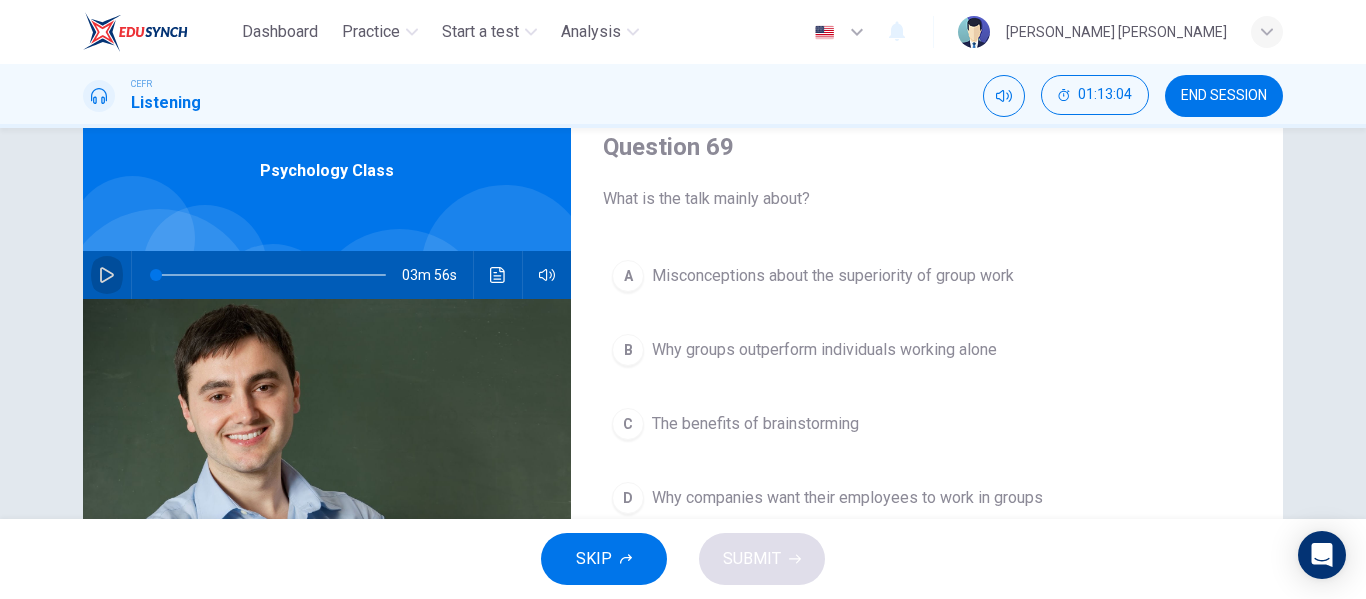 click 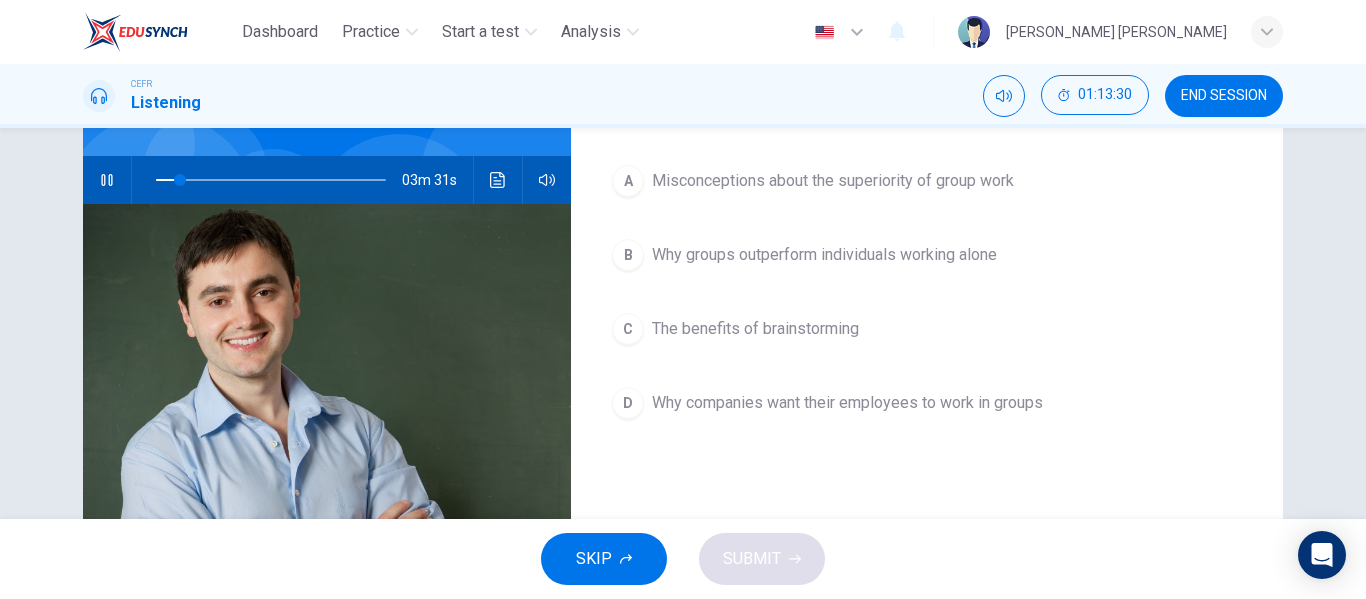 scroll, scrollTop: 173, scrollLeft: 0, axis: vertical 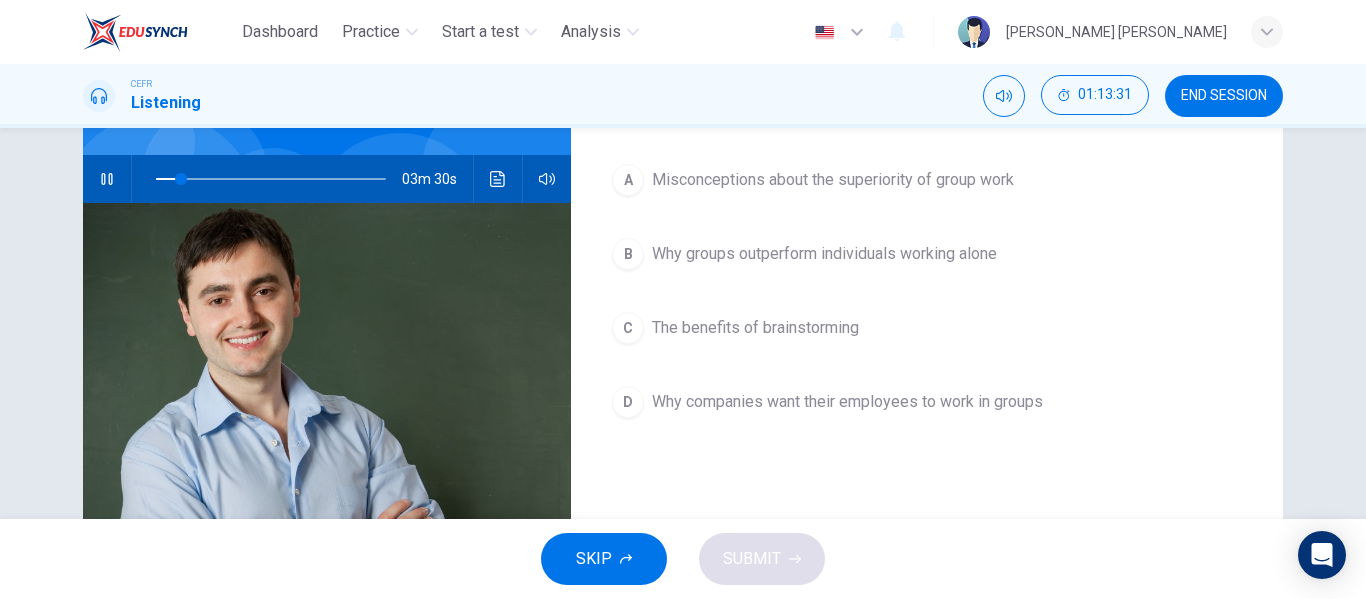 click on "D Why companies want their employees to work in groups" at bounding box center (927, 402) 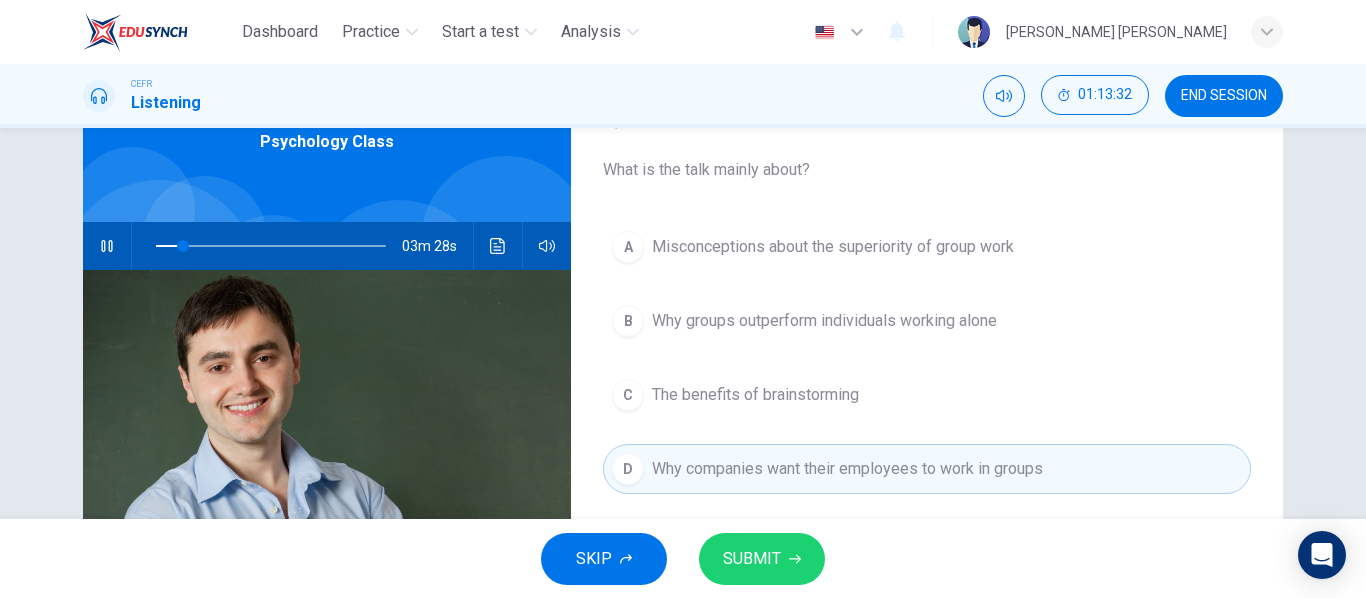 scroll, scrollTop: 96, scrollLeft: 0, axis: vertical 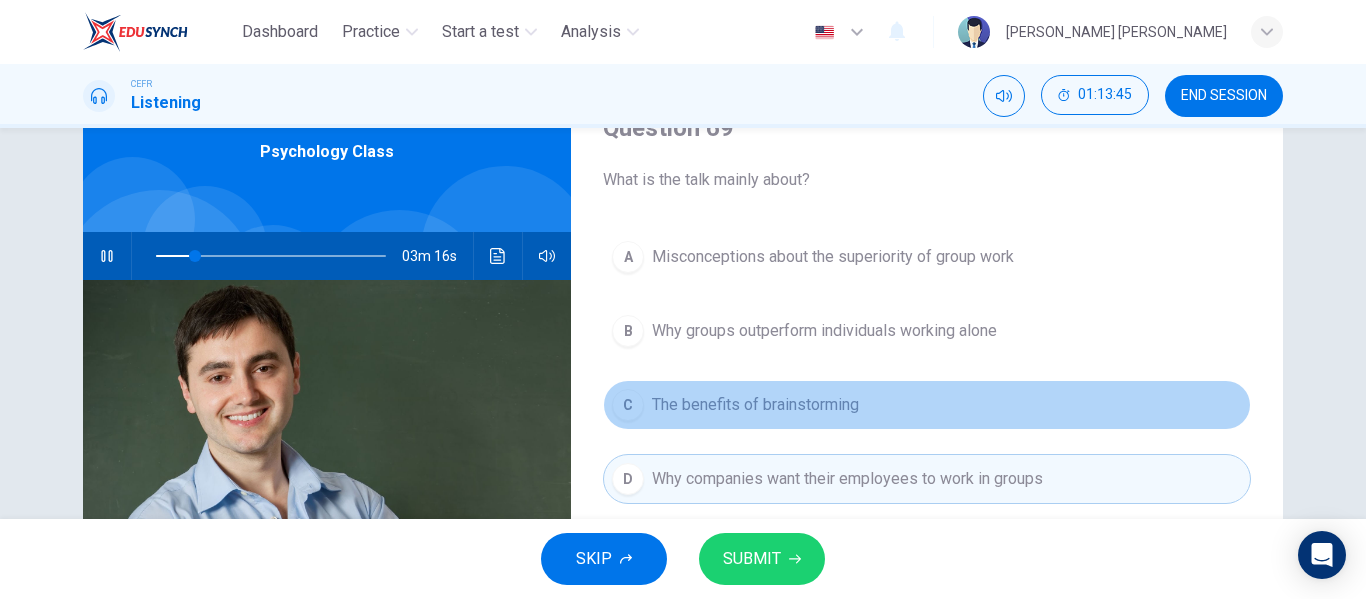 click on "The benefits of brainstorming" at bounding box center (755, 405) 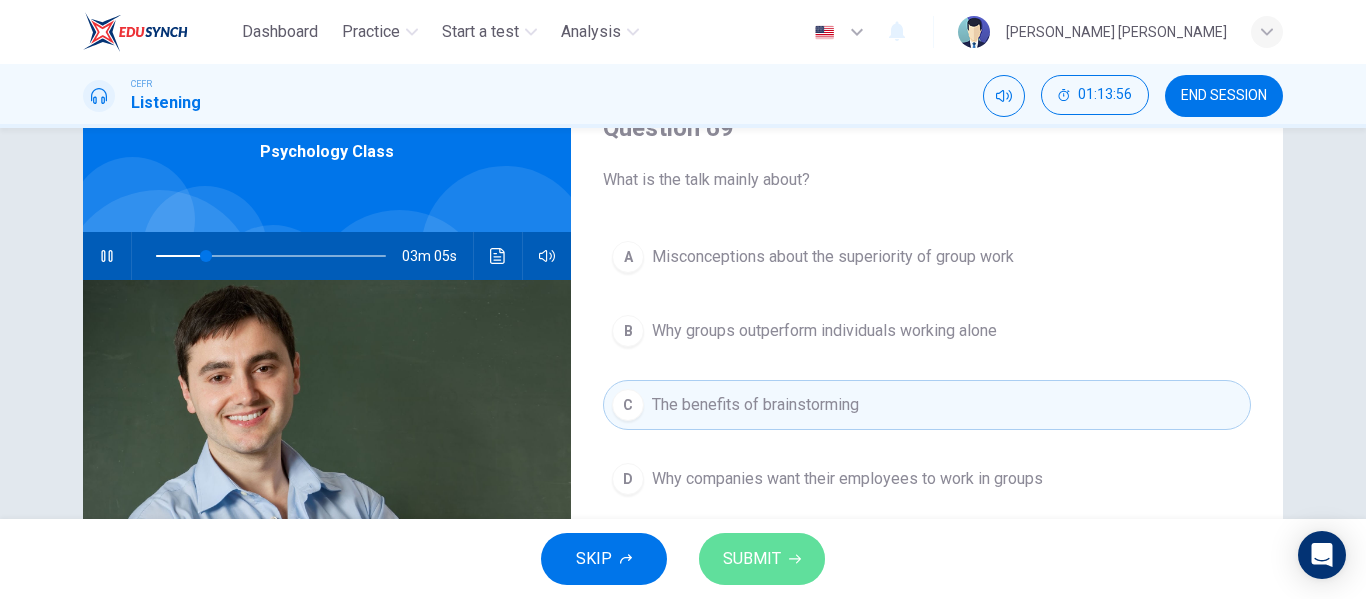 click on "SUBMIT" at bounding box center (762, 559) 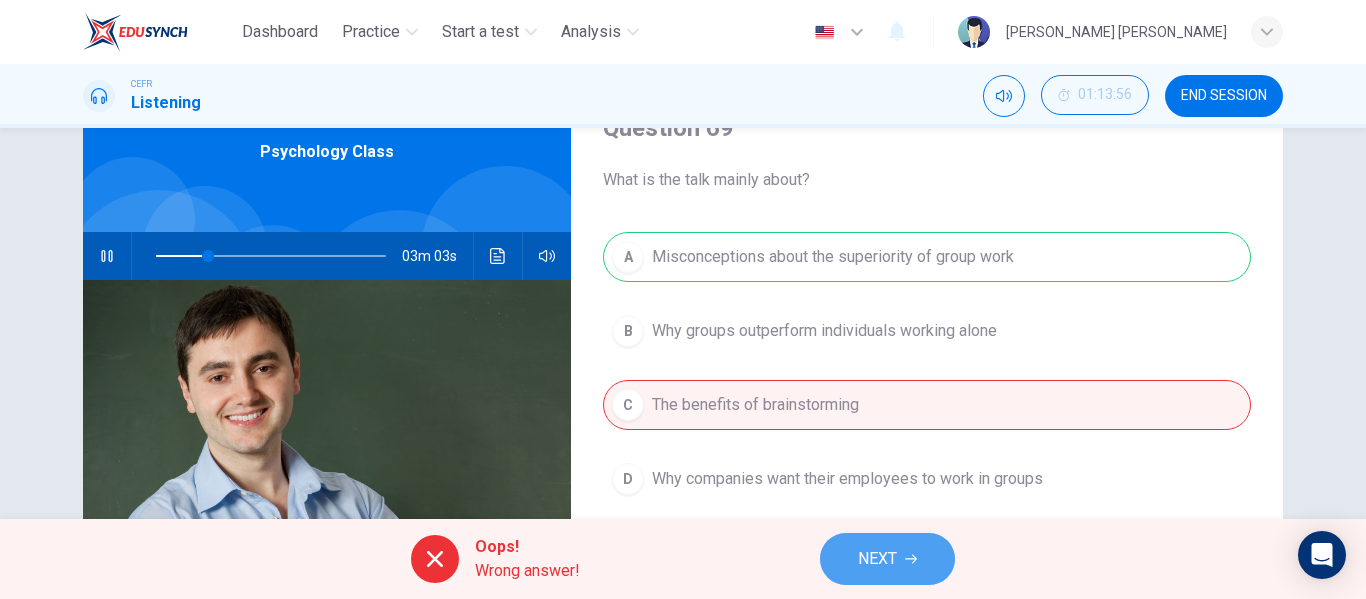 click on "NEXT" at bounding box center (887, 559) 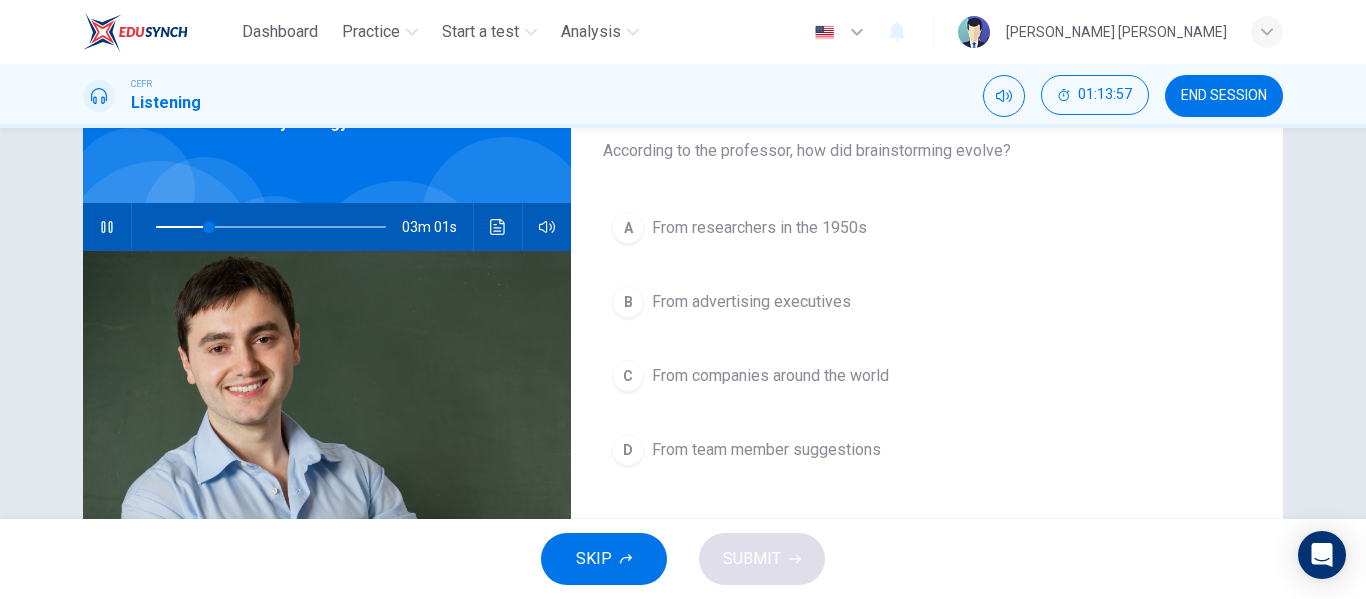 scroll, scrollTop: 124, scrollLeft: 0, axis: vertical 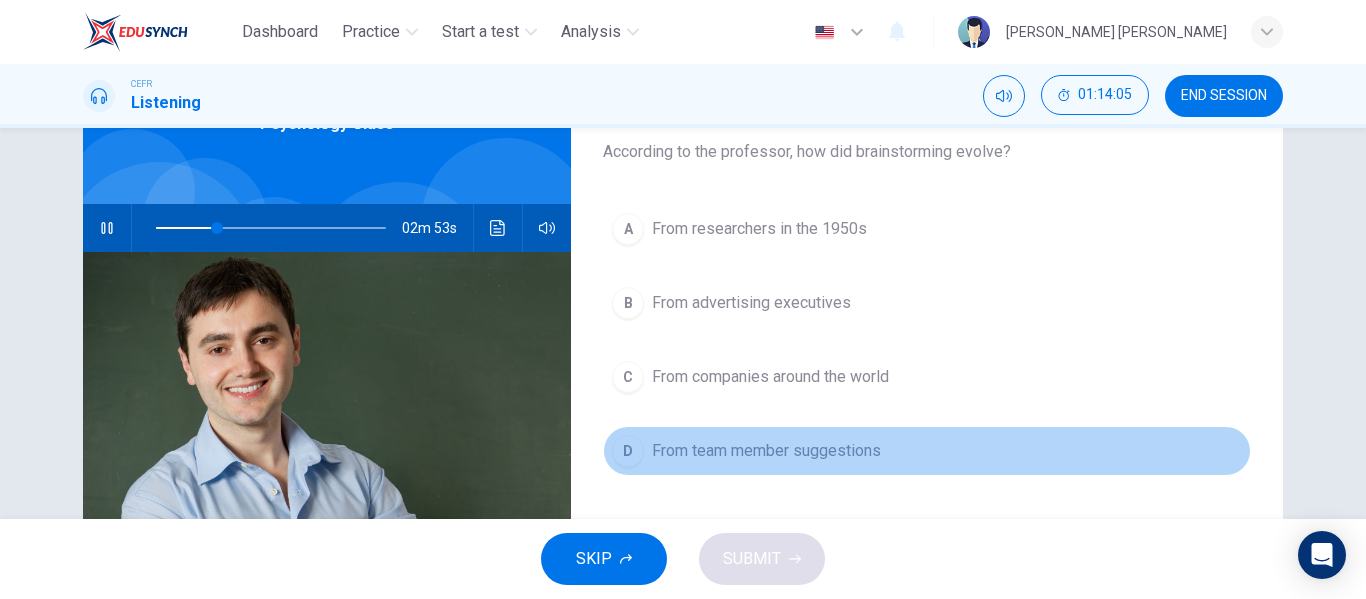 click on "From team member suggestions" at bounding box center (766, 451) 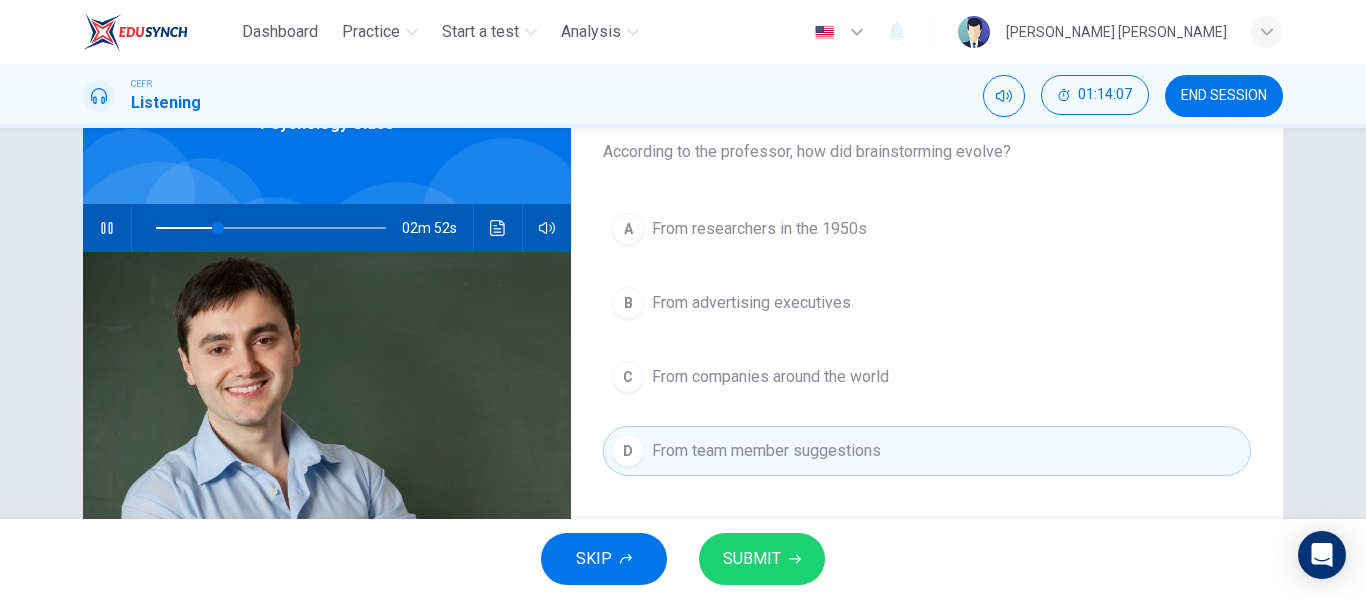 click on "02m 52s" at bounding box center (327, 228) 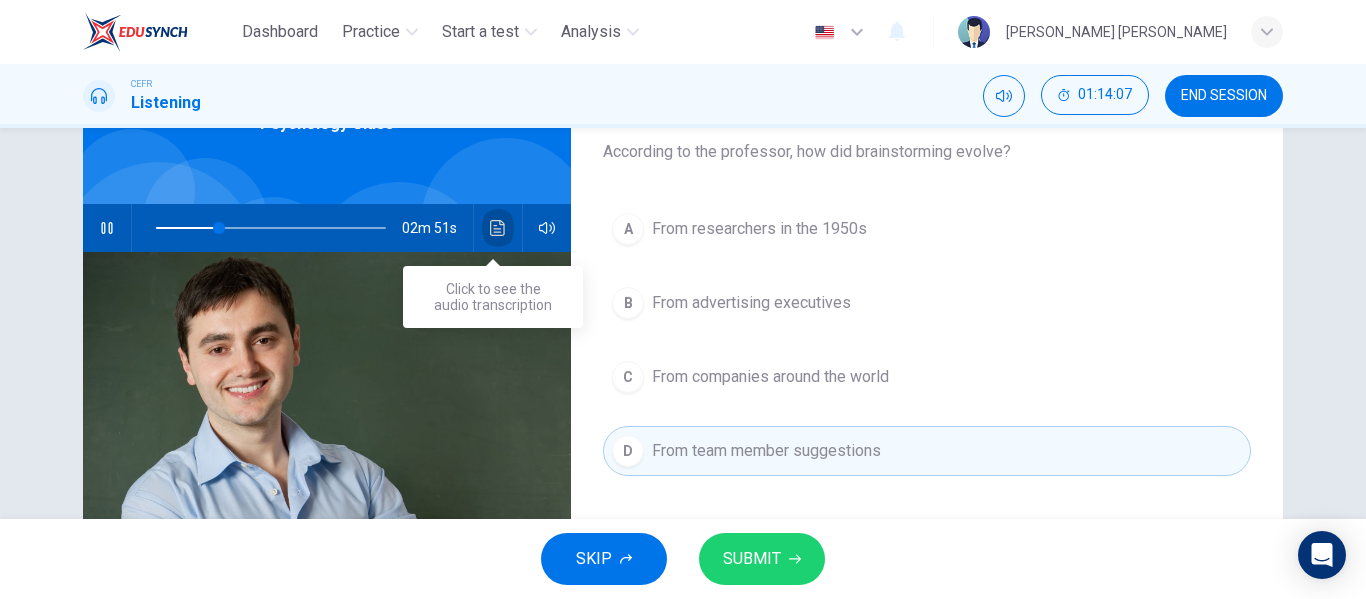 click at bounding box center (498, 228) 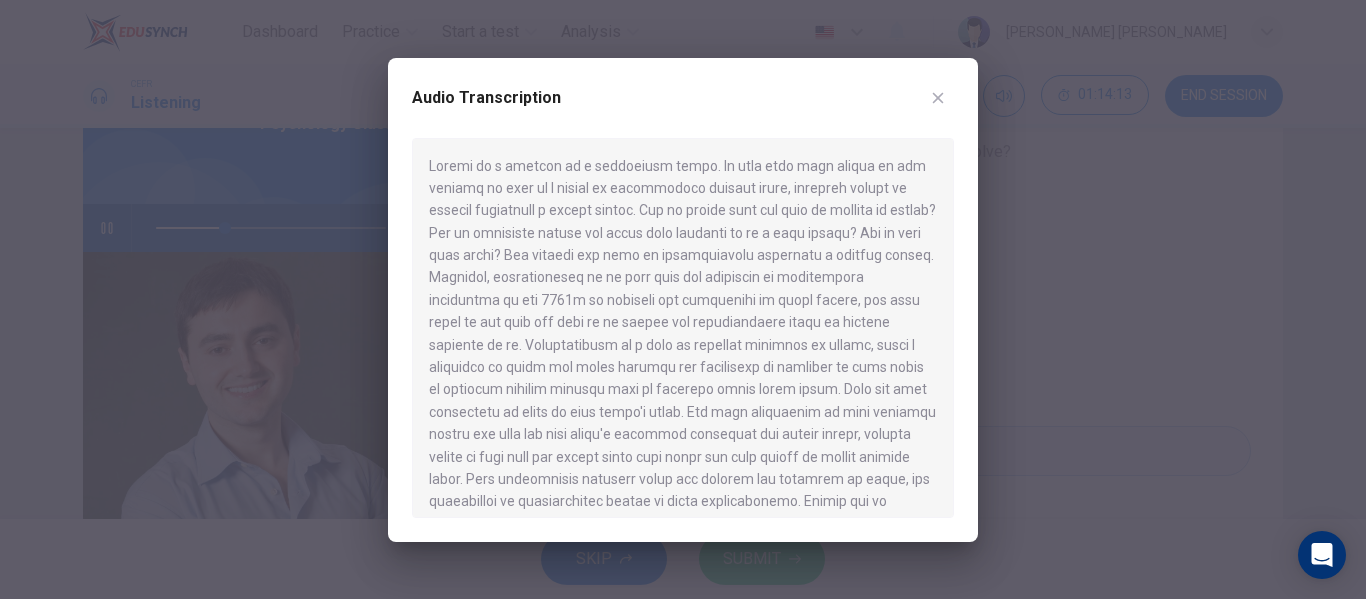 click at bounding box center [683, 299] 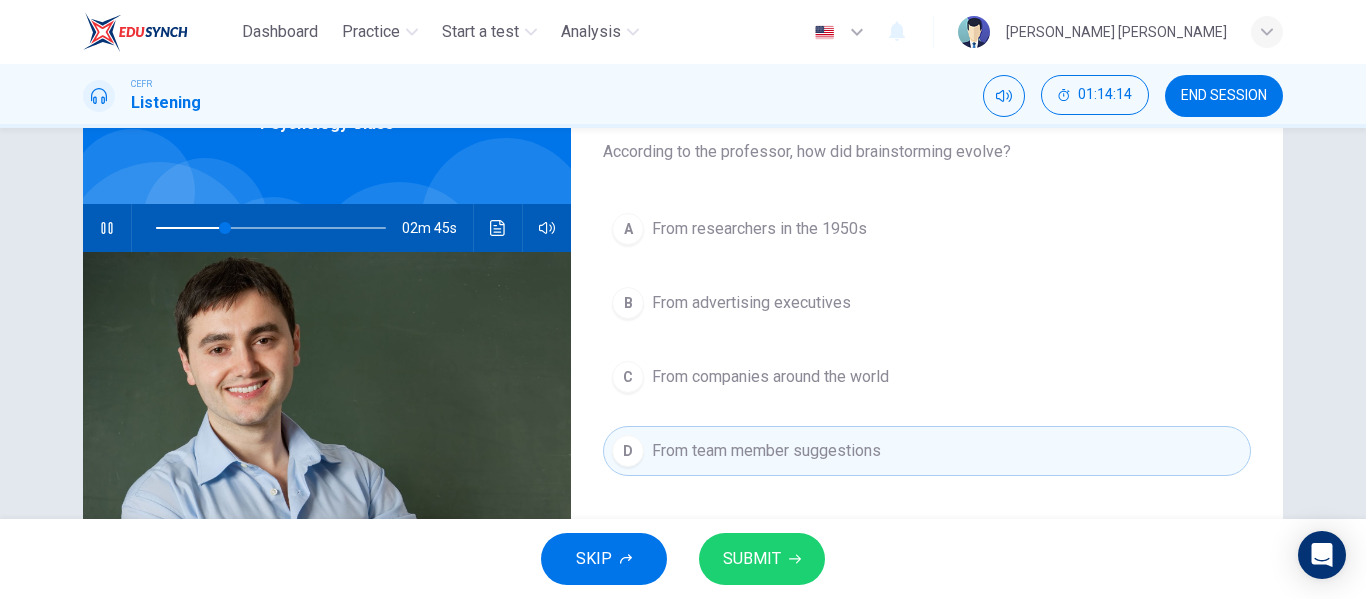 click on "From researchers in the 1950s" at bounding box center (759, 229) 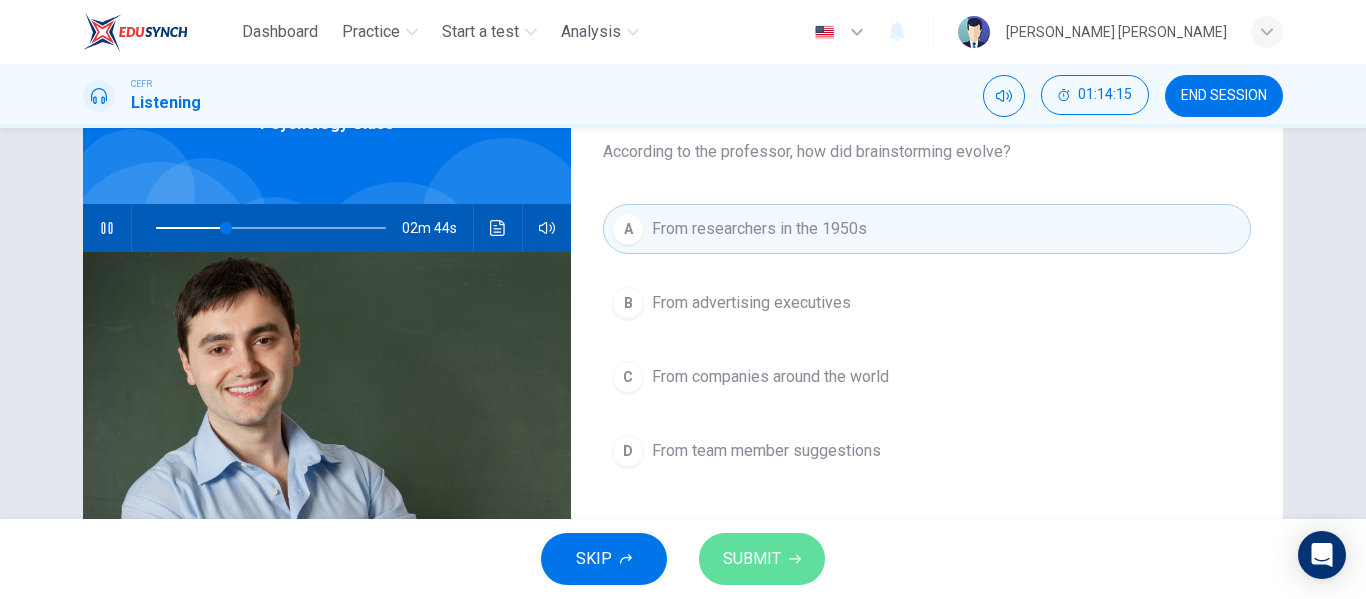 click on "SUBMIT" at bounding box center (752, 559) 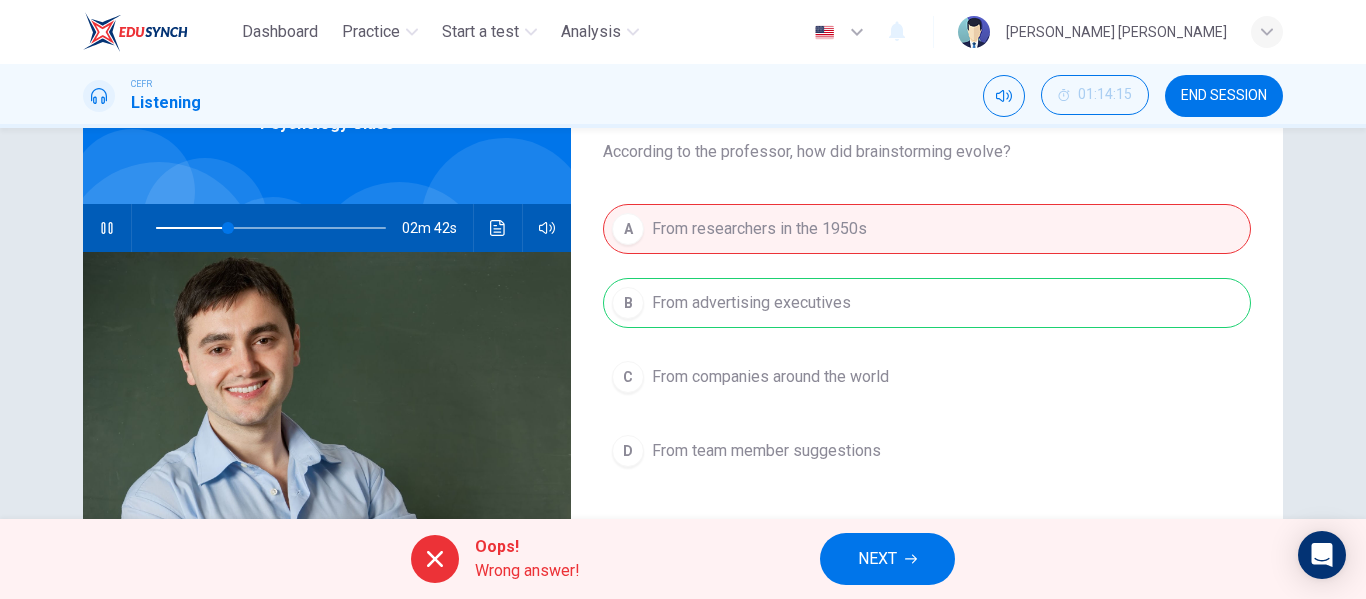 click on "NEXT" at bounding box center (887, 559) 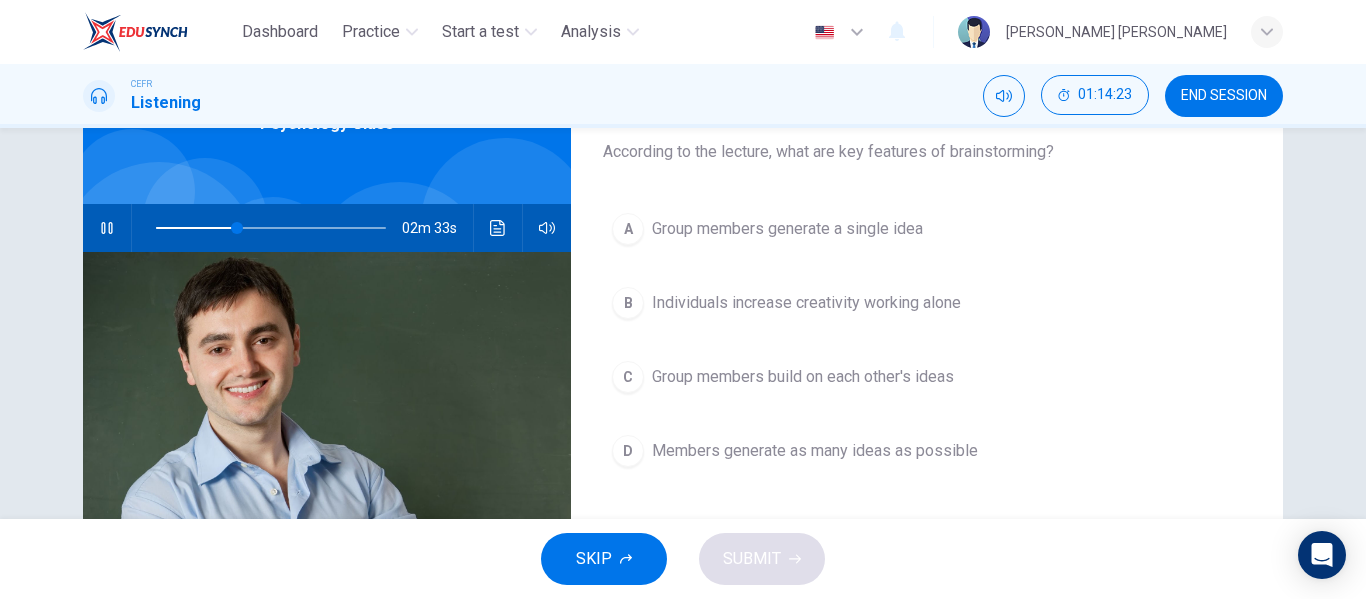 click on "Group members build on each other's ideas" at bounding box center (803, 377) 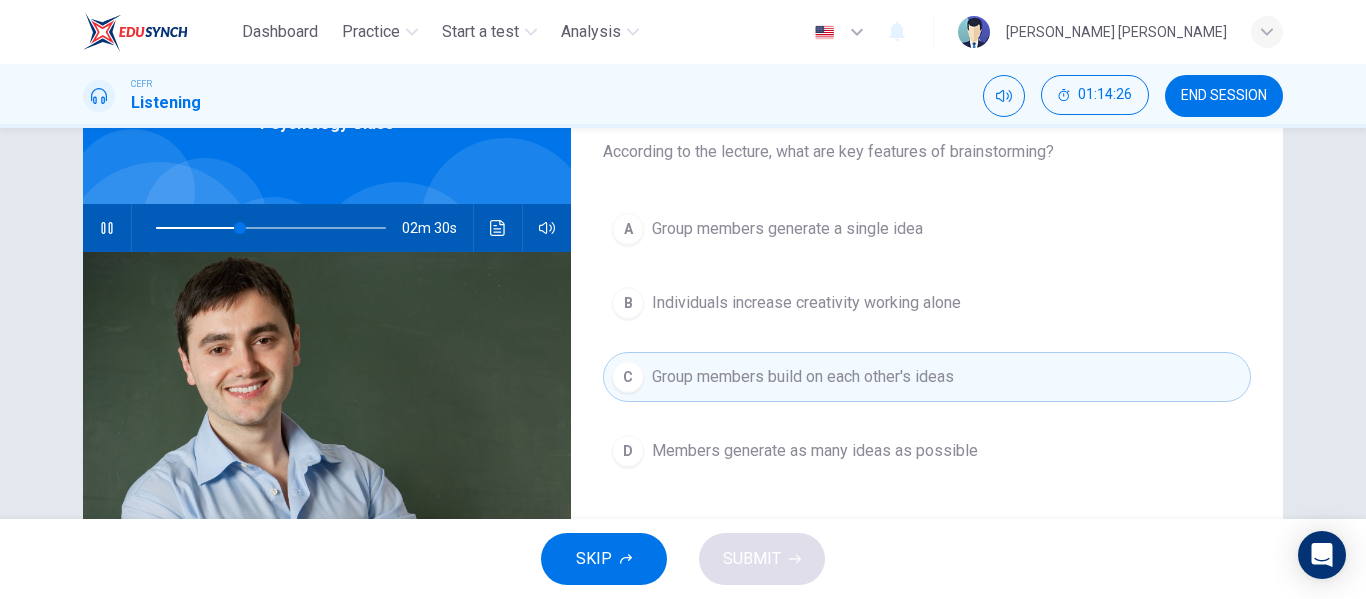 click on "D Members generate as many ideas as possible" at bounding box center (927, 451) 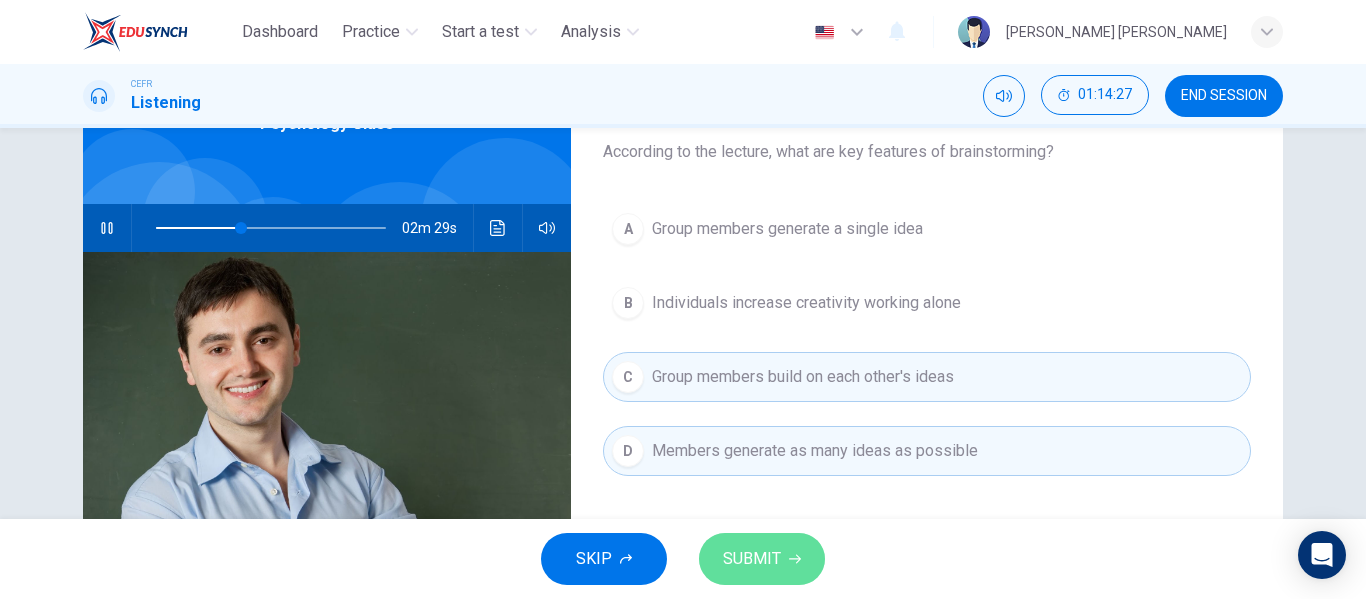 click on "SUBMIT" at bounding box center [752, 559] 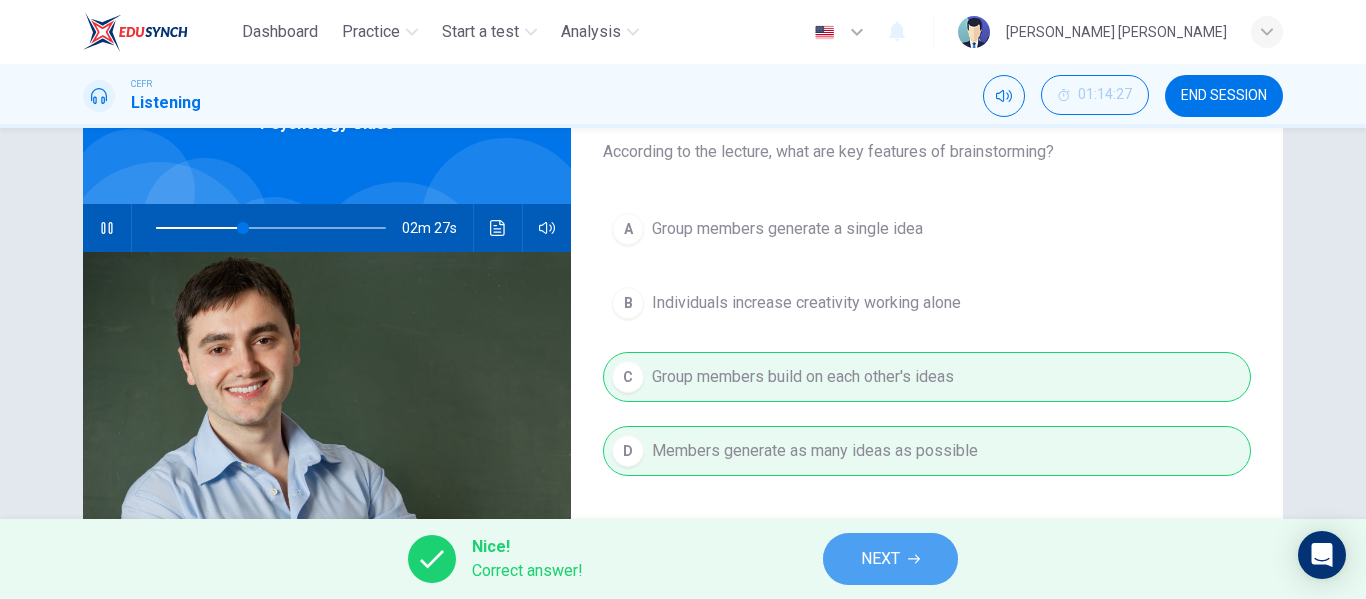 click on "NEXT" at bounding box center [880, 559] 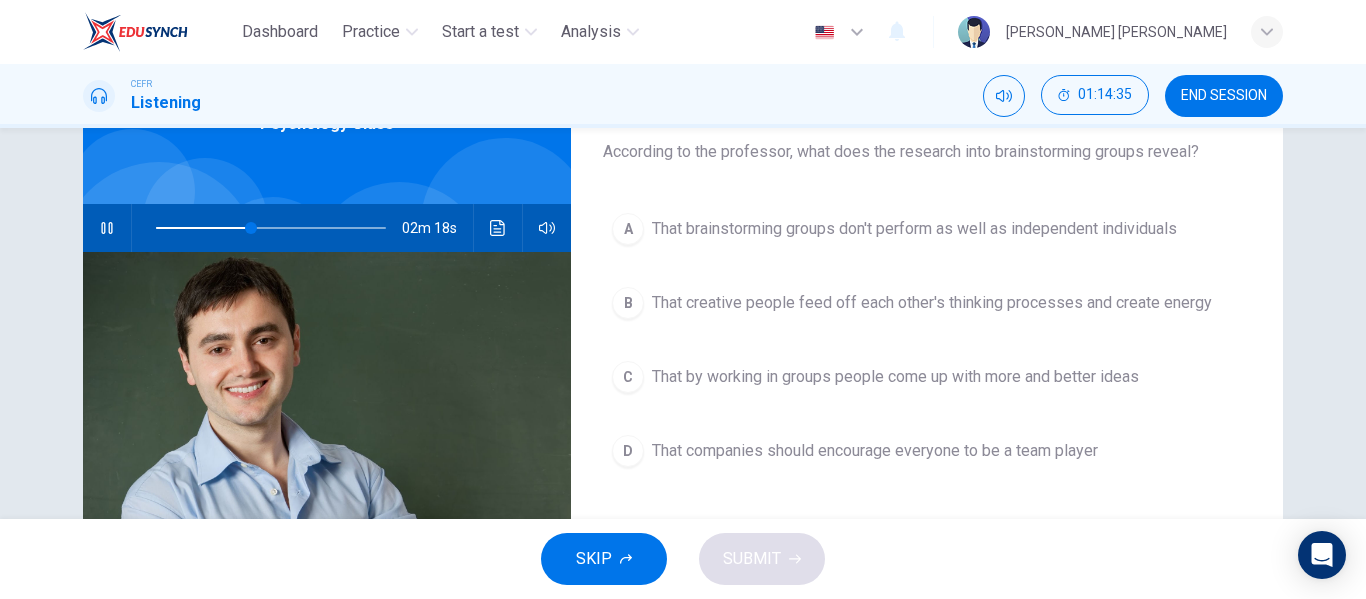 click on "That brainstorming groups don't perform as well as independent individuals" at bounding box center [914, 229] 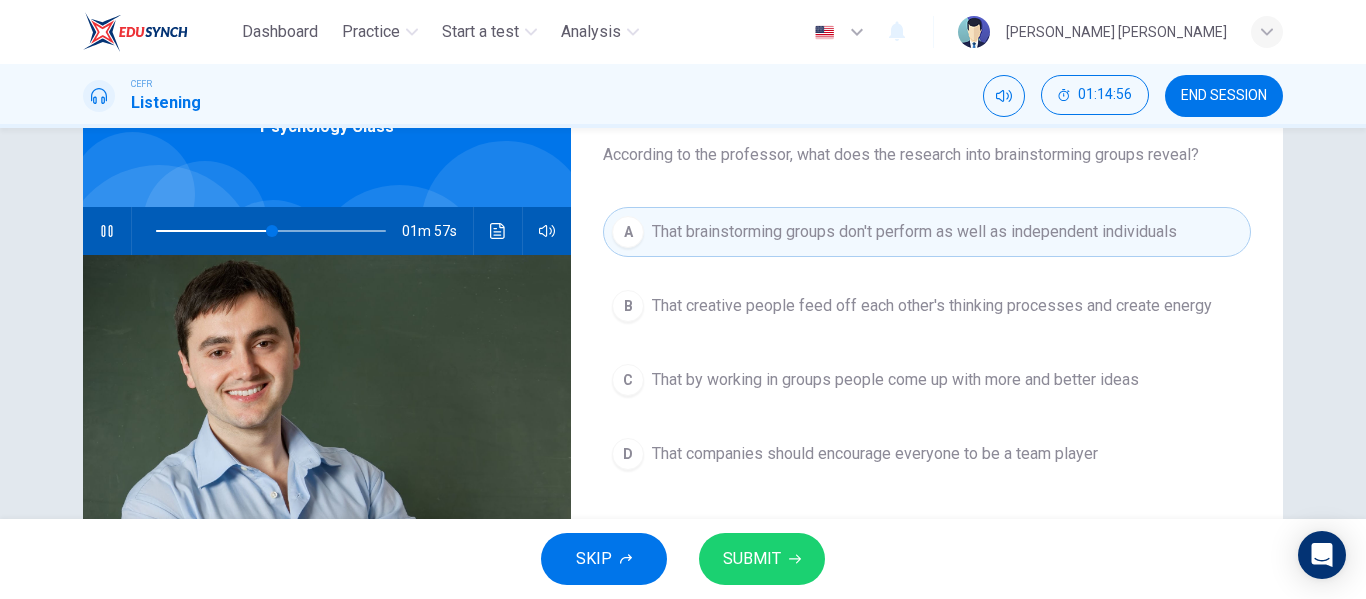 scroll, scrollTop: 120, scrollLeft: 0, axis: vertical 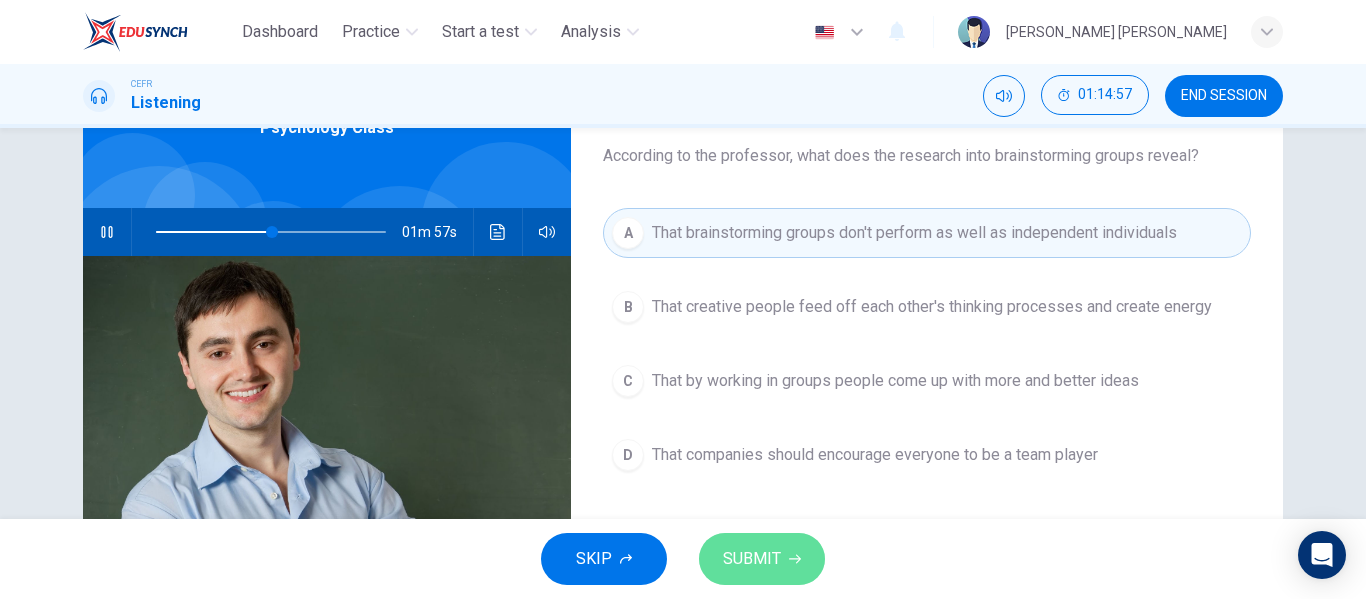 click on "SUBMIT" at bounding box center (752, 559) 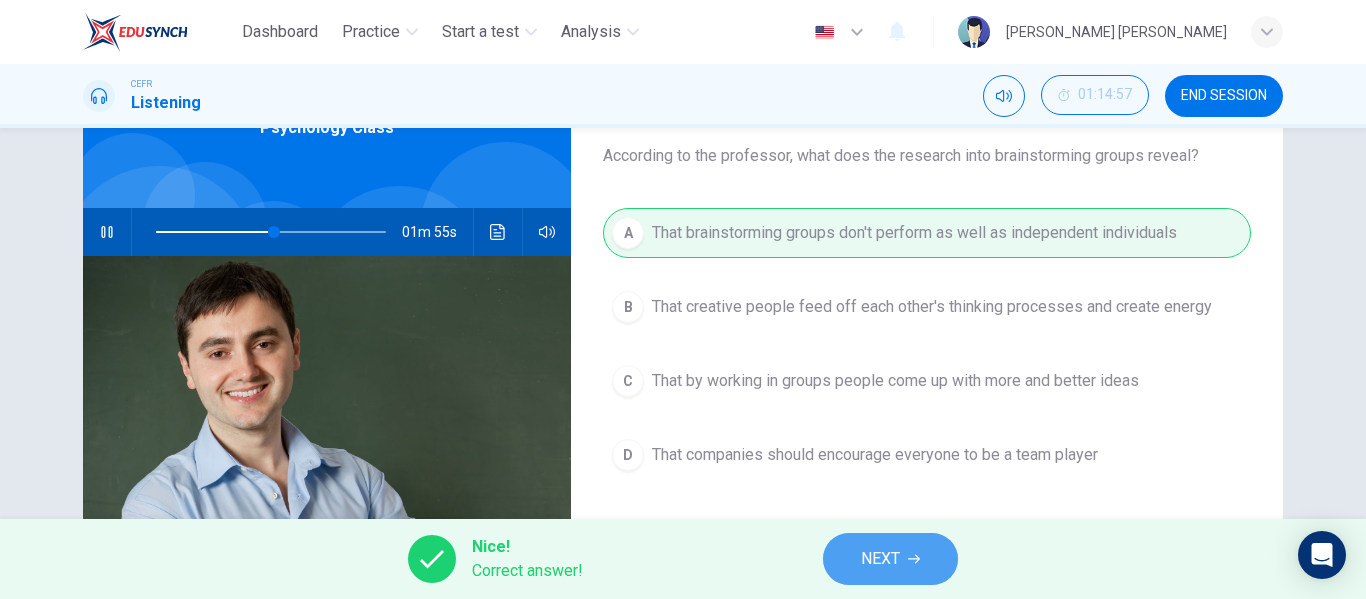 click on "NEXT" at bounding box center [880, 559] 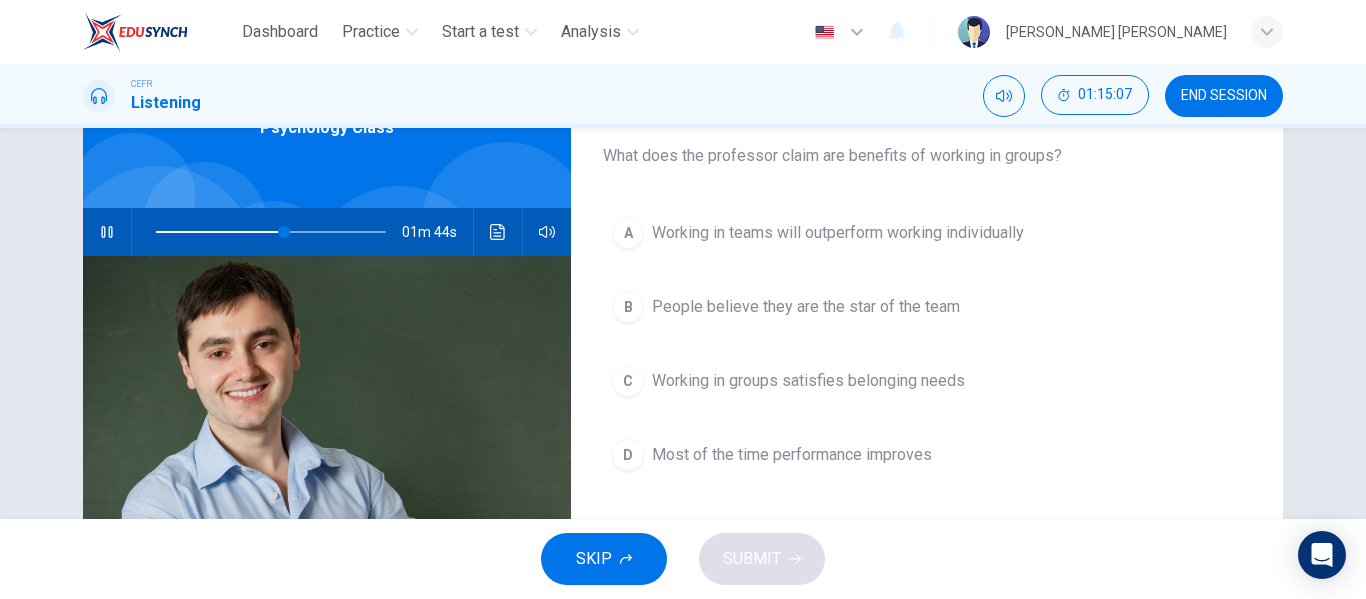 drag, startPoint x: 734, startPoint y: 336, endPoint x: 606, endPoint y: 256, distance: 150.9437 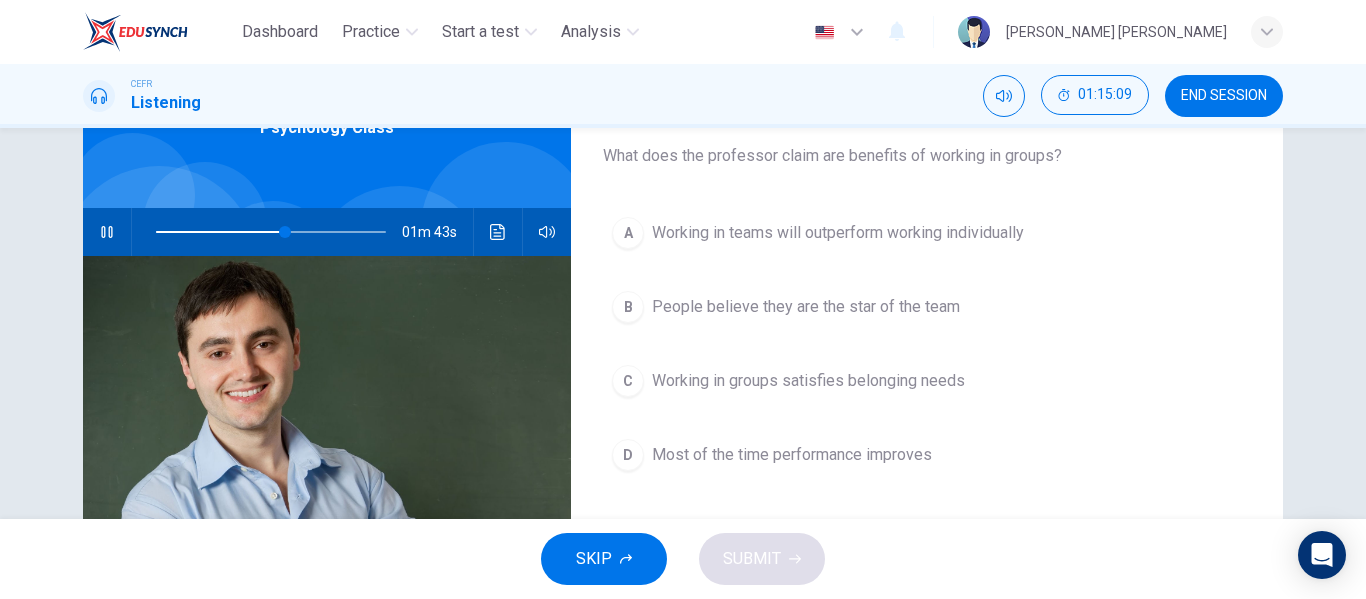 click on "01m 43s" at bounding box center (327, 232) 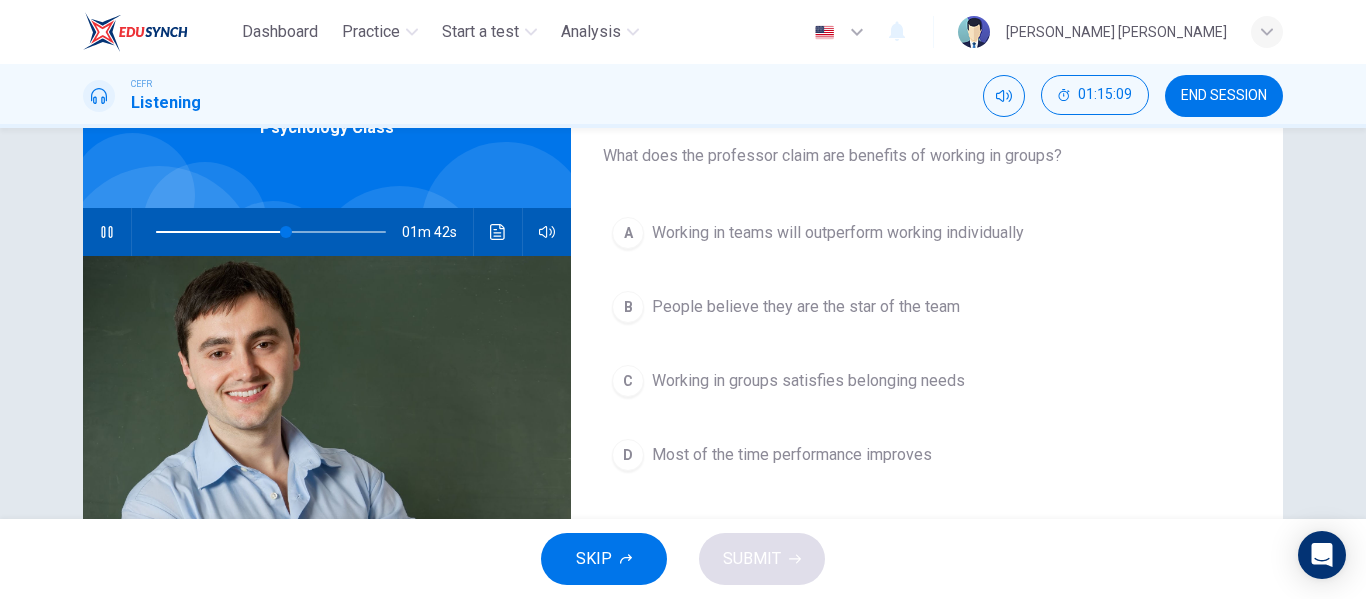 click 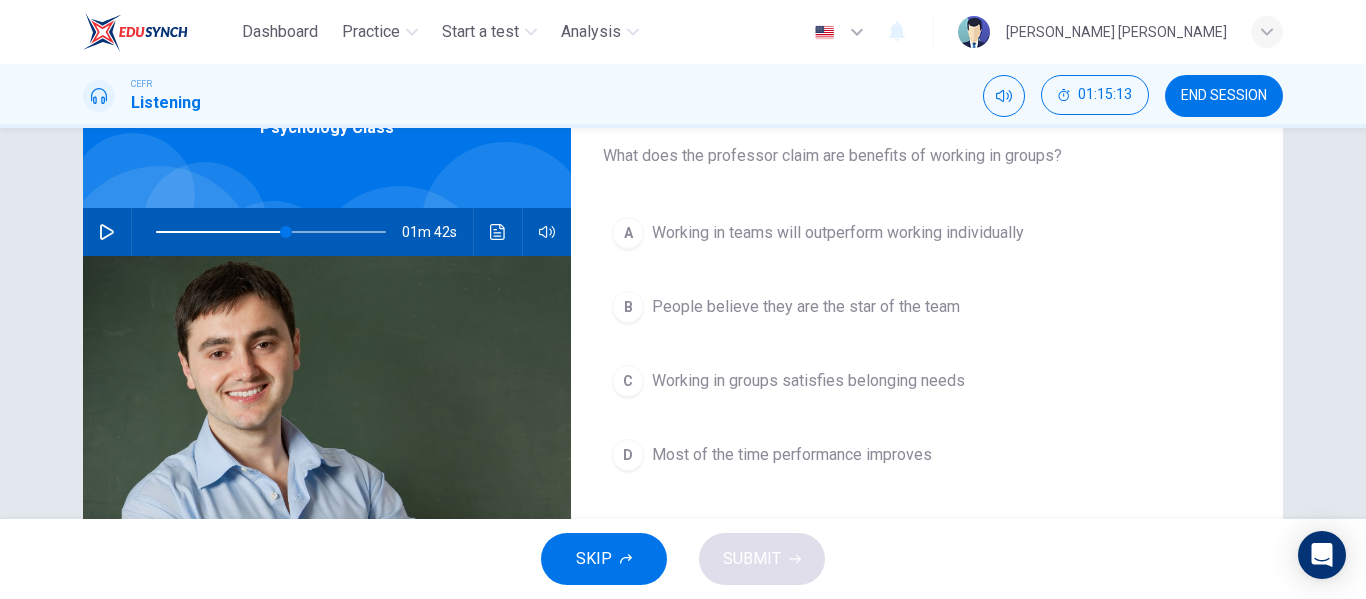 click on "Working in teams will outperform working individually" at bounding box center [838, 233] 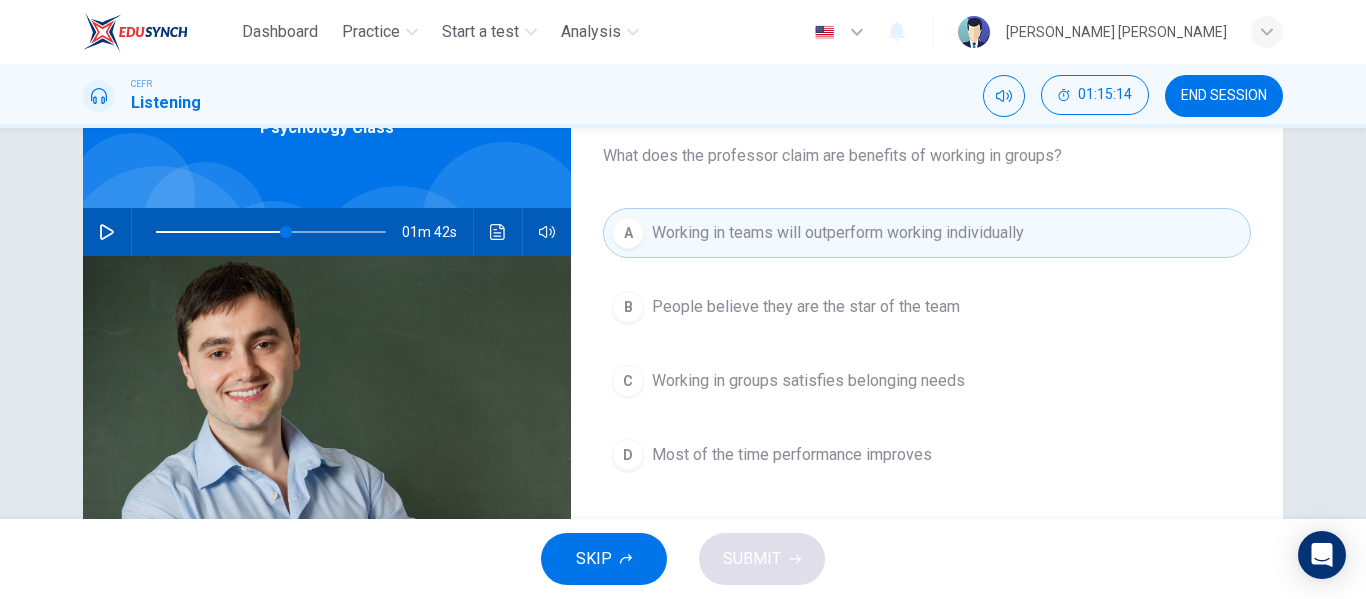 click at bounding box center (107, 232) 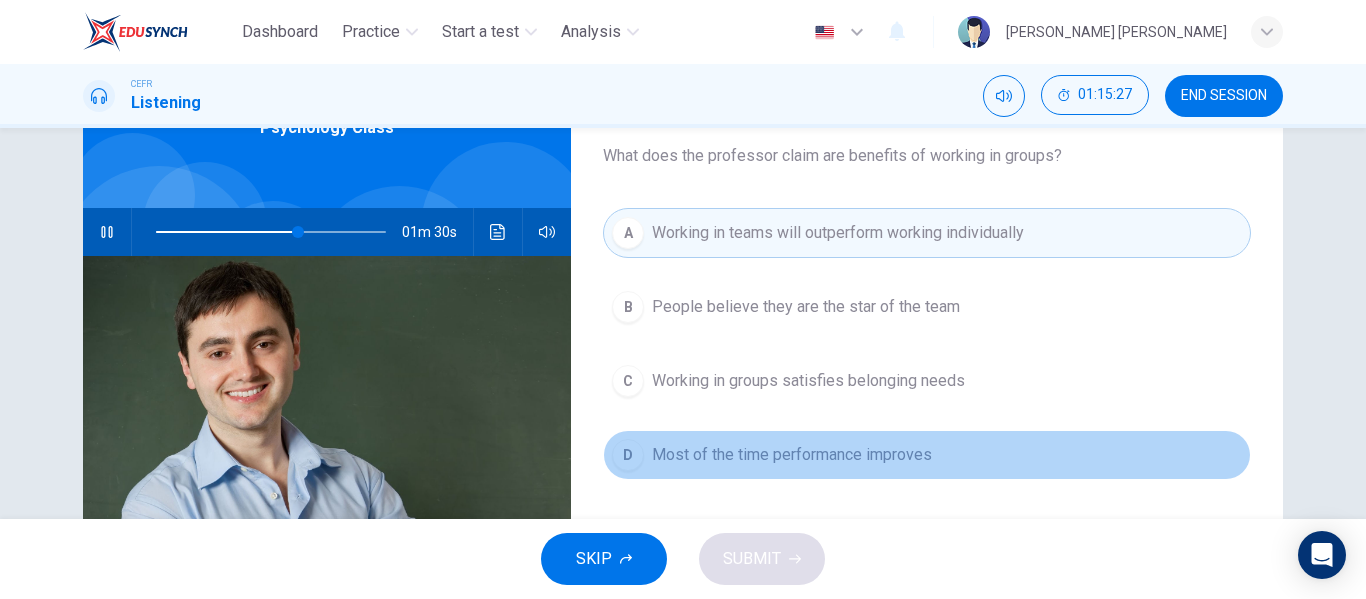 click on "D Most of the time performance improves" at bounding box center [927, 455] 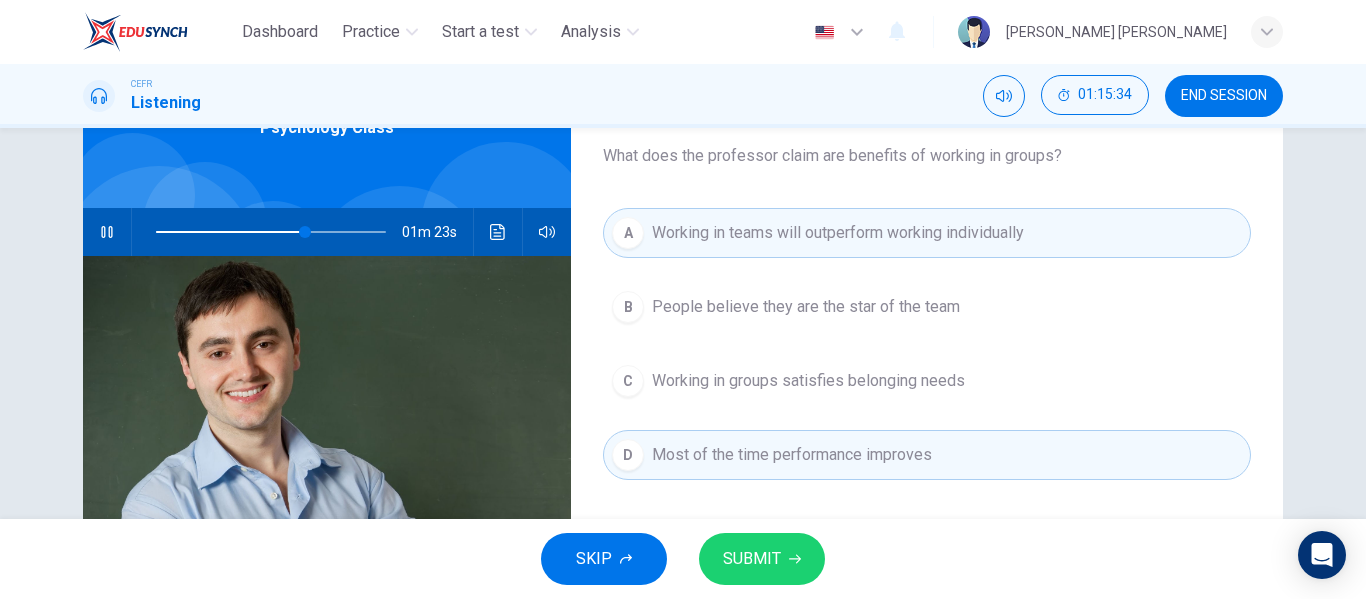 click on "SUBMIT" at bounding box center [752, 559] 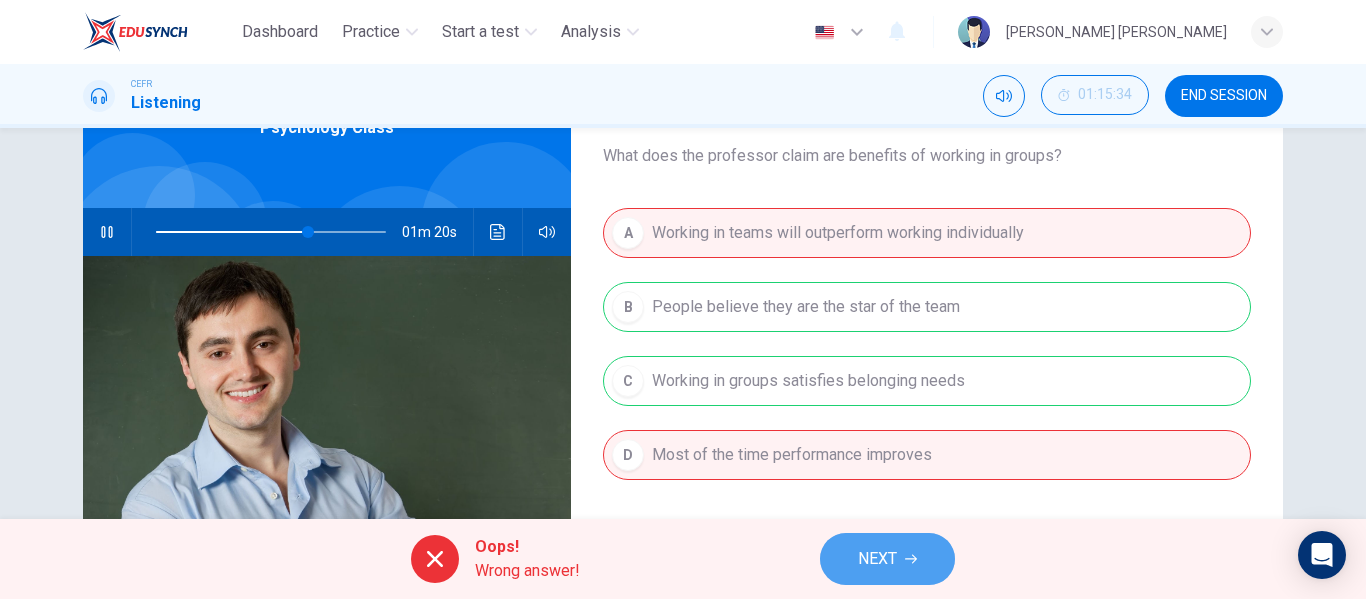 click 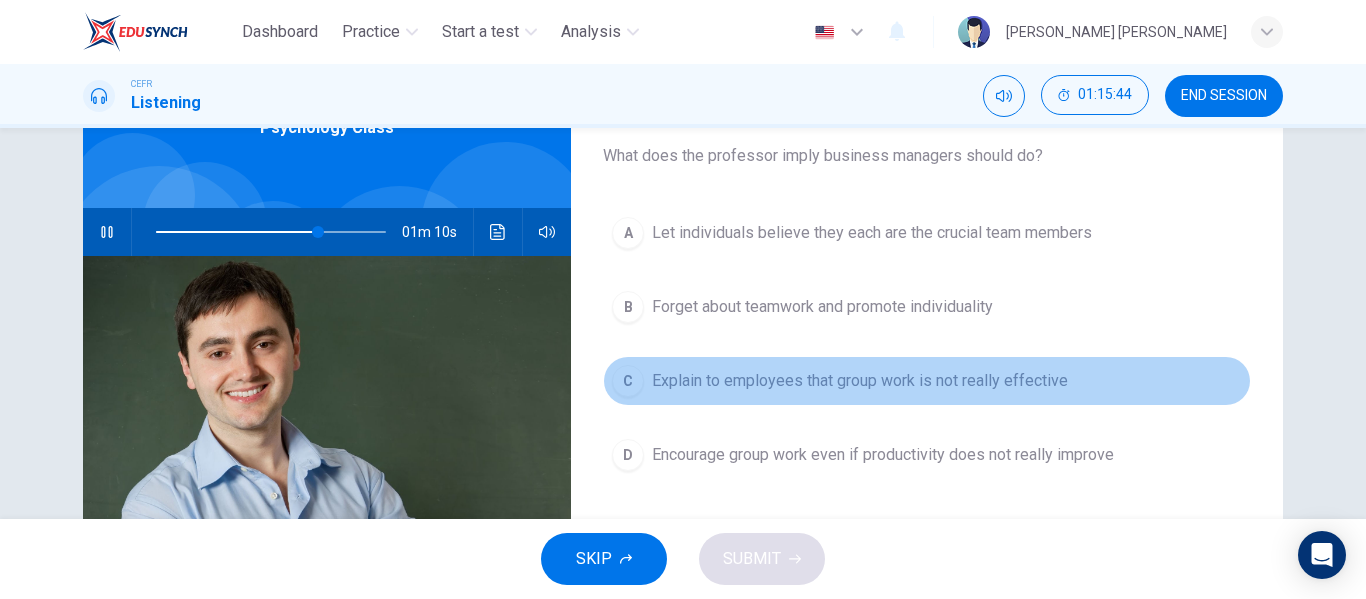 click on "Explain to employees that group work is not really effective" at bounding box center [860, 381] 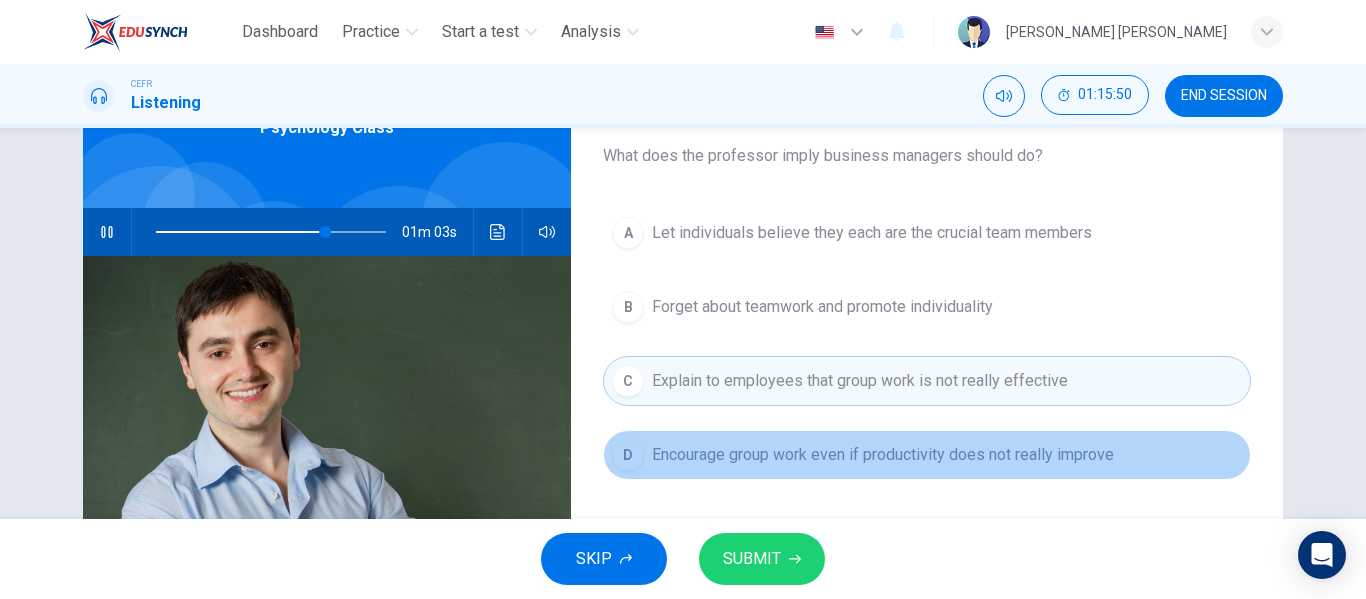 click on "Encourage group work even if productivity does not really improve" at bounding box center [883, 455] 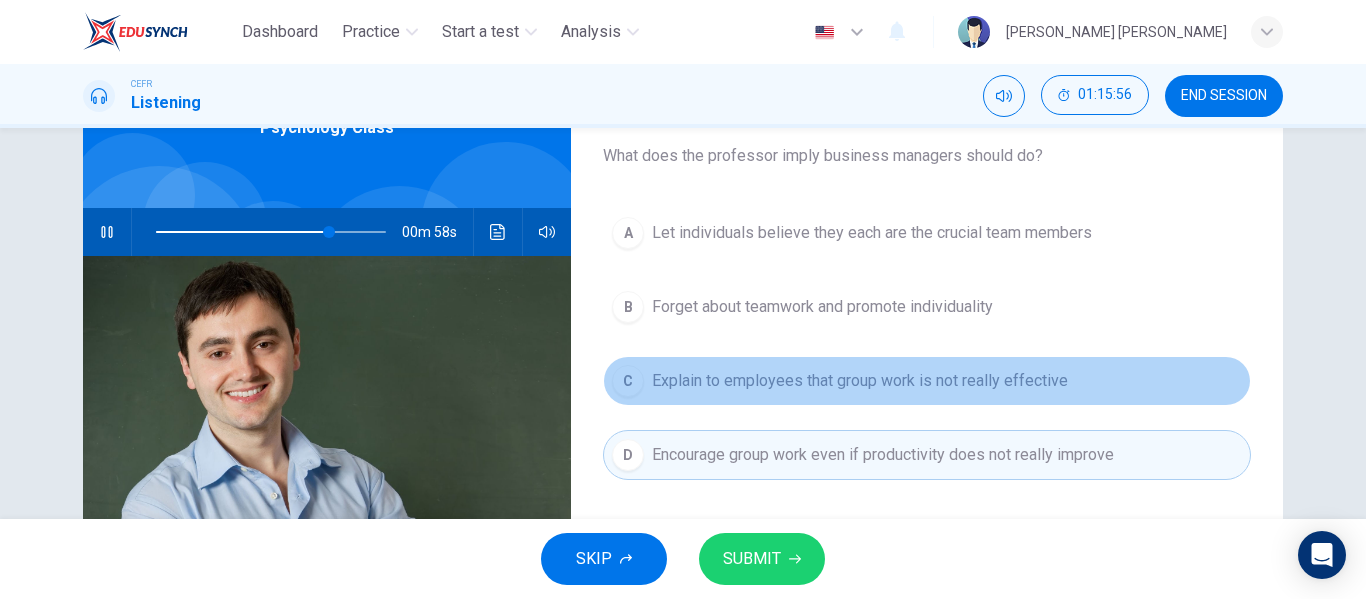 click on "Explain to employees that group work is not really effective" at bounding box center (860, 381) 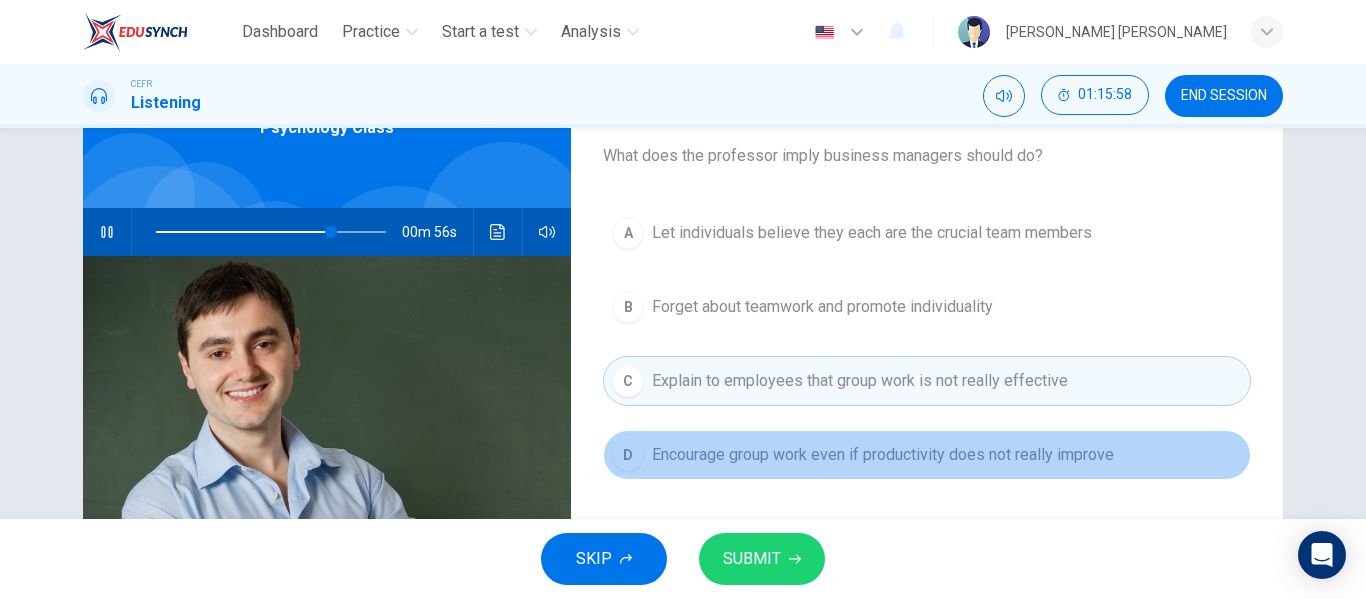click on "Encourage group work even if productivity does not really improve" at bounding box center [883, 455] 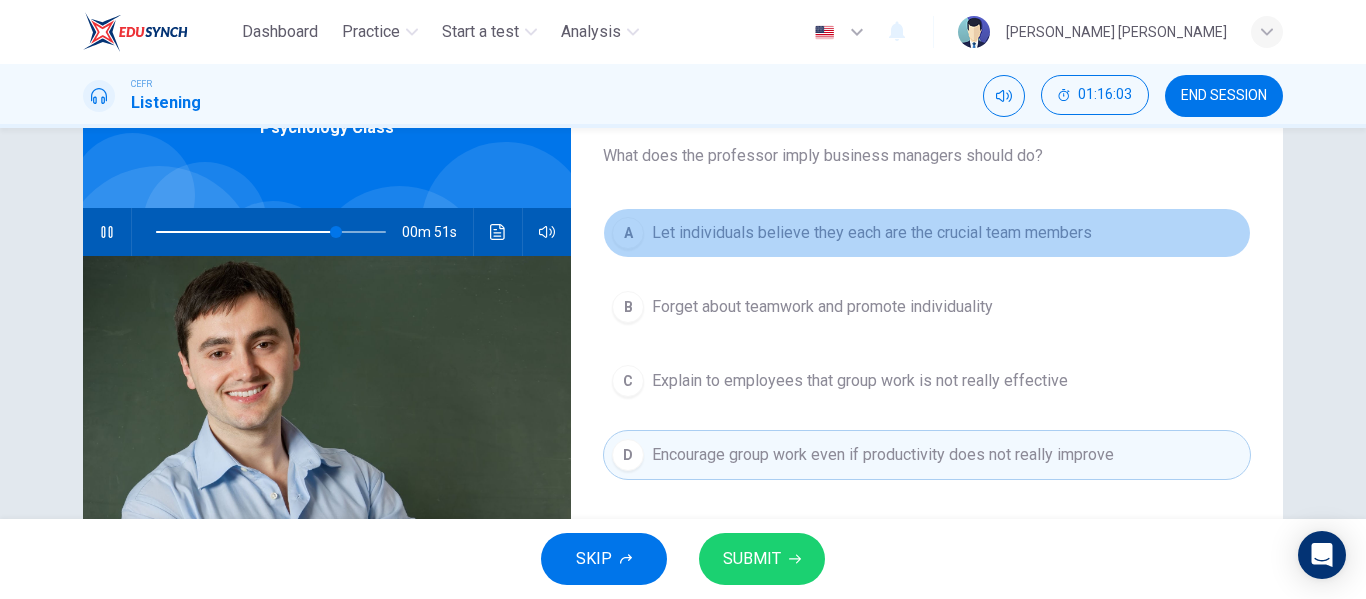 click on "A Let individuals believe they each are the crucial team members" at bounding box center [927, 233] 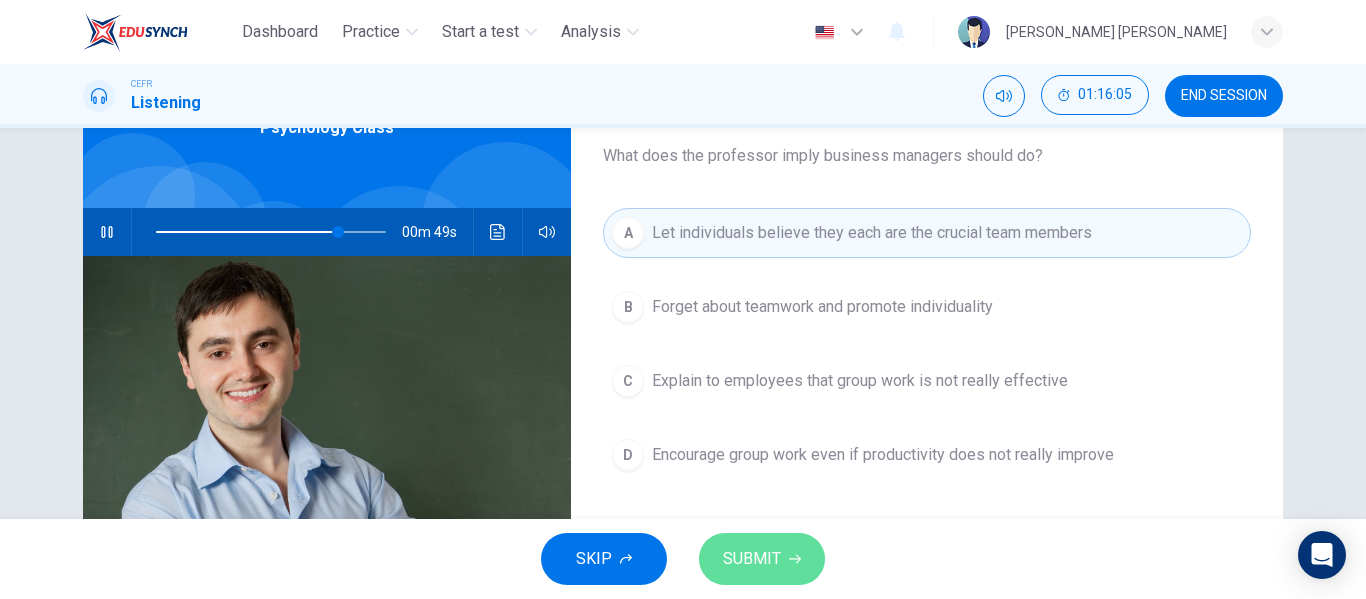 click on "SUBMIT" at bounding box center (762, 559) 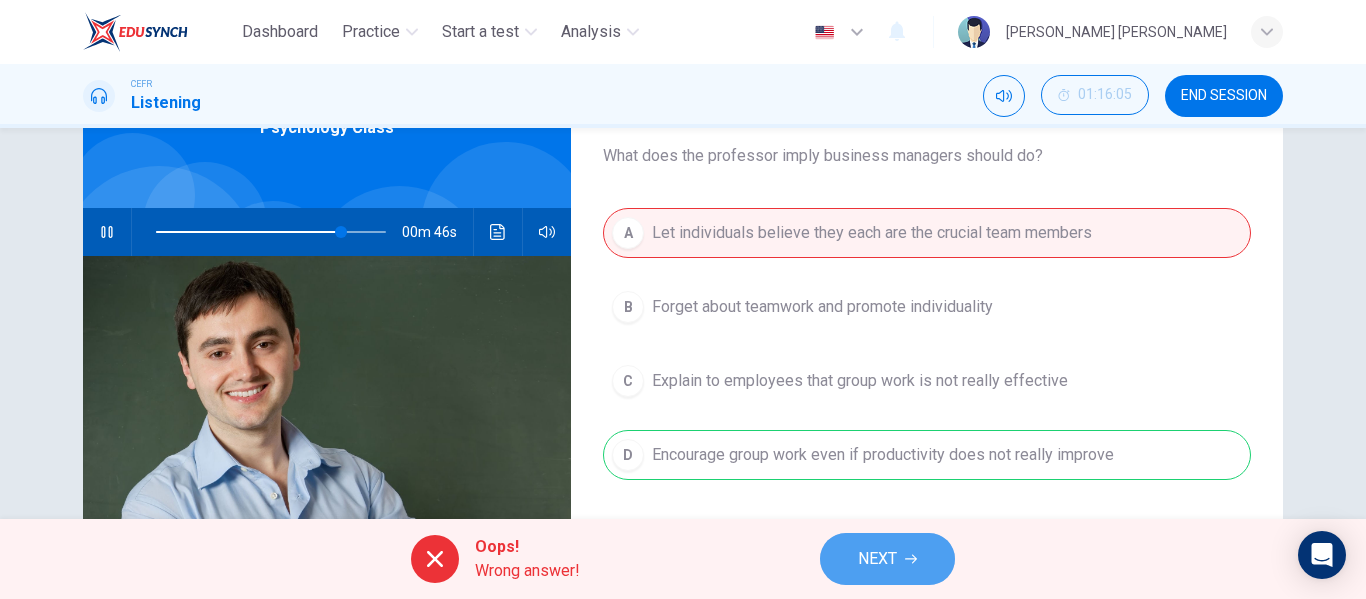 click on "NEXT" at bounding box center [877, 559] 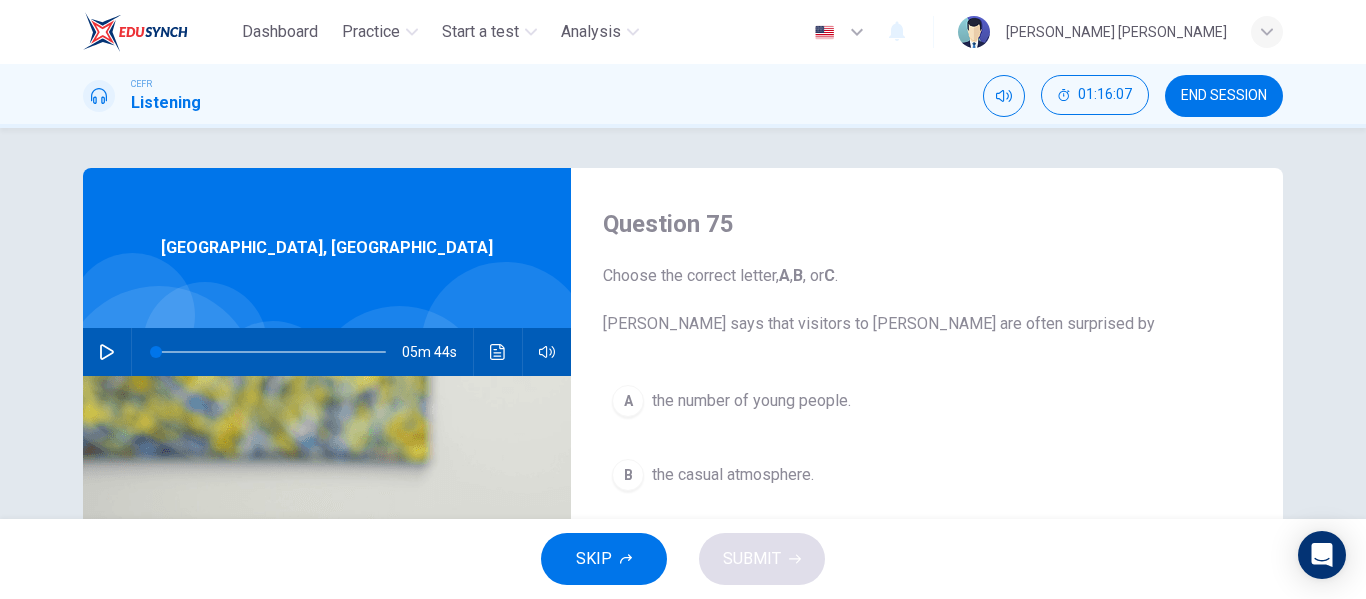 click on "END SESSION" at bounding box center (1224, 96) 